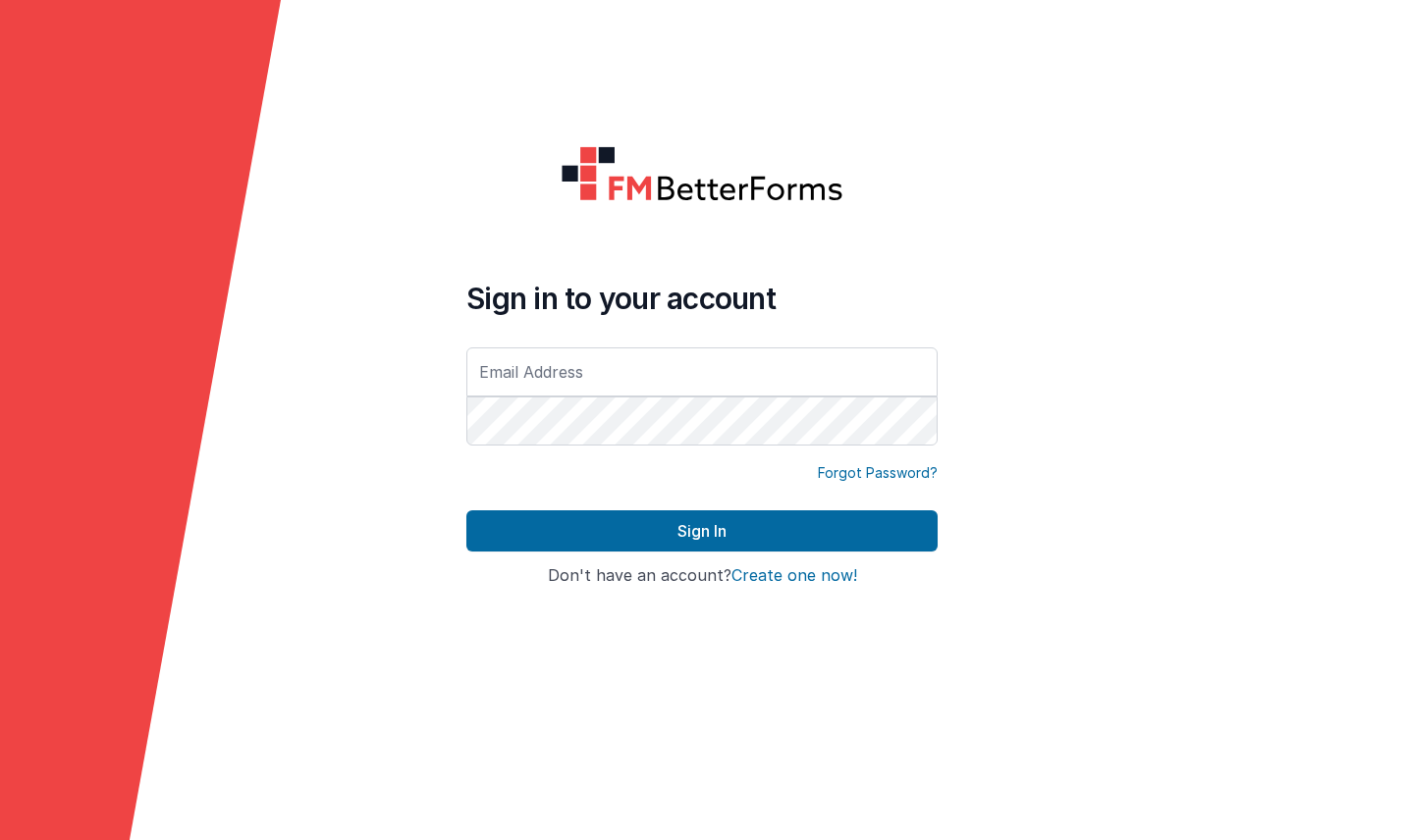 scroll, scrollTop: 0, scrollLeft: 0, axis: both 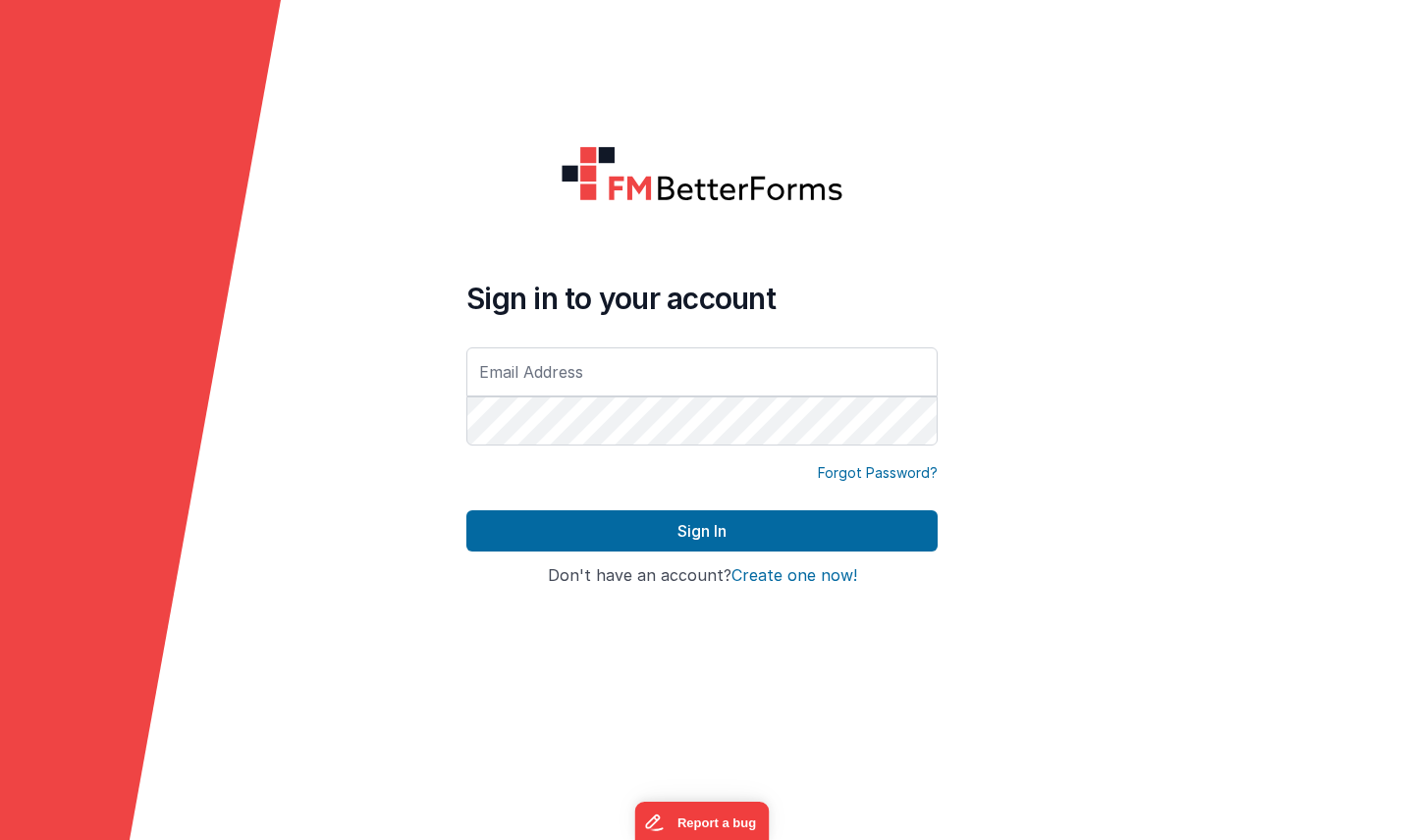 click on "Sign in to your account
Forgot Password?
Sign In
Sign in with Google
Don't have an account?
Create one now!" at bounding box center [702, 420] 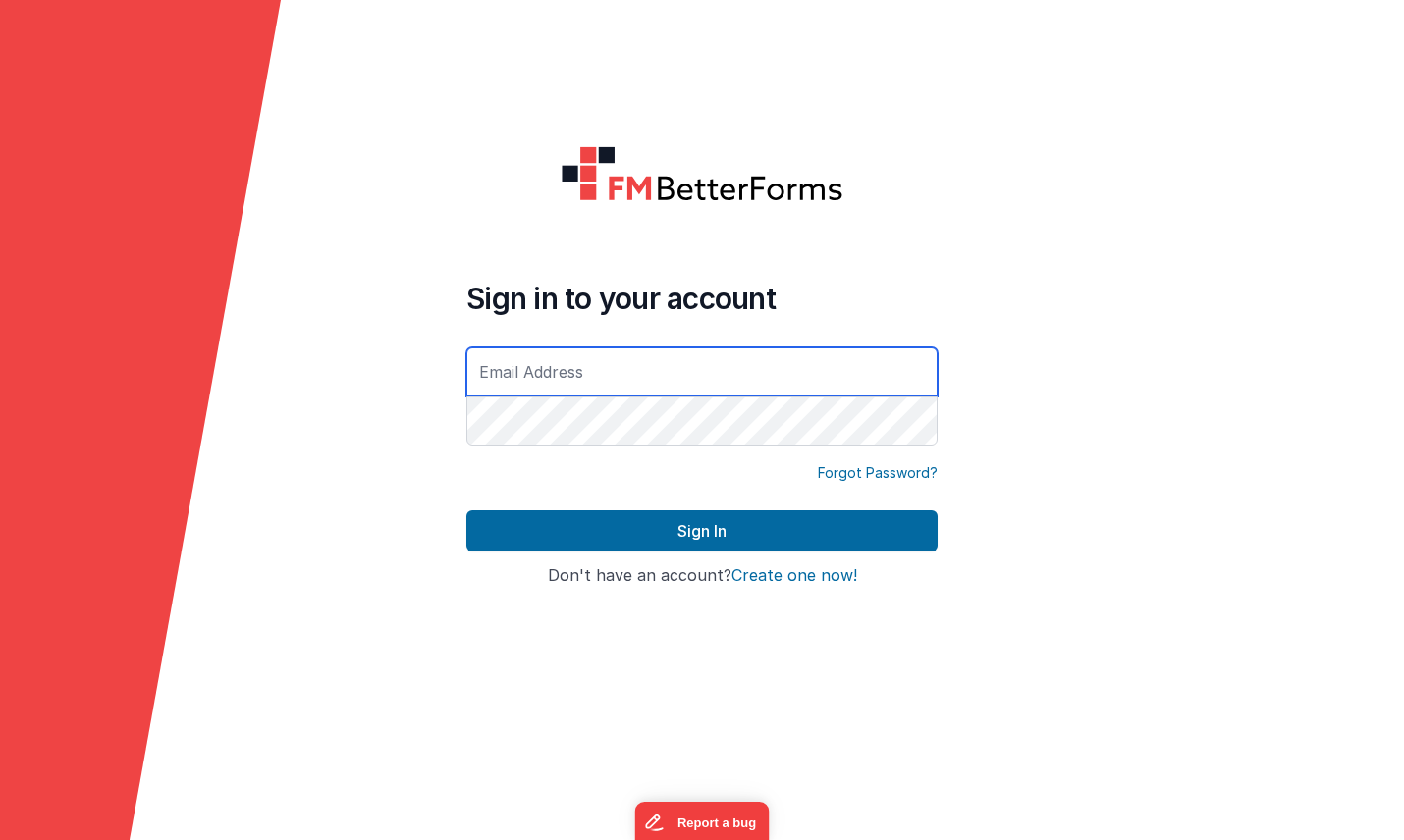 click at bounding box center [702, 372] 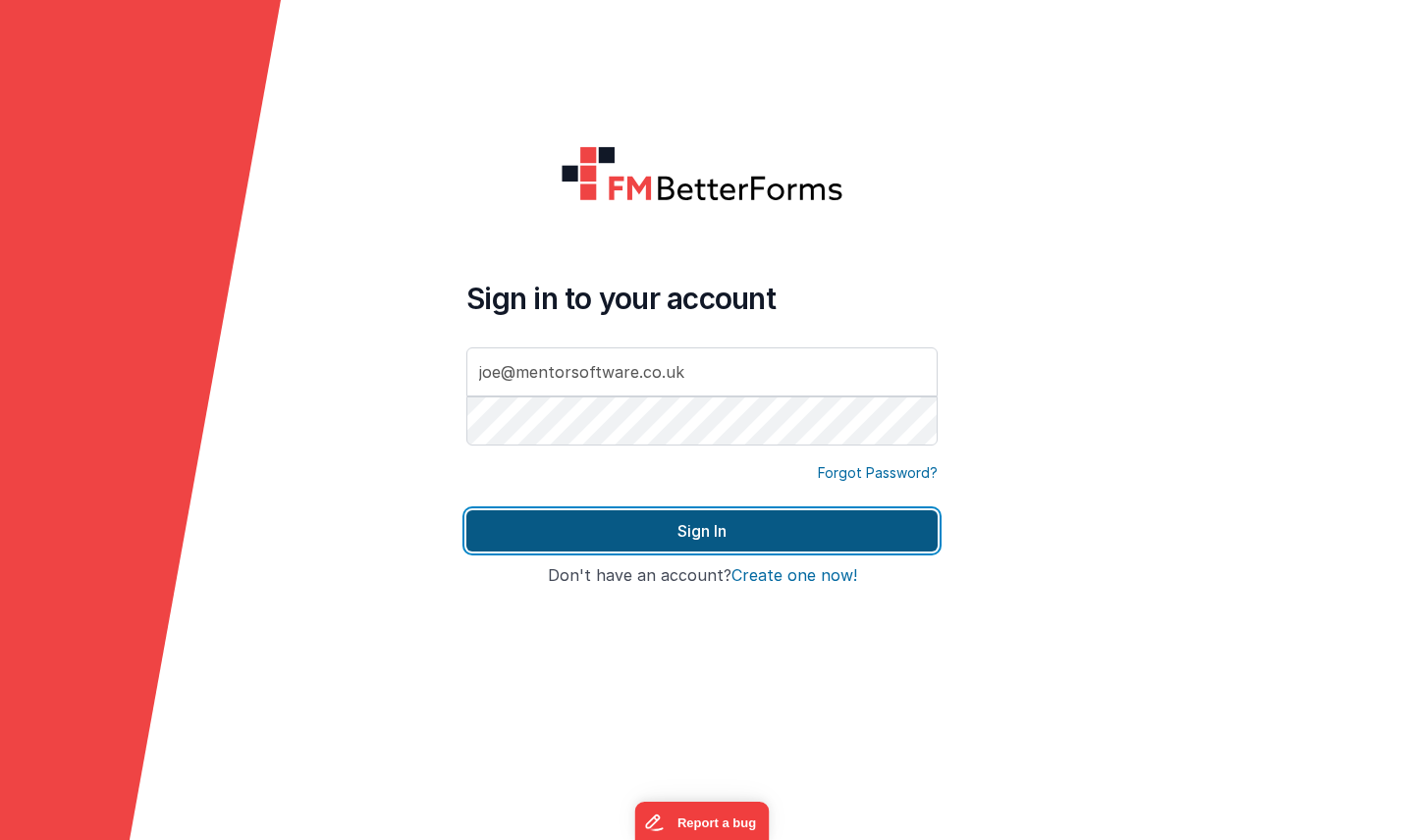 click on "Sign In" at bounding box center (702, 531) 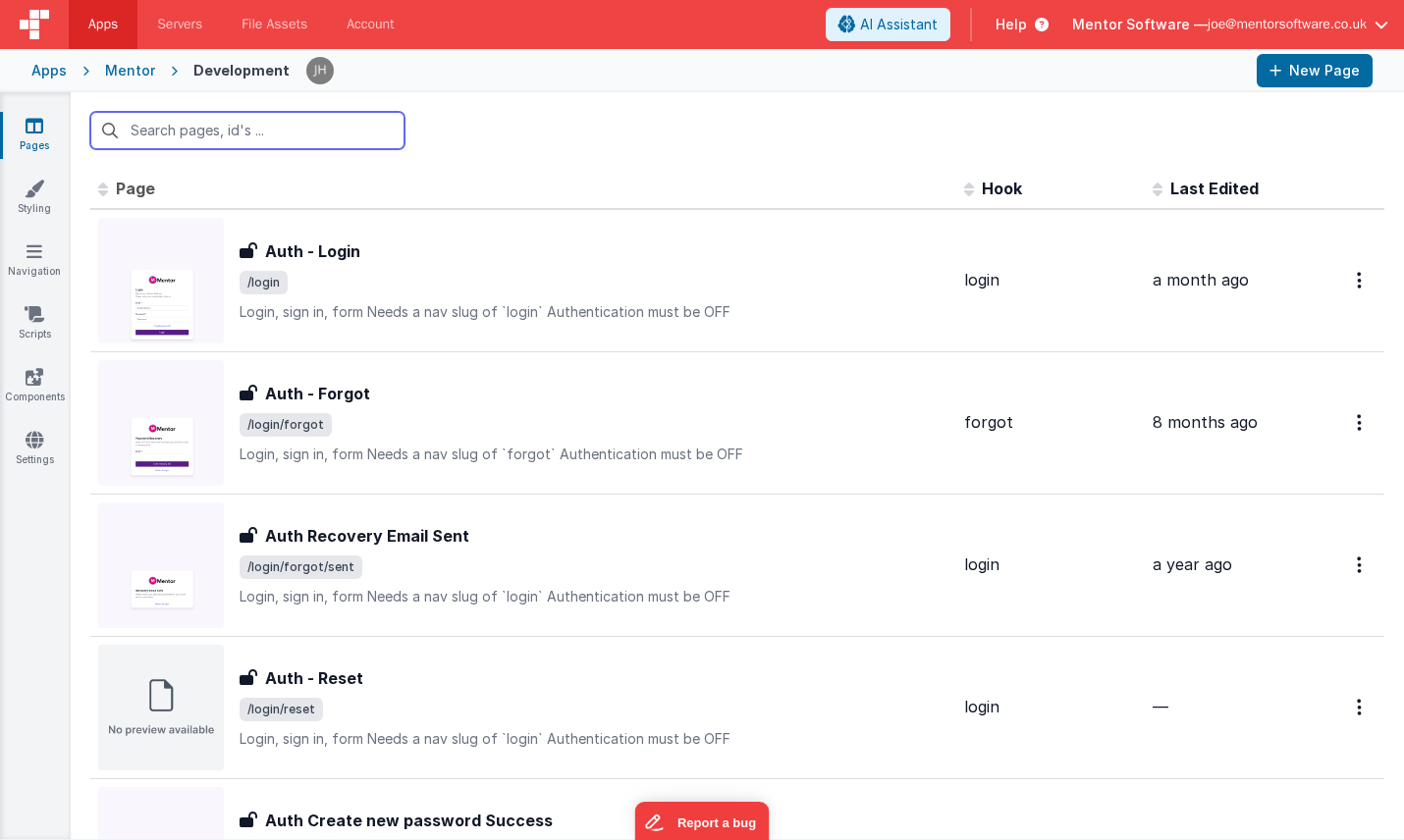 click at bounding box center [247, 131] 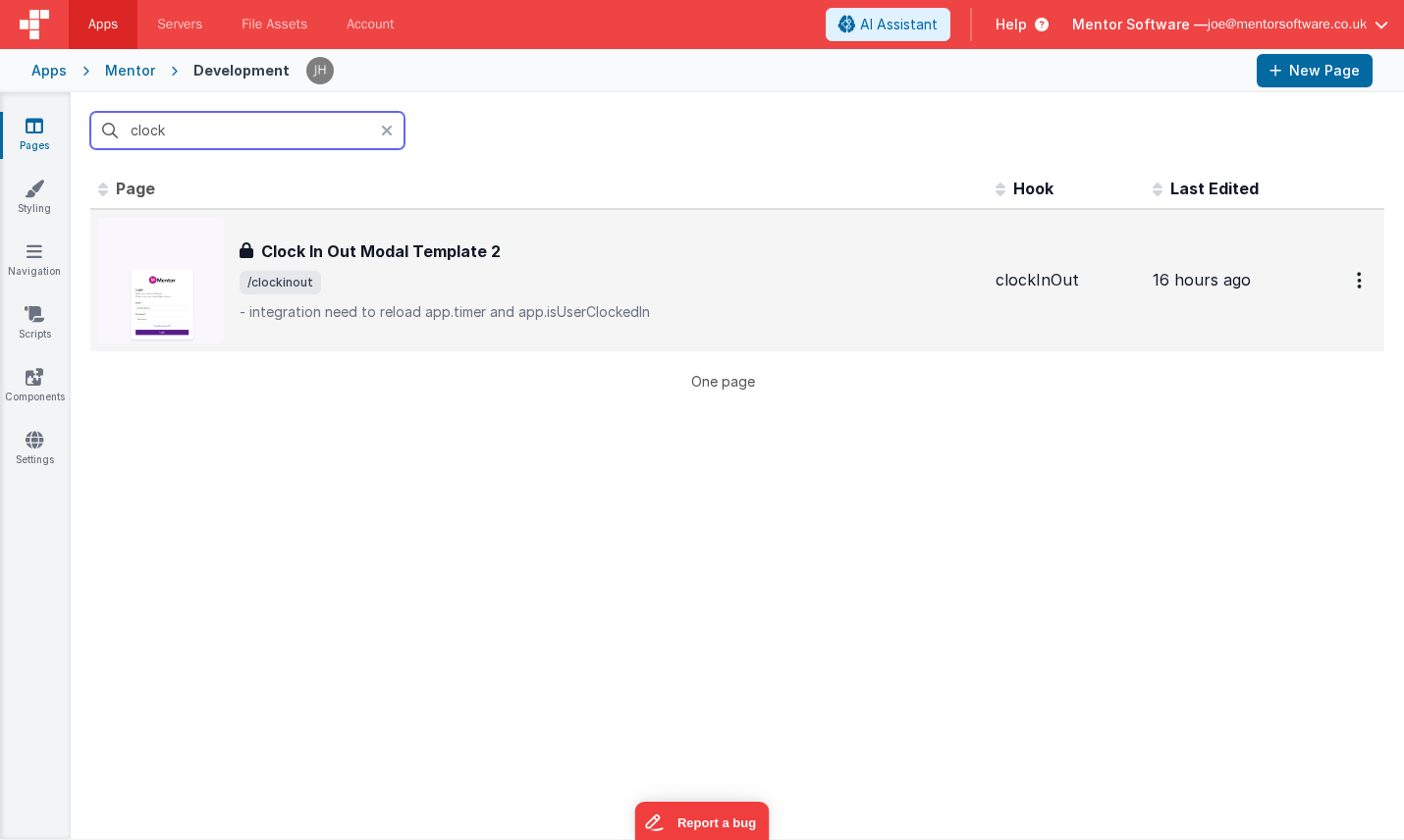 type on "clock" 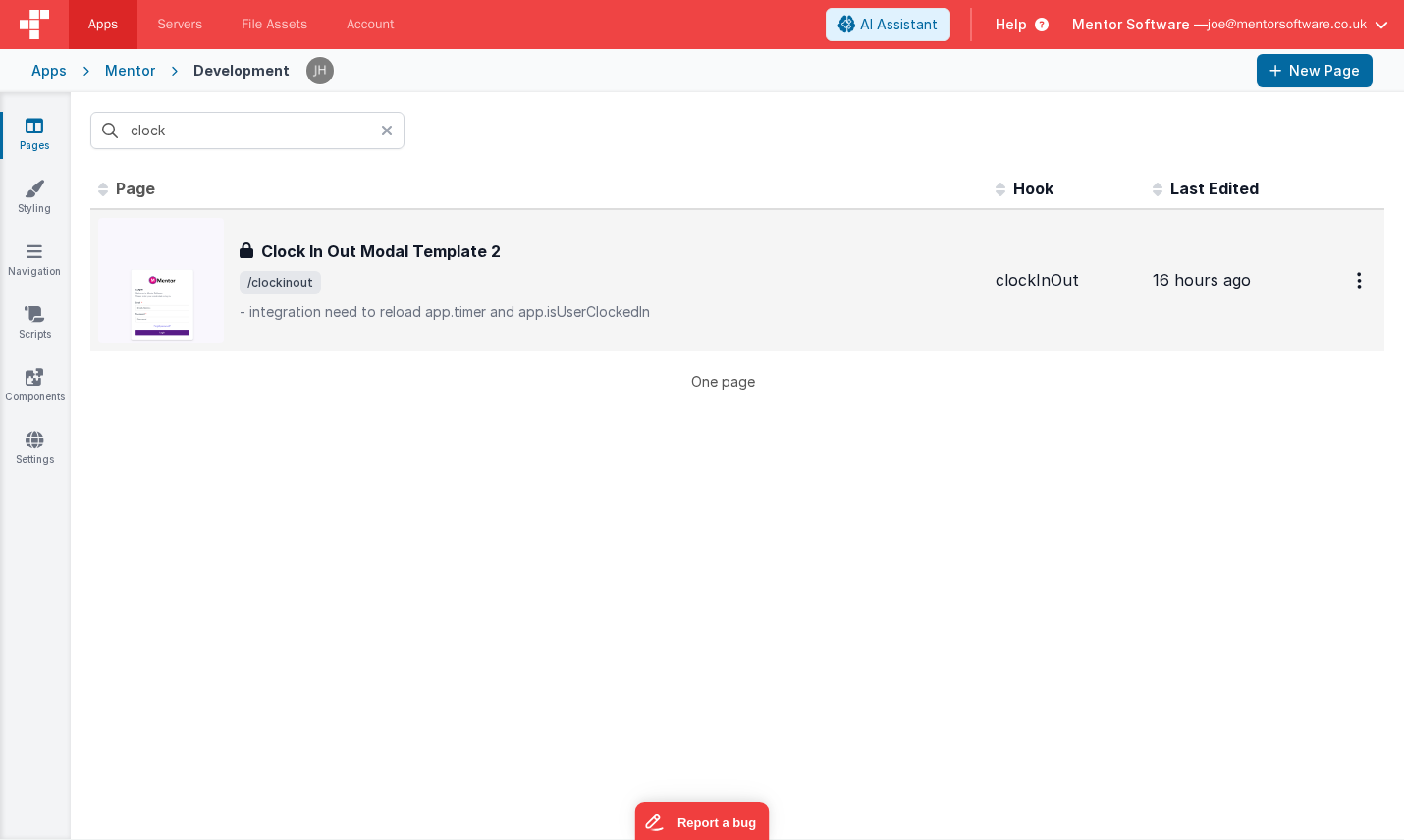 click on "Clock In Out  Modal Template 2
Clock In Out  Modal Template 2
/clockinout   - integration need to reload app.timer and app.isUserClockedIn" at bounding box center [610, 281] 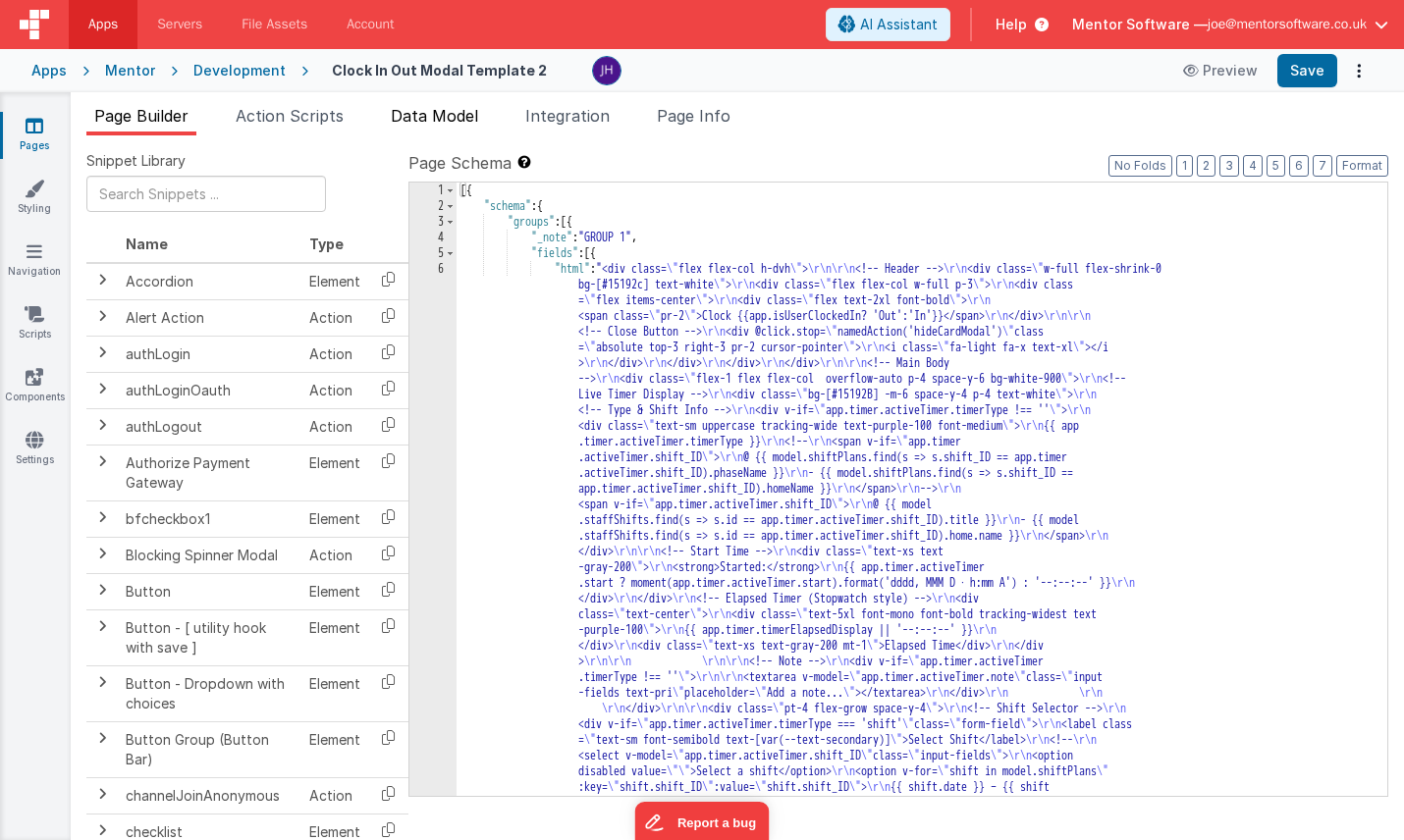 click on "Data Model" at bounding box center (434, 116) 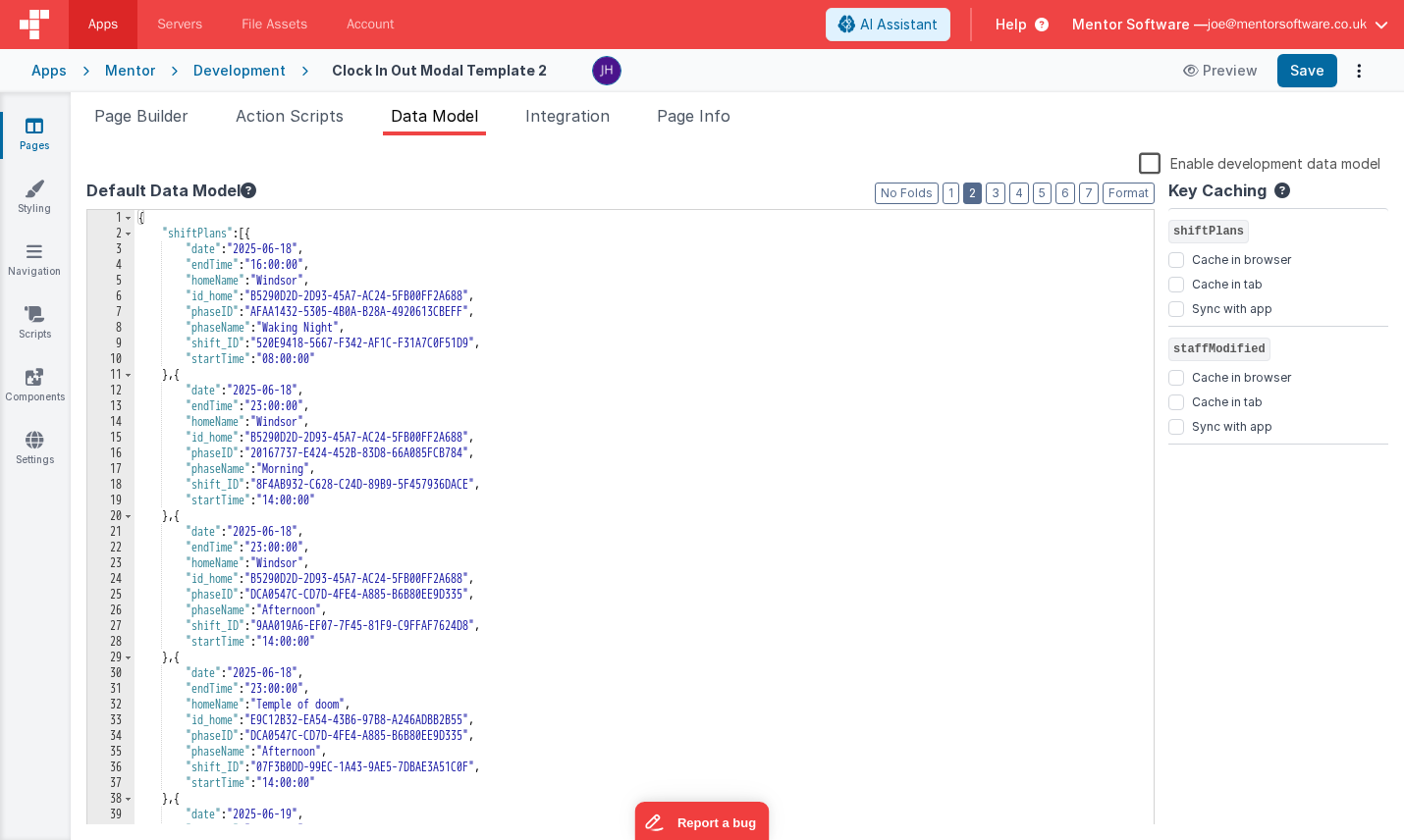 click on "2" at bounding box center [972, 193] 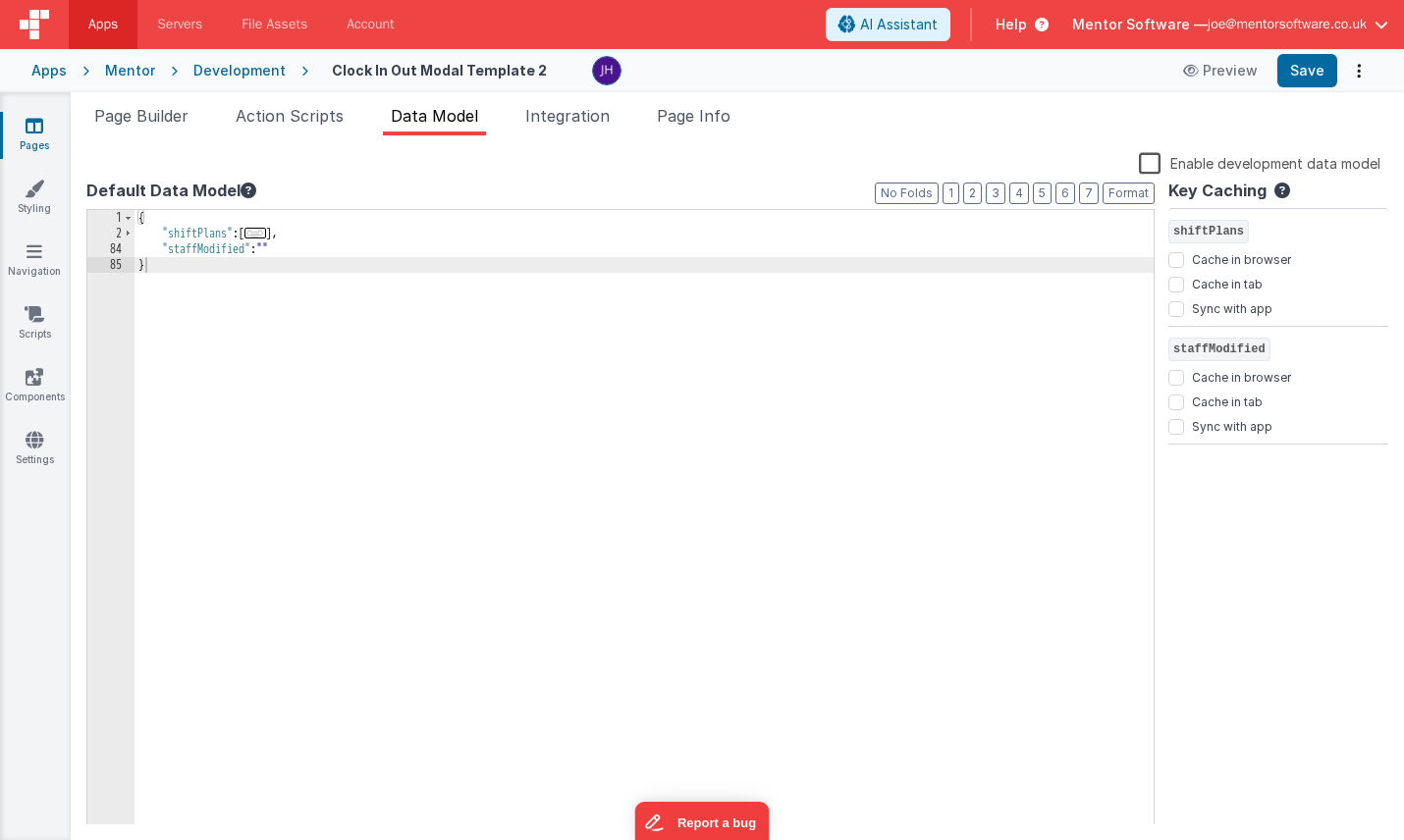 click on "..." at bounding box center (255, 233) 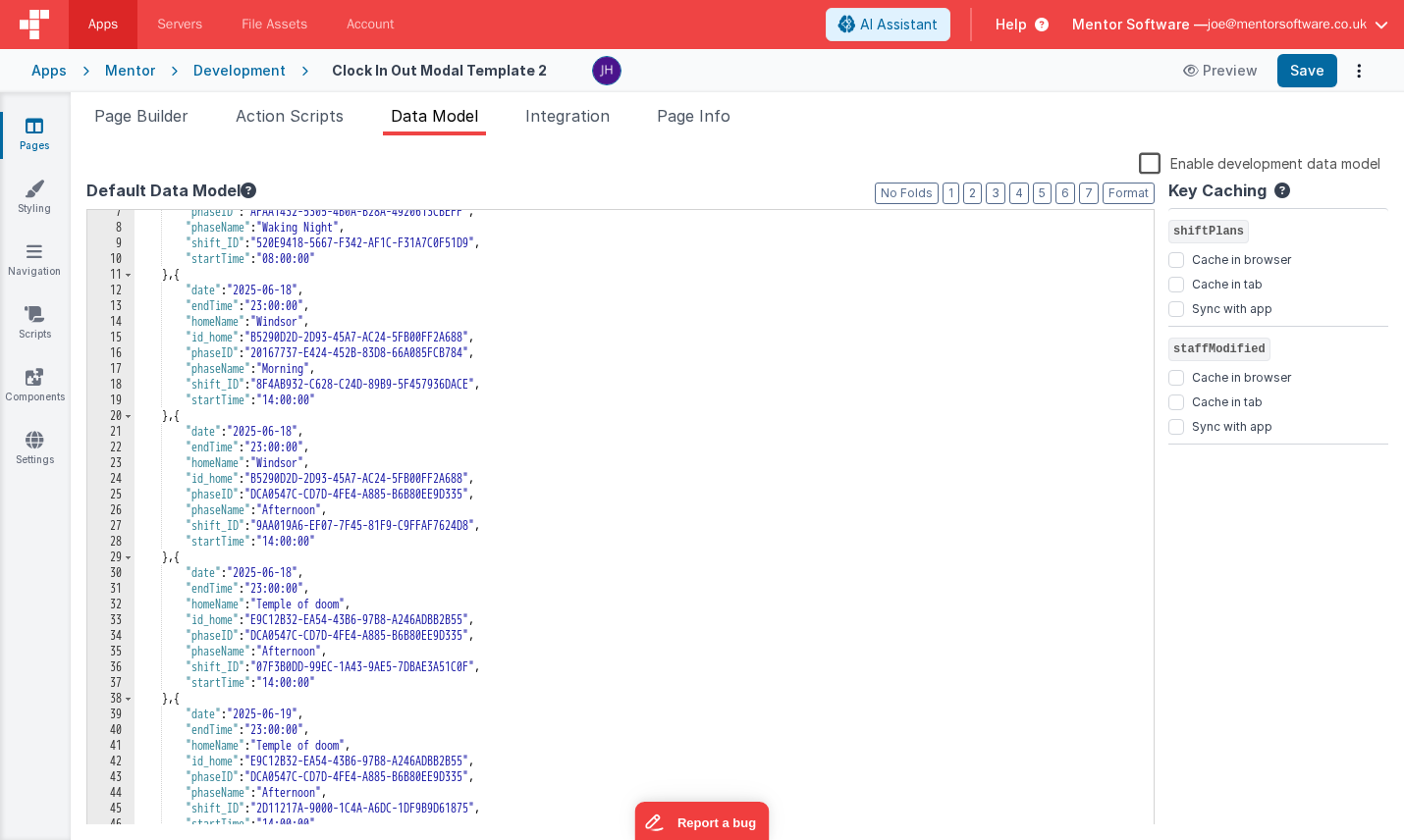 scroll, scrollTop: 0, scrollLeft: 0, axis: both 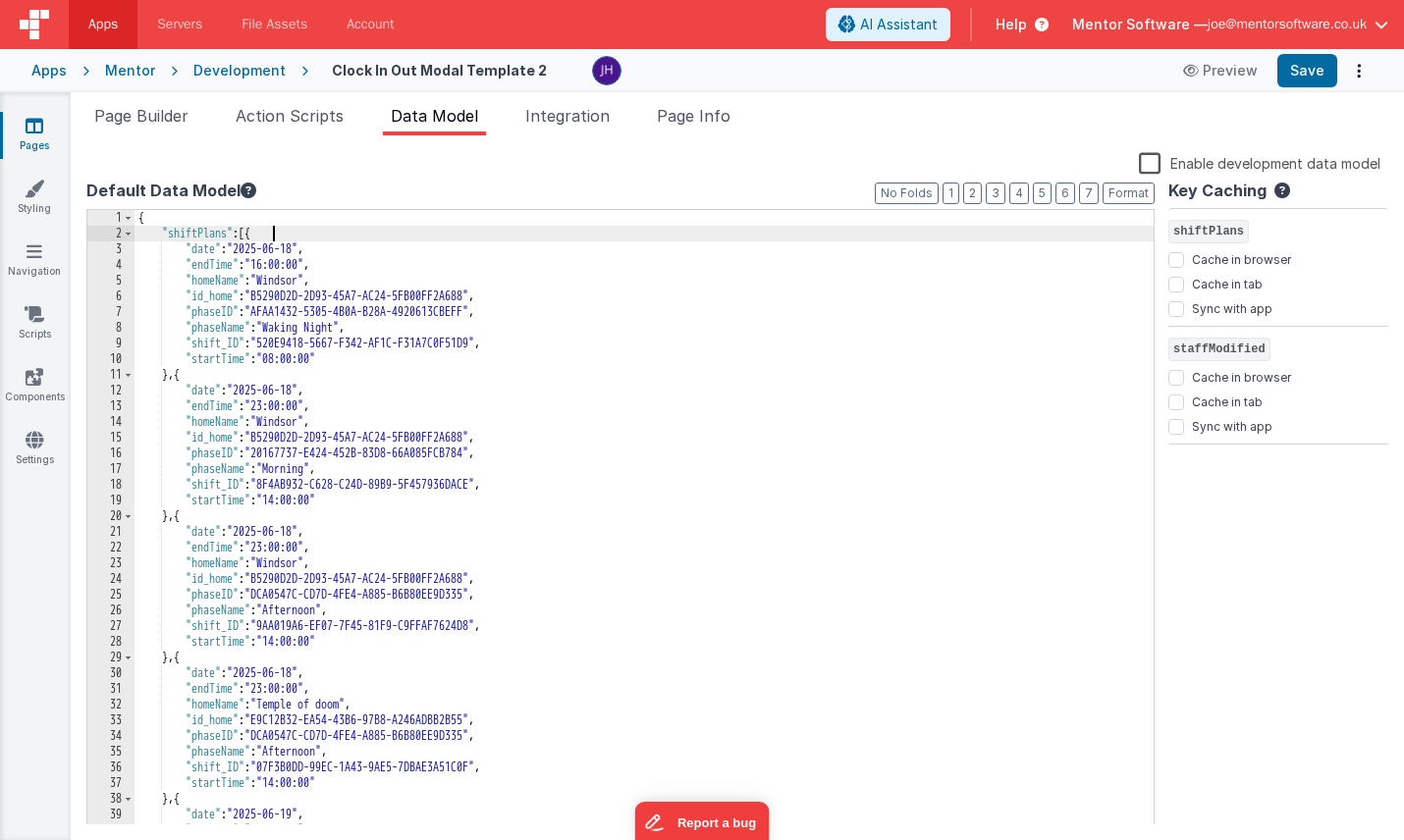 click on "{      "shiftPlans" :  [{           "date" :  "2025-06-18" ,           "endTime" :  "16:00:00" ,           "homeName" :  "Windsor" ,           "id_home" :  "B5290D2D-2D93-45A7-AC24-5FB00FF2A688" ,           "phaseID" :  "AFAA1432-5305-4B0A-B28A-4920613CBEFF" ,           "phaseName" :  "Waking Night" ,           "shift_ID" :  "520E9418-5667-F342-AF1C-F31A7C0F51D9" ,           "startTime" :  "08:00:00"      } ,  {           "date" :  "2025-06-18" ,           "endTime" :  "23:00:00" ,           "homeName" :  "Windsor" ,           "id_home" :  "B5290D2D-2D93-45A7-AC24-5FB00FF2A688" ,           "phaseID" :  "20167737-E424-452B-83D8-66A085FCB784" ,           "phaseName" :  "Morning" ,           "shift_ID" :  "8F4AB932-C628-C24D-89B9-5F457936DACE" ,           "startTime" :  "14:00:00"      } ,  {           "date" :  "2025-06-18" ,           "endTime" :  "23:00:00" ,           "homeName" :  "Windsor" ,           "id_home" :  "B5290D2D-2D93-45A7-AC24-5FB00FF2A688" ,           "phaseID" :  ,           "phaseName" :  ," at bounding box center (644, 533) 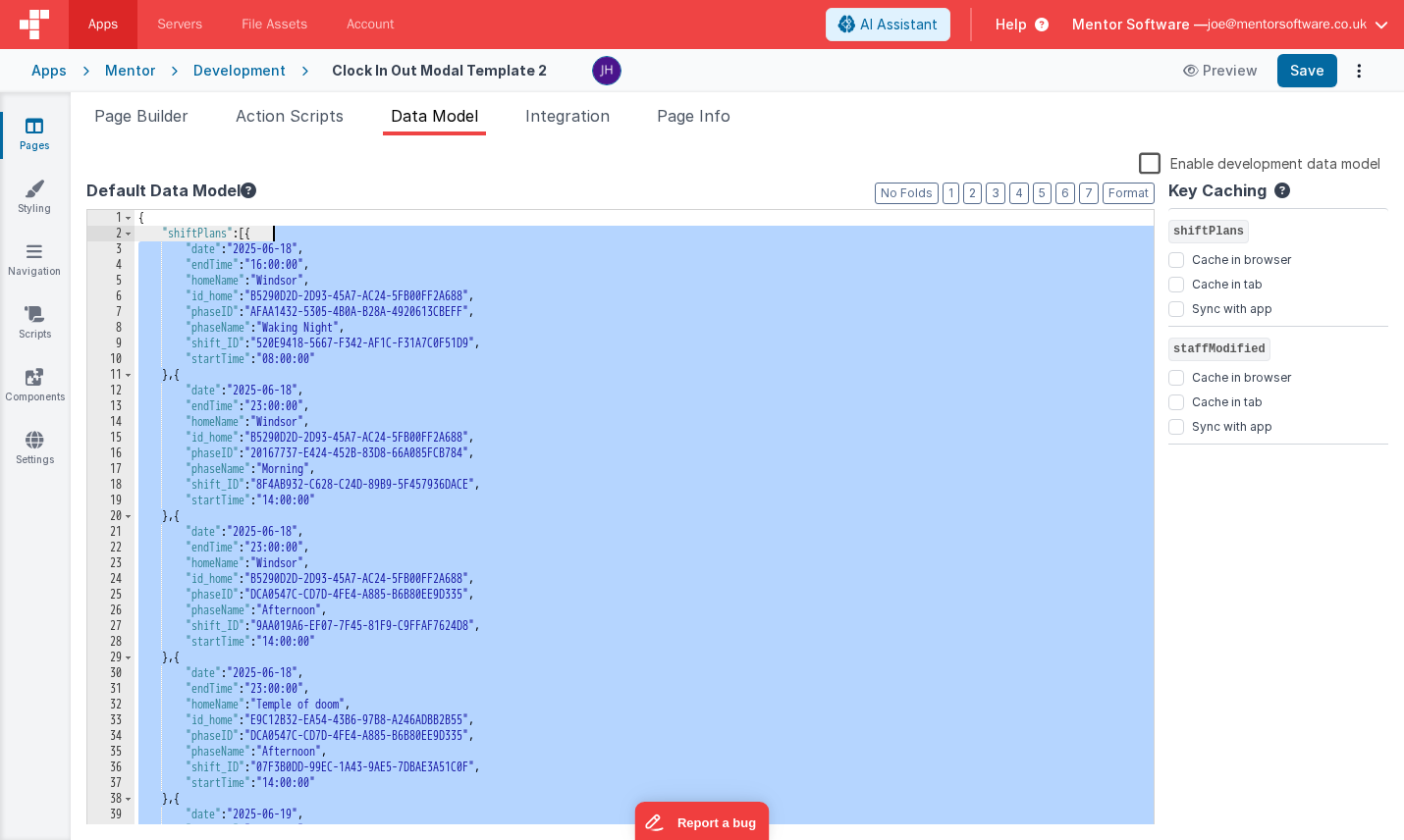 click on "{      "shiftPlans" :  [{           "date" :  "2025-06-18" ,           "endTime" :  "16:00:00" ,           "homeName" :  "Windsor" ,           "id_home" :  "B5290D2D-2D93-45A7-AC24-5FB00FF2A688" ,           "phaseID" :  "AFAA1432-5305-4B0A-B28A-4920613CBEFF" ,           "phaseName" :  "Waking Night" ,           "shift_ID" :  "520E9418-5667-F342-AF1C-F31A7C0F51D9" ,           "startTime" :  "08:00:00"      } ,  {           "date" :  "2025-06-18" ,           "endTime" :  "23:00:00" ,           "homeName" :  "Windsor" ,           "id_home" :  "B5290D2D-2D93-45A7-AC24-5FB00FF2A688" ,           "phaseID" :  "20167737-E424-452B-83D8-66A085FCB784" ,           "phaseName" :  "Morning" ,           "shift_ID" :  "8F4AB932-C628-C24D-89B9-5F457936DACE" ,           "startTime" :  "14:00:00"      } ,  {           "date" :  "2025-06-18" ,           "endTime" :  "23:00:00" ,           "homeName" :  "Windsor" ,           "id_home" :  "B5290D2D-2D93-45A7-AC24-5FB00FF2A688" ,           "phaseID" :  ,           "phaseName" :  ," at bounding box center [644, 533] 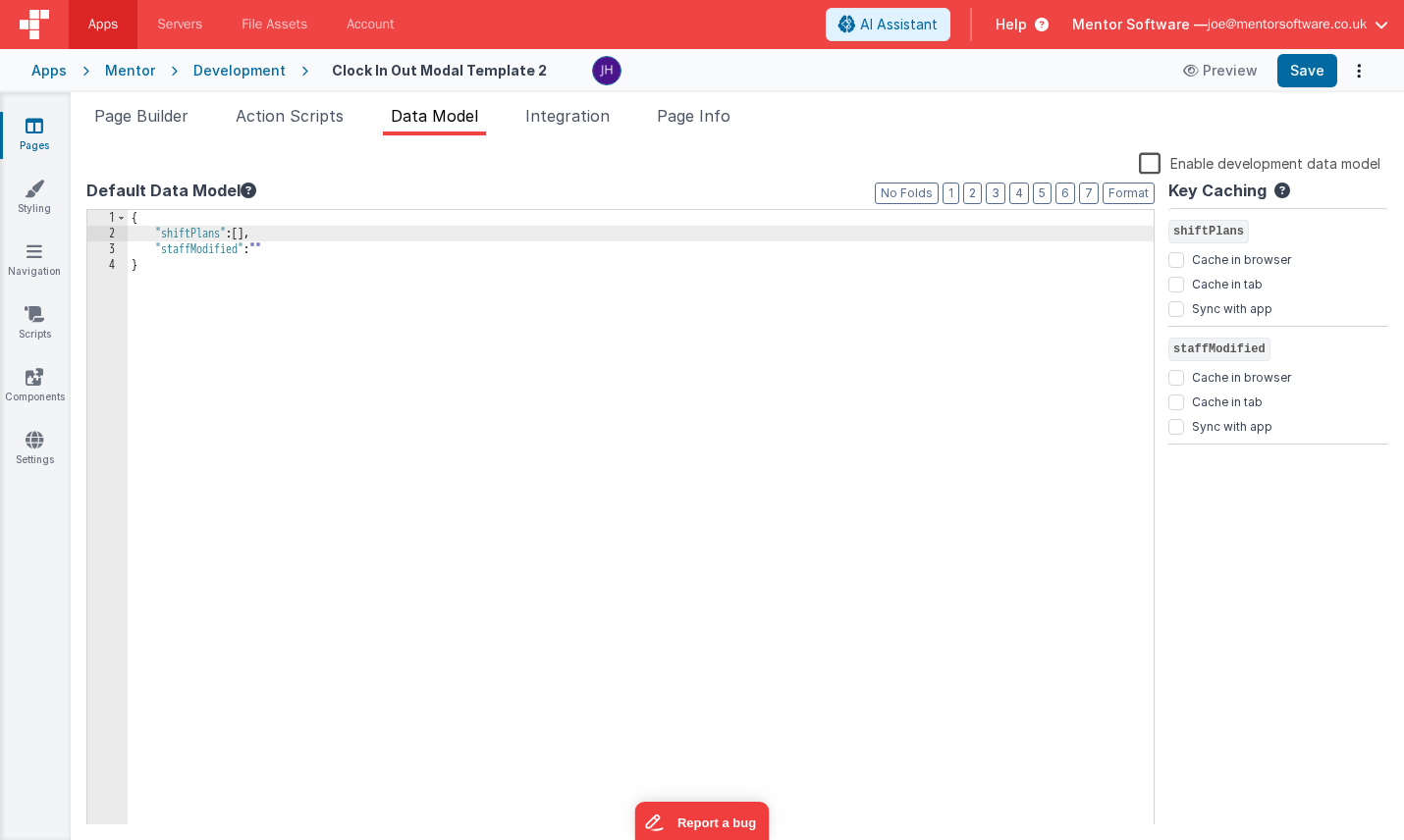 click on "{      "shiftPlans" :  [ ] ,      "staffModified" :  "" }" at bounding box center (640, 533) 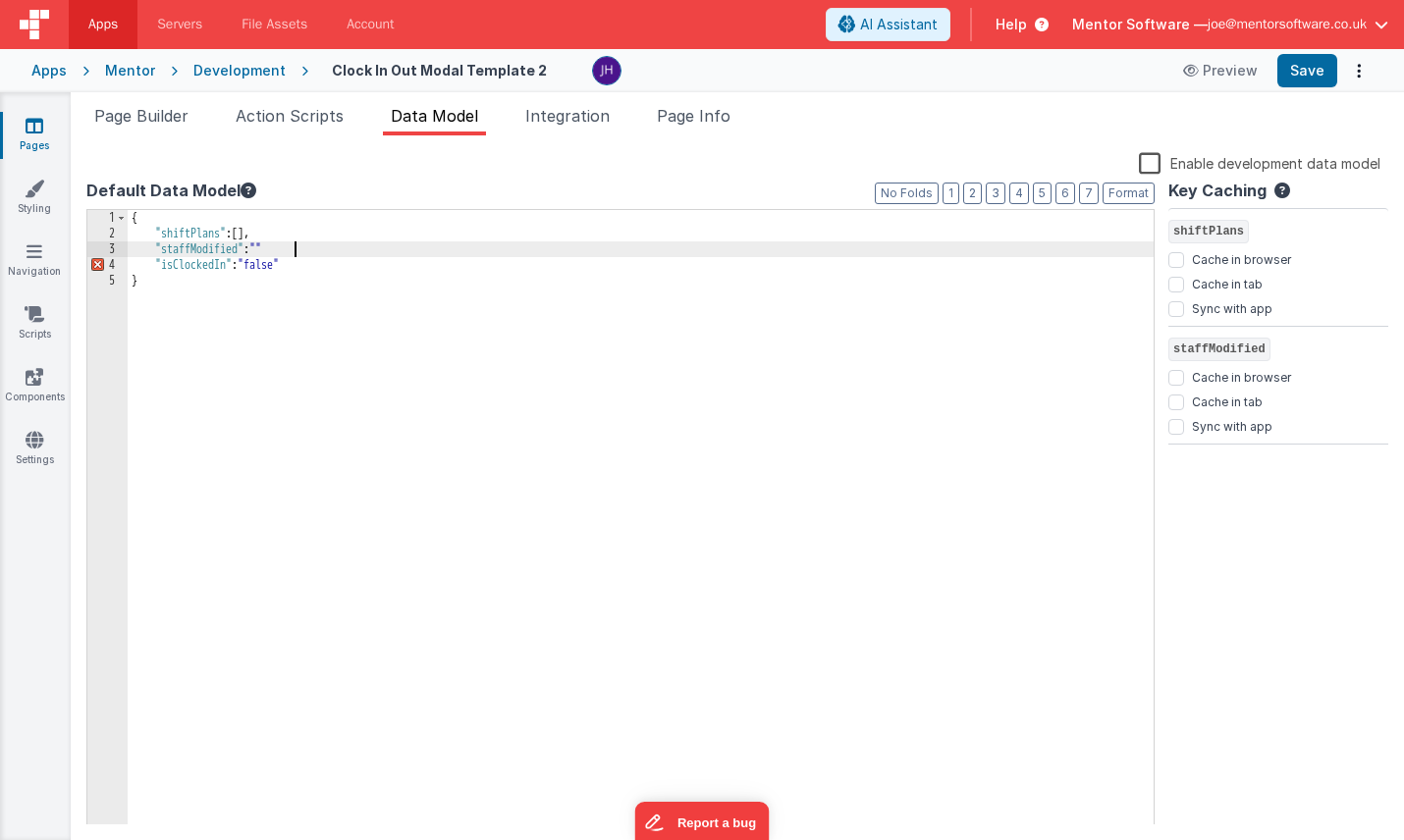 click on "{      "shiftPlans" :  [ ] ,      "staffModified" :  ""      "isClockedIn" : "false" }" at bounding box center [640, 533] 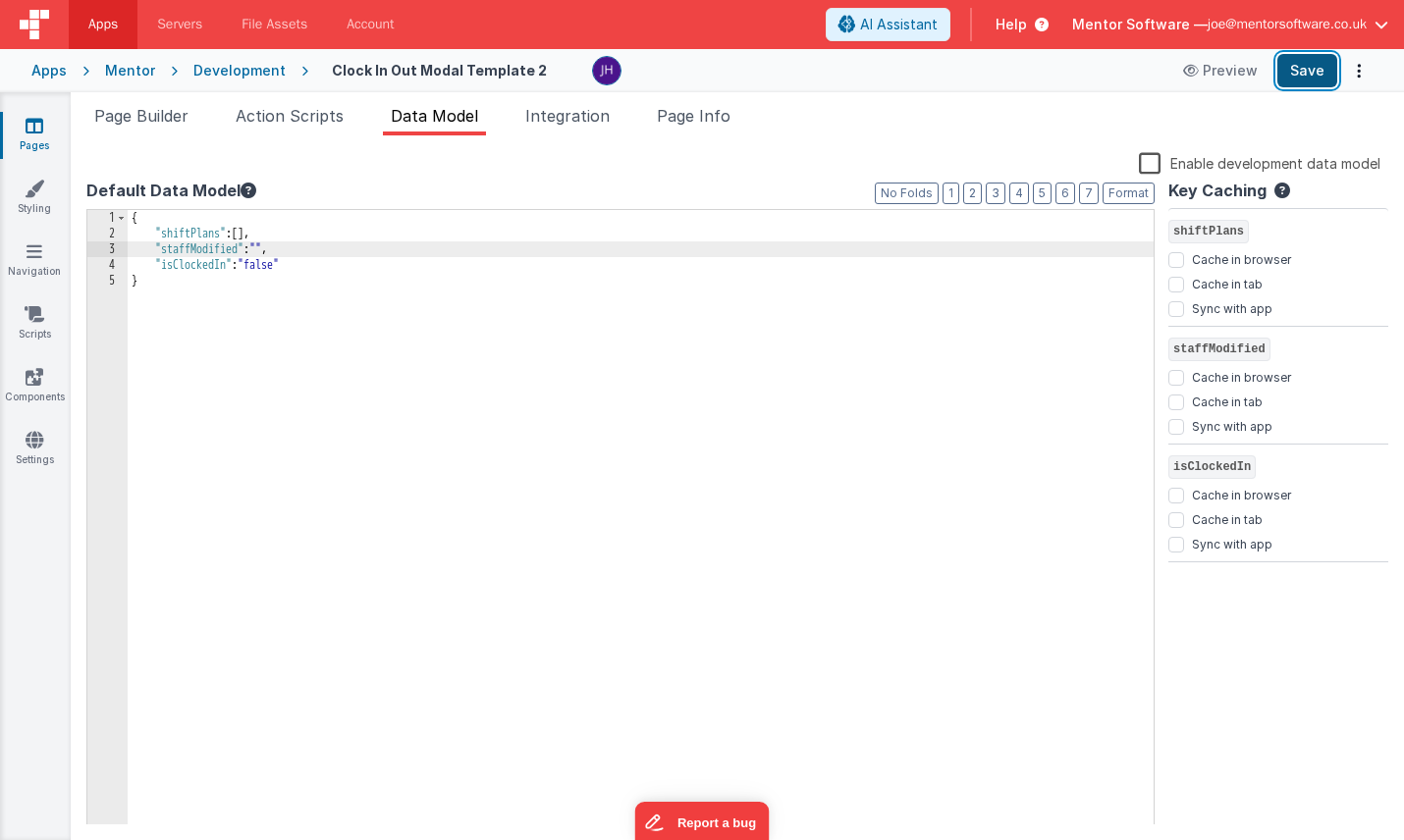 click on "Save" at bounding box center (1307, 71) 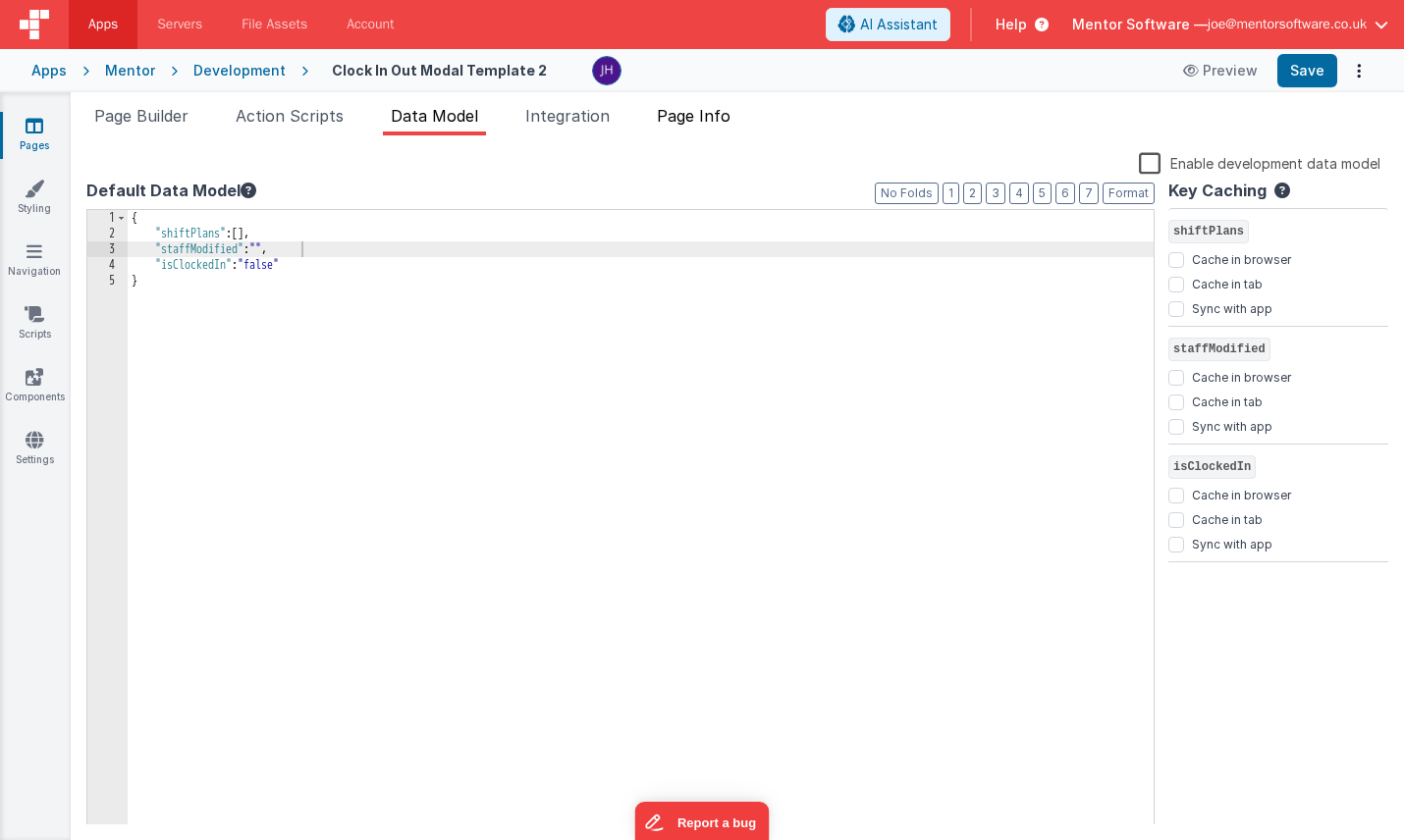 click on "Page Info" at bounding box center [693, 116] 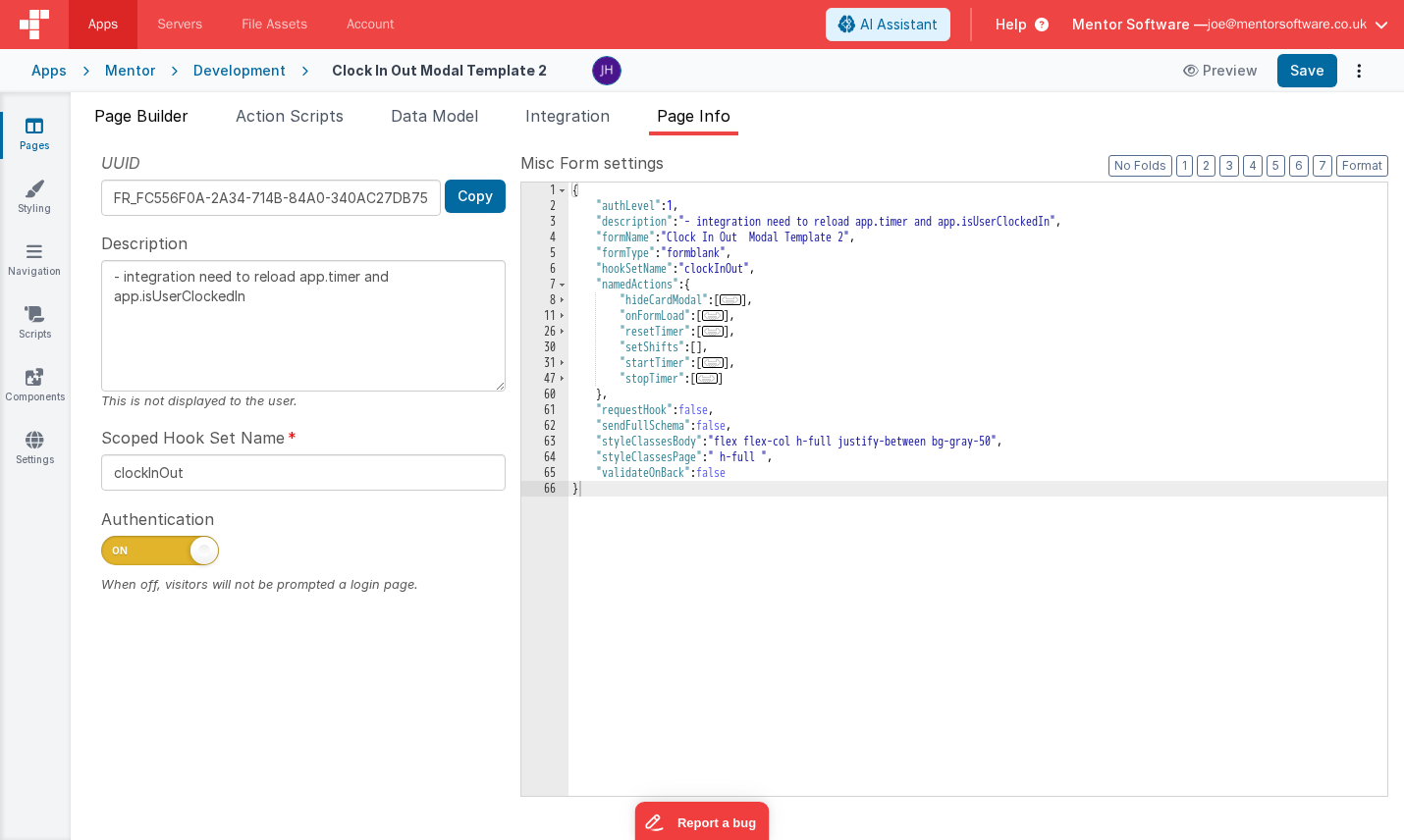 click on "Page Builder" at bounding box center (141, 116) 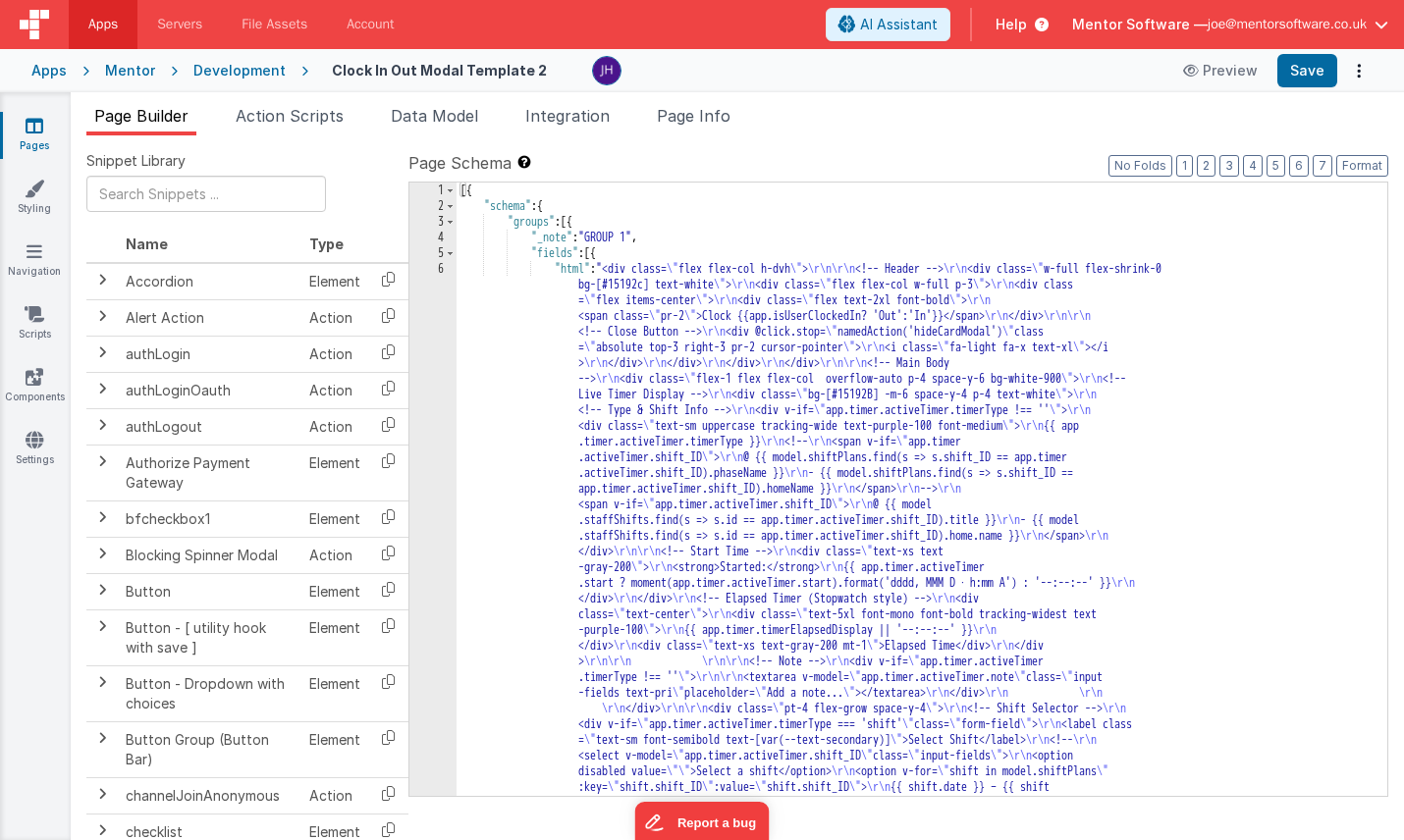 click on "[{      "schema" :  {           "groups" :  [{                "_note" :  "GROUP 1" ,                "fields" :  [{                     "html" :  "<div class= \" flex flex-col h-dvh \" > \r\n\r\n     <!-- Header --> \r\n     <div class= \" w-full flex-shrink-0                       bg-[#15192c] text-white \" > \r\n         <div class= \" flex flex-col w-full p-3 \" > \r\n             <div class                      = \" flex items-center \" > \r\n                 <div class= \" flex text-2xl font-bold \" > \r\n                                           <span class= \" pr-2 \" >Clock {{app.isUserClockedIn? 'Out':'In'}}</span> \r\n                 </div> \r\n\r\n                                       <!-- Close Button --> \r\n                 <div @click.stop= \" namedAction('hideCardModal') \"  class                      = \" absolute top-3 right-3 pr-2 cursor-pointer \" > \r\n                     <i class= \" \"" at bounding box center [922, 1023] 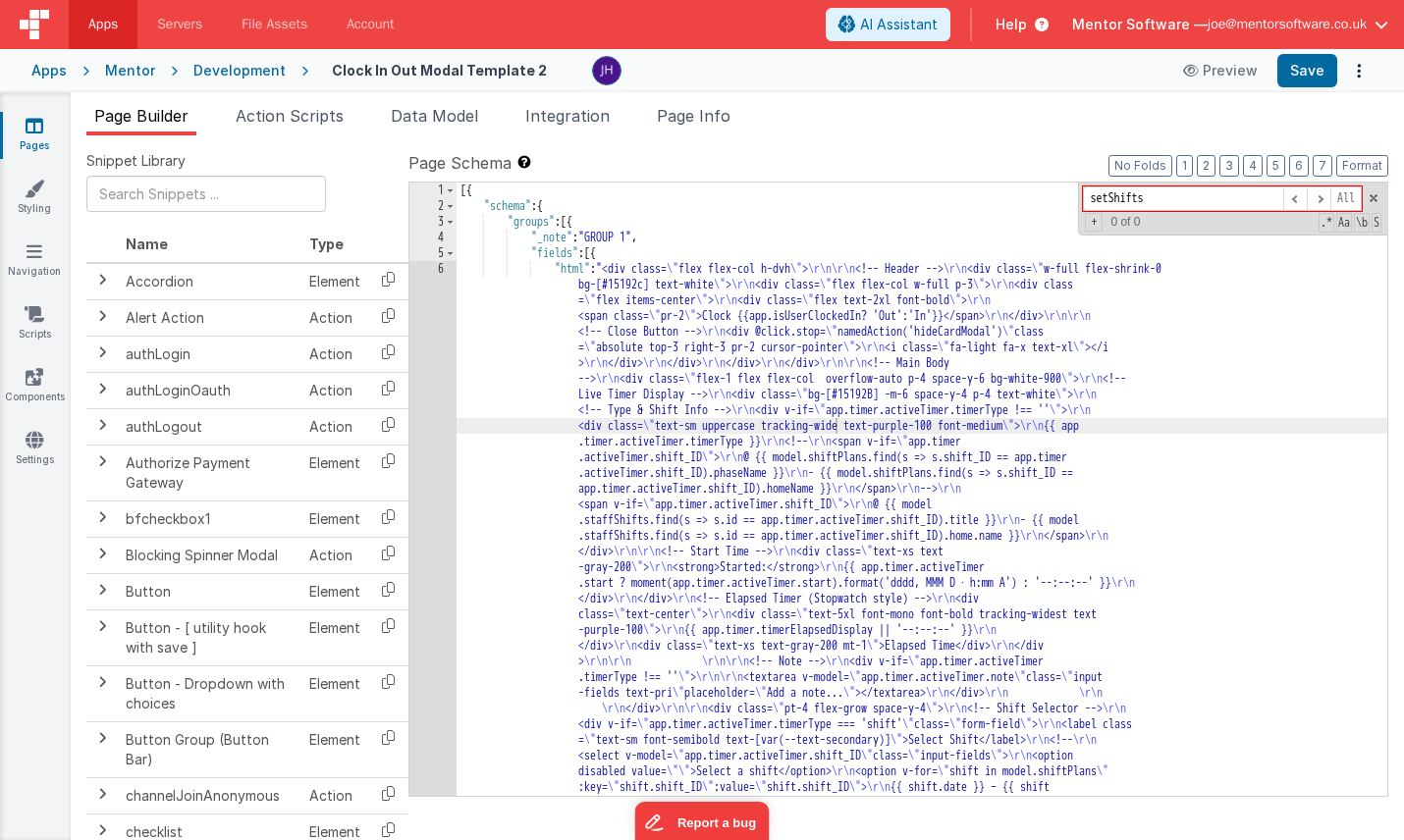 click on "setShifts" at bounding box center [1183, 198] 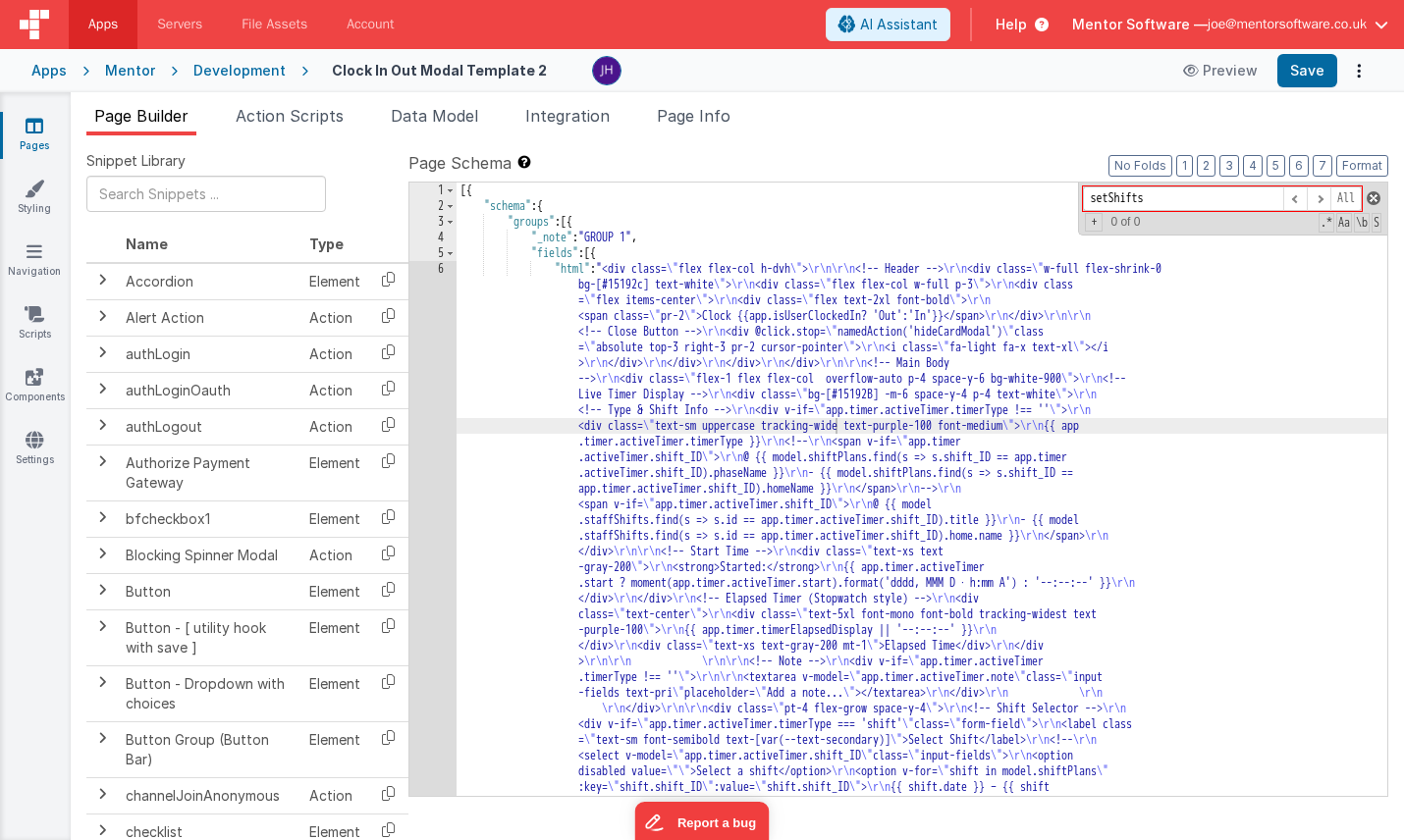 type on "setShifts" 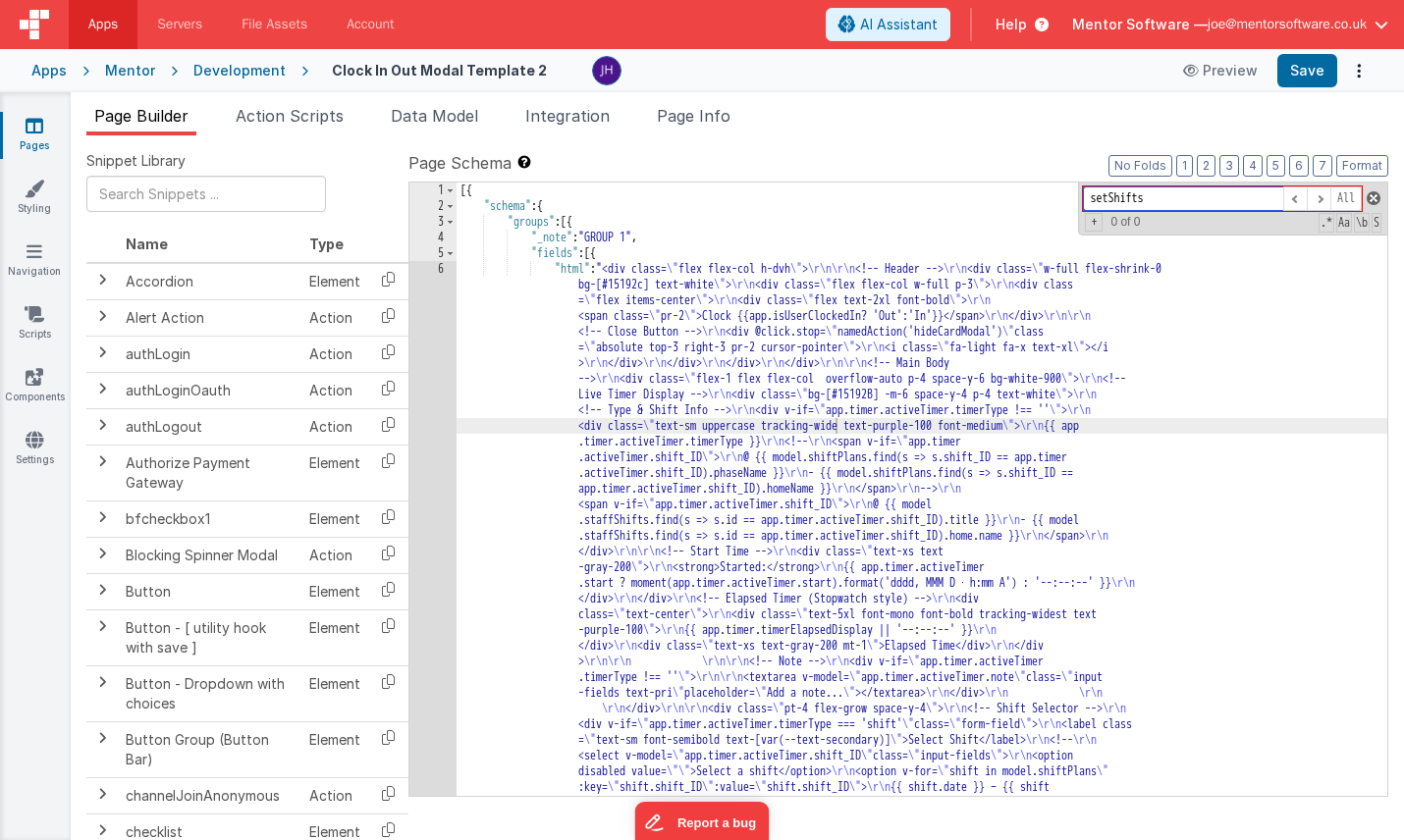 click at bounding box center (1374, 198) 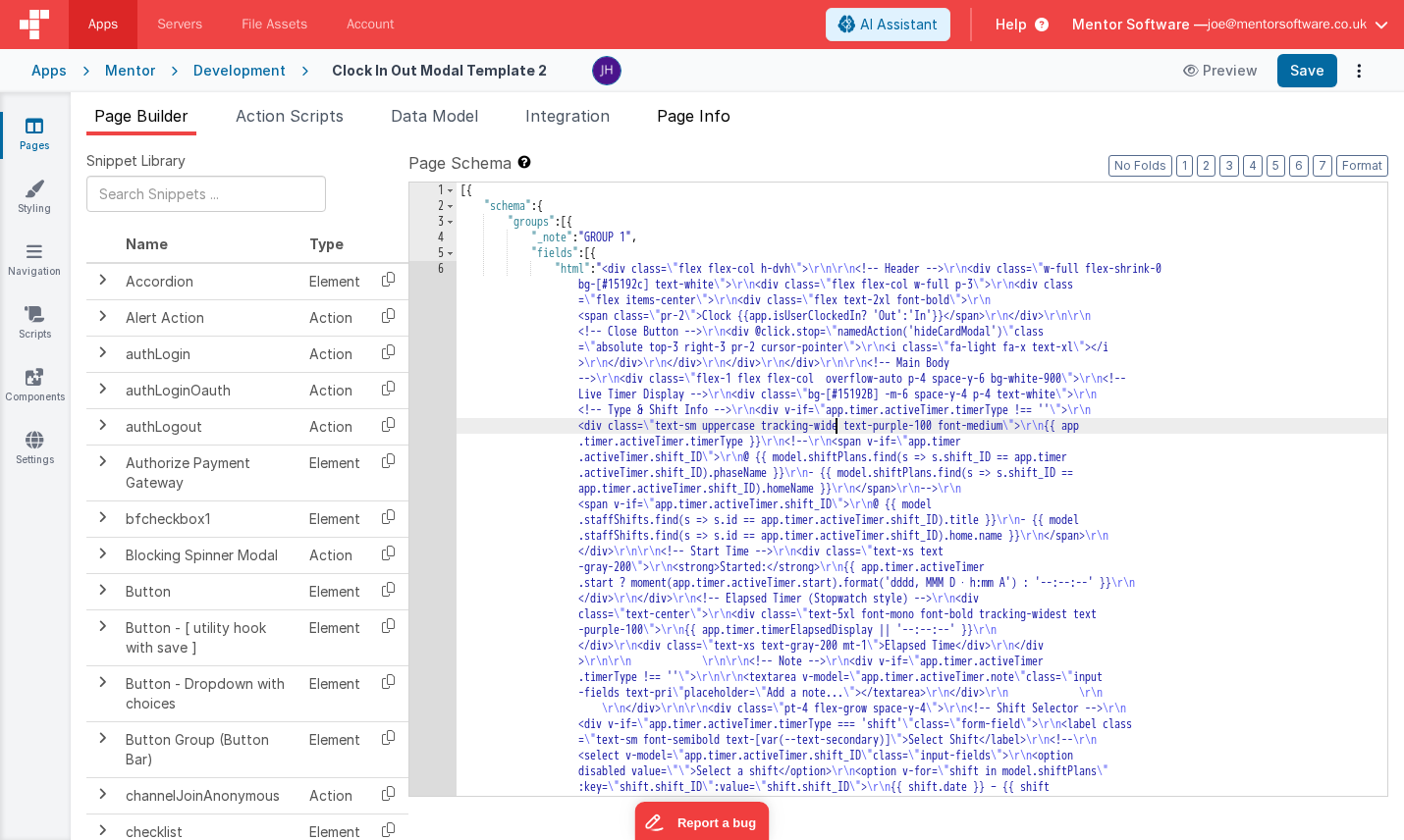 click on "Page Info" at bounding box center [693, 116] 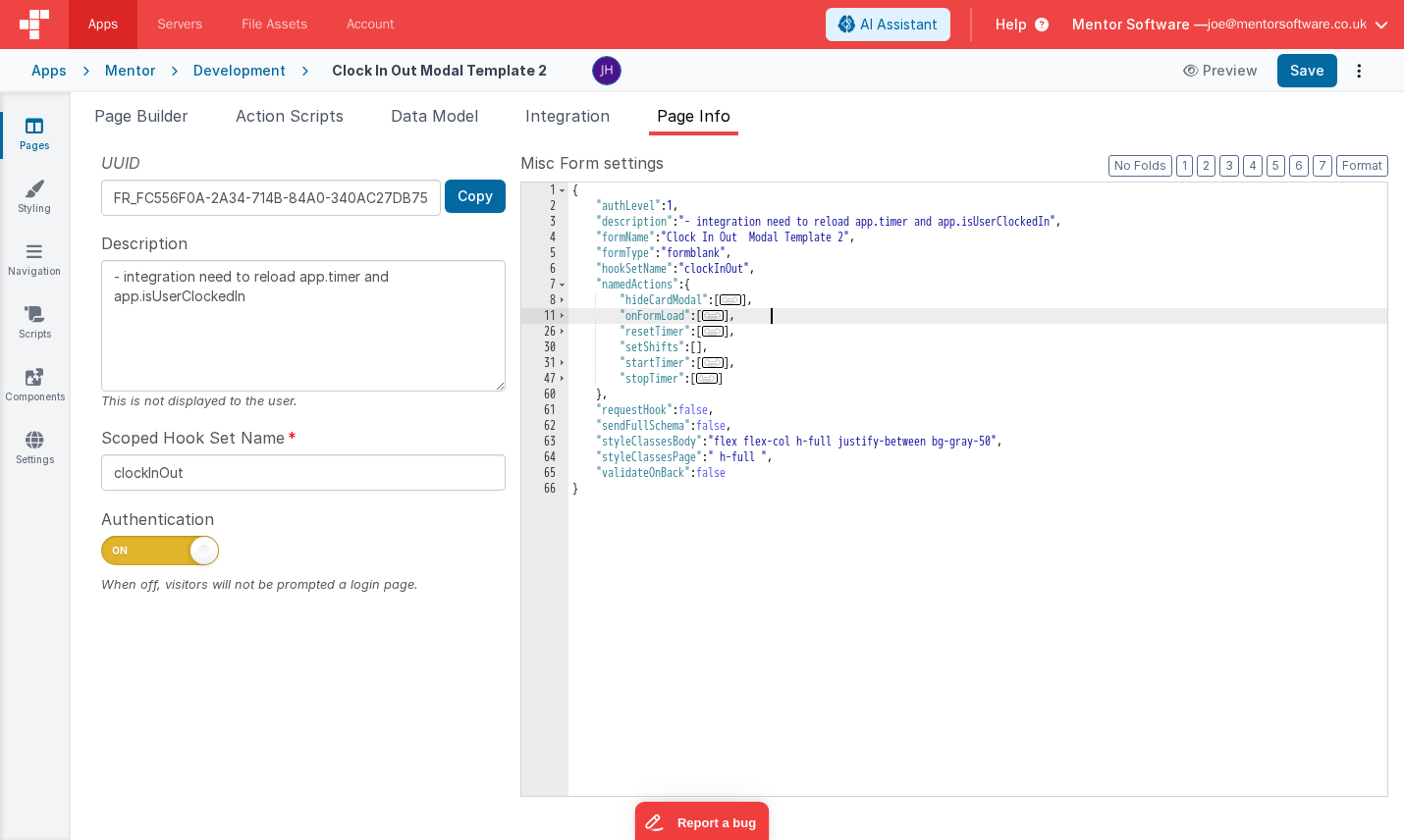 click on "{      "authLevel" :  1 ,      "description" :  "- integration need to reload app.timer and app.isUserClockedIn" ,      "formName" :  "Clock In Out  Modal Template 2" ,      "formType" :  "formblank" ,      "hookSetName" :  "clockInOut" ,      "namedActions" :  {           "hideCardModal" :  [ ... ] ,           "onFormLoad" :  [ ... ] ,           "resetTimer" :  [ ... ] ,           "setShifts" :  [ ] ,           "startTimer" :  [ ... ] ,           "stopTimer" :  [ ... ]      } ,      "requestHook" :  false ,      "sendFullSchema" :  false ,      "styleClassesBody" :  "flex flex-col h-full justify-between bg-gray-50" ,      "styleClassesPage" :  " h-full " ,      "validateOnBack" :  false }" at bounding box center (978, 504) 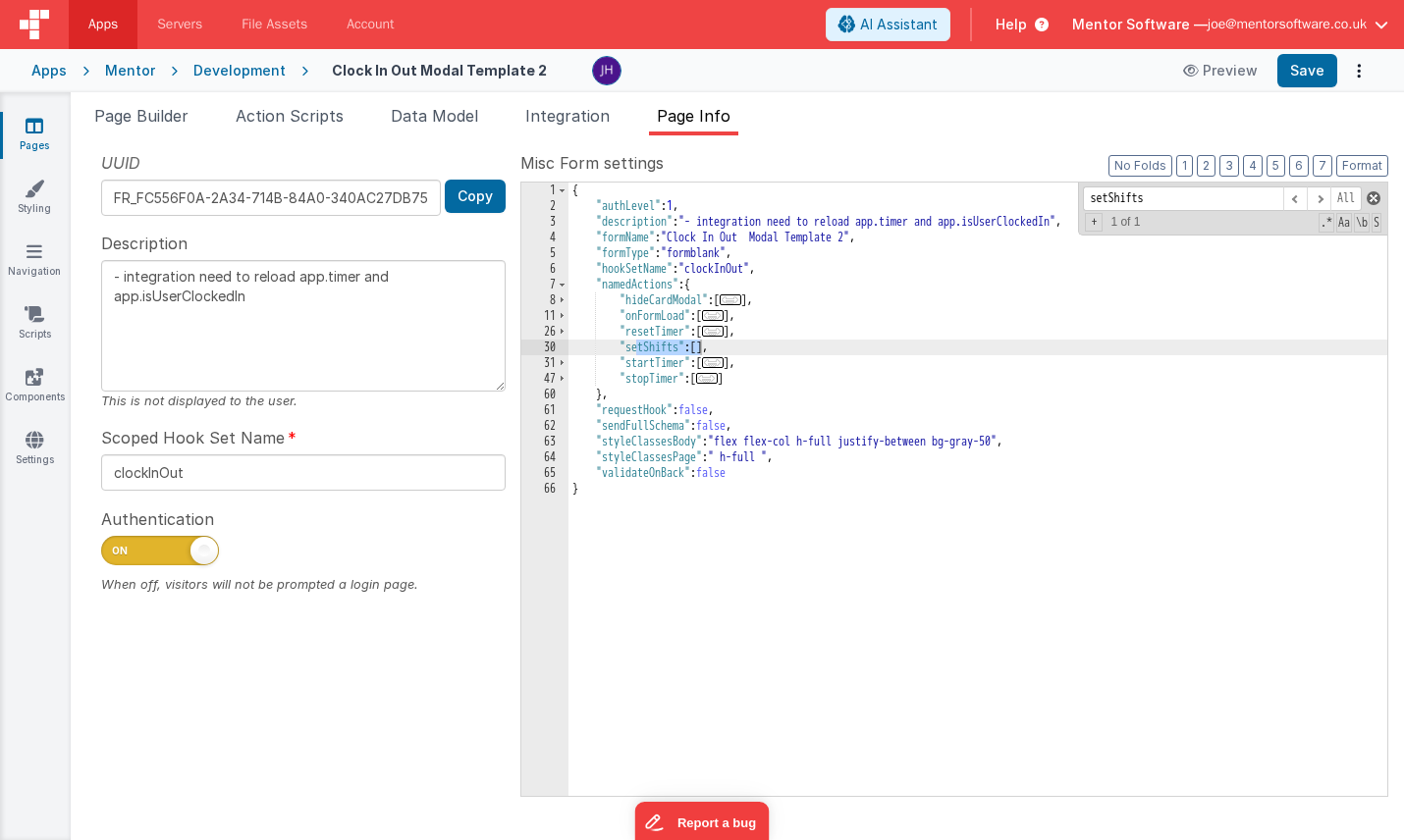 type on "setShifts" 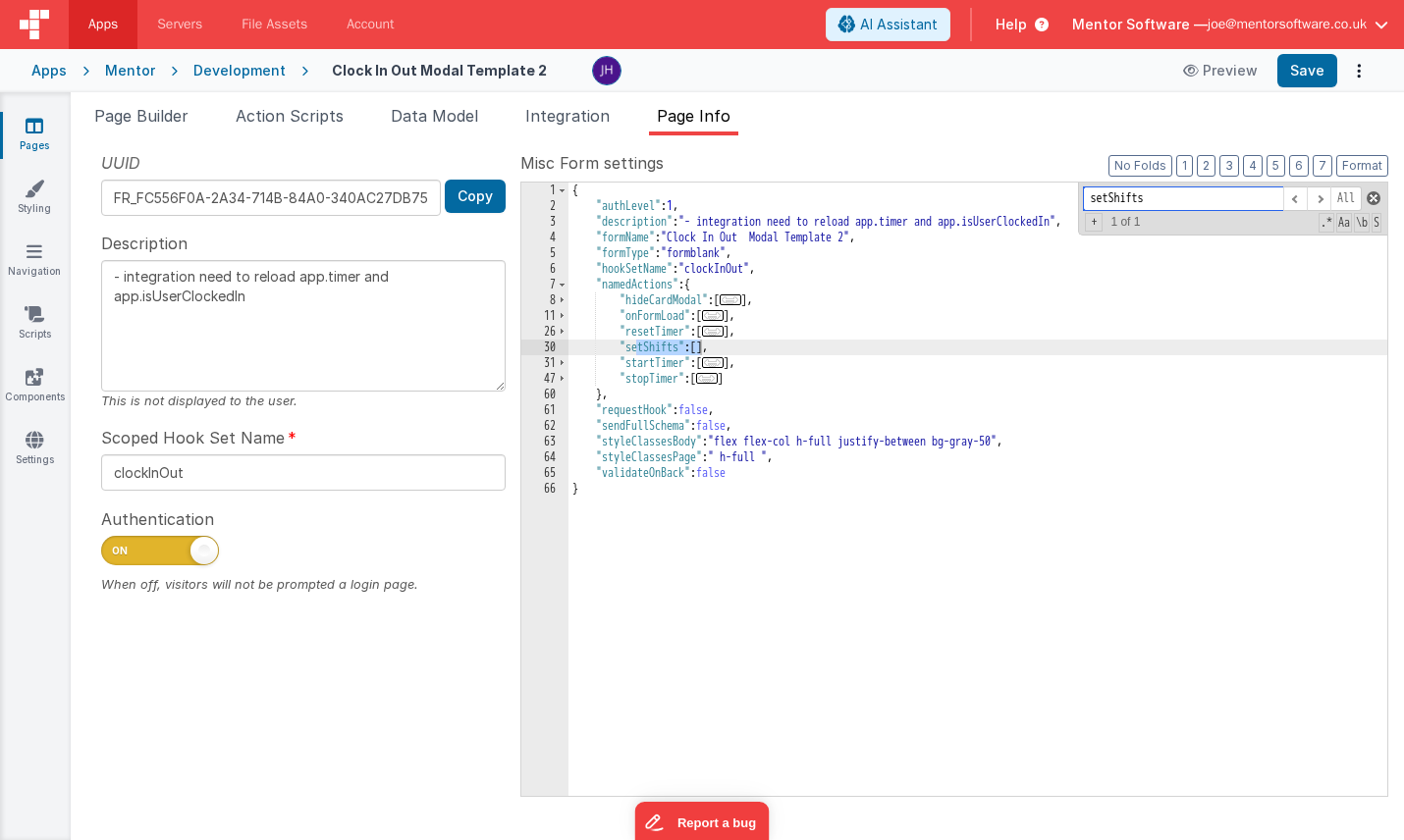 click at bounding box center [1374, 198] 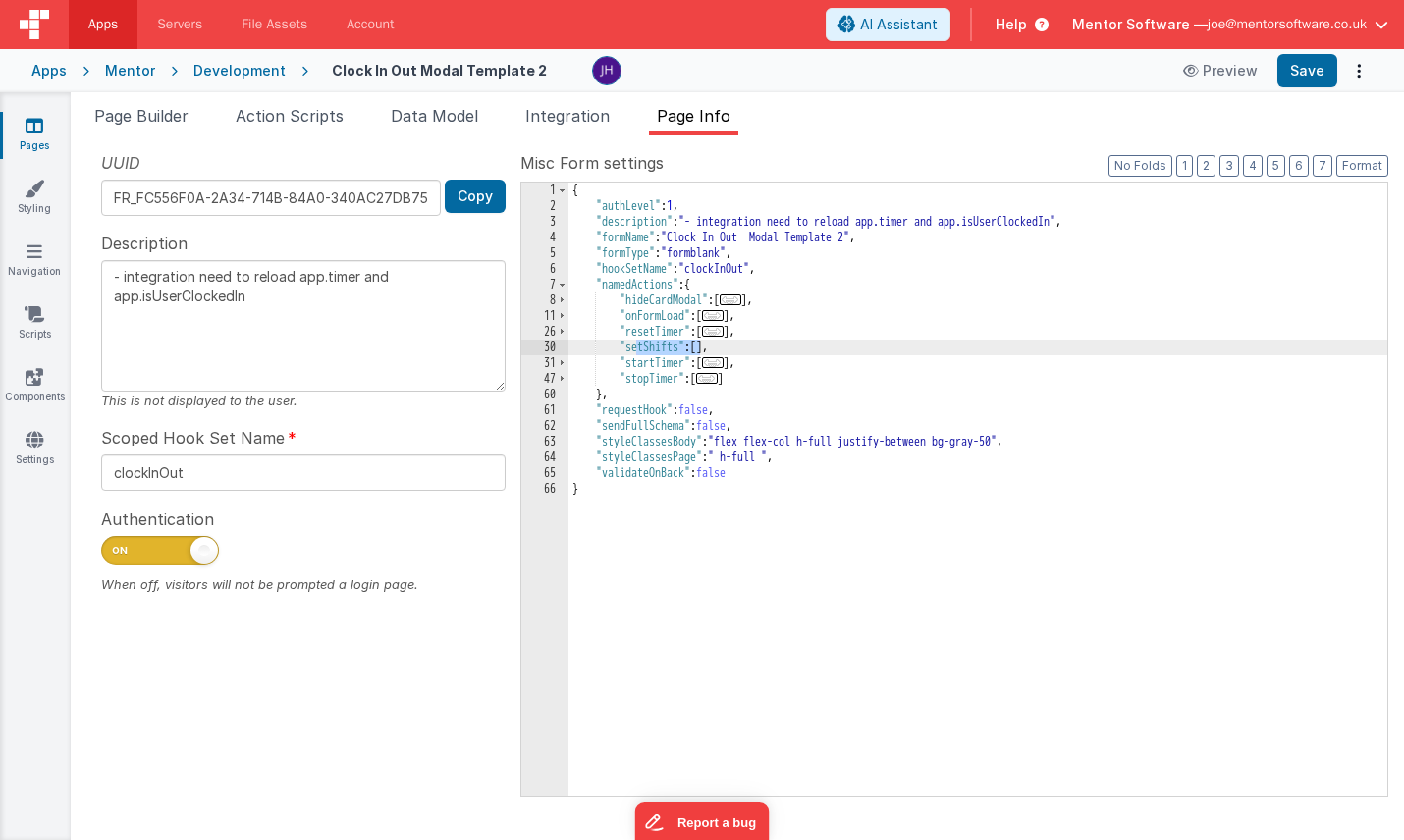 click on "Page Builder
Action Scripts
Data Model
Integration
Page Info" at bounding box center (737, 120) 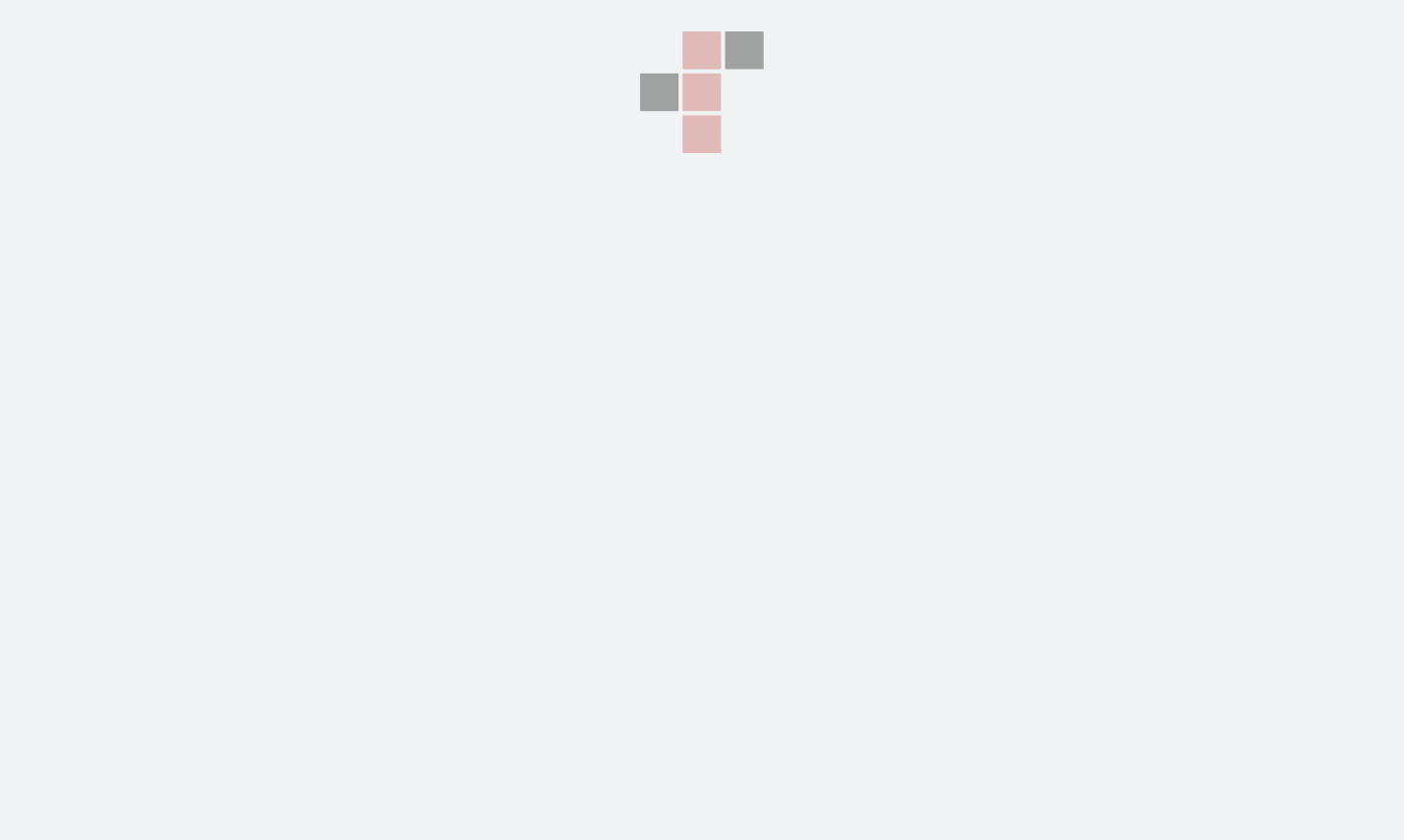scroll, scrollTop: 0, scrollLeft: 0, axis: both 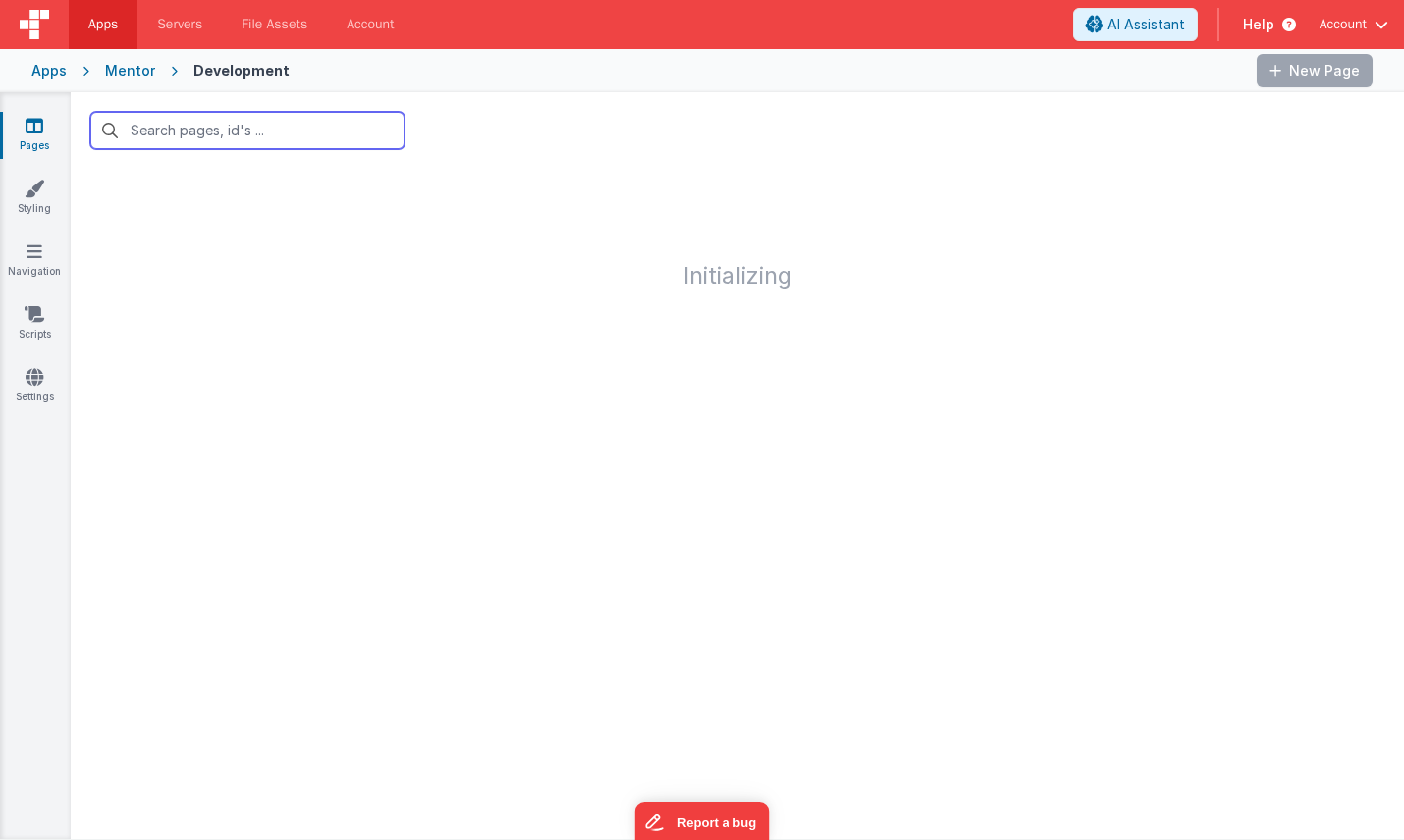 click at bounding box center [247, 131] 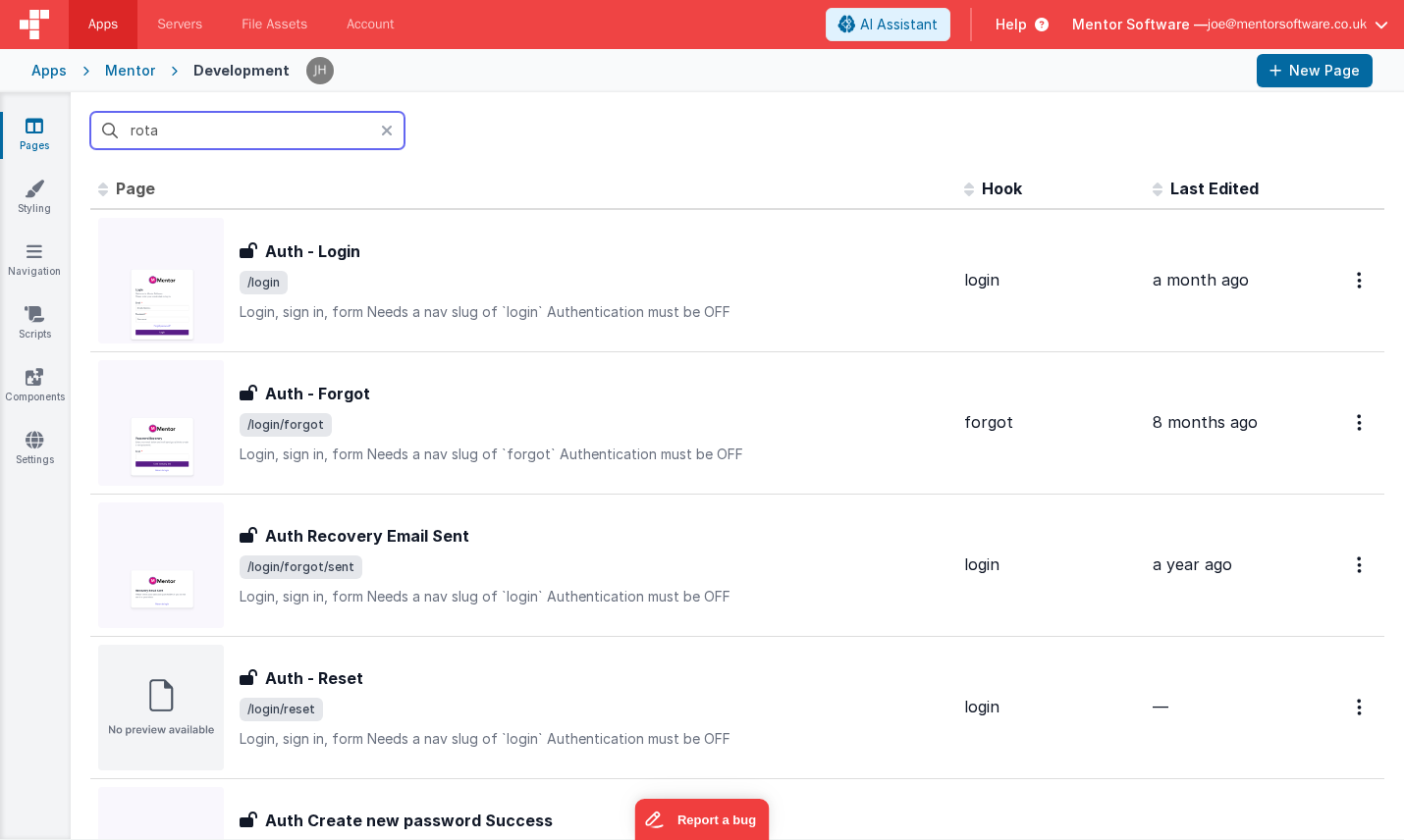 click on "rota" at bounding box center (247, 131) 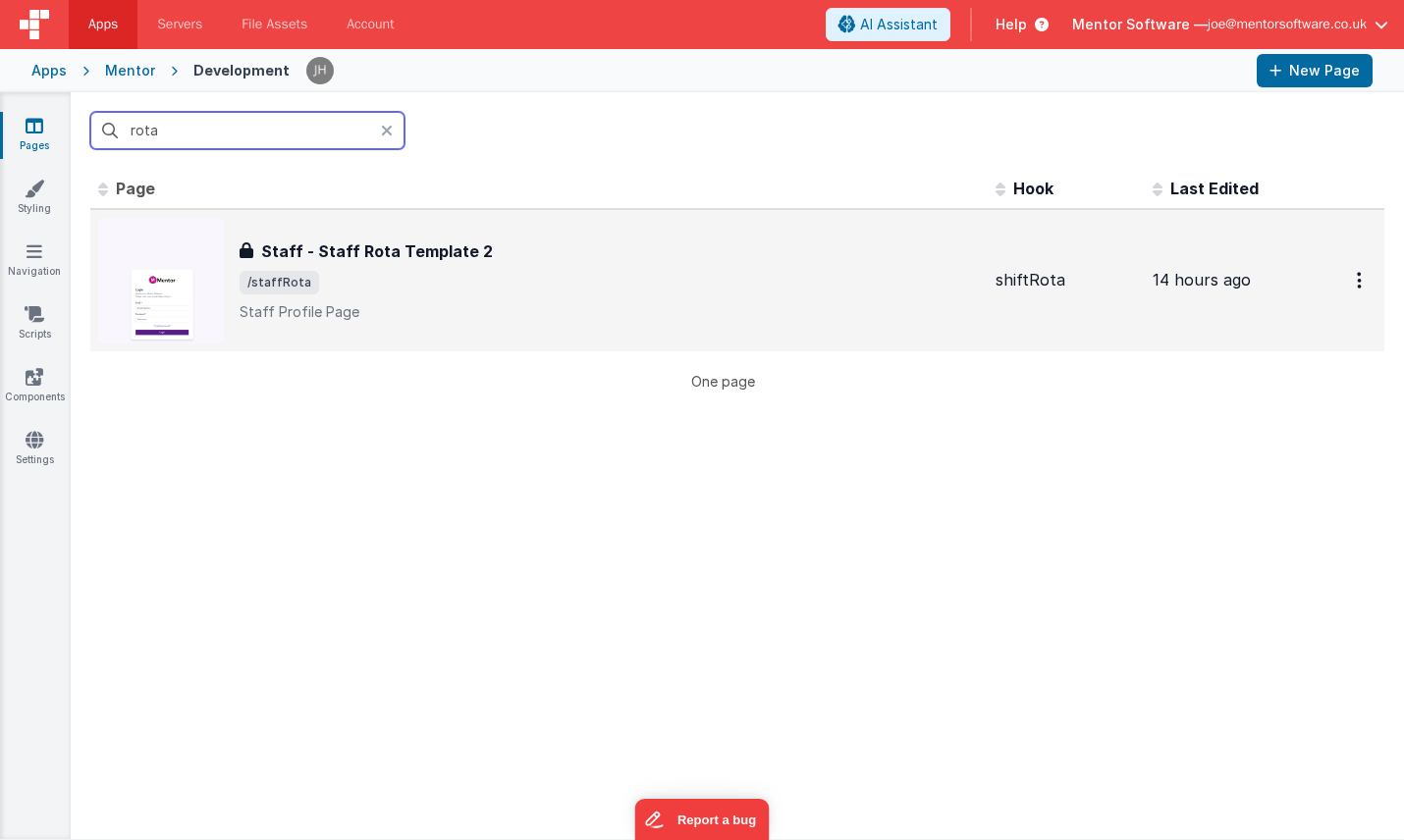 type on "rota" 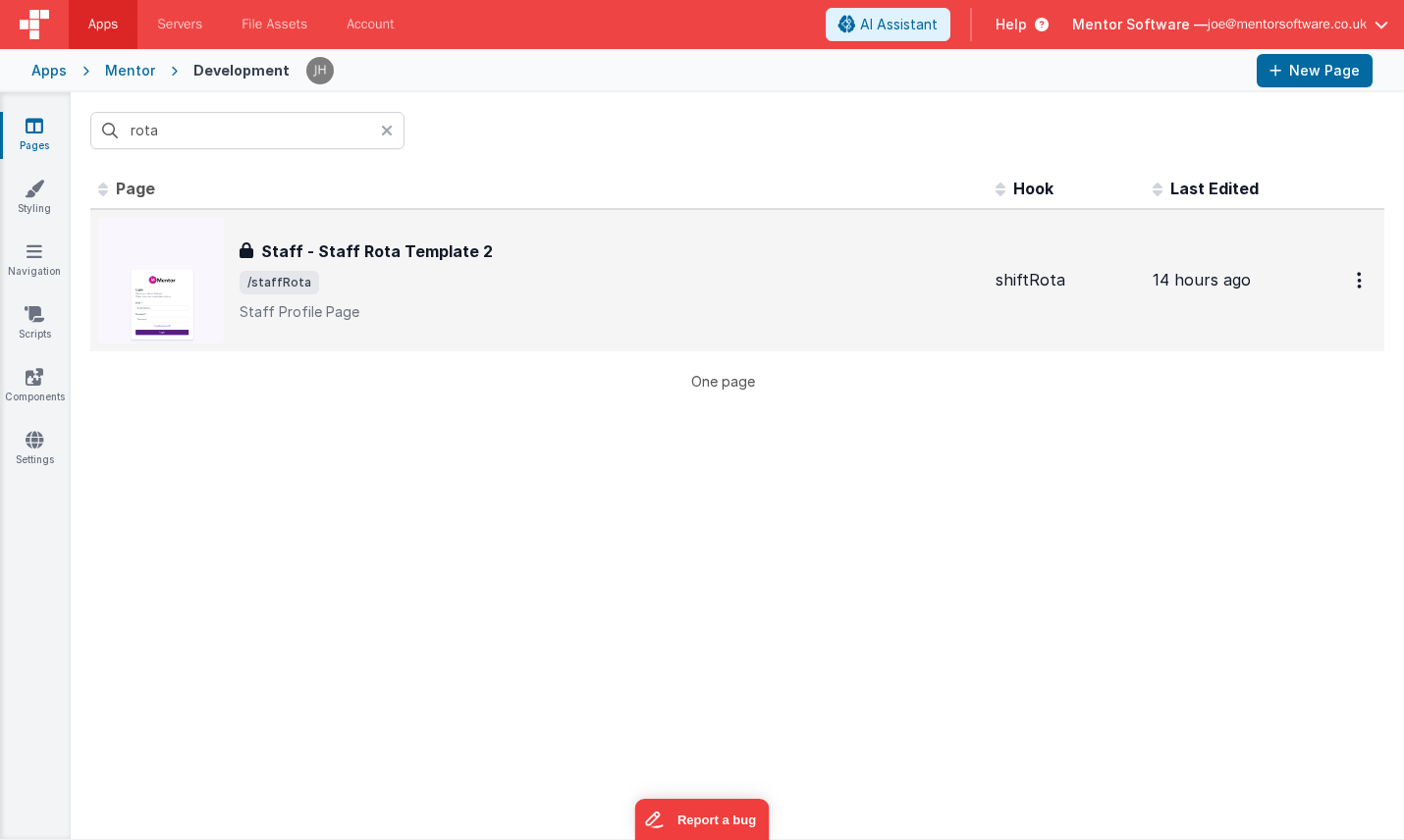 click on "Staff - Staff Rota Template 2" at bounding box center [377, 251] 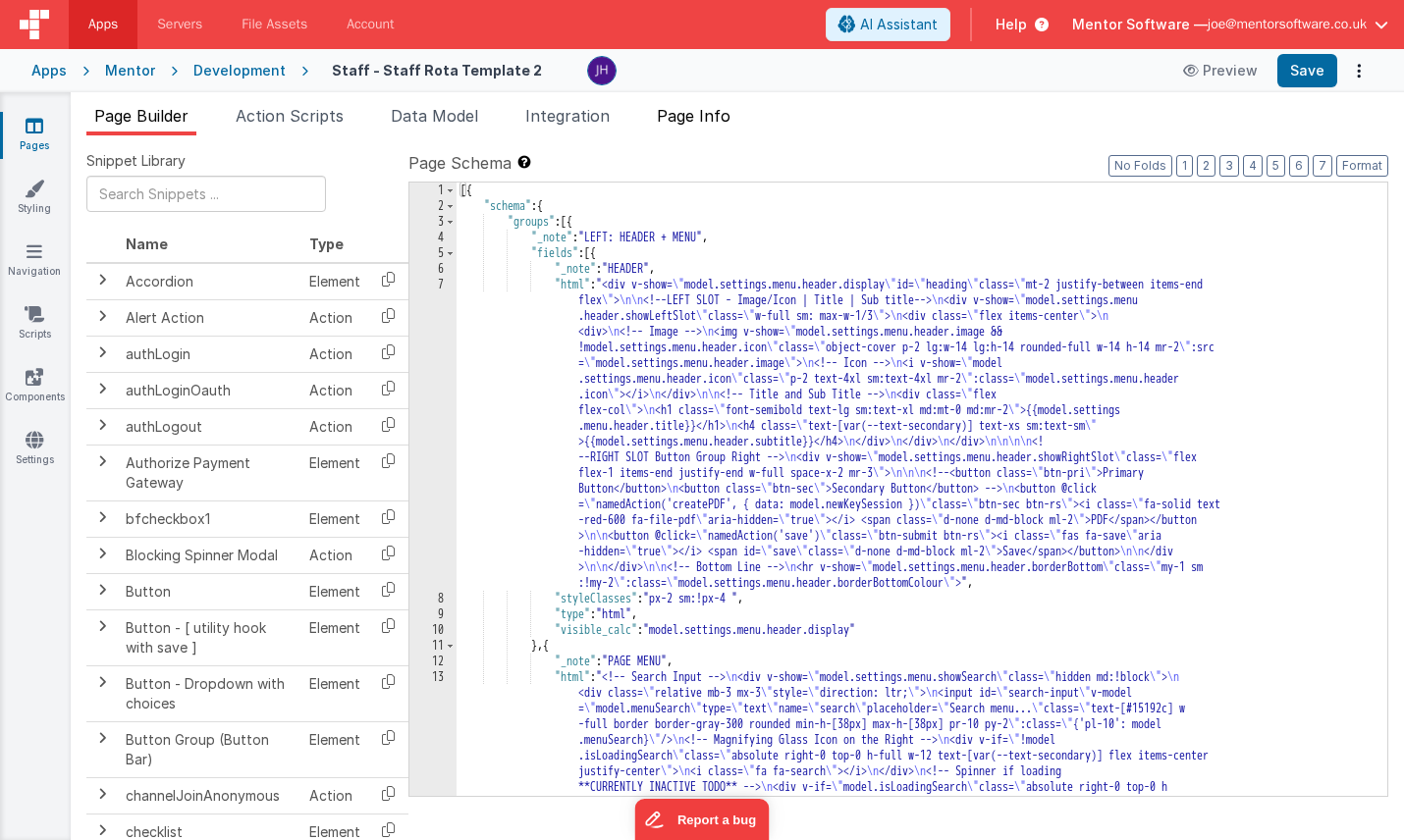 click on "Page Info" at bounding box center [693, 116] 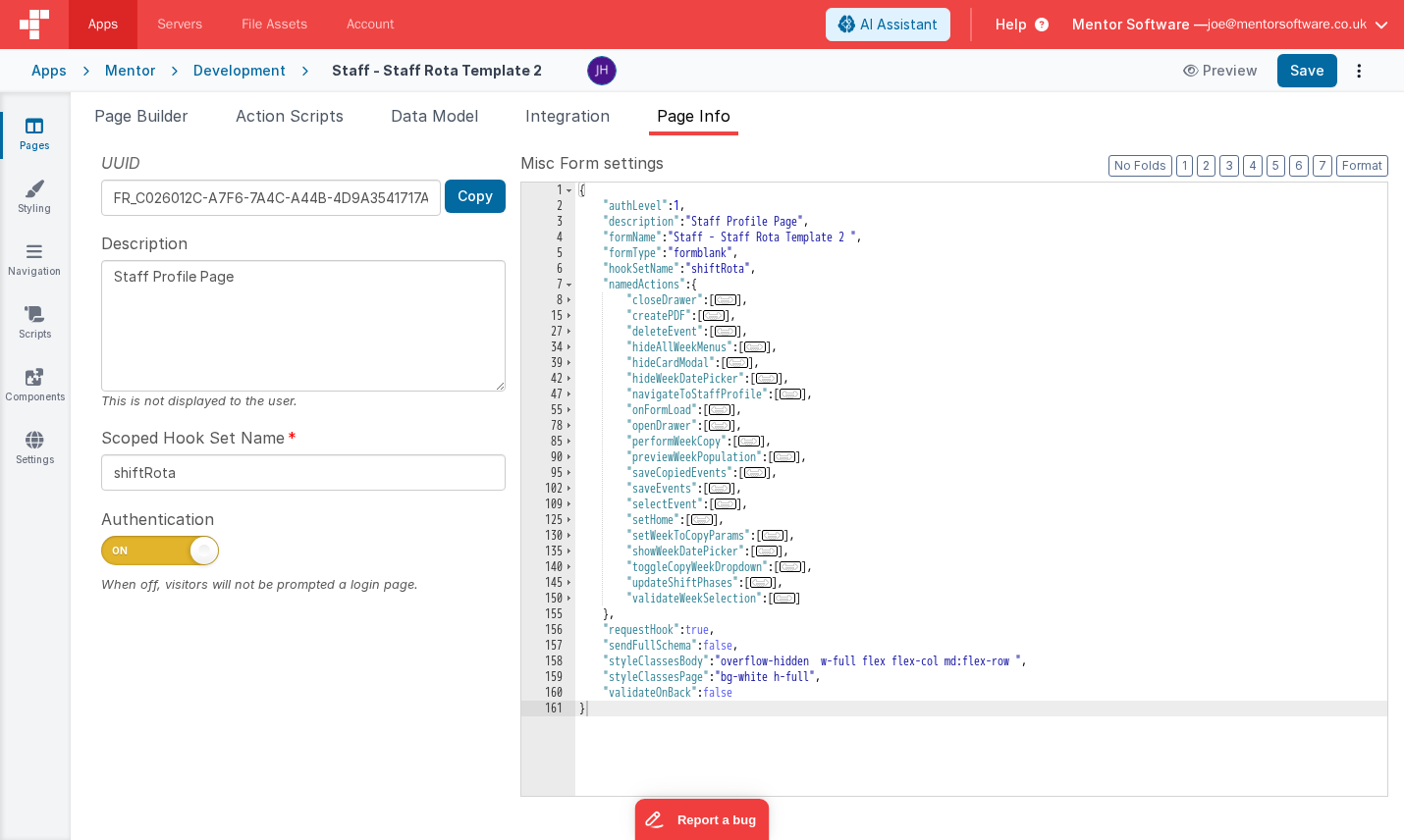click on "Page Info" at bounding box center (693, 116) 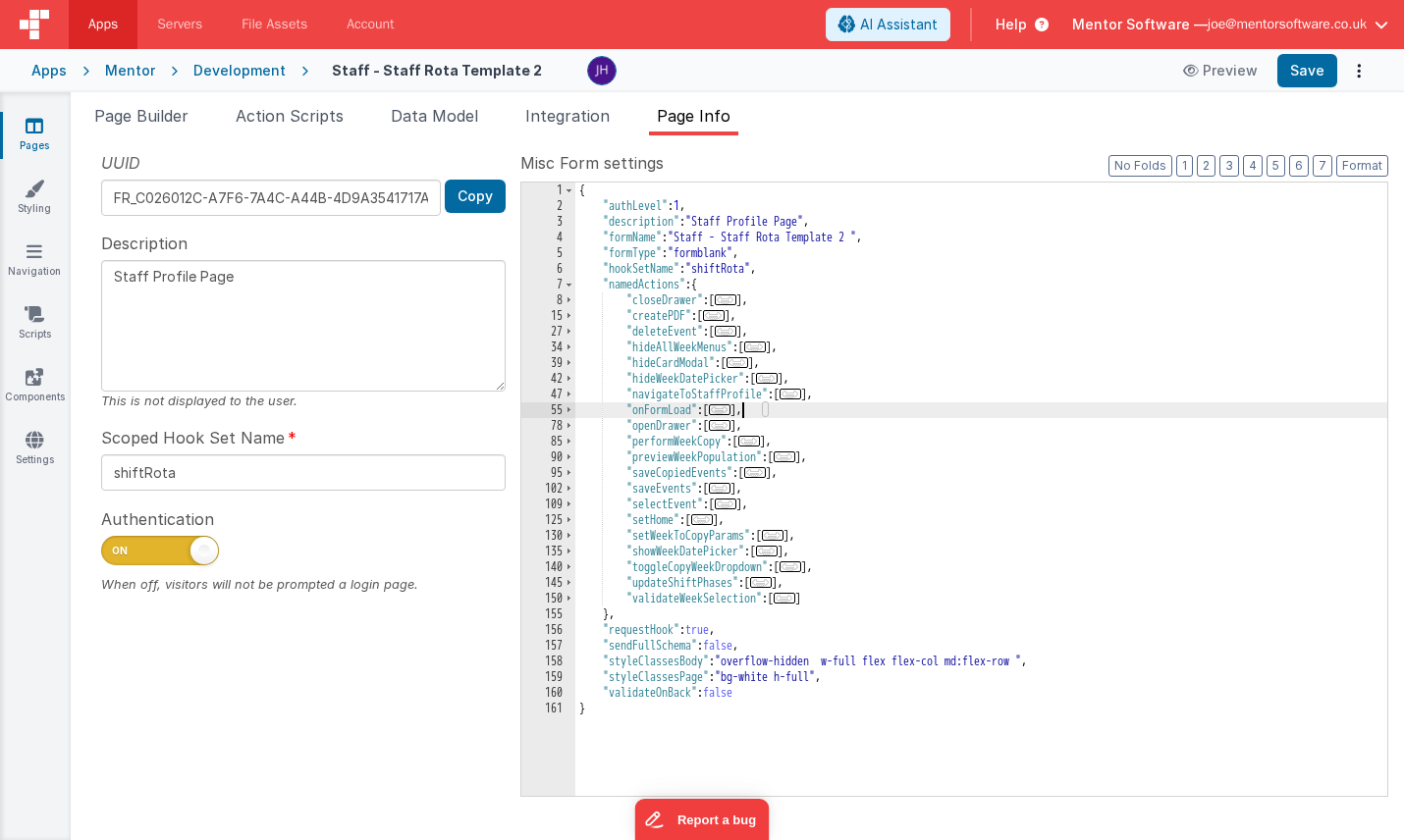 click on "..." at bounding box center (720, 409) 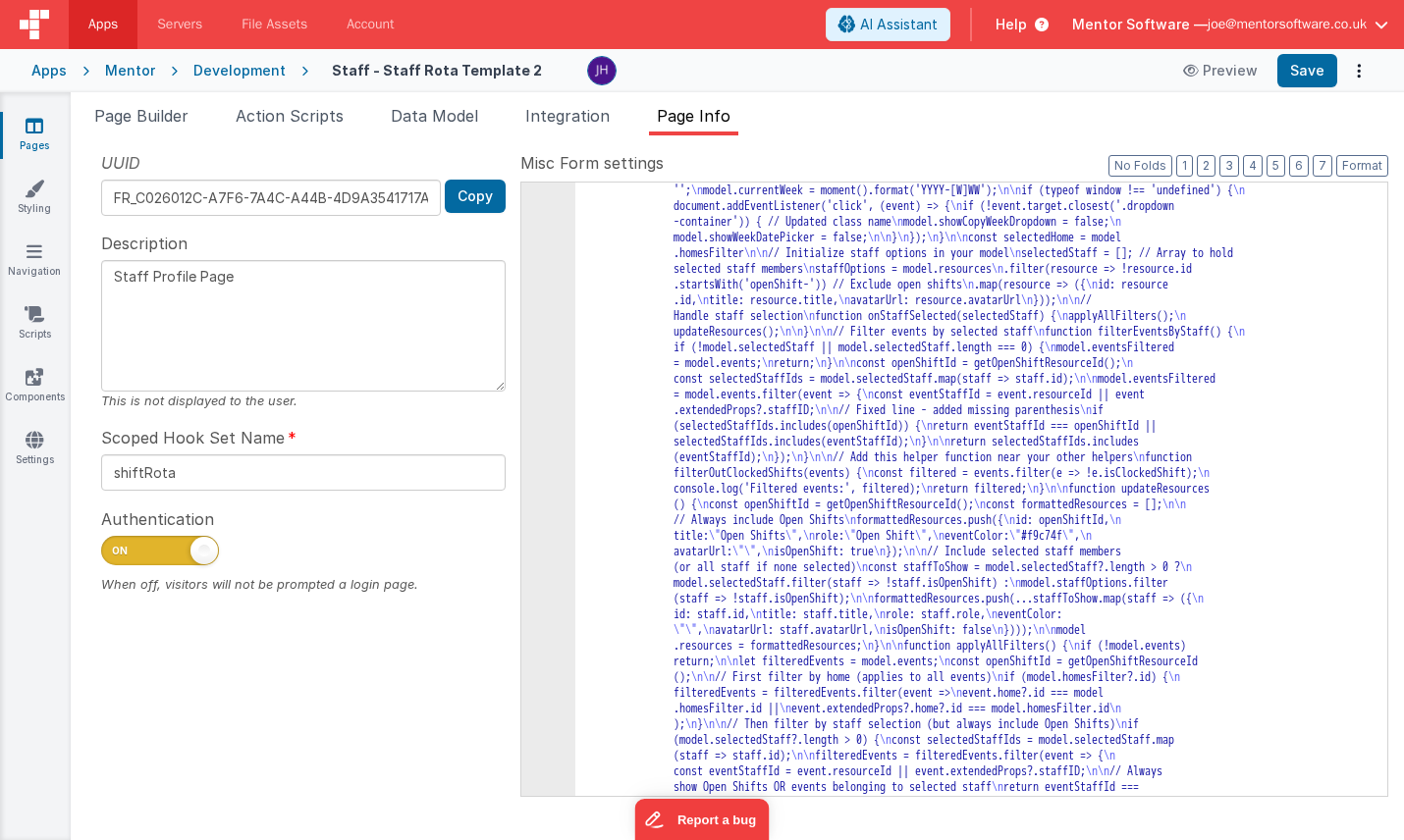 scroll, scrollTop: 1134, scrollLeft: 0, axis: vertical 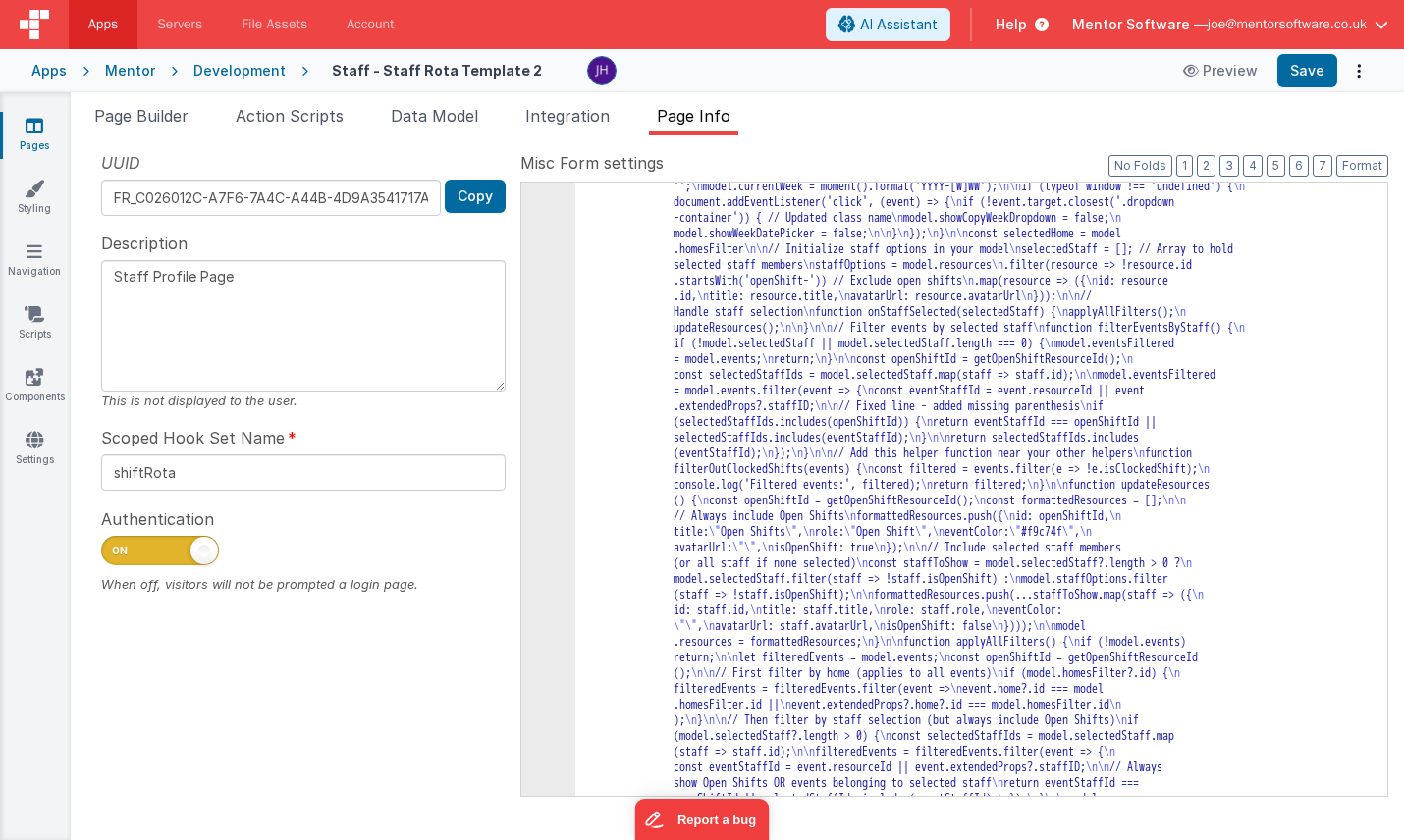 click on ""function" :  "var Calendar = FullCalendar.Calendar;
var Draggable = FullCalendar.Draggable;
var                   setWeekView = model.setWeekView;
var containerEl = document.getElementById('external-events'                  );
var checkbox = document.getElementById('drop-remove');
var calendarEl = document                  .getElementById('calendar-timeline');
var today = moment().toString();
var requiredWeekHours                   = model.requiredWeekHours || 400;
var requiredMonthHours = model.requiredMonthHours || 1200                  ;
model.showCopyWeekDropdown = false;
model.showWeekDatePicker = false;
model.selectedWeek =                   '';
model.currentWeek = moment().format('YYYY-[W]WW');
if (typeof window !== 'undefined') {
document.addEventListener('click', (event) => {" at bounding box center (981, 10957) 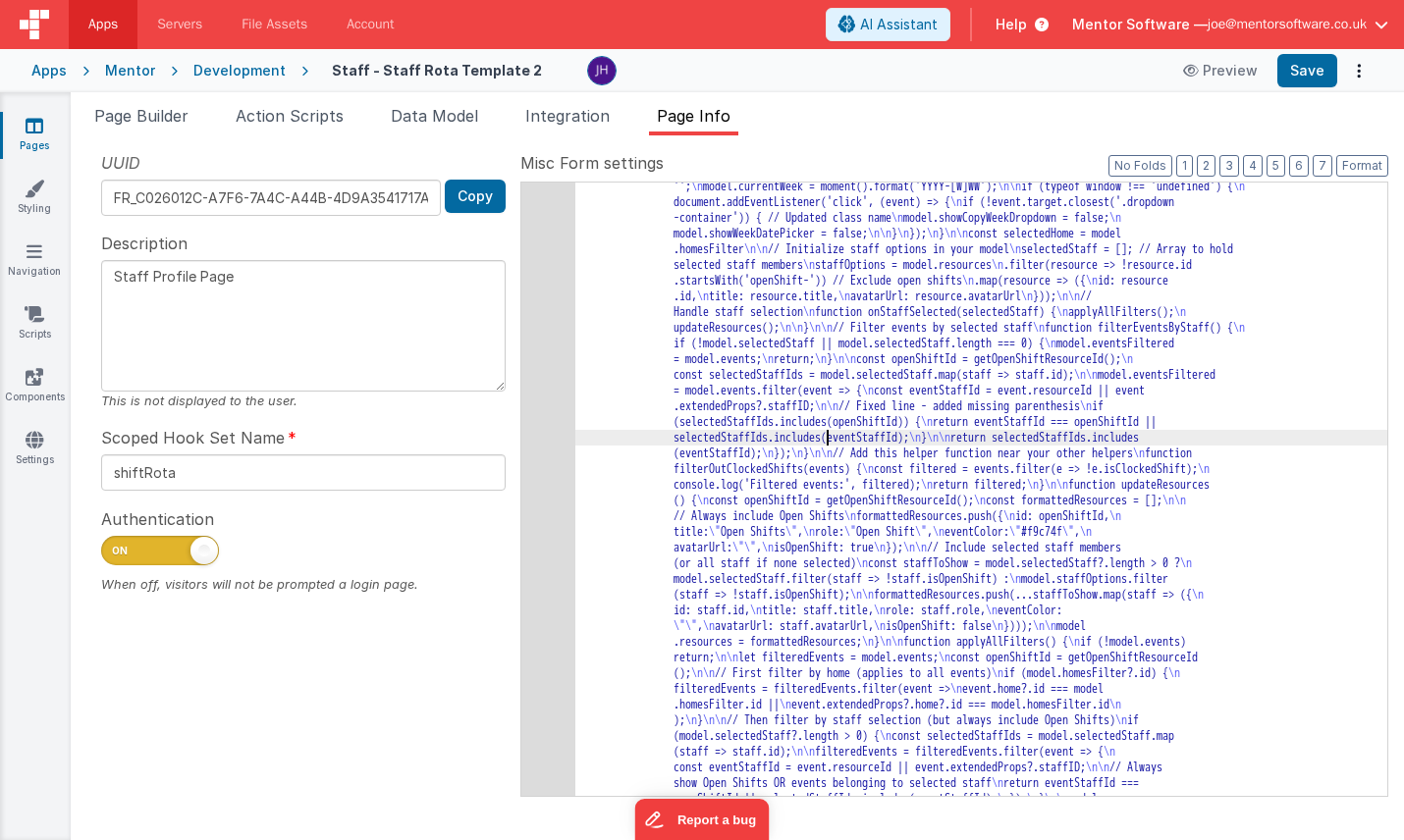 click on "71" at bounding box center (548, 5368) 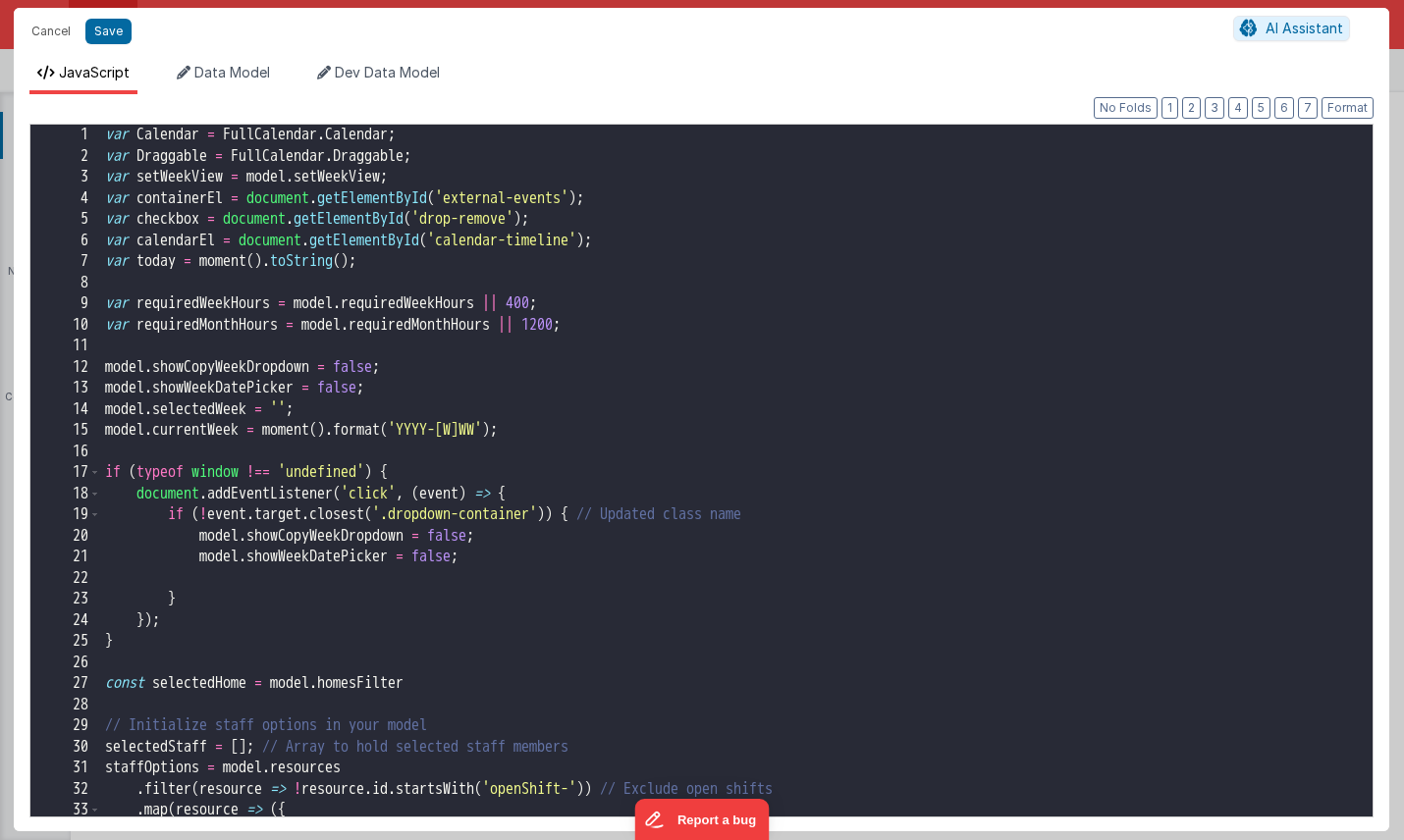 scroll, scrollTop: 11005, scrollLeft: 0, axis: vertical 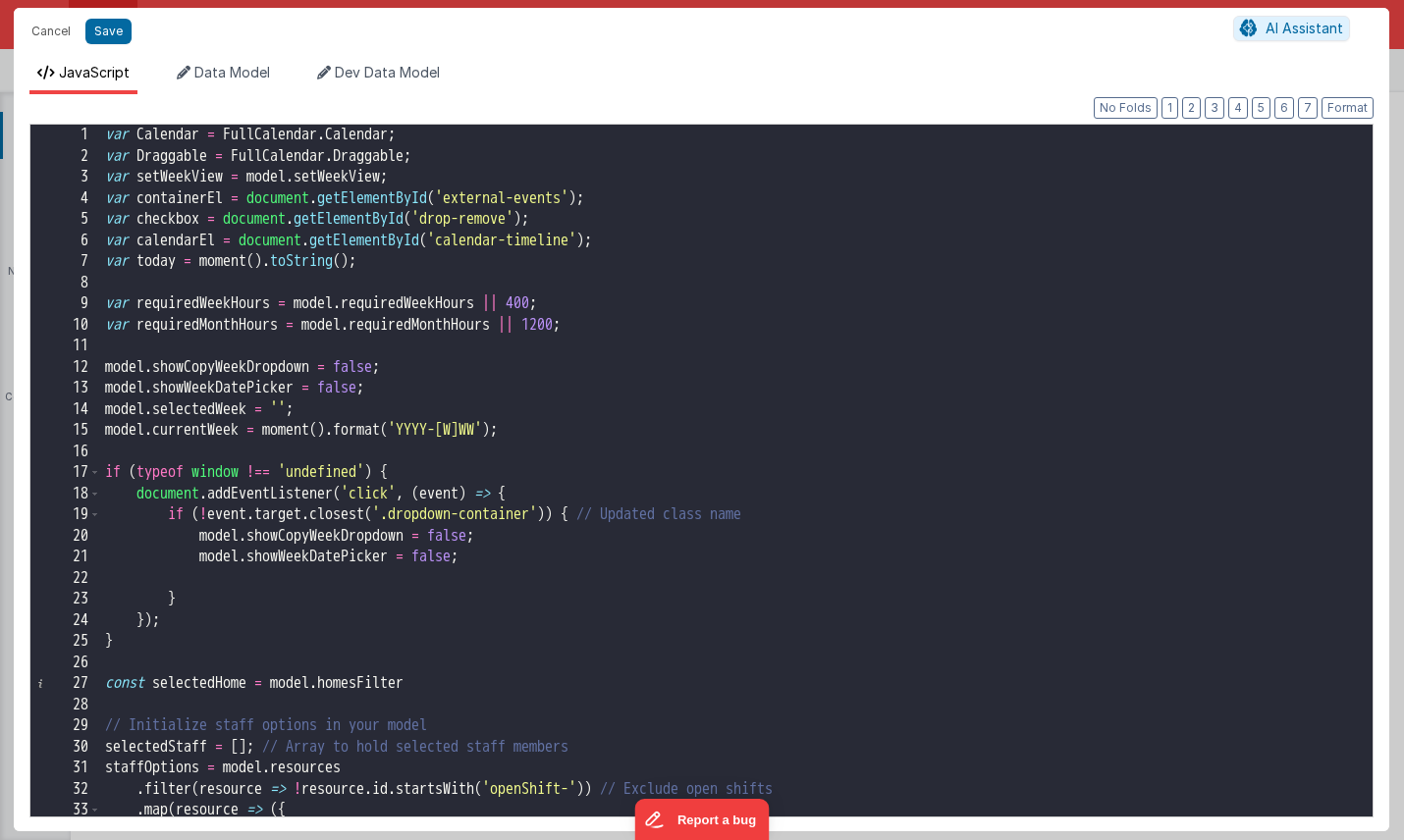 click on "var   Calendar   =   FullCalendar . Calendar ; var   Draggable   =   FullCalendar . Draggable ; var   setWeekView   =   model . setWeekView ; var   containerEl   =   document . getElementById ( 'external-events' ) ; var   checkbox   =   document . getElementById ( 'drop-remove' ) ; var   calendarEl   =   document . getElementById ( 'calendar-timeline' ) ; var   today   =   moment ( ) . toString ( ) ; var   requiredWeekHours   =   model . requiredWeekHours   ||   400 ; var   requiredMonthHours   =   model . requiredMonthHours   ||   1200 ; model . showCopyWeekDropdown   =   false ; model . showWeekDatePicker   =   false ; model . selectedWeek   =   '' ; model . currentWeek   =   moment ( ) . format ( 'YYYY-[W]WW' ) ; if   ( typeof   window   !==   'undefined' )   {      document . addEventListener ( 'click' ,   ( event )   =>   {           if   ( ! event . target . closest ( '.dropdown-container' ))   {   // Updated class name                model . showCopyWeekDropdown   =   false ;                model . showWeekDatePicker = false;          }     }) ; }" at bounding box center (736, 492) 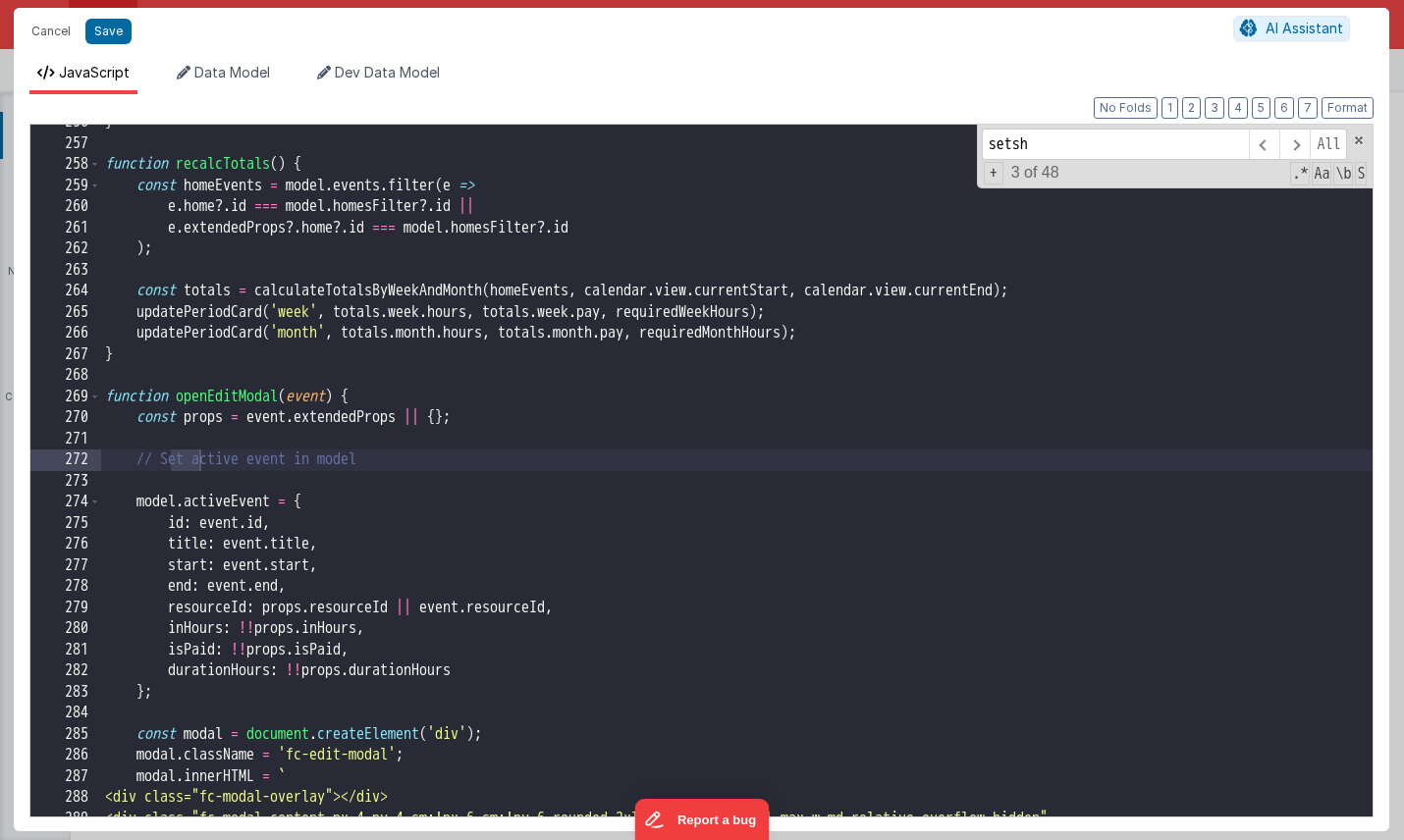 scroll, scrollTop: 6962, scrollLeft: 0, axis: vertical 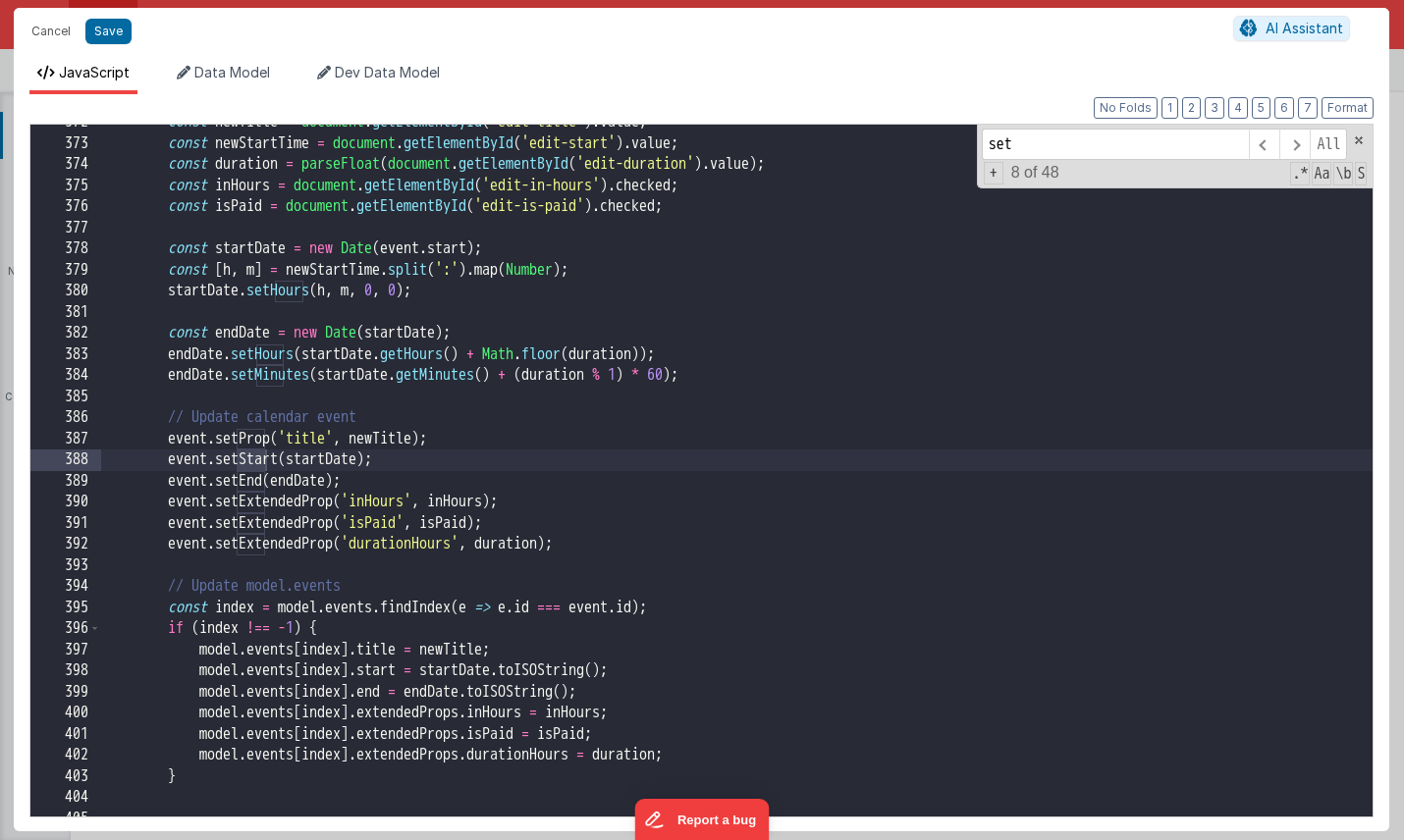 drag, startPoint x: 1022, startPoint y: 145, endPoint x: 960, endPoint y: 143, distance: 62.03225 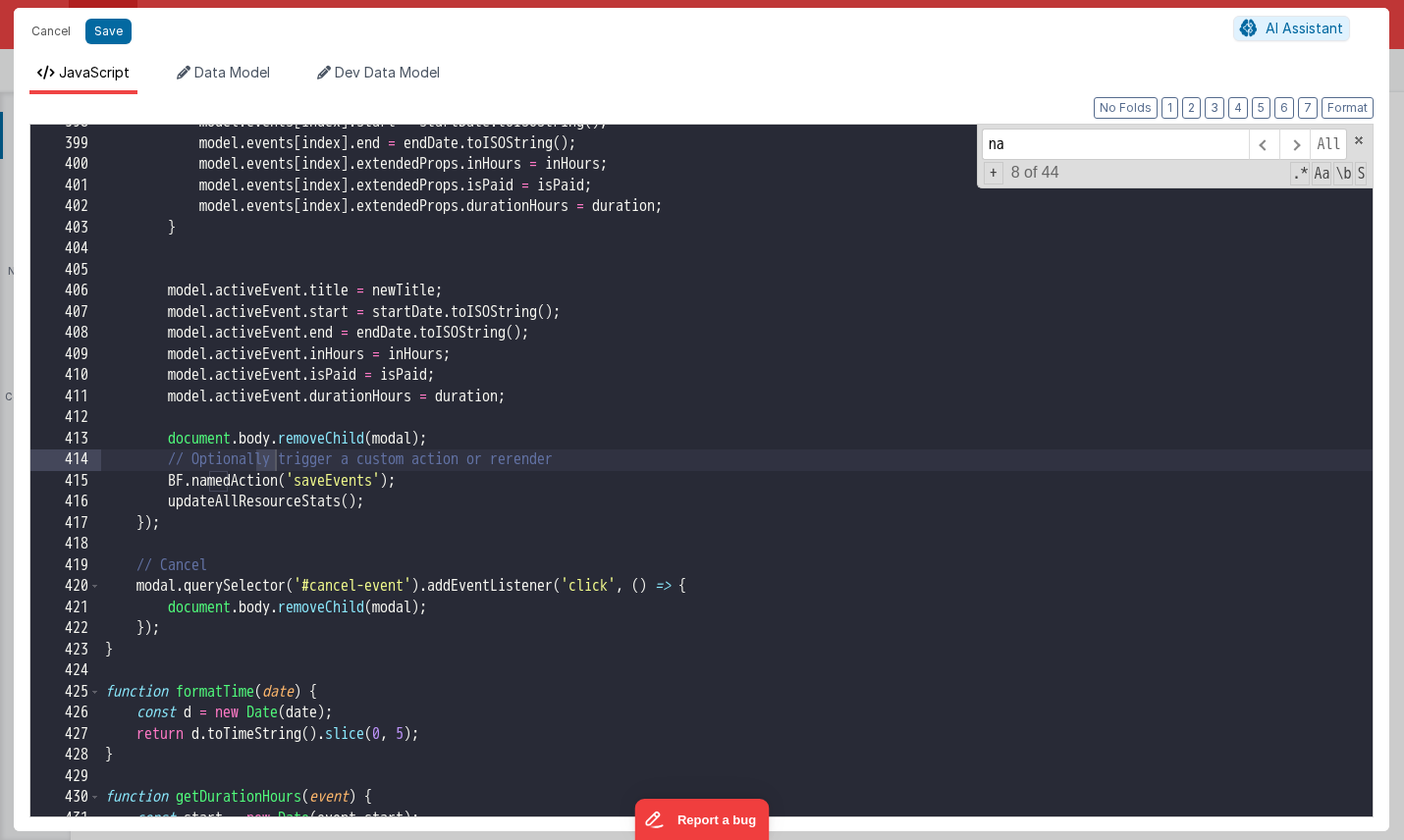 scroll, scrollTop: 7441, scrollLeft: 0, axis: vertical 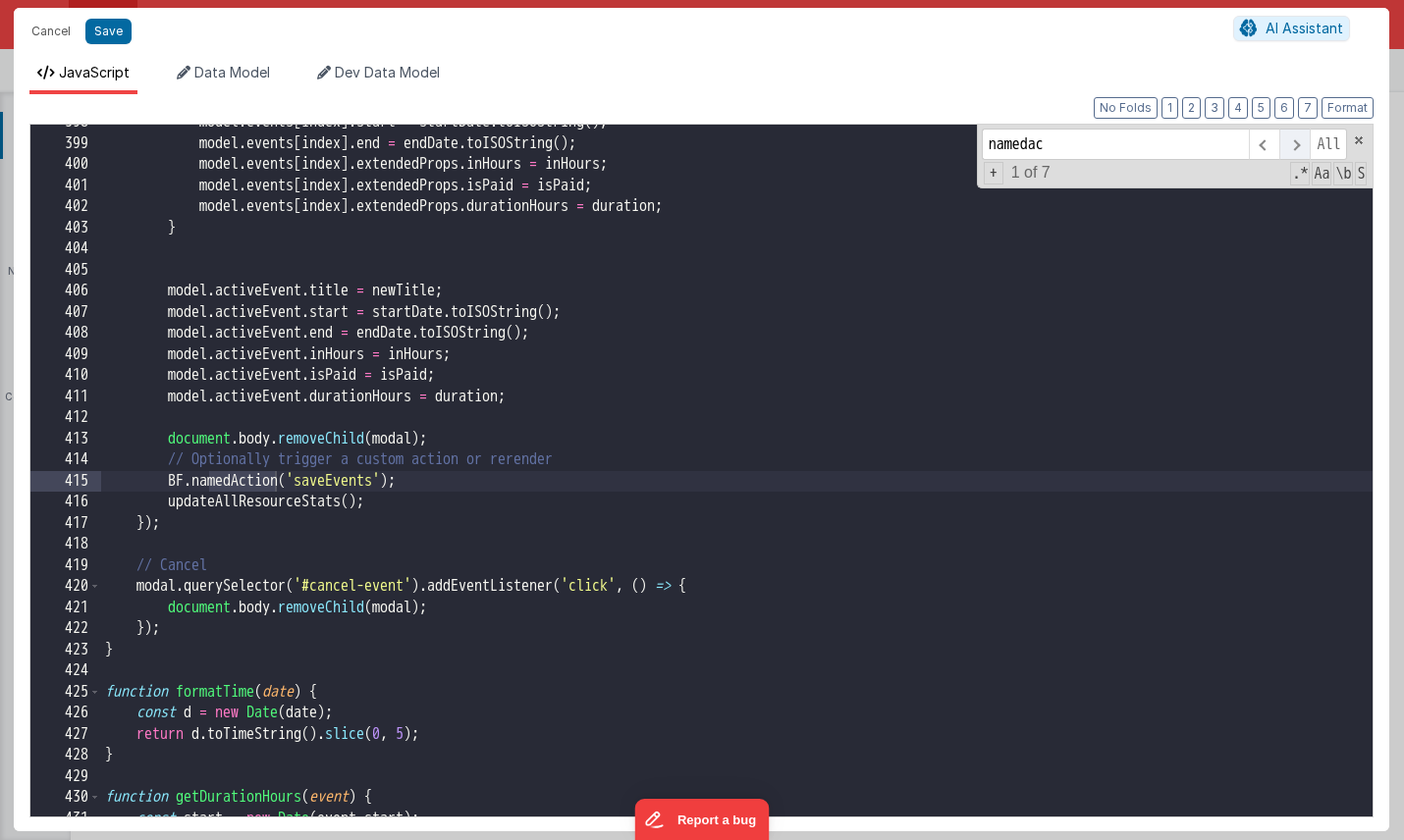 type on "namedac" 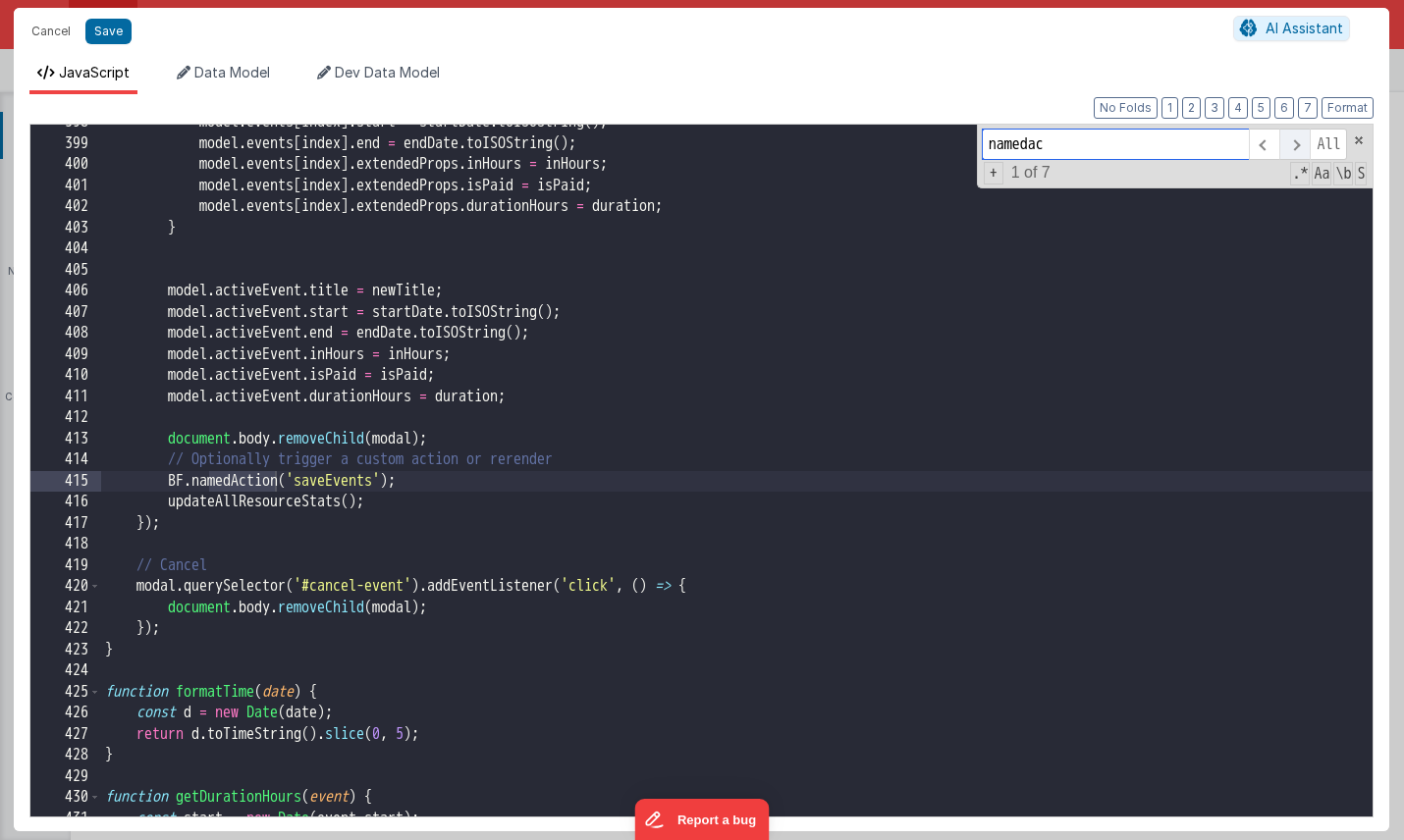 click at bounding box center (1294, 144) 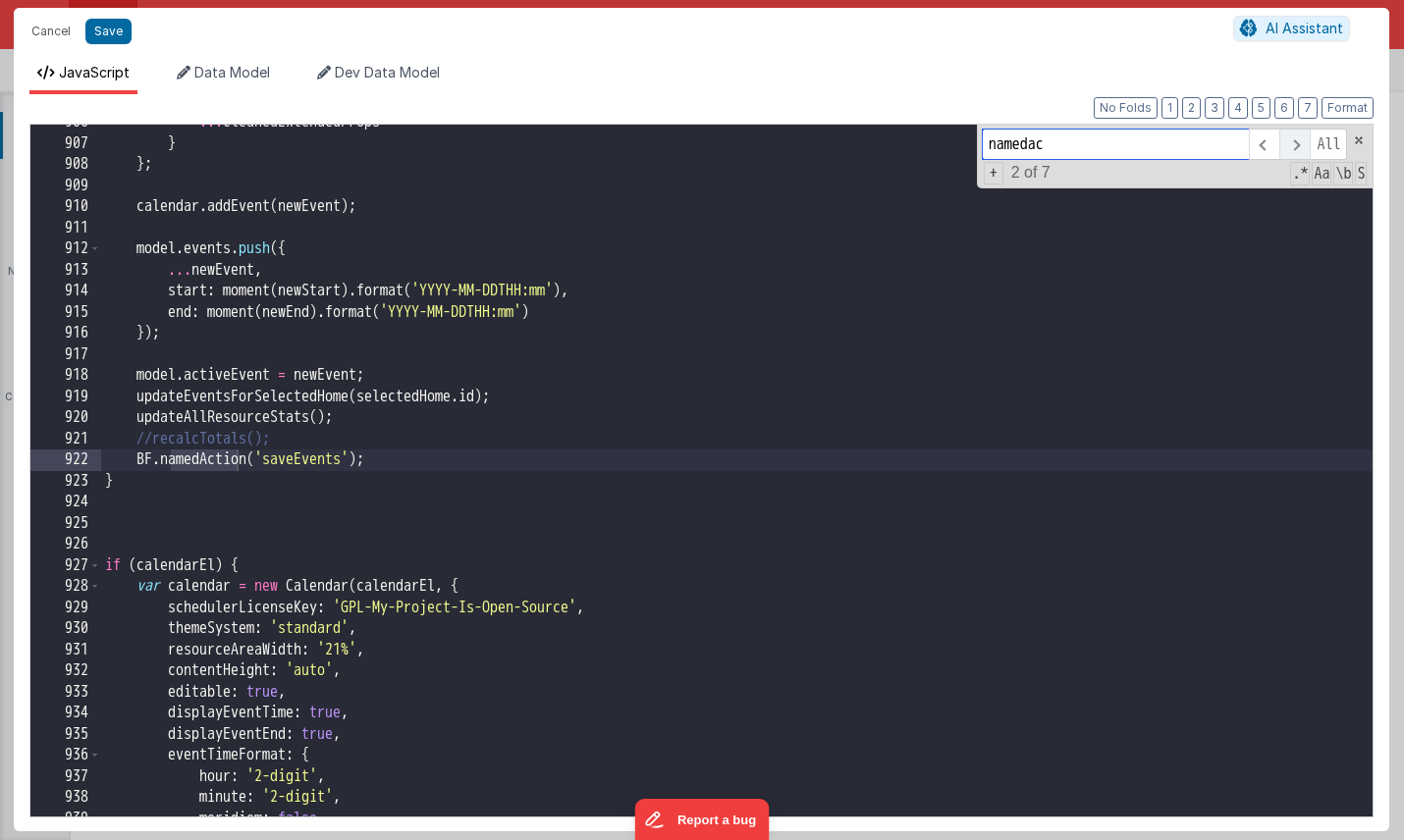 click at bounding box center [1294, 144] 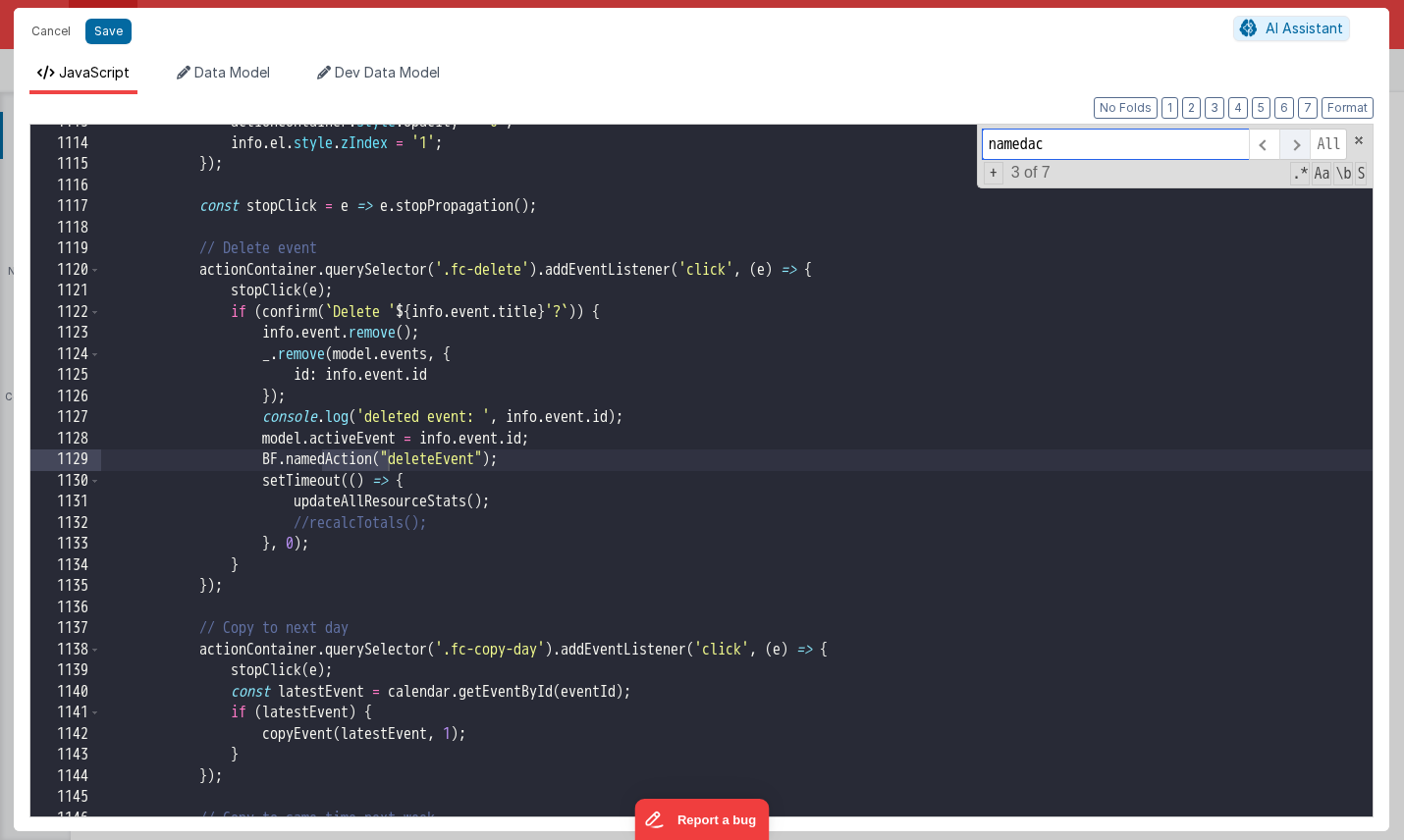 click at bounding box center (1294, 144) 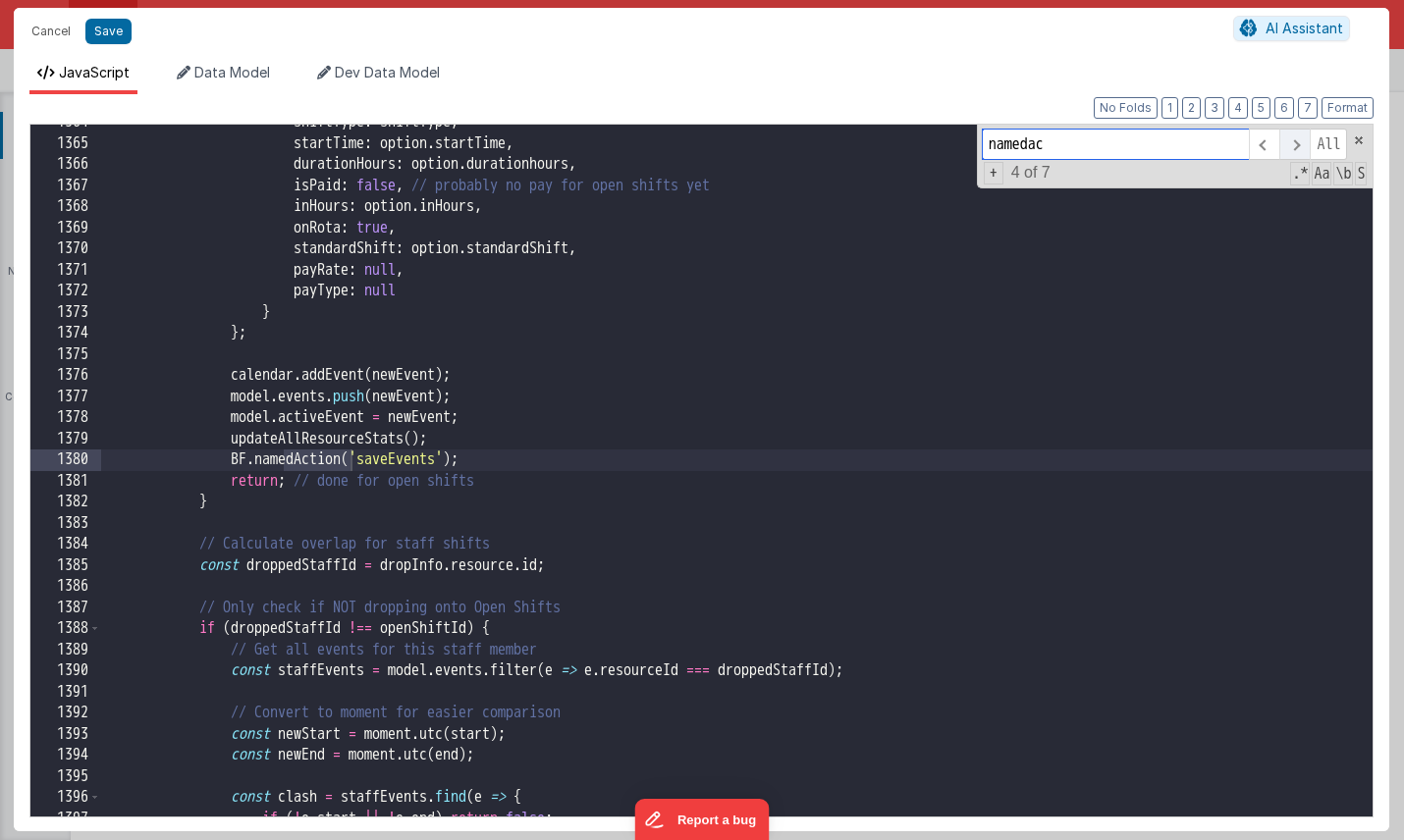 click at bounding box center [1294, 144] 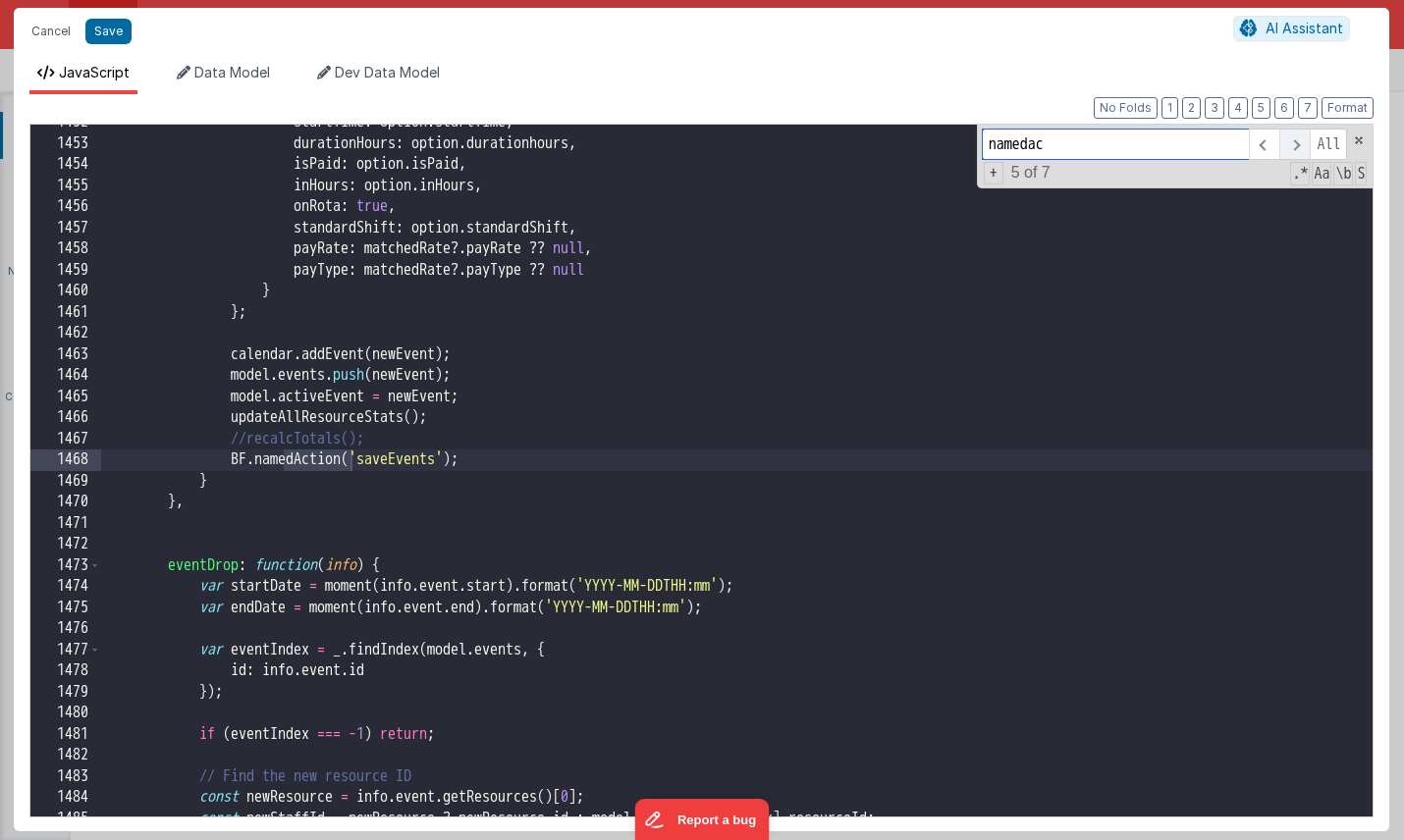 click at bounding box center (1294, 144) 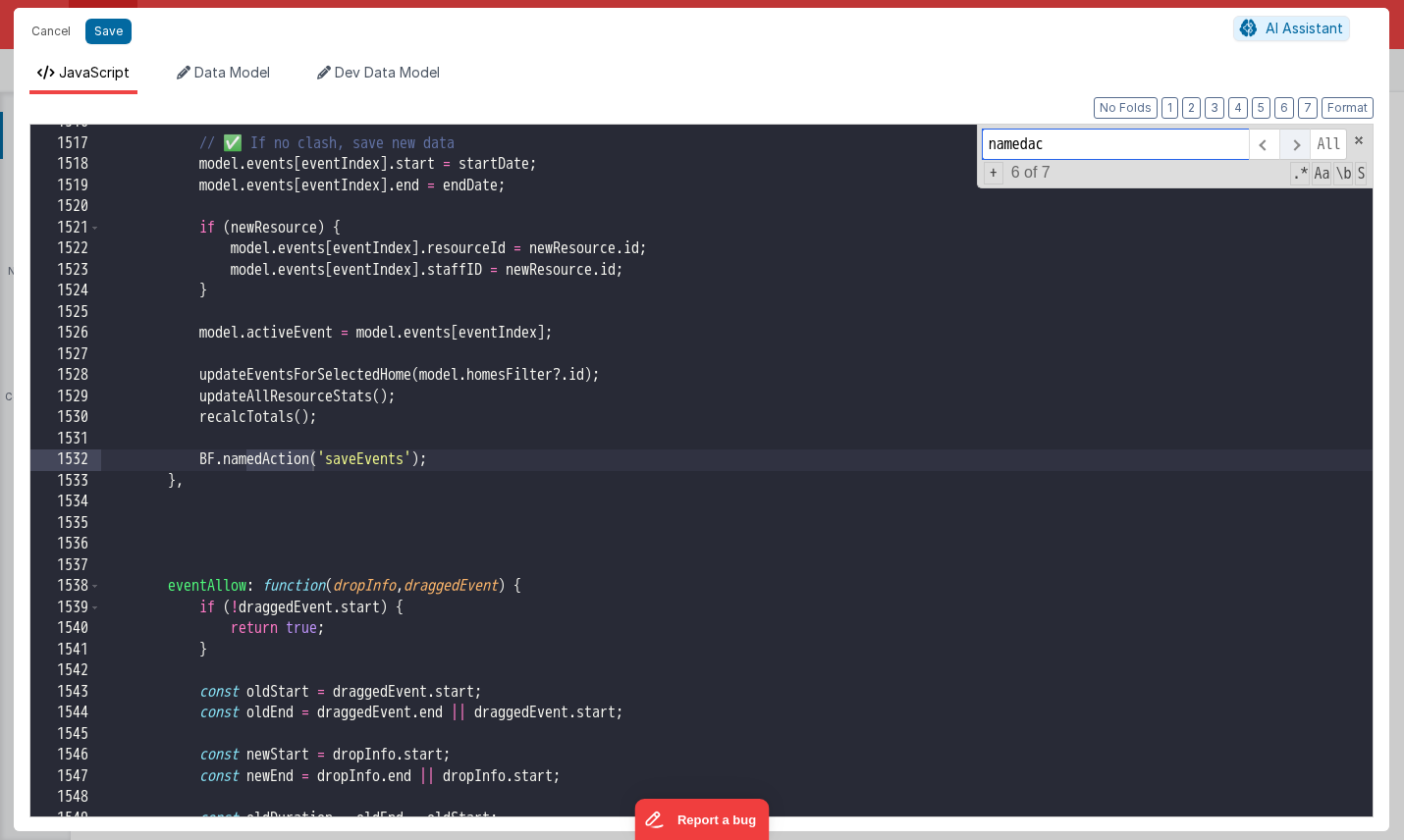 click at bounding box center [1294, 144] 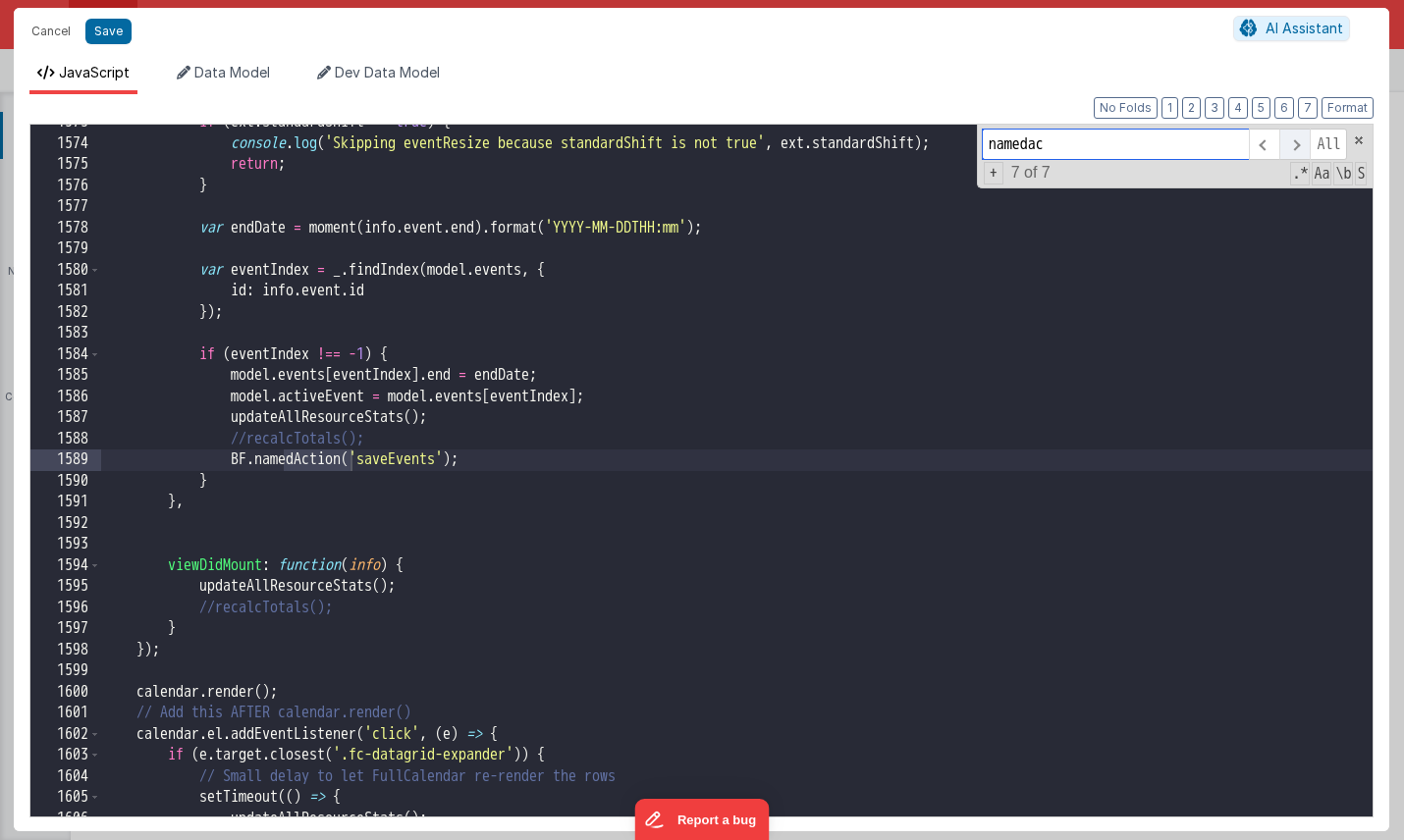 scroll, scrollTop: 29106, scrollLeft: 0, axis: vertical 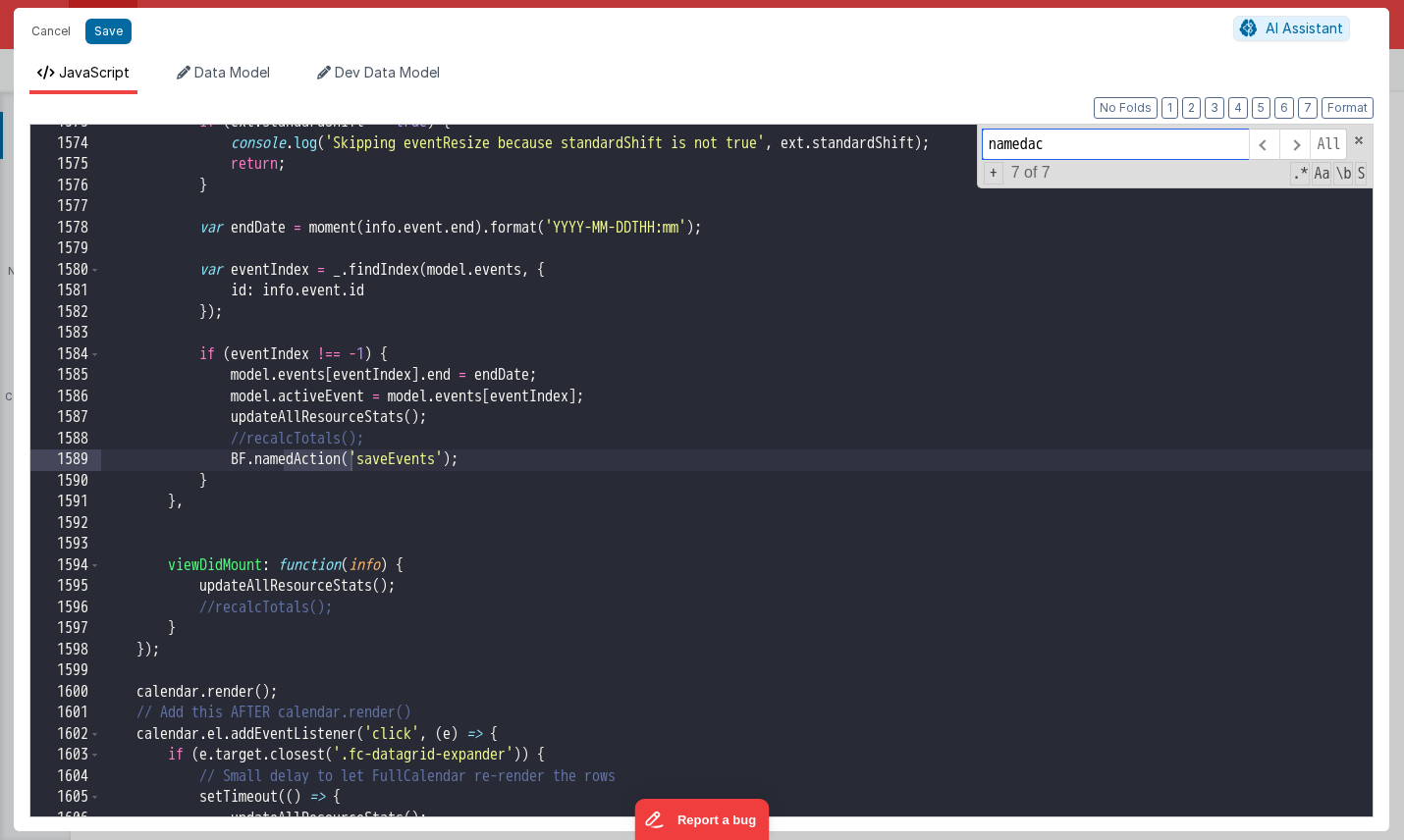 click on "namedac All Replace All + 7 of 7 .* Aa \b S" at bounding box center (1175, 156) 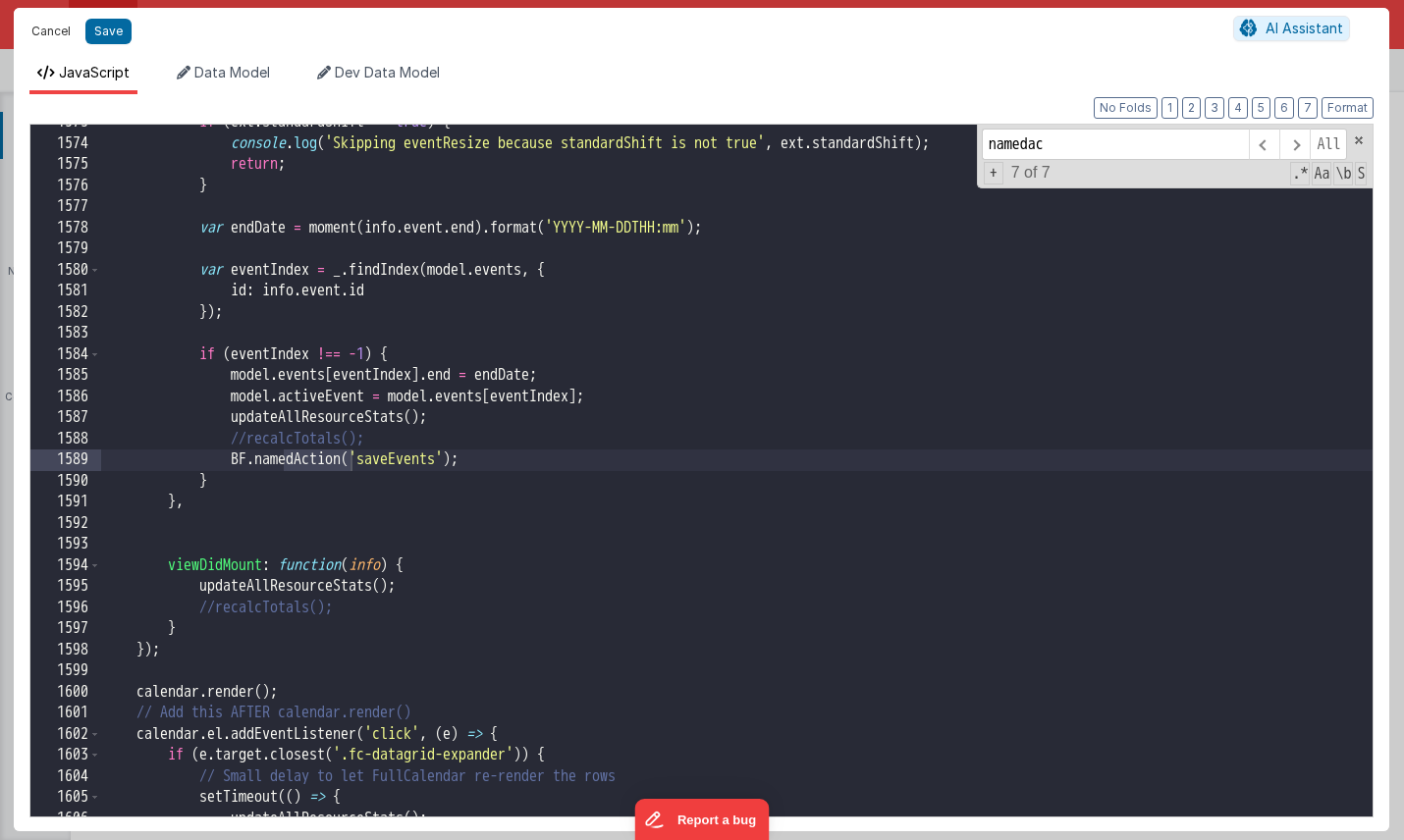 click on "Cancel" at bounding box center [51, 31] 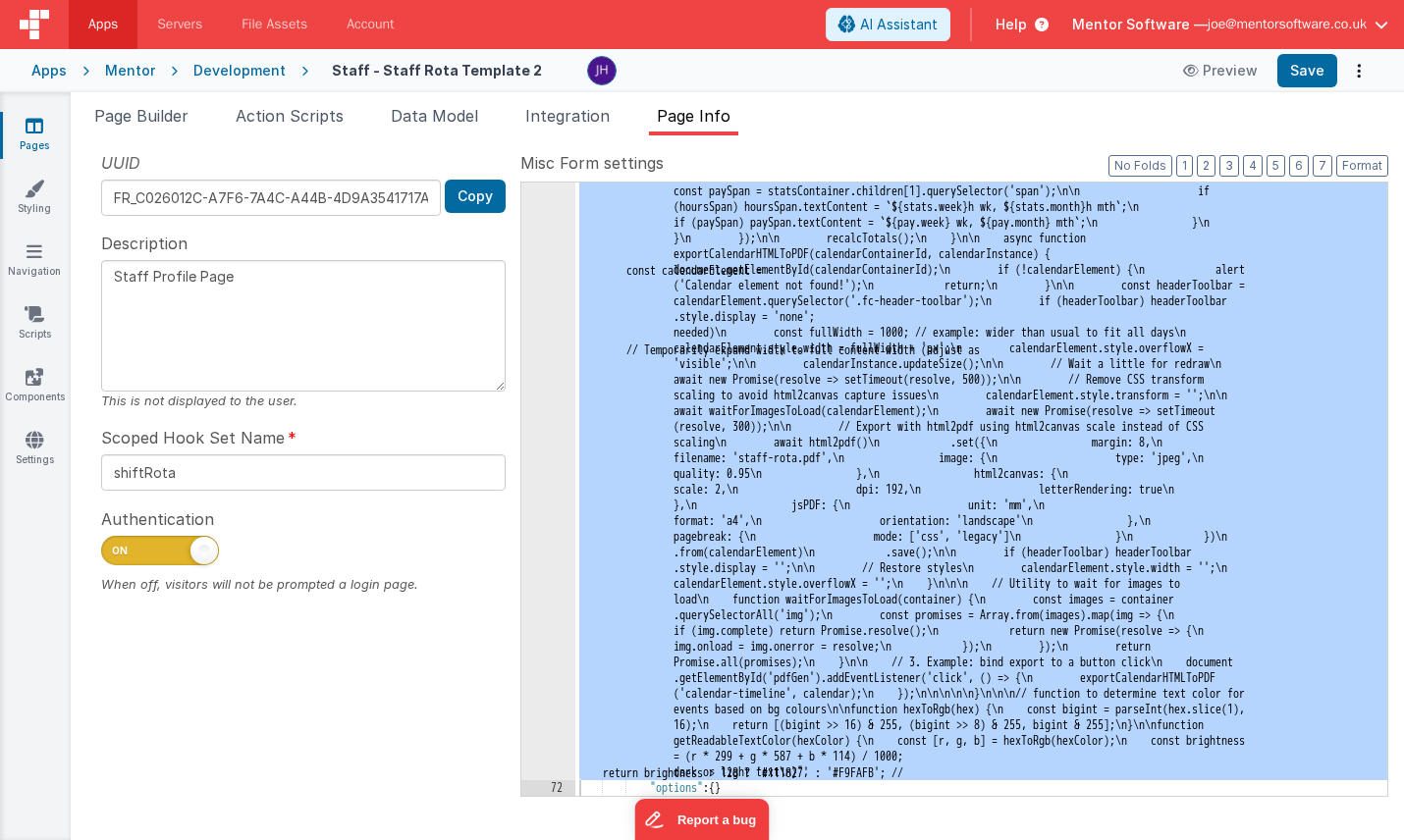 click on "Page Info" at bounding box center (693, 116) 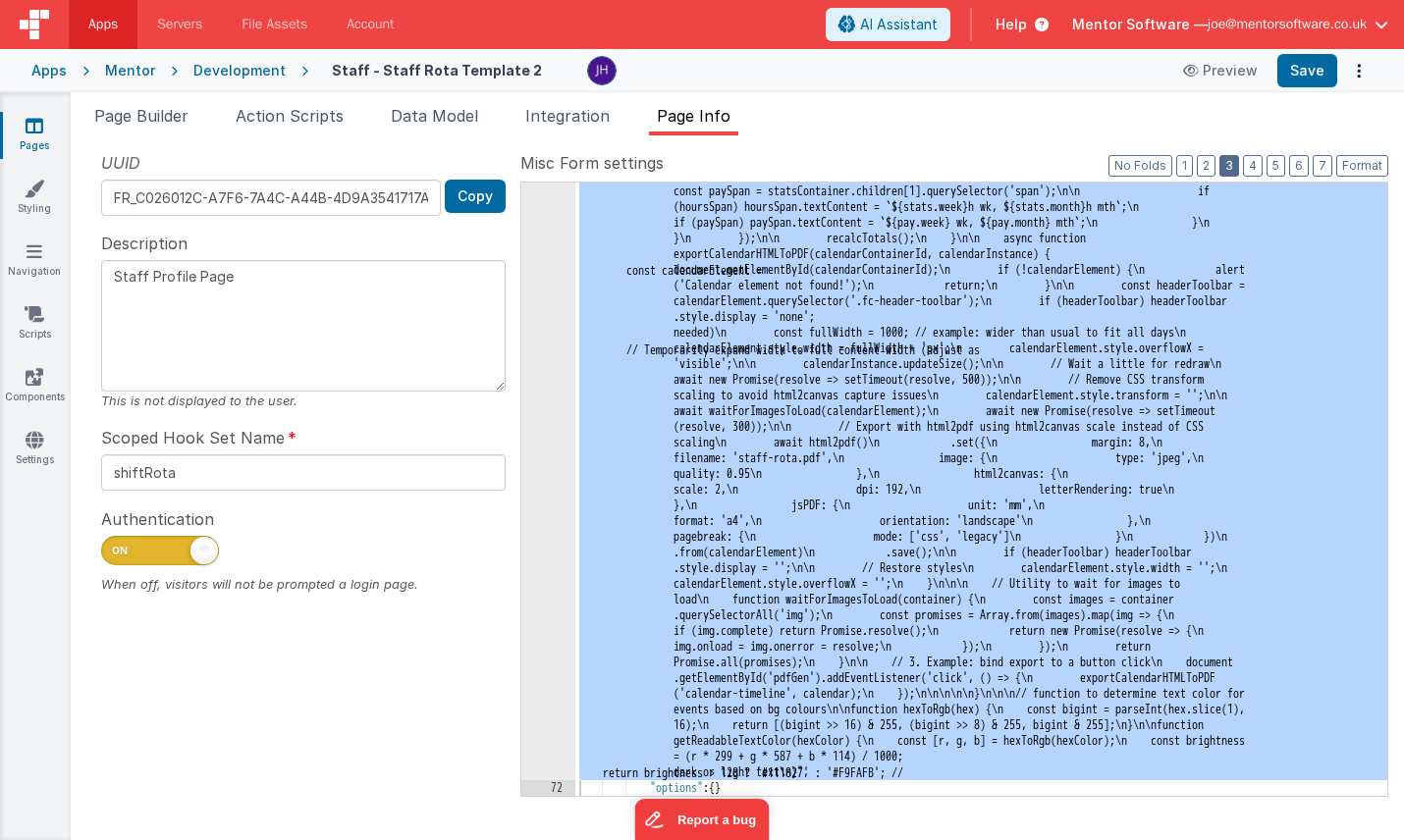 click on "3" at bounding box center (1229, 166) 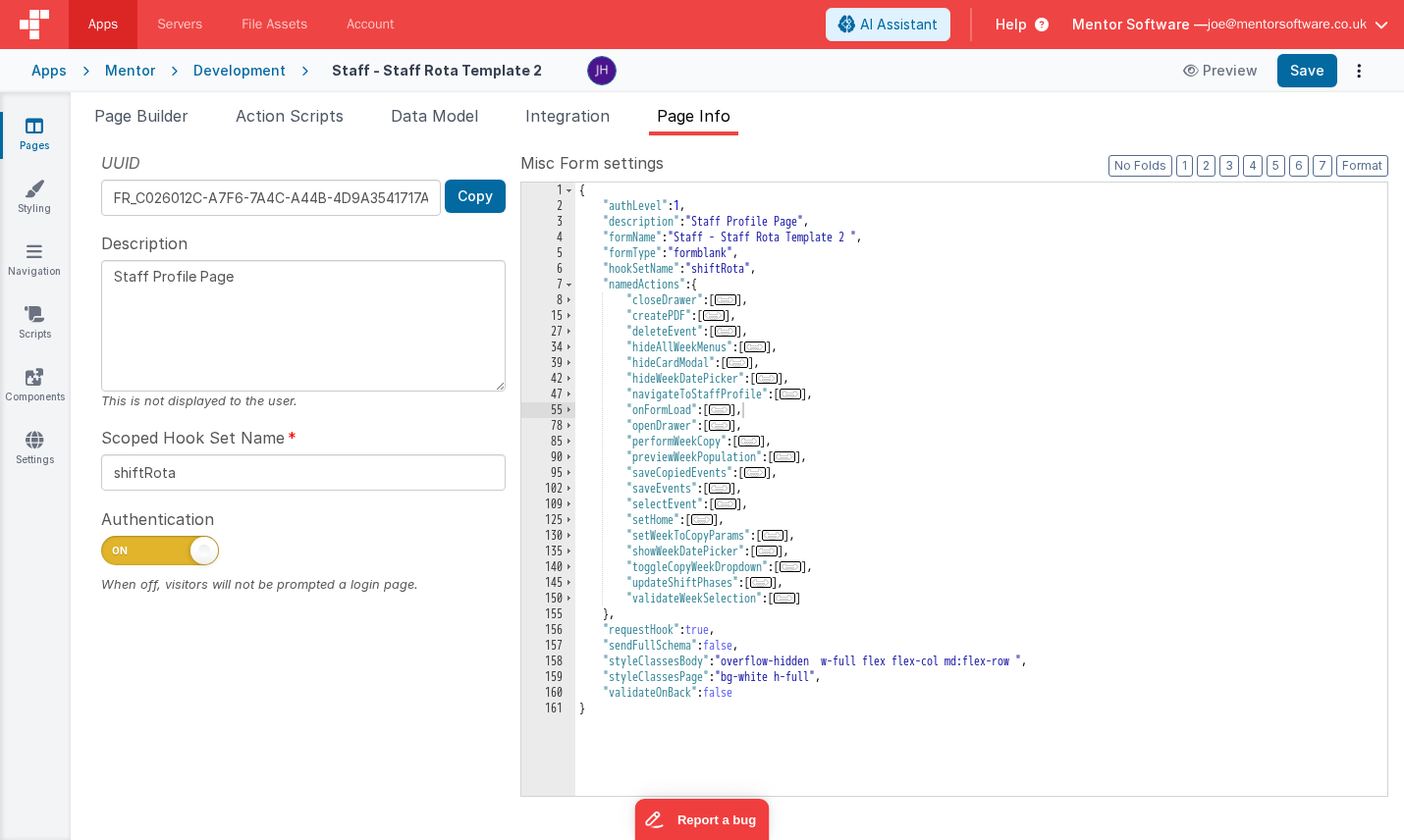 click on "..." at bounding box center [720, 488] 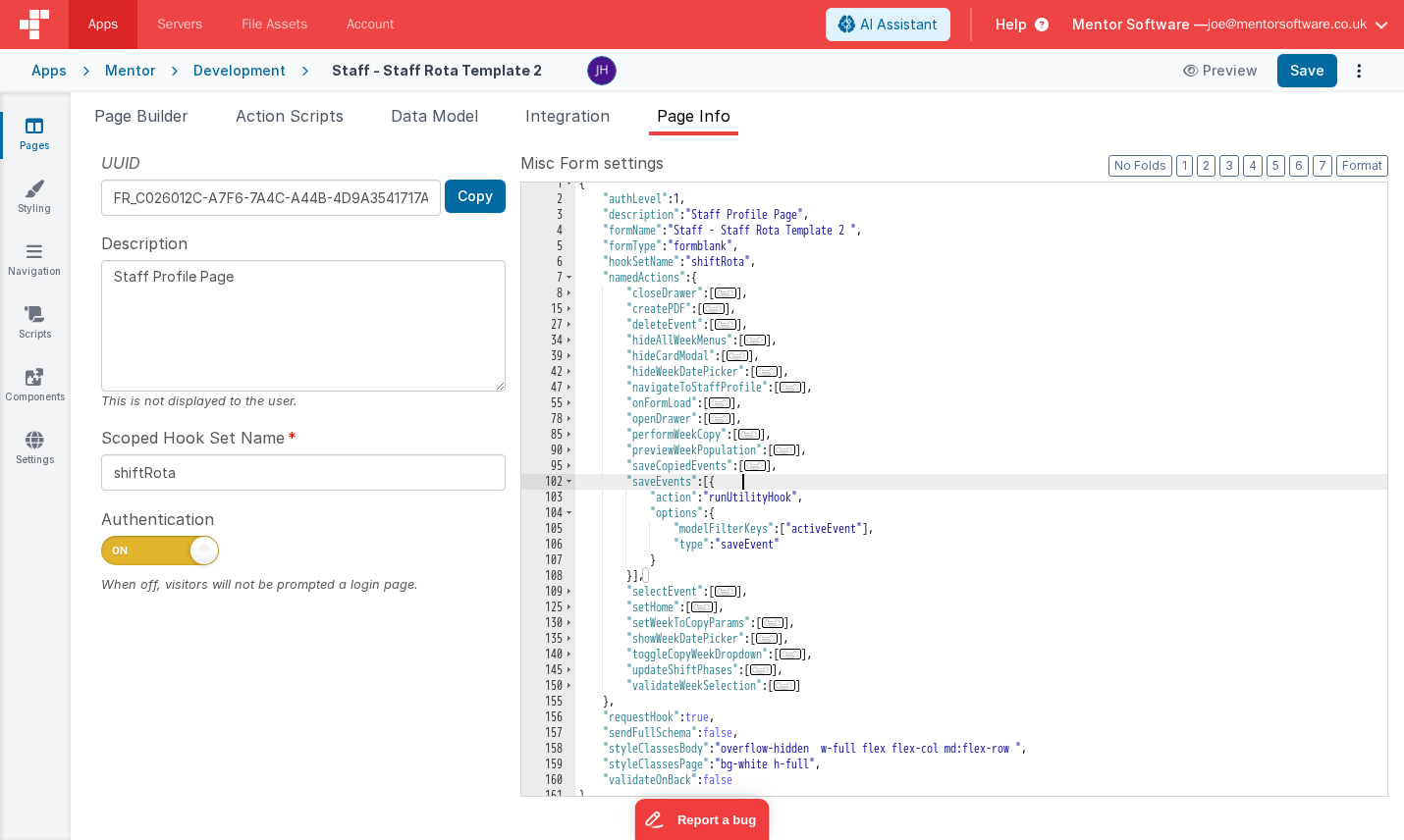 scroll, scrollTop: 15, scrollLeft: 0, axis: vertical 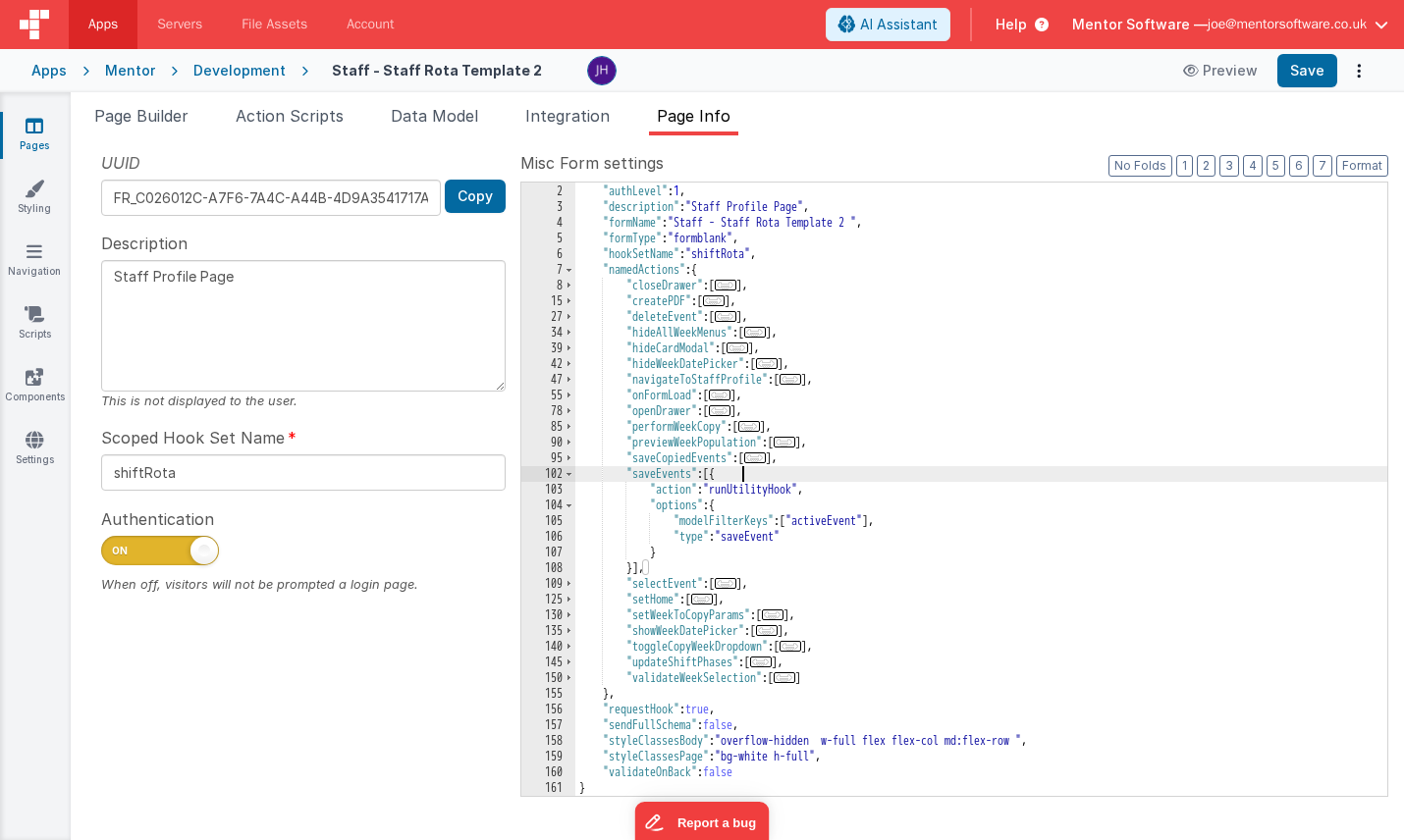 click on "..." at bounding box center (702, 599) 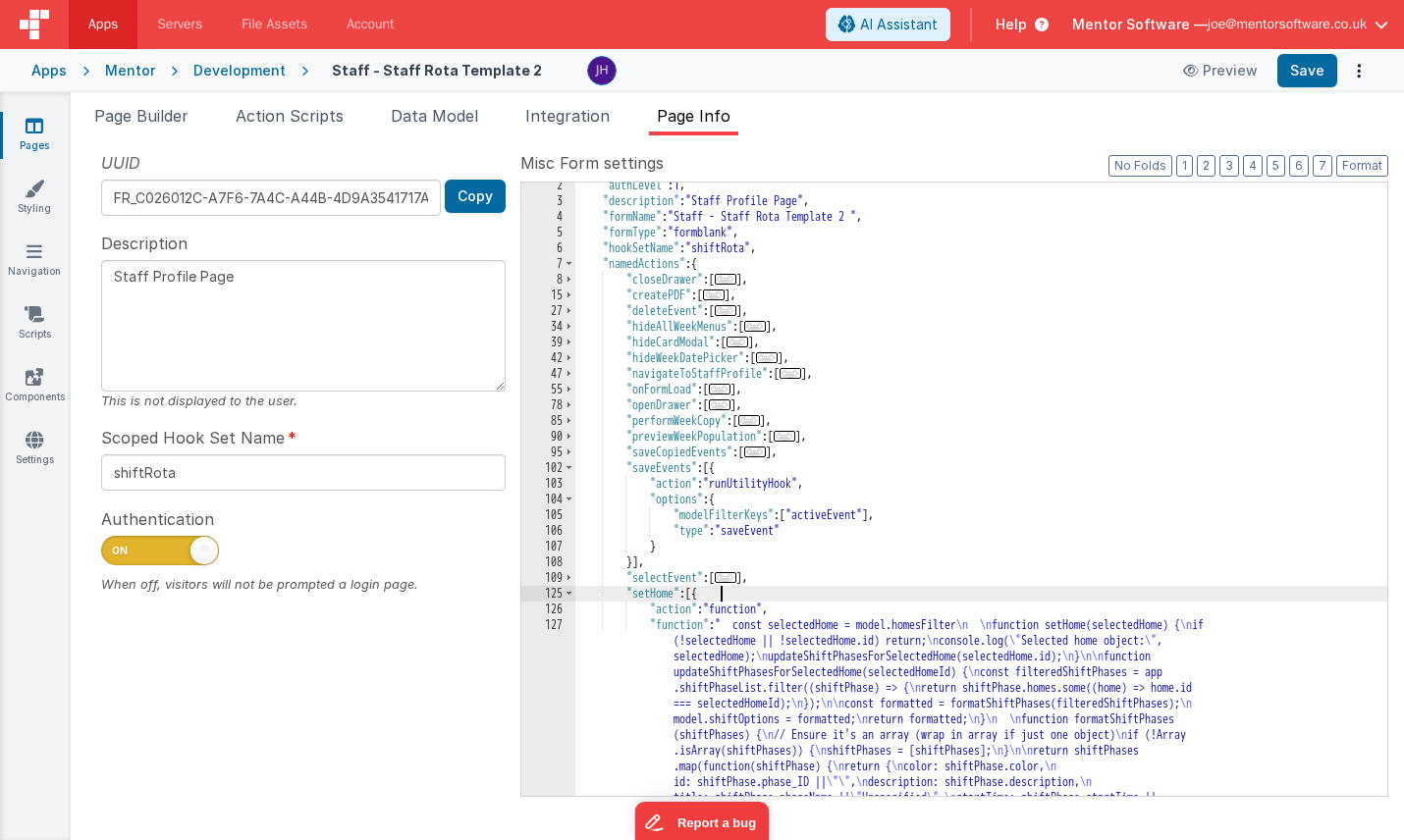 scroll, scrollTop: 3, scrollLeft: 0, axis: vertical 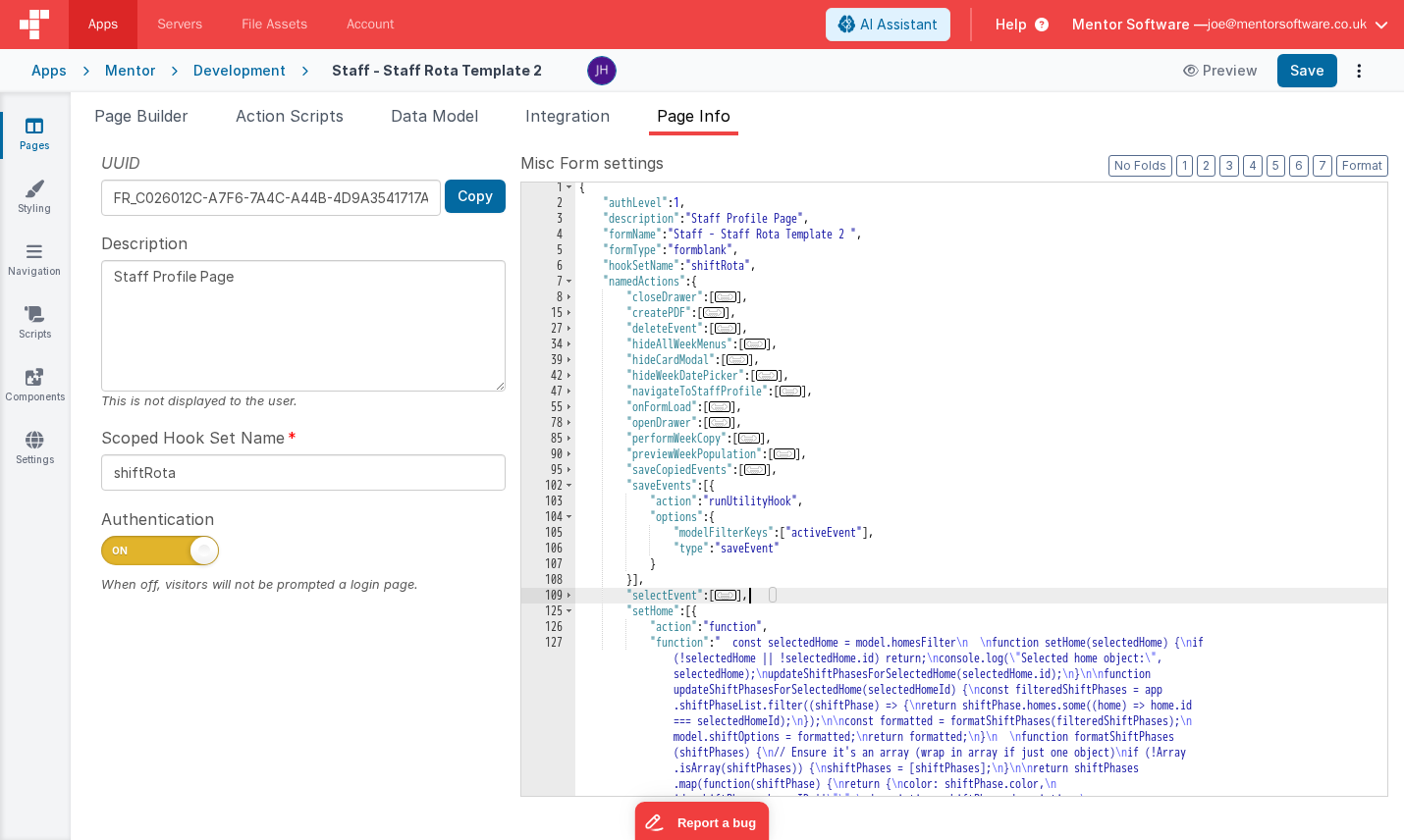 click on "..." at bounding box center [726, 595] 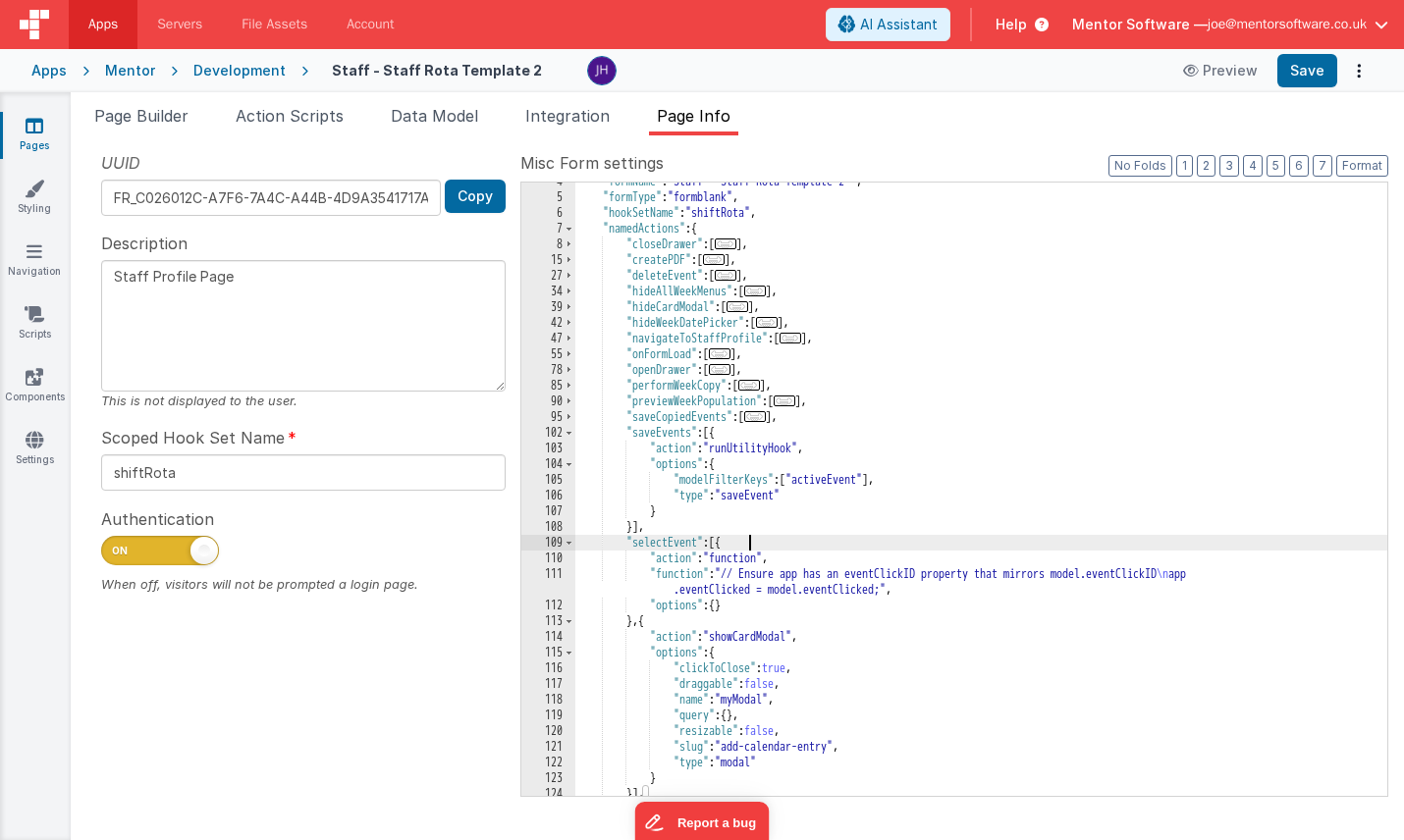 scroll, scrollTop: 50, scrollLeft: 0, axis: vertical 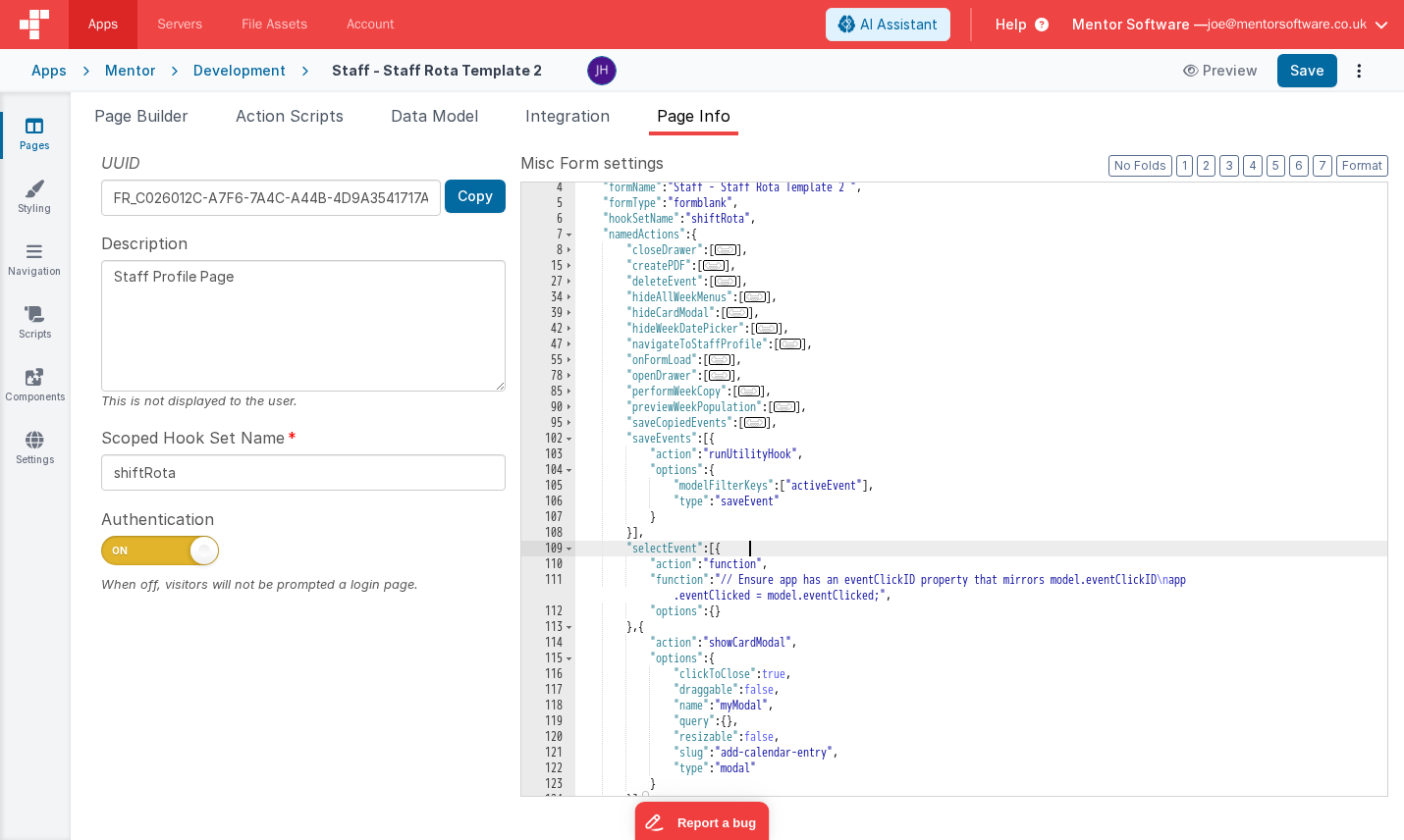 click on "..." at bounding box center [720, 359] 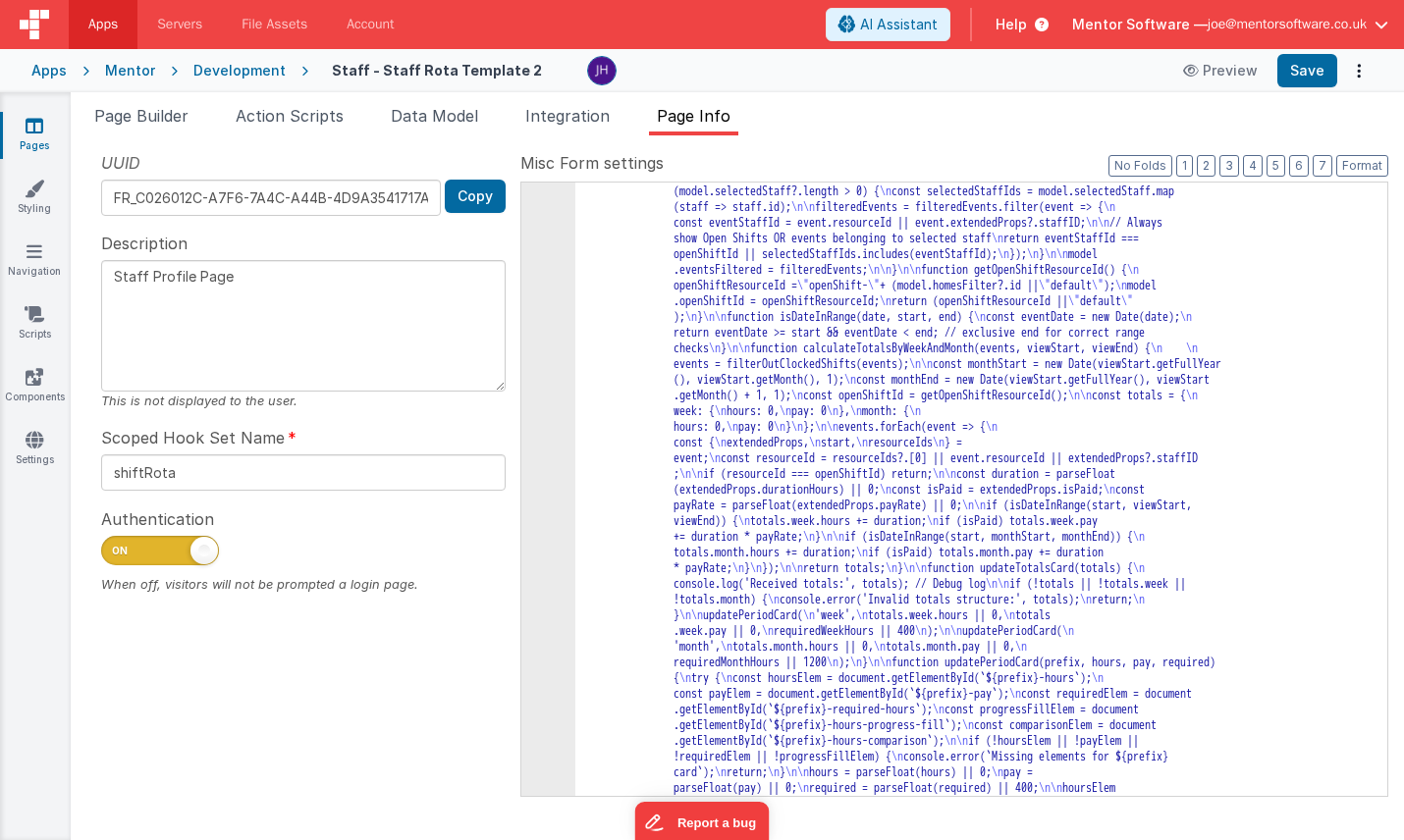 scroll, scrollTop: 1911, scrollLeft: 0, axis: vertical 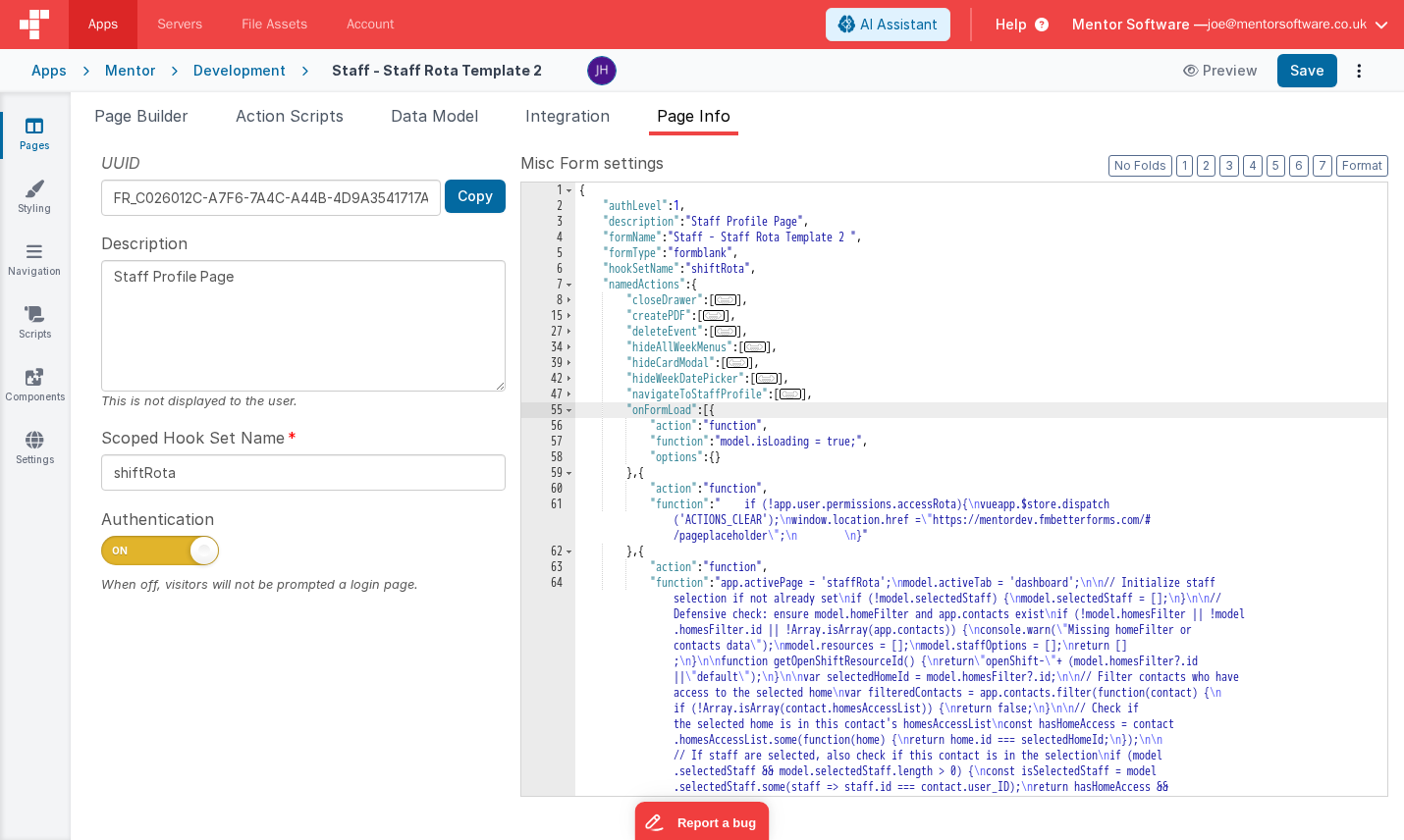 click on "{      "authLevel" :  1 ,      "description" :  "Staff Profile Page" ,      "formName" :  "Staff - Staff Rota Template 2 " ,      "formType" :  "formblank" ,      "hookSetName" :  "shiftRota" ,      "namedActions" :  {           "closeDrawer" :  [ ... ] ,           "createPDF" :  [ ... ] ,           "deleteEvent" :  [ ... ] ,           "hideAllWeekMenus" :  [ ... ] ,           "hideCardModal" :  [ ... ] ,           "hideWeekDatePicker" :  [ ... ] ,           "navigateToStaffProfile" :  [ ... ] ,           "onFormLoad" :  [{                "action" :  "function" ,                "function" :  "model.isLoading = true;" ,                "options" :  { }           } ,  {                "action" :  "function" ,                "function" :  "    if (!app.user.permissions.accessRota){ \n         vueapp.$store.dispatch                  ('ACTIONS_CLEAR'); \n           window.location.href =  \" https://mentordev.fmbetterforms.com/#                  /pageplaceholder \" ; \n          \n }" at bounding box center (981, 771) 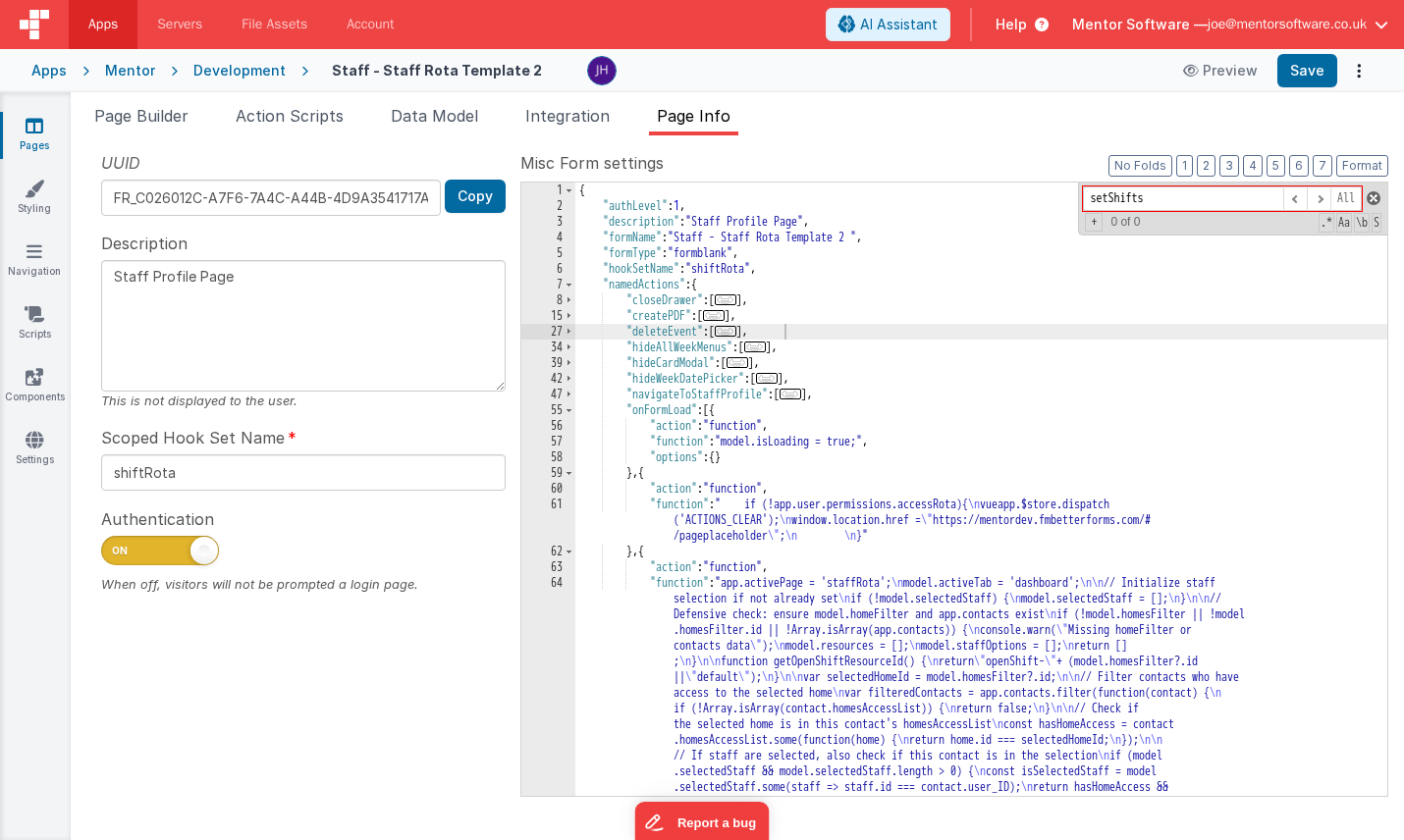 type on "setShifts" 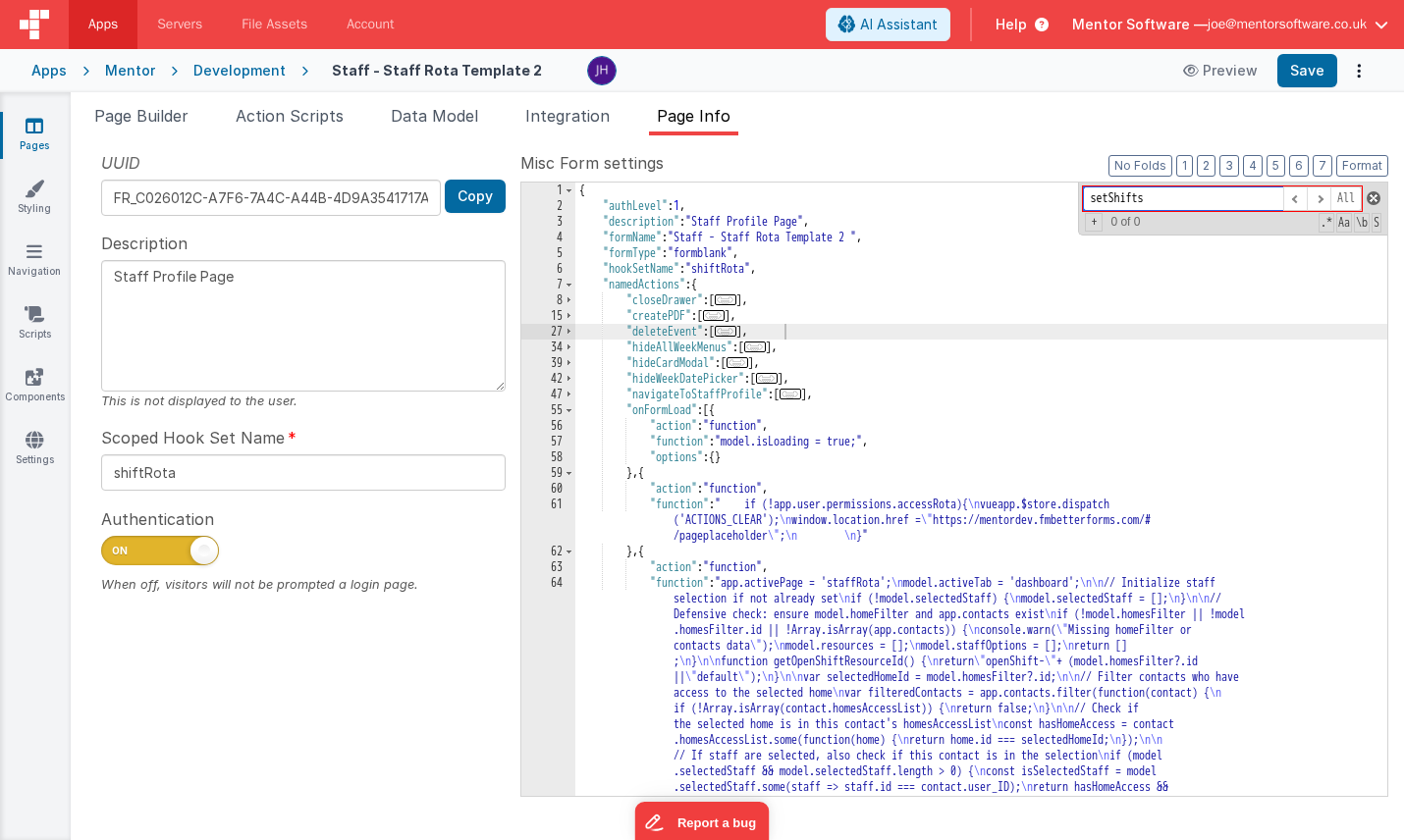 click at bounding box center (1374, 198) 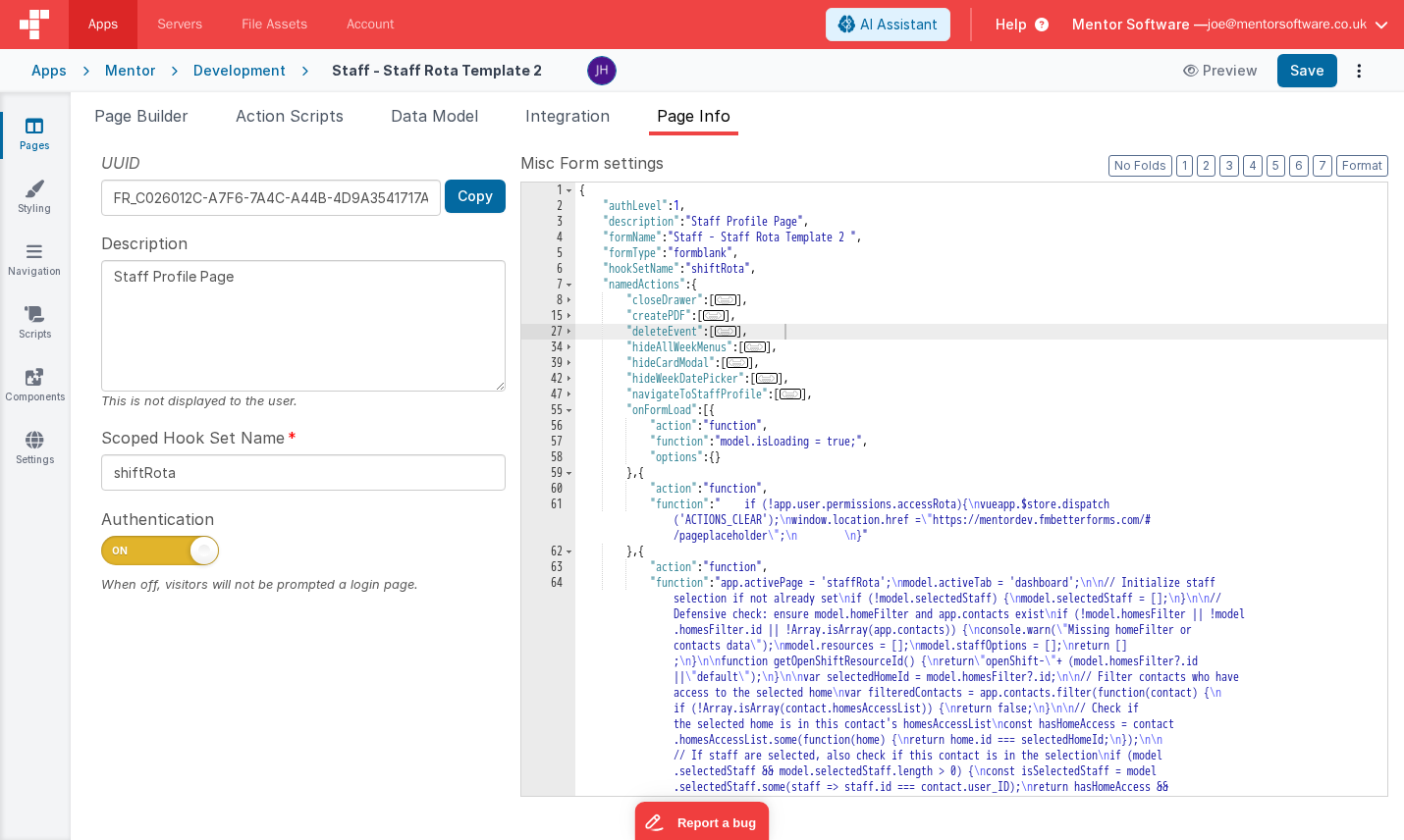 click on "Snippet Library Name Type Accordion Element Alert Action Action authLogin Action authLoginOauth Action authLogout Action Authorize Payment Gateway Element bfcheckbox1 Element Blocking Spinner Modal Action Button Element Button - [ utility hook with save ] Element Button - Dropdown with choices Element Button Group (Button Bar) Element channelJoinAnonymous Action checklist Element ClearFix Element Cleave - Credit Card Element Cleave Phone input Element Clipboard - copy model field Action Code Editor Element Component - HTML Element Component BF Element cookie - set Action Date Time Picker Element debounce Action DropZone File Upload Element Focus Action Action Function - Runs JavaScript  Action Function - Scrolls to Validation Action Google Places Address Field Element Hide Card Modal Action Hide Required * Show Optional CSS hideModal Action Action HTML Element HTML - Data Model Inspector Element HTML - Horizontal Rule w Section Header Element HTML - Image Tag Element HTML - Markdown Element HTML - Raw HTML <<" at bounding box center [737, 488] 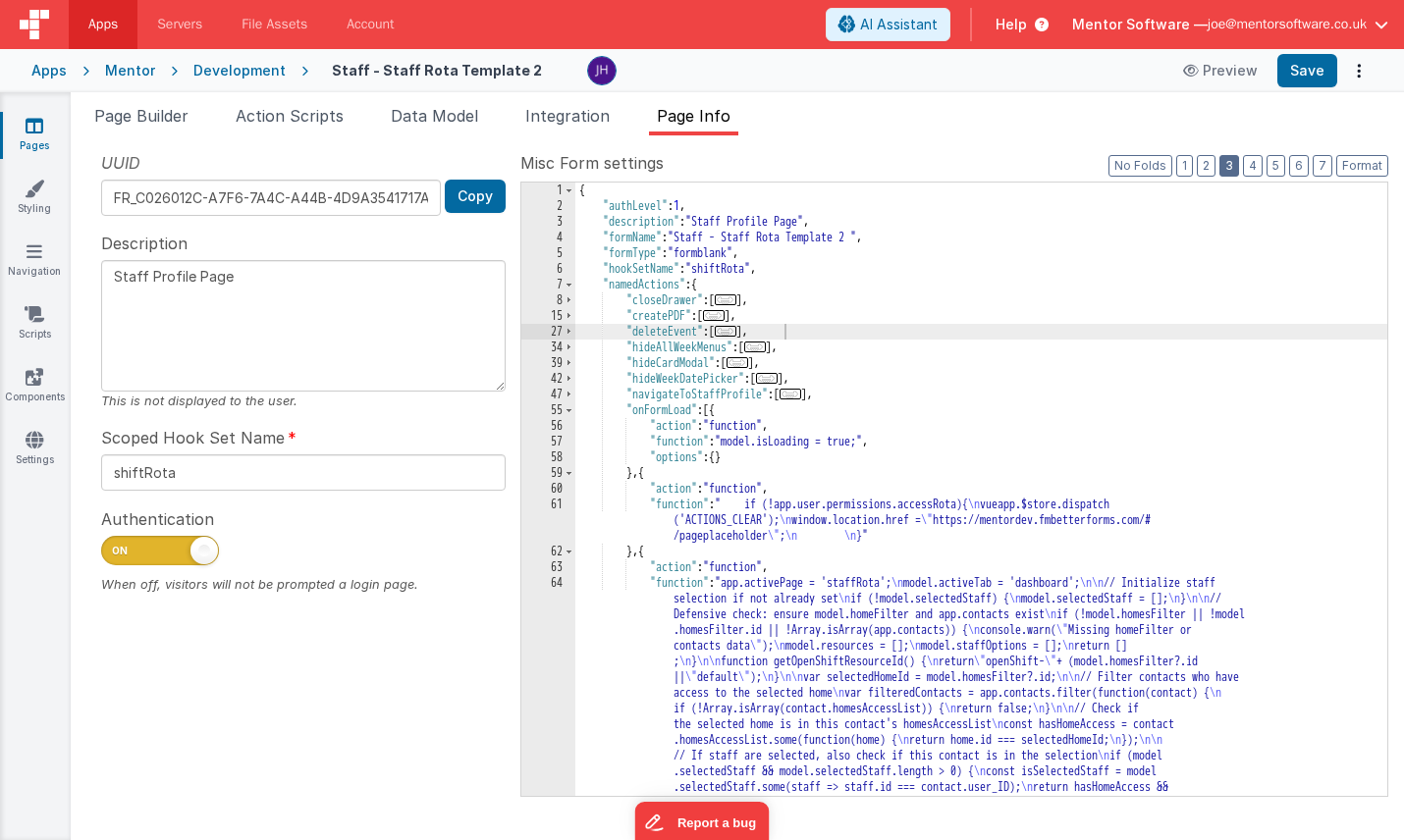 click on "3" at bounding box center (1229, 166) 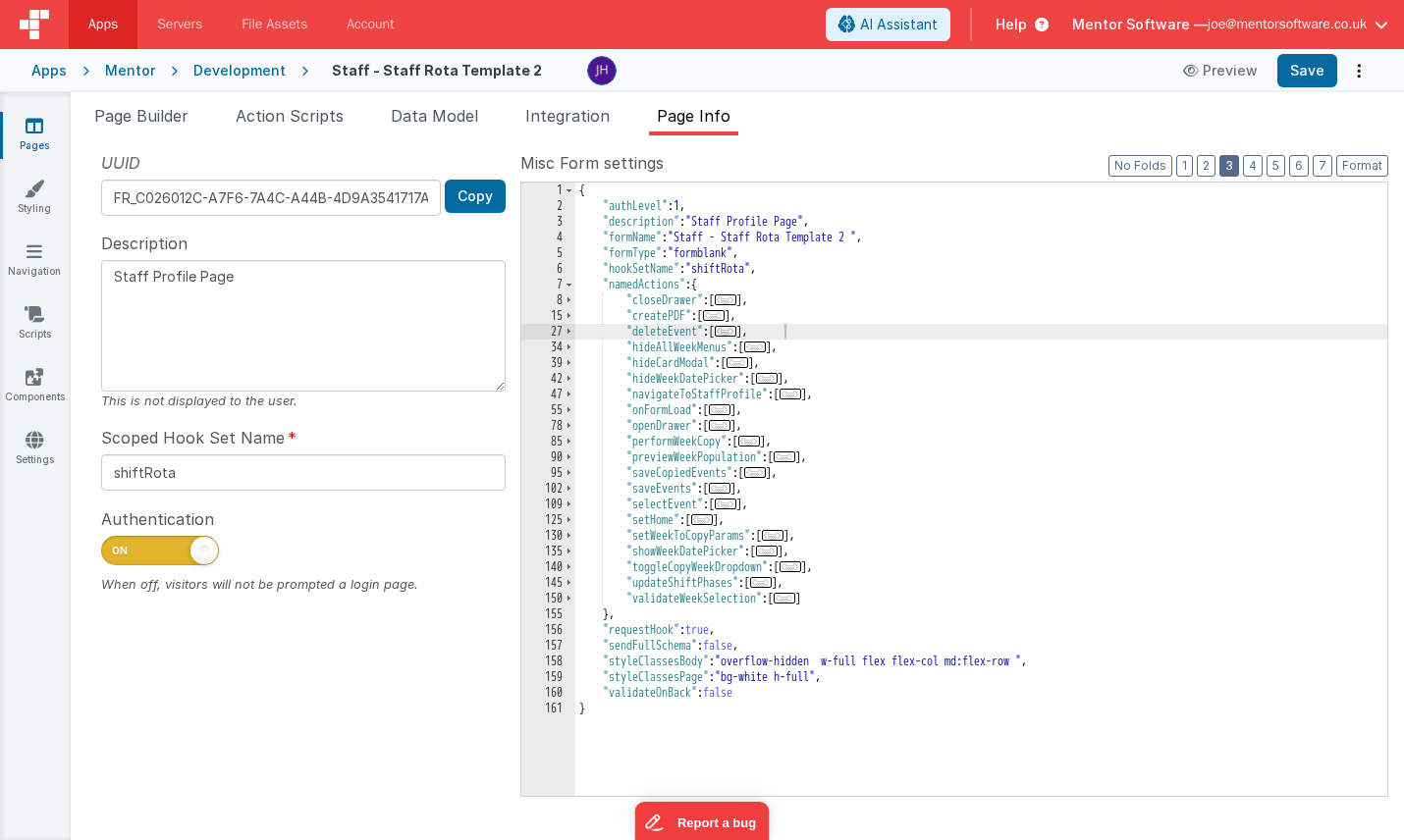type 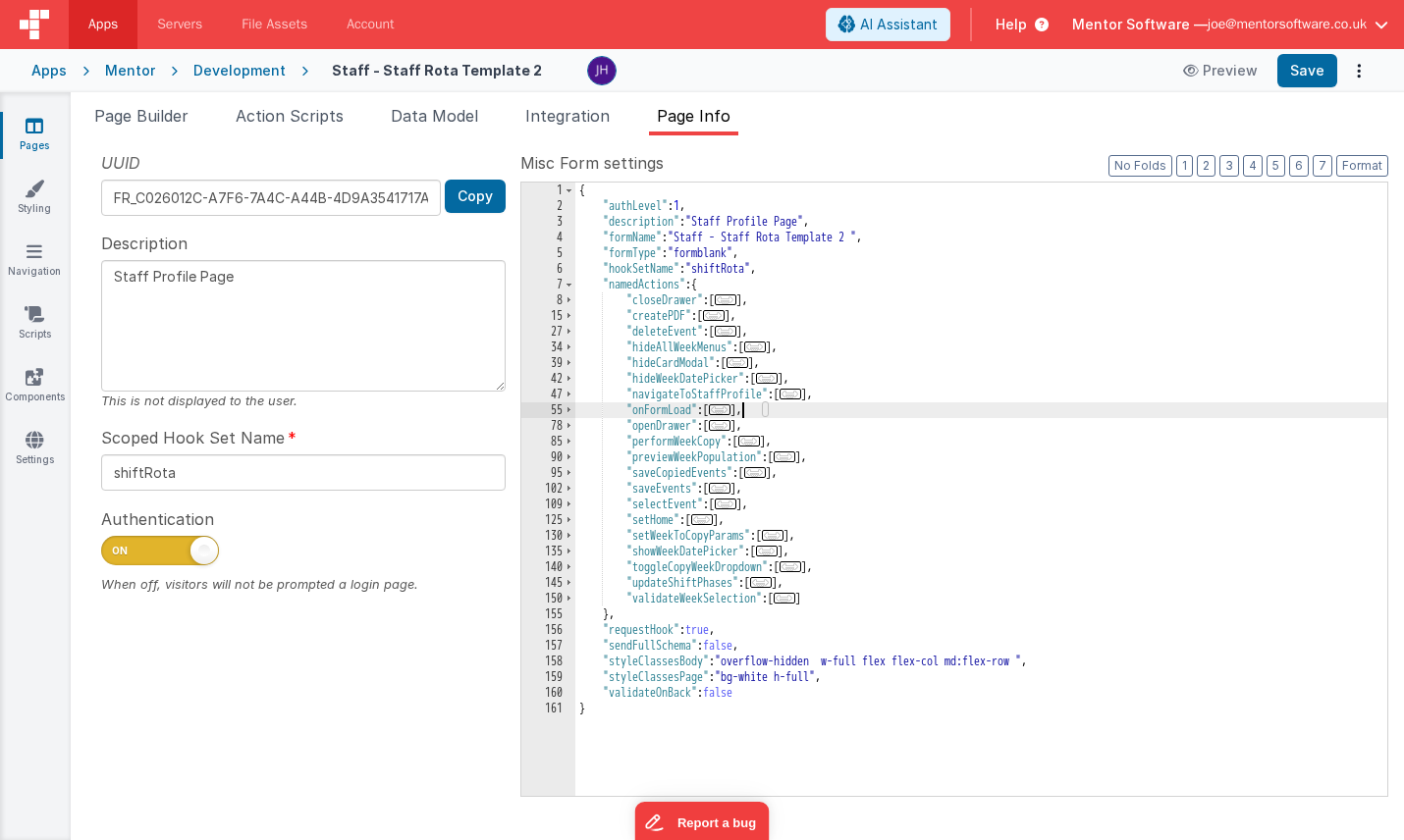click on "..." at bounding box center (720, 409) 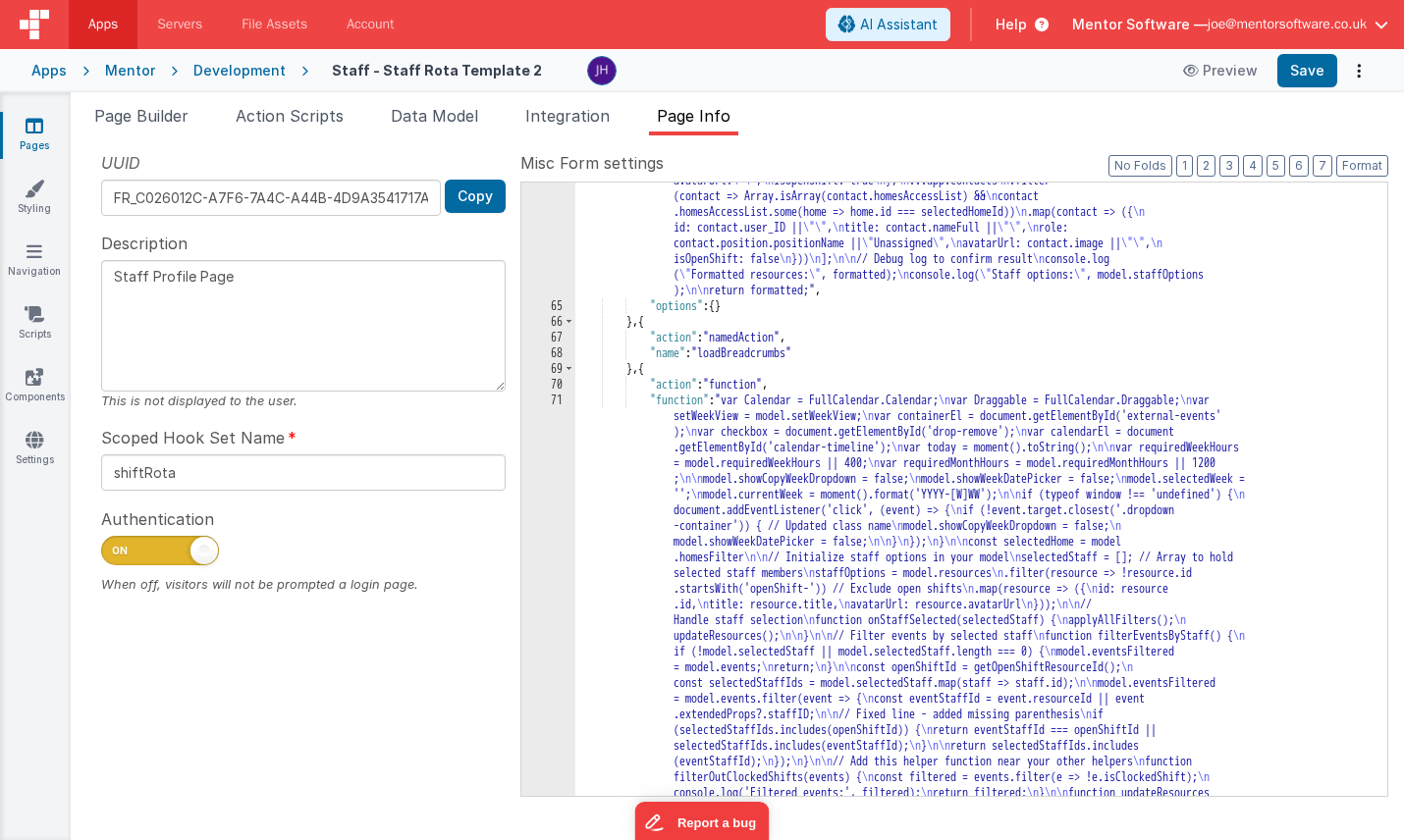 scroll, scrollTop: 826, scrollLeft: 0, axis: vertical 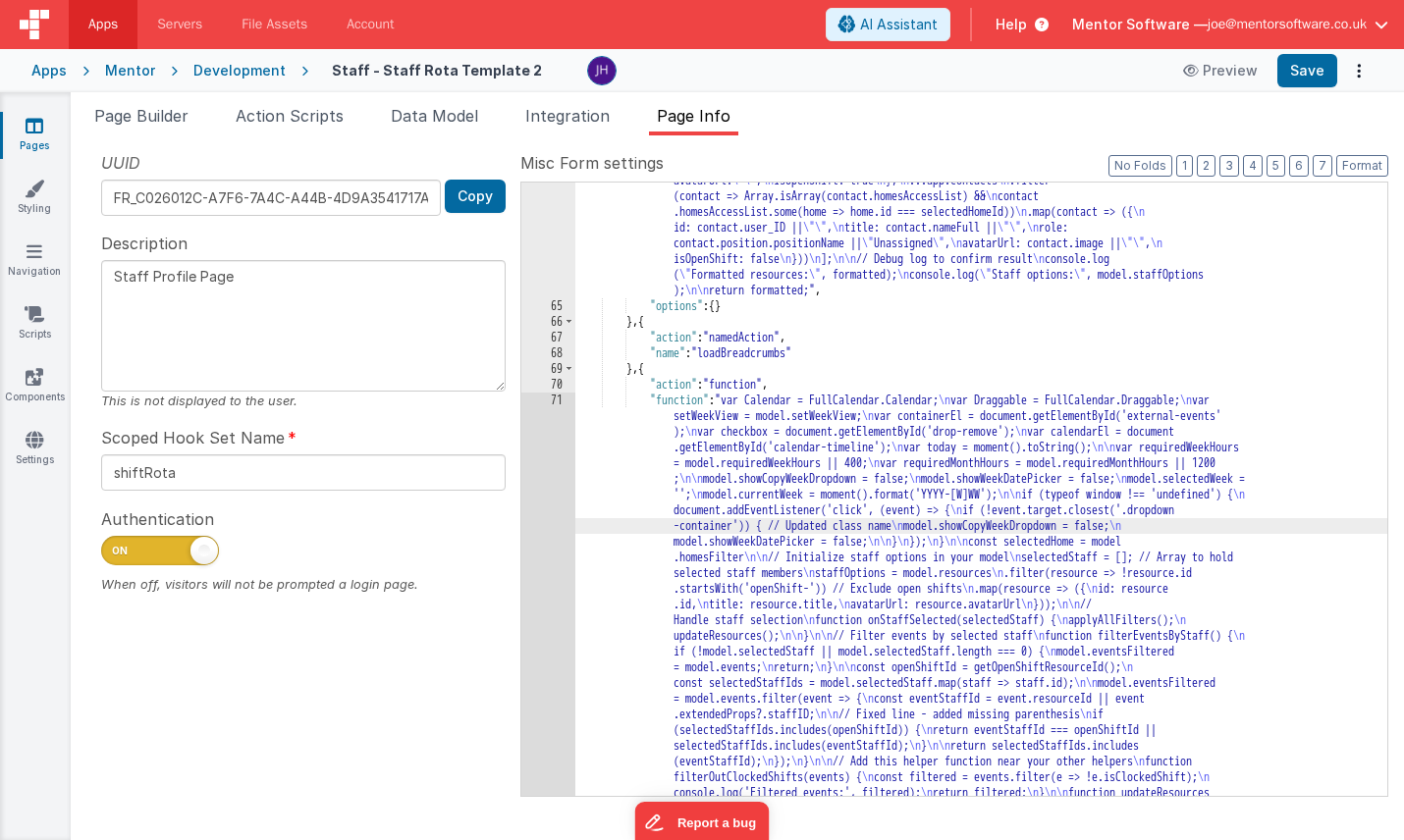 click on "64 65 66 67 68 69 70 71 72 73 74 75 76 77 78 85 90 95" at bounding box center [548, 5613] 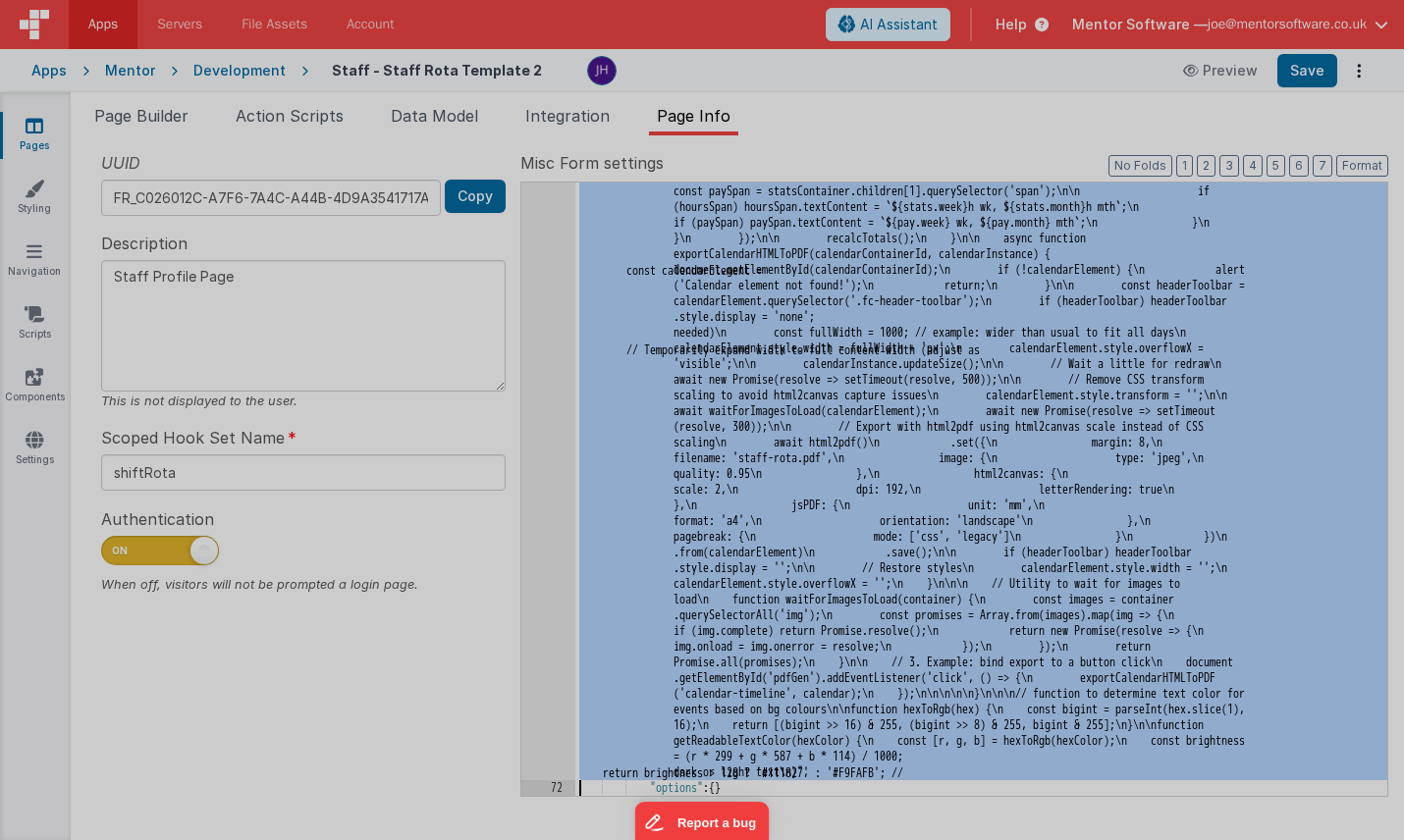 scroll, scrollTop: 11005, scrollLeft: 0, axis: vertical 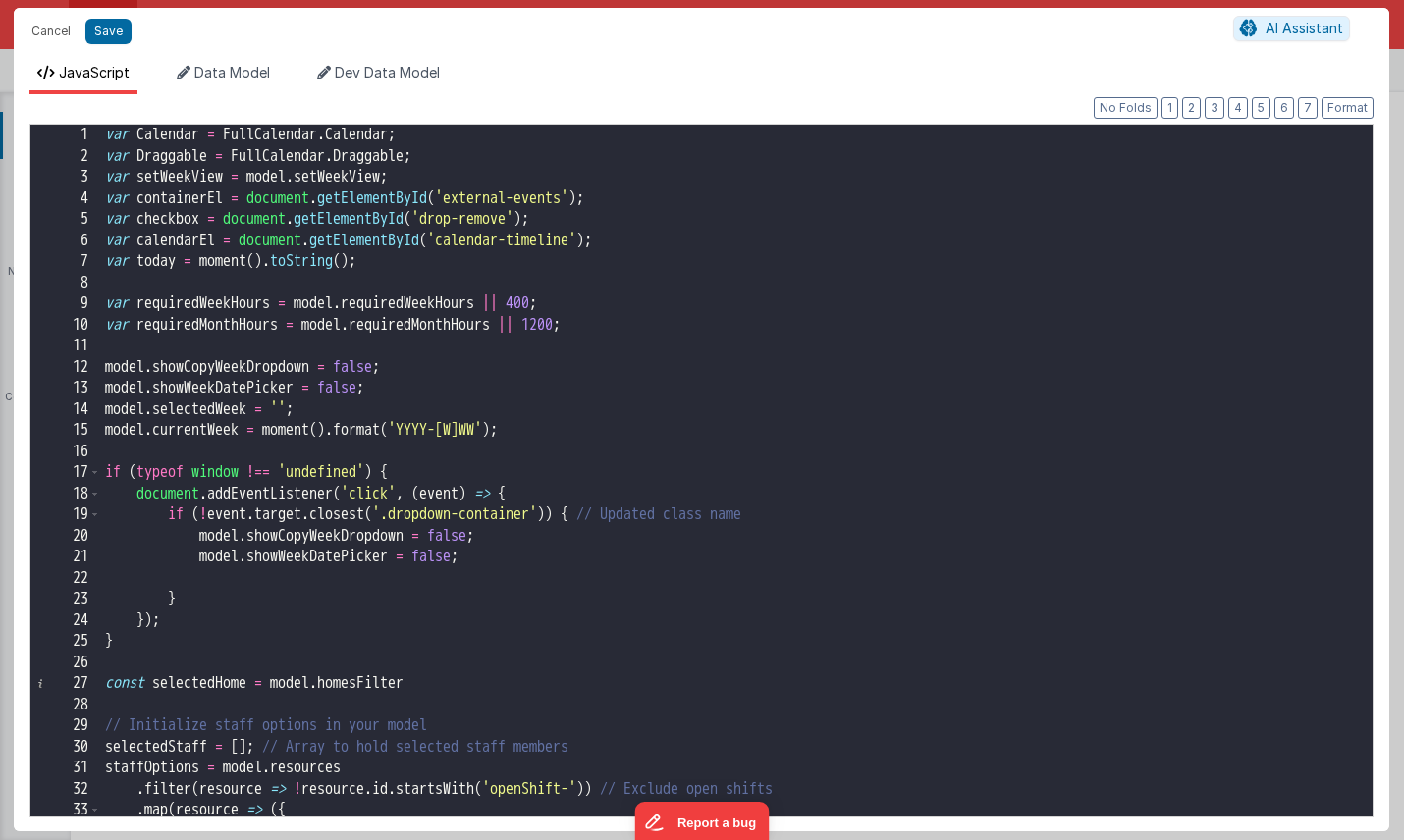 click on "var   Calendar   =   FullCalendar . Calendar ; var   Draggable   =   FullCalendar . Draggable ; var   setWeekView   =   model . setWeekView ; var   containerEl   =   document . getElementById ( 'external-events' ) ; var   checkbox   =   document . getElementById ( 'drop-remove' ) ; var   calendarEl   =   document . getElementById ( 'calendar-timeline' ) ; var   today   =   moment ( ) . toString ( ) ; var   requiredWeekHours   =   model . requiredWeekHours   ||   400 ; var   requiredMonthHours   =   model . requiredMonthHours   ||   1200 ; model . showCopyWeekDropdown   =   false ; model . showWeekDatePicker   =   false ; model . selectedWeek   =   '' ; model . currentWeek   =   moment ( ) . format ( 'YYYY-[W]WW' ) ; if   ( typeof   window   !==   'undefined' )   {      document . addEventListener ( 'click' ,   ( event )   =>   {           if   ( ! event . target . closest ( '.dropdown-container' ))   {   // Updated class name                model . showCopyWeekDropdown   =   false ;                model .   =" at bounding box center [736, 492] 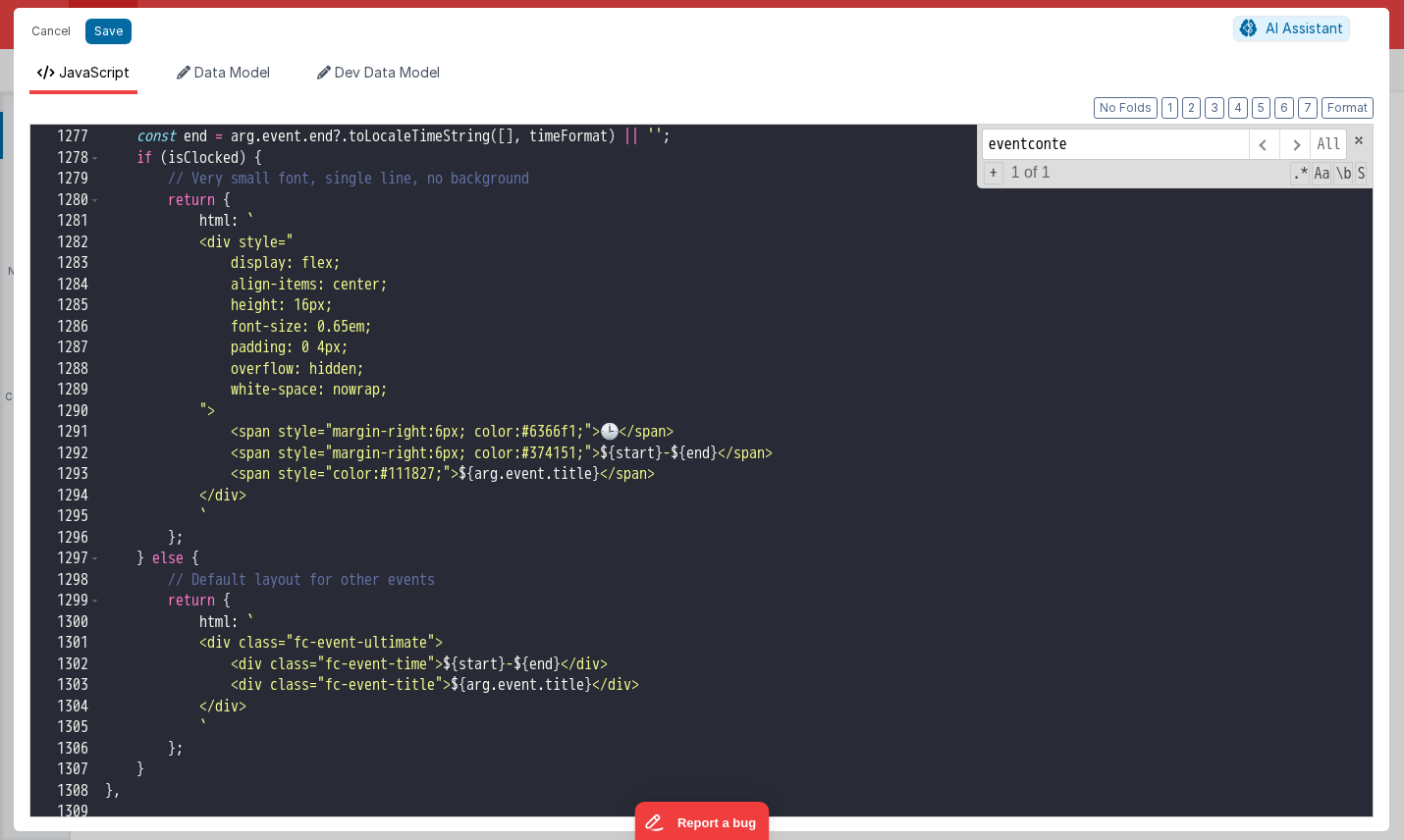 scroll, scrollTop: 23647, scrollLeft: 0, axis: vertical 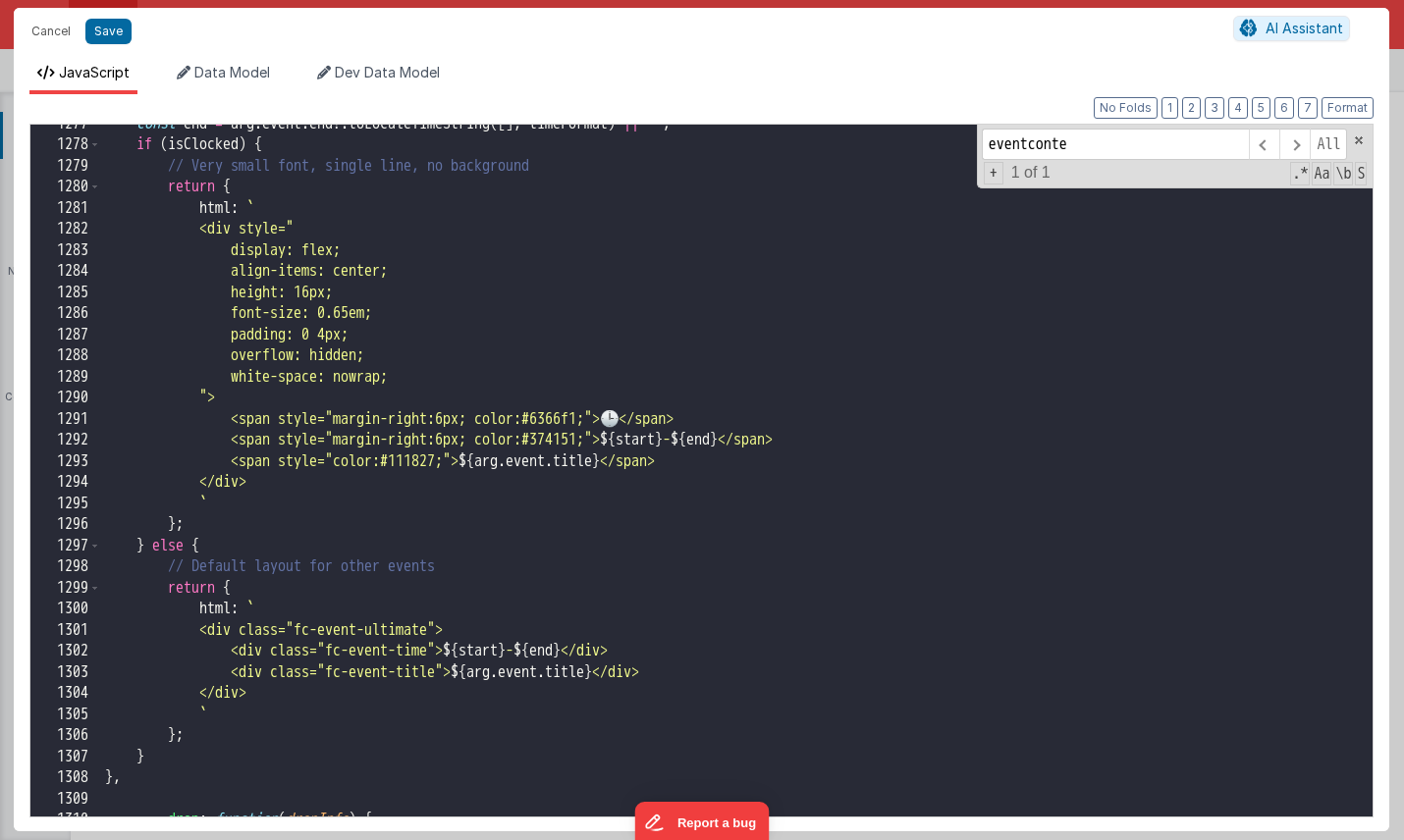 type on "eventconte" 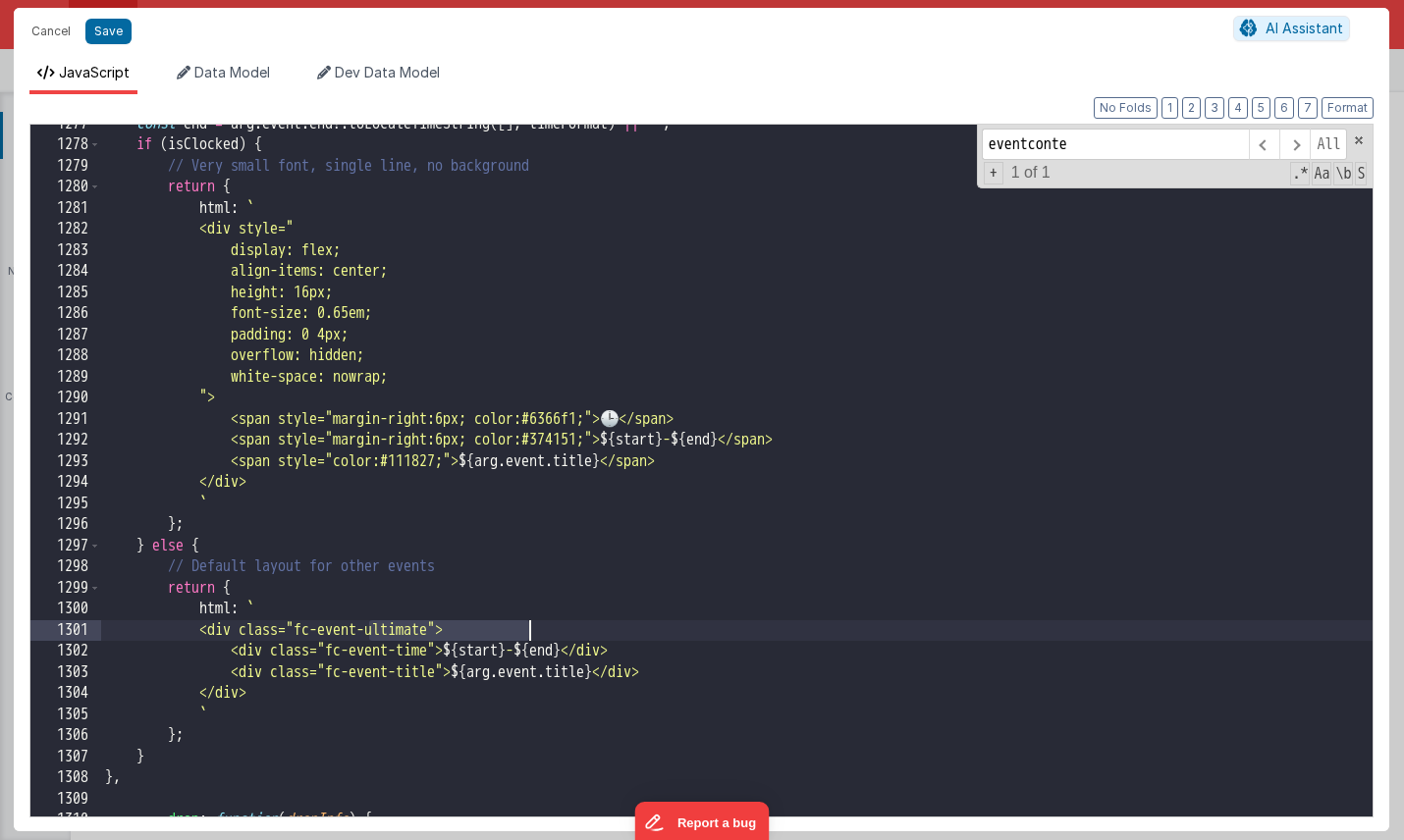 drag, startPoint x: 368, startPoint y: 629, endPoint x: 526, endPoint y: 626, distance: 158.02848 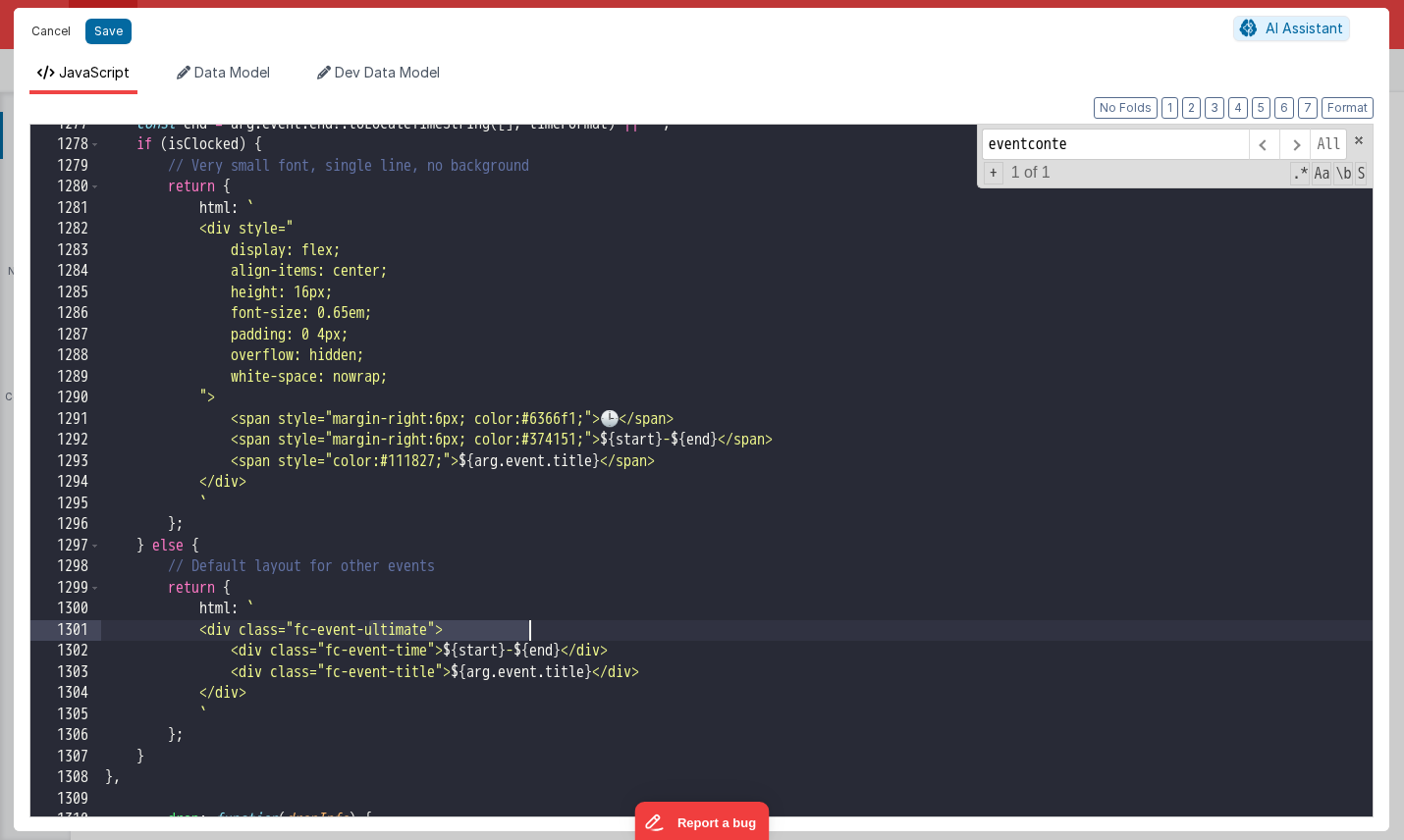 click on "Cancel" at bounding box center [51, 31] 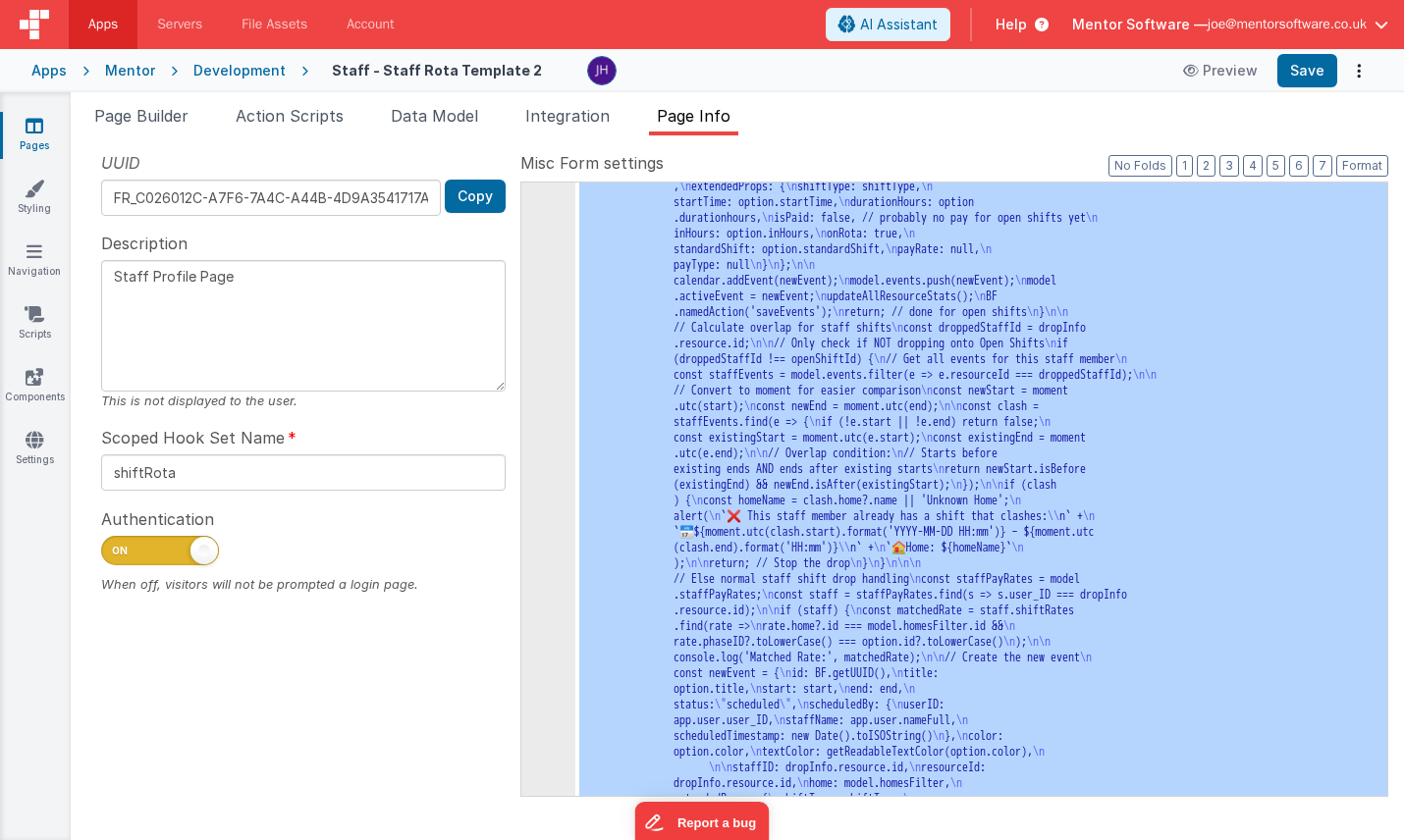 scroll, scrollTop: 9036, scrollLeft: 0, axis: vertical 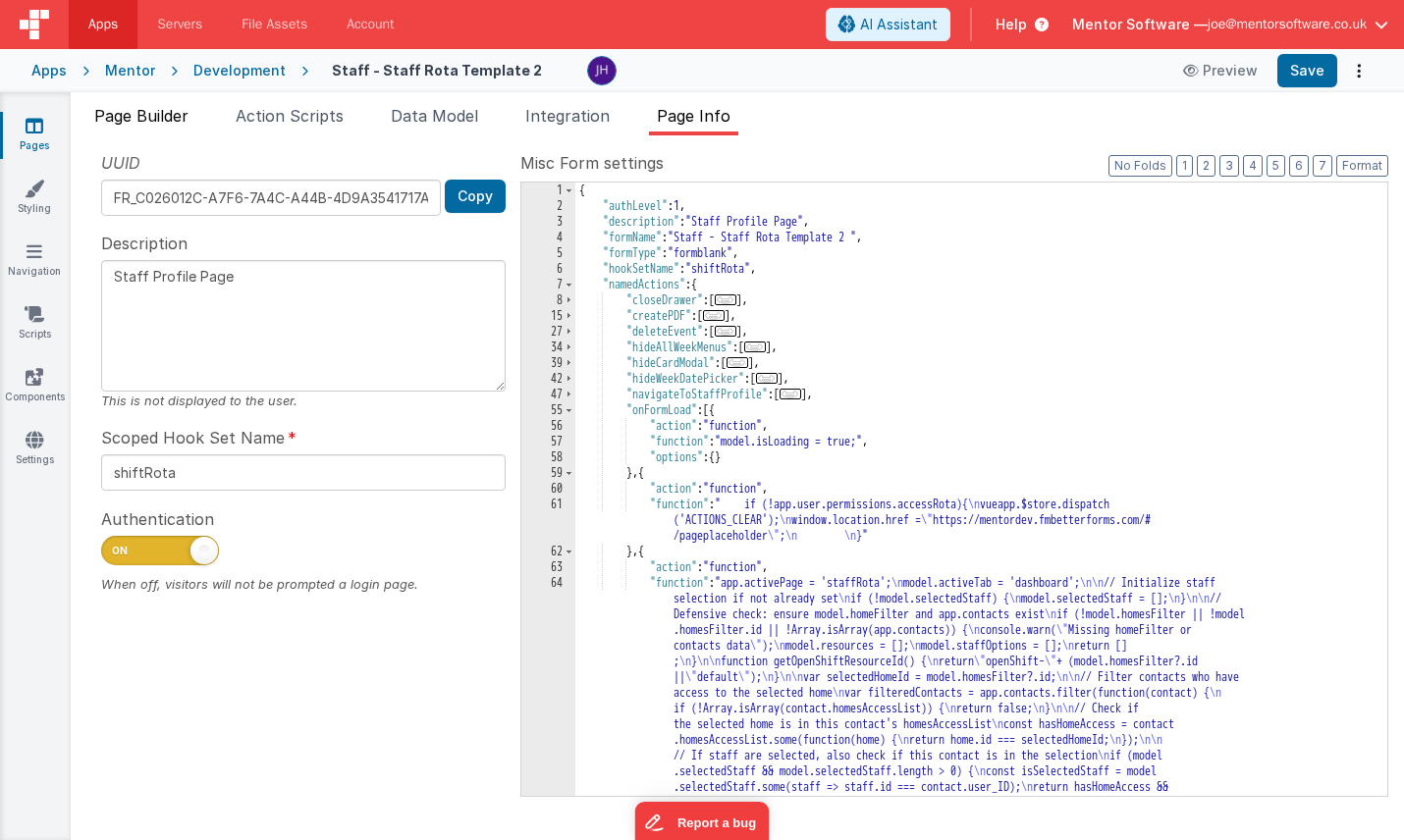 click on "Page Builder" at bounding box center [141, 116] 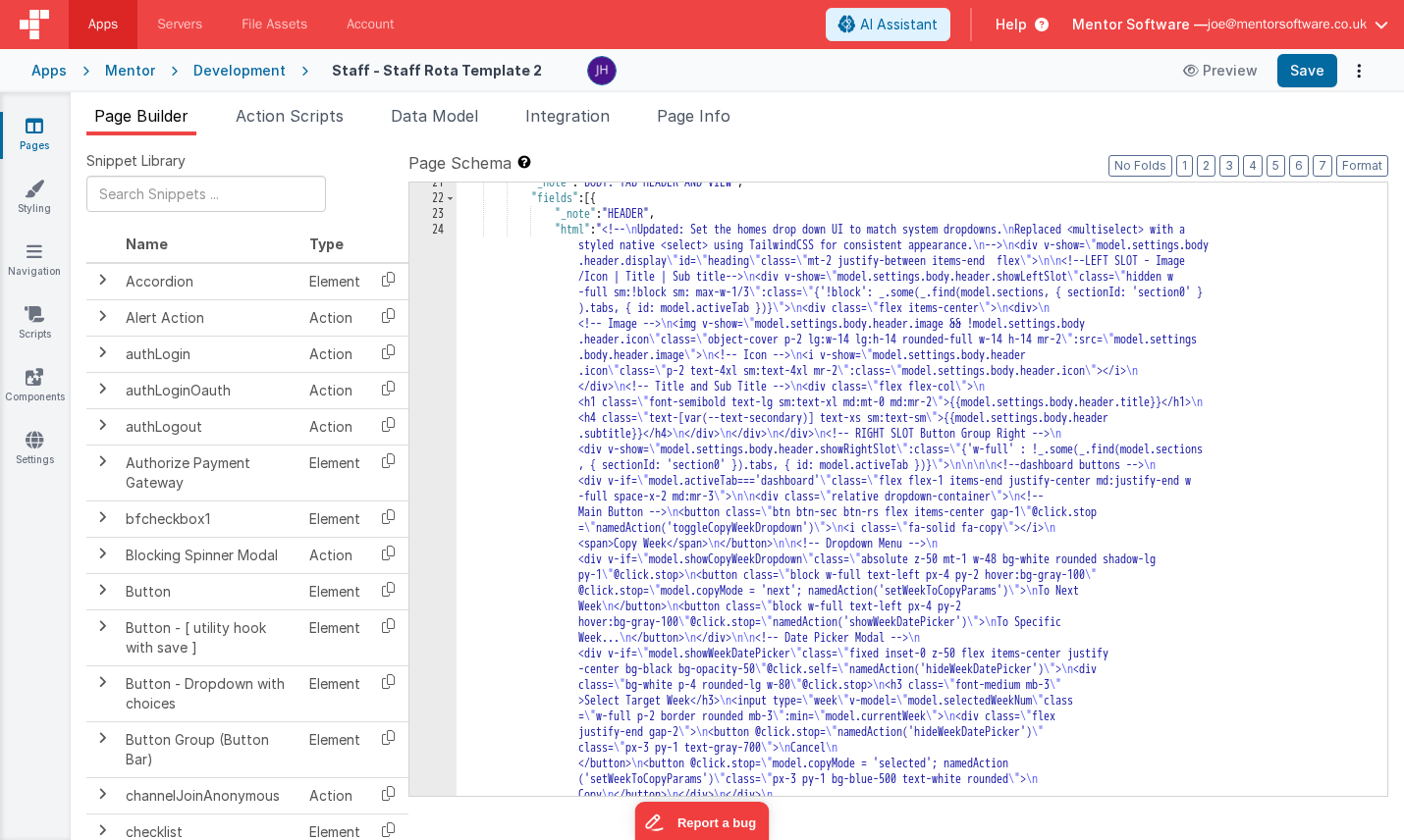 scroll, scrollTop: 1657, scrollLeft: 0, axis: vertical 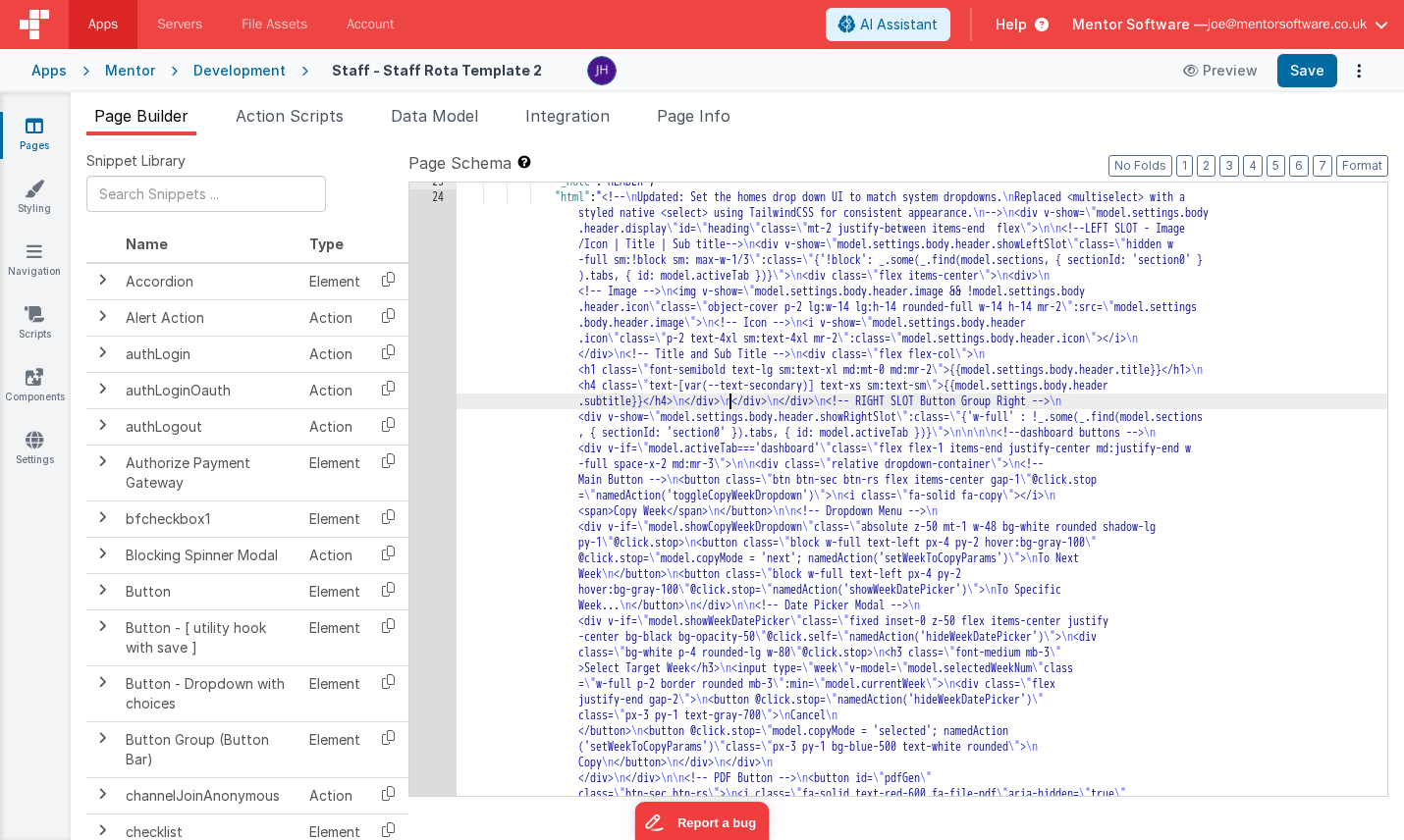 click on ""_note" :  "HEADER" ,                     "html" :  "<!-- \n Updated: Set the homes drop down UI to match system dropdowns. \n Replaced <multiselect> with a                       styled native <select> using TailwindCSS for consistent appearance. \n --> \n <div v-show= \" model.settings.body                      .header.display \"  id= \" heading \"  class= \" mt-2 justify-between items-end  flex  \" > \n\n     <!--LEFT SLOT - Image                      /Icon | Title | Sub title--> \n     <div v-show= \" model.settings.body.header.showLeftSlot \"  class= \" hidden w                      -full sm:!block sm: max-w-1/3 \"  :class= \" {'!block': _.some(_.find(model.sections, { sectionId: 'section0' }                      ).tabs, { id: model.activeTab })} \" > \n         <div class= \" flex items-center \" > \n             <div> \n                                 \n \" \" \" >" at bounding box center [922, 951] 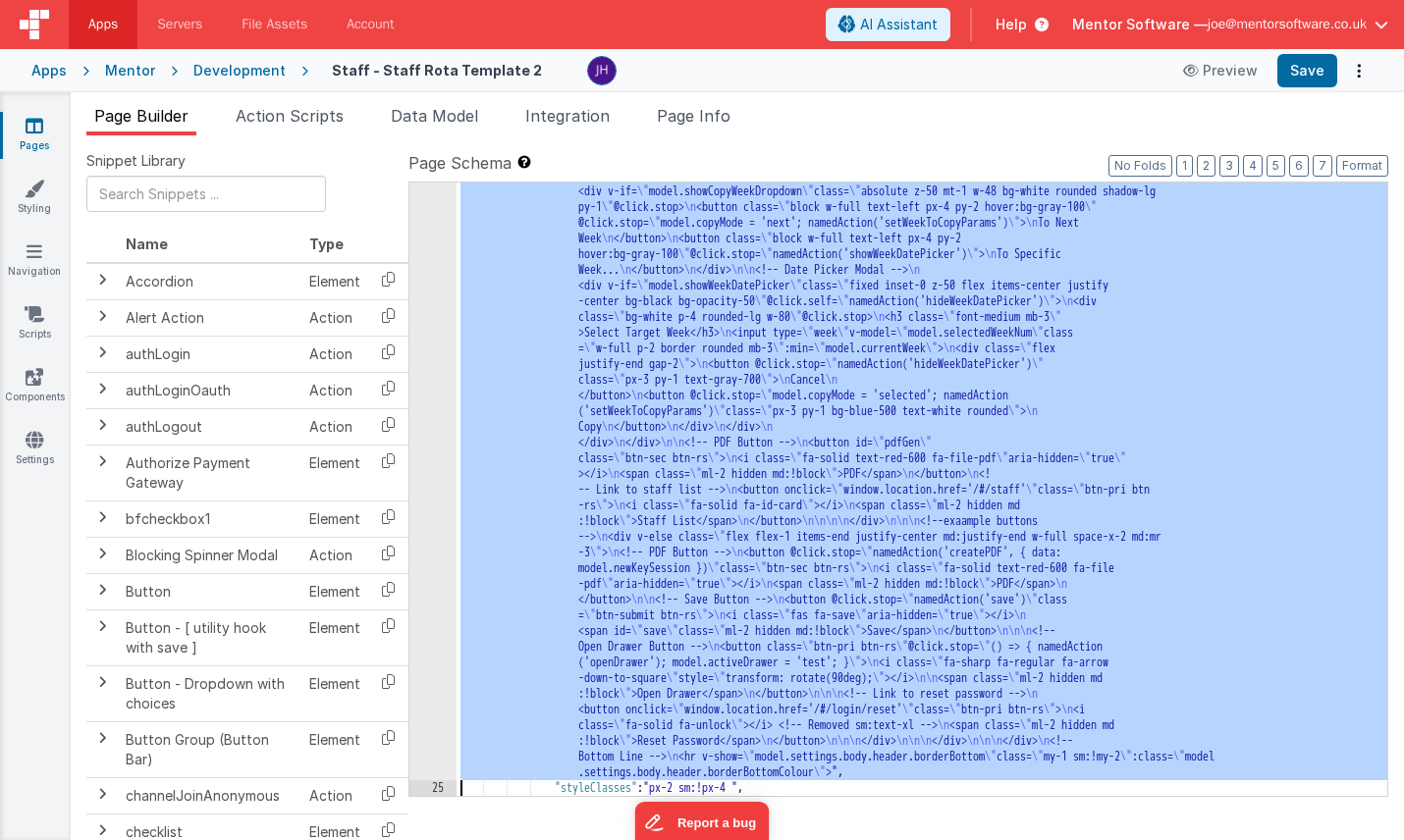 click on "24 25 26 27 28 29 30 31 32 33 34 35 36 37 38 39 40 41 42 43 44 45 46 47" at bounding box center [433, 631] 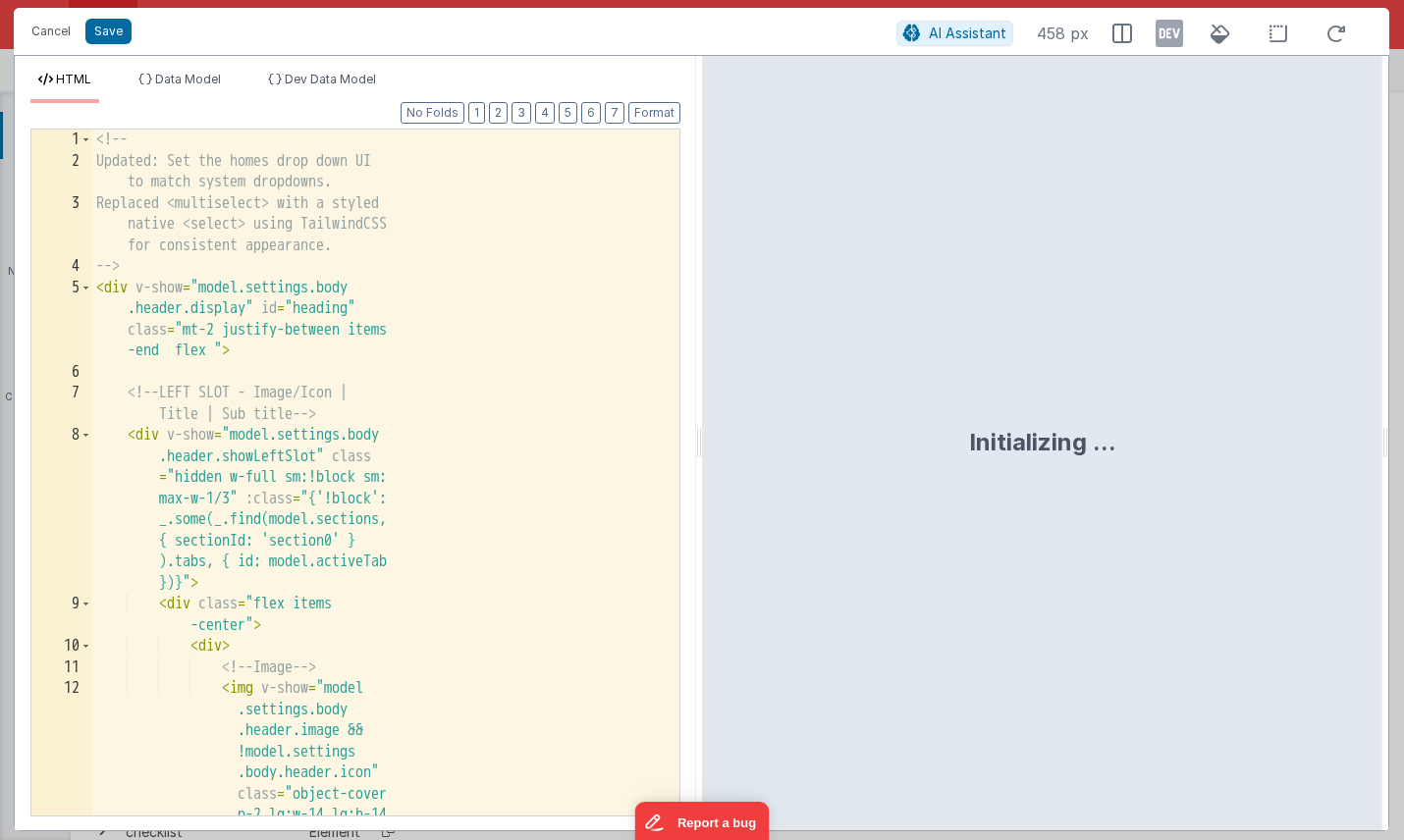 scroll, scrollTop: 1993, scrollLeft: 0, axis: vertical 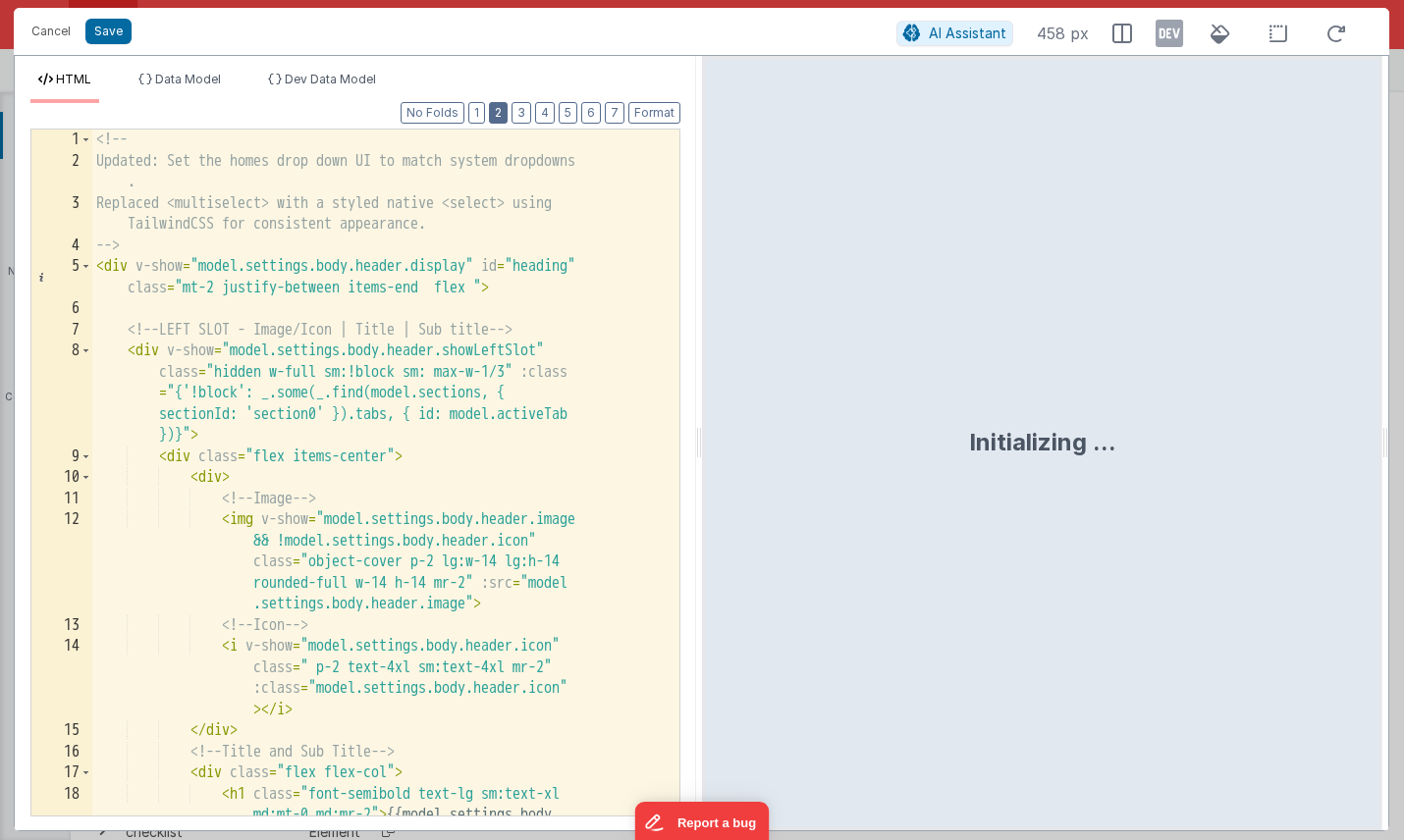 click on "2" at bounding box center [498, 113] 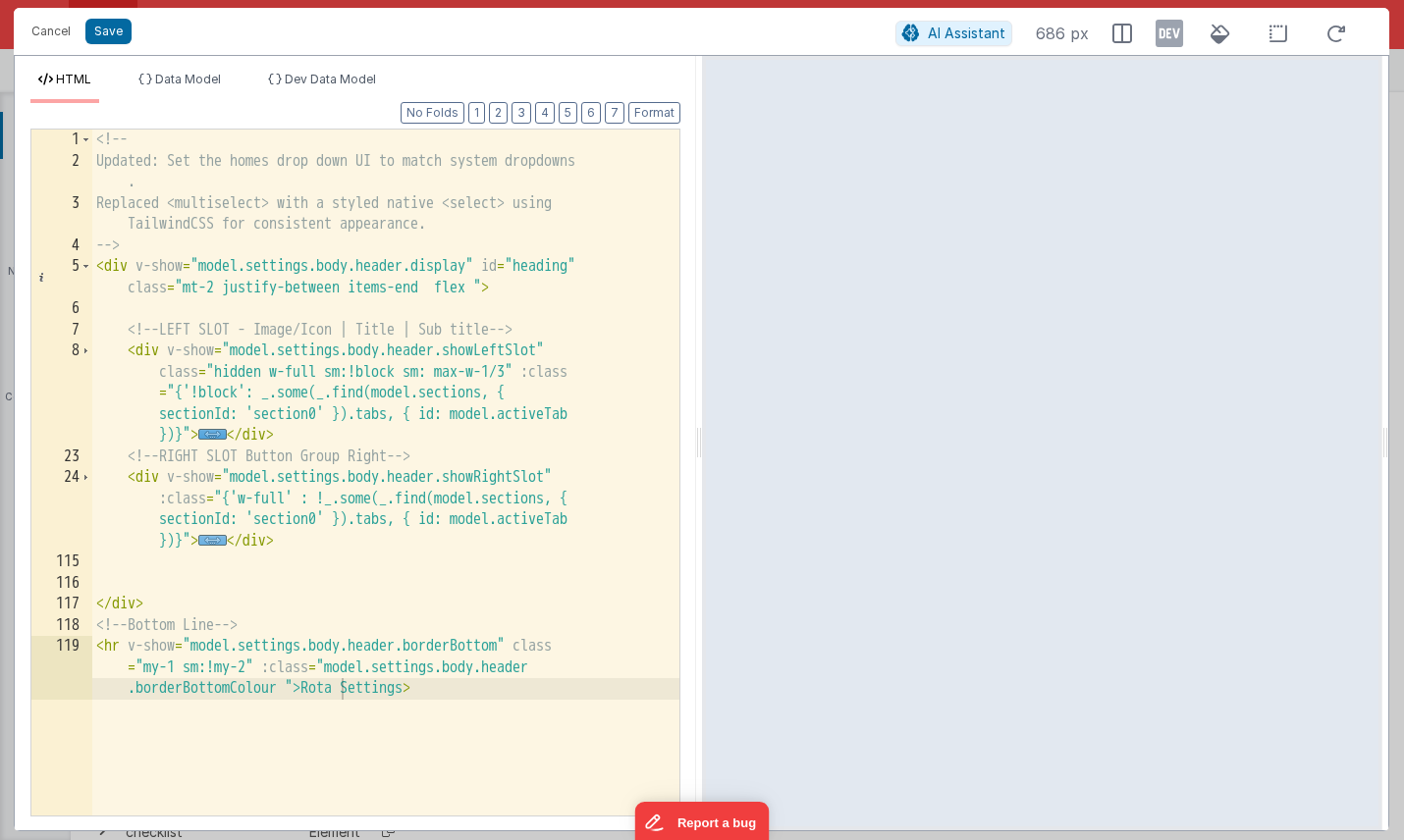 click on "..." at bounding box center (212, 540) 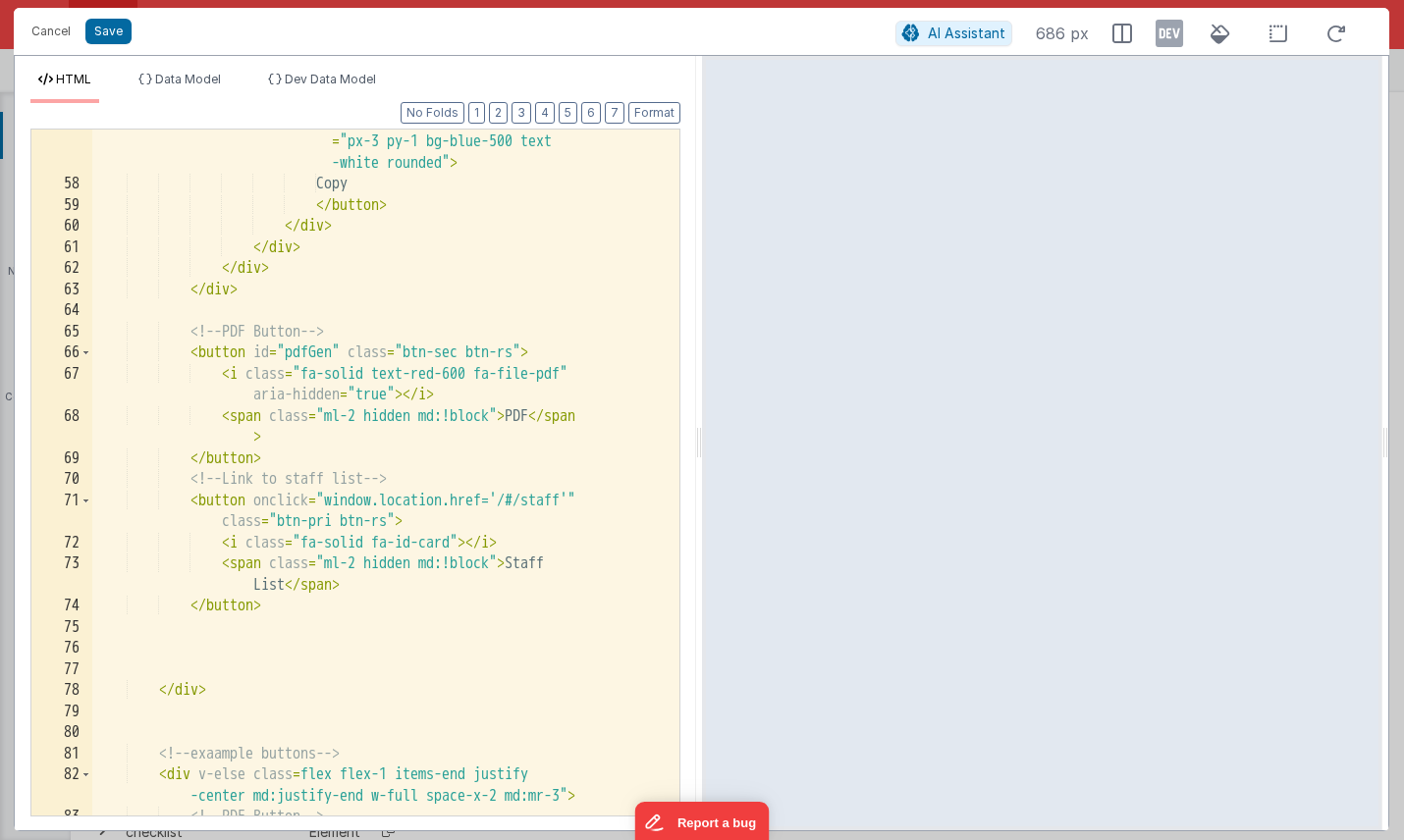 scroll, scrollTop: 1664, scrollLeft: 0, axis: vertical 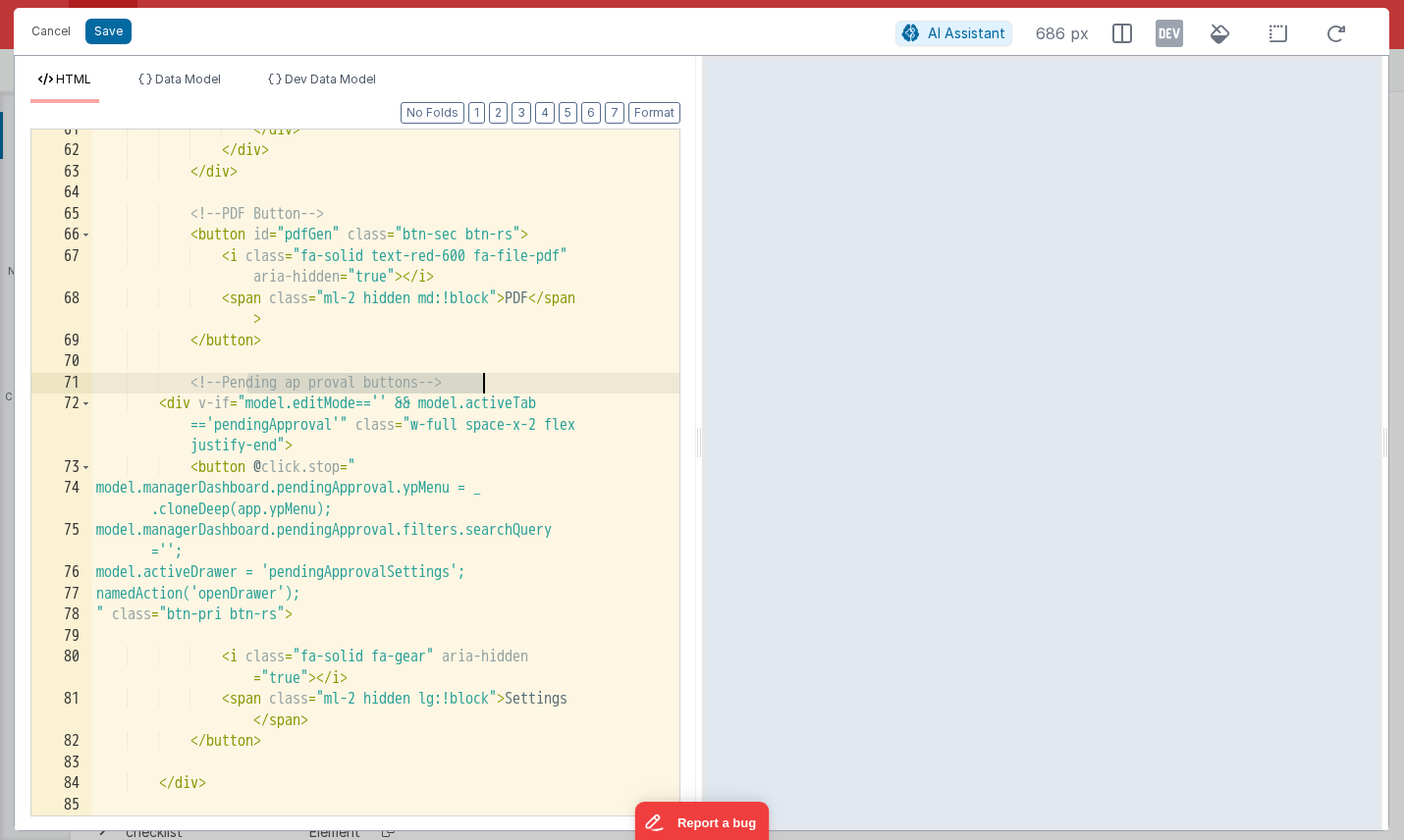 drag, startPoint x: 248, startPoint y: 382, endPoint x: 478, endPoint y: 386, distance: 230.03478 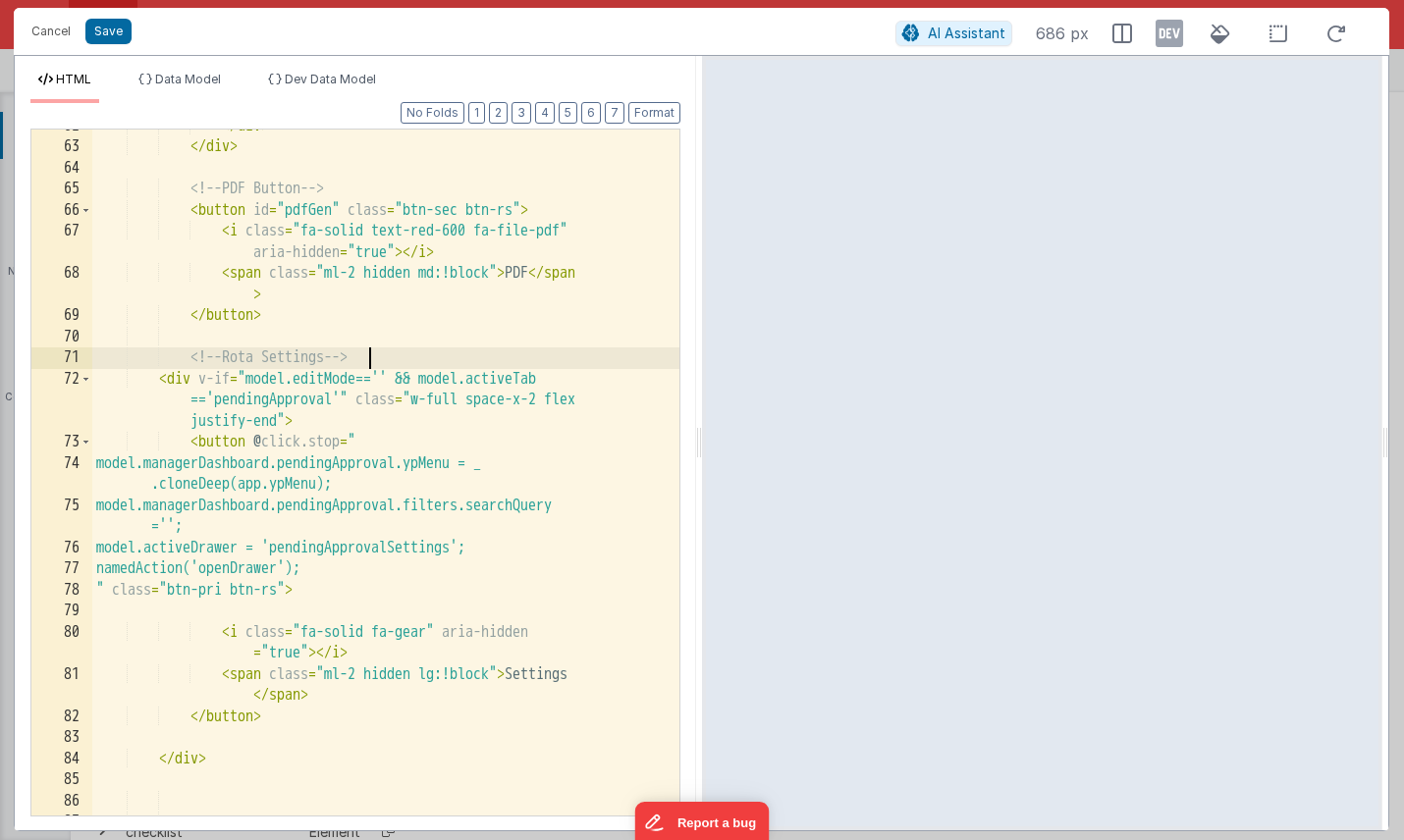 scroll, scrollTop: 1808, scrollLeft: 0, axis: vertical 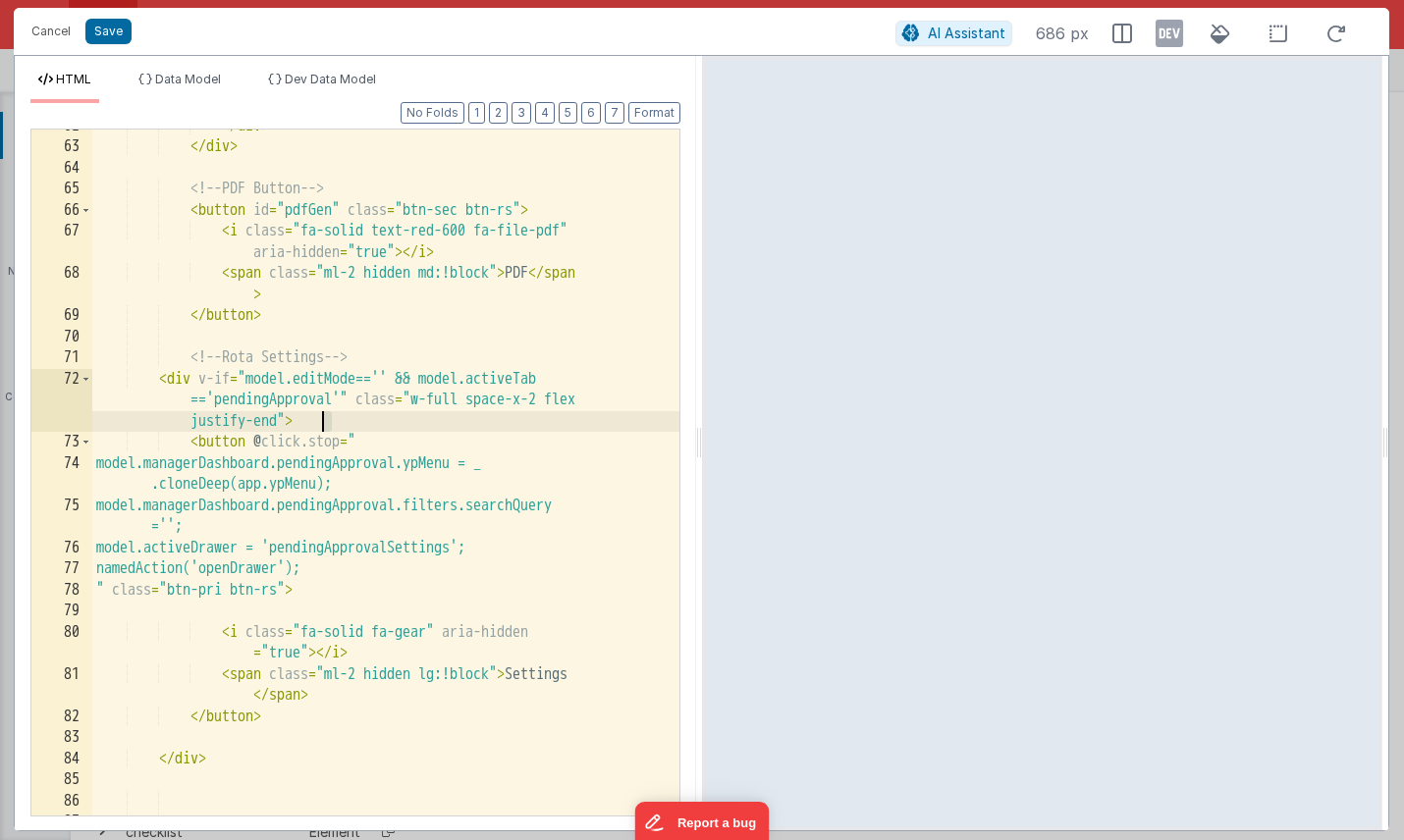 drag, startPoint x: 335, startPoint y: 423, endPoint x: 323, endPoint y: 421, distance: 12.165525 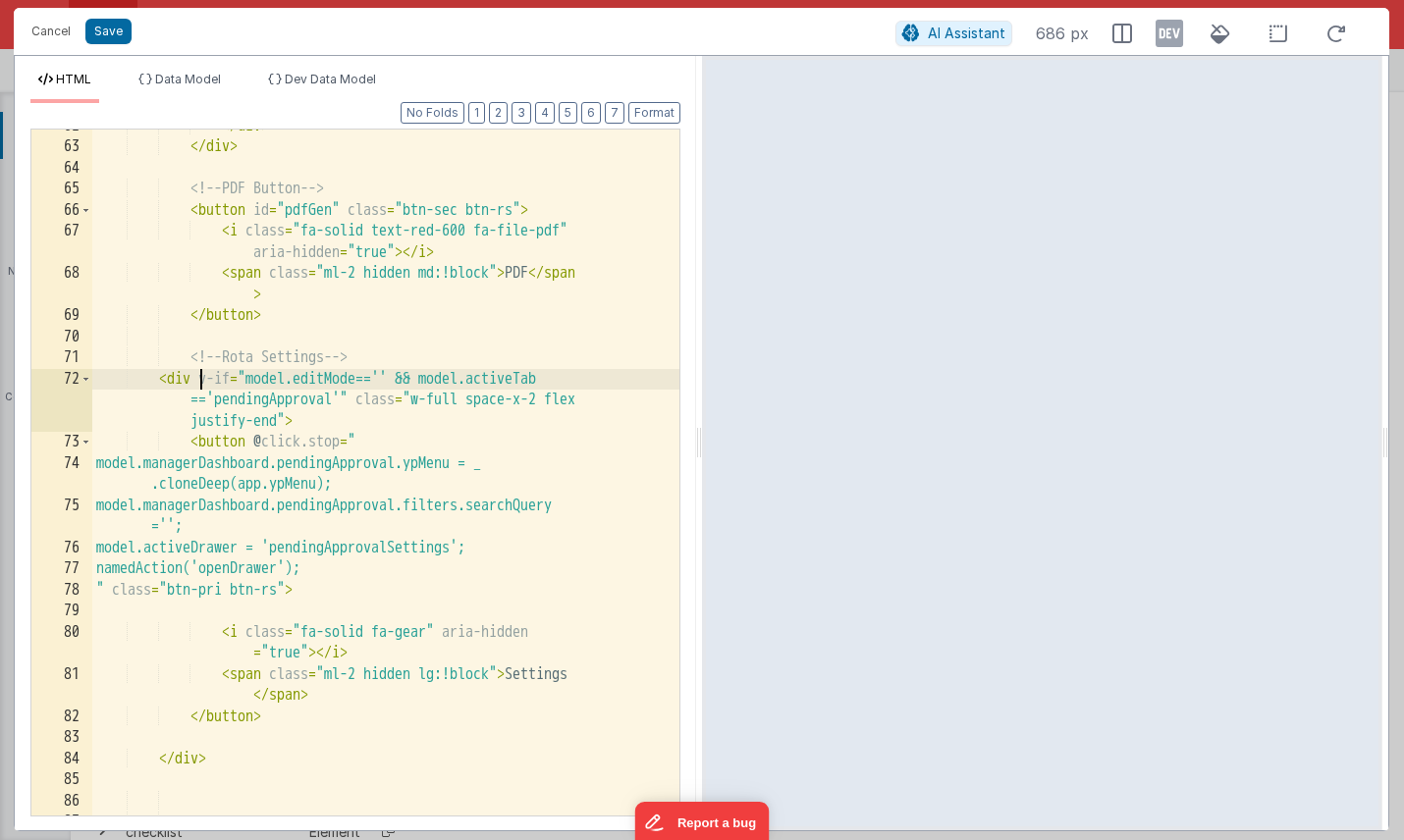 click on "</ div >                </ div >                <!--  PDF Button  -->                < button   id = "pdfGen"   class = "btn-sec btn-rs" >                     < i   class = "fa-solid text-red-600 fa-file-pdf"                        aria-hidden = "true" > </ i >                     < span   class = "ml-2 hidden md:!block" > PDF </ span                      >                </ button >                               <!-- Rota Settings  -->           < div   v-if = "model.editMode=='' && model.activeTab              =='pendingApproval'"   class = "w-full space-x-2 flex               justify-end" >                < button   @ click.stop = "    model.managerDashboard.pendingApproval.ypMenu = _         .cloneDeep(app.ypMenu);    model.managerDashboard.pendingApproval.filters.searchQuery         ='';    model.activeDrawer = 'pendingApprovalSettings';     namedAction('openDrawer');   "   class = "btn-pri btn-rs" >      <" at bounding box center (386, 480) 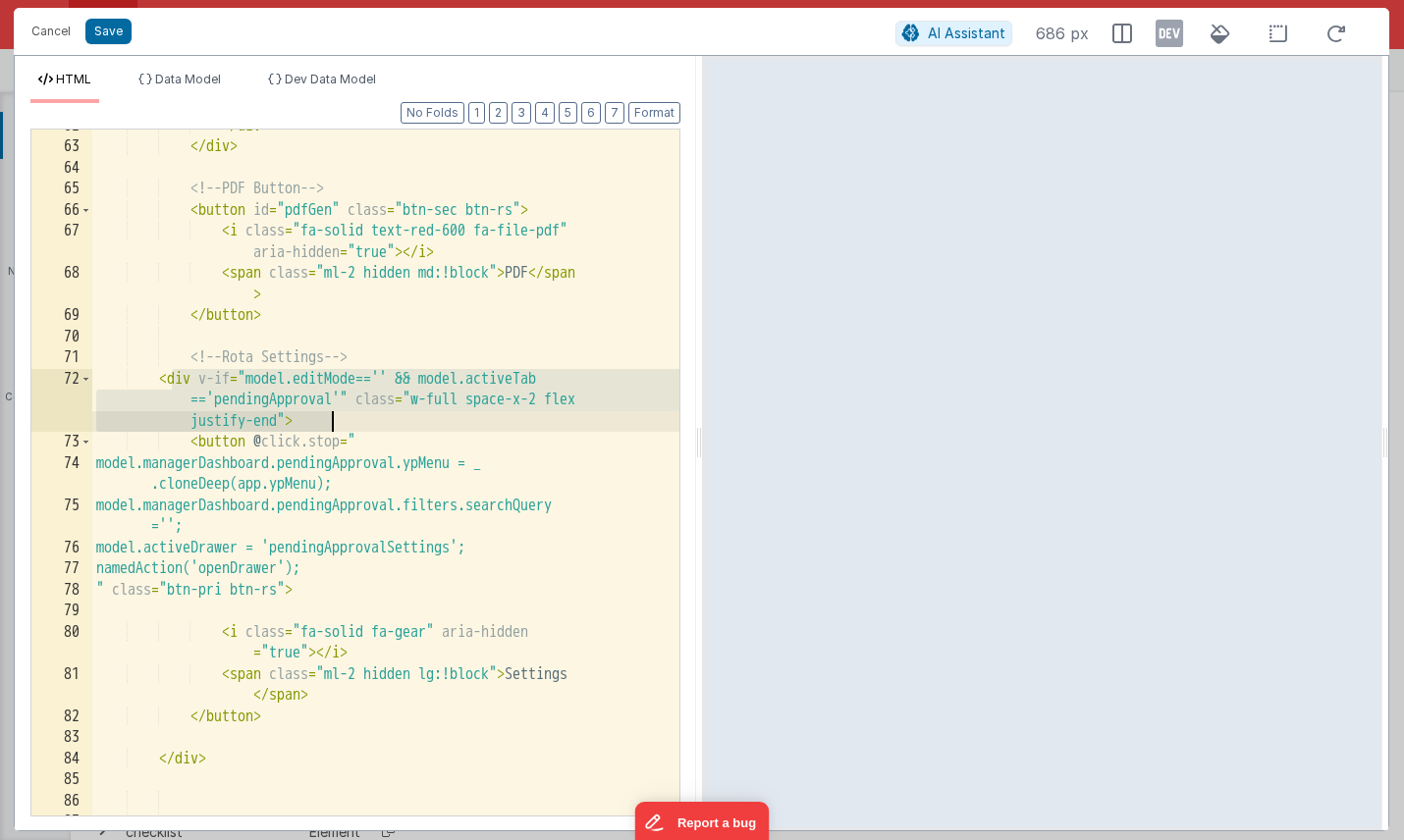 drag, startPoint x: 169, startPoint y: 379, endPoint x: 362, endPoint y: 430, distance: 199.62465 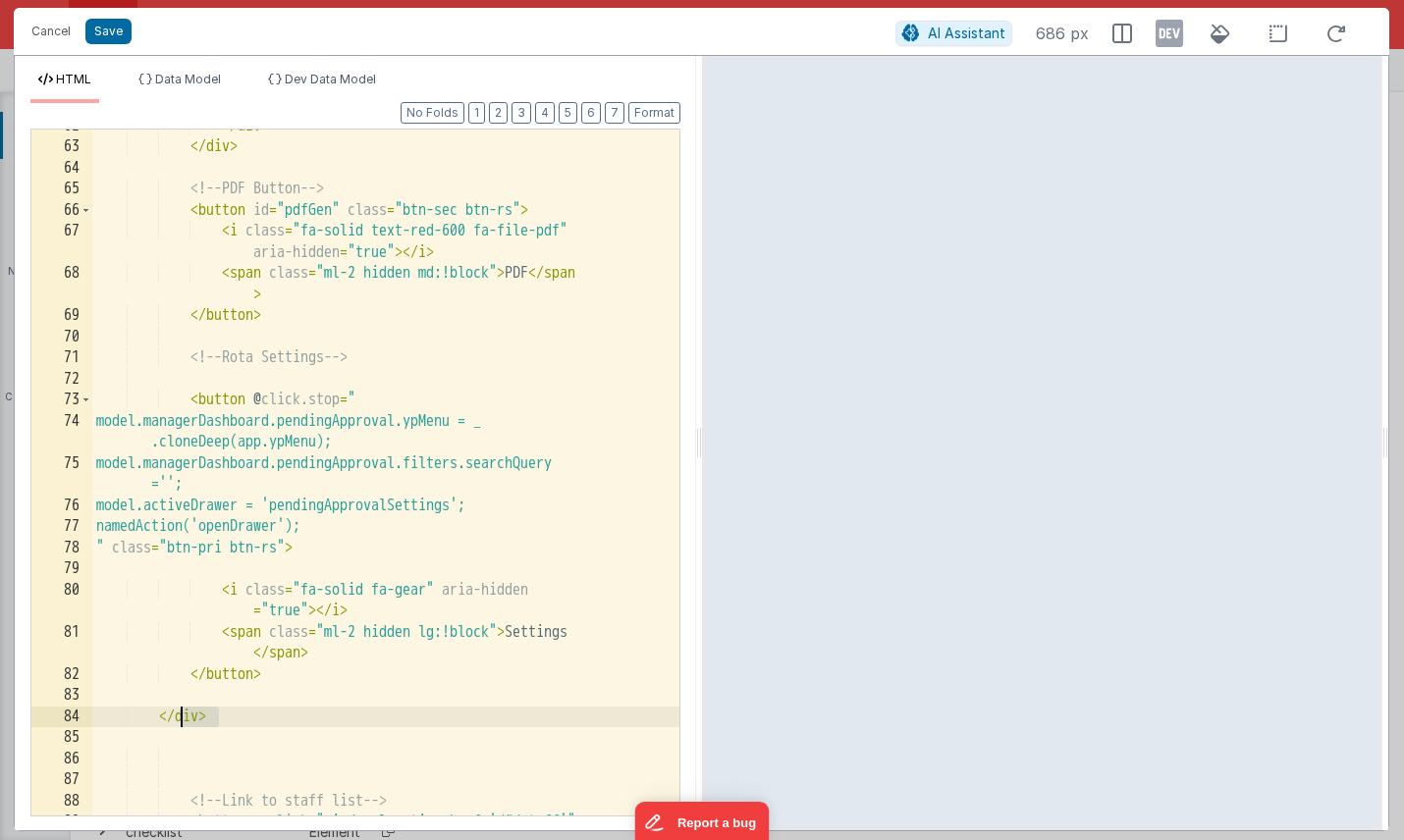 drag, startPoint x: 223, startPoint y: 716, endPoint x: 160, endPoint y: 716, distance: 63 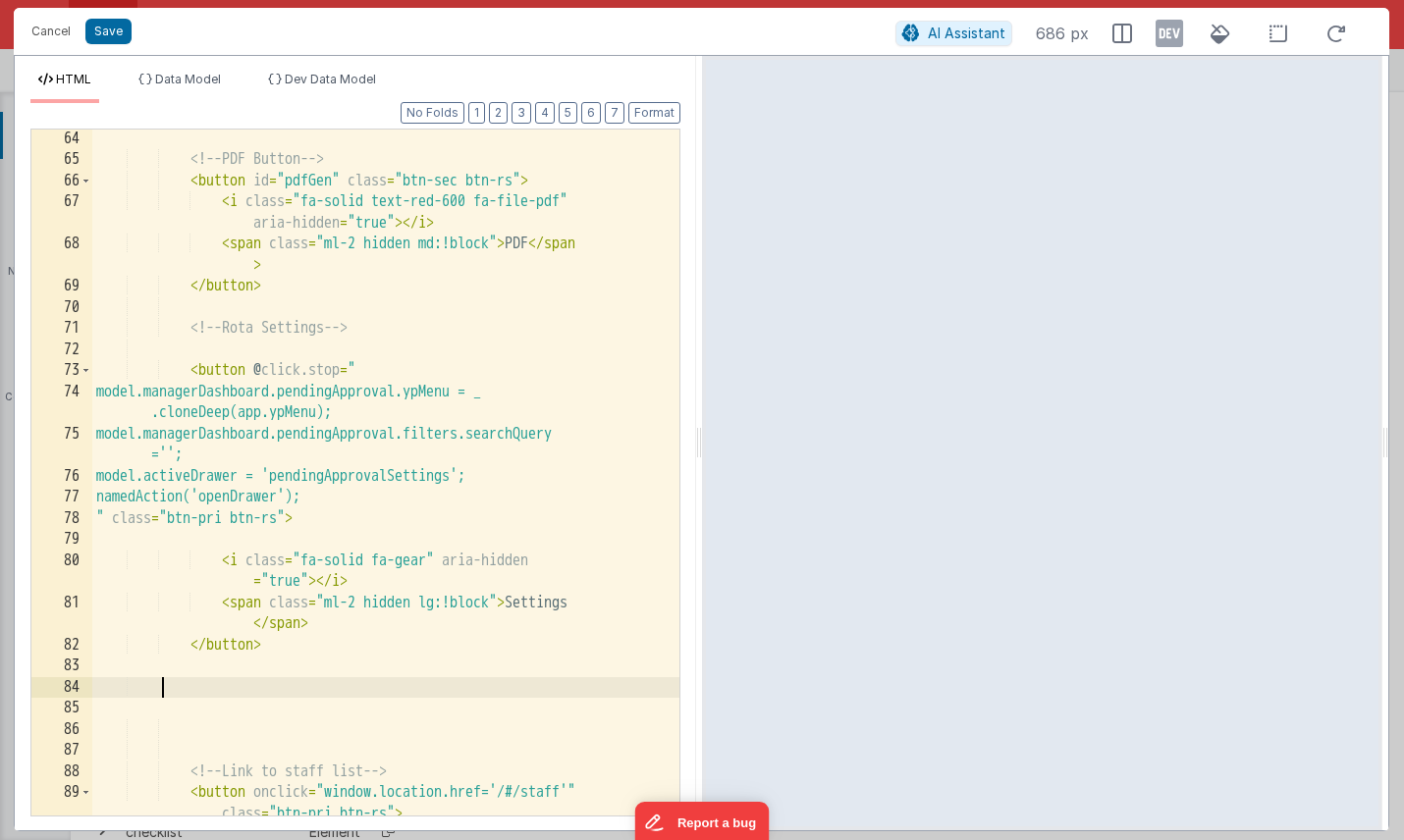 scroll, scrollTop: 1837, scrollLeft: 0, axis: vertical 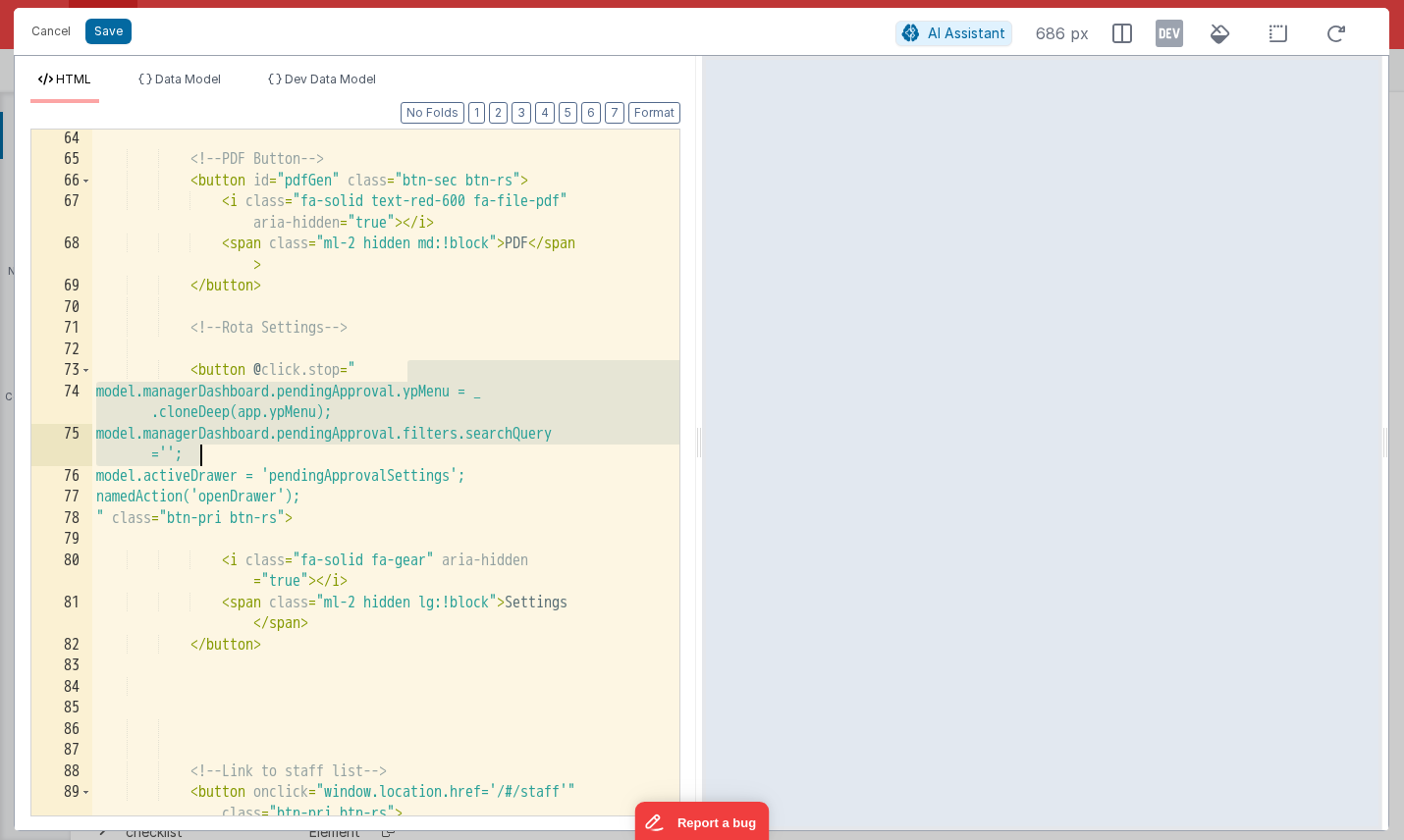 drag, startPoint x: 411, startPoint y: 369, endPoint x: 202, endPoint y: 451, distance: 224.51058 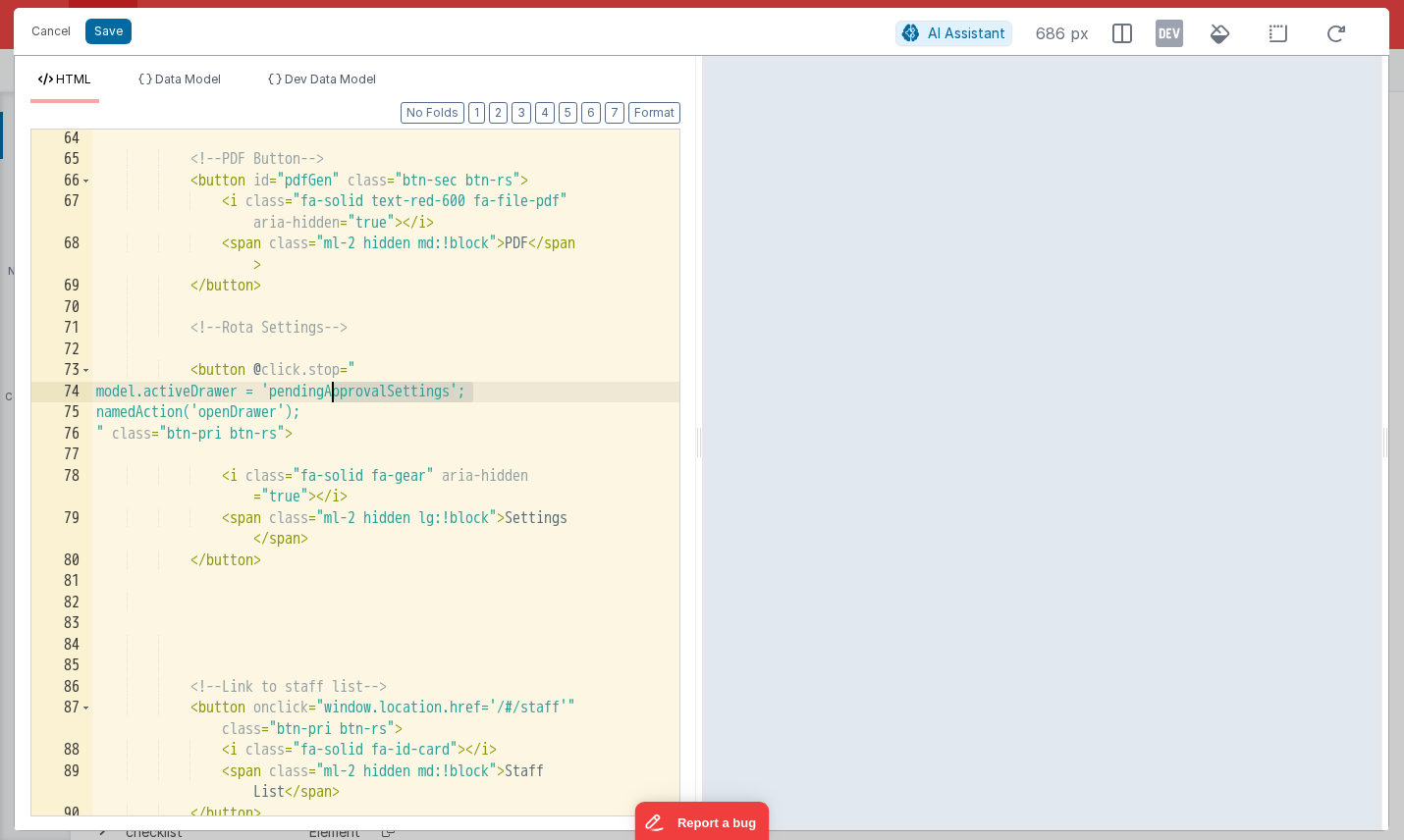 drag, startPoint x: 470, startPoint y: 394, endPoint x: 334, endPoint y: 388, distance: 136.13229 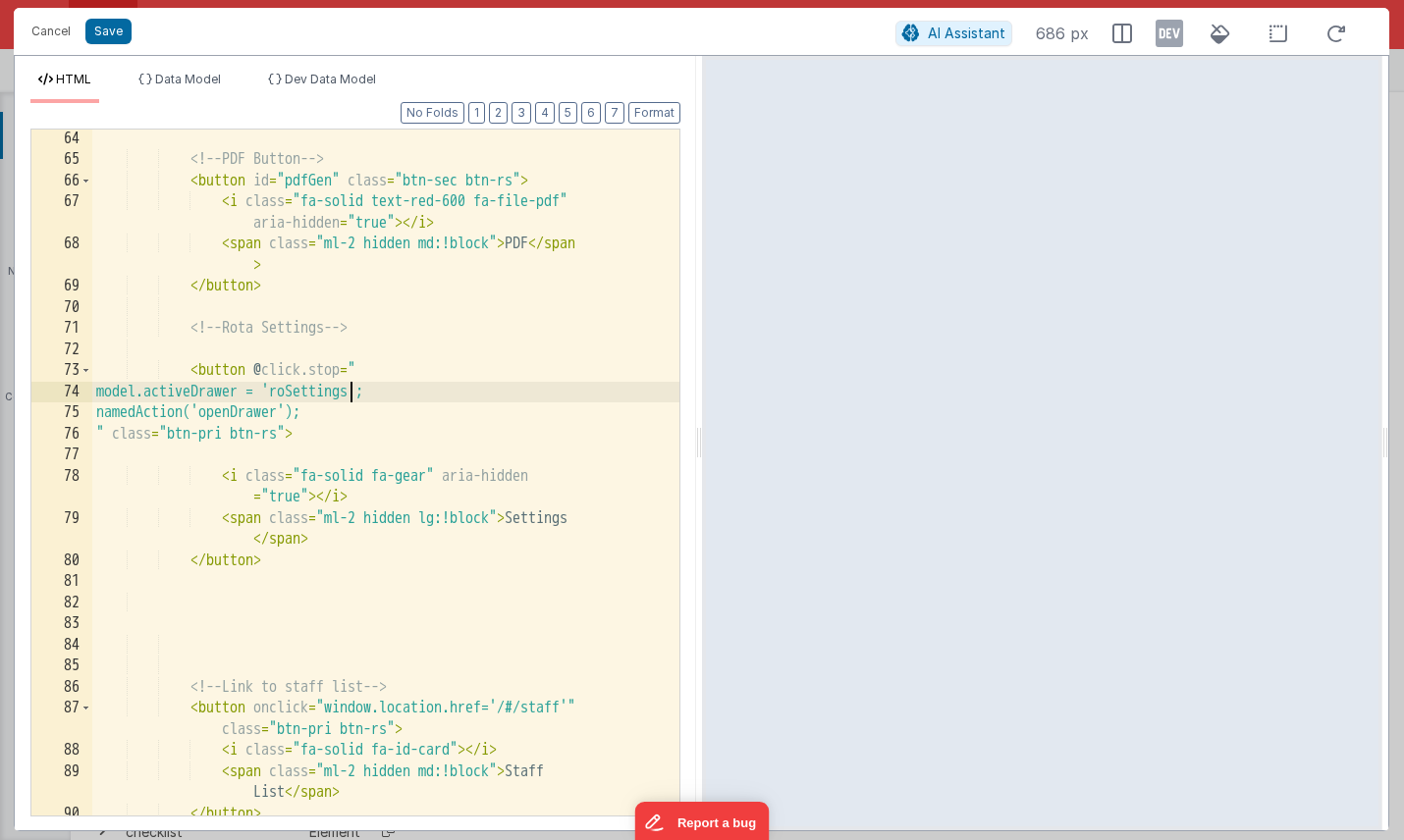 type 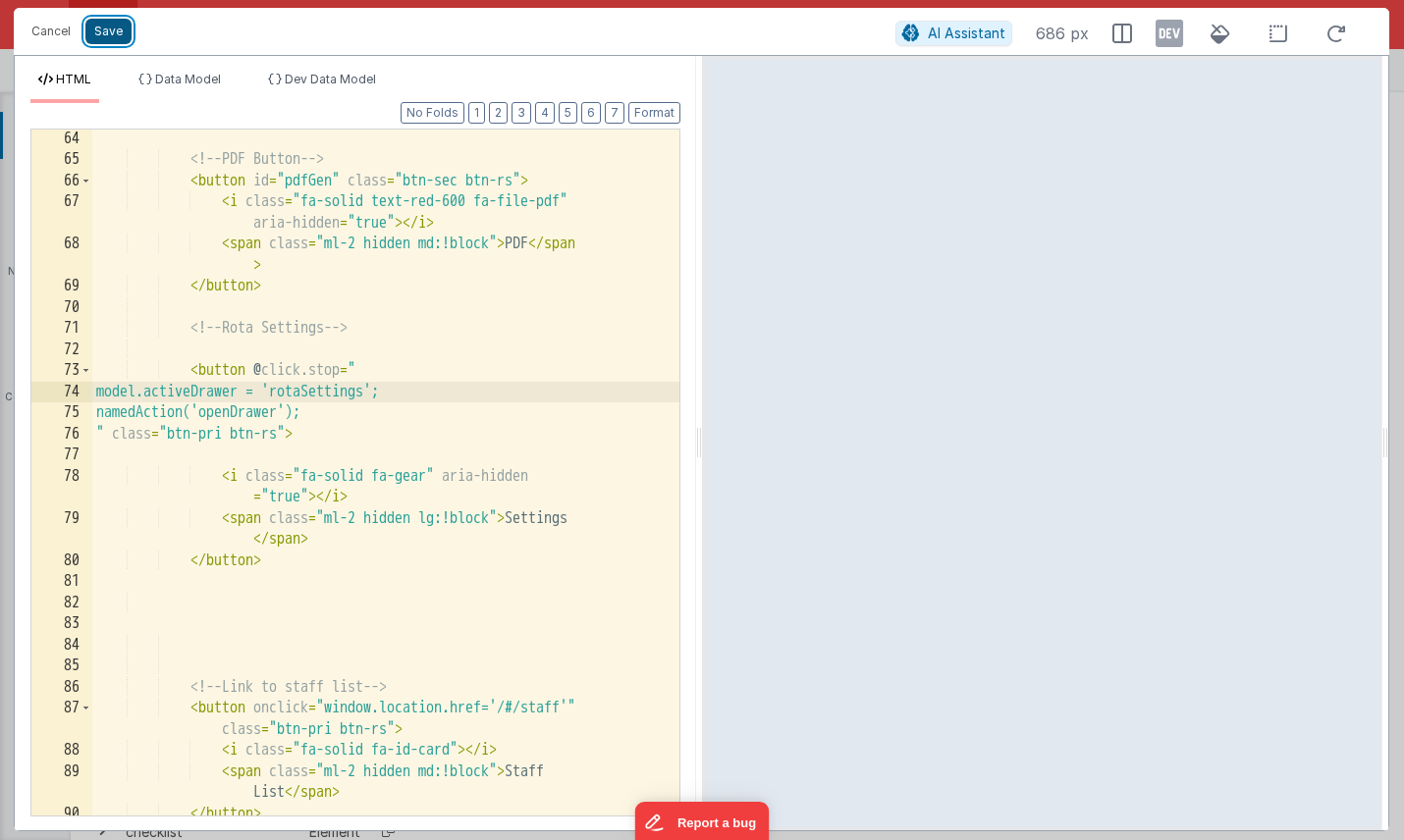click on "Save" at bounding box center (108, 31) 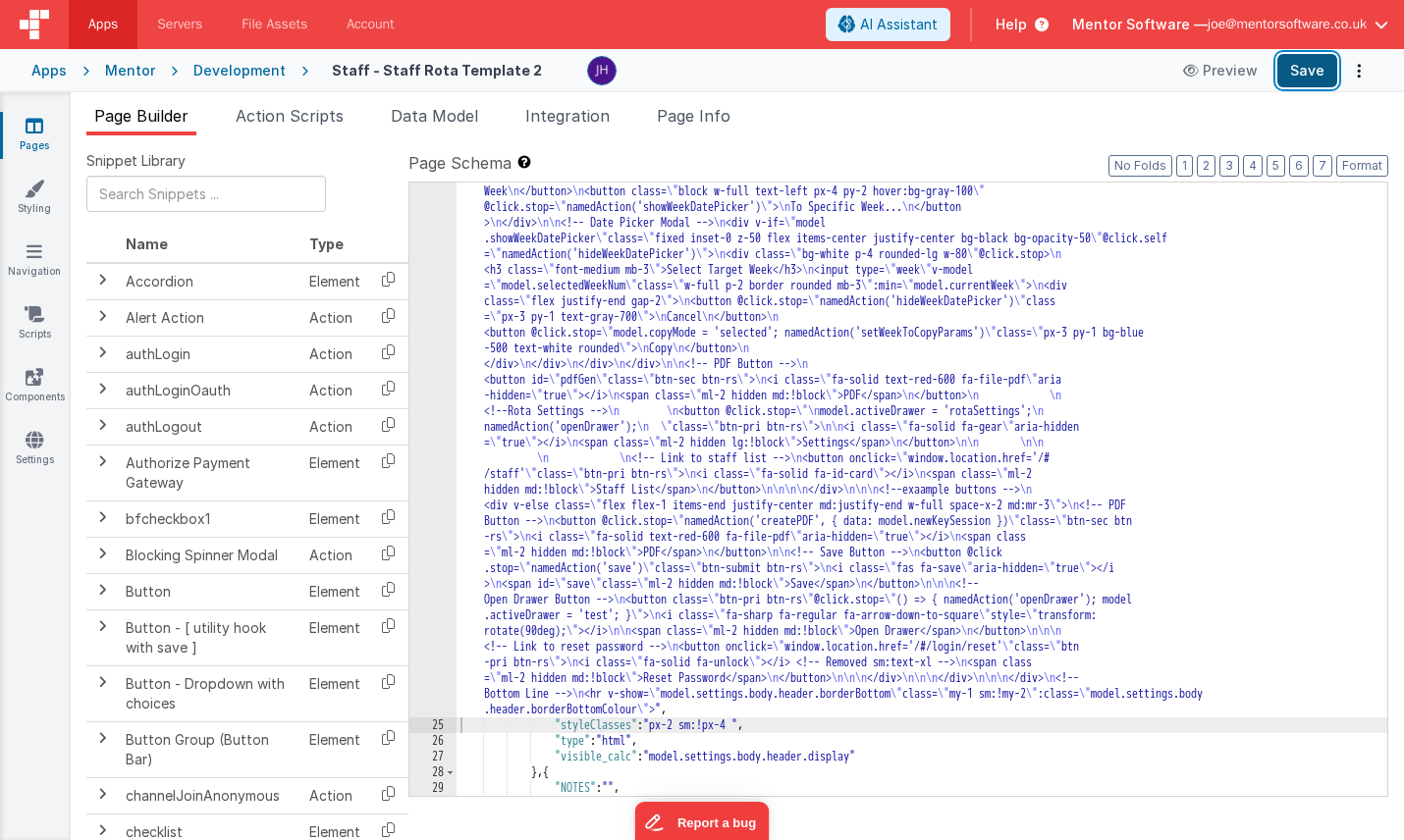 click on "Save" at bounding box center [1307, 71] 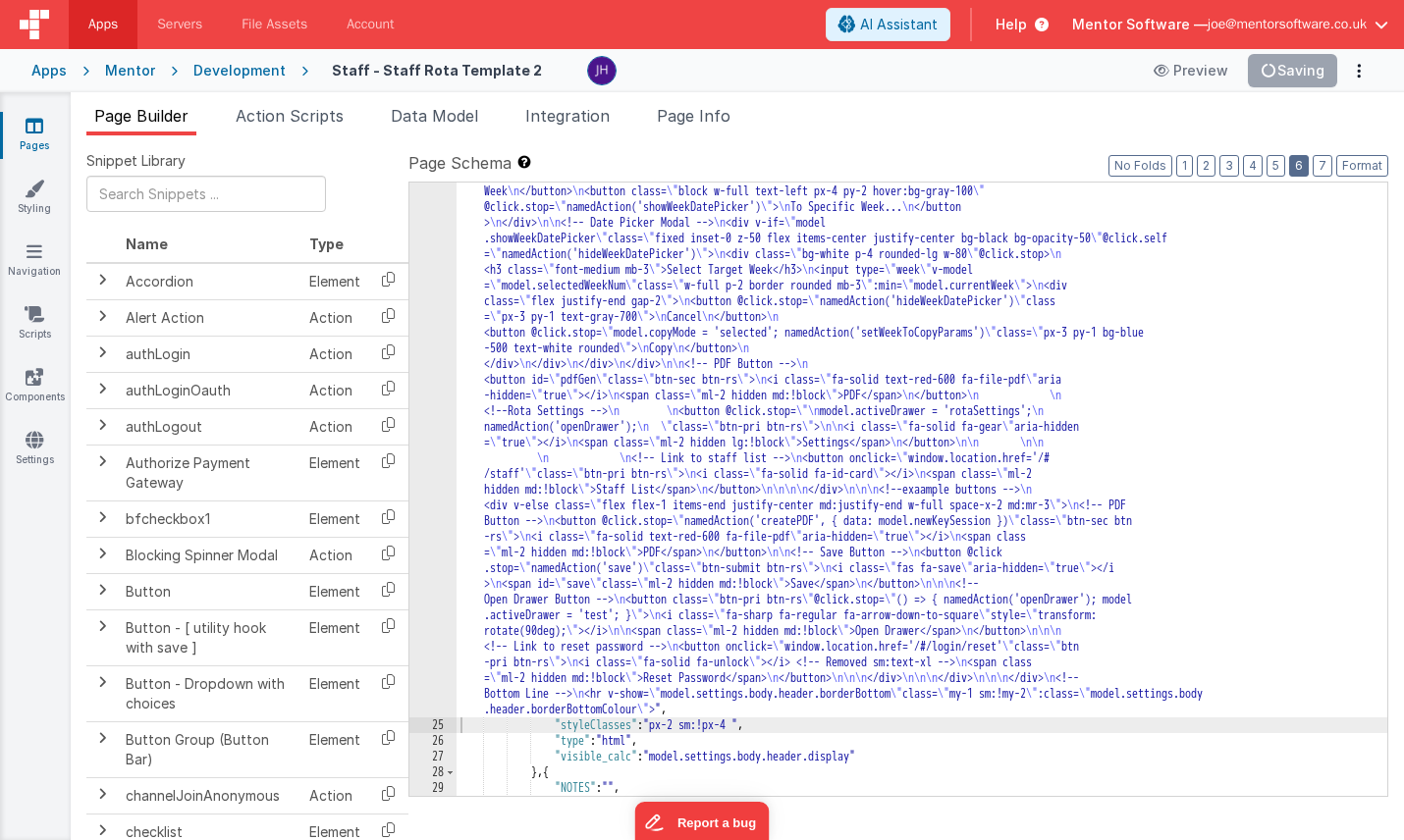 click on "6" at bounding box center [1299, 166] 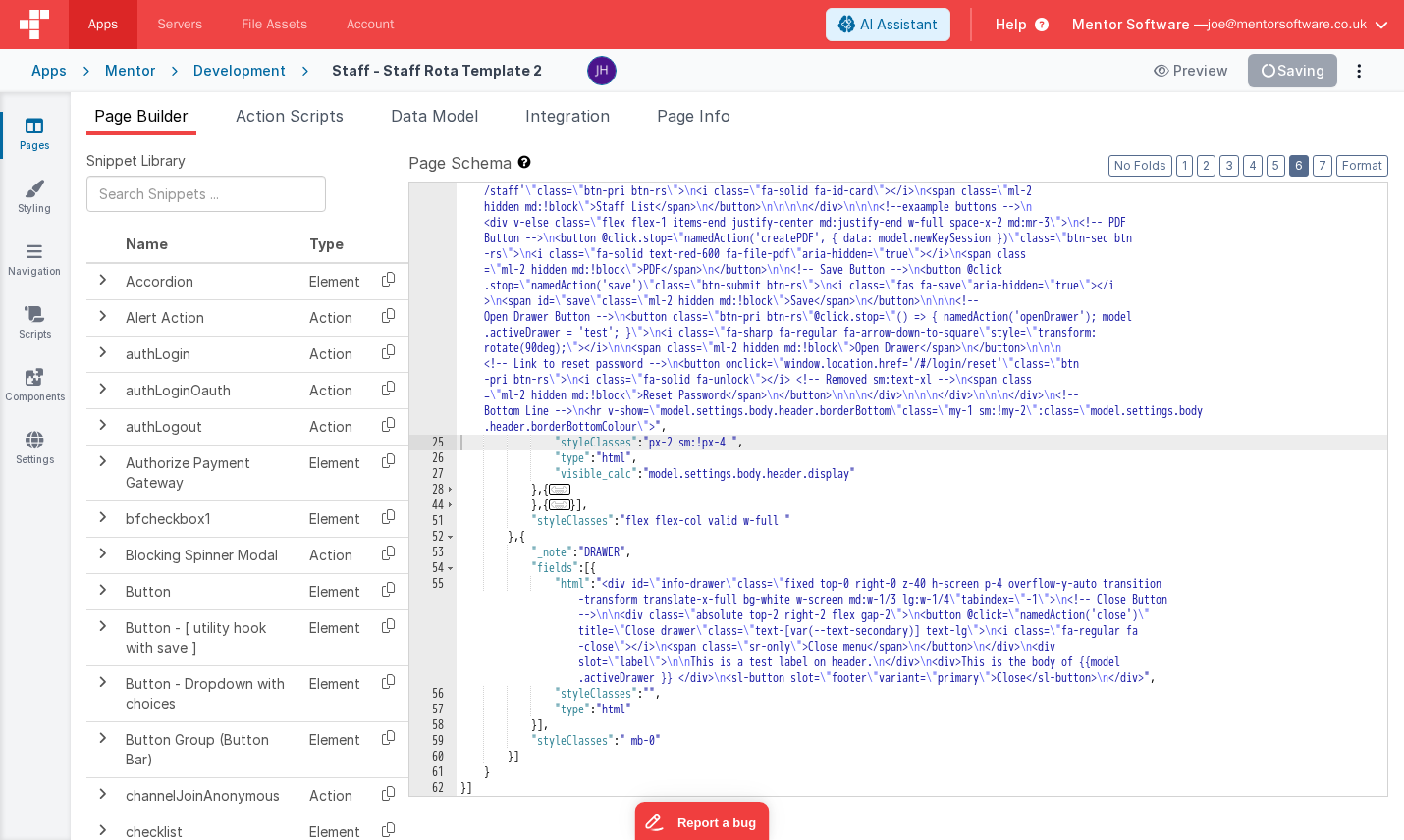 scroll, scrollTop: 2276, scrollLeft: 0, axis: vertical 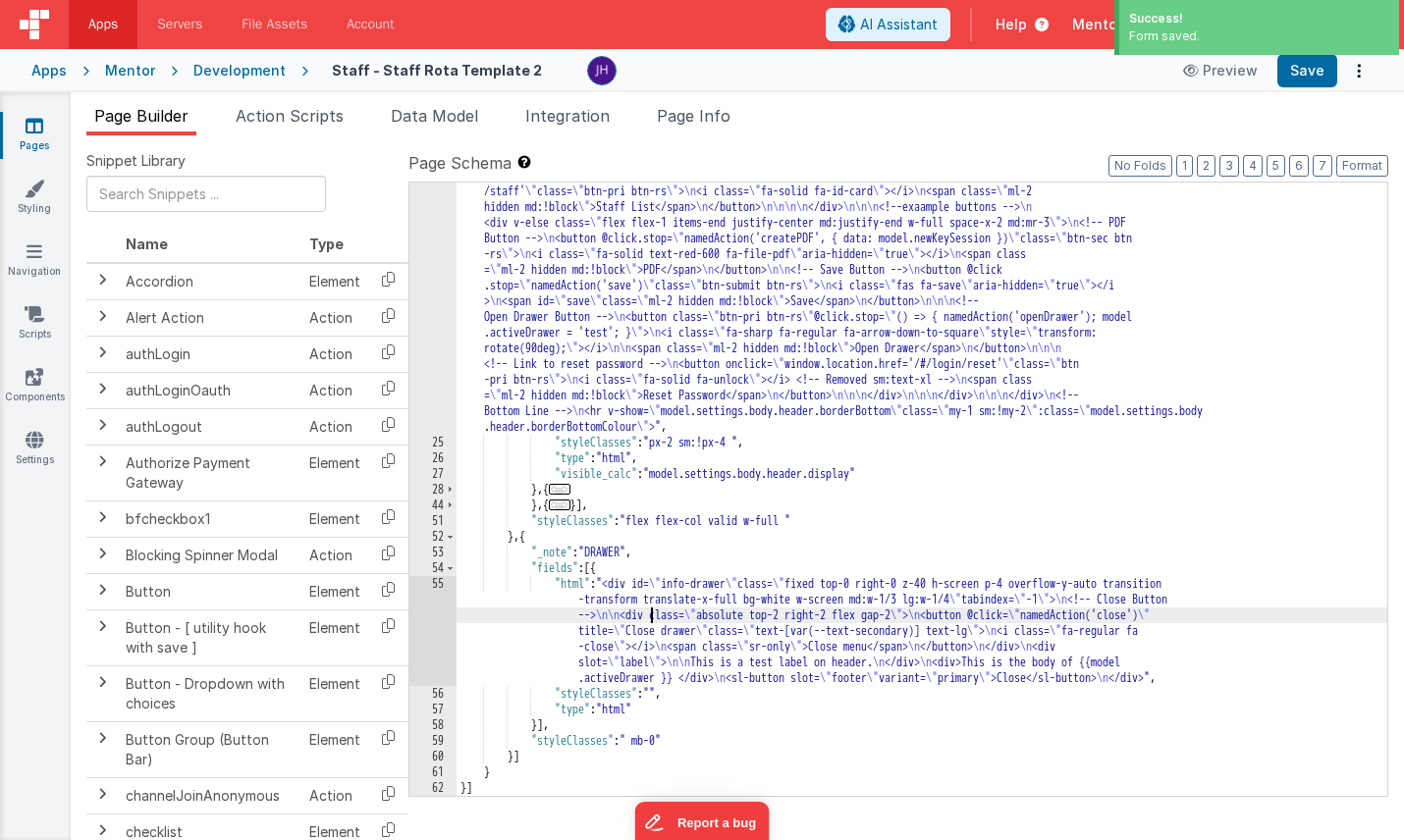 click on ""html" :  "<!-- \n Updated: Set the homes drop down UI to match system dropdowns. \n Replaced <multiselect> with a styled native <select      > using TailwindCSS for consistent appearance. \n --> \n <div v-show= \" model.settings.body.header.display \"  id= \" heading \"  class      = \" mt-2 justify-between items-end  flex  \" > \n\n     <!--LEFT SLOT - Image/Icon | Title | Sub title--> \n     <div v-show= \" model      .settings.body.header.showLeftSlot \"  class= \" hidden w-full sm:!block sm: max-w-1/3 \"  :class= \" {'!block': _.some(_.find(model      .sections, { sectionId: 'section0' }).tabs, { id: model.activeTab })} \" > \n         <div class= \" flex items-center \" > \n                   <div> \n                 <!-- Image --> \n                 <img v-show= \" model.settings.body.header.image && !model.settings      .body.header.icon \"  class= \" object-cover p-2 lg:w-14 lg:h-14 rounded-full w-14 h-14 mr-2 \"  :src= \" model.settings.body.header      .image \" > \n \n" at bounding box center (922, 317) 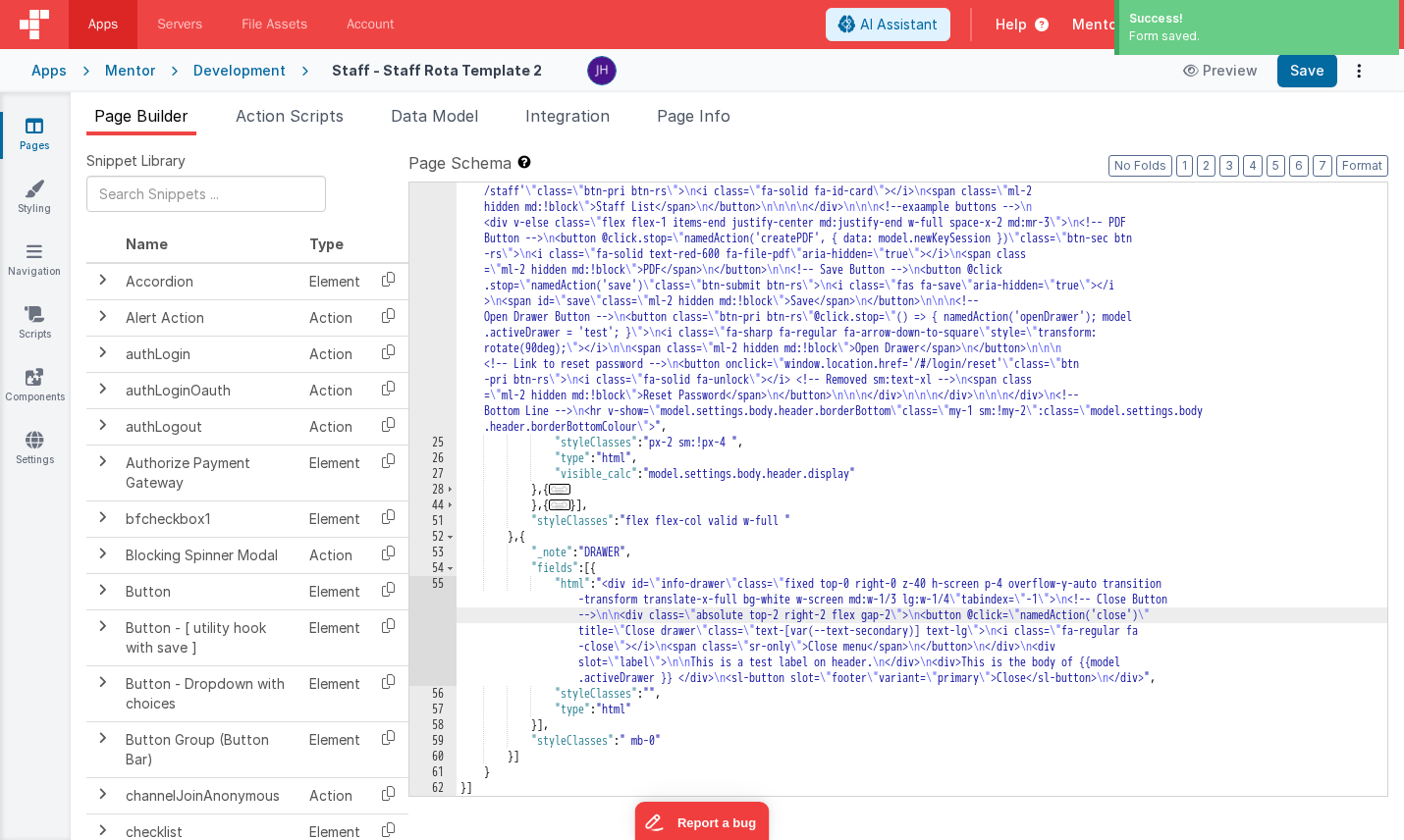 click on "55" at bounding box center [433, 631] 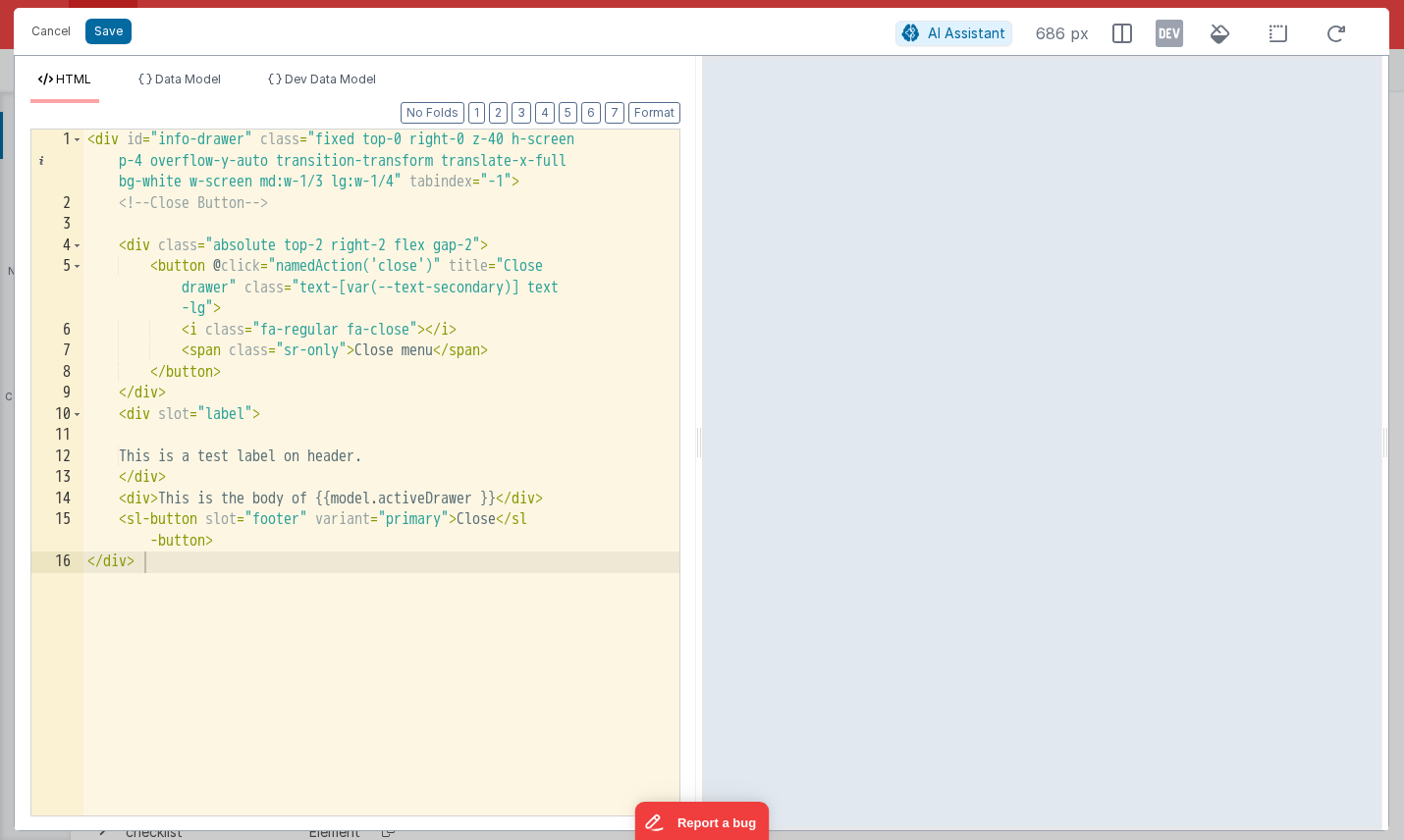 click on "< div   id = "info-drawer"   class = "fixed top-0 right-0 z-40 h-screen       p-4 overflow-y-auto transition-transform translate-x-full       bg-white w-screen md:w-1/3 lg:w-1/4"   tabindex = "-1" >      <!--  Close Button  -->      < div   class = "absolute top-2 right-2 flex gap-2" >           < button   @ click = "namedAction('close')"   title = "Close               drawer"   class = "text-[var(--text-secondary)] text              -lg" >                < i   class = "fa-regular fa-close" > </ i >                < span   class = "sr-only" > Close menu </ span >           </ button >      </ div >      < div   slot = "label" >          This is a test label on header.      </ div >      < div > This is the body of {{model.activeDrawer }}  </ div >      < sl-button   slot = "footer"   variant = "primary" > Close </ sl          -button > </ div >" at bounding box center (381, 514) 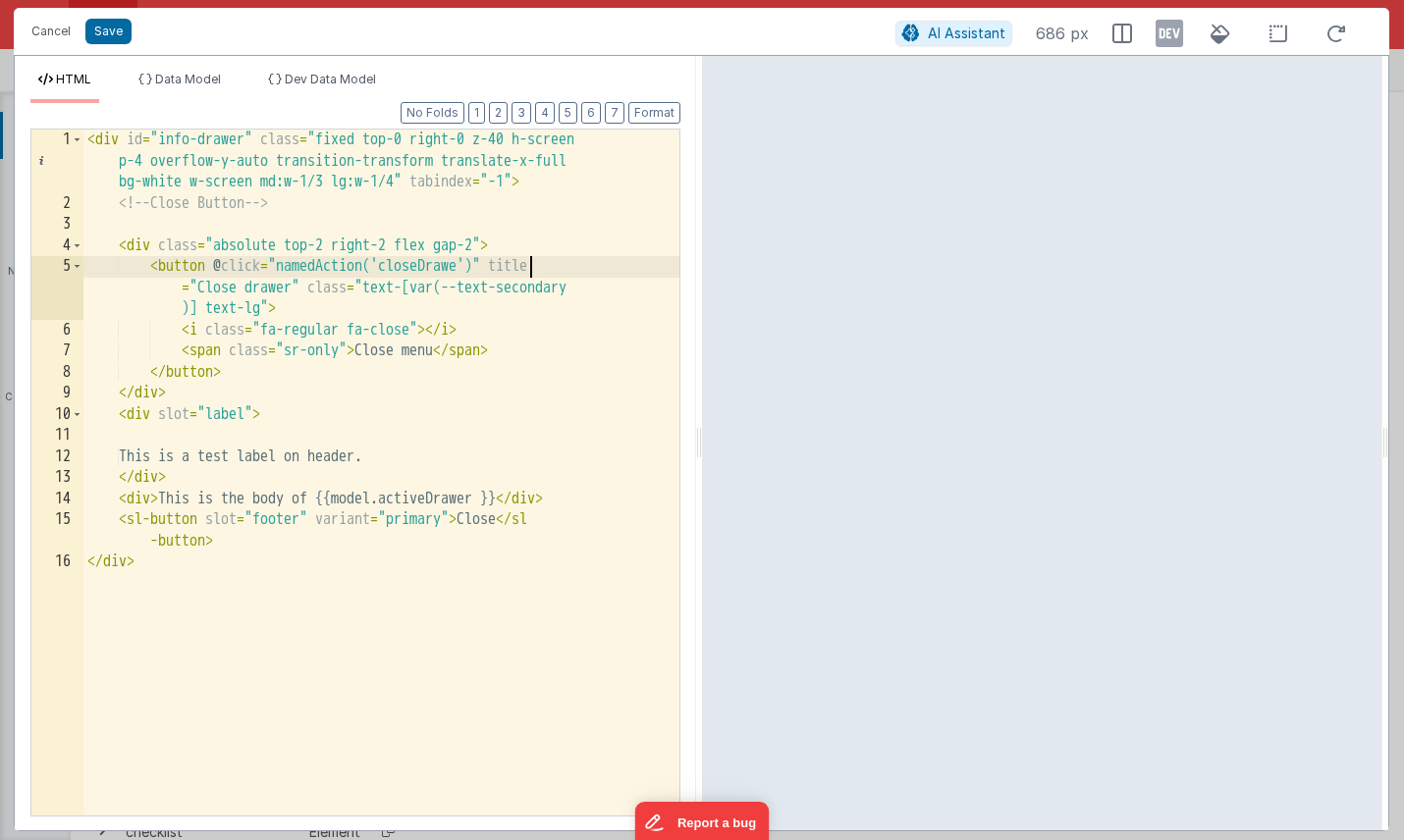 type 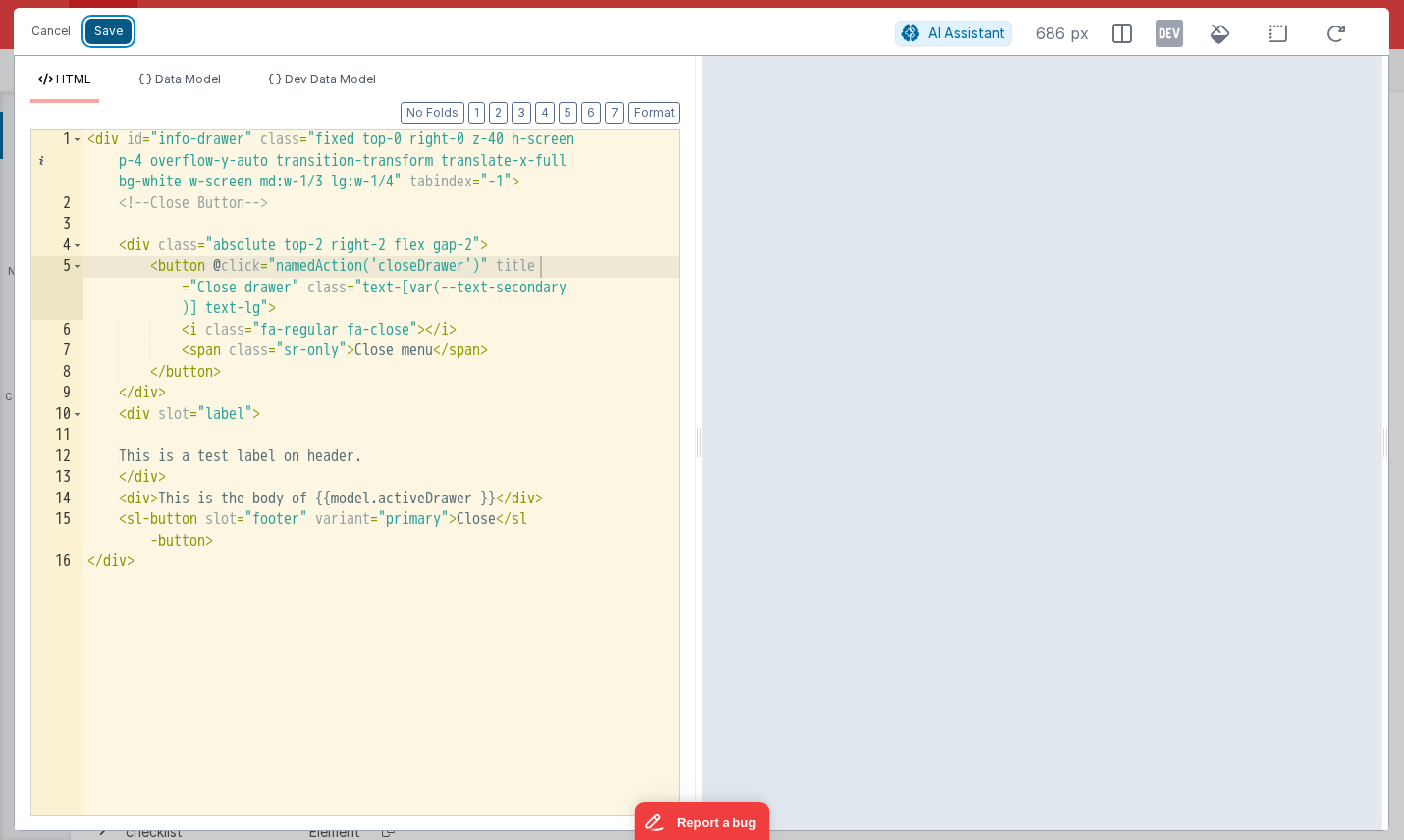 click on "Save" at bounding box center [108, 31] 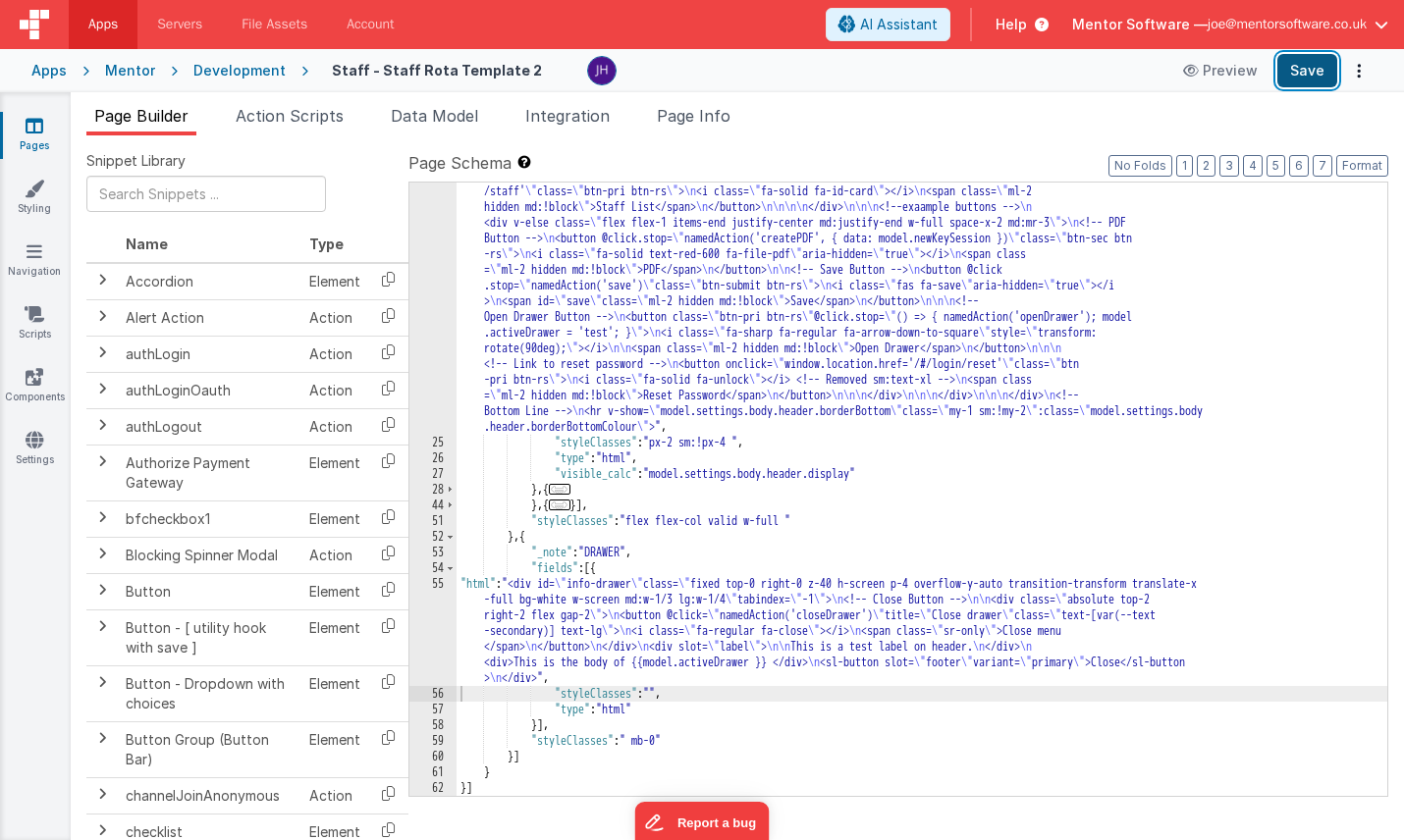 click on "Save" at bounding box center (1307, 71) 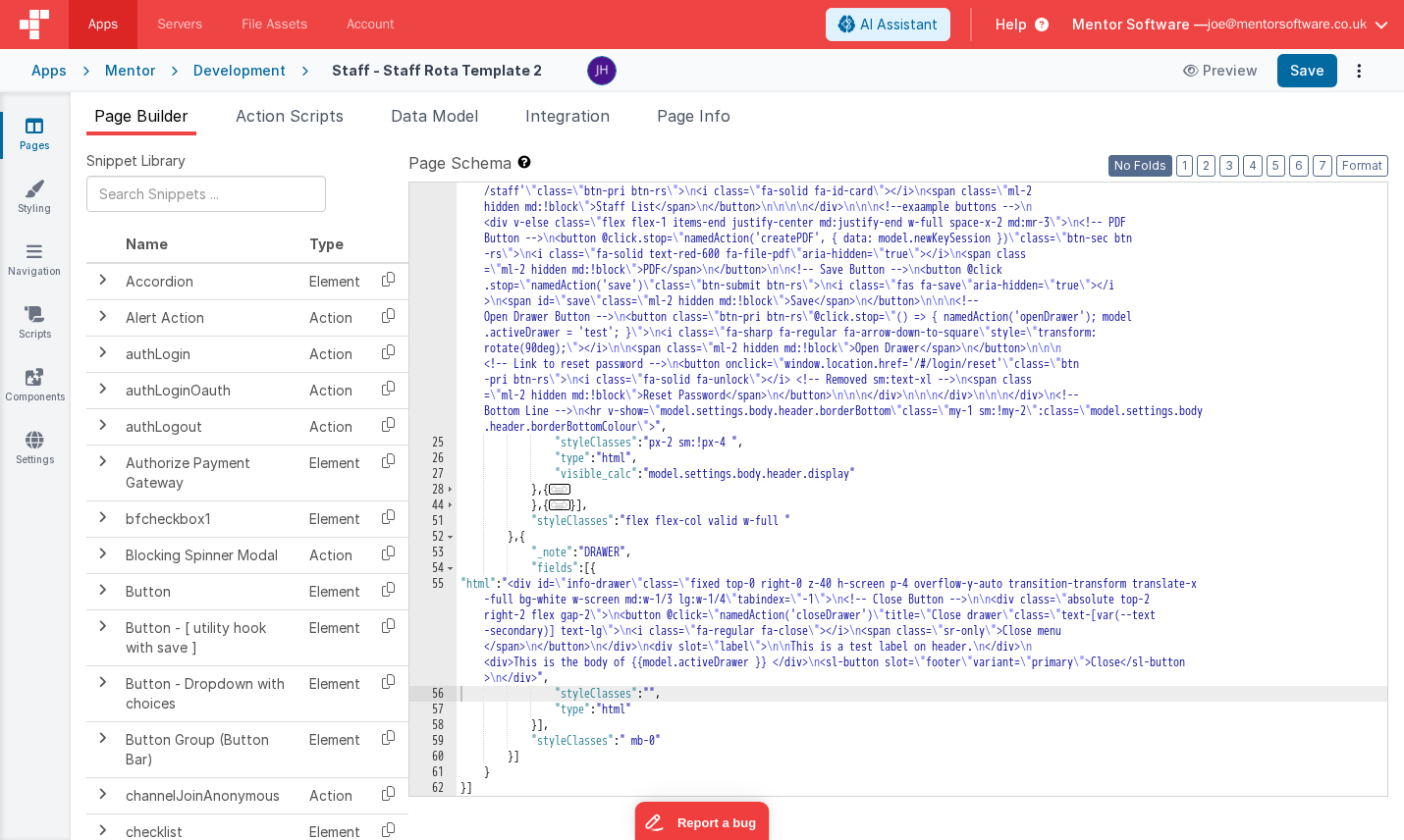 click on "No Folds" at bounding box center [1140, 166] 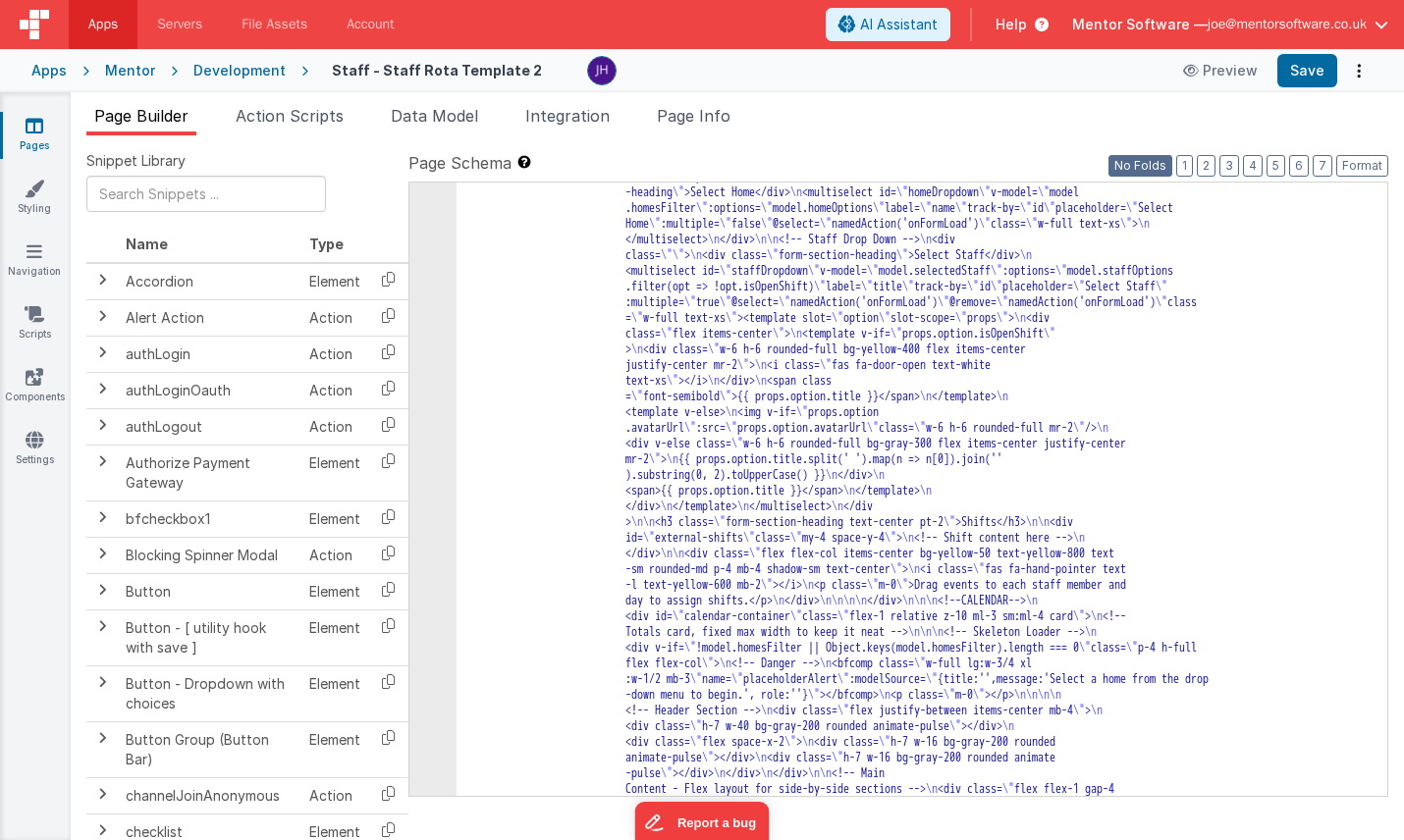 scroll, scrollTop: 3128, scrollLeft: 0, axis: vertical 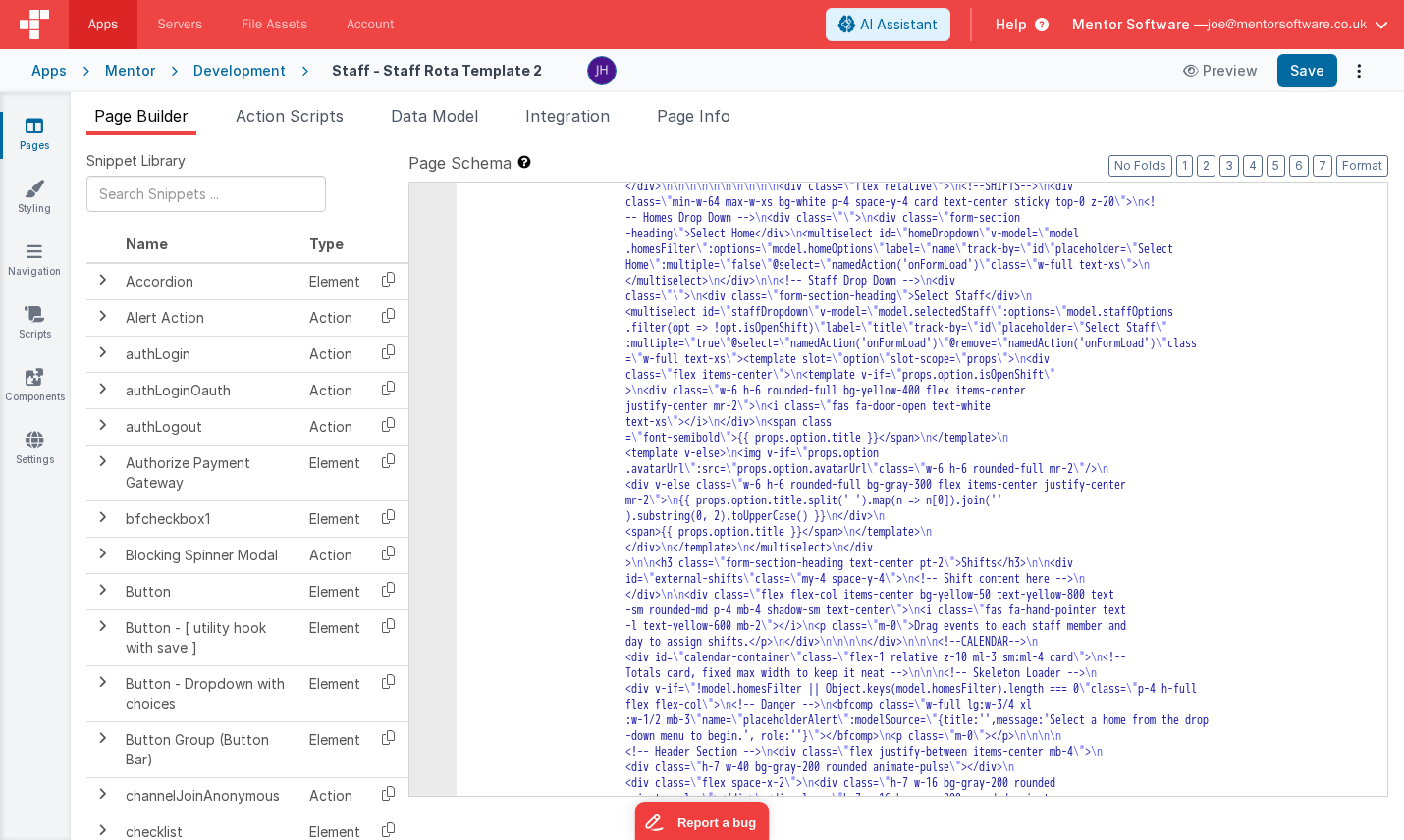 click on ""html" :  "<div class= \" space-y-4 \"  style= \" height: calc(100dvh - 228px); \" > \n     <!--Alert --> \n     <div v                              -if= \" false \"  class= \"  px-2 sm:!px-0 \" > \n         <bfcomp class= \" w-full   \"  name= \" placeholderAlert \"                                :modelSource= \" {title:'',message:'Select home, and drag shift  to each staff member and day to assign                               shifts.', role:'info'} \" ></bfcomp> \n     </div> \n\n     <!--Summary--> \n\n\n\n     <div class= \" xl:w-1/2                               text-pri  flex gap-4 \" > \n\n         <!-- Week Summary card --> \n         <div class= \" = flex-1 min-w                              -[280px] card  text-sm \" > \n             <h3 class= \" mb-1 text-base text-center font-semibold mb-2 \" >Week Summary</h3> \n\n \" \" > \n \"" at bounding box center (922, 1615) 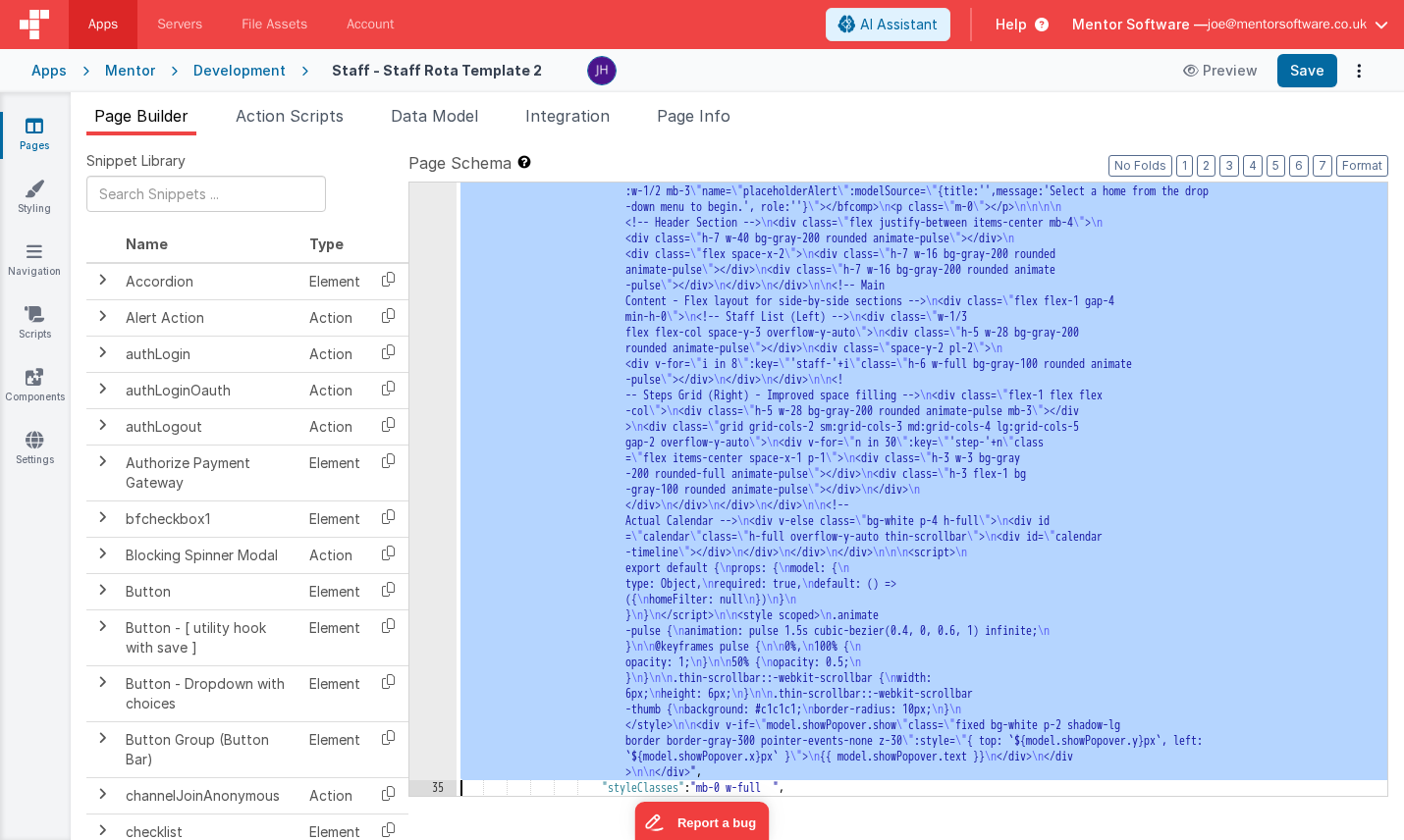 click on "34" at bounding box center [433, -13] 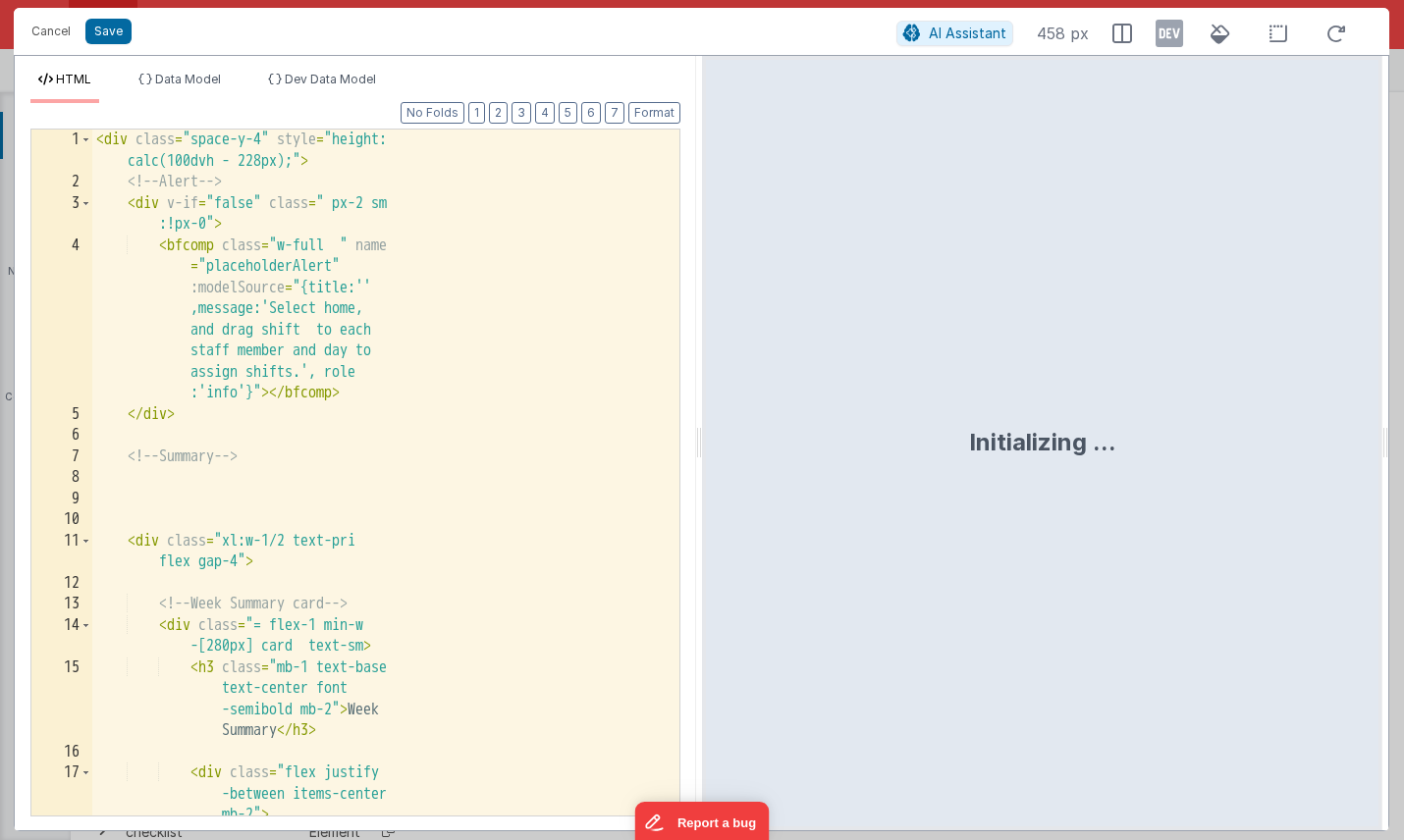 scroll, scrollTop: 3657, scrollLeft: 0, axis: vertical 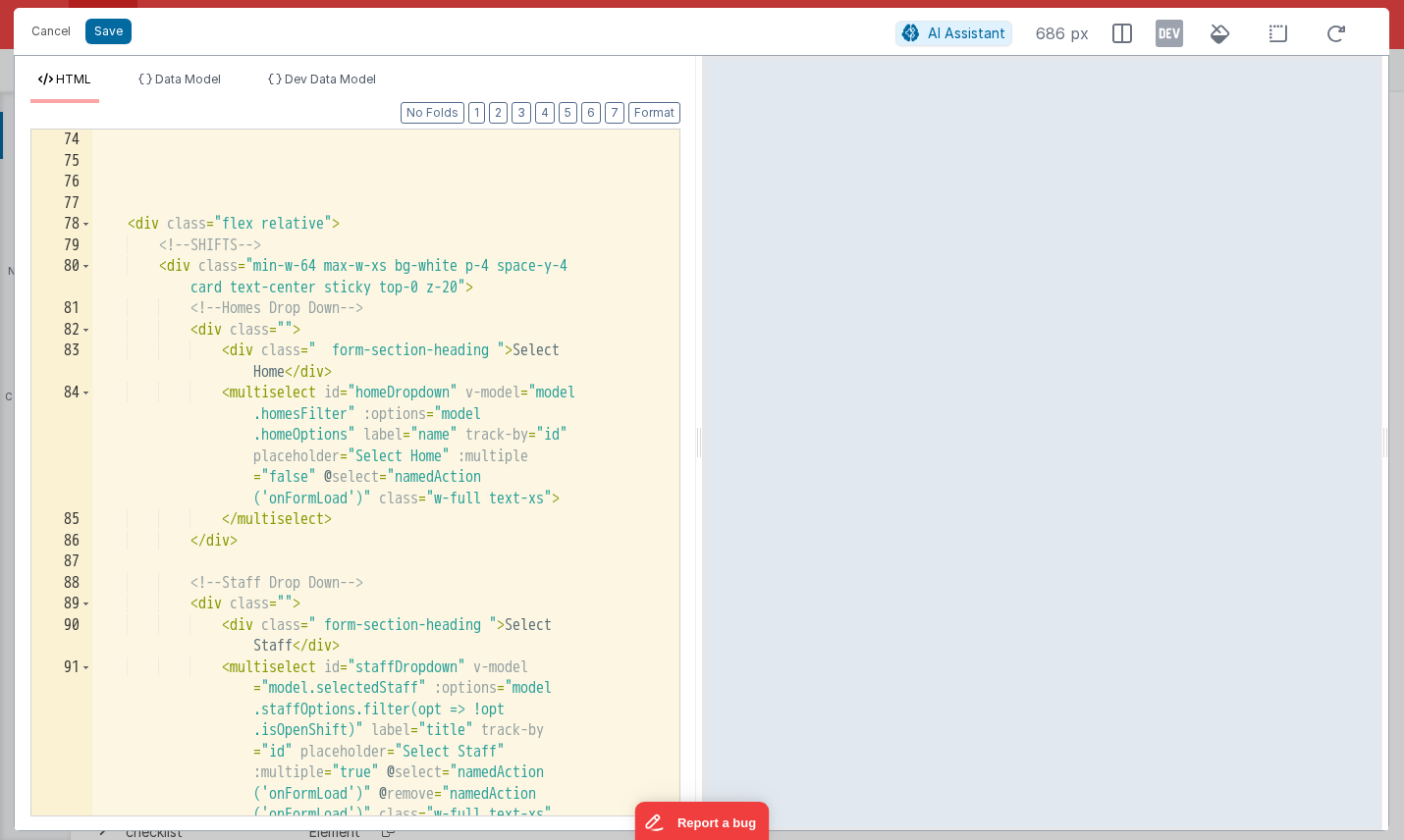 click on "< div   class = "flex relative" >           <!-- SHIFTS -->           < div   class = "min-w-64 max-w-xs bg-white p-4 space-y-4               card text-center sticky top-0 z-20" >                <!--  Homes Drop Down  -->                < div   class = "" >                     < div   class = "  form-section-heading " > Select                       Home </ div >                     < multiselect   id = "homeDropdown"   v-model = "model                      .homesFilter"   :options = "model                      .homeOptions"   label = "name"   track-by = "id"                        placeholder = "Select Home"   :multiple                      = "false"   @ select = "namedAction                      ('onFormLoad')"   class = "w-full text-xs" >                     </ multiselect >                </ div >                <!--  Staff Drop Down  -->                < div   class = """ at bounding box center (386, 589) 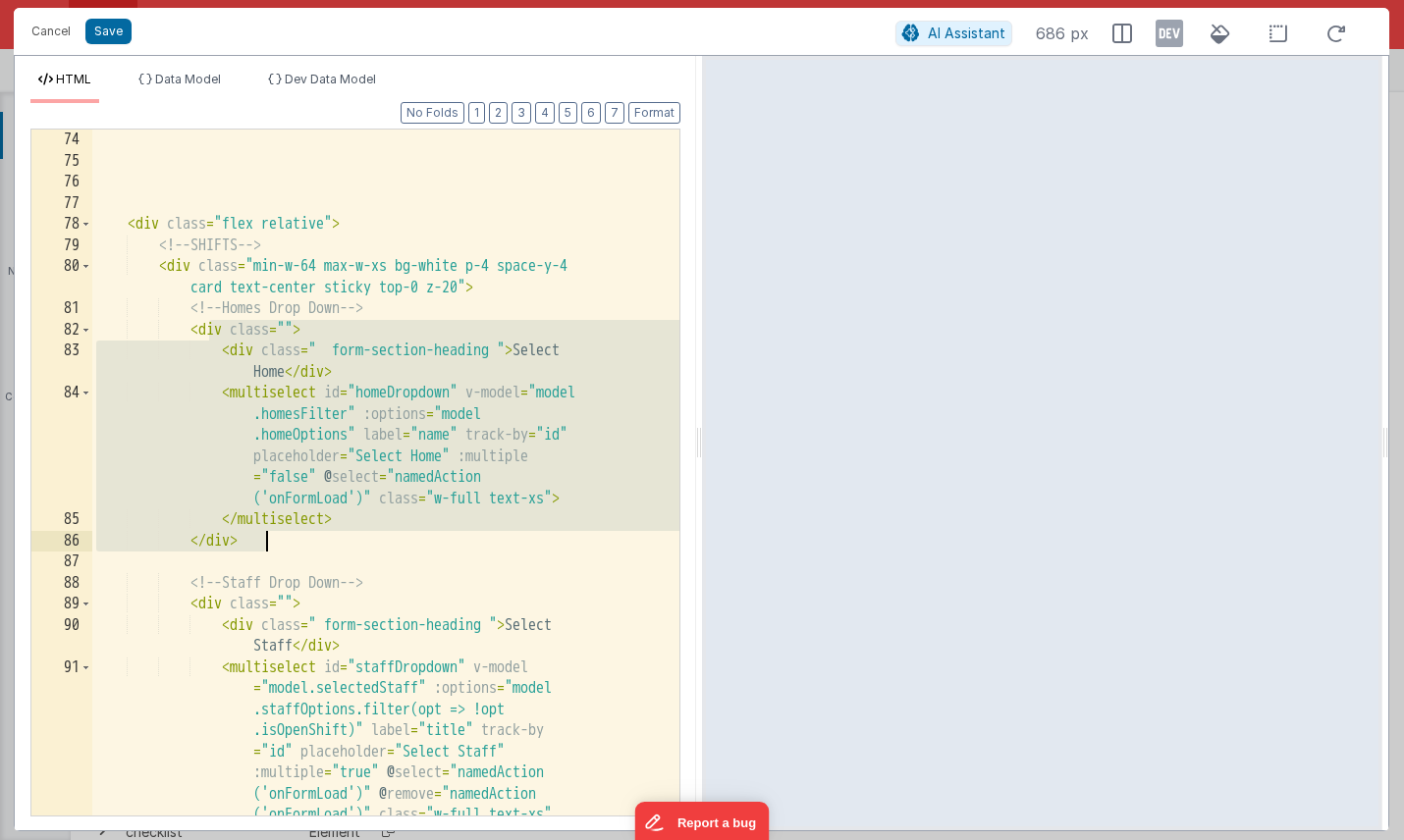 drag, startPoint x: 211, startPoint y: 333, endPoint x: 364, endPoint y: 545, distance: 261.44407 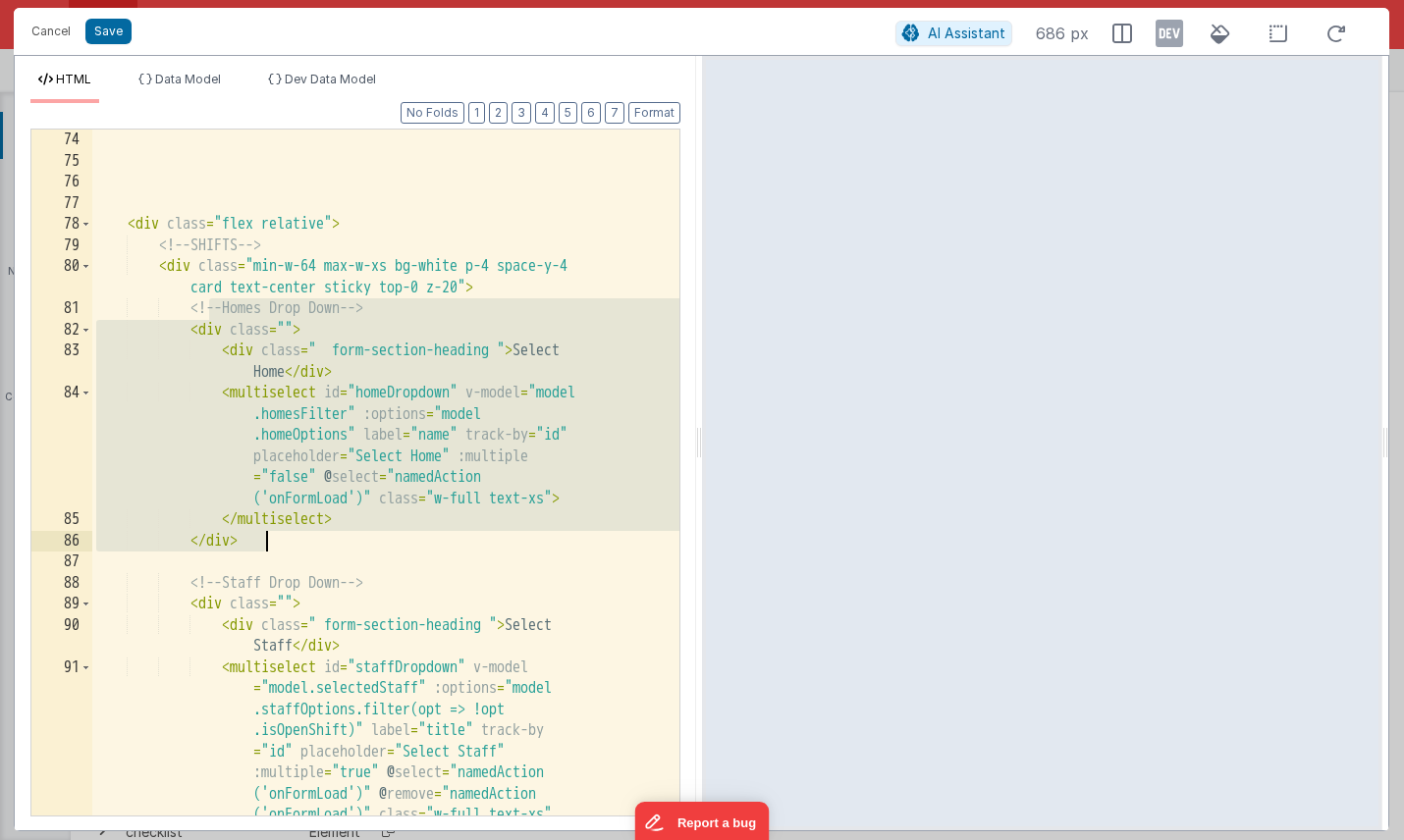 drag, startPoint x: 212, startPoint y: 304, endPoint x: 286, endPoint y: 538, distance: 245.42209 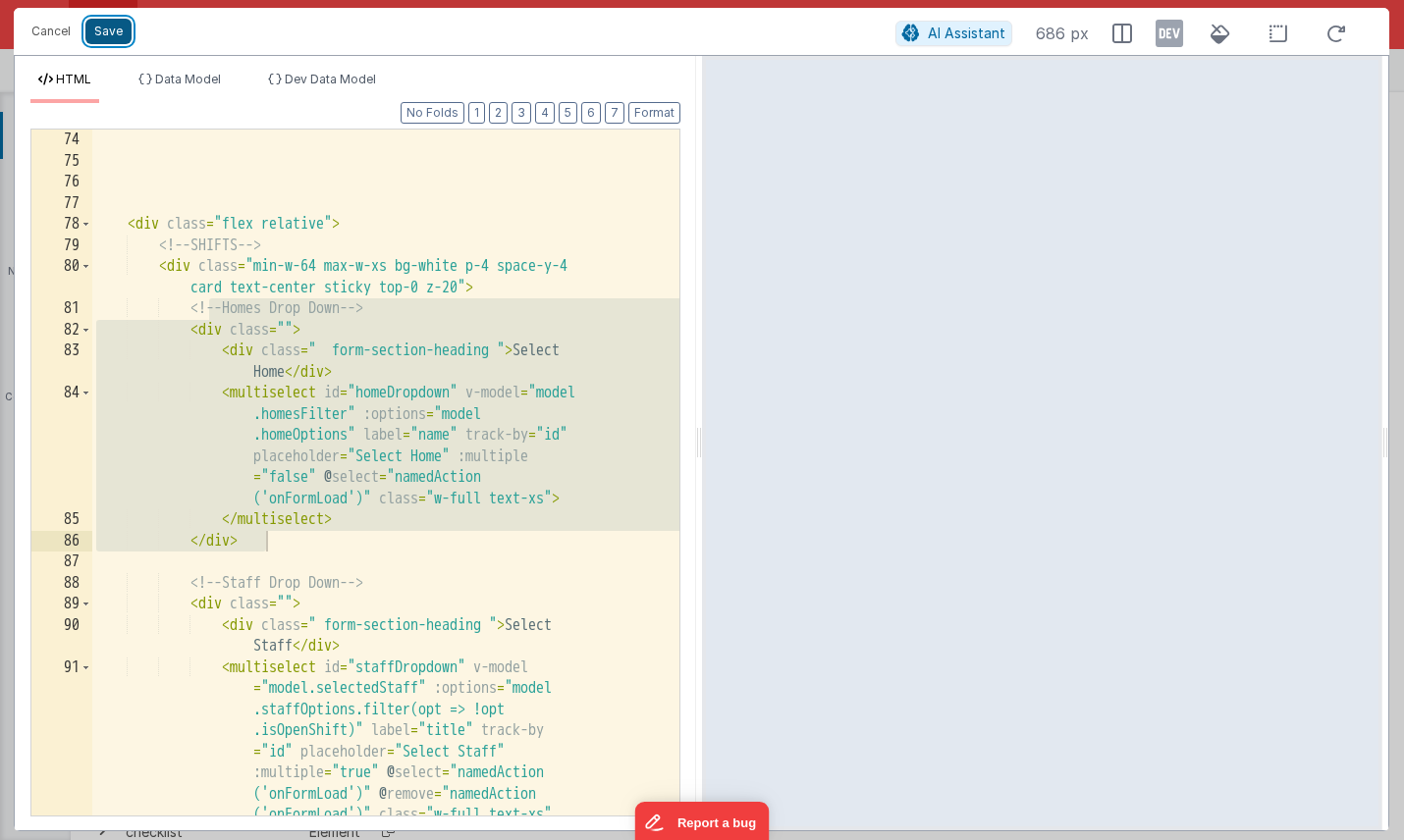 click on "Save" at bounding box center (108, 31) 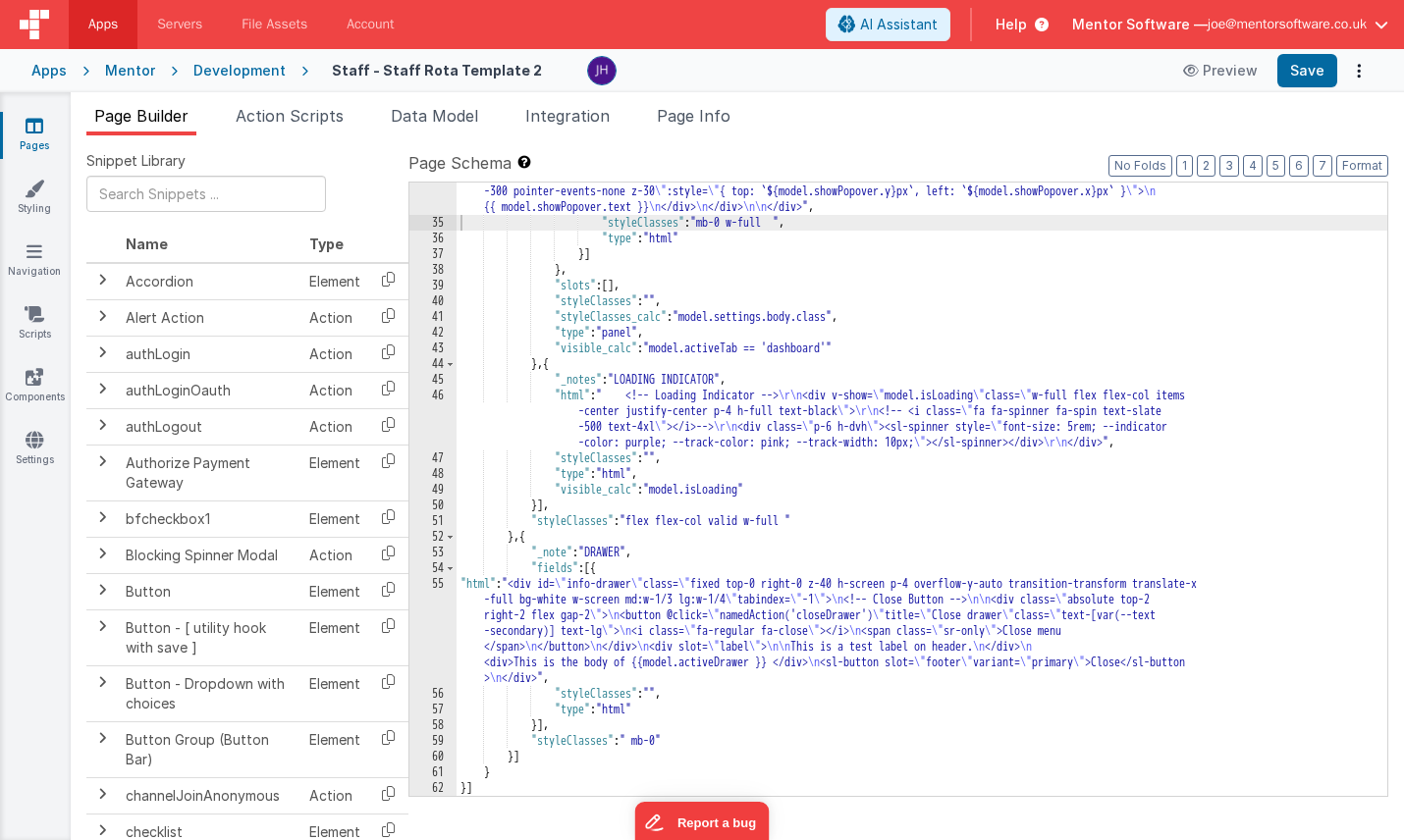 scroll, scrollTop: 3909, scrollLeft: 0, axis: vertical 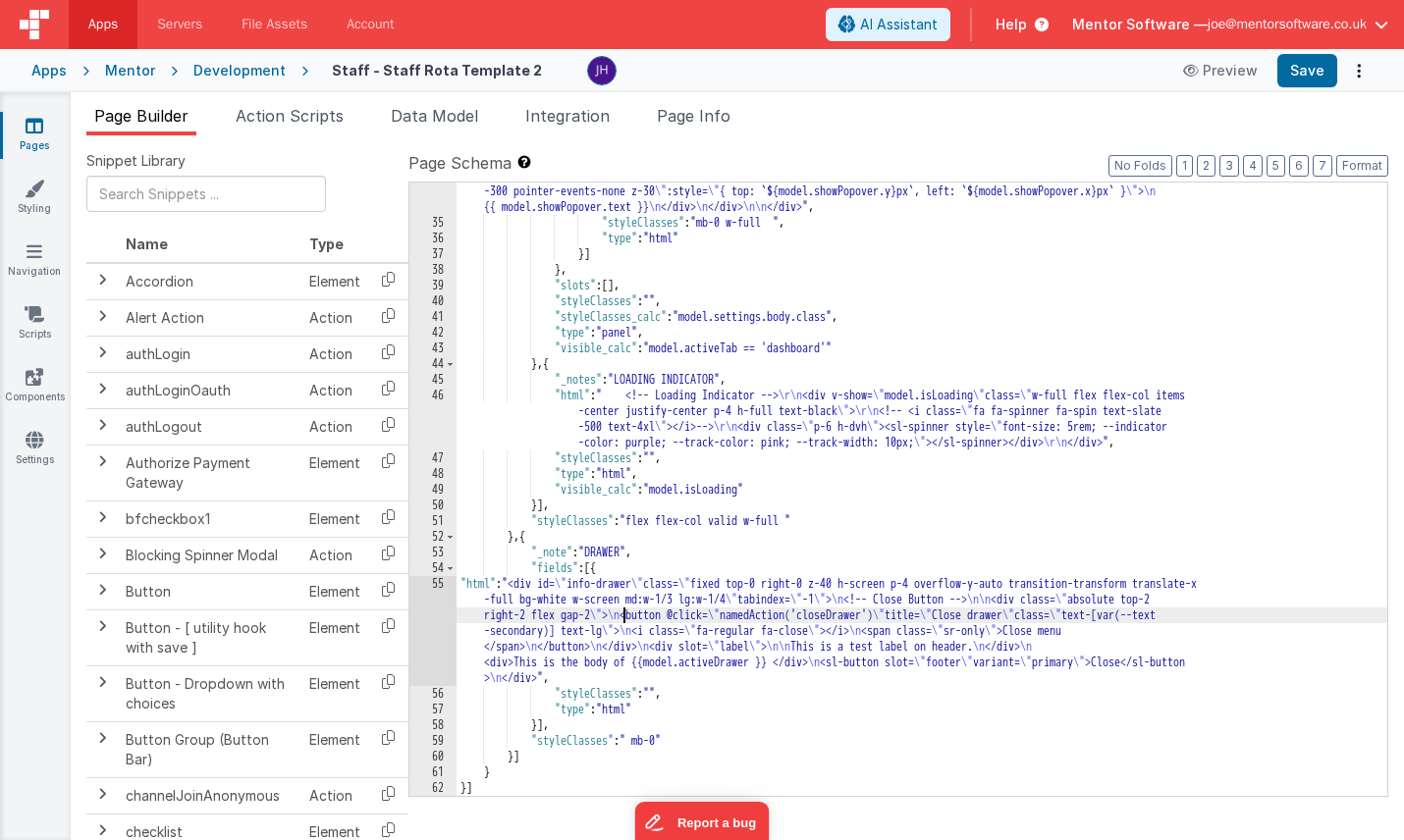 click on "55" at bounding box center (433, 631) 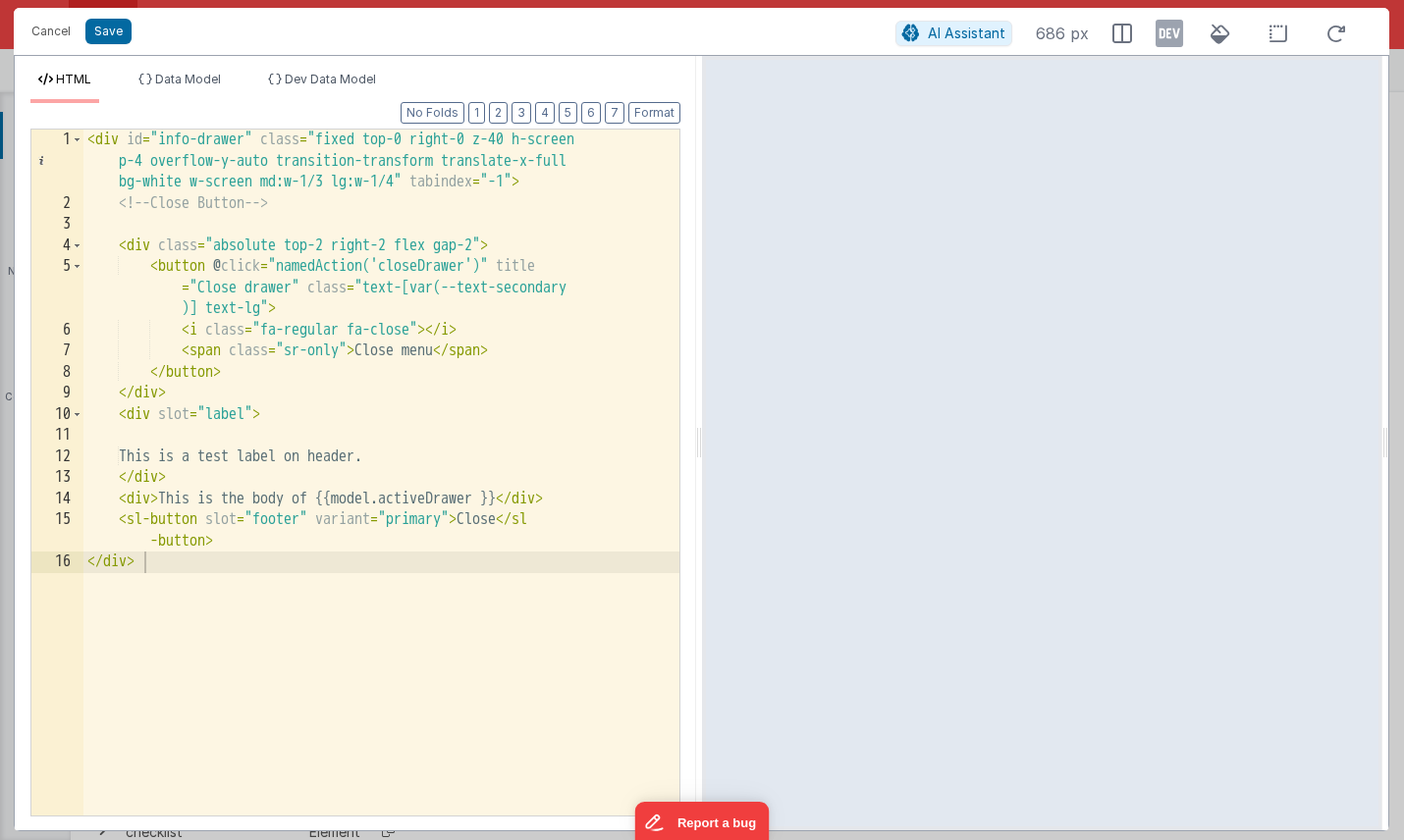 click on "< div   id = "info-drawer"   class = "fixed top-0 right-0 z-40 h-screen       p-4 overflow-y-auto transition-transform translate-x-full       bg-white w-screen md:w-1/3 lg:w-1/4"   tabindex = "-1" >      <!--  Close Button  -->      < div   class = "absolute top-2 right-2 flex gap-2" >           < button   @ click = "namedAction('closeDrawer')"   title              = "Close drawer"   class = "text-[var(--text-secondary              )] text-lg" >                < i   class = "fa-regular fa-close" > </ i >                < span   class = "sr-only" > Close menu </ span >           </ button >      </ div >      < div   slot = "label" >          This is a test label on header.      </ div >      < div > This is the body of {{model.activeDrawer }}  </ div >      < sl-button   slot = "footer"   variant = "primary" > Close </ sl          -button > </ div >" at bounding box center (381, 514) 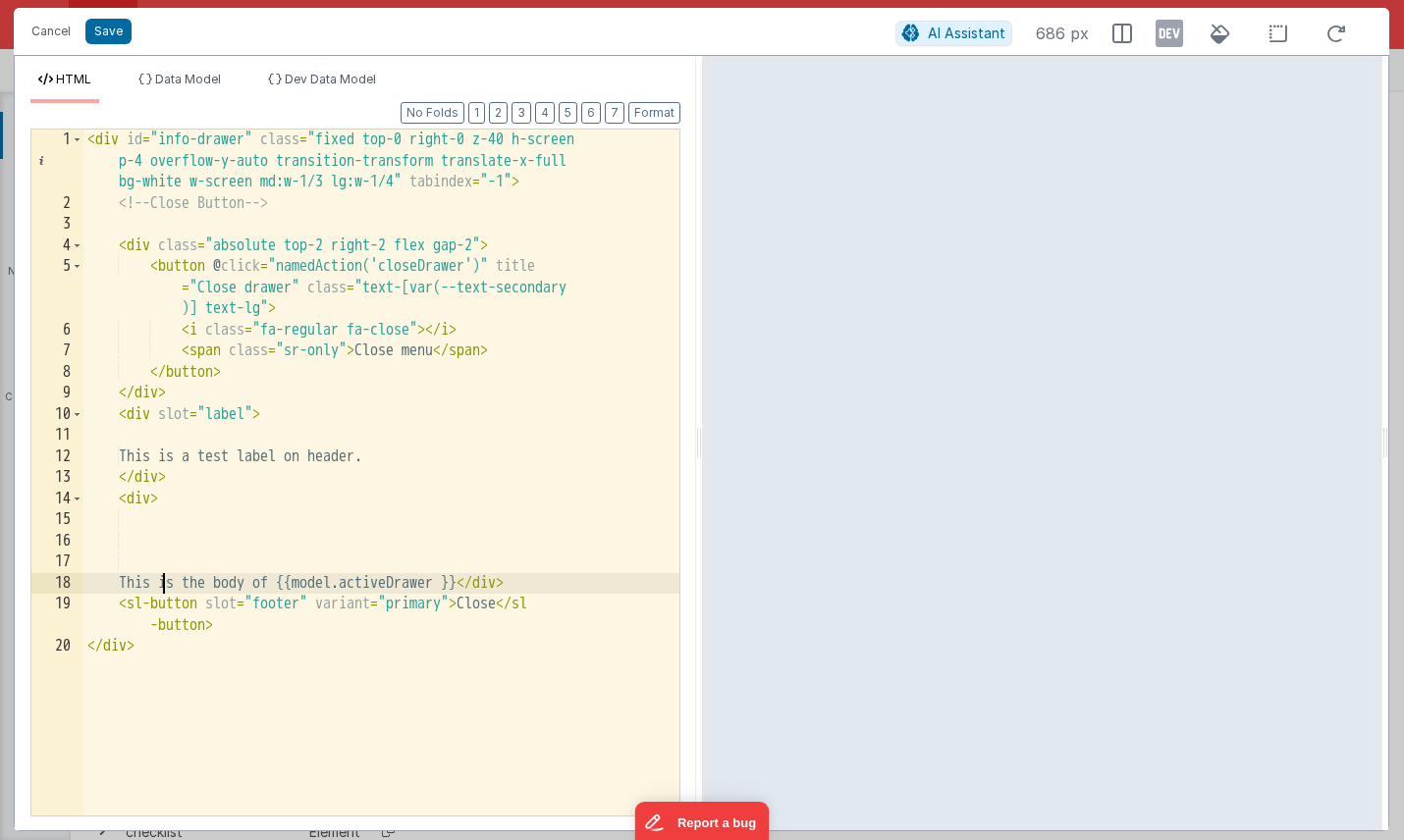 click on "< div   id = "info-drawer"   class = "fixed top-0 right-0 z-40 h-screen       p-4 overflow-y-auto transition-transform translate-x-full       bg-white w-screen md:w-1/3 lg:w-1/4"   tabindex = "-1" >      <!--  Close Button  -->      < div   class = "absolute top-2 right-2 flex gap-2" >           < button   @ click = "namedAction('closeDrawer')"   title              = "Close drawer"   class = "text-[var(--text-secondary              )] text-lg" >                < i   class = "fa-regular fa-close" > </ i >                < span   class = "sr-only" > Close menu </ span >           </ button >      </ div >      < div   slot = "label" >          This is a test label on header.      </ div >      < div >                                        This is the body of {{model.activeDrawer }}  </ div >      < sl-button   slot = "footer"   variant = "primary" > Close </ sl          -button > </ div >" at bounding box center (381, 514) 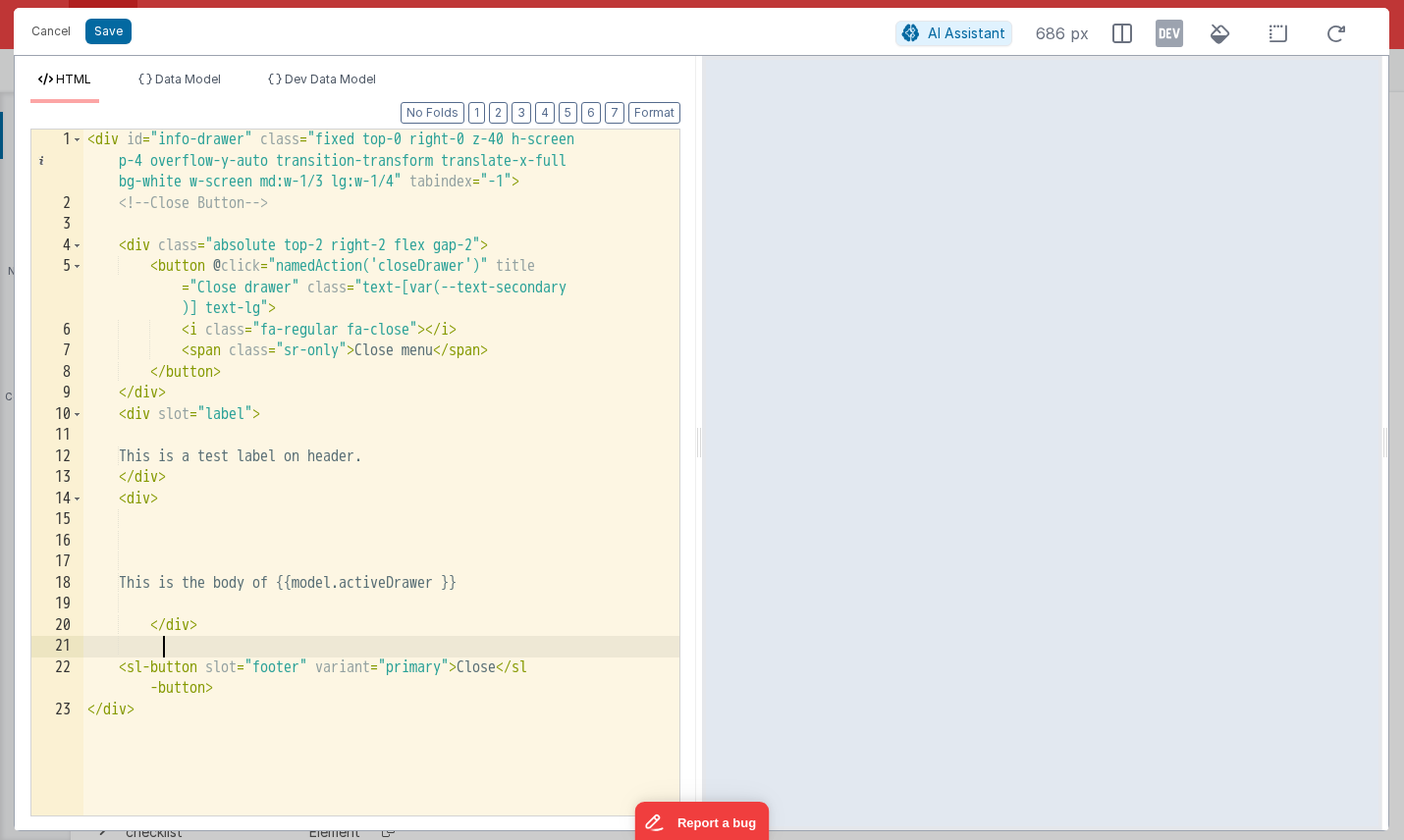 type 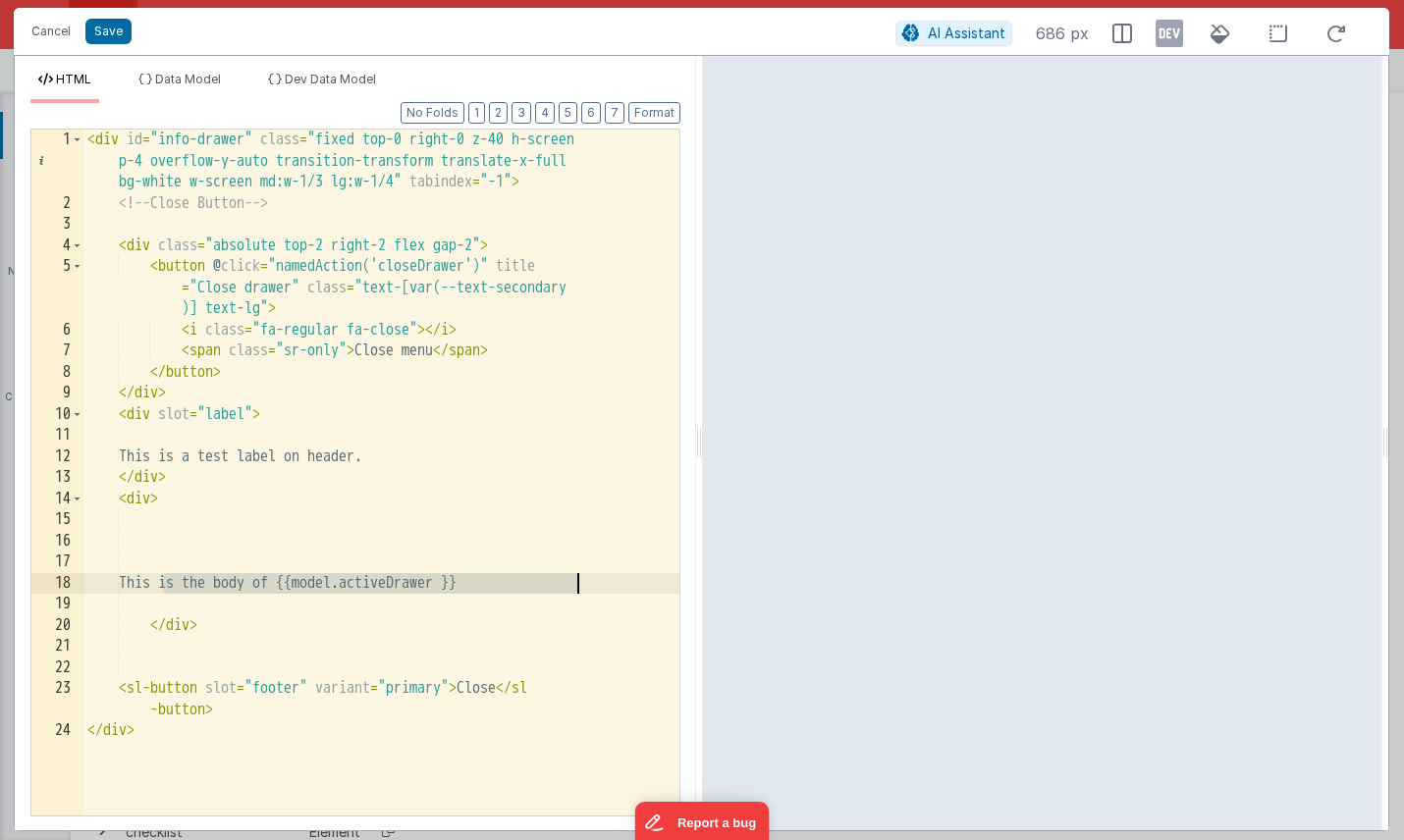 drag, startPoint x: 162, startPoint y: 581, endPoint x: 686, endPoint y: 586, distance: 524.02385 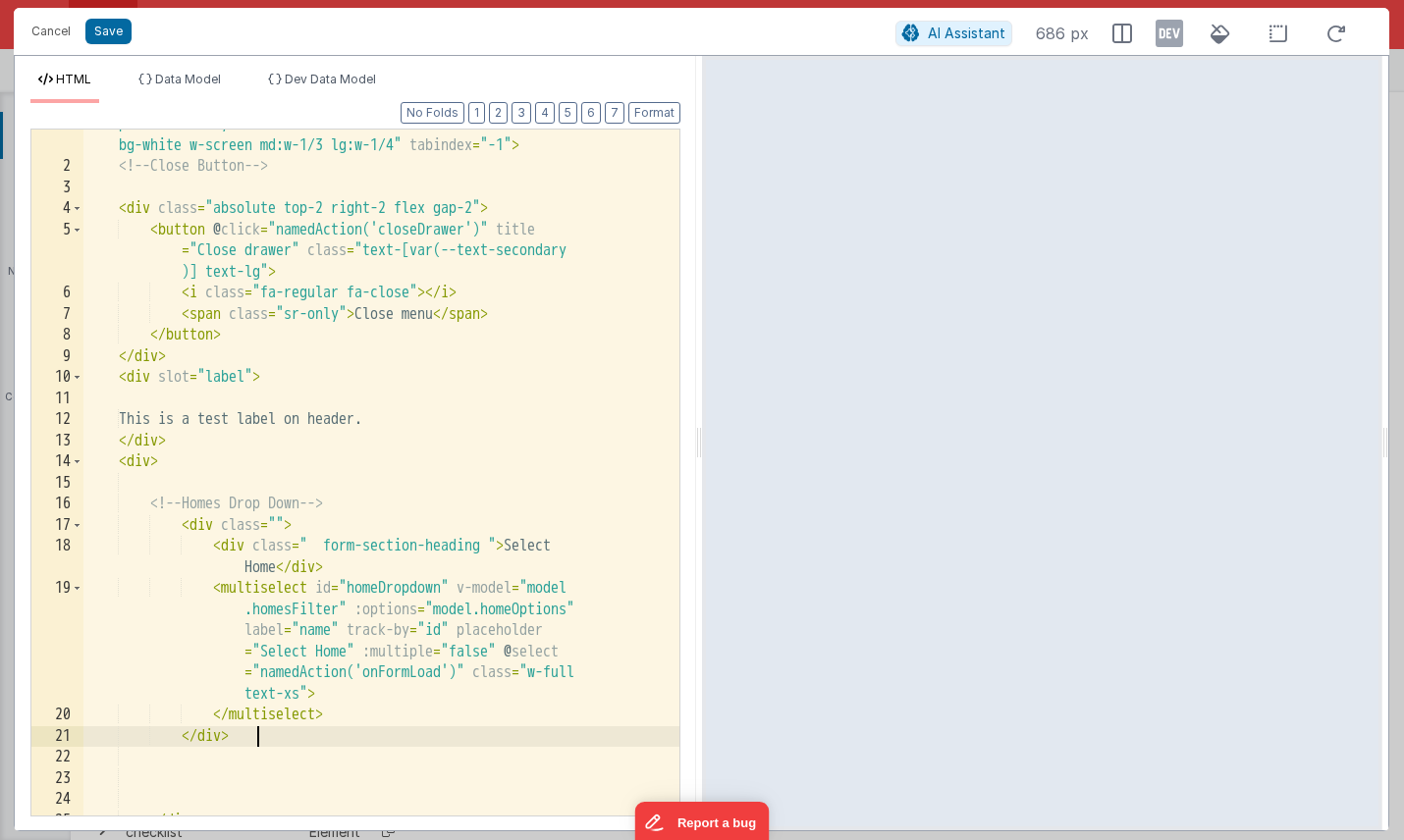 scroll, scrollTop: 158, scrollLeft: 0, axis: vertical 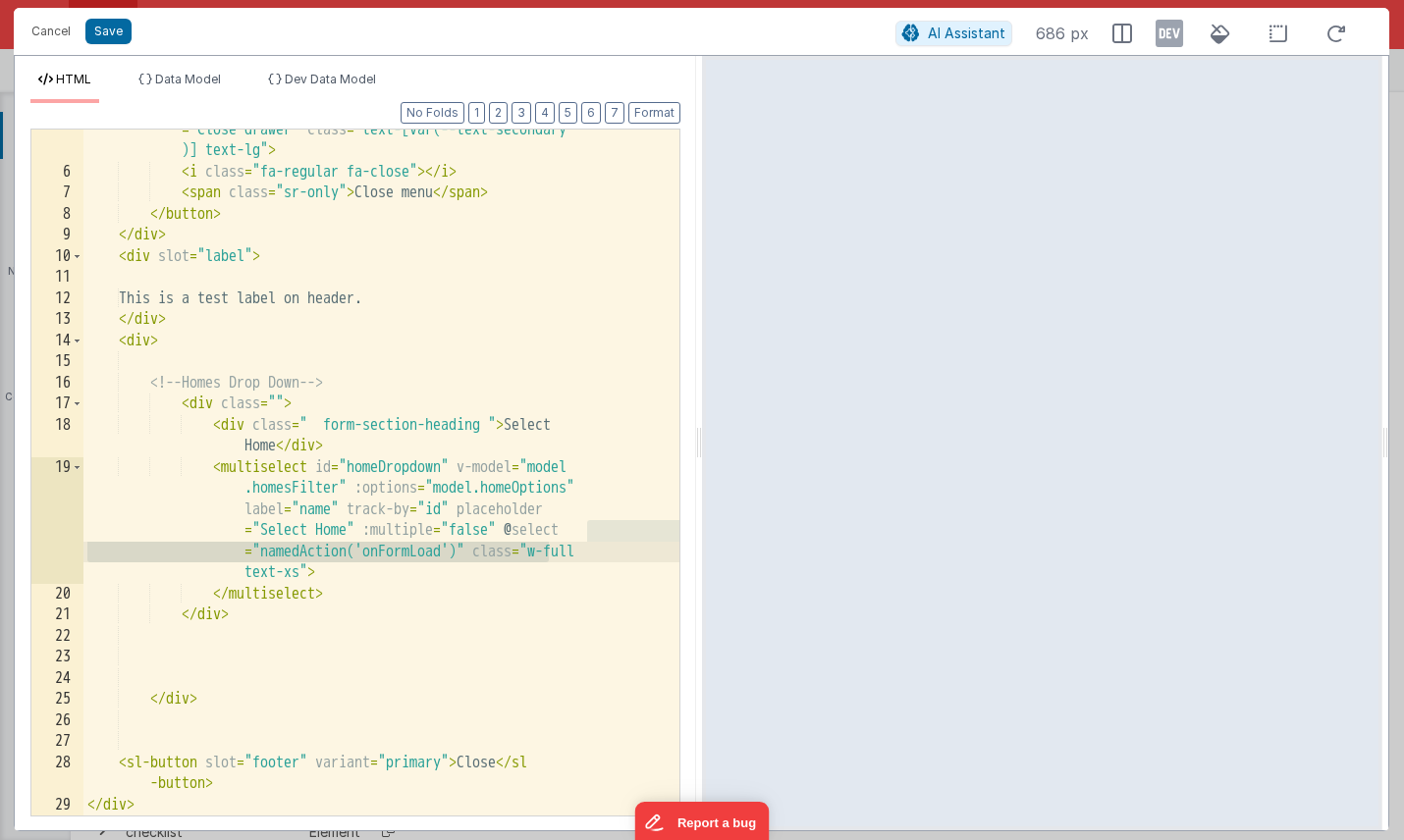 drag, startPoint x: 584, startPoint y: 532, endPoint x: 550, endPoint y: 548, distance: 37.576588 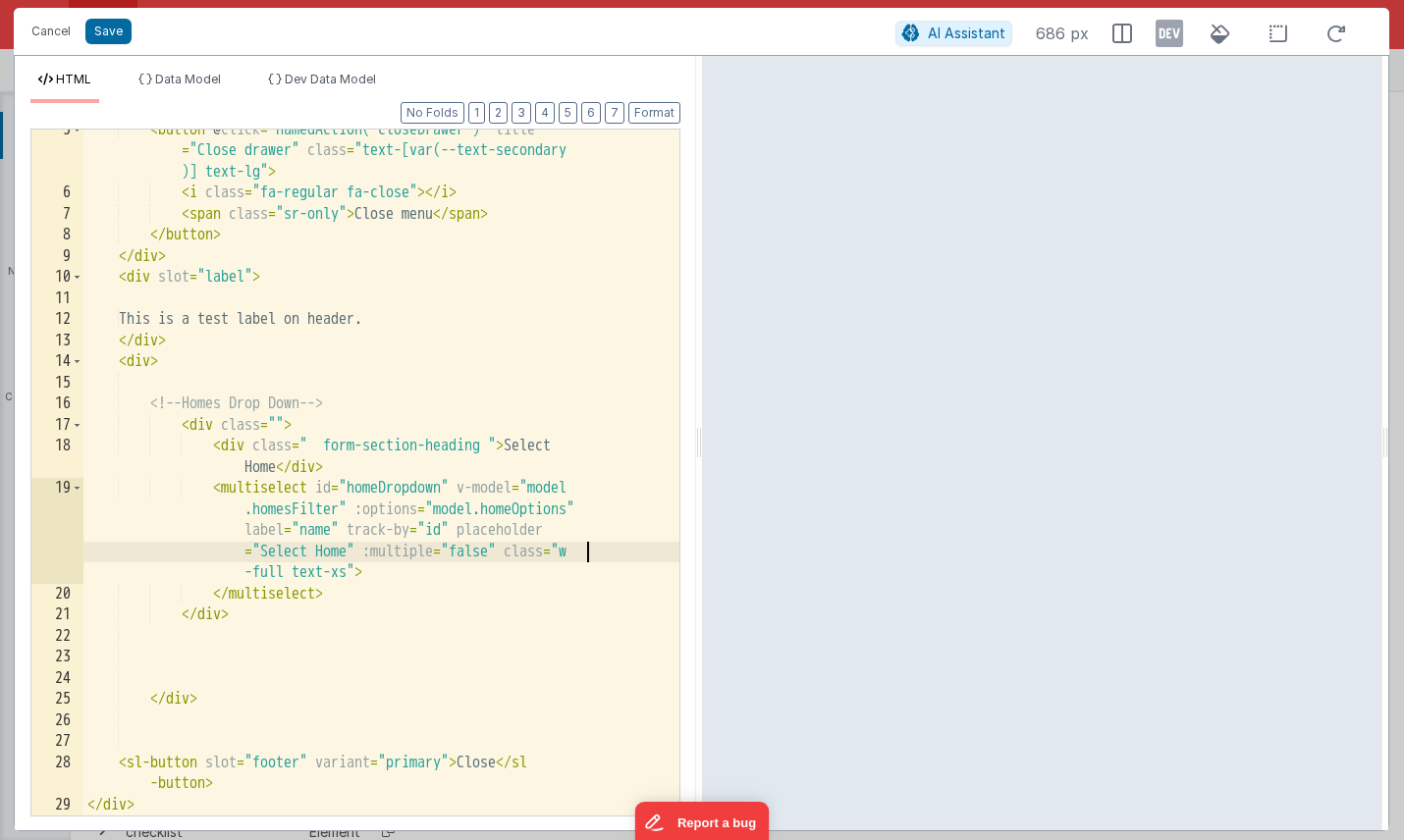 scroll, scrollTop: 136, scrollLeft: 0, axis: vertical 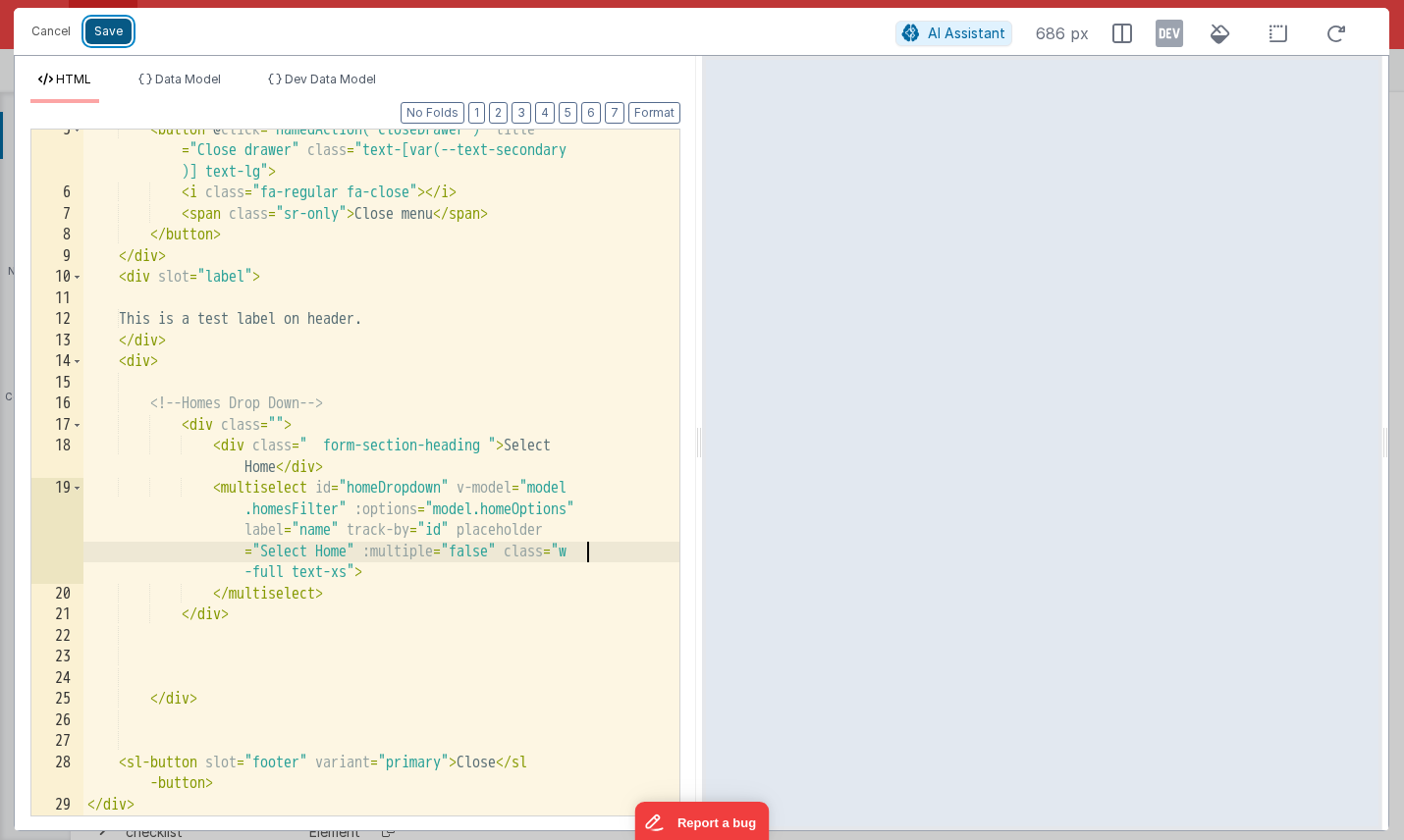 click on "Save" at bounding box center (108, 31) 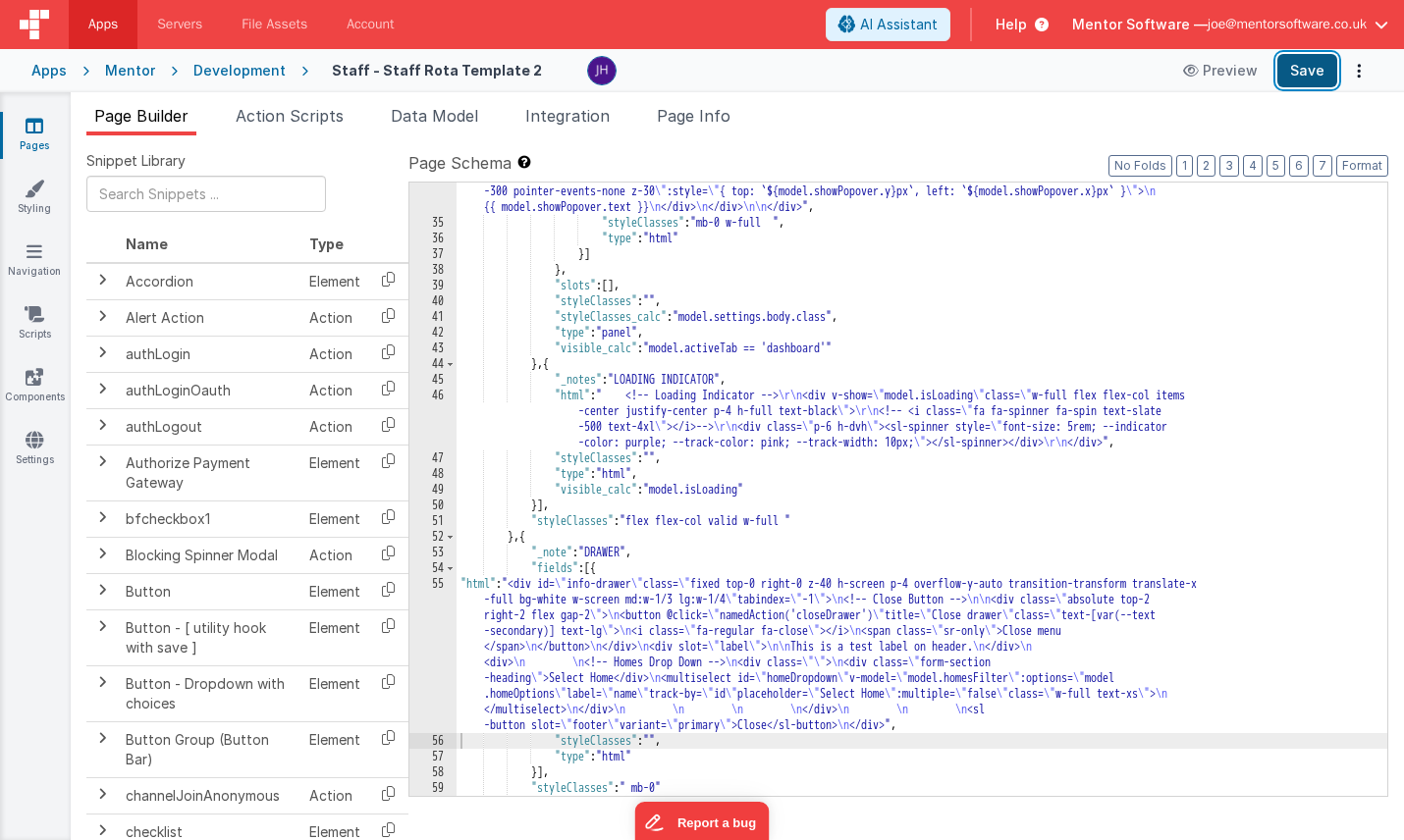 click on "Save" at bounding box center (1307, 71) 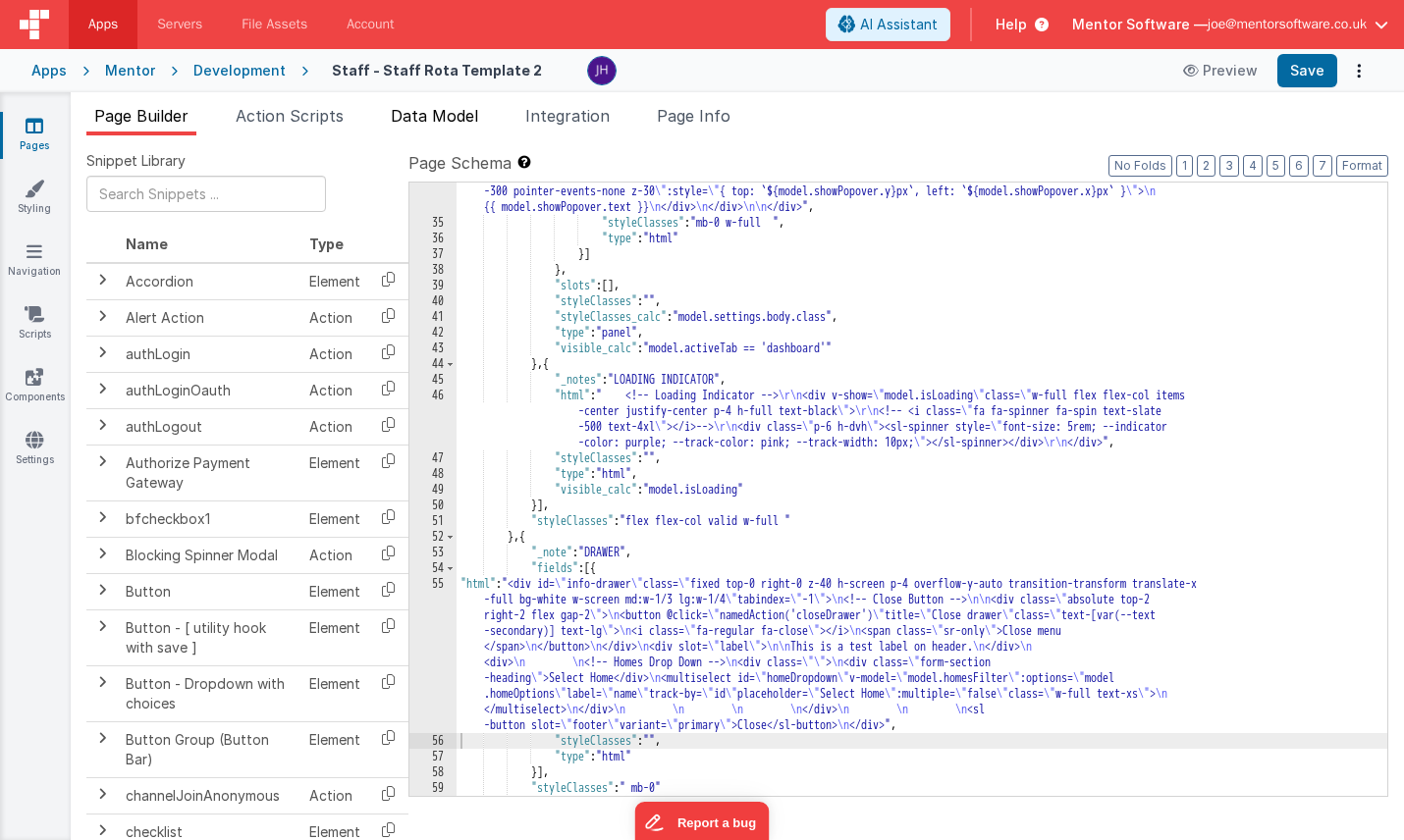 click on "Data Model" at bounding box center [434, 116] 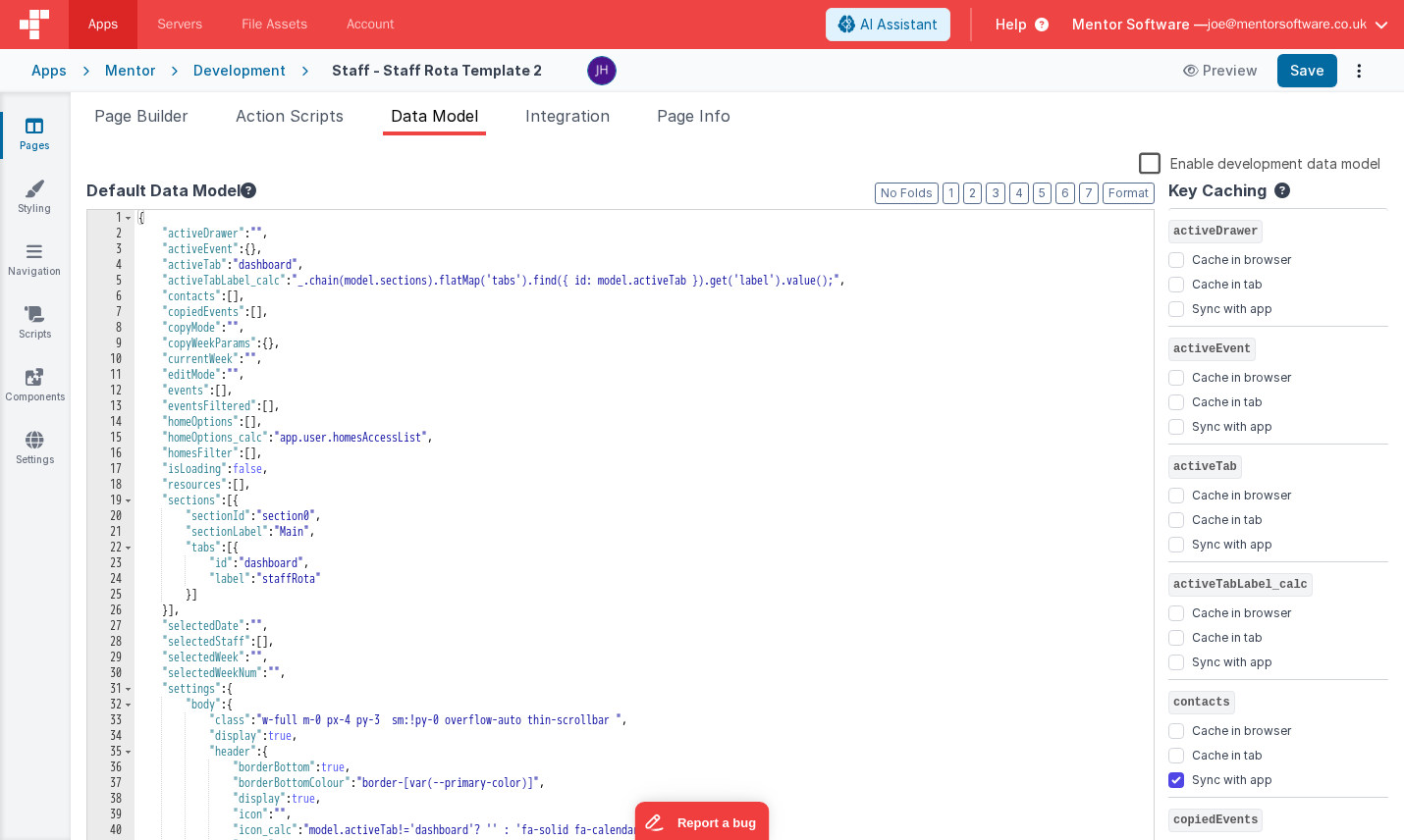 click on "{      "activeDrawer" :  "" ,      "activeEvent" :  { } ,      "activeTab" :  "dashboard" ,      "activeTabLabel_calc" :  "_.chain(model.sections).flatMap('tabs').find({ id: model.activeTab }).get('label').value();" ,      "contacts" :  [ ] ,      "copiedEvents" :  [ ] ,      "copyMode" :  "" ,      "copyWeekParams" :  { } ,      "currentWeek" :  "" ,      "editMode" :  "" ,      "events" :  [ ] ,      "eventsFiltered" :  [ ] ,      "homeOptions" :  [ ] ,      "homeOptions_calc" :  "app.user.homesAccessList" ,      "homesFilter" :  [ ] ,      "isLoading" :  false ,      "resources" :  [ ] ,      "sections" :  [{           "sectionId" :  "section0" ,           "sectionLabel" :  "Main" ,           "tabs" :  [{                "id" :  "dashboard" ,                "label" :  "staffRota"           }]      }] ,      "selectedDate" :  "" ,      "selectedStaff" :  [ ] ,      "selectedWeek" :  "" ,      "selectedWeekNum" :  "" ,      "settings" :  {           "body" :  {                "class" :  ,                :  ," at bounding box center (644, 549) 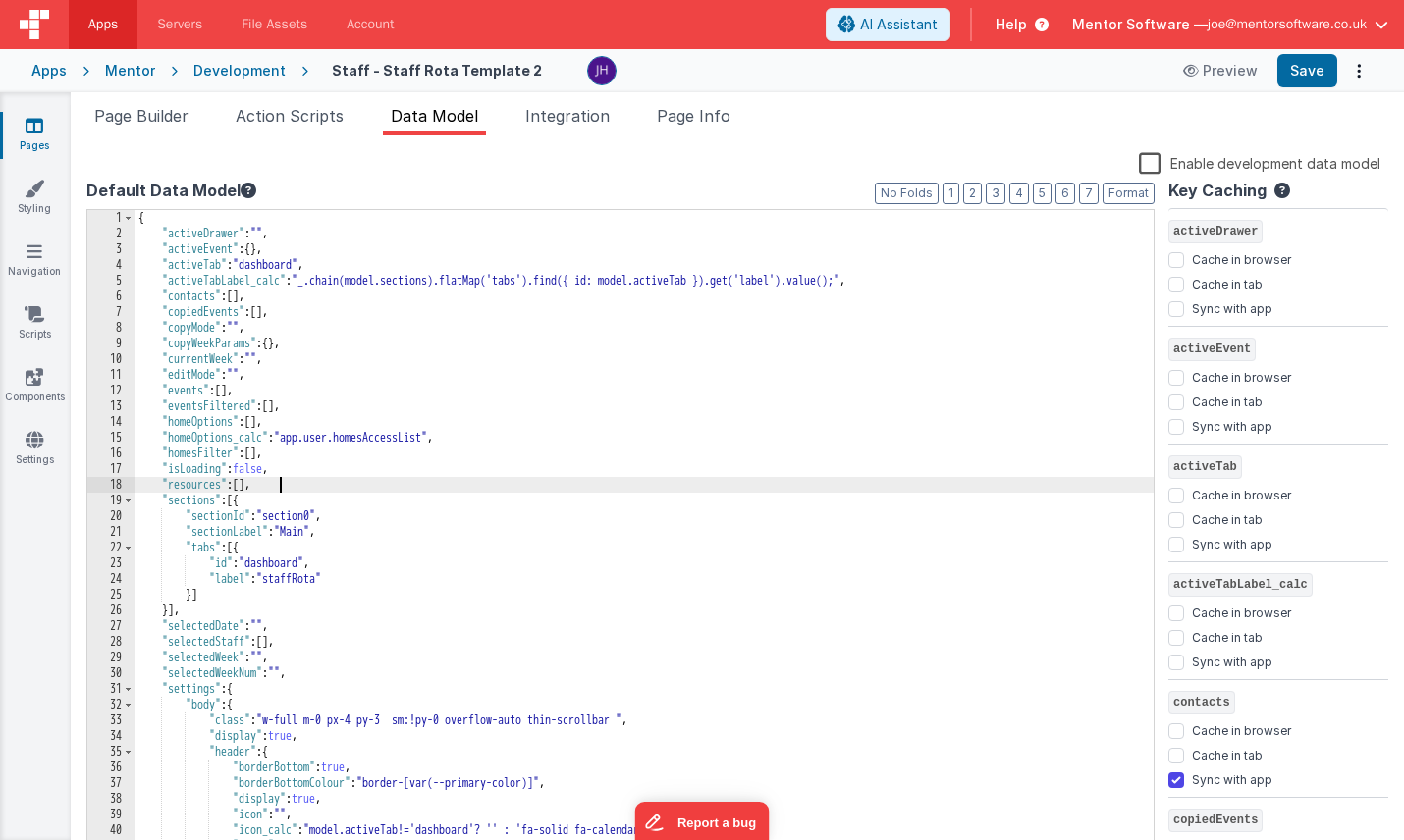 scroll, scrollTop: 0, scrollLeft: 0, axis: both 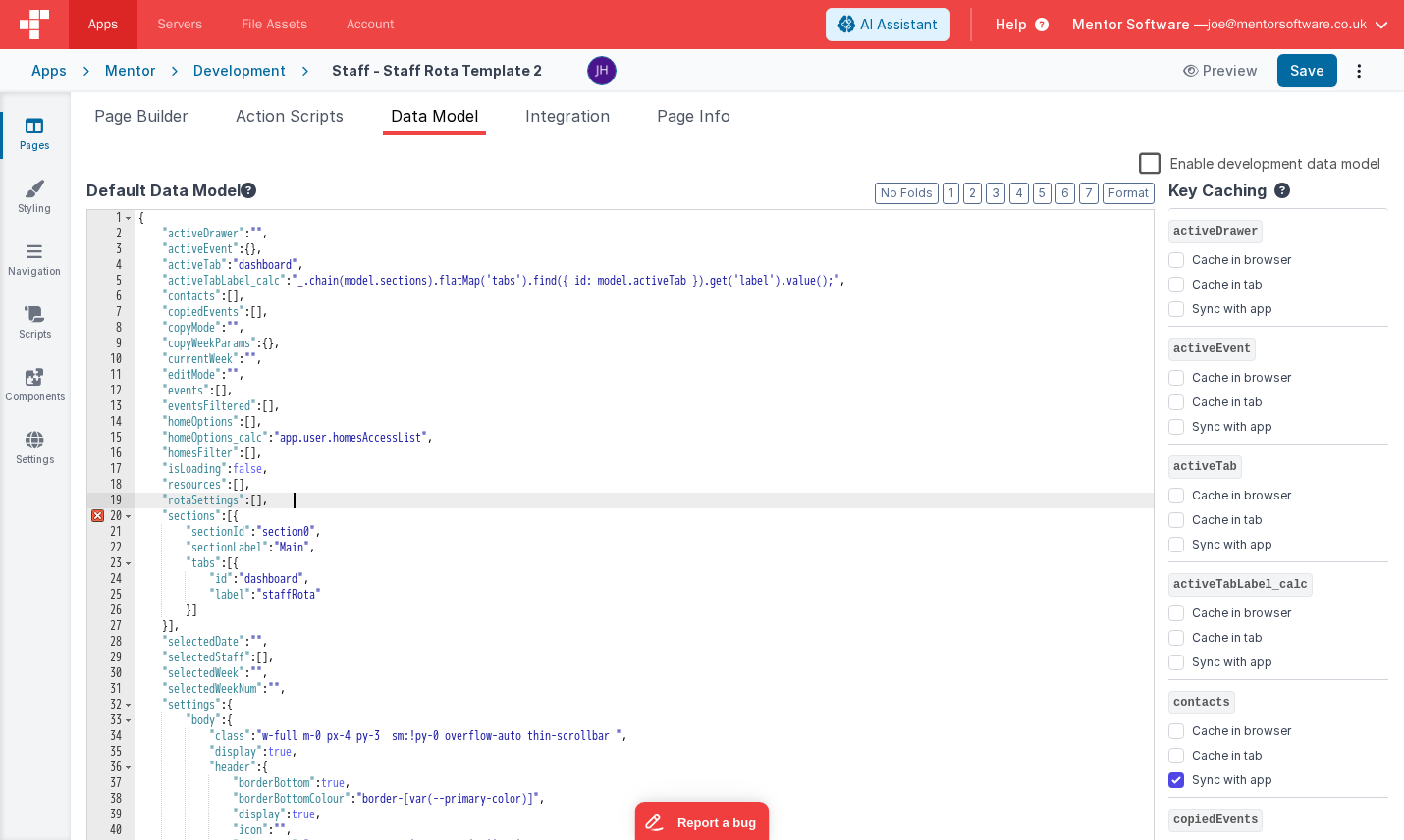 type 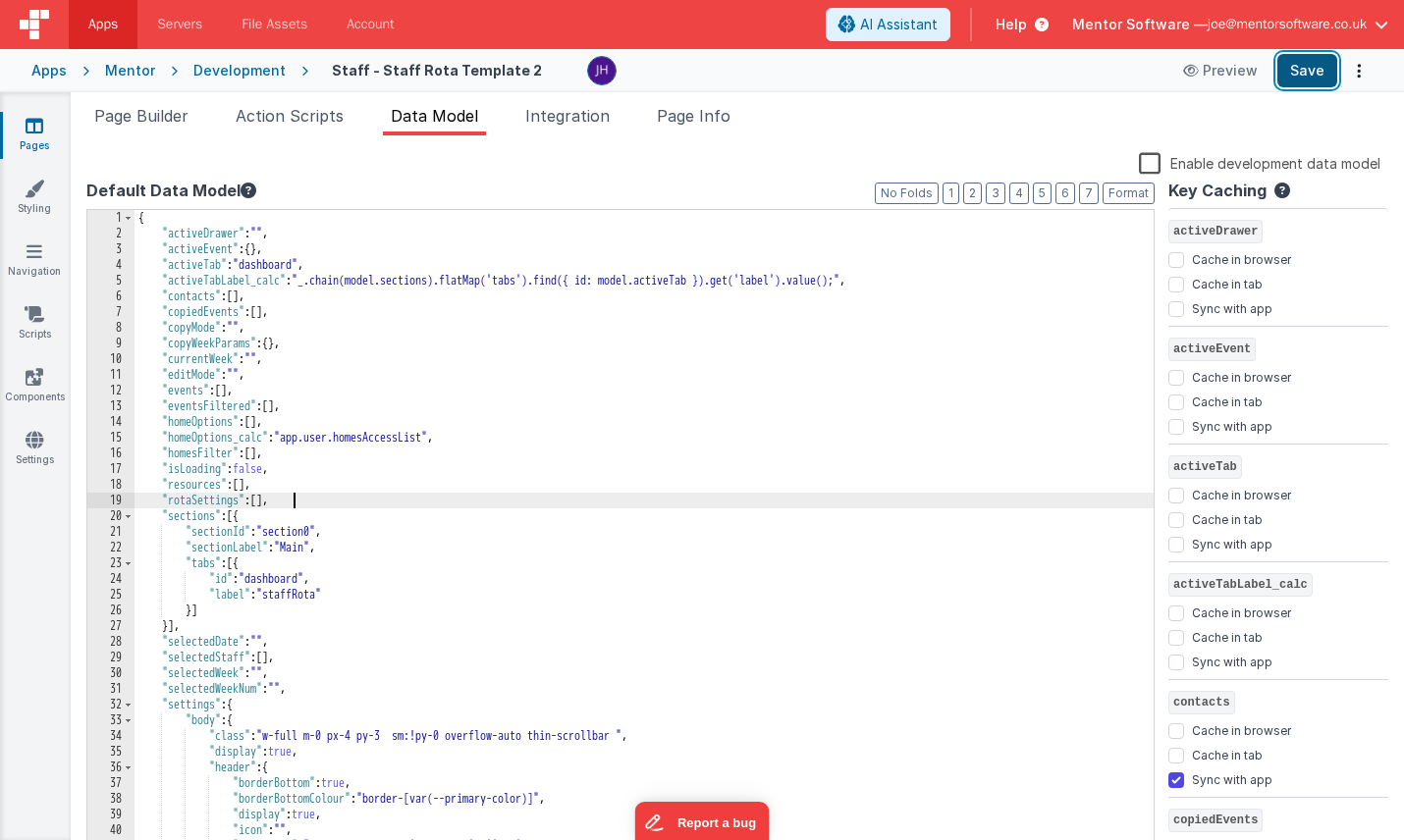 click on "Save" at bounding box center (1307, 71) 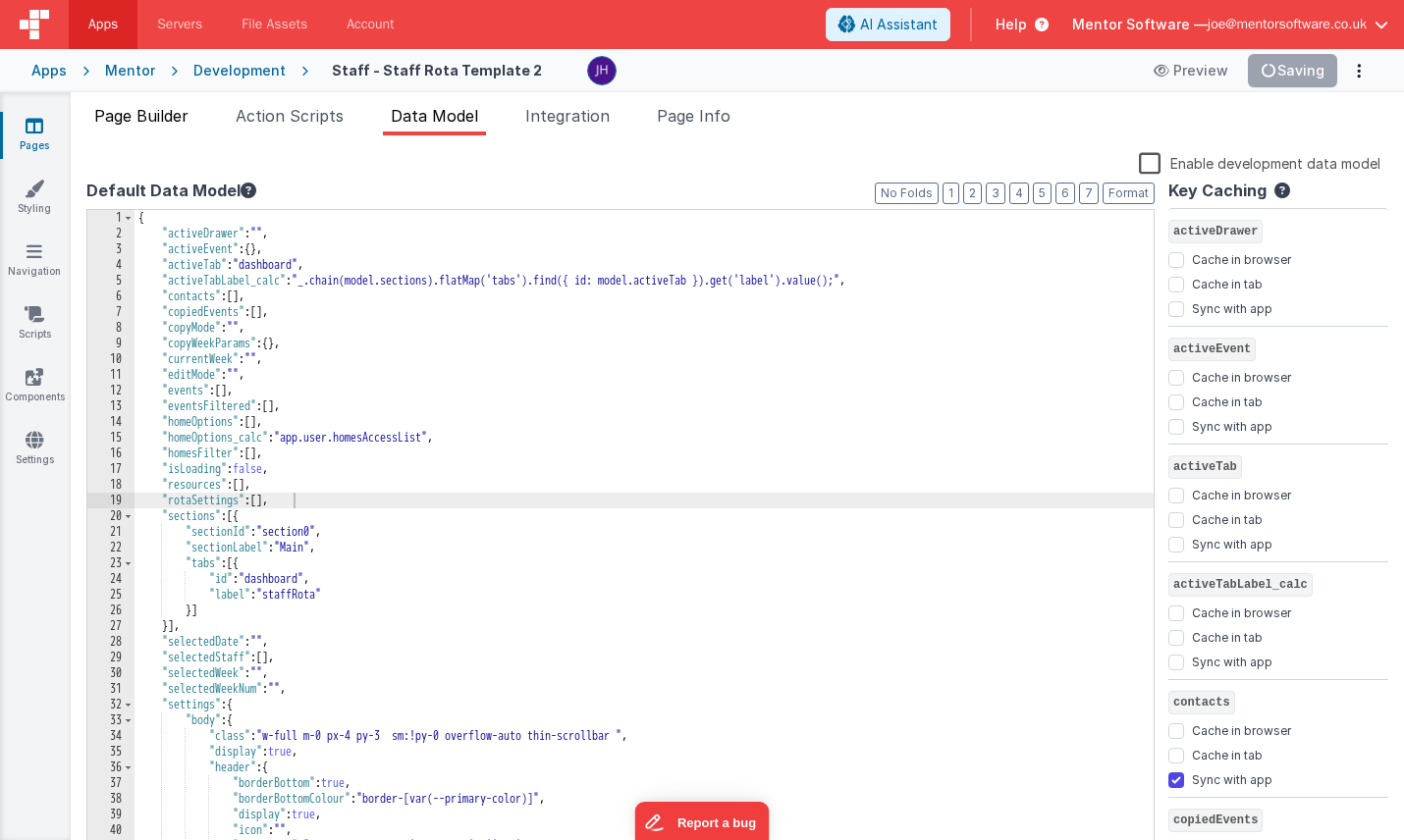 click on "Page Builder" at bounding box center (141, 120) 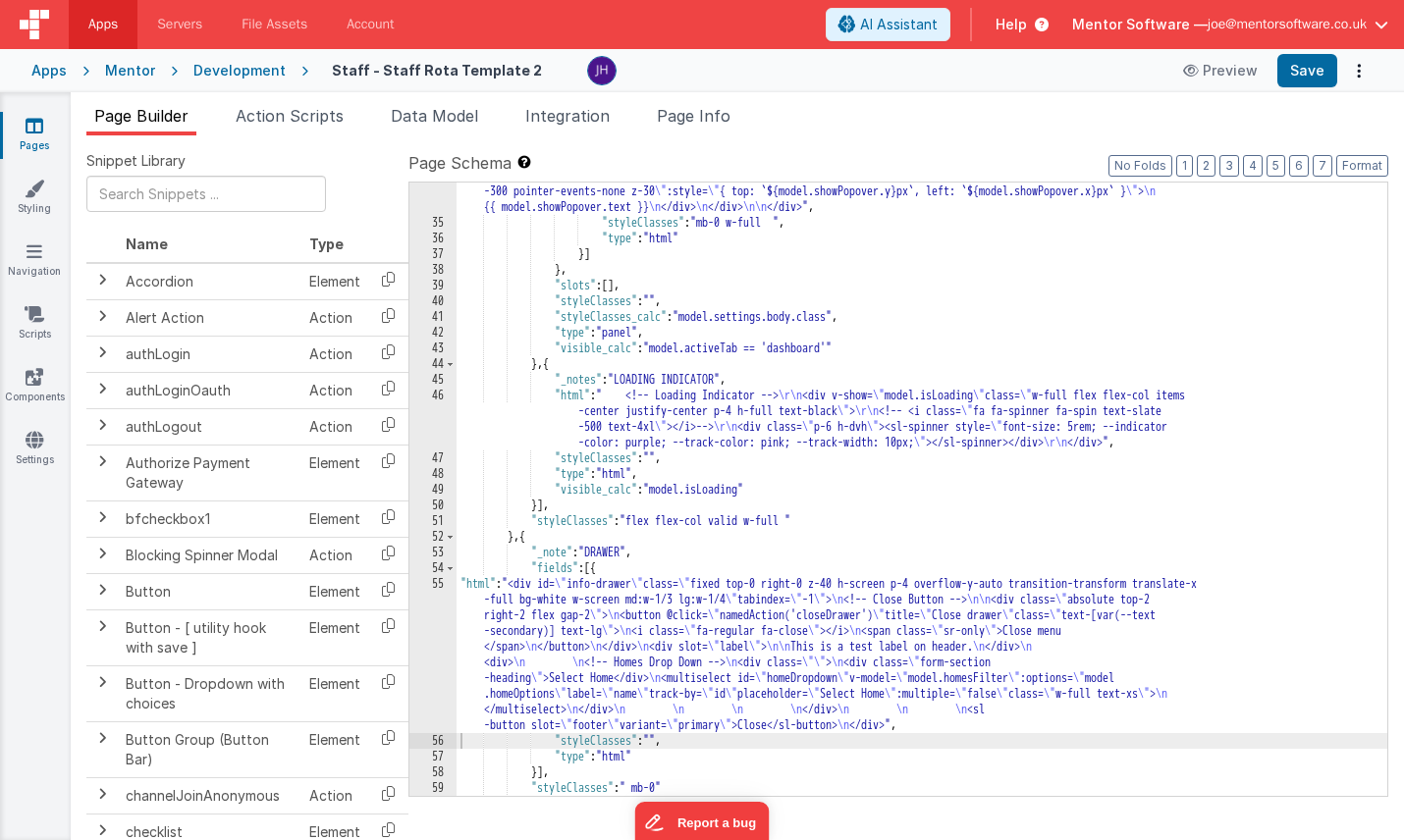 click on ""html" :  "<div class= \" space-y-4 \"  style= \" height: calc(100dvh - 228px); \" > \n     <!--Alert --> \n     <div v-if= \" false \"  class= \"  px      -2 sm:!px-0 \" > \n         <bfcomp class= \" w-full   \"  name= \" placeholderAlert \"  :modelSource= \" {title:'',message:'Select home,       and drag shift  to each staff member and day to assign shifts.', role:'info'} \" ></bfcomp> \n     </div> \n\n     <!--Summary      --> \n\n\n\n     <div class= \" xl:w-1/2 text-pri  flex gap-4 \" > \n\n         <!-- Week Summary card --> \n         <div class= \" =       flex-1 min-w-[280px] card  text-sm \" > \n             <h3 class= \" mb-1 text-base text-center font-semibold mb-2 \" >Week Summary      </h3> \n\n             <div class= \" flex justify-between items-center mb-2 \" > \n                 <div class= \" flex-1 text-center \"      > \n                     <strong>Pay:</strong><br> \n                     £<span id= \" week-pay \" >0.00</span> \n                       \n >" at bounding box center (922, -107) 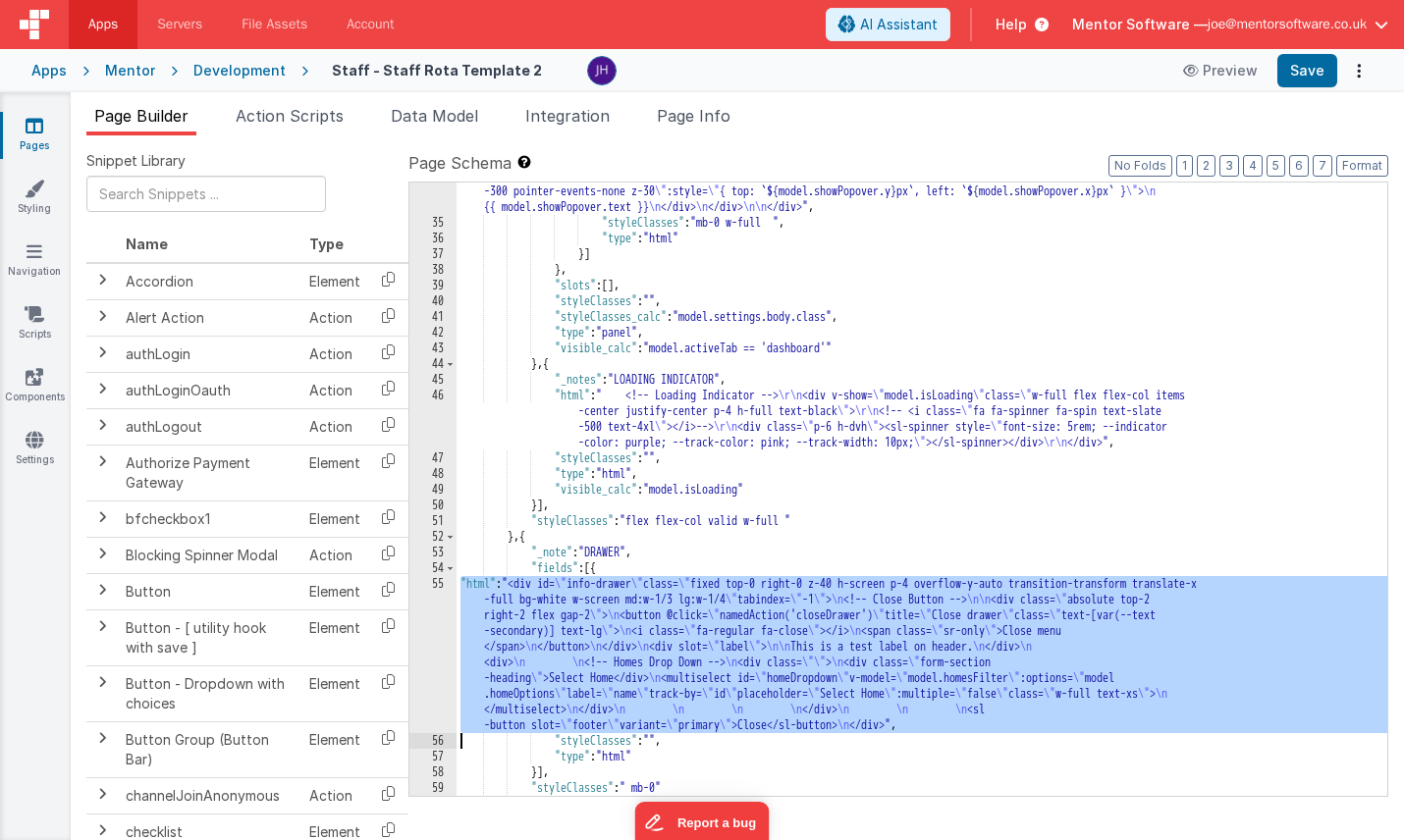 click on "55" at bounding box center (433, 655) 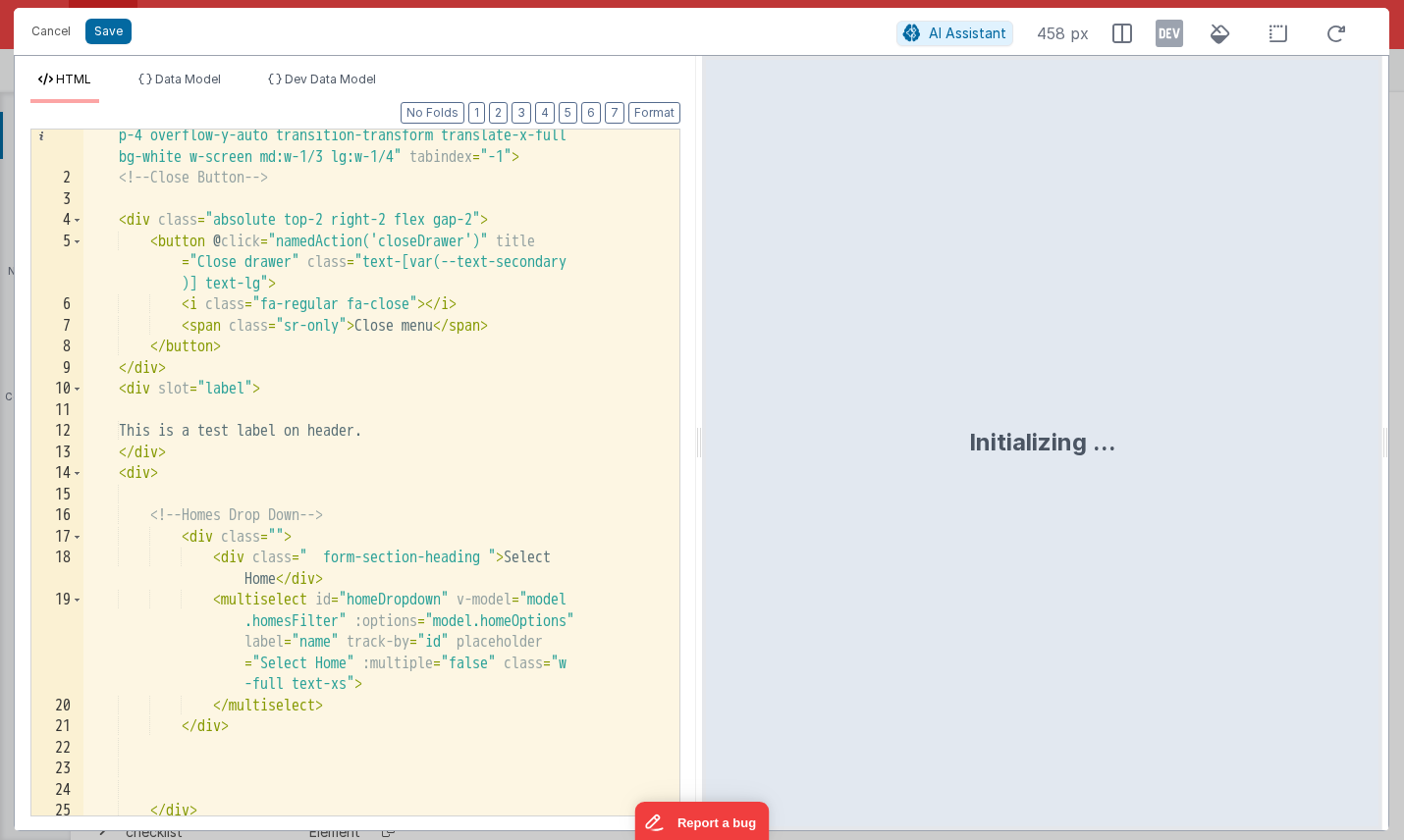 scroll, scrollTop: 136, scrollLeft: 0, axis: vertical 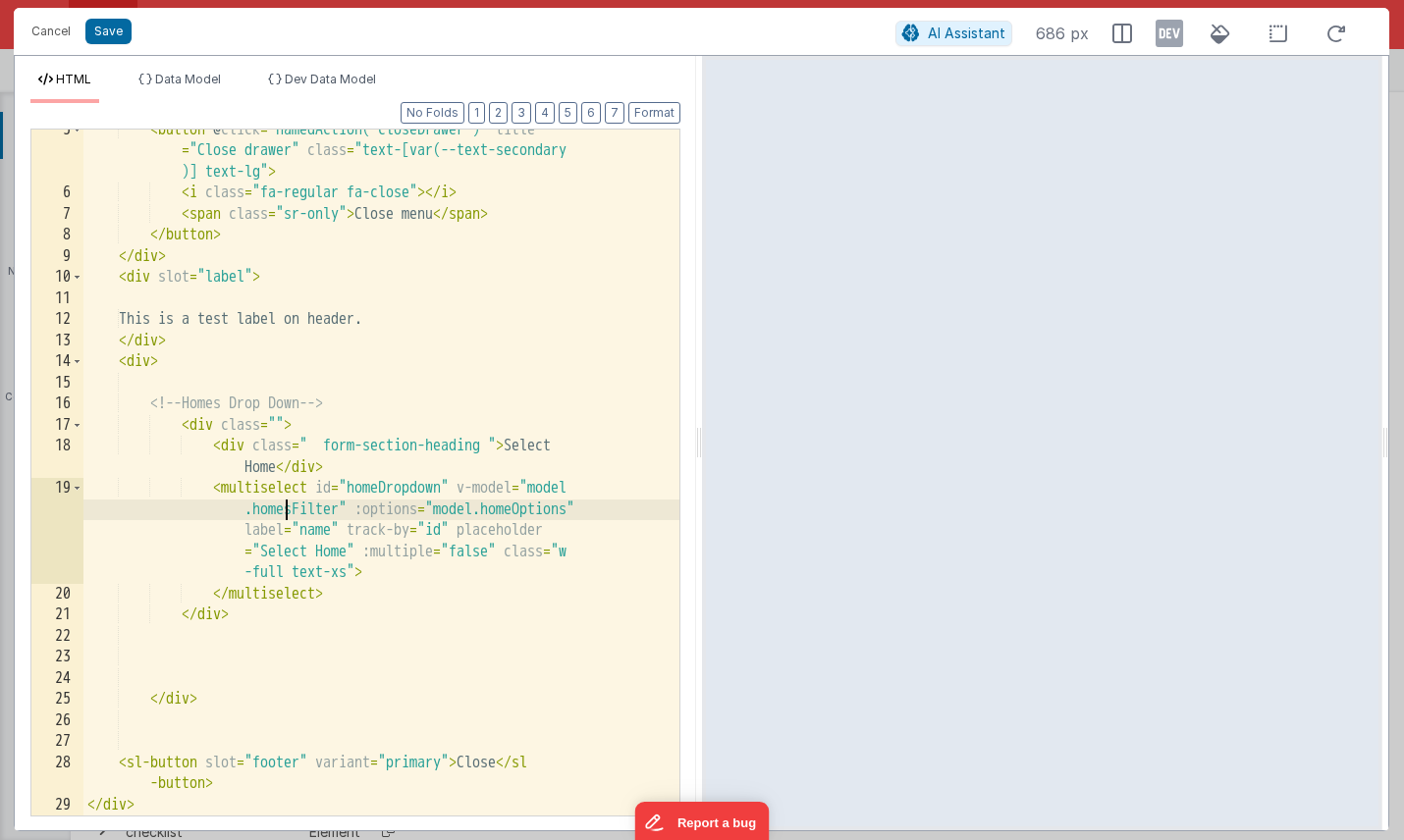 click on "< button   @ click = "namedAction('closeDrawer')"   title              = "Close drawer"   class = "text-[var(--text-secondary              )] text-lg" >                < i   class = "fa-regular fa-close" > </ i >                < span   class = "sr-only" > Close menu </ span >           </ button >      </ div >      < div   slot = "label" >          This is a test label on header.      </ div >      < div >                     <!--  Homes Drop Down  -->                < div   class = "" >                     < div   class = "  form-section-heading " > Select                       Home </ div >                     < multiselect   id = "homeDropdown"   v-model = "model                      .homesFilter"   :options = "model.homeOptions"                        label = "name"   track-by = "id"   placeholder                      = "Select Home"   :multiple = "false"   class = "w -full text-xs" >      >" at bounding box center (381, 504) 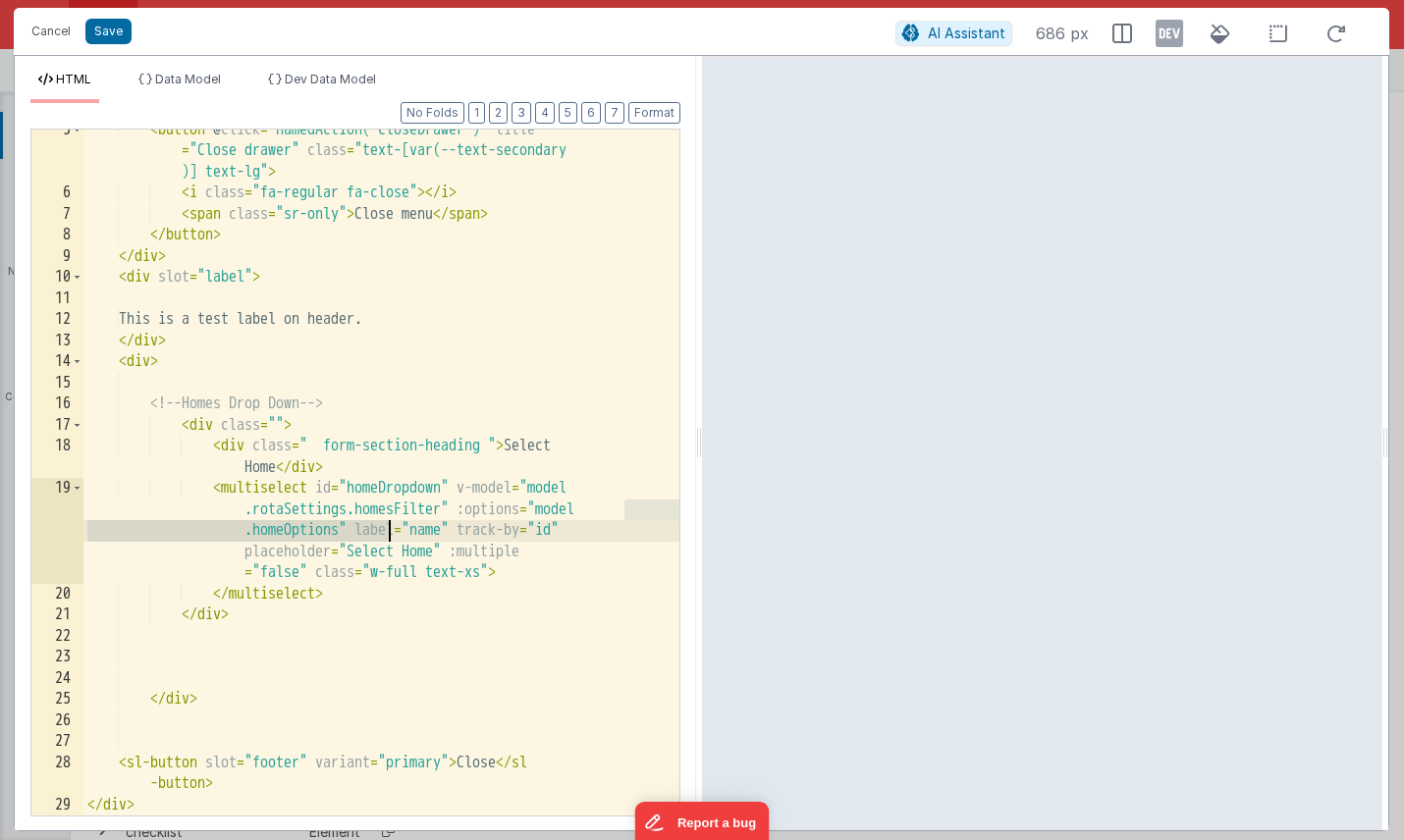 drag, startPoint x: 624, startPoint y: 510, endPoint x: 390, endPoint y: 534, distance: 235.228 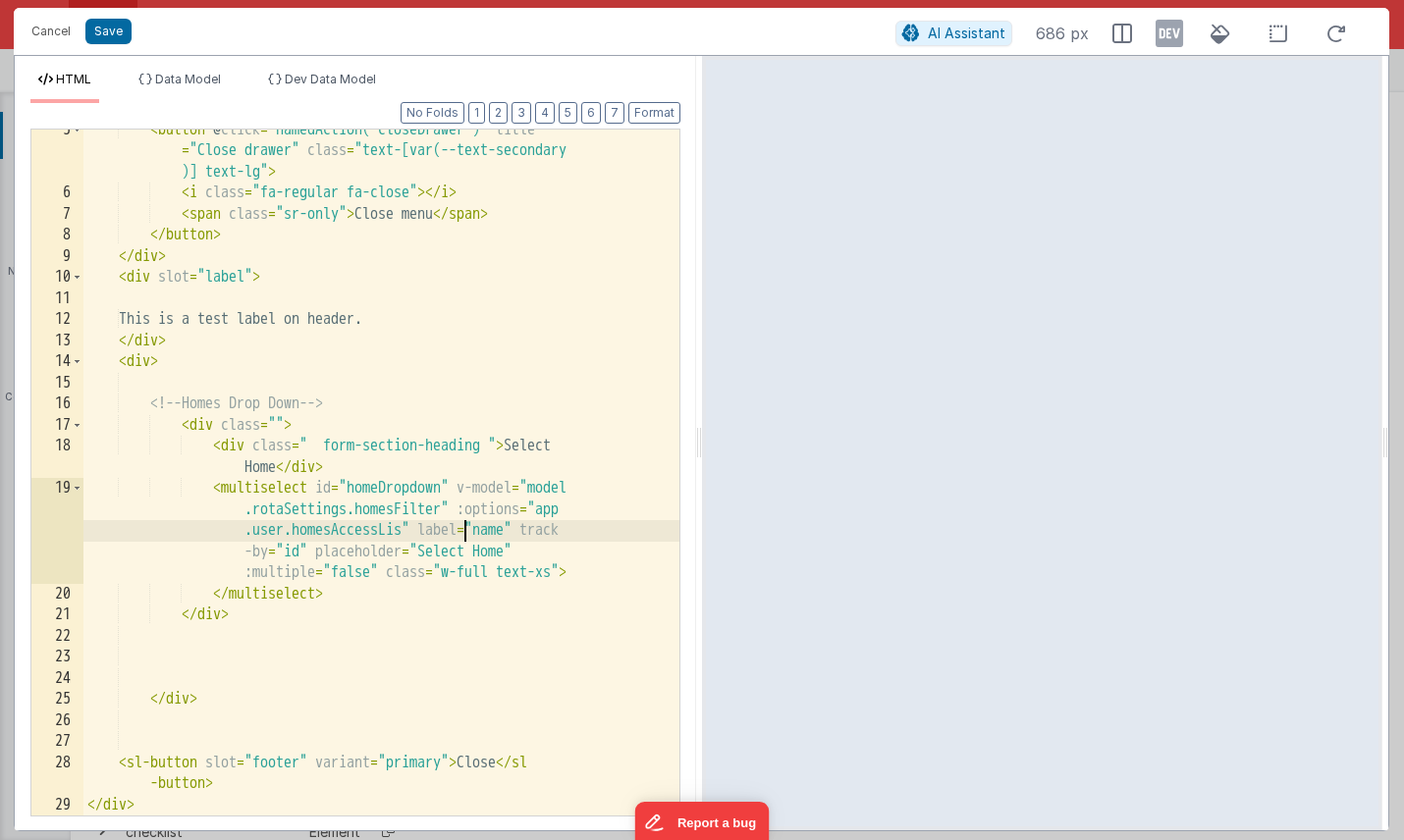 type 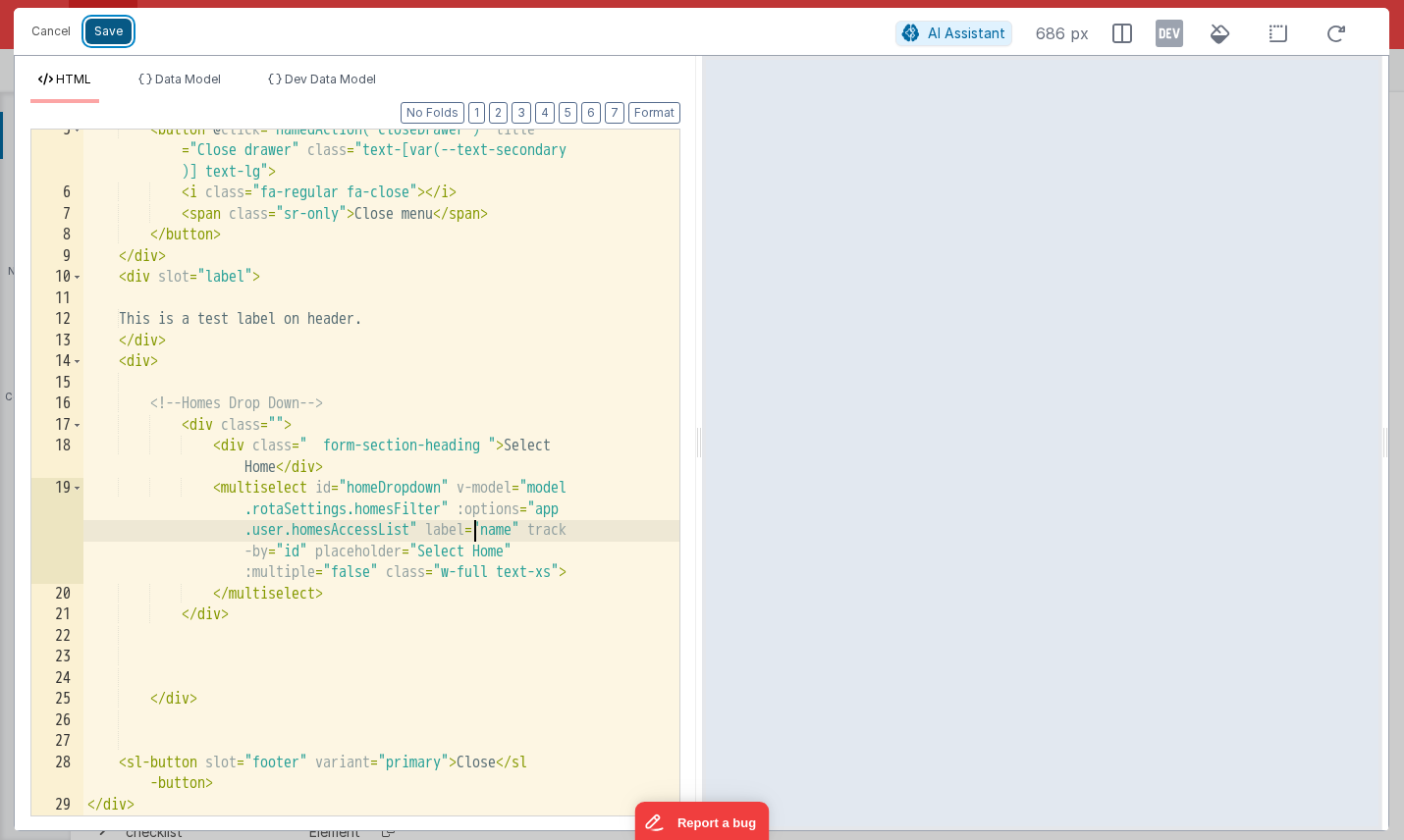 click on "Save" at bounding box center (108, 31) 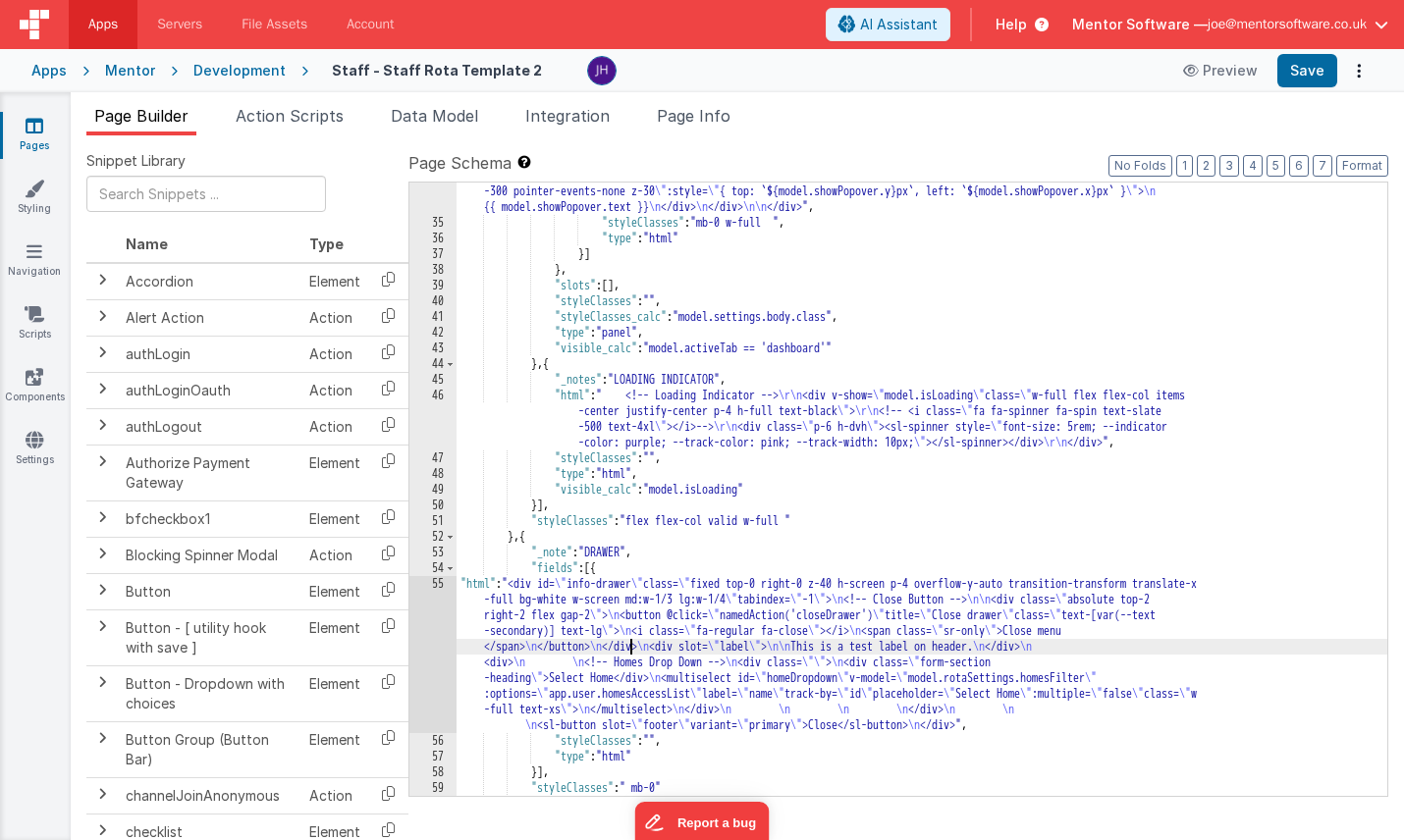 click on ""html" :  "<div class= \" space-y-4 \"  style= \" height: calc(100dvh - 228px); \" > \n     <!--Alert --> \n     <div v-if= \" false \"  class= \"  px      -2 sm:!px-0 \" > \n         <bfcomp class= \" w-full   \"  name= \" placeholderAlert \"  :modelSource= \" {title:'',message:'Select home,       and drag shift  to each staff member and day to assign shifts.', role:'info'} \" ></bfcomp> \n     </div> \n\n     <!--Summary      --> \n\n\n\n     <div class= \" xl:w-1/2 text-pri  flex gap-4 \" > \n\n         <!-- Week Summary card --> \n         <div class= \" =       flex-1 min-w-[280px] card  text-sm \" > \n             <h3 class= \" mb-1 text-base text-center font-semibold mb-2 \" >Week Summary      </h3> \n\n             <div class= \" flex justify-between items-center mb-2 \" > \n                 <div class= \" flex-1 text-center \"      > \n                     <strong>Pay:</strong><br> \n                     £<span id= \" week-pay \" >0.00</span> \n                       \n >" at bounding box center [922, -107] 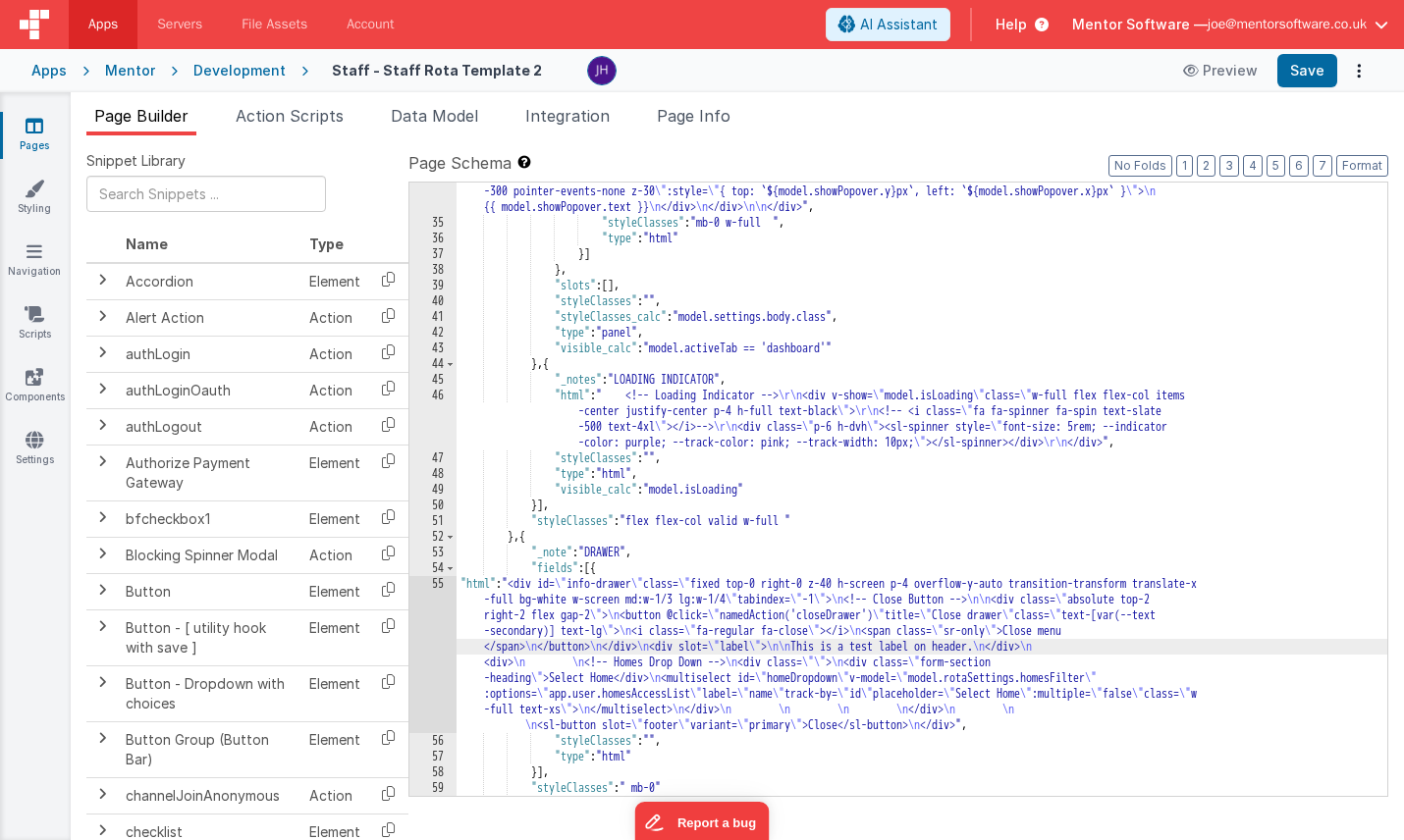 click on "55" at bounding box center [433, 655] 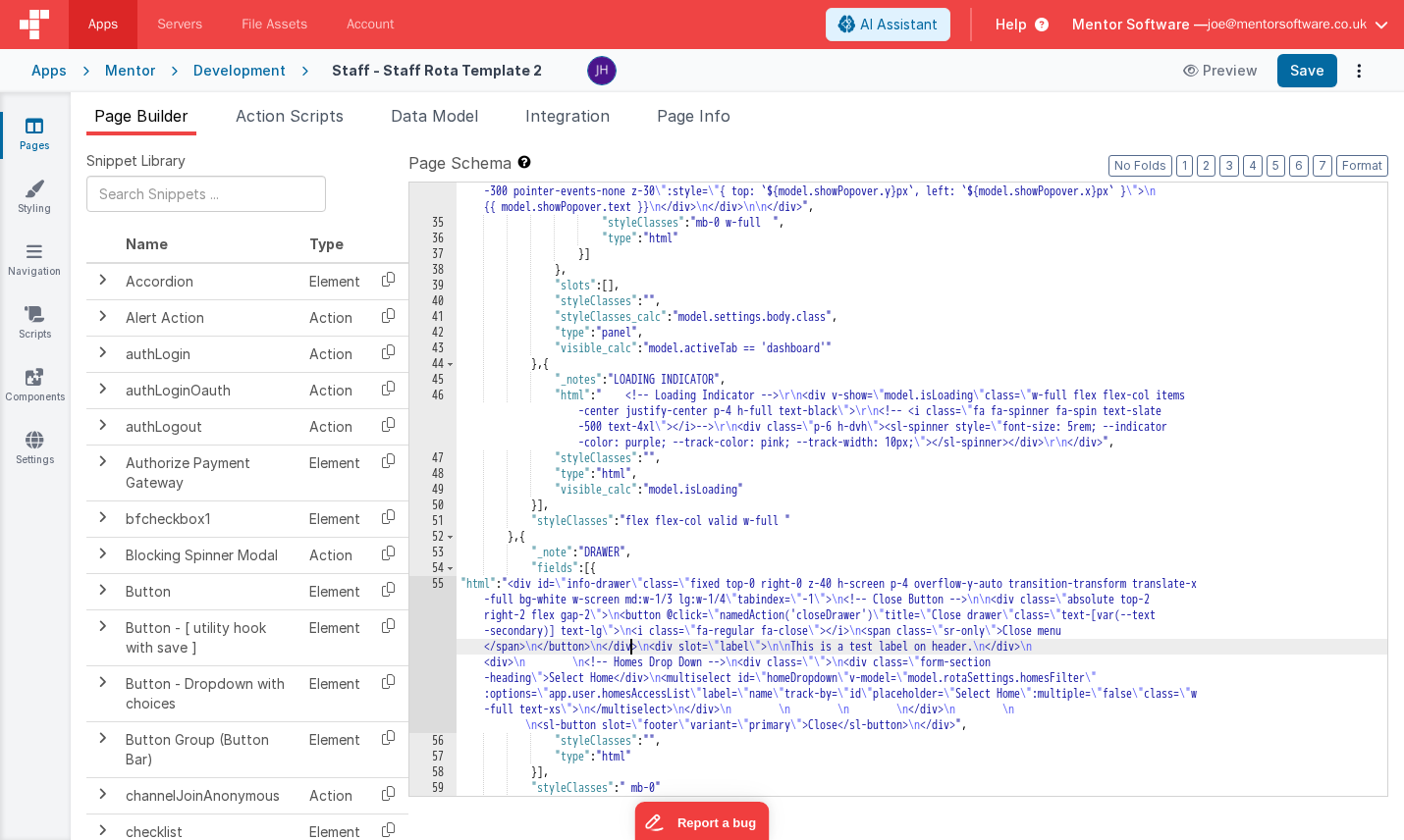 click on "55" at bounding box center (433, 655) 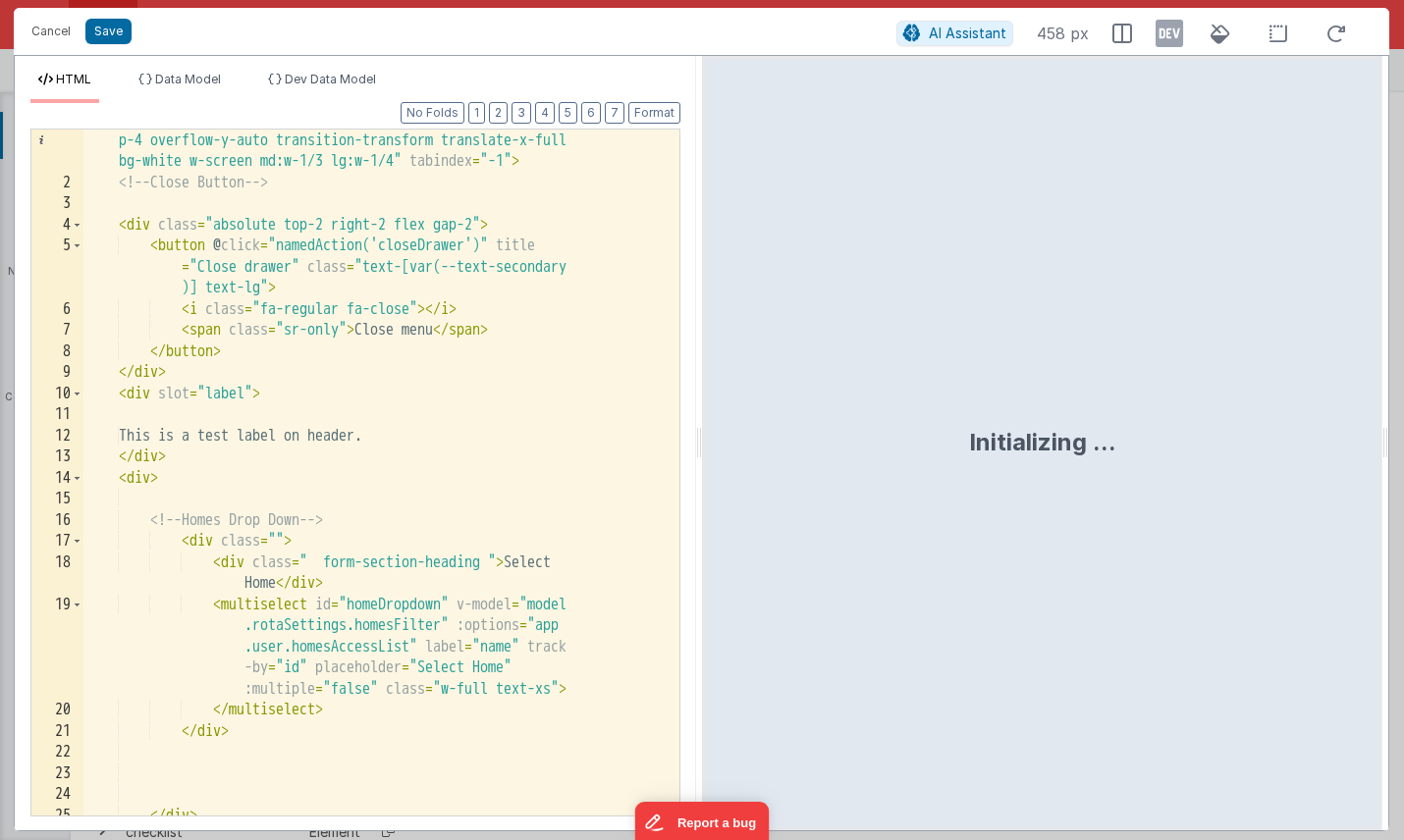 scroll, scrollTop: 136, scrollLeft: 0, axis: vertical 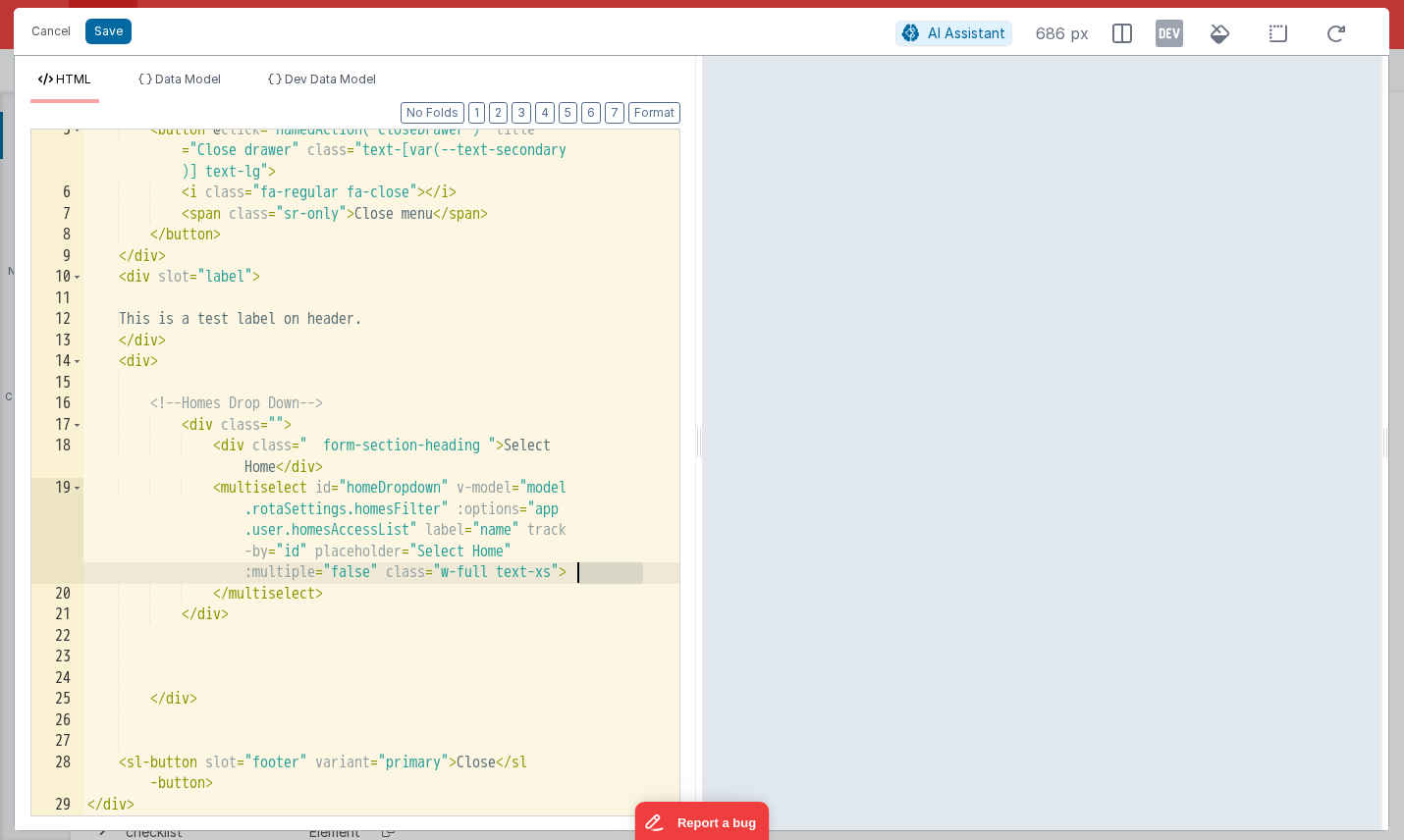 drag, startPoint x: 641, startPoint y: 573, endPoint x: 580, endPoint y: 573, distance: 61 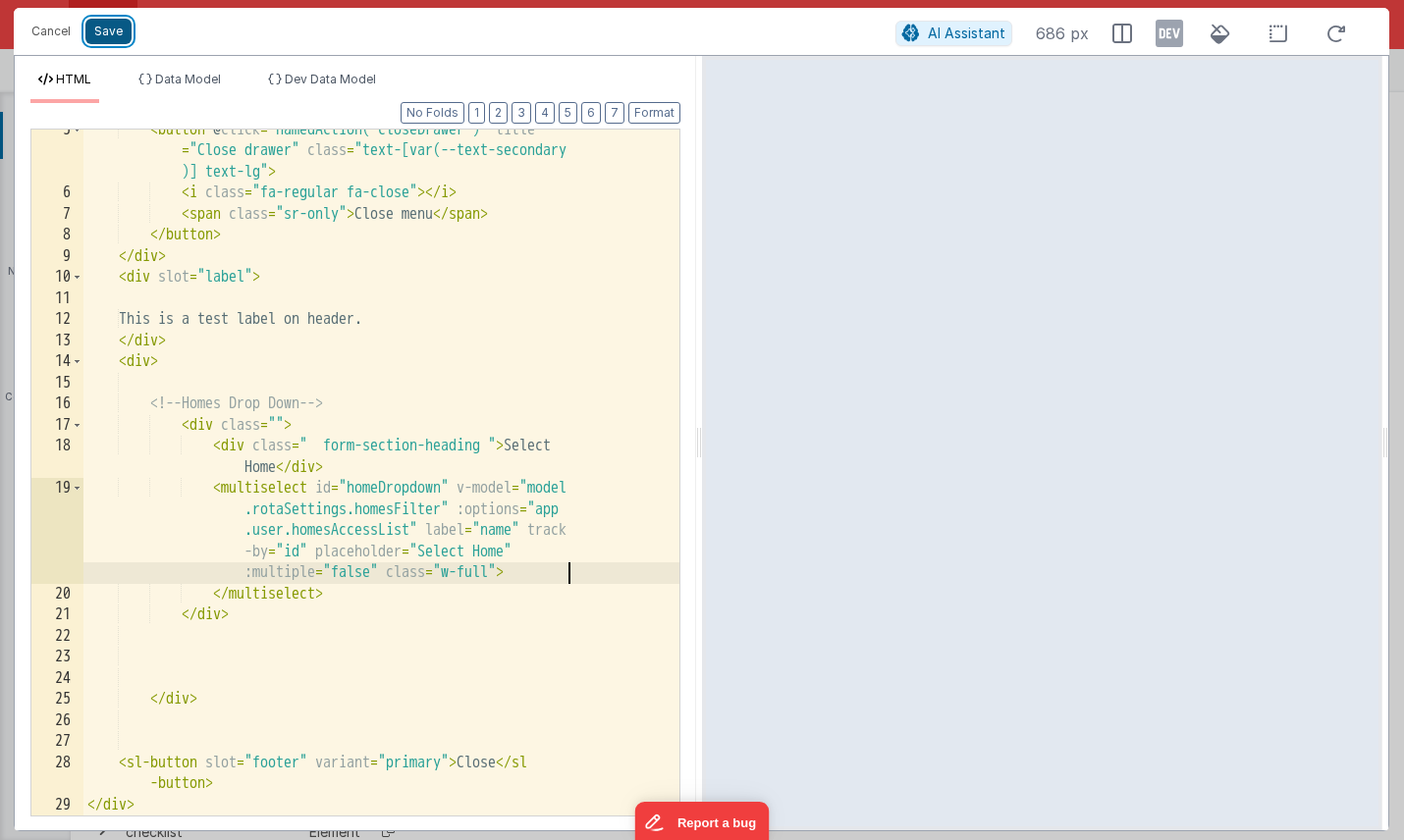 click on "Save" at bounding box center (108, 31) 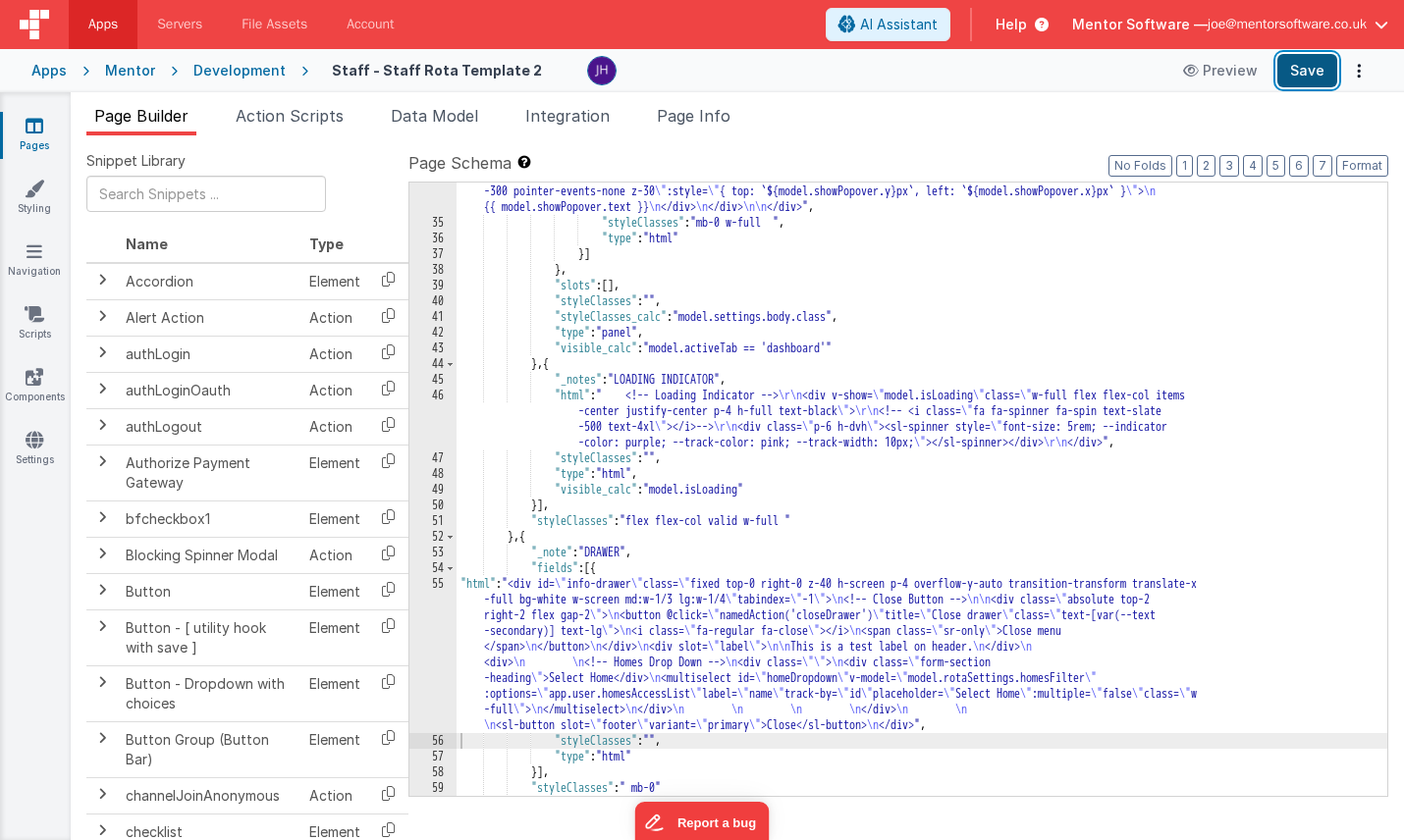 click on "Save" at bounding box center (1307, 71) 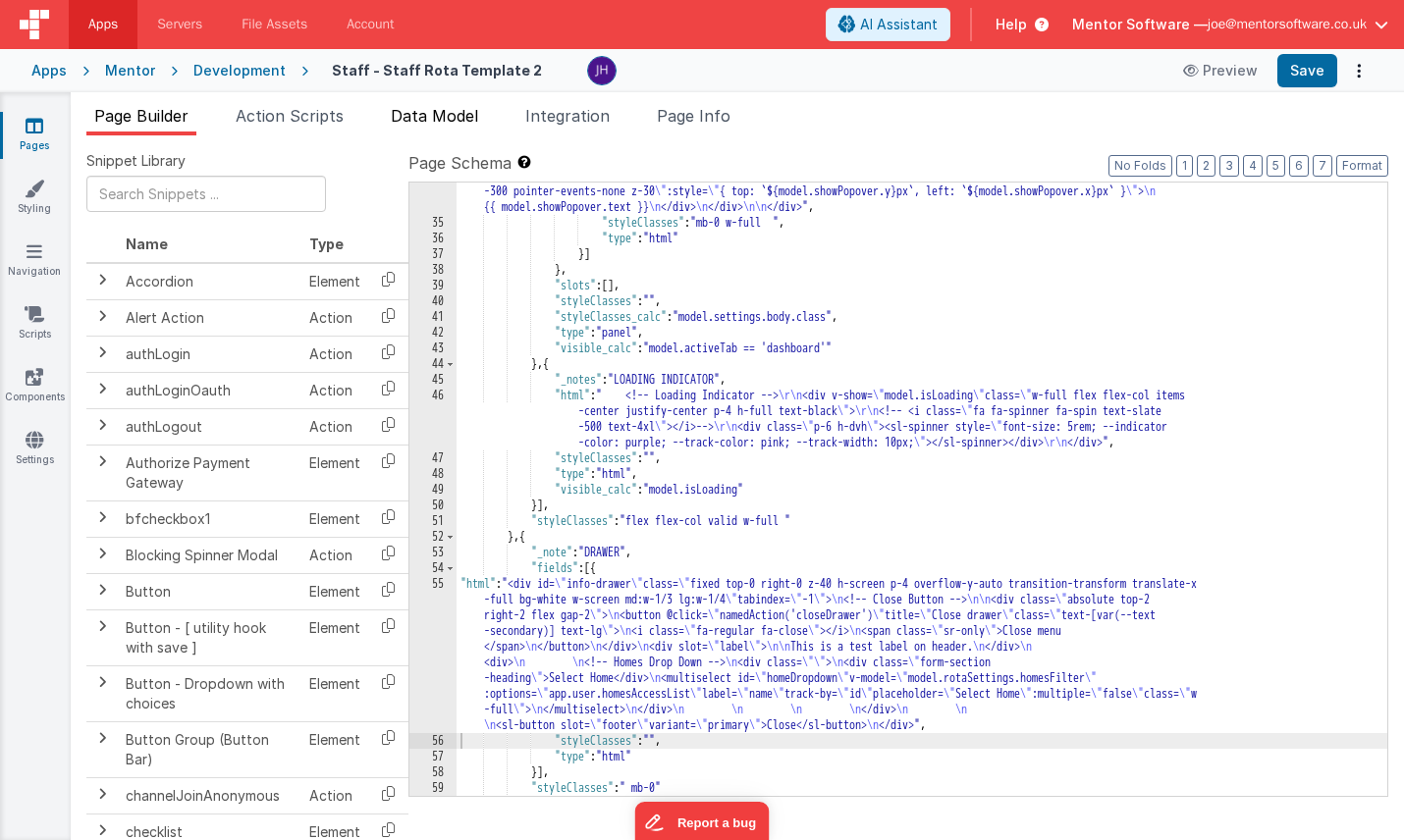 click on "Data Model" at bounding box center (434, 116) 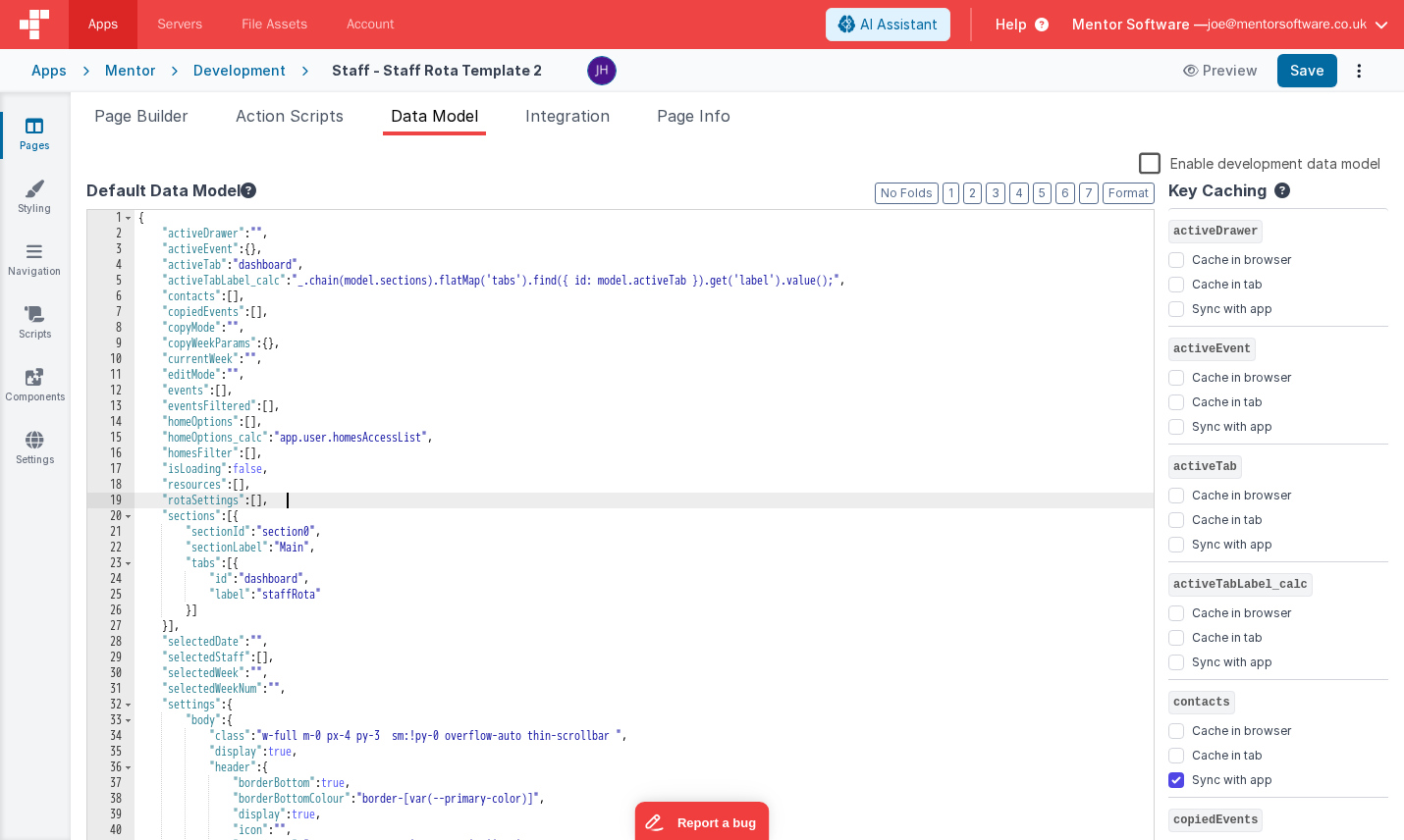 click on "{      "activeDrawer" :  "" ,      "activeEvent" :  { } ,      "activeTab" :  "dashboard" ,      "activeTabLabel_calc" :  "_.chain(model.sections).flatMap('tabs').find({ id: model.activeTab }).get('label').value();" ,      "contacts" :  [ ] ,      "copiedEvents" :  [ ] ,      "copyMode" :  "" ,      "copyWeekParams" :  { } ,      "currentWeek" :  "" ,      "editMode" :  "" ,      "events" :  [ ] ,      "eventsFiltered" :  [ ] ,      "homeOptions" :  [ ] ,      "homeOptions_calc" :  "app.user.homesAccessList" ,      "homesFilter" :  [ ] ,      "isLoading" :  false ,      "resources" :  [ ] ,      "rotaSettings" : [ ] ,      "sections" :  [{           "sectionId" :  "section0" ,           "sectionLabel" :  "Main" ,           "tabs" :  [{                "id" :  "dashboard" ,                "label" :  "staffRota"           }]      }] ,      "selectedDate" :  "" ,      "selectedStaff" :  [ ] ,      "selectedWeek" :  "" ,      "selectedWeekNum" :  "" ,      "settings" :  {           "body" :  {                :  ," at bounding box center [644, 549] 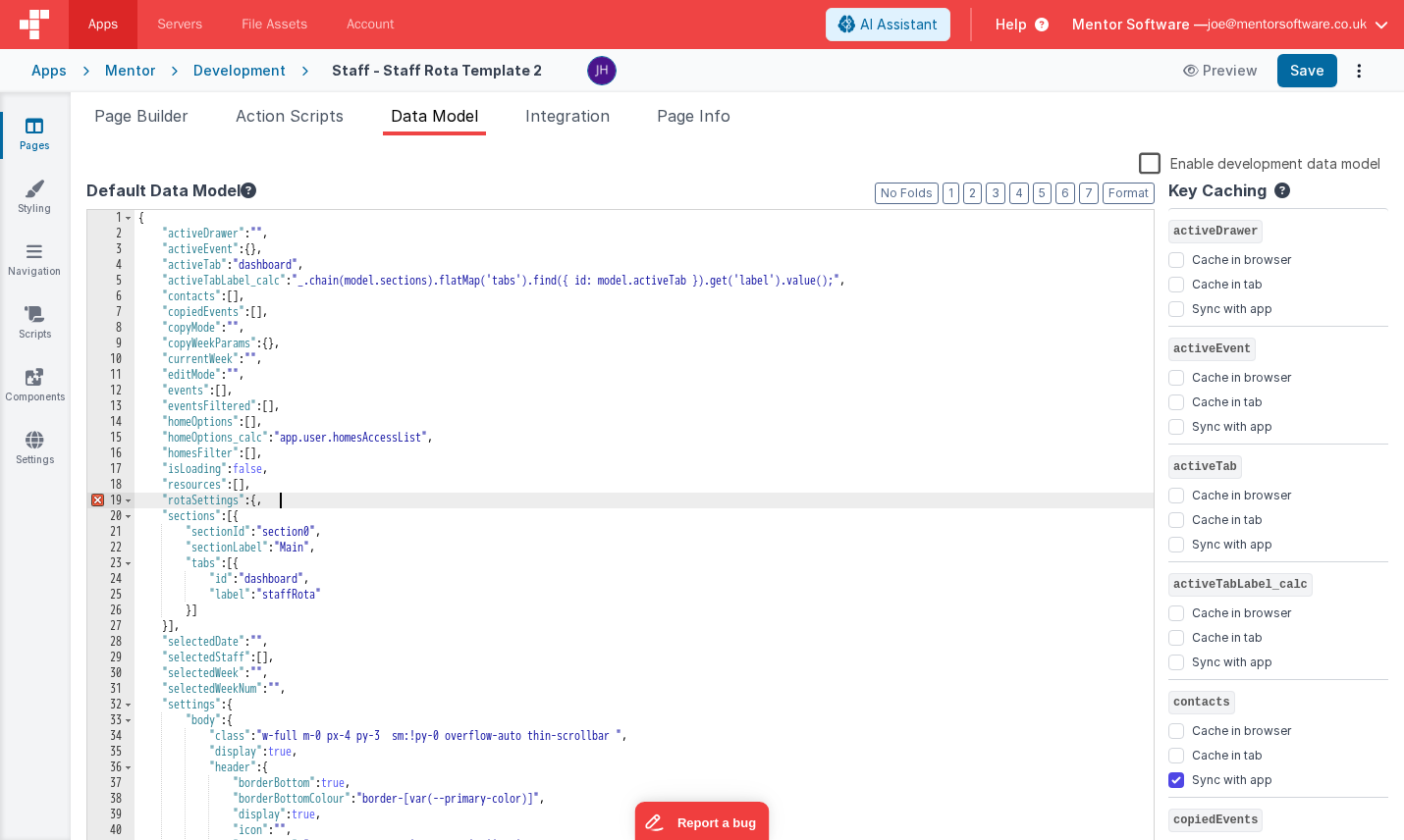 type 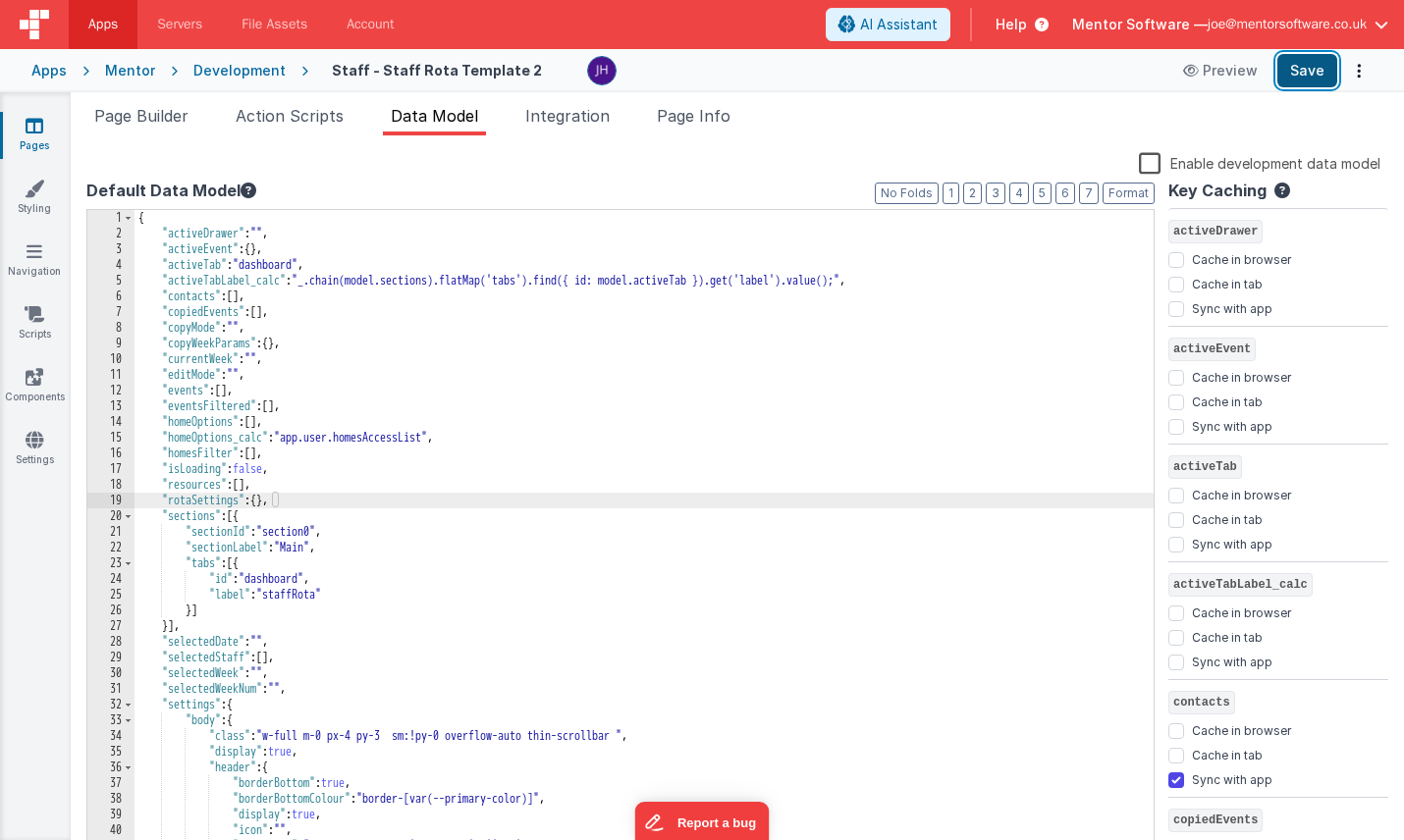 click on "Save" at bounding box center [1307, 71] 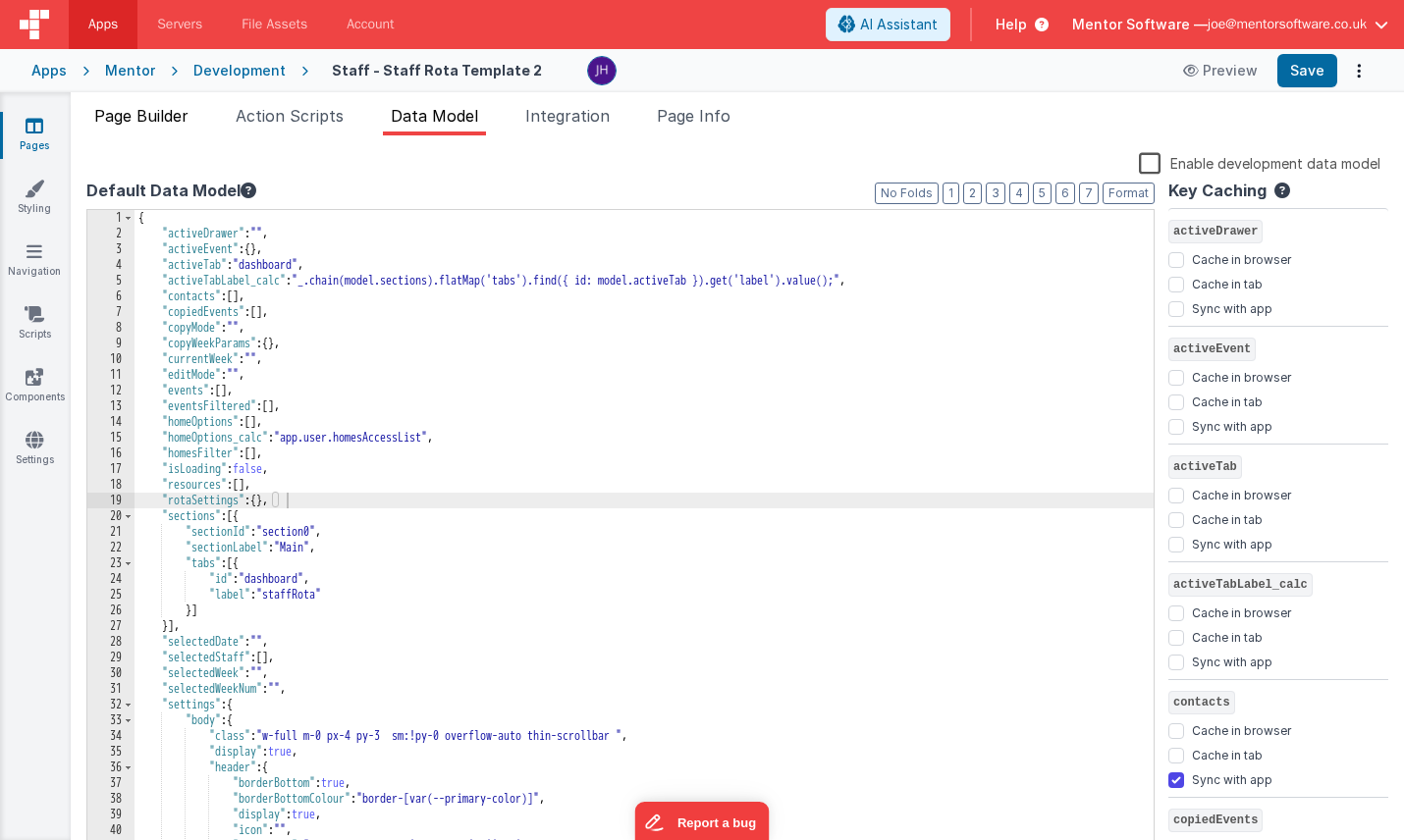 click on "Page Builder" at bounding box center [141, 116] 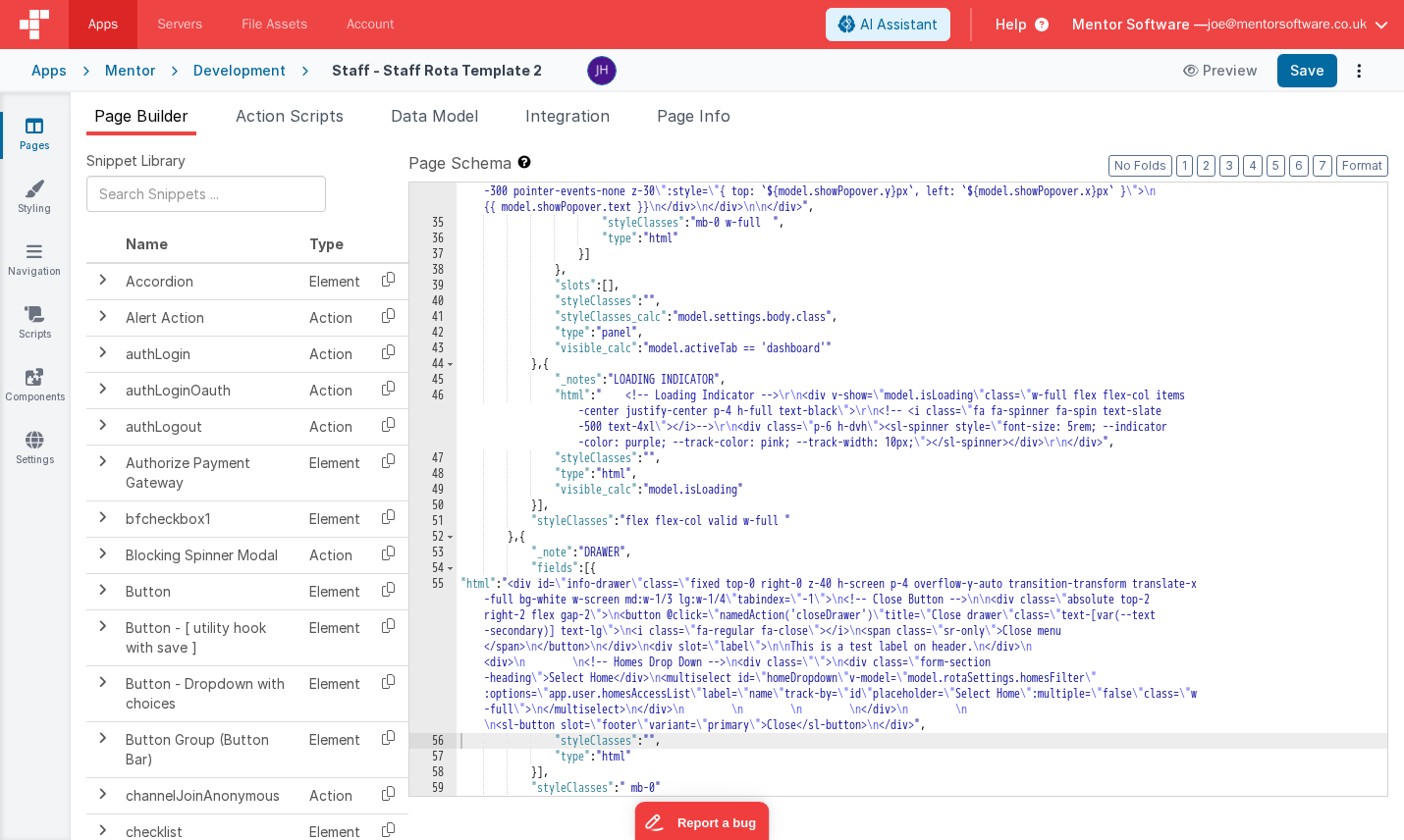 click on ""html" :  "<div class= \" space-y-4 \"  style= \" height: calc(100dvh - 228px); \" > \n     <!--Alert --> \n     <div v-if= \" false \"  class= \"  px      -2 sm:!px-0 \" > \n         <bfcomp class= \" w-full   \"  name= \" placeholderAlert \"  :modelSource= \" {title:'',message:'Select home,       and drag shift  to each staff member and day to assign shifts.', role:'info'} \" ></bfcomp> \n     </div> \n\n     <!--Summary      --> \n\n\n\n     <div class= \" xl:w-1/2 text-pri  flex gap-4 \" > \n\n         <!-- Week Summary card --> \n         <div class= \" =       flex-1 min-w-[280px] card  text-sm \" > \n             <h3 class= \" mb-1 text-base text-center font-semibold mb-2 \" >Week Summary      </h3> \n\n             <div class= \" flex justify-between items-center mb-2 \" > \n                 <div class= \" flex-1 text-center \"      > \n                     <strong>Pay:</strong><br> \n                     £<span id= \" week-pay \" >0.00</span> \n                       \n >" at bounding box center [922, -107] 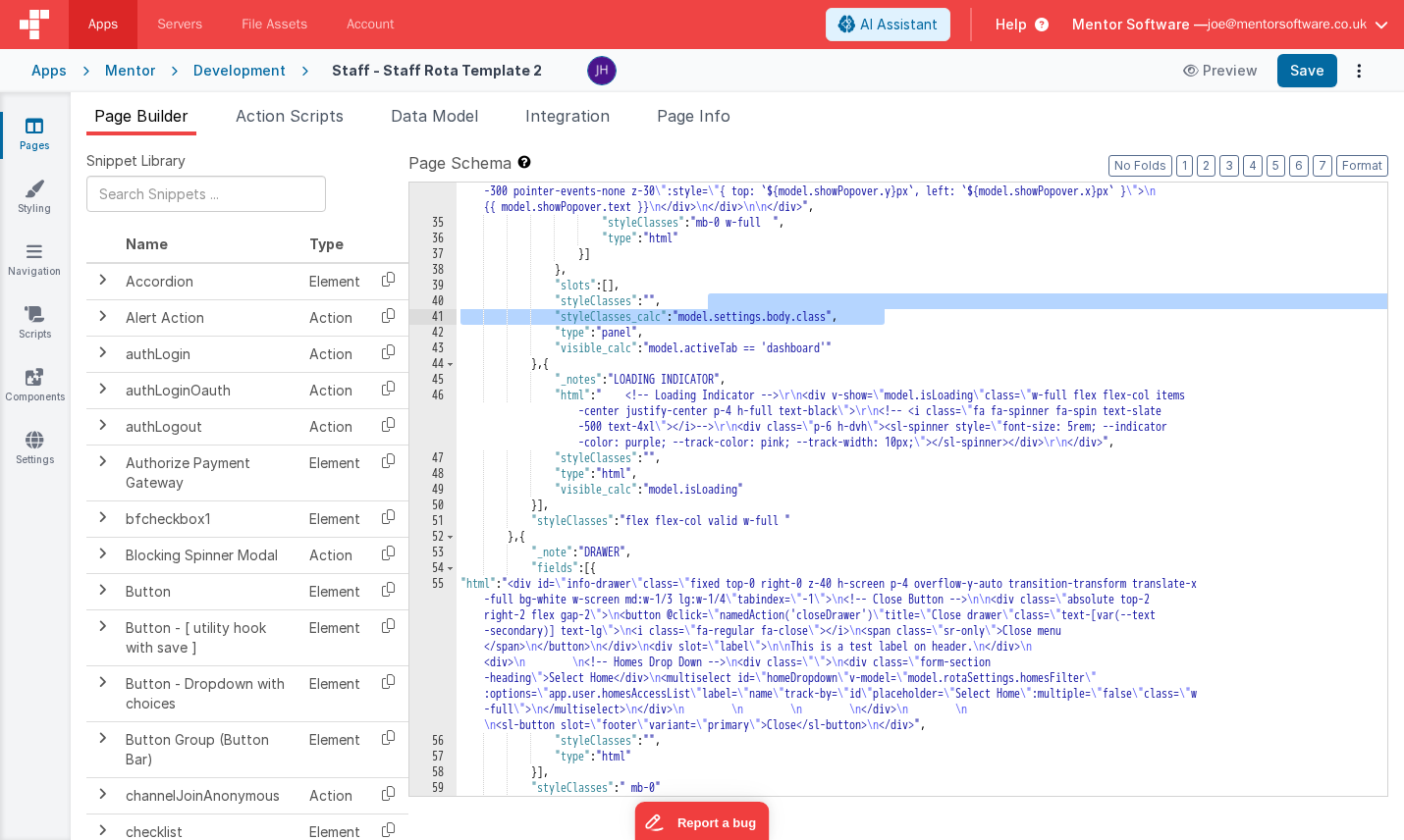 click on ""html" :  "<div class= \" space-y-4 \"  style= \" height: calc(100dvh - 228px); \" > \n     <!--Alert --> \n     <div v-if= \" false \"  class= \"  px      -2 sm:!px-0 \" > \n         <bfcomp class= \" w-full   \"  name= \" placeholderAlert \"  :modelSource= \" {title:'',message:'Select home,       and drag shift  to each staff member and day to assign shifts.', role:'info'} \" ></bfcomp> \n     </div> \n\n     <!--Summary      --> \n\n\n\n     <div class= \" xl:w-1/2 text-pri  flex gap-4 \" > \n\n         <!-- Week Summary card --> \n         <div class= \" =       flex-1 min-w-[280px] card  text-sm \" > \n             <h3 class= \" mb-1 text-base text-center font-semibold mb-2 \" >Week Summary      </h3> \n\n             <div class= \" flex justify-between items-center mb-2 \" > \n                 <div class= \" flex-1 text-center \"      > \n                     <strong>Pay:</strong><br> \n                     £<span id= \" week-pay \" >0.00</span> \n                       \n >" at bounding box center (922, -107) 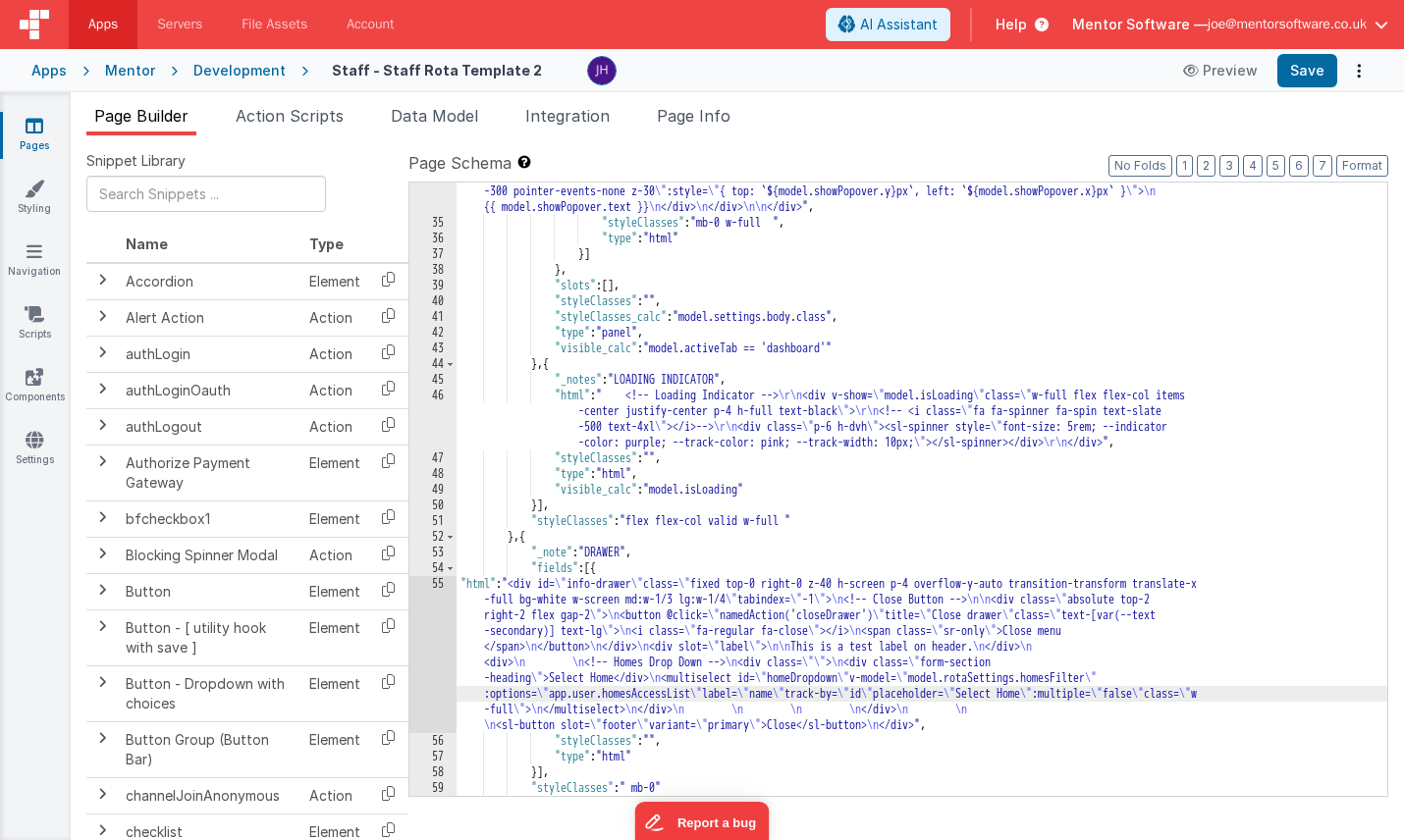 click on "55" at bounding box center [433, 655] 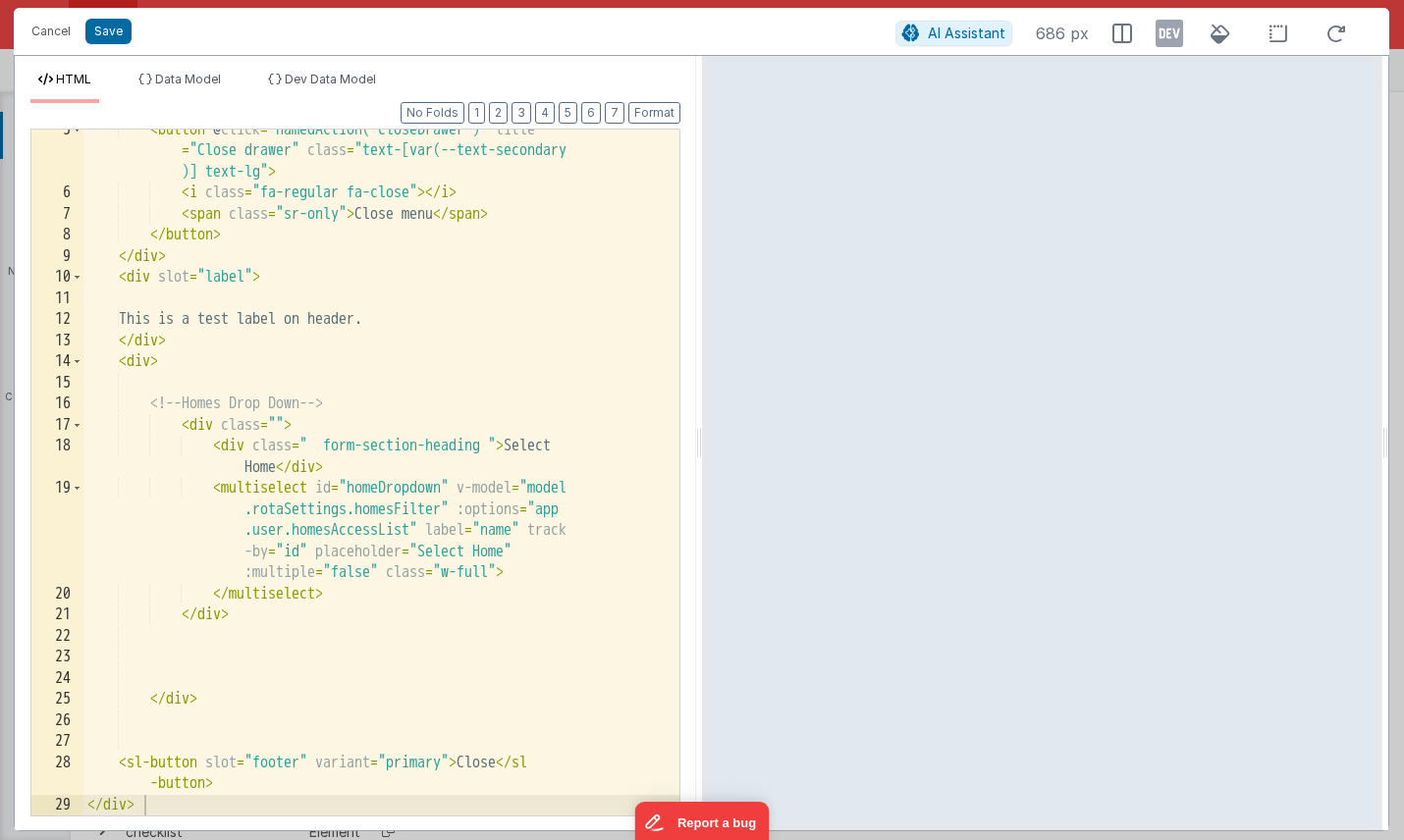 scroll, scrollTop: 136, scrollLeft: 0, axis: vertical 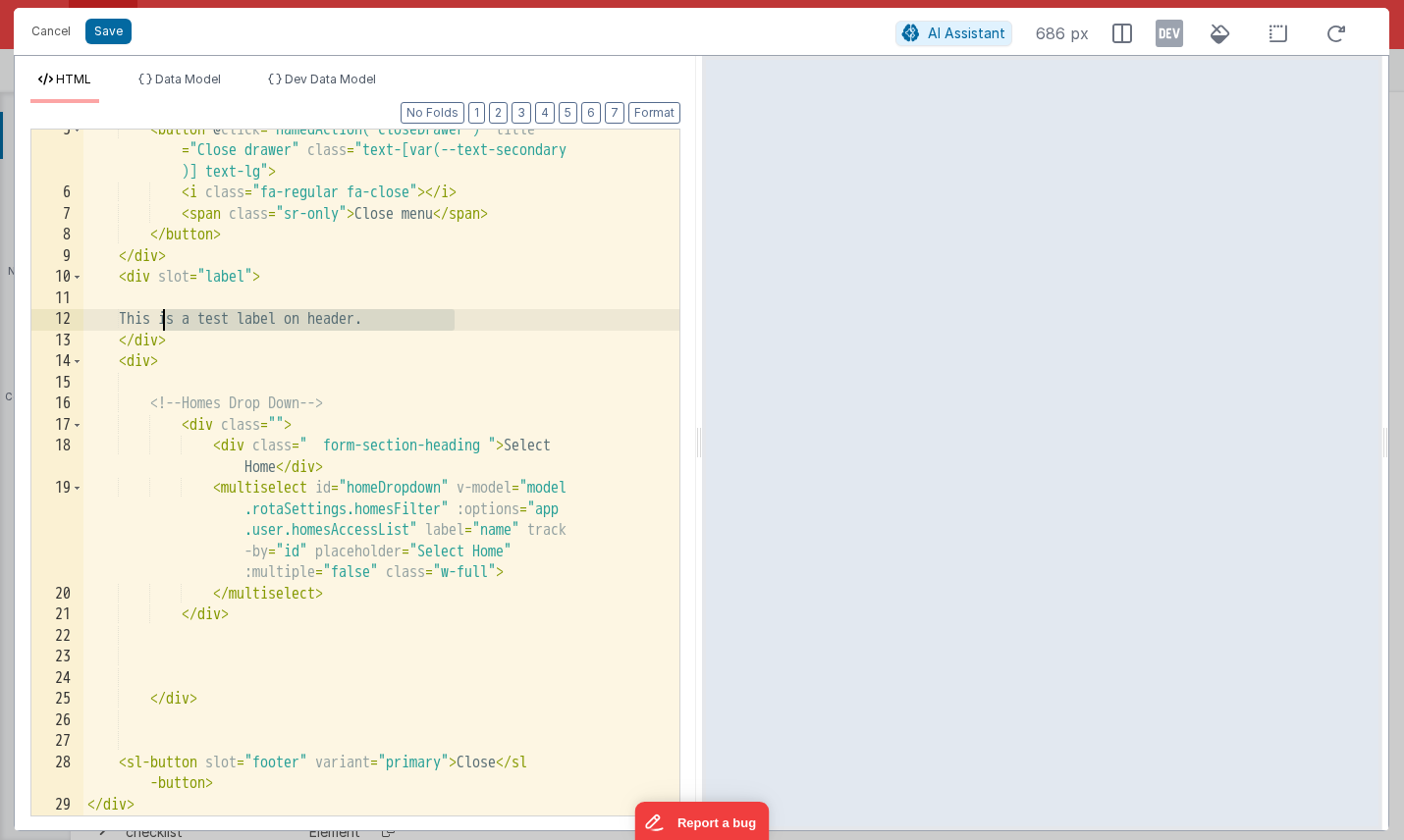 drag, startPoint x: 471, startPoint y: 322, endPoint x: 165, endPoint y: 316, distance: 306.05882 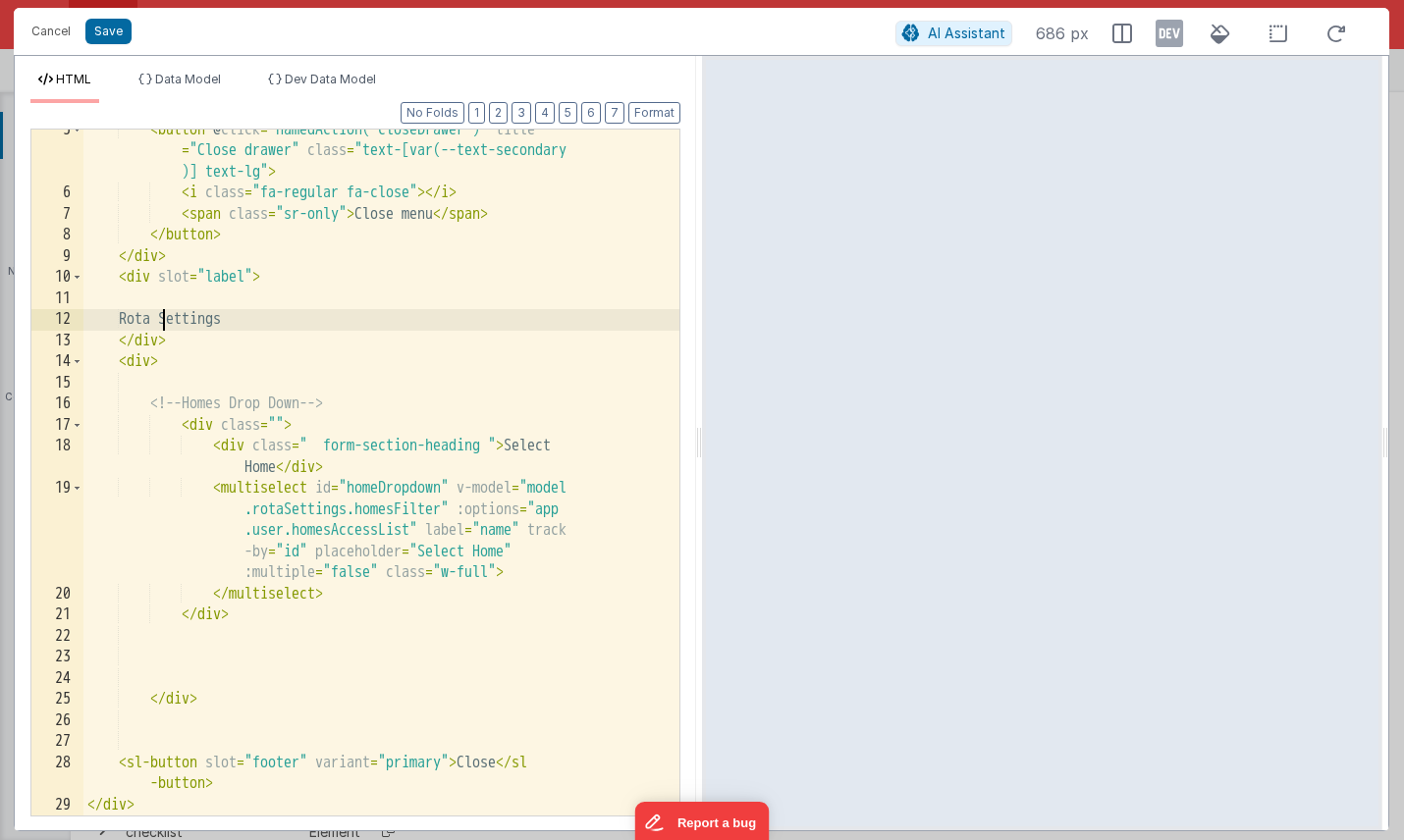 click on "< button   @ click = "namedAction('closeDrawer')"   title              = "Close drawer"   class = "text-[var(--text-secondary              )] text-lg" >                < i   class = "fa-regular fa-close" > </ i >                < span   class = "sr-only" > Close menu </ span >           </ button >      </ div >      < div   slot = "label" >          Rota Settings      </ div >      < div >                     <!--  Homes Drop Down  -->                < div   class = "" >                     < div   class = "  form-section-heading " > Select                       Home </ div >                     < multiselect   id = "homeDropdown"   v-model = "model                      .rotaSettings.homesFilter"   :options = "app                      .user.homesAccessList"   label = "name"   track                      -by = "id"   placeholder = "Select Home"                        :multiple =" at bounding box center [381, 504] 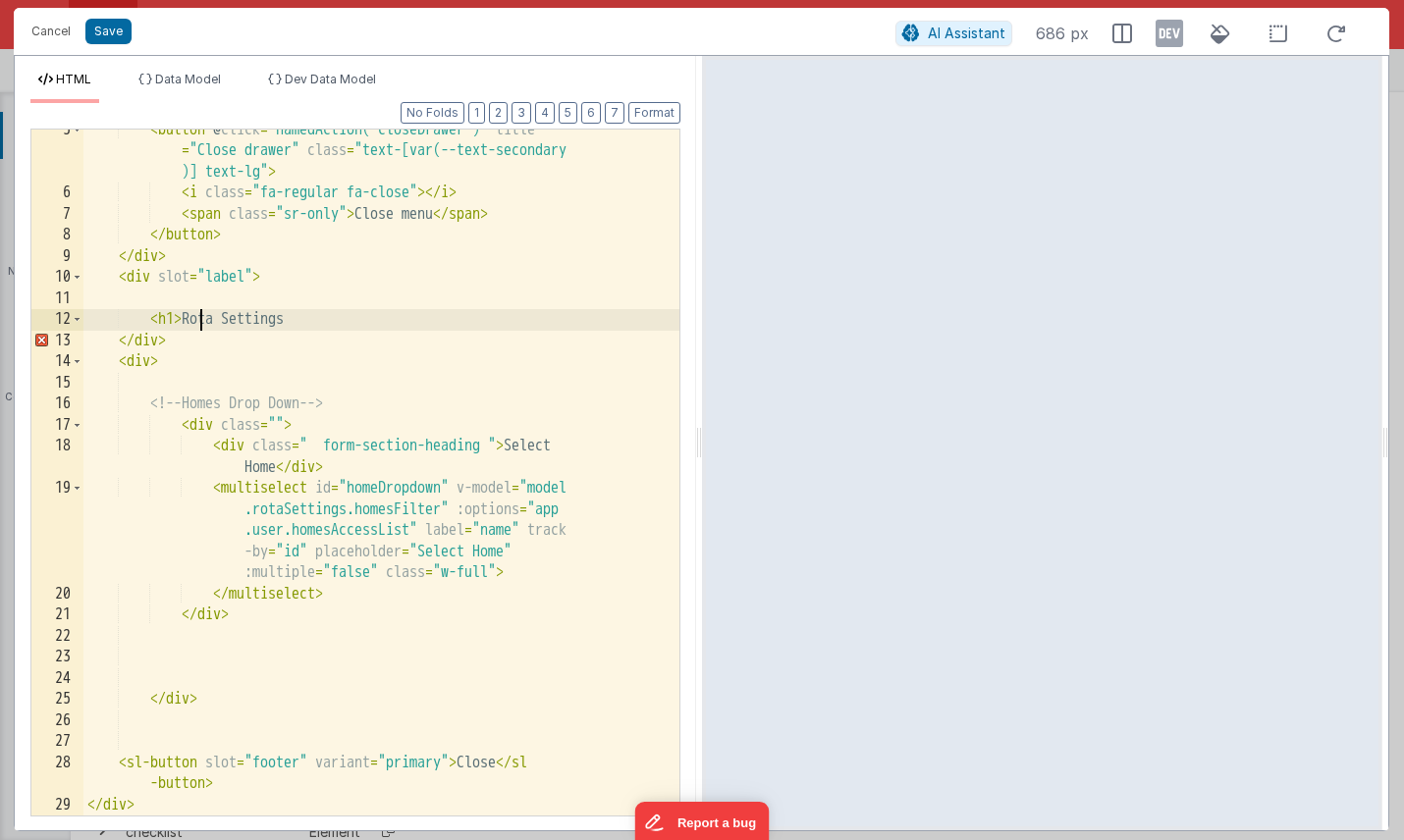 click on "< button   @ click = "namedAction('closeDrawer')"   title              = "Close drawer"   class = "text-[var(--text-secondary              )] text-lg" >                < i   class = "fa-regular fa-close" > </ i >                < span   class = "sr-only" > Close menu </ span >           </ button >      </ div >      < div   slot = "label" >           < h1 > Rota Settings      </ div >      < div >                     <!--  Homes Drop Down  -->                < div   class = "" >                     < div   class = "  form-section-heading " > Select                       Home </ div >                     < multiselect   id = "homeDropdown"   v-model = "model                      .rotaSettings.homesFilter"   :options = "app                      .user.homesAccessList"   label = "name"   track                      -by = "id"   placeholder = "Select Home"                        =" at bounding box center (381, 504) 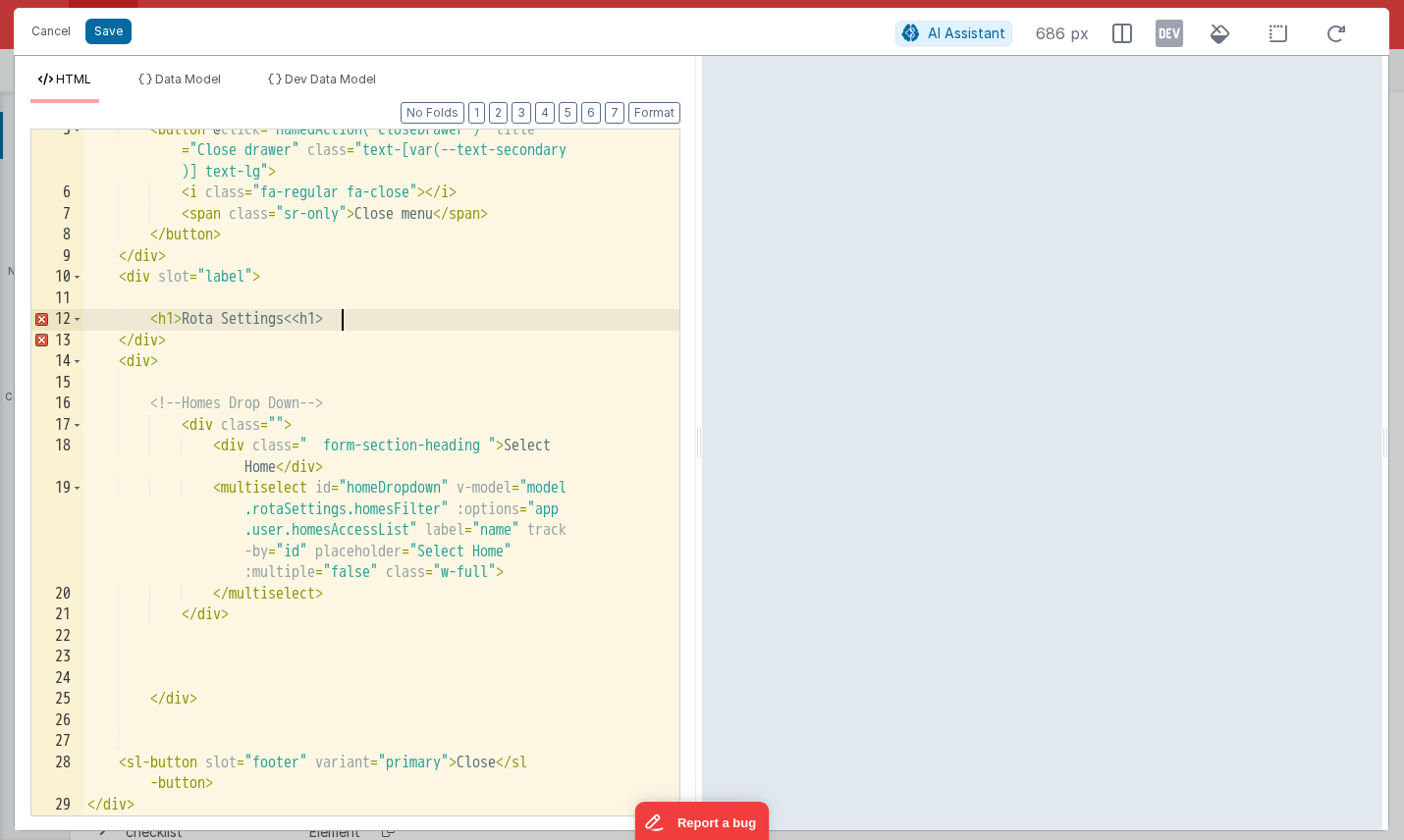 click on "< button   @ click = "namedAction('closeDrawer')"   title              = "Close drawer"   class = "text-[var(--text-secondary              )] text-lg" >                < i   class = "fa-regular fa-close" > </ i >                < span   class = "sr-only" > Close menu </ span >           </ button >      </ div >      < div   slot = "label" >           < h1 > Rota Settings < \h1>      </ div >      < div >                     <!--  Homes Drop Down  -->                < div   class = "" >                     < div   class = "  form-section-heading " > Select                       Home </ div >                     < multiselect   id = "homeDropdown"   v-model = "model                      .rotaSettings.homesFilter"   :options = "app                      .user.homesAccessList"   label = "name"   track                      -by = "id"   placeholder = "Select Home"   :multiple = "false"   class = >" at bounding box center (381, 504) 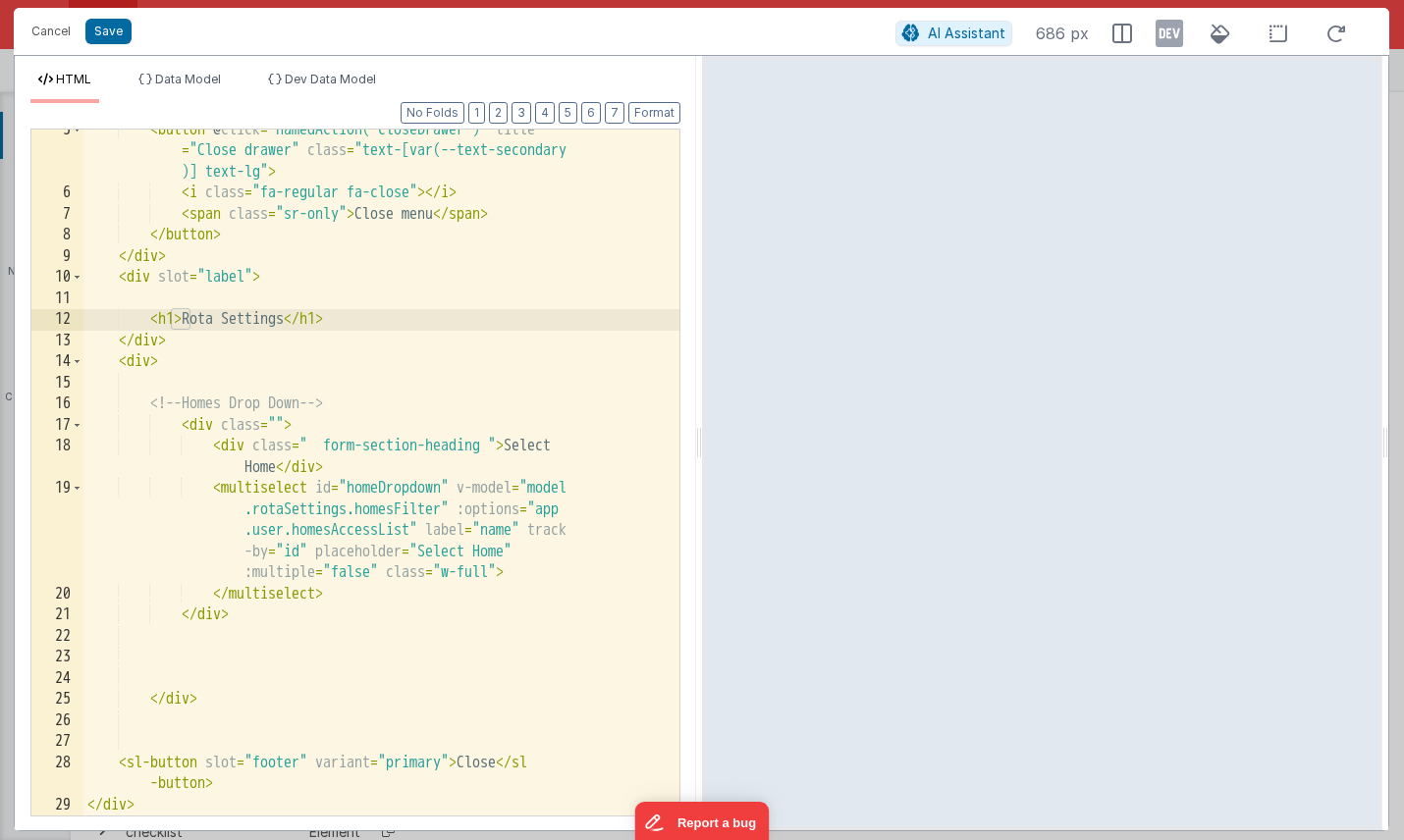 click on "< button   @ click = "namedAction('closeDrawer')"   title              = "Close drawer"   class = "text-[var(--text-secondary              )] text-lg" >                < i   class = "fa-regular fa-close" > </ i >                < span   class = "sr-only" > Close menu </ span >           </ button >      </ div >      < div   slot = "label" >           < h1 > Rota Settings </ h1 >      </ div >      < div >                     <!--  Homes Drop Down  -->                < div   class = "" >                     < div   class = "  form-section-heading " > Select                       Home </ div >                     < multiselect   id = "homeDropdown"   v-model = "model                      .rotaSettings.homesFilter"   :options = "app                      .user.homesAccessList"   label = "name"   track                      -by = "id"   placeholder = "Select Home"   :multiple = "false"   class = >" at bounding box center (381, 504) 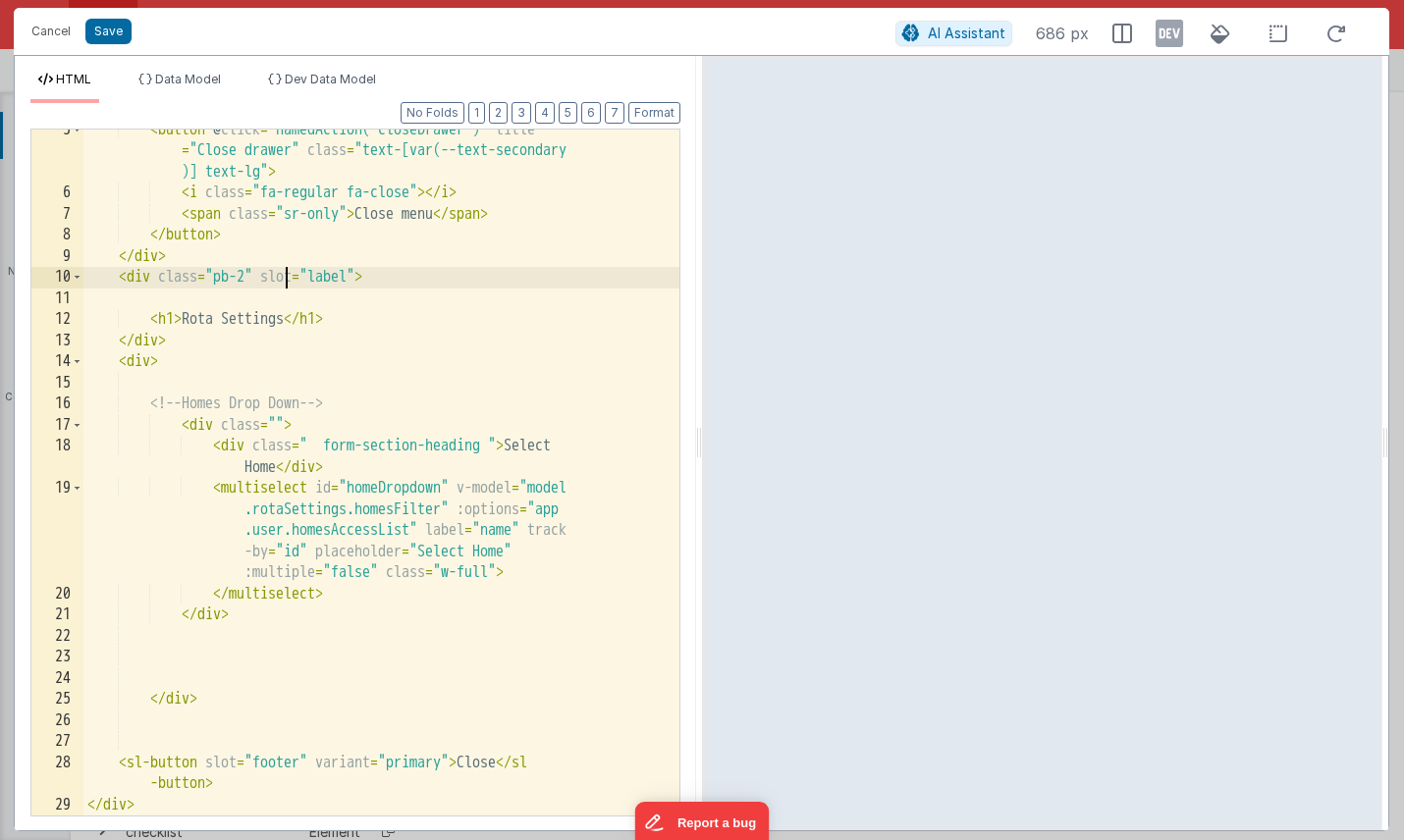 click on "< button   @ click = "namedAction('closeDrawer')"   title              = "Close drawer"   class = "text-[var(--text-secondary              )] text-lg" >                < i   class = "fa-regular fa-close" > </ i >                < span   class = "sr-only" > Close menu </ span >           </ button >      </ div >      < div   class = "pb-2"   slot = "label" >           < h1 > Rota Settings </ h1 >      </ div >      < div >                     <!--  Homes Drop Down  -->                < div   class = "" >                     < div   class = "  form-section-heading " > Select                       Home </ div >                     < multiselect   id = "homeDropdown"   v-model = "model                      .rotaSettings.homesFilter"   :options = "app                      .user.homesAccessList"   label = "name"   track                      -by = "id"   placeholder = "Select Home"   :multiple = "false"" at bounding box center [381, 504] 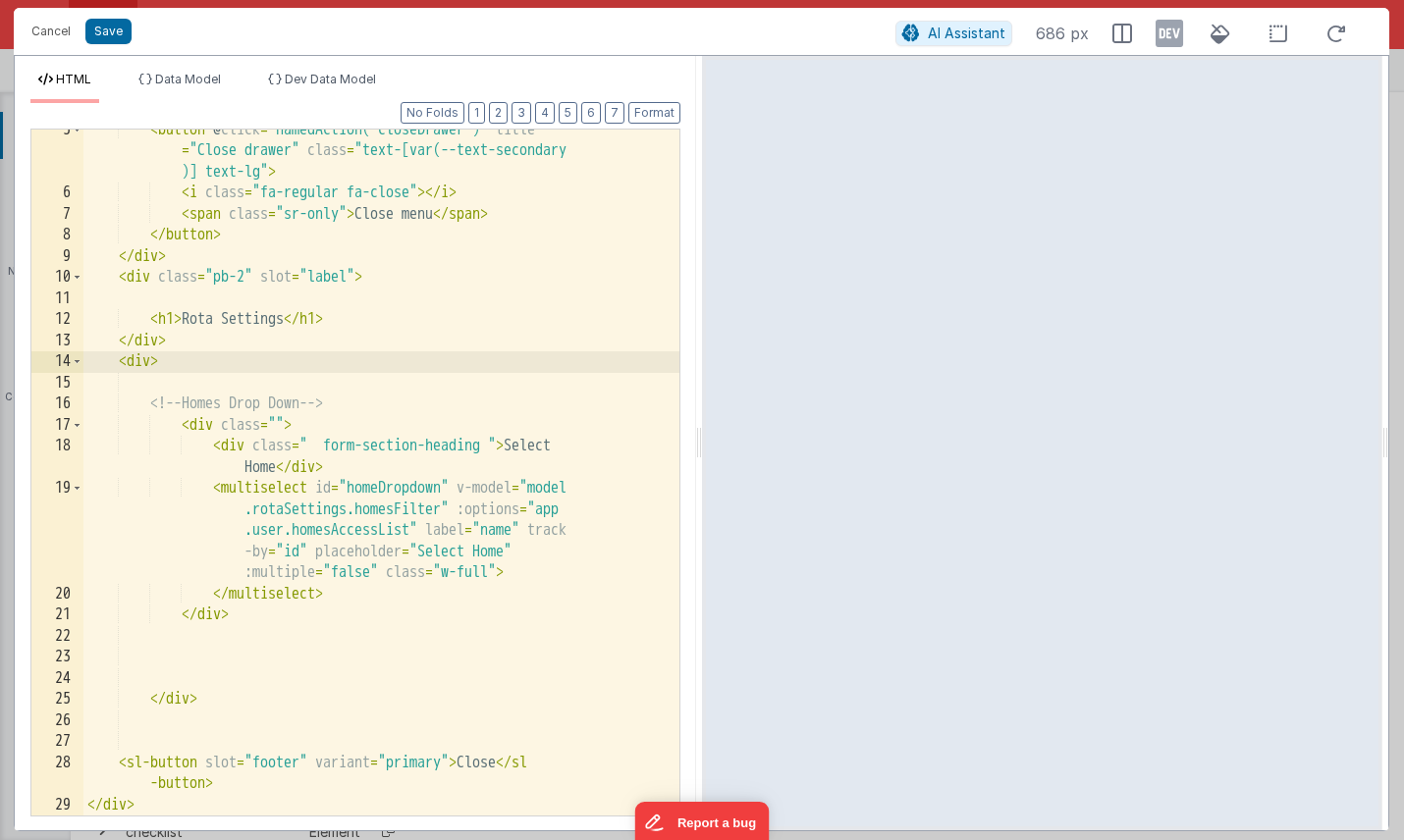 click on "< button   @ click = "namedAction('closeDrawer')"   title              = "Close drawer"   class = "text-[var(--text-secondary              )] text-lg" >                < i   class = "fa-regular fa-close" > </ i >                < span   class = "sr-only" > Close menu </ span >           </ button >      </ div >      < div   class = "pb-2"   slot = "label" >           < h1 > Rota Settings </ h1 >      </ div >      < div >                     <!--  Homes Drop Down  -->                < div   class = "" >                     < div   class = "  form-section-heading " > Select                       Home </ div >                     < multiselect   id = "homeDropdown"   v-model = "model                      .rotaSettings.homesFilter"   :options = "app                      .user.homesAccessList"   label = "name"   track                      -by = "id"   placeholder = "Select Home"   :multiple = "false"" at bounding box center (381, 504) 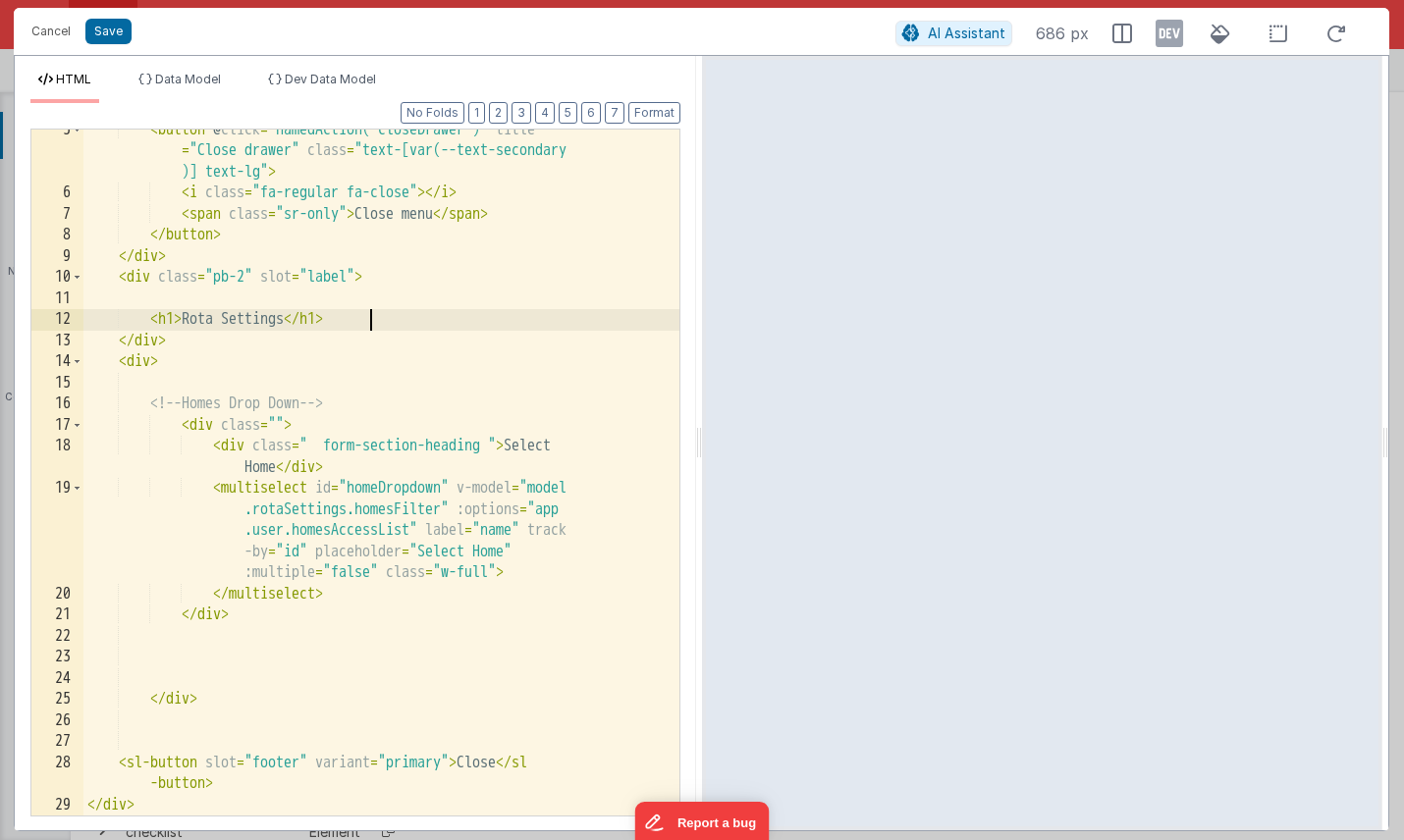type 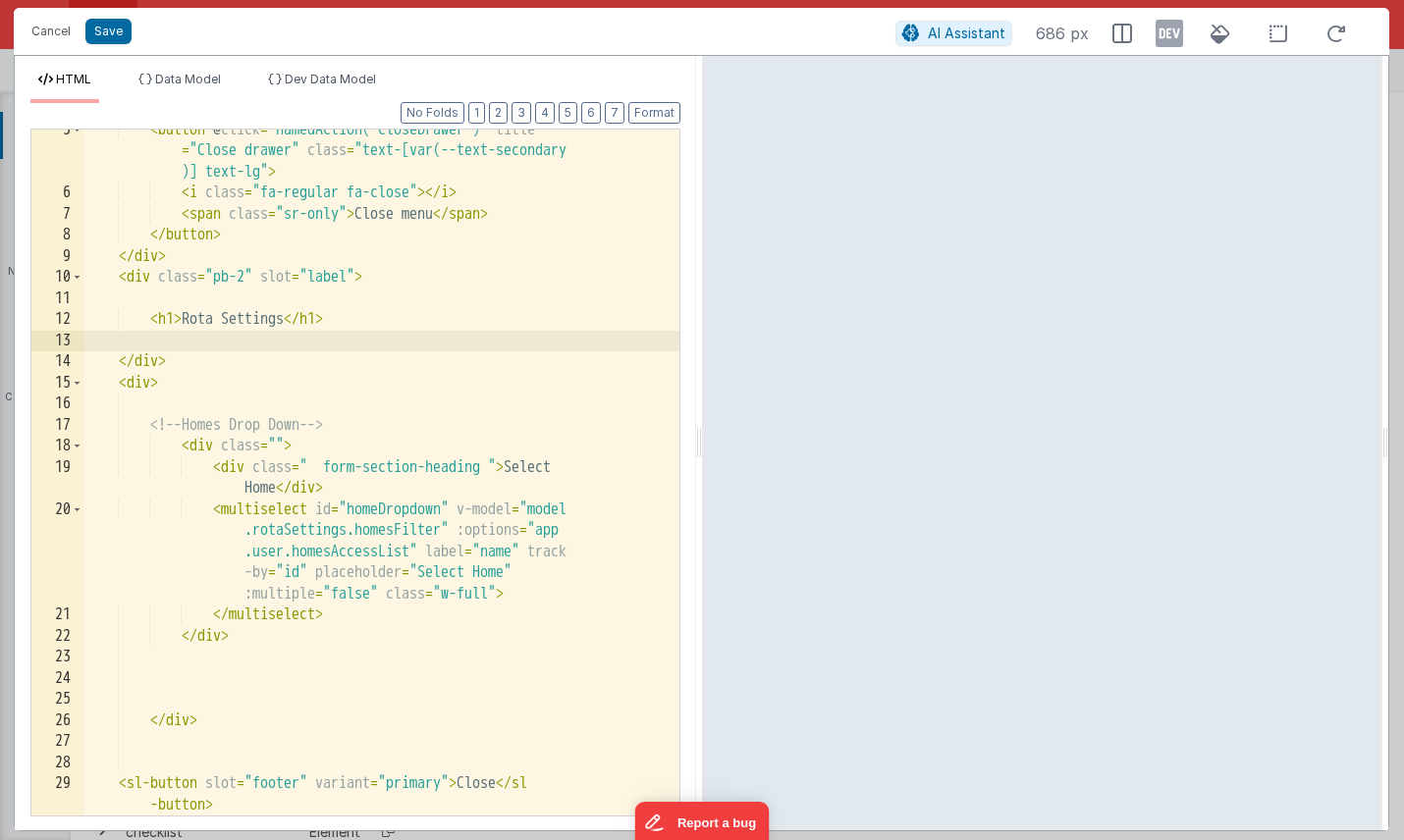 scroll, scrollTop: 158, scrollLeft: 0, axis: vertical 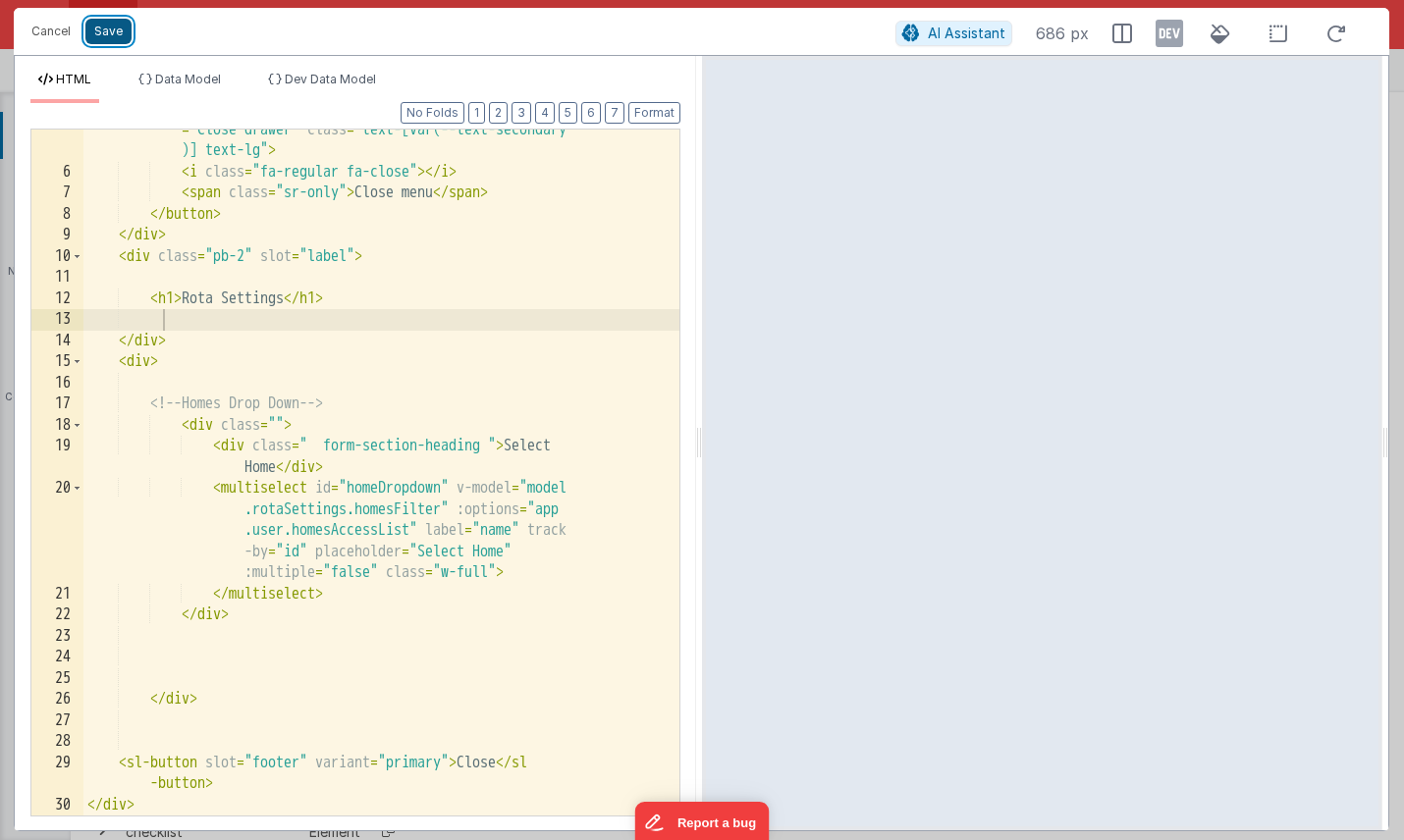 click on "Save" at bounding box center [108, 31] 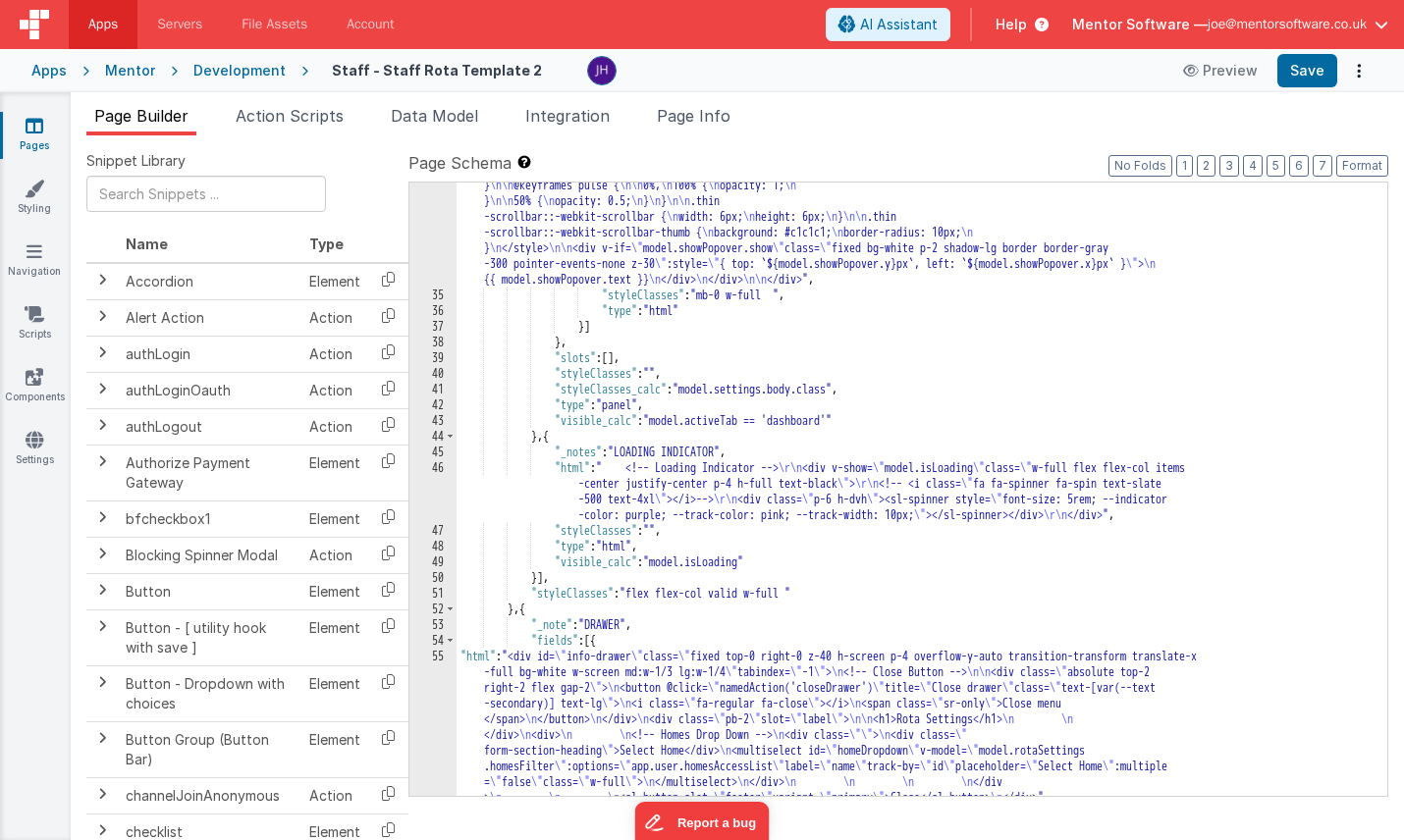 scroll, scrollTop: 3857, scrollLeft: 0, axis: vertical 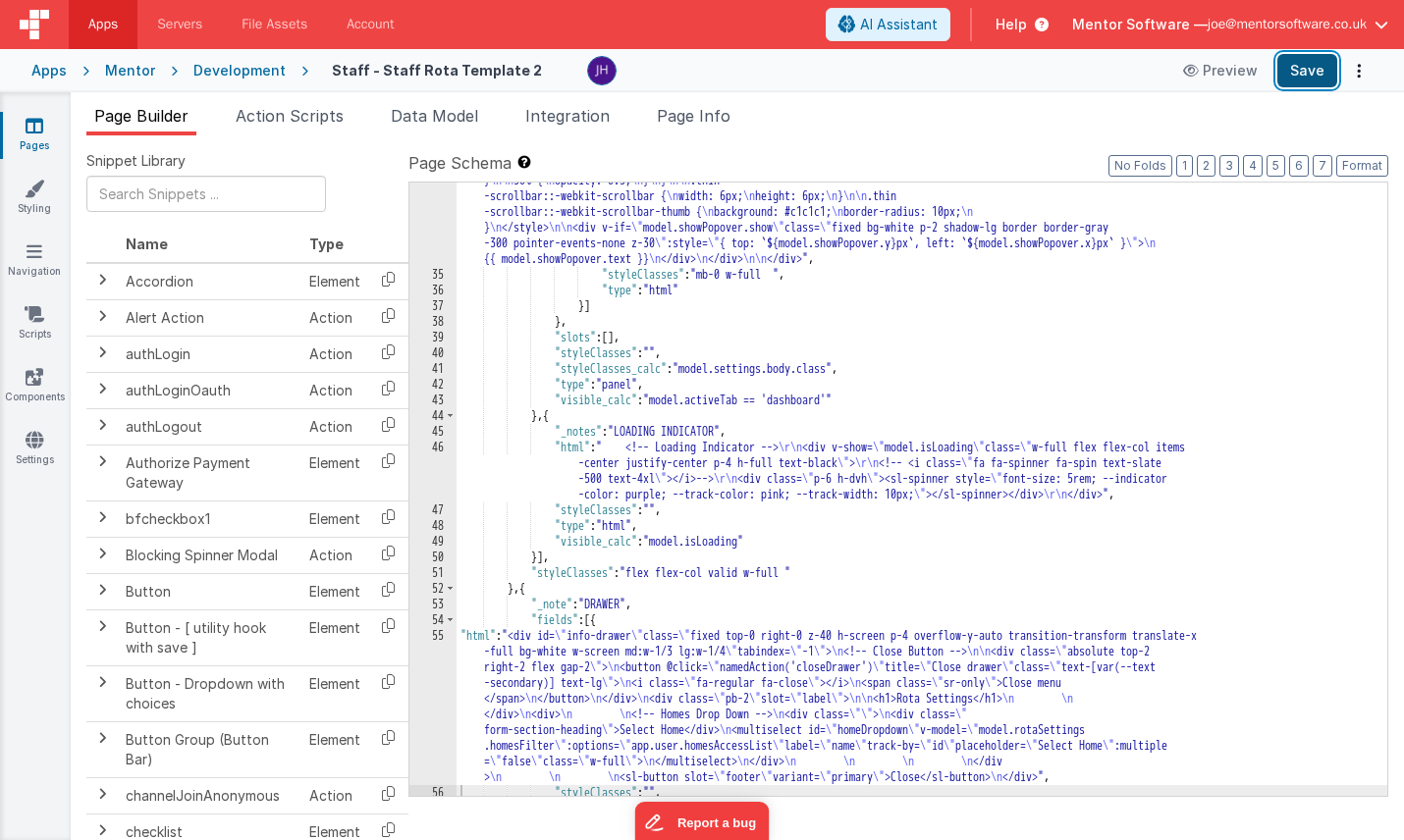 click on "Save" at bounding box center (1307, 71) 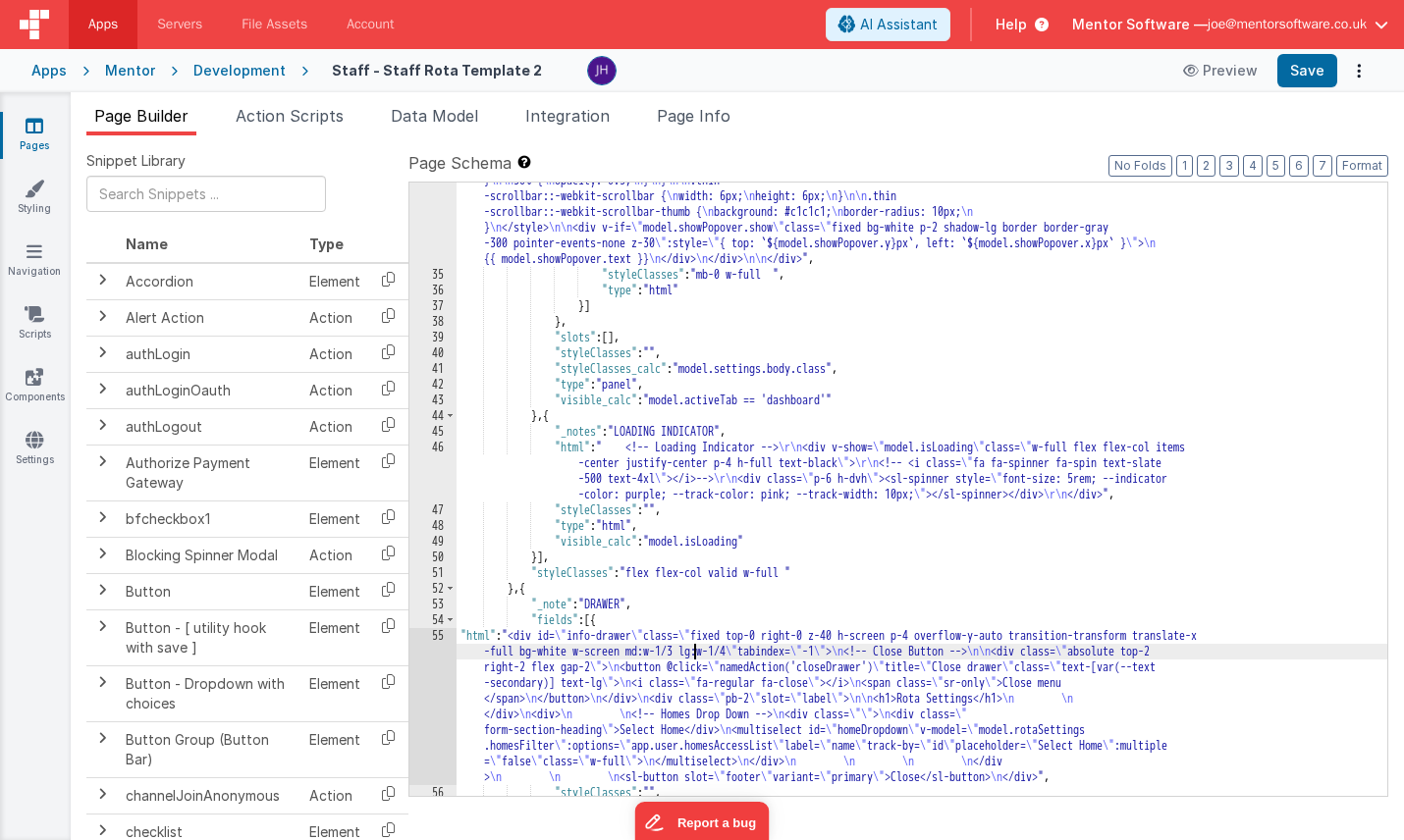 click on ""html" :  "<div class= \" space-y-4 \"  style= \" height: calc(100dvh - 228px); \" > \n     <!--Alert --> \n     <div v-if= \" false \"  class= \"  px      -2 sm:!px-0 \" > \n         <bfcomp class= \" w-full   \"  name= \" placeholderAlert \"  :modelSource= \" {title:'',message:'Select home,       and drag shift  to each staff member and day to assign shifts.', role:'info'} \" ></bfcomp> \n     </div> \n\n     <!--Summary      --> \n\n\n\n     <div class= \" xl:w-1/2 text-pri  flex gap-4 \" > \n\n         <!-- Week Summary card --> \n         <div class= \" =       flex-1 min-w-[280px] card  text-sm \" > \n             <h3 class= \" mb-1 text-base text-center font-semibold mb-2 \" >Week Summary      </h3> \n\n             <div class= \" flex justify-between items-center mb-2 \" > \n                 <div class= \" flex-1 text-center \"      > \n                     <strong>Pay:</strong><br> \n                     £<span id= \" week-pay \" >0.00</span> \n                       \n >" at bounding box center [922, -55] 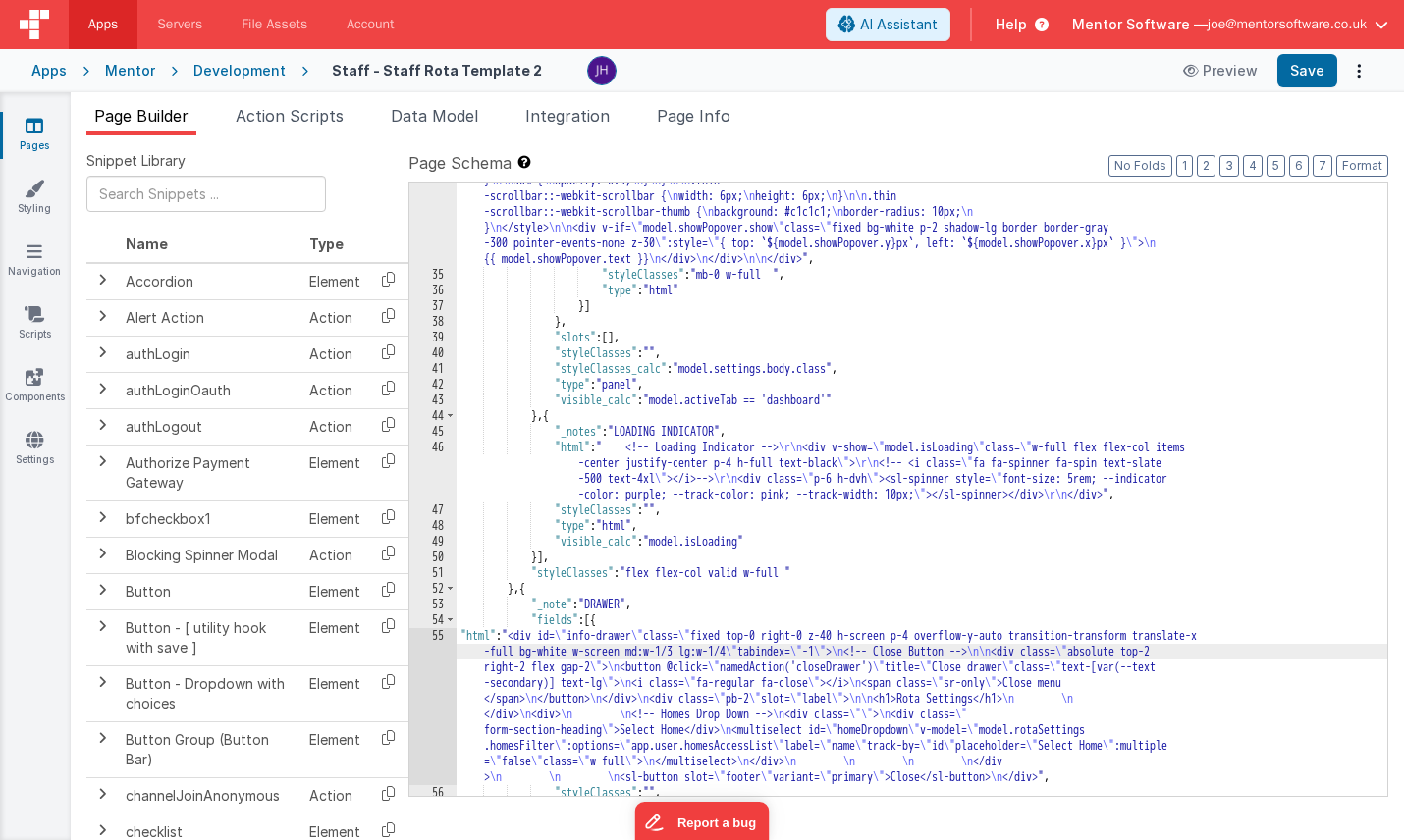 click on "55" at bounding box center (433, 707) 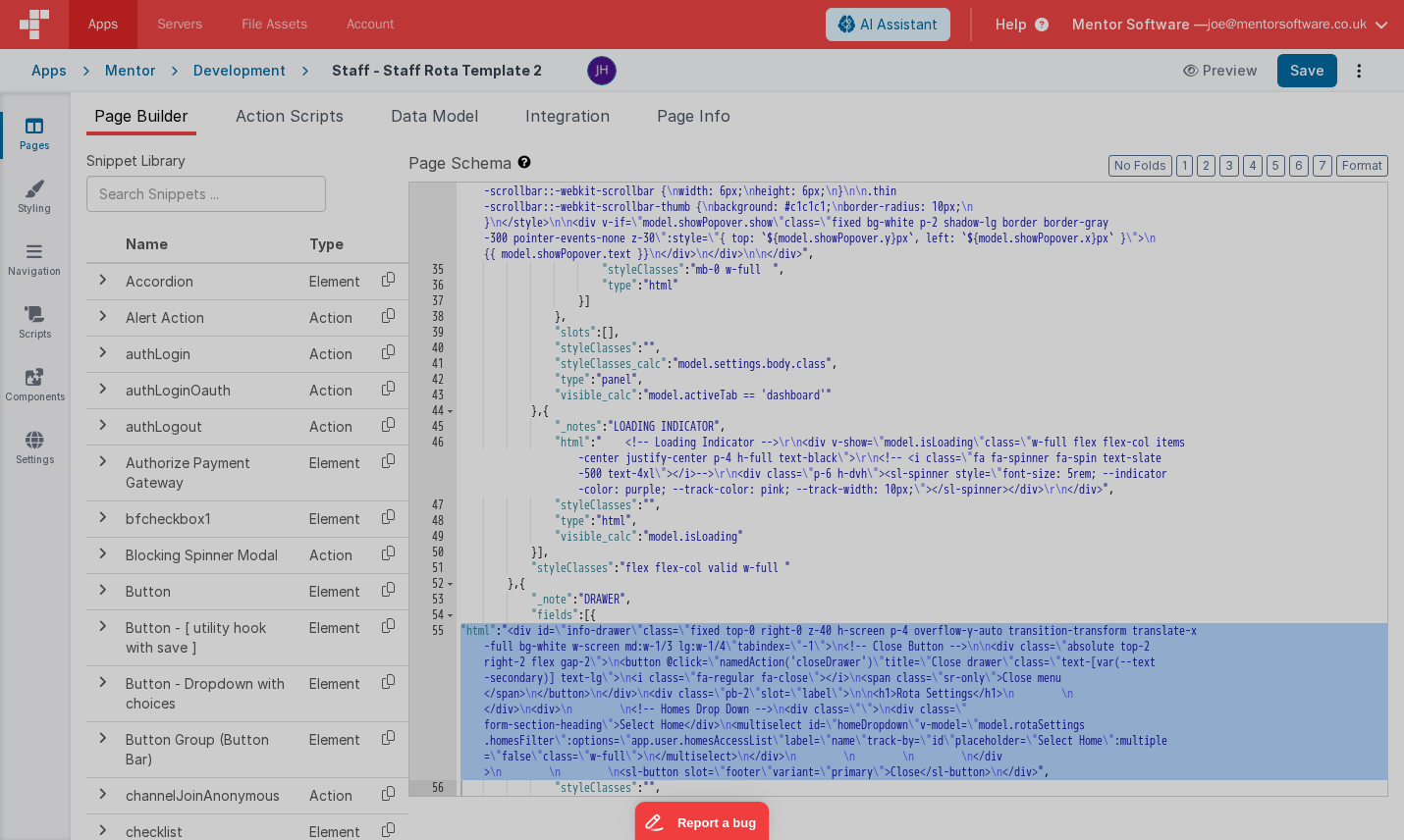 scroll, scrollTop: 3861, scrollLeft: 0, axis: vertical 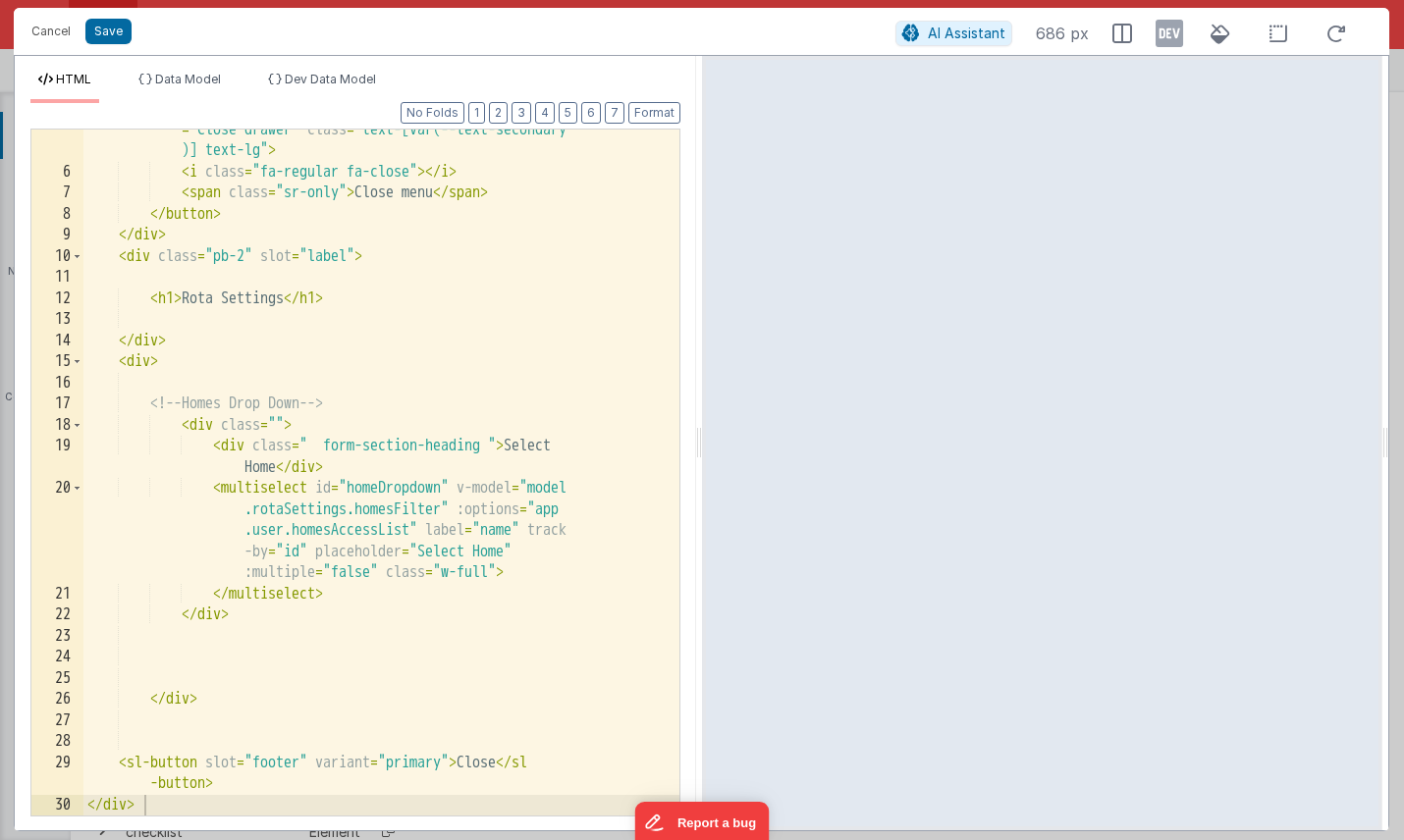 click on "< button   @ click = "namedAction('closeDrawer')"   title              = "Close drawer"   class = "text-[var(--text-secondary              )] text-lg" >                < i   class = "fa-regular fa-close" > </ i >                < span   class = "sr-only" > Close menu </ span >           </ button >      </ div >      < div   class = "pb-2"   slot = "label" >           < h1 > Rota Settings </ h1 >                </ div >      < div >                     <!--  Homes Drop Down  -->                < div   class = "" >                     < div   class = "  form-section-heading " > Select                       Home </ div >                     < multiselect   id = "homeDropdown"   v-model = "model                      .rotaSettings.homesFilter"   :options = "app                      .user.homesAccessList"   label = "name"   track                      -by = "id"   placeholder = "Select Home"   :multiple" at bounding box center (381, 483) 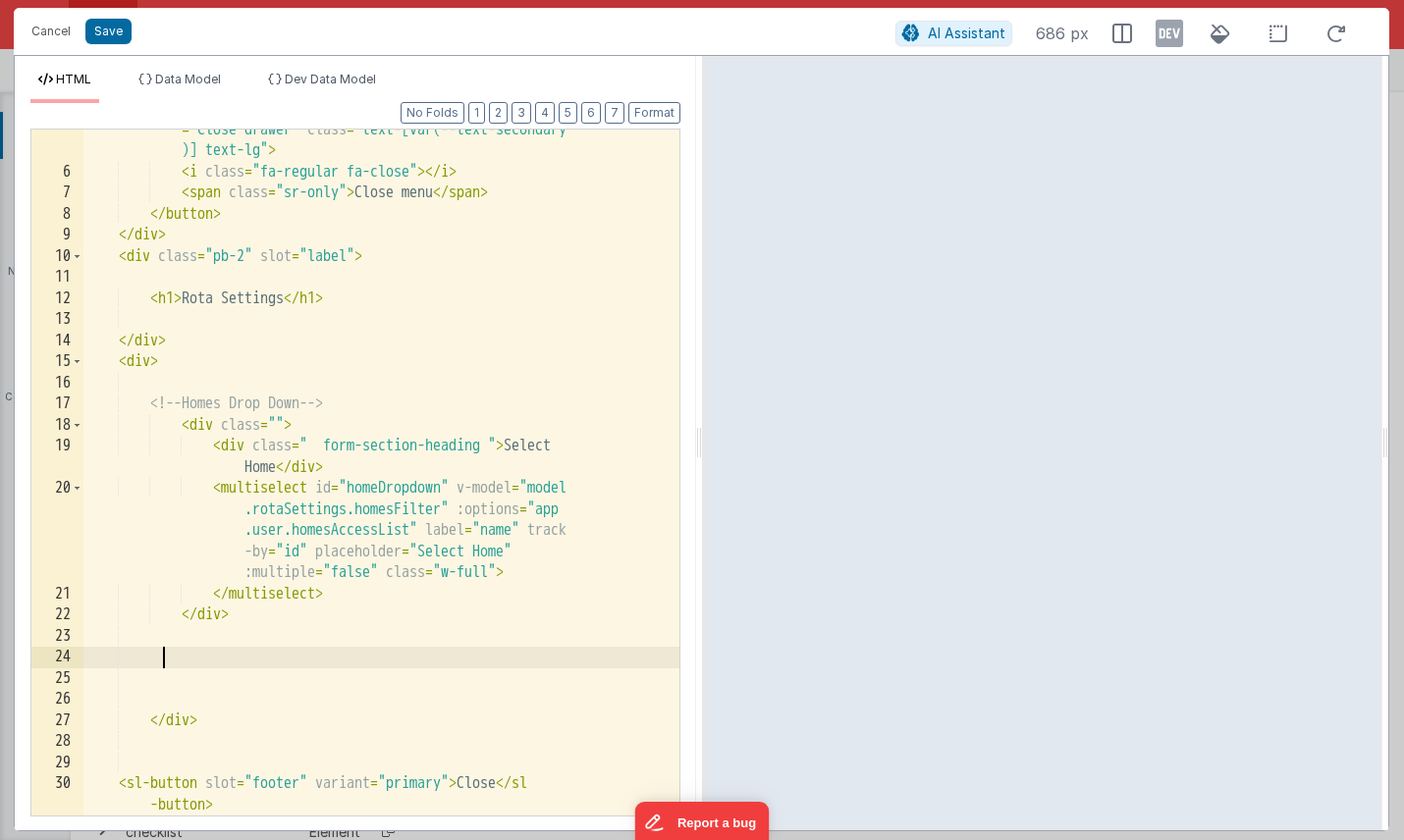 click on "< button   @ click = "namedAction('closeDrawer')"   title              = "Close drawer"   class = "text-[var(--text-secondary              )] text-lg" >                < i   class = "fa-regular fa-close" > </ i >                < span   class = "sr-only" > Close menu </ span >           </ button >      </ div >      < div   class = "pb-2"   slot = "label" >           < h1 > Rota Settings </ h1 >                </ div >      < div >                     <!--  Homes Drop Down  -->                < div   class = "" >                     < div   class = "  form-section-heading " > Select                       Home </ div >                     < multiselect   id = "homeDropdown"   v-model = "model                      .rotaSettings.homesFilter"   :options = "app                      .user.homesAccessList"   label = "name"   track                      -by = "id"   placeholder = "Select Home"   :multiple" at bounding box center (381, 483) 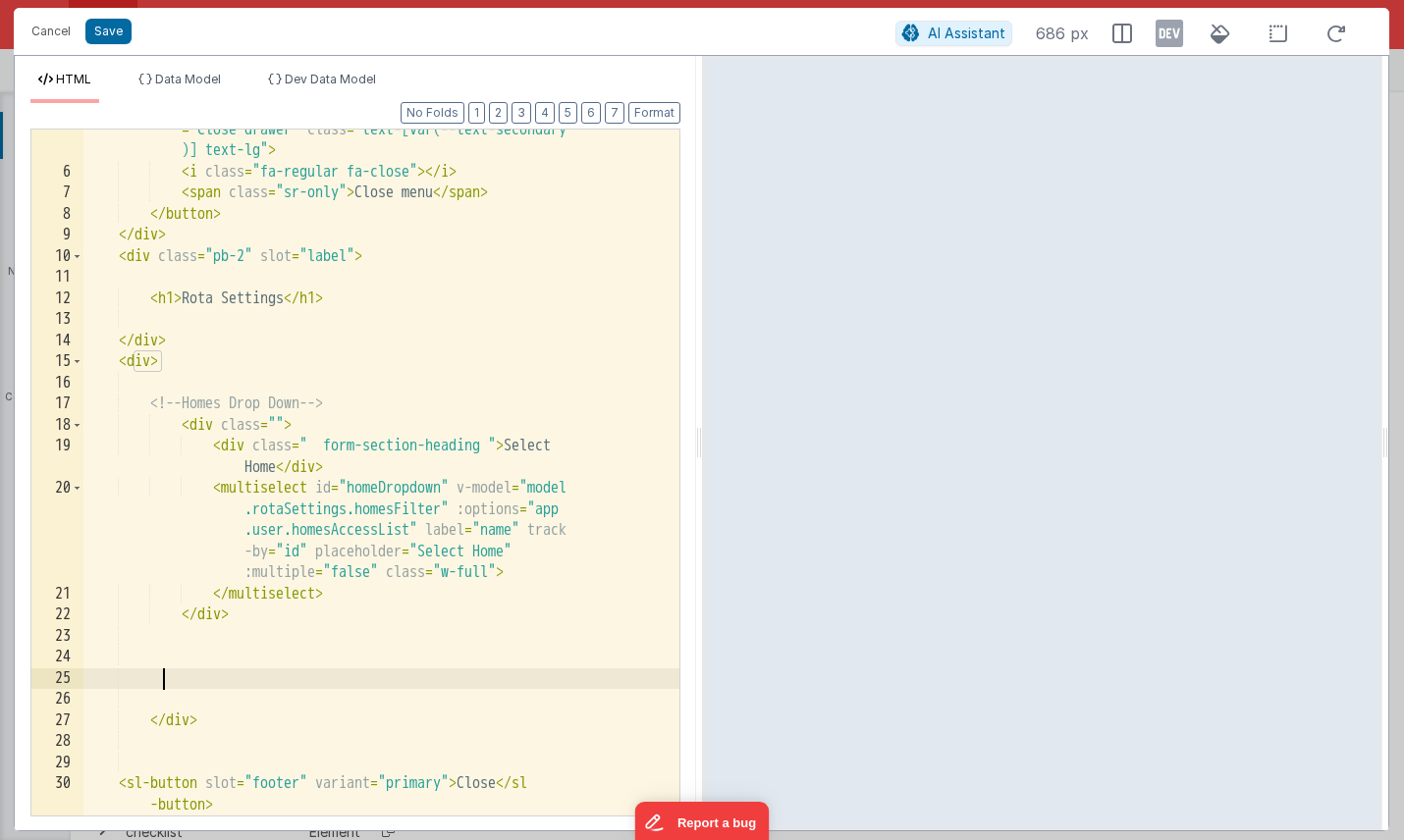 click on "< button   @ click = "namedAction('closeDrawer')"   title              = "Close drawer"   class = "text-[var(--text-secondary              )] text-lg" >                < i   class = "fa-regular fa-close" > </ i >                < span   class = "sr-only" > Close menu </ span >           </ button >      </ div >      < div   class = "pb-2"   slot = "label" >           < h1 > Rota Settings </ h1 >                </ div >      < div >                     <!--  Homes Drop Down  -->                < div   class = "" >                     < div   class = "  form-section-heading " > Select                       Home </ div >                     < multiselect   id = "homeDropdown"   v-model = "model                      .rotaSettings.homesFilter"   :options = "app                      .user.homesAccessList"   label = "name"   track                      -by = "id"   placeholder = "Select Home"   :multiple" at bounding box center [381, 483] 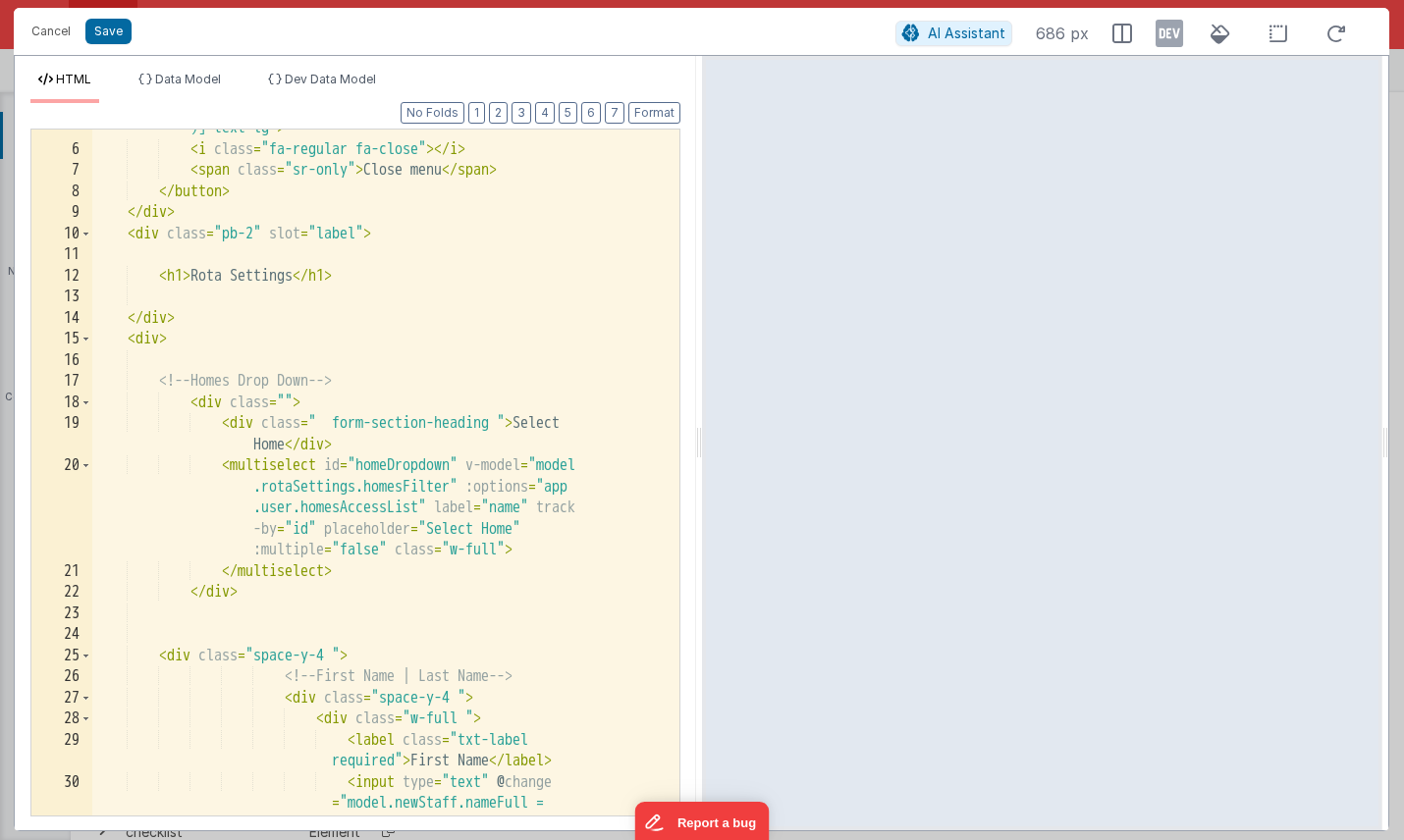 scroll, scrollTop: 203, scrollLeft: 0, axis: vertical 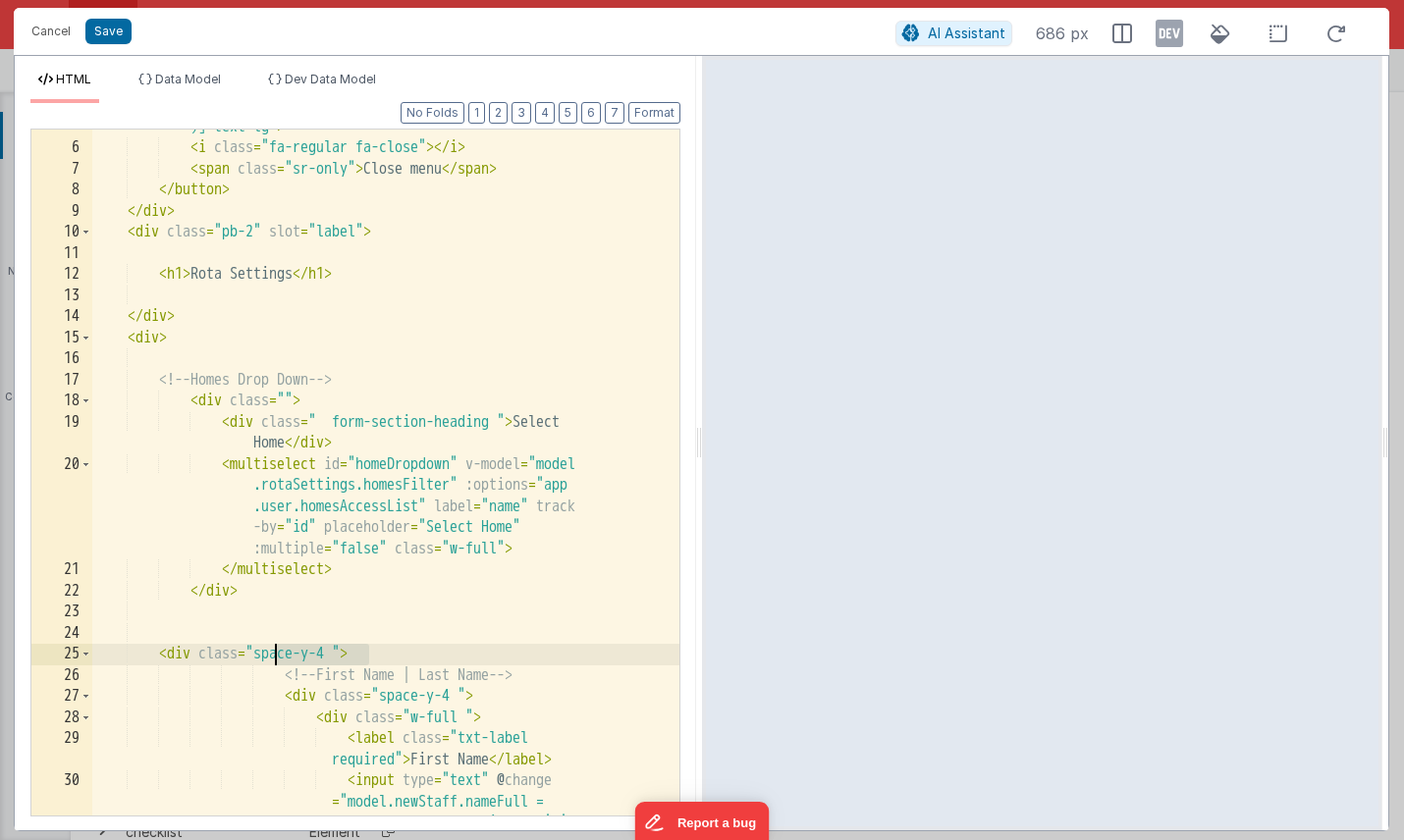 drag, startPoint x: 371, startPoint y: 653, endPoint x: 279, endPoint y: 651, distance: 92.02174 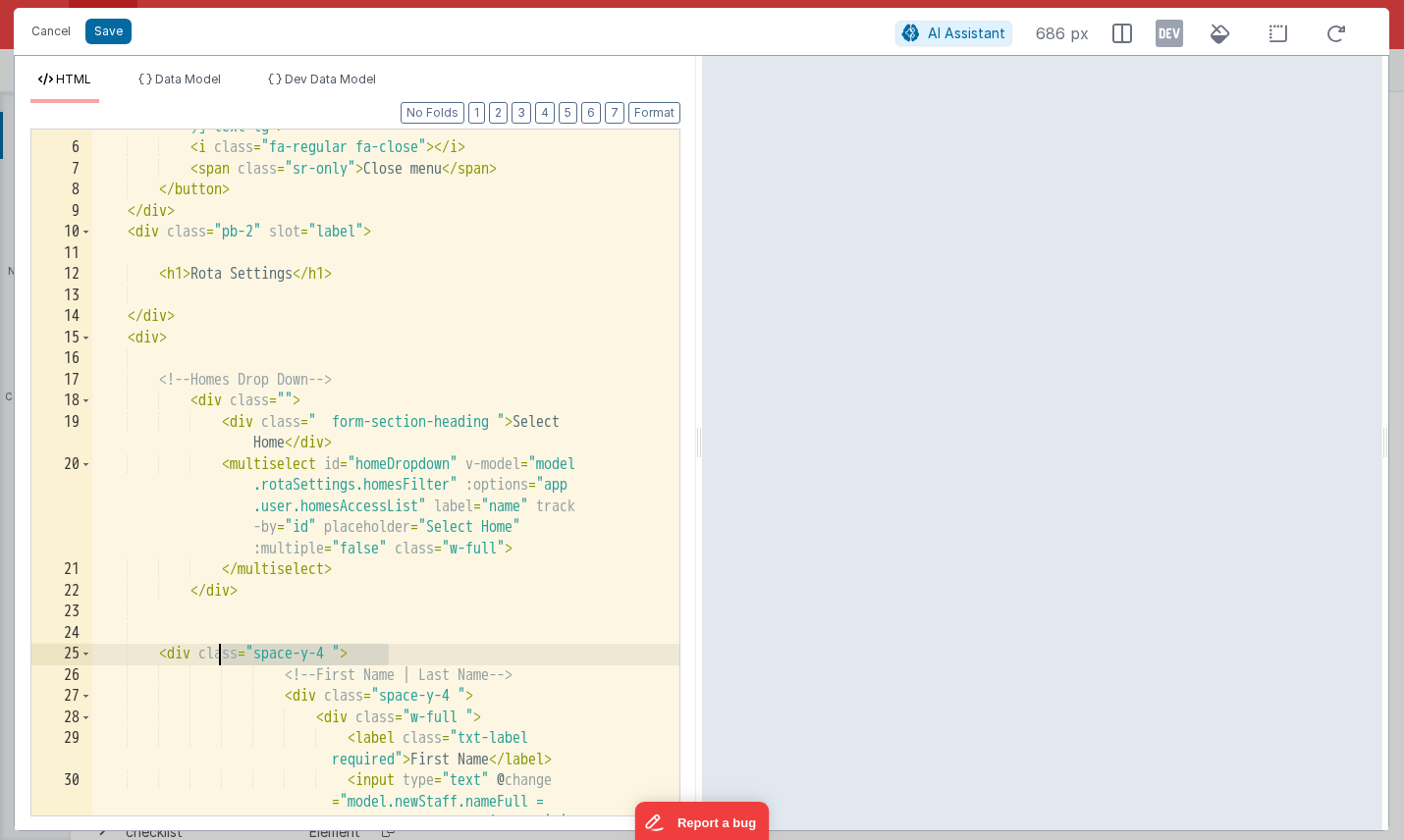 drag, startPoint x: 387, startPoint y: 655, endPoint x: 221, endPoint y: 657, distance: 166.01205 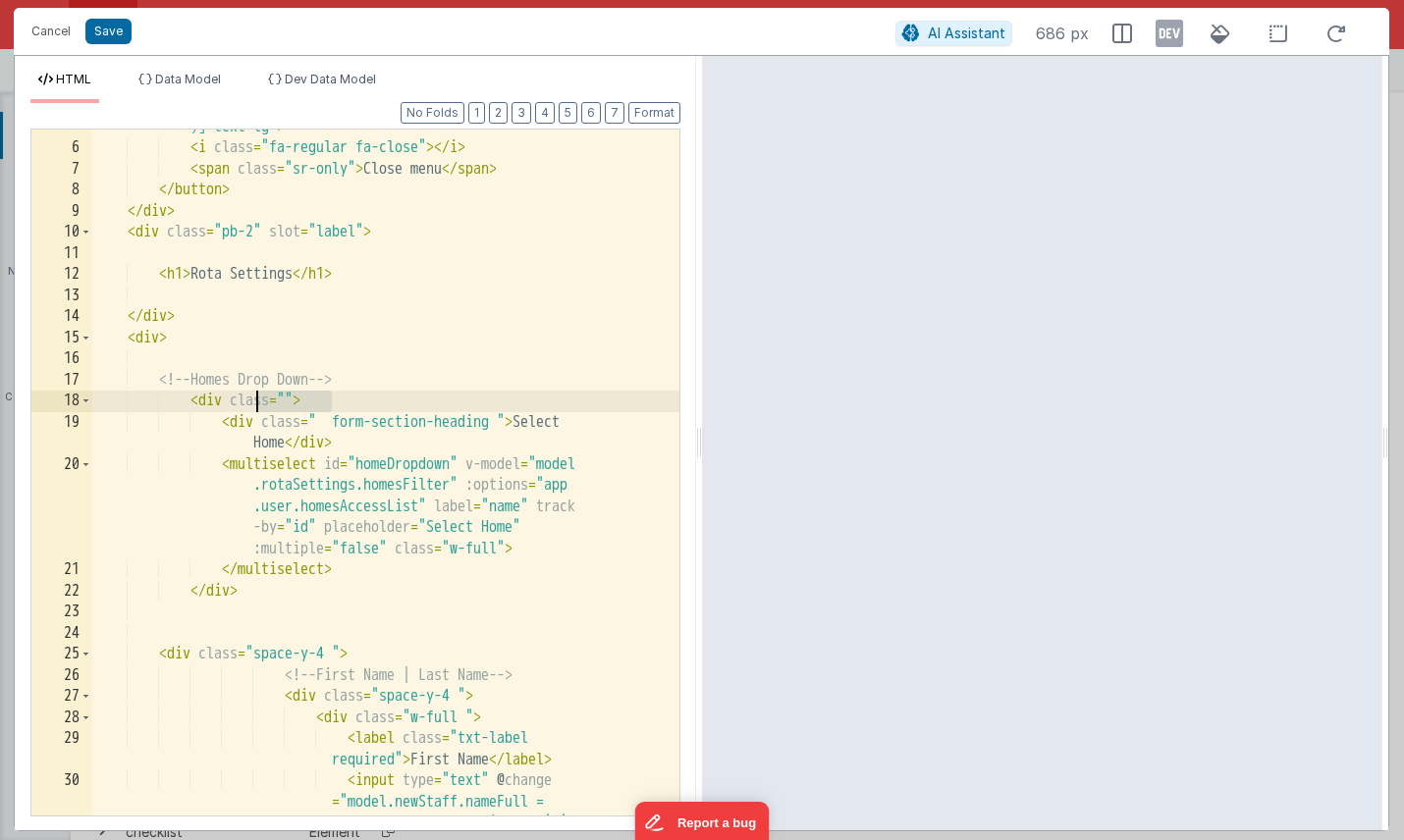 drag, startPoint x: 328, startPoint y: 397, endPoint x: 261, endPoint y: 398, distance: 67.007462 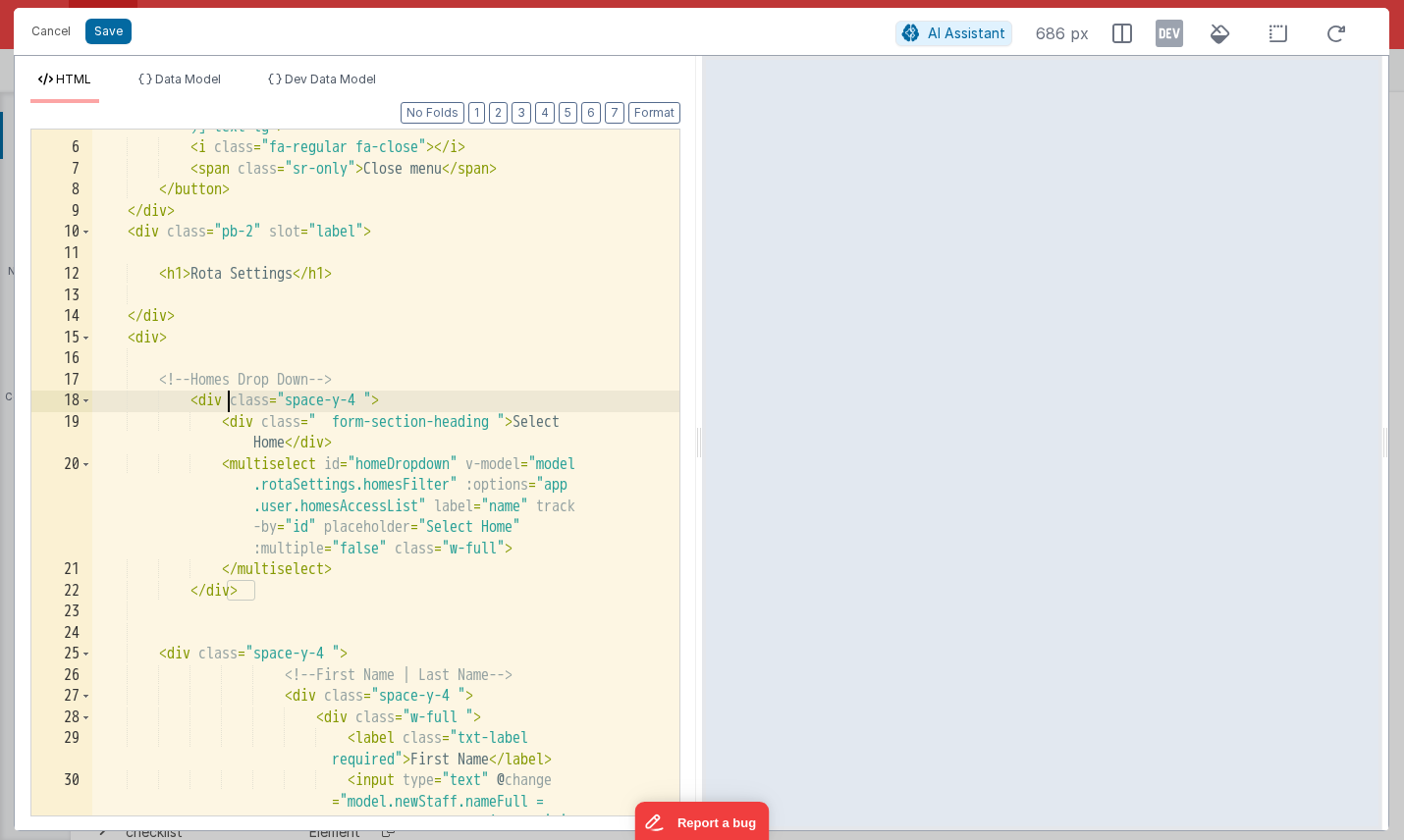 click on "< button   @ click = "namedAction('closeDrawer')"   title              = "Close drawer"   class = "text-[var(--text-secondary              )] text-lg" >                < i   class = "fa-regular fa-close" > </ i >                < span   class = "sr-only" > Close menu </ span >           </ button >      </ div >      < div   class = "pb-2"   slot = "label" >           < h1 > Rota Settings </ h1 >                </ div >      < div >                     <!--  Homes Drop Down  -->                < div   class = "space-y-4 " >                     < div   class = "  form-section-heading " > Select                       Home </ div >                     < multiselect   id = "homeDropdown"   v-model = "model                      .rotaSettings.homesFilter"   :options = "app                      .user.homesAccessList"   label = "name"   track                      -by = "id"   placeholder = "Select Home"" at bounding box center [386, 576] 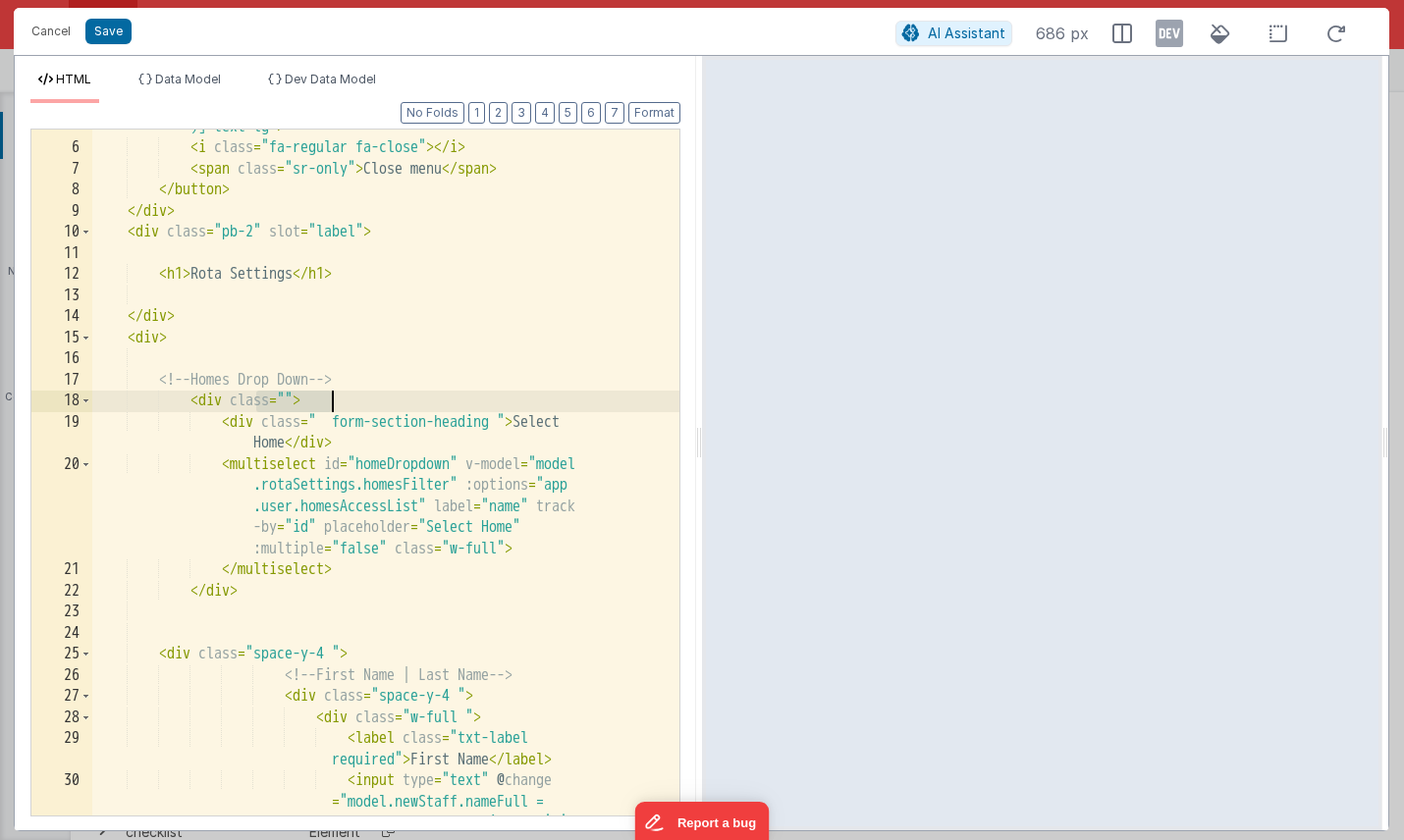 click on "< button   @ click = "namedAction('closeDrawer')"   title              = "Close drawer"   class = "text-[var(--text-secondary              )] text-lg" >                < i   class = "fa-regular fa-close" > </ i >                < span   class = "sr-only" > Close menu </ span >           </ button >      </ div >      < div   class = "pb-2"   slot = "label" >           < h1 > Rota Settings </ h1 >                </ div >      < div >                     <!--  Homes Drop Down  -->                < div   class = "" >                     < div   class = "  form-section-heading " > Select                       Home </ div >                     < multiselect   id = "homeDropdown"   v-model = "model                      .rotaSettings.homesFilter"   :options = "app                      .user.homesAccessList"   label = "name"   track                      -by = "id"   placeholder = "Select Home"   :multiple" at bounding box center [386, 576] 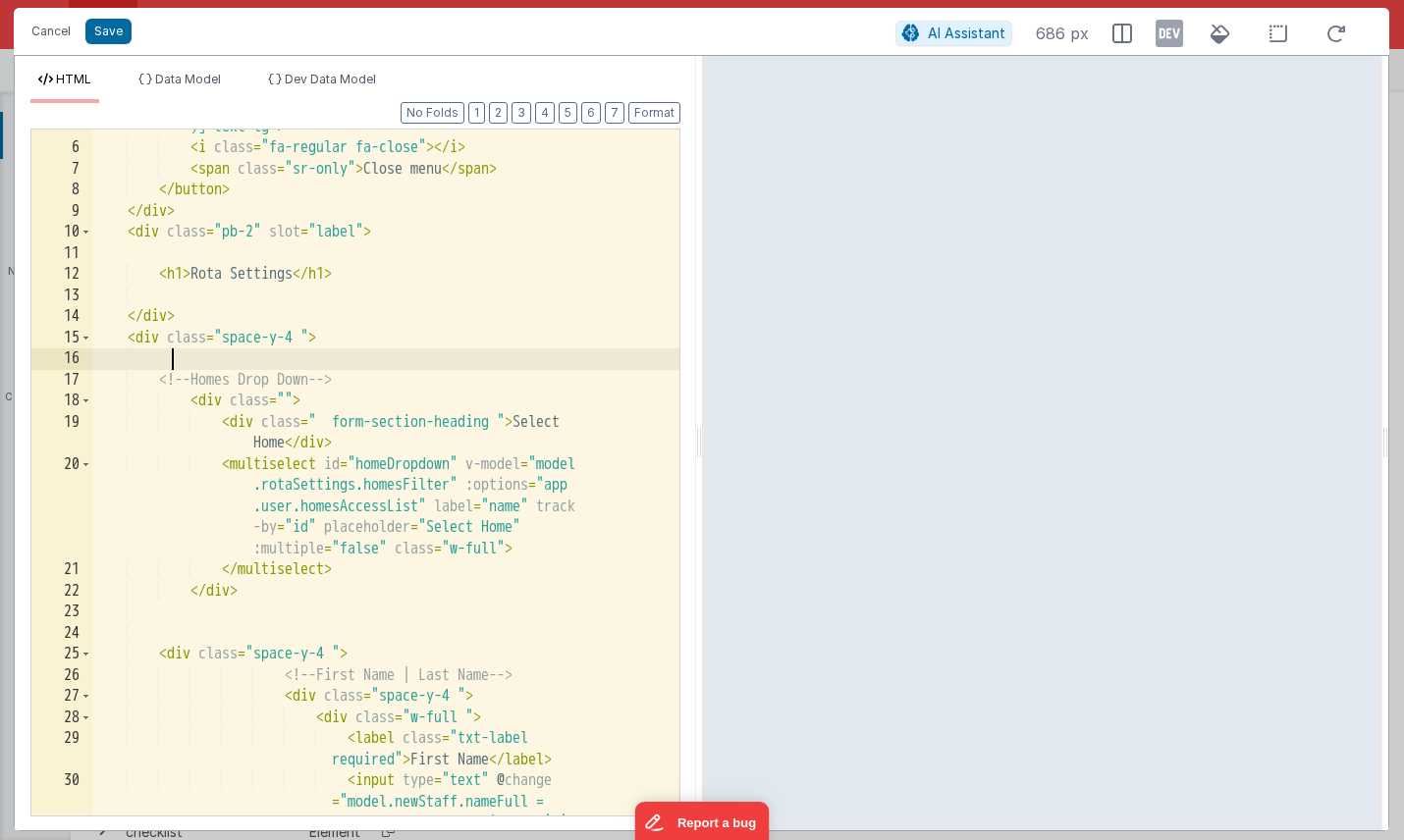 click on "< button   @ click = "namedAction('closeDrawer')"   title              = "Close drawer"   class = "text-[var(--text-secondary              )] text-lg" >                < i   class = "fa-regular fa-close" > </ i >                < span   class = "sr-only" > Close menu </ span >           </ button >      </ div >      < div   class = "pb-2"   slot = "label" >           < h1 > Rota Settings </ h1 >                </ div >      < div   class = "space-y-4 " >                     <!--  Homes Drop Down  -->                < div   class = "" >                     < div   class = "  form-section-heading " > Select                       Home </ div >                     < multiselect   id = "homeDropdown"   v-model = "model                      .rotaSettings.homesFilter"   :options = "app                      .user.homesAccessList"   label = "name"   track                      -by = "id"   placeholder =" at bounding box center (386, 576) 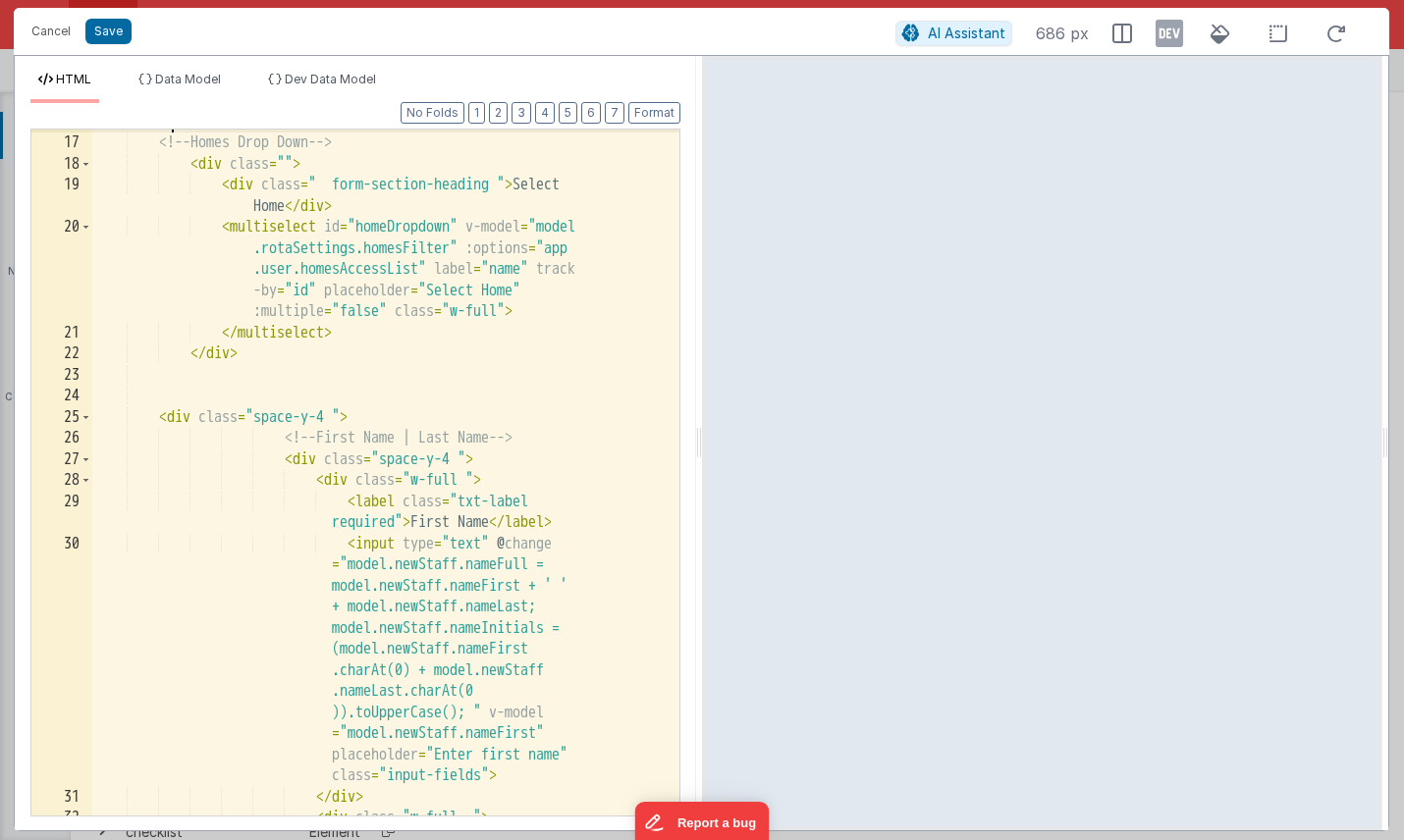 scroll, scrollTop: 440, scrollLeft: 0, axis: vertical 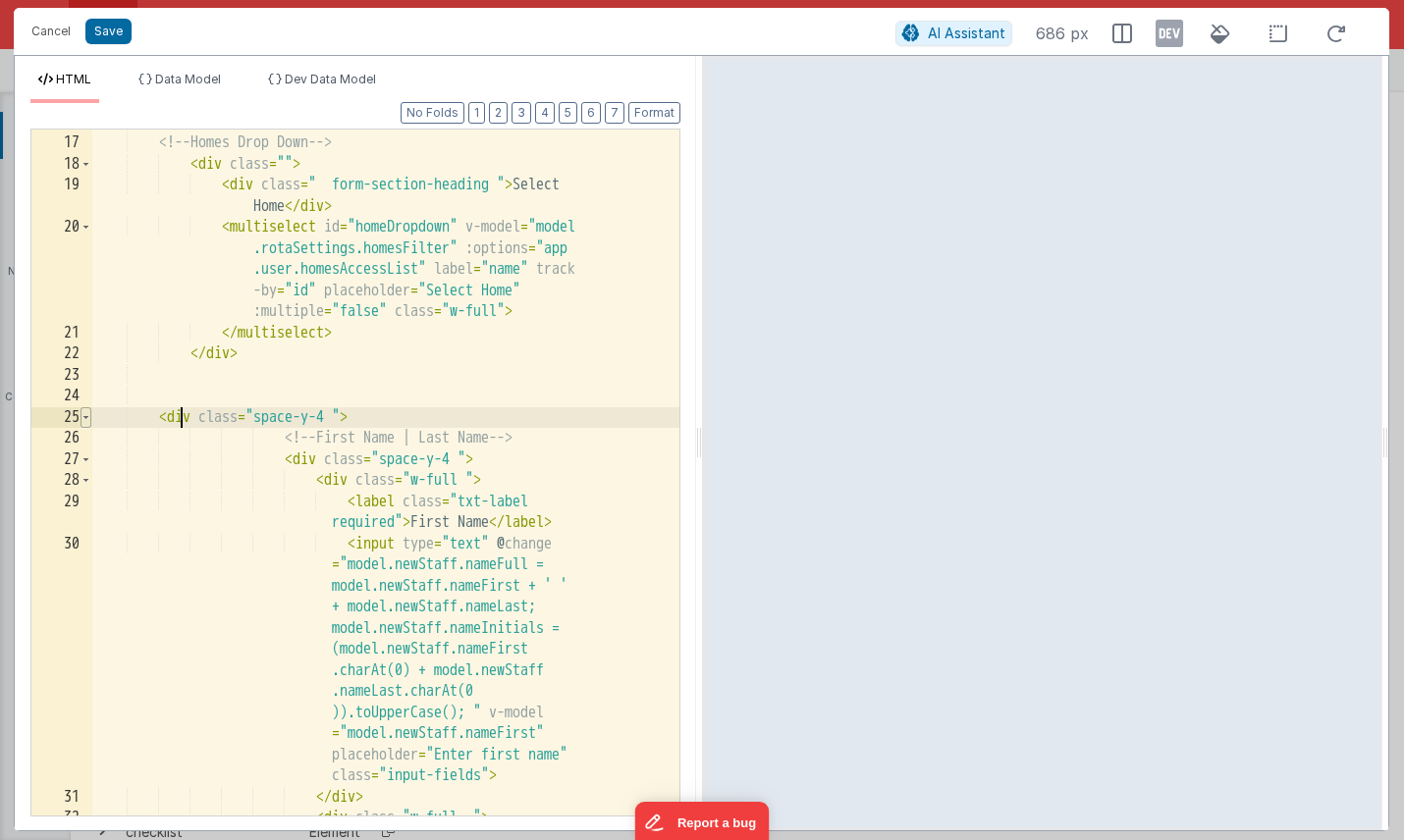 click at bounding box center (85, 418) 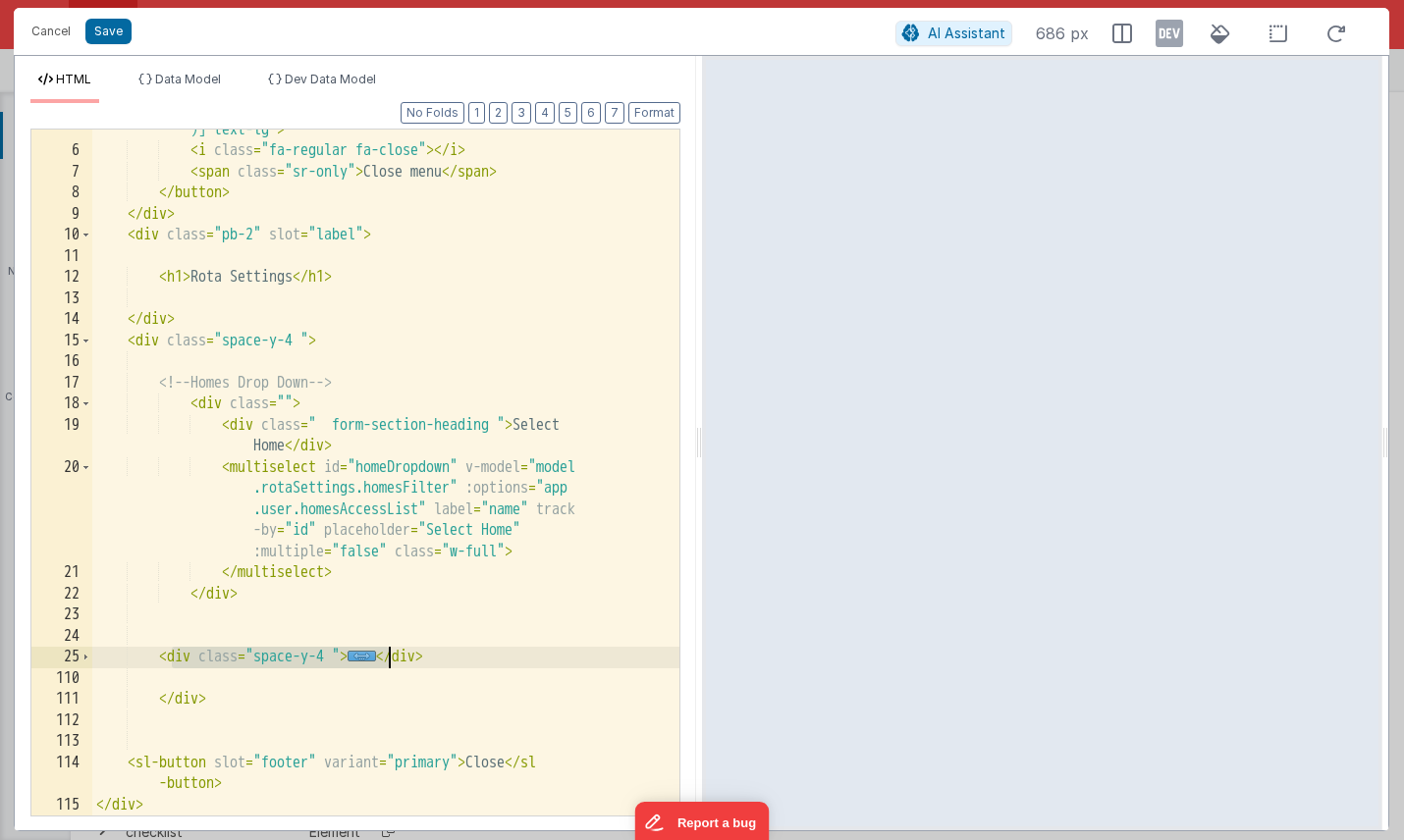 drag, startPoint x: 173, startPoint y: 658, endPoint x: 393, endPoint y: 661, distance: 220.0205 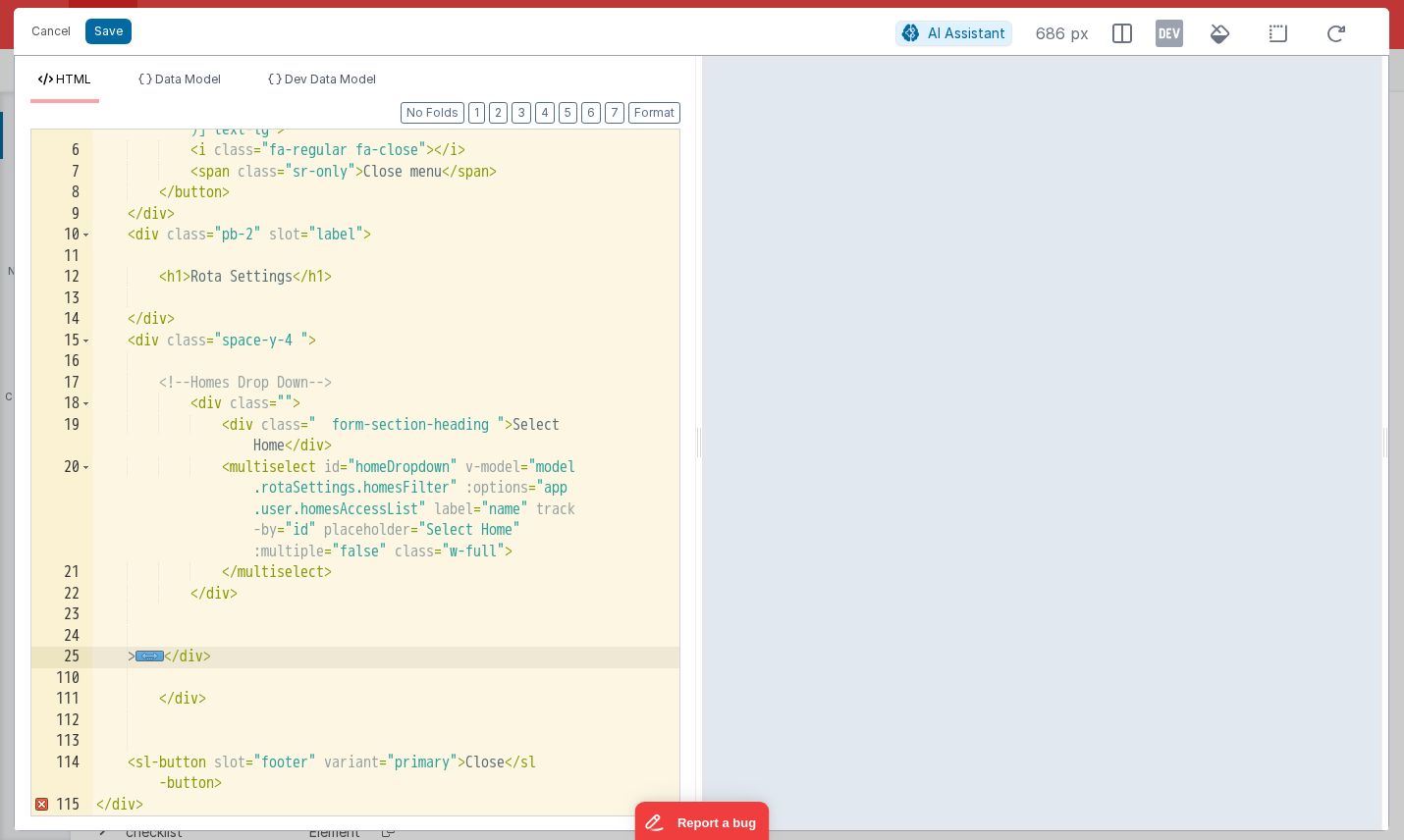click on "< button   @ click = "namedAction('closeDrawer')"   title              = "Close drawer"   class = "text-[var(--text-secondary              )] text-lg" >                < i   class = "fa-regular fa-close" > </ i >                < span   class = "sr-only" > Close menu </ span >           </ button >      </ div >      < div   class = "pb-2"   slot = "label" >           < h1 > Rota Settings </ h1 >                </ div >      < div   class = "space-y-4 " >                     <!--  Homes Drop Down  -->                < div   class = "" >                     < div   class = "  form-section-heading " > Select                       Home </ div >                     < multiselect   id = "homeDropdown"   v-model = "model                      .rotaSettings.homesFilter"   :options = "app                      .user.homesAccessList"   label = "name"   track                      -by = "id"   placeholder =" at bounding box center [386, 462] 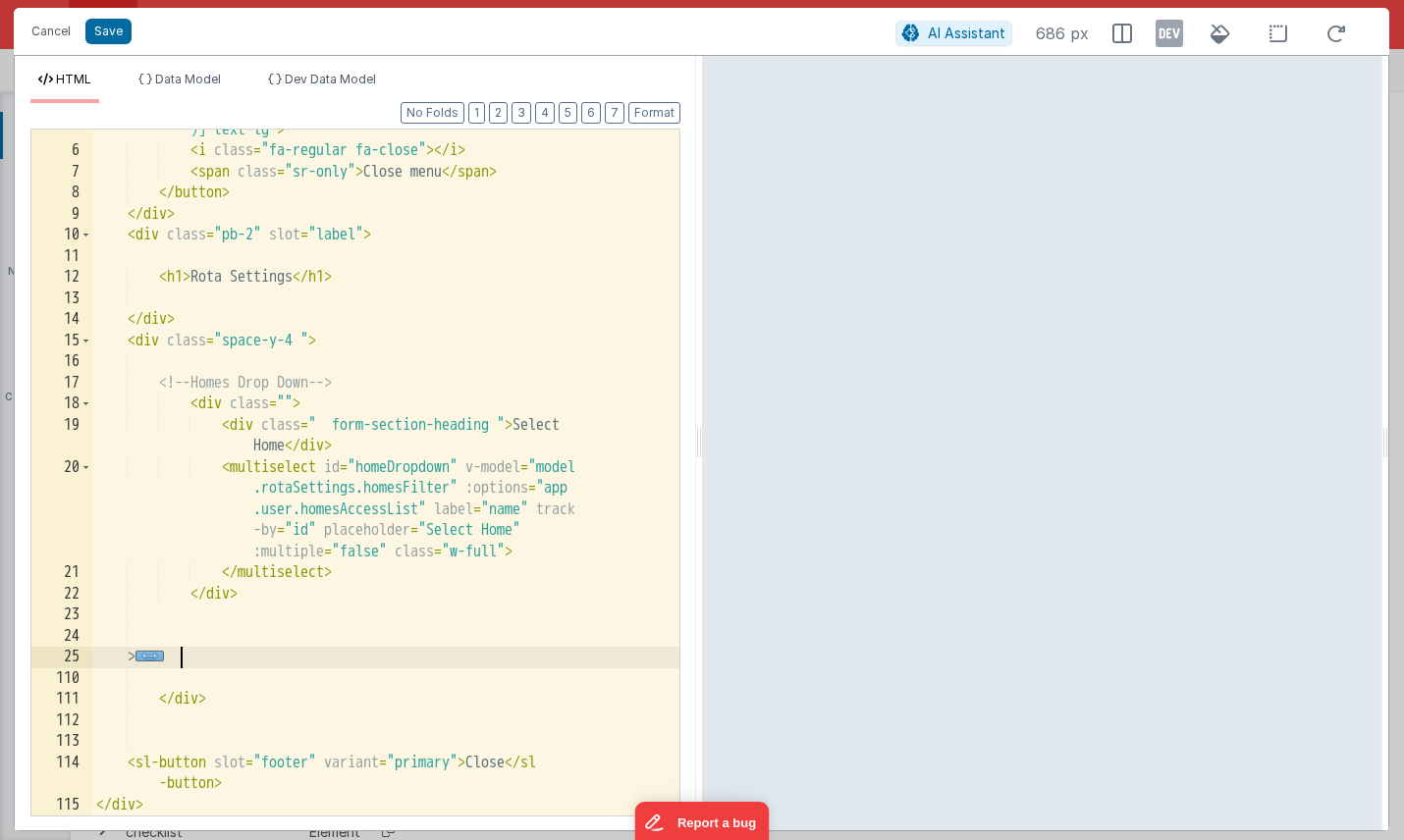 click on "..." at bounding box center (149, 656) 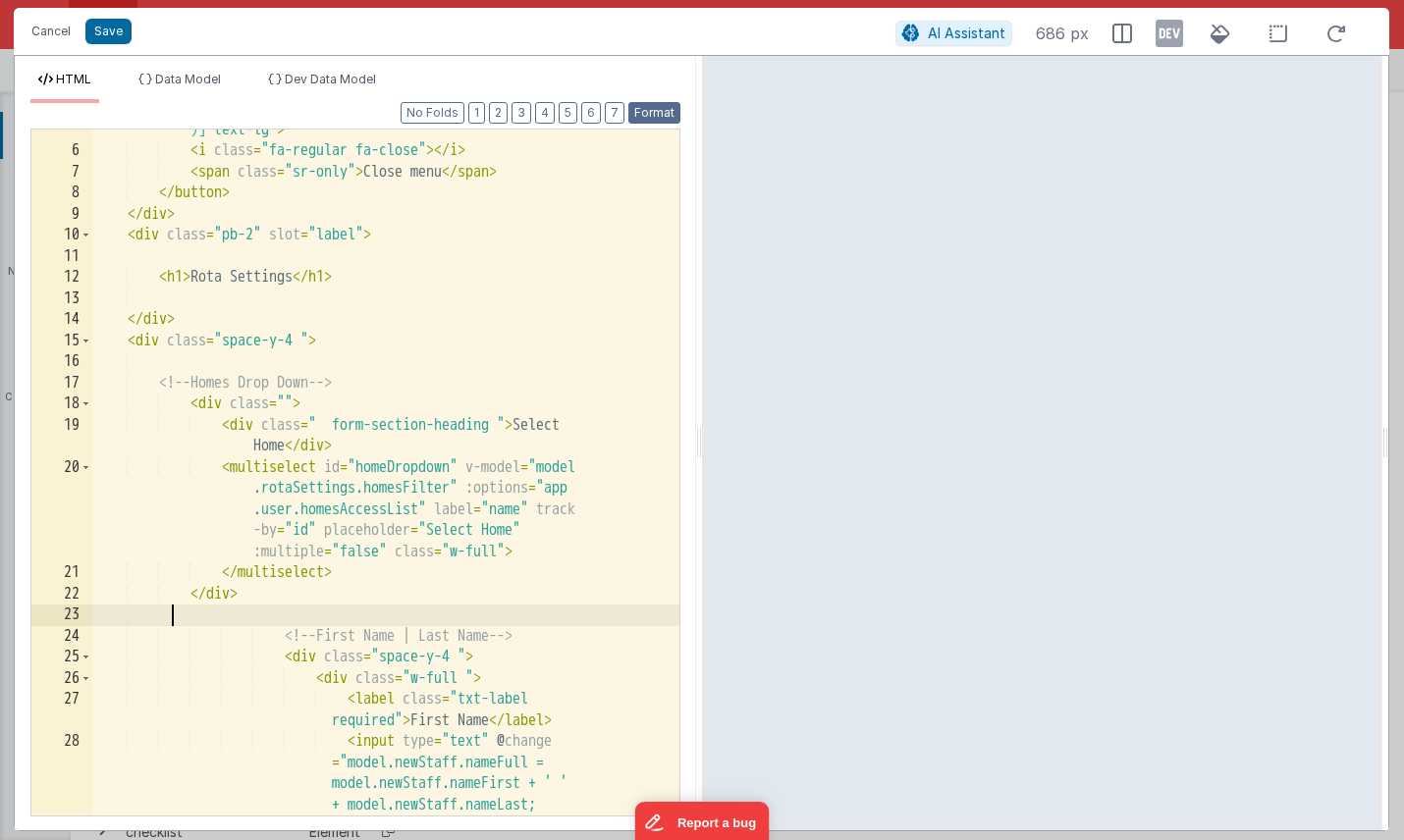click on "Format" at bounding box center [654, 113] 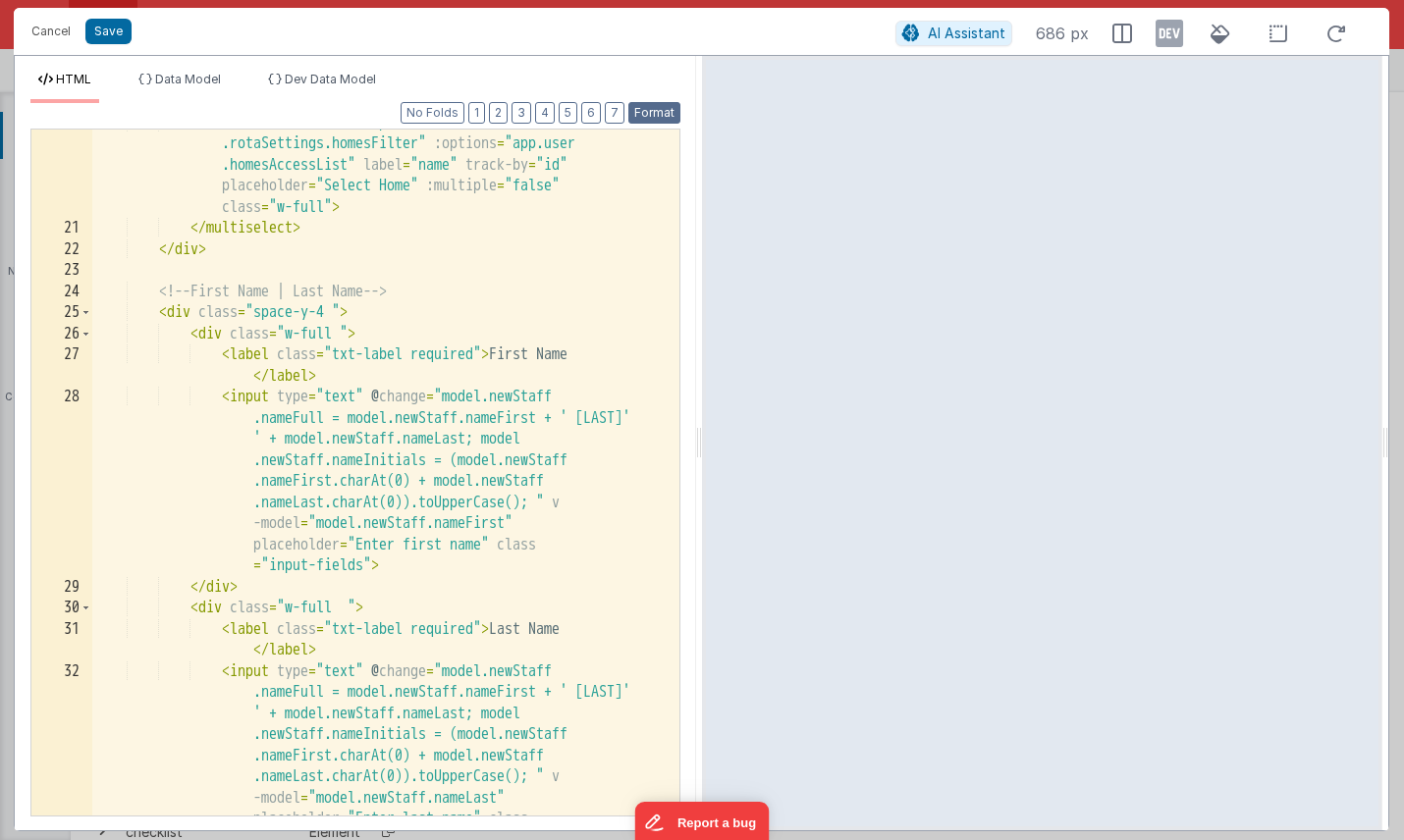 scroll, scrollTop: 546, scrollLeft: 0, axis: vertical 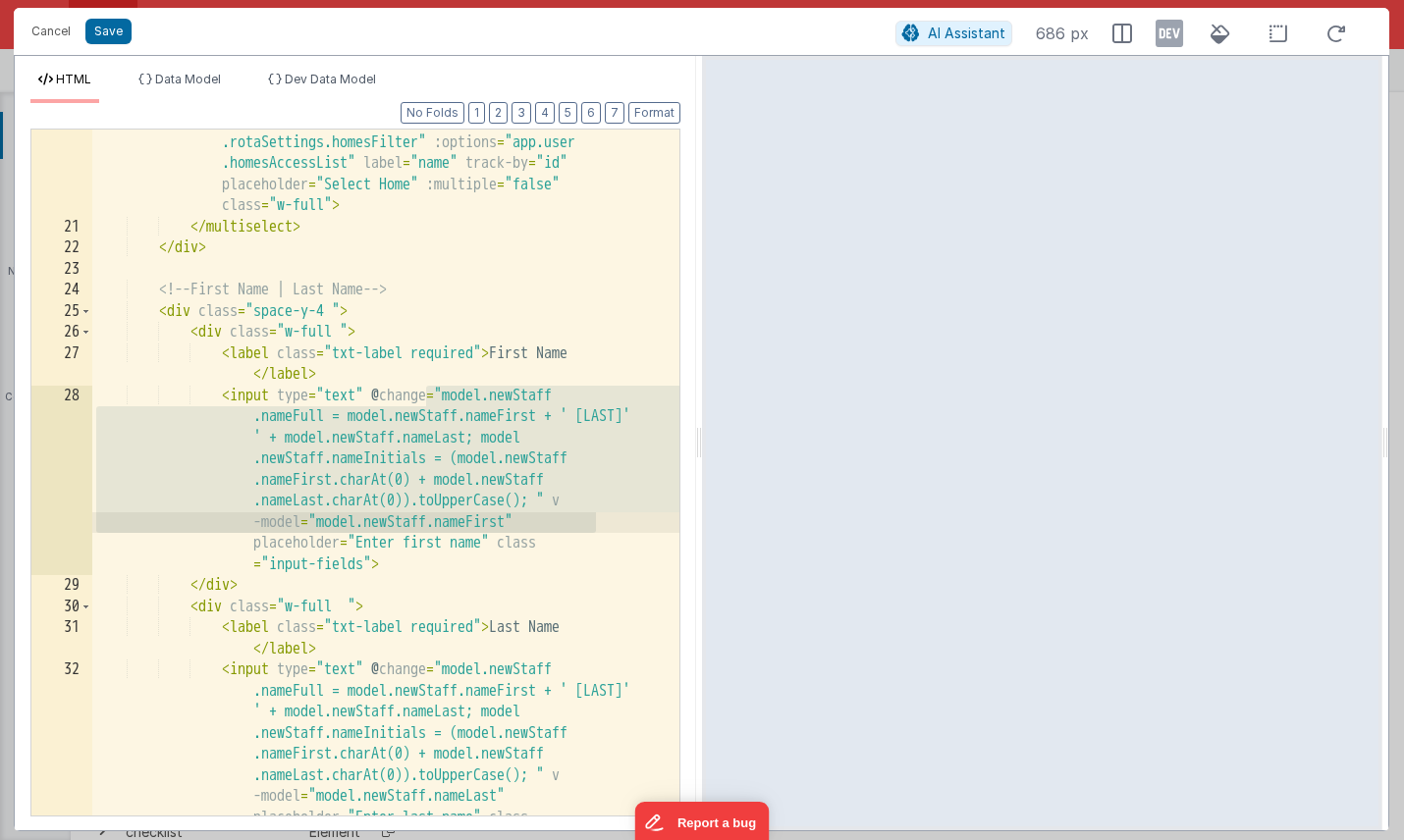 drag, startPoint x: 426, startPoint y: 394, endPoint x: 609, endPoint y: 513, distance: 218.2888 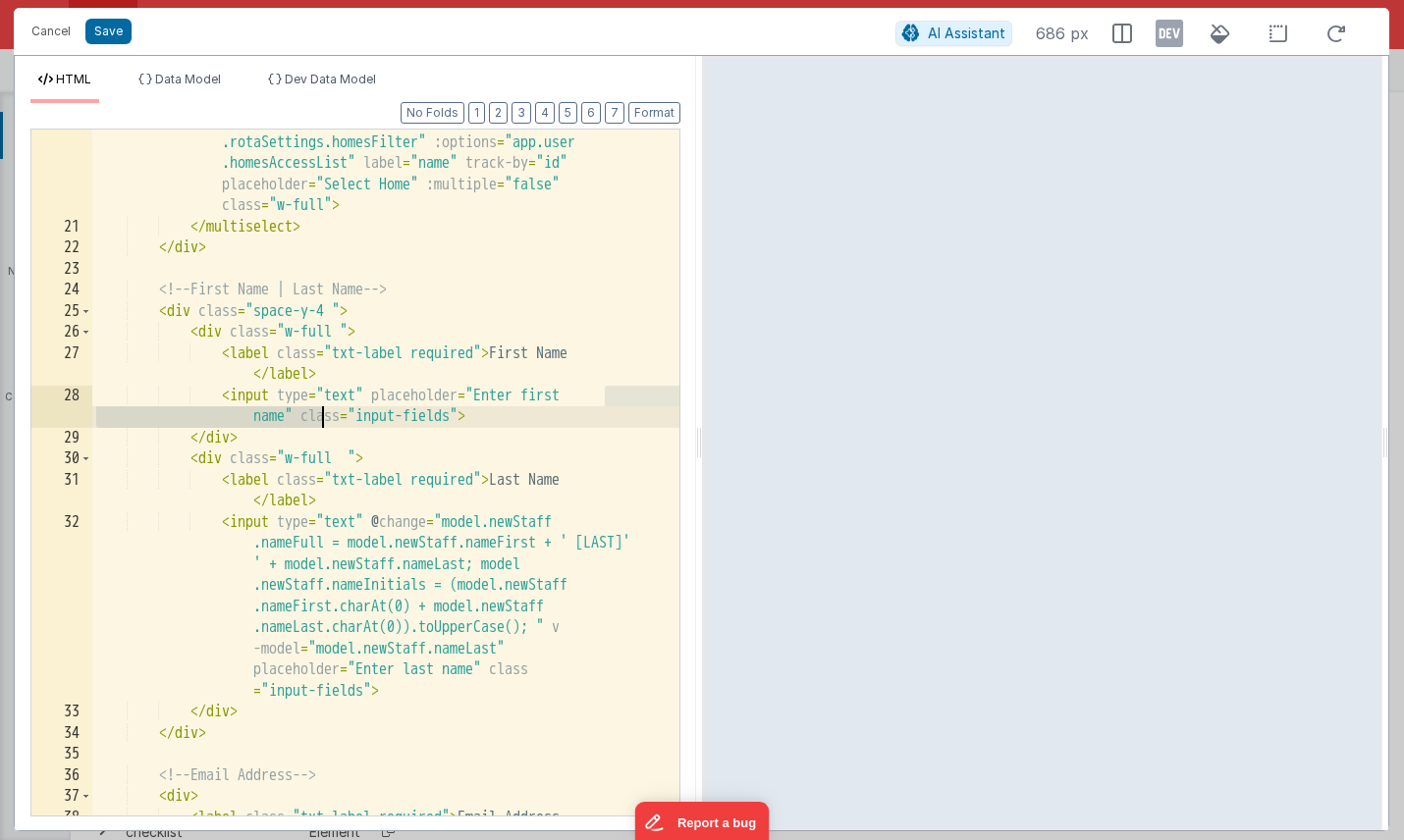 drag, startPoint x: 607, startPoint y: 394, endPoint x: 322, endPoint y: 418, distance: 286.0087 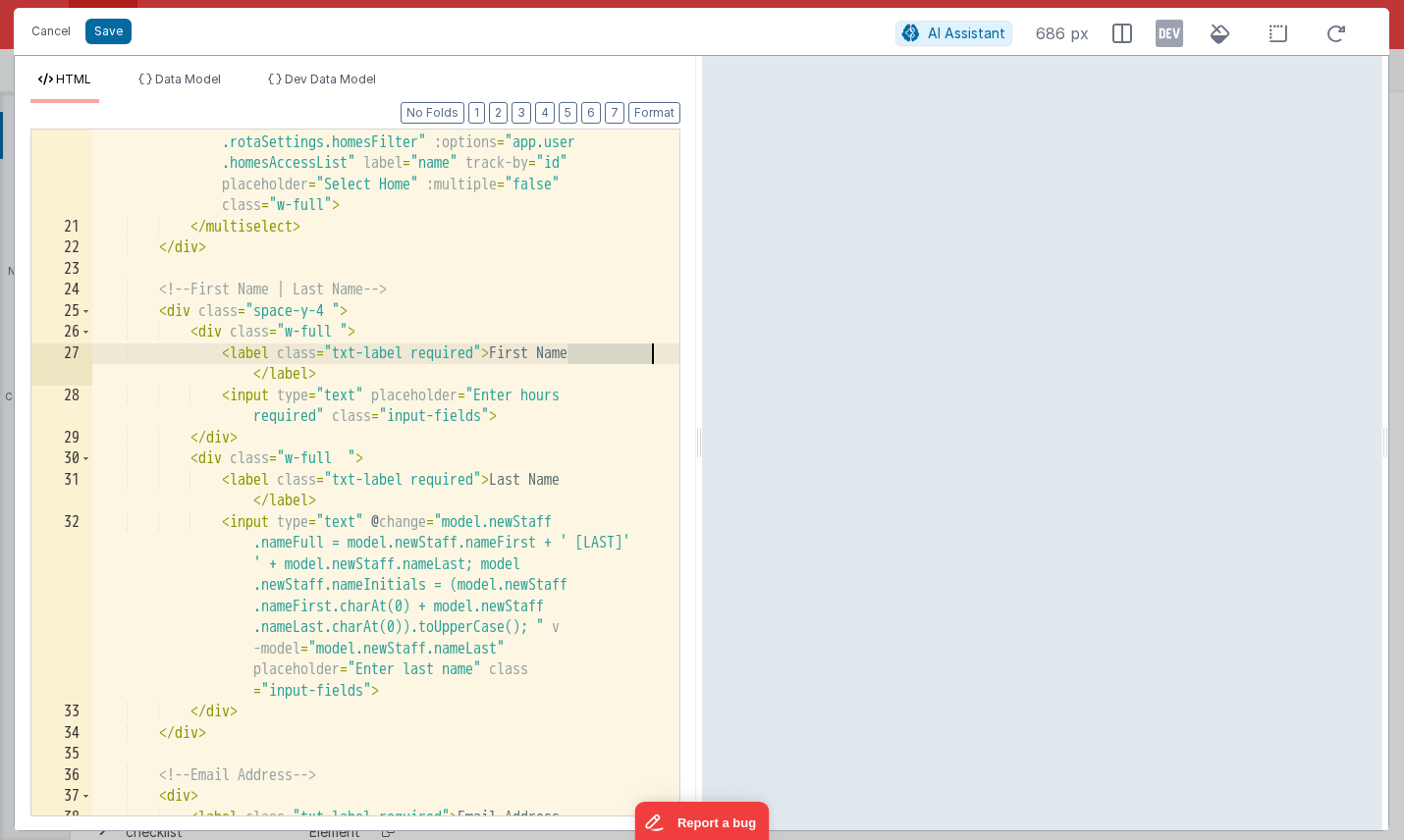 drag, startPoint x: 568, startPoint y: 355, endPoint x: 669, endPoint y: 356, distance: 101.005 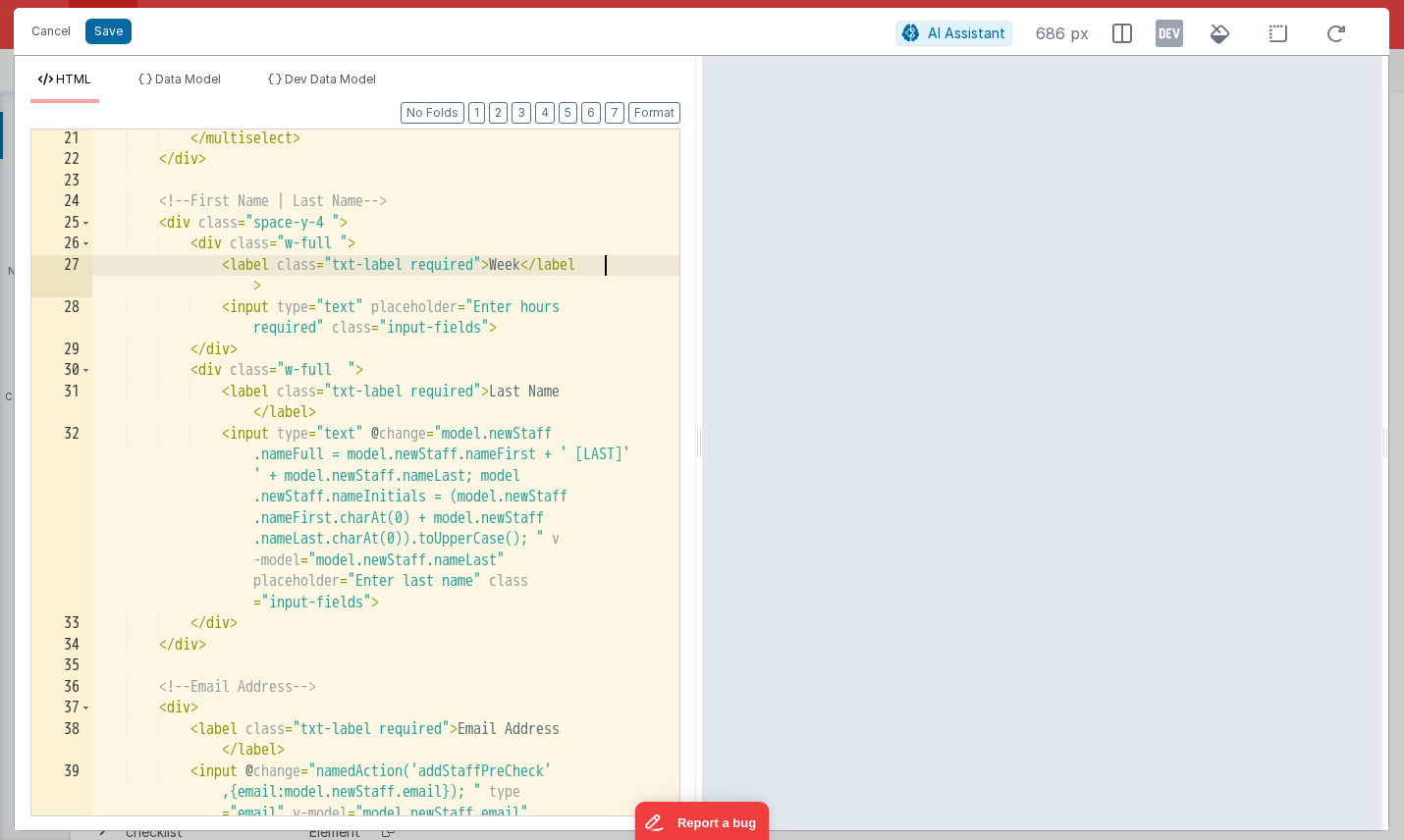 scroll, scrollTop: 628, scrollLeft: 0, axis: vertical 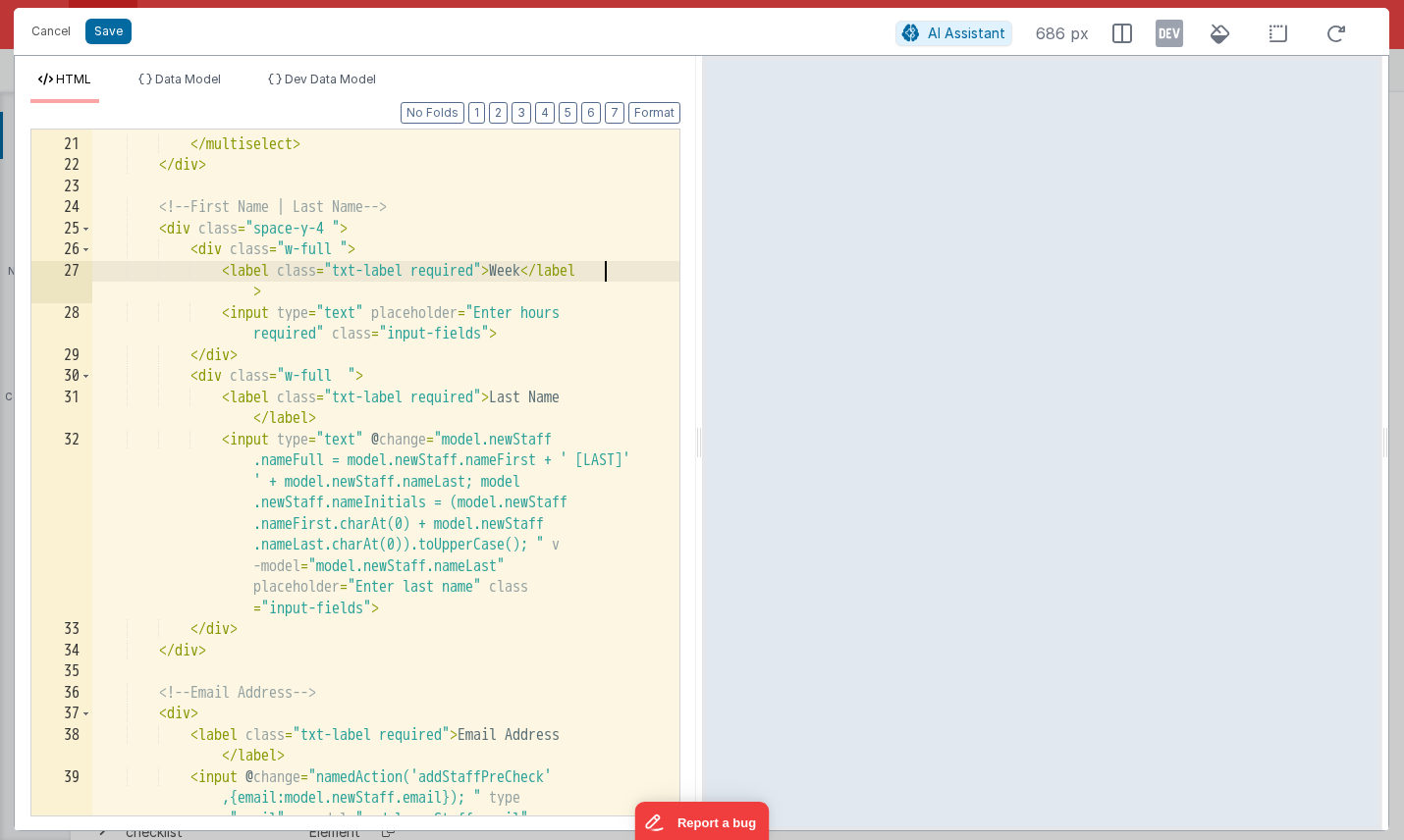 click on "< multiselect   id = "homeDropdown"   v-model = "model                  .rotaSettings.homesFilter"   :options = "app.user                  .homesAccessList"   label = "name"   track-by = "id"                    placeholder = "Select Home"   :multiple = "false"                    class = "w-full" >                </ multiselect >           </ div >           <!--  First Name | Last Name  -->           < div   class = "space-y-4 " >                < div   class = "w-full " >                     < label   class = "txt-label required" > Week </ label                      >                     < input   type = "text"   placeholder = "Enter hours                       required"   class = "input-fields" >                </ div >                < div   class = "w-full  " >                     < label   class = "txt-label required" > Last Name                      </ label >      <" at bounding box center [386, 477] 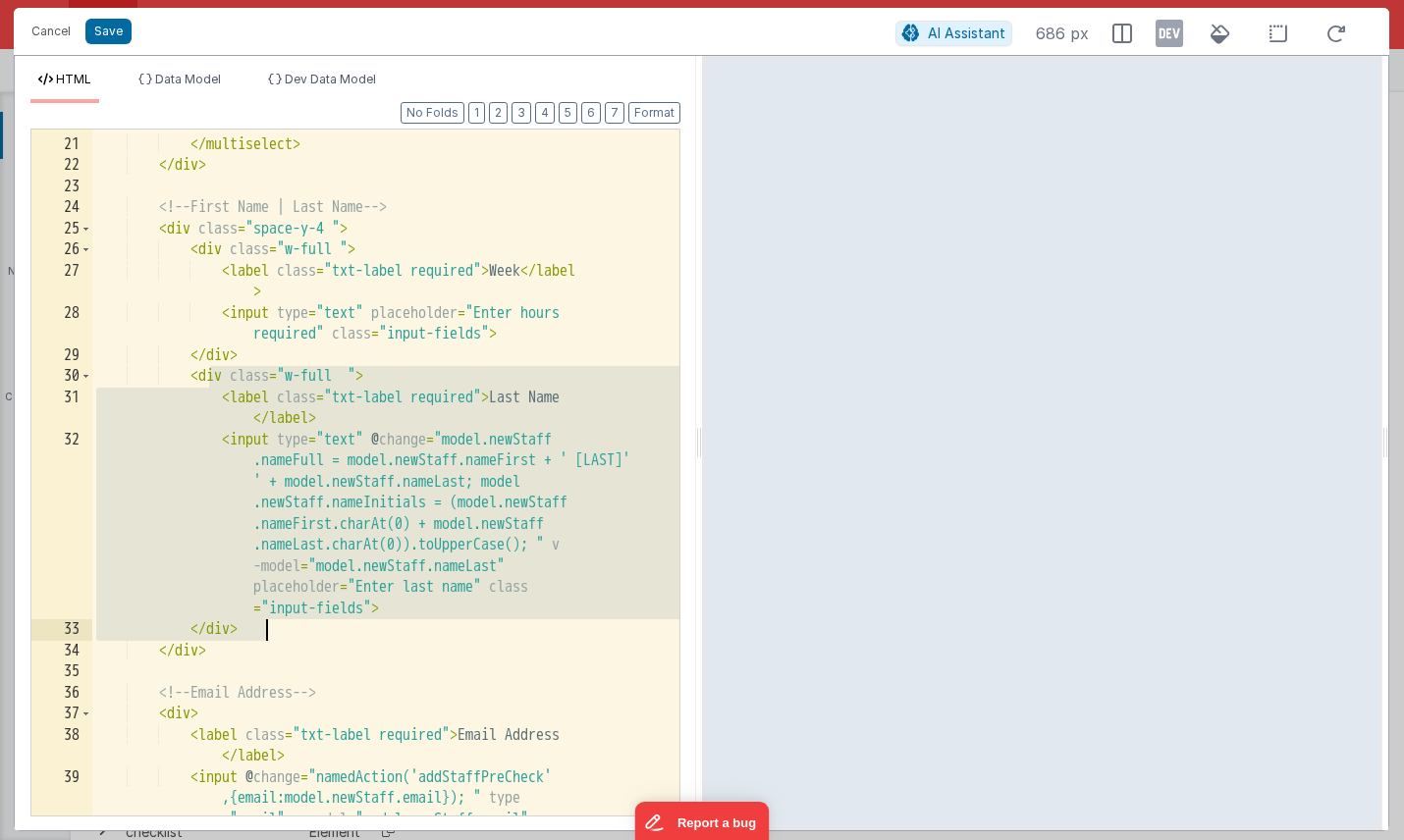 drag, startPoint x: 212, startPoint y: 380, endPoint x: 297, endPoint y: 635, distance: 268.7936 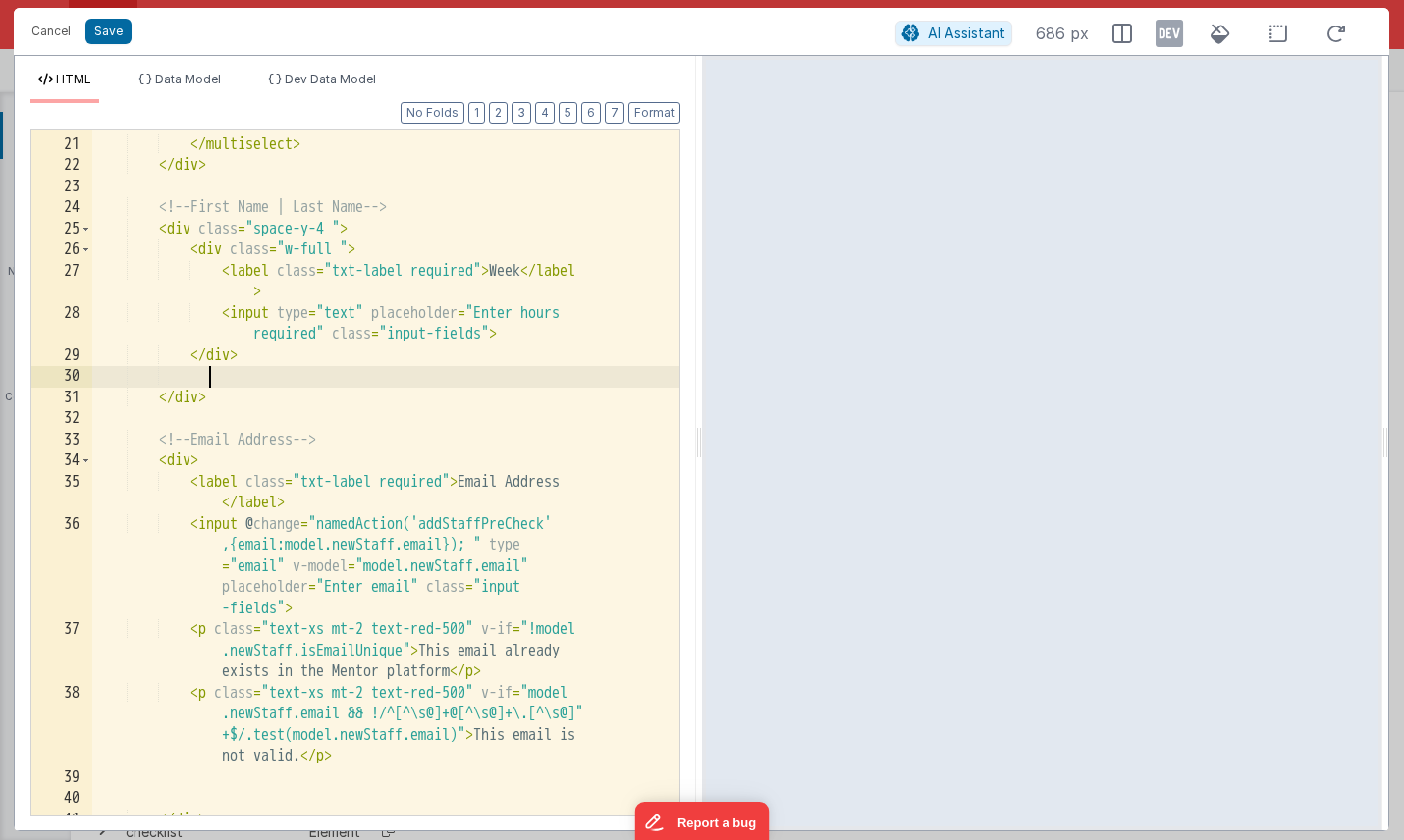 click on "< multiselect   id = "homeDropdown"   v-model = "model                  .rotaSettings.homesFilter"   :options = "app.user                  .homesAccessList"   label = "name"   track-by = "id"                    placeholder = "Select Home"   :multiple = "false"                    class = "w-full" >                </ multiselect >           </ div >           <!--  First Name | Last Name  -->           < div   class = "space-y-4 " >                < div   class = "w-full " >                     < label   class = "txt-label required" > Week </ label                      >                     < input   type = "text"   placeholder = "Enter hours                       required"   class = "input-fields" >                </ div >                          </ div >           <!--  Email Address  -->           < div >                < label   class = "txt-label required" > Email Address </ label >" at bounding box center (386, 435) 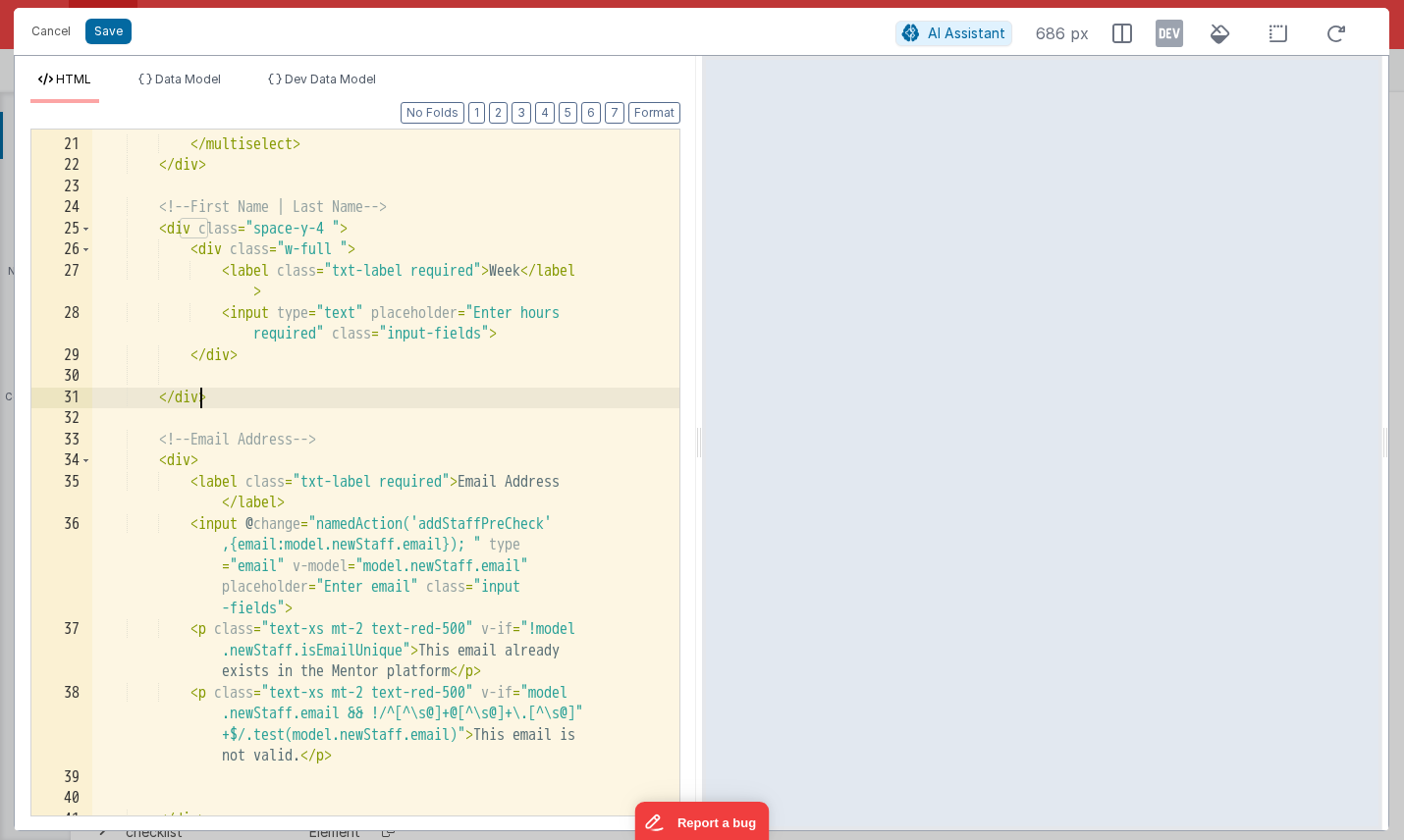click on "< multiselect   id = "homeDropdown"   v-model = "model                  .rotaSettings.homesFilter"   :options = "app.user                  .homesAccessList"   label = "name"   track-by = "id"                    placeholder = "Select Home"   :multiple = "false"                    class = "w-full" >                </ multiselect >           </ div >           <!--  First Name | Last Name  -->           < div   class = "space-y-4 " >                < div   class = "w-full " >                     < label   class = "txt-label required" > Week </ label                      >                     < input   type = "text"   placeholder = "Enter hours                       required"   class = "input-fields" >                </ div >                          </ div >           <!--  Email Address  -->           < div >                < label   class = "txt-label required" > Email Address </ label >" at bounding box center (386, 435) 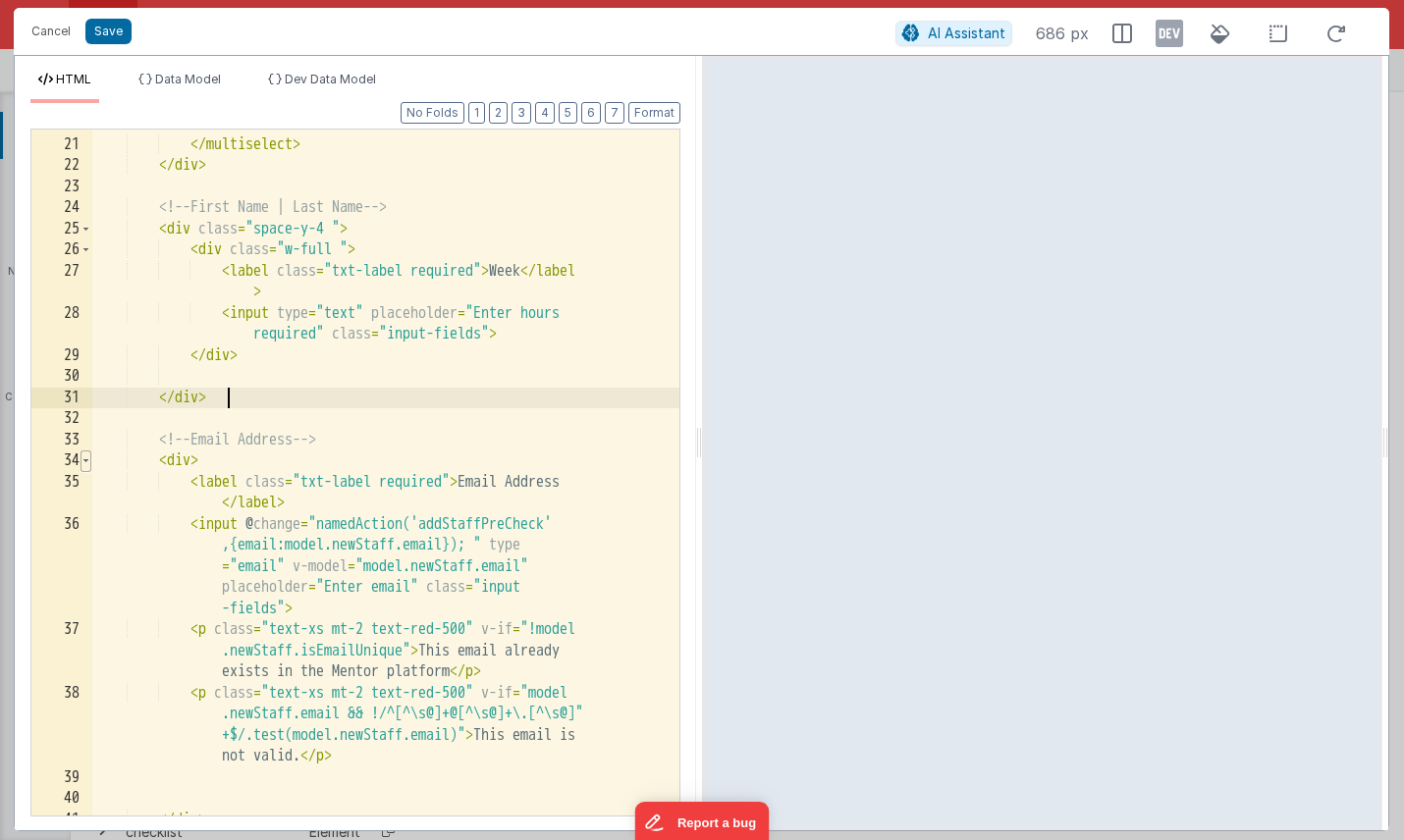 click at bounding box center [85, 461] 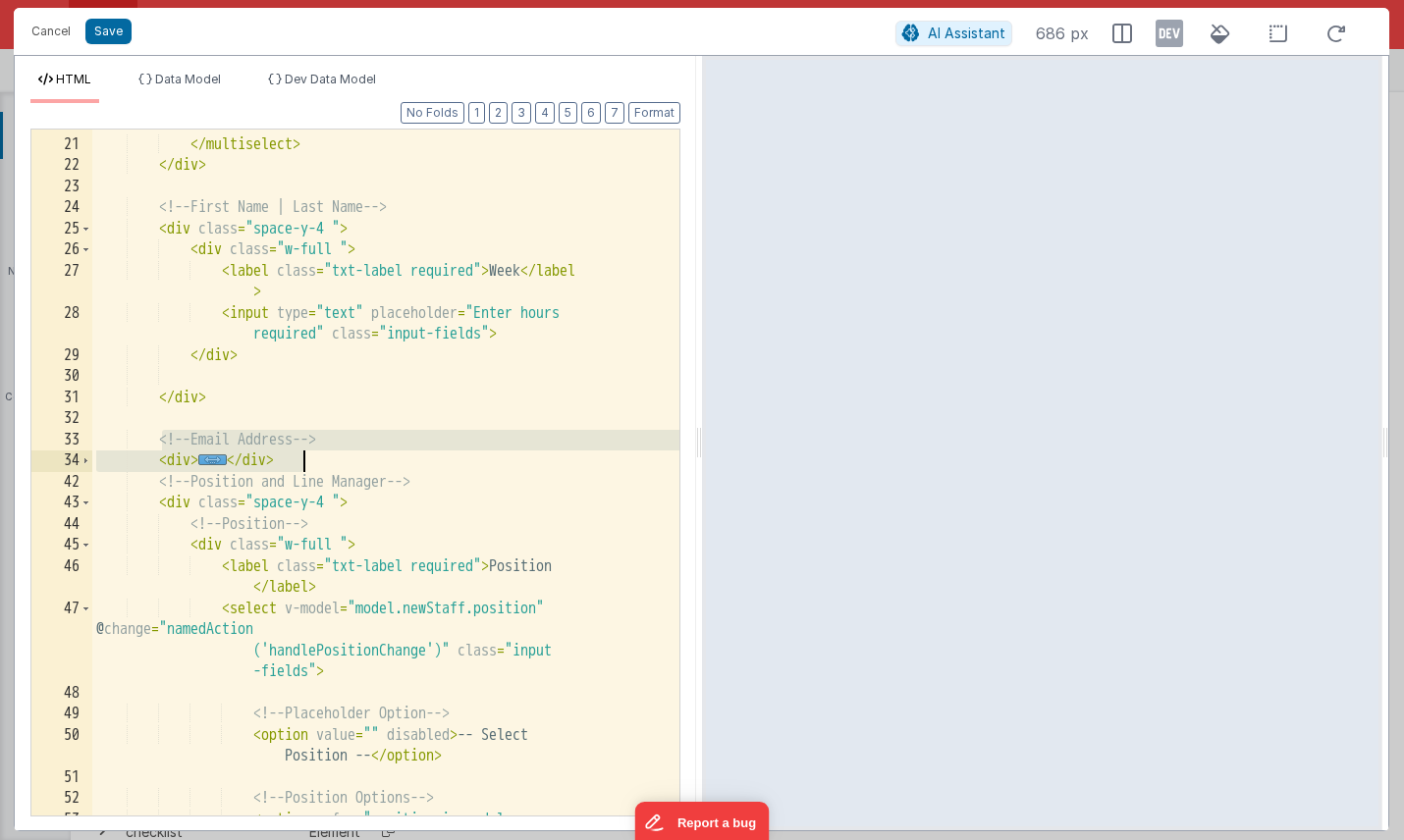 drag, startPoint x: 167, startPoint y: 443, endPoint x: 328, endPoint y: 455, distance: 161.44659 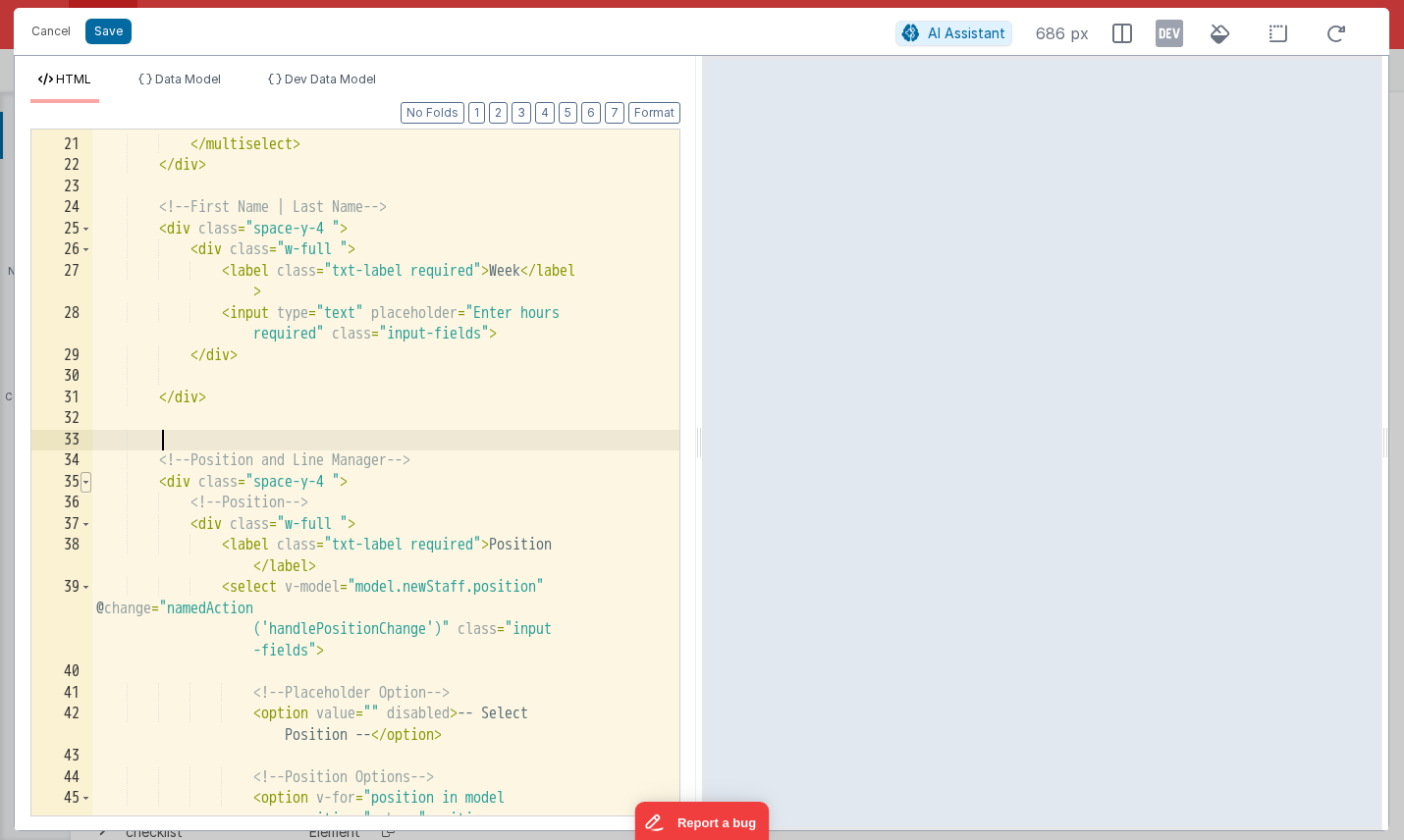 click at bounding box center (85, 483) 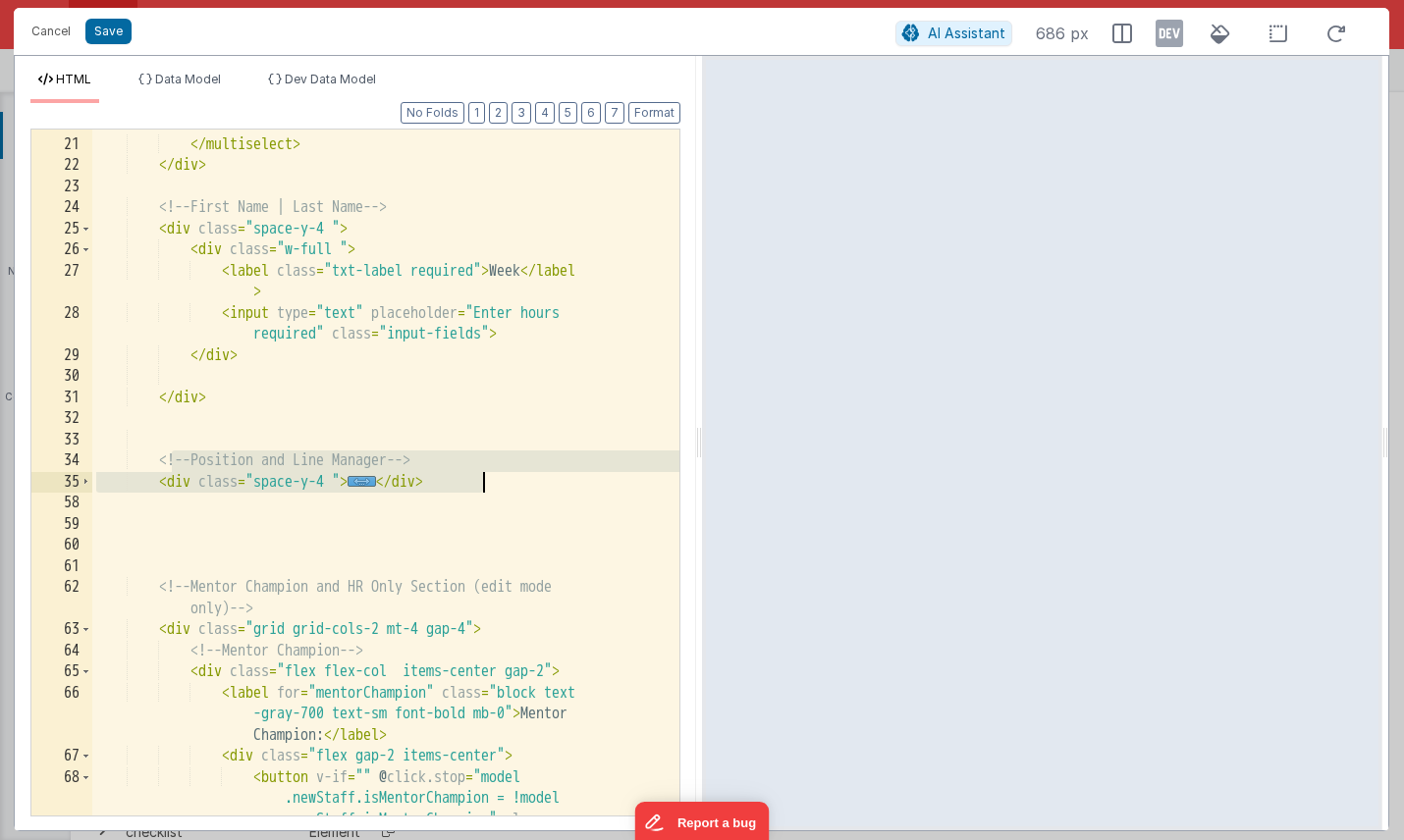 drag, startPoint x: 173, startPoint y: 464, endPoint x: 620, endPoint y: 475, distance: 447.13533 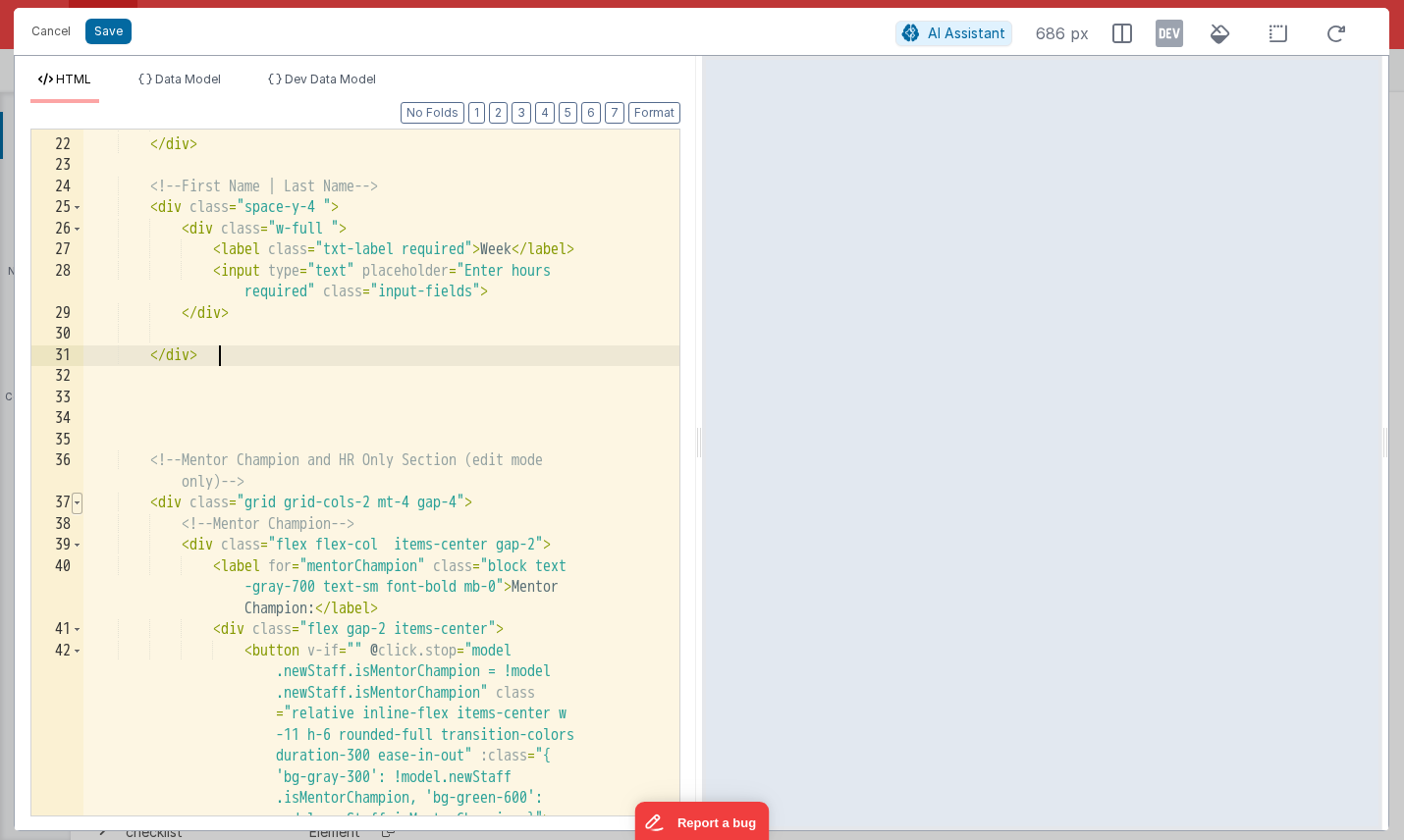 click at bounding box center (77, 503) 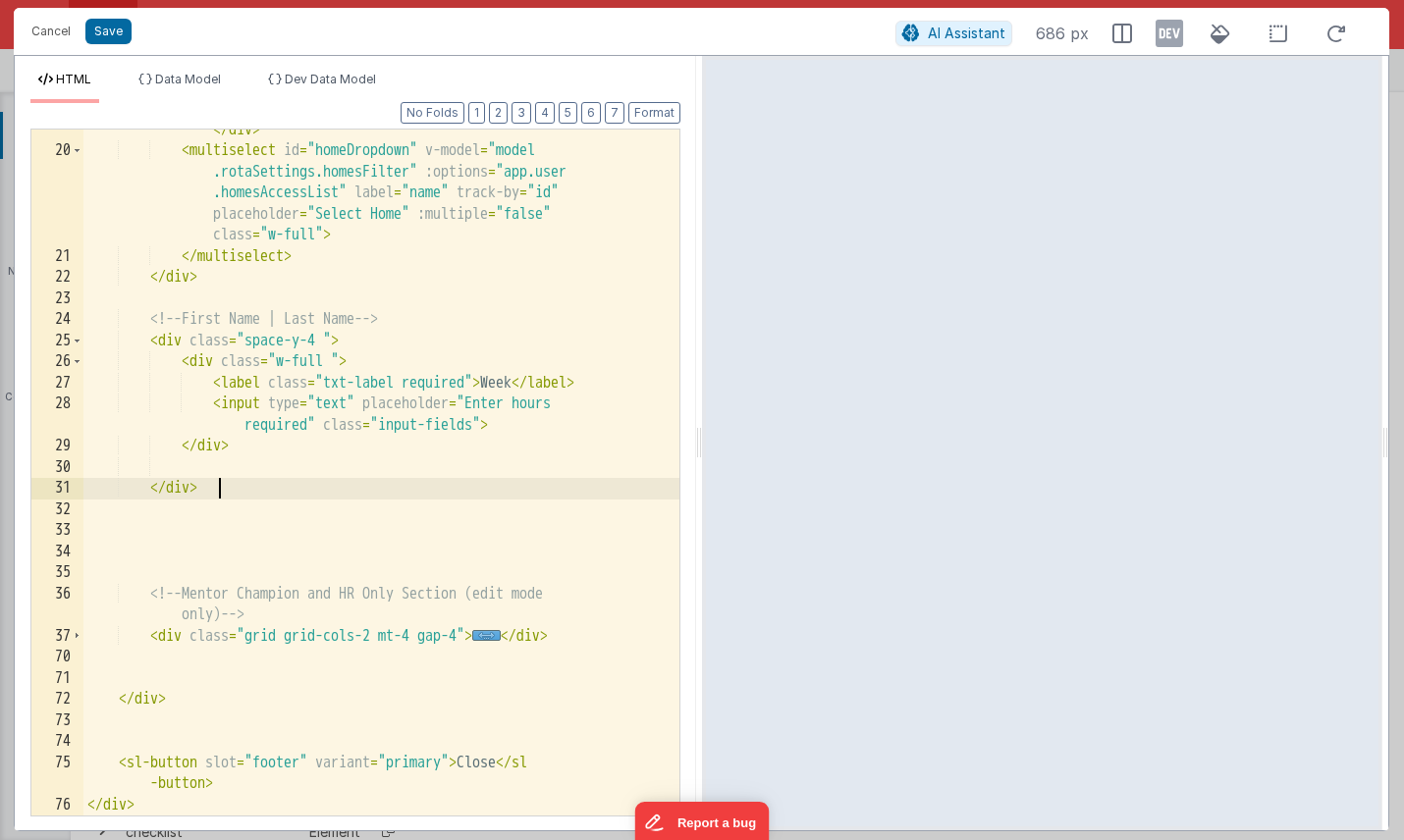 scroll, scrollTop: 496, scrollLeft: 0, axis: vertical 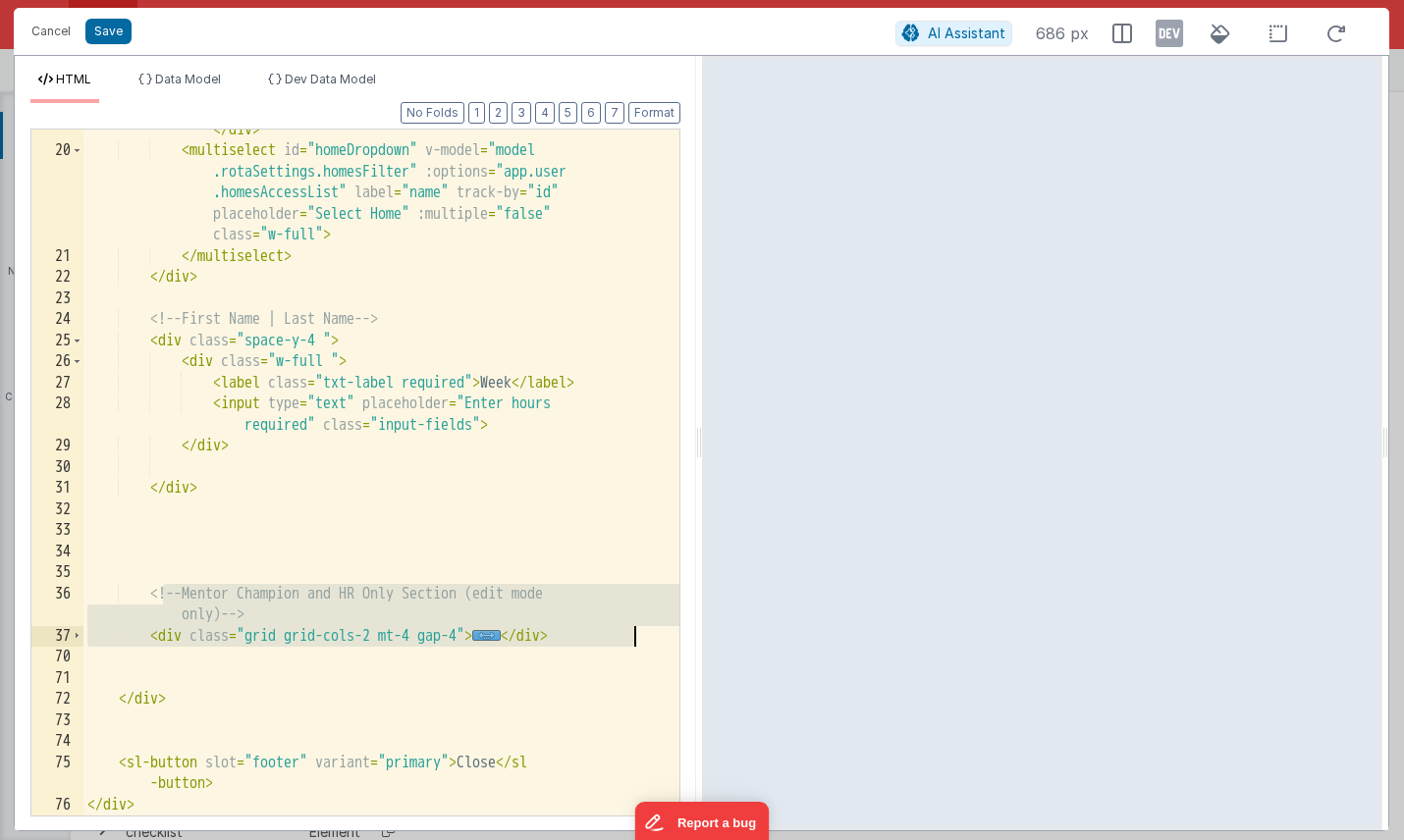 drag, startPoint x: 162, startPoint y: 595, endPoint x: 675, endPoint y: 628, distance: 514.0603 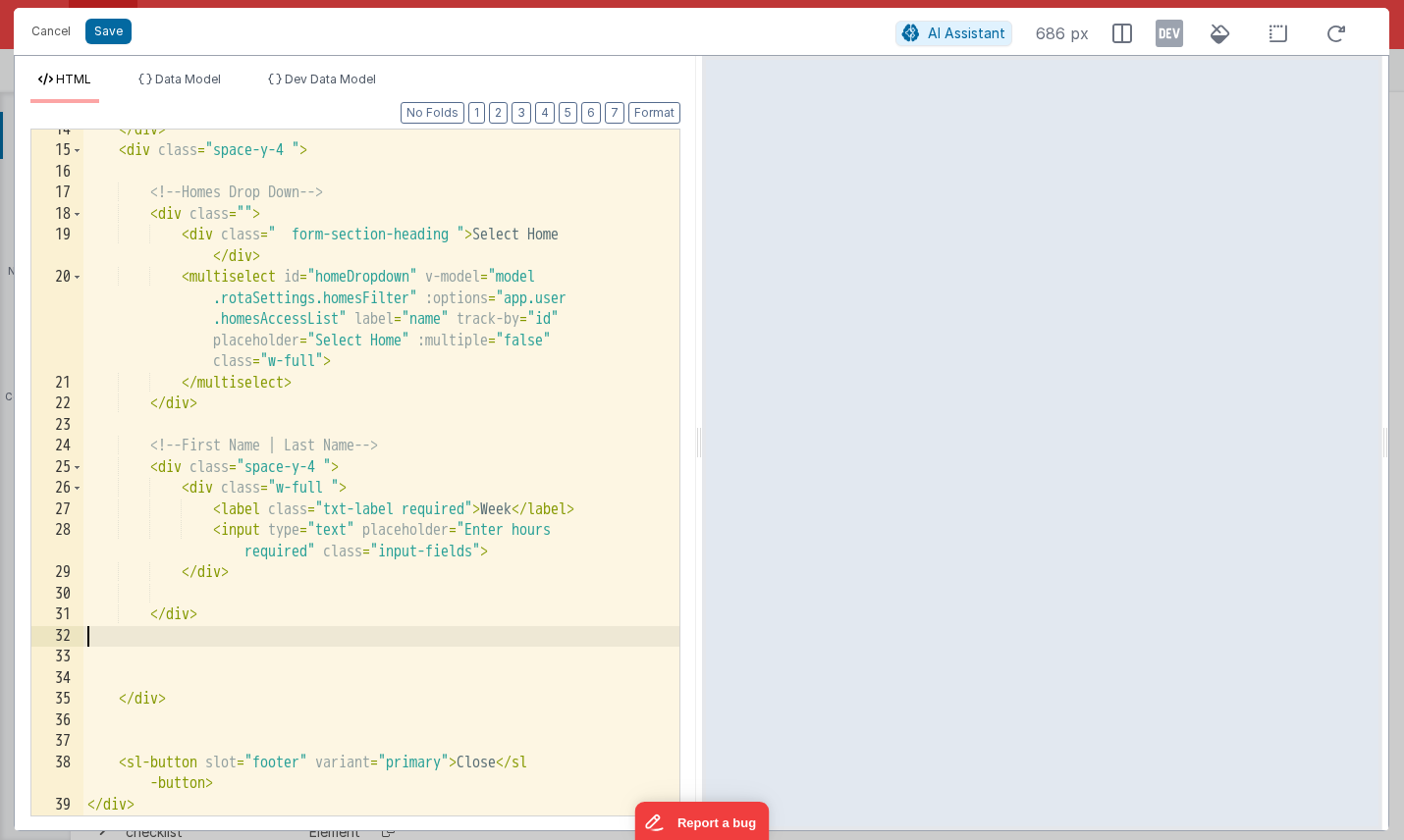 scroll, scrollTop: 347, scrollLeft: 0, axis: vertical 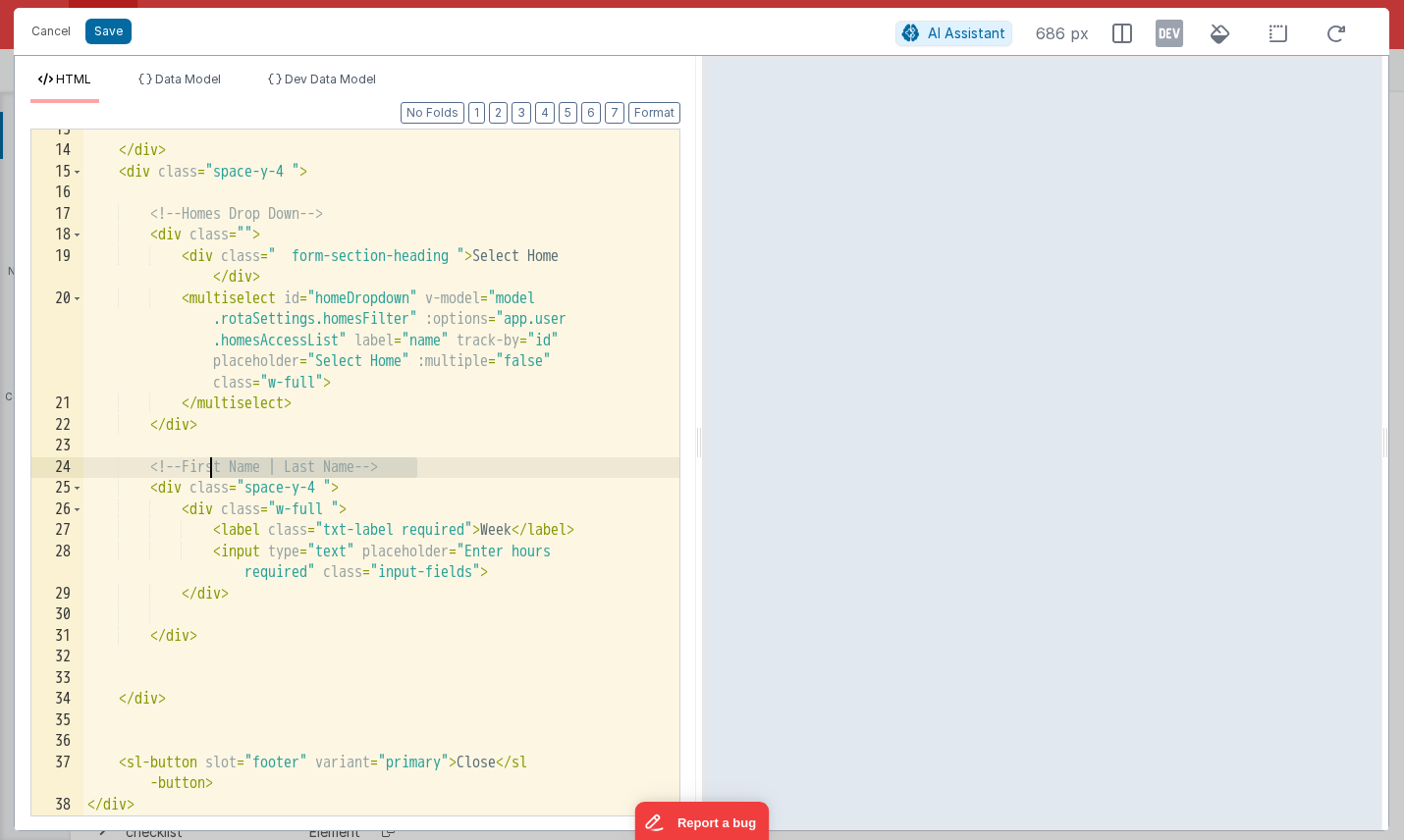 drag, startPoint x: 418, startPoint y: 466, endPoint x: 215, endPoint y: 467, distance: 203.00246 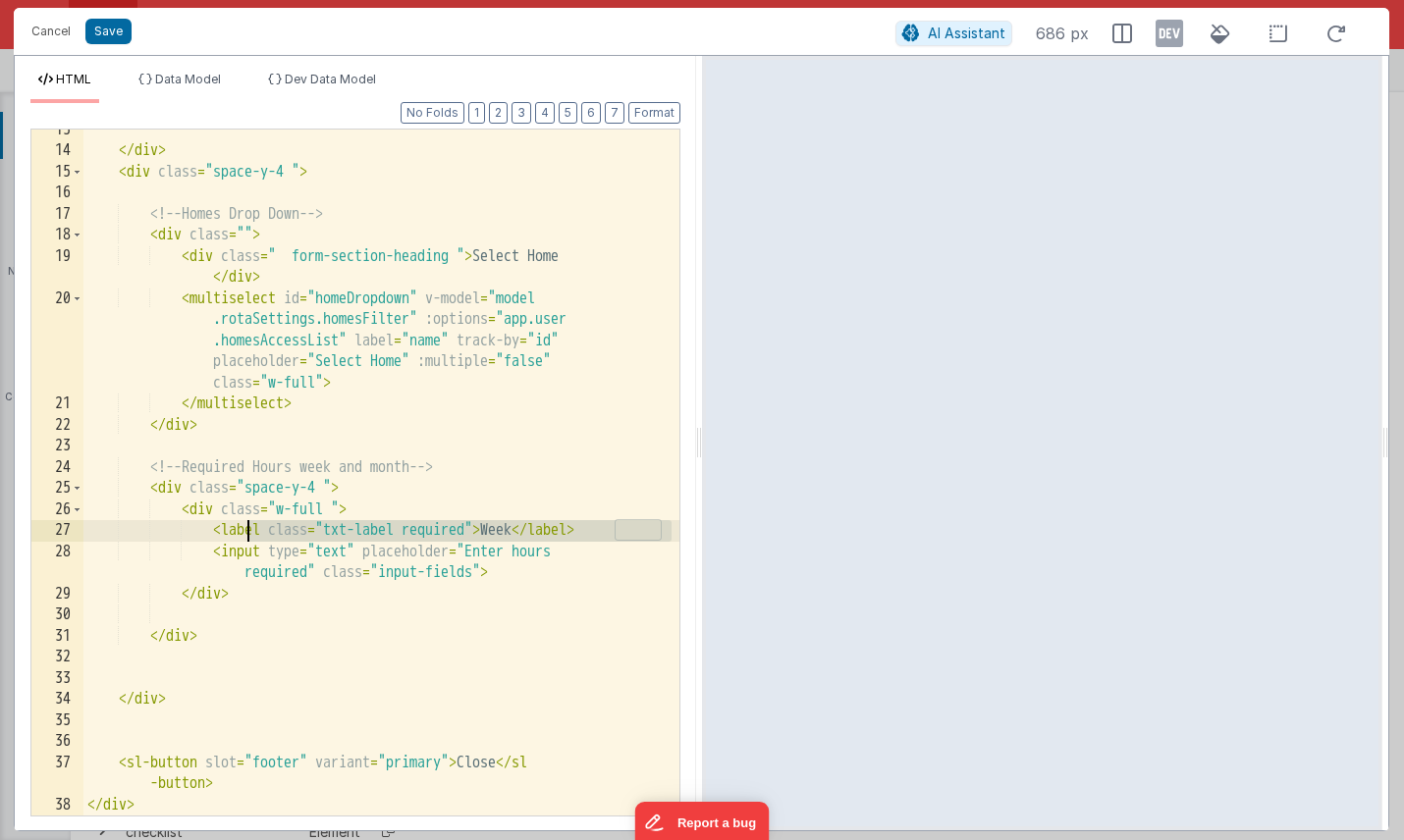 drag, startPoint x: 672, startPoint y: 529, endPoint x: 246, endPoint y: 539, distance: 426.11735 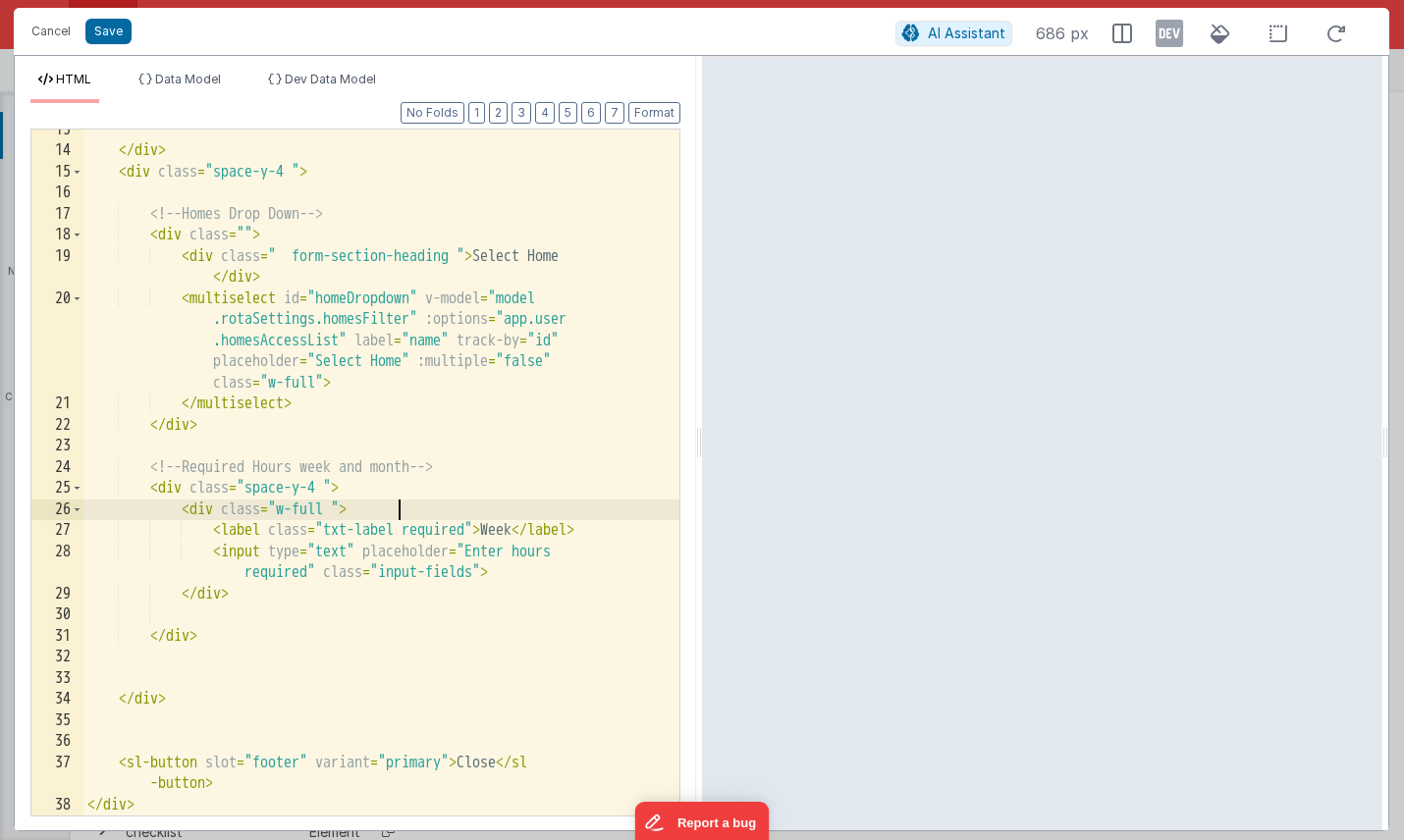 click on "</ div >      < div   class = "space-y-4 " >           <!--  Homes Drop Down  -->           < div   class = "" >                < div   class = "  form-section-heading " > Select Home                  </ div >                < multiselect   id = "homeDropdown"   v-model = "model                  .rotaSettings.homesFilter"   :options = "app.user                  .homesAccessList"   label = "name"   track-by = "id"                    placeholder = "Select Home"   :multiple = "false"                    class = "w-full" >                </ multiselect >           </ div >           <!--  Required Hours week and month  -->           < div   class = "space-y-4 " >                < div   class = "w-full " >                     < label   class = "txt-label required" > Week </ label >                     < input   type = "text"   placeholder = "Enter hours                       required"   class = "input-fields" >" at bounding box center [381, 484] 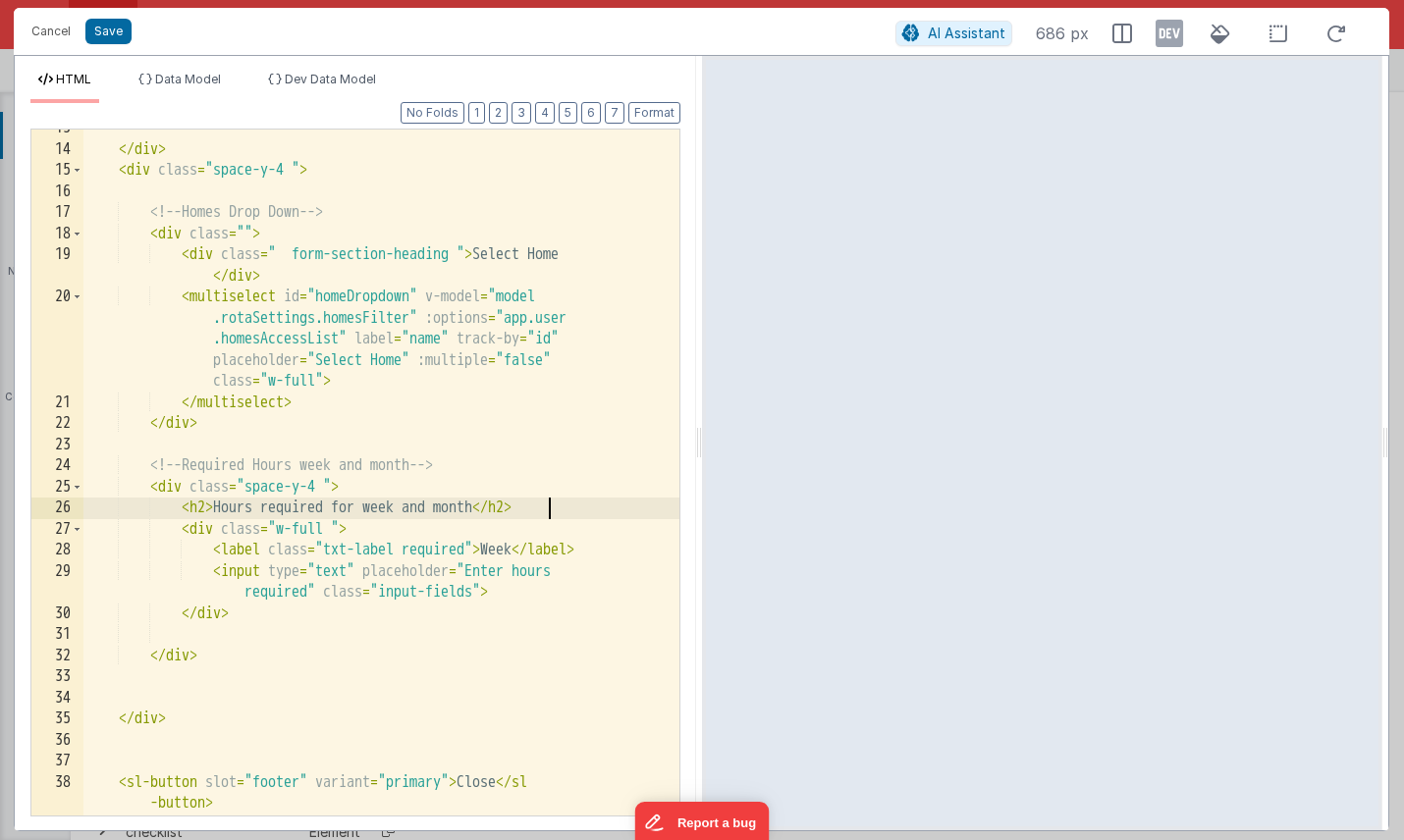 scroll, scrollTop: 349, scrollLeft: 0, axis: vertical 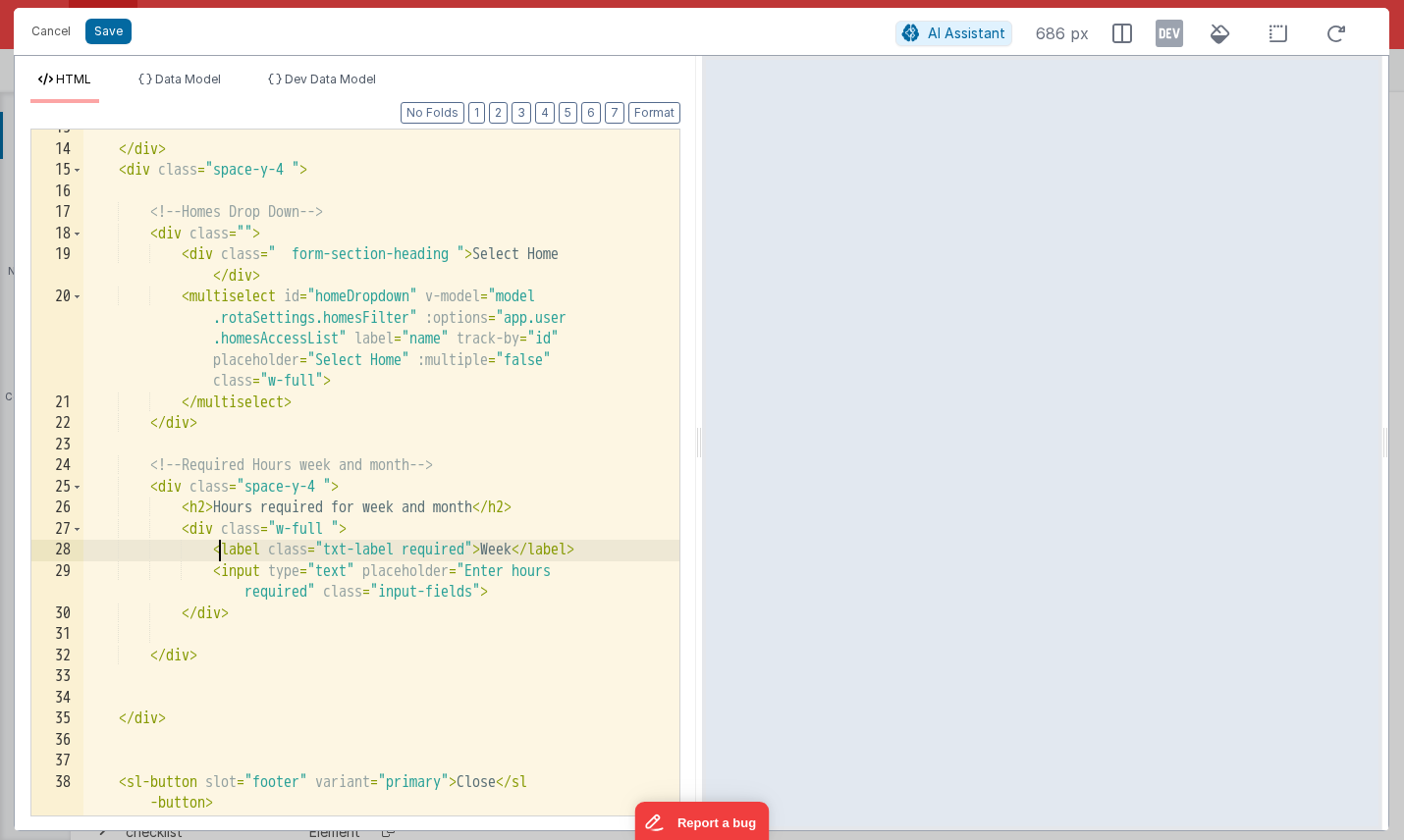 click on "</ div >      < div   class = "space-y-4 " >           <!--  Homes Drop Down  -->           < div   class = "" >                < div   class = "  form-section-heading " > Select Home                  </ div >                < multiselect   id = "homeDropdown"   v-model = "model                  .rotaSettings.homesFilter"   :options = "app.user                  .homesAccessList"   label = "name"   track-by = "id"                    placeholder = "Select Home"   :multiple = "false"                    class = "w-full" >                </ multiselect >           </ div >           <!--  Required Hours week and month  -->           < div   class = "space-y-4 " >                < h2 > Hours required for week and month </ h2 >                < div   class = "w-full " >                     < label   class = "txt-label required" > Week </ label >                     < input   type = "text"   placeholder = "Enter hours  required"   =" at bounding box center (381, 482) 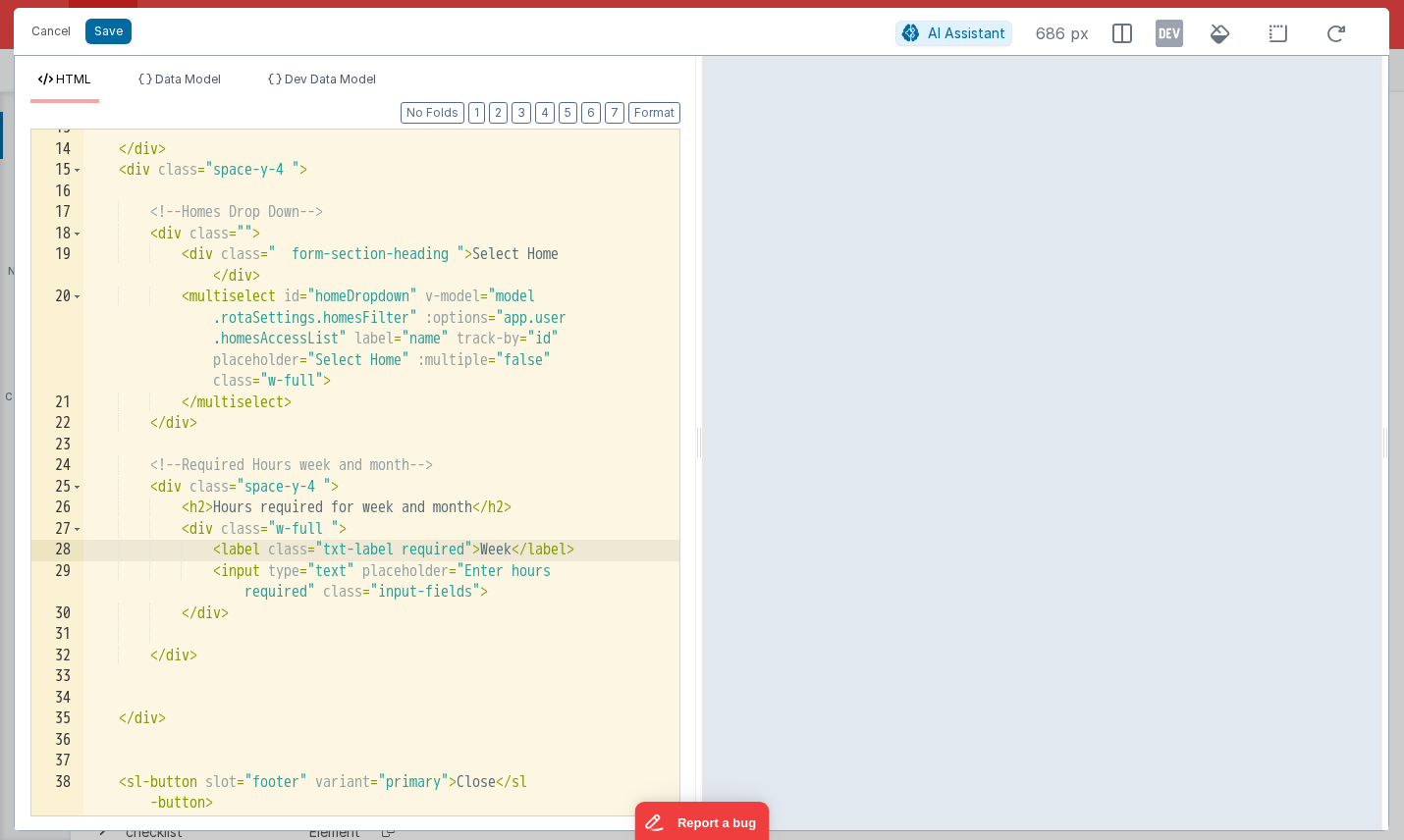 click on "</ div >      < div   class = "space-y-4 " >           <!--  Homes Drop Down  -->           < div   class = "" >                < div   class = "  form-section-heading " > Select Home                  </ div >                < multiselect   id = "homeDropdown"   v-model = "model                  .rotaSettings.homesFilter"   :options = "app.user                  .homesAccessList"   label = "name"   track-by = "id"                    placeholder = "Select Home"   :multiple = "false"                    class = "w-full" >                </ multiselect >           </ div >           <!--  Required Hours week and month  -->           < div   class = "space-y-4 " >                < h2 > Hours required for week and month </ h2 >                < div   class = "w-full " >                     < label   class = "txt-label required" > Week </ label >                     < input   type = "text"   placeholder = "Enter hours  required"   =" at bounding box center [381, 482] 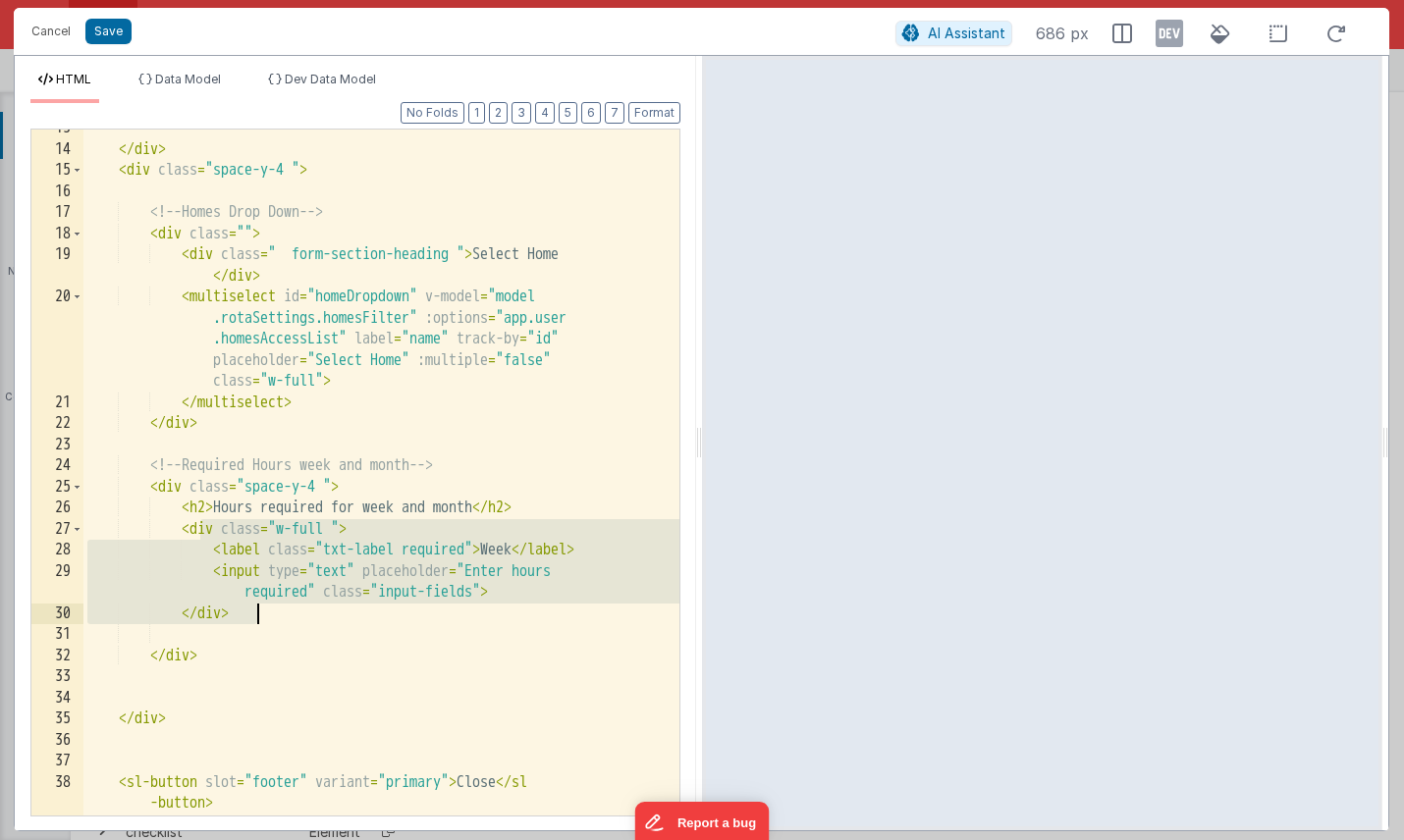 drag, startPoint x: 202, startPoint y: 533, endPoint x: 275, endPoint y: 607, distance: 103.9471 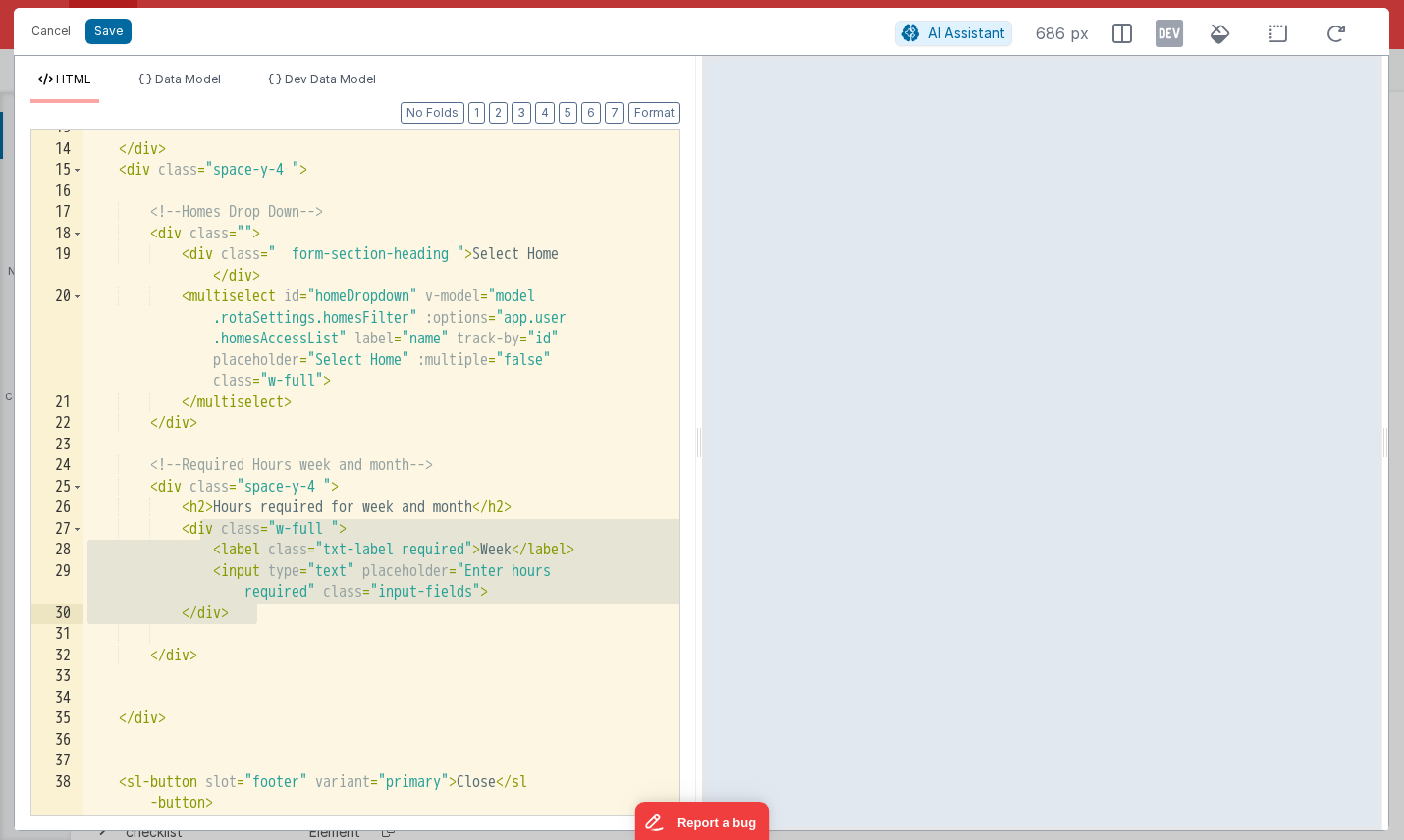 scroll, scrollTop: 285, scrollLeft: 0, axis: vertical 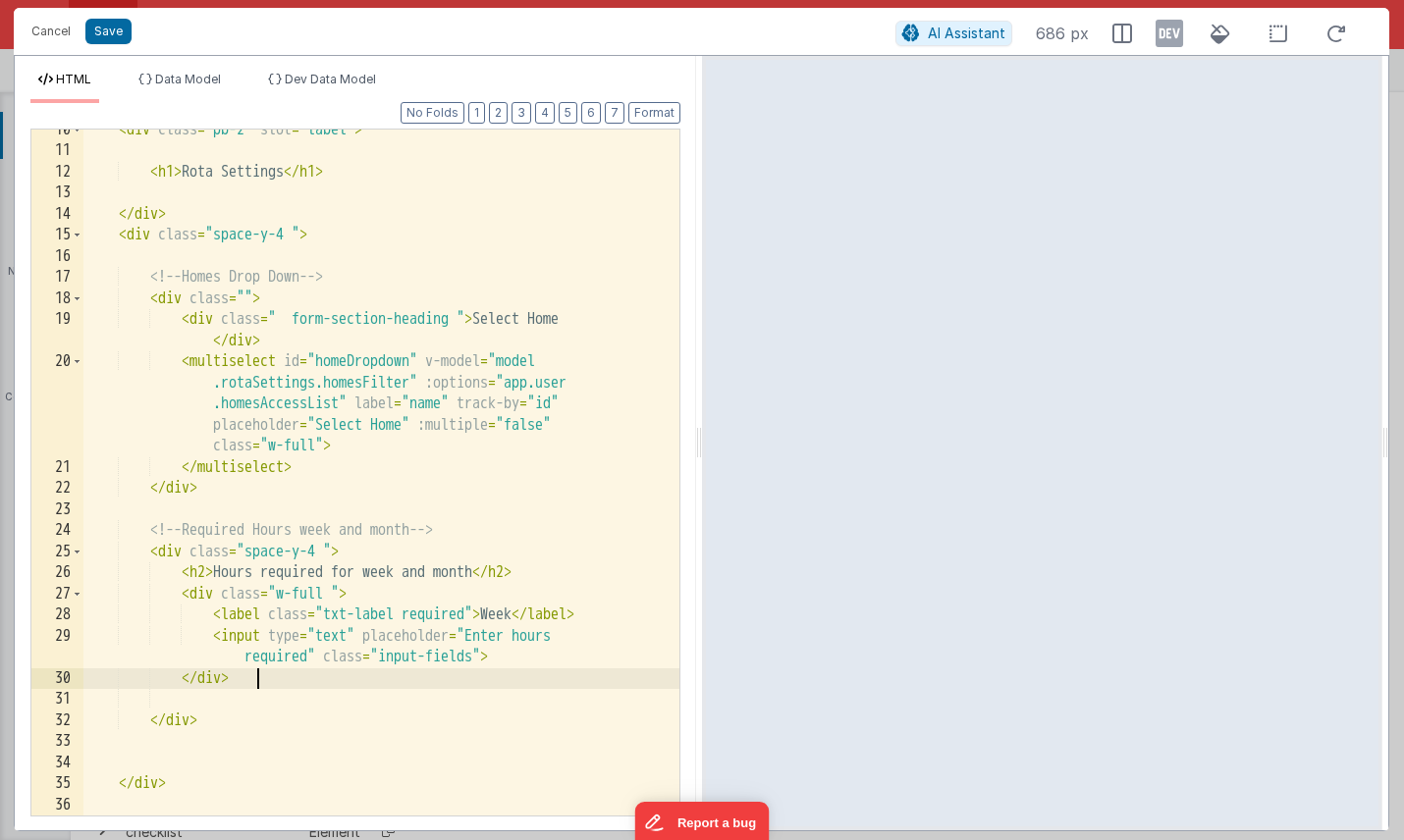 click on "< div   class = "pb-2"   slot = "label" >           < h1 > Rota Settings </ h1 >      </ div >      < div   class = "space-y-4 " >           <!--  Homes Drop Down  -->           < div   class = "" >                < div   class = "  form-section-heading " > Select Home                  </ div >                < multiselect   id = "homeDropdown"   v-model = "model                  .rotaSettings.homesFilter"   :options = "app.user                  .homesAccessList"   label = "name"   track-by = "id"                    placeholder = "Select Home"   :multiple = "false"                    class = "w-full" >                </ multiselect >           </ div >           <!--  Required Hours week and month  -->           < div   class = "space-y-4 " >                < h2 > Hours required for week and month </ h2 >                < div   class = "w-full " >                     < label   class = "txt-label required" > Week </ label > <" at bounding box center [381, 484] 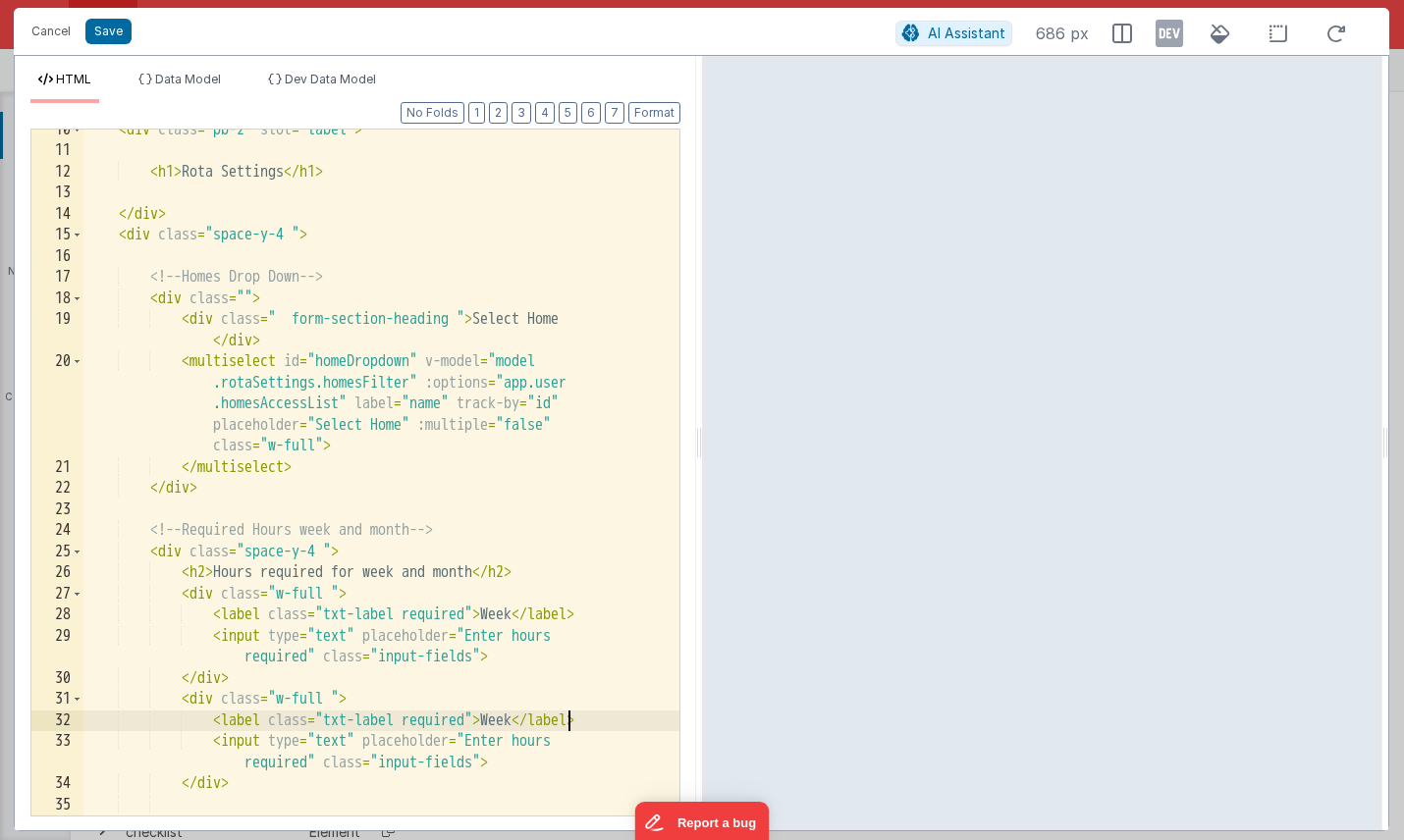 click on "< div   class = "pb-2"   slot = "label" >           < h1 > Rota Settings </ h1 >      </ div >      < div   class = "space-y-4 " >           <!--  Homes Drop Down  -->           < div   class = "" >                < div   class = "  form-section-heading " > Select Home                  </ div >                < multiselect   id = "homeDropdown"   v-model = "model                  .rotaSettings.homesFilter"   :options = "app.user                  .homesAccessList"   label = "name"   track-by = "id"                    placeholder = "Select Home"   :multiple = "false"                    class = "w-full" >                </ multiselect >           </ div >           <!--  Required Hours week and month  -->           < div   class = "space-y-4 " >                < h2 > Hours required for week and month </ h2 >                < div   class = "w-full " >                     < label   class = "txt-label required" > Week </ label > <" at bounding box center [381, 484] 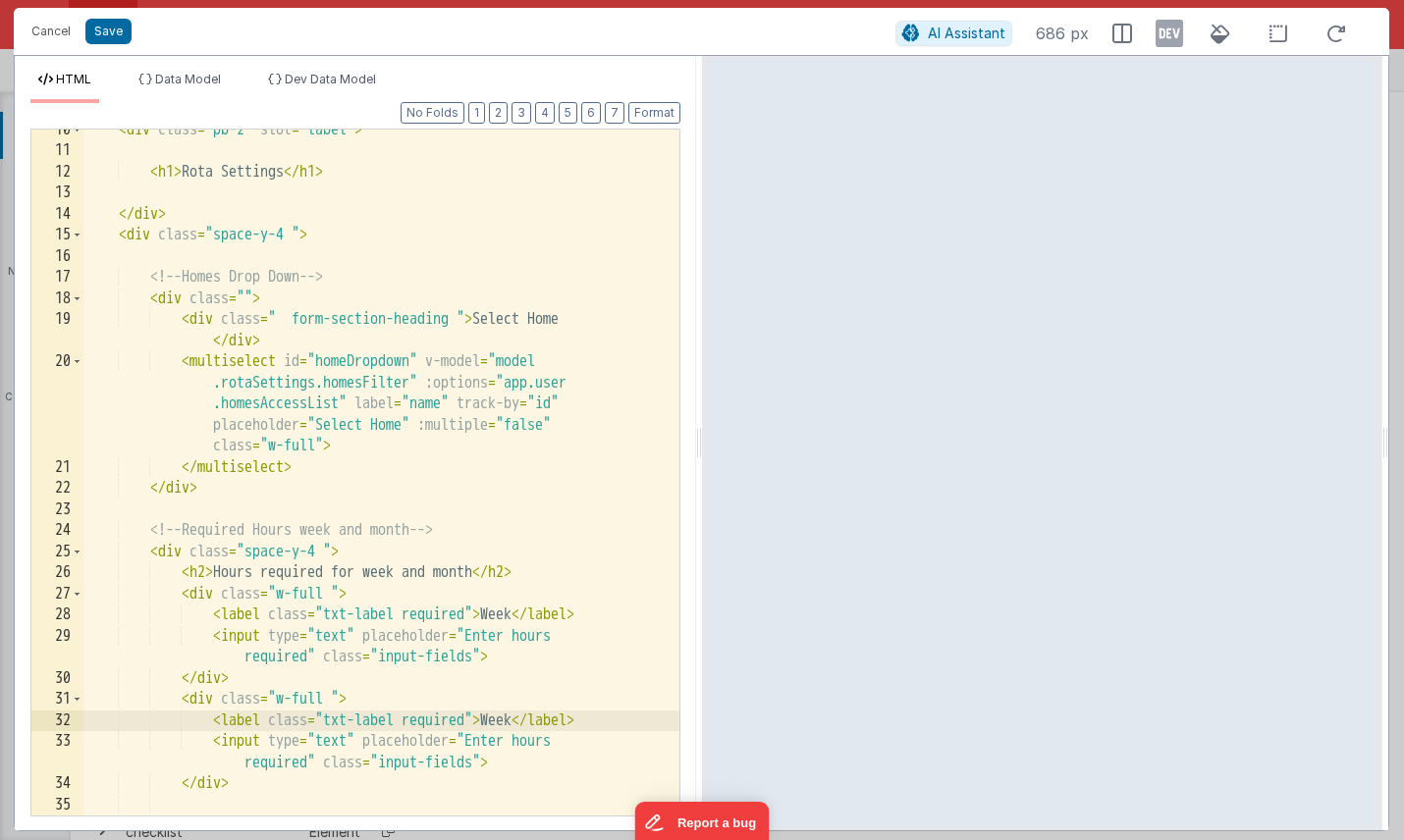 click on "< div   class = "pb-2"   slot = "label" >           < h1 > Rota Settings </ h1 >      </ div >      < div   class = "space-y-4 " >           <!--  Homes Drop Down  -->           < div   class = "" >                < div   class = "  form-section-heading " > Select Home                  </ div >                < multiselect   id = "homeDropdown"   v-model = "model                  .rotaSettings.homesFilter"   :options = "app.user                  .homesAccessList"   label = "name"   track-by = "id"                    placeholder = "Select Home"   :multiple = "false"                    class = "w-full" >                </ multiselect >           </ div >           <!--  Required Hours week and month  -->           < div   class = "space-y-4 " >                < h2 > Hours required for week and month </ h2 >                < div   class = "w-full " >                     < label   class = "txt-label required" > Week </ label > <" at bounding box center [381, 484] 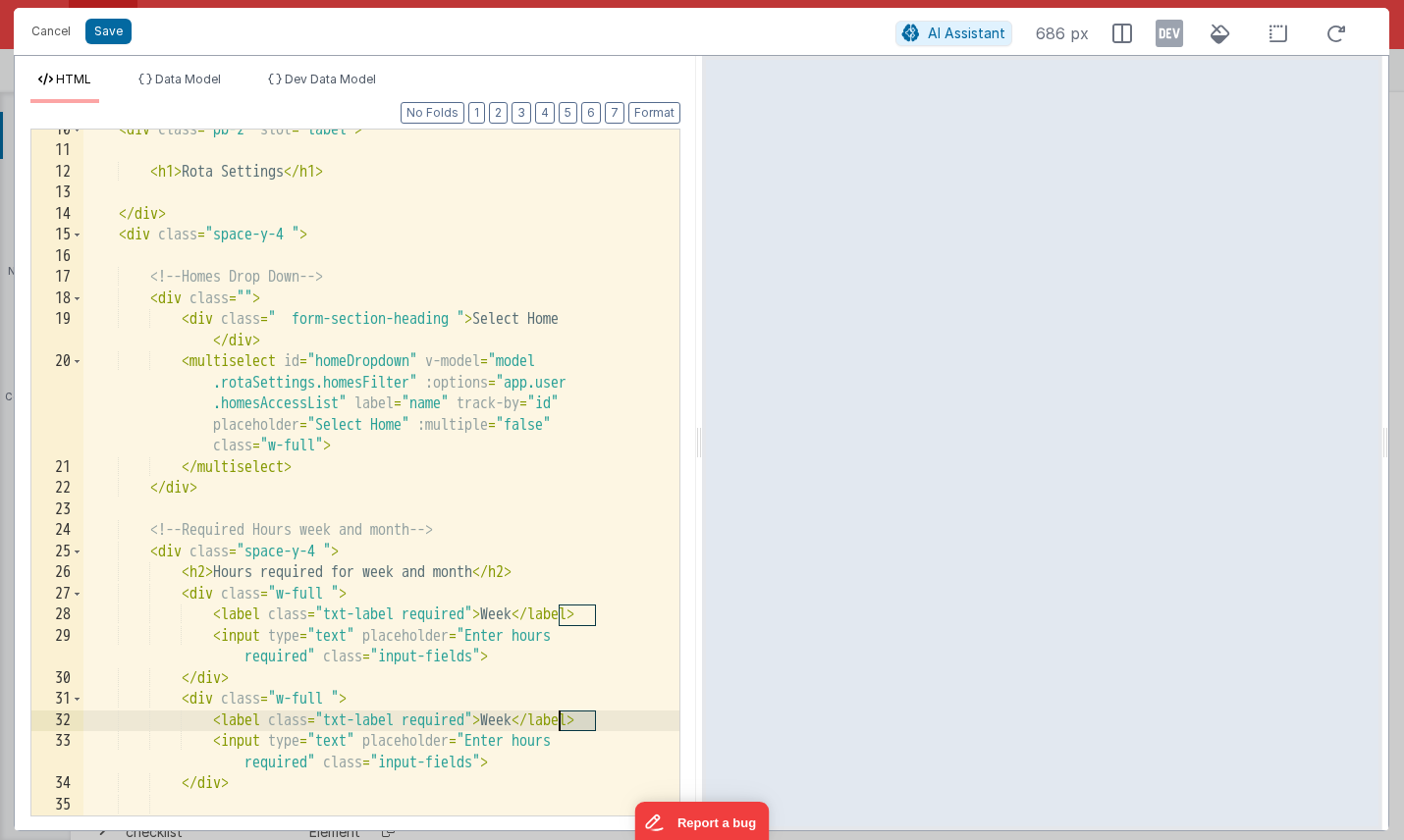 click on "< div   class = "pb-2"   slot = "label" >           < h1 > Rota Settings </ h1 >      </ div >      < div   class = "space-y-4 " >           <!--  Homes Drop Down  -->           < div   class = "" >                < div   class = "  form-section-heading " > Select Home                  </ div >                < multiselect   id = "homeDropdown"   v-model = "model                  .rotaSettings.homesFilter"   :options = "app.user                  .homesAccessList"   label = "name"   track-by = "id"                    placeholder = "Select Home"   :multiple = "false"                    class = "w-full" >                </ multiselect >           </ div >           <!--  Required Hours week and month  -->           < div   class = "space-y-4 " >                < h2 > Hours required for week and month </ h2 >                < div   class = "w-full " >                     < label   class = "txt-label required" > Week </ label > <" at bounding box center (381, 484) 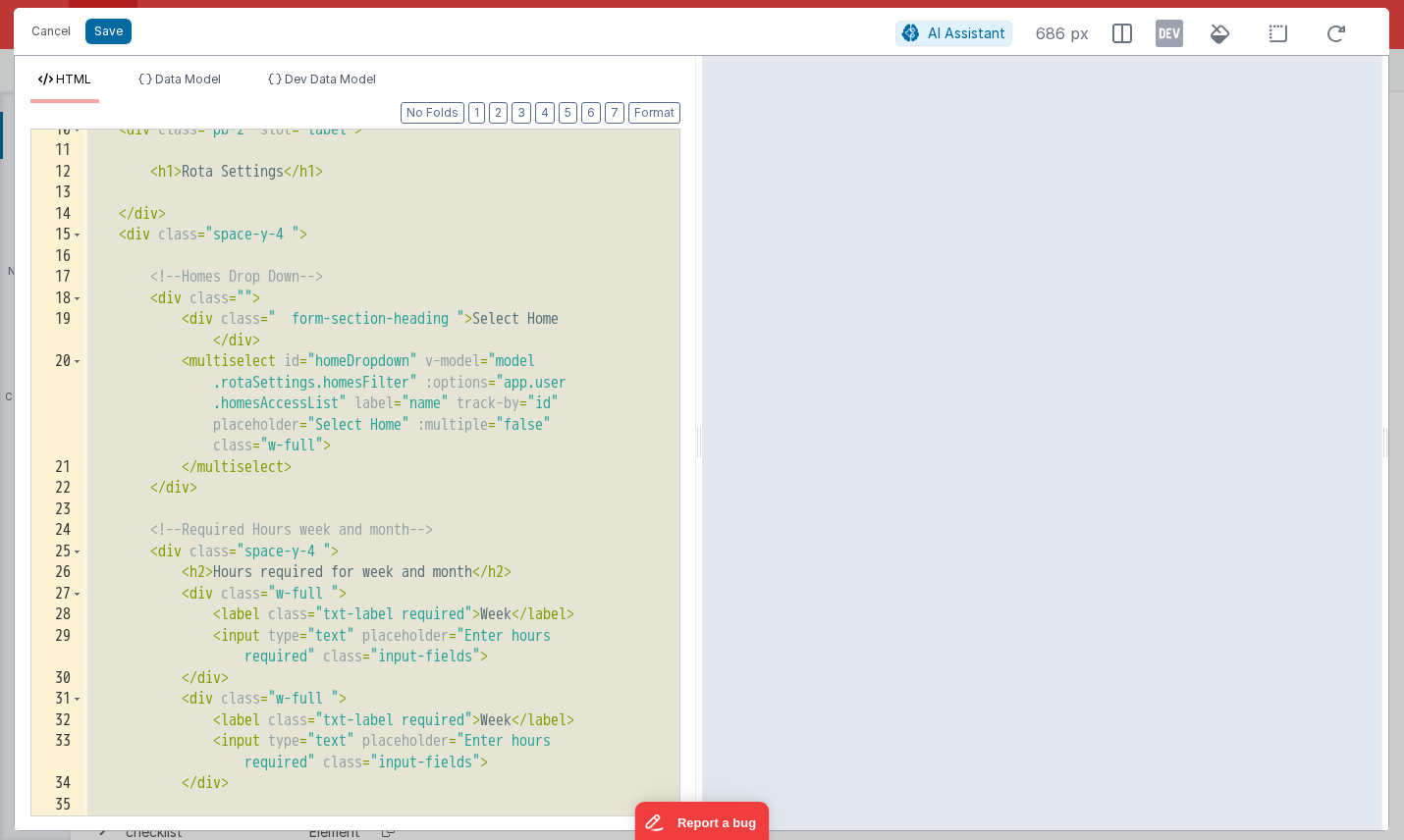 click on "< div   class = "pb-2"   slot = "label" >           < h1 > Rota Settings </ h1 >      </ div >      < div   class = "space-y-4 " >           <!--  Homes Drop Down  -->           < div   class = "" >                < div   class = "  form-section-heading " > Select Home                  </ div >                < multiselect   id = "homeDropdown"   v-model = "model                  .rotaSettings.homesFilter"   :options = "app.user                  .homesAccessList"   label = "name"   track-by = "id"                    placeholder = "Select Home"   :multiple = "false"                    class = "w-full" >                </ multiselect >           </ div >           <!--  Required Hours week and month  -->           < div   class = "space-y-4 " >                < h2 > Hours required for week and month </ h2 >                < div   class = "w-full " >                     < label   class = "txt-label required" > Week </ label > <" at bounding box center [381, 484] 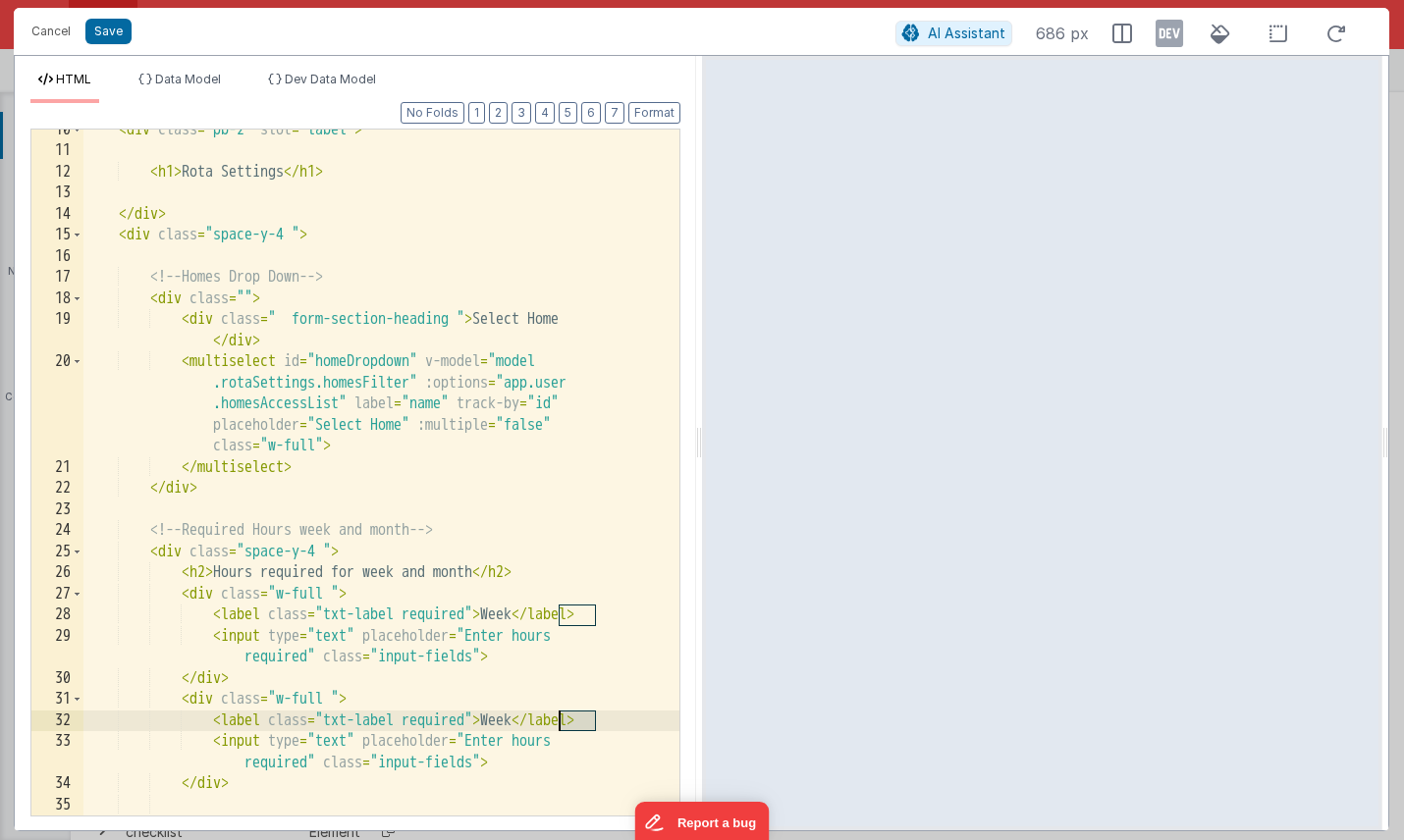drag, startPoint x: 596, startPoint y: 719, endPoint x: 557, endPoint y: 719, distance: 39 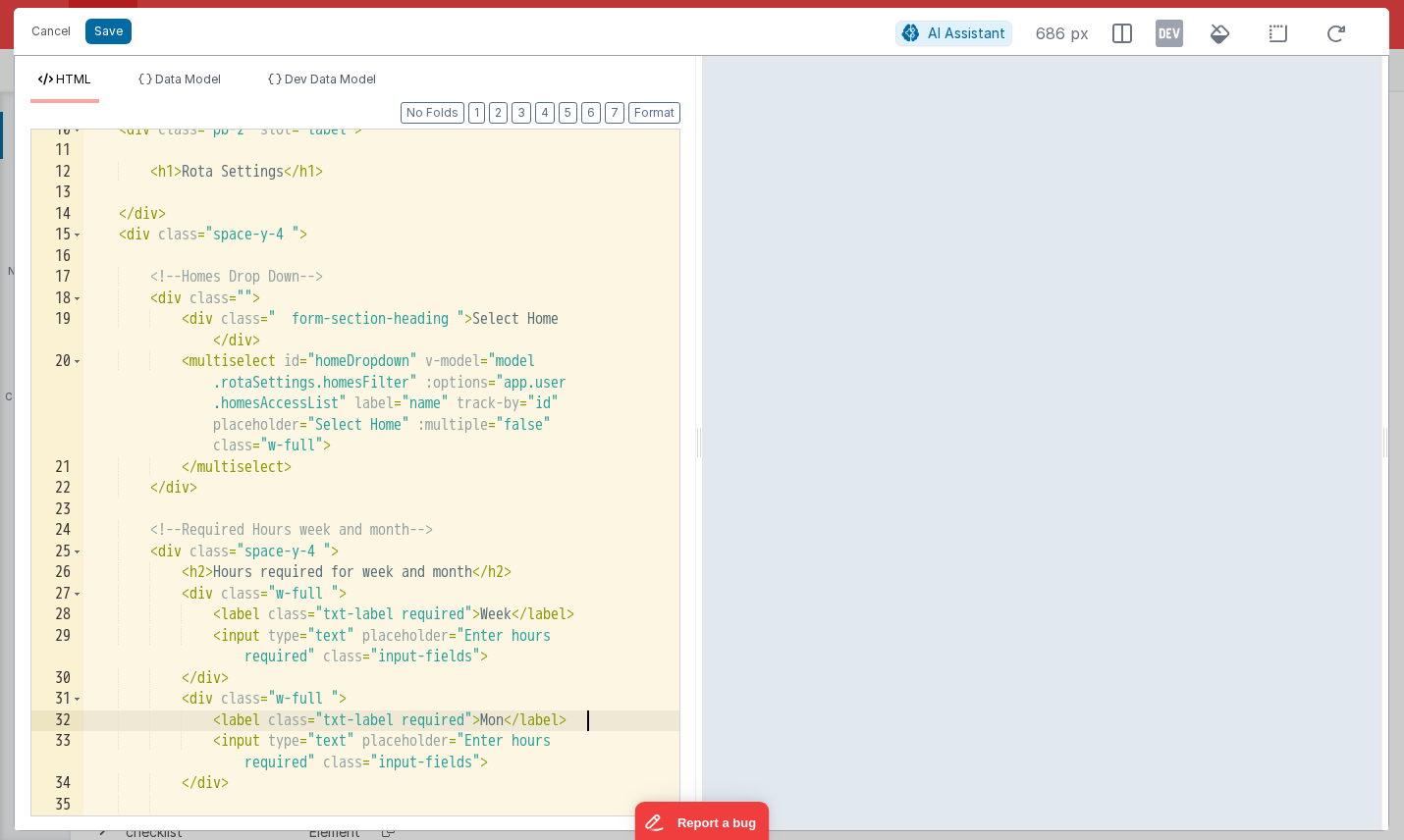 type 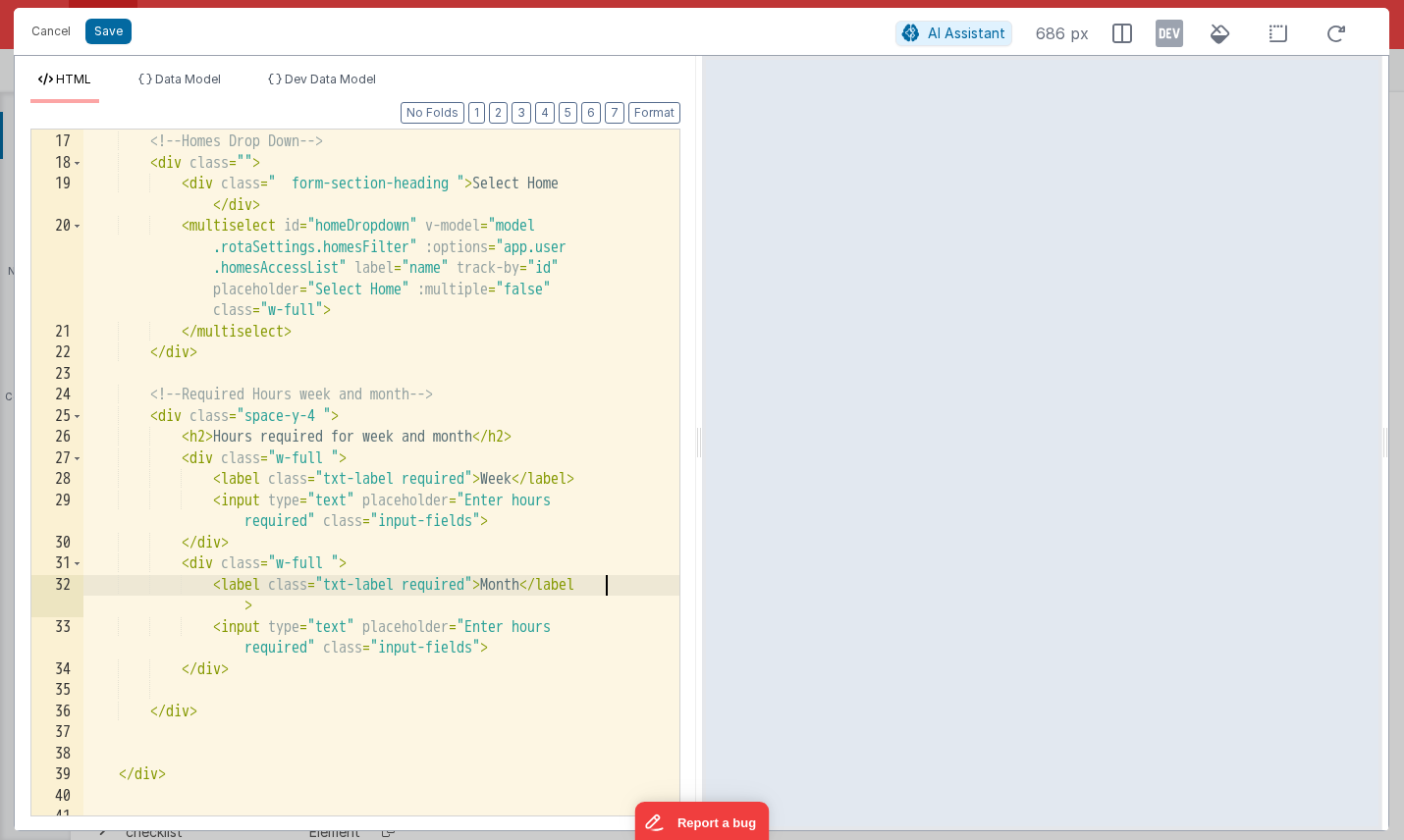 scroll, scrollTop: 455, scrollLeft: 0, axis: vertical 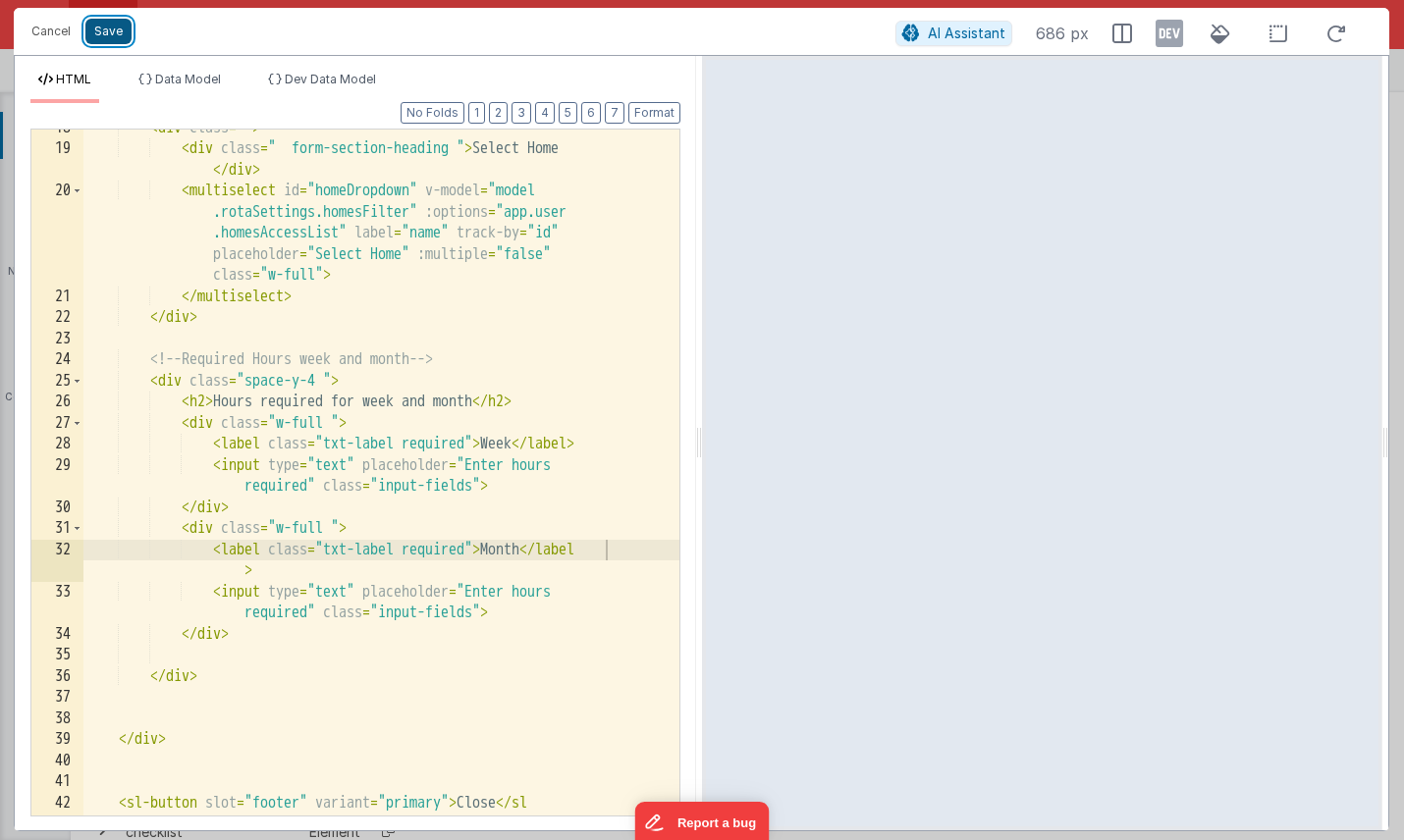 click on "Save" at bounding box center [108, 31] 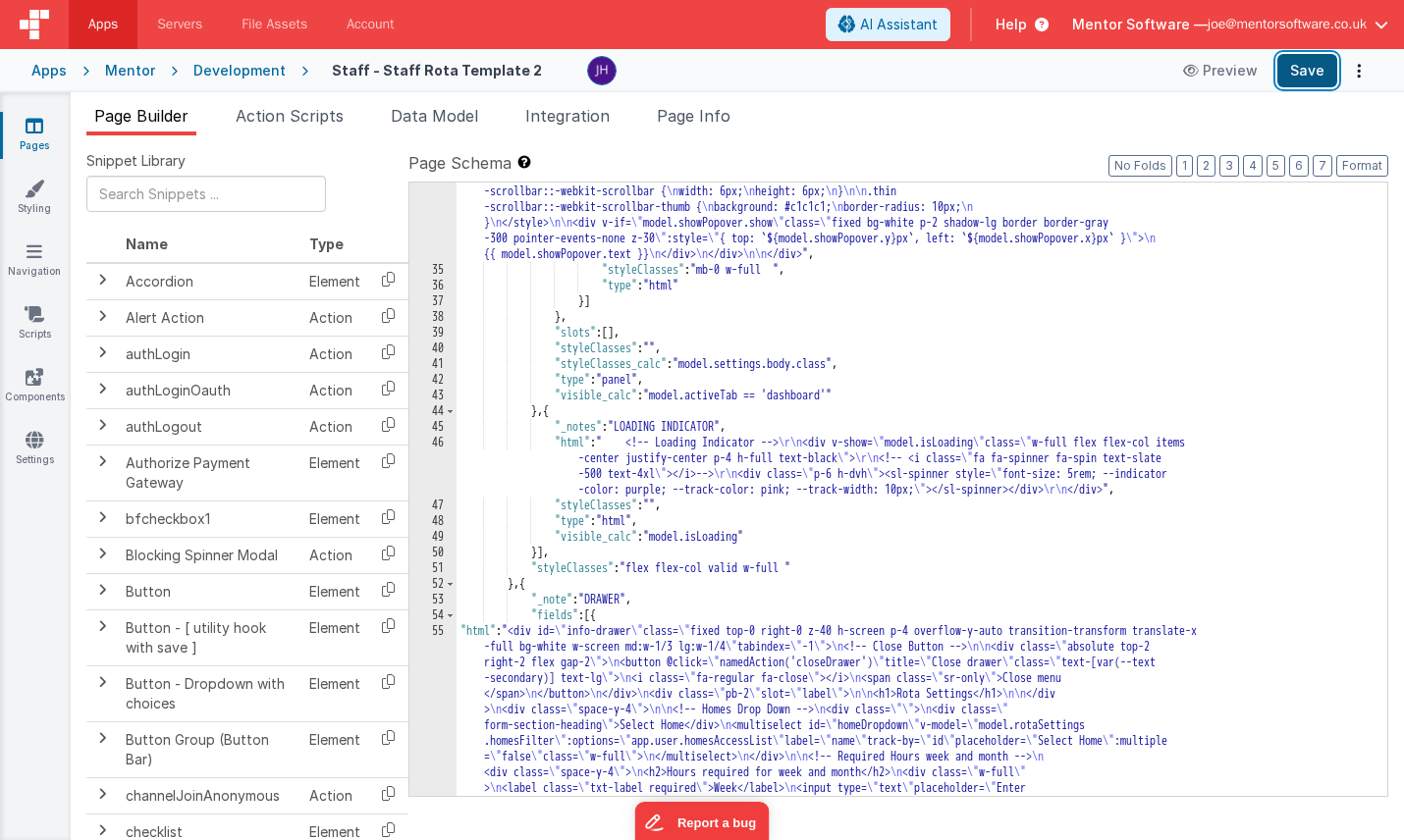 click on "Save" at bounding box center [1307, 71] 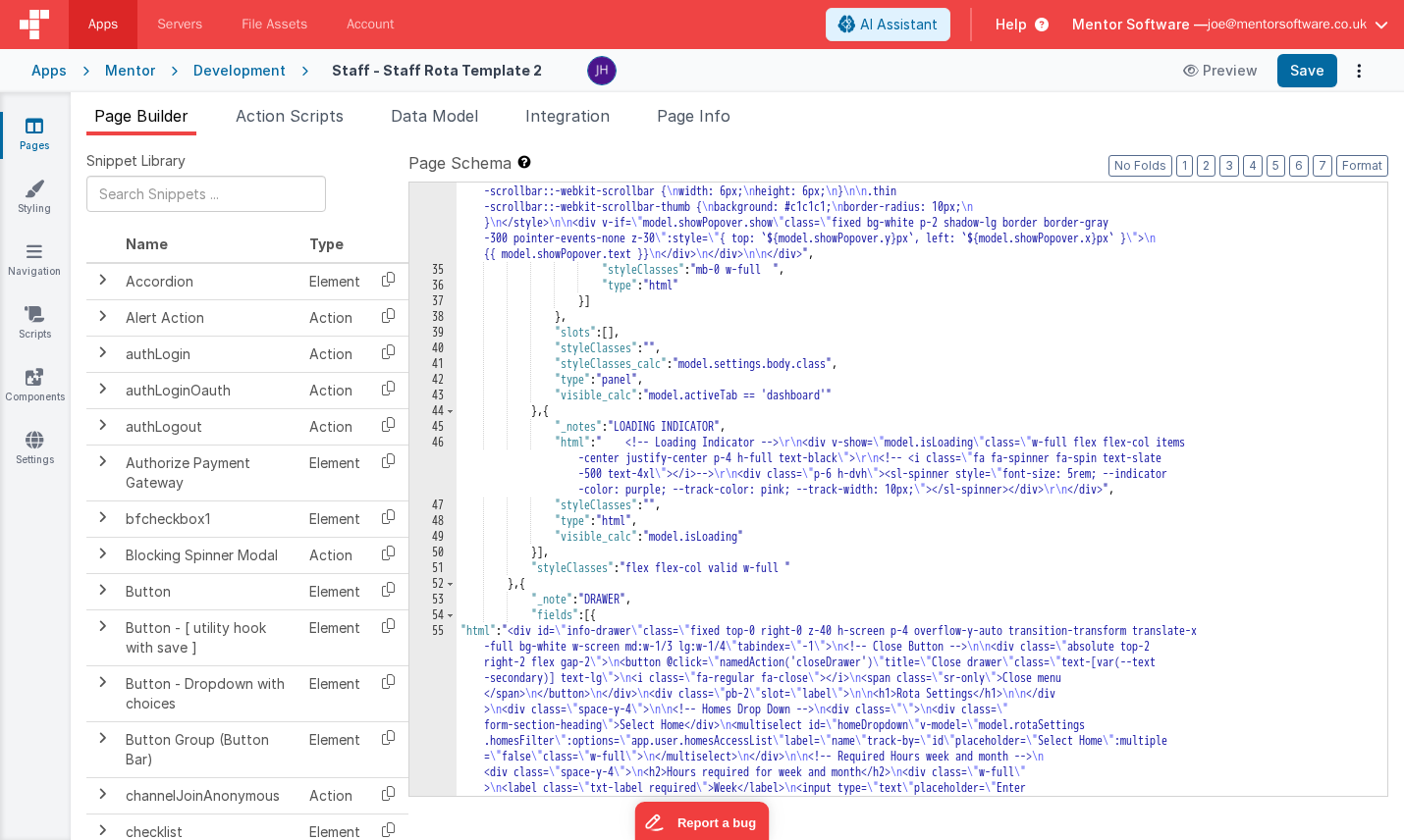 click on ""html" :  "<div class= \" space-y-4 \"  style= \" height: calc(100dvh - 228px); \" > \n     <!--Alert --> \n     <div v-if= \" false \"  class= \"  px      -2 sm:!px-0 \" > \n         <bfcomp class= \" w-full   \"  name= \" placeholderAlert \"  :modelSource= \" {title:'',message:'Select home,       and drag shift  to each staff member and day to assign shifts.', role:'info'} \" ></bfcomp> \n     </div> \n\n     <!--Summary      --> \n\n\n\n     <div class= \" xl:w-1/2 text-pri  flex gap-4 \" > \n\n         <!-- Week Summary card --> \n         <div class= \" =       flex-1 min-w-[280px] card  text-sm \" > \n             <h3 class= \" mb-1 text-base text-center font-semibold mb-2 \" >Week Summary      </h3> \n\n             <div class= \" flex justify-between items-center mb-2 \" > \n                 <div class= \" flex-1 text-center \"      > \n                     <strong>Pay:</strong><br> \n                     £<span id= \" week-pay \" >0.00</span> \n                       \n >" at bounding box center [922, 50] 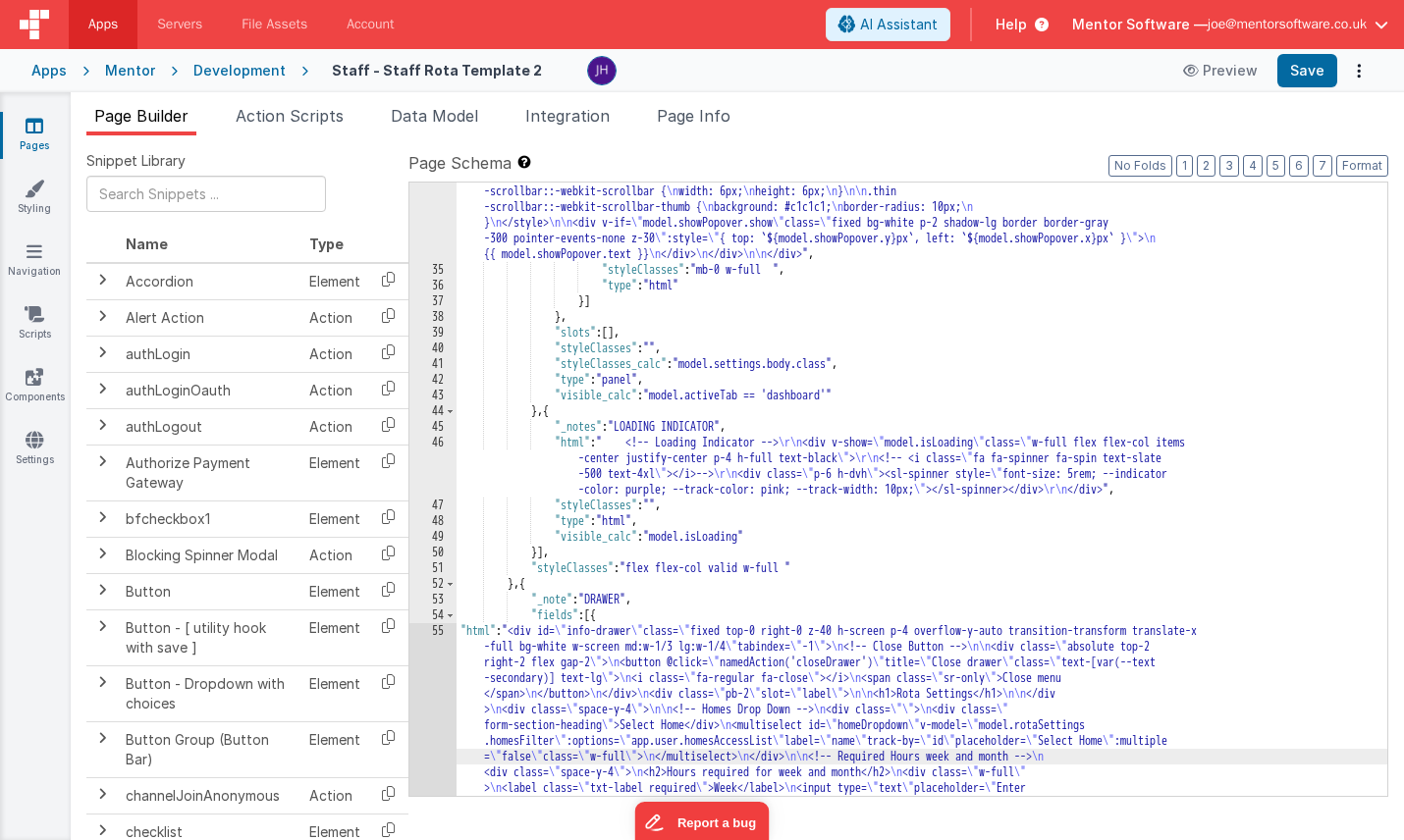 click on "55" at bounding box center [433, 741] 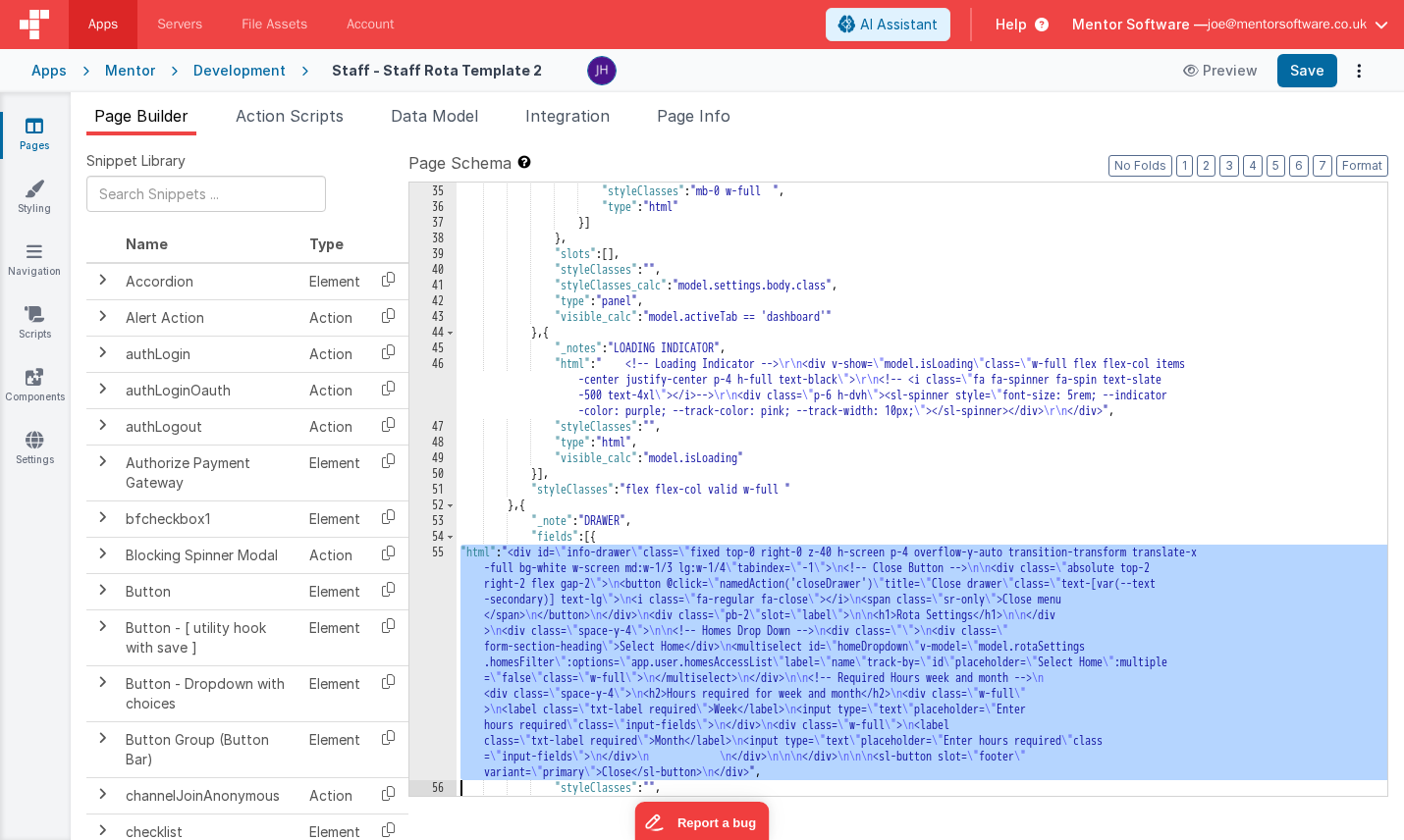 click on "55" at bounding box center (433, 662) 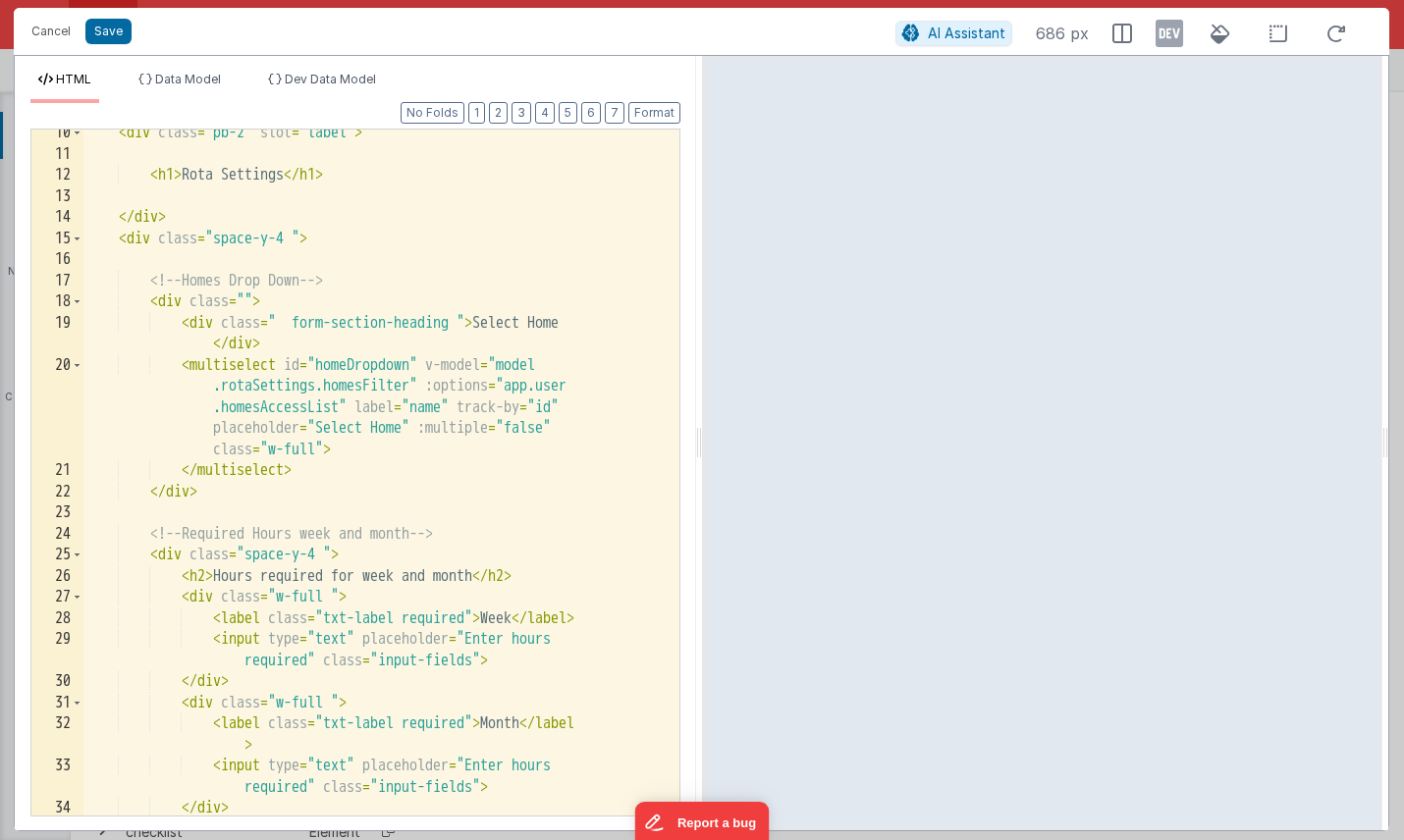 scroll, scrollTop: 284, scrollLeft: 0, axis: vertical 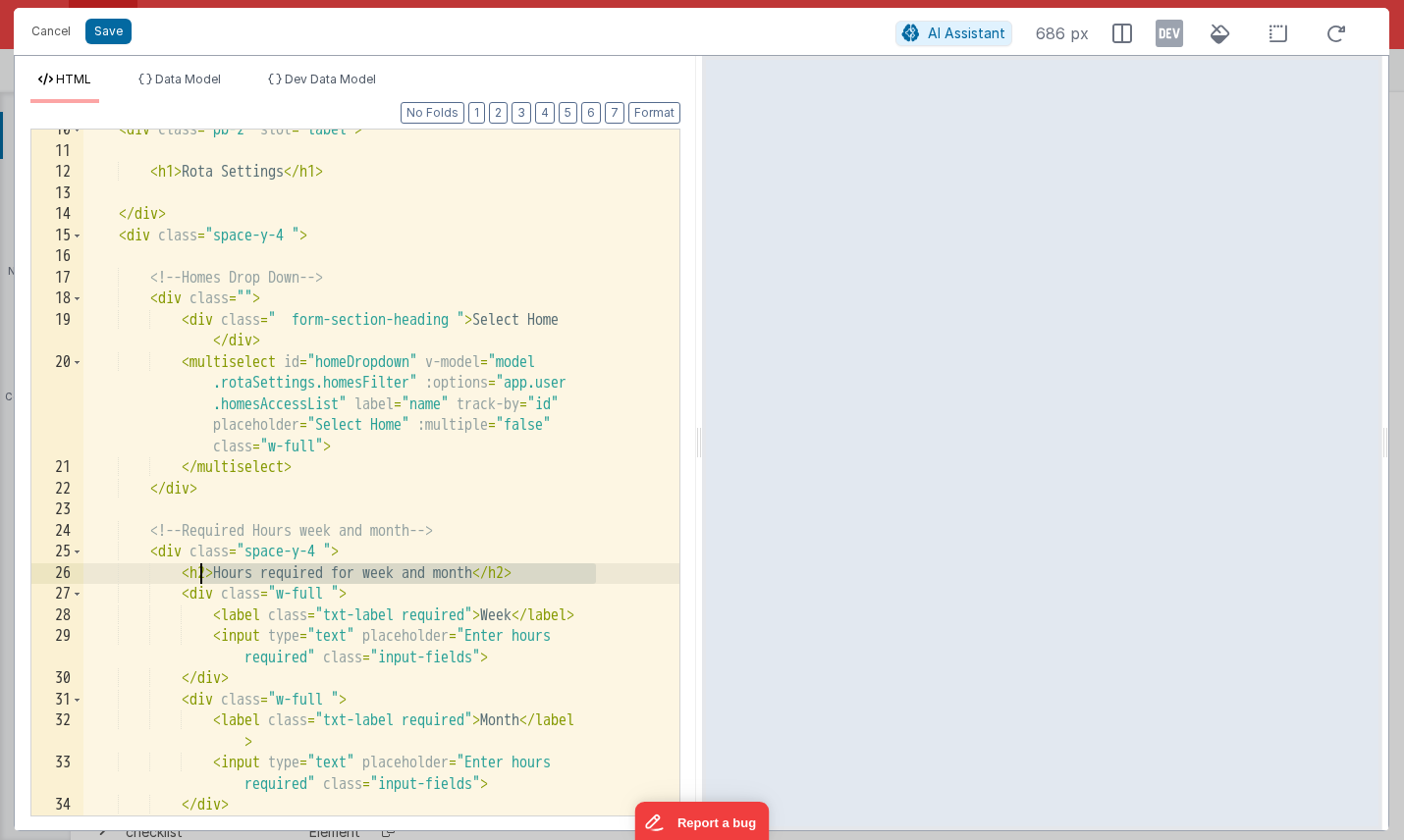 drag, startPoint x: 599, startPoint y: 575, endPoint x: 205, endPoint y: 573, distance: 394.00508 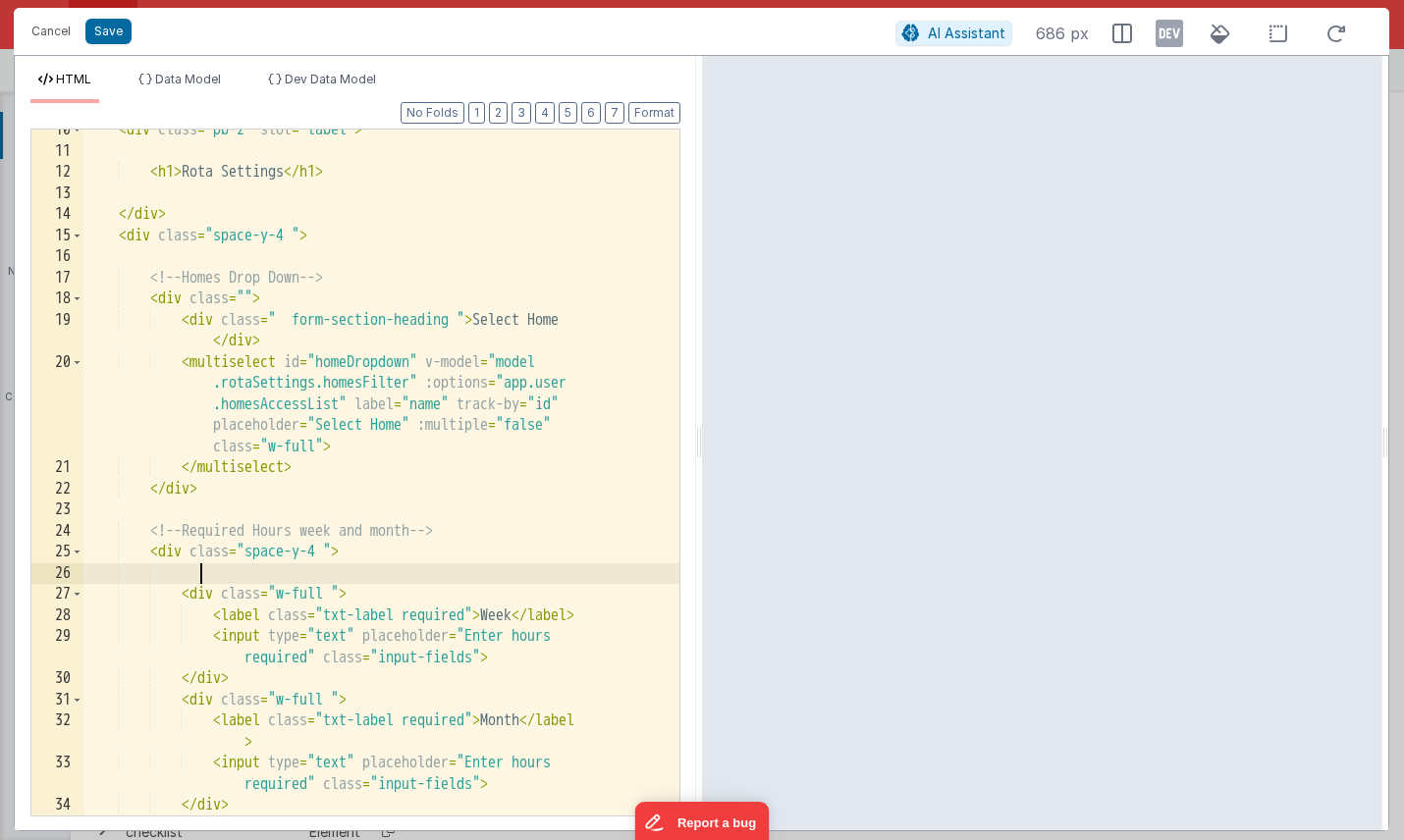 click on "< div   class = "pb-2"   slot = "label" >           < h1 > Rota Settings </ h1 >      </ div >      < div   class = "space-y-4 " >           <!--  Homes Drop Down  -->           < div   class = "" >                < div   class = "  form-section-heading " > Select Home                  </ div >                < multiselect   id = "homeDropdown"   v-model = "model                  .rotaSettings.homesFilter"   :options = "app.user                  .homesAccessList"   label = "name"   track-by = "id"                    placeholder = "Select Home"   :multiple = "false"                    class = "w-full" >                </ multiselect >           </ div >           <!--  Required Hours week and month  -->           < div   class = "space-y-4 " >                               < div   class = "w-full " >                     < label   class = "txt-label required" > Week </ label >                     < input   type = "text"   =   =" at bounding box center [381, 484] 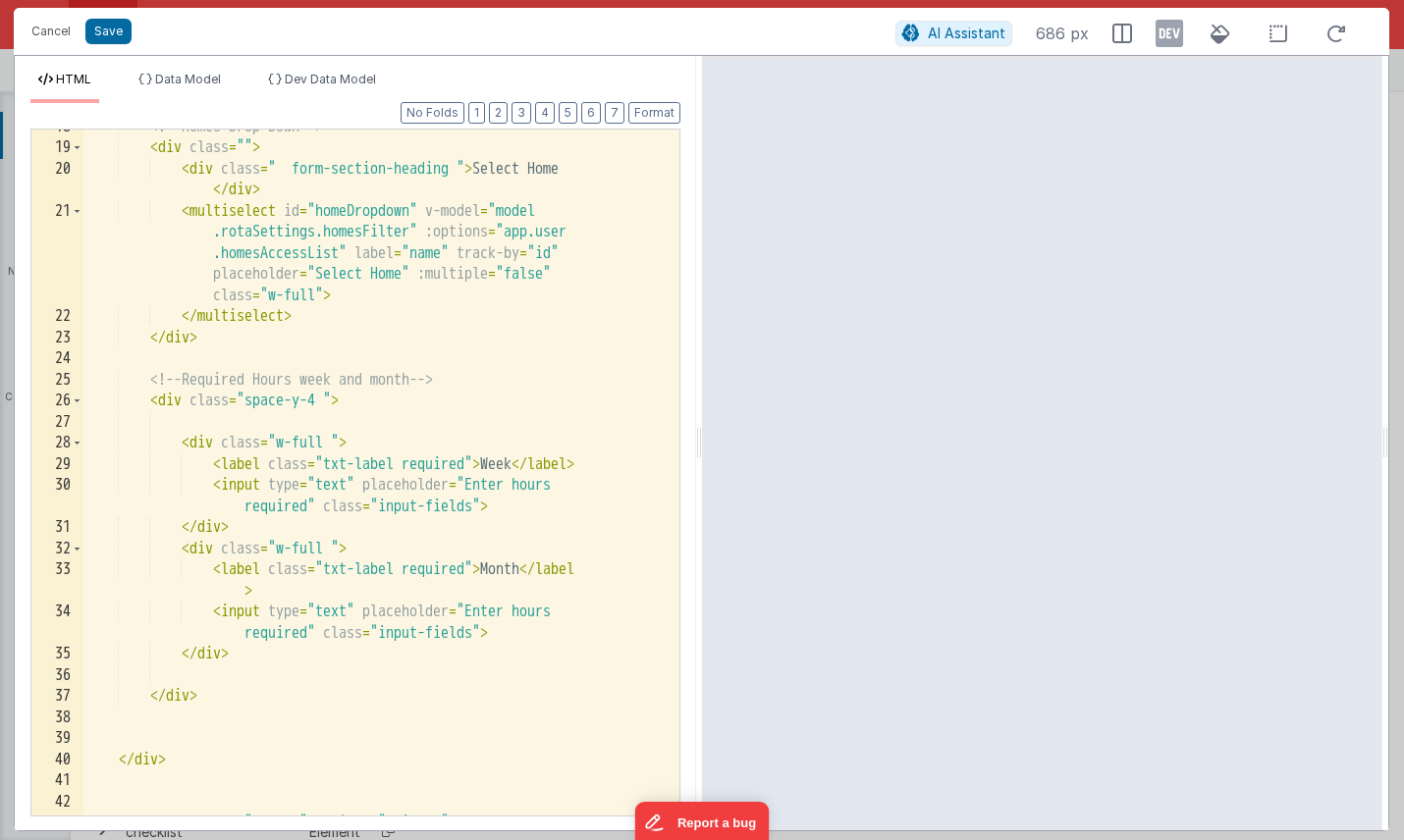 scroll, scrollTop: 442, scrollLeft: 0, axis: vertical 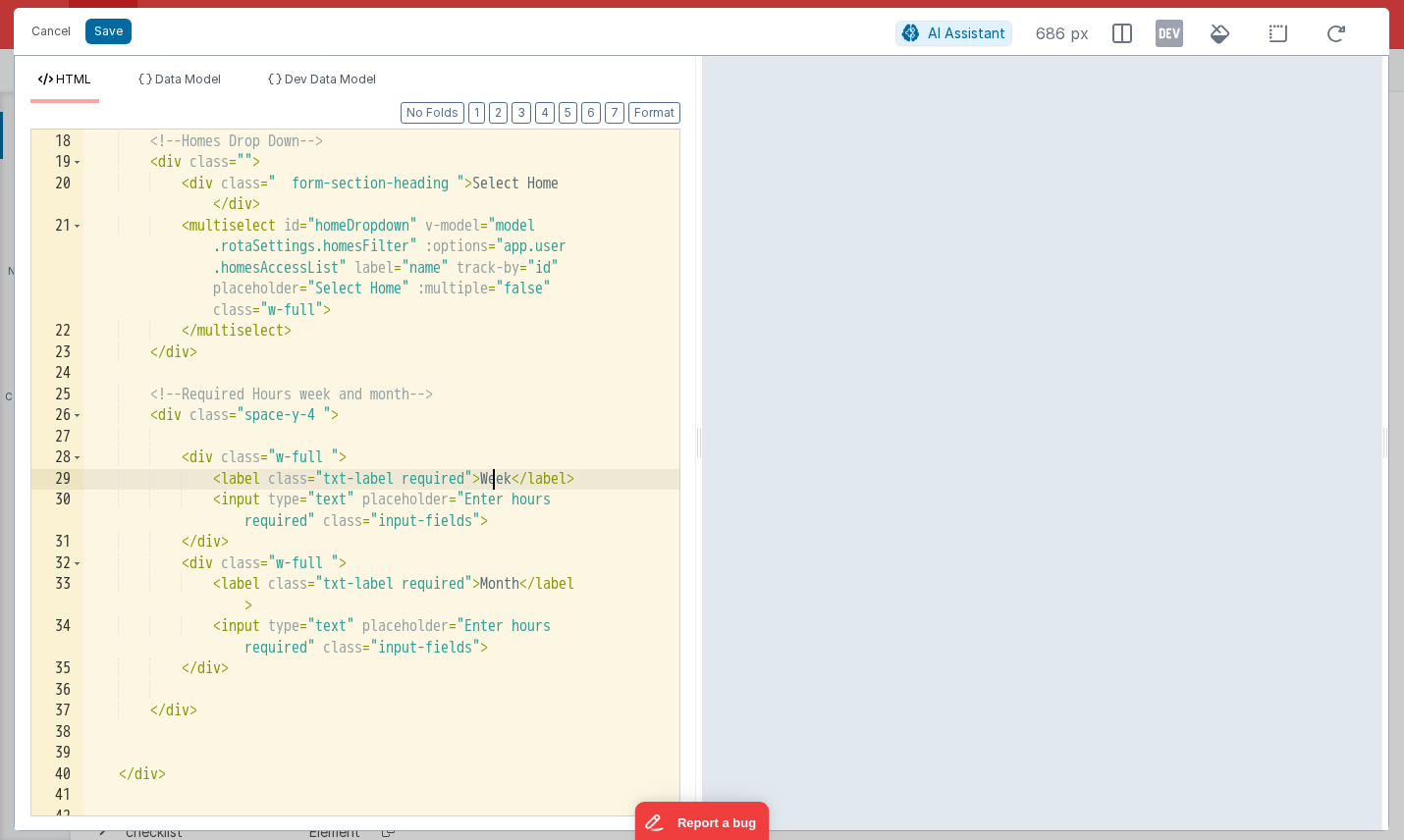 click on "<!--  Homes Drop Down  -->           < div   class = "" >                < div   class = "  form-section-heading " > Select Home                  </ div >                < multiselect   id = "homeDropdown"   v-model = "model                  .rotaSettings.homesFilter"   :options = "app.user                  .homesAccessList"   label = "name"   track-by = "id"                    placeholder = "Select Home"   :multiple = "false"                    class = "w-full" >                </ multiselect >           </ div >           <!--  Required Hours week and month  -->           < div   class = "space-y-4 " >                               < div   class = "w-full " >                     < label   class = "txt-label required" > Week </ label >                     < input   type = "text"   placeholder = "Enter hours                       required"   class = "input-fields" >                </ div >           <" at bounding box center [381, 474] 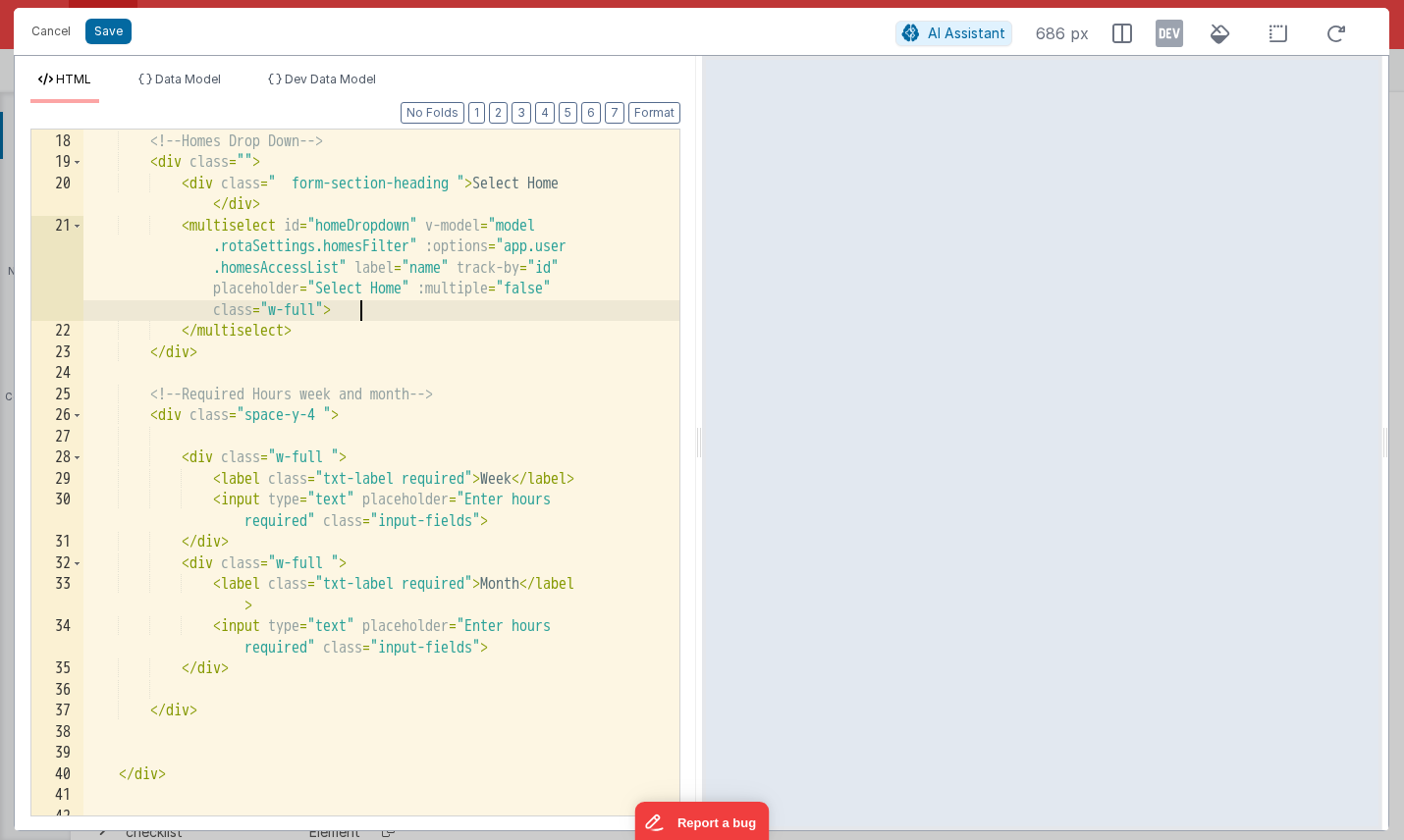 click on "<!--  Homes Drop Down  -->           < div   class = "" >                < div   class = "  form-section-heading " > Select Home                  </ div >                < multiselect   id = "homeDropdown"   v-model = "model                  .rotaSettings.homesFilter"   :options = "app.user                  .homesAccessList"   label = "name"   track-by = "id"                    placeholder = "Select Home"   :multiple = "false"                    class = "w-full" >                </ multiselect >           </ div >           <!--  Required Hours week and month  -->           < div   class = "space-y-4 " >                               < div   class = "w-full " >                     < label   class = "txt-label required" > Week </ label >                     < input   type = "text"   placeholder = "Enter hours                       required"   class = "input-fields" >                </ div >           <" at bounding box center (381, 474) 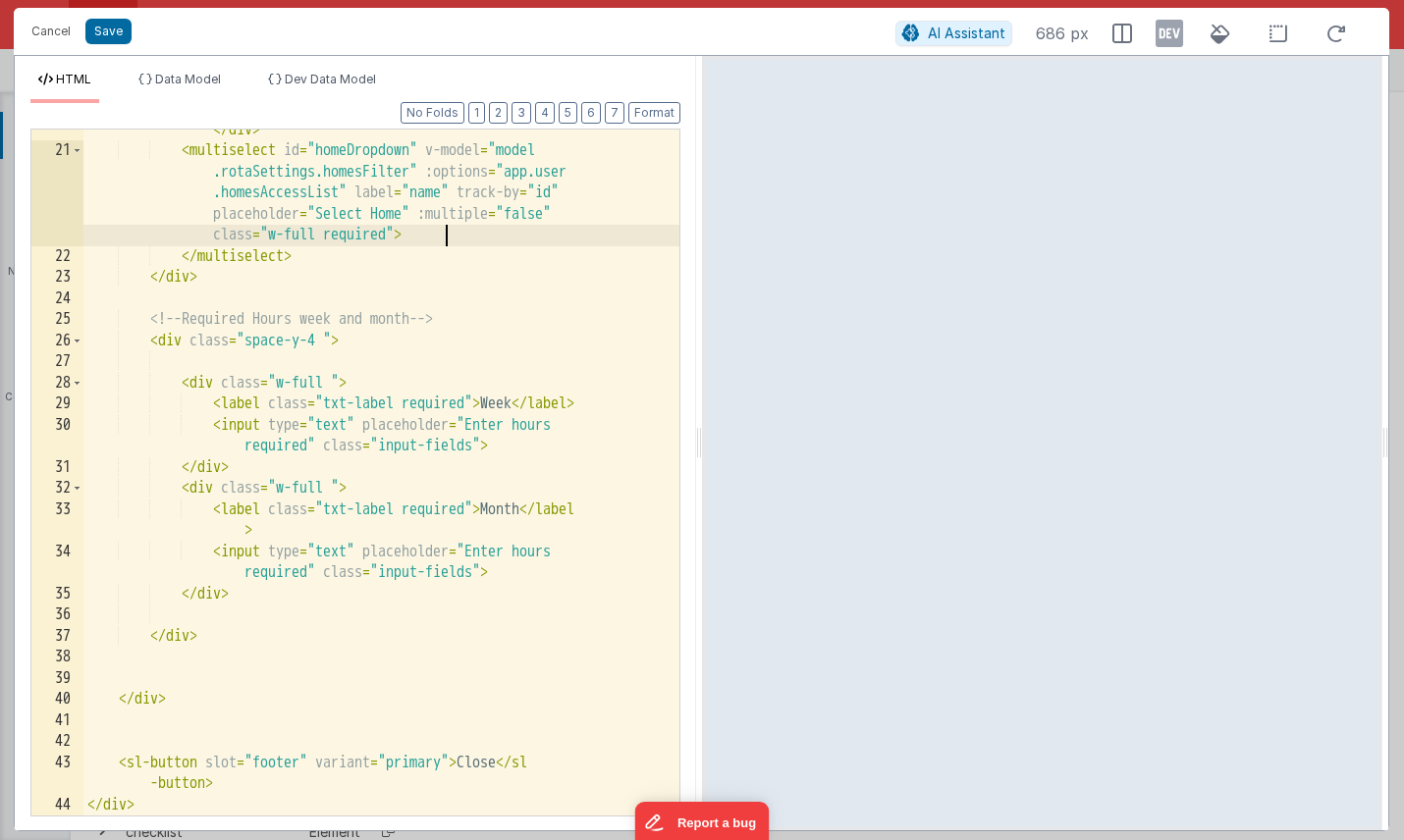 scroll, scrollTop: 516, scrollLeft: 0, axis: vertical 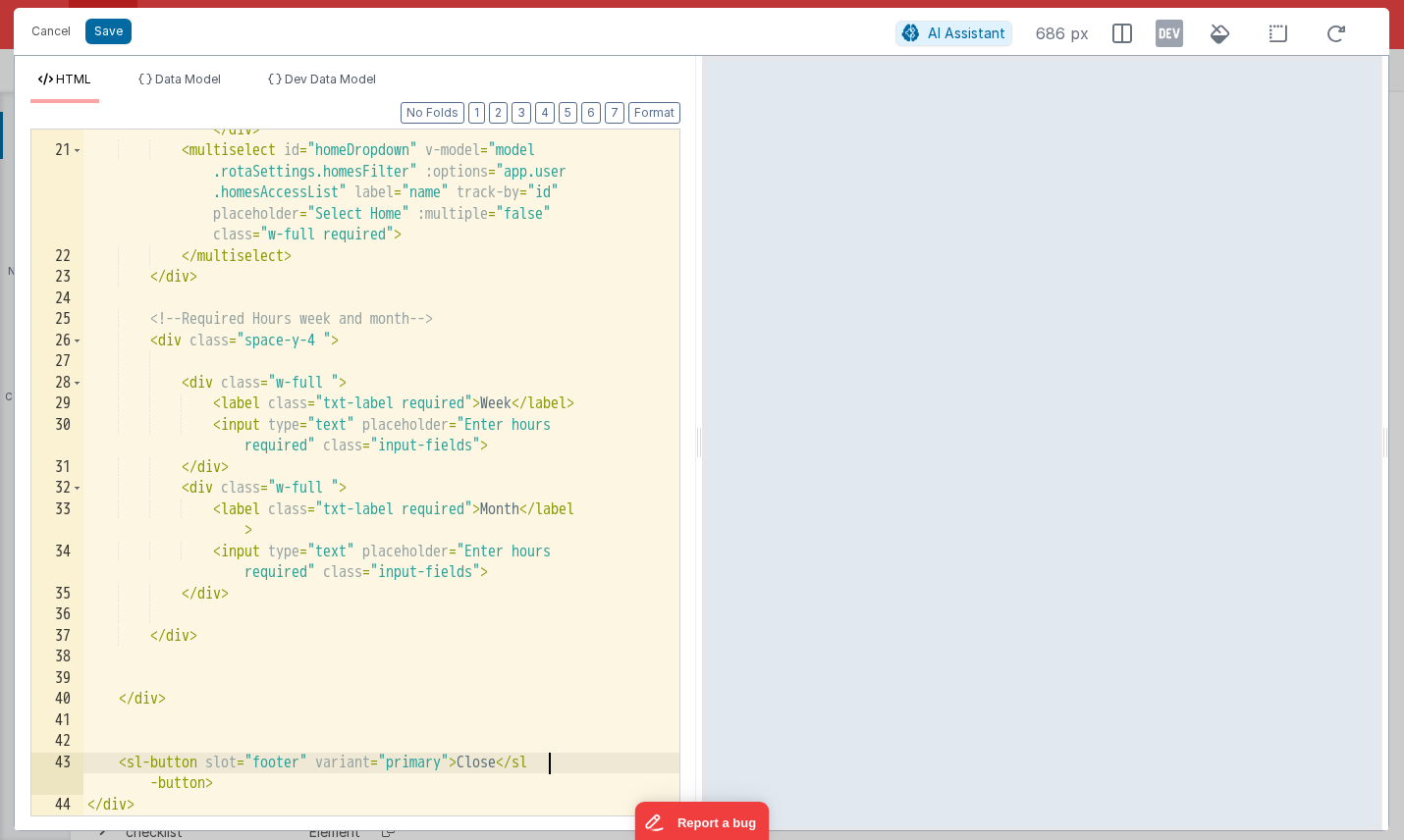 click on "< div   class = "  form-section-heading " > Select Home                  </ div >                < multiselect   id = "homeDropdown"   v-model = "model                  .rotaSettings.homesFilter"   :options = "app.user                  .homesAccessList"   label = "name"   track-by = "id"                    placeholder = "Select Home"   :multiple = "false"                    class = "w-full required" >                </ multiselect >           </ div >           <!--  Required Hours week and month  -->           < div   class = "space-y-4 " >                               < div   class = "w-full " >                     < label   class = "txt-label required" > Week </ label >                     < input   type = "text"   placeholder = "Enter hours                       required"   class = "input-fields" >                </ div >                < div   class = "w-full " >                     < label" at bounding box center (381, 473) 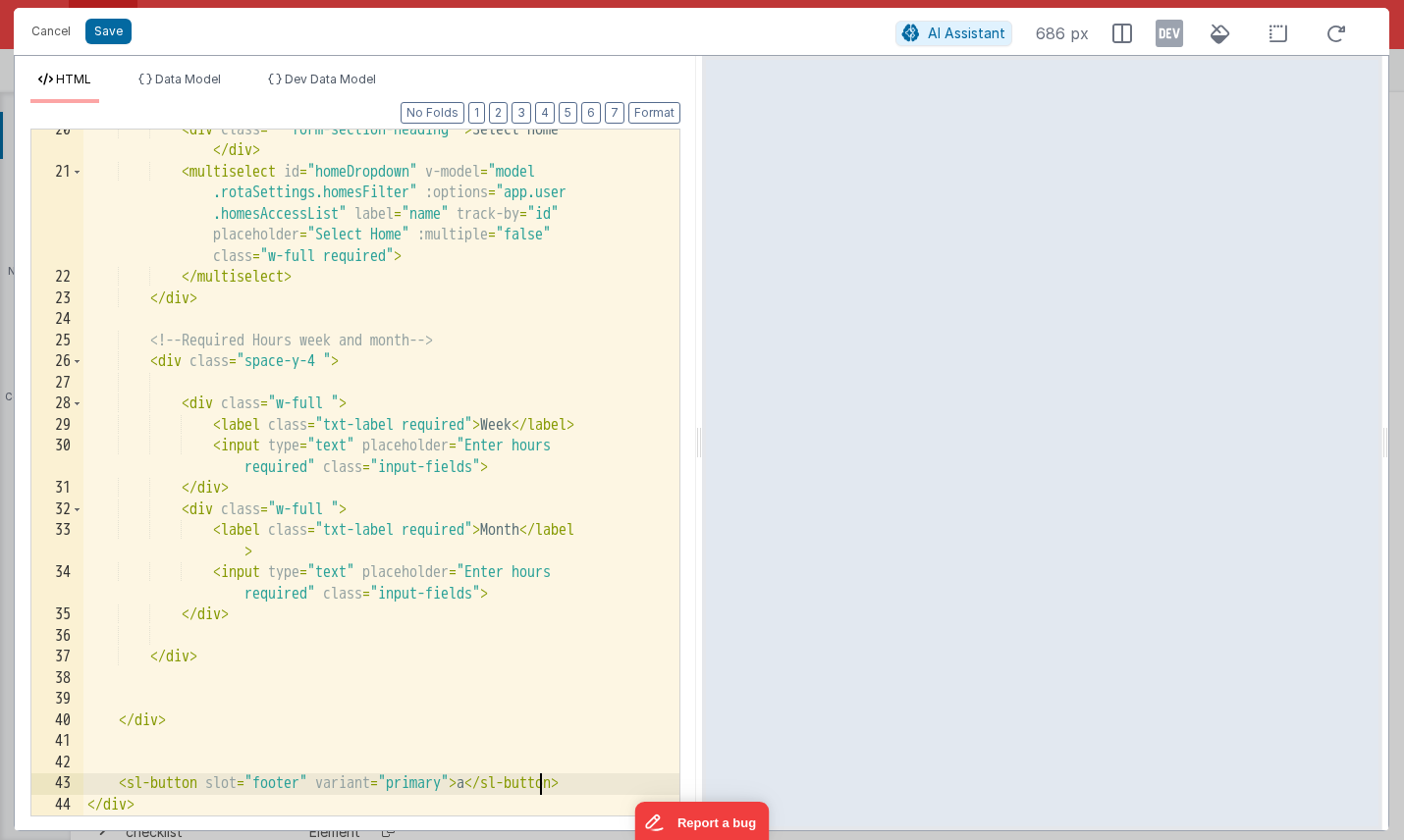 scroll, scrollTop: 496, scrollLeft: 0, axis: vertical 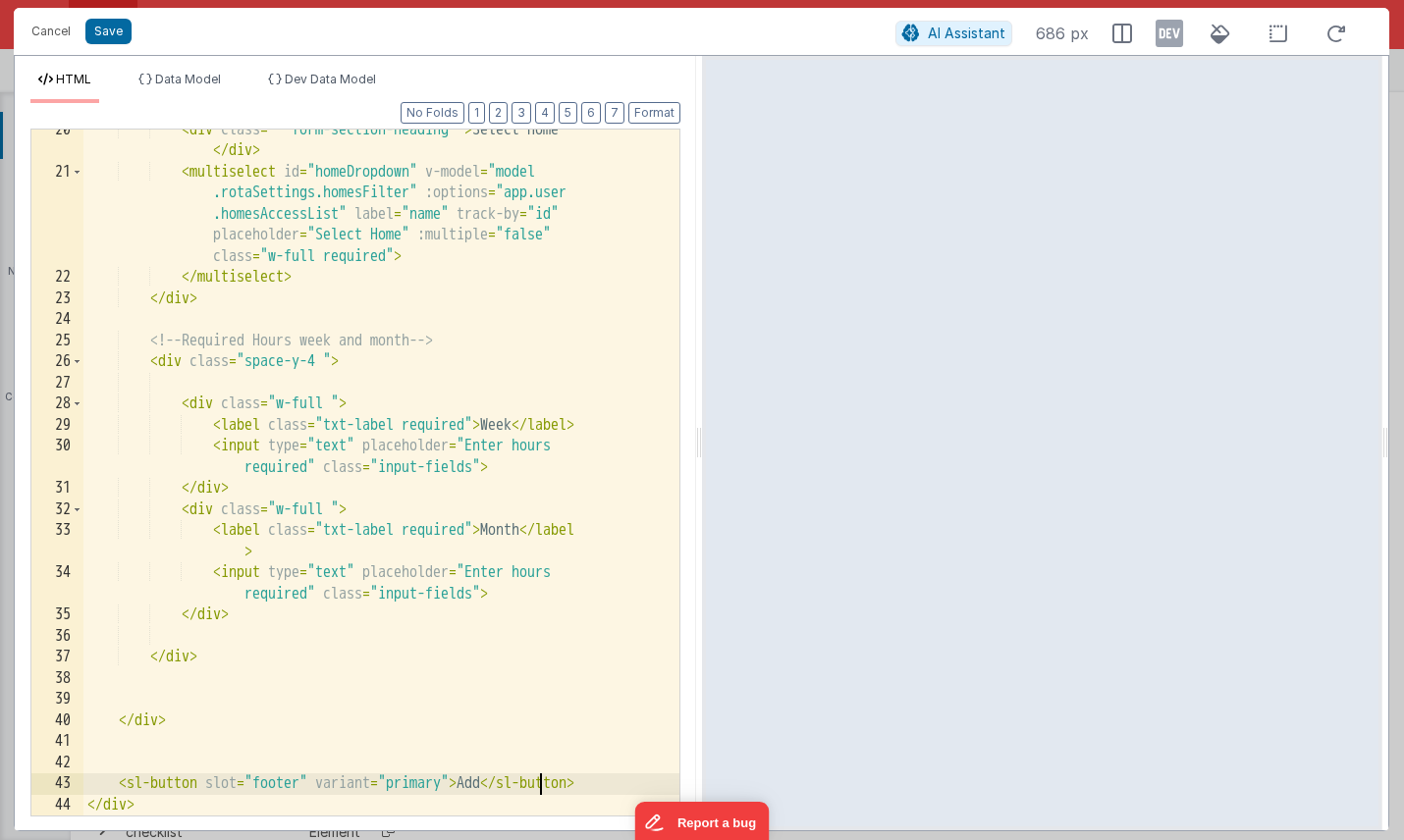 click on "< div   class = "  form-section-heading " > Select Home                  </ div >                < multiselect   id = "homeDropdown"   v-model = "model                  .rotaSettings.homesFilter"   :options = "app.user                  .homesAccessList"   label = "name"   track-by = "id"                    placeholder = "Select Home"   :multiple = "false"                    class = "w-full required" >                </ multiselect >           </ div >           <!--  Required Hours week and month  -->           < div   class = "space-y-4 " >                               < div   class = "w-full " >                     < label   class = "txt-label required" > Week </ label >                     < input   type = "text"   placeholder = "Enter hours                       required"   class = "input-fields" >                </ div >                < div   class = "w-full " >                     < label" at bounding box center (381, 495) 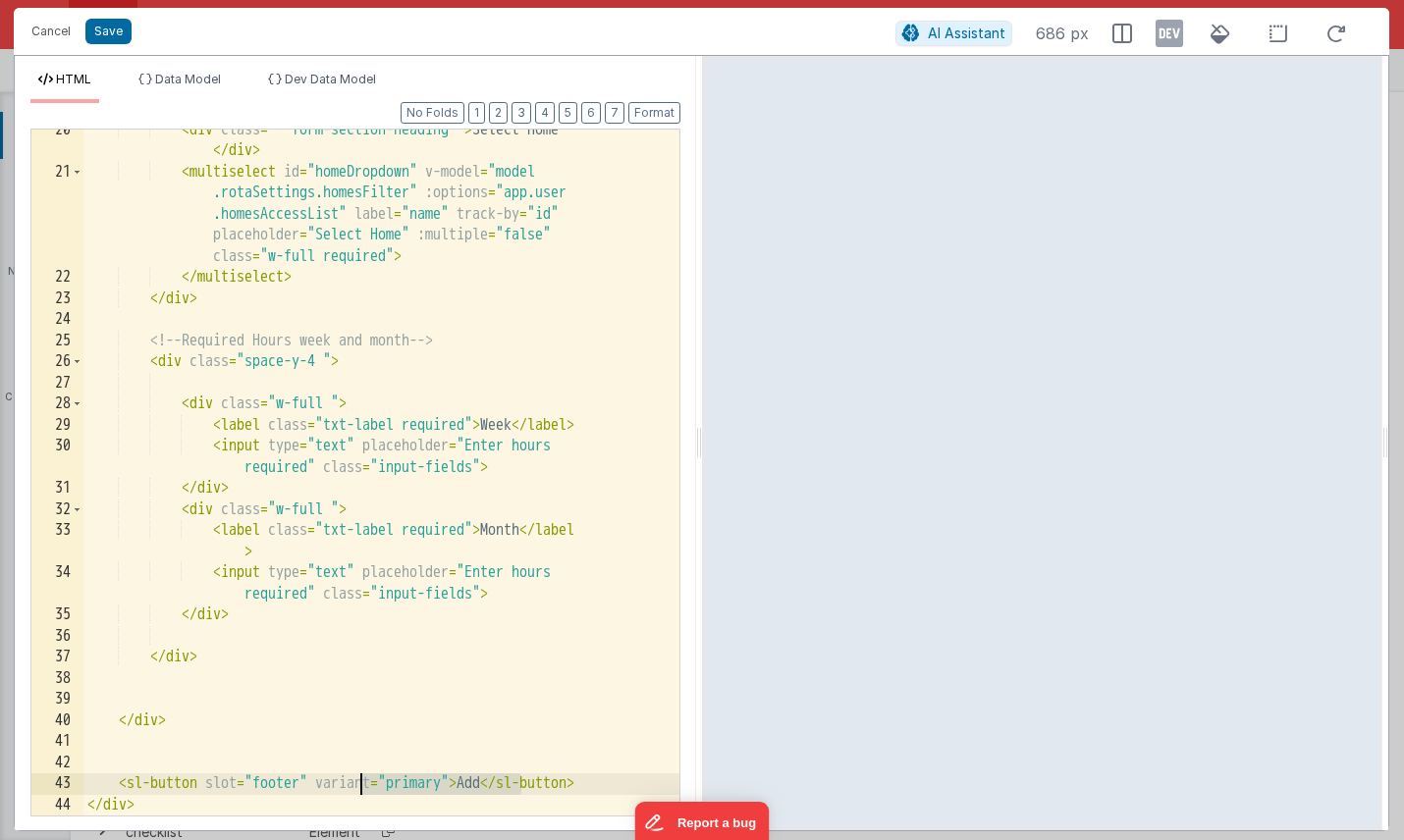 drag, startPoint x: 517, startPoint y: 782, endPoint x: 358, endPoint y: 784, distance: 159.01258 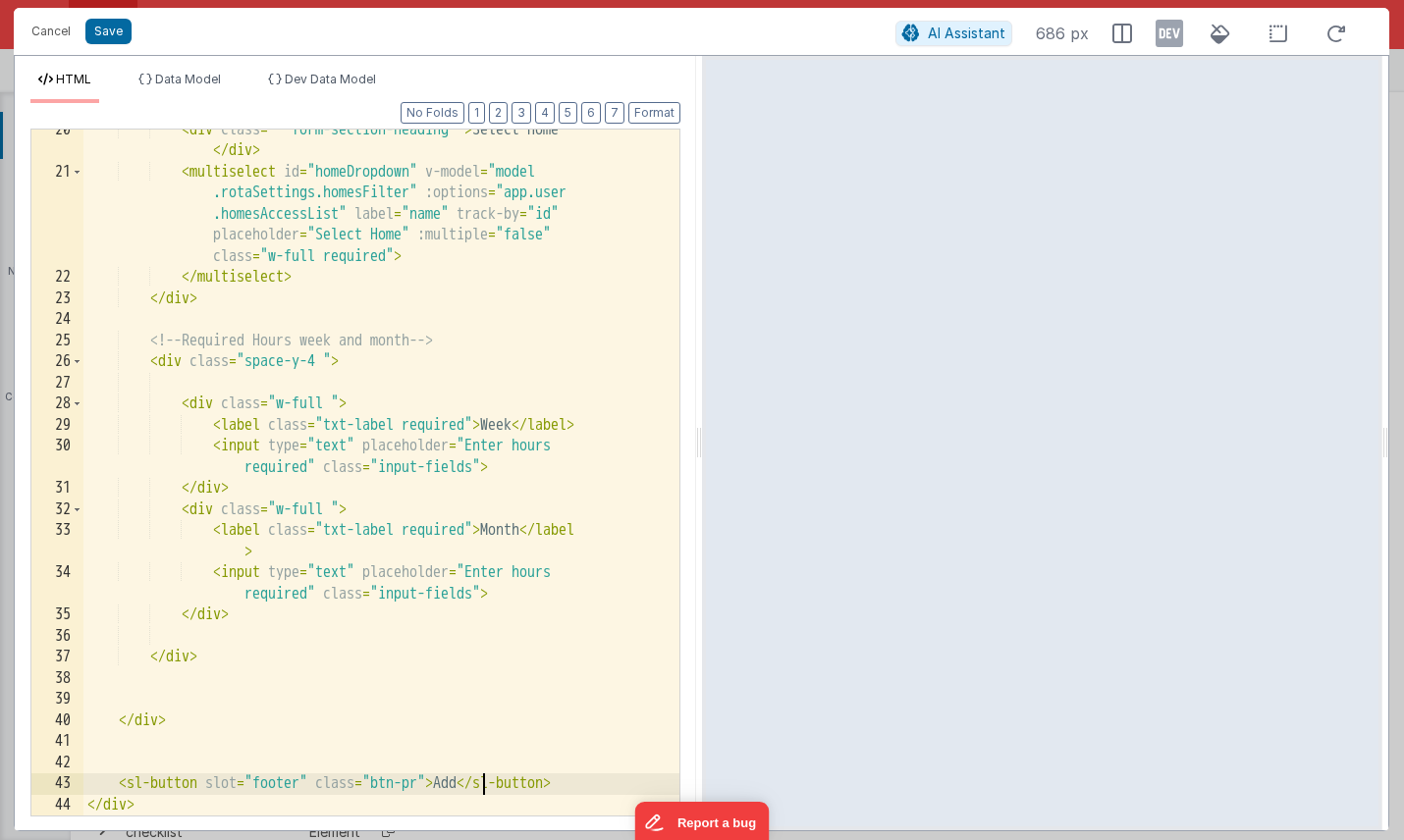 type 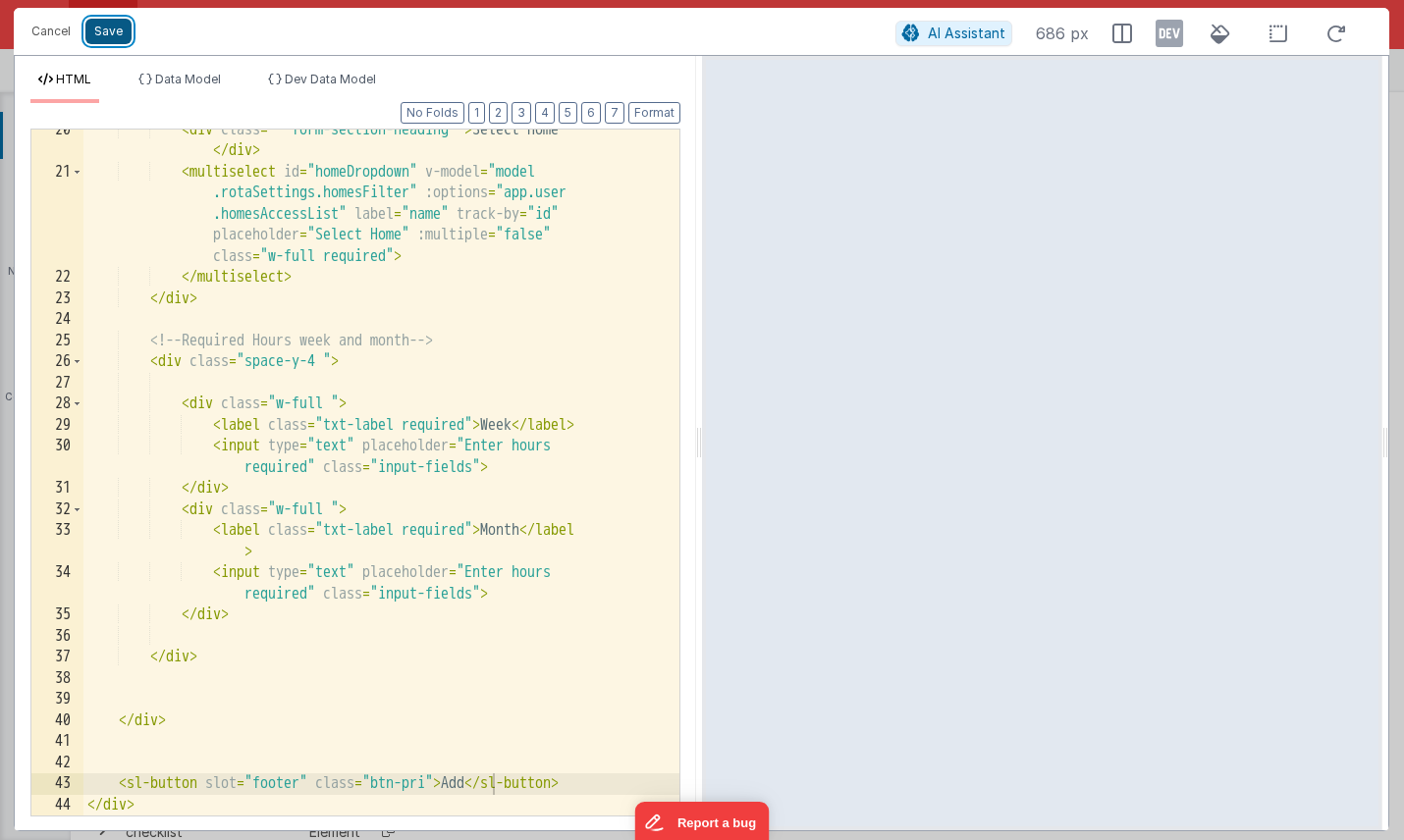 click on "Save" at bounding box center [108, 31] 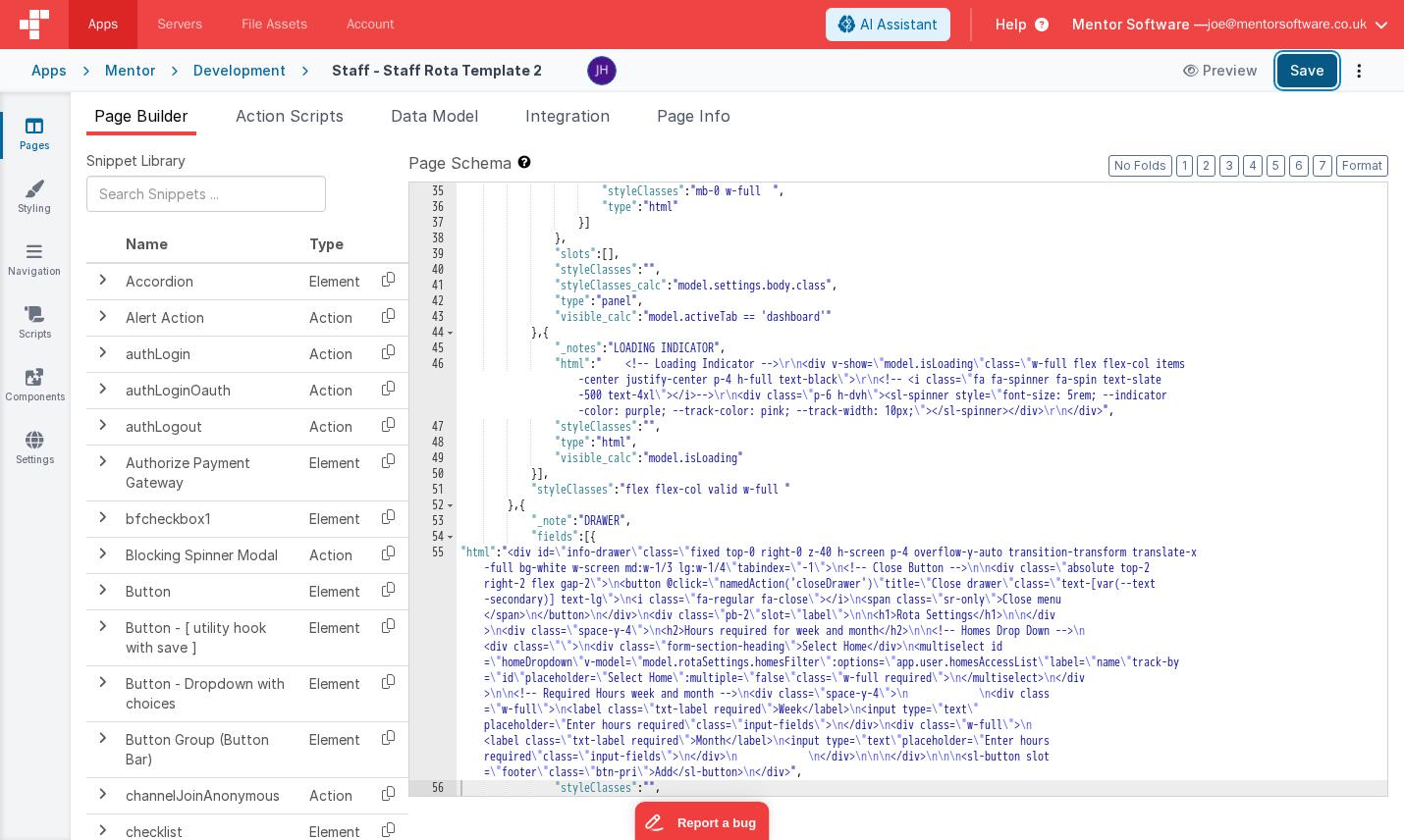 click on "Save" at bounding box center [1307, 71] 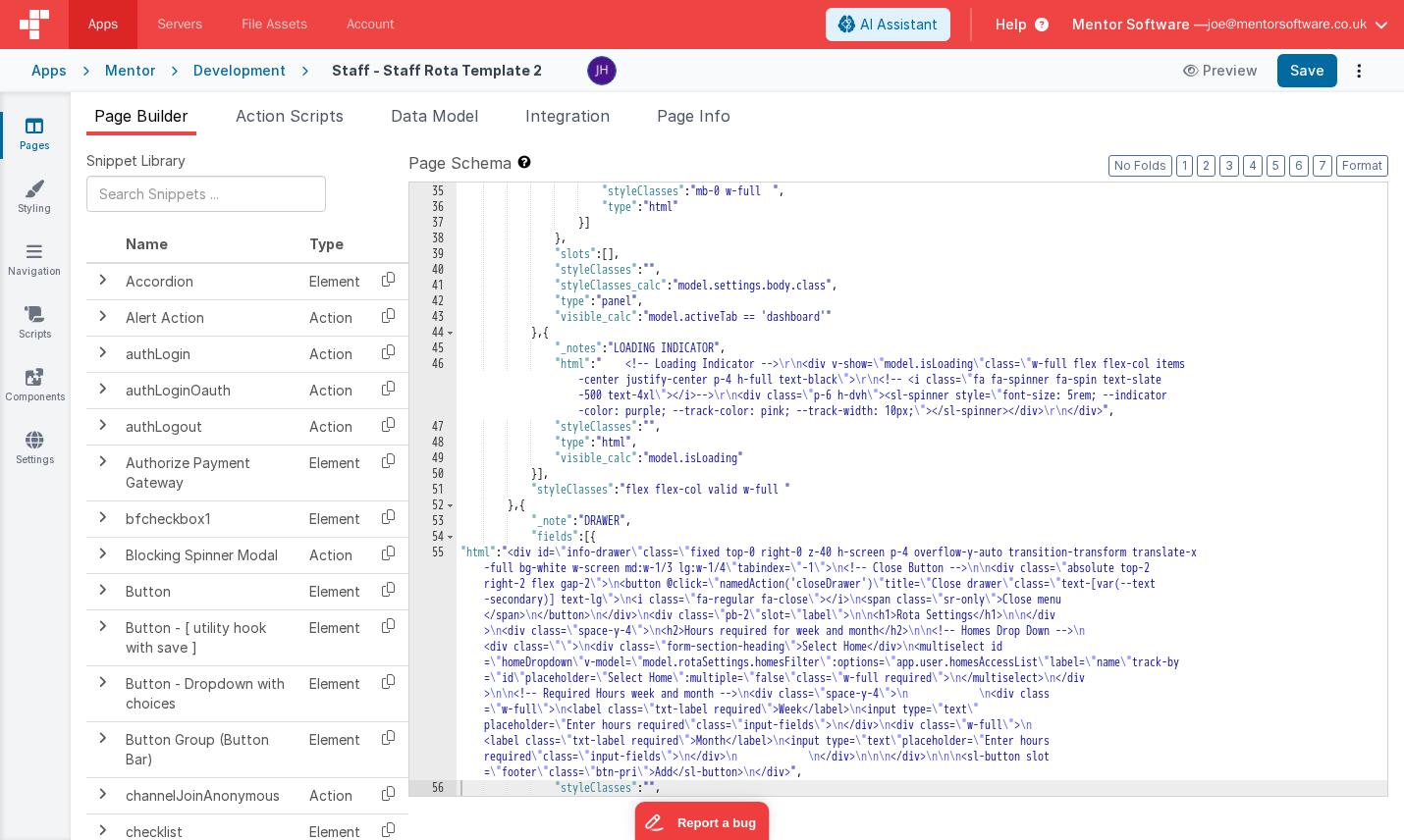 click on ""html" :  "<div class= \" space-y-4 \"  style= \" height: calc(100dvh - 228px); \" > \n     <!--Alert --> \n     <div v-if= \" false \"  class= \"  px      -2 sm:!px-0 \" > \n         <bfcomp class= \" w-full   \"  name= \" placeholderAlert \"  :modelSource= \" {title:'',message:'Select home,       and drag shift  to each staff member and day to assign shifts.', role:'info'} \" ></bfcomp> \n     </div> \n\n     <!--Summary      --> \n\n\n\n     <div class= \" xl:w-1/2 text-pri  flex gap-4 \" > \n\n         <!-- Week Summary card --> \n         <div class= \" =       flex-1 min-w-[280px] card  text-sm \" > \n             <h3 class= \" mb-1 text-base text-center font-semibold mb-2 \" >Week Summary      </h3> \n\n             <div class= \" flex justify-between items-center mb-2 \" > \n                 <div class= \" flex-1 text-center \"      > \n                     <strong>Pay:</strong><br> \n                     £<span id= \" week-pay \" >0.00</span> \n                       \n >" at bounding box center (922, -138) 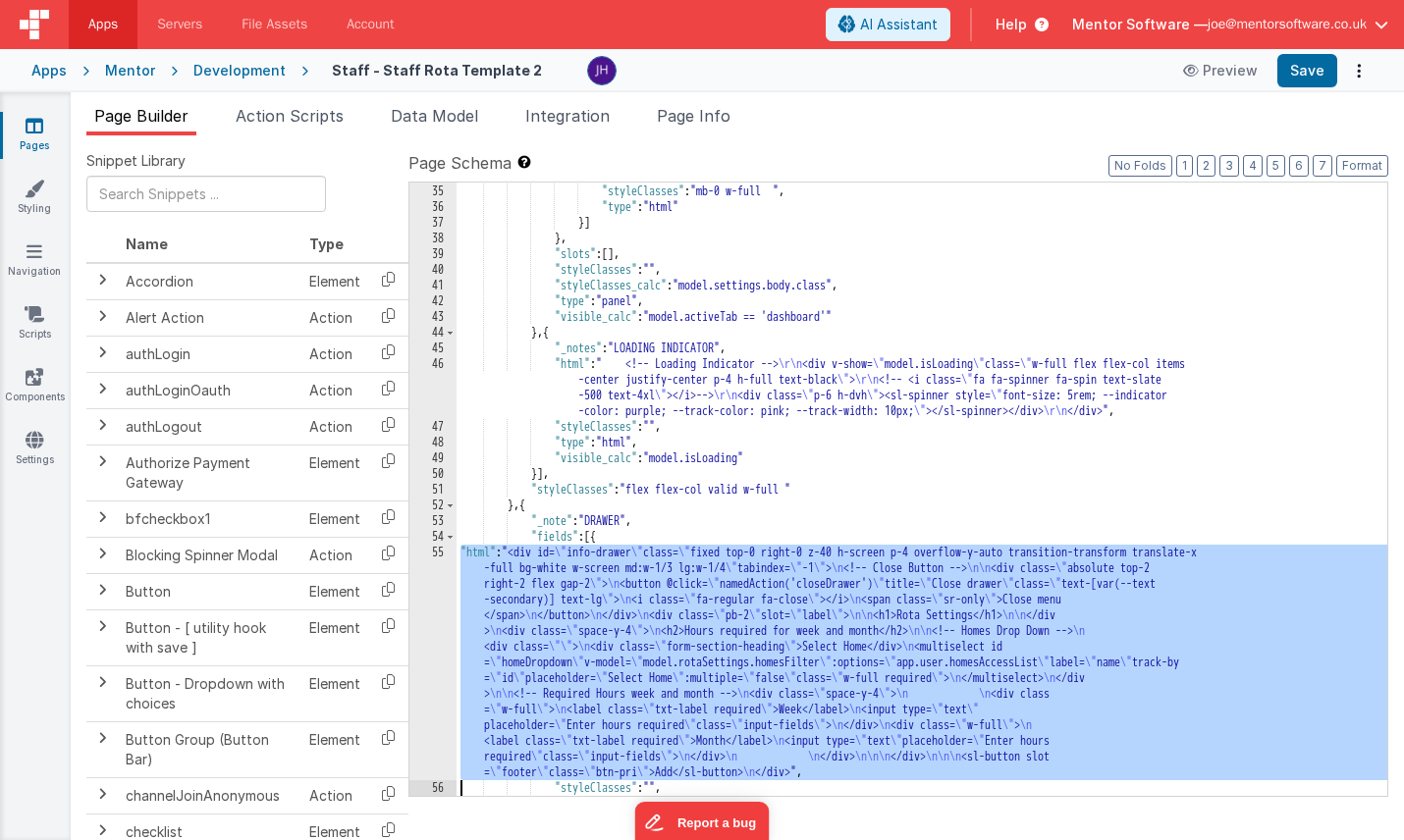 click on "55" at bounding box center (433, 662) 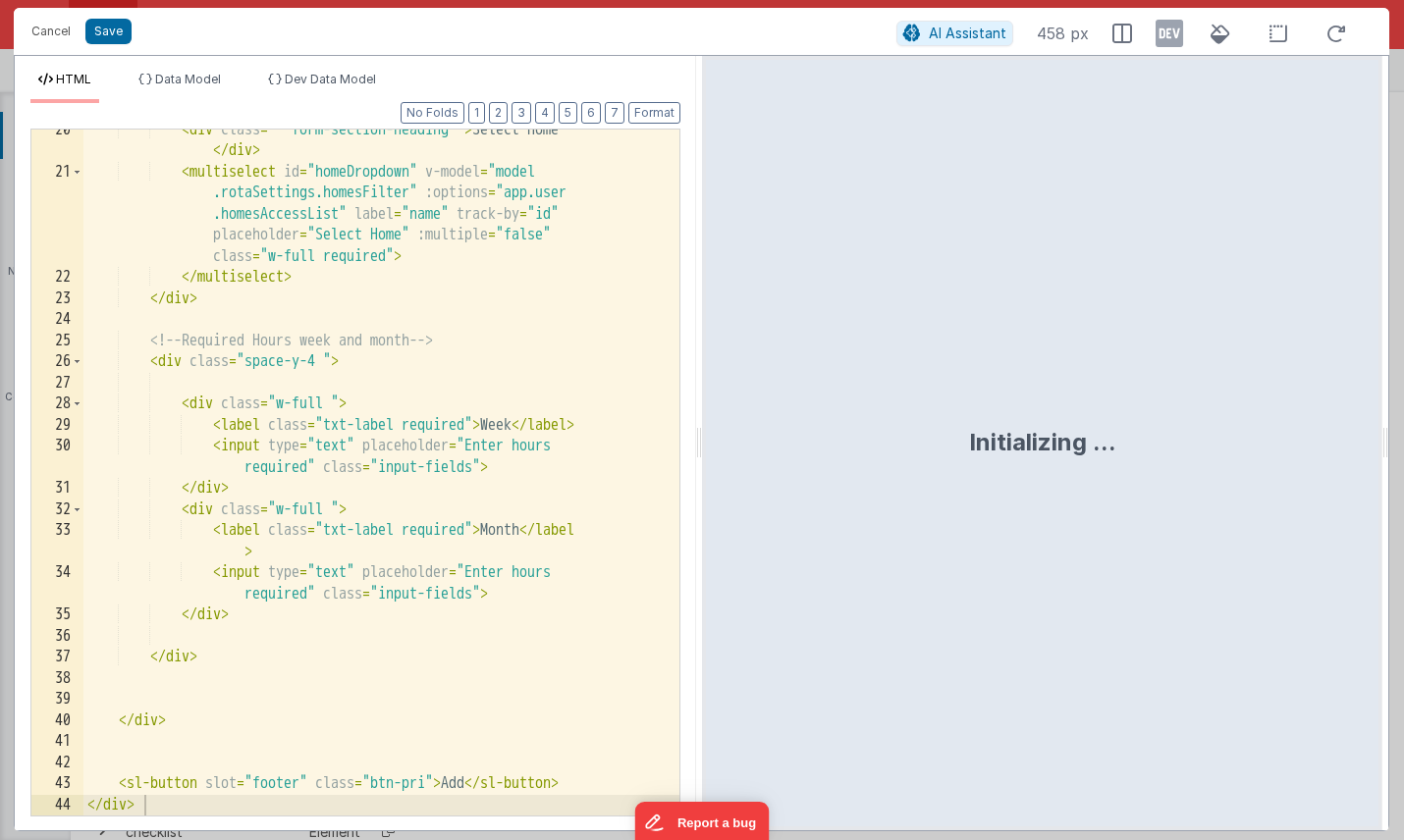 scroll, scrollTop: 496, scrollLeft: 0, axis: vertical 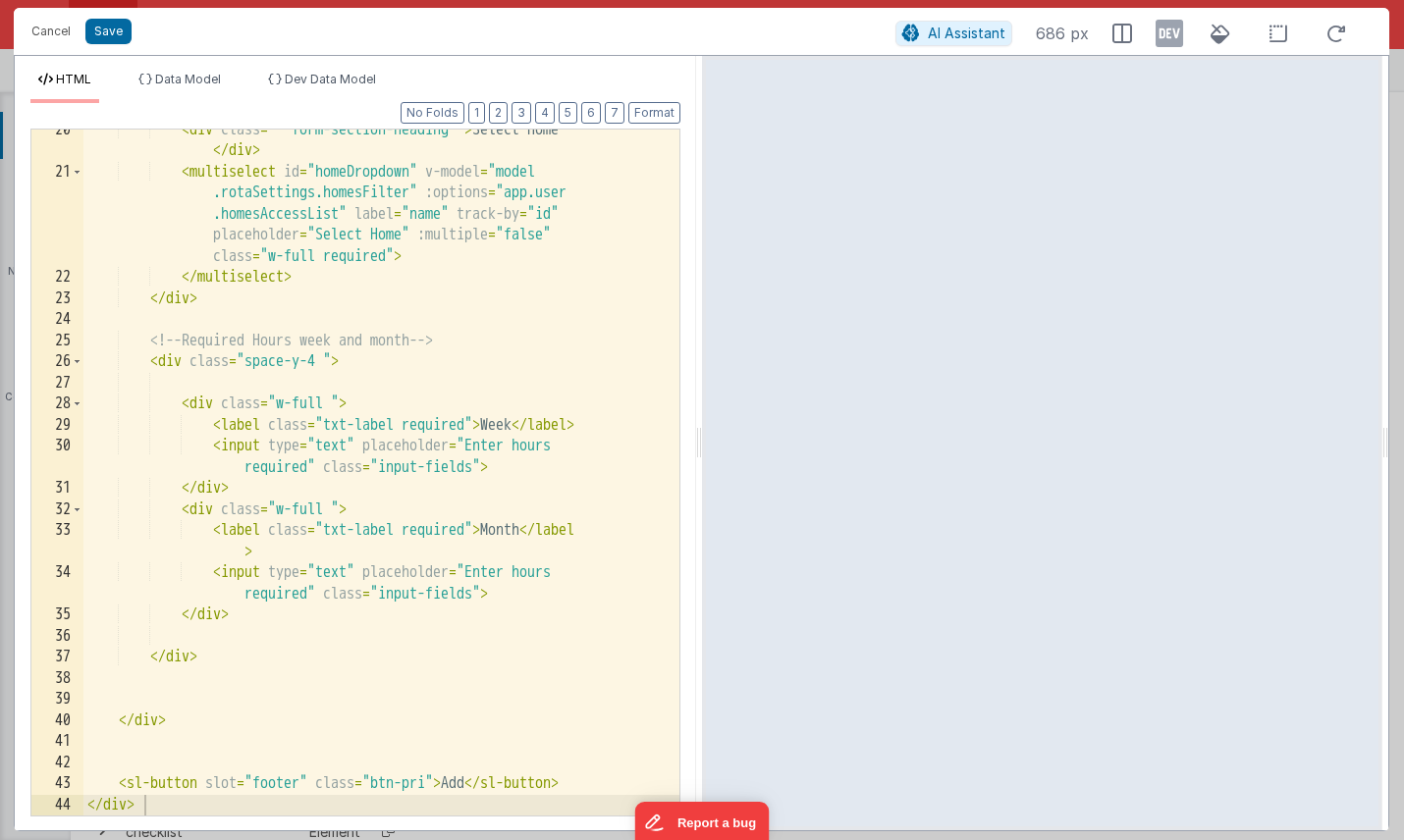 click on "< div   class = "  form-section-heading " > Select Home                  </ div >                < multiselect   id = "homeDropdown"   v-model = "model                  .rotaSettings.homesFilter"   :options = "app.user                  .homesAccessList"   label = "name"   track-by = "id"                    placeholder = "Select Home"   :multiple = "false"                    class = "w-full required" >                </ multiselect >           </ div >           <!--  Required Hours week and month  -->           < div   class = "space-y-4 " >                               < div   class = "w-full " >                     < label   class = "txt-label required" > Week </ label >                     < input   type = "text"   placeholder = "Enter hours                       required"   class = "input-fields" >                </ div >                < div   class = "w-full " >                     < label" at bounding box center [381, 495] 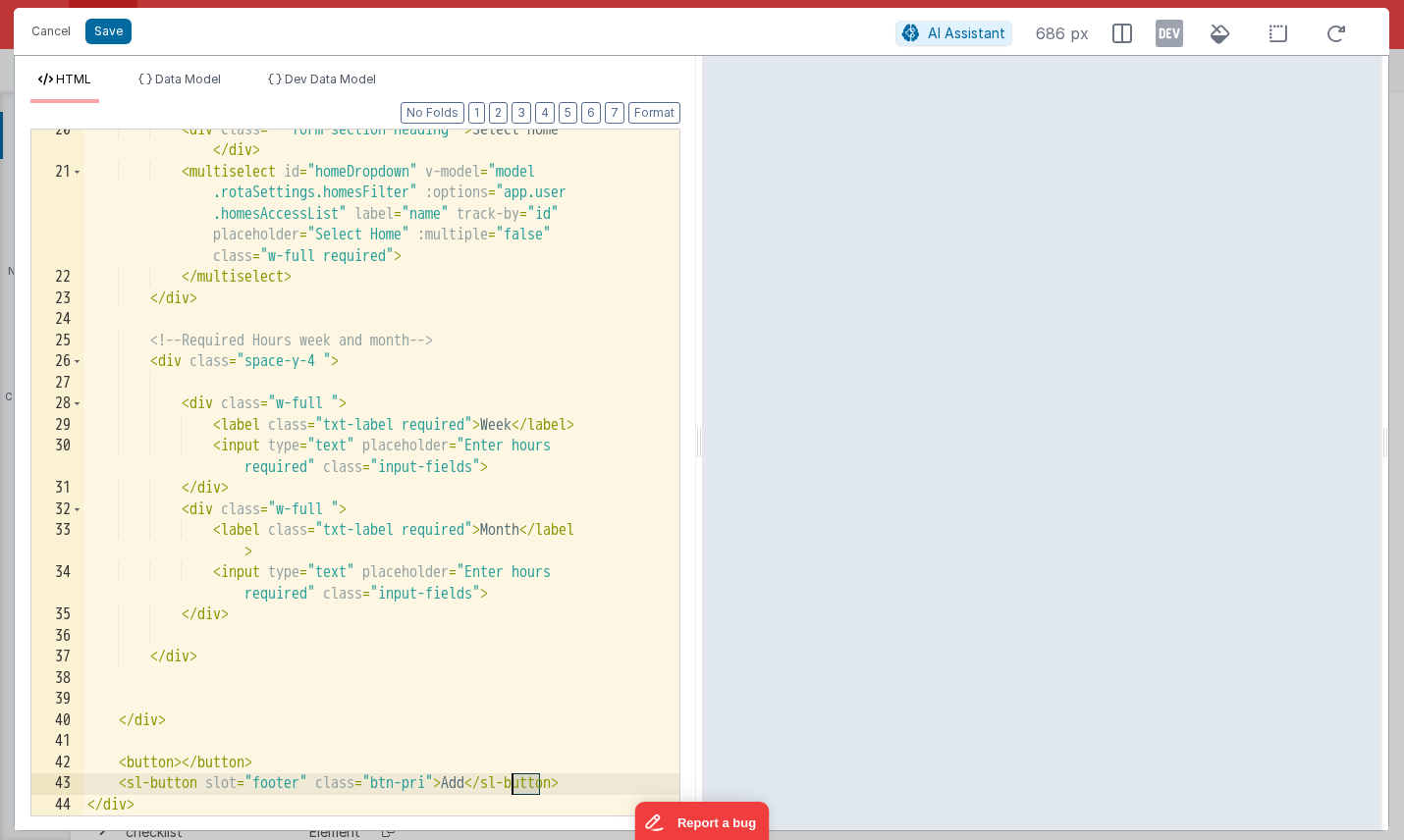 drag, startPoint x: 540, startPoint y: 787, endPoint x: 512, endPoint y: 786, distance: 28.017851 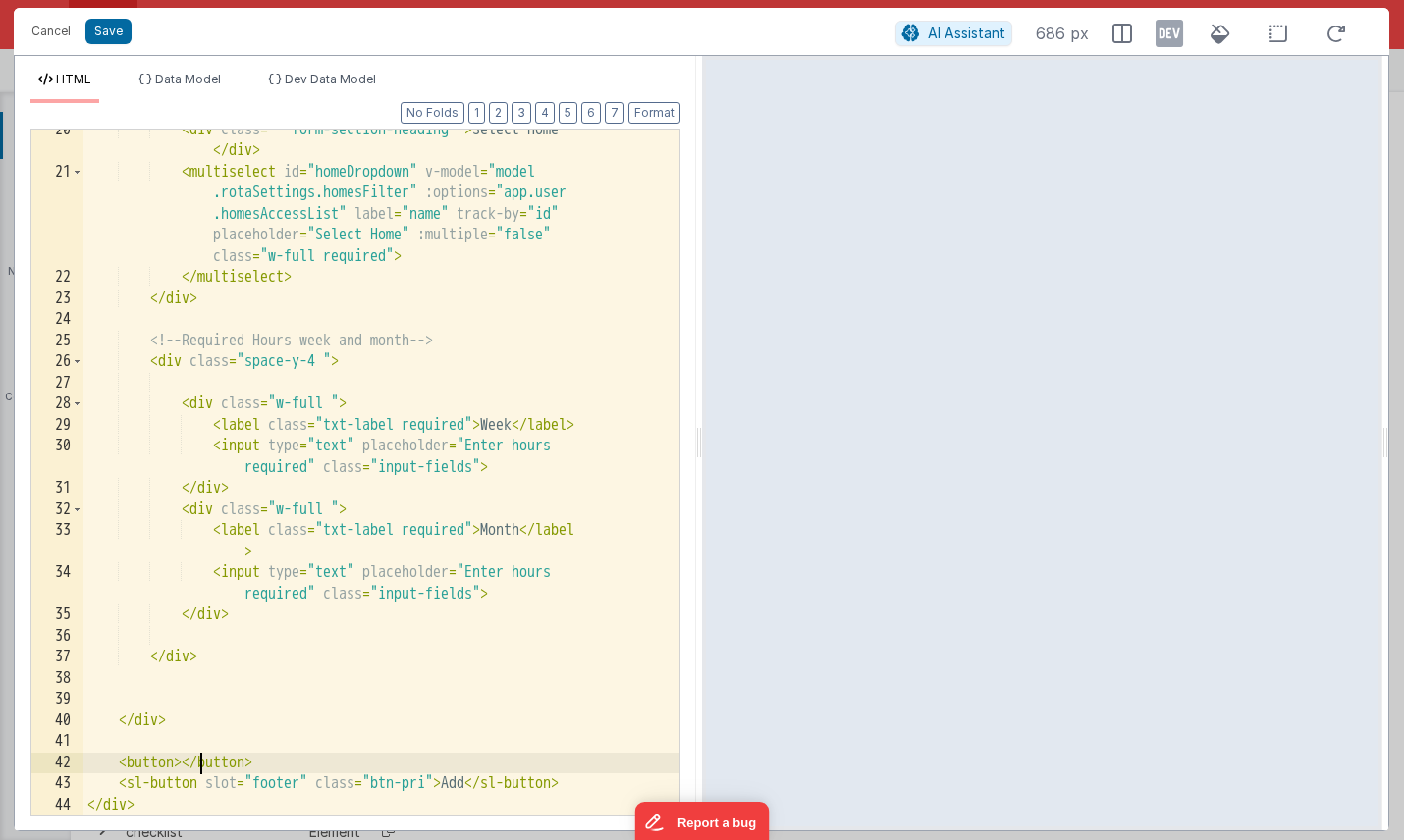 click on "< div   class = "  form-section-heading " > Select Home                  </ div >                < multiselect   id = "homeDropdown"   v-model = "model                  .rotaSettings.homesFilter"   :options = "app.user                  .homesAccessList"   label = "name"   track-by = "id"                    placeholder = "Select Home"   :multiple = "false"                    class = "w-full required" >                </ multiselect >           </ div >           <!--  Required Hours week and month  -->           < div   class = "space-y-4 " >                               < div   class = "w-full " >                     < label   class = "txt-label required" > Week </ label >                     < input   type = "text"   placeholder = "Enter hours                       required"   class = "input-fields" >                </ div >                < div   class = "w-full " >                     < label" at bounding box center [381, 495] 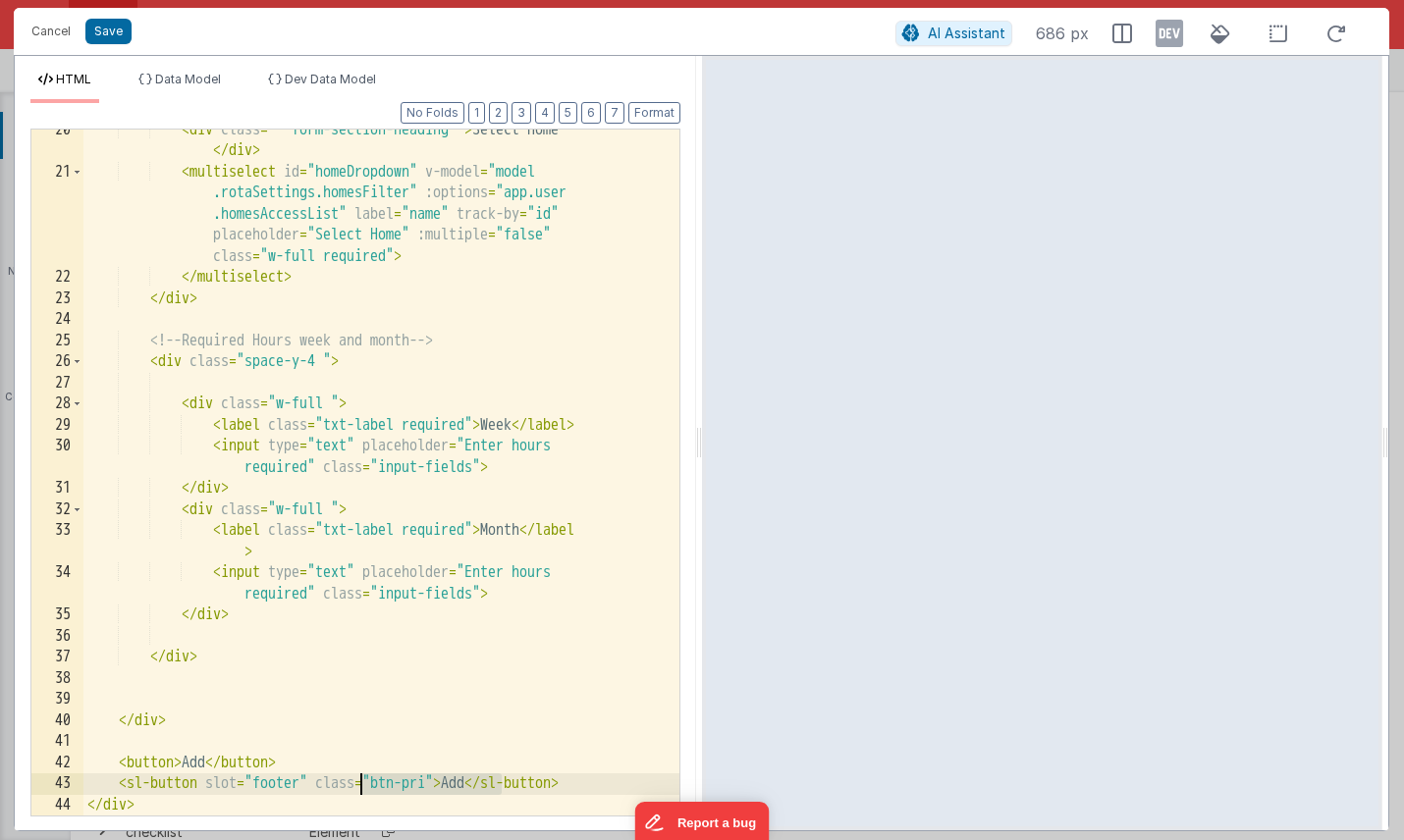 drag, startPoint x: 499, startPoint y: 782, endPoint x: 361, endPoint y: 786, distance: 138.05796 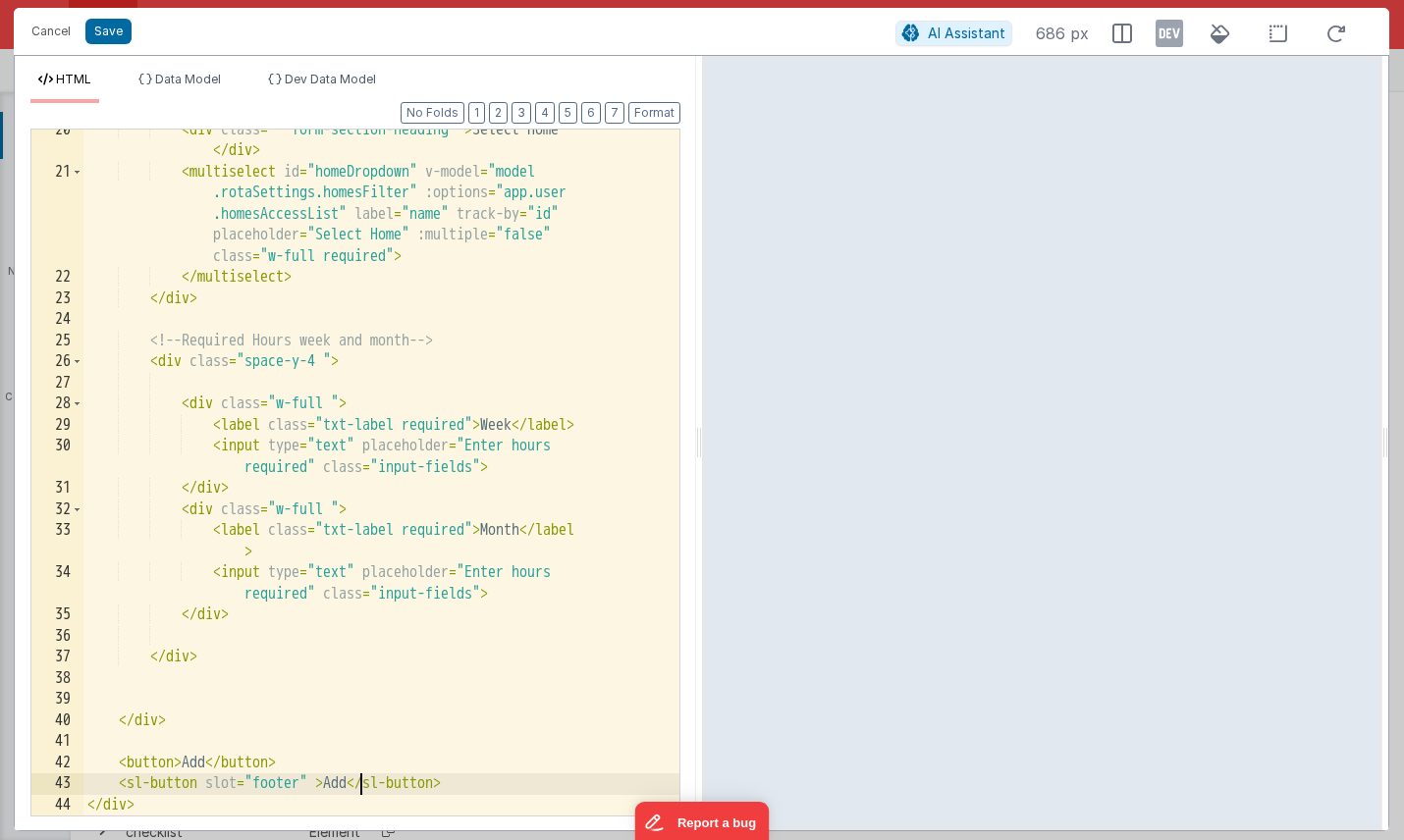 click on "< div   class = "  form-section-heading " > Select Home                  </ div >                < multiselect   id = "homeDropdown"   v-model = "model                  .rotaSettings.homesFilter"   :options = "app.user                  .homesAccessList"   label = "name"   track-by = "id"                    placeholder = "Select Home"   :multiple = "false"                    class = "w-full required" >                </ multiselect >           </ div >           <!--  Required Hours week and month  -->           < div   class = "space-y-4 " >                               < div   class = "w-full " >                     < label   class = "txt-label required" > Week </ label >                     < input   type = "text"   placeholder = "Enter hours                       required"   class = "input-fields" >                </ div >                < div   class = "w-full " >                     < label" at bounding box center (381, 495) 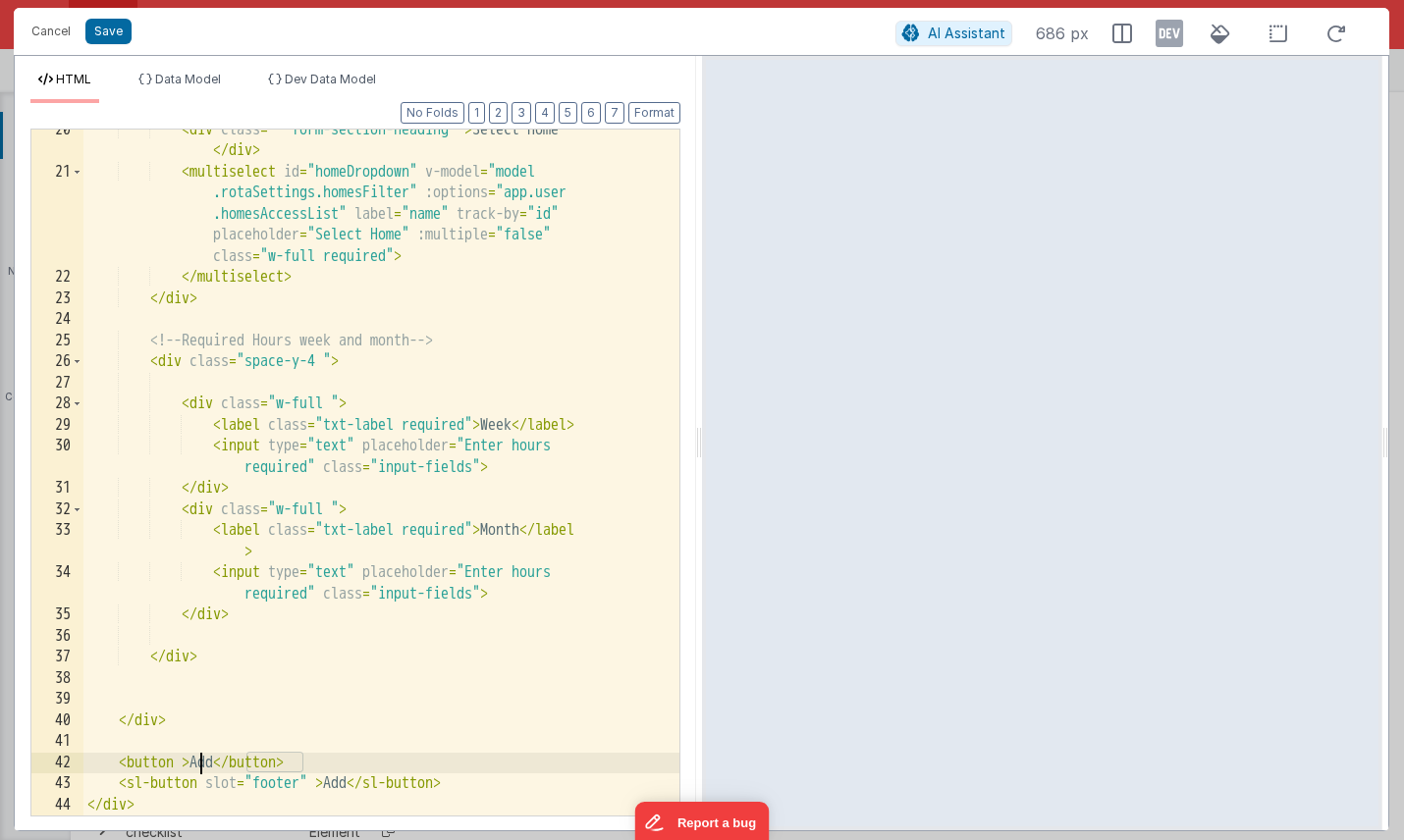 type 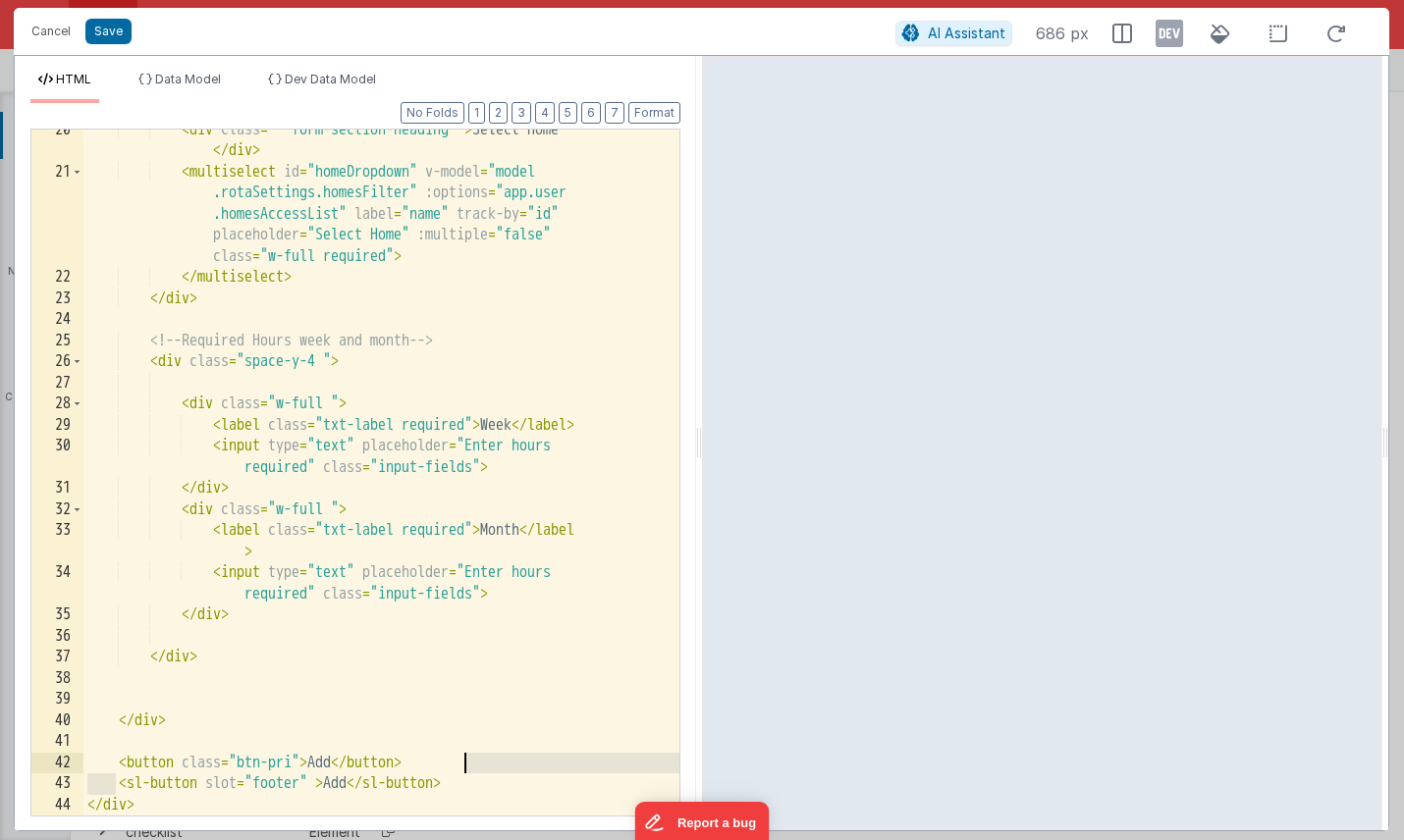 drag, startPoint x: 116, startPoint y: 784, endPoint x: 599, endPoint y: 768, distance: 483.2649 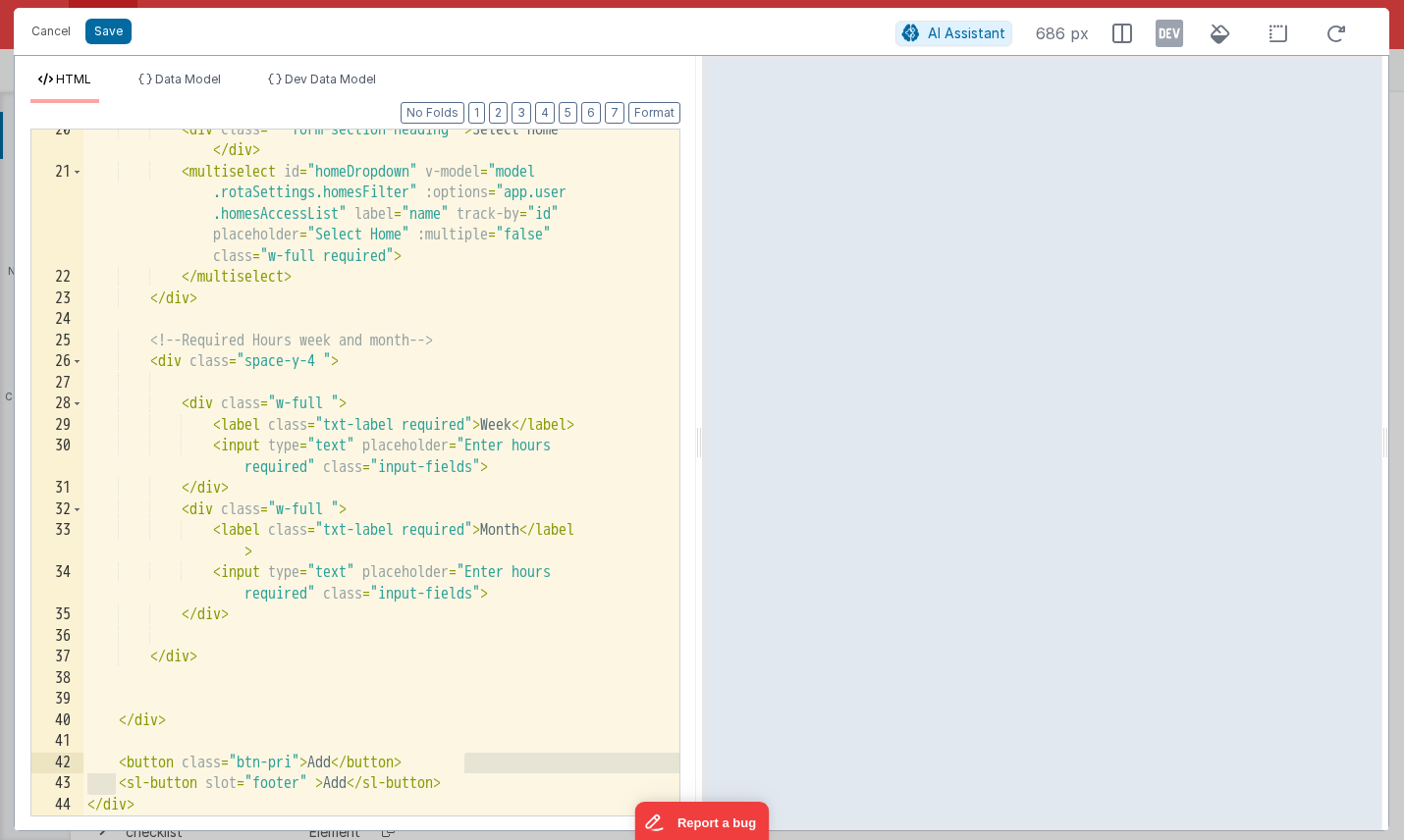 click on "< div   class = "  form-section-heading " > Select Home                  </ div >                < multiselect   id = "homeDropdown"   v-model = "model                  .rotaSettings.homesFilter"   :options = "app.user                  .homesAccessList"   label = "name"   track-by = "id"                    placeholder = "Select Home"   :multiple = "false"                    class = "w-full required" >                </ multiselect >           </ div >           <!--  Required Hours week and month  -->           < div   class = "space-y-4 " >                               < div   class = "w-full " >                     < label   class = "txt-label required" > Week </ label >                     < input   type = "text"   placeholder = "Enter hours                       required"   class = "input-fields" >                </ div >                < div   class = "w-full " >                     < label" at bounding box center (381, 495) 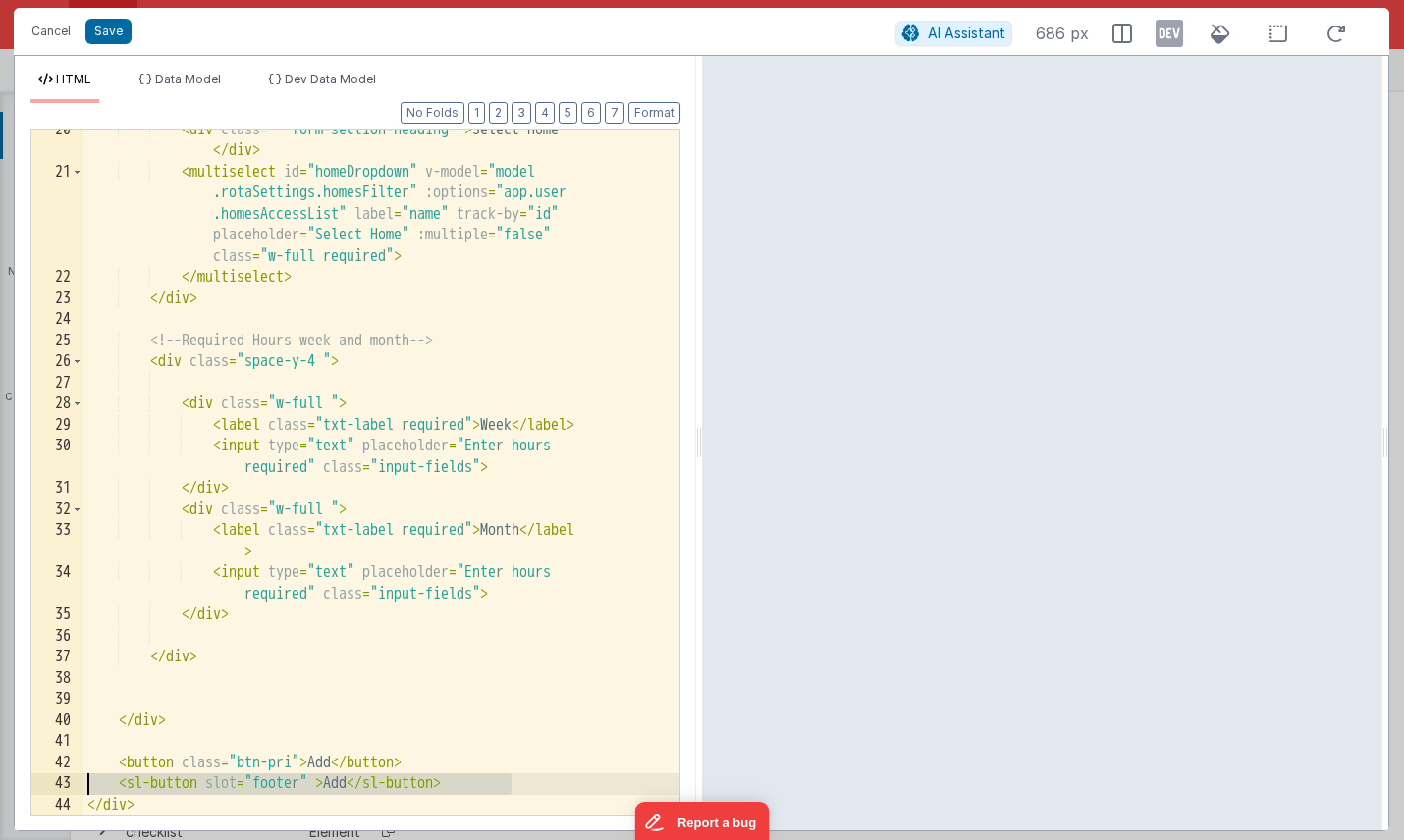 drag, startPoint x: 528, startPoint y: 787, endPoint x: 75, endPoint y: 790, distance: 453.00993 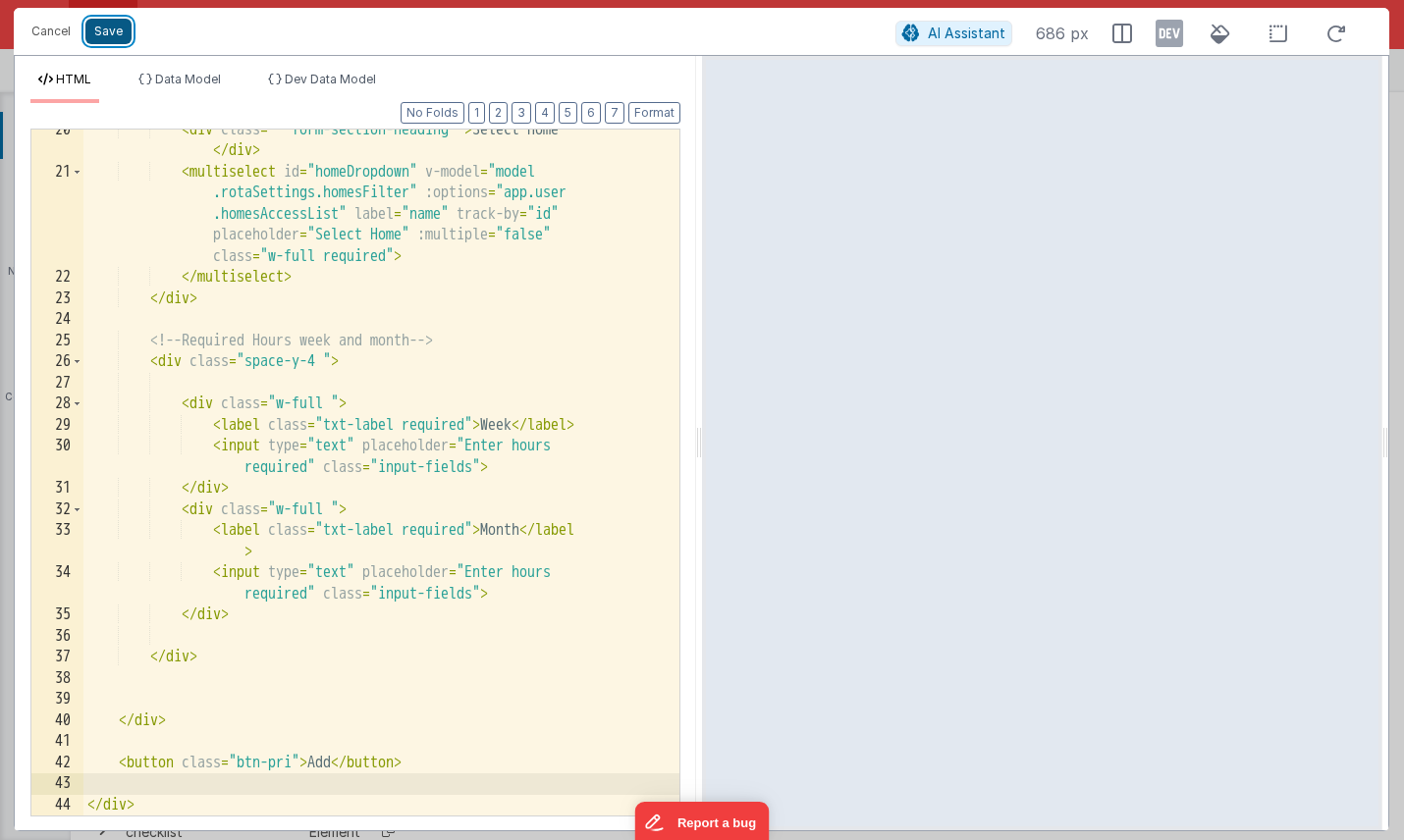 click on "Save" at bounding box center [108, 31] 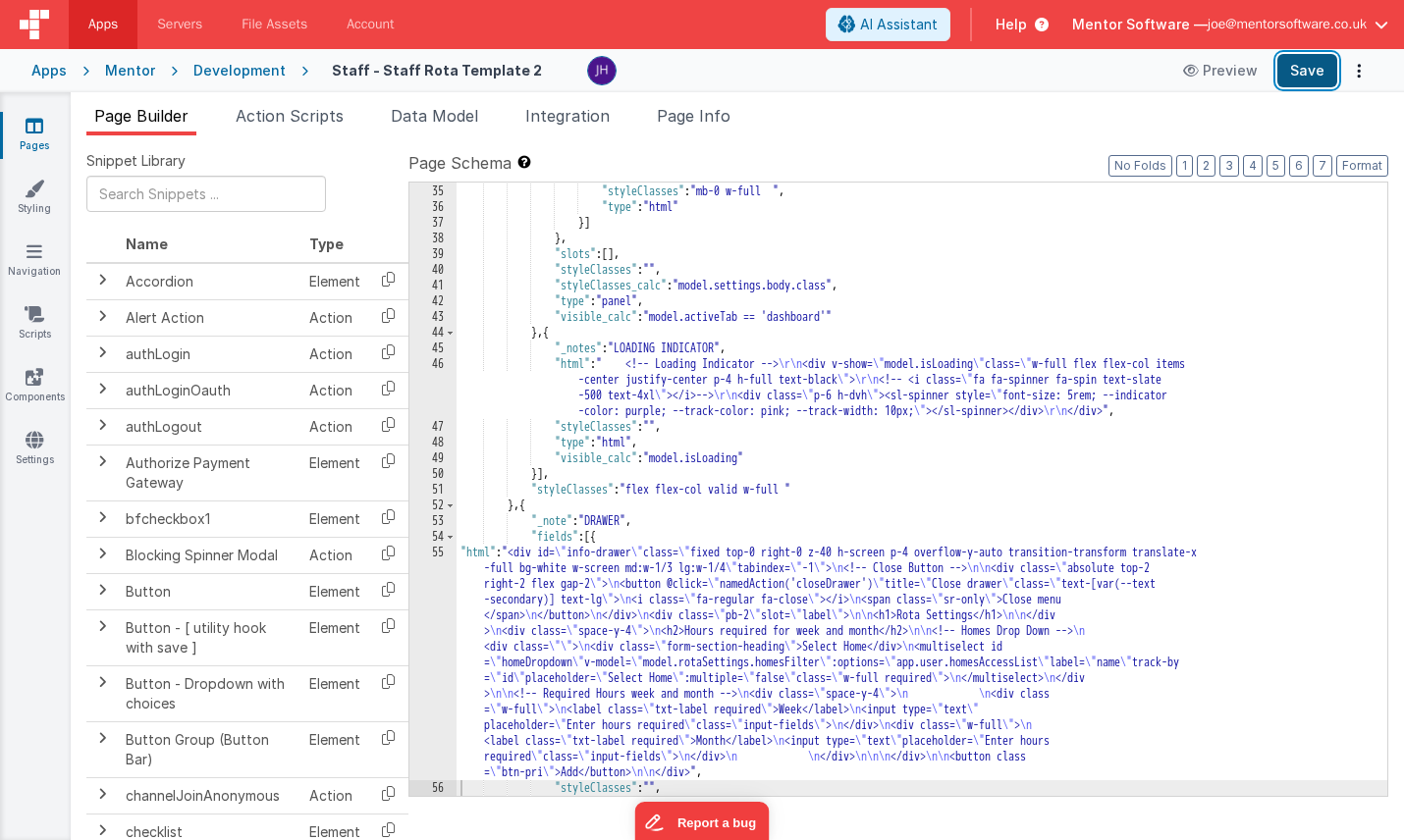 click on "Save" at bounding box center [1307, 71] 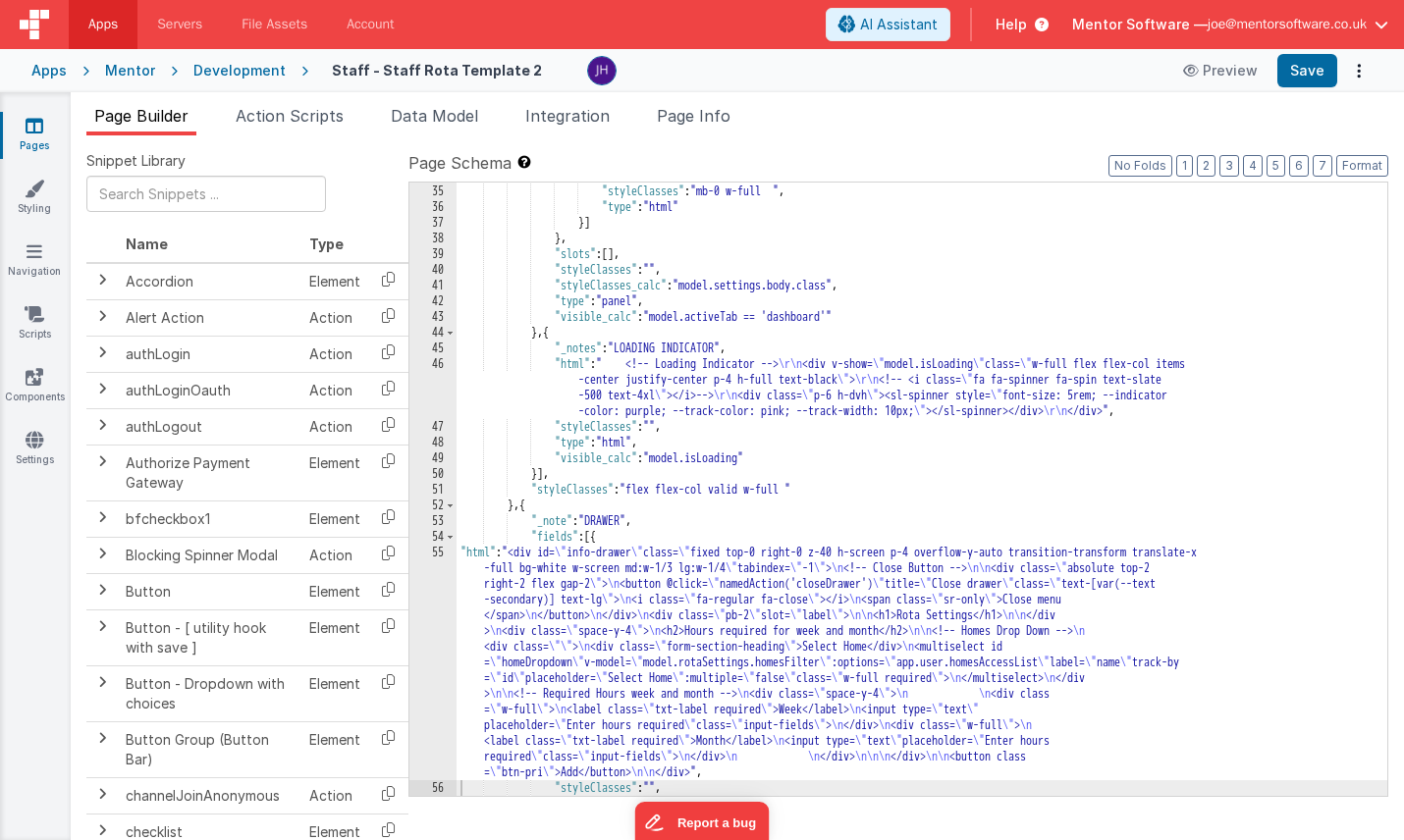 click on ""html" :  "<div class= \" space-y-4 \"  style= \" height: calc(100dvh - 228px); \" > \n     <!--Alert --> \n     <div v-if= \" false \"  class= \"  px      -2 sm:!px-0 \" > \n         <bfcomp class= \" w-full   \"  name= \" placeholderAlert \"  :modelSource= \" {title:'',message:'Select home,       and drag shift  to each staff member and day to assign shifts.', role:'info'} \" ></bfcomp> \n     </div> \n\n     <!--Summary      --> \n\n\n\n     <div class= \" xl:w-1/2 text-pri  flex gap-4 \" > \n\n         <!-- Week Summary card --> \n         <div class= \" =       flex-1 min-w-[280px] card  text-sm \" > \n             <h3 class= \" mb-1 text-base text-center font-semibold mb-2 \" >Week Summary      </h3> \n\n             <div class= \" flex justify-between items-center mb-2 \" > \n                 <div class= \" flex-1 text-center \"      > \n                     <strong>Pay:</strong><br> \n                     £<span id= \" week-pay \" >0.00</span> \n                       \n >" at bounding box center [922, -138] 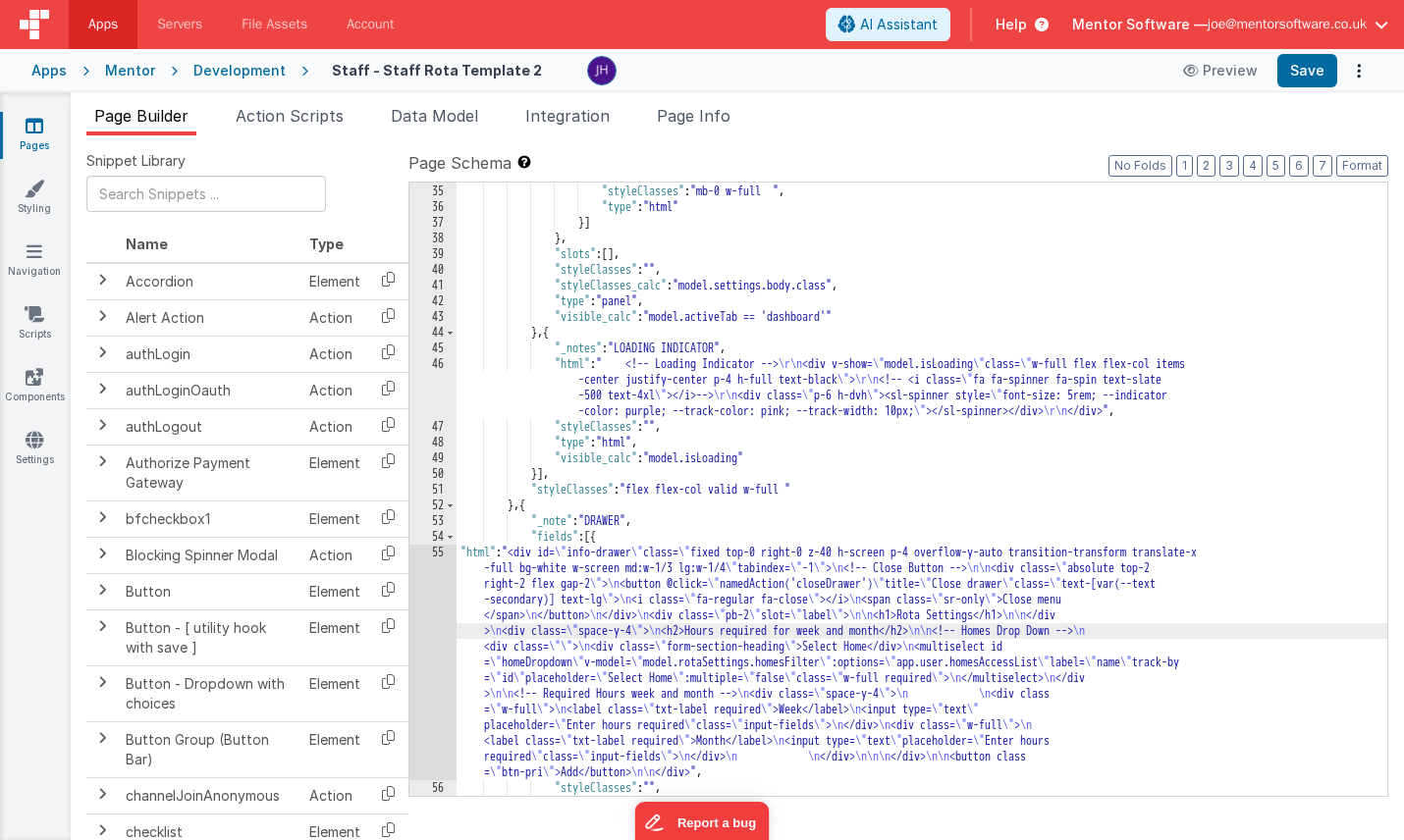 click on "55" at bounding box center [433, 662] 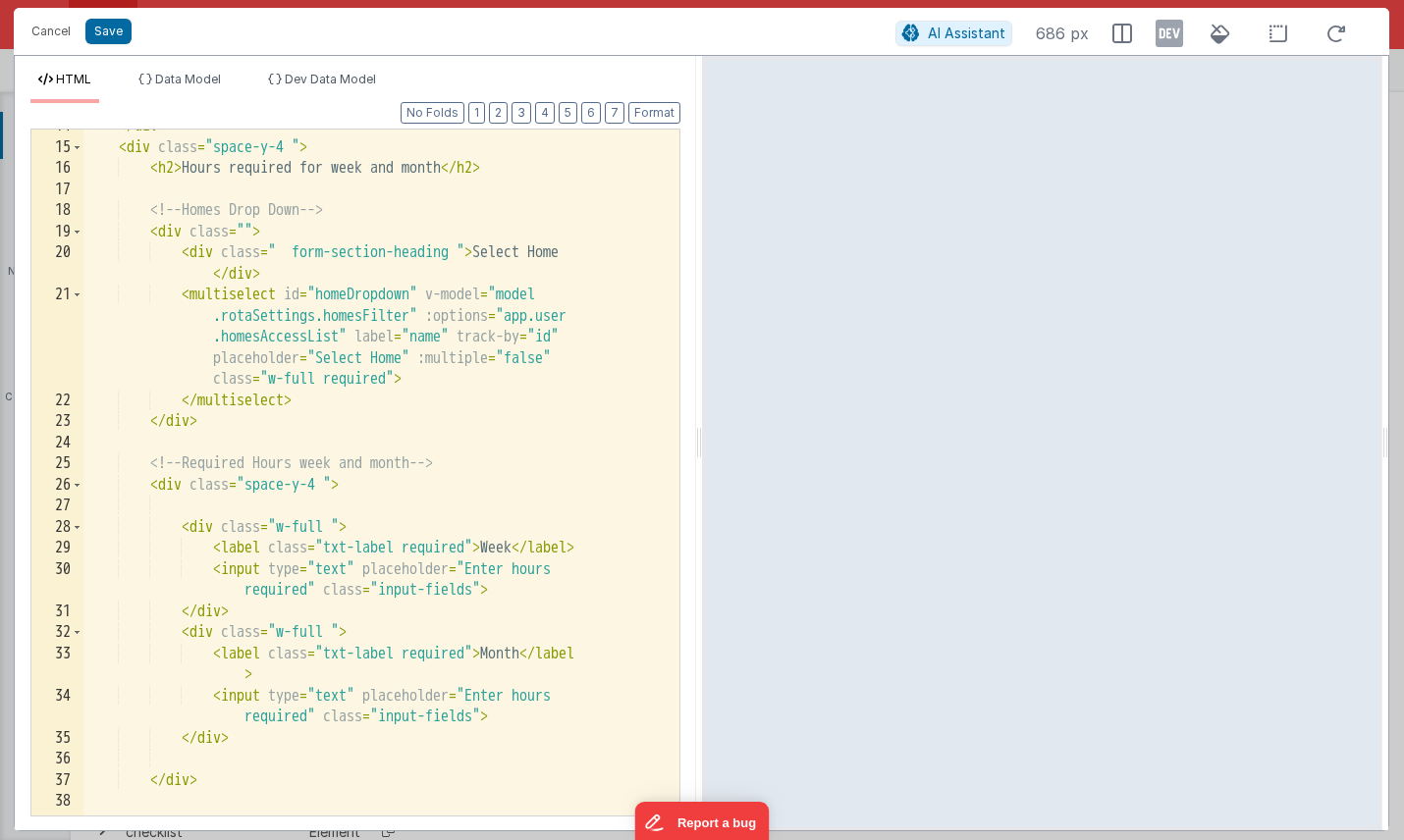 scroll, scrollTop: 496, scrollLeft: 0, axis: vertical 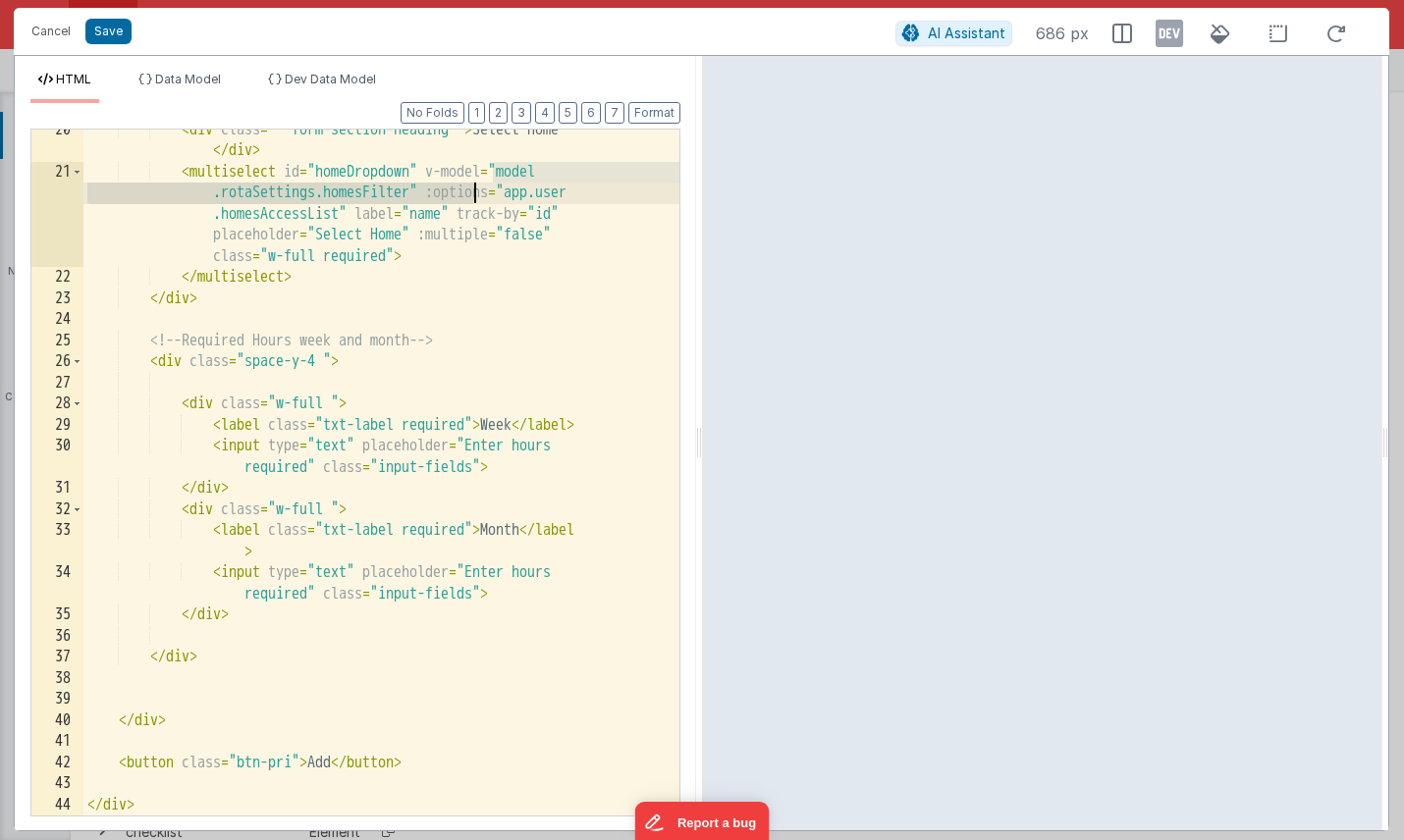 drag, startPoint x: 494, startPoint y: 172, endPoint x: 472, endPoint y: 188, distance: 27.202941 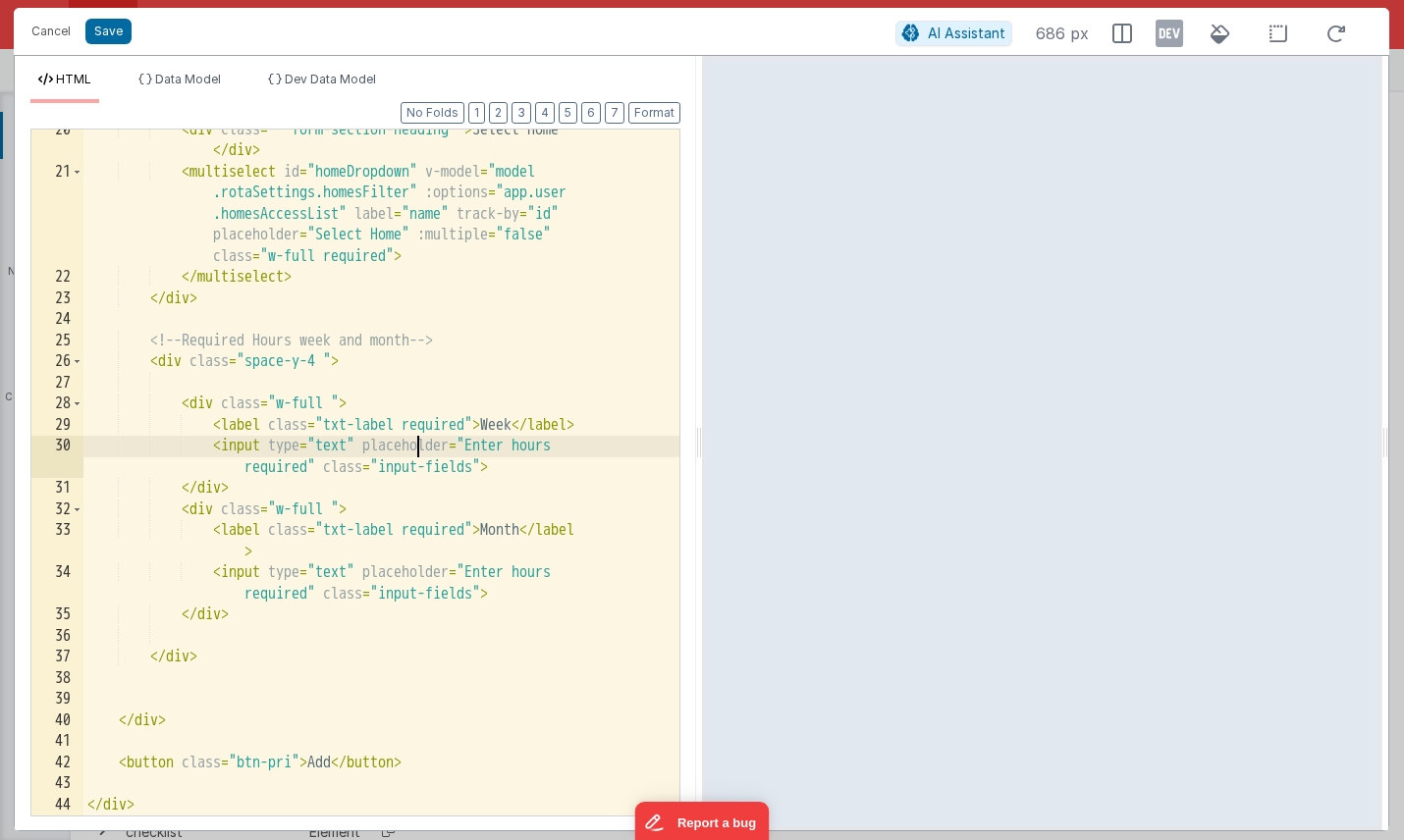 click on "< div   class = "  form-section-heading " > Select Home                  </ div >                < multiselect   id = "homeDropdown"   v-model = "model                  .rotaSettings.homesFilter"   :options = "app.user                  .homesAccessList"   label = "name"   track-by = "id"                    placeholder = "Select Home"   :multiple = "false"                    class = "w-full required" >                </ multiselect >           </ div >           <!--  Required Hours week and month  -->           < div   class = "space-y-4 " >                               < div   class = "w-full " >                     < label   class = "txt-label required" > Week </ label >                     < input   type = "text"   placeholder = "Enter hours                       required"   class = "input-fields" >                </ div >                < div   class = "w-full " >                     < label" at bounding box center (381, 495) 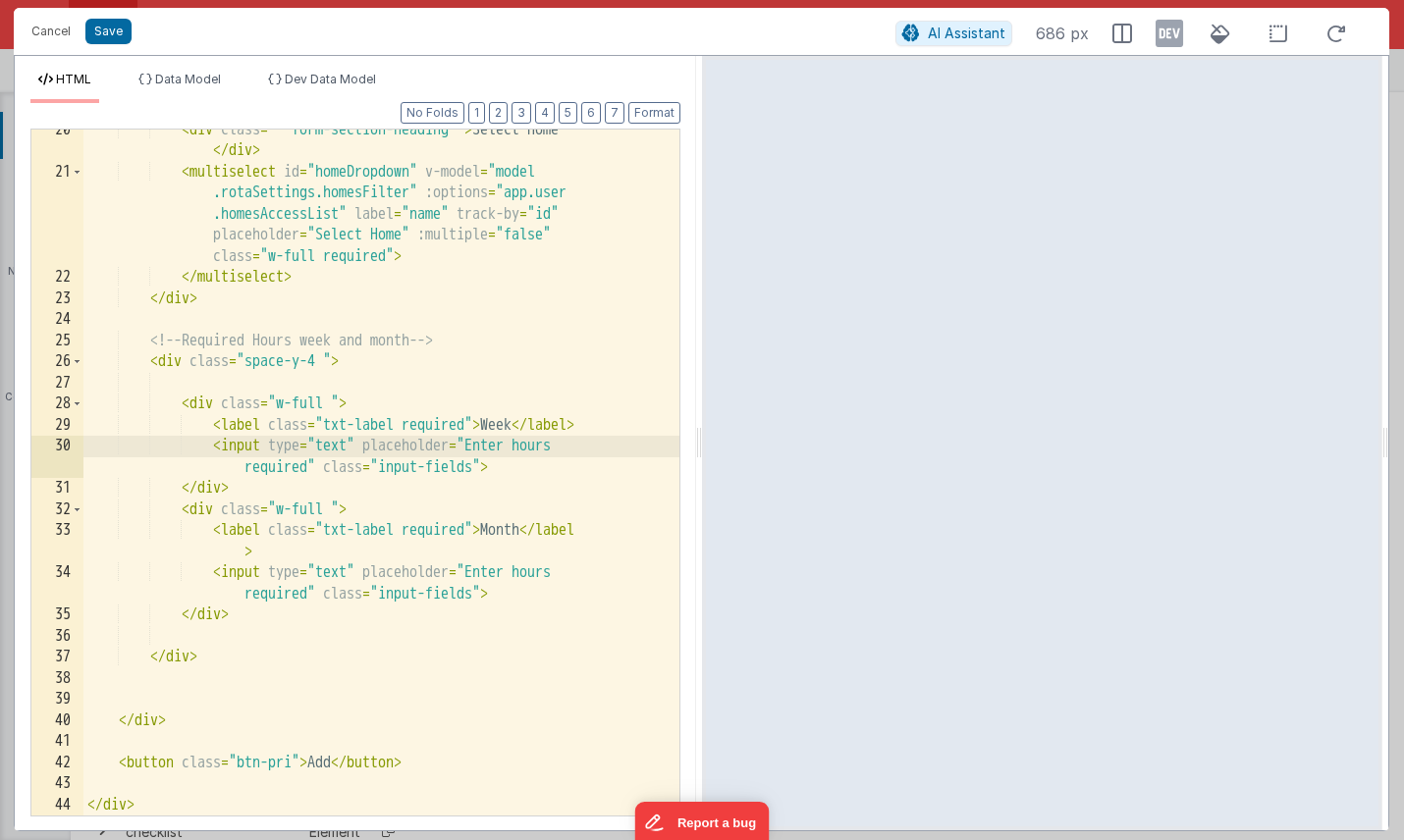 paste 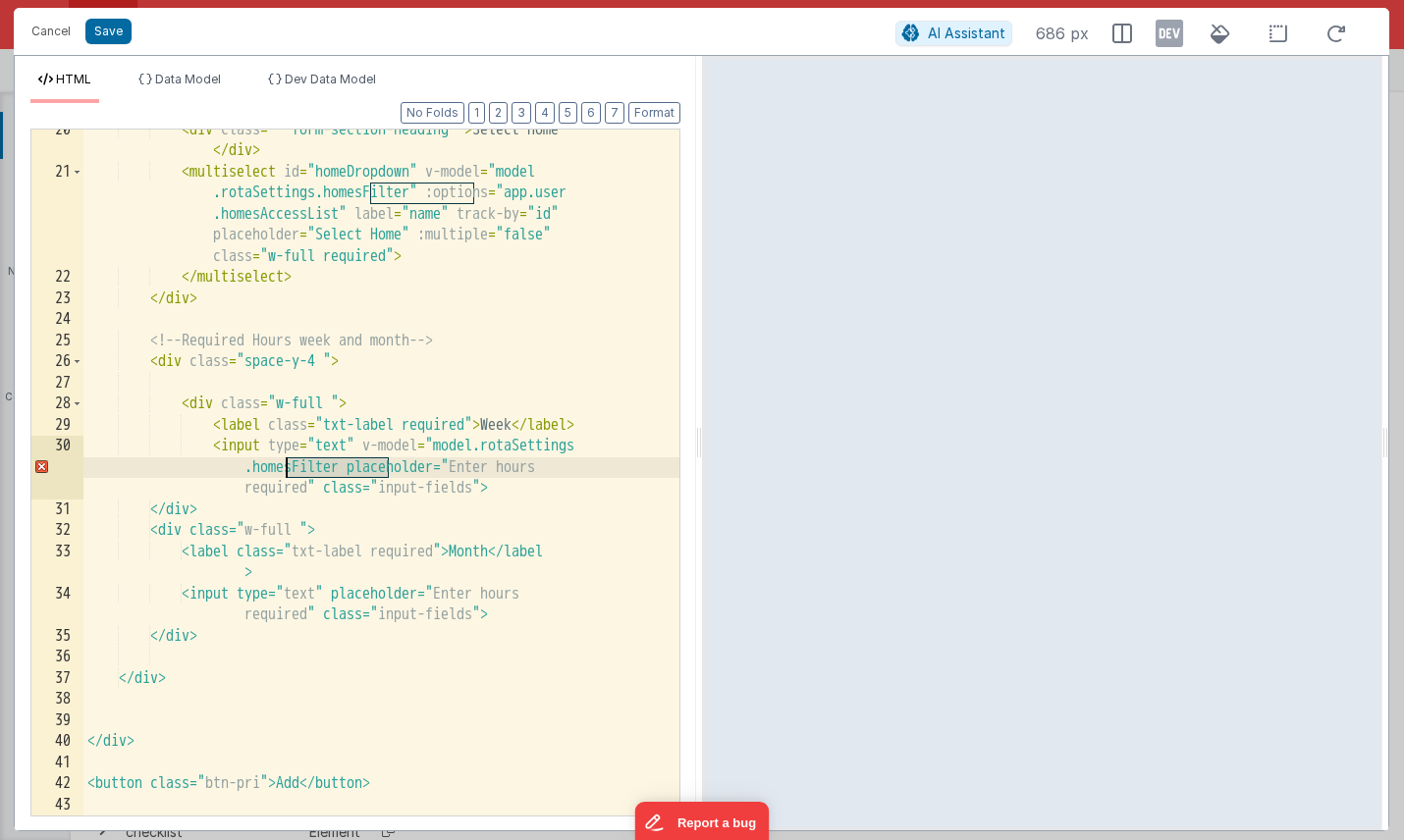 drag, startPoint x: 388, startPoint y: 467, endPoint x: 288, endPoint y: 467, distance: 100 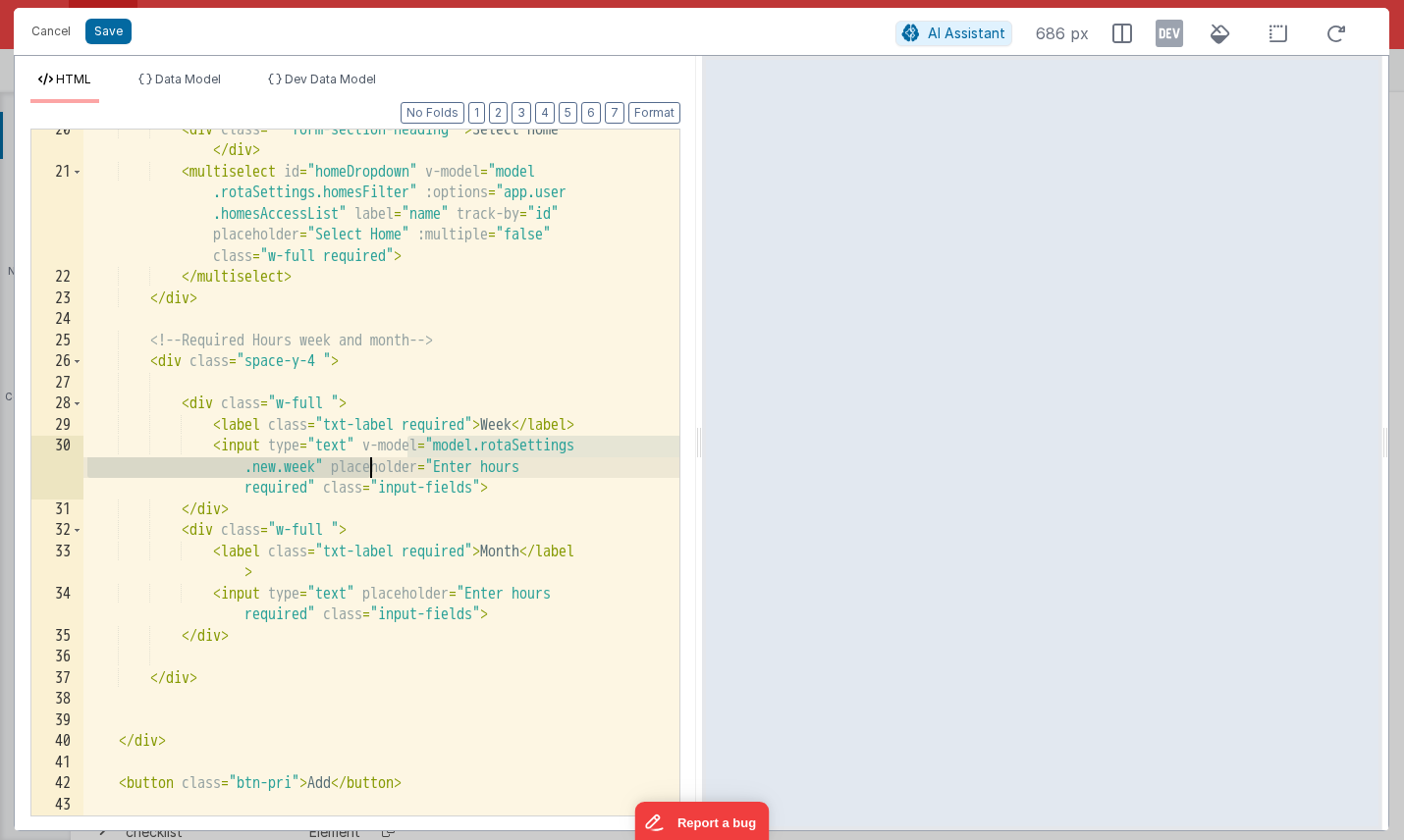 drag, startPoint x: 412, startPoint y: 446, endPoint x: 369, endPoint y: 462, distance: 45.880279 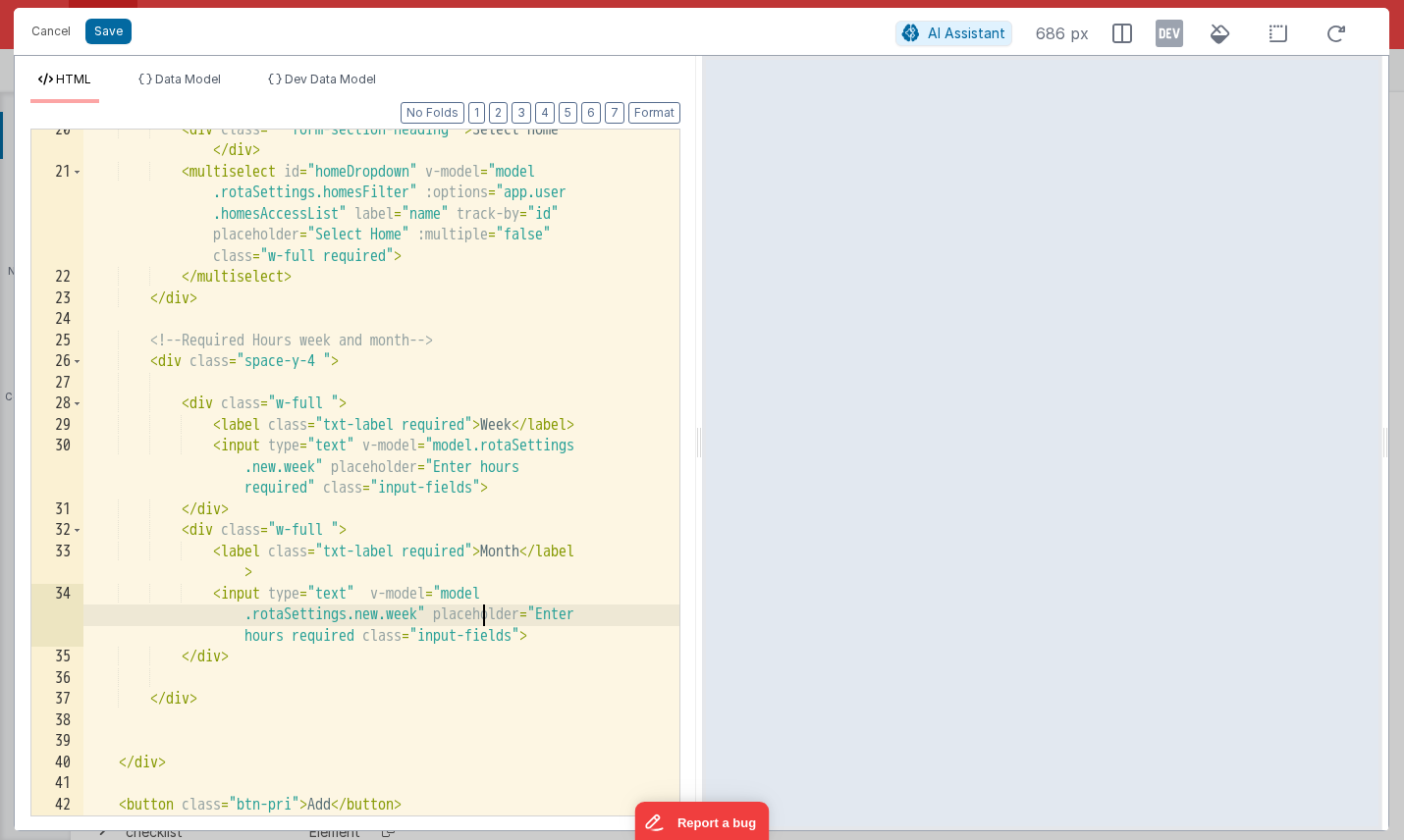 click on "< div   class = "  form-section-heading " > Select Home                  </ div >                < multiselect   id = "homeDropdown"   v-model = "model                  .rotaSettings.homesFilter"   :options = "app.user                  .homesAccessList"   label = "name"   track-by = "id"                    placeholder = "Select Home"   :multiple = "false"                    class = "w-full required" >                </ multiselect >           </ div >           <!--  Required Hours week and month  -->           < div   class = "space-y-4 " >                               < div   class = "w-full " >                     < label   class = "txt-label required" > Week </ label >                     < input   type = "text"   v-model = "model.rotaSettings                      .new.week"   placeholder = "Enter hours                       required"   class = "input-fields" >" at bounding box center (381, 495) 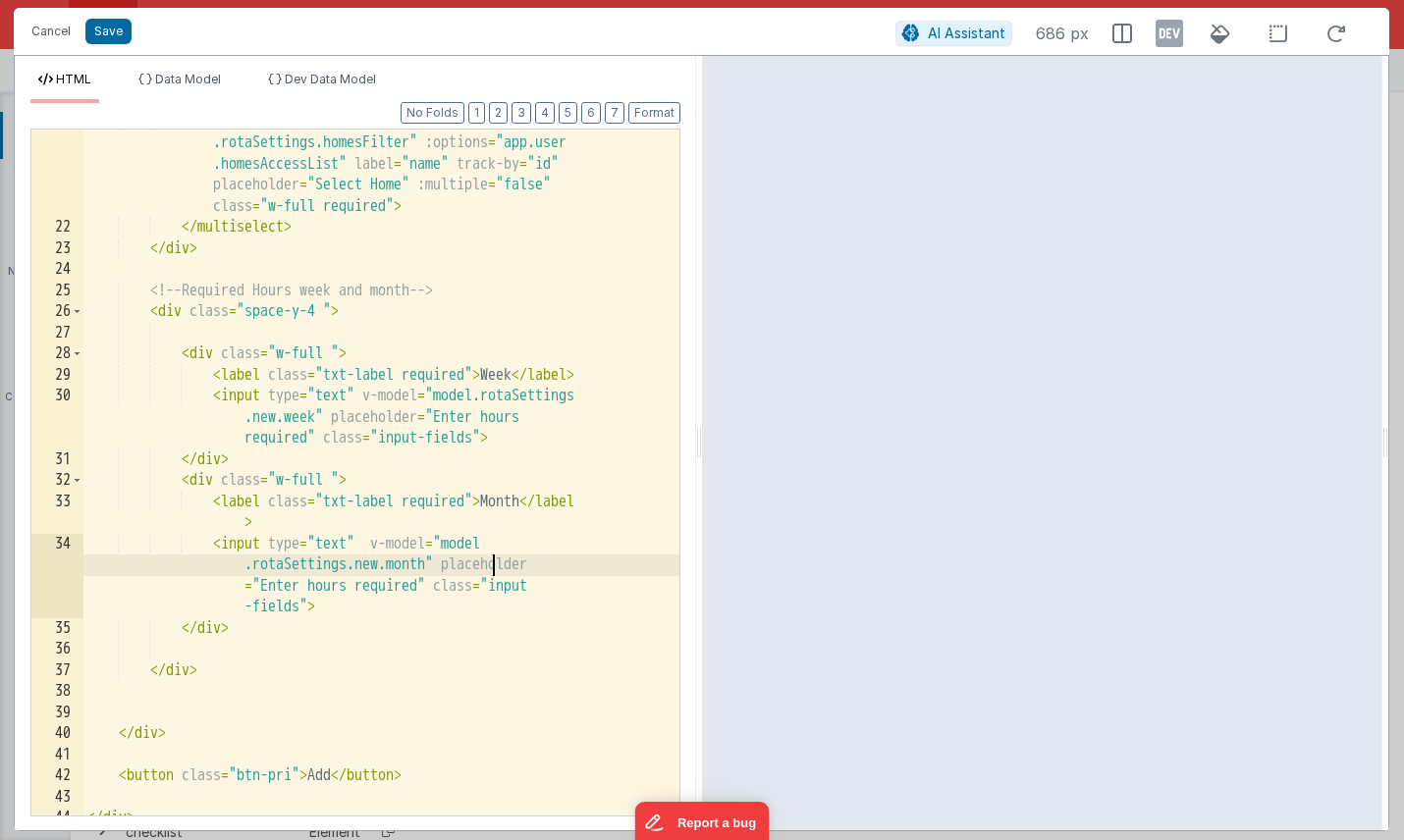 scroll, scrollTop: 558, scrollLeft: 0, axis: vertical 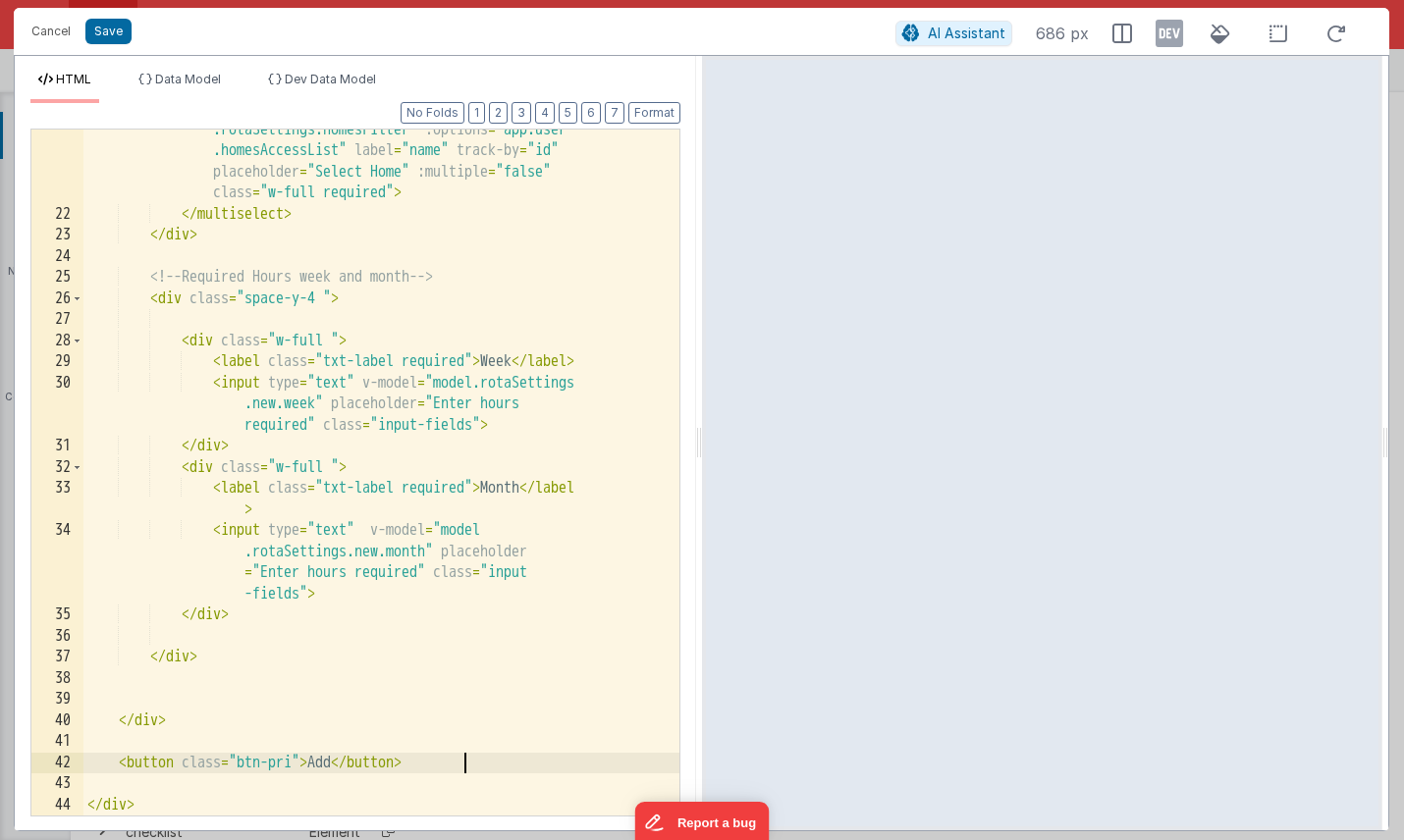 click on "< multiselect   id = "homeDropdown"   v-model = "model                  .rotaSettings.homesFilter"   :options = "app.user                  .homesAccessList"   label = "name"   track-by = "id"                    placeholder = "Select Home"   :multiple = "false"                    class = "w-full required" >                </ multiselect >           </ div >           <!--  Required Hours week and month  -->           < div   class = "space-y-4 " >                               < div   class = "w-full " >                     < label   class = "txt-label required" > Week </ label >                     < input   type = "text"   v-model = "model.rotaSettings                      .new.week"   placeholder = "Enter hours                       required"   class = "input-fields" >                </ div >                < div   class = "w-full " >                     < label   class = > Month </ label >" at bounding box center (381, 504) 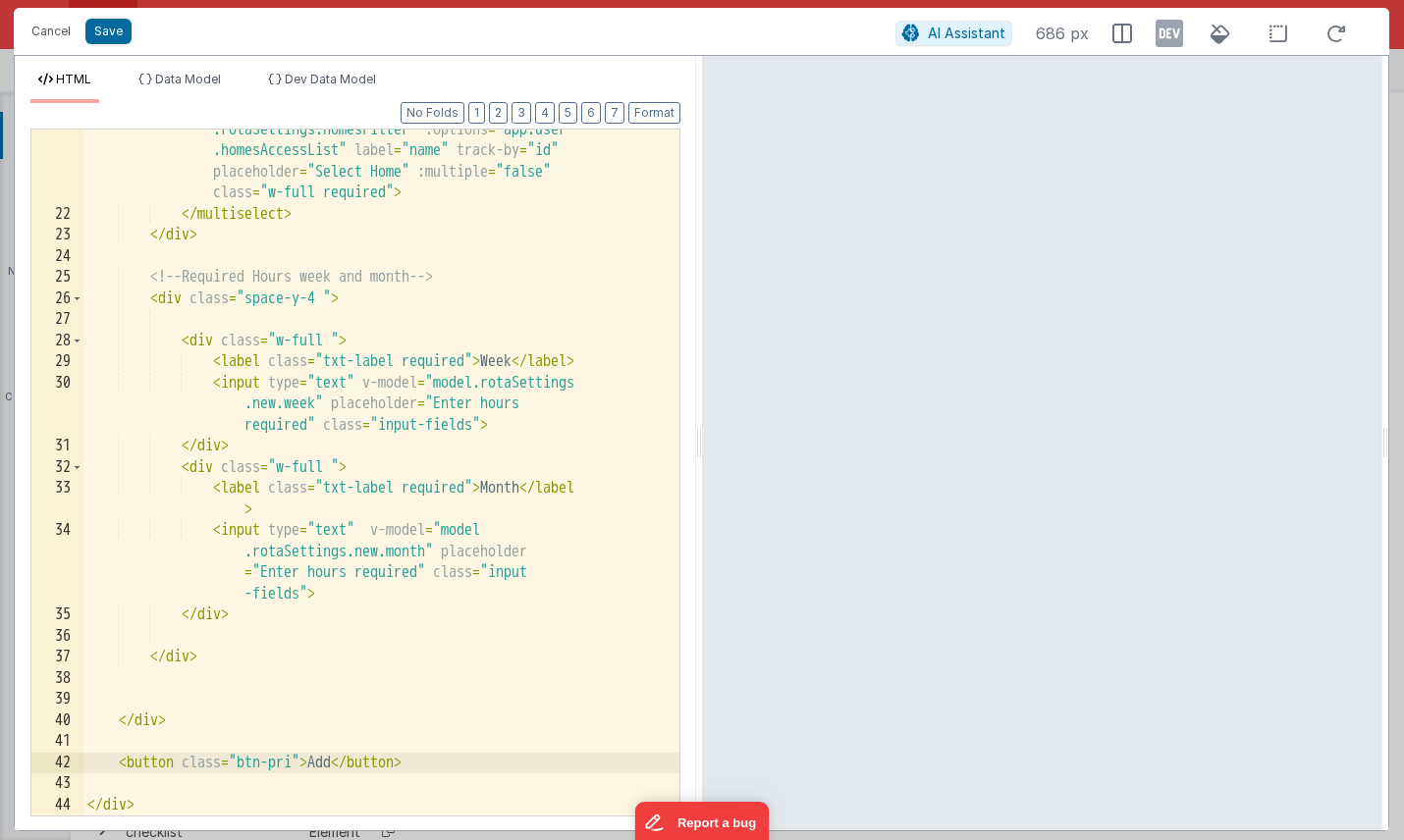 click on "< multiselect   id = "homeDropdown"   v-model = "model                  .rotaSettings.homesFilter"   :options = "app.user                  .homesAccessList"   label = "name"   track-by = "id"                    placeholder = "Select Home"   :multiple = "false"                    class = "w-full required" >                </ multiselect >           </ div >           <!--  Required Hours week and month  -->           < div   class = "space-y-4 " >                               < div   class = "w-full " >                     < label   class = "txt-label required" > Week </ label >                     < input   type = "text"   v-model = "model.rotaSettings                      .new.week"   placeholder = "Enter hours                       required"   class = "input-fields" >                </ div >                < div   class = "w-full " >                     < label   class = > Month </ label >" at bounding box center (381, 504) 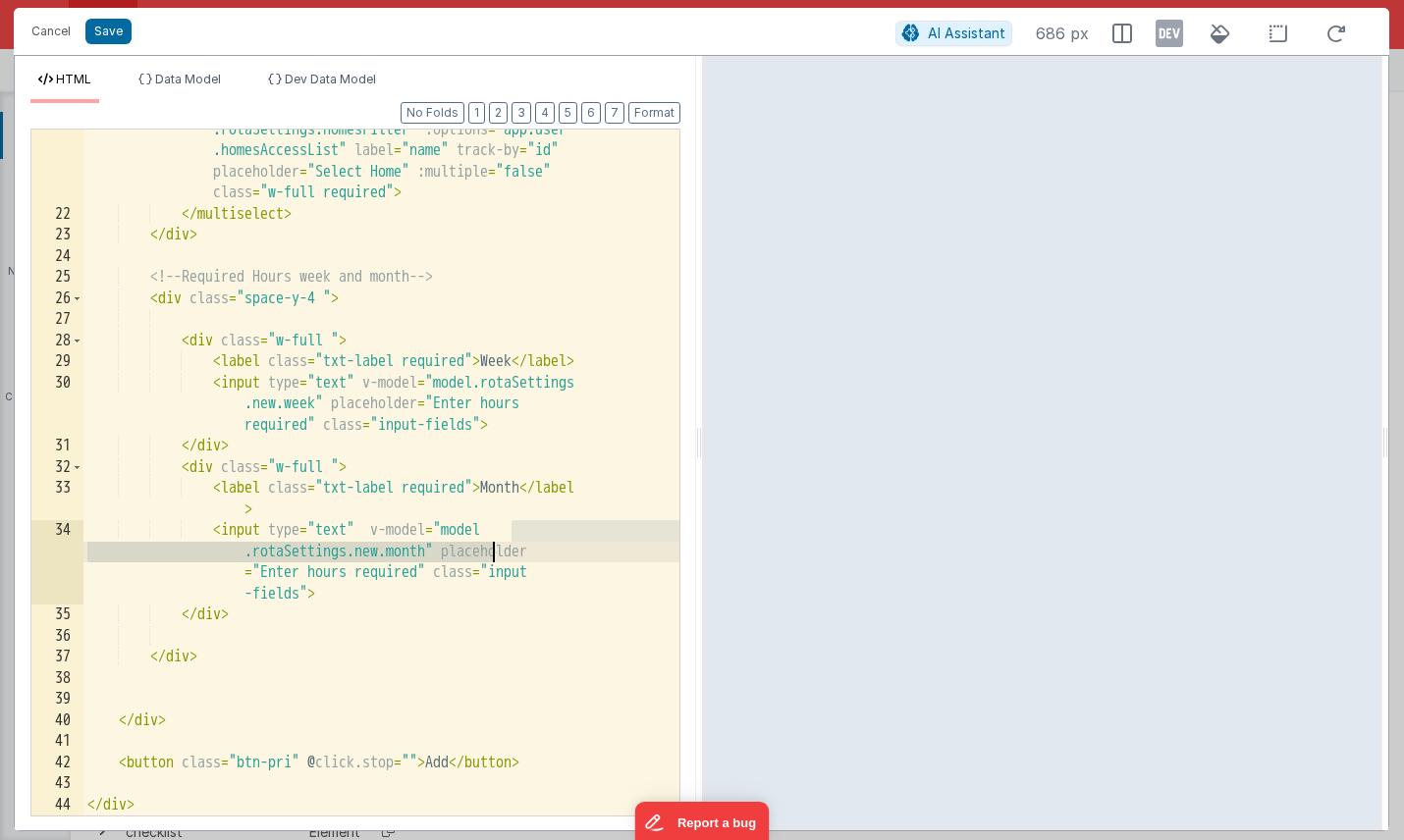 drag, startPoint x: 508, startPoint y: 528, endPoint x: 489, endPoint y: 547, distance: 26.870058 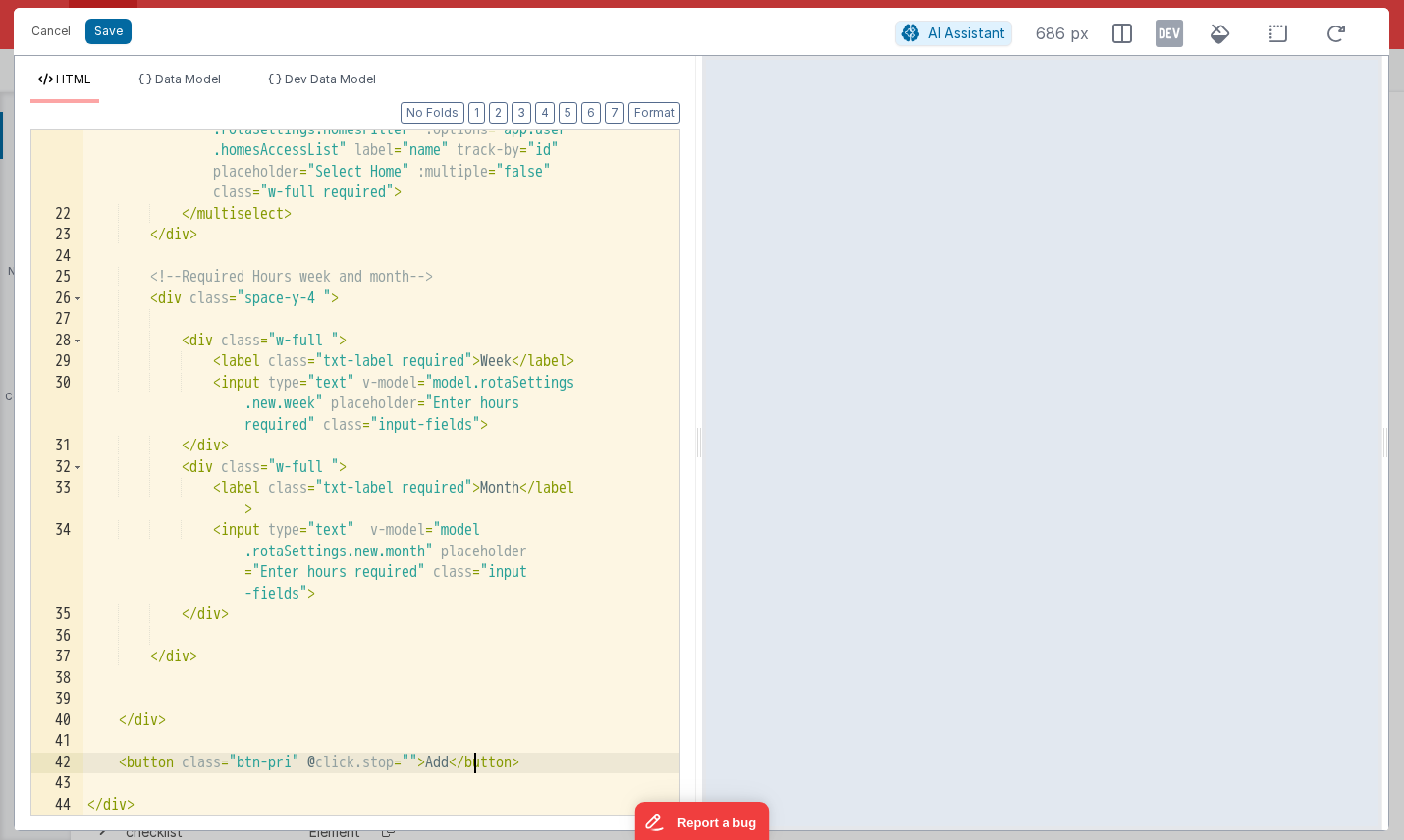 click on "< multiselect   id = "homeDropdown"   v-model = "model                  .rotaSettings.homesFilter"   :options = "app.user                  .homesAccessList"   label = "name"   track-by = "id"                    placeholder = "Select Home"   :multiple = "false"                    class = "w-full required" >                </ multiselect >           </ div >           <!--  Required Hours week and month  -->           < div   class = "space-y-4 " >                               < div   class = "w-full " >                     < label   class = "txt-label required" > Week </ label >                     < input   type = "text"   v-model = "model.rotaSettings                      .new.week"   placeholder = "Enter hours                       required"   class = "input-fields" >                </ div >                < div   class = "w-full " >                     < label   class = > Month </ label >" at bounding box center (381, 504) 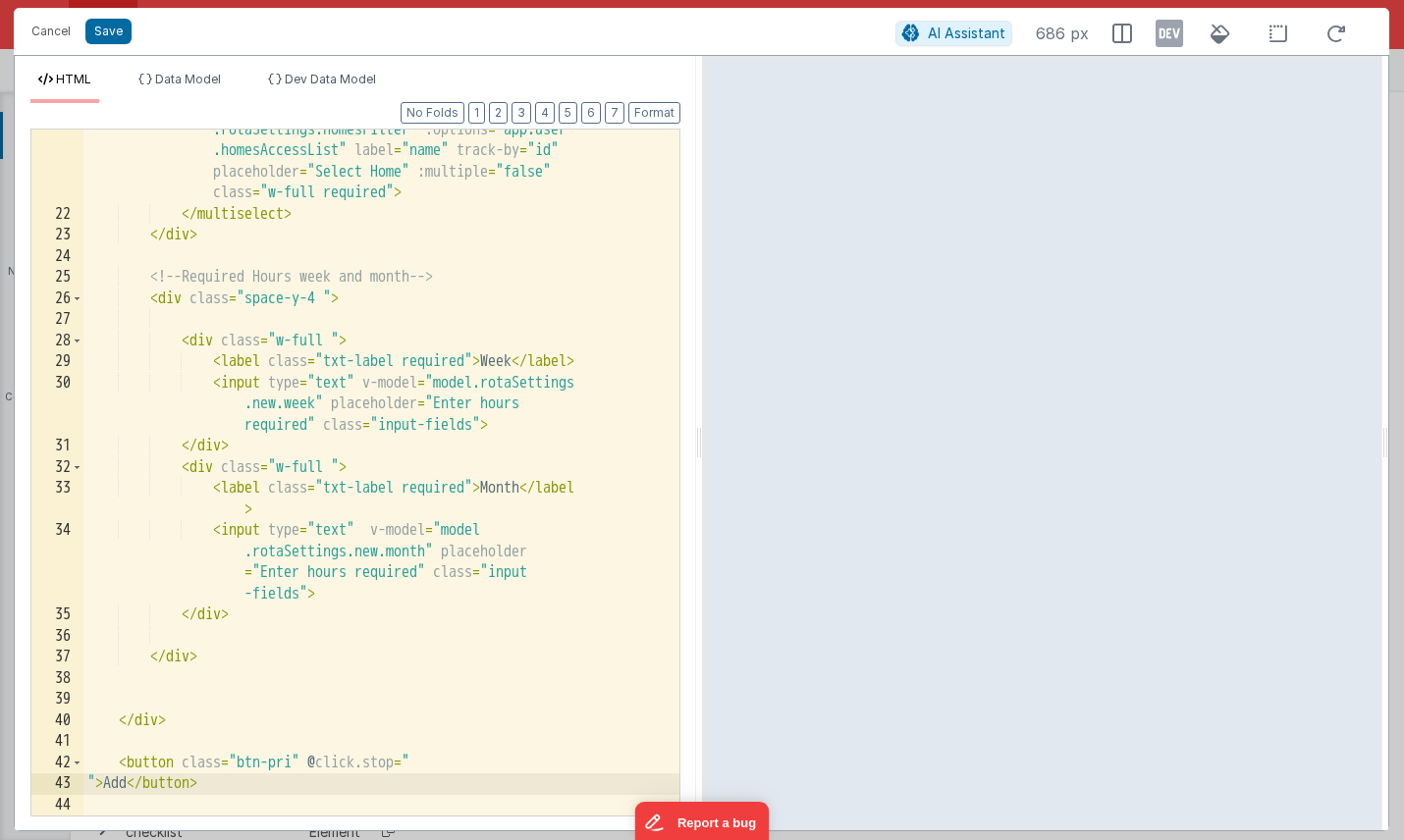 paste 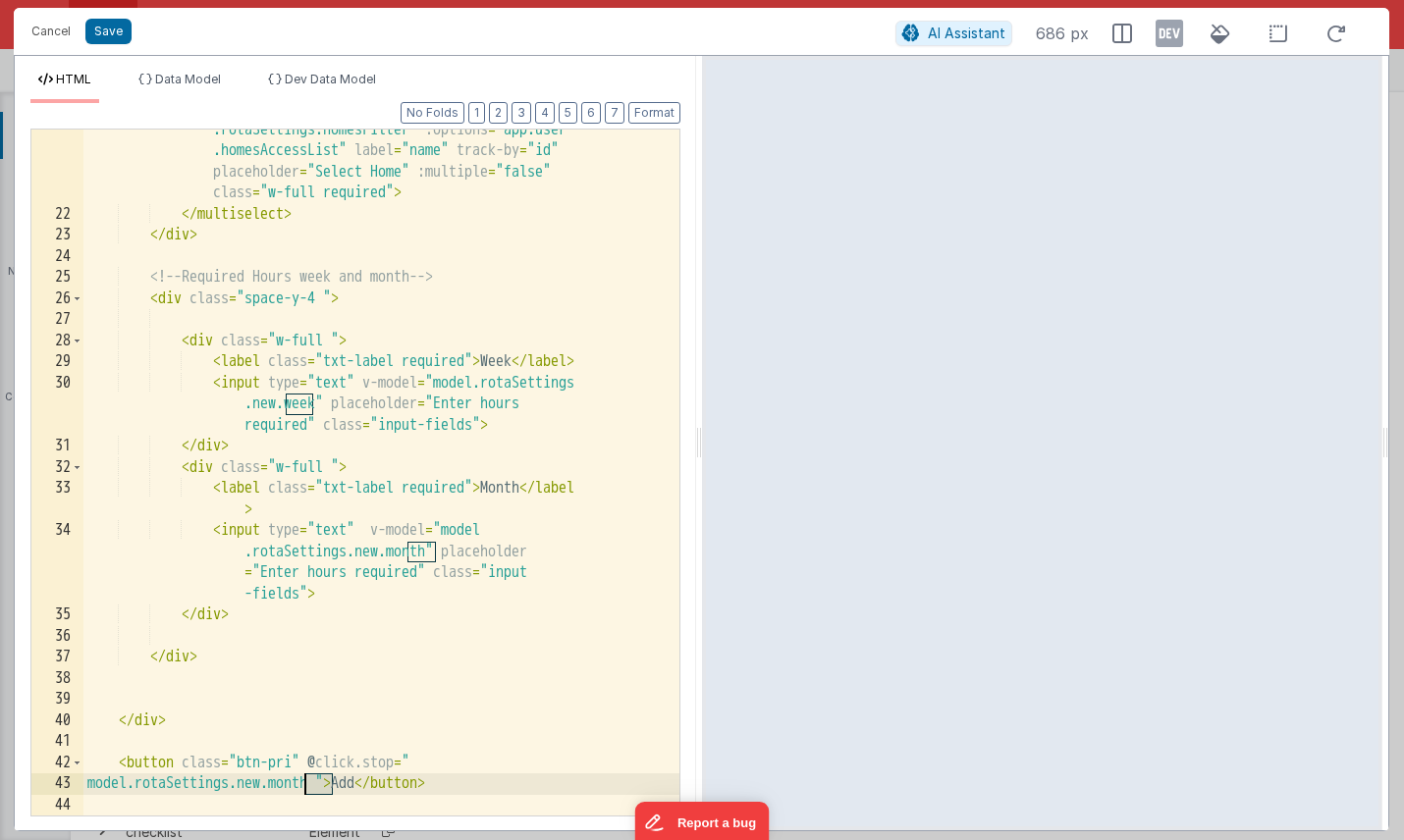 drag, startPoint x: 329, startPoint y: 784, endPoint x: 302, endPoint y: 783, distance: 27.018512 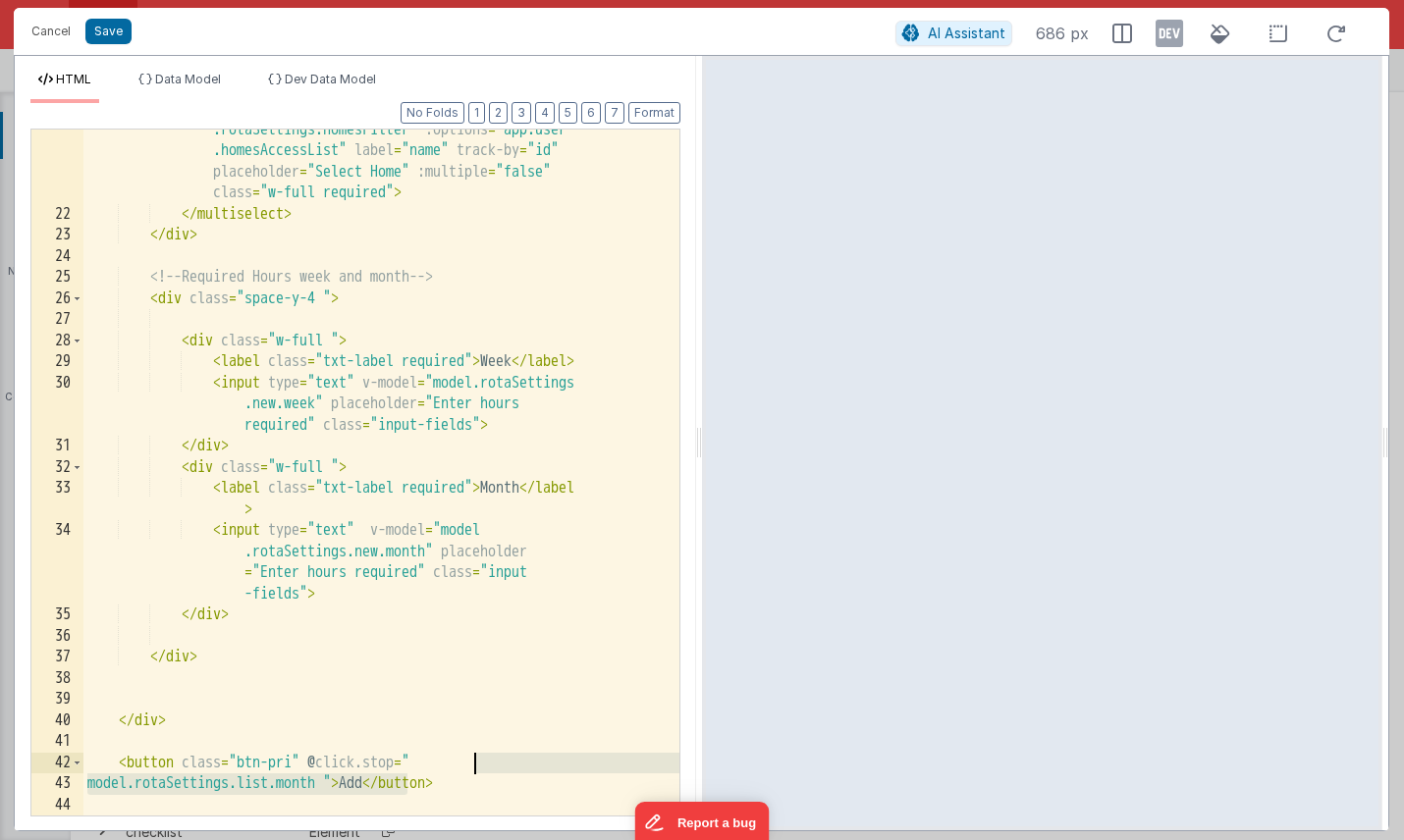 drag, startPoint x: 405, startPoint y: 786, endPoint x: 481, endPoint y: 761, distance: 80.00625 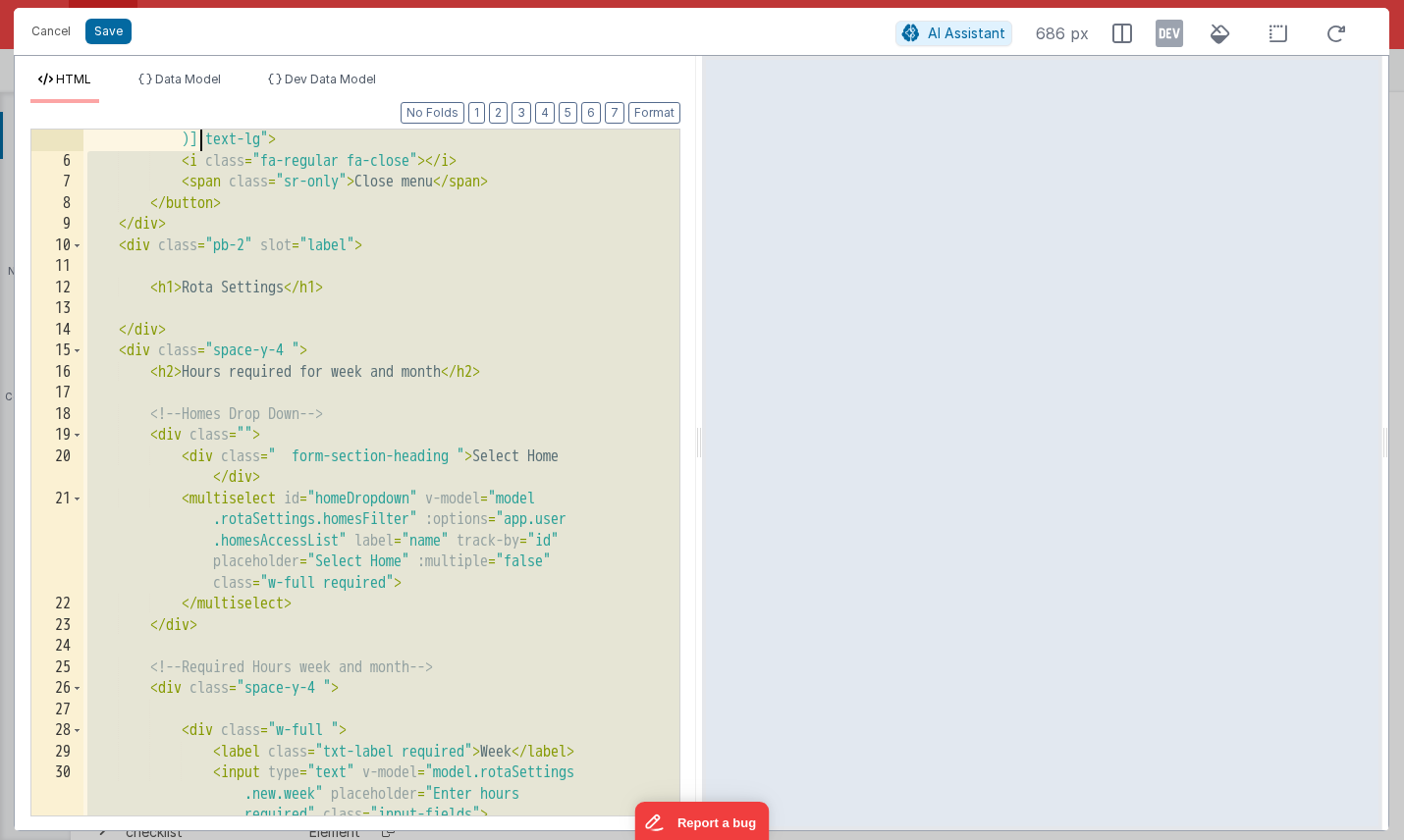 scroll, scrollTop: 127, scrollLeft: 0, axis: vertical 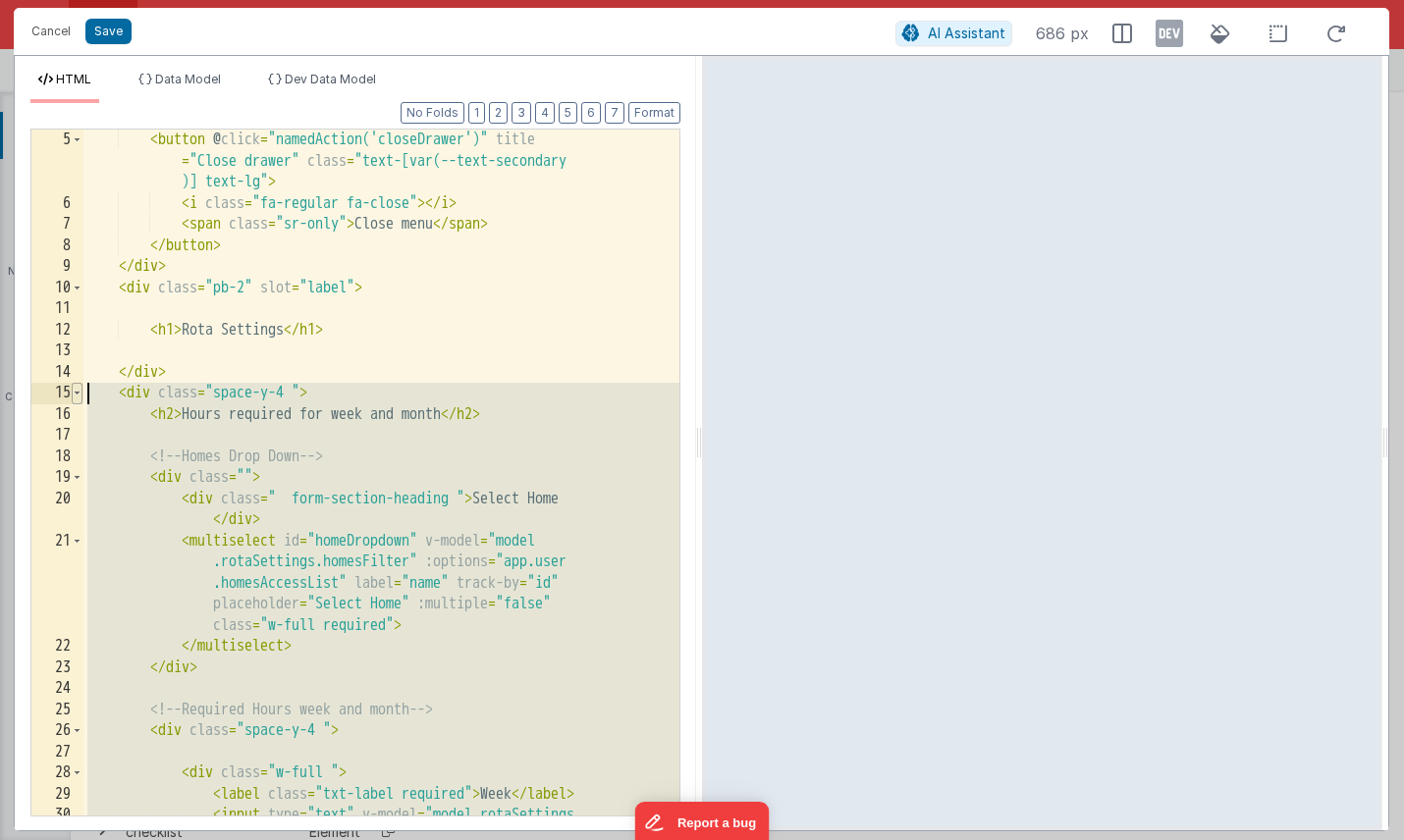 drag, startPoint x: 613, startPoint y: 761, endPoint x: 77, endPoint y: 388, distance: 653.01225 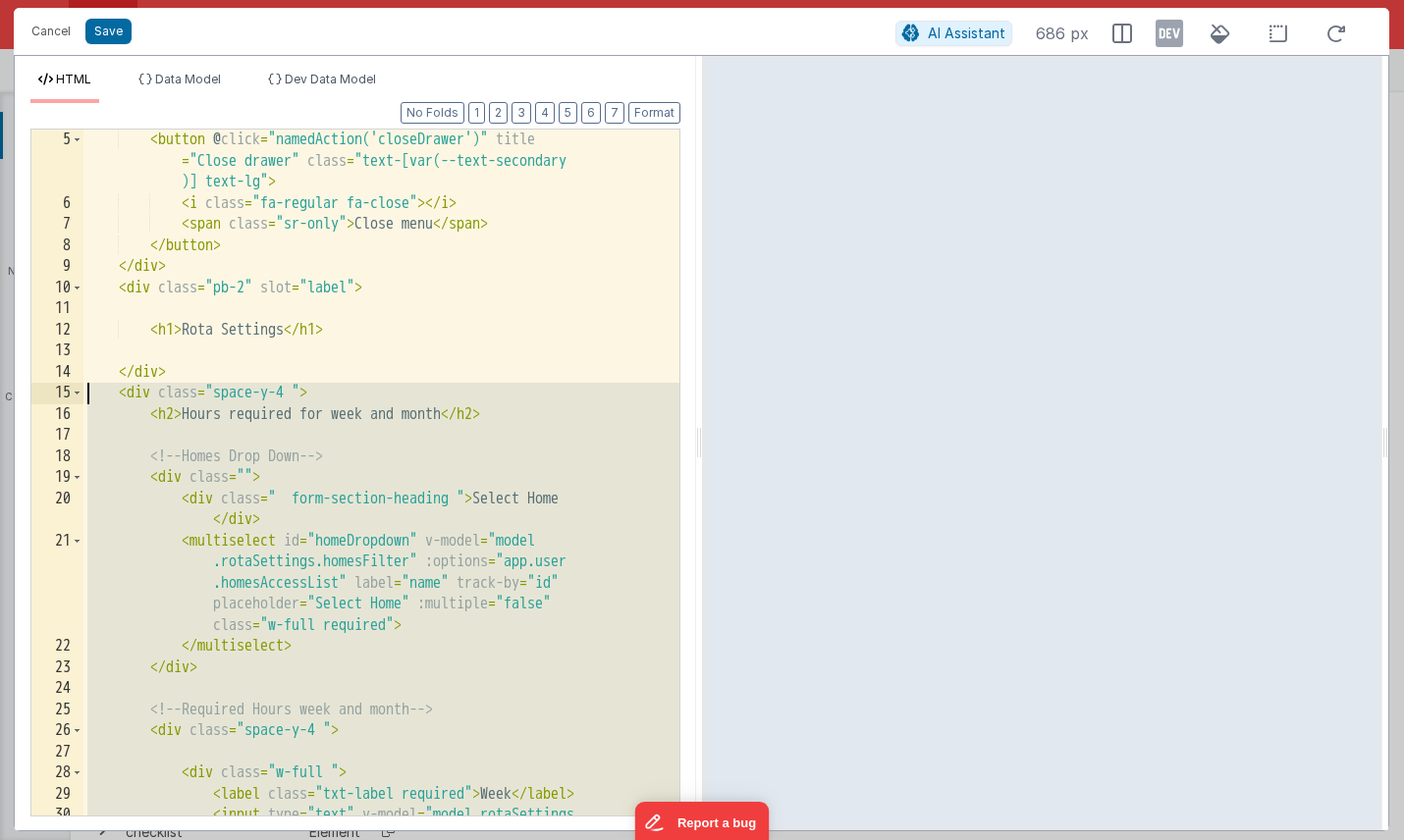 click on "< button   @ click = "namedAction('closeDrawer')"   title              = "Close drawer"   class = "text-[var(--text-secondary              )] text-lg" >                < i   class = "fa-regular fa-close" > </ i >                < span   class = "sr-only" > Close menu </ span >           </ button >      </ div >      < div   class = "pb-2"   slot = "label" >           < h1 > Rota Settings </ h1 >      </ div >      < div   class = "space-y-4 " >           < h2 > Hours required for week and month </ h2 >           <!--  Homes Drop Down  -->           < div   class = "" >                < div   class = "  form-section-heading " > Select Home                  </ div >                < multiselect   id = "homeDropdown"   v-model = "model                  .rotaSettings.homesFilter"   :options = "app.user                  .homesAccessList"   label = "name"   track-by = "id"                    placeholder =   :multiple" at bounding box center [381, 536] 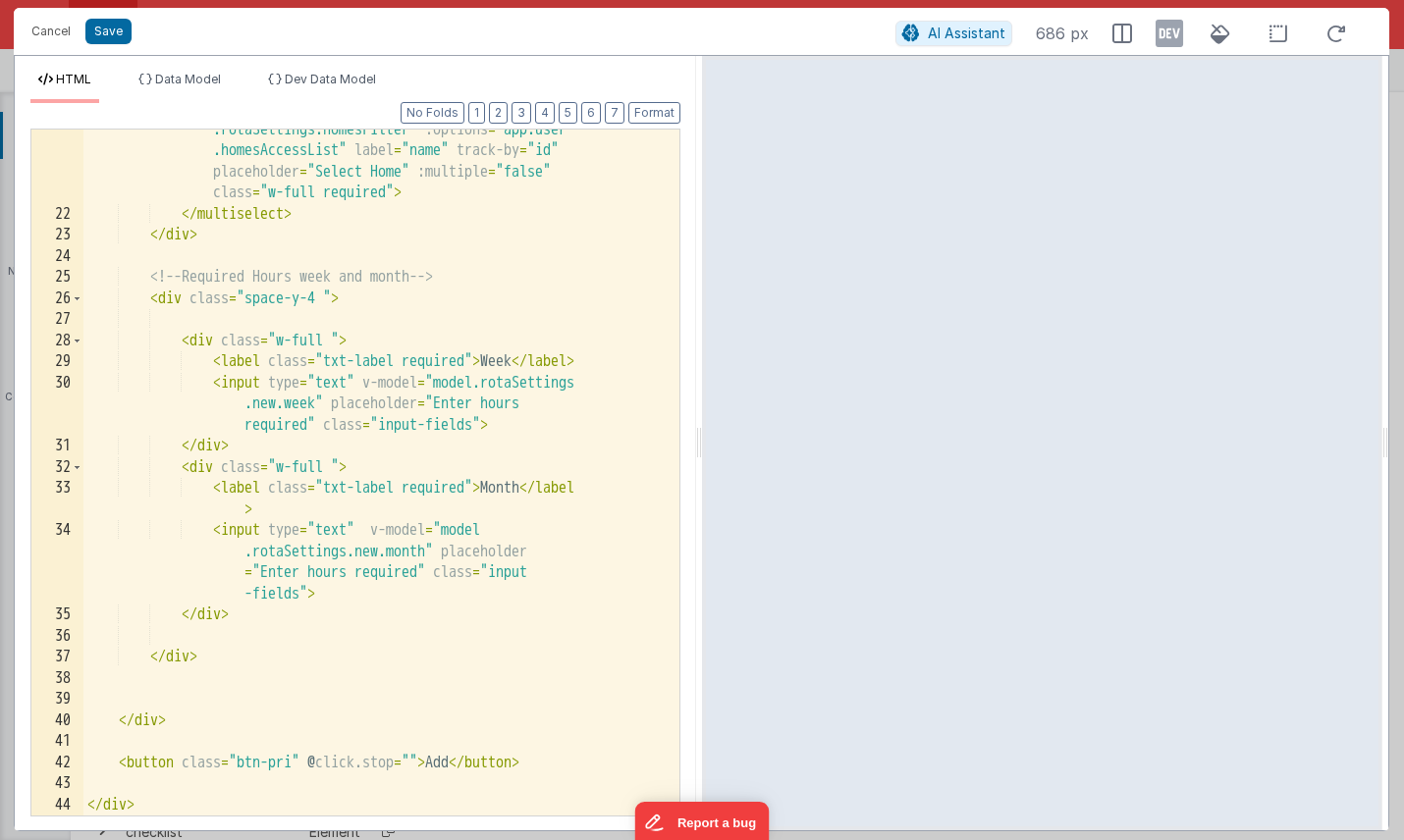 scroll, scrollTop: 558, scrollLeft: 0, axis: vertical 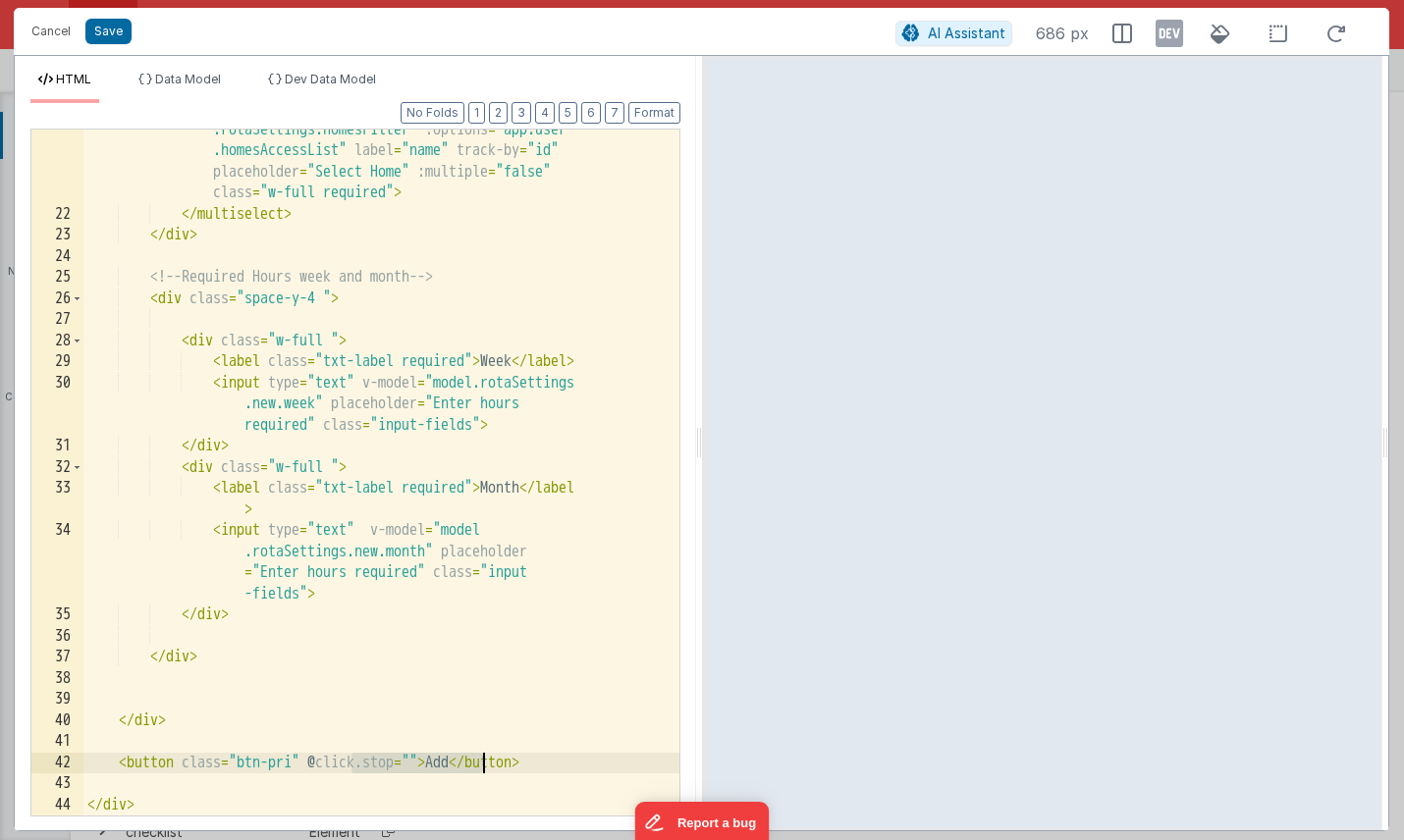 drag, startPoint x: 351, startPoint y: 763, endPoint x: 482, endPoint y: 766, distance: 131.03435 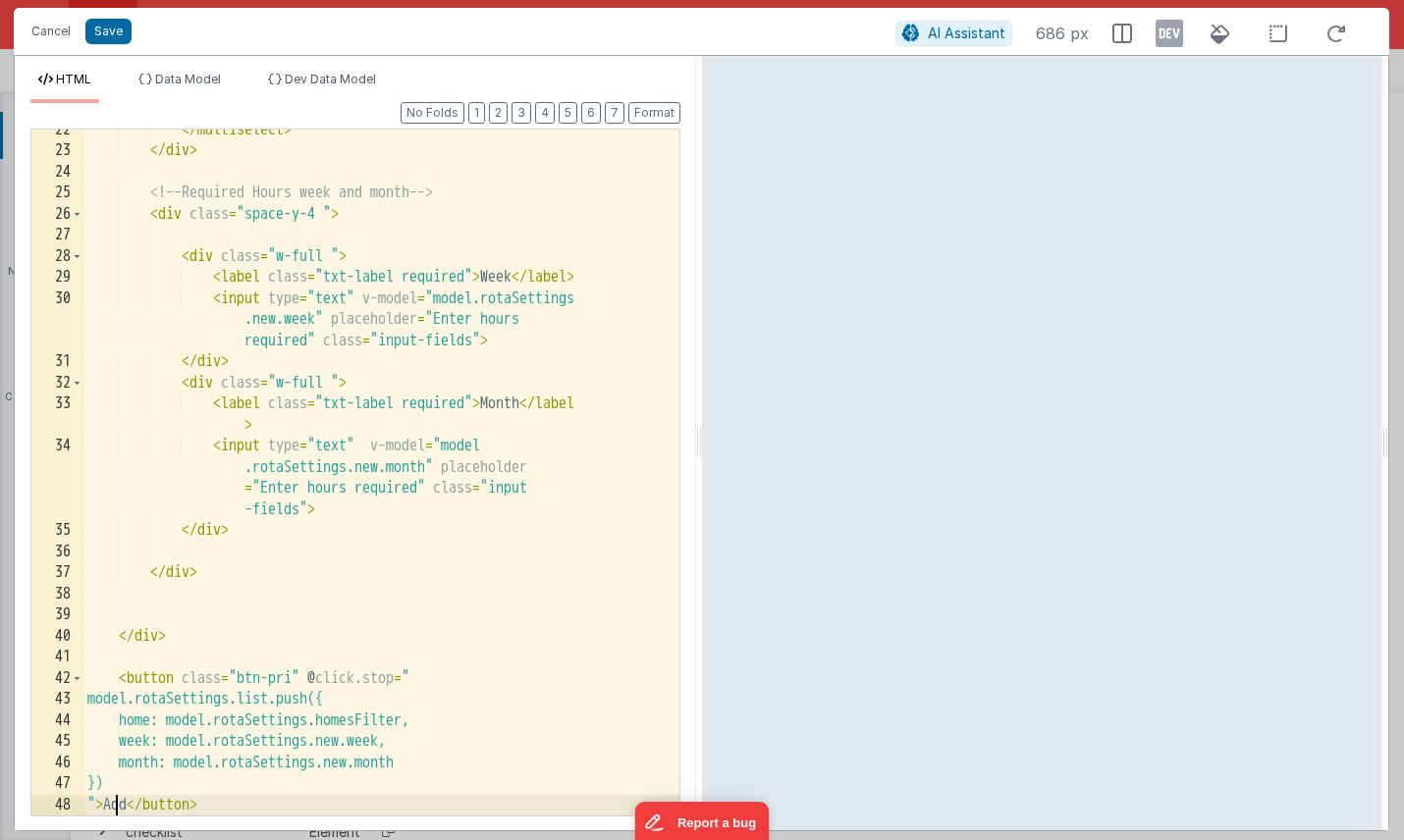 scroll, scrollTop: 643, scrollLeft: 0, axis: vertical 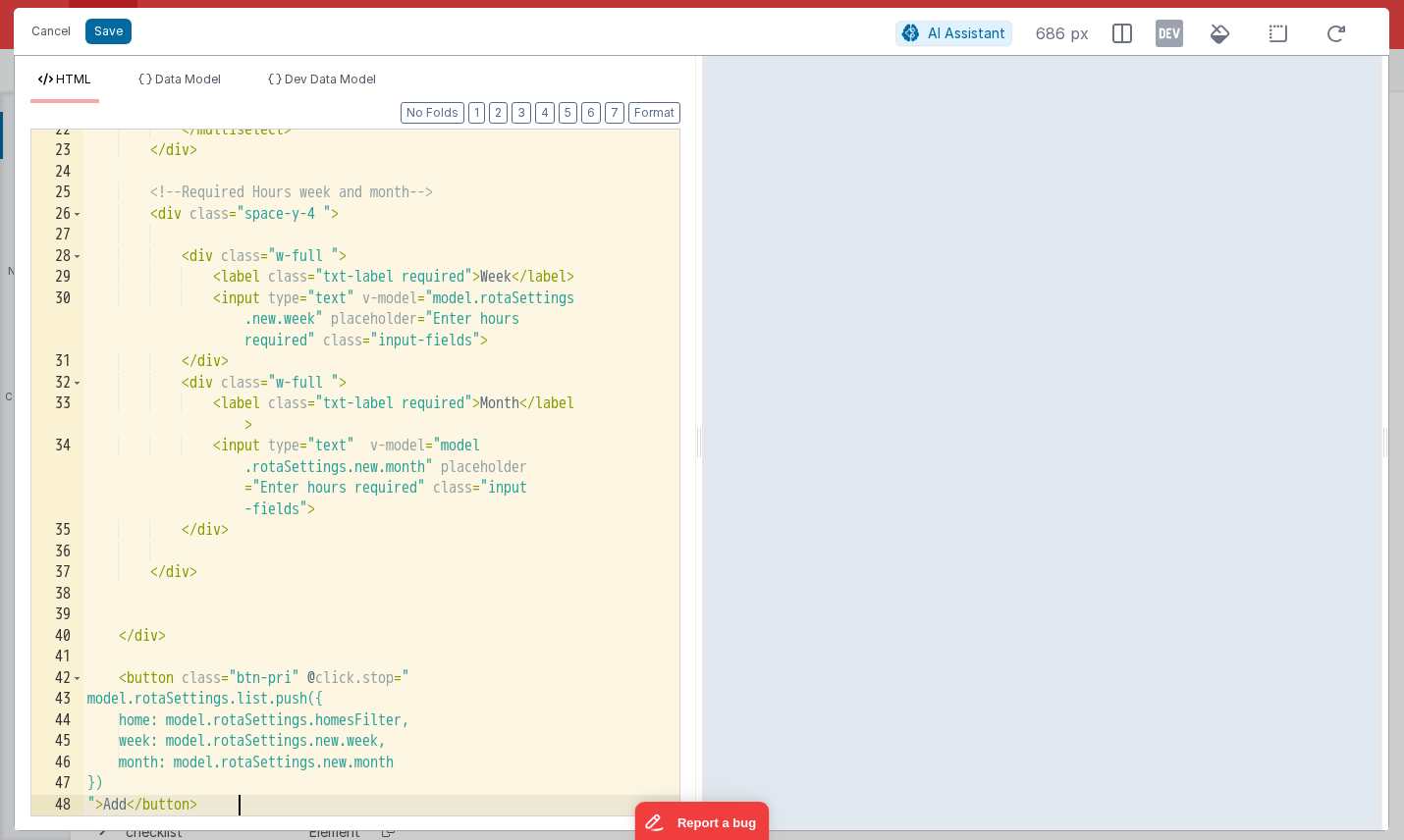 click on "</ multiselect >           </ div >           <!--  Required Hours week and month  -->           < div   class = "space-y-4 " >                               < div   class = "w-full " >                     < label   class = "txt-label required" > Week </ label >                     < input   type = "text"   v-model = "model.rotaSettings                      .new.week"   placeholder = "Enter hours                       required"   class = "input-fields" >                </ div >                < div   class = "w-full " >                     < label   class = "txt-label required" > Month </ label                      >                     < input   type = "text"    v-model = "model                      .rotaSettings.new.month"   placeholder                      = "Enter hours required"   class = "input                      -fields" >                </ div >                     >" at bounding box center [381, 484] 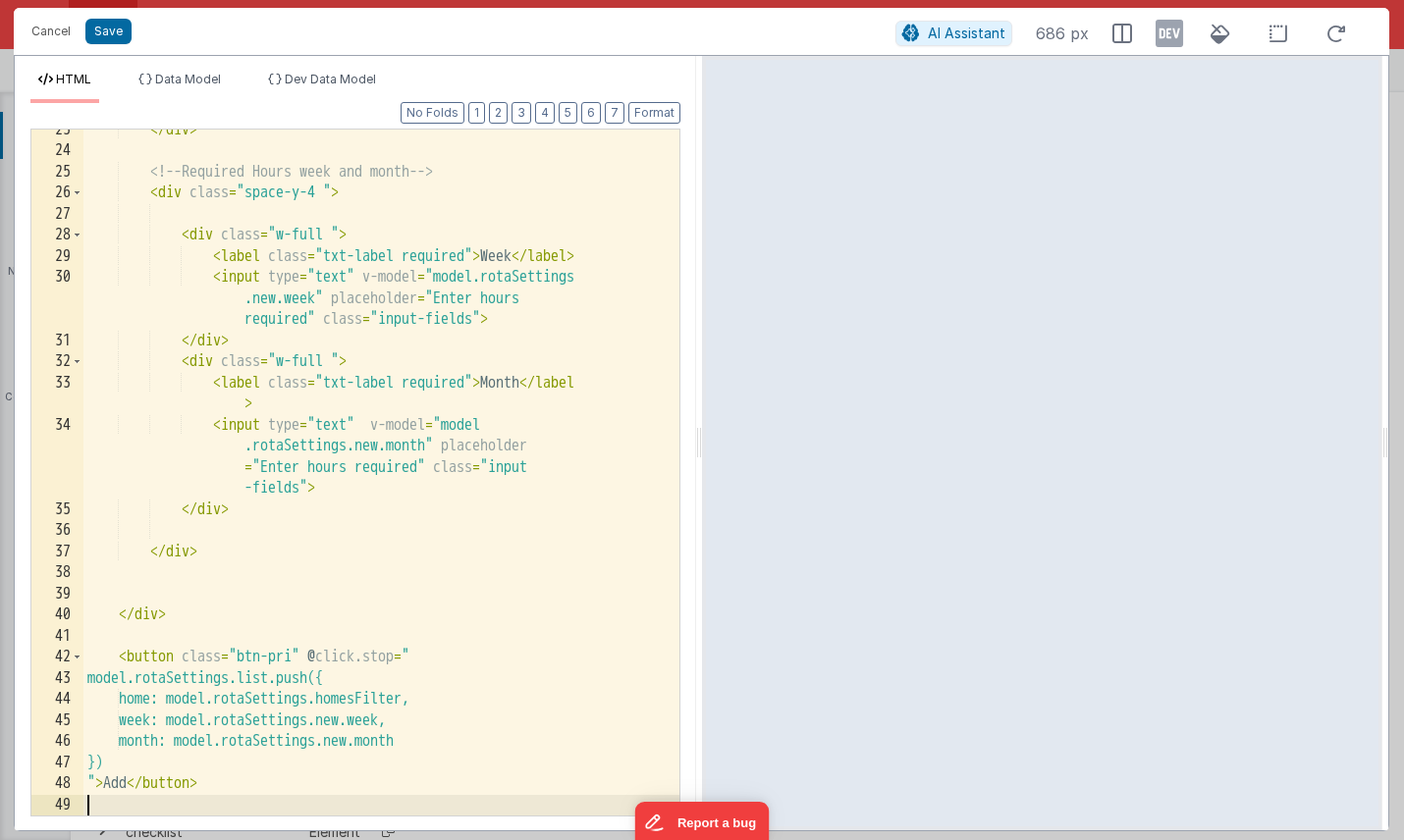 scroll, scrollTop: 685, scrollLeft: 0, axis: vertical 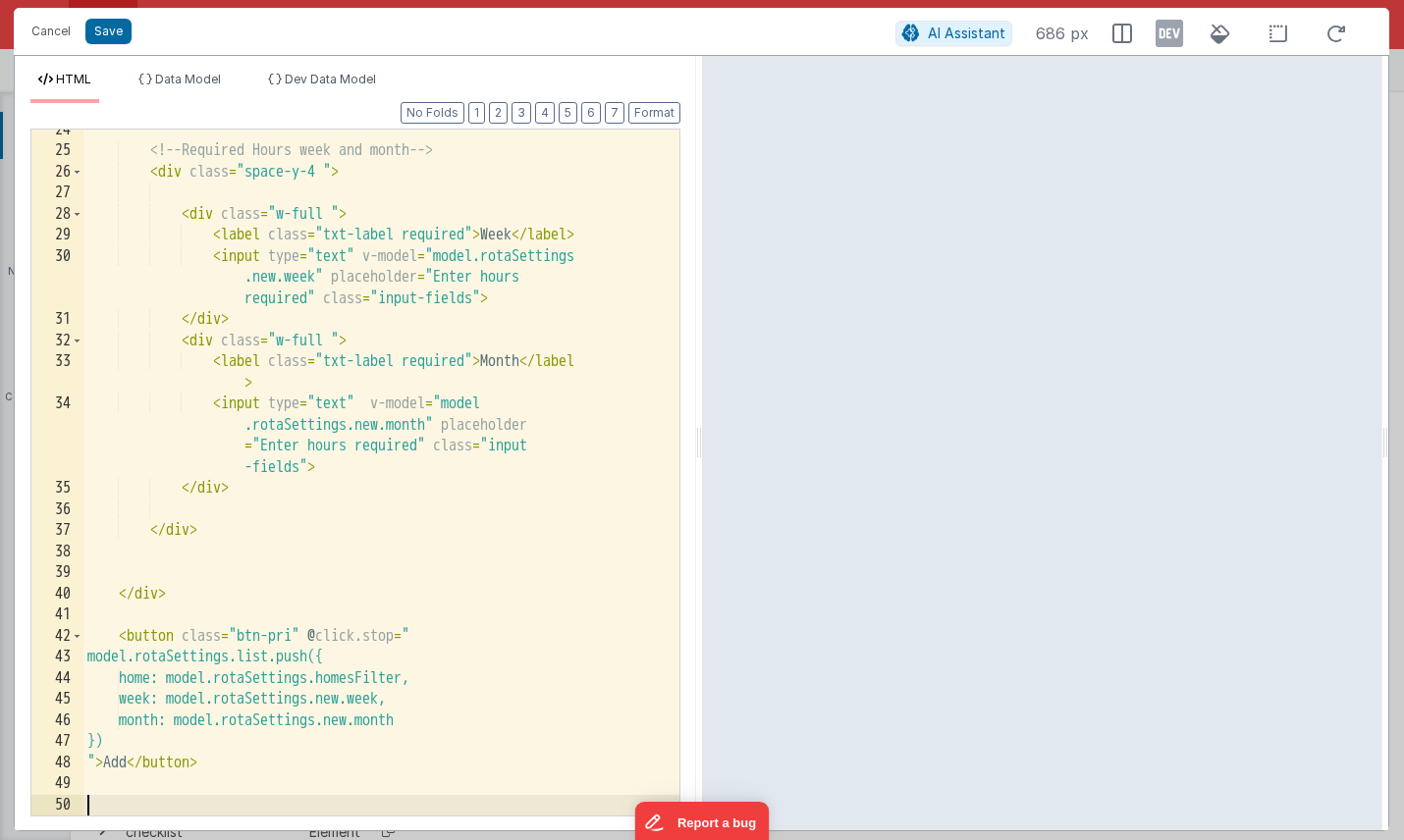 type 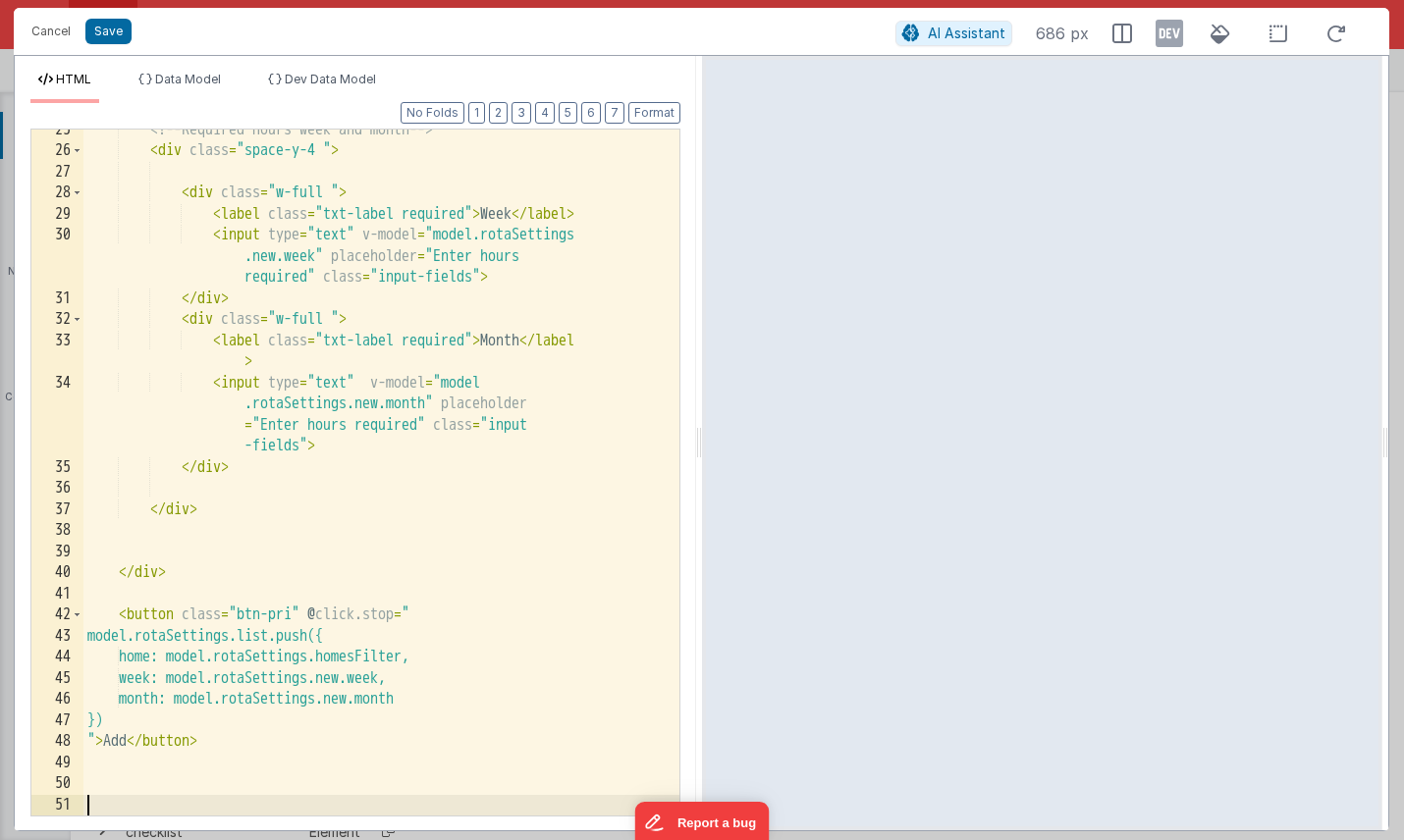 scroll, scrollTop: 707, scrollLeft: 0, axis: vertical 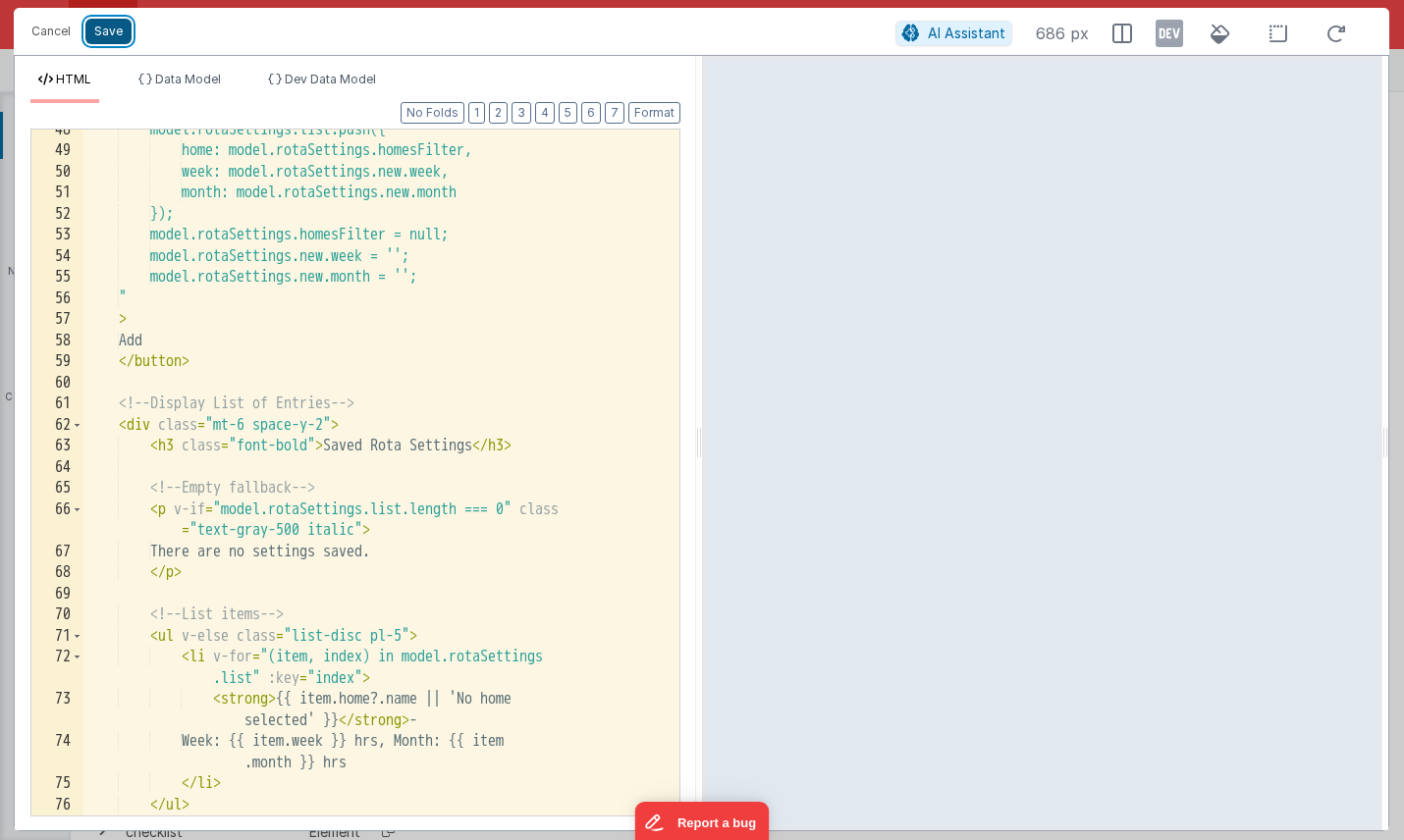 click on "Save" at bounding box center [108, 31] 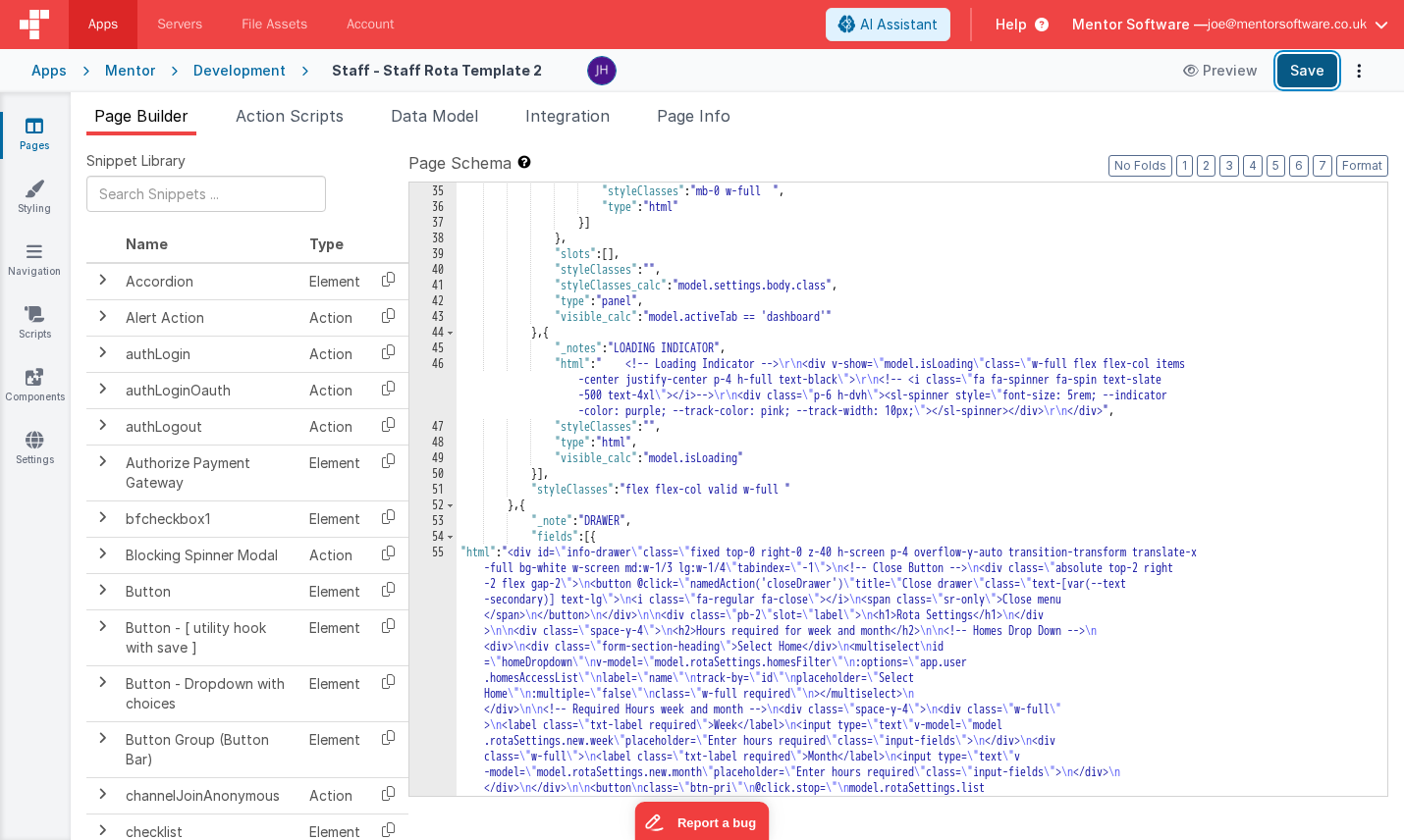 click on "Save" at bounding box center (1307, 71) 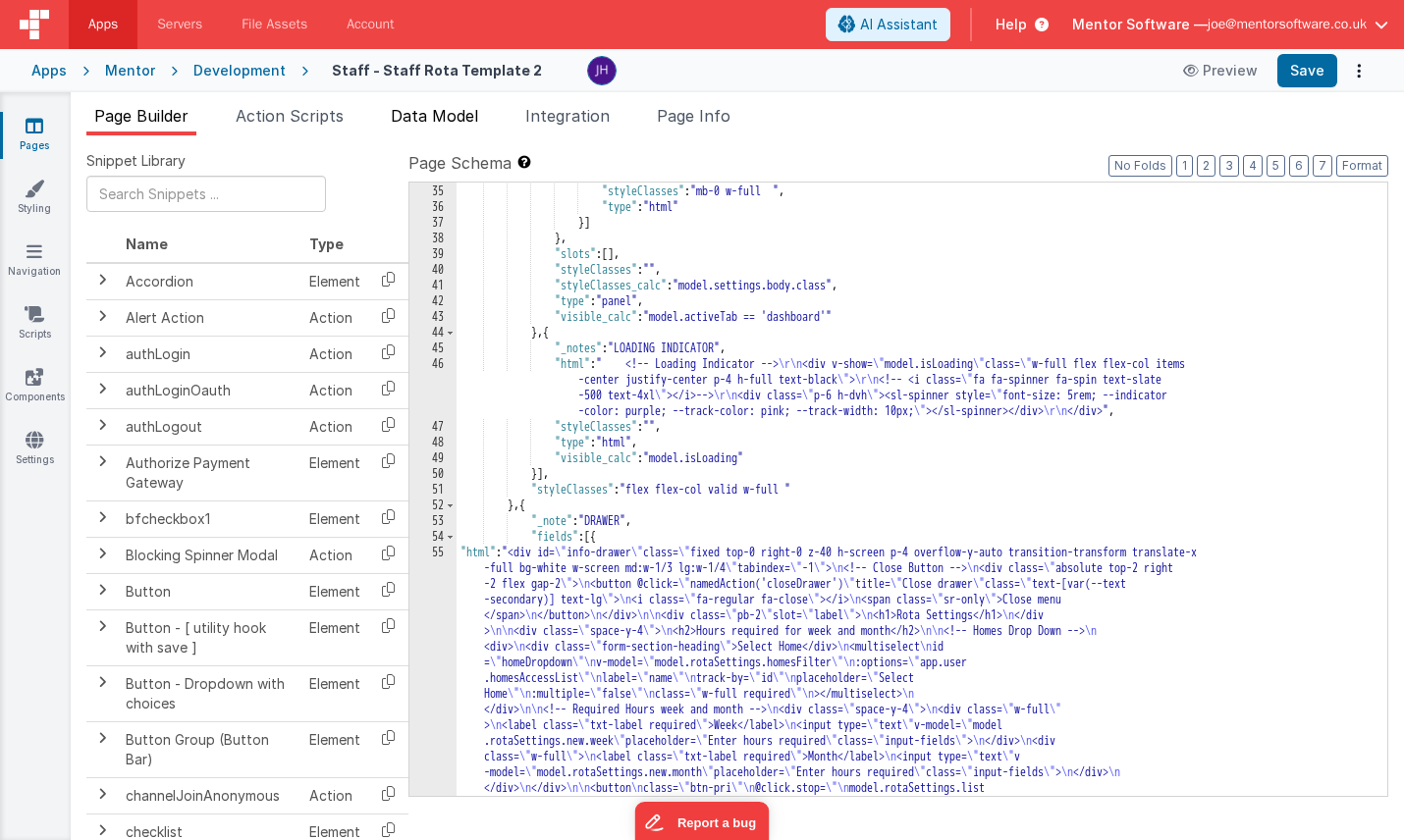 click on "Data Model" at bounding box center (434, 116) 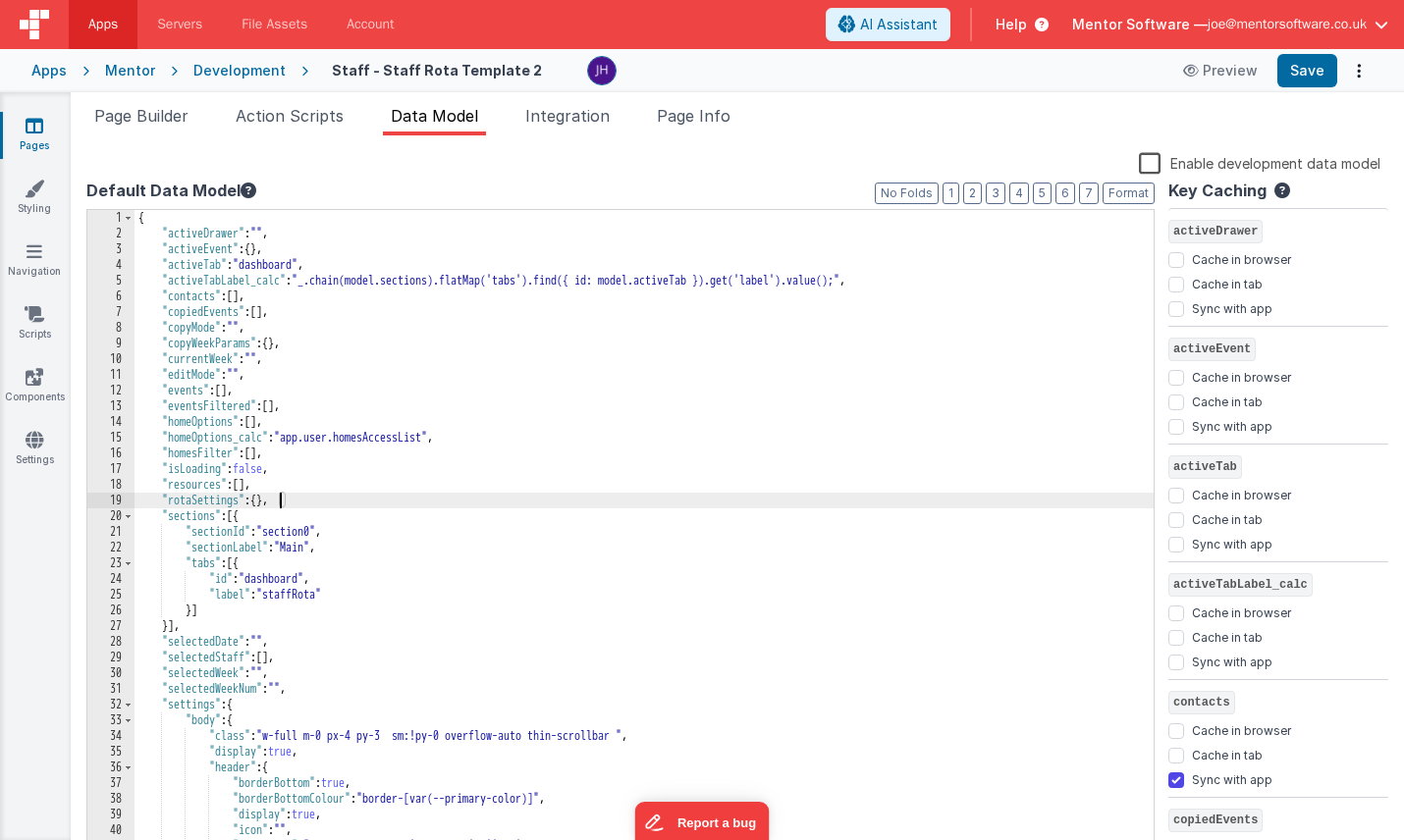 click on "{      "activeDrawer" :  "" ,      "activeEvent" :  { } ,      "activeTab" :  "dashboard" ,      "activeTabLabel_calc" :  "_.chain(model.sections).flatMap('tabs').find({ id: model.activeTab }).get('label').value();" ,      "contacts" :  [ ] ,      "copiedEvents" :  [ ] ,      "copyMode" :  "" ,      "copyWeekParams" :  { } ,      "currentWeek" :  "" ,      "editMode" :  "" ,      "events" :  [ ] ,      "eventsFiltered" :  [ ] ,      "homeOptions" :  [ ] ,      "homeOptions_calc" :  "app.user.homesAccessList" ,      "homesFilter" :  [ ] ,      "isLoading" :  false ,      "resources" :  [ ] ,      "rotaSettings" : { } ,      "sections" :  [{           "sectionId" :  "section0" ,           "sectionLabel" :  "Main" ,           "tabs" :  [{                "id" :  "dashboard" ,                "label" :  "staffRota"           }]      }] ,      "selectedDate" :  "" ,      "selectedStaff" :  [ ] ,      "selectedWeek" :  "" ,      "selectedWeekNum" :  "" ,      "settings" :  {           "body" :  {                :  ," at bounding box center (644, 549) 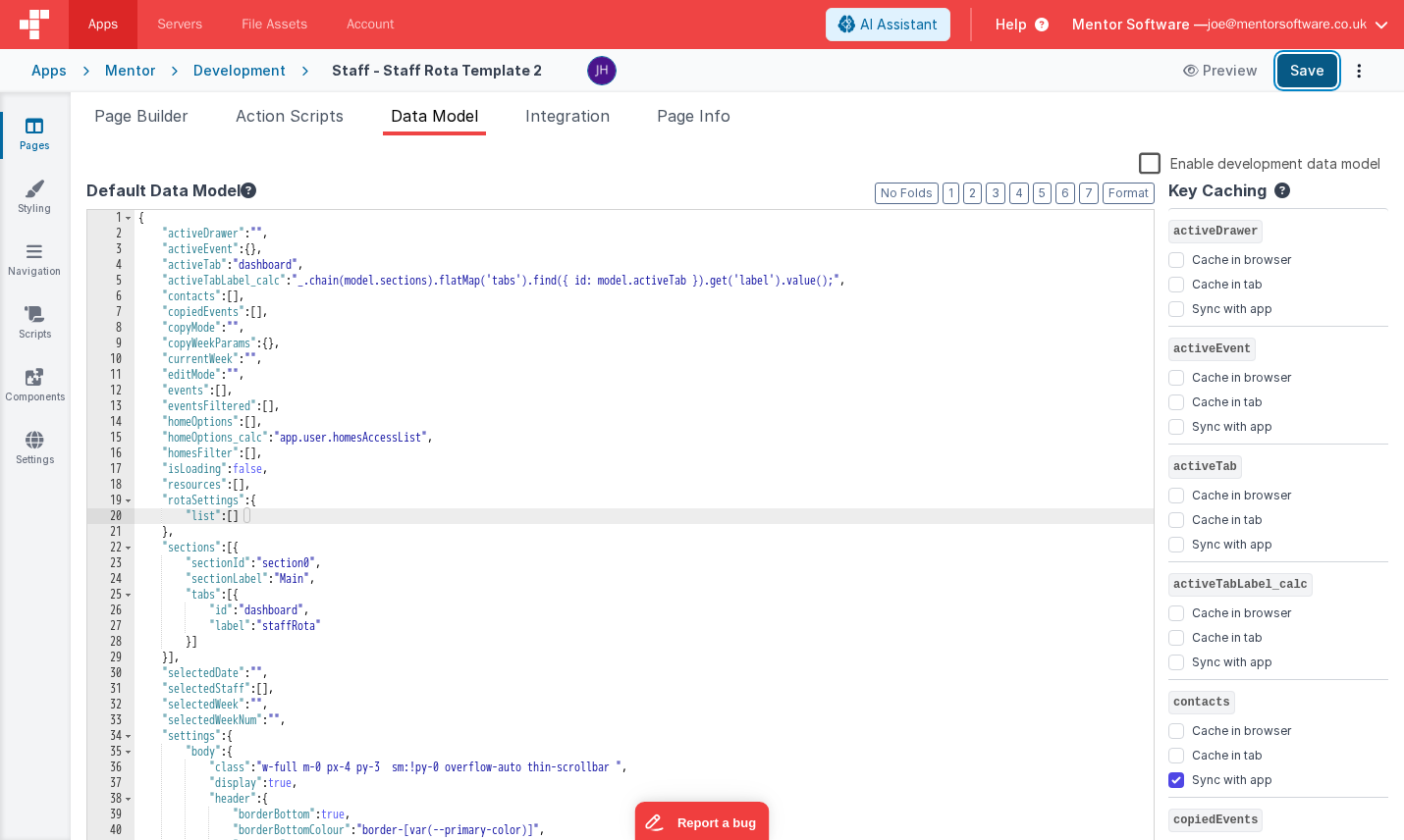 click on "Save" at bounding box center (1307, 71) 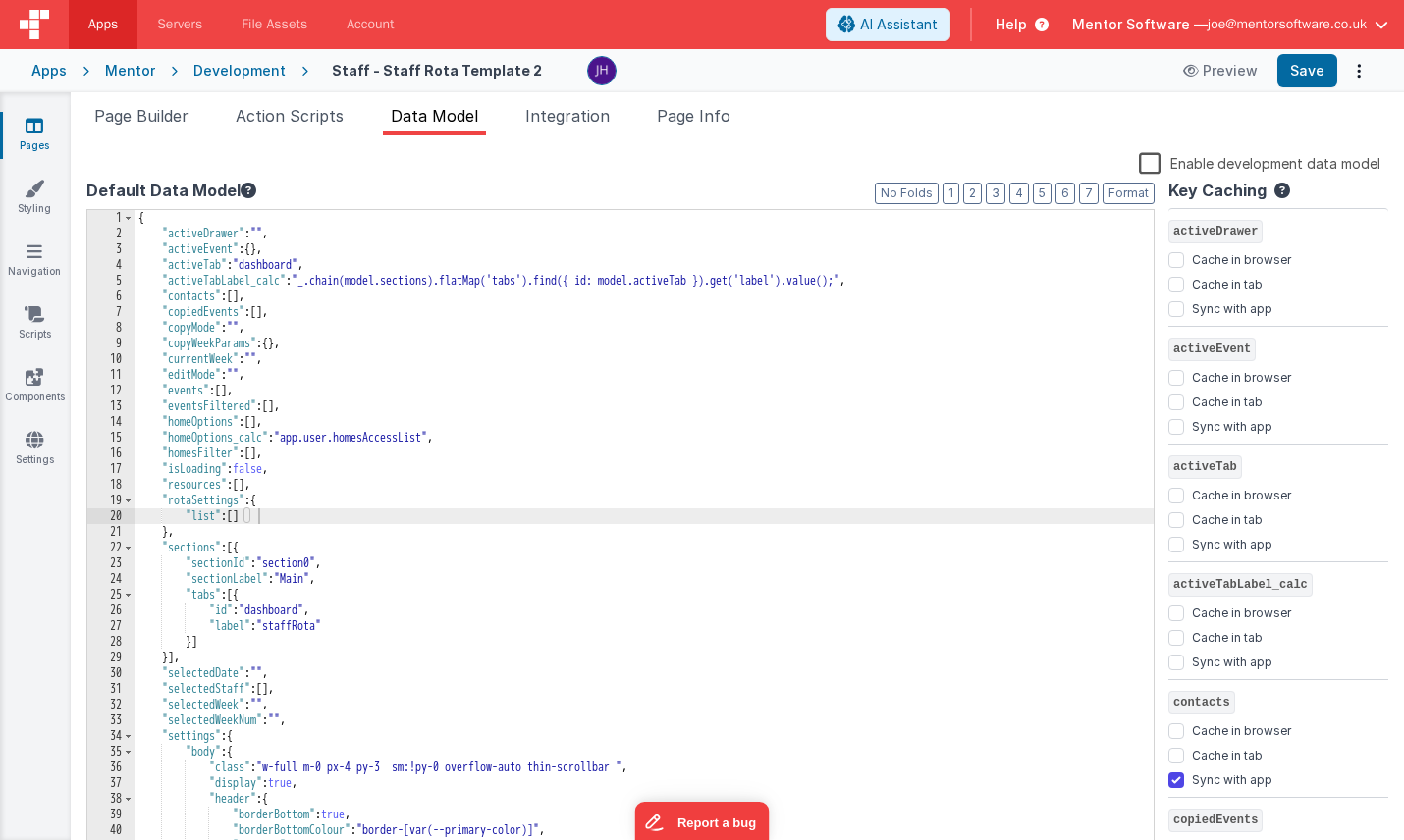 click on "{      "activeDrawer" :  "" ,      "activeEvent" :  { } ,      "activeTab" :  "dashboard" ,      "activeTabLabel_calc" :  "_.chain(model.sections).flatMap('tabs').find({ id: model.activeTab }).get('label').value();" ,      "contacts" :  [ ] ,      "copiedEvents" :  [ ] ,      "copyMode" :  "" ,      "copyWeekParams" :  { } ,      "currentWeek" :  "" ,      "editMode" :  "" ,      "events" :  [ ] ,      "eventsFiltered" :  [ ] ,      "homeOptions" :  [ ] ,      "homeOptions_calc" :  "app.user.homesAccessList" ,      "homesFilter" :  [ ] ,      "isLoading" :  false ,      "resources" :  [ ] ,      "rotaSettings" : {           "list" : [ ]      } ,      "sections" :  [{           "sectionId" :  "section0" ,           "sectionLabel" :  "Main" ,           "tabs" :  [{                "id" :  "dashboard" ,                "label" :  "staffRota"           }]      }] ,      "selectedDate" :  "" ,      "selectedStaff" :  [ ] ,      "selectedWeek" :  "" ,      "selectedWeekNum" :  "" ,      "settings" :  {           :  {" at bounding box center (644, 549) 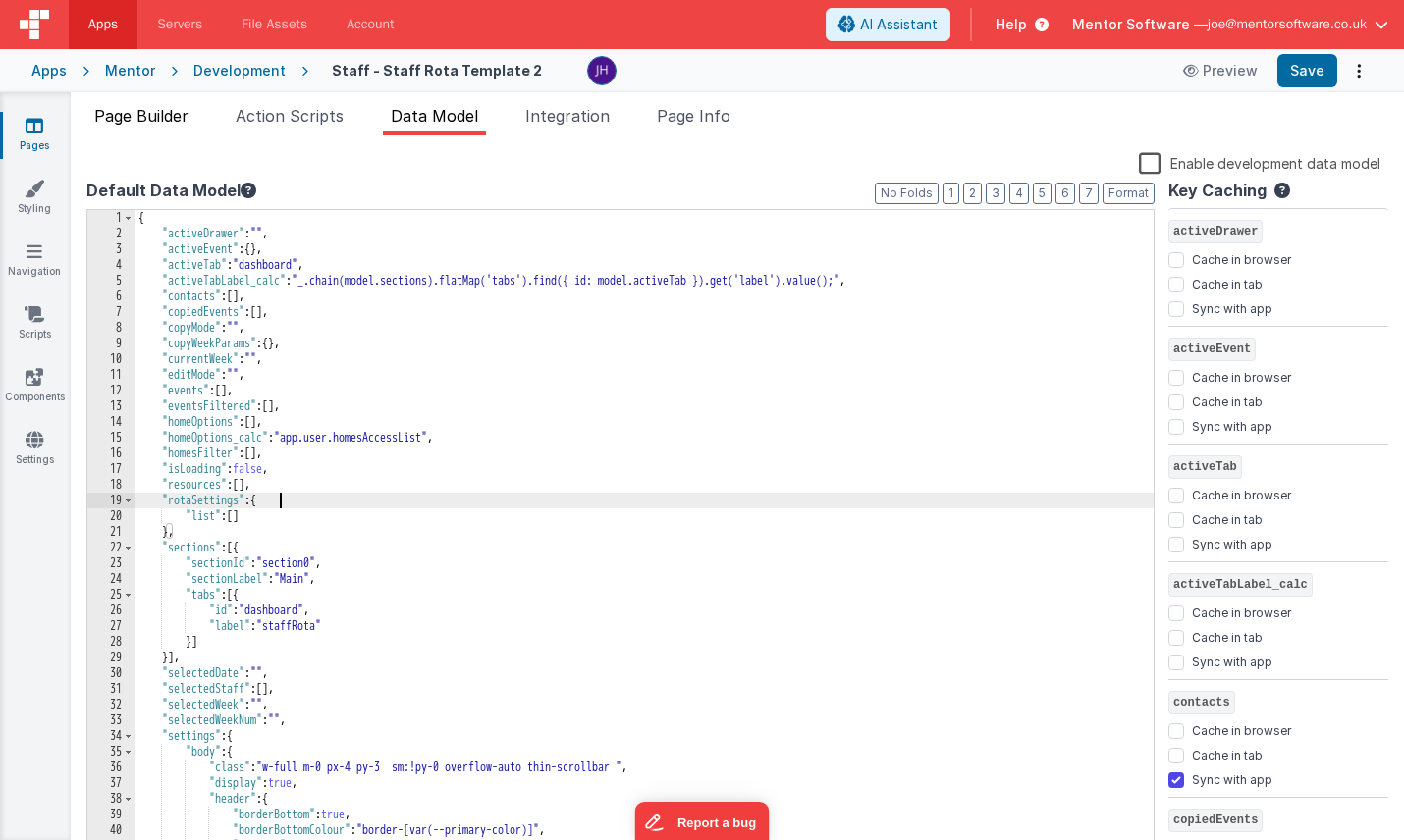 click on "Page Builder" at bounding box center [141, 116] 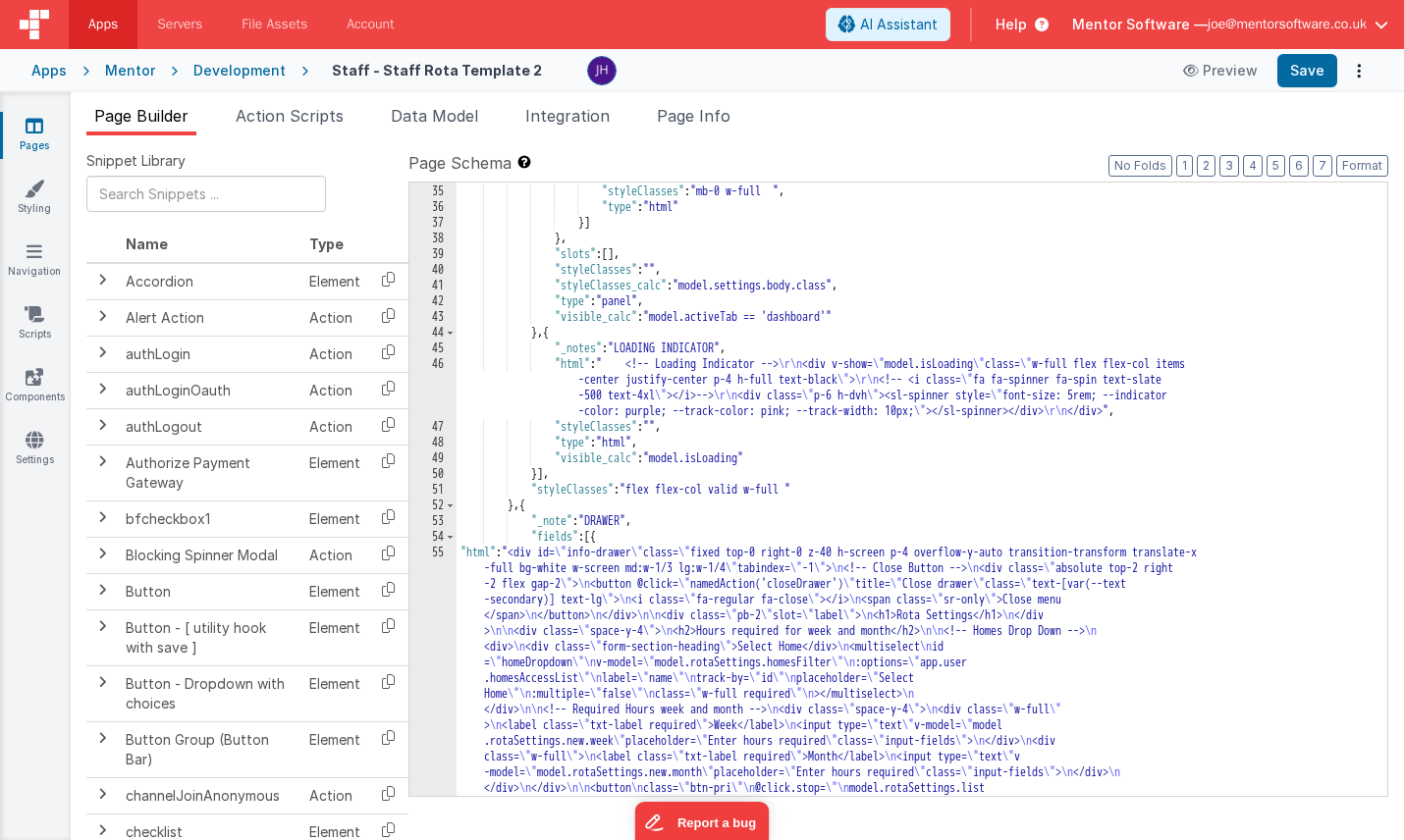 click on ""html" :  "<div class= \" space-y-4 \"  style= \" height: calc(100dvh - 228px); \" > \n     <!--Alert --> \n     <div v-if= \" false \"  class= \"  px      -2 sm:!px-0 \" > \n         <bfcomp class= \" w-full   \"  name= \" placeholderAlert \"  :modelSource= \" {title:'',message:'Select home,       and drag shift  to each staff member and day to assign shifts.', role:'info'} \" ></bfcomp> \n     </div> \n\n     <!--Summary      --> \n\n\n\n     <div class= \" xl:w-1/2 text-pri  flex gap-4 \" > \n\n         <!-- Week Summary card --> \n         <div class= \" =       flex-1 min-w-[280px] card  text-sm \" > \n             <h3 class= \" mb-1 text-base text-center font-semibold mb-2 \" >Week Summary      </h3> \n\n             <div class= \" flex justify-between items-center mb-2 \" > \n                 <div class= \" flex-1 text-center \"      > \n                     <strong>Pay:</strong><br> \n                     £<span id= \" week-pay \" >0.00</span> \n                       \n >" at bounding box center (922, 50) 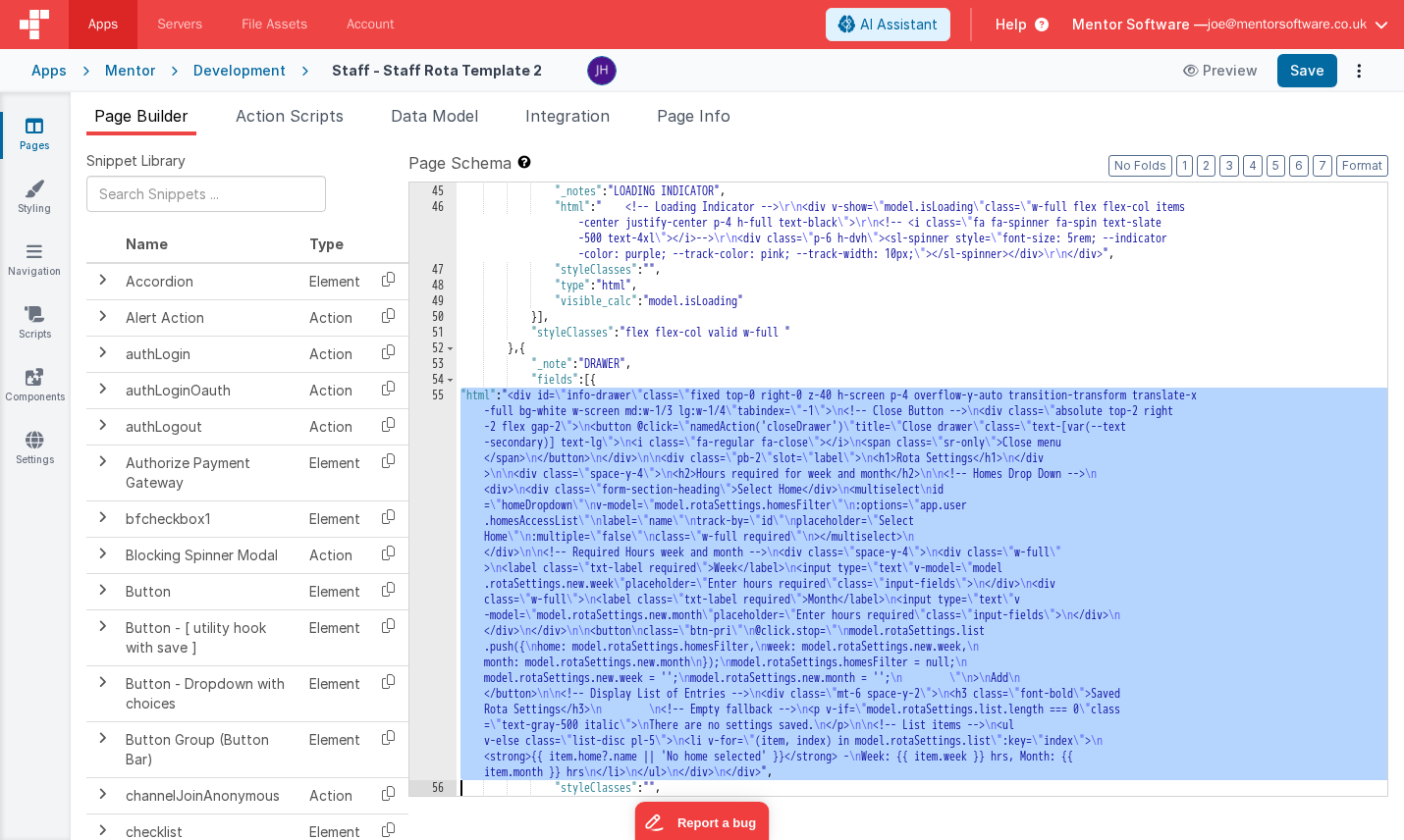 scroll, scrollTop: 4097, scrollLeft: 0, axis: vertical 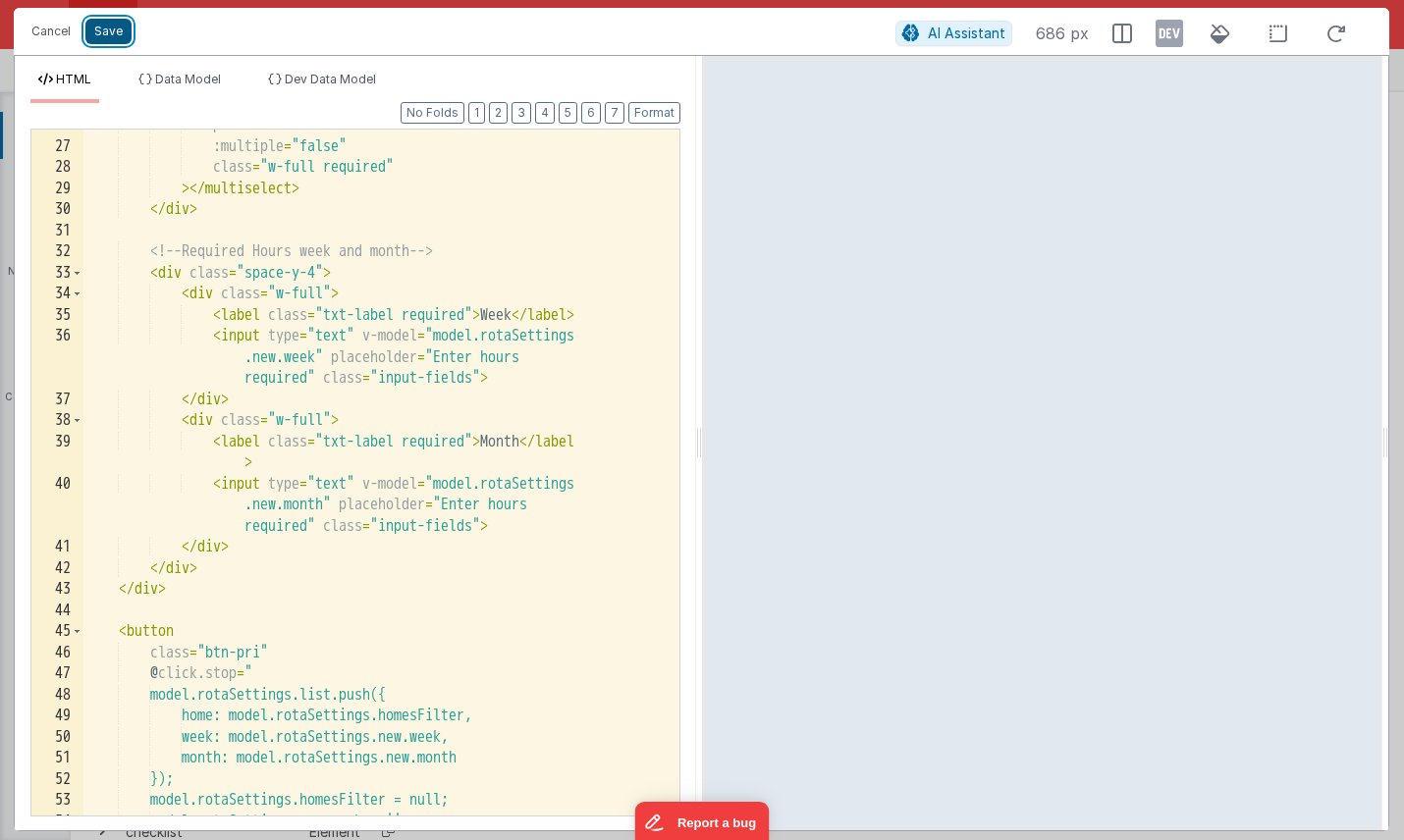 click on "Save" at bounding box center [108, 31] 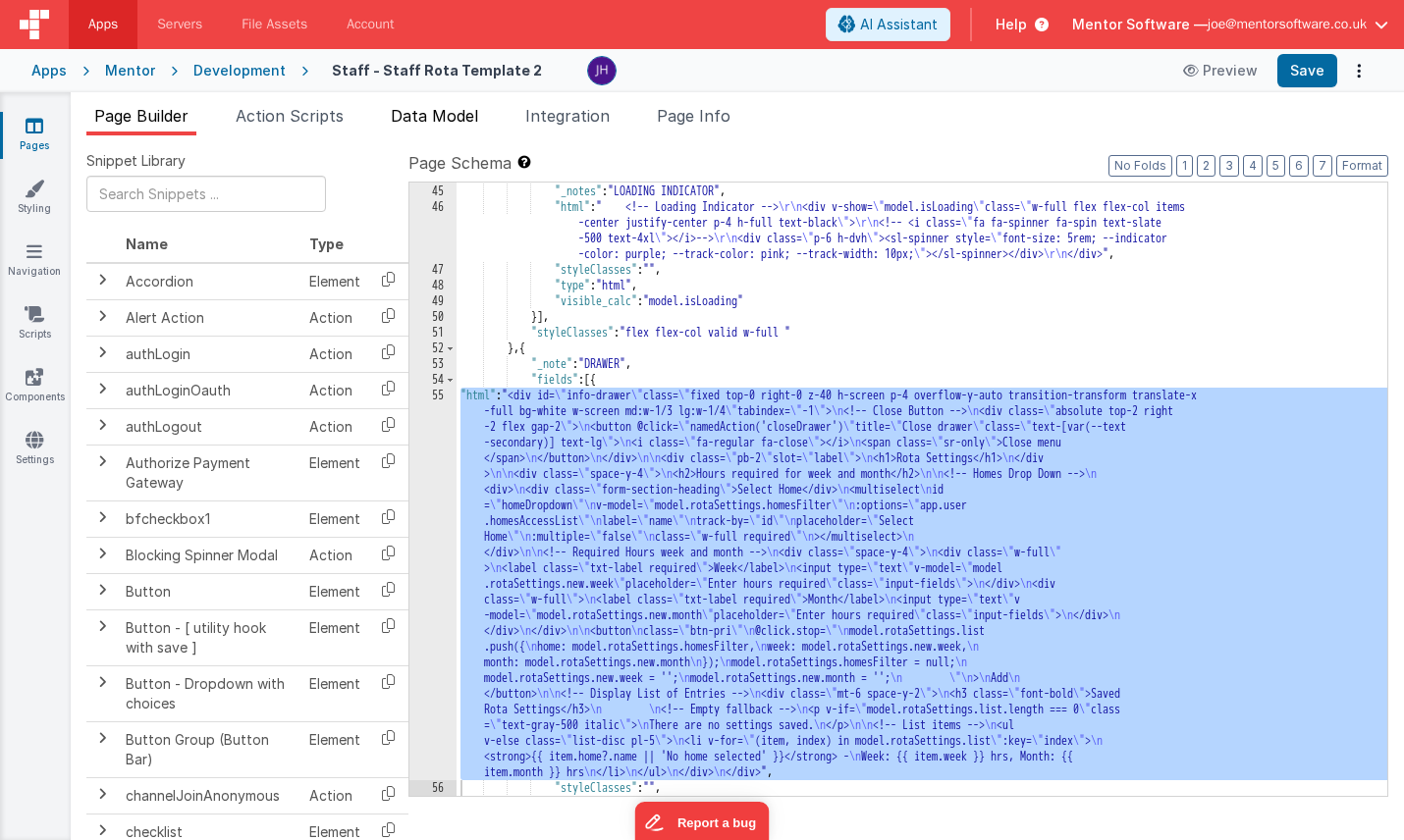 click on "Data Model" at bounding box center [434, 116] 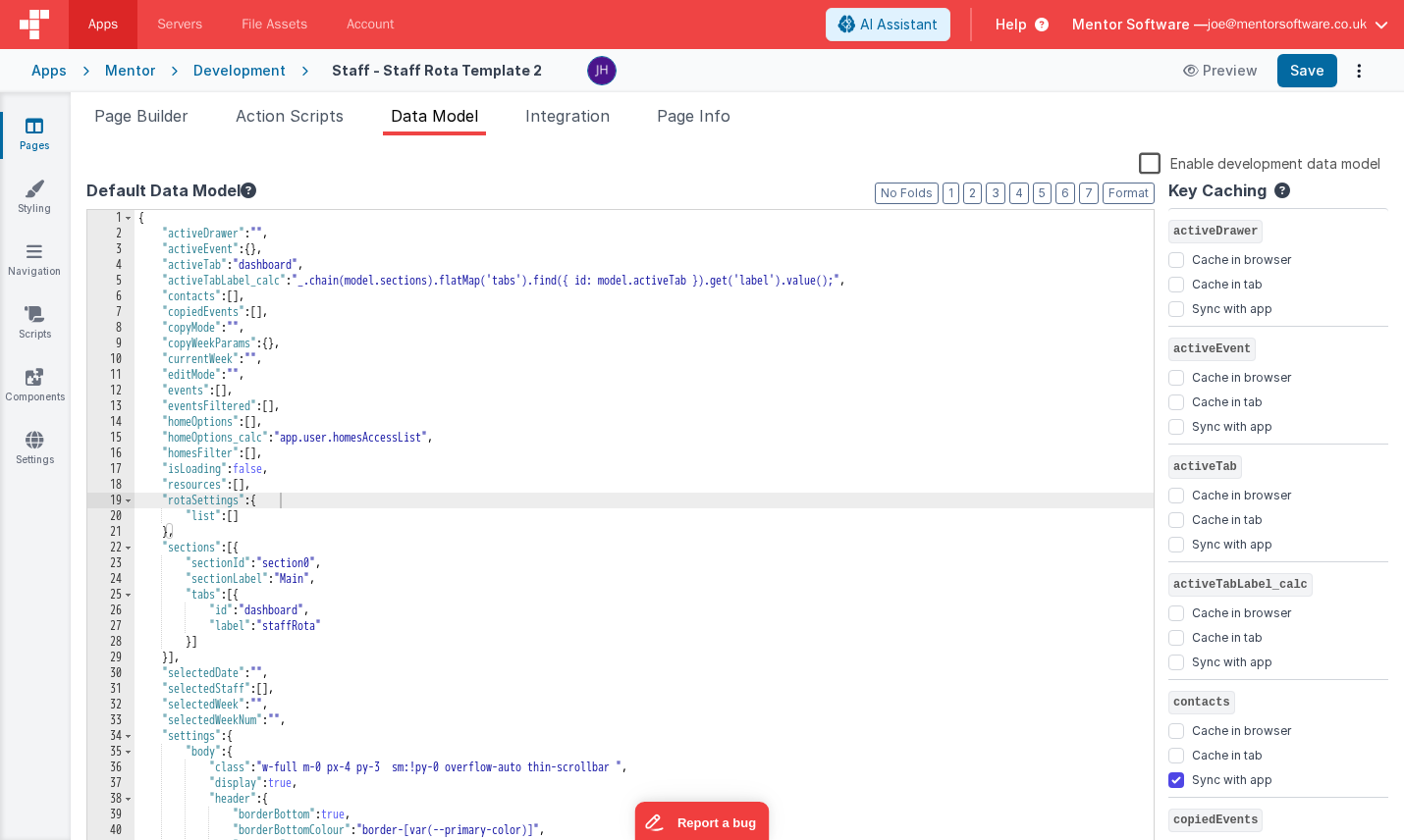 click on "{      "activeDrawer" :  "" ,      "activeEvent" :  { } ,      "activeTab" :  "dashboard" ,      "activeTabLabel_calc" :  "_.chain(model.sections).flatMap('tabs').find({ id: model.activeTab }).get('label').value();" ,      "contacts" :  [ ] ,      "copiedEvents" :  [ ] ,      "copyMode" :  "" ,      "copyWeekParams" :  { } ,      "currentWeek" :  "" ,      "editMode" :  "" ,      "events" :  [ ] ,      "eventsFiltered" :  [ ] ,      "homeOptions" :  [ ] ,      "homeOptions_calc" :  "app.user.homesAccessList" ,      "homesFilter" :  [ ] ,      "isLoading" :  false ,      "resources" :  [ ] ,      "rotaSettings" : {           "list" : [ ]      } ,      "sections" :  [{           "sectionId" :  "section0" ,           "sectionLabel" :  "Main" ,           "tabs" :  [{                "id" :  "dashboard" ,                "label" :  "staffRota"           }]      }] ,      "selectedDate" :  "" ,      "selectedStaff" :  [ ] ,      "selectedWeek" :  "" ,      "selectedWeekNum" :  "" ,      "settings" :  {           :  {" at bounding box center [644, 549] 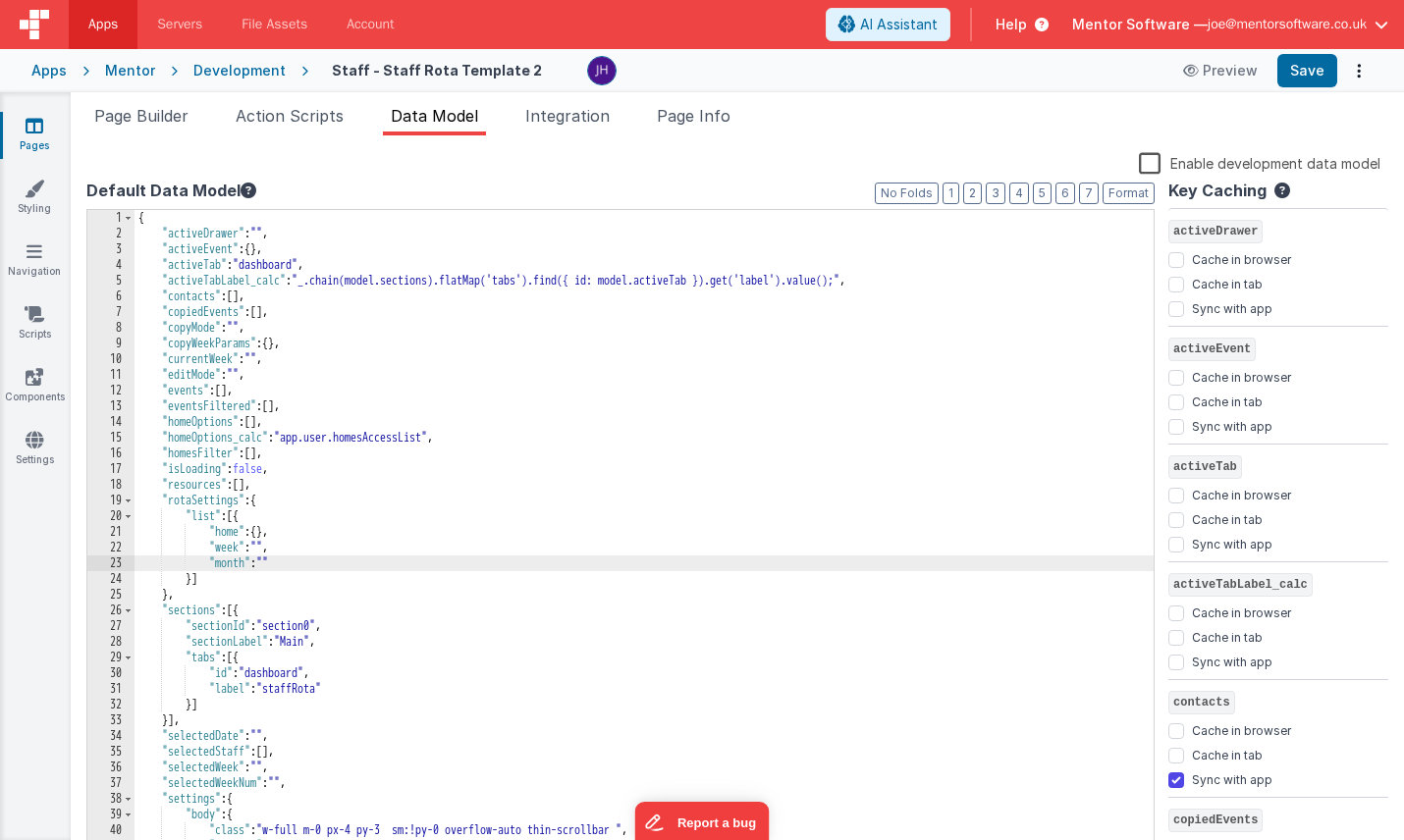 click on "{      "activeDrawer" :  "" ,      "activeEvent" :  { } ,      "activeTab" :  "dashboard" ,      "activeTabLabel_calc" :  "_.chain(model.sections).flatMap('tabs').find({ id: model.activeTab }).get('label').value();" ,      "contacts" :  [ ] ,      "copiedEvents" :  [ ] ,      "copyMode" :  "" ,      "copyWeekParams" :  { } ,      "currentWeek" :  "" ,      "editMode" :  "" ,      "events" :  [ ] ,      "eventsFiltered" :  [ ] ,      "homeOptions" :  [ ] ,      "homeOptions_calc" :  "app.user.homesAccessList" ,      "homesFilter" :  [ ] ,      "isLoading" :  false ,      "resources" :  [ ] ,      "rotaSettings" : {           "list" : [{                "home" : { } ,                "week" : "" ,                "month" : ""           }]      } ,      "sections" :  [{           "sectionId" :  "section0" ,           "sectionLabel" :  "Main" ,           "tabs" :  [{                "id" :  "dashboard" ,                "label" :  "staffRota"           }]      }] ,      "selectedDate" :  "" ,      "selectedStaff" :  [" at bounding box center [644, 549] 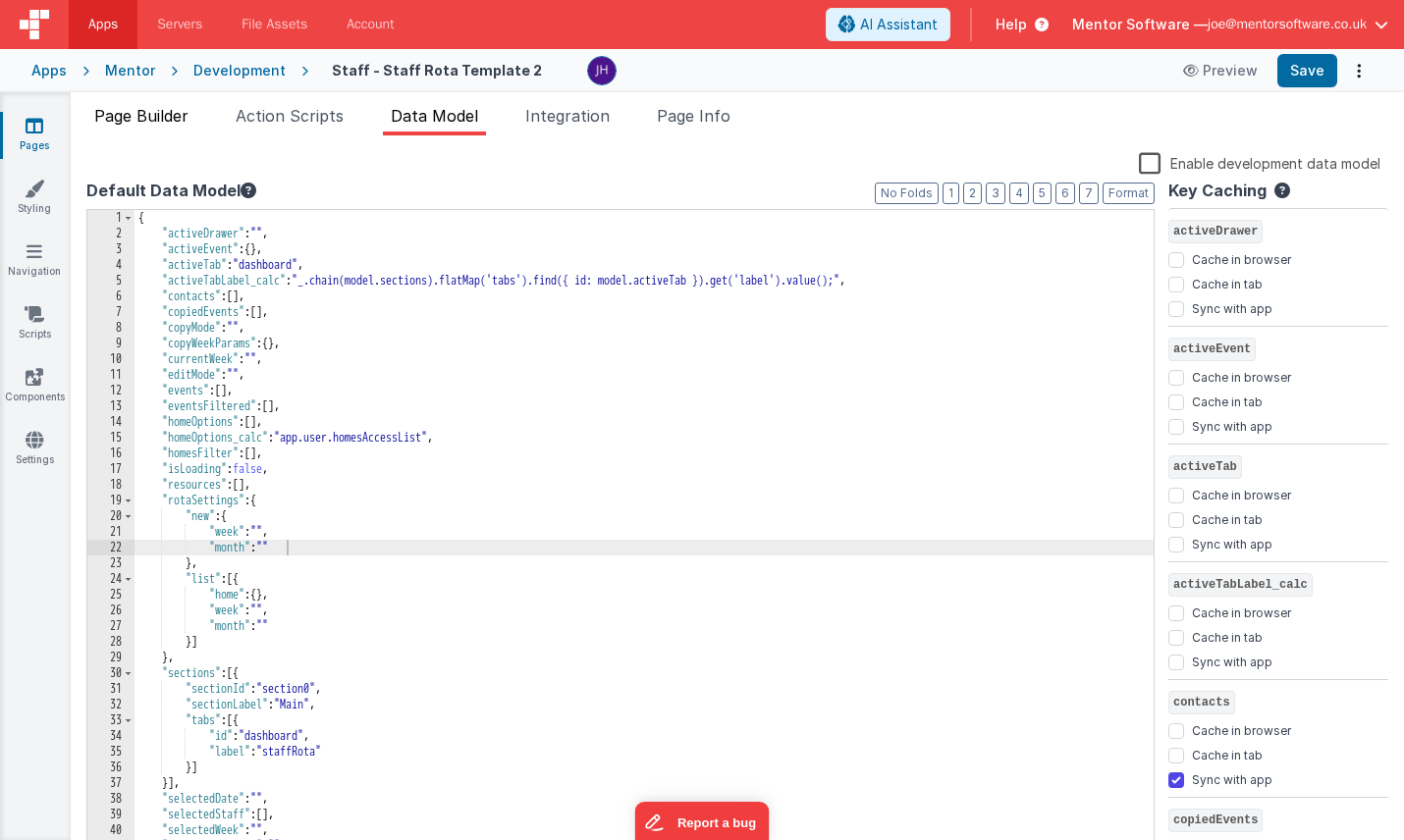 click on "Page Builder" at bounding box center (141, 116) 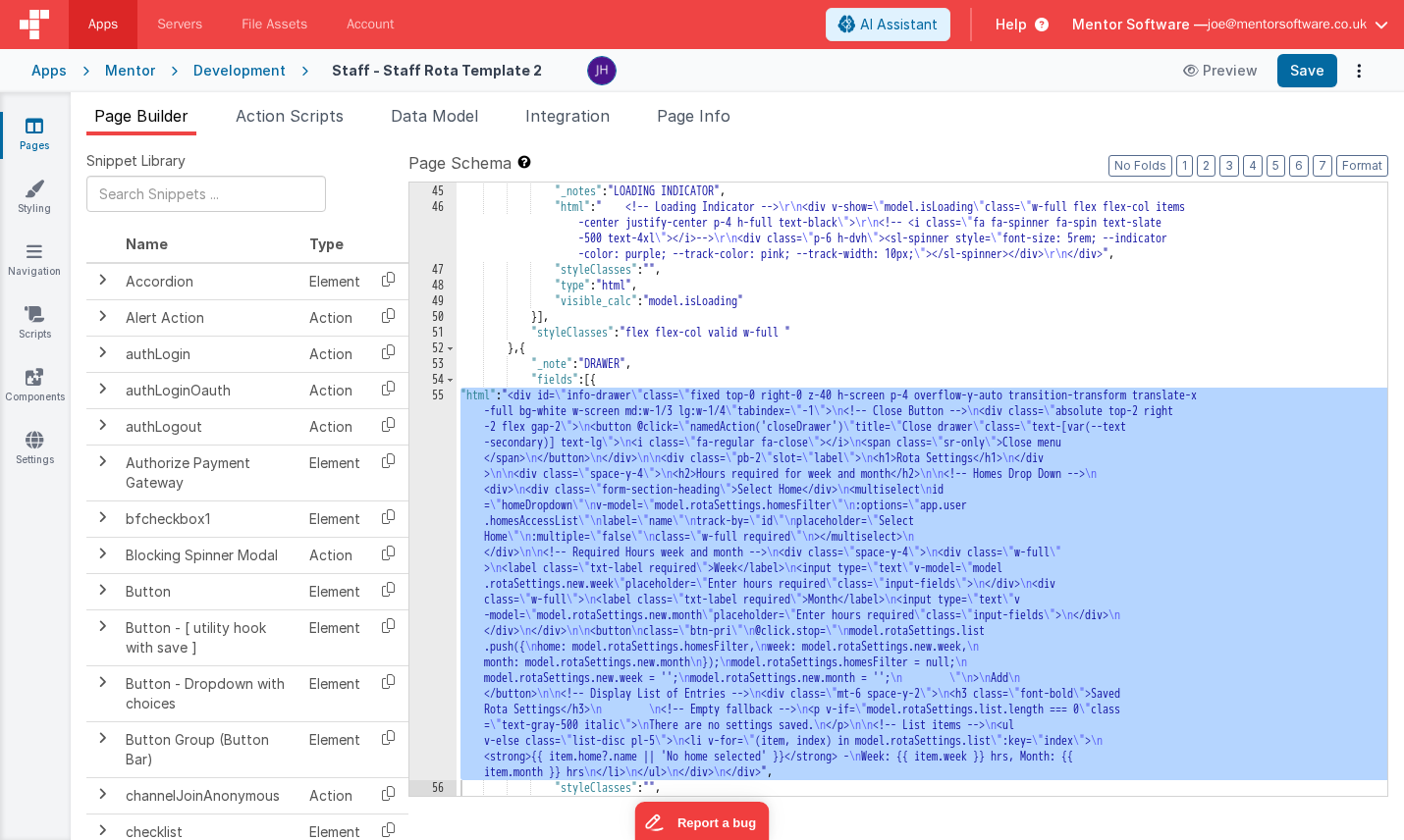 click on "55" at bounding box center (433, 584) 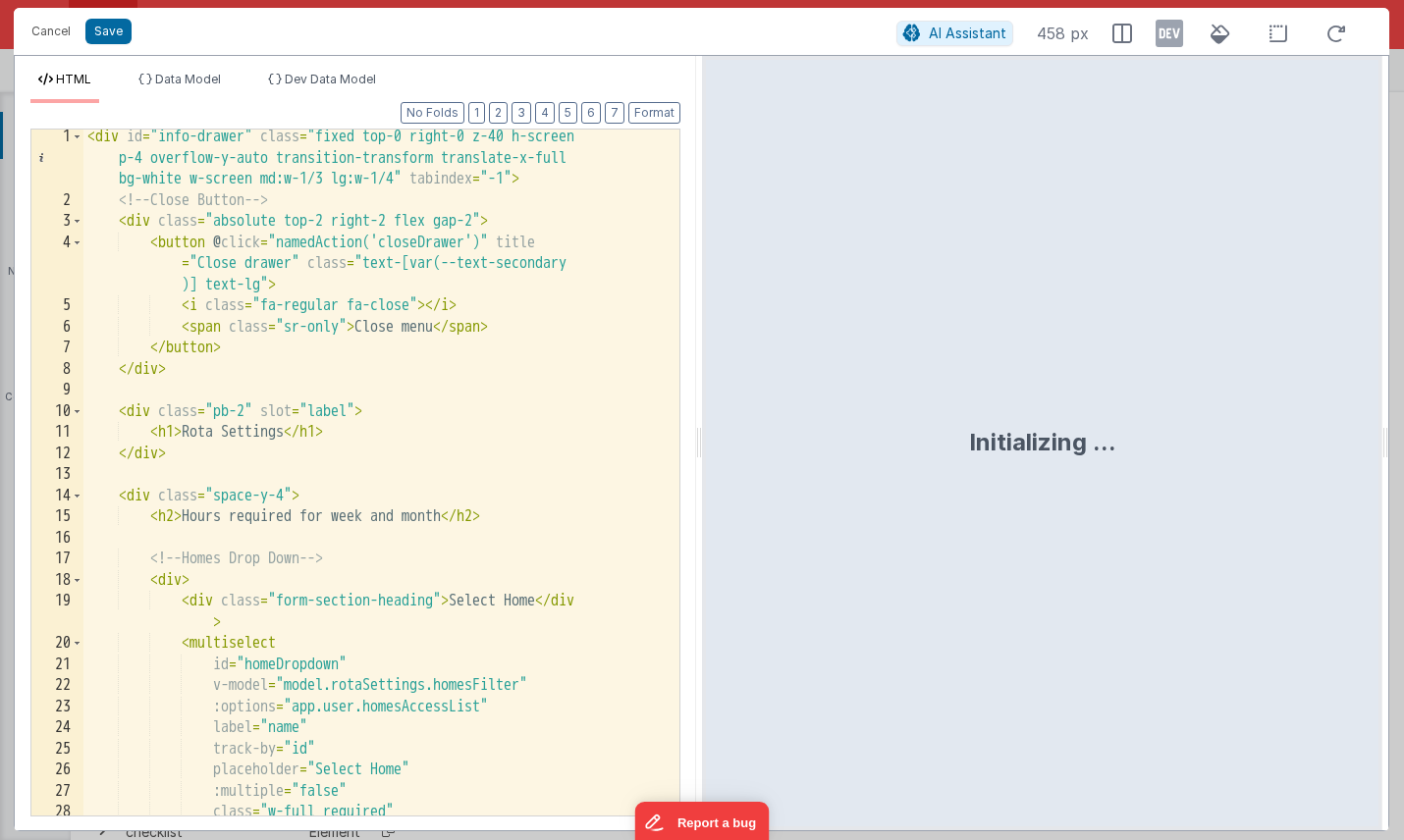 scroll, scrollTop: 15, scrollLeft: 0, axis: vertical 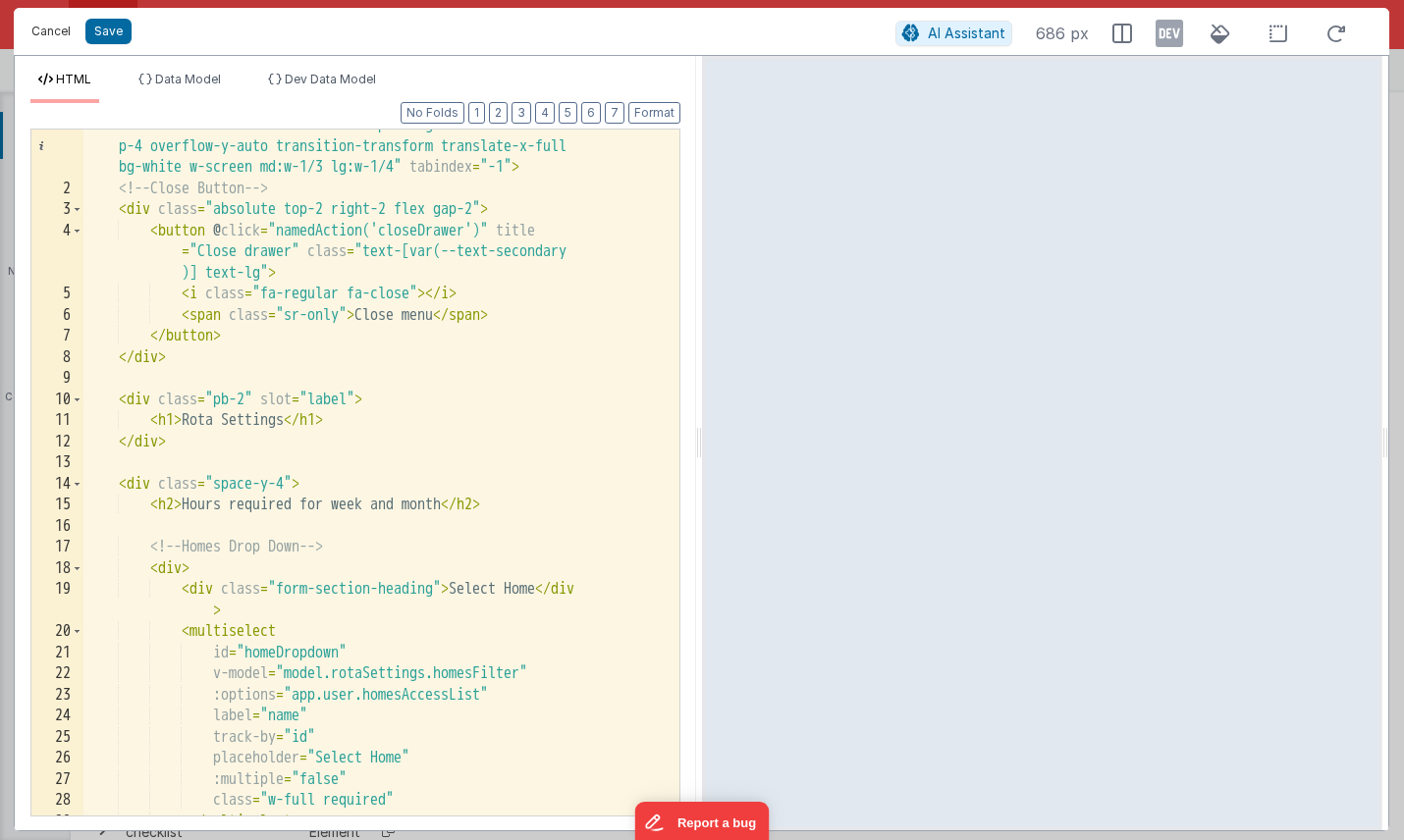 click on "Cancel" at bounding box center (51, 31) 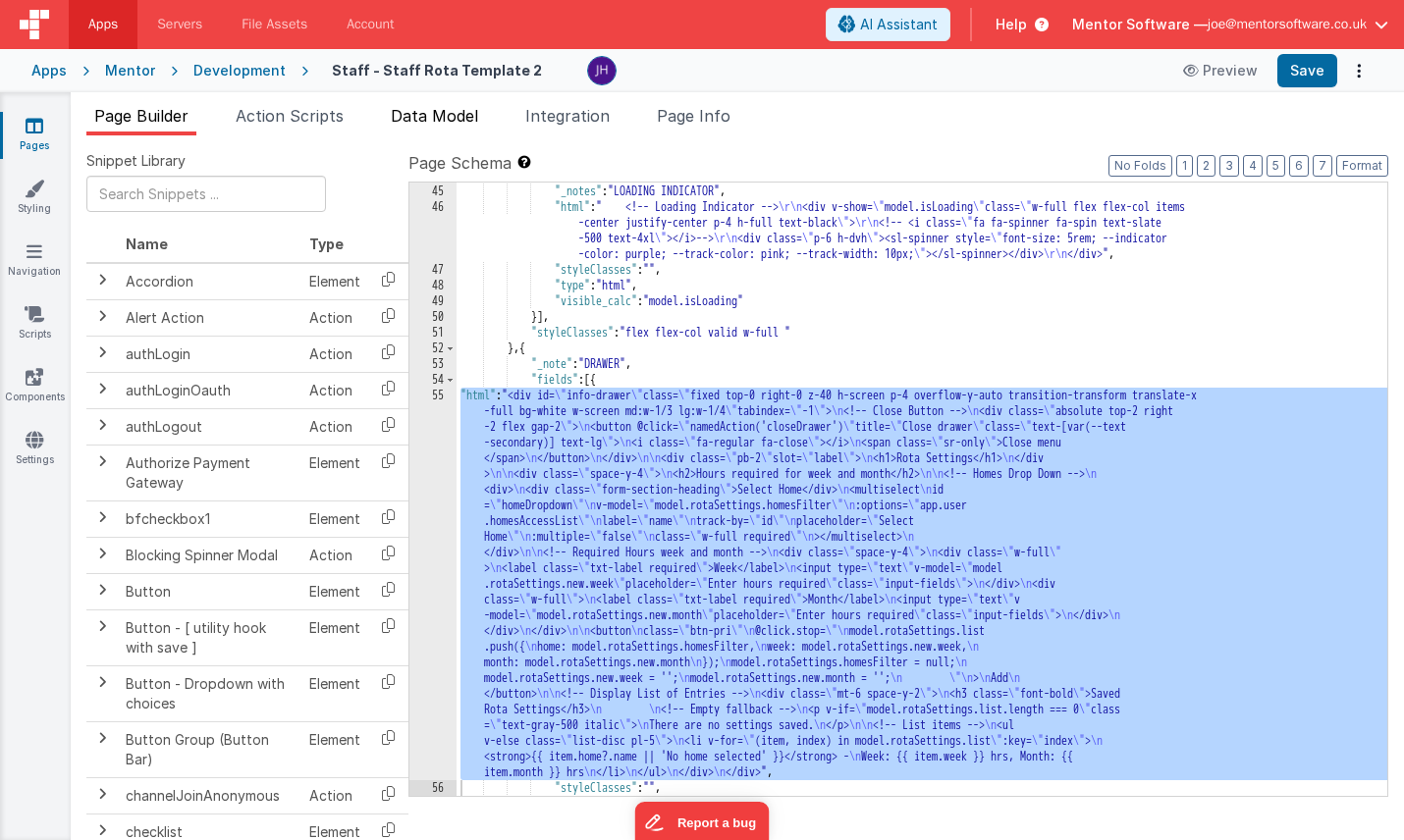 click on "Data Model" at bounding box center (434, 116) 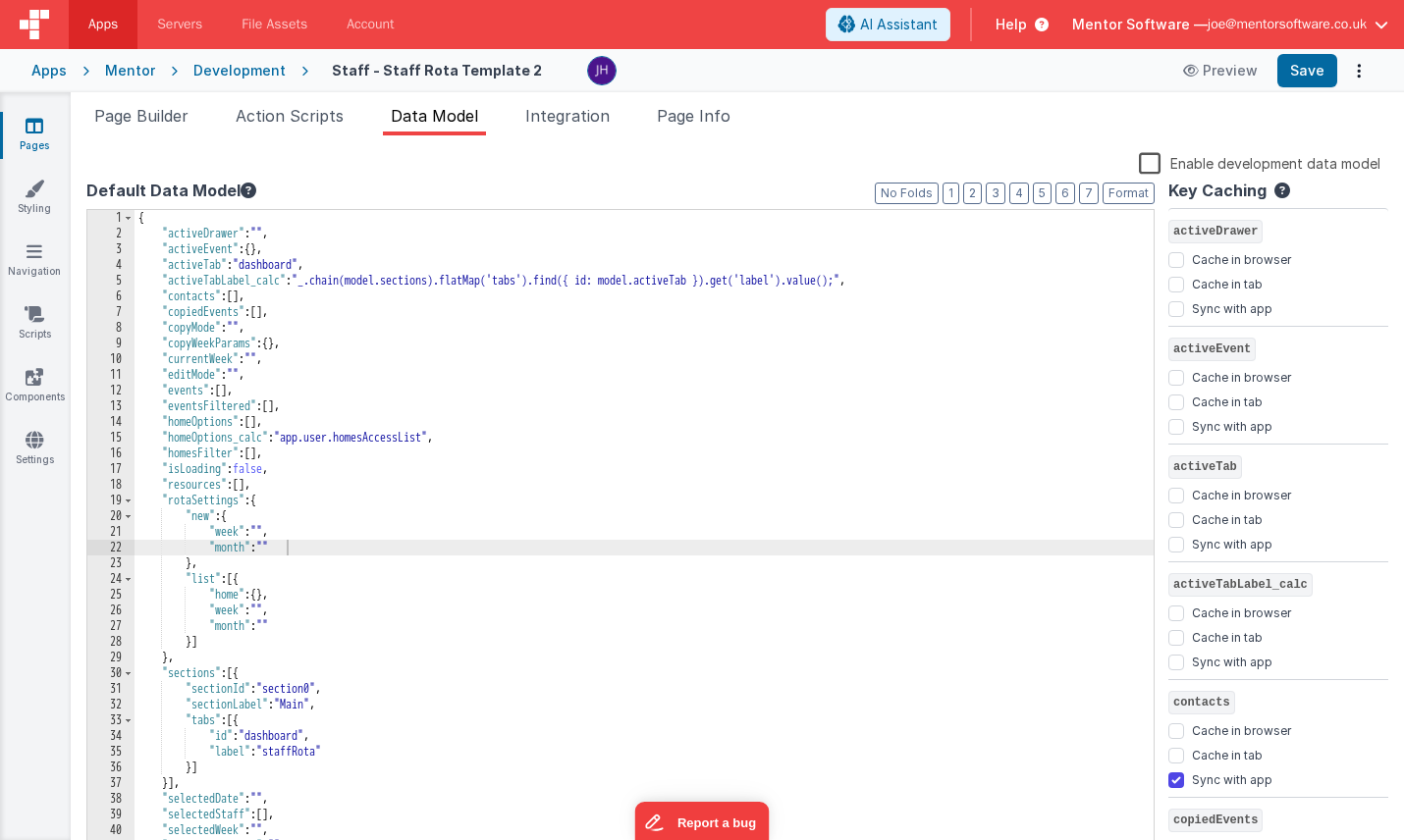click on "{      "activeDrawer" :  "" ,      "activeEvent" :  { } ,      "activeTab" :  "dashboard" ,      "activeTabLabel_calc" :  "_.chain(model.sections).flatMap('tabs').find({ id: model.activeTab }).get('label').value();" ,      "contacts" :  [ ] ,      "copiedEvents" :  [ ] ,      "copyMode" :  "" ,      "copyWeekParams" :  { } ,      "currentWeek" :  "" ,      "editMode" :  "" ,      "events" :  [ ] ,      "eventsFiltered" :  [ ] ,      "homeOptions" :  [ ] ,      "homeOptions_calc" :  "app.user.homesAccessList" ,      "homesFilter" :  [ ] ,      "isLoading" :  false ,      "resources" :  [ ] ,      "rotaSettings" : {           "new" : {                "week" : "" ,                "month" : ""           } ,           "list" : [{                "home" : { } ,                "week" : "" ,                "month" : ""           }]      } ,      "sections" :  [{           "sectionId" :  "section0" ,           "sectionLabel" :  "Main" ,           "tabs" :  [{                "id" :  "dashboard" ,                "label"" at bounding box center [644, 549] 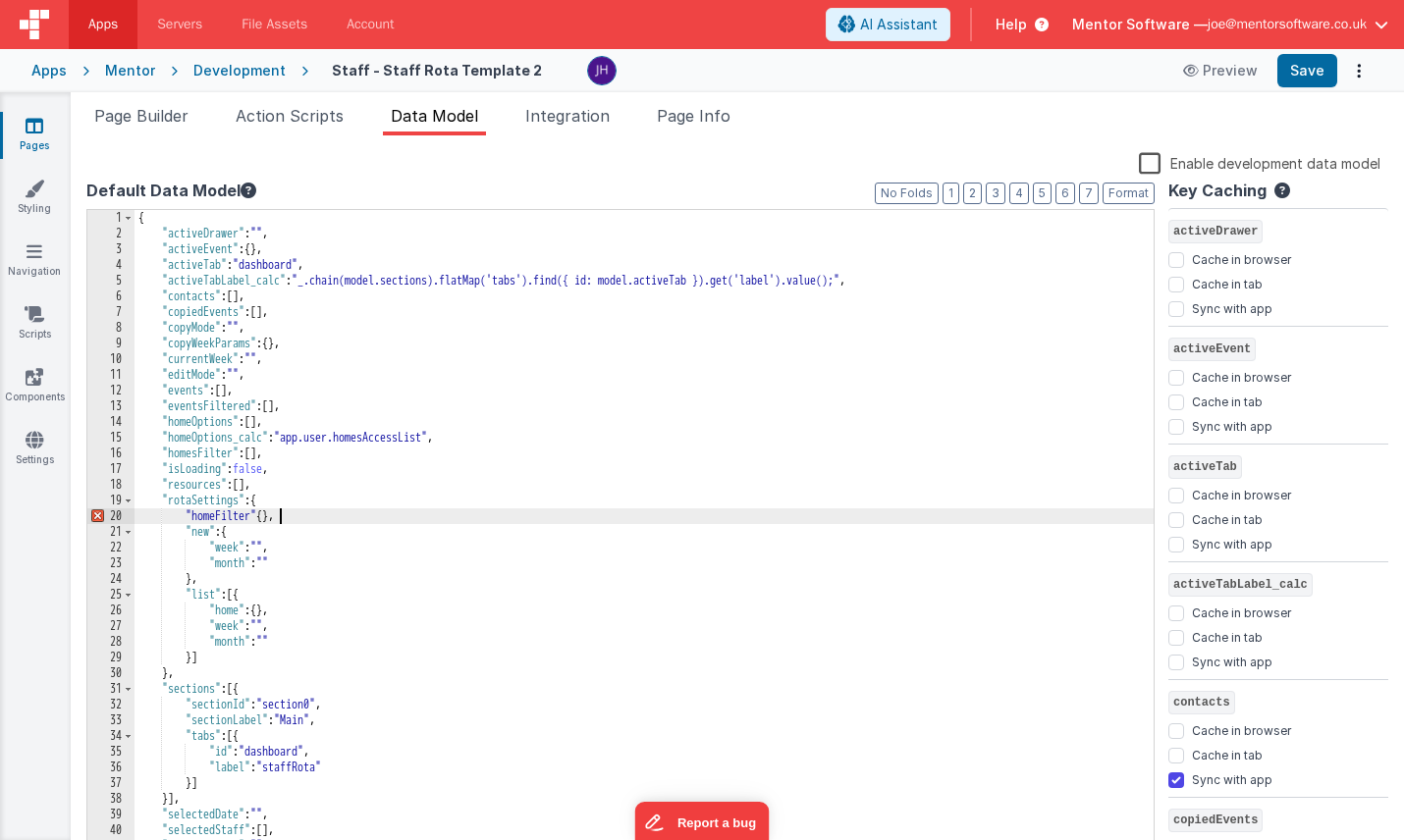 type 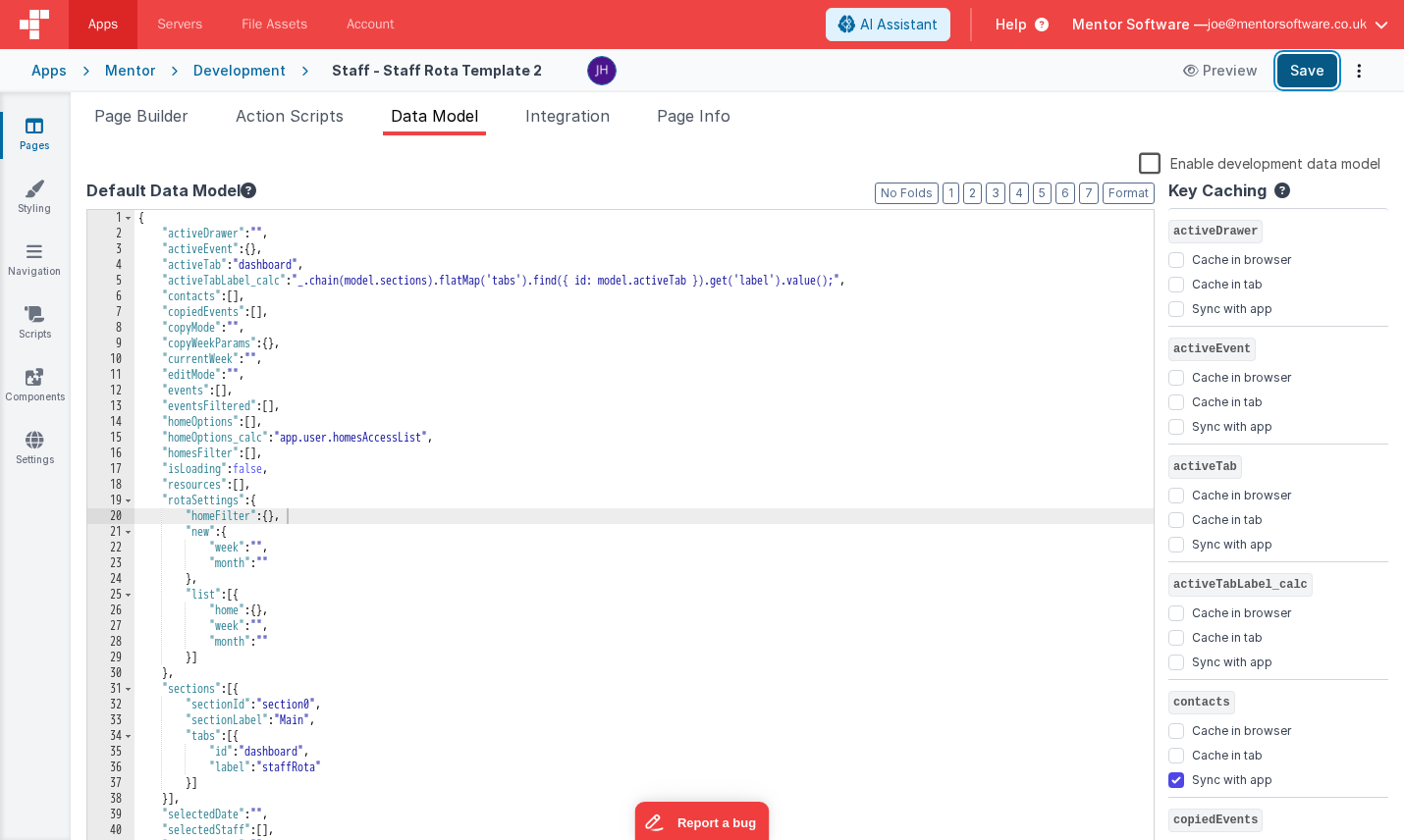click on "Save" at bounding box center [1307, 71] 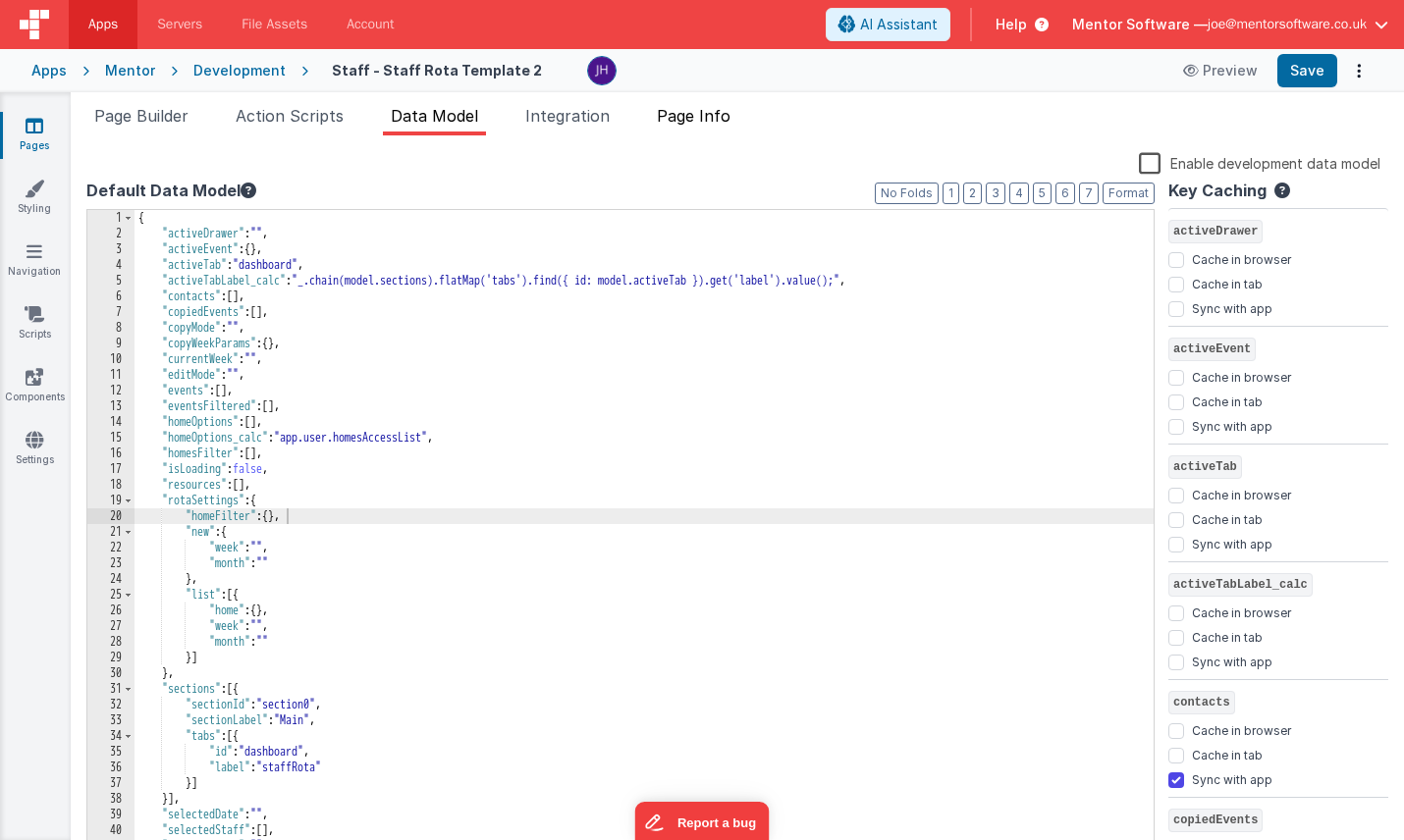 click on "Page Info" at bounding box center (693, 116) 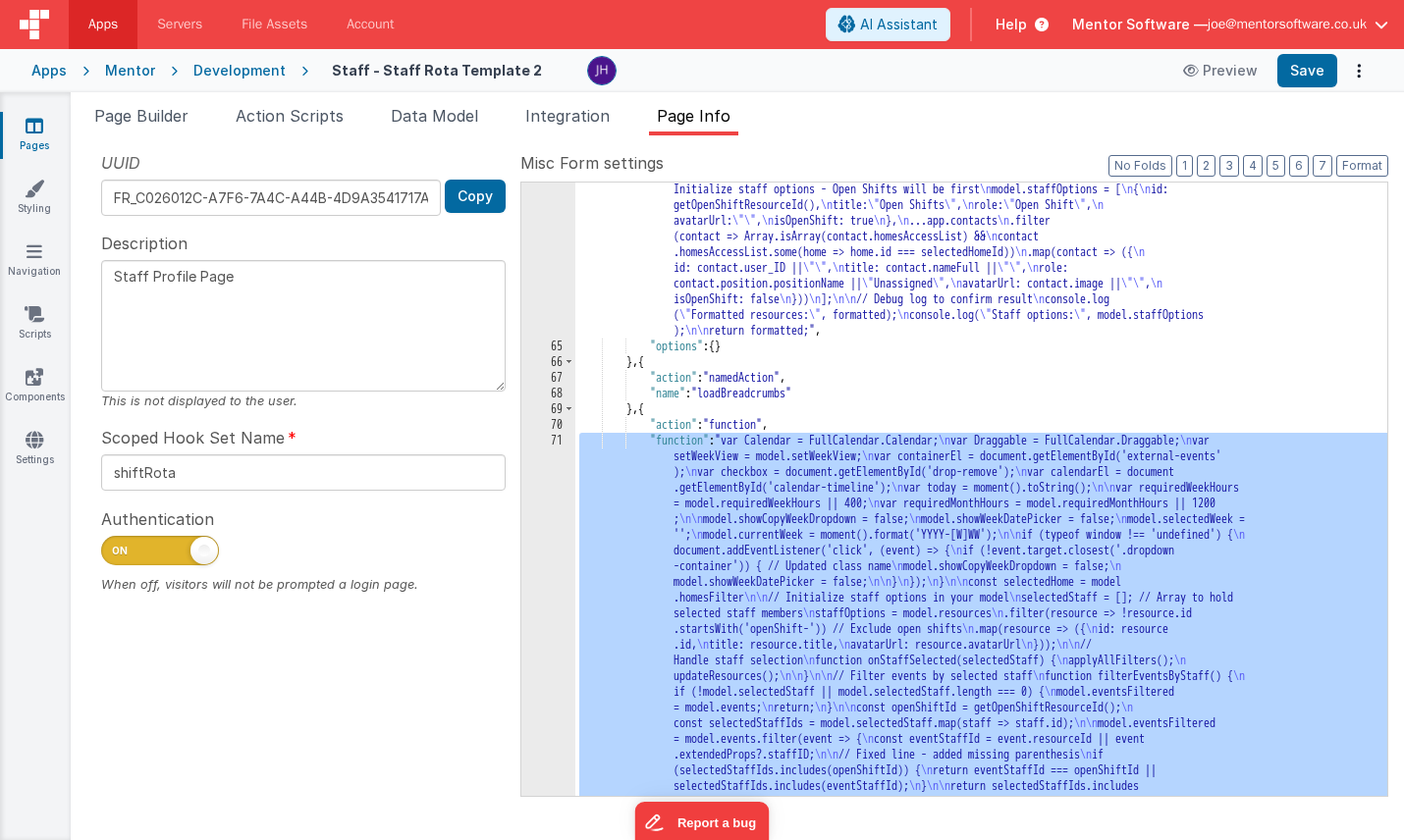 scroll, scrollTop: 812, scrollLeft: 0, axis: vertical 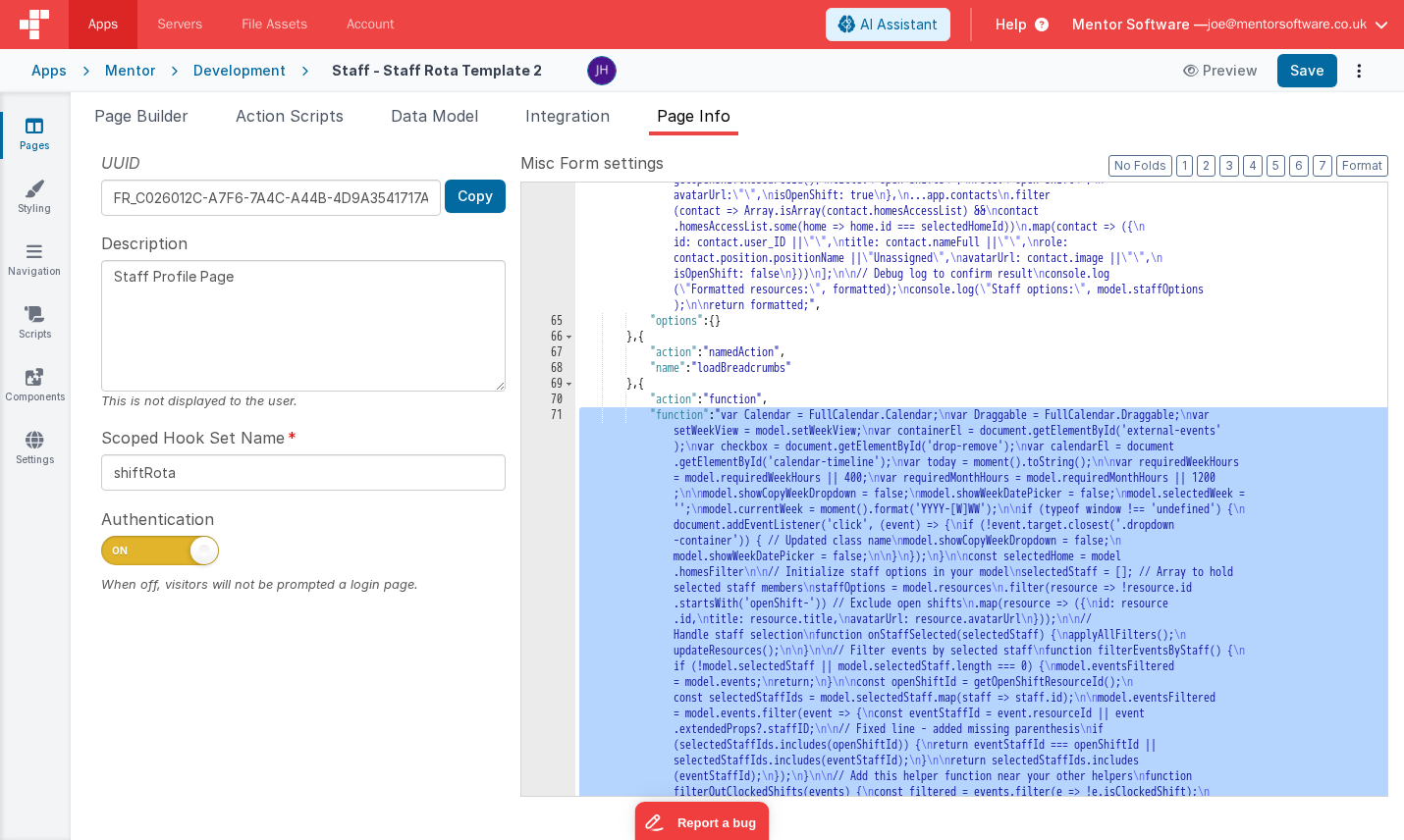 click on ""function" :  "app.activePage = 'staffRota'; \n model.activeTab = 'dashboard'; \n\n // Initialize staff                   selection if not already set \n if (!model.selectedStaff) { \n     model.selectedStaff = []; \n } \n\n //                   Defensive check: ensure model.homeFilter and app.contacts exist \n if (!model.homesFilter || !model                  .homesFilter.id || !Array.isArray(app.contacts)) { \n     console.warn( \" Missing homeFilter or                   contacts data \" ); \n     model.resources = []; \n     model.staffOptions = []; \n     return []                  ; \n } \n\n function getOpenShiftResourceId() { \n     return  \" openShift- \"  + (model.homesFilter?.id                   ||  \" default \" ); \n } \n\n var selectedHomeId = model.homesFilter?.id; \n\n // Filter contacts who have                   access to the selected home \n \n      \n \n     } \n" at bounding box center [981, 5628] 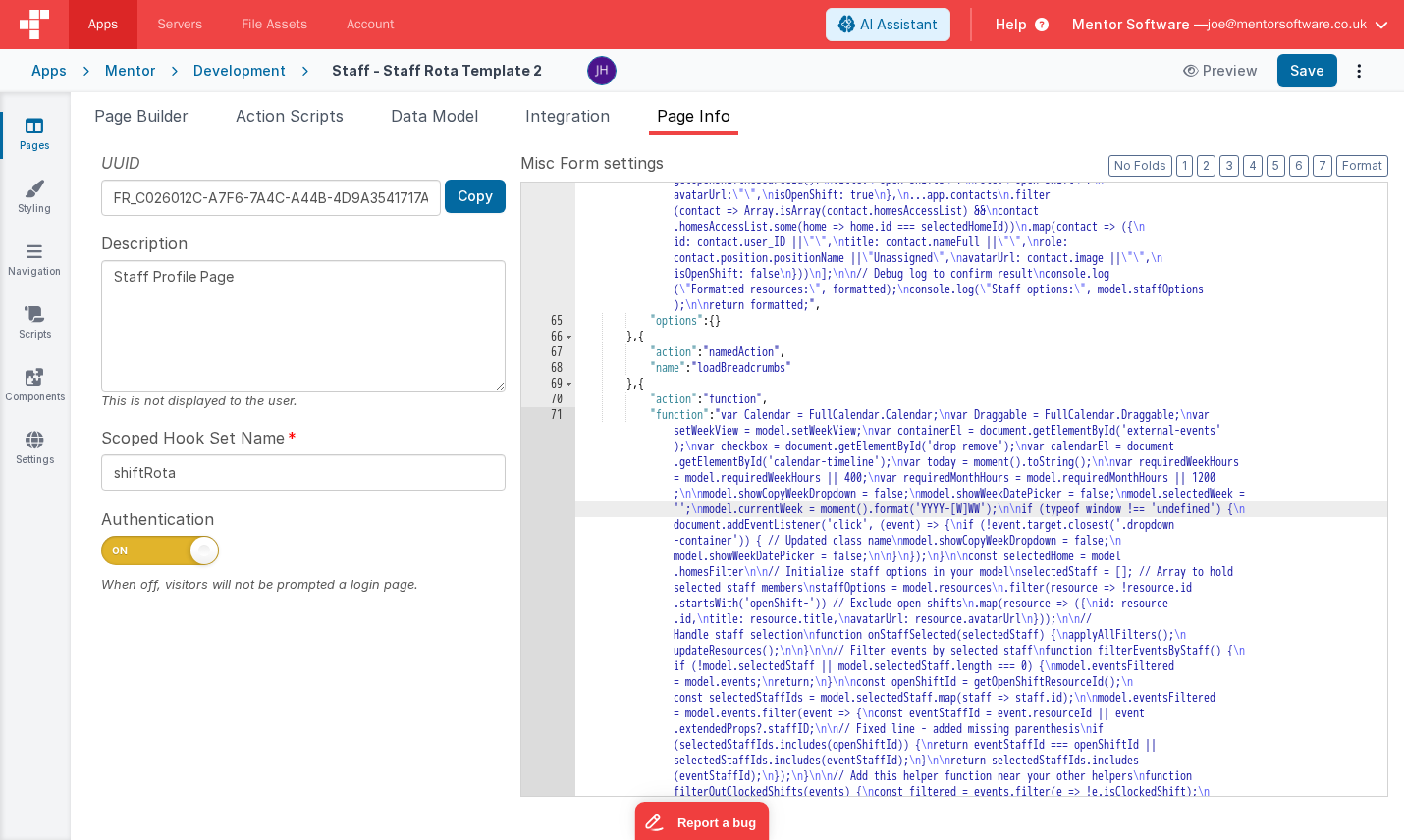click on "64 65 66 67 68 69 70 71 72 73 74 75 76 77 78 85 90 95" at bounding box center (548, 5628) 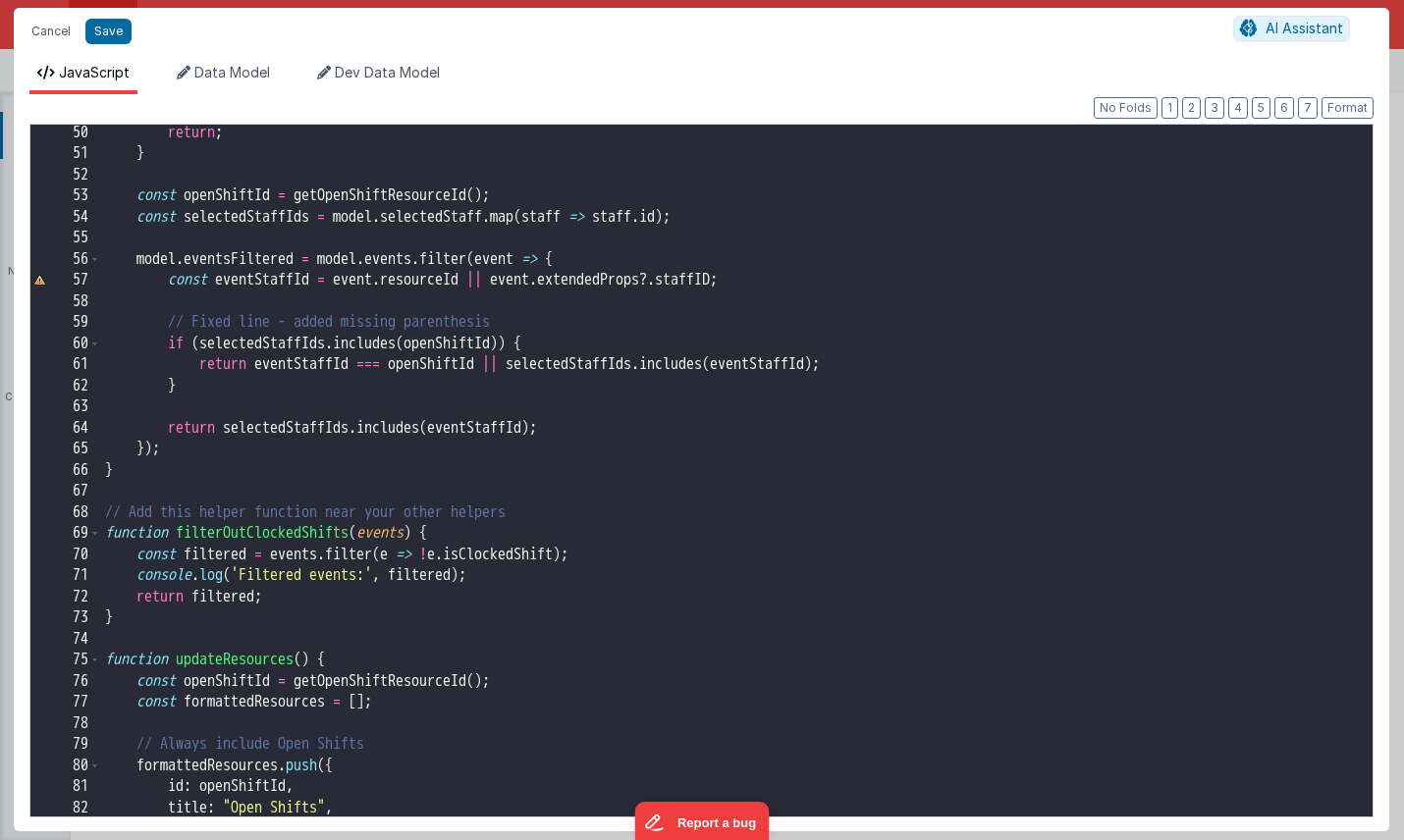 scroll, scrollTop: 906, scrollLeft: 0, axis: vertical 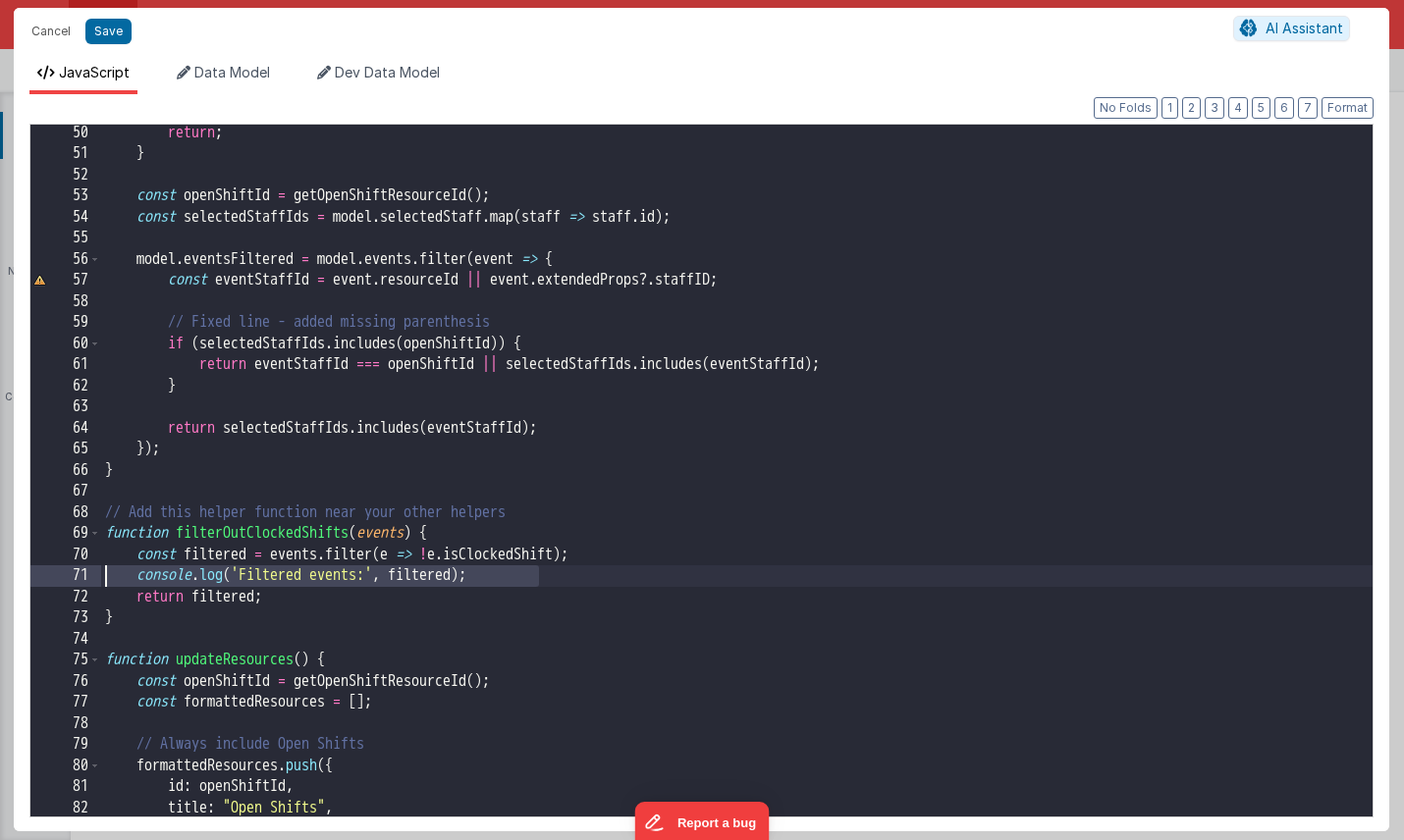 drag, startPoint x: 547, startPoint y: 577, endPoint x: 38, endPoint y: 579, distance: 509.00393 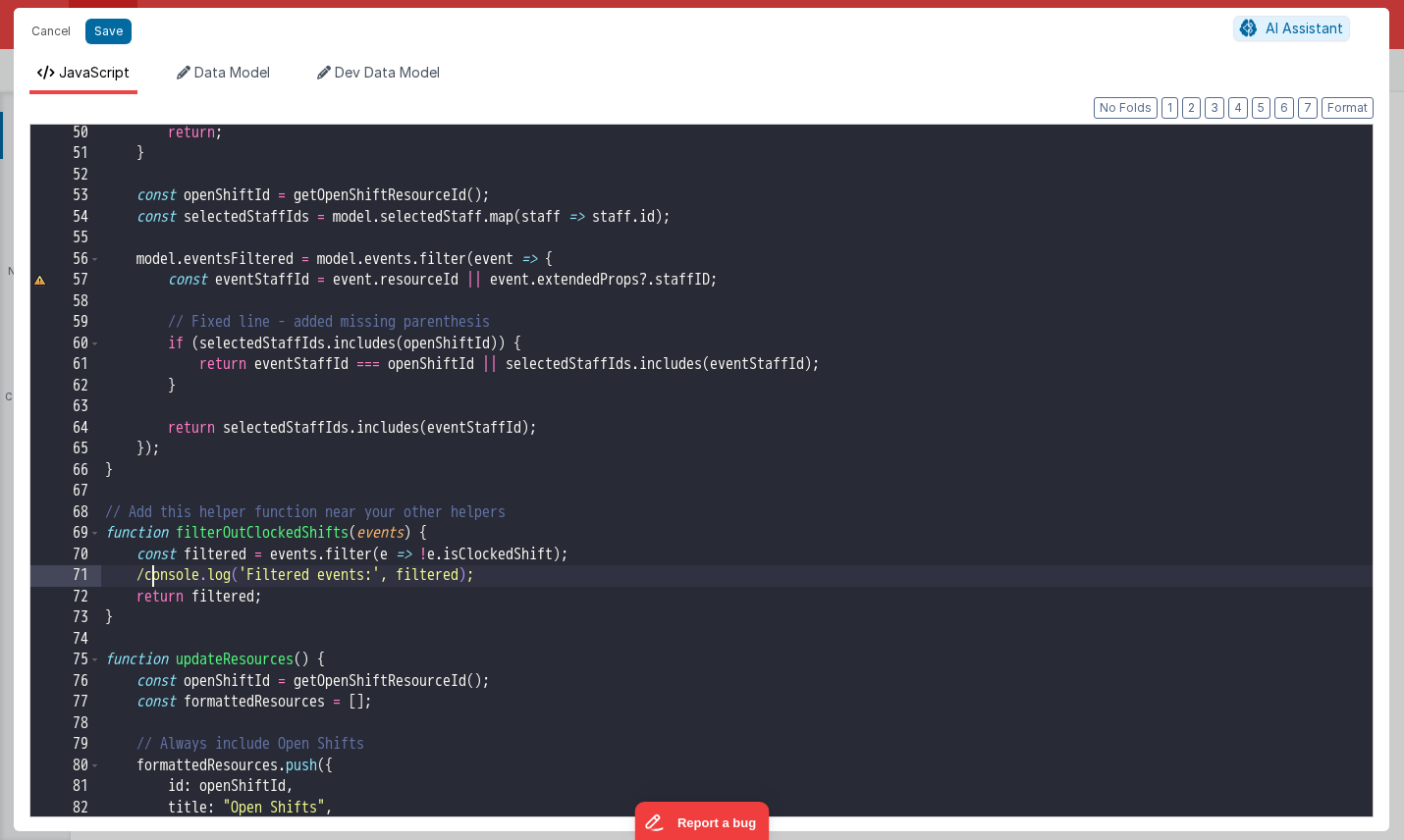 type 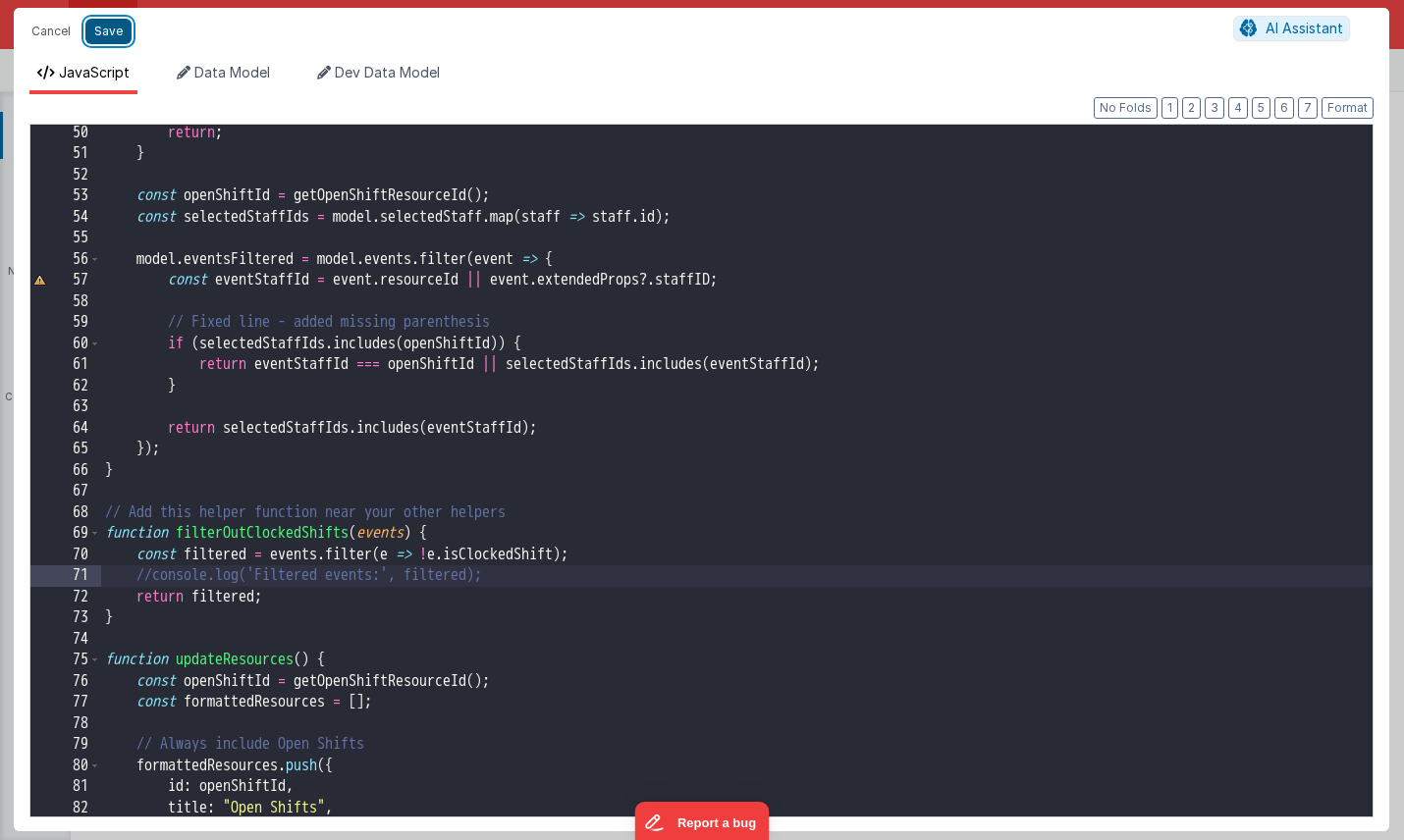 click on "Save" at bounding box center (108, 31) 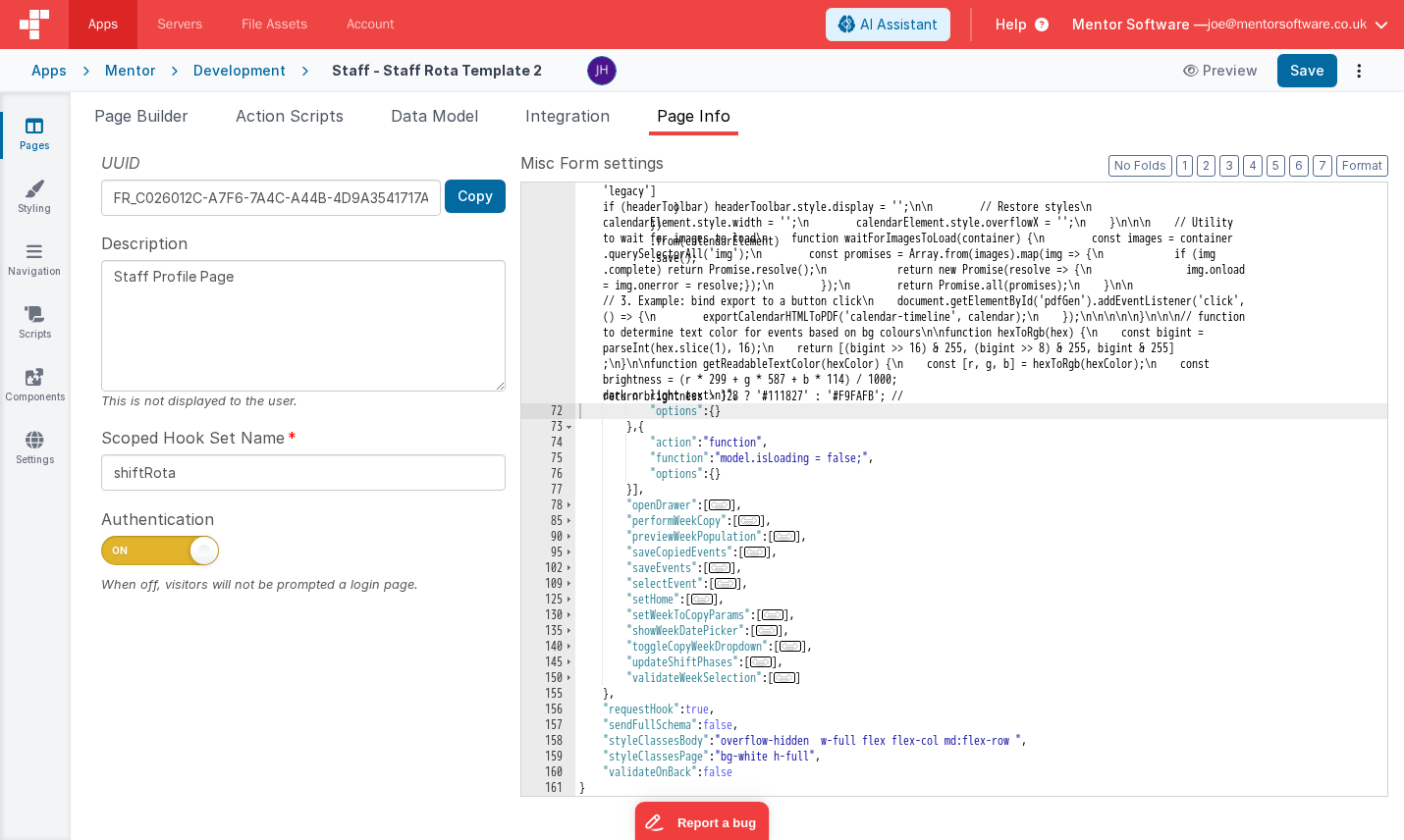 scroll, scrollTop: 10173, scrollLeft: 0, axis: vertical 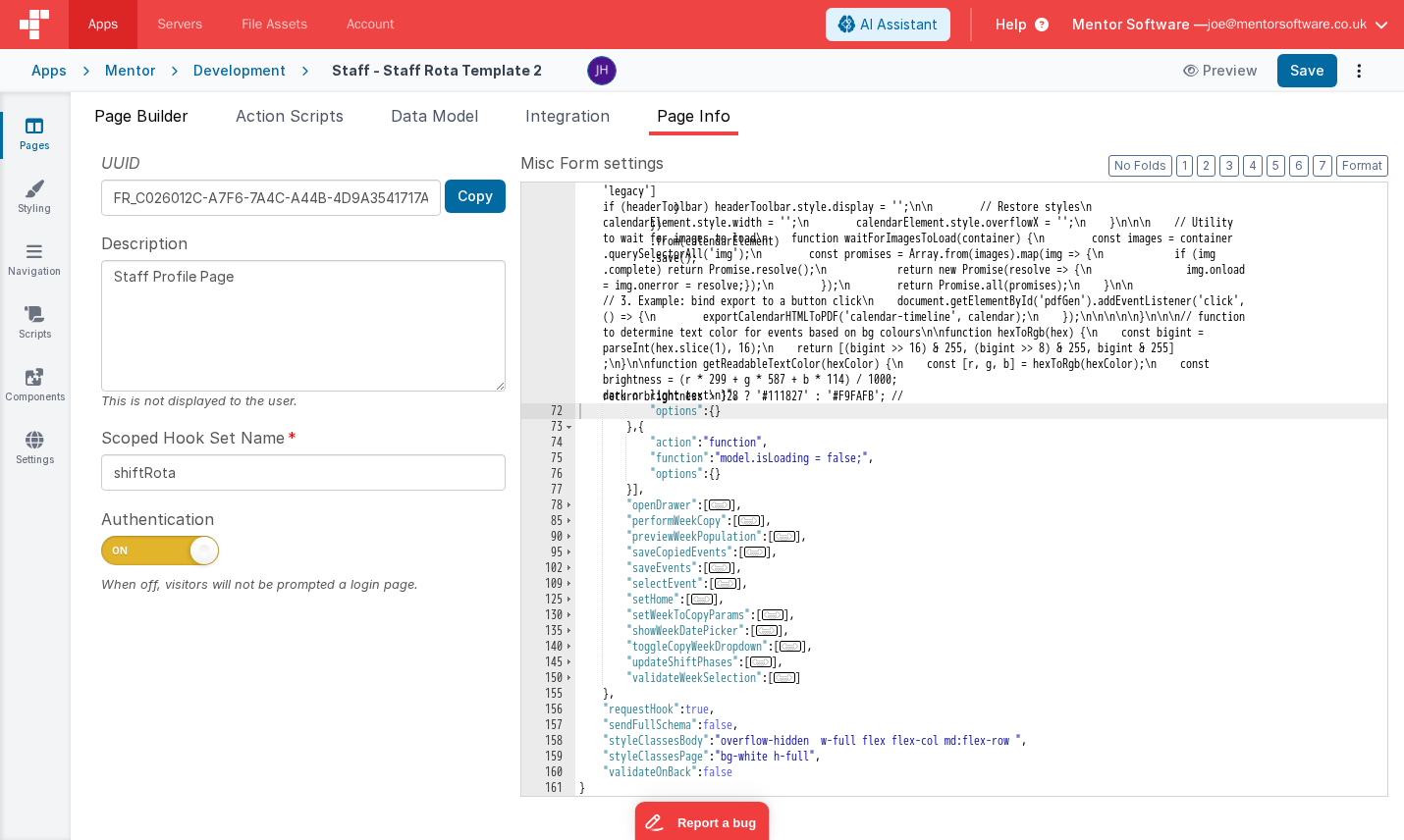 click on "Page Builder" at bounding box center (141, 116) 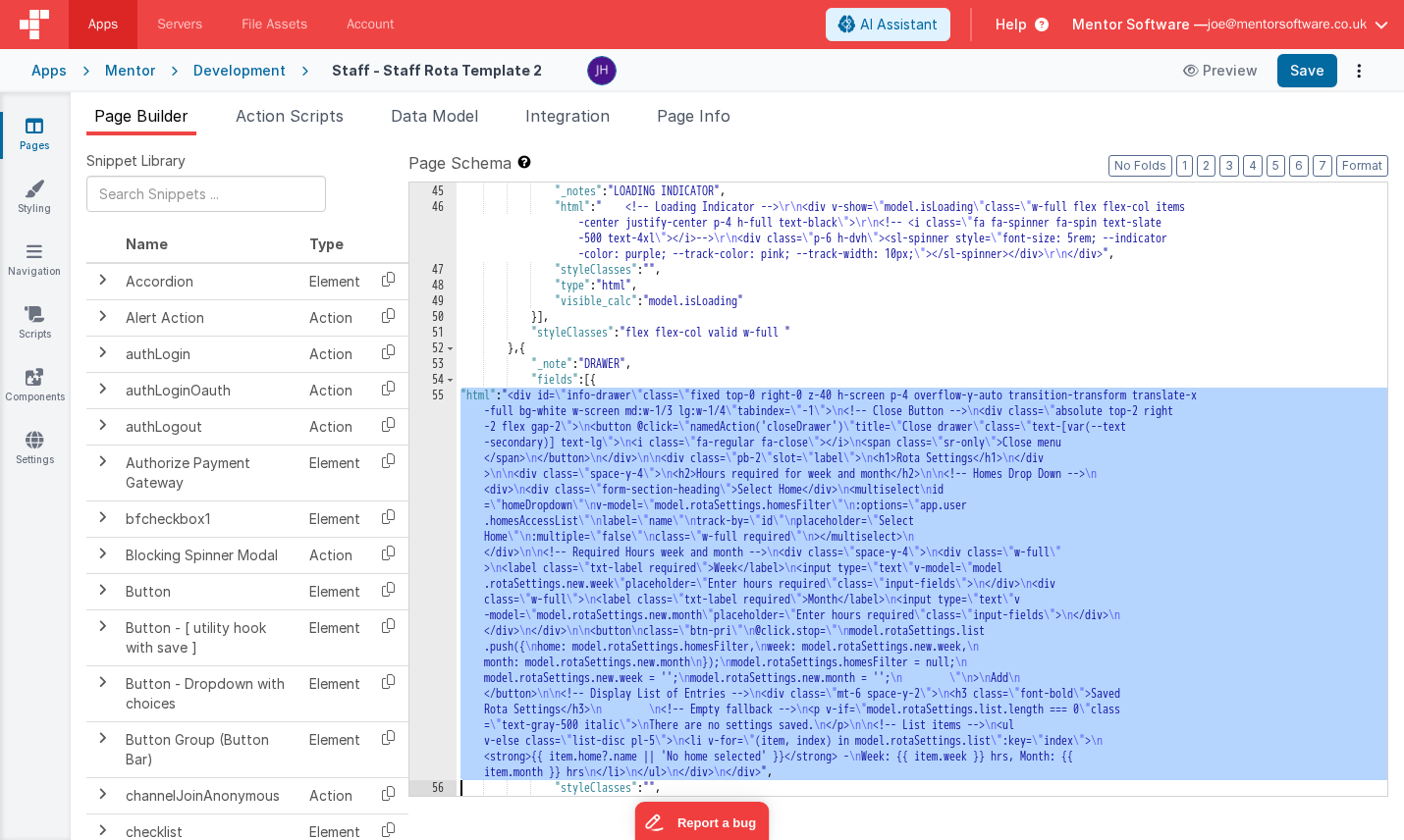 click on "55" at bounding box center [433, 584] 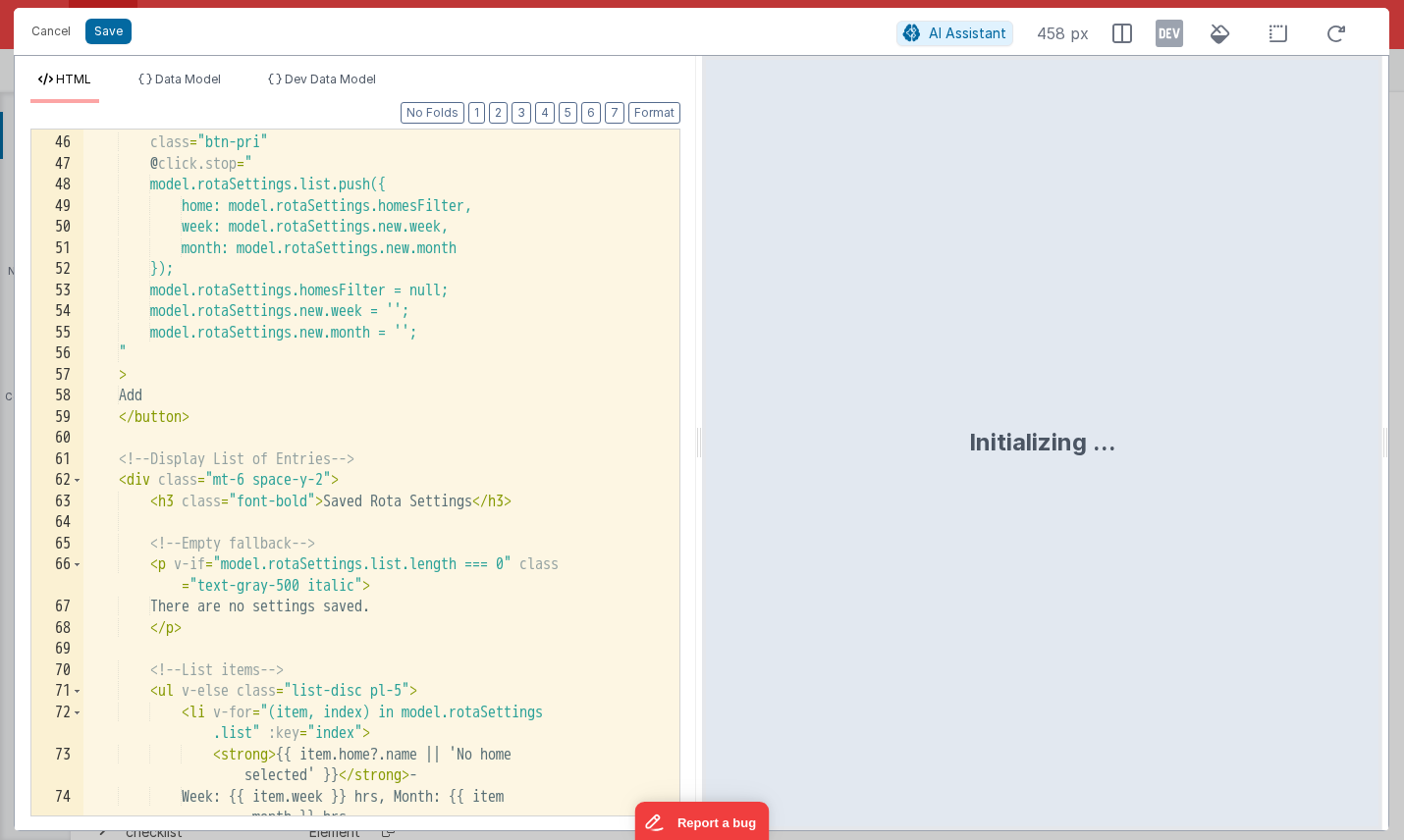 scroll, scrollTop: 1255, scrollLeft: 0, axis: vertical 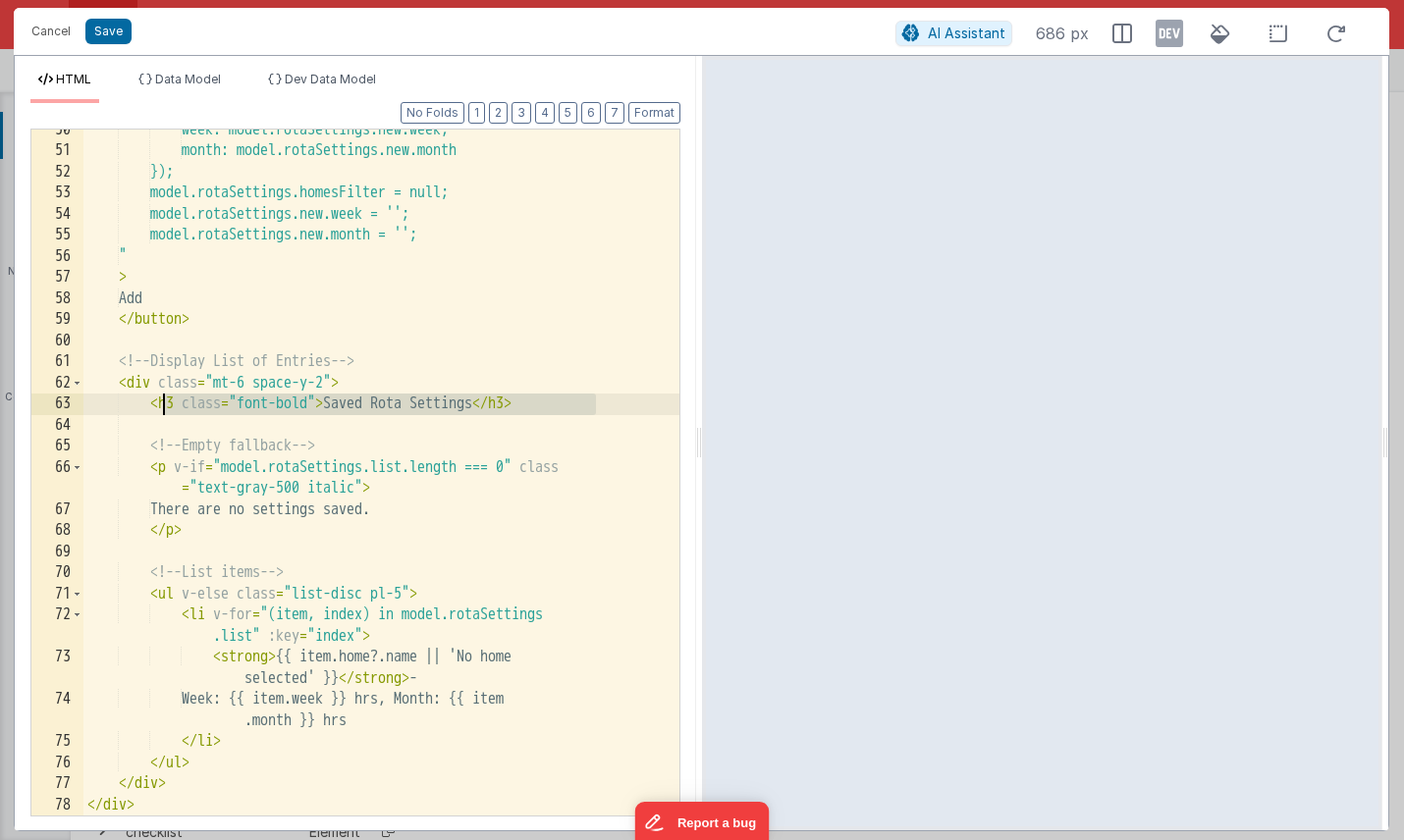 drag, startPoint x: 596, startPoint y: 404, endPoint x: 165, endPoint y: 405, distance: 431.00116 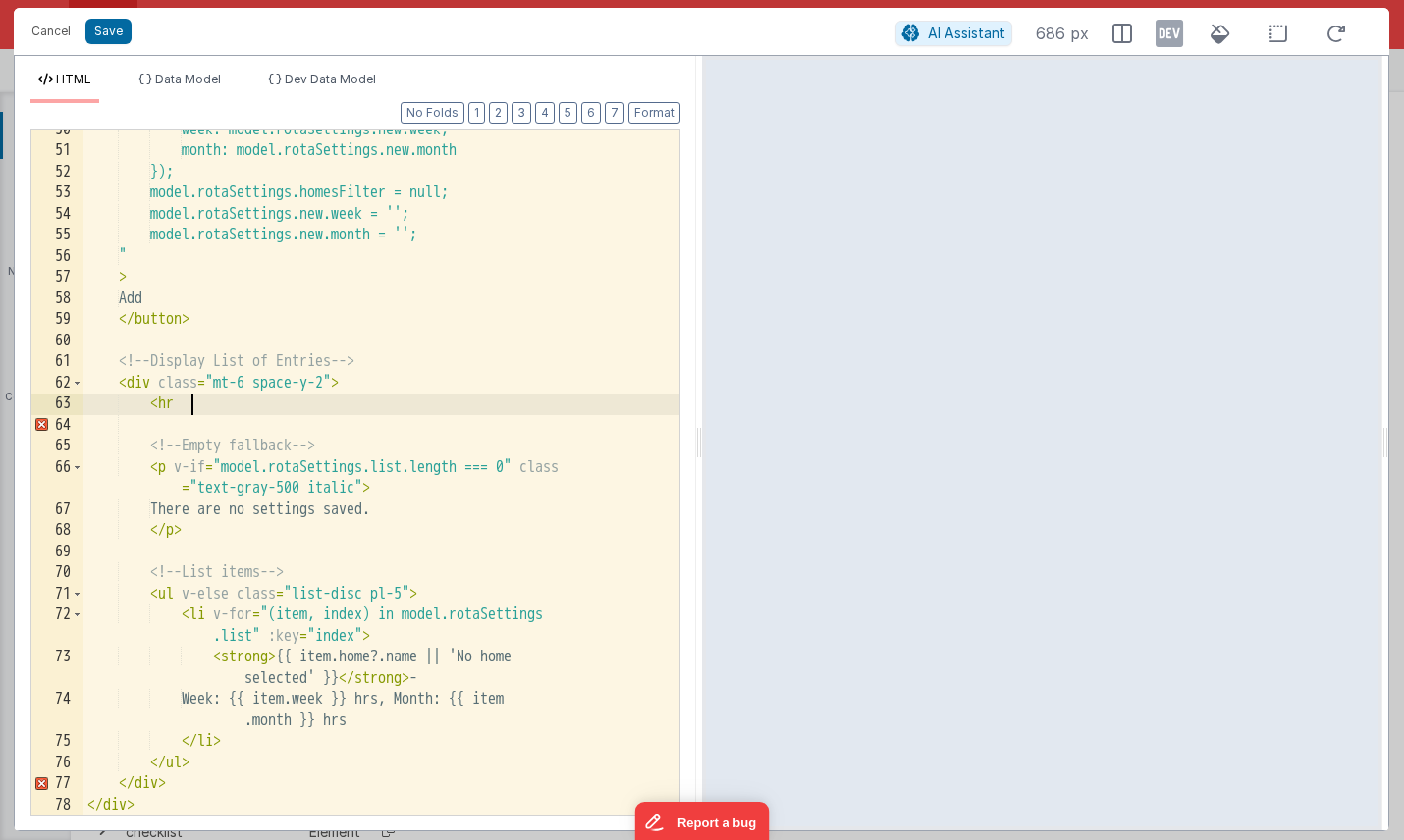 type 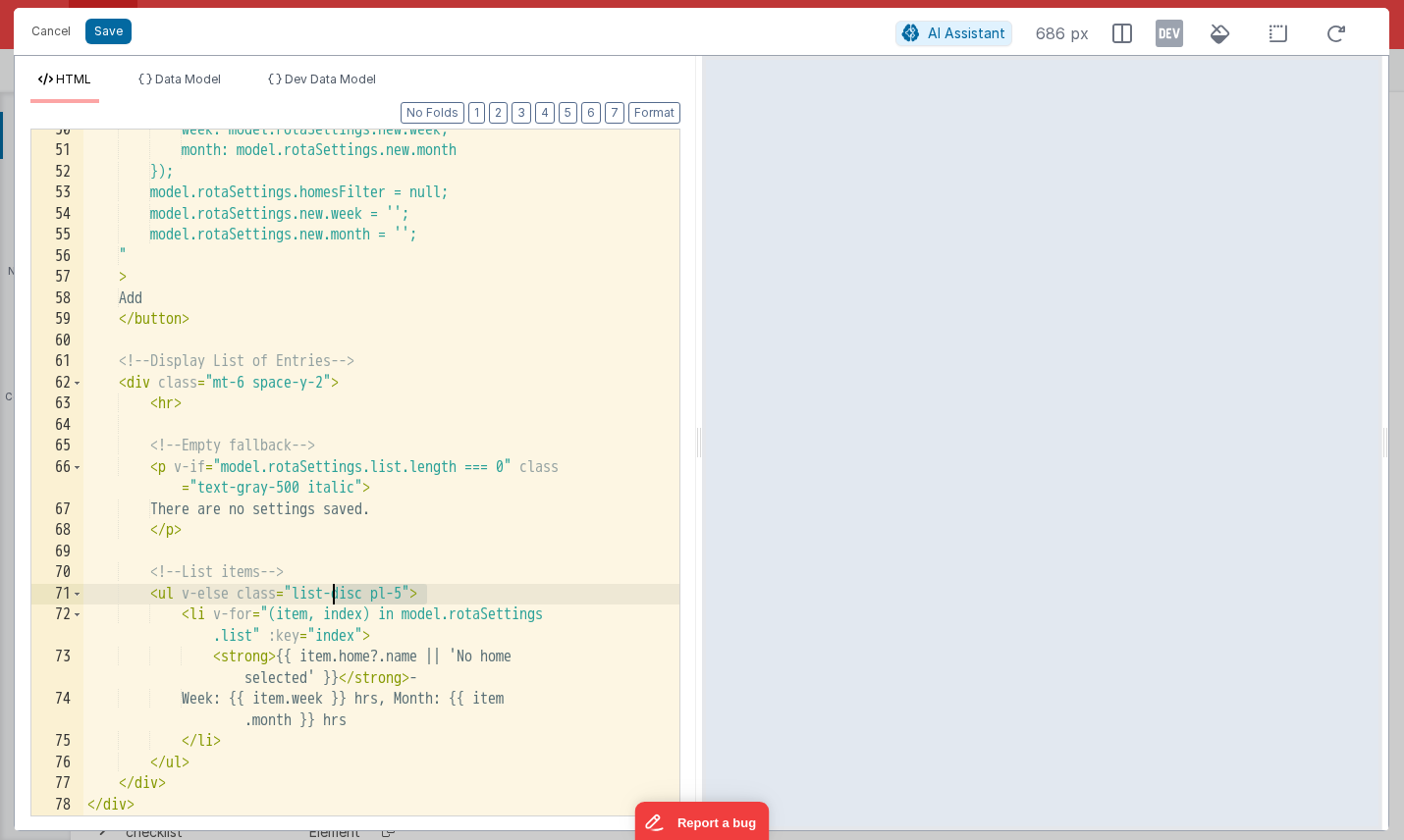 drag, startPoint x: 426, startPoint y: 594, endPoint x: 335, endPoint y: 594, distance: 91 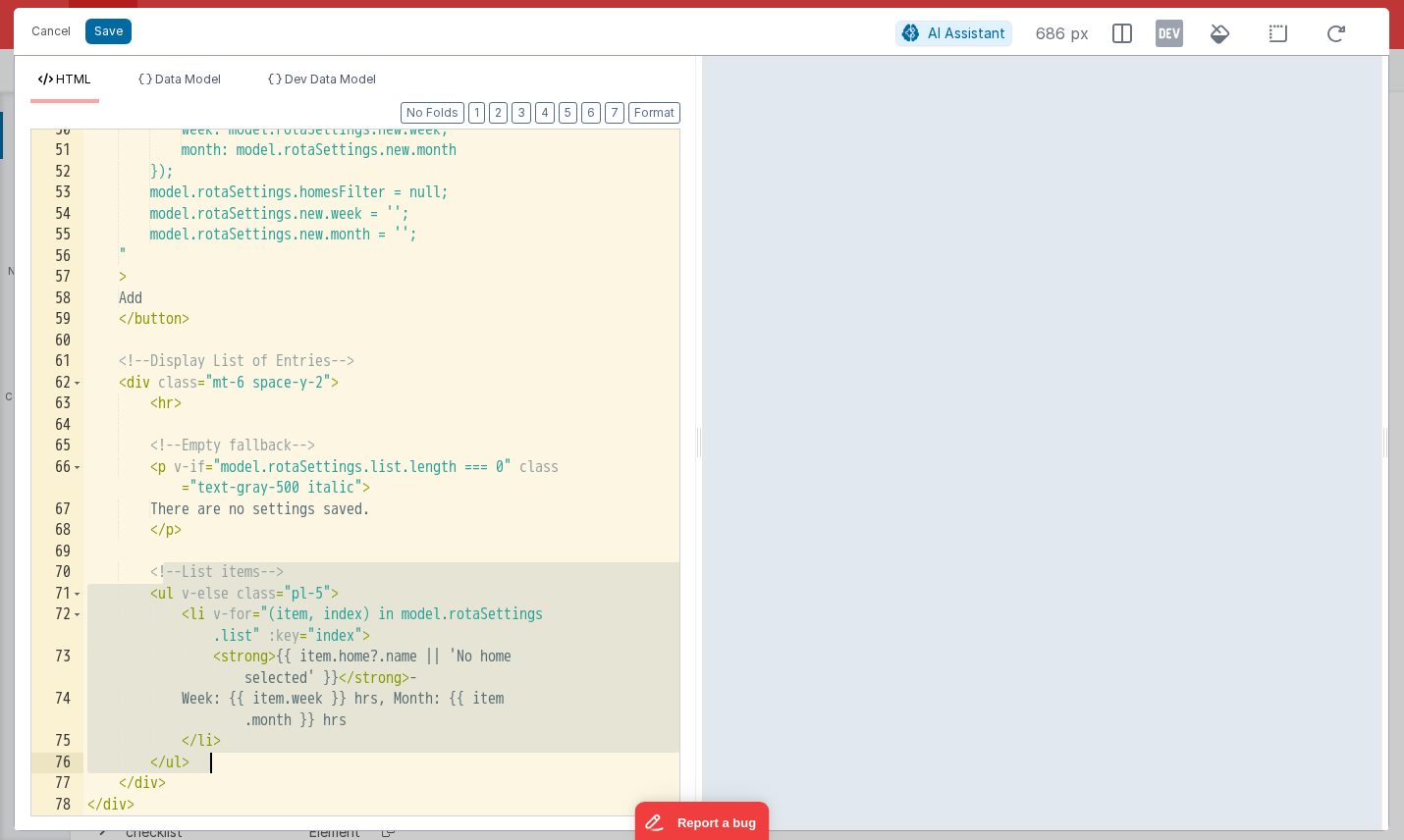 drag, startPoint x: 163, startPoint y: 575, endPoint x: 243, endPoint y: 762, distance: 203.39371 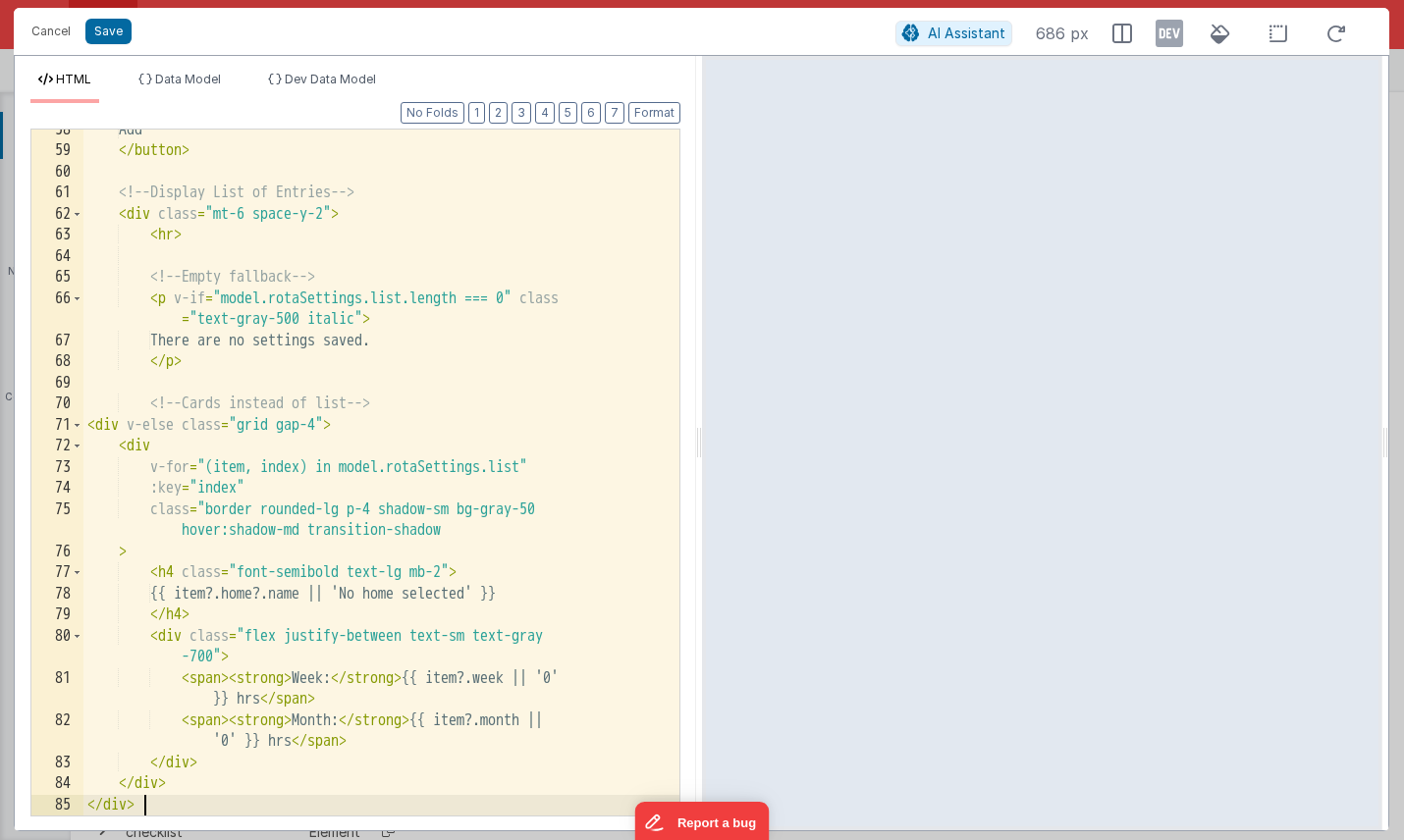 scroll, scrollTop: 1424, scrollLeft: 0, axis: vertical 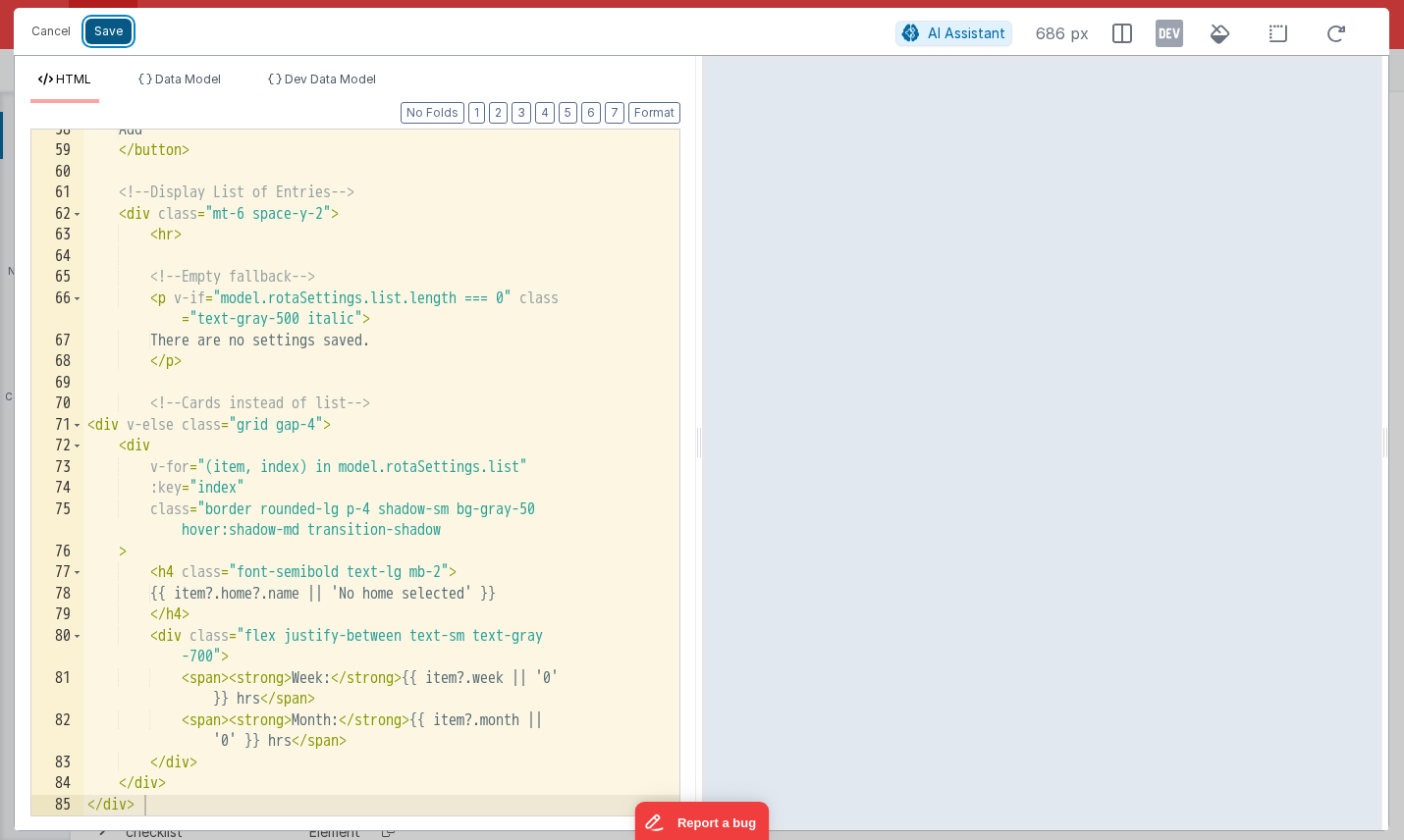 click on "Save" at bounding box center [108, 31] 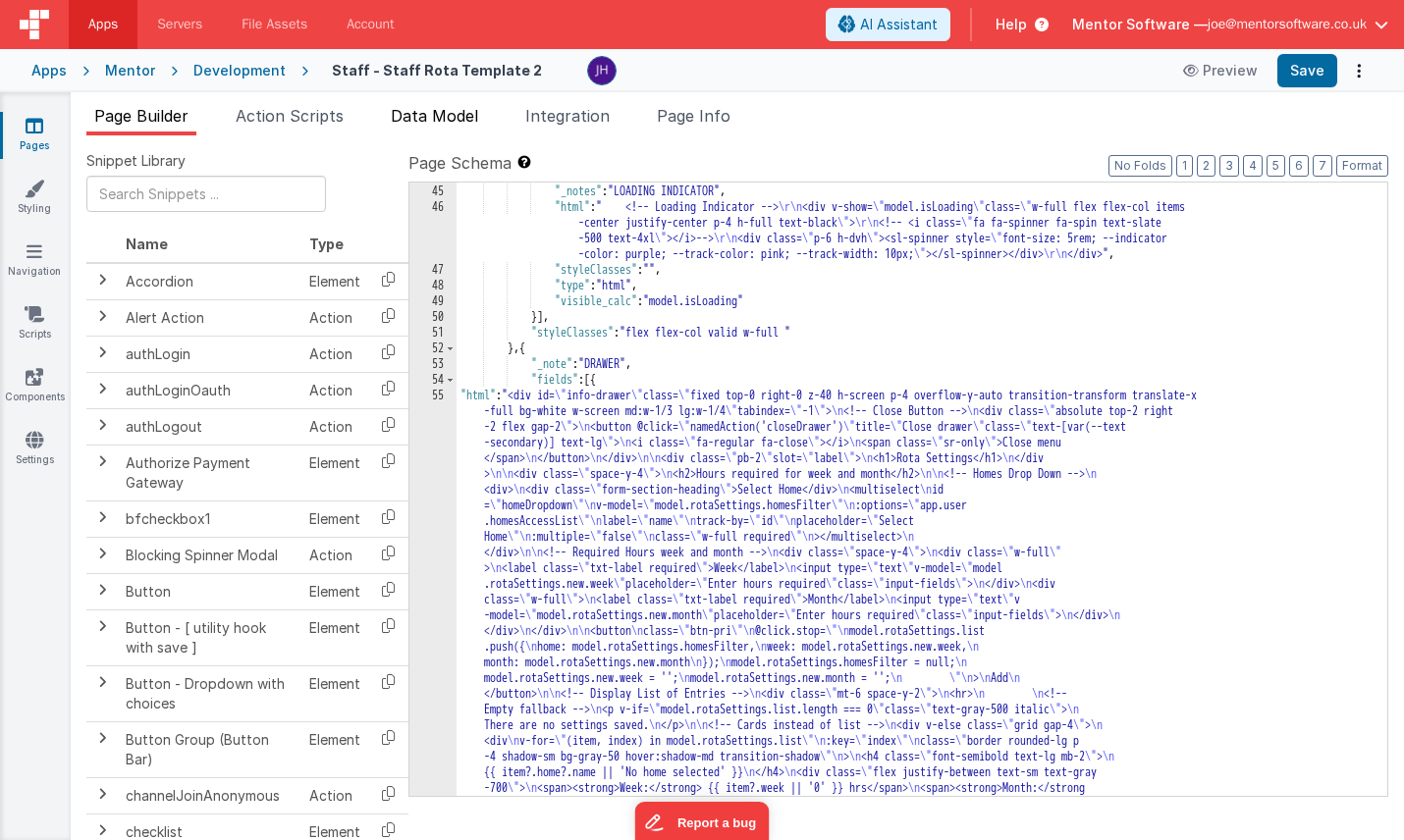click on "Data Model" at bounding box center [434, 116] 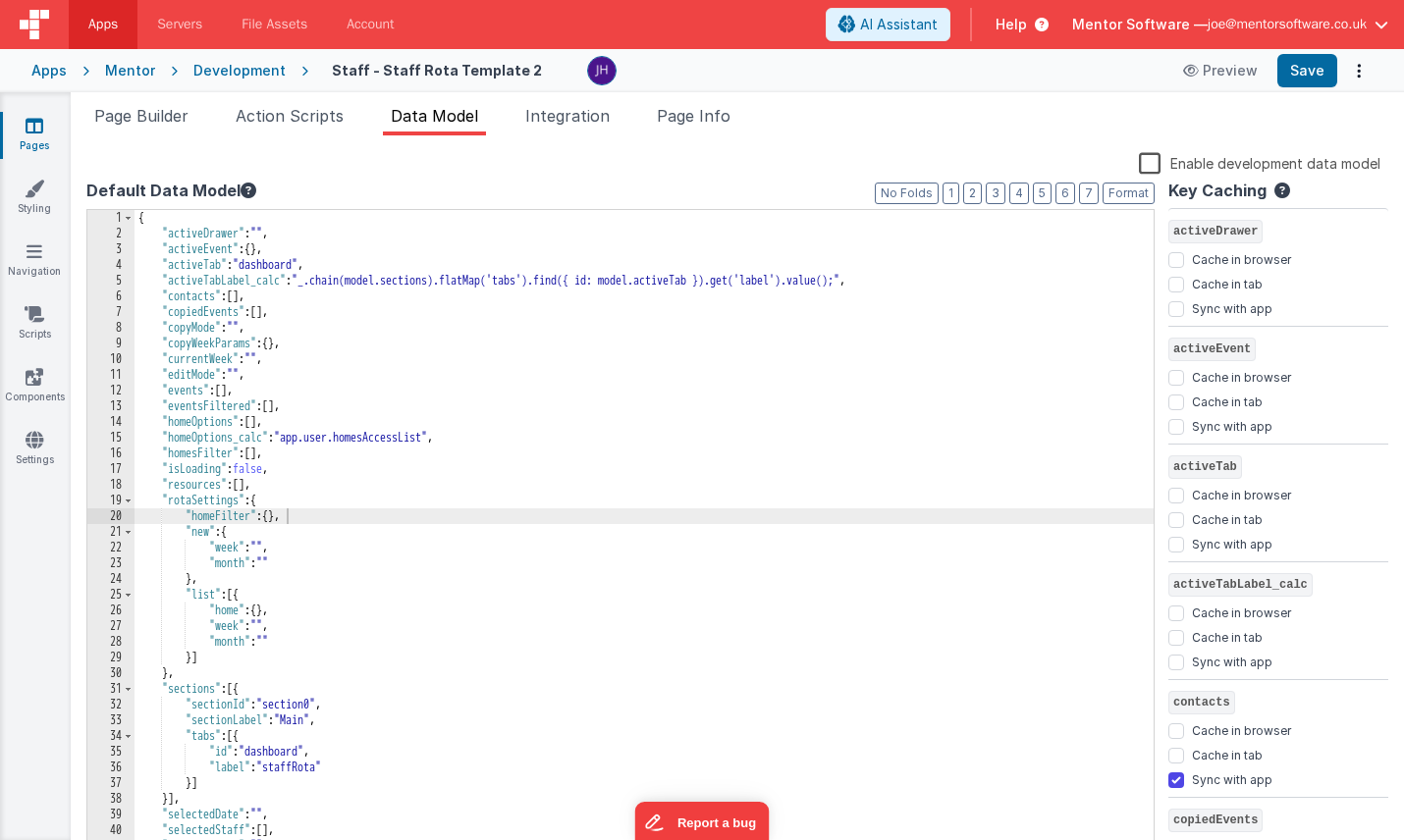 click on "{      "activeDrawer" :  "" ,      "activeEvent" :  { } ,      "activeTab" :  "dashboard" ,      "activeTabLabel_calc" :  "_.chain(model.sections).flatMap('tabs').find({ id: model.activeTab }).get('label').value();" ,      "contacts" :  [ ] ,      "copiedEvents" :  [ ] ,      "copyMode" :  "" ,      "copyWeekParams" :  { } ,      "currentWeek" :  "" ,      "editMode" :  "" ,      "events" :  [ ] ,      "eventsFiltered" :  [ ] ,      "homeOptions" :  [ ] ,      "homeOptions_calc" :  "app.user.homesAccessList" ,      "homesFilter" :  [ ] ,      "isLoading" :  false ,      "resources" :  [ ] ,      "rotaSettings" : {           "homeFilter" : { } ,           "new" : {                "week" : "" ,                "month" : ""           } ,           "list" : [{                "home" : { } ,                "week" : "" ,                "month" : ""           }]      } ,      "sections" :  [{           "sectionId" :  "section0" ,           "sectionLabel" :  "Main" ,           "tabs" :  [{                "id" :  ," at bounding box center [644, 549] 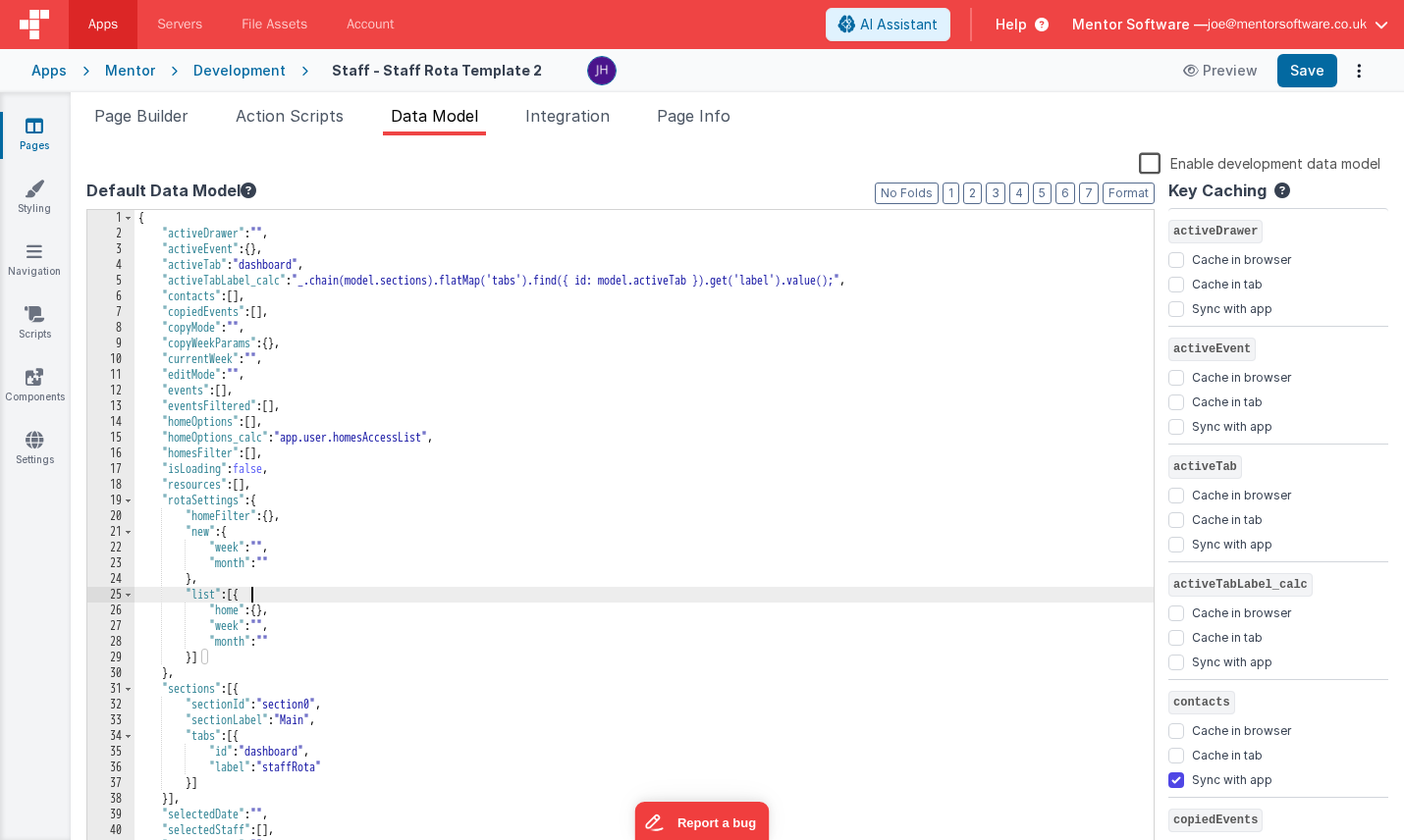 click on "{      "activeDrawer" :  "" ,      "activeEvent" :  { } ,      "activeTab" :  "dashboard" ,      "activeTabLabel_calc" :  "_.chain(model.sections).flatMap('tabs').find({ id: model.activeTab }).get('label').value();" ,      "contacts" :  [ ] ,      "copiedEvents" :  [ ] ,      "copyMode" :  "" ,      "copyWeekParams" :  { } ,      "currentWeek" :  "" ,      "editMode" :  "" ,      "events" :  [ ] ,      "eventsFiltered" :  [ ] ,      "homeOptions" :  [ ] ,      "homeOptions_calc" :  "app.user.homesAccessList" ,      "homesFilter" :  [ ] ,      "isLoading" :  false ,      "resources" :  [ ] ,      "rotaSettings" : {           "homeFilter" : { } ,           "new" : {                "week" : "" ,                "month" : ""           } ,           "list" : [{                "home" : { } ,                "week" : "" ,                "month" : ""           }]      } ,      "sections" :  [{           "sectionId" :  "section0" ,           "sectionLabel" :  "Main" ,           "tabs" :  [{                "id" :  ," at bounding box center (644, 549) 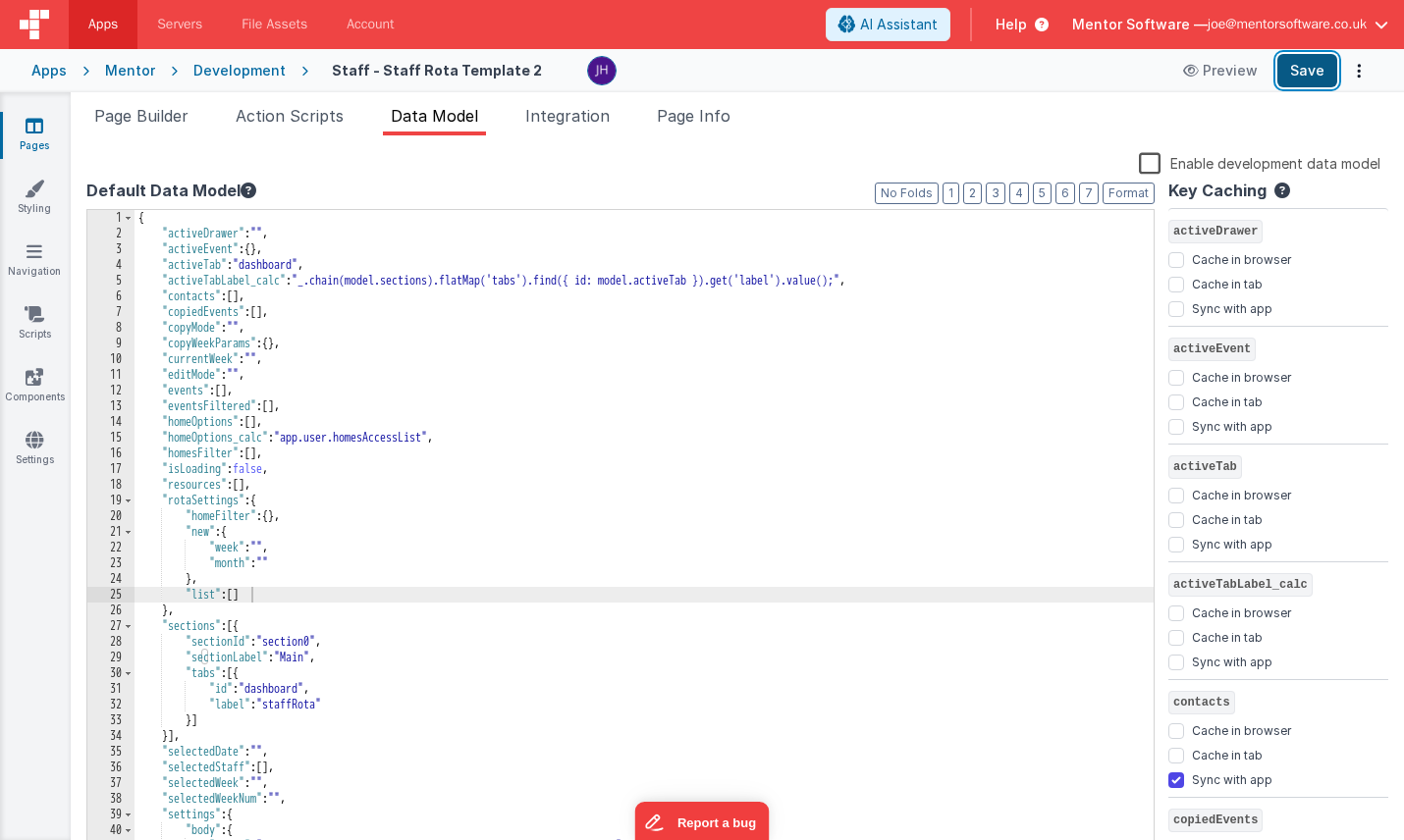 click on "Save" at bounding box center (1307, 71) 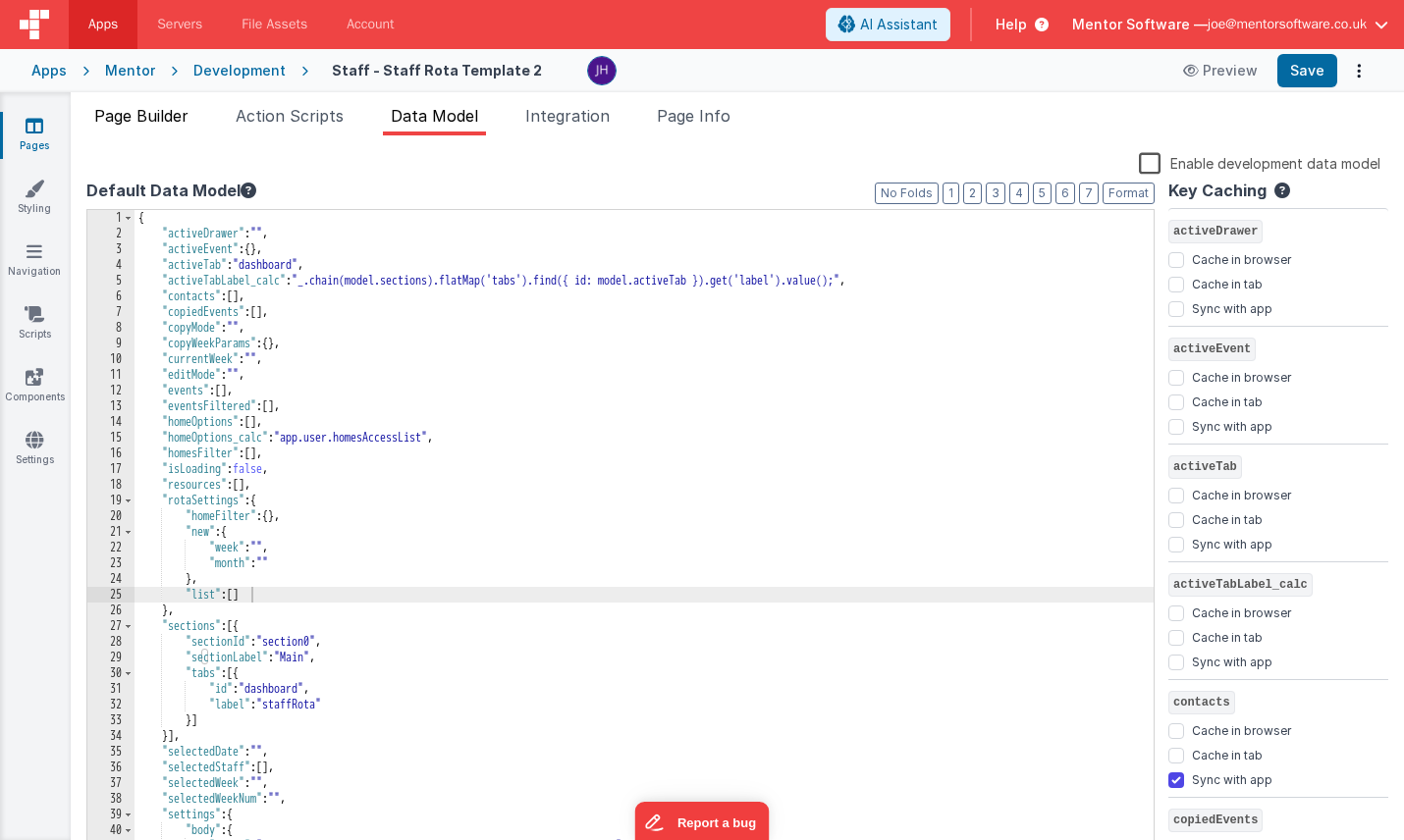 click on "Page Builder" at bounding box center [141, 116] 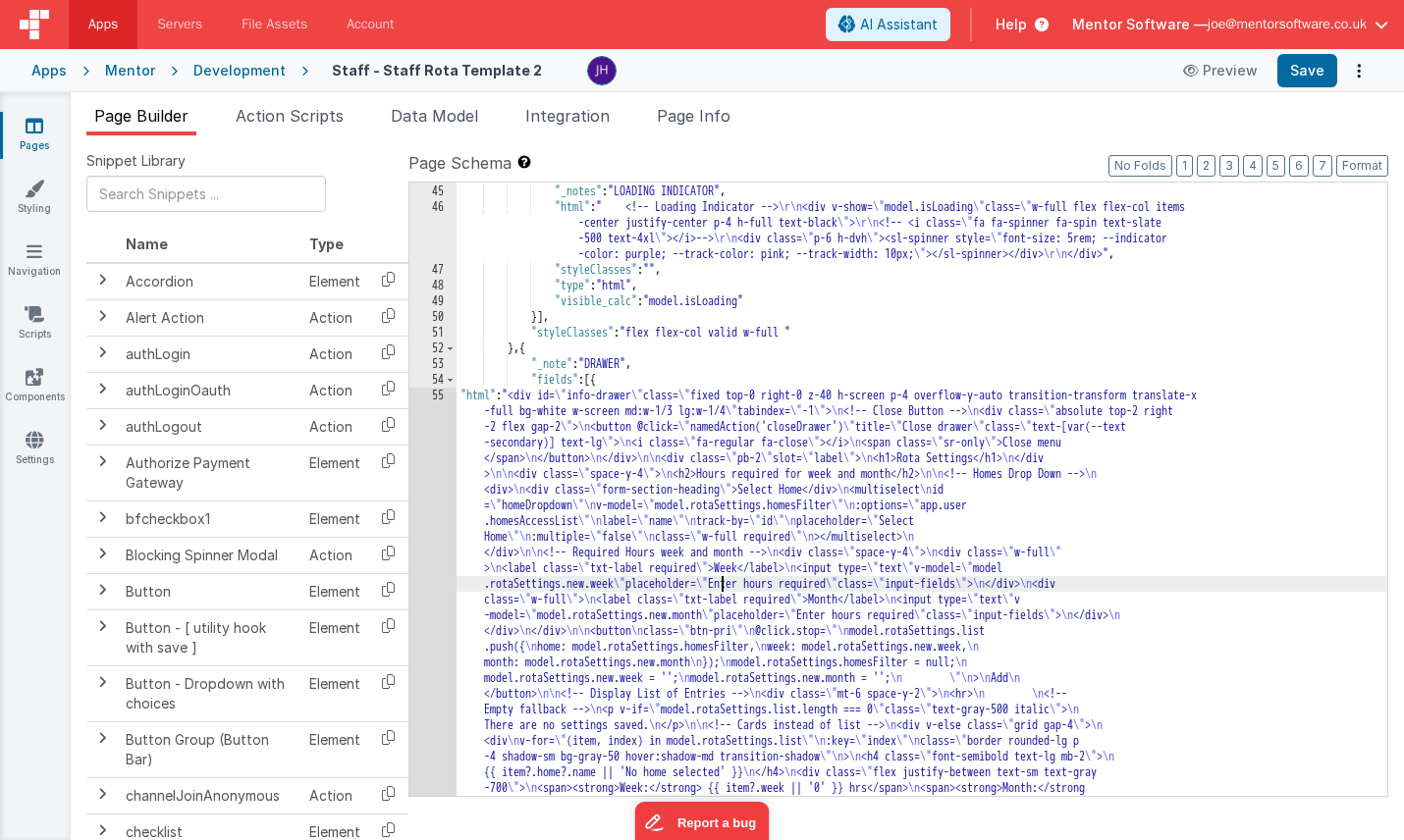 click on "} ,  {                     "_notes" :  "LOADING INDICATOR" ,                     "html" :  "    <!-- Loading Indicator --> \r\n     <div v-show= \" model.isLoading \"  class= \" w-full flex flex-col items                      -center justify-center p-4 h-full text-black \" > \r\n         <!-- <i class= \" fa fa-spinner fa-spin text-slate                      -500 text-4xl \" ></i>--> \r\n         <div class= \" p-6 h-dvh \" ><sl-spinner style= \" font-size: 5rem; --indicator                      -color: purple; --track-color: pink; --track-width: 10px; \" ></sl-spinner></div> \r\n     </div>" ,                     "styleClasses" :  "" ,                     "type" :  "html" ,                     "visible_calc" :  "model.isLoading"                }] ,                "styleClasses" :  "flex flex-col valid w-full "           } ,  {                "_note" :  "DRAWER" ,                "fields" :  [{ "html" :  "<div id= \" info-drawer \" \" >" at bounding box center [922, 694] 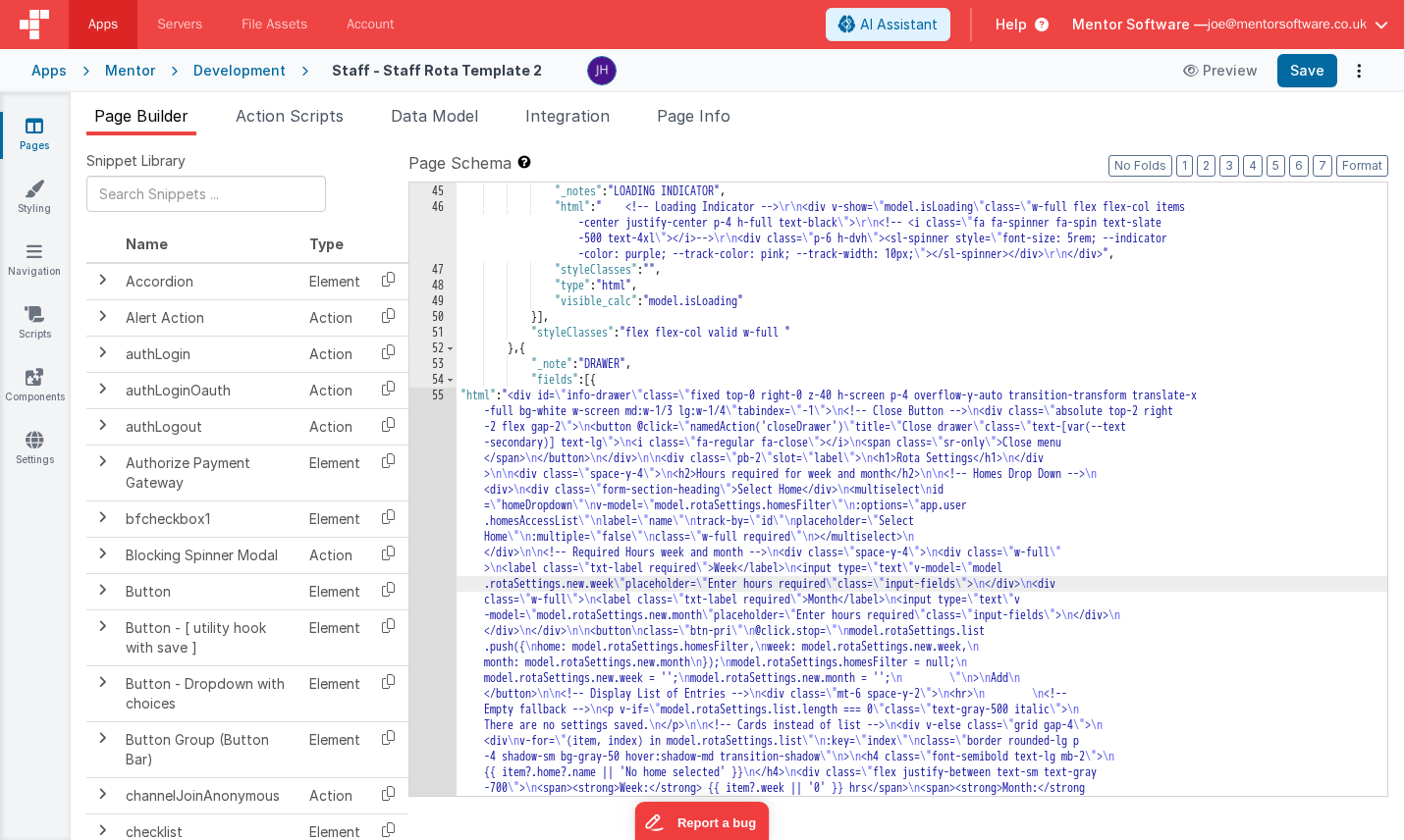 click on "44 45 46 47 48 49 50 51 52 53 54 55 56" at bounding box center (433, 694) 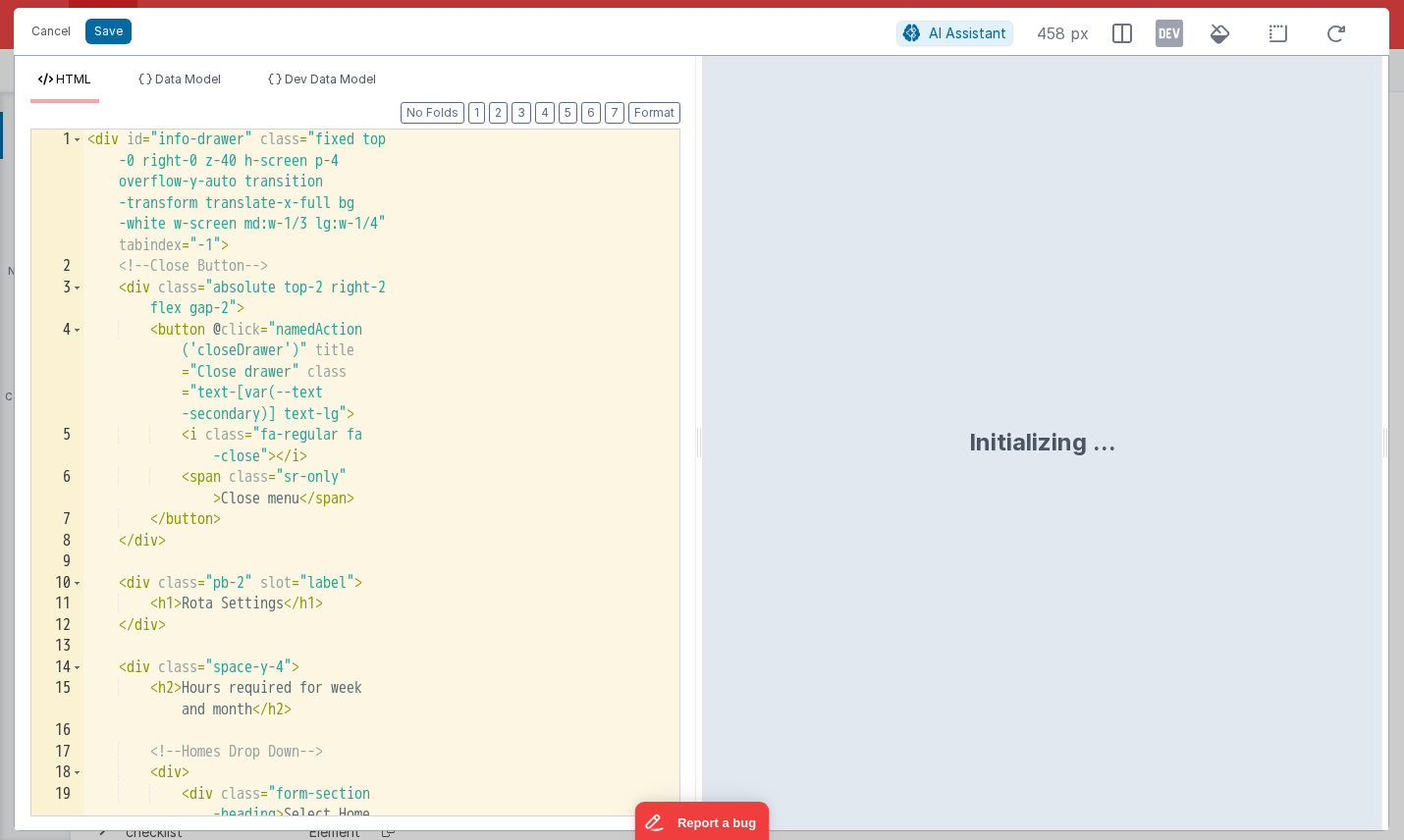scroll, scrollTop: 4128, scrollLeft: 0, axis: vertical 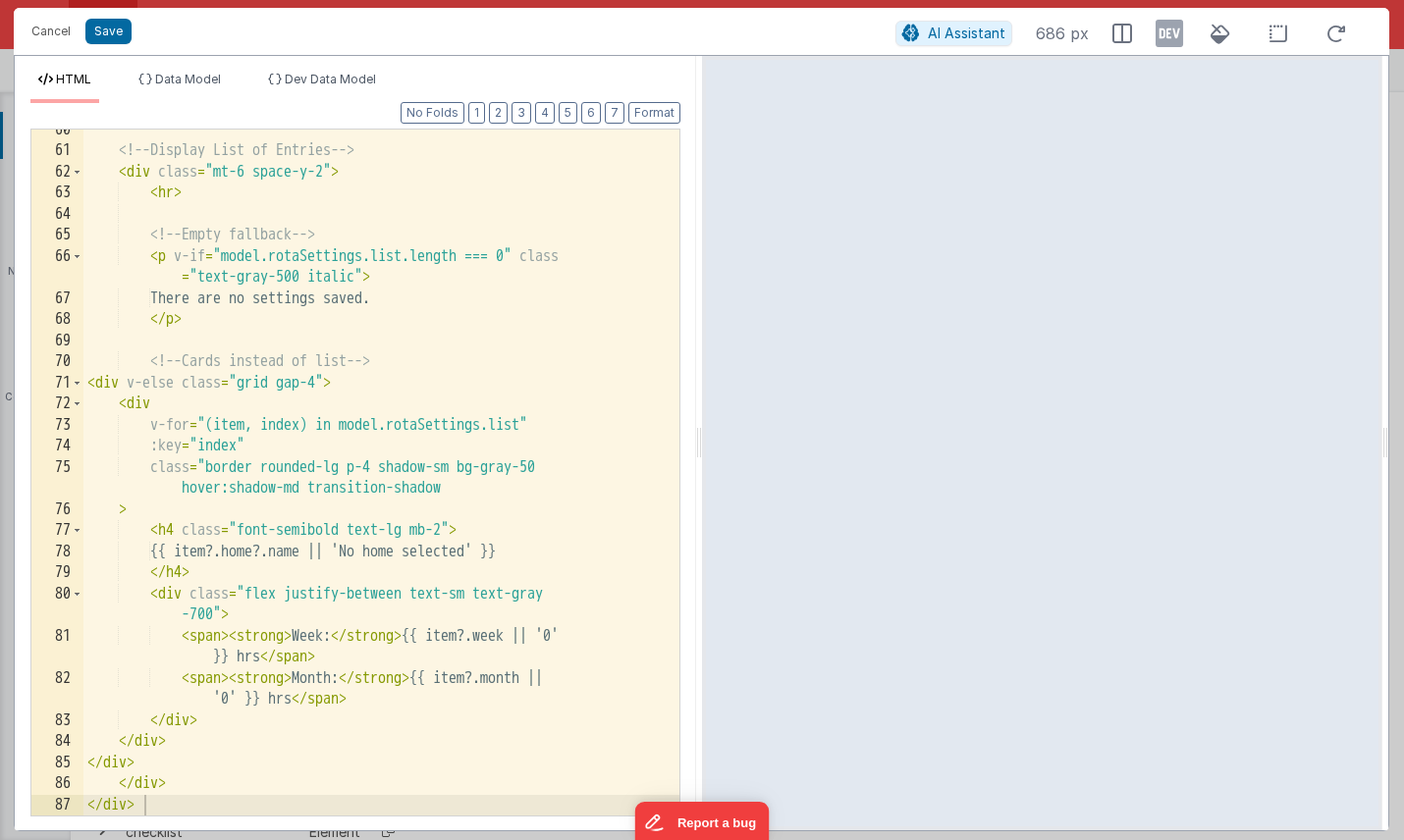 click on "<!--  Display List of Entries  -->      < div   class = "mt-6 space-y-2" >           < hr >                     <!--  Empty fallback  -->           < p   v-if = "model.rotaSettings.list.length === 0"   class              = "text-gray-500 italic" >               There are no settings saved.           </ p >           <!--  Cards instead of list  --> < div   v-else   class = "grid gap-4" >      < div           v-for = "(item, index) in model.rotaSettings.list"           :key = "index"           class = "border rounded-lg p-4 shadow-sm bg-gray-50               hover:shadow-md transition-shadow"      >           < h4   class = "font-semibold text-lg mb-2" >               {{ item?.home?.name || 'No home selected' }}           </ h4 >           < div   class = "flex justify-between text-sm text-gray              -700" >                < span > < strong > Week: </ strong >  {{ item?.week || '0'                   }} hrs </ span >                < span > < > </" at bounding box center (381, 484) 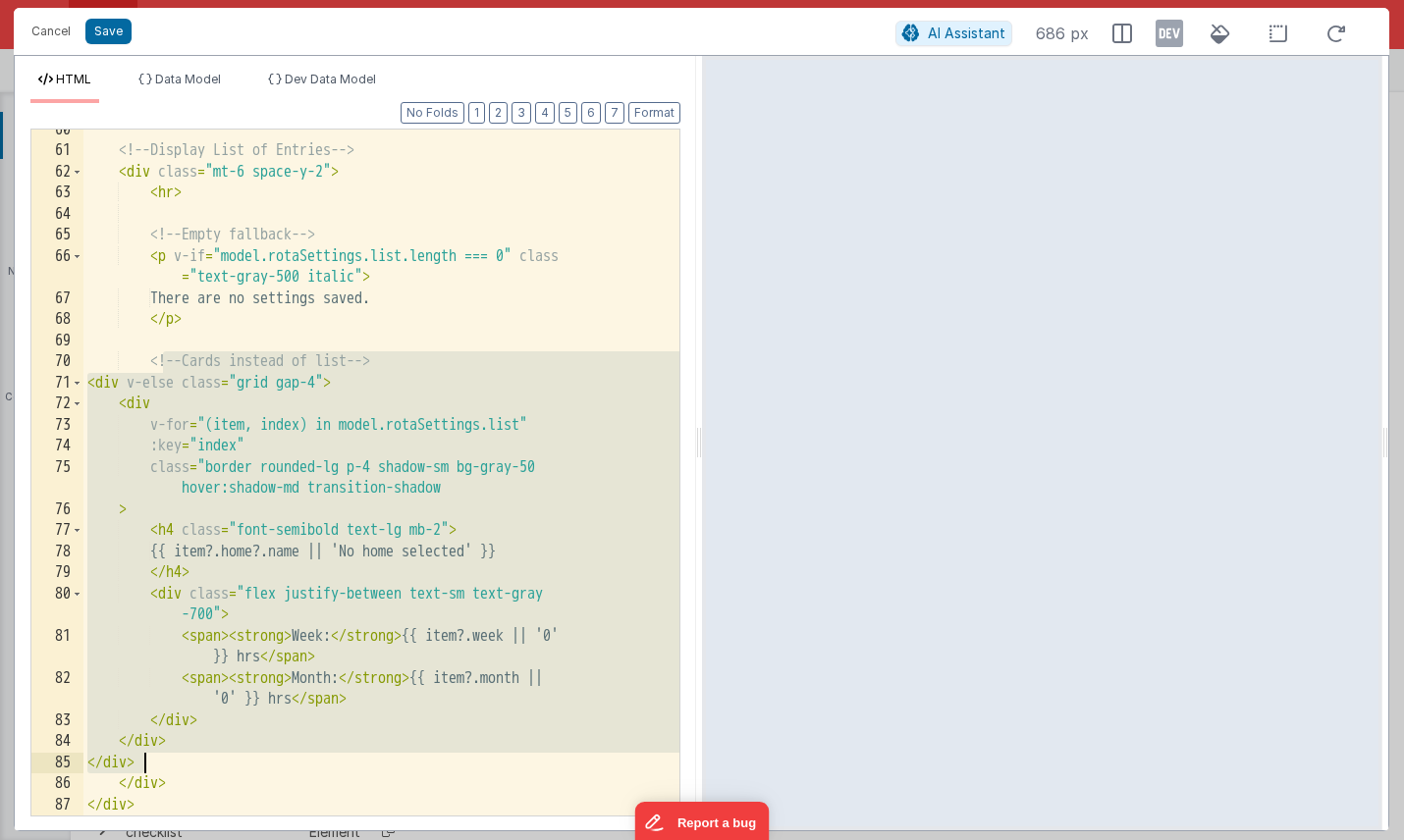 drag, startPoint x: 163, startPoint y: 361, endPoint x: 166, endPoint y: 754, distance: 393.01145 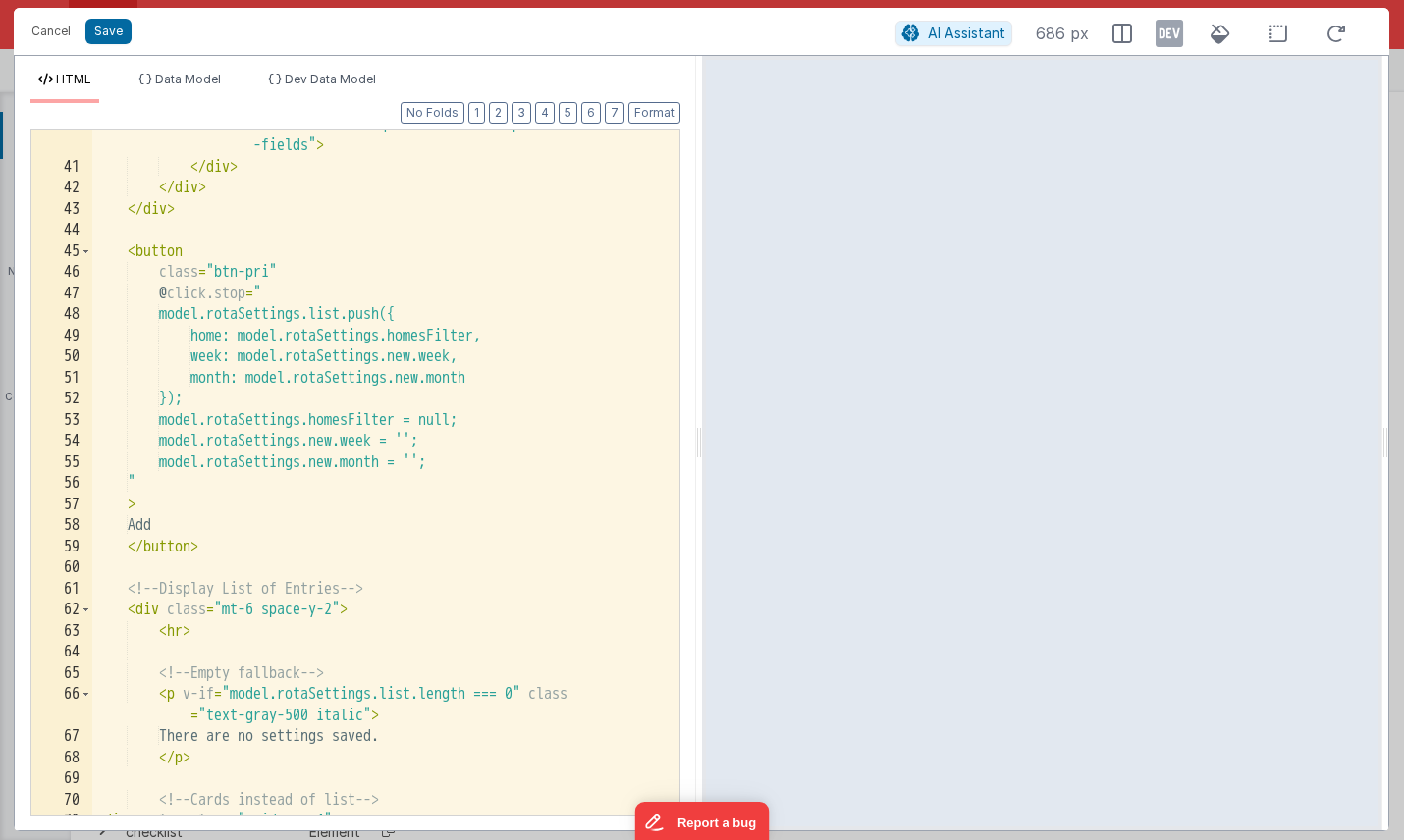 scroll, scrollTop: 1111, scrollLeft: 0, axis: vertical 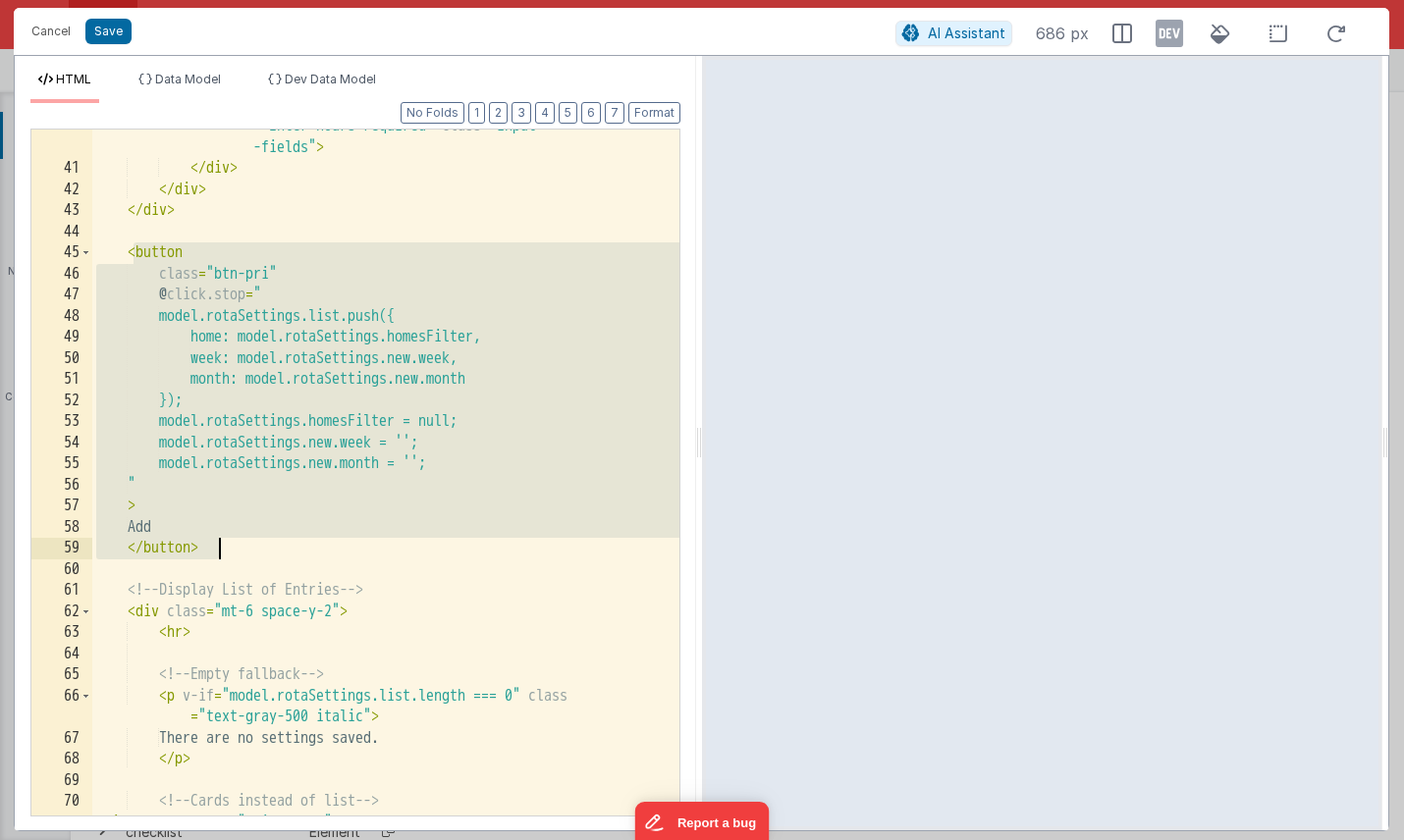 drag, startPoint x: 135, startPoint y: 251, endPoint x: 233, endPoint y: 544, distance: 308.95469 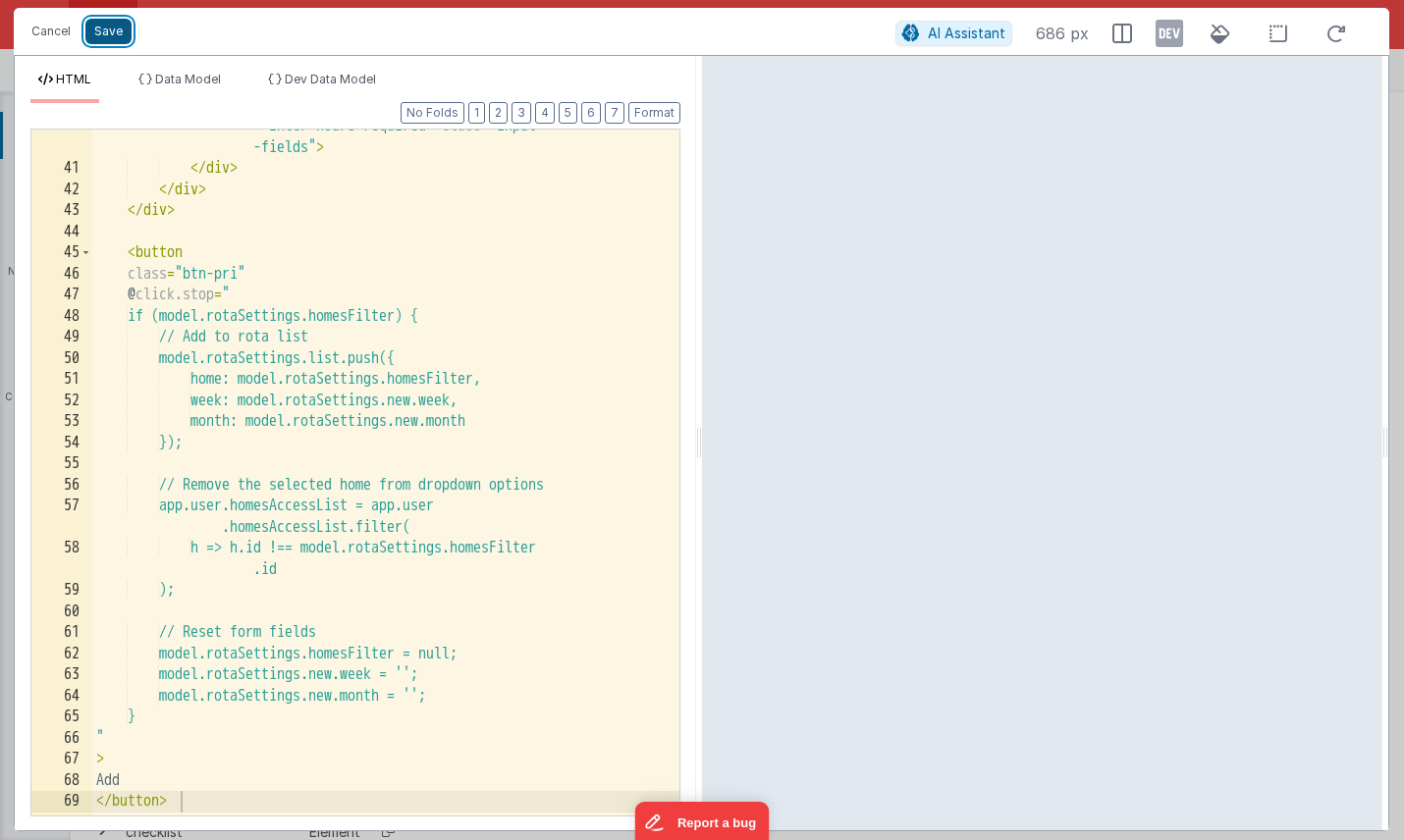 click on "Save" at bounding box center (108, 31) 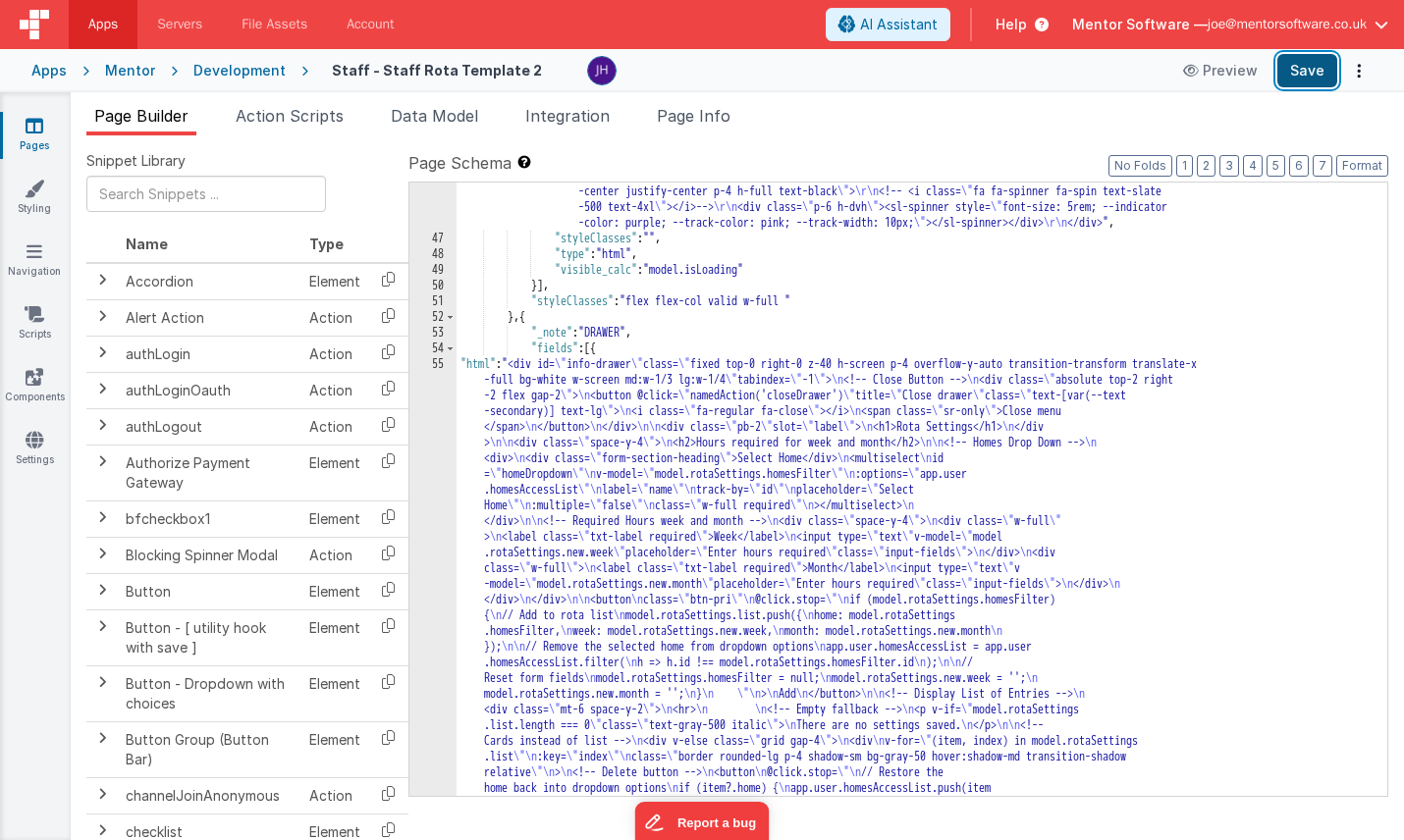 click on "Save" at bounding box center (1307, 71) 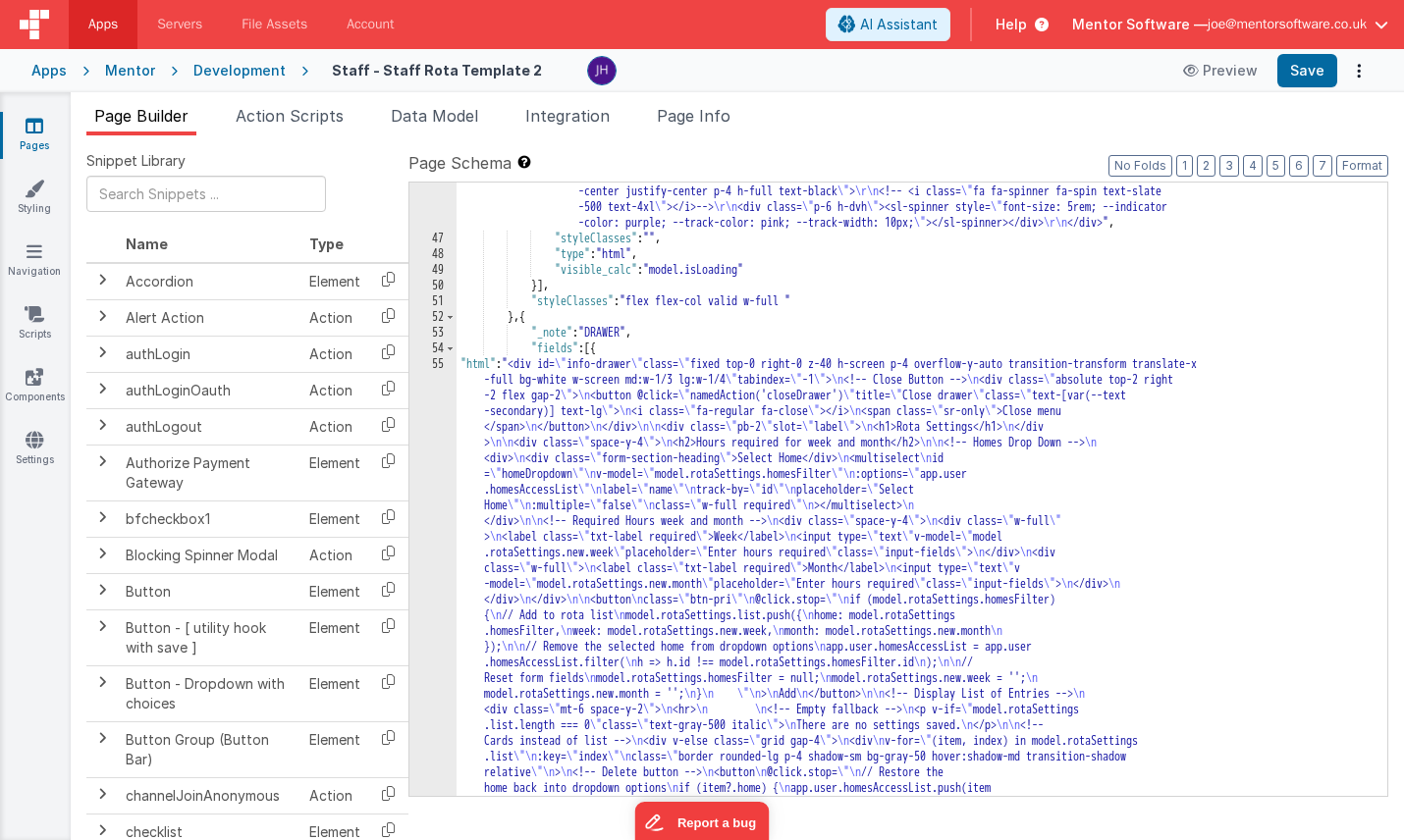 click on ""html" :  "    <!-- Loading Indicator --> \r\n     <div v-show= \" model.isLoading \"  class= \" w-full flex flex-col items                      -center justify-center p-4 h-full text-black \" > \r\n         <!-- <i class= \" fa fa-spinner fa-spin text-slate                      -500 text-4xl \" ></i>--> \r\n         <div class= \" p-6 h-dvh \" ><sl-spinner style= \" font-size: 5rem; --indicator                      -color: purple; --track-color: pink; --track-width: 10px; \" ></sl-spinner></div> \r\n     </div>" ,                     "styleClasses" :  "" ,                     "type" :  "html" ,                     "visible_calc" :  "model.isLoading"                }] ,                "styleClasses" :  "flex flex-col valid w-full "           } ,  {                "_note" :  "DRAWER" ,                "fields" :  [{ "html" :  "<div id= \" info-drawer \"  class= \"      -full bg-white w-screen md:w-1/3 lg:w-1/4 \"  tabindex= \" >" at bounding box center (922, 772) 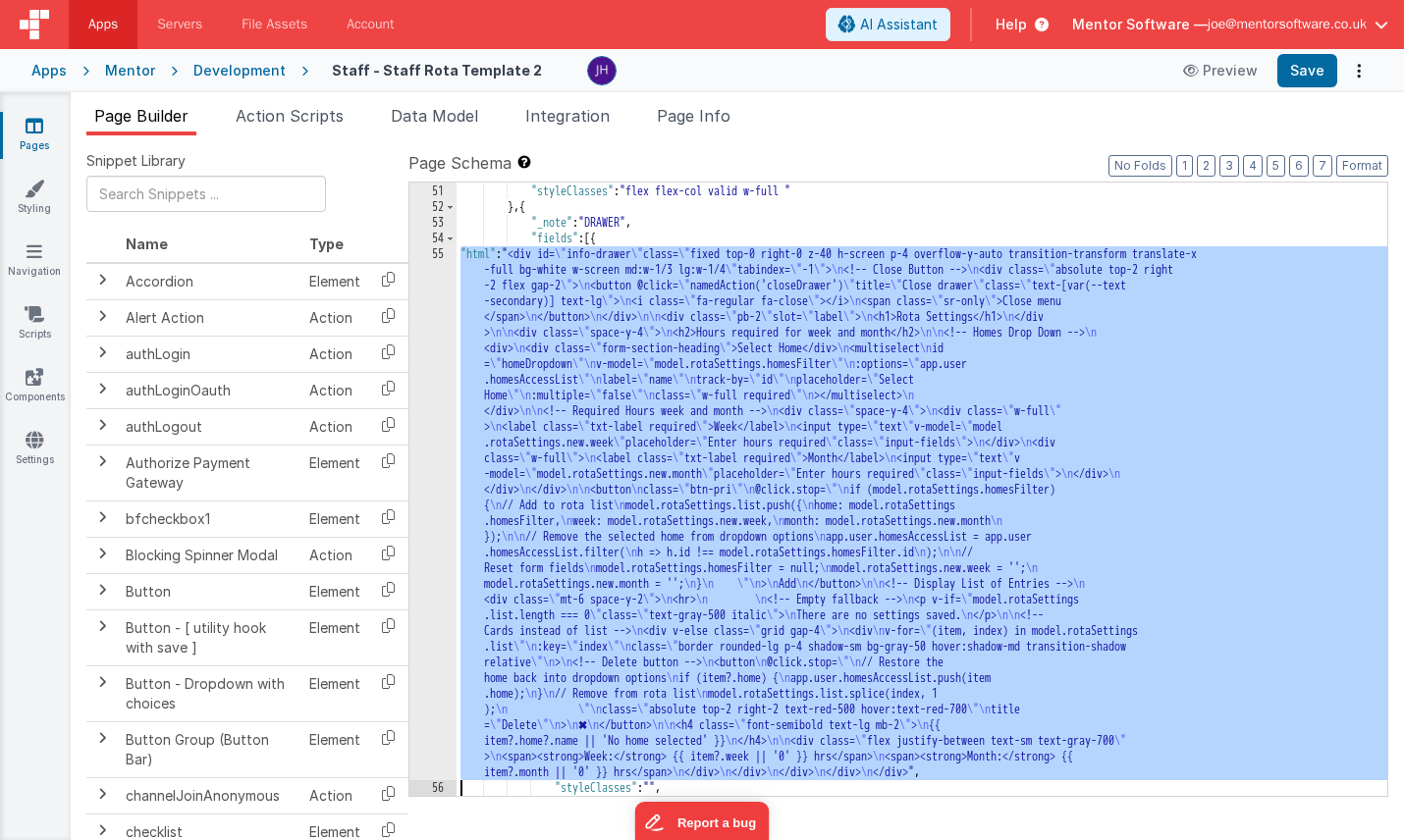 scroll, scrollTop: 4238, scrollLeft: 0, axis: vertical 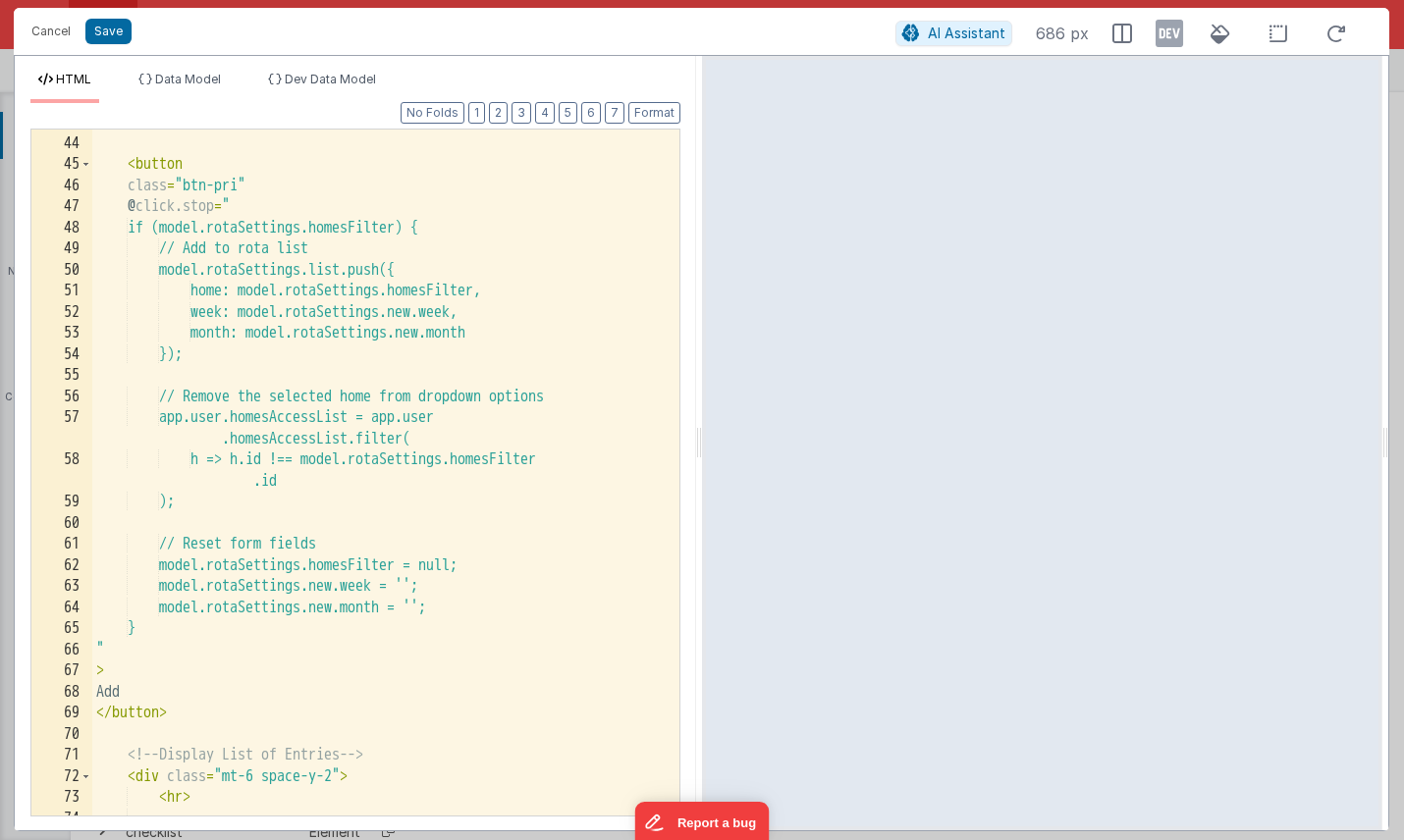 click on "</ div >      < button      class = "btn-pri"      @ click.stop = "          if (model.rotaSettings.homesFilter) {               // Add to rota list               model.rotaSettings.list.push({                    home: model.rotaSettings.homesFilter,                    week: model.rotaSettings.new.week,                    month: model.rotaSettings.new.month               });               // Remove the selected home from dropdown options               app.user.homesAccessList = app.user                  .homesAccessList.filter(                    h => h.id !== model.rotaSettings.homesFilter                      .id               );               // Reset form fields               model.rotaSettings.homesFilter = null;               model.rotaSettings.new.week = '';               model.rotaSettings.new.month = '';          }     " >     Add </ button >      <!--  Display List of Entries  -->      < div   class = "mt-6 space-y-2" >           < hr >" at bounding box center [386, 476] 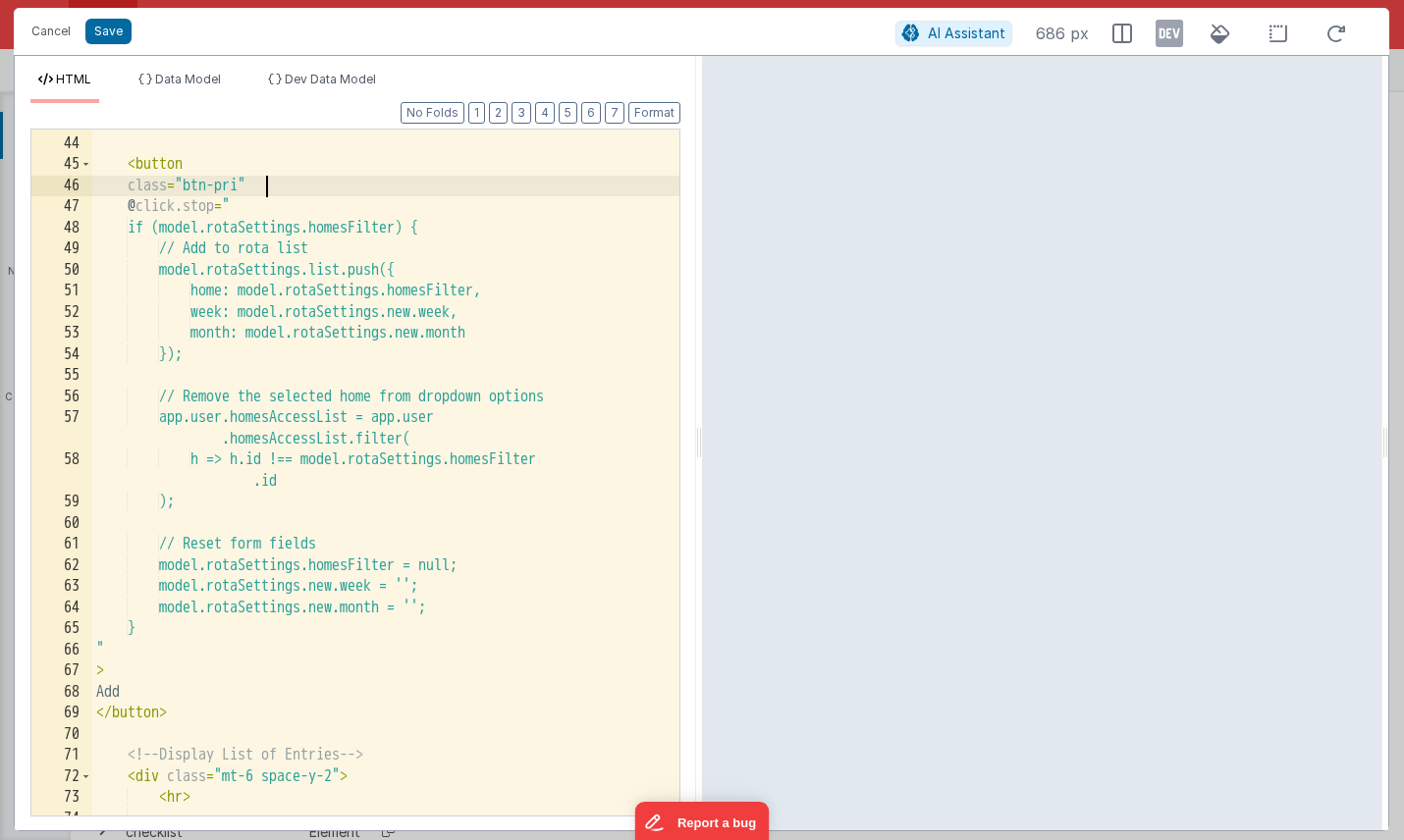 scroll, scrollTop: 0, scrollLeft: 0, axis: both 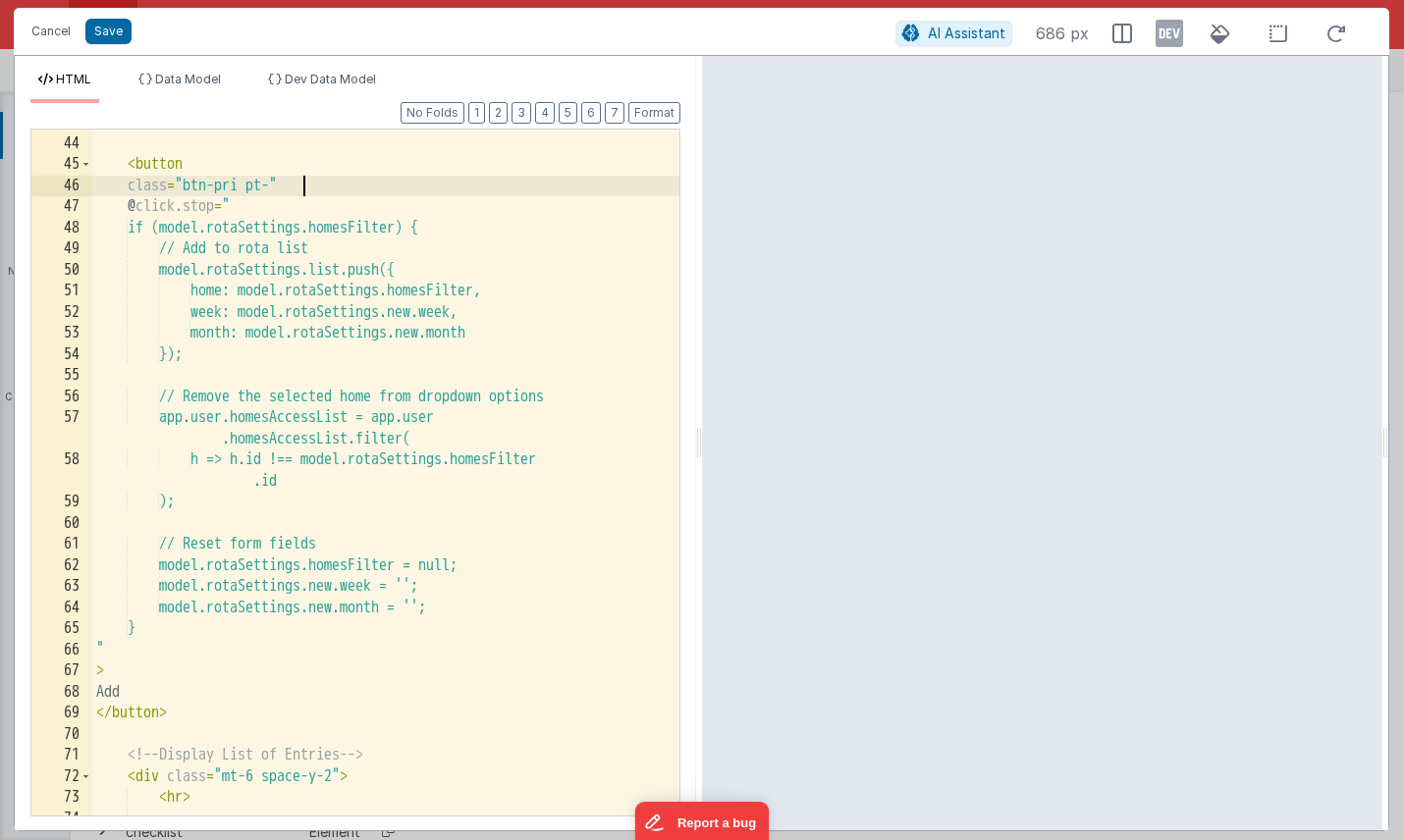 type 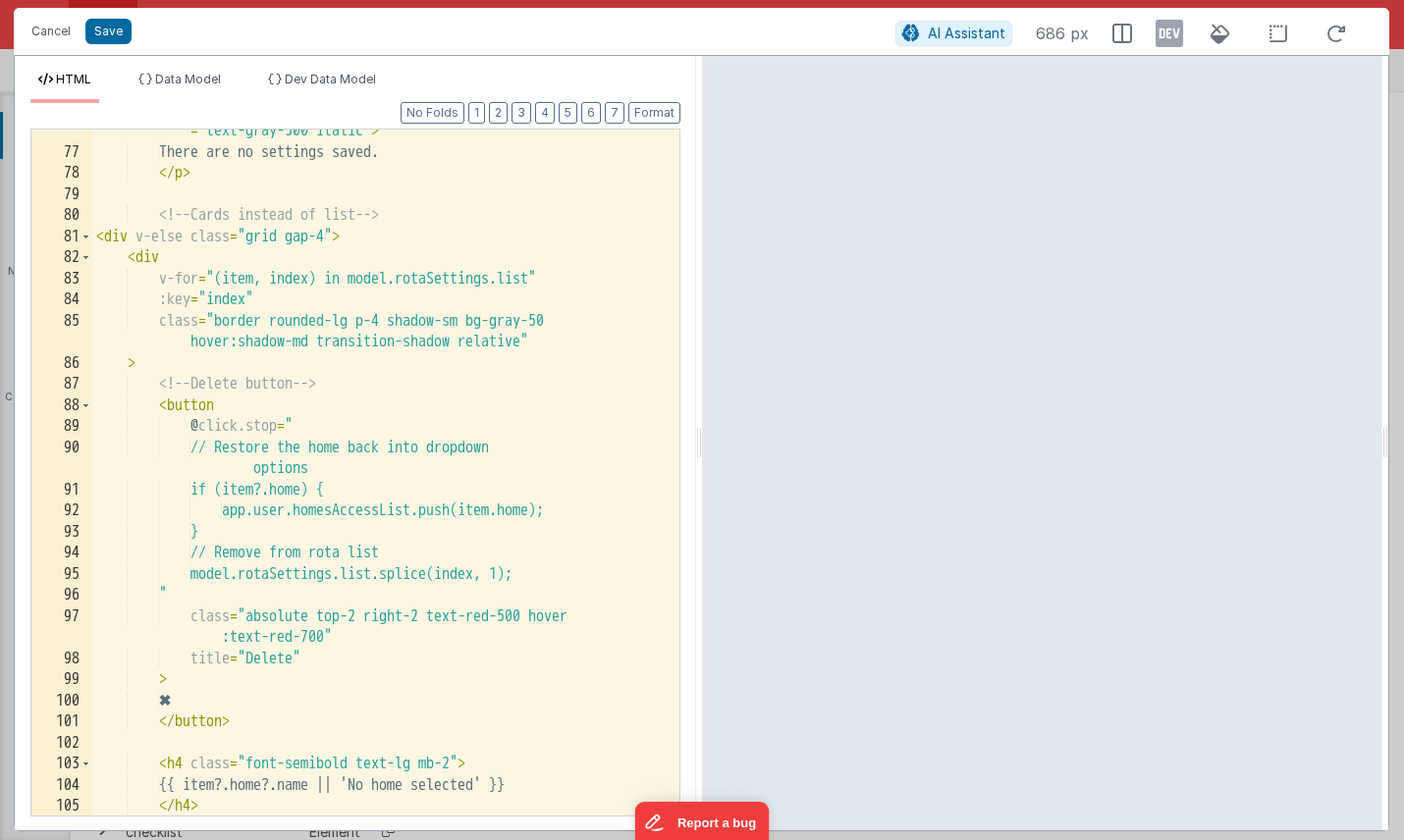 scroll, scrollTop: 1968, scrollLeft: 0, axis: vertical 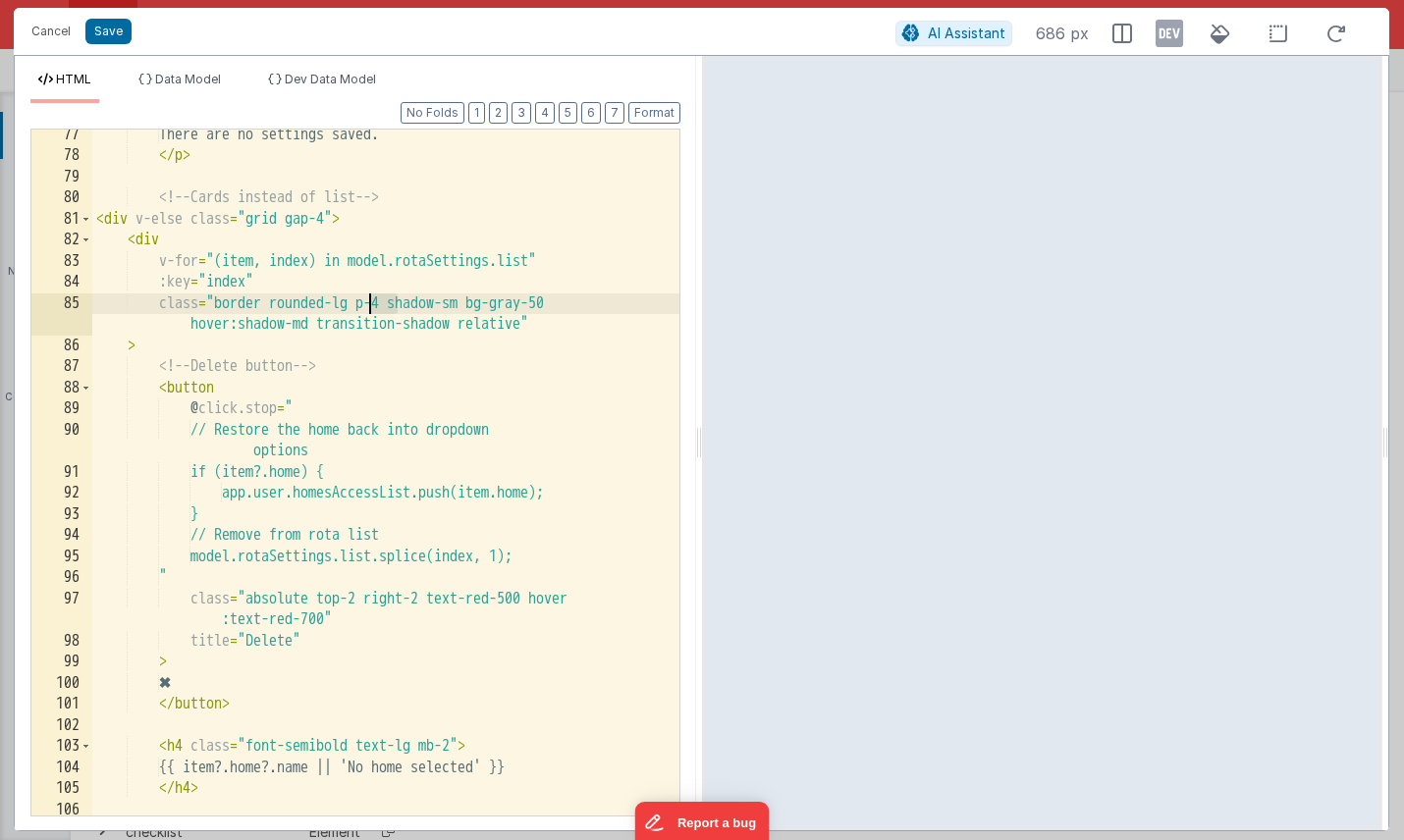drag, startPoint x: 399, startPoint y: 305, endPoint x: 373, endPoint y: 305, distance: 26 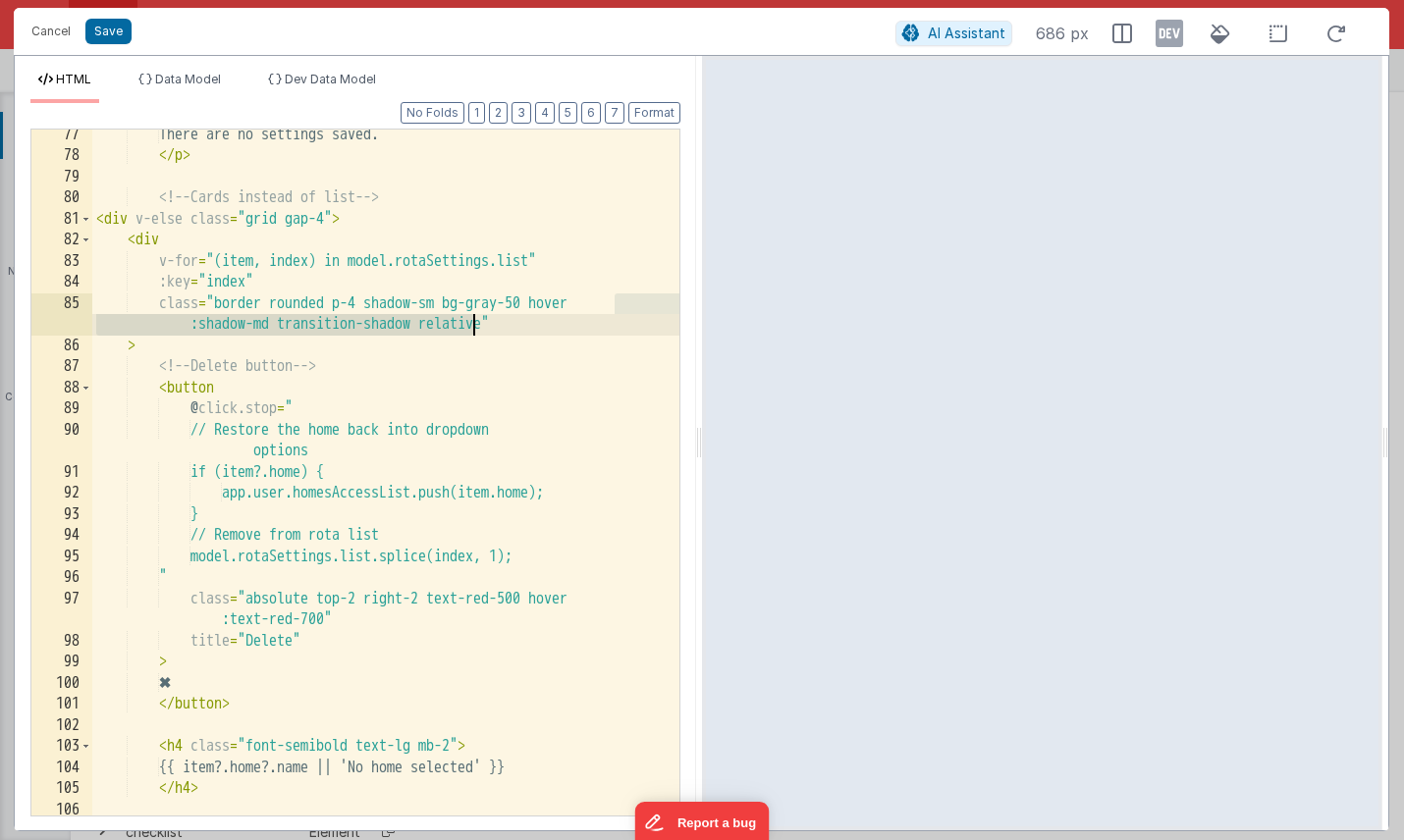 drag, startPoint x: 615, startPoint y: 306, endPoint x: 470, endPoint y: 322, distance: 145.88009 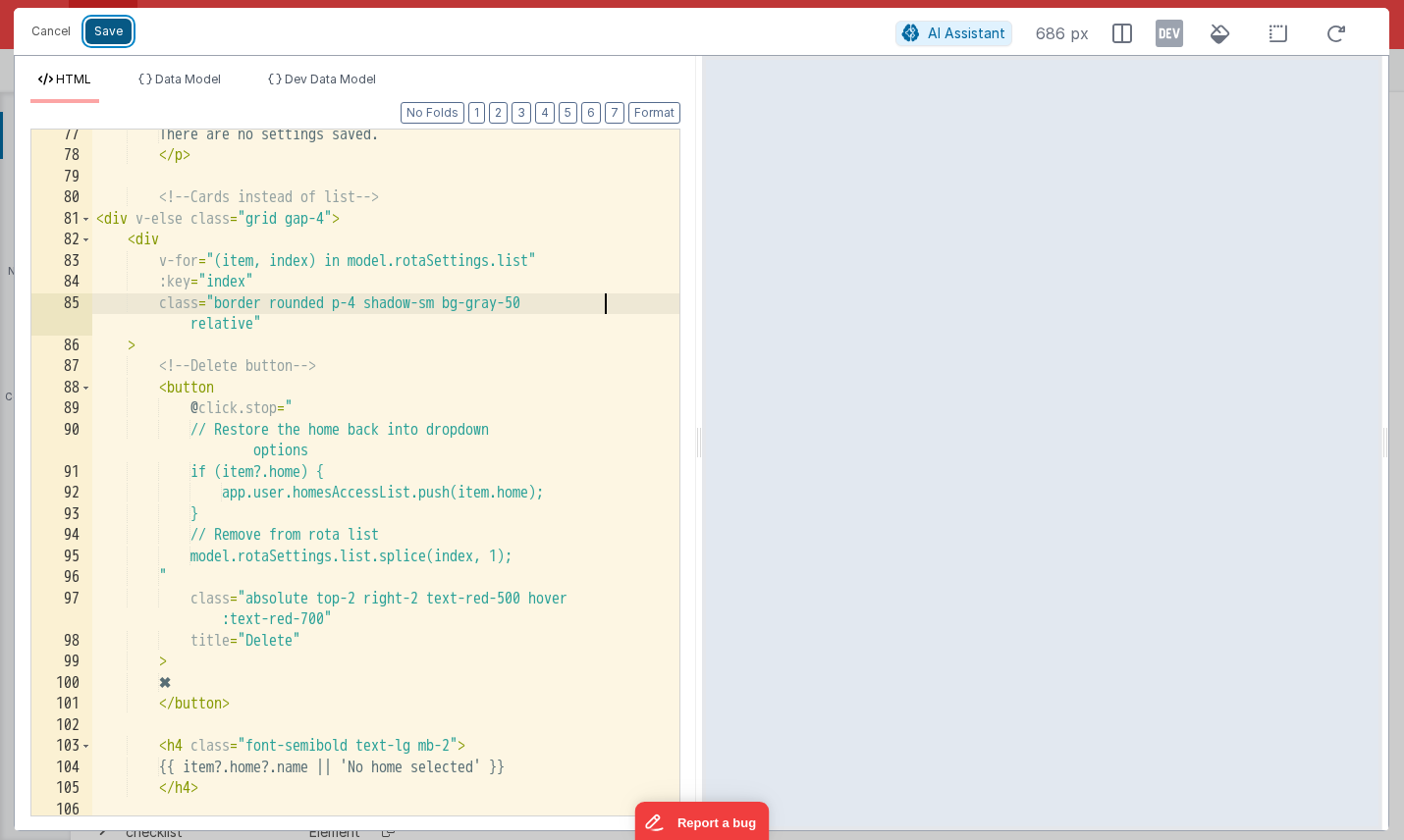 click on "Save" at bounding box center (108, 31) 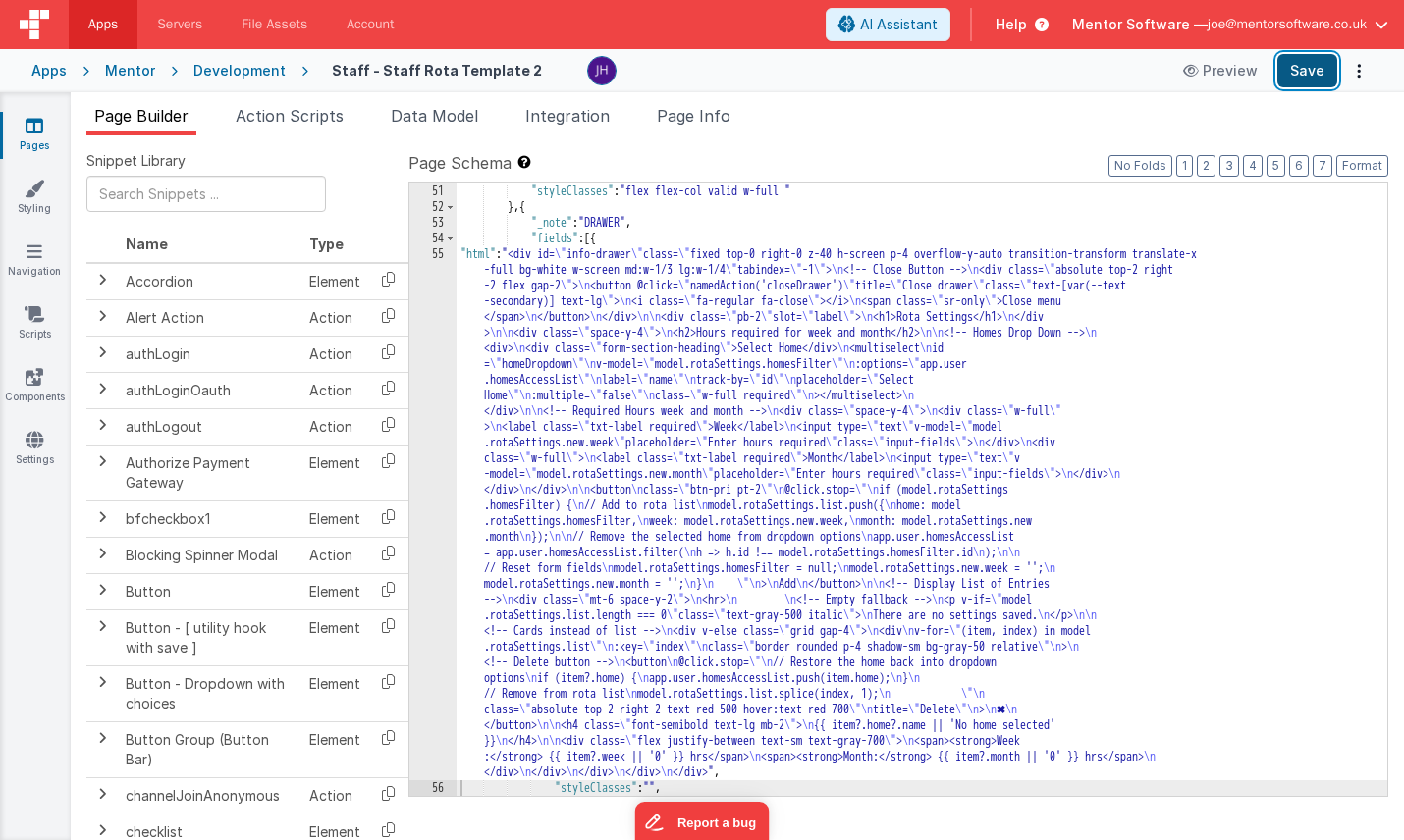 click on "Save" at bounding box center (1307, 71) 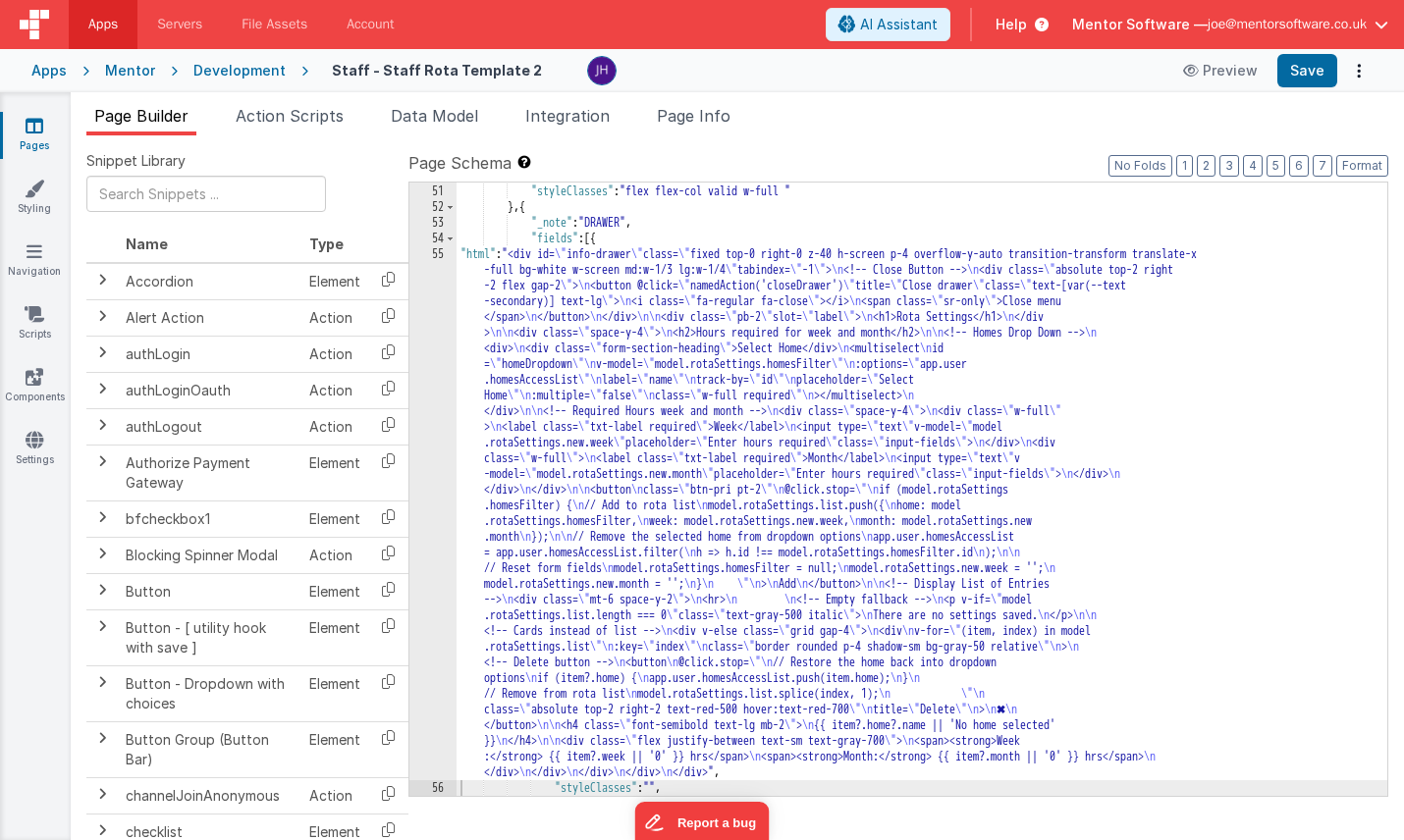click on "}] ,                "styleClasses" :  "flex flex-col valid w-full "           } ,  {                "_note" :  "DRAWER" ,                "fields" :  [{ "html" :  "<div id= \" info-drawer \"  class= \" fixed top-0 right-0 z-40 h-screen p-4 overflow-y-auto transition-transform translate-x      -full bg-white w-screen md:w-1/3 lg:w-1/4 \"  tabindex= \" -1 \" > \n     <!-- Close Button --> \n     <div class= \" absolute top-2 right      -2 flex gap-2 \" > \n         <button @click= \" namedAction('closeDrawer') \"  title= \" Close drawer \"  class= \" text-[var(--text      -secondary)] text-lg \" > \n             <i class= \" fa-regular fa-close \" ></i> \n             <span class= \" sr-only \" >Close menu      </span> \n         </button> \n     </div> \n\n     <div class= \" pb-2 \"  slot= \" label \" > \n         <h1>Rota Settings</h1> \n     </div      > \n\n     <div class= \" space-y-4 \" > \n         <h2>Hours required for week and month</h2> \n\n \n         \n \" \"" at bounding box center (922, 490) 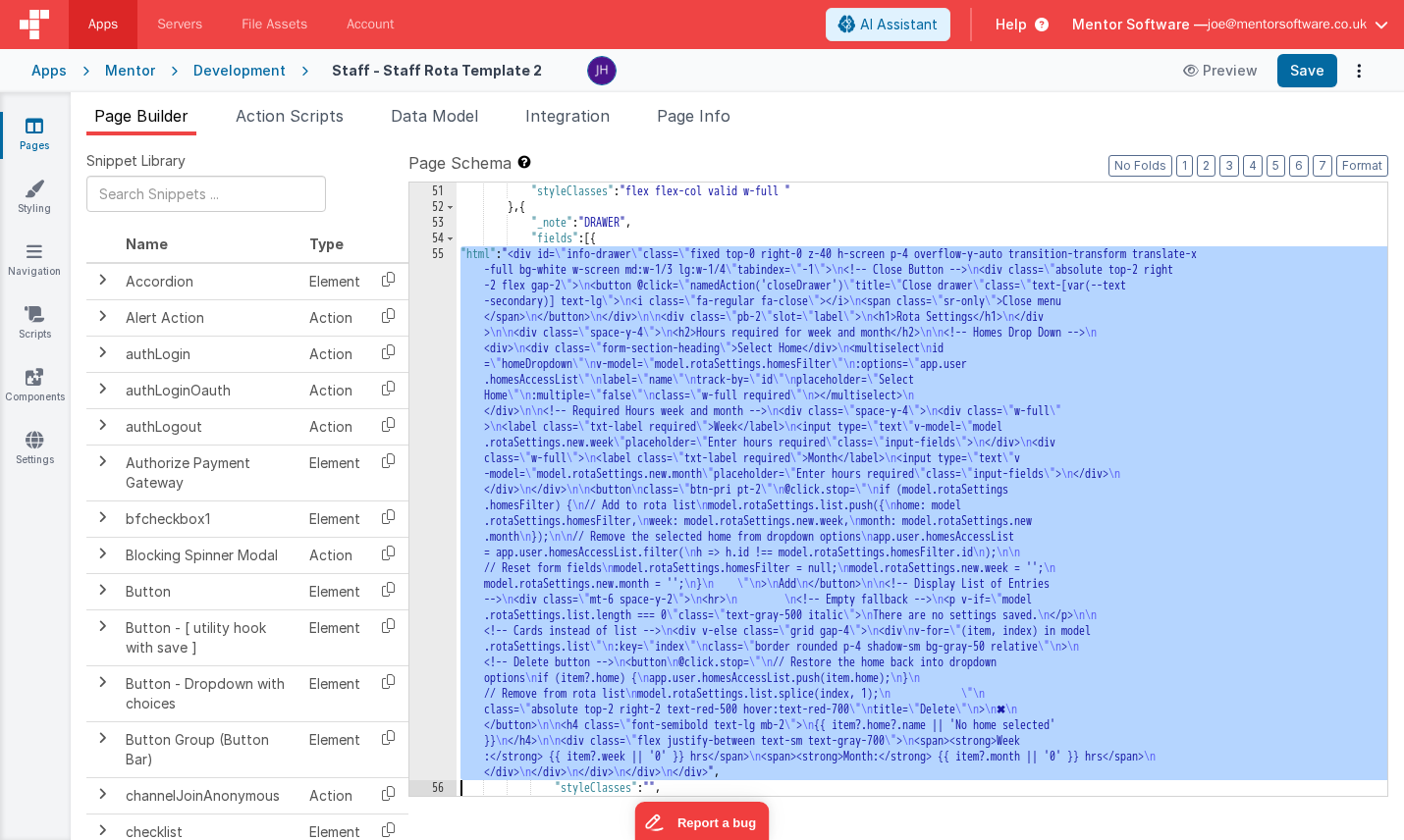 click on "55" at bounding box center (433, 513) 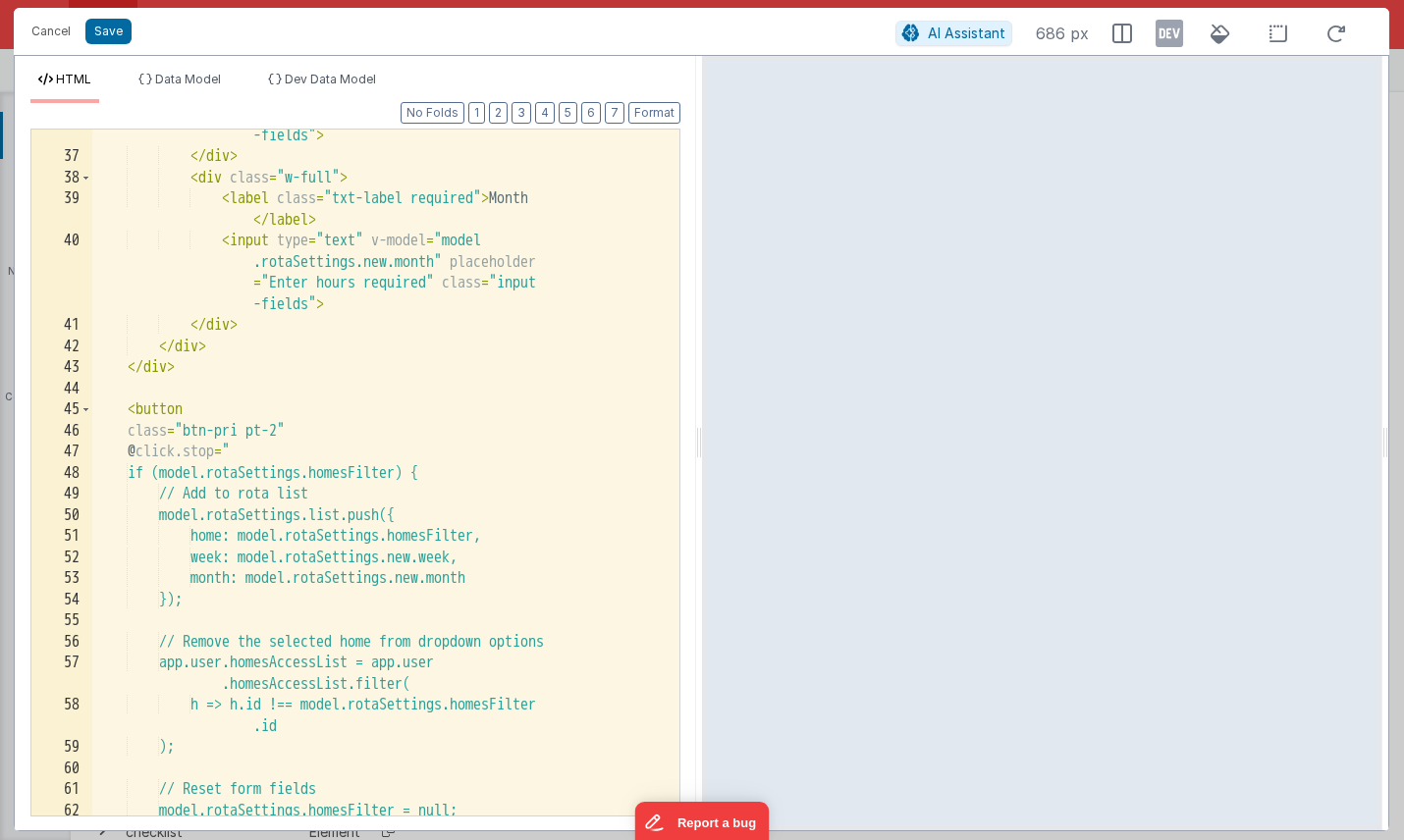scroll, scrollTop: 1137, scrollLeft: 0, axis: vertical 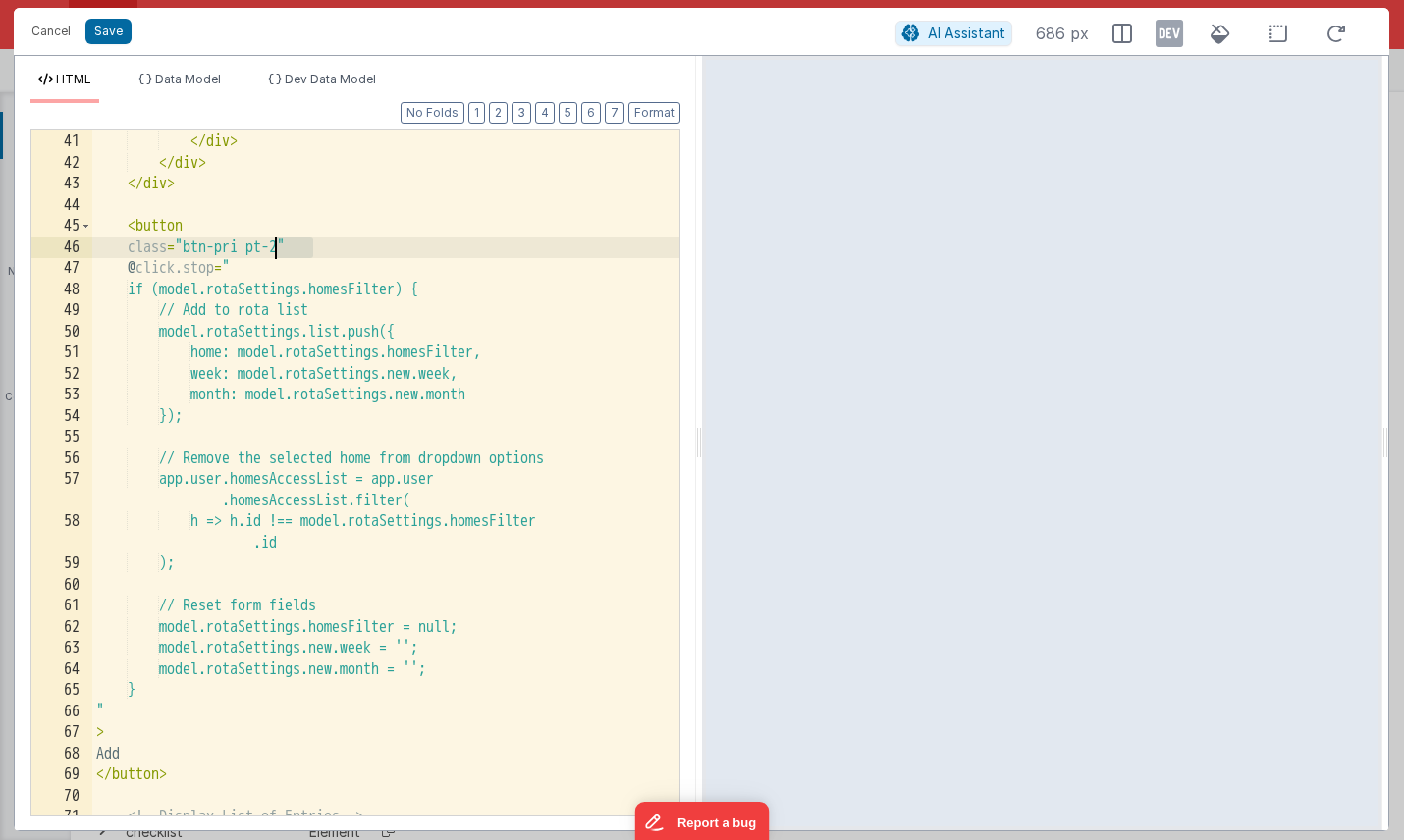 drag, startPoint x: 311, startPoint y: 249, endPoint x: 277, endPoint y: 249, distance: 34 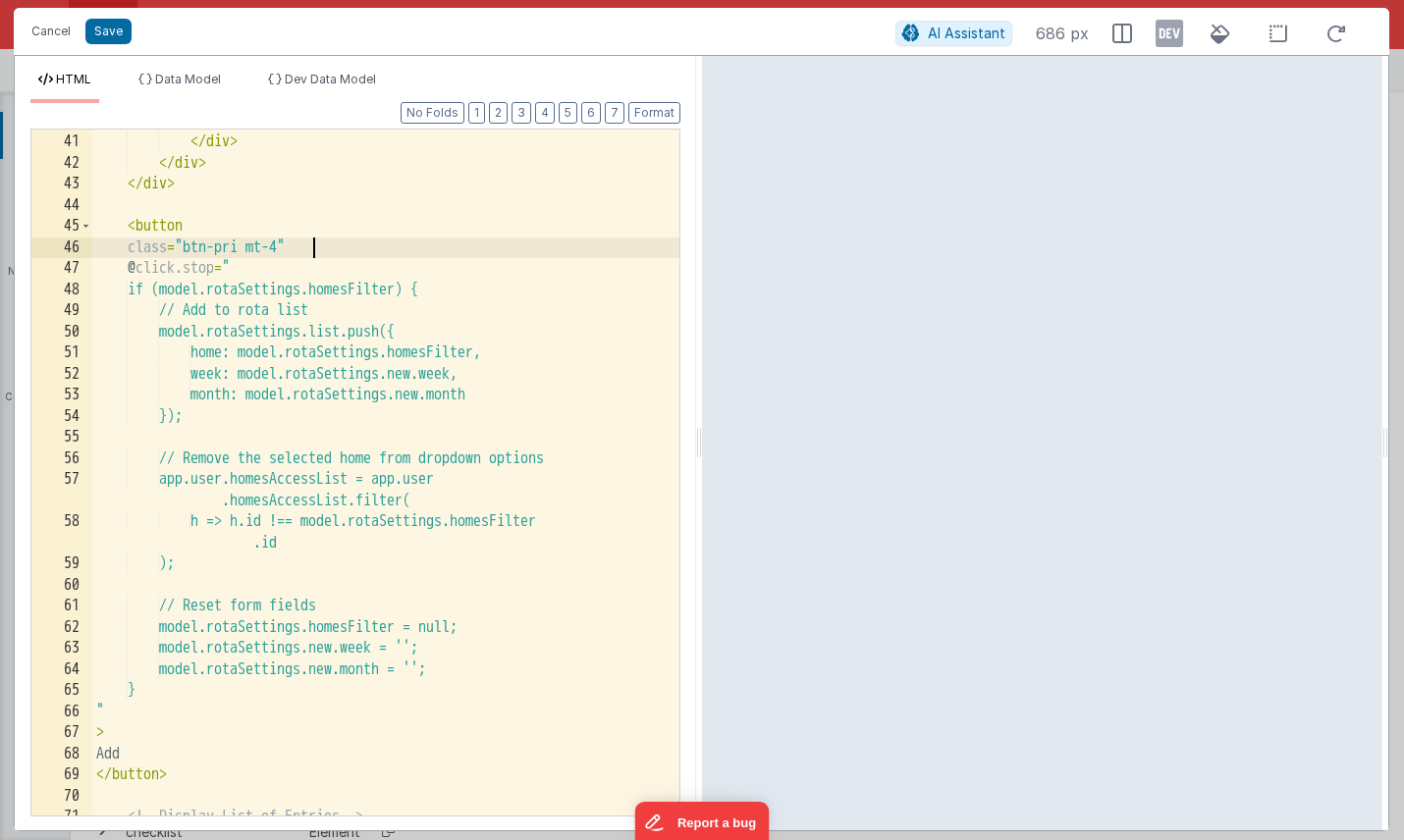 type 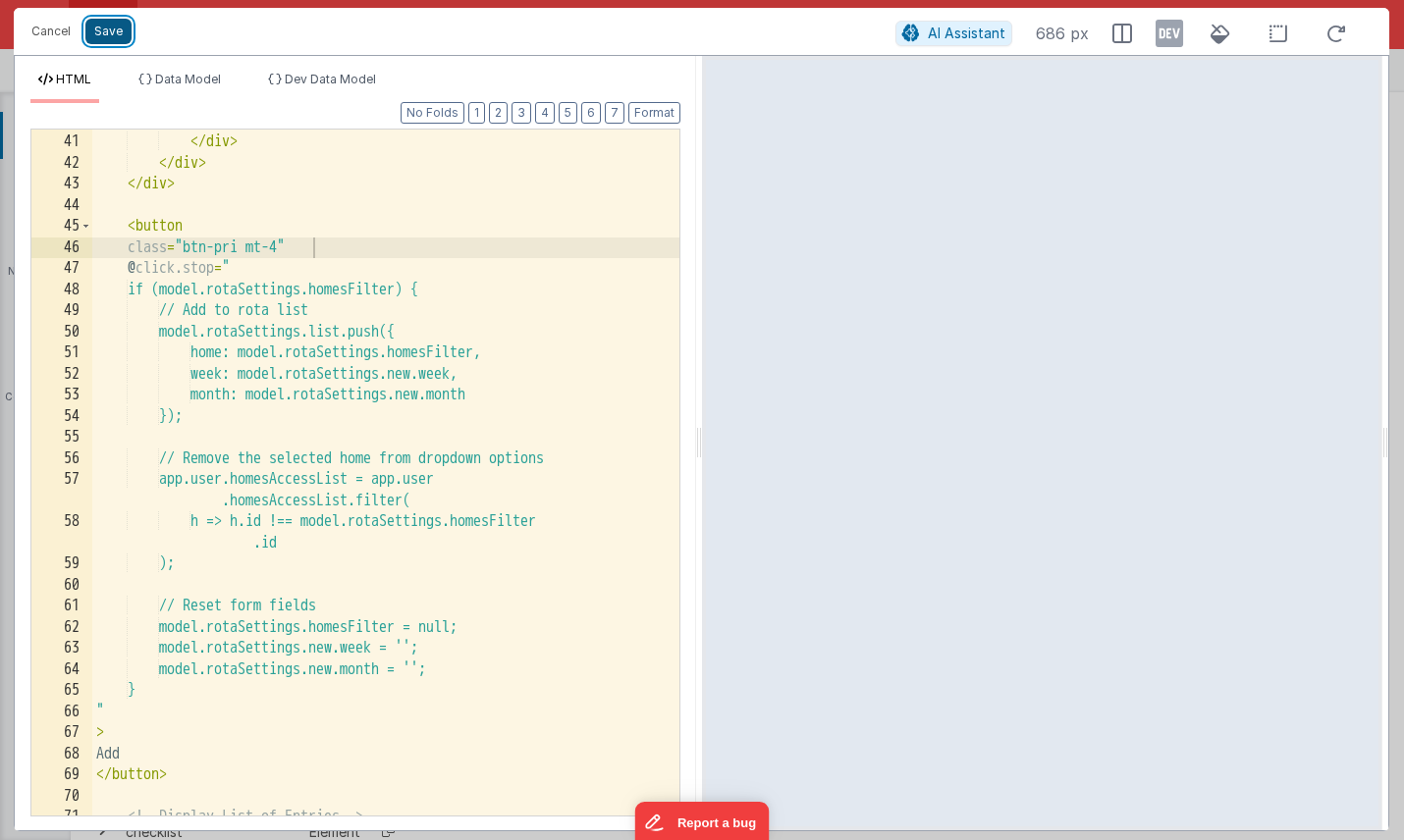 click on "Save" at bounding box center (108, 31) 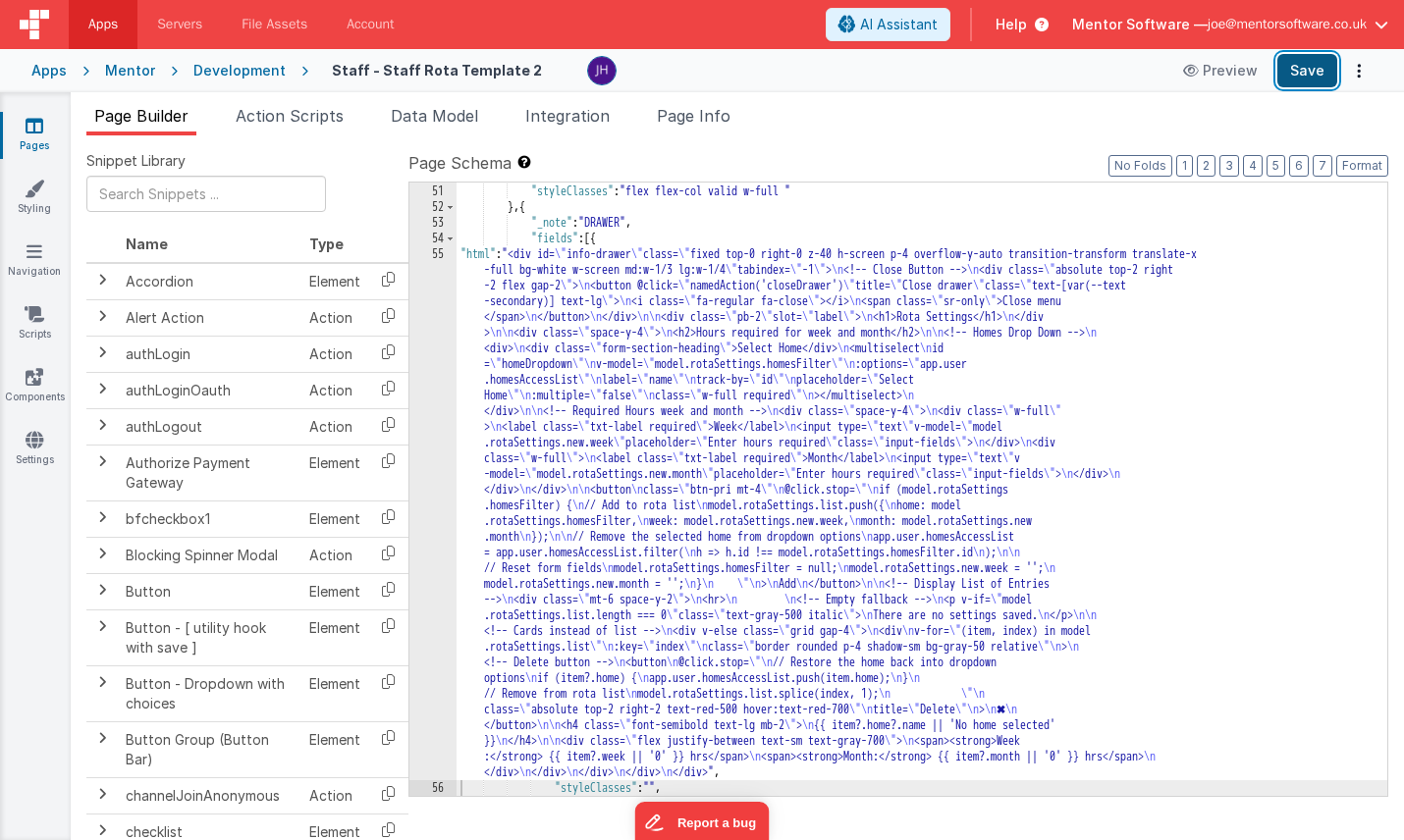 click on "Save" at bounding box center (1307, 71) 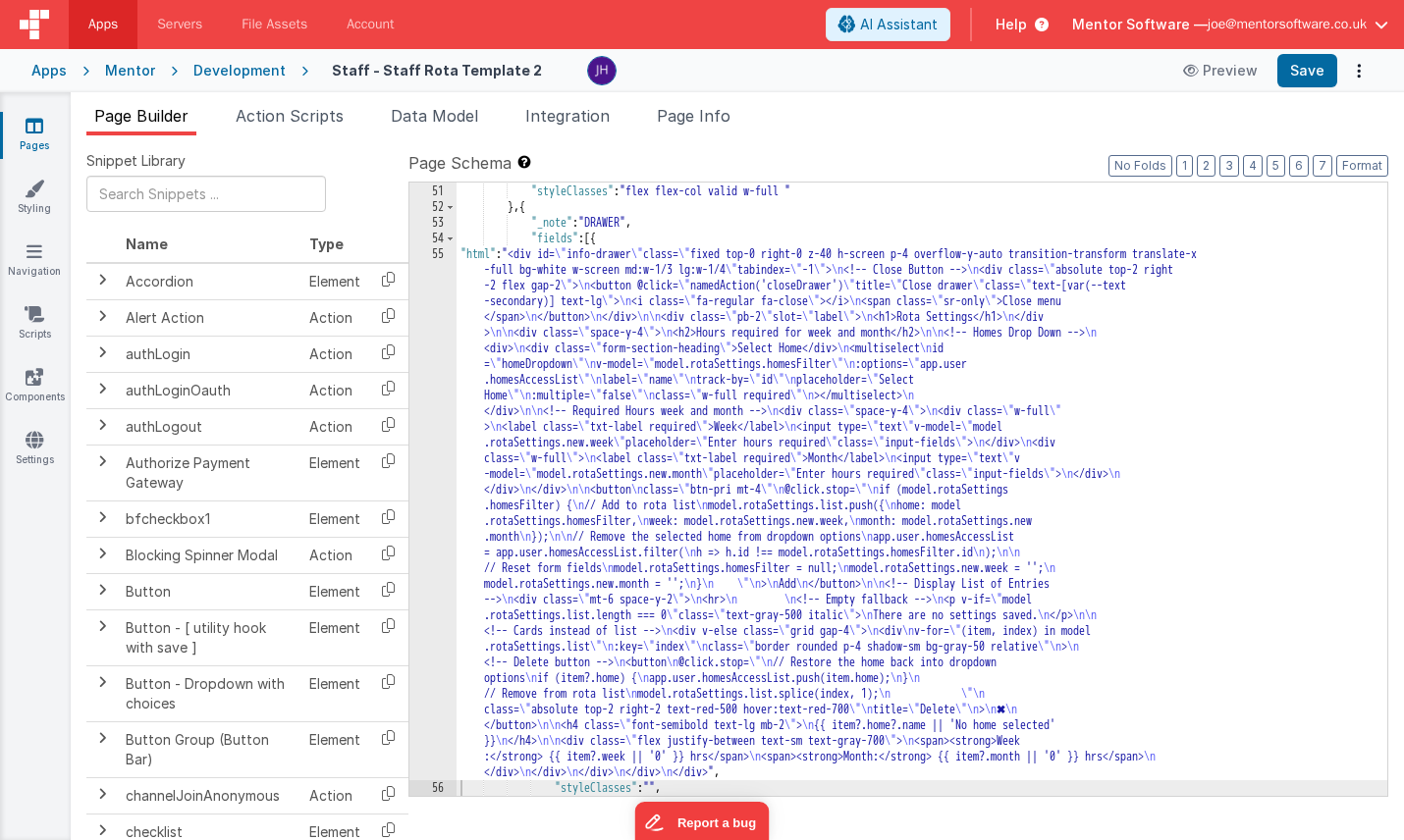 click on "}] ,                "styleClasses" :  "flex flex-col valid w-full "           } ,  {                "_note" :  "DRAWER" ,                "fields" :  [{ "html" :  "<div id= \" info-drawer \"  class= \" fixed top-0 right-0 z-40 h-screen p-4 overflow-y-auto transition-transform translate-x      -full bg-white w-screen md:w-1/3 lg:w-1/4 \"  tabindex= \" -1 \" > \n     <!-- Close Button --> \n     <div class= \" absolute top-2 right      -2 flex gap-2 \" > \n         <button @click= \" namedAction('closeDrawer') \"  title= \" Close drawer \"  class= \" text-[var(--text      -secondary)] text-lg \" > \n             <i class= \" fa-regular fa-close \" ></i> \n             <span class= \" sr-only \" >Close menu      </span> \n         </button> \n     </div> \n\n     <div class= \" pb-2 \"  slot= \" label \" > \n         <h1>Rota Settings</h1> \n     </div      > \n\n     <div class= \" space-y-4 \" > \n         <h2>Hours required for week and month</h2> \n\n \n         \n \" \"" at bounding box center [922, 490] 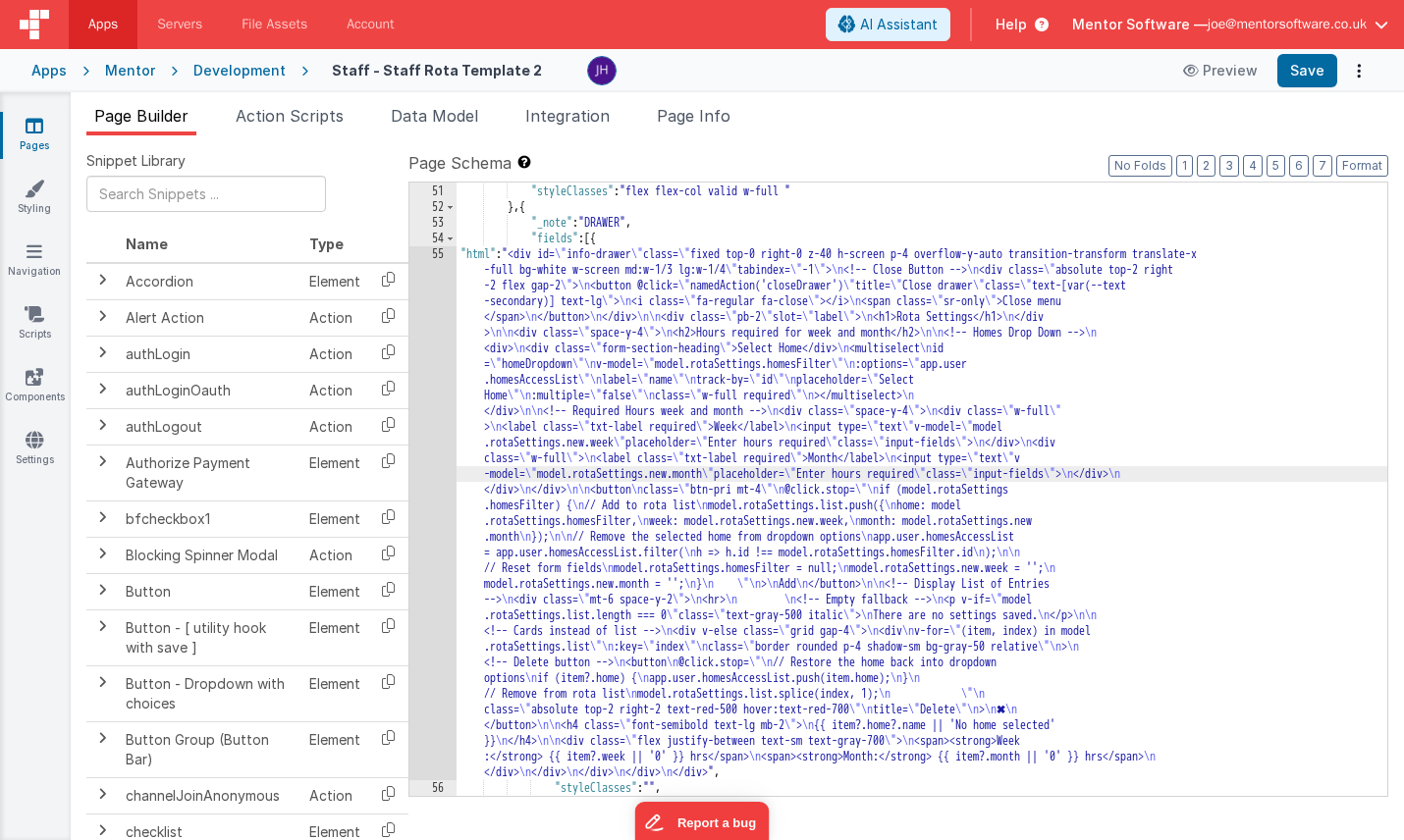 click on "55" at bounding box center (433, 513) 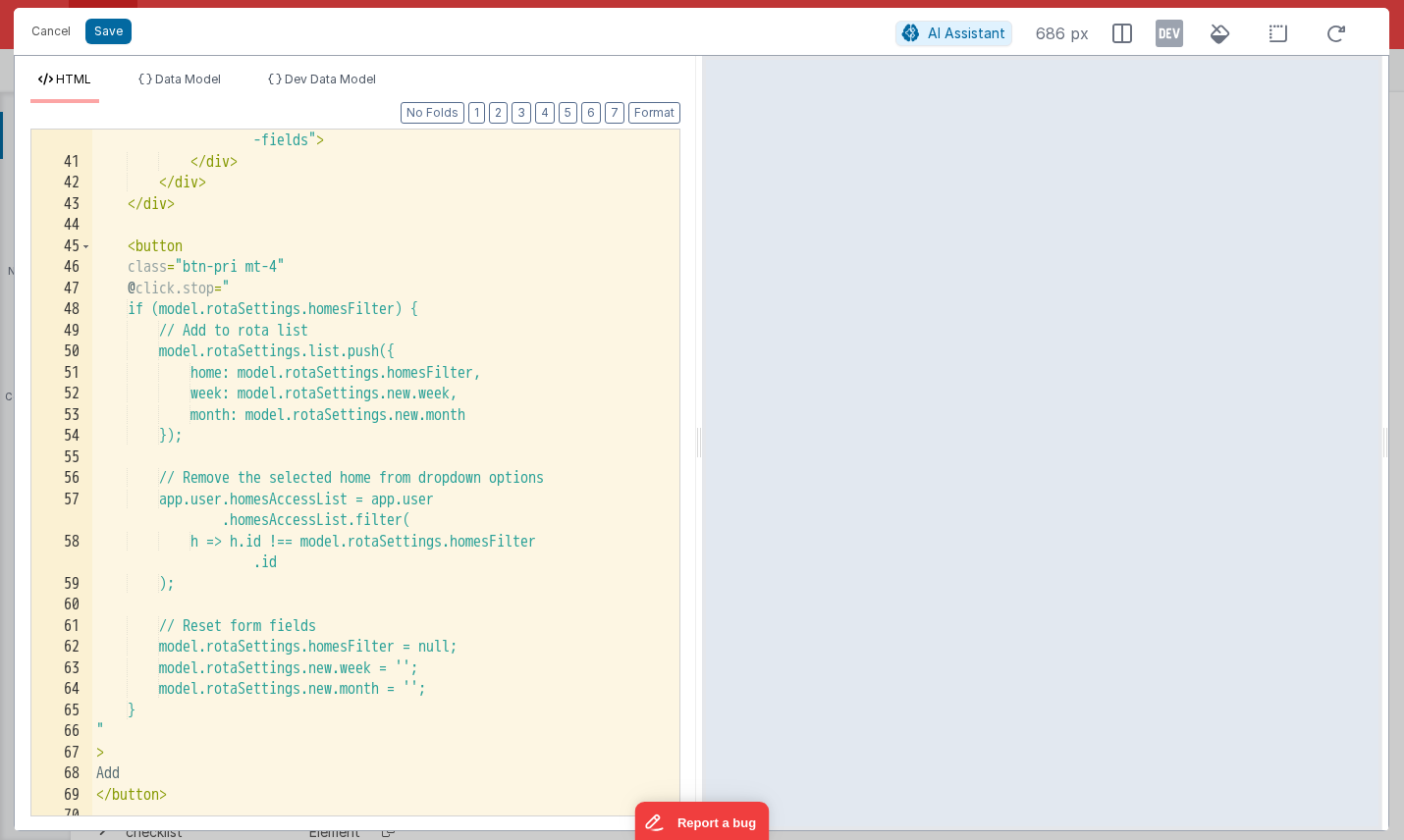 scroll, scrollTop: 1126, scrollLeft: 0, axis: vertical 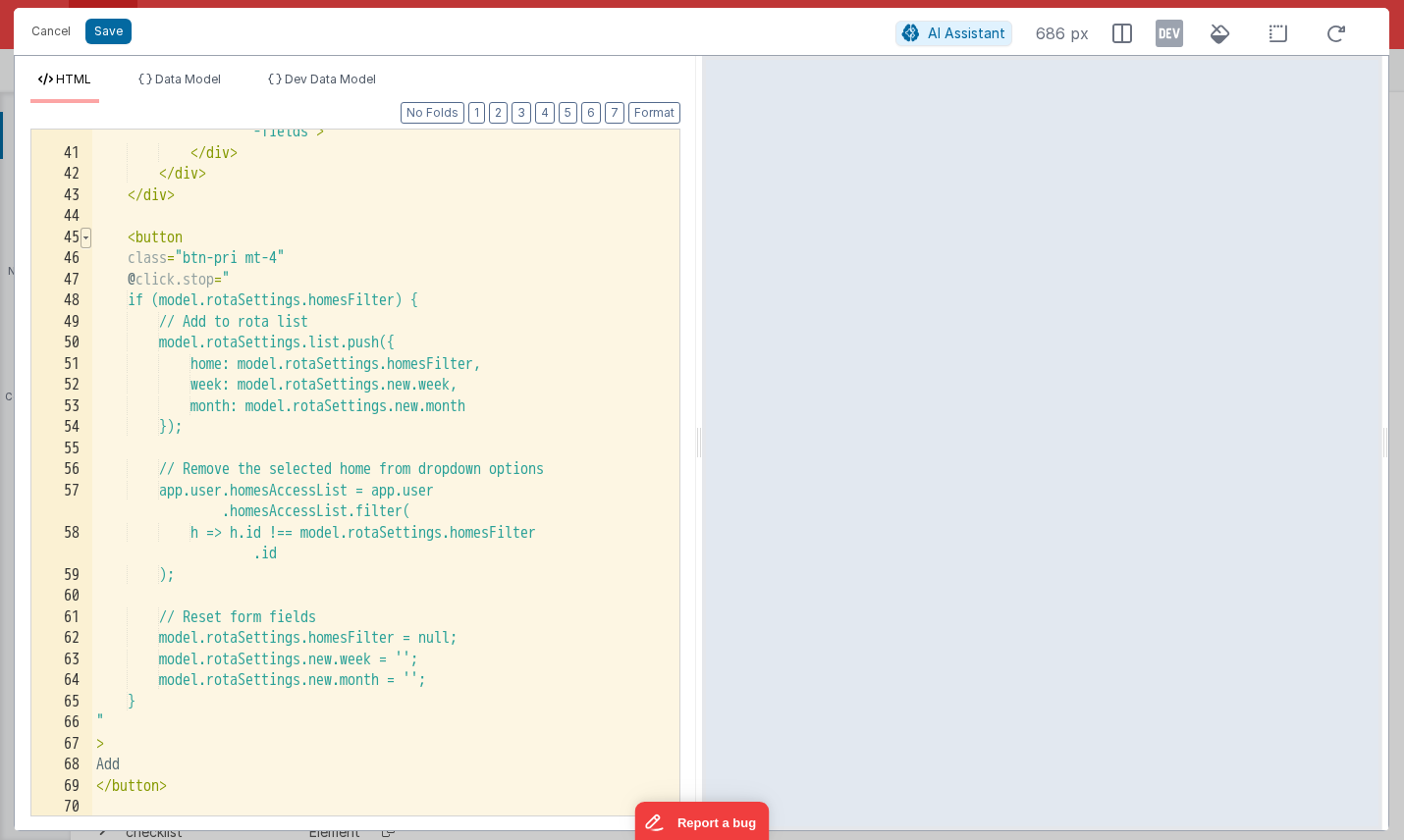 click at bounding box center [85, 238] 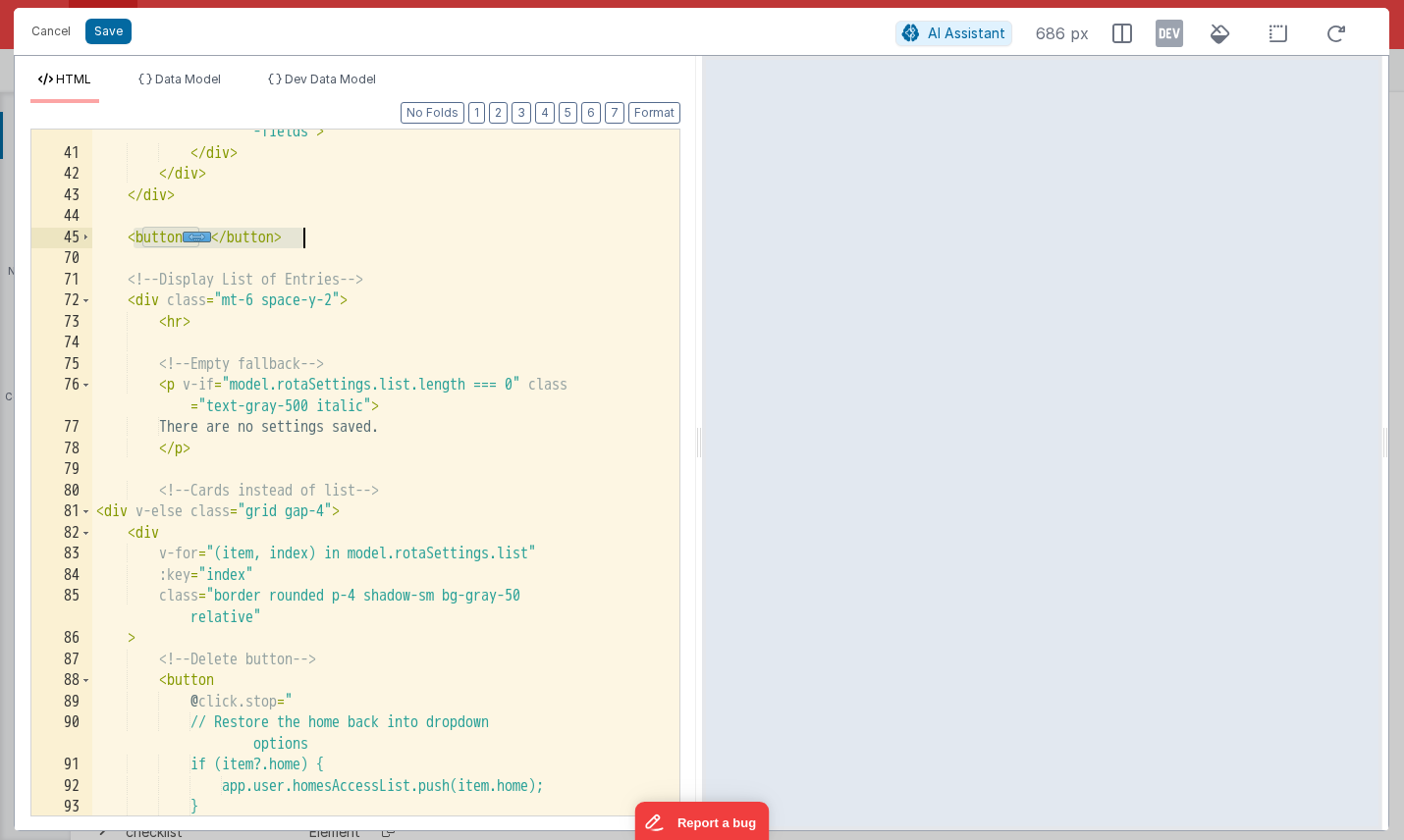 drag, startPoint x: 135, startPoint y: 237, endPoint x: 310, endPoint y: 238, distance: 175.00286 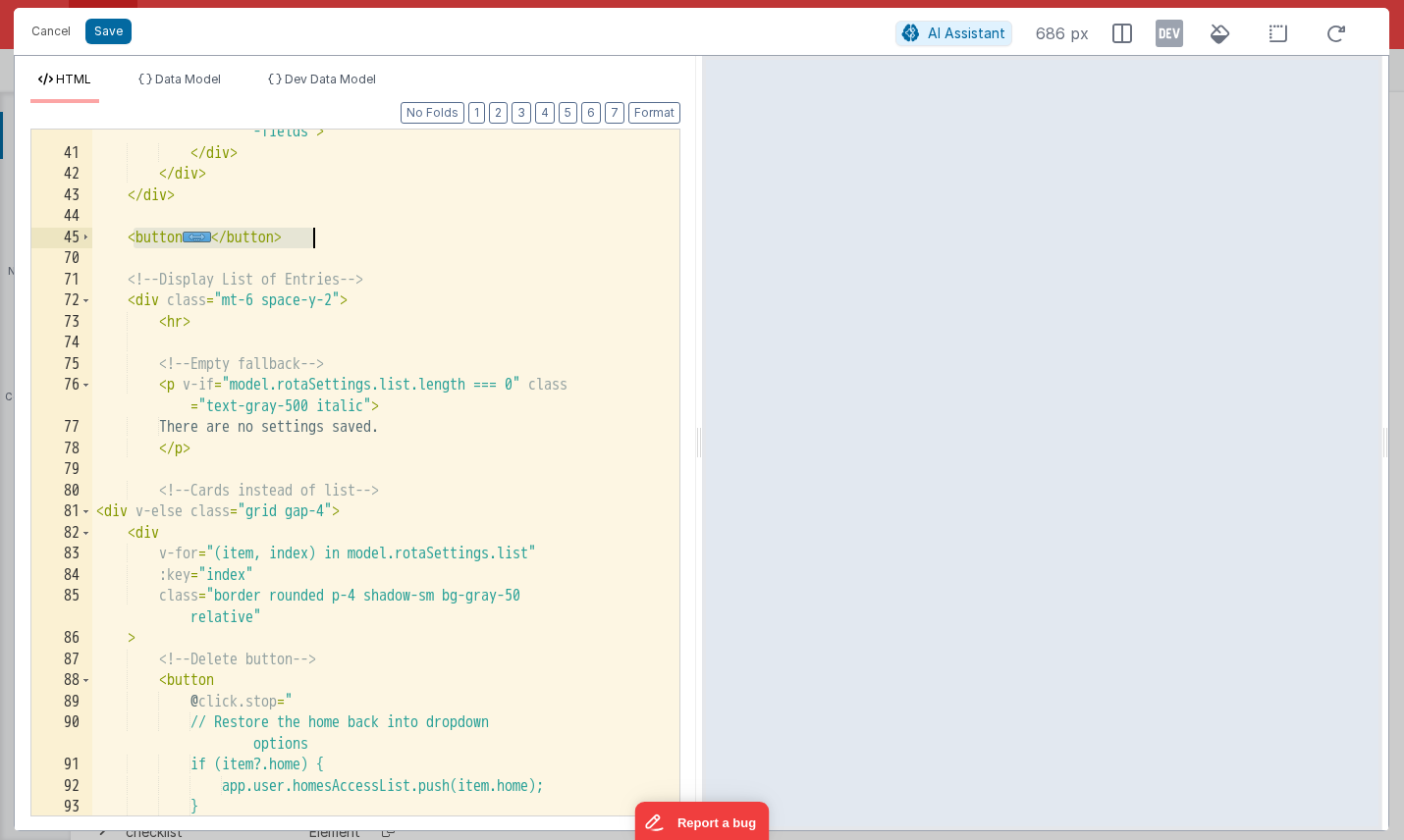 scroll, scrollTop: 0, scrollLeft: 0, axis: both 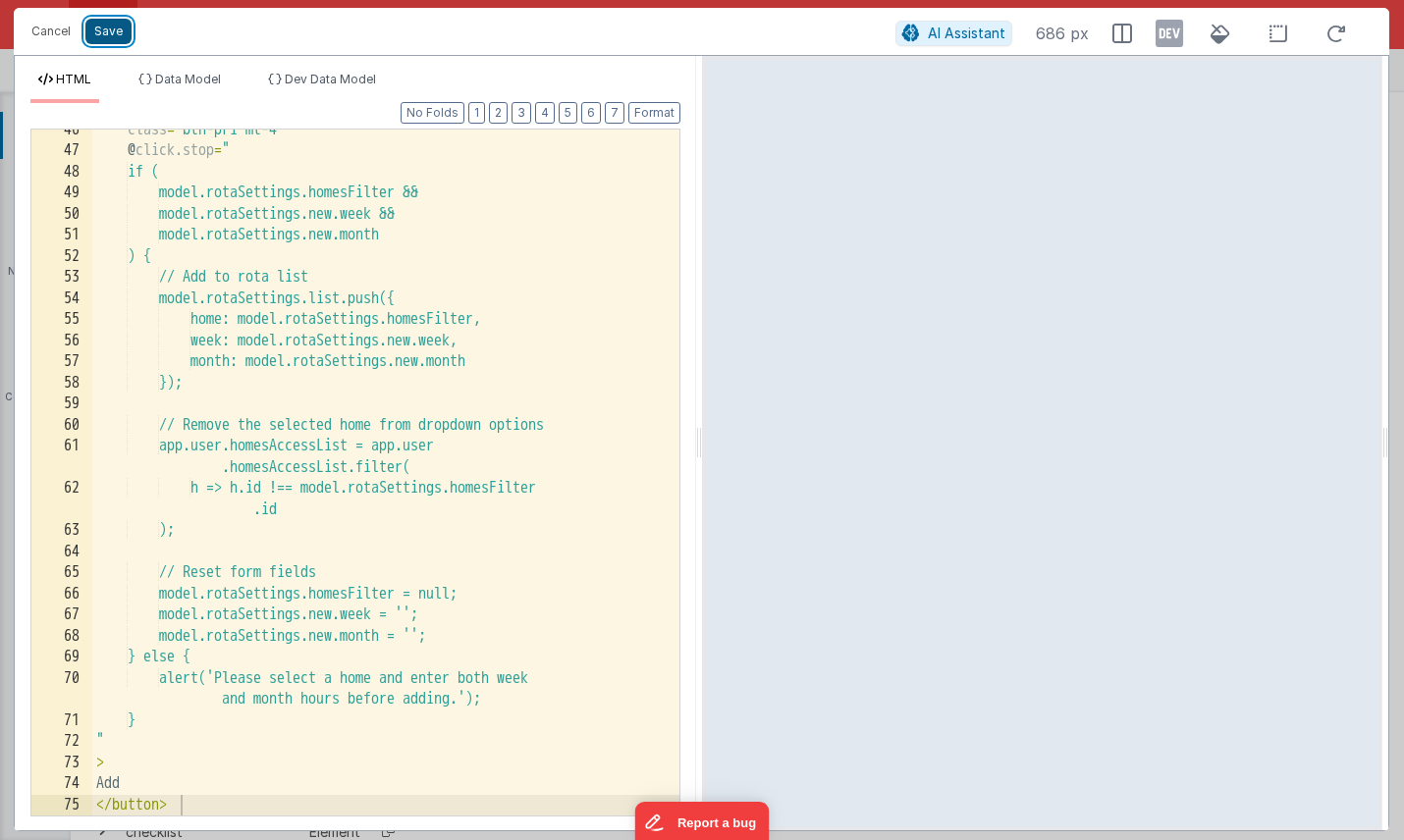 click on "Save" at bounding box center (108, 31) 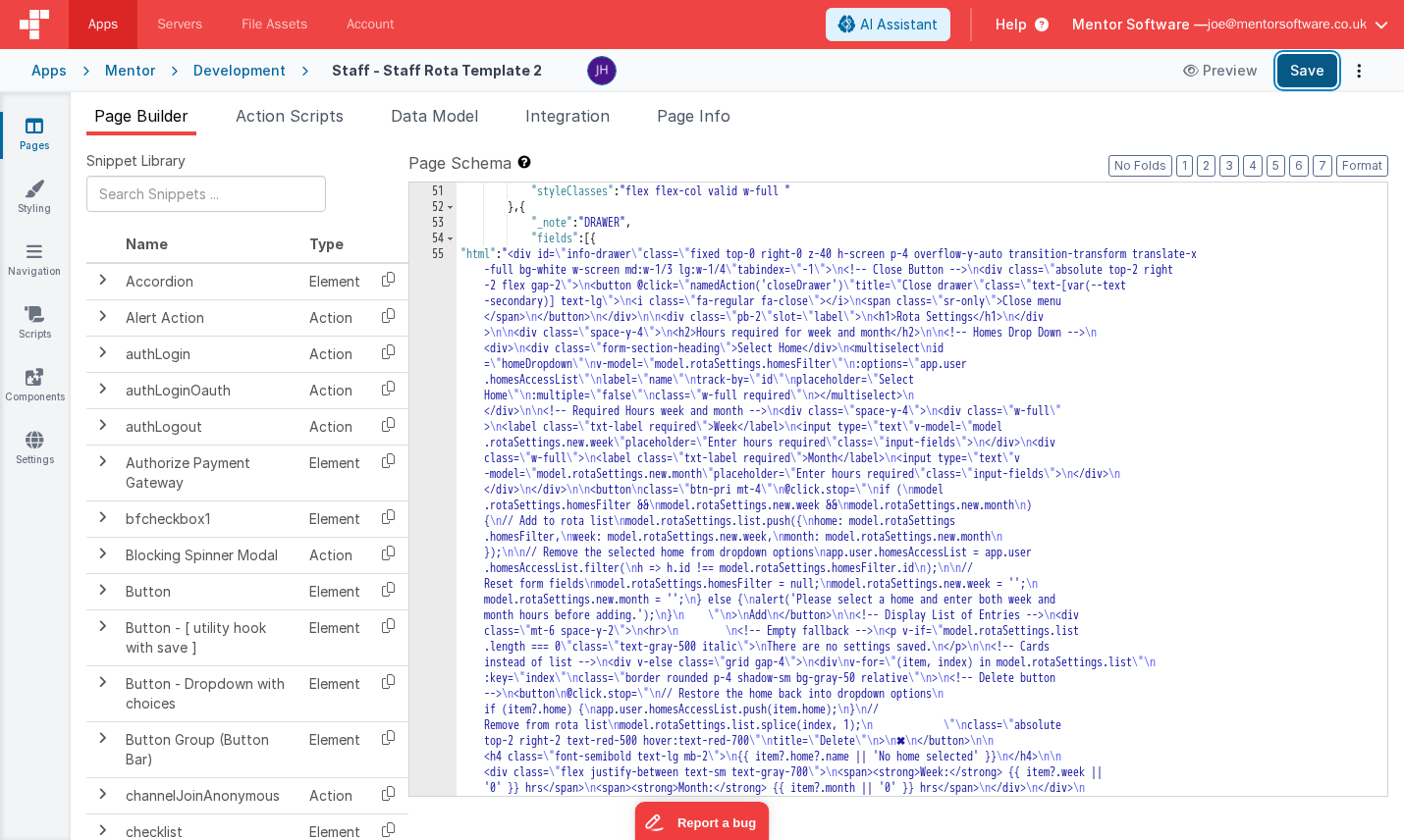 click on "Save" at bounding box center (1307, 71) 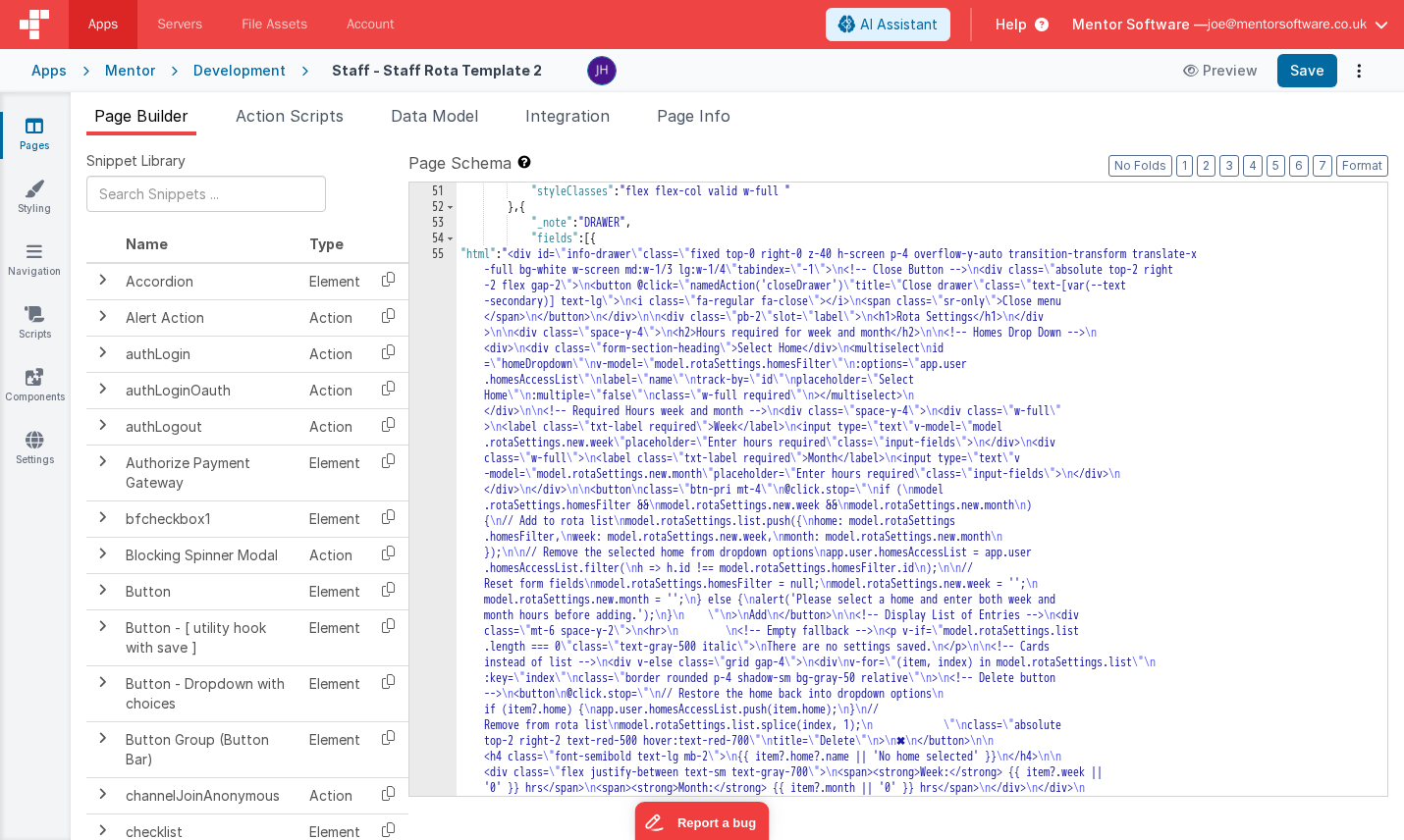 click on "}] ,                "styleClasses" :  "flex flex-col valid w-full "           } ,  {                "_note" :  "DRAWER" ,                "fields" :  [{ "html" :  "<div id= \" info-drawer \"  class= \" fixed top-0 right-0 z-40 h-screen p-4 overflow-y-auto transition-transform translate-x      -full bg-white w-screen md:w-1/3 lg:w-1/4 \"  tabindex= \" -1 \" > \n     <!-- Close Button --> \n     <div class= \" absolute top-2 right      -2 flex gap-2 \" > \n         <button @click= \" namedAction('closeDrawer') \"  title= \" Close drawer \"  class= \" text-[var(--text      -secondary)] text-lg \" > \n             <i class= \" fa-regular fa-close \" ></i> \n             <span class= \" sr-only \" >Close menu      </span> \n         </button> \n     </div> \n\n     <div class= \" pb-2 \"  slot= \" label \" > \n         <h1>Rota Settings</h1> \n     </div      > \n\n     <div class= \" space-y-4 \" > \n         <h2>Hours required for week and month</h2> \n\n \n         \n \" \"" at bounding box center (922, 764) 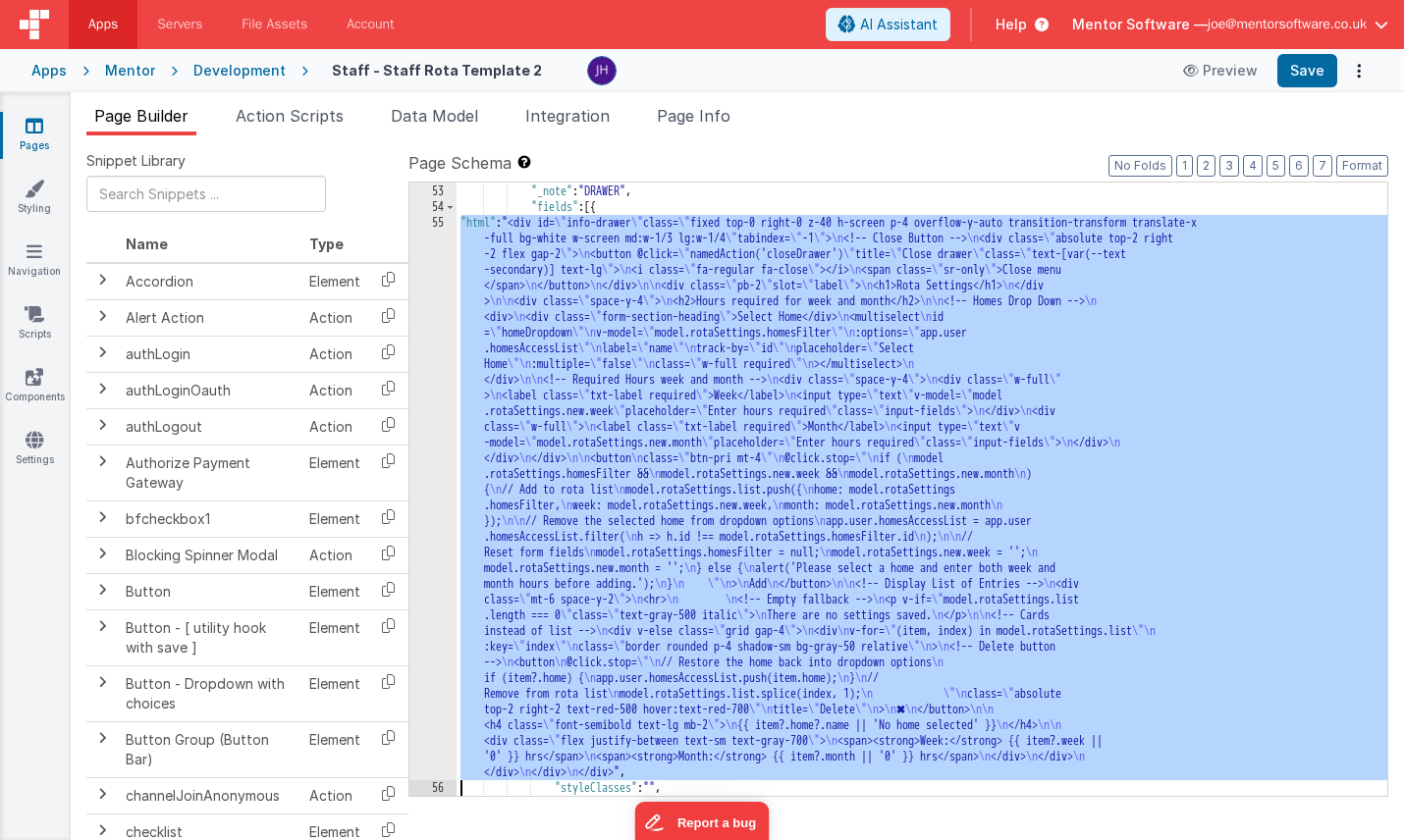 click on "52 53 54 55 56 57 58" at bounding box center [433, 490] 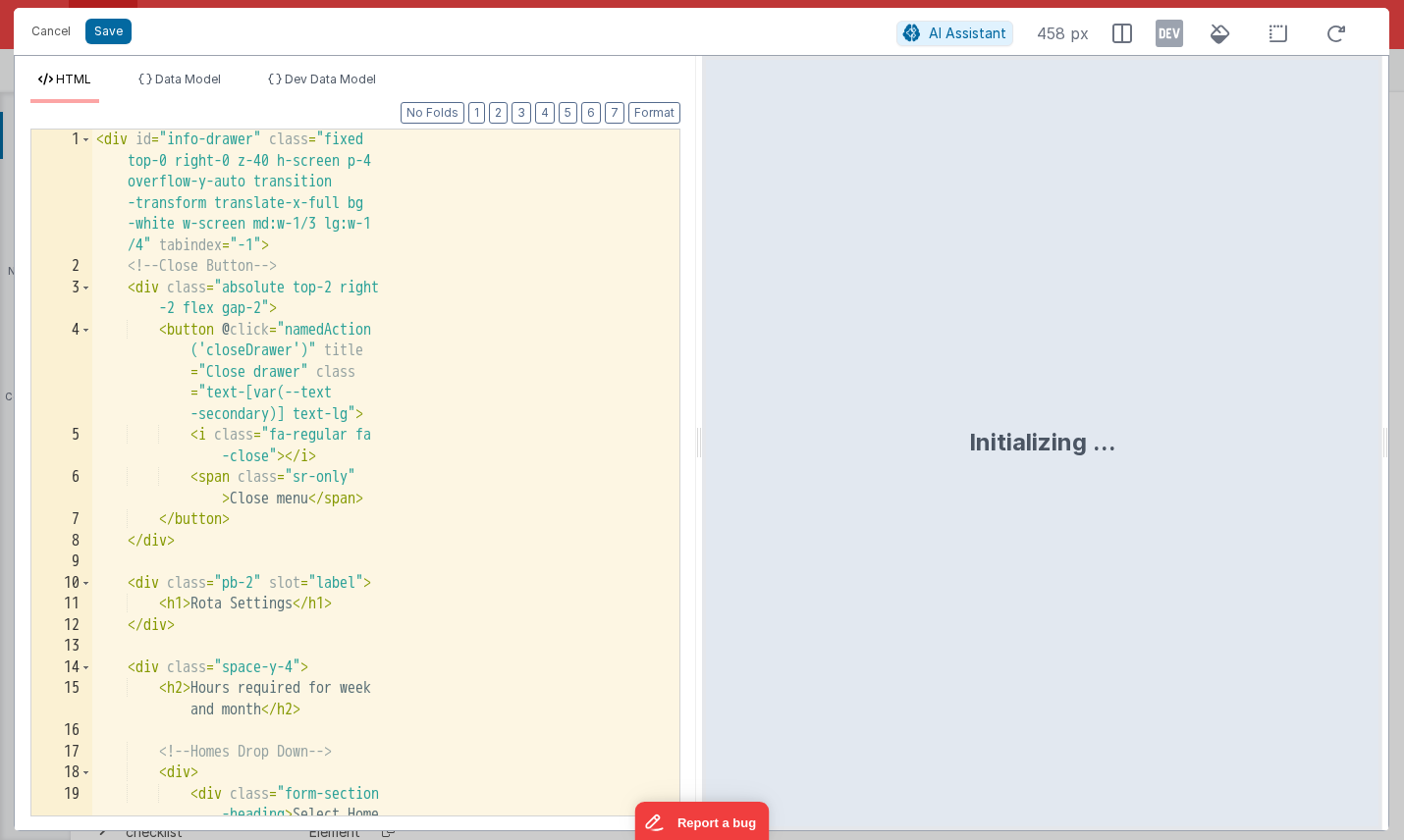 scroll, scrollTop: 4270, scrollLeft: 0, axis: vertical 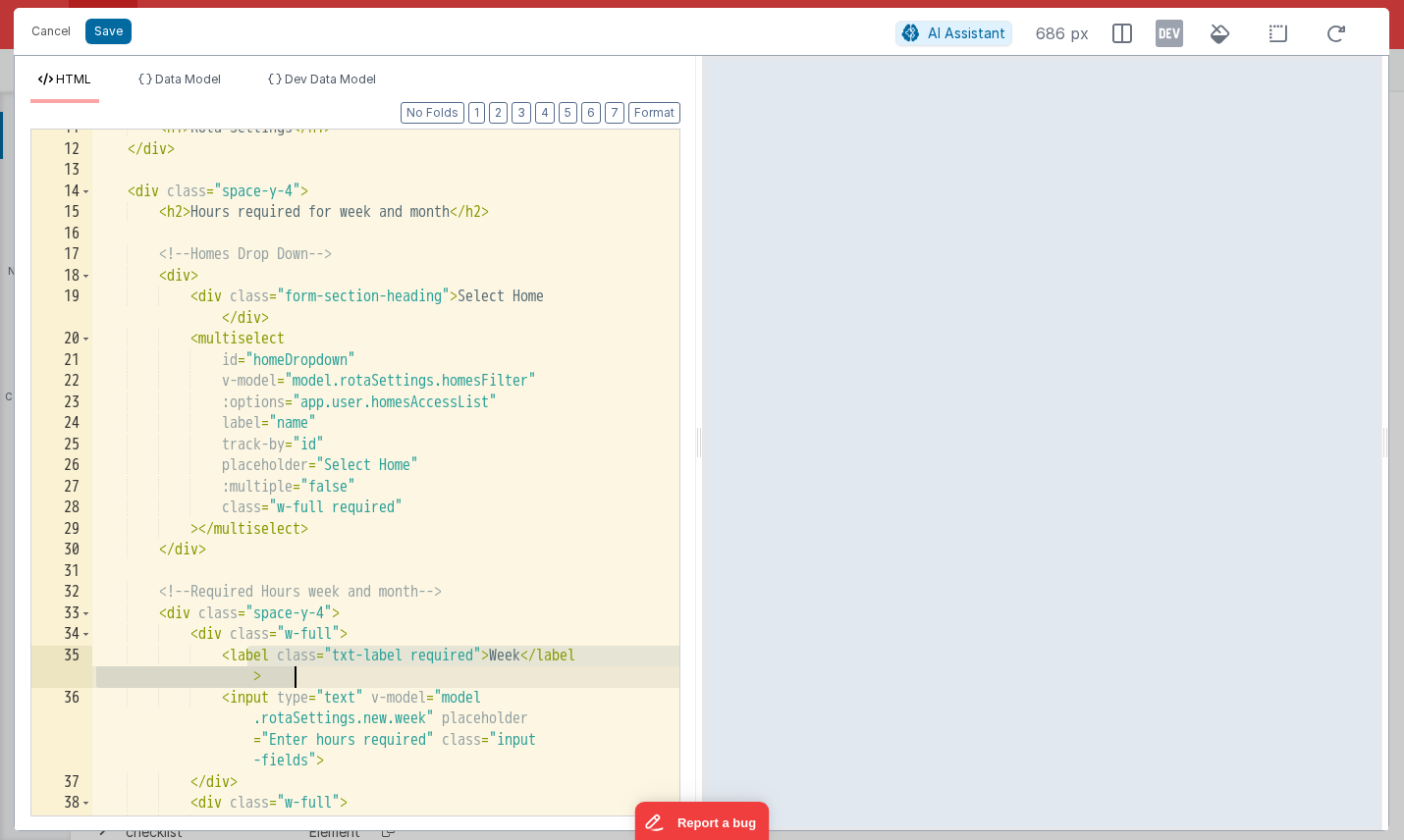 drag, startPoint x: 249, startPoint y: 656, endPoint x: 309, endPoint y: 678, distance: 63.90618 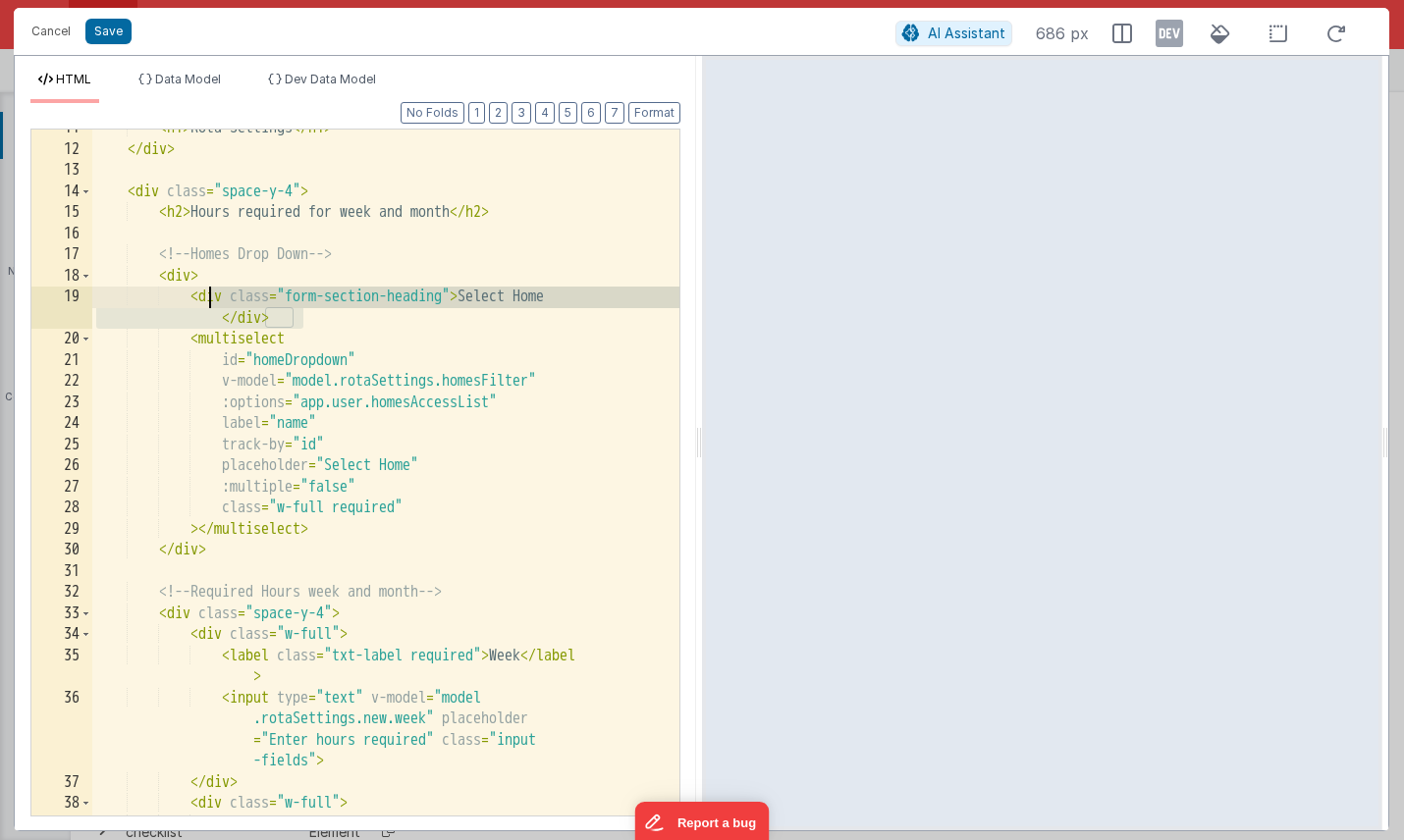 drag, startPoint x: 309, startPoint y: 319, endPoint x: 214, endPoint y: 296, distance: 97.74457 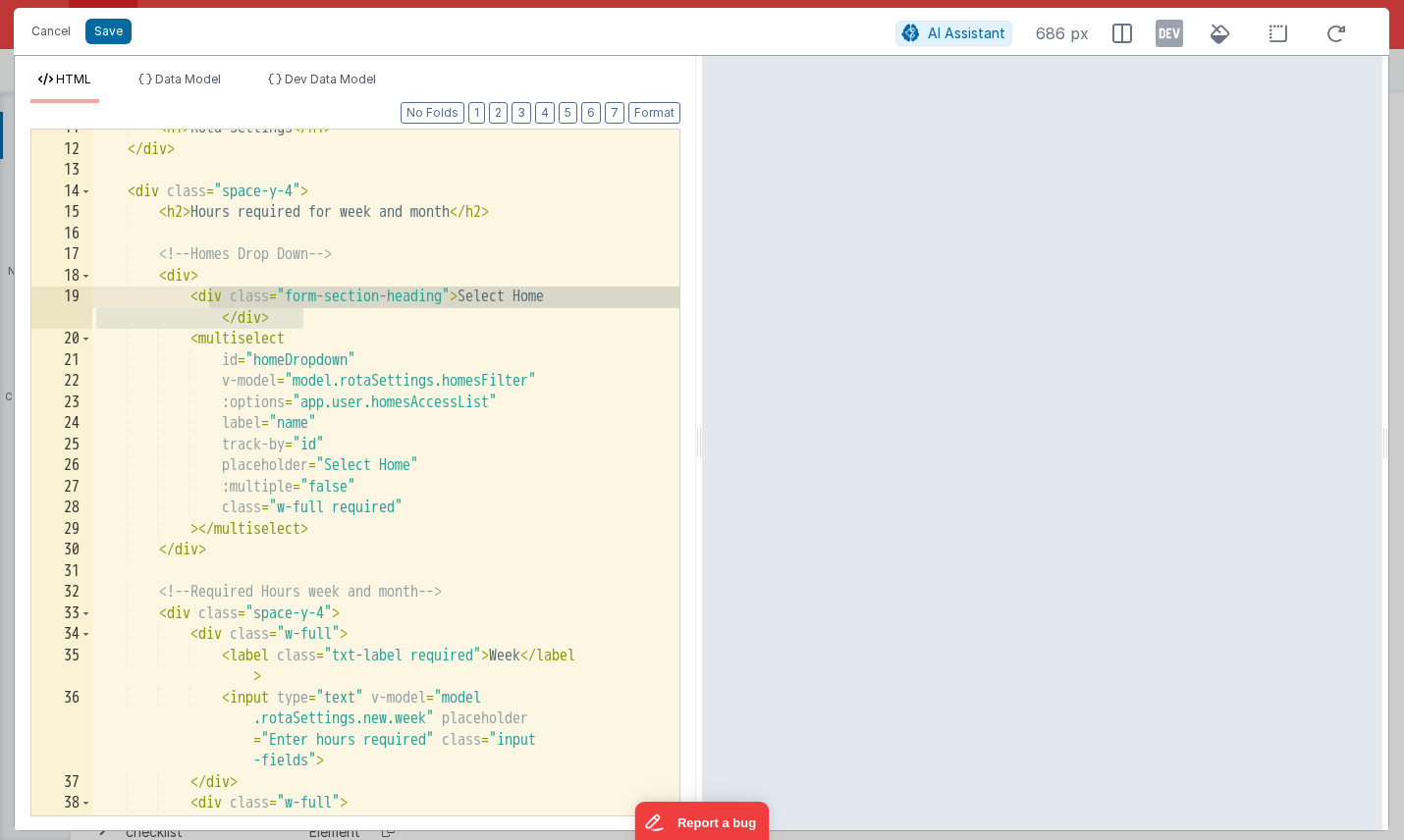 paste 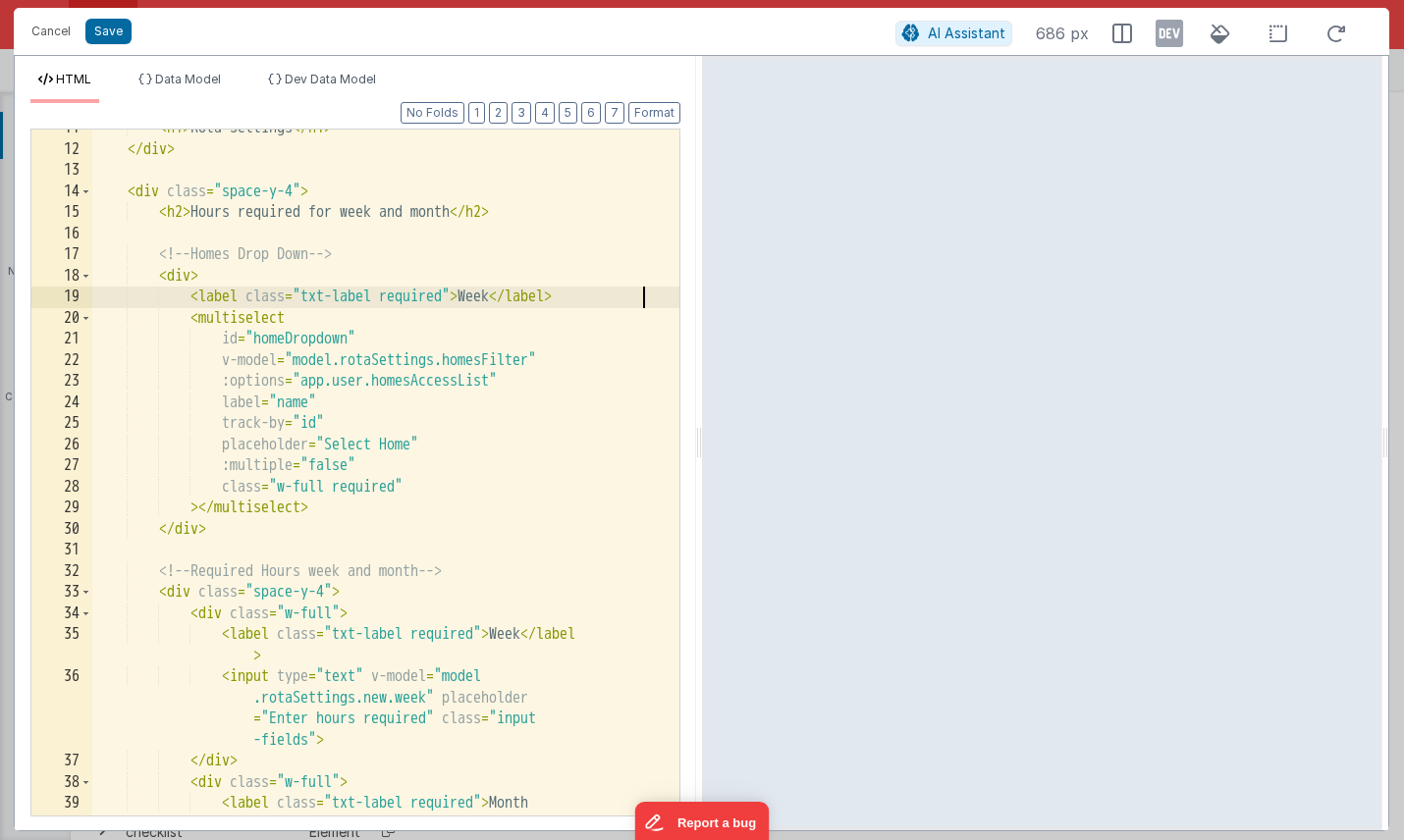 click on "< h1 > Rota Settings </ h1 >      </ div >      < div   class = "space-y-4" >           < h2 > Hours required for week and month </ h2 >           <!--  Homes Drop Down  -->           < div >                < label   class = "txt-label required" > Week </ label >                < multiselect                     id = "homeDropdown"                     v-model = "model.rotaSettings.homesFilter"                     :options = "app.user.homesAccessList"                     label = "name"                     track-by = "id"                     placeholder = "Select Home"                     :multiple = "false"                     class = "w-full required"                > </ multiselect >           </ div >           <!--  Required Hours week and month  -->           < div   class = "space-y-4" >                < div   class = "w-full" >                     < label   class = "txt-label required" > Week </ label                      >                     < input   type = "text"   =   =" at bounding box center (386, 493) 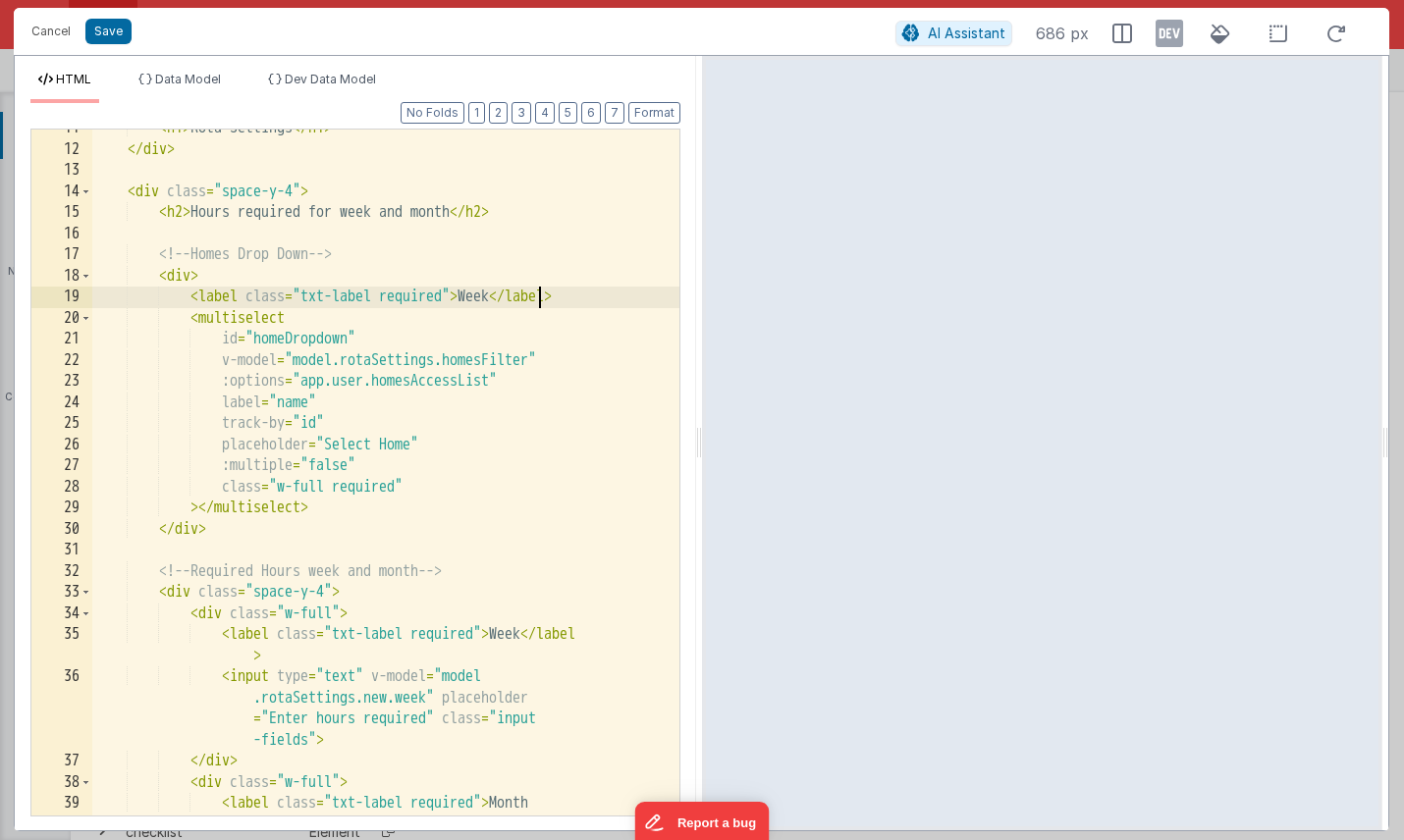 click on "< h1 > Rota Settings </ h1 >      </ div >      < div   class = "space-y-4" >           < h2 > Hours required for week and month </ h2 >           <!--  Homes Drop Down  -->           < div >                < label   class = "txt-label required" > Week </ label >                < multiselect                     id = "homeDropdown"                     v-model = "model.rotaSettings.homesFilter"                     :options = "app.user.homesAccessList"                     label = "name"                     track-by = "id"                     placeholder = "Select Home"                     :multiple = "false"                     class = "w-full required"                > </ multiselect >           </ div >           <!--  Required Hours week and month  -->           < div   class = "space-y-4" >                < div   class = "w-full" >                     < label   class = "txt-label required" > Week </ label                      >                     < input   type = "text"   =   =" at bounding box center [386, 493] 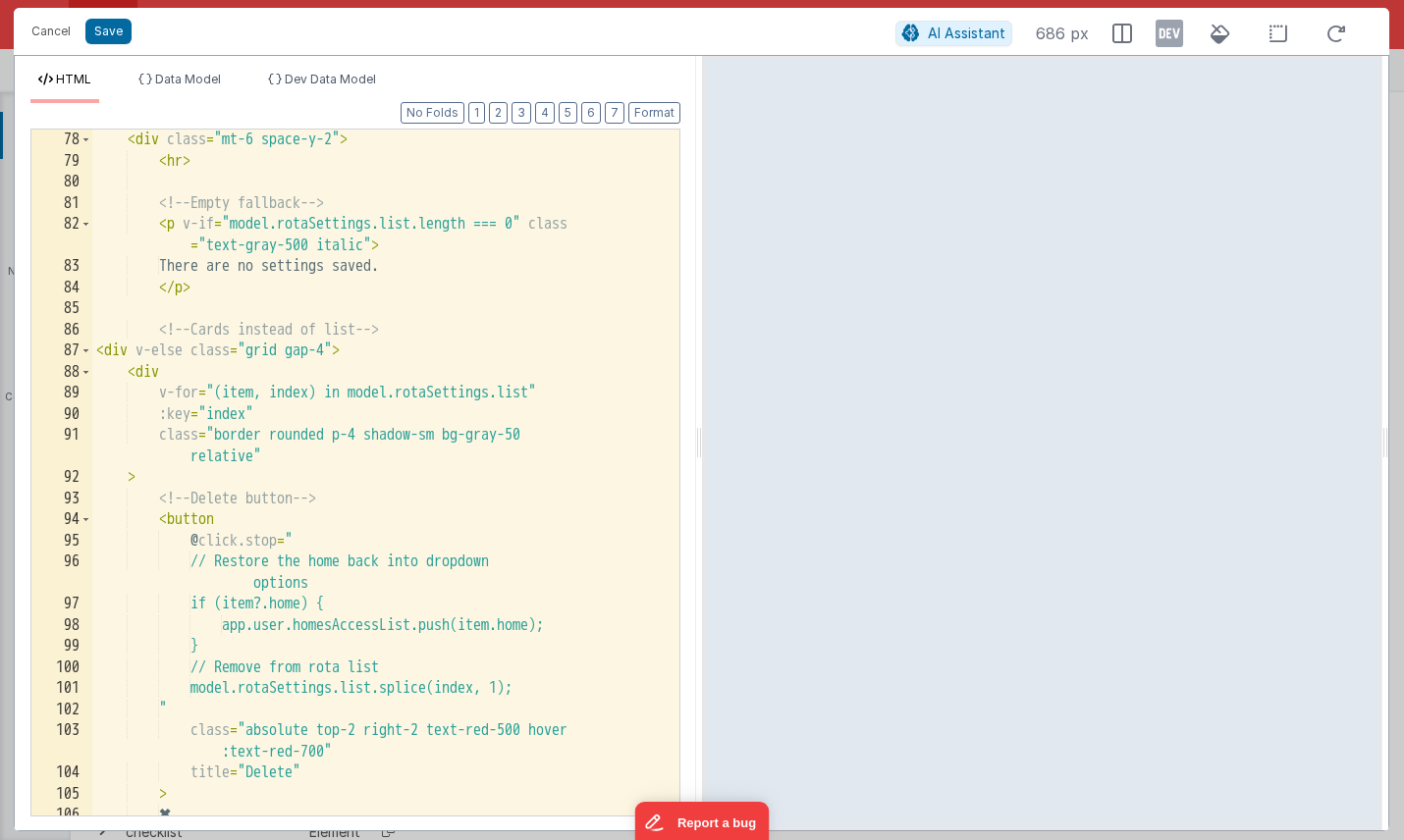 scroll, scrollTop: 2352, scrollLeft: 0, axis: vertical 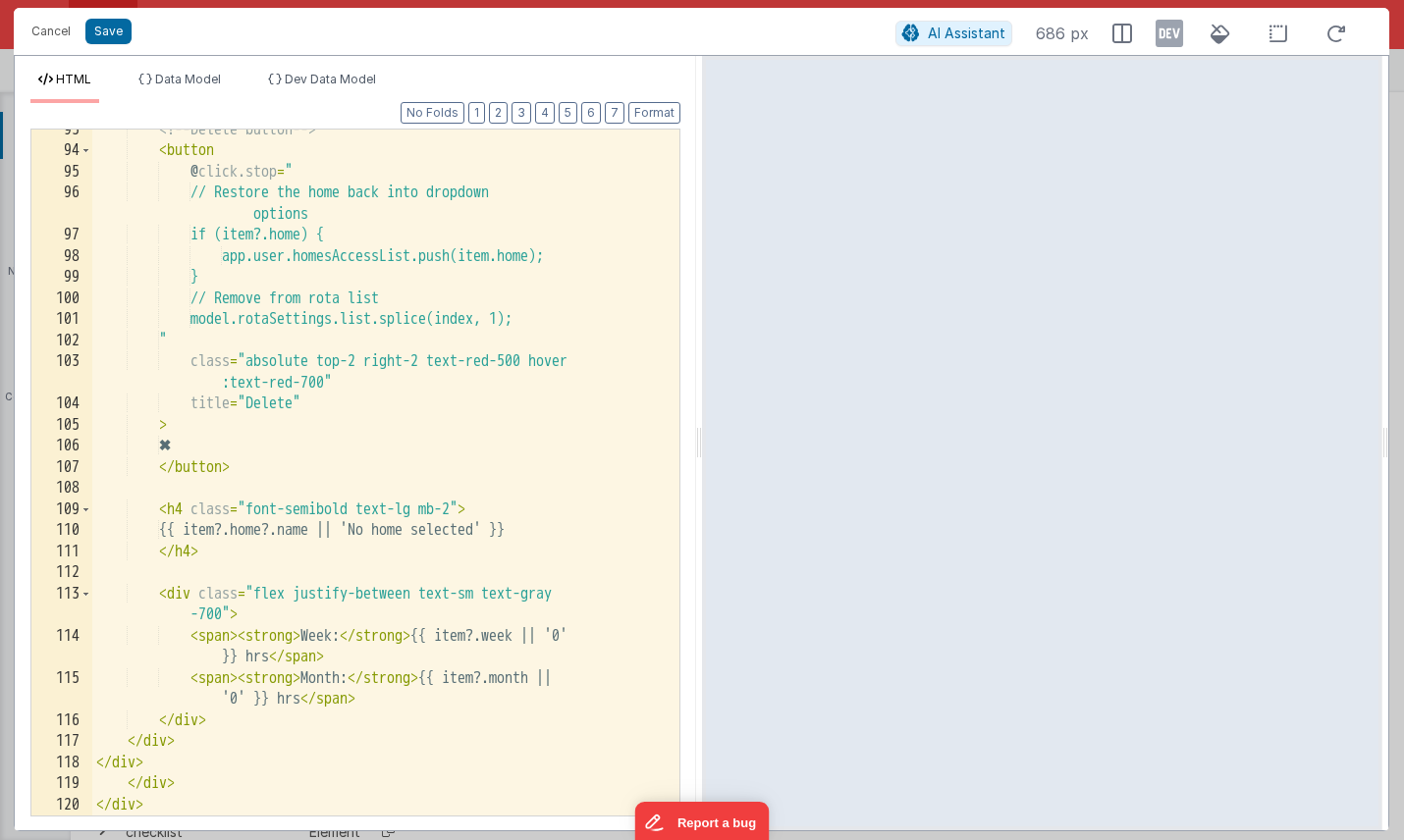 click on "<!--  Delete button  -->           < button                @ click.stop = "                    // Restore the home back into dropdown                       options                    if (item?.home) {                         app.user.homesAccessList.push(item.home);                    }                    // Remove from rota list                    model.rotaSettings.list.splice(index, 1);               "                class = "absolute top-2 right-2 text-red-500 hover                  :text-red-700"                title = "Delete"           >               ✖           </ button >           < h4   class = "font-semibold text-lg mb-2" >               {{ item?.home?.name || 'No home selected' }}           </ h4 >           < div   class = "flex justify-between text-sm text-gray              -700" >                < span > < strong > Week: </ strong >  {{ item?.week || '0'                   }} hrs </ span >                < span > < > >" at bounding box center (386, 484) 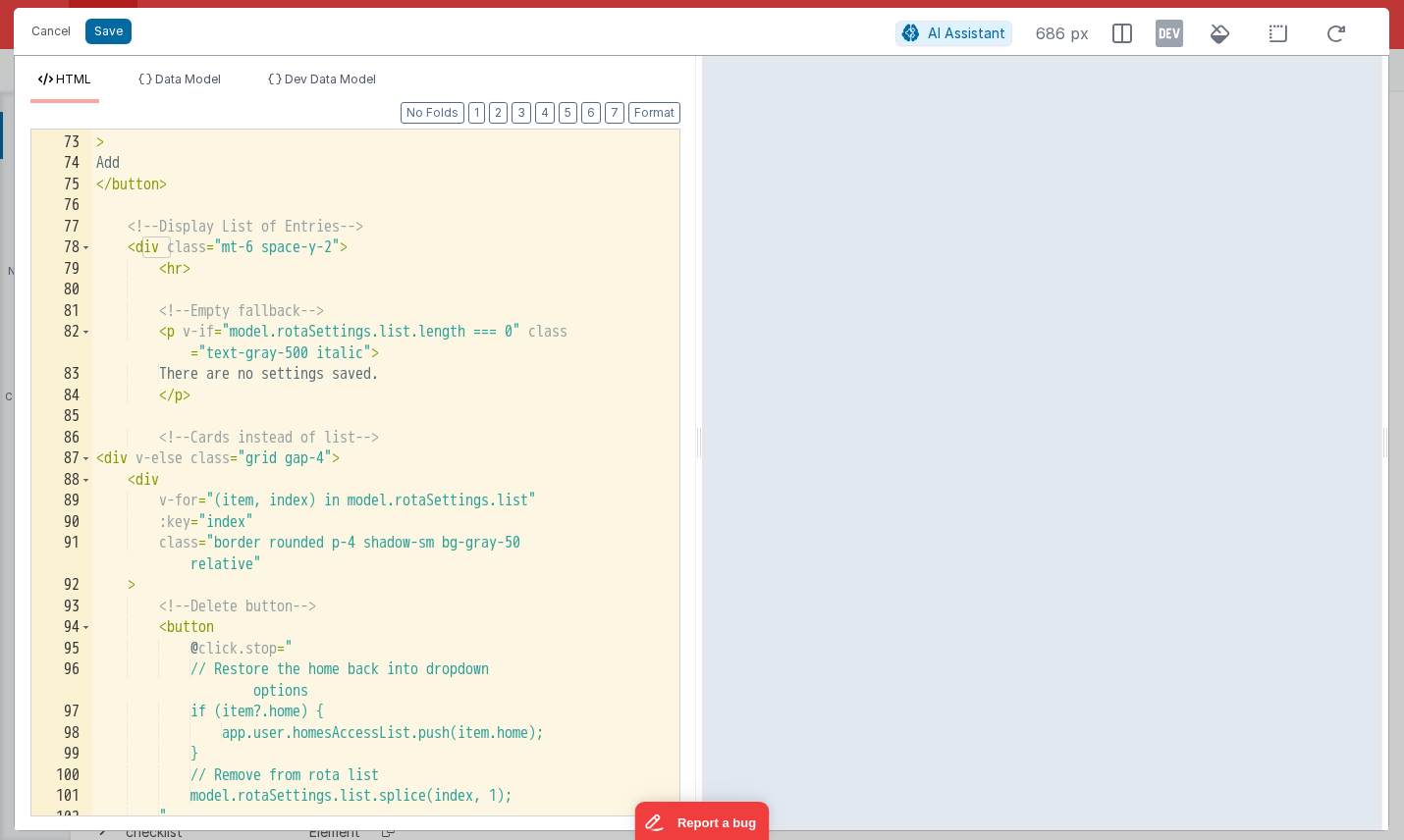 scroll, scrollTop: 1861, scrollLeft: 0, axis: vertical 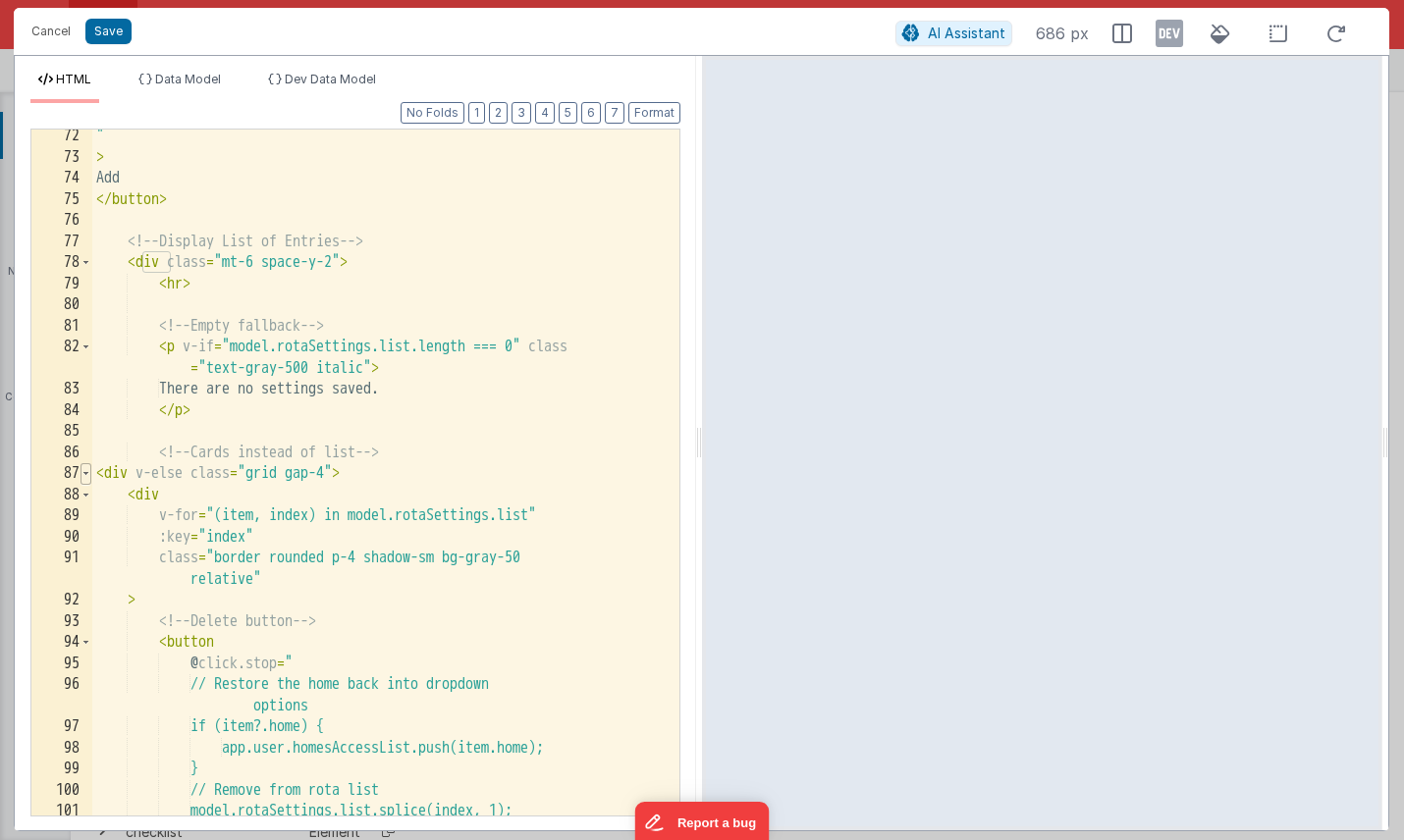 click at bounding box center (85, 474) 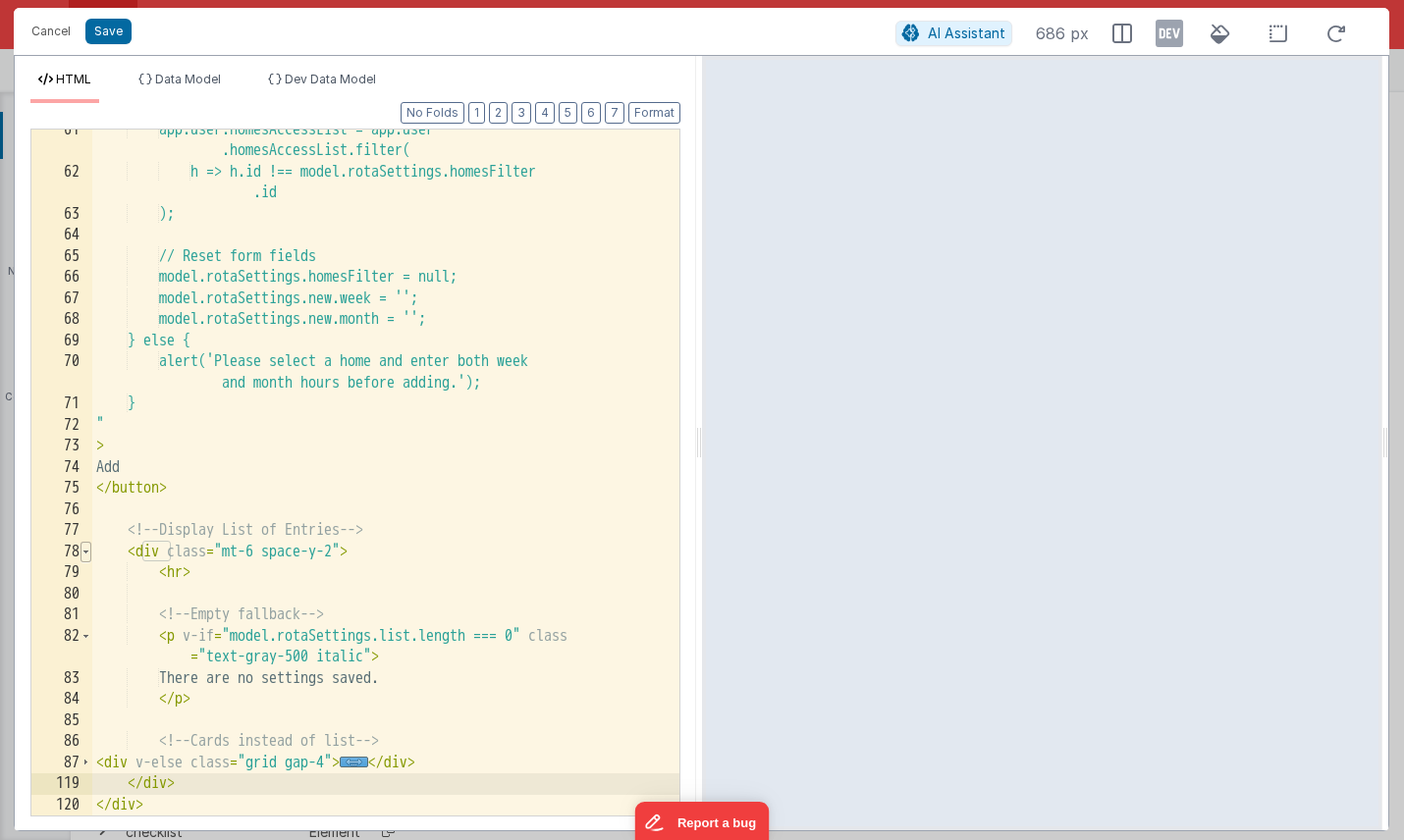 click at bounding box center [85, 552] 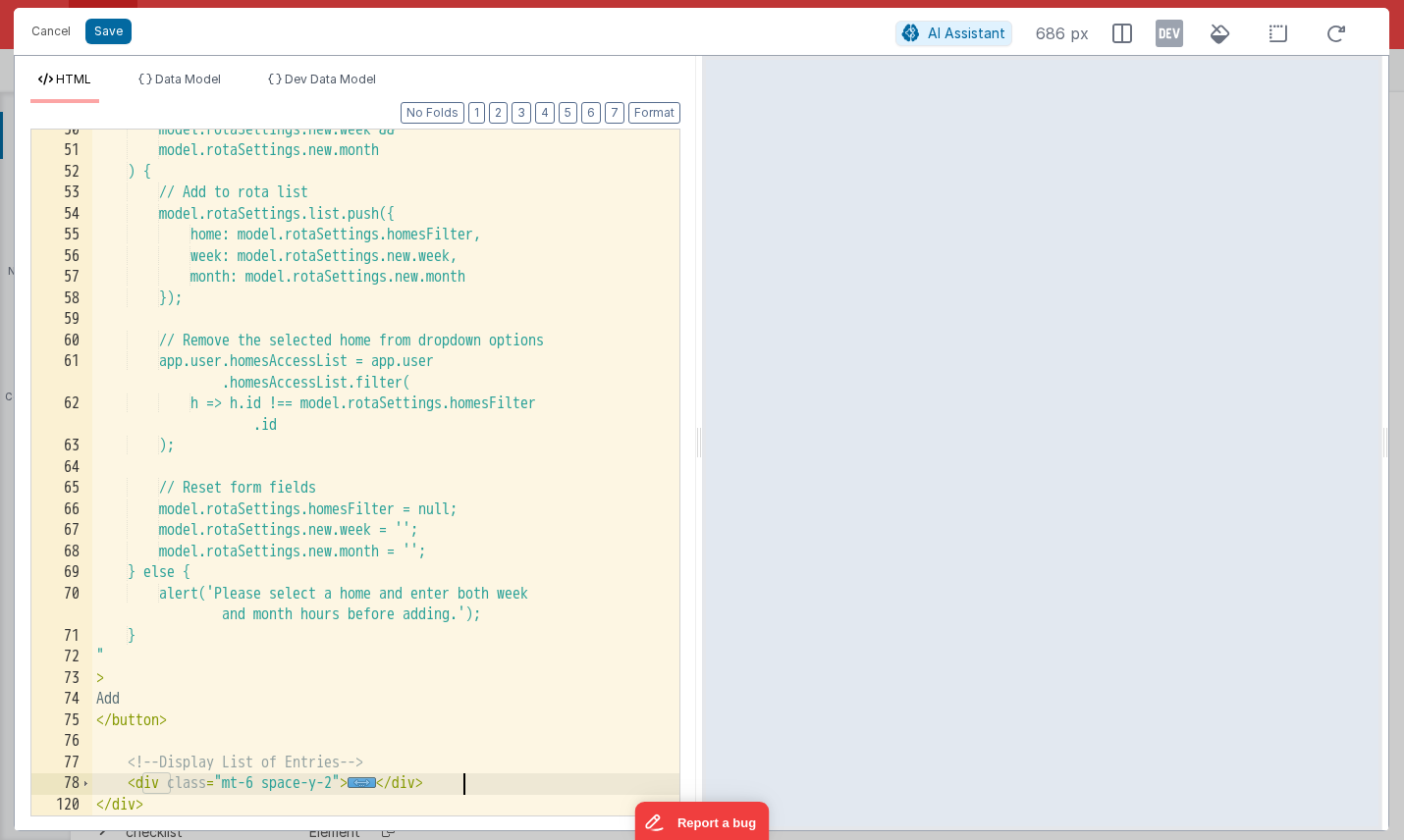 click on "model.rotaSettings.new.week &&               model.rotaSettings.new.month          ) {               // Add to rota list               model.rotaSettings.list.push({                    home: model.rotaSettings.homesFilter,                    week: model.rotaSettings.new.week,                    month: model.rotaSettings.new.month               });               // Remove the selected home from dropdown options               app.user.homesAccessList = app.user                  .homesAccessList.filter(                    h => h.id !== model.rotaSettings.homesFilter                      .id               );               // Reset form fields               model.rotaSettings.homesFilter = null;               model.rotaSettings.new.week = '';               model.rotaSettings.new.month = '';          } else {               alert('Please select a home and enter both week                   and month hours before adding.');          }     " >     Add </" at bounding box center [386, 484] 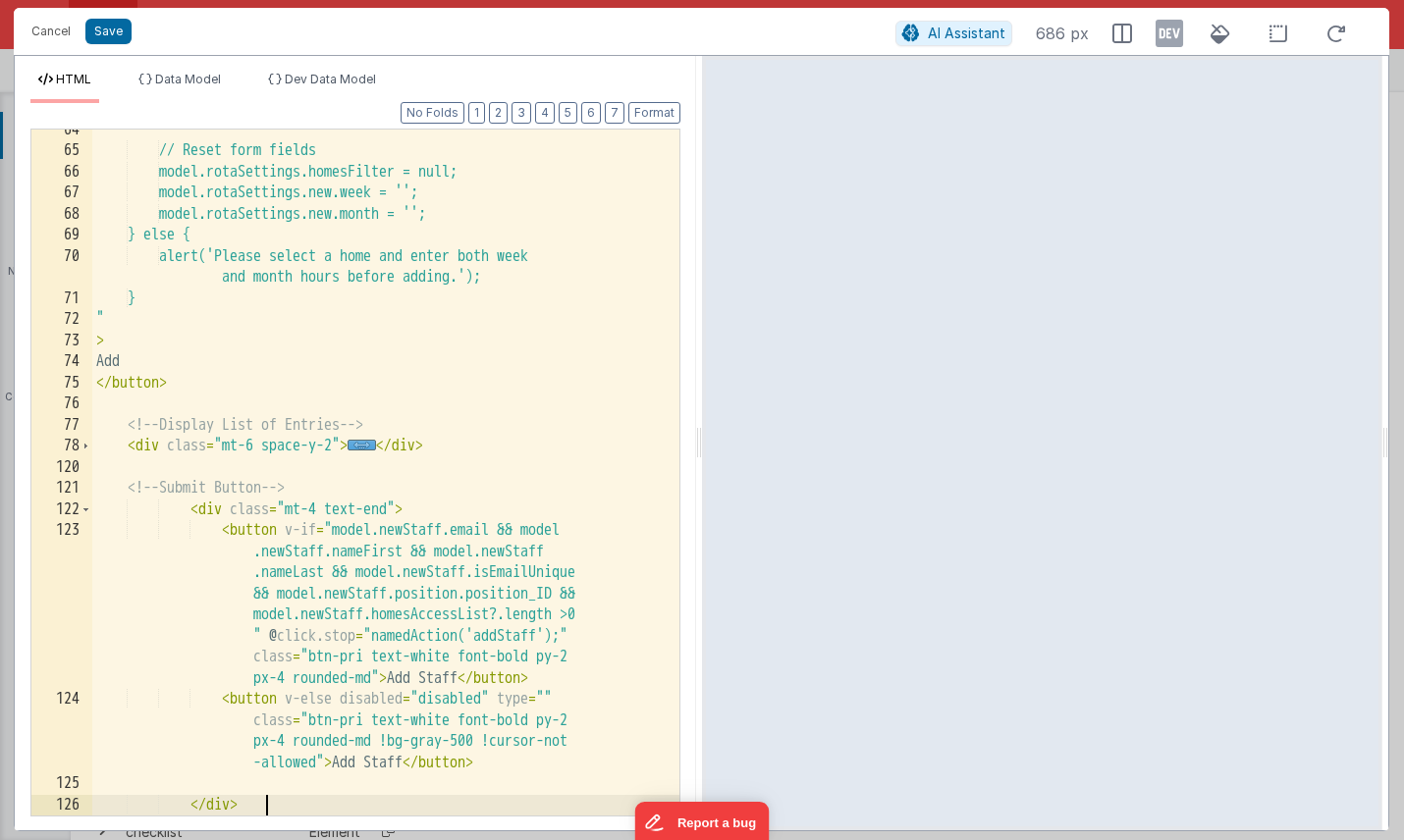 scroll, scrollTop: 1677, scrollLeft: 0, axis: vertical 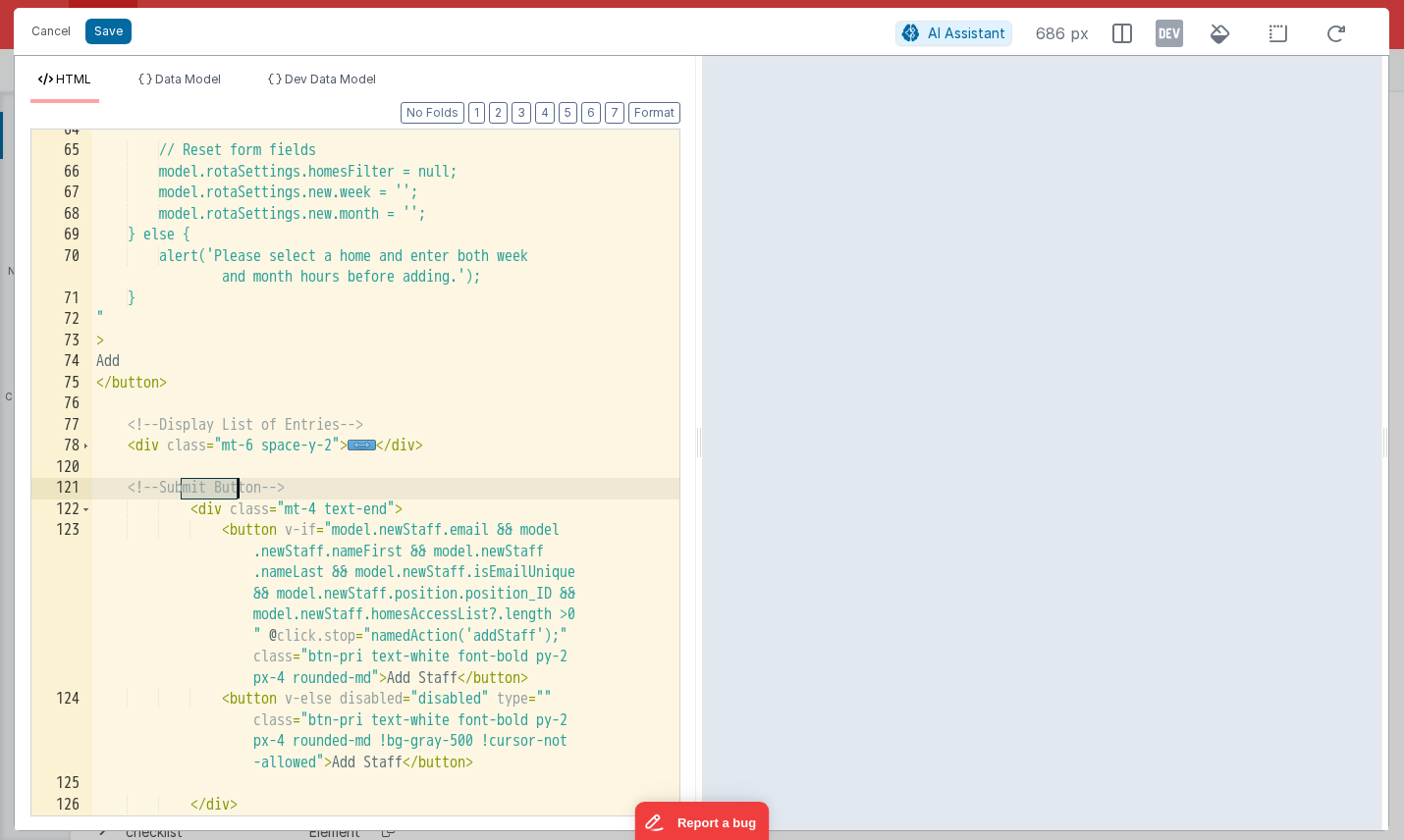 click on "// Reset form fields               model.rotaSettings.homesFilter = null;               model.rotaSettings.new.week = '';               model.rotaSettings.new.month = '';          } else {               alert('Please select a home and enter both week                   and month hours before adding.');          }     " >     Add </ button >      <!--  Display List of Entries  -->      < div   class = "mt-6 space-y-2" > ... </ div >           <!--  Submit Button  -->                < div   class = "mt-4 text-end" >                     < button   v-if = "model.newStaff.email && model                      .newStaff.nameFirst && model.newStaff                      .nameLast && model.newStaff.isEmailUnique                       && model.newStaff.position.position_ID &&                       model.newStaff.homesAccessList?.length >0                       "   @ click.stop =   class = > </" at bounding box center (386, 484) 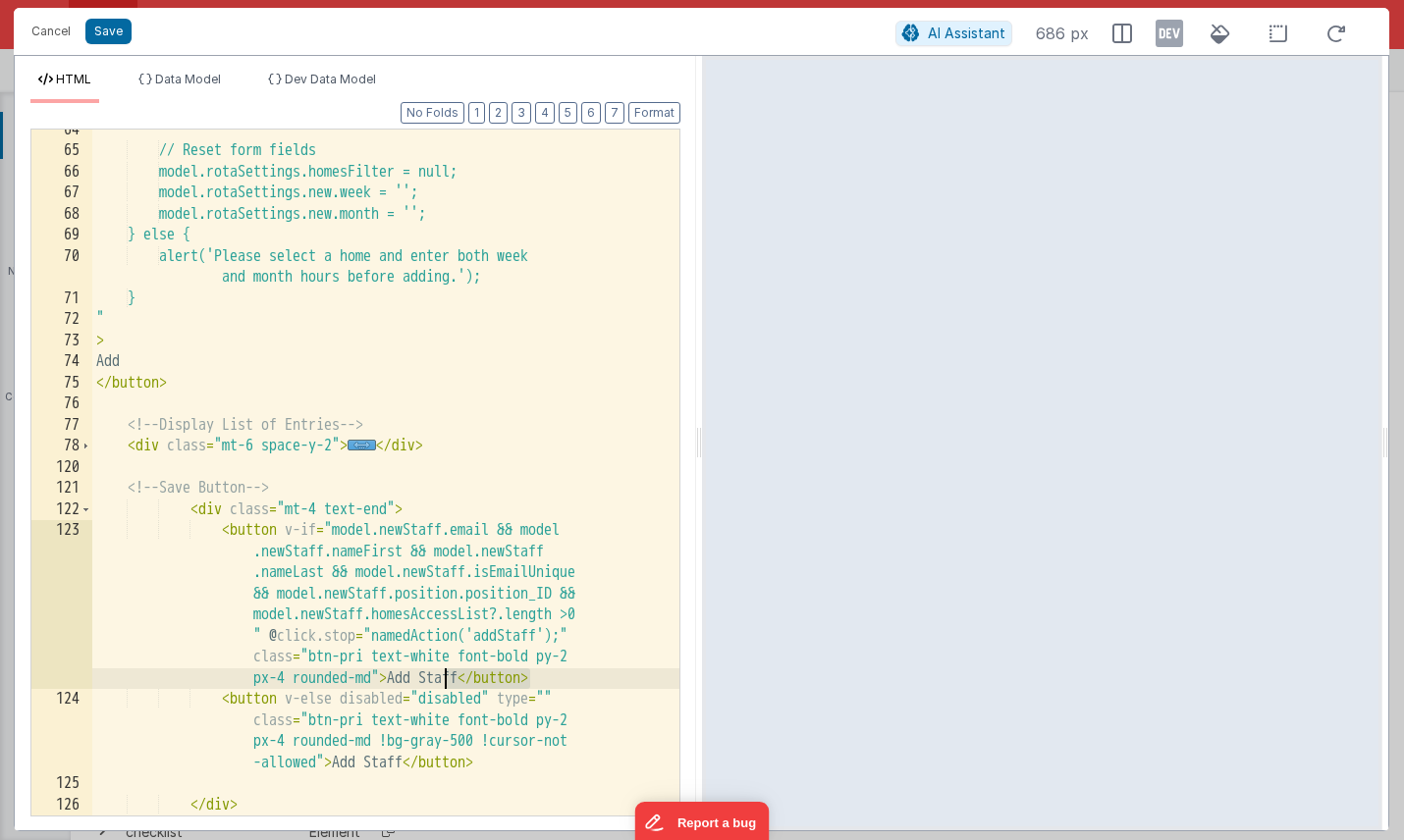 drag, startPoint x: 528, startPoint y: 677, endPoint x: 447, endPoint y: 681, distance: 81.09871 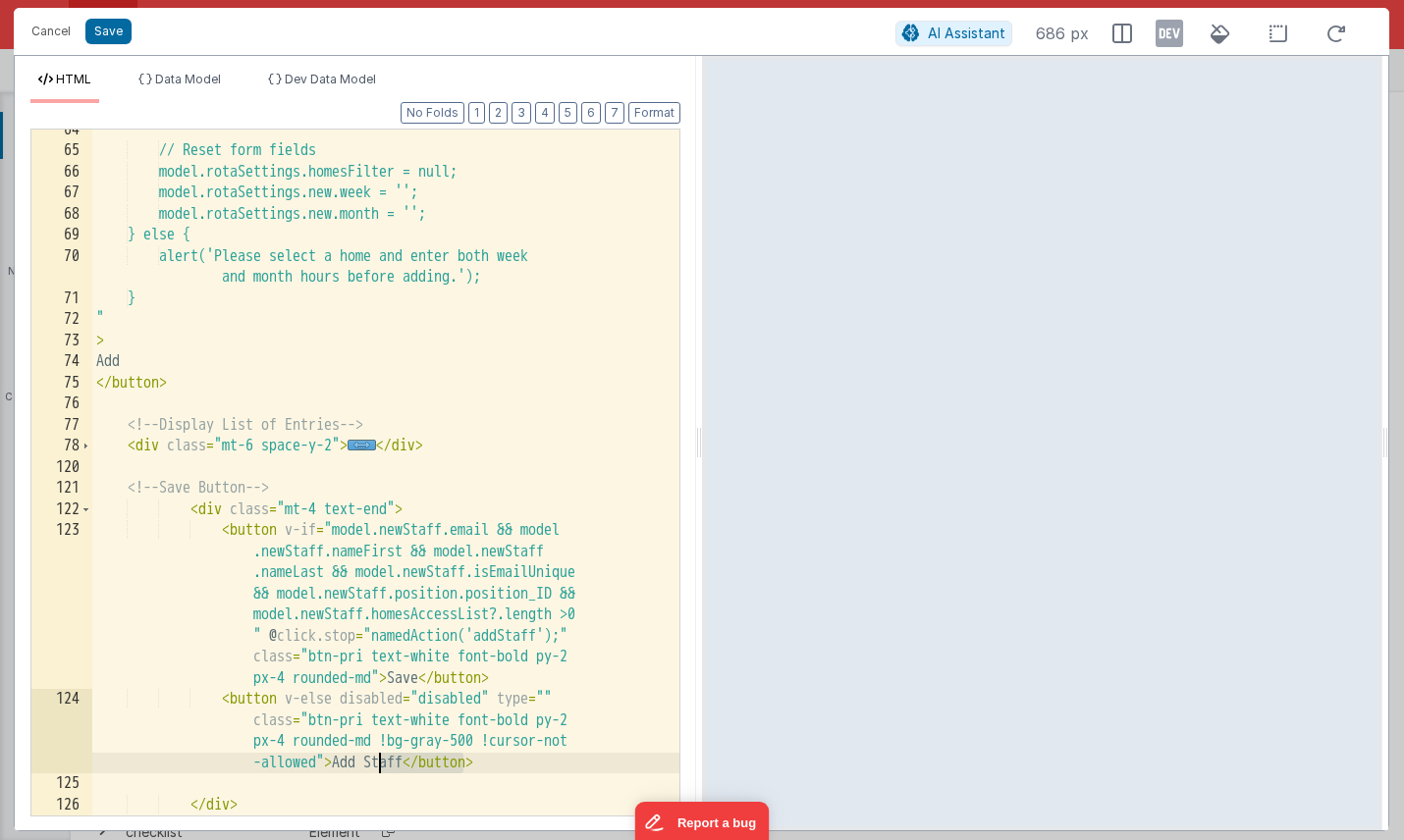 drag, startPoint x: 462, startPoint y: 760, endPoint x: 383, endPoint y: 765, distance: 79.15807 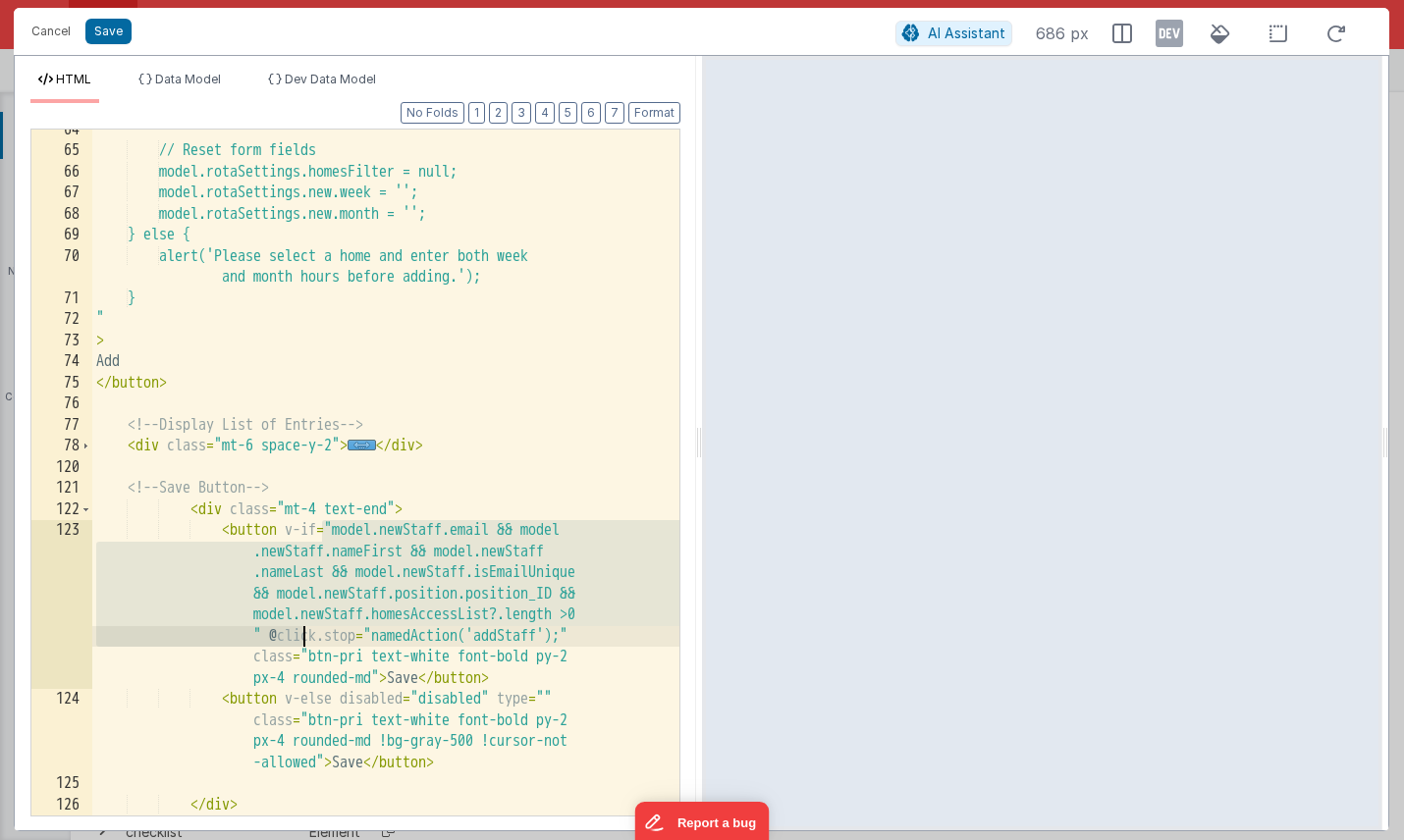 drag, startPoint x: 324, startPoint y: 530, endPoint x: 299, endPoint y: 636, distance: 108.90822 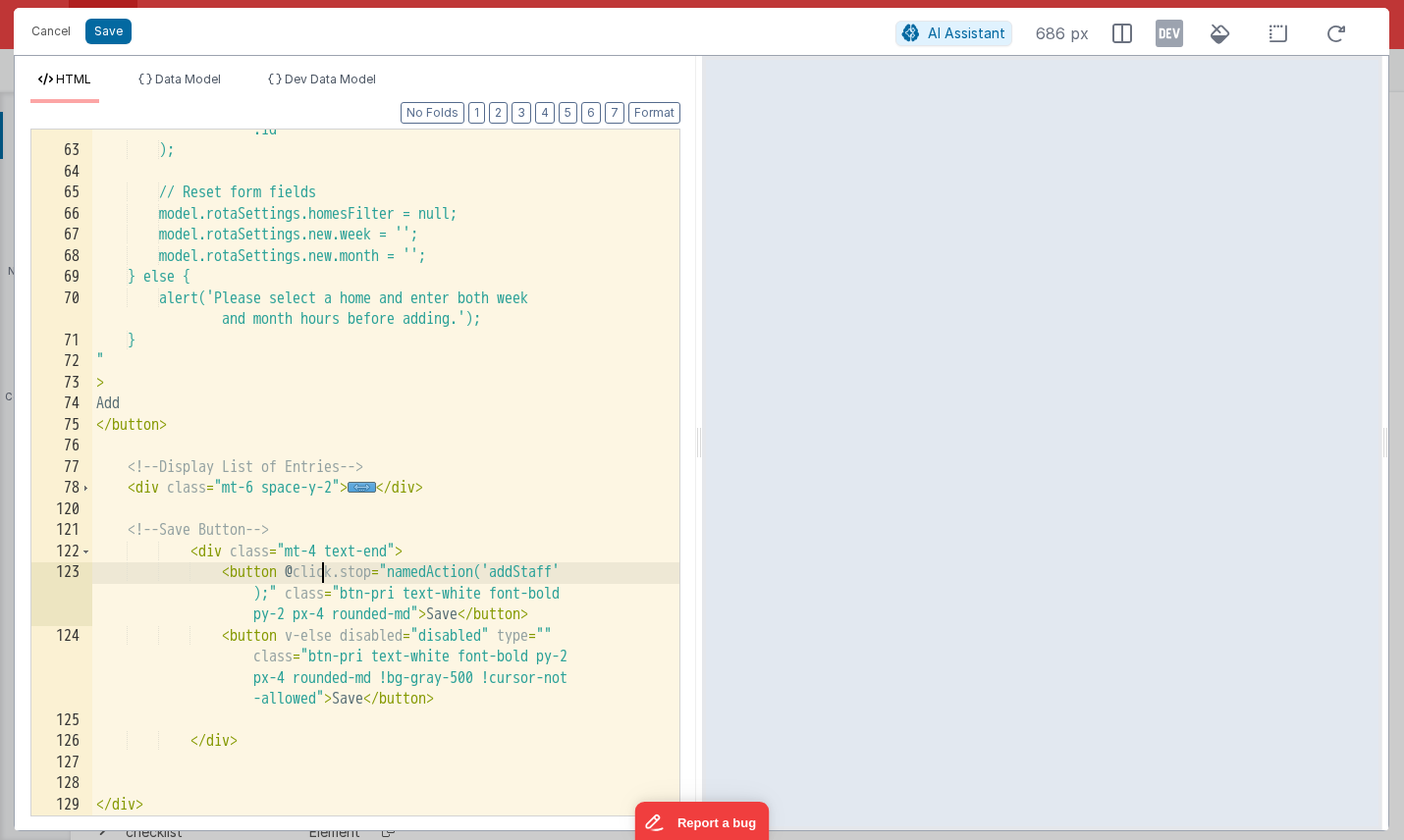 scroll, scrollTop: 1635, scrollLeft: 0, axis: vertical 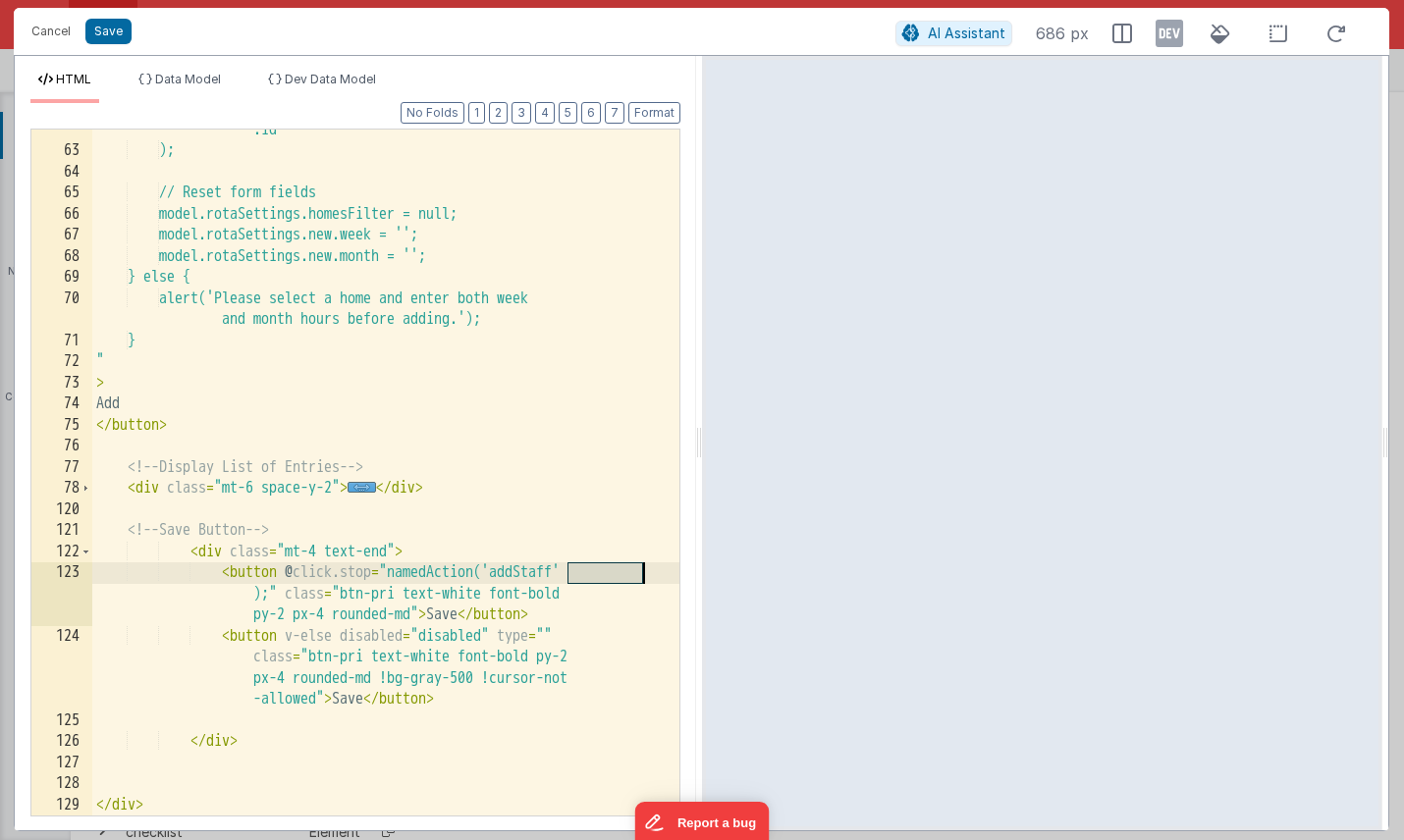 drag, startPoint x: 569, startPoint y: 576, endPoint x: 644, endPoint y: 575, distance: 75.00667 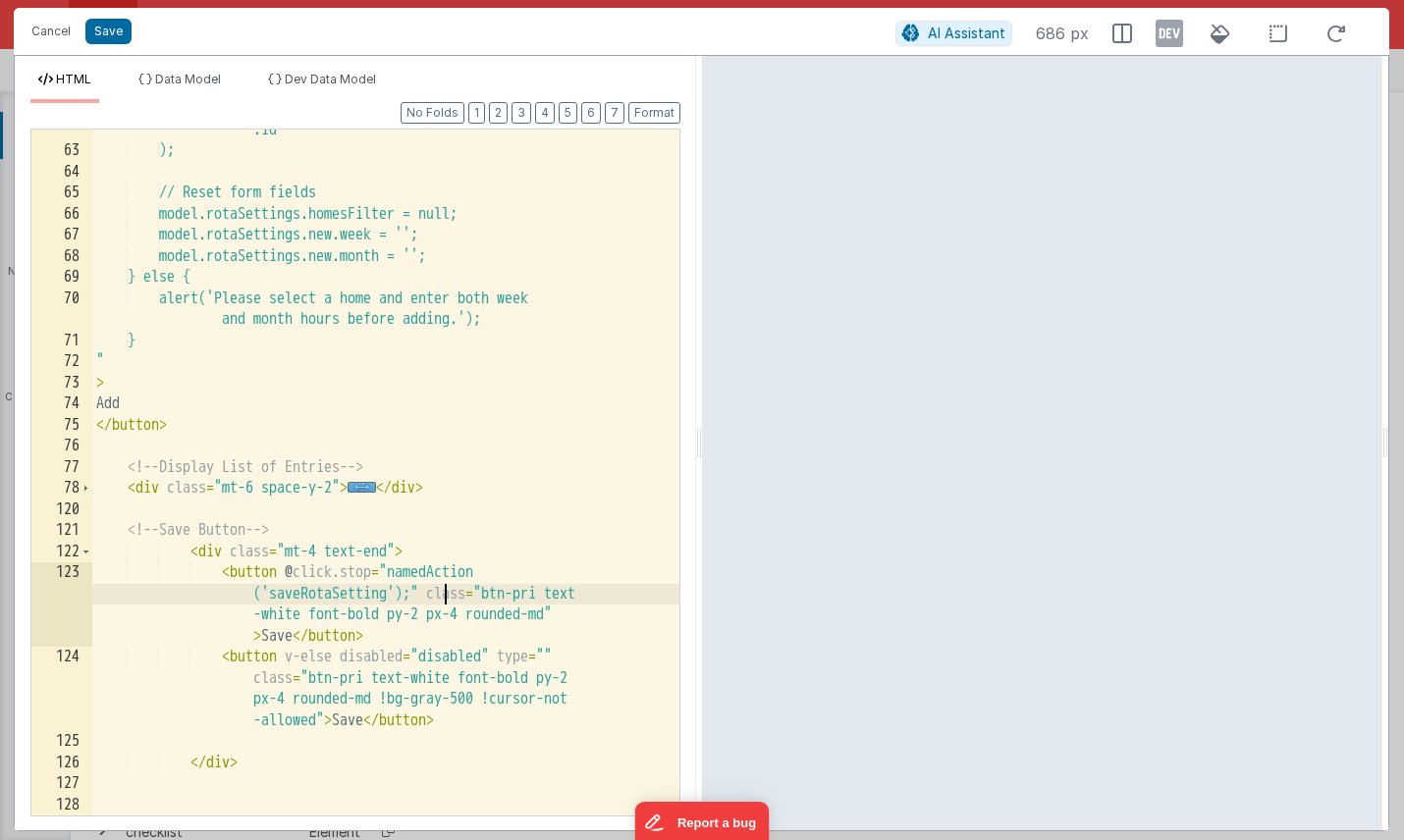 type 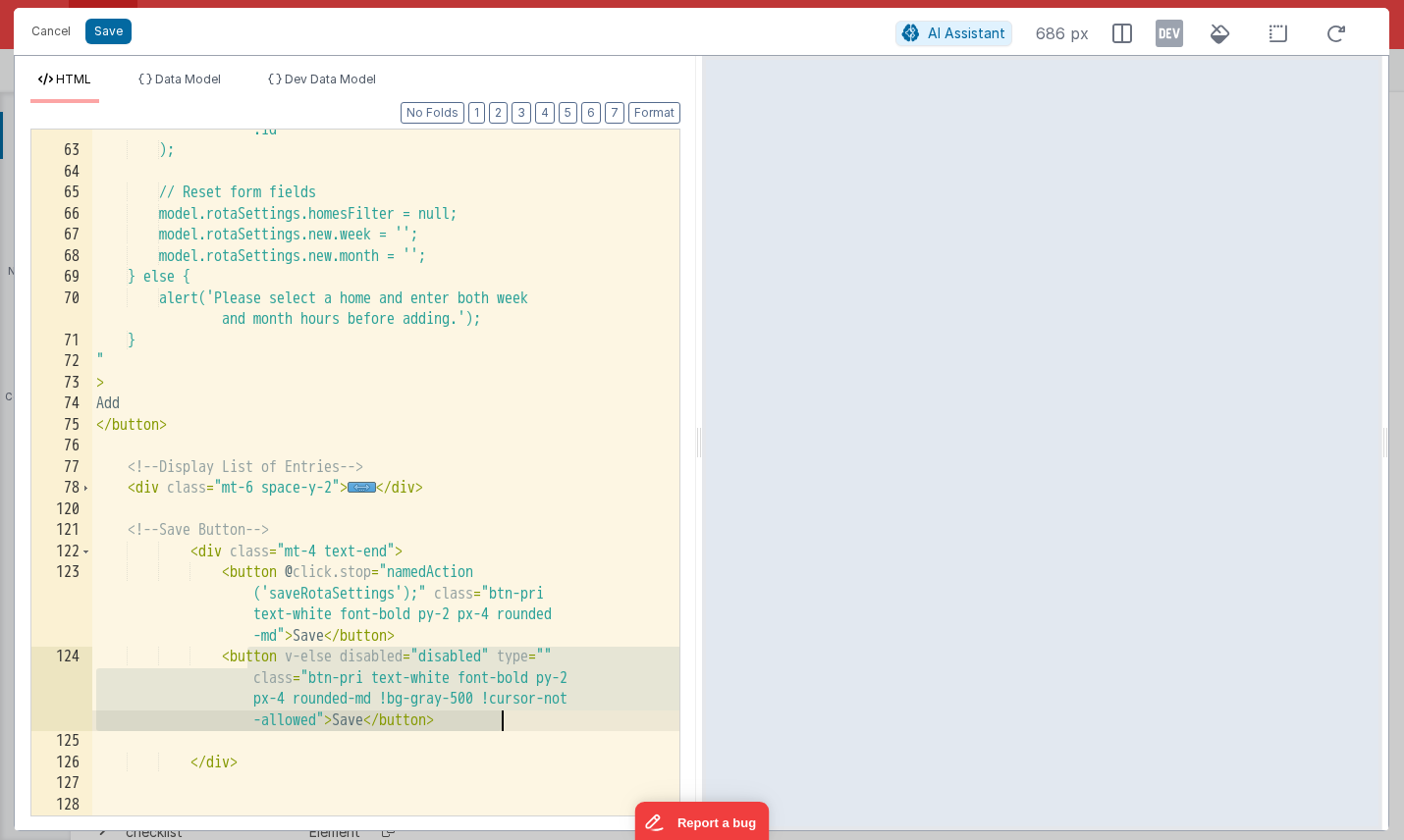 drag, startPoint x: 249, startPoint y: 658, endPoint x: 506, endPoint y: 723, distance: 265.0924 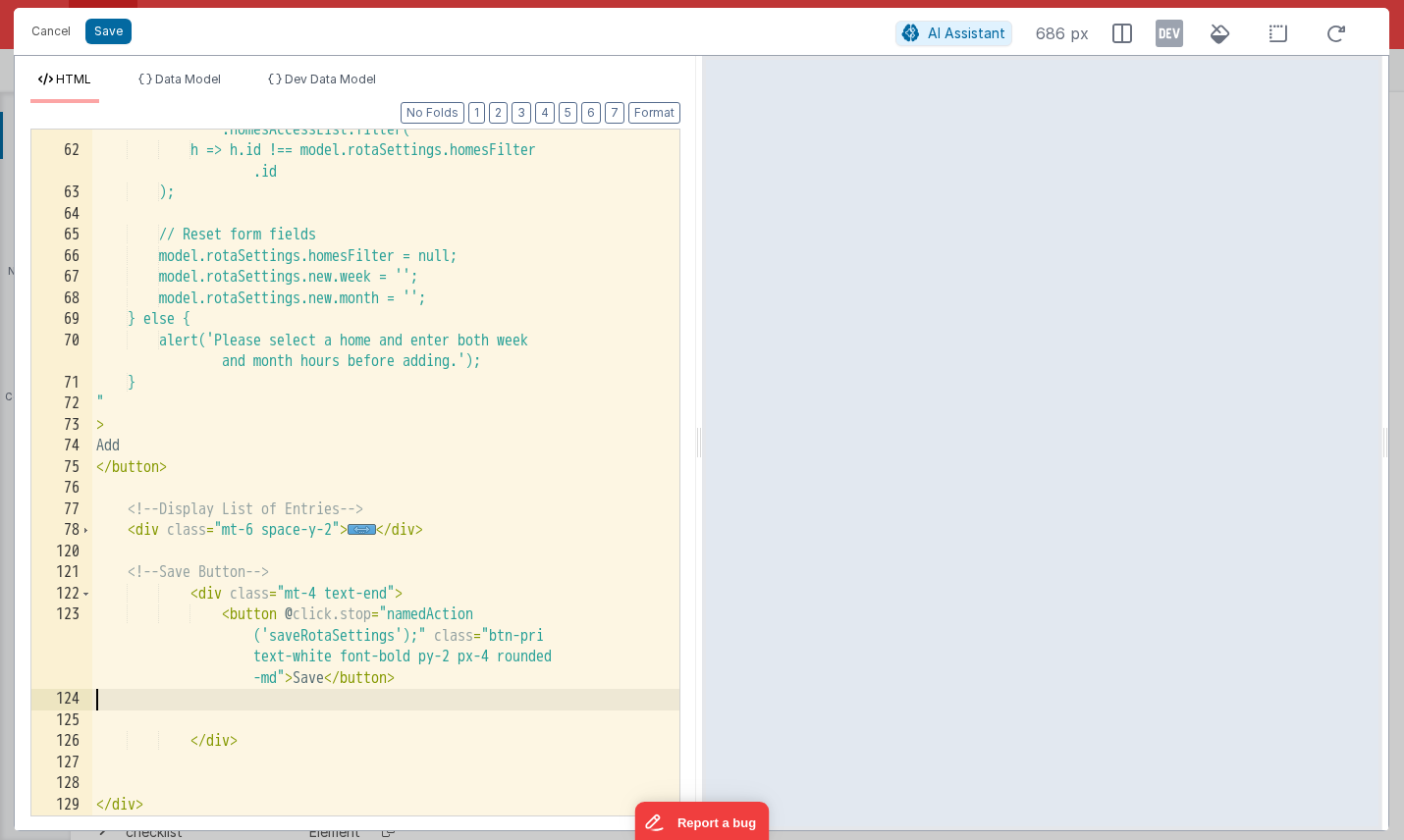 scroll, scrollTop: 1571, scrollLeft: 0, axis: vertical 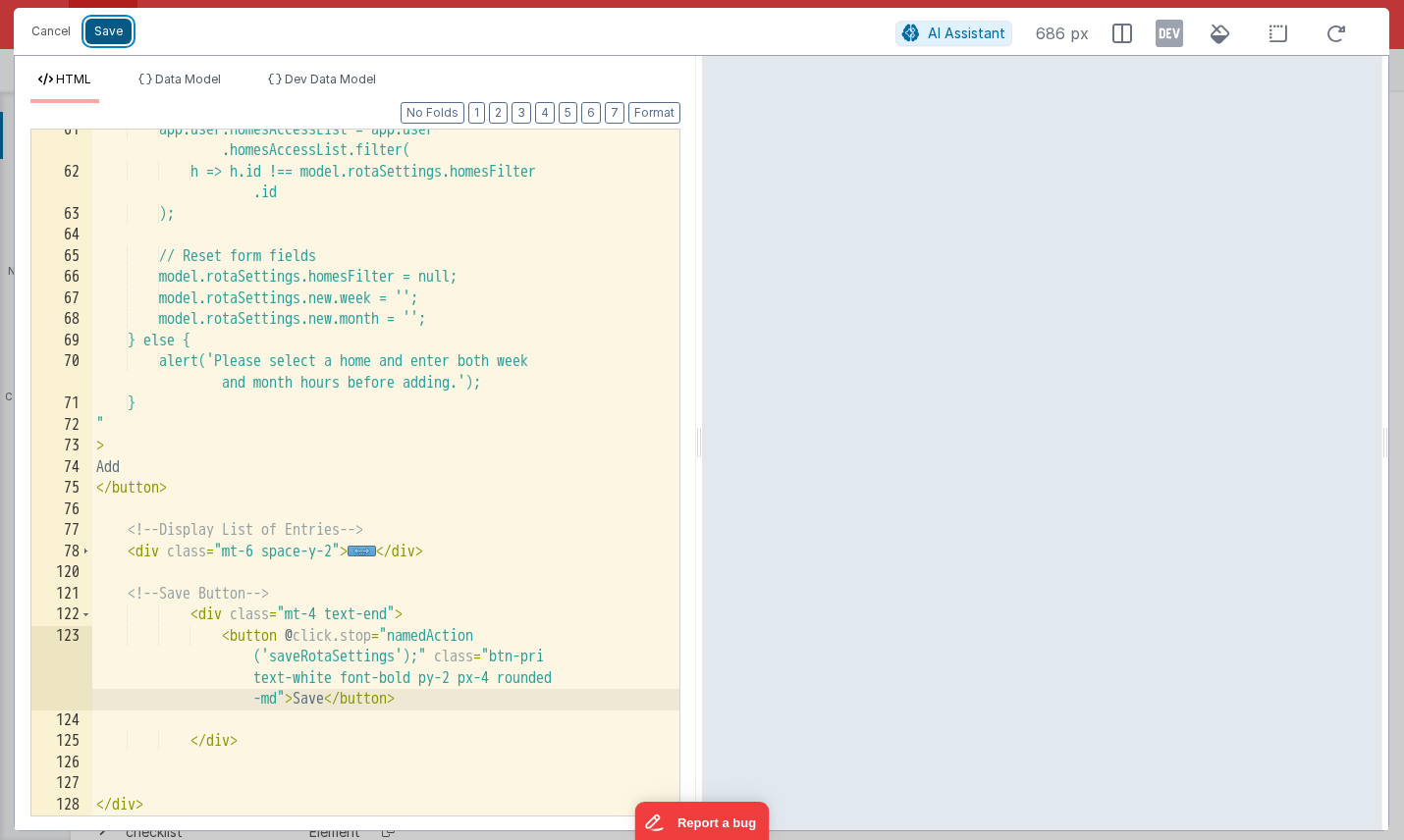 click on "Save" at bounding box center (108, 31) 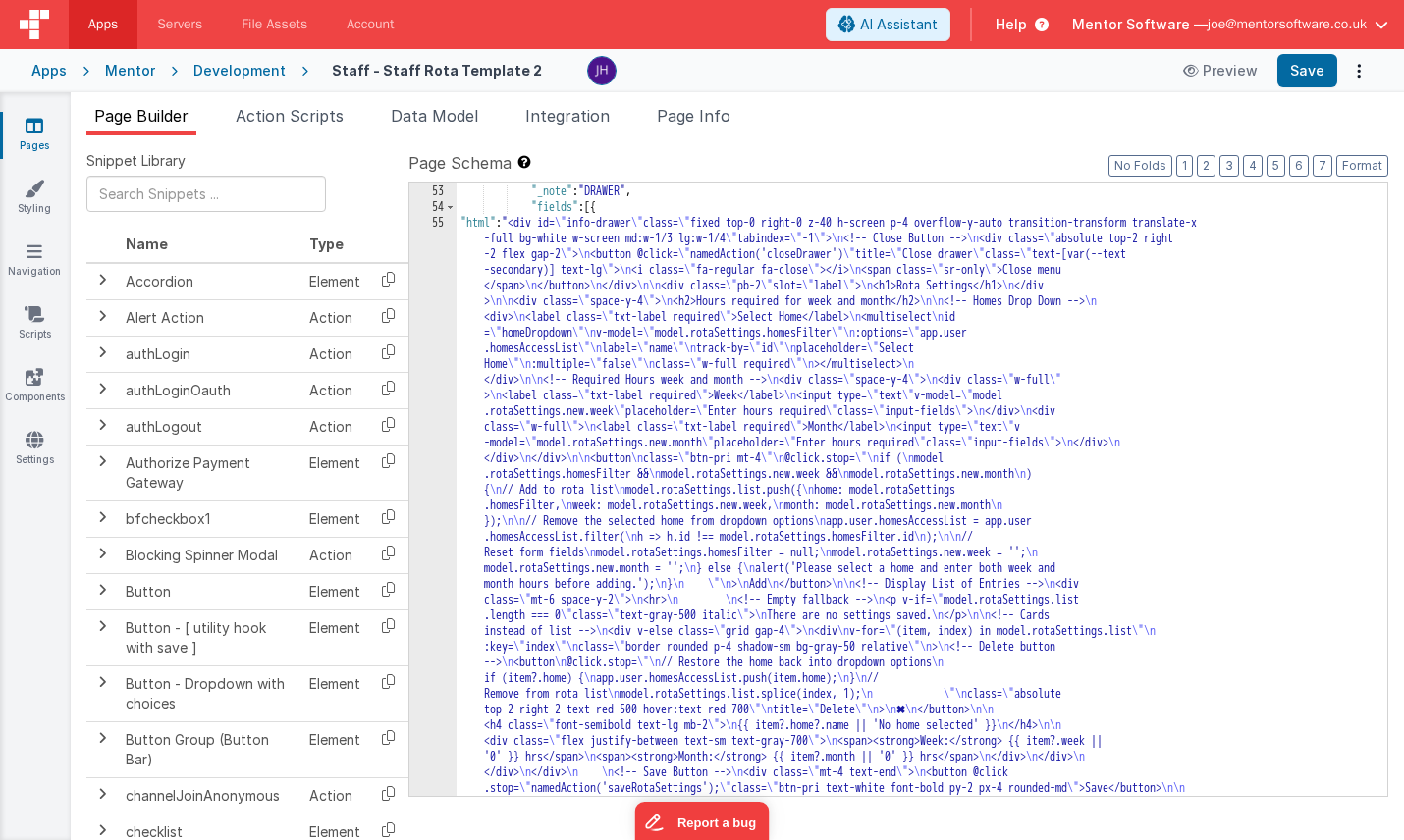 click on "} ,  {                "_note" :  "DRAWER" ,                "fields" :  [{ "html" :  "<div id= \" info-drawer \"  class= \" fixed top-0 right-0 z-40 h-screen p-4 overflow-y-auto transition-transform translate-x      -full bg-white w-screen md:w-1/3 lg:w-1/4 \"  tabindex= \" -1 \" > \n     <!-- Close Button --> \n     <div class= \" absolute top-2 right      -2 flex gap-2 \" > \n         <button @click= \" namedAction('closeDrawer') \"  title= \" Close drawer \"  class= \" text-[var(--text      -secondary)] text-lg \" > \n             <i class= \" fa-regular fa-close \" ></i> \n             <span class= \" sr-only \" >Close menu      </span> \n         </button> \n     </div> \n\n     <div class= \" pb-2 \"  slot= \" label \" > \n         <h1>Rota Settings</h1> \n     </div      > \n\n     <div class= \" space-y-4 \" > \n         <h2>Hours required for week and month</h2> \n\n         <!-- Homes Drop Down --> \n               <div> \n             <label class= \" \" \n \n = \"" at bounding box center [922, 780] 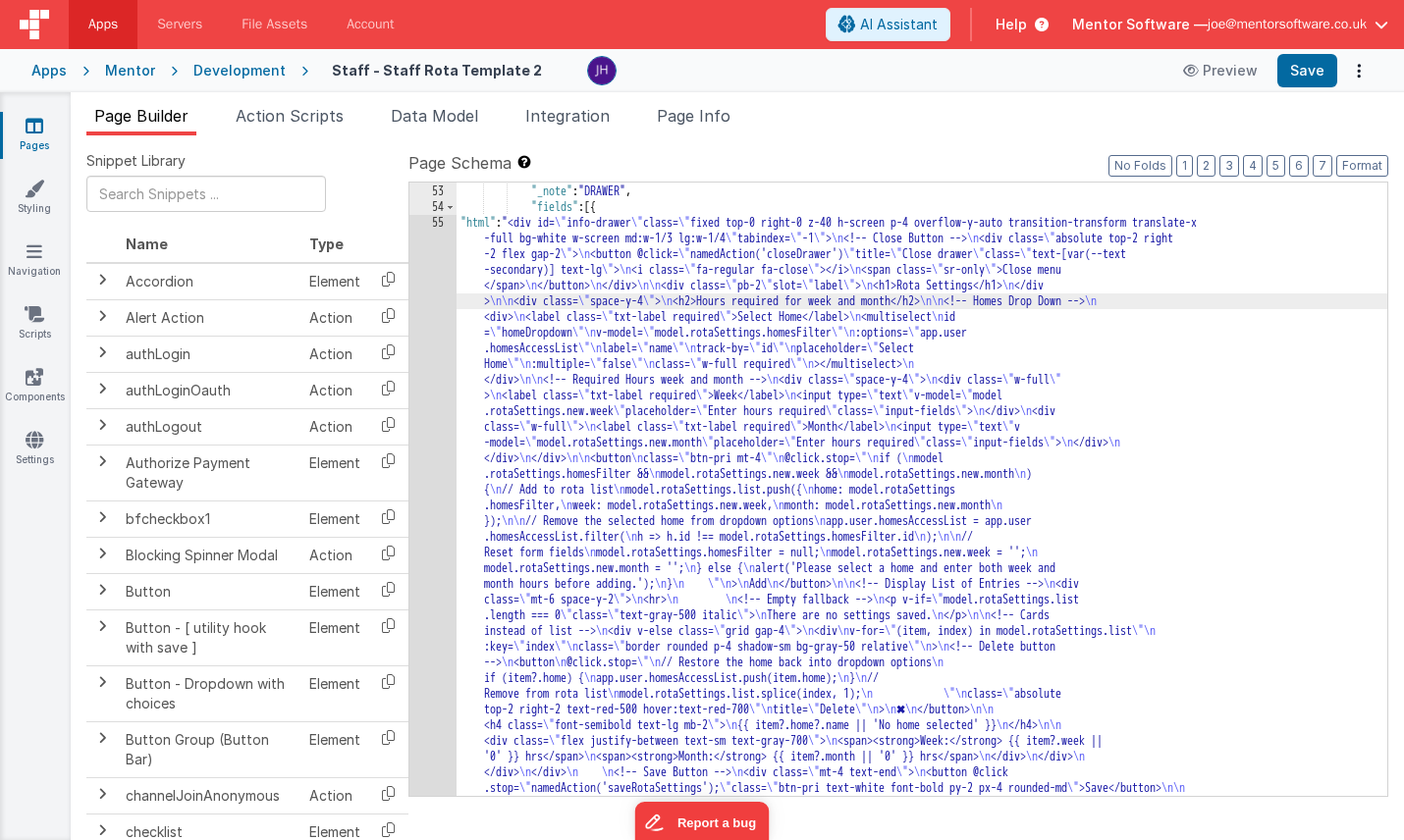 click on "52 53 54 55 56" at bounding box center [433, 780] 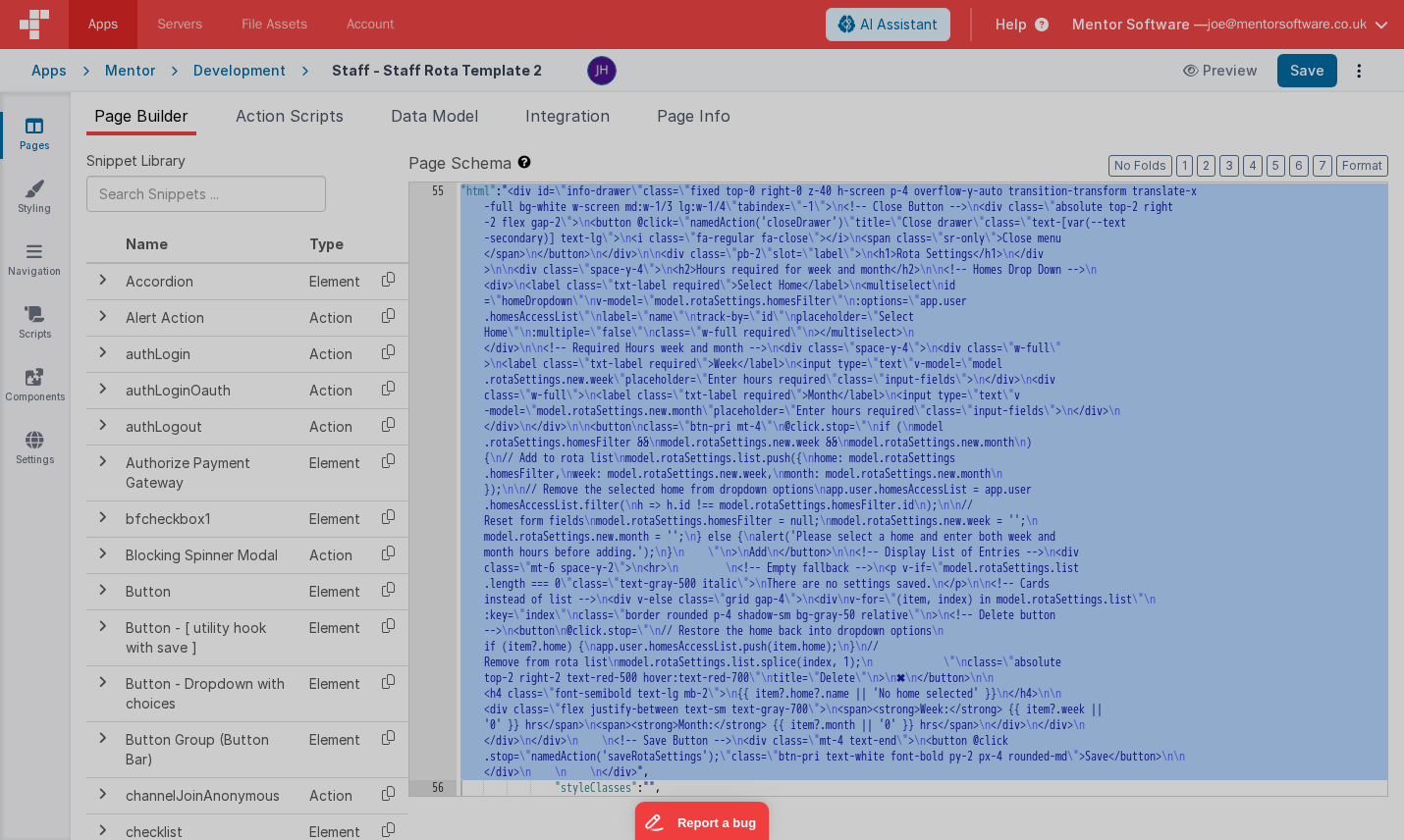 scroll, scrollTop: 4301, scrollLeft: 0, axis: vertical 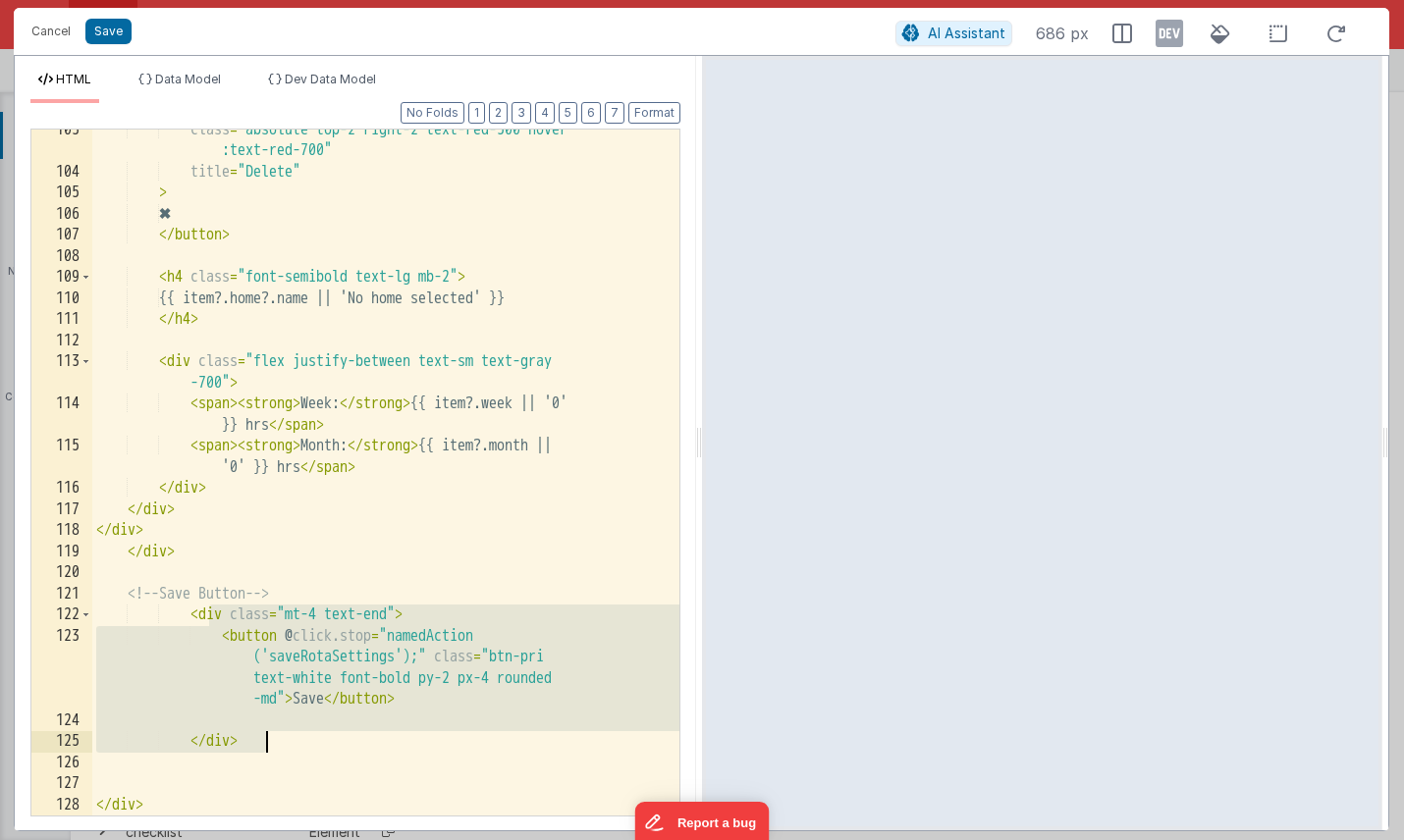 drag, startPoint x: 210, startPoint y: 612, endPoint x: 309, endPoint y: 739, distance: 161.02795 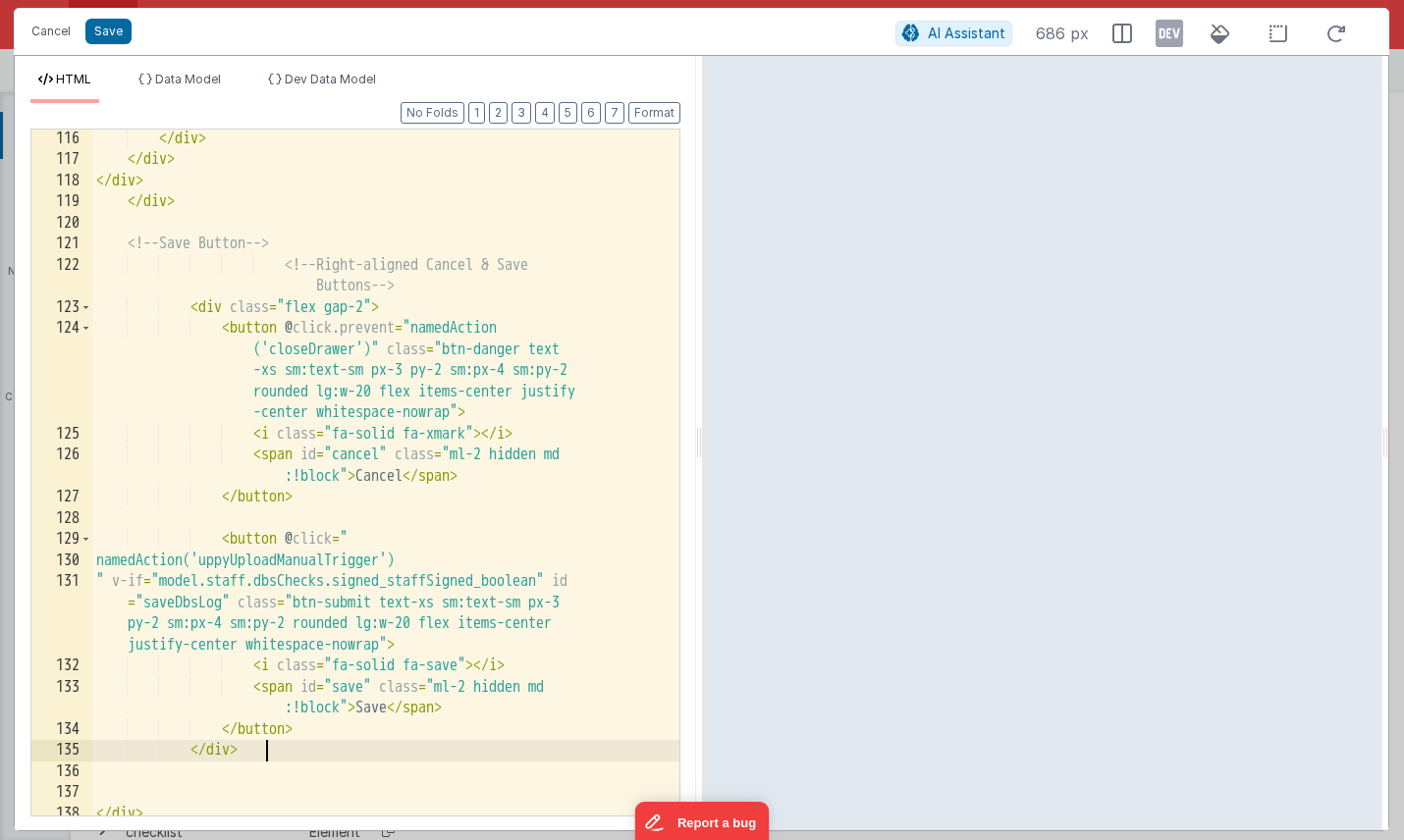 scroll, scrollTop: 2943, scrollLeft: 0, axis: vertical 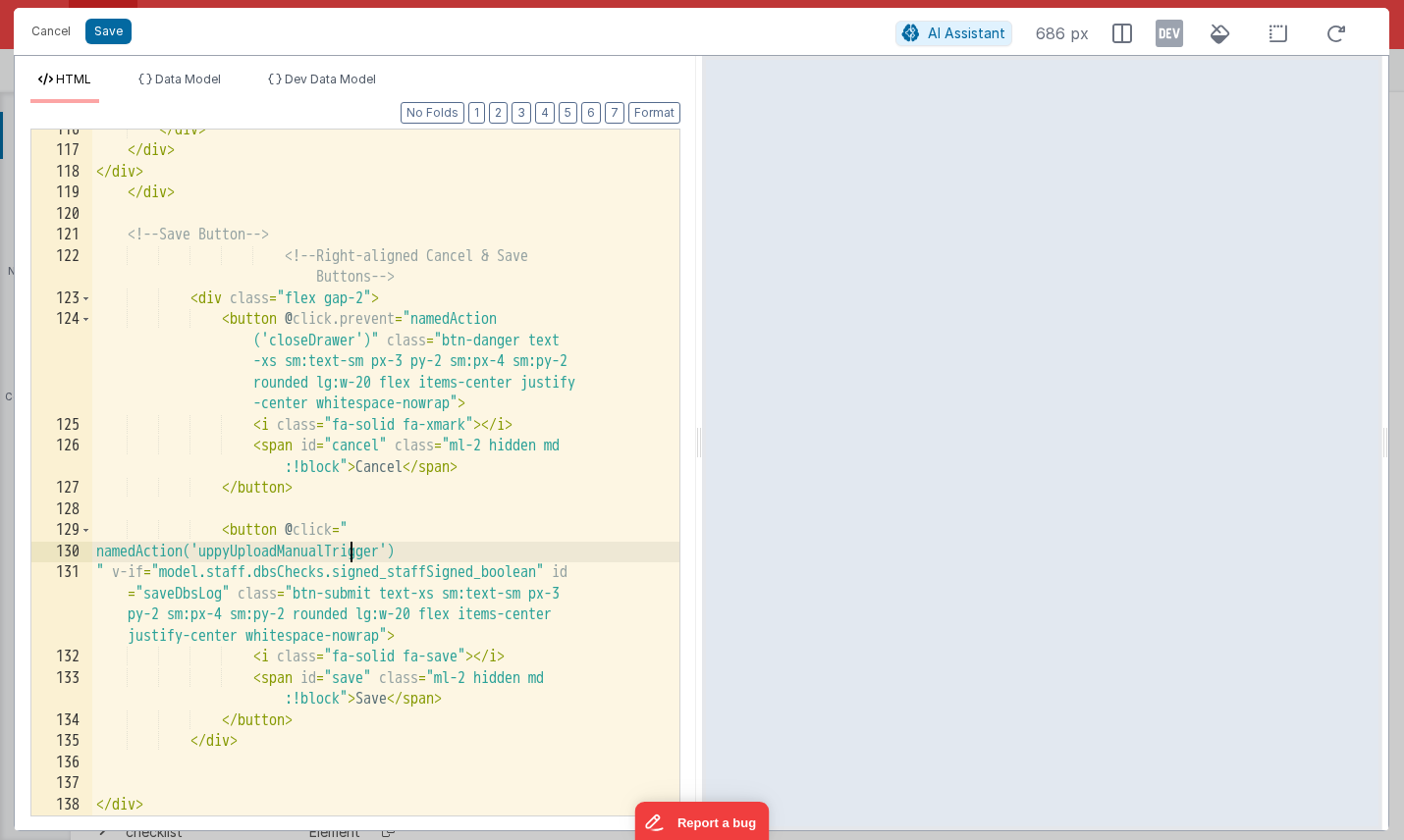 click on "</ div >      </ div > </ div >      </ div >           <!--  Save Button  -->                               <!--  Right-aligned Cancel & Save                               Buttons  -->                < div   class = "flex gap-2" >                     < button   @ click.prevent = "namedAction                      ('closeDrawer')"   class = "btn-danger text                      -xs sm:text-sm px-3 py-2 sm:px-4 sm:py-2                       rounded lg:w-20 flex items-center justify                      -center whitespace-nowrap" >                          < i   class = "fa-solid fa-xmark" > </ i >                          < span   id = "cancel"   class = "ml-2 hidden md                          :!block" > Cancel </ span >                     </ button >                     < button   @ click = "    namedAction('uppyUploadManualTrigger') "   v-if =   id      =   class" at bounding box center (386, 484) 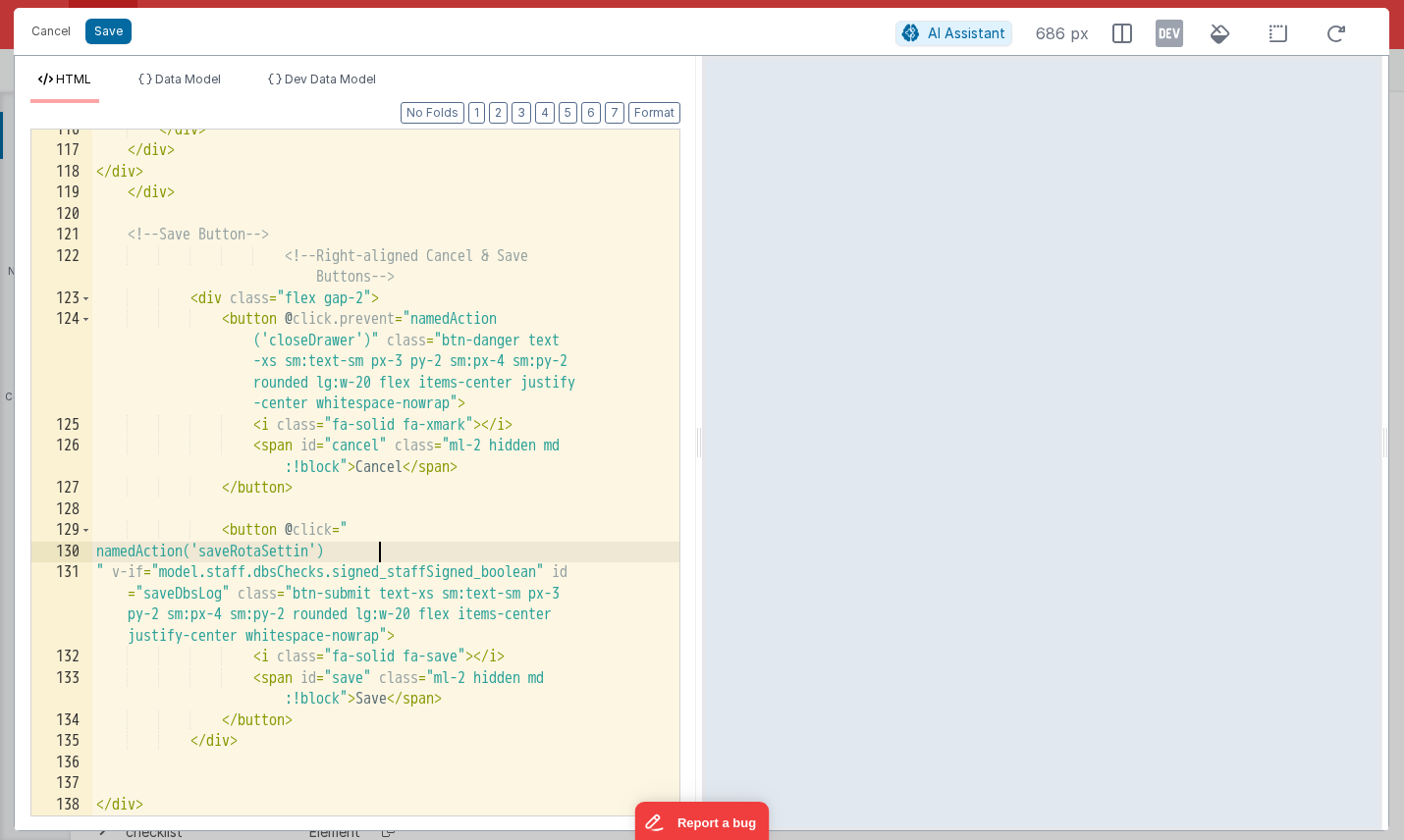 type 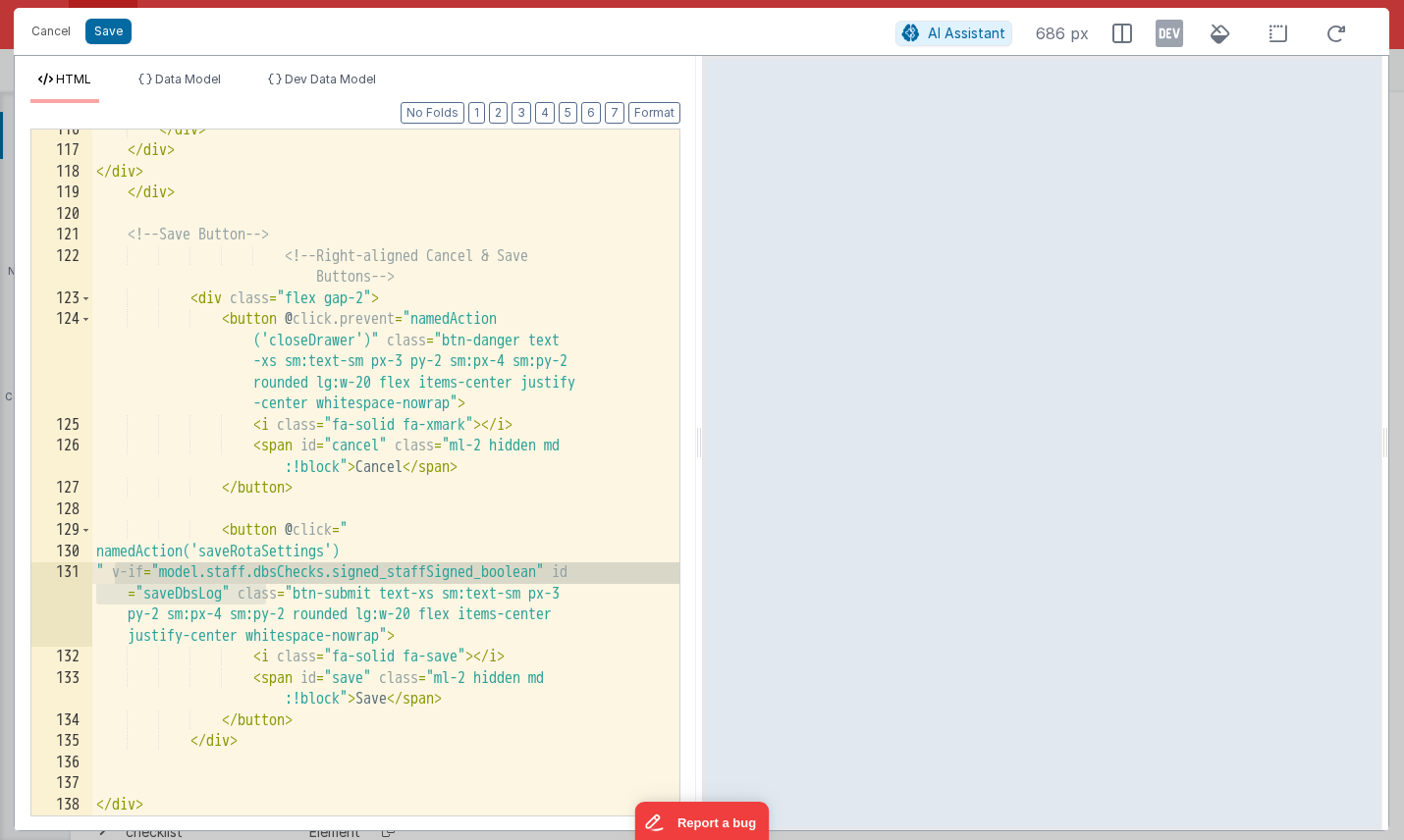 drag, startPoint x: 266, startPoint y: 592, endPoint x: 117, endPoint y: 576, distance: 149.8566 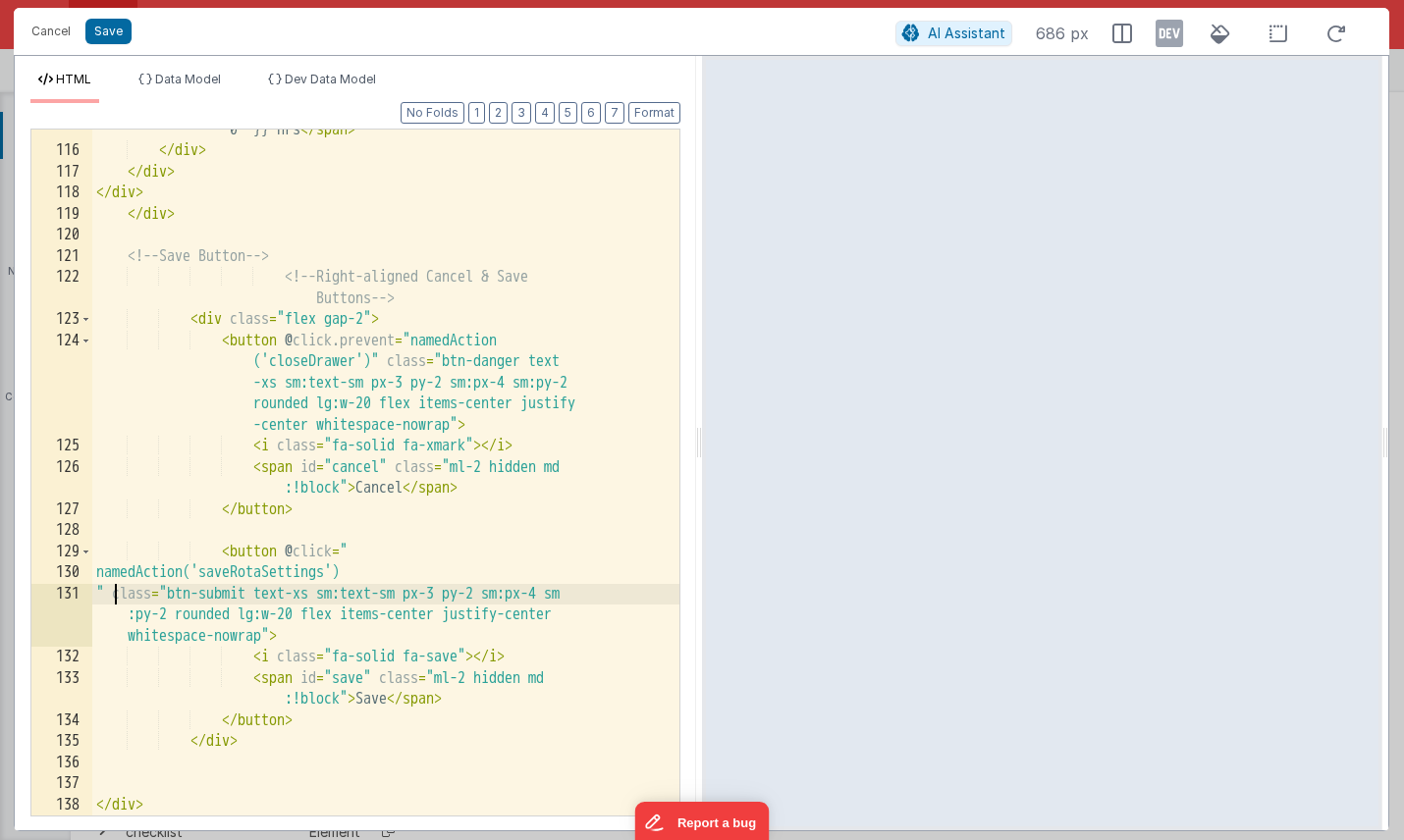 scroll, scrollTop: 2921, scrollLeft: 0, axis: vertical 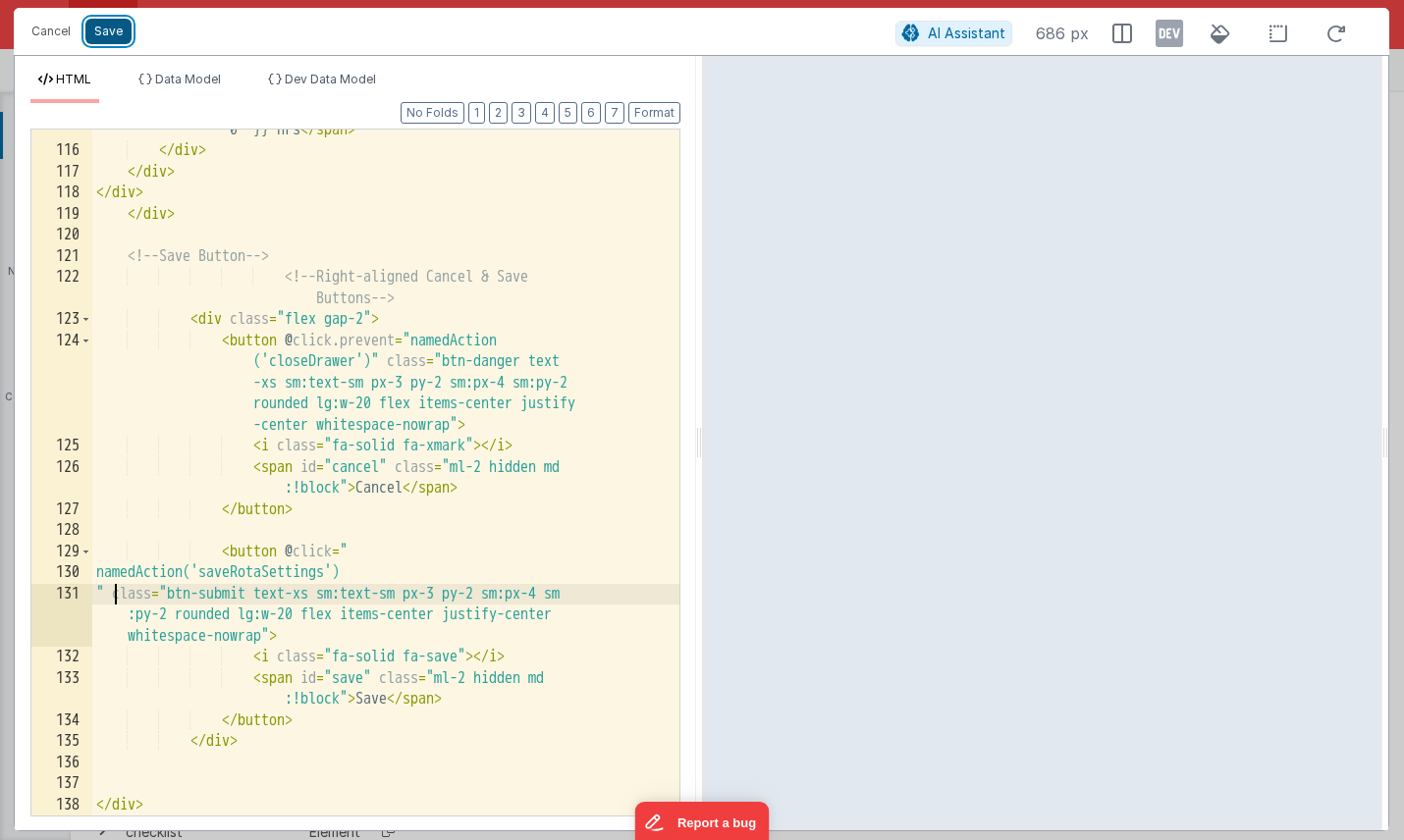 click on "Save" at bounding box center (108, 31) 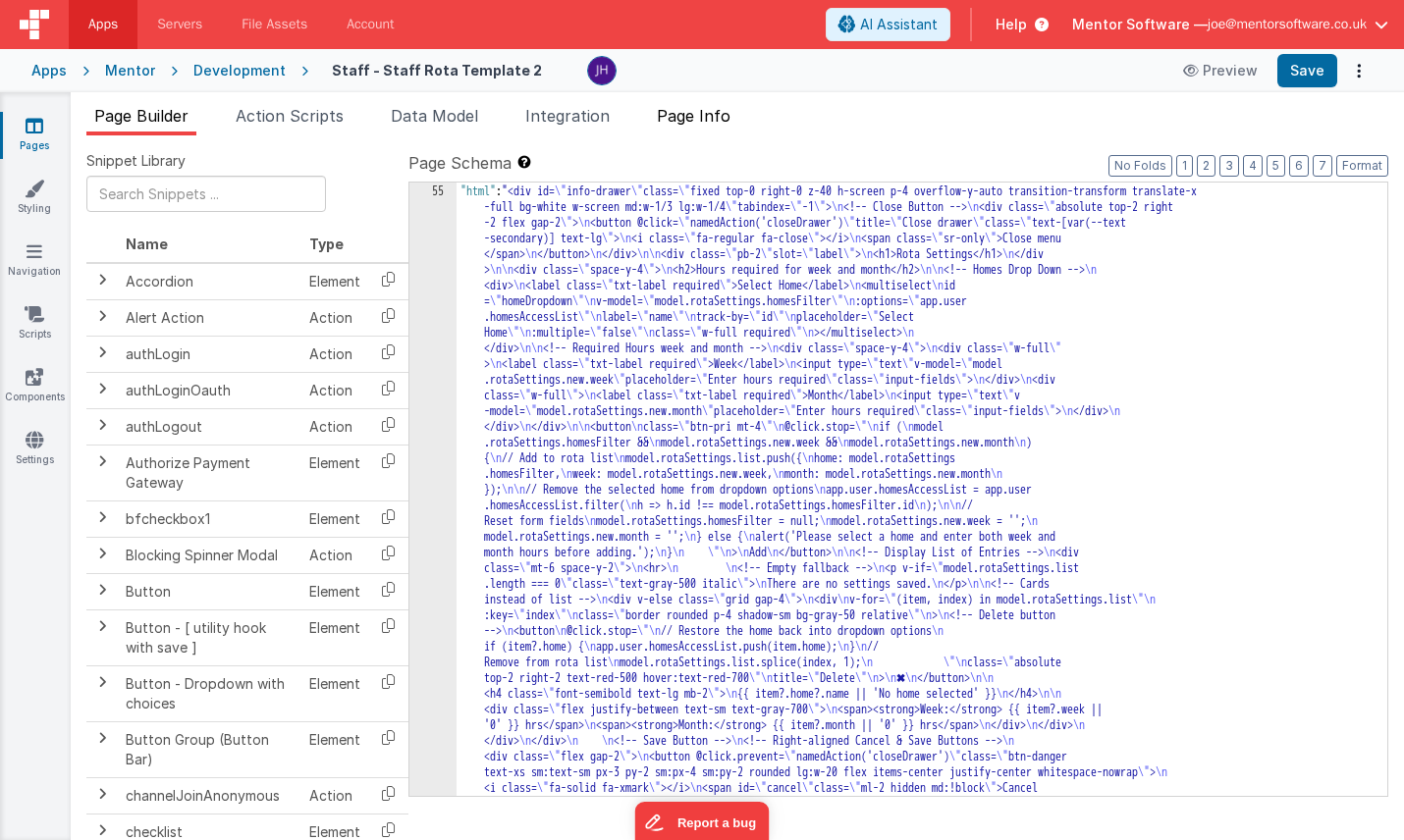 click on "Page Info" at bounding box center [693, 116] 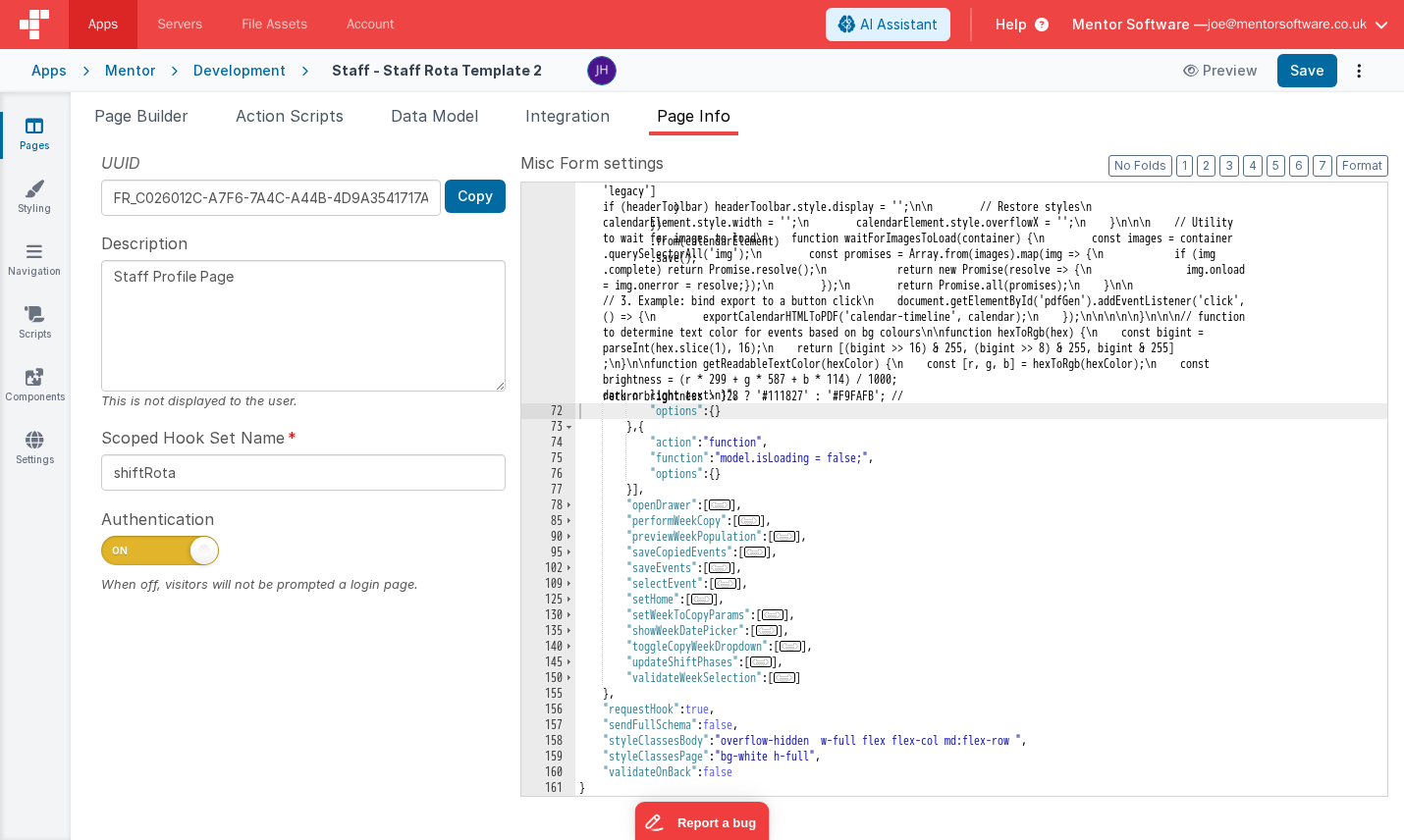 click on ""function" :  "var Calendar = FullCalendar.Calendar; \n var Draggable = FullCalendar.Draggable; \n var setWeekView =       model.setWeekView; \n var containerEl = document.getElementById('external-events'); \n var checkbox = document      .getElementById('drop-remove'); \n var calendarEl = document.getElementById('calendar-timeline'); \n var today =       moment().toString(); \n\n var requiredWeekHours = model.requiredWeekHours || 400; \n var requiredMonthHours =       model.requiredMonthHours || 1200; \n\n model.showCopyWeekDropdown = false; \n model.showWeekDatePicker = false      ; \n model.selectedWeek = ''; \n model.currentWeek = moment().format('YYYY-[W]WW'); \n\n if (typeof window !==       'undefined') { \n     document.addEventListener('click', (event) => { \n         if (!event.target.closest('      .dropdown-container')) { // Updated class name \n             model.showCopyWeekDropdown = false; \n                   model.showWeekDatePicker = false; \n\n         } \n" at bounding box center (981, -3962) 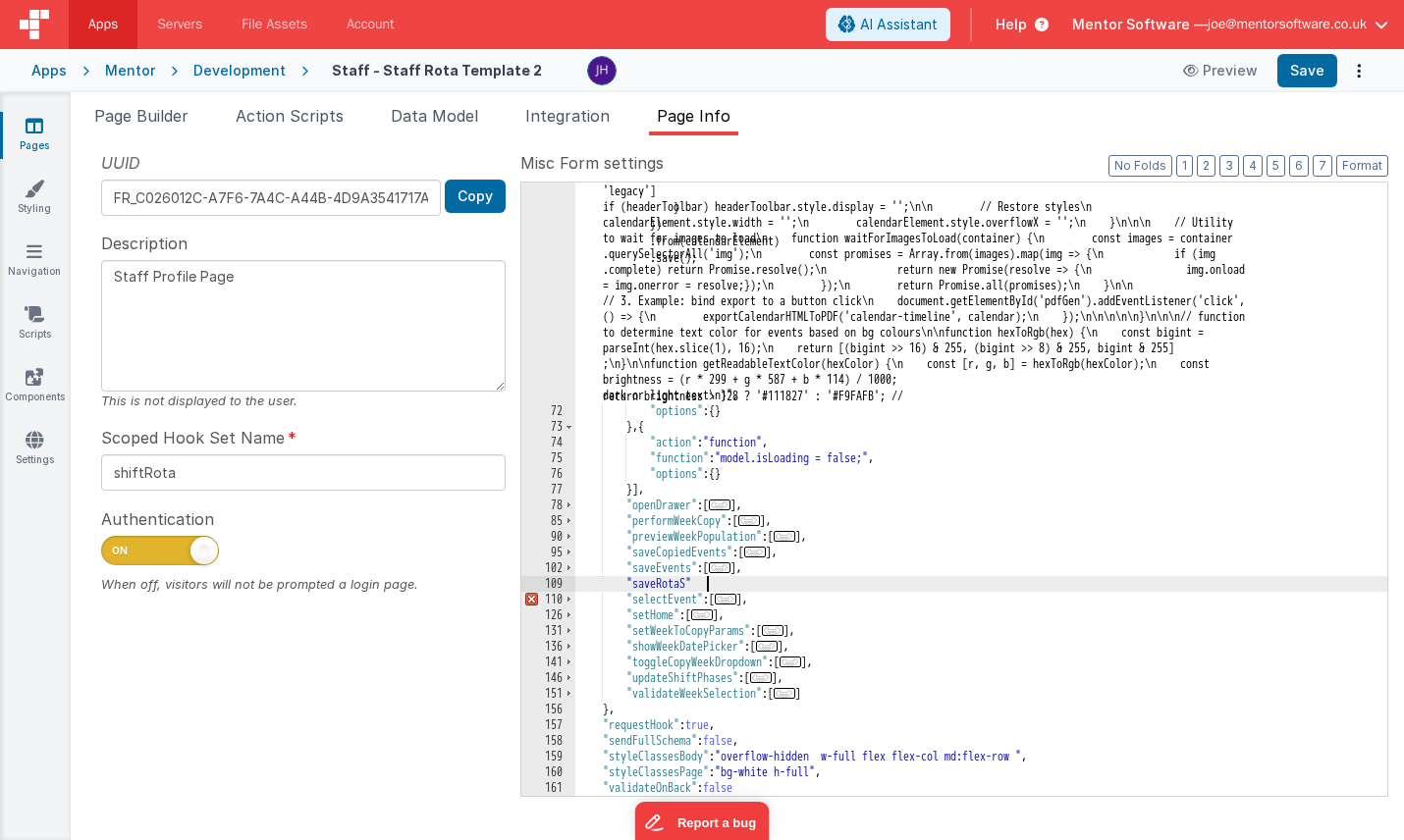 type 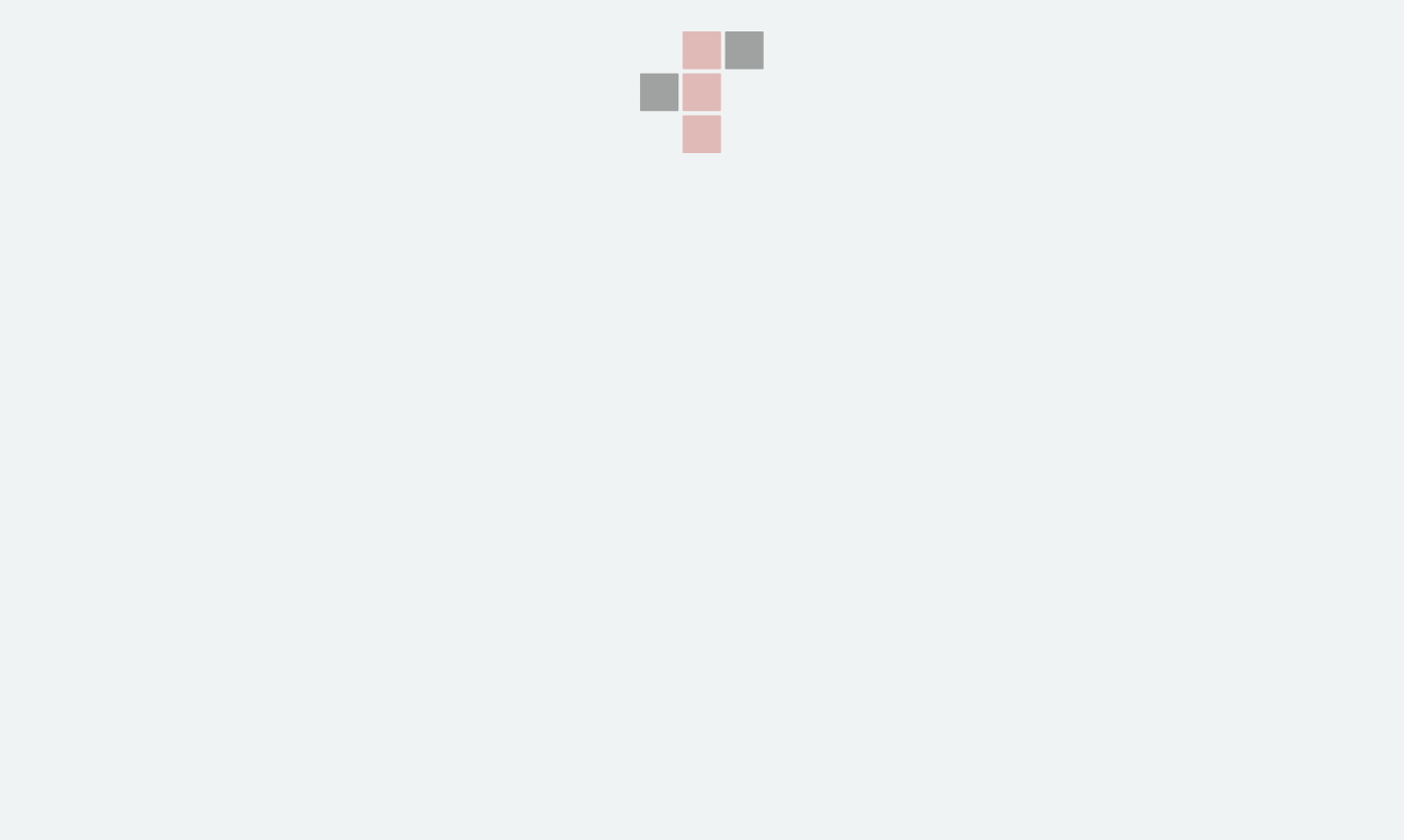 scroll, scrollTop: 0, scrollLeft: 0, axis: both 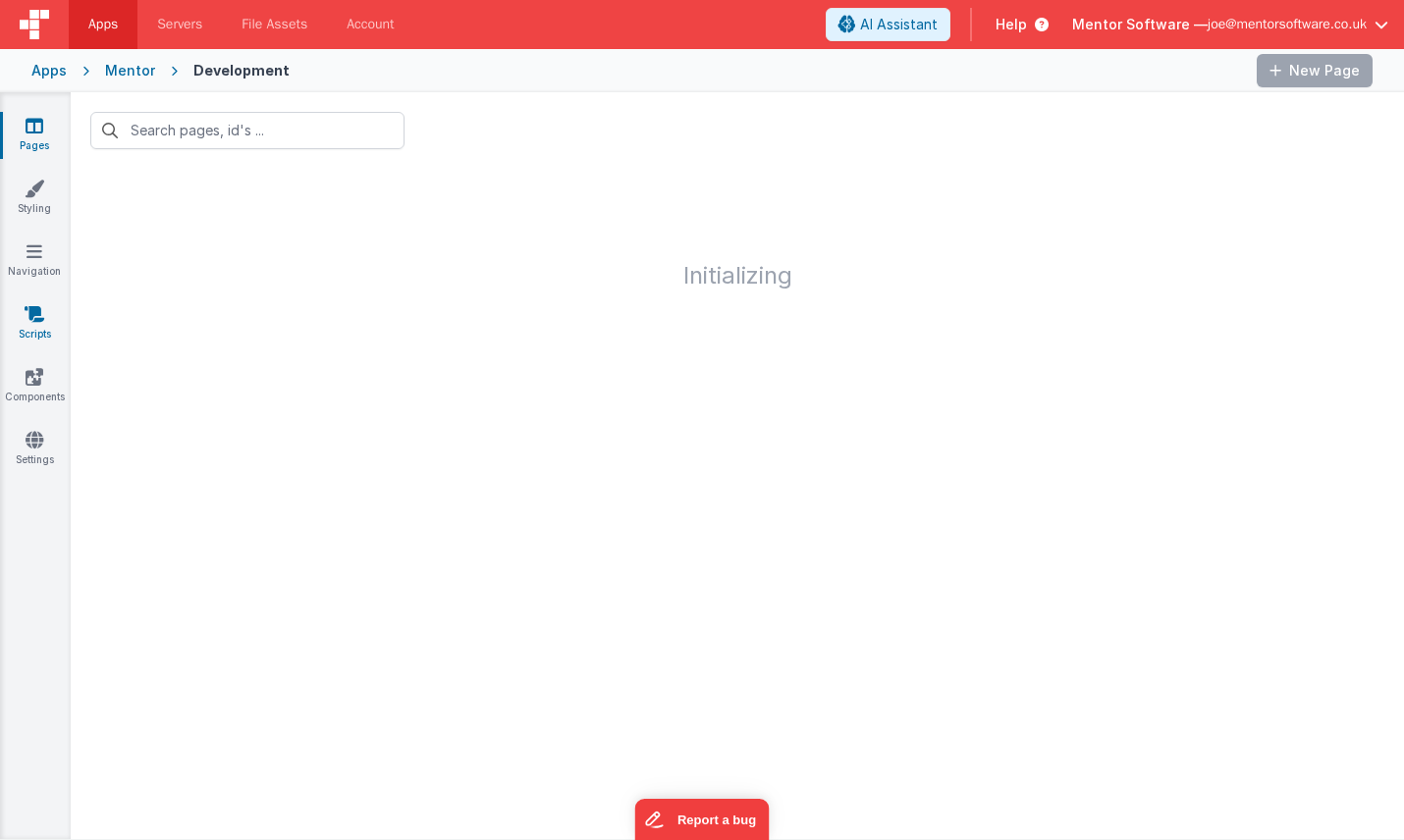 click at bounding box center (34, 314) 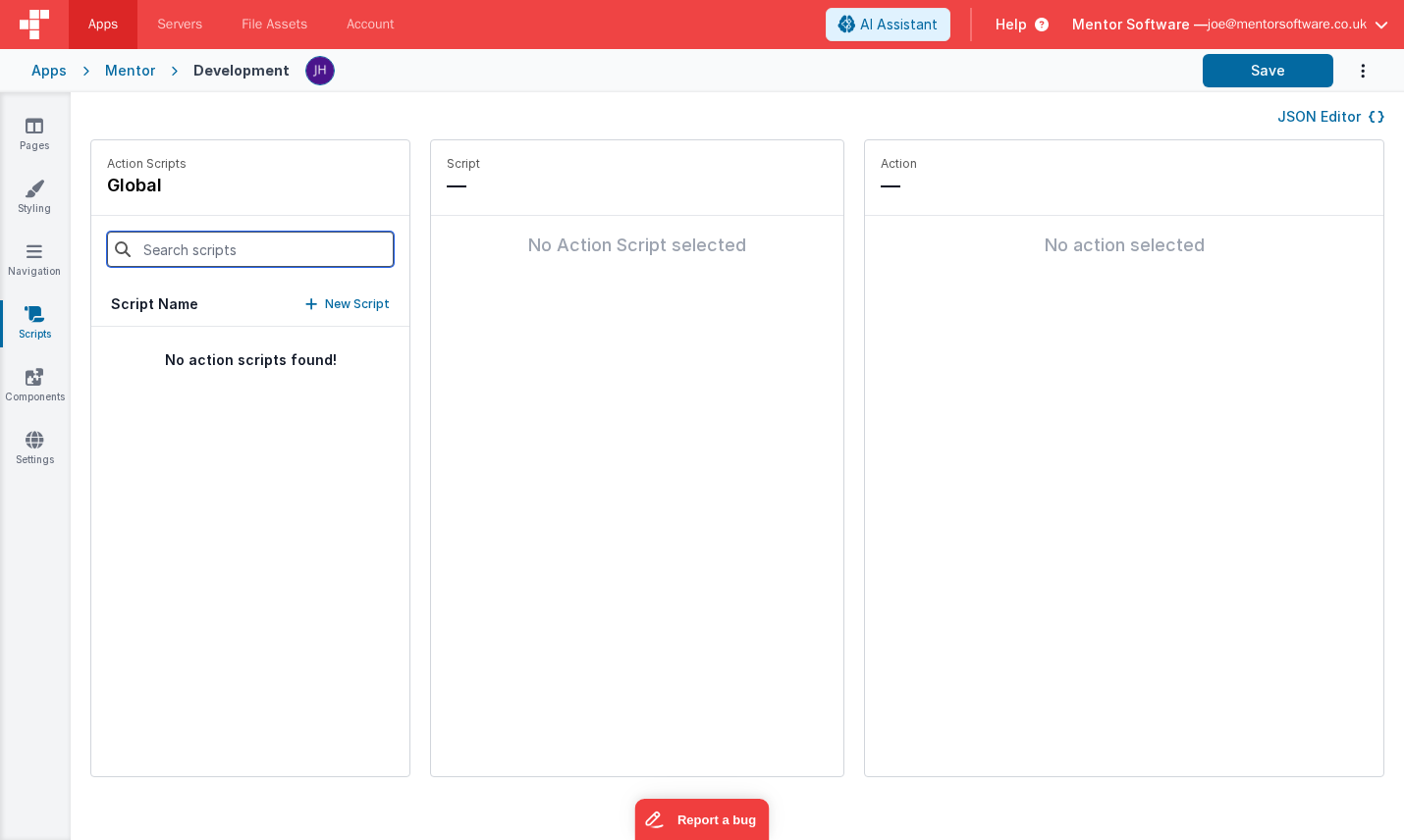 click at bounding box center [250, 249] 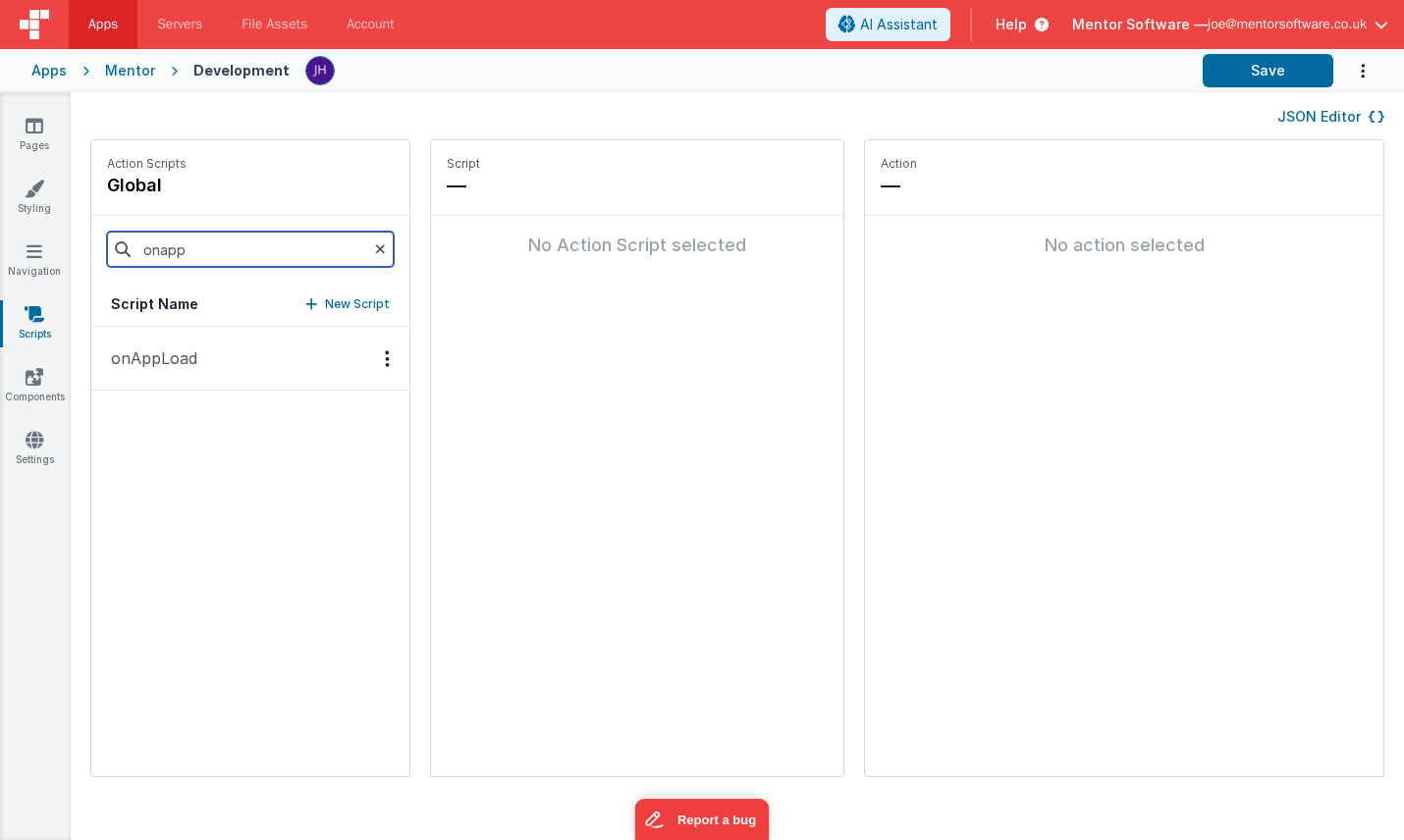 type on "onapp" 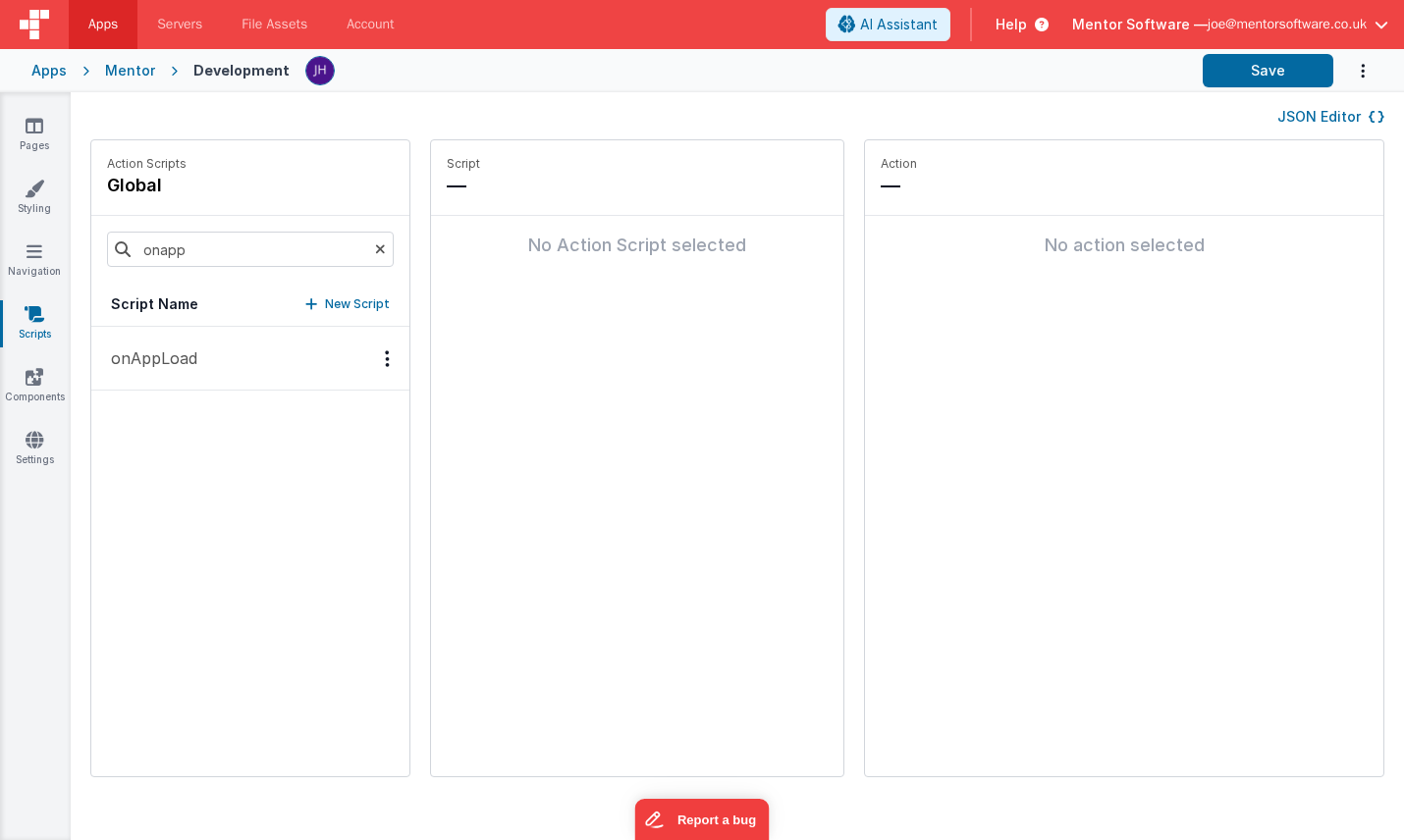 click on "onAppLoad" at bounding box center (148, 358) 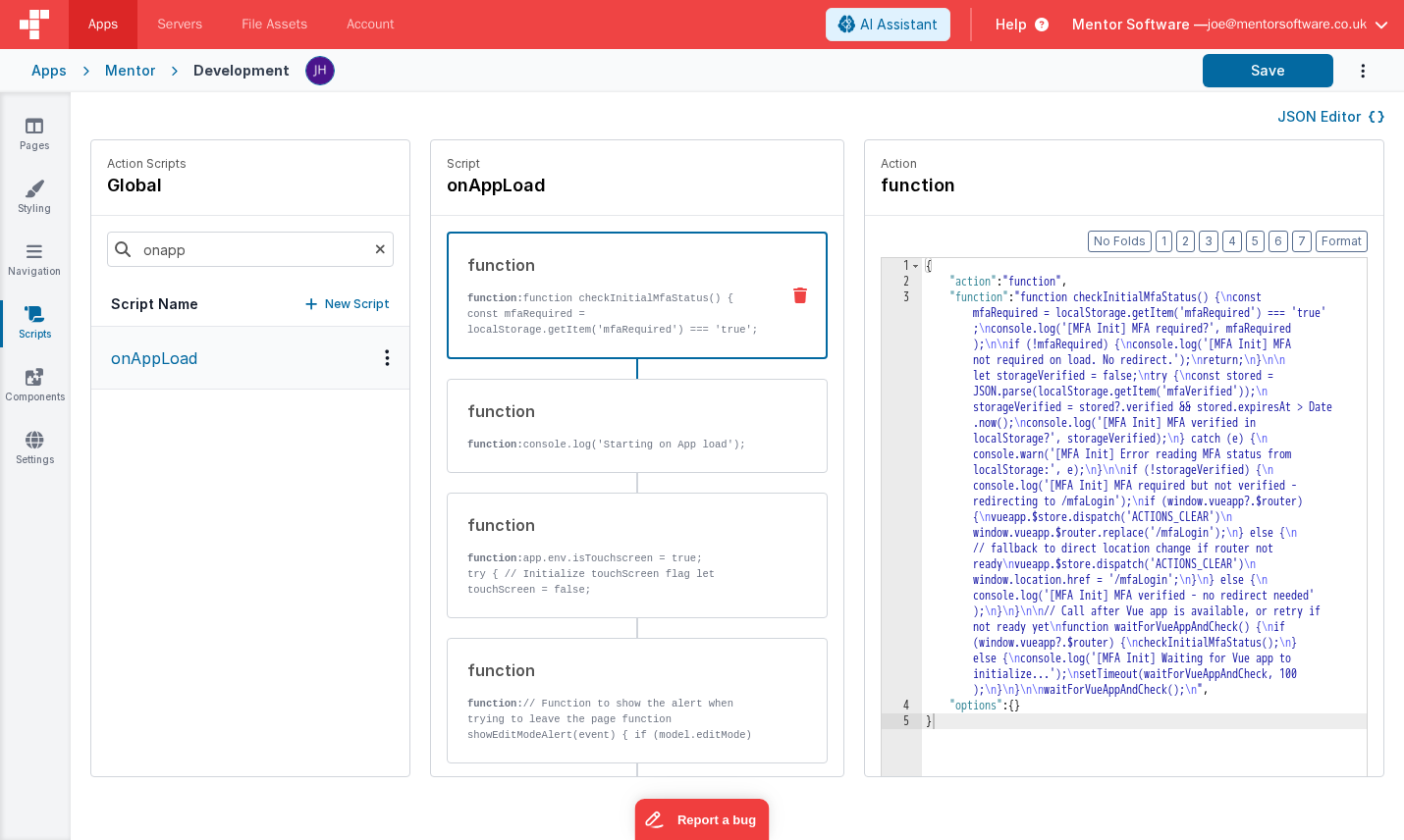 click on "JSON Editor" at bounding box center [1330, 117] 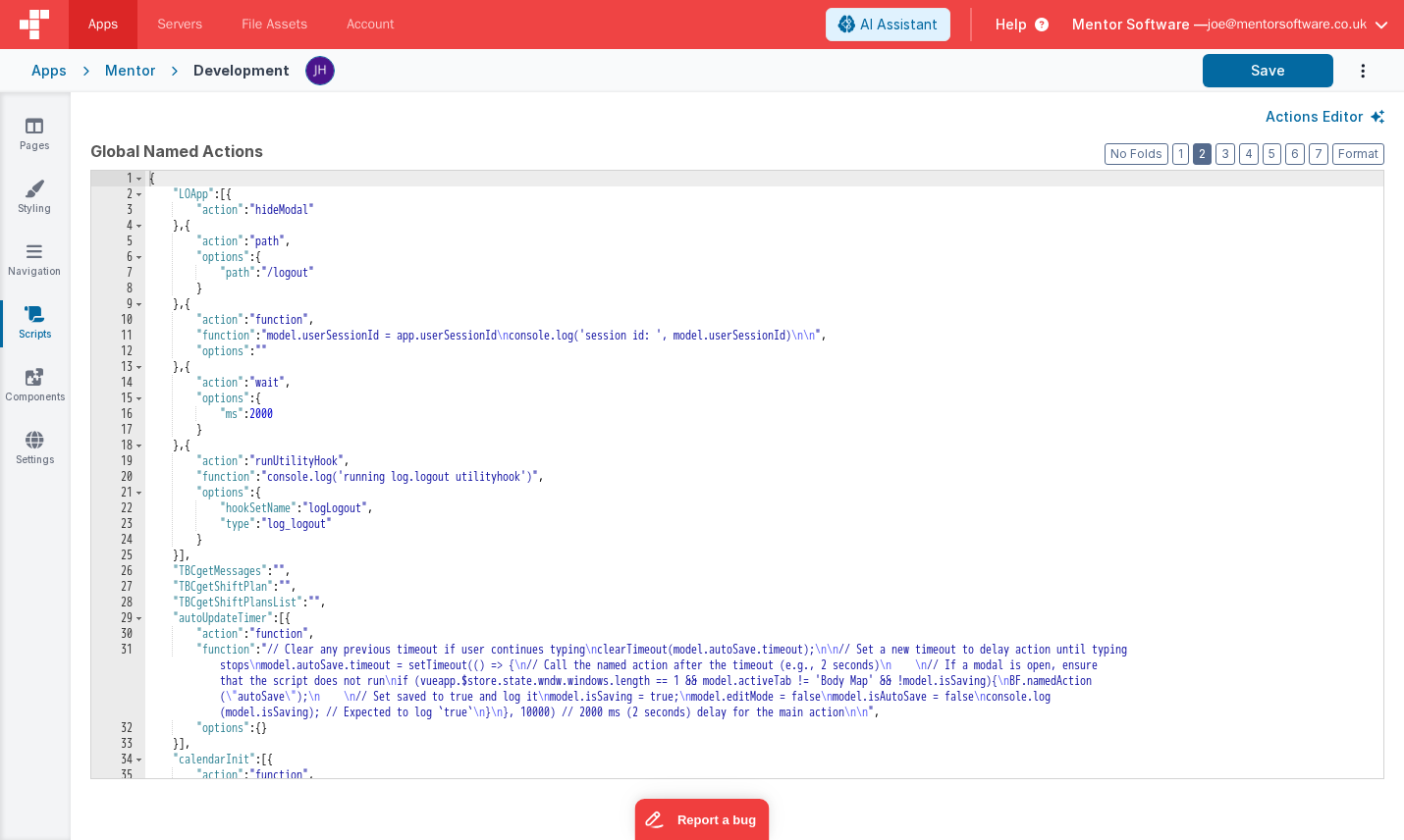click on "2" at bounding box center [1202, 154] 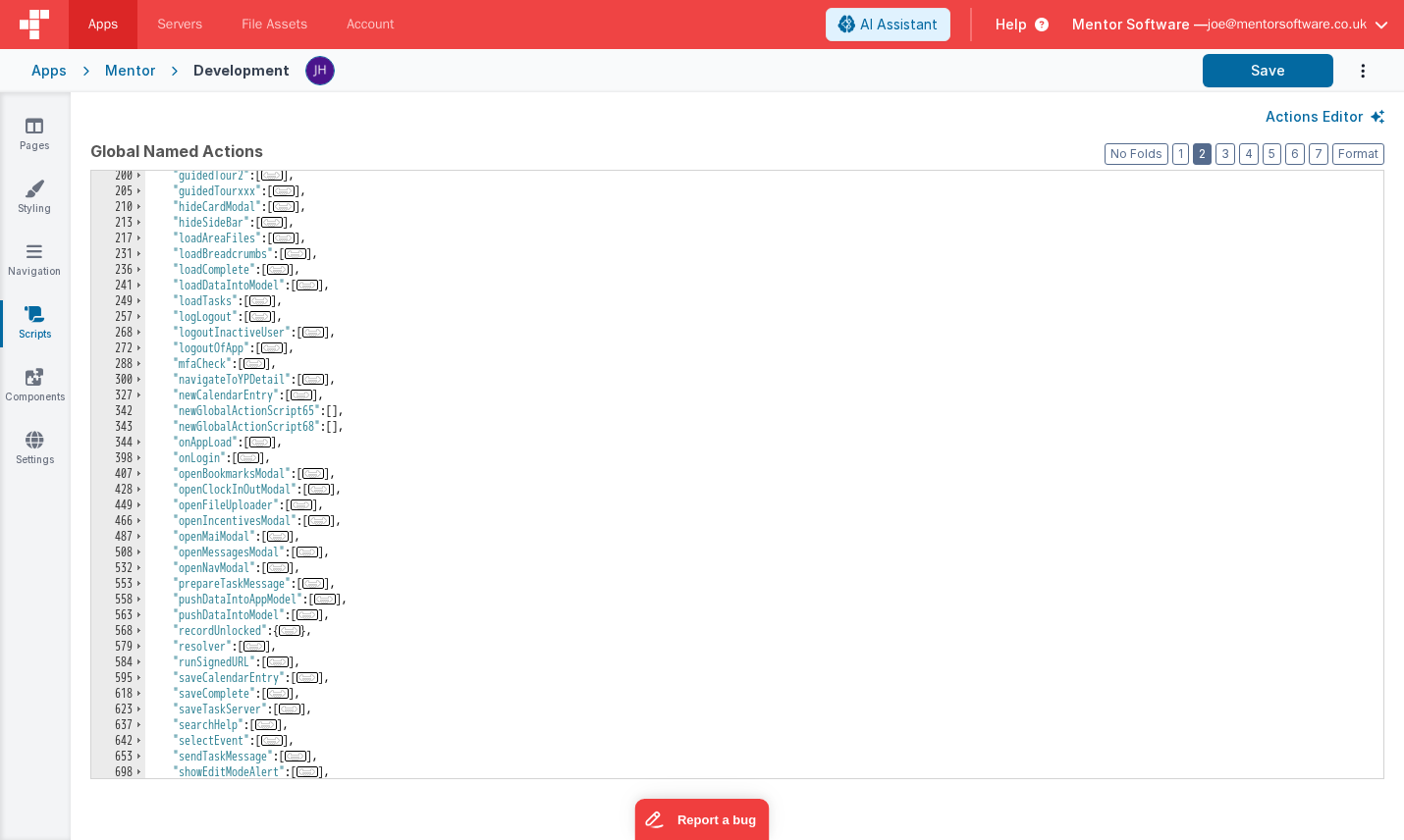 scroll, scrollTop: 410, scrollLeft: 0, axis: vertical 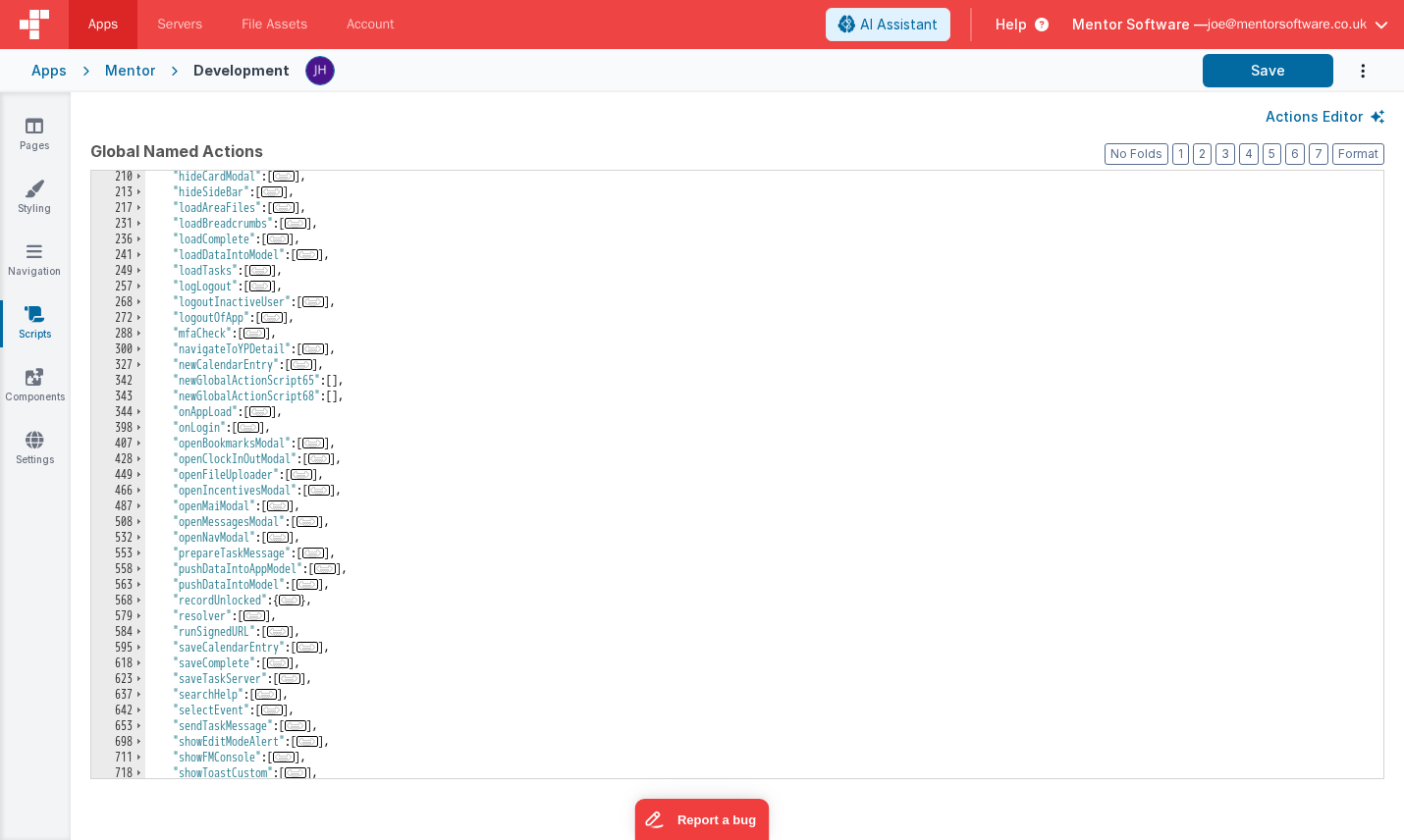 click on "..." at bounding box center (260, 411) 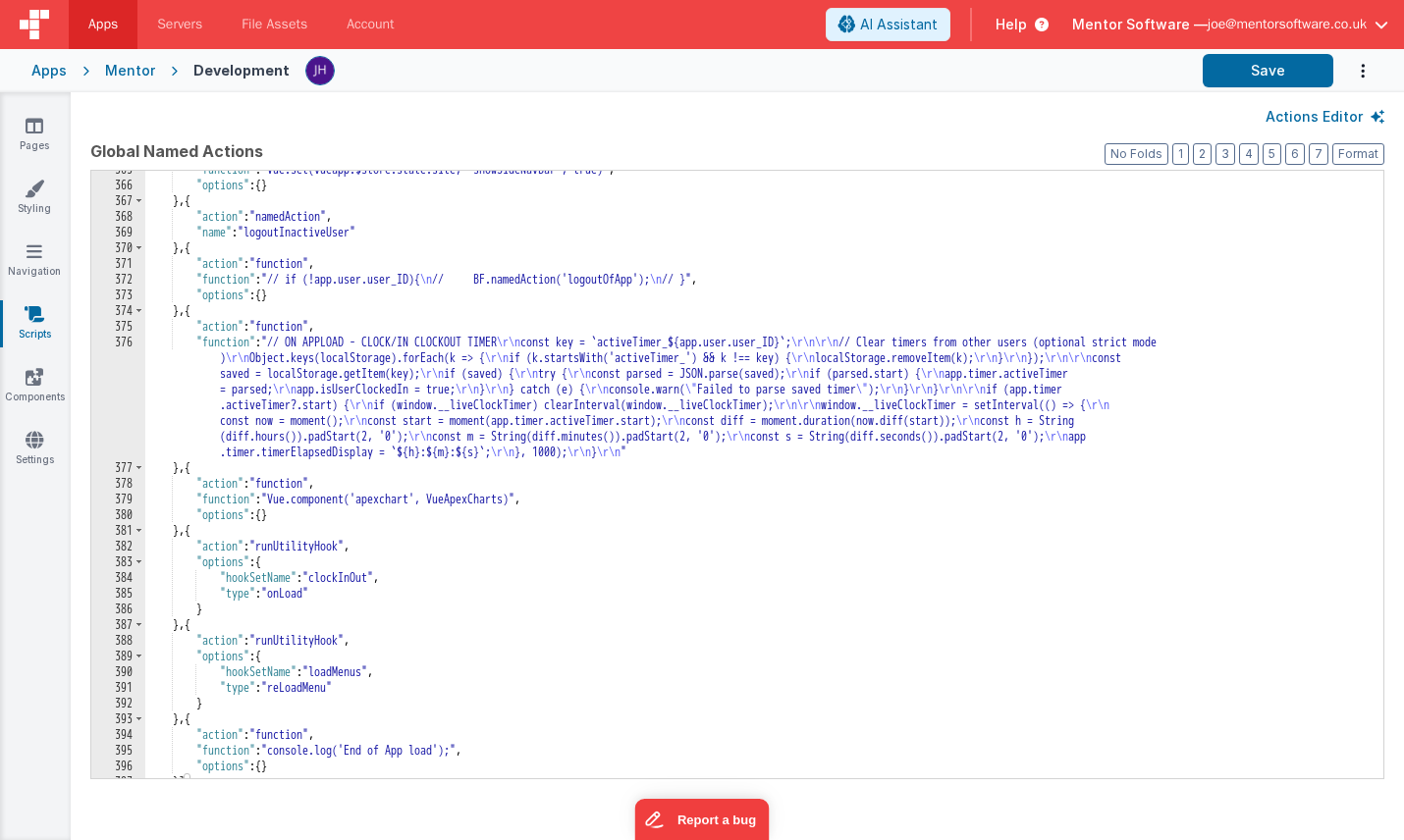 scroll, scrollTop: 1252, scrollLeft: 0, axis: vertical 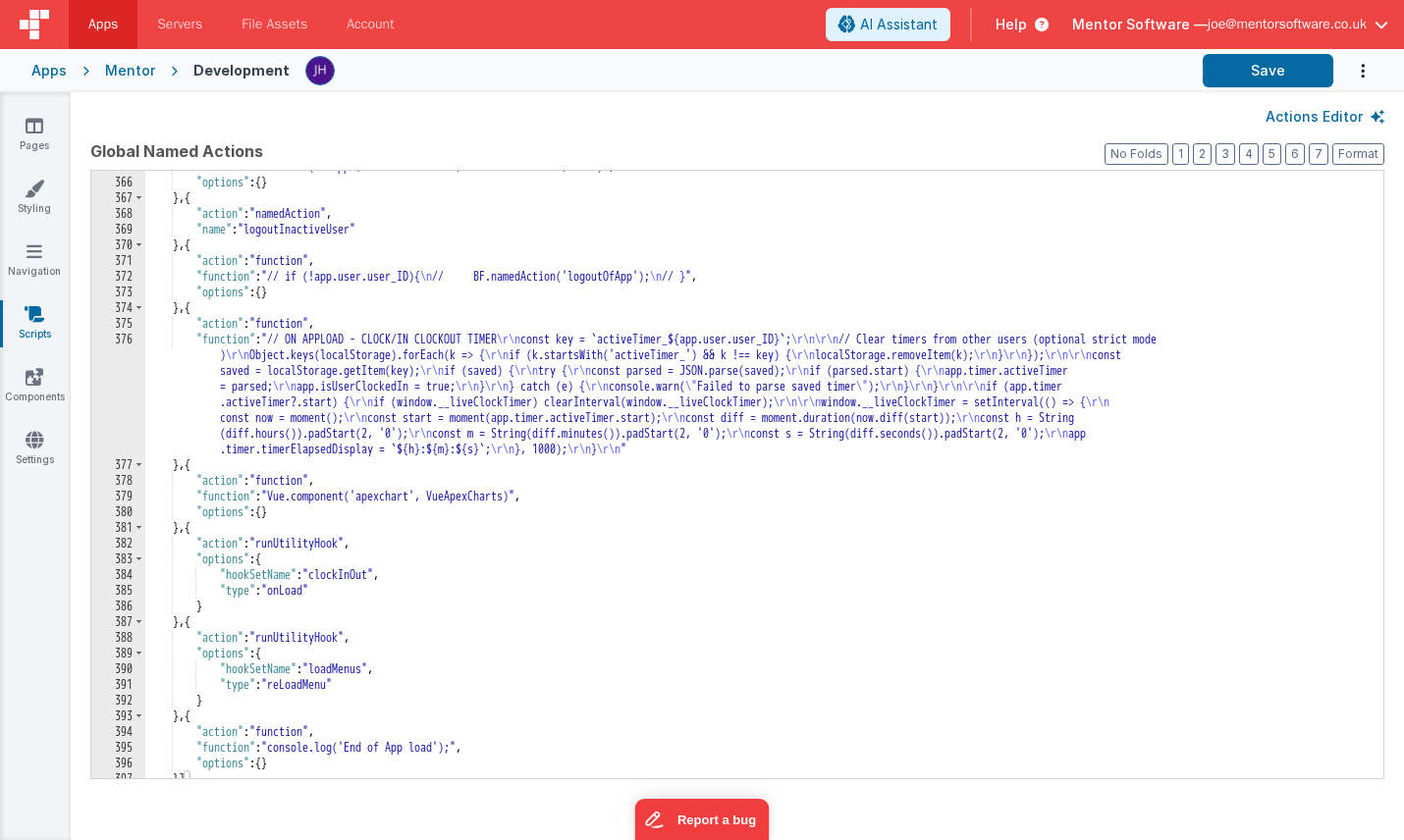 click on ""function" :  "Vue.set(vueapp.$store.state.site, 'showSideNavBar', true)" ,           "options" :  { }      } ,  {           "action" :  "namedAction" ,           "name" :  "logoutInactiveUser"      } ,  {           "action" :  "function" ,           "function" :  "// if (!app.user.user_ID){ \n //     BF.namedAction('logoutOfApp'); \n // }" ,           "options" :  { }      } ,  {           "action" :  "function" ,           "function" :  "// ON APPLOAD - CLOCK/IN CLOCKOUT TIMER \r\n const key = `activeTimer_${app.user.user_ID}`; \r\n\r\n // Clear timers from other users (optional strict mode              ) \r\n Object.keys(localStorage).forEach(k => { \r\n   if (k.startsWith('activeTimer_') && k !== key) { \r\n     localStorage.removeItem(k); \r\n   } \r\n }); \r\n\r\n const               saved = localStorage.getItem(key); \r\n if (saved) { \r\n   try { \r\n     const parsed = JSON.parse(saved); \r\n     if (parsed.start) { \r\n       app.timer.activeTimer  = parsed; \r\n \"" at bounding box center [764, 478] 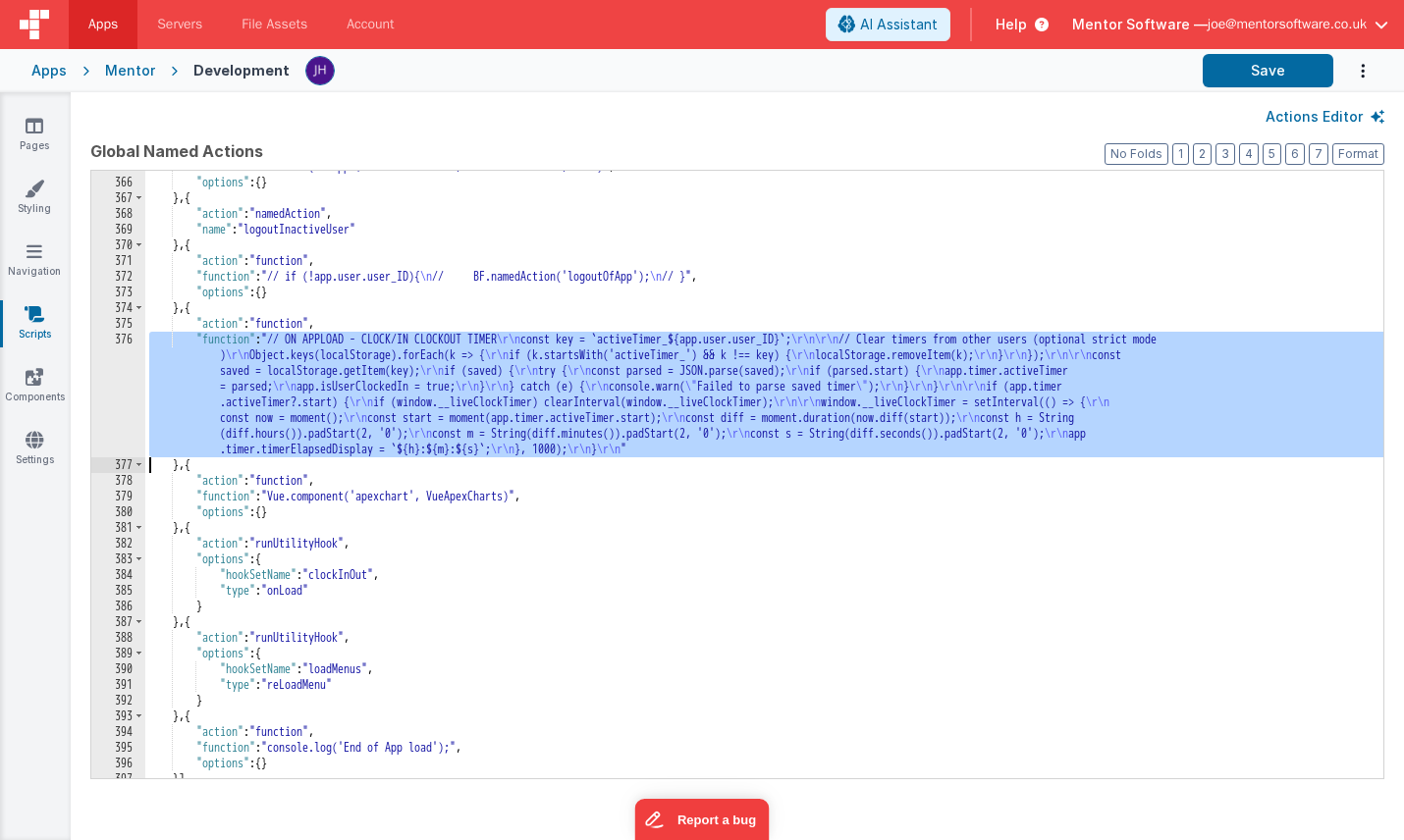 click on "376" at bounding box center (118, 394) 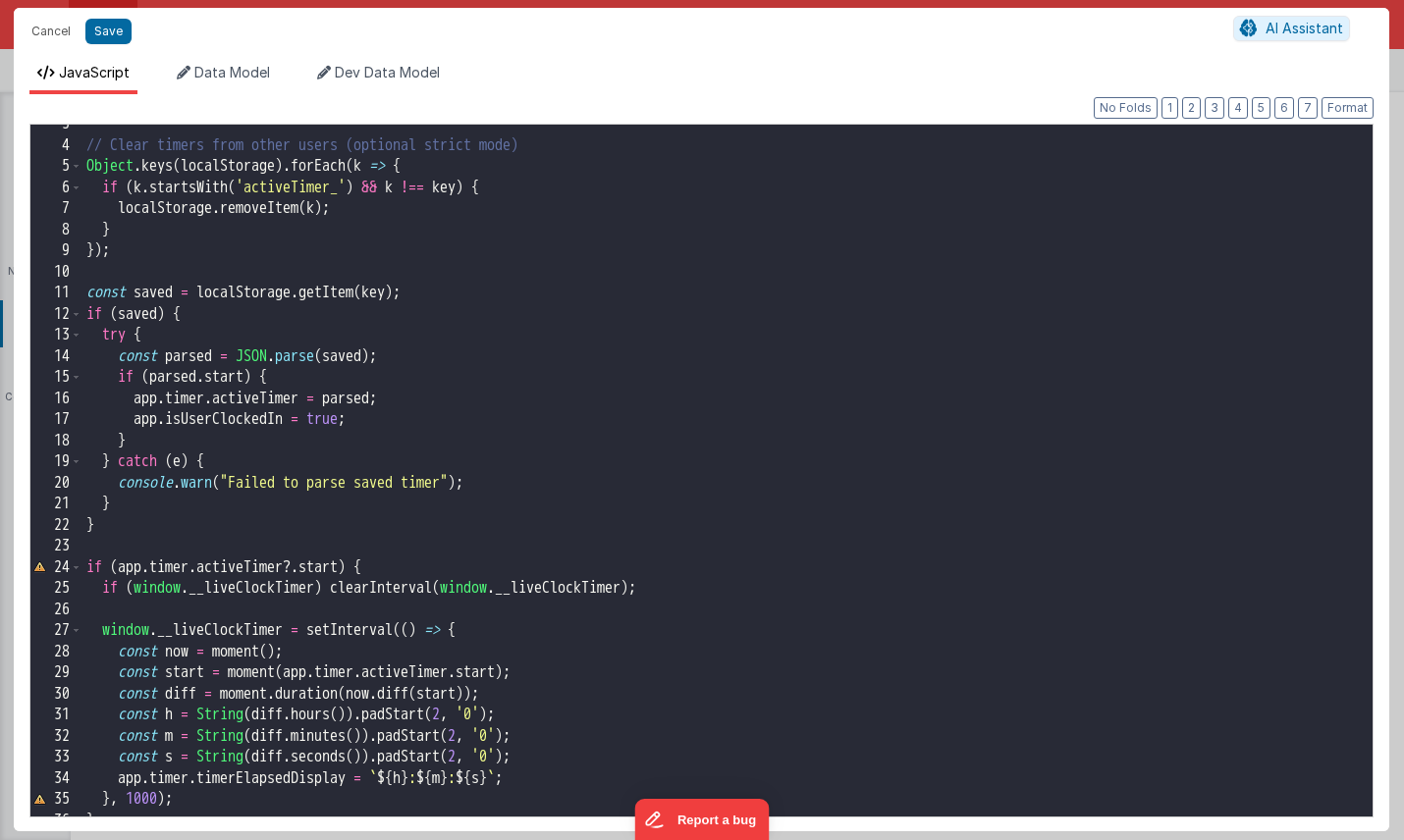scroll, scrollTop: 77, scrollLeft: 0, axis: vertical 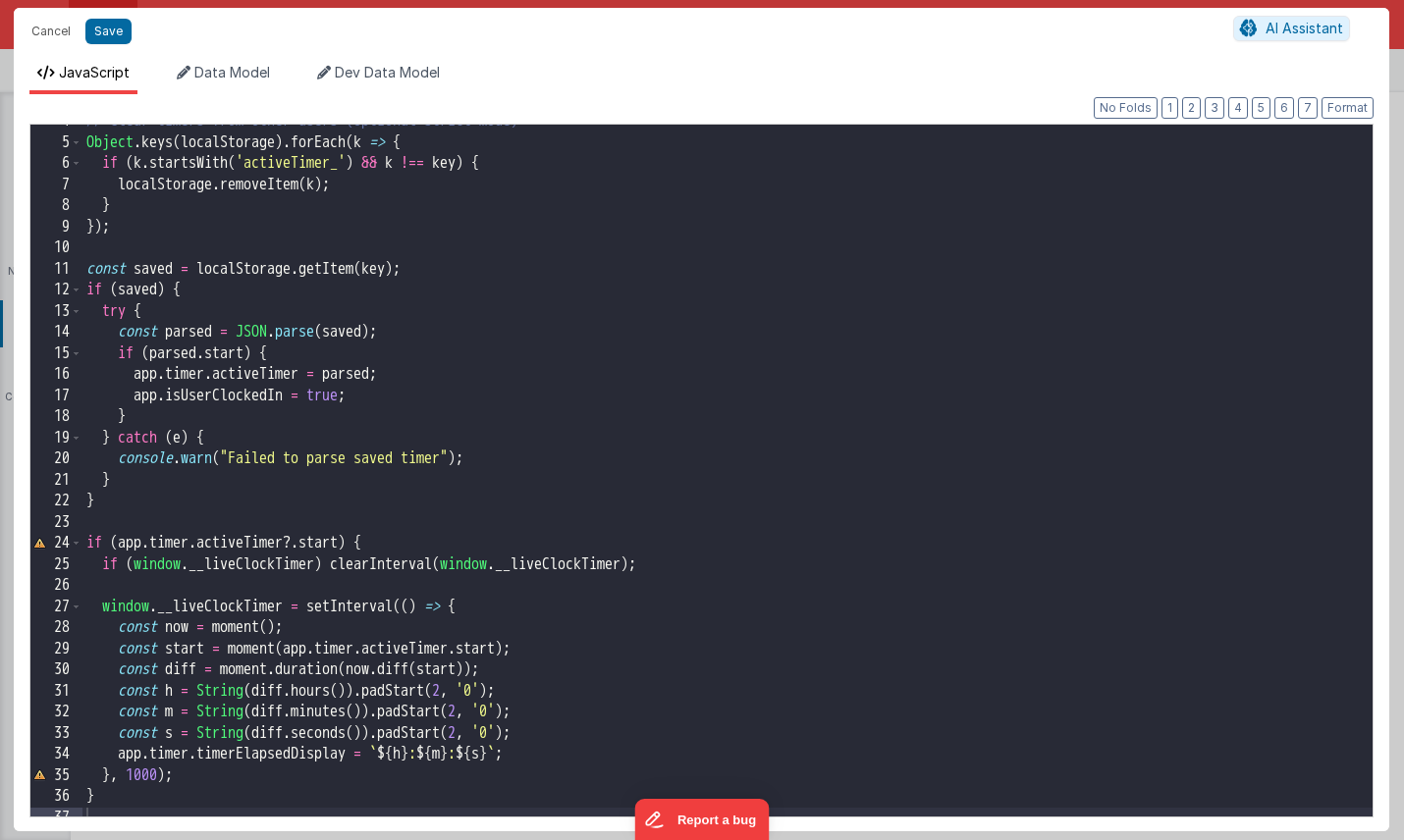 click on "// Clear timers from other users (optional strict mode) Object . keys ( localStorage ) . forEach ( k   =>   {    if   ( k . startsWith ( 'activeTimer_' )   &&   k   !==   key )   {      localStorage . removeItem ( k ) ;    } }) ; const   saved   =   localStorage . getItem ( key ) ; if   ( saved )   {    try   {      const   parsed   =   JSON . parse ( saved ) ;      if   ( parsed . start )   {         app . timer . activeTimer   =   parsed ;         app . isUserClockedIn   =   true ;      }    }   catch   ( e )   {      console . warn ( "Failed to parse saved timer" ) ;    } } if   ( app . timer . activeTimer ?. start )   {    if   ( window . __liveClockTimer )   clearInterval ( window . __liveClockTimer ) ;    window . __liveClockTimer   =   setInterval (( )   =>   {      const   now   =   moment ( ) ;      const   start   =   moment ( app . timer . activeTimer . start ) ;      const   diff   =   moment . duration ( now . diff ( start )) ;      const   h   =   String ( diff . hours ( )) . padStart ( 2 ,   )" at bounding box center [728, 484] 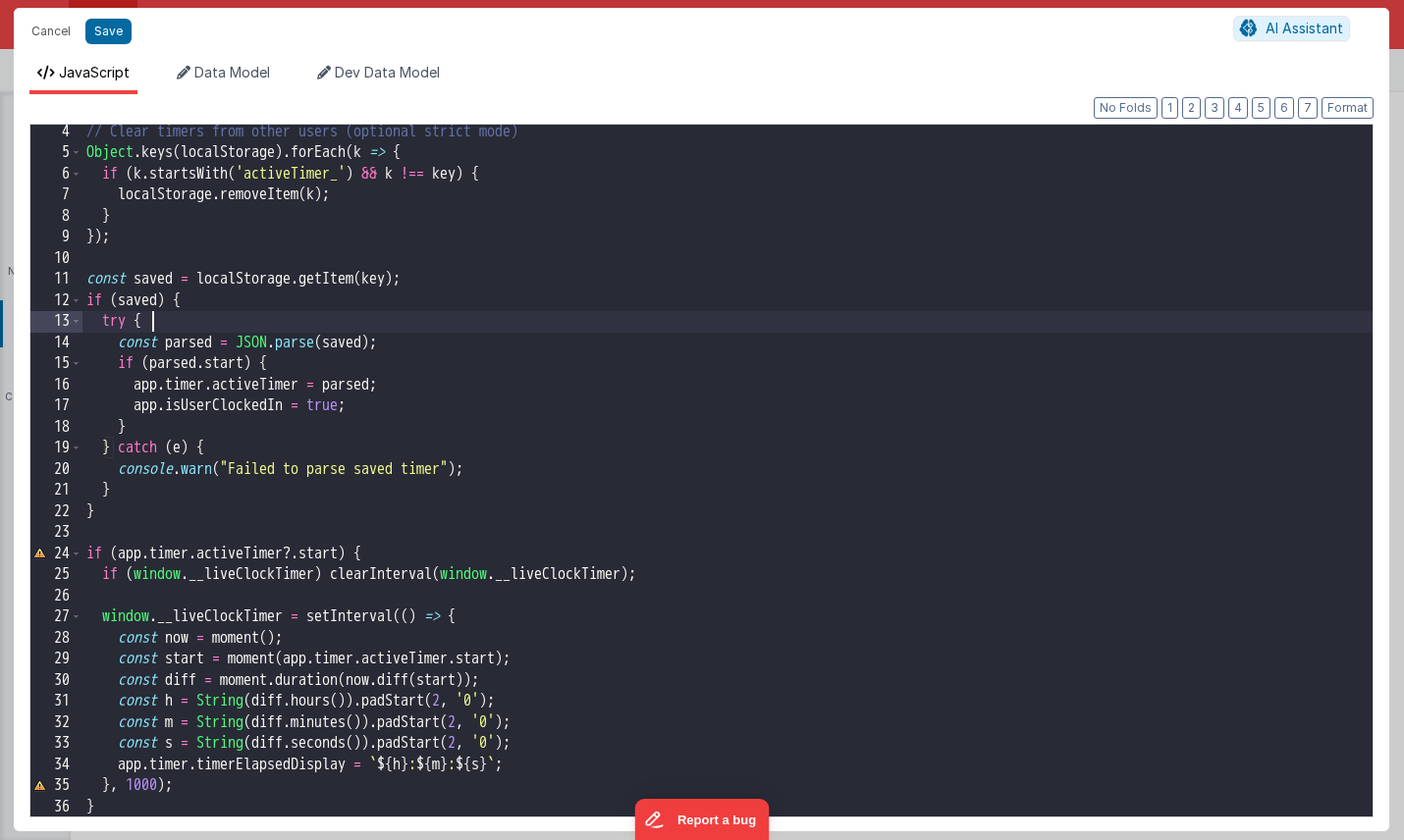 scroll, scrollTop: 0, scrollLeft: 0, axis: both 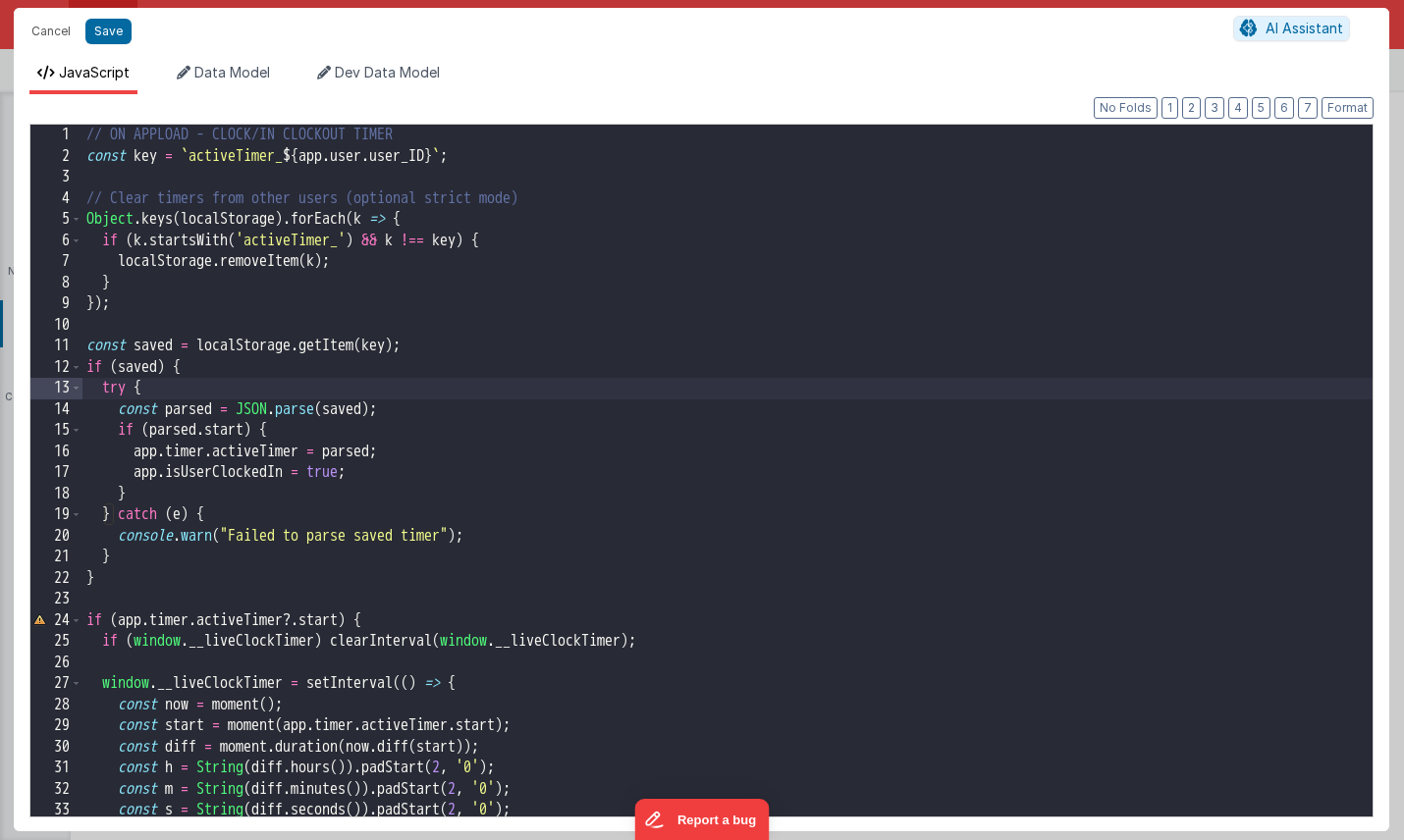 click on "// ON APPLOAD - CLOCK/IN CLOCKOUT TIMER const   key   =   ` activeTimer_ ${ app . user . user_ID } ` ; // Clear timers from other users (optional strict mode) Object . keys ( localStorage ) . forEach ( k   =>   {    if   ( k . startsWith ( 'activeTimer_' )   &&   k   !==   key )   {      localStorage . removeItem ( k ) ;    } }) ; const   saved   =   localStorage . getItem ( key ) ; if   ( saved )   {    try   {      const   parsed   =   JSON . parse ( saved ) ;      if   ( parsed . start )   {         app . timer . activeTimer   =   parsed ;         app . isUserClockedIn   =   true ;      }    }   catch   ( e )   {      console . warn ( "Failed to parse saved timer" ) ;    } } if   ( app . timer . activeTimer ?. start )   {    if   ( window . __liveClockTimer )   clearInterval ( window . __liveClockTimer ) ;    window . __liveClockTimer   =   setInterval (( )   =>   {      const   now   =   moment ( ) ;      const   start   =   moment ( app . timer . activeTimer . start ) ;      const   diff   =   moment . (" at bounding box center (728, 498) 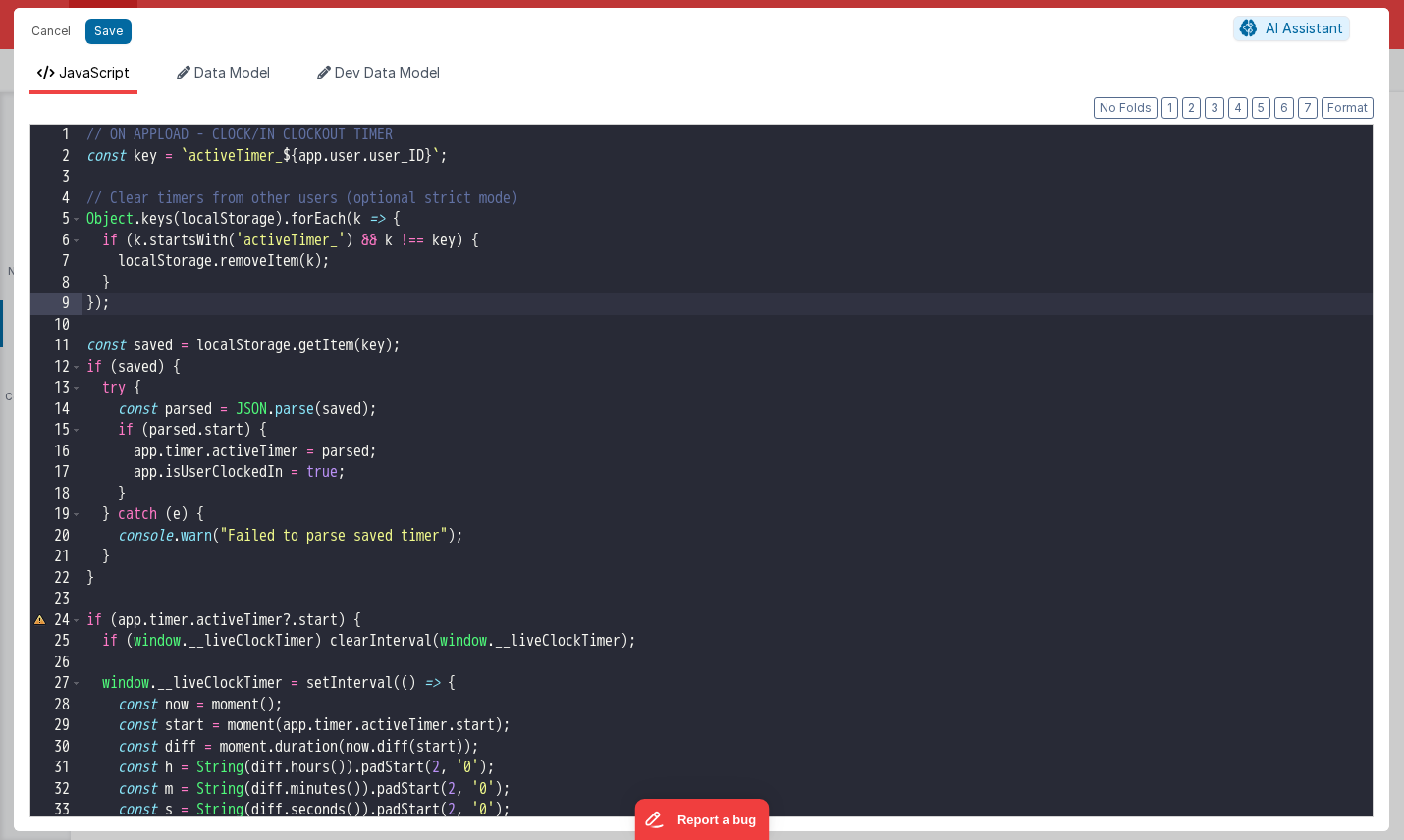 click on "// ON APPLOAD - CLOCK/IN CLOCKOUT TIMER const   key   =   ` activeTimer_ ${ app . user . user_ID } ` ; // Clear timers from other users (optional strict mode) Object . keys ( localStorage ) . forEach ( k   =>   {    if   ( k . startsWith ( 'activeTimer_' )   &&   k   !==   key )   {      localStorage . removeItem ( k ) ;    } }) ; const   saved   =   localStorage . getItem ( key ) ; if   ( saved )   {    try   {      const   parsed   =   JSON . parse ( saved ) ;      if   ( parsed . start )   {         app . timer . activeTimer   =   parsed ;         app . isUserClockedIn   =   true ;      }    }   catch   ( e )   {      console . warn ( "Failed to parse saved timer" ) ;    } } if   ( app . timer . activeTimer ?. start )   {    if   ( window . __liveClockTimer )   clearInterval ( window . __liveClockTimer ) ;    window . __liveClockTimer   =   setInterval (( )   =>   {      const   now   =   moment ( ) ;      const   start   =   moment ( app . timer . activeTimer . start ) ;      const   diff   =   moment . (" at bounding box center (728, 498) 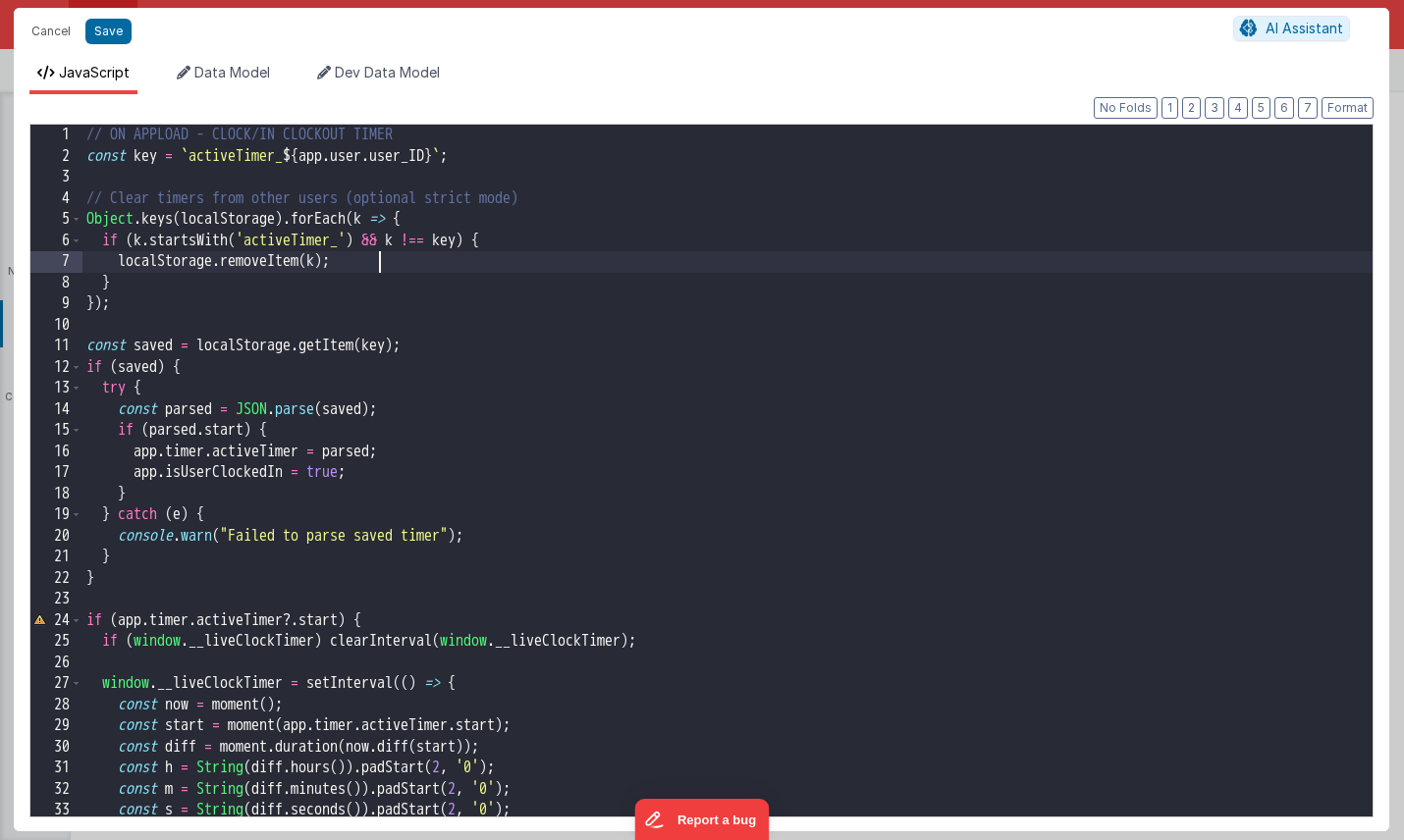 click on "// ON APPLOAD - CLOCK/IN CLOCKOUT TIMER const   key   =   ` activeTimer_ ${ app . user . user_ID } ` ; // Clear timers from other users (optional strict mode) Object . keys ( localStorage ) . forEach ( k   =>   {    if   ( k . startsWith ( 'activeTimer_' )   &&   k   !==   key )   {      localStorage . removeItem ( k ) ;    } }) ; const   saved   =   localStorage . getItem ( key ) ; if   ( saved )   {    try   {      const   parsed   =   JSON . parse ( saved ) ;      if   ( parsed . start )   {         app . timer . activeTimer   =   parsed ;         app . isUserClockedIn   =   true ;      }    }   catch   ( e )   {      console . warn ( "Failed to parse saved timer" ) ;    } } if   ( app . timer . activeTimer ?. start )   {    if   ( window . __liveClockTimer )   clearInterval ( window . __liveClockTimer ) ;    window . __liveClockTimer   =   setInterval (( )   =>   {      const   now   =   moment ( ) ;      const   start   =   moment ( app . timer . activeTimer . start ) ;      const   diff   =   moment . (" at bounding box center (728, 498) 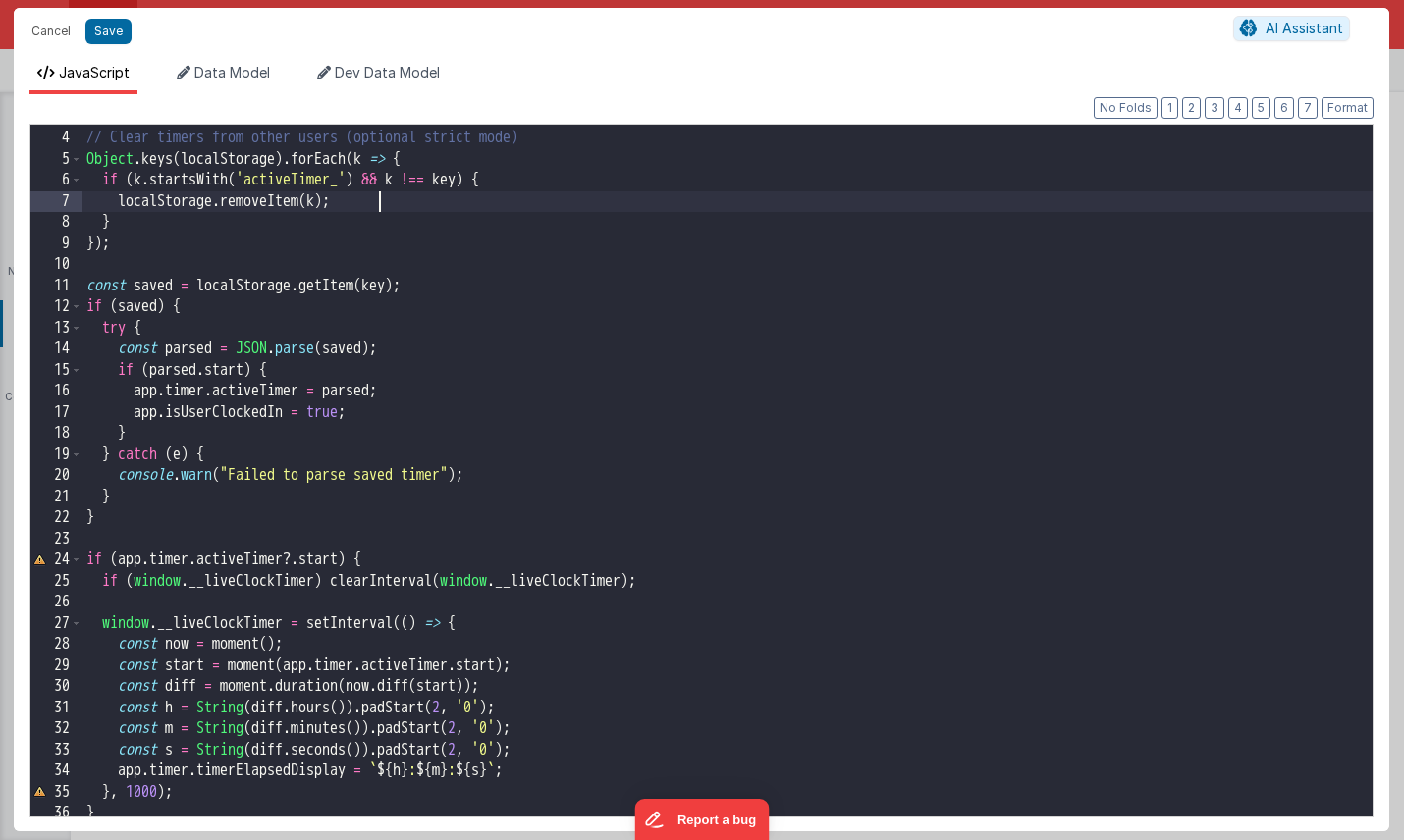 scroll, scrollTop: 77, scrollLeft: 0, axis: vertical 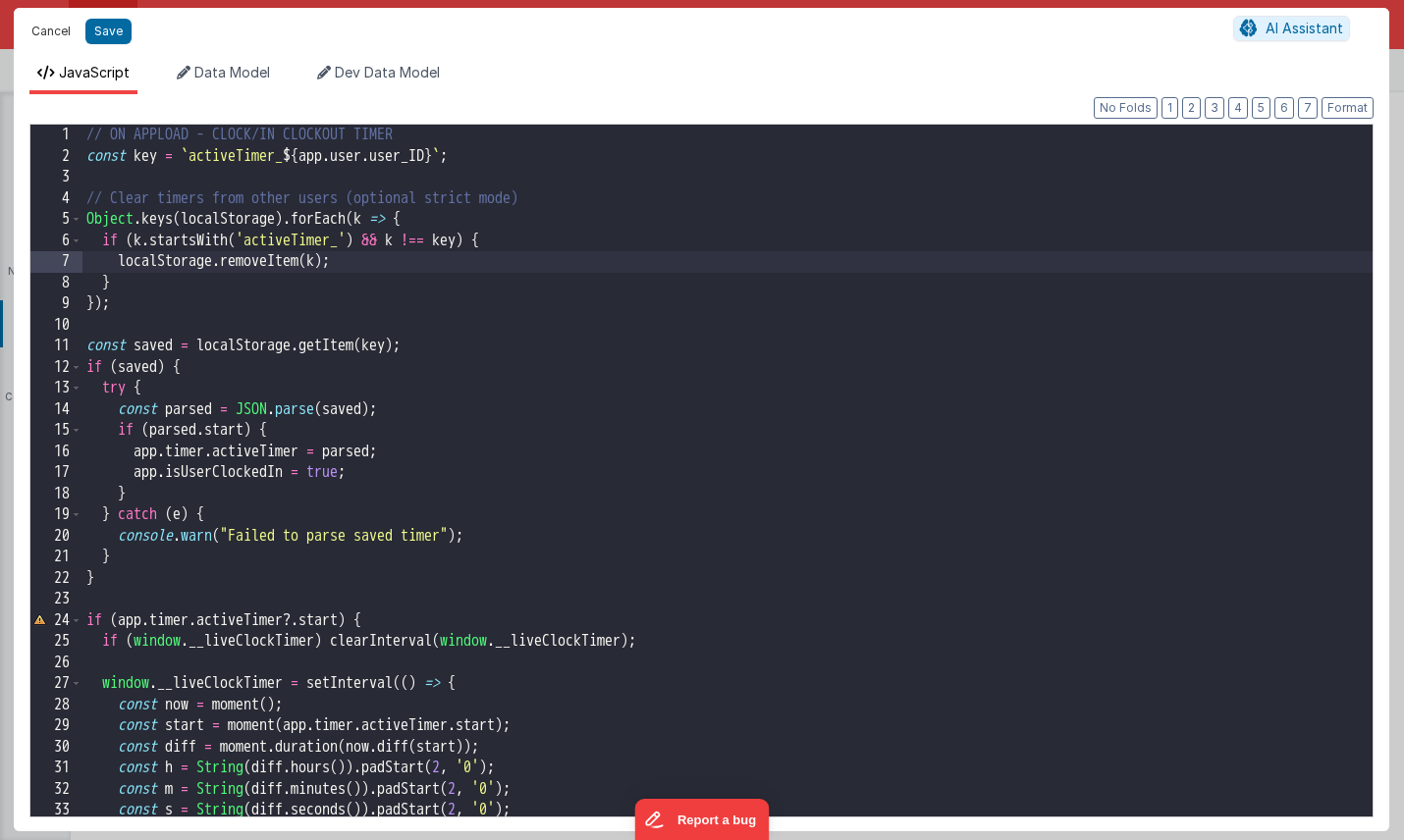 click on "Cancel" at bounding box center (51, 31) 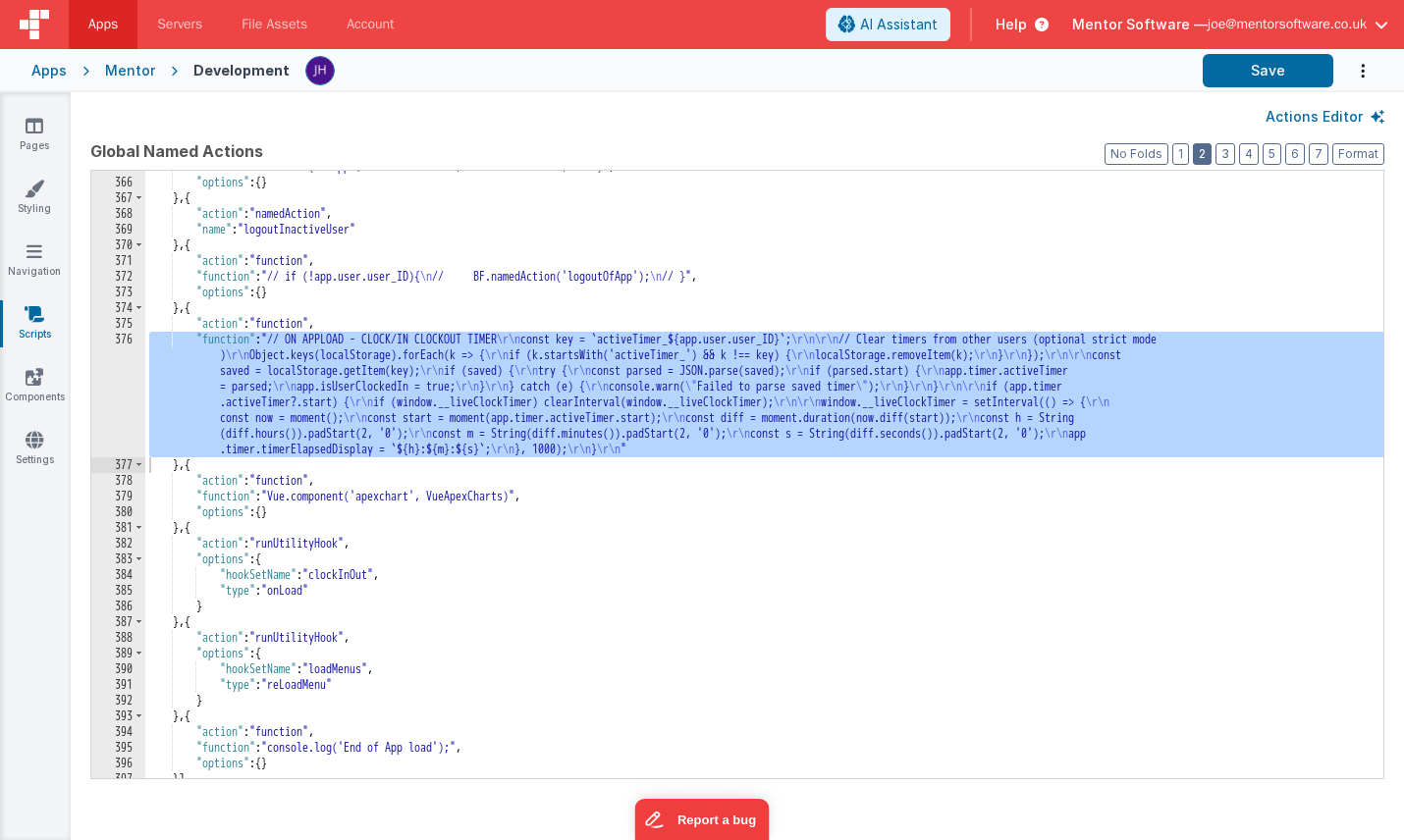 click on "2" at bounding box center (1202, 154) 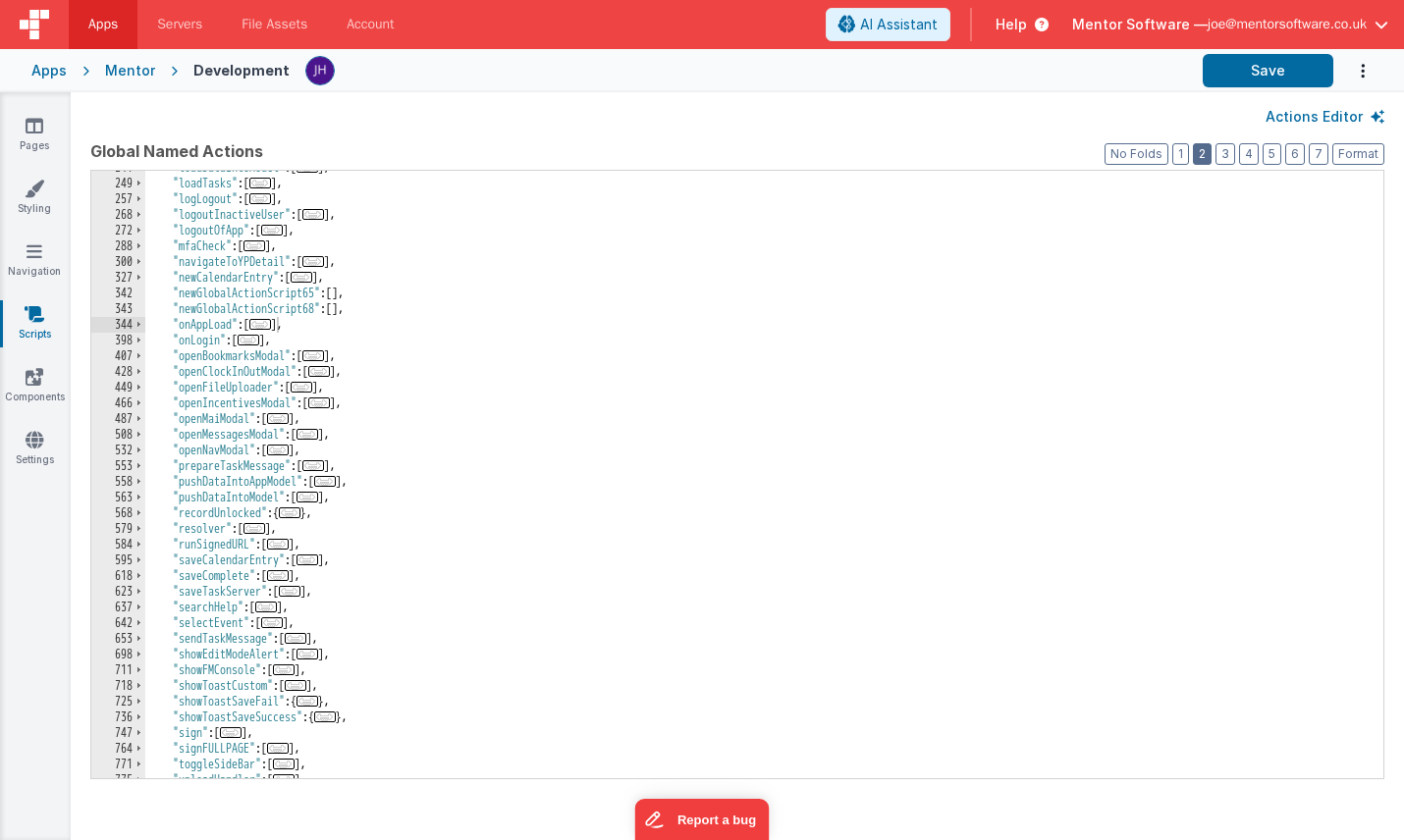 scroll, scrollTop: 506, scrollLeft: 0, axis: vertical 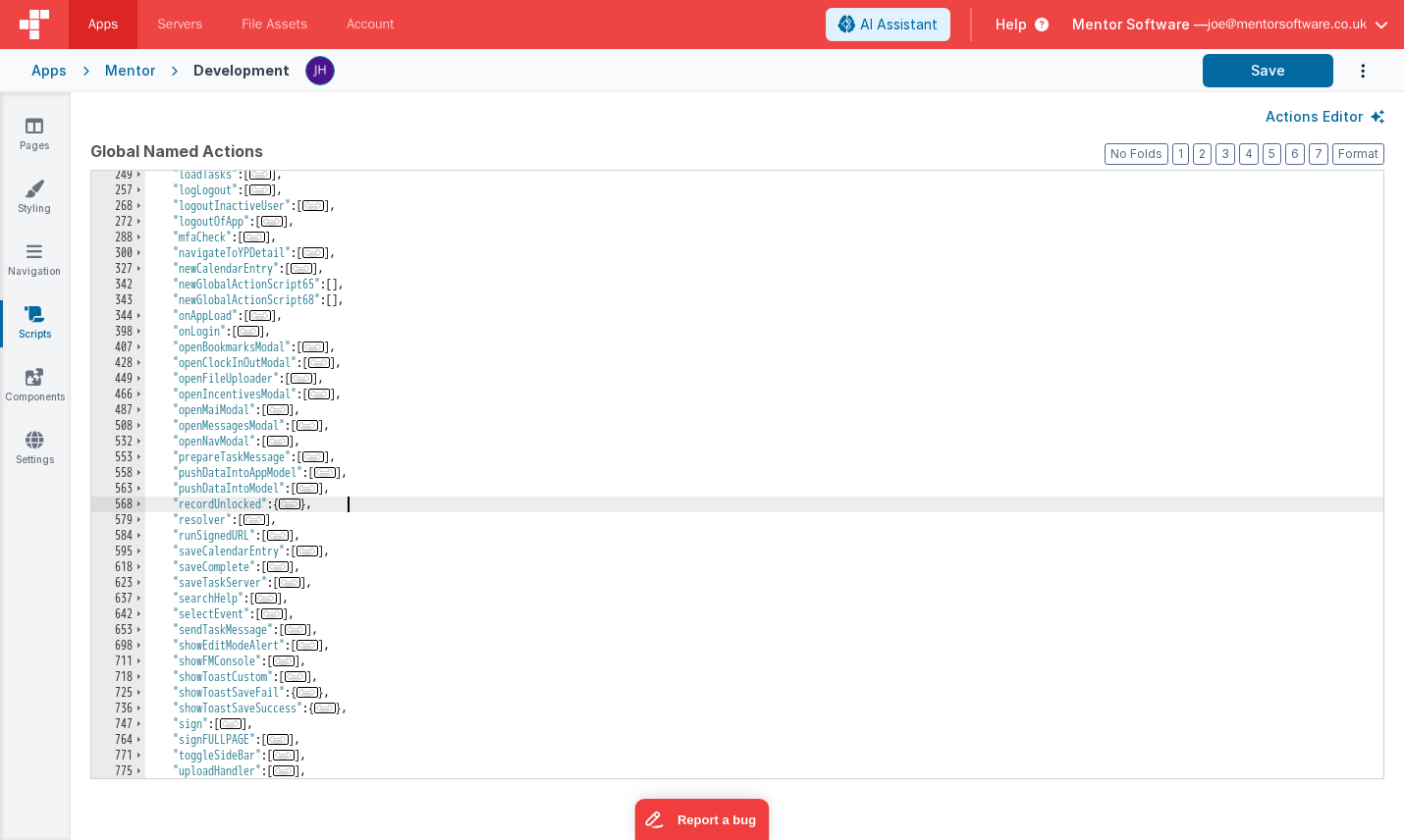 click on ""loadTasks" :  [ ... ] ,      "logLogout" :  [ ... ] ,      "logoutInactiveUser" :  [ ... ] ,      "logoutOfApp" :  [ ... ] ,      "mfaCheck" :  [ ... ] ,      "navigateToYPDetail" :  [ ... ] ,      "newCalendarEntry" :  [ ... ] ,      "newGlobalActionScript65" :  [ ] ,      "newGlobalActionScript68" :  [ ] ,      "onAppLoad" :  [ ... ] ,      "onLogin" :  [ ... ] ,      "openBookmarksModal" :  [ ... ] ,      "openClockInOutModal" :  [ ... ] ,      "openFileUploader" :  [ ... ] ,      "openIncentivesModal" :  [ ... ] ,      "openMaiModal" :  [ ... ] ,      "openMessagesModal" :  [ ... ] ,      "openNavModal" :  [ ... ] ,      "prepareTaskMessage" :  [ ... ] ,      "pushDataIntoAppModel" :  [ ... ] ,      "pushDataIntoModel" :  [ ... ] ,      "recordUnlocked" :  { ... } ,      "resolver" :  [ ... ] ,      "runSignedURL" :  [ ... ] ,      "saveCalendarEntry" :  [ ... ] ,      "saveComplete" :  [ ... ] ,      "saveTaskServer" :  [ ... ] ,      "searchHelp" :  [ ... ] ,      "selectEvent" :  [ ... ] ,      [" at bounding box center (764, 486) 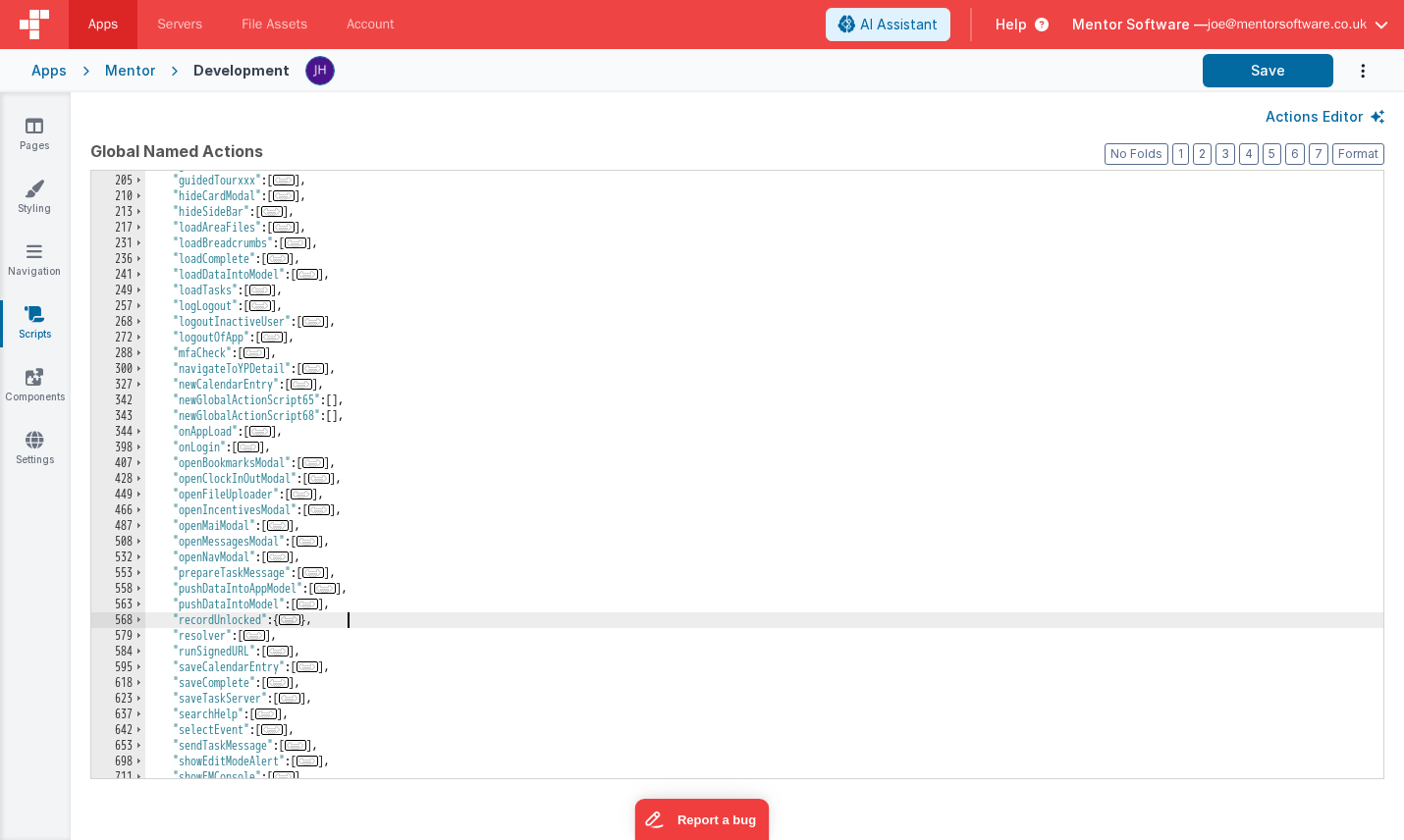 scroll, scrollTop: 391, scrollLeft: 0, axis: vertical 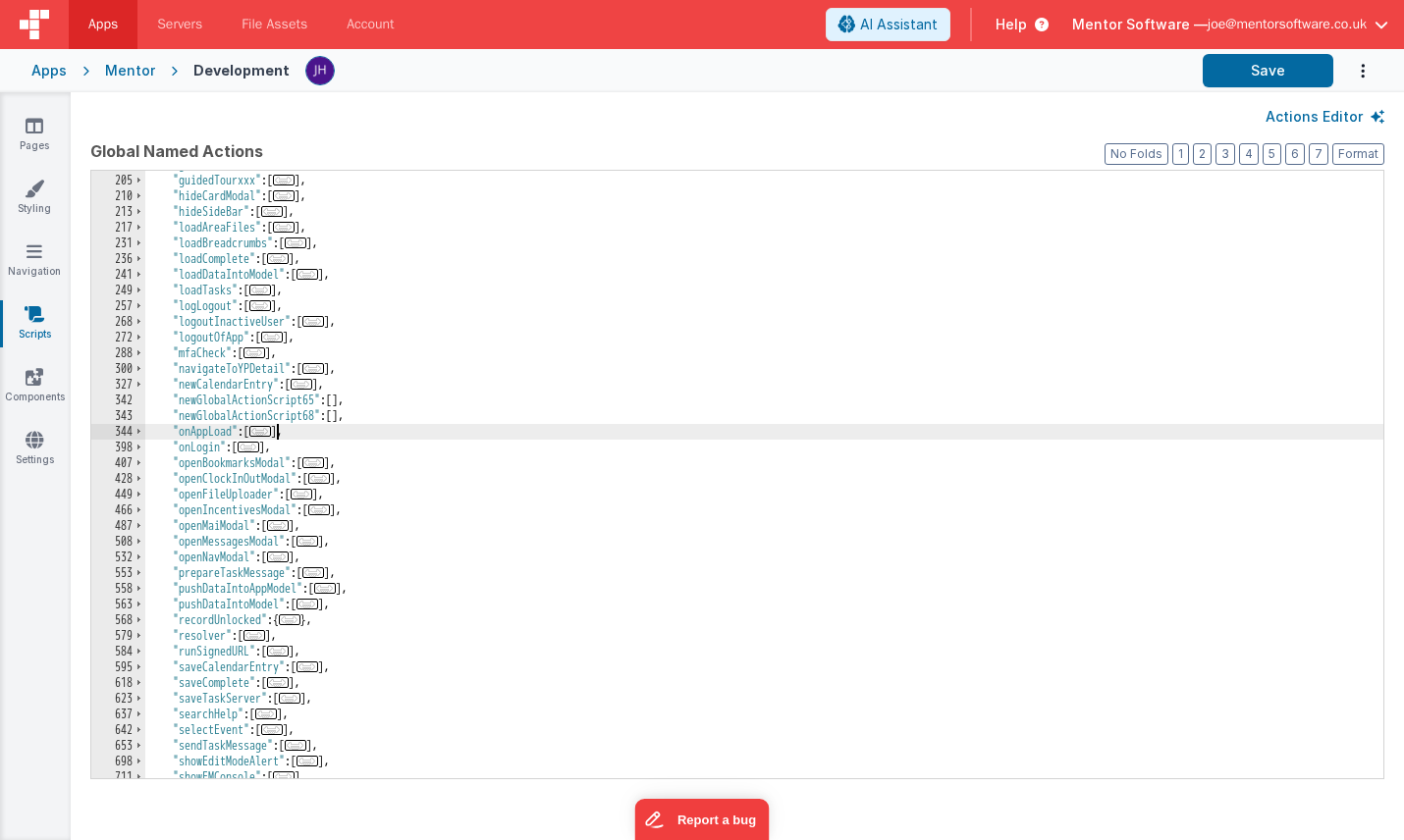 click on "..." at bounding box center [260, 431] 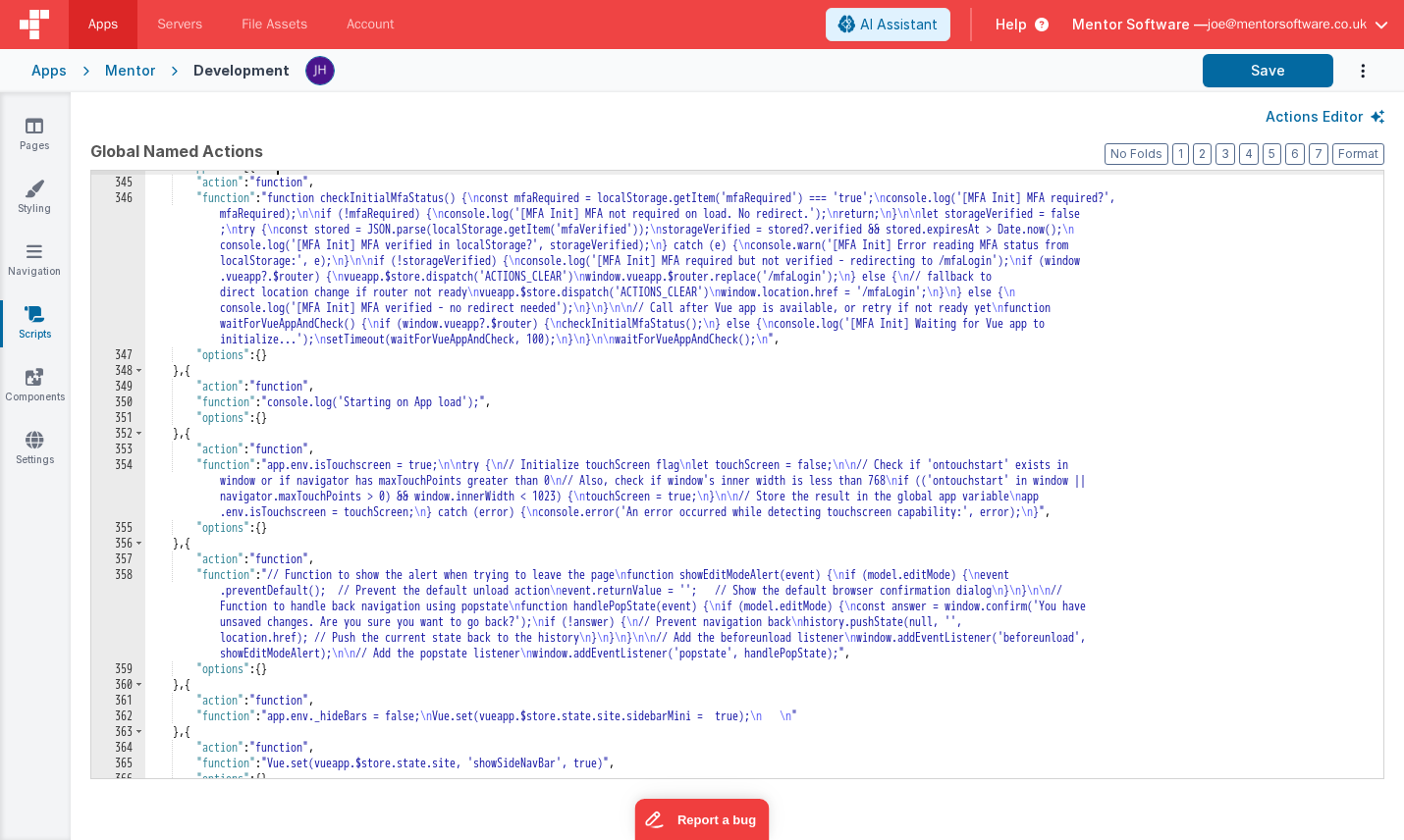 scroll, scrollTop: 656, scrollLeft: 0, axis: vertical 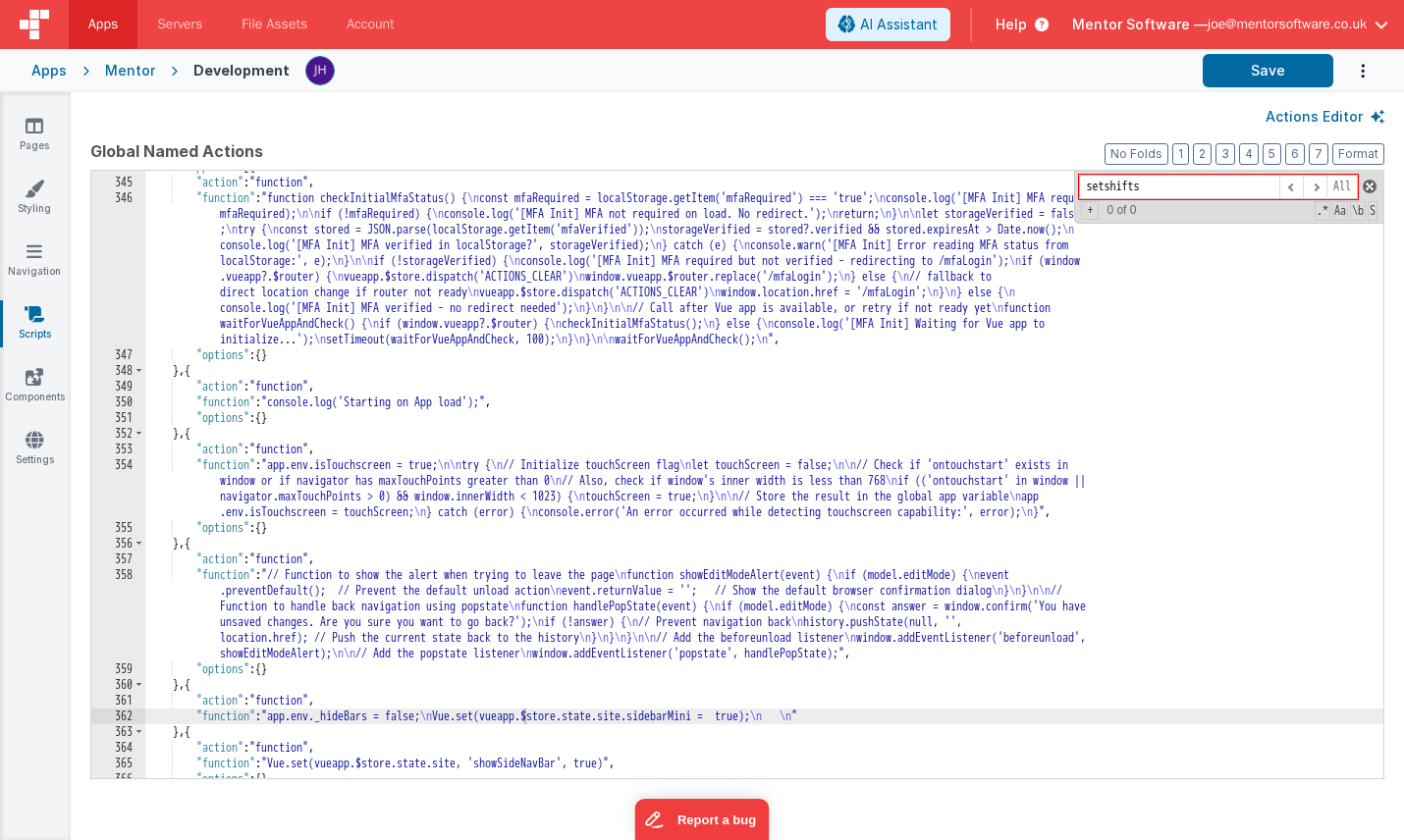 type on "setshifts" 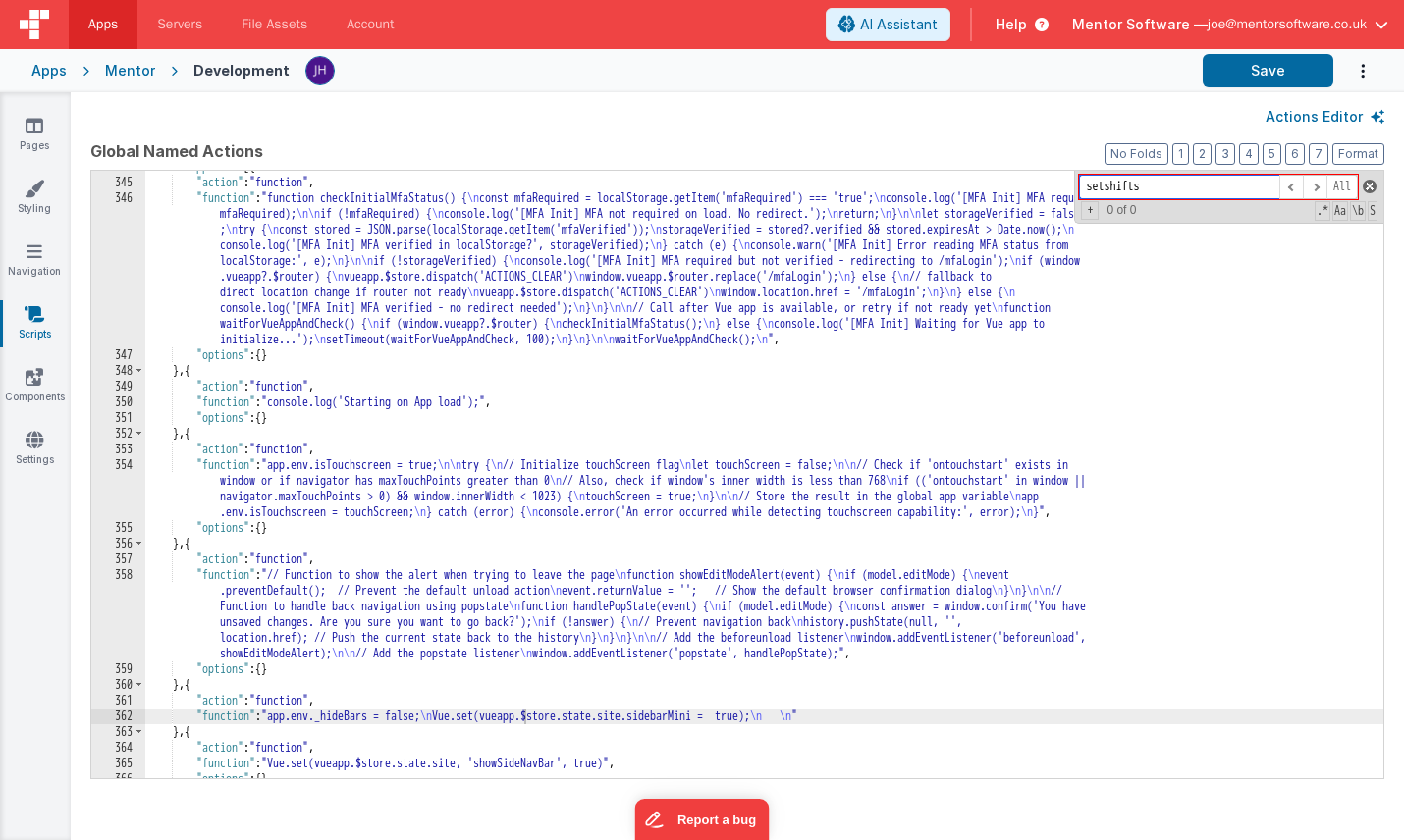 click at bounding box center (1370, 186) 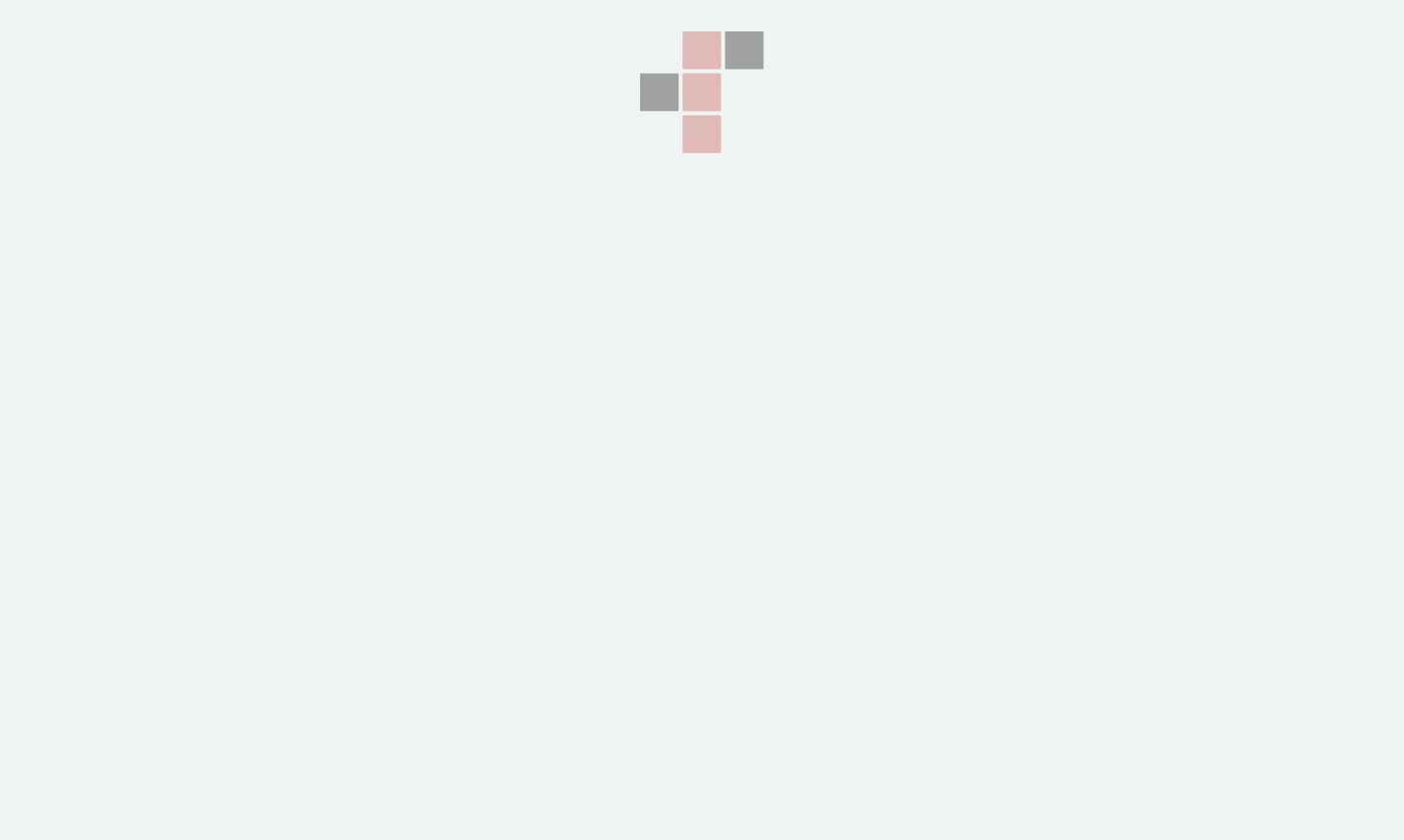 scroll, scrollTop: 0, scrollLeft: 0, axis: both 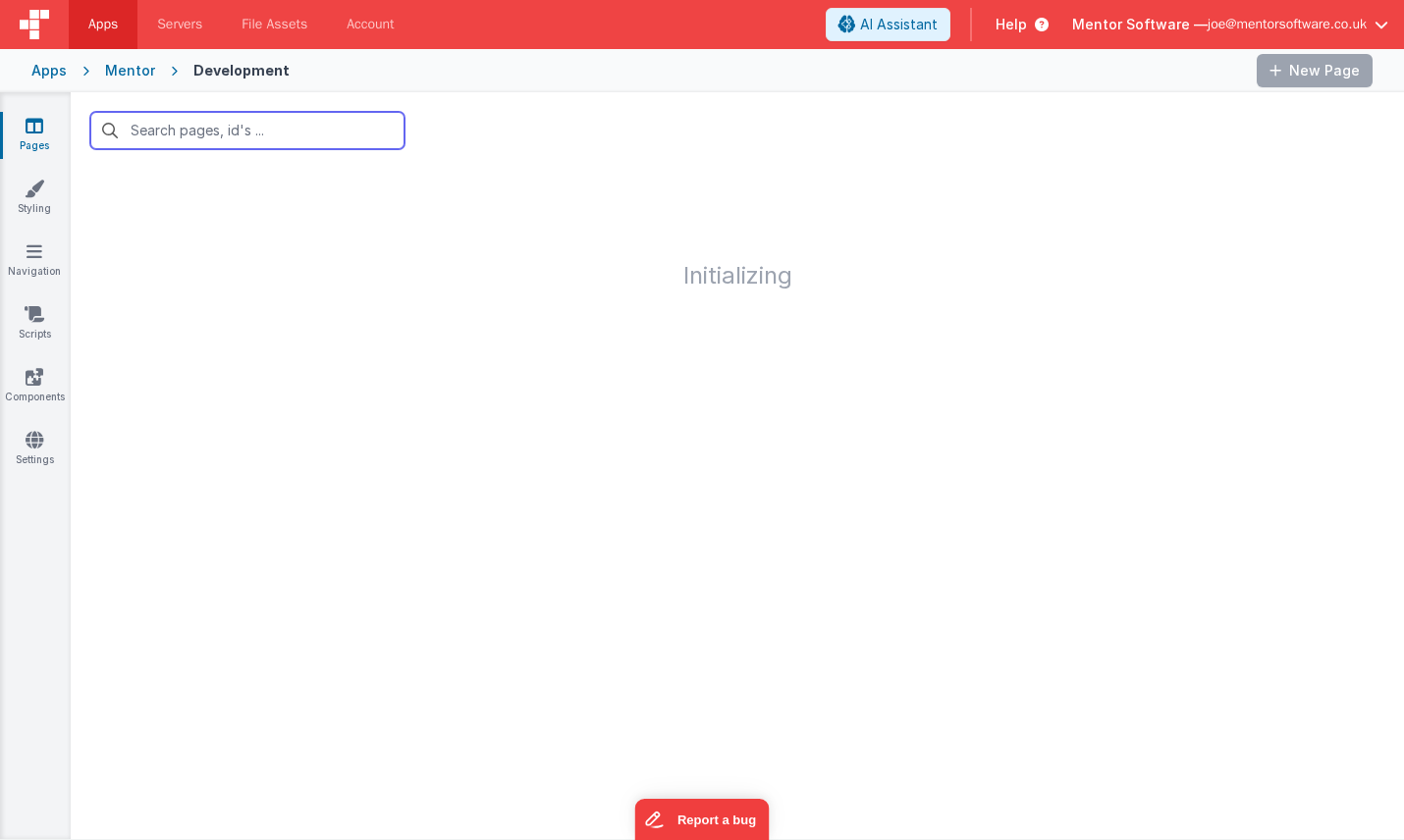 click at bounding box center [247, 131] 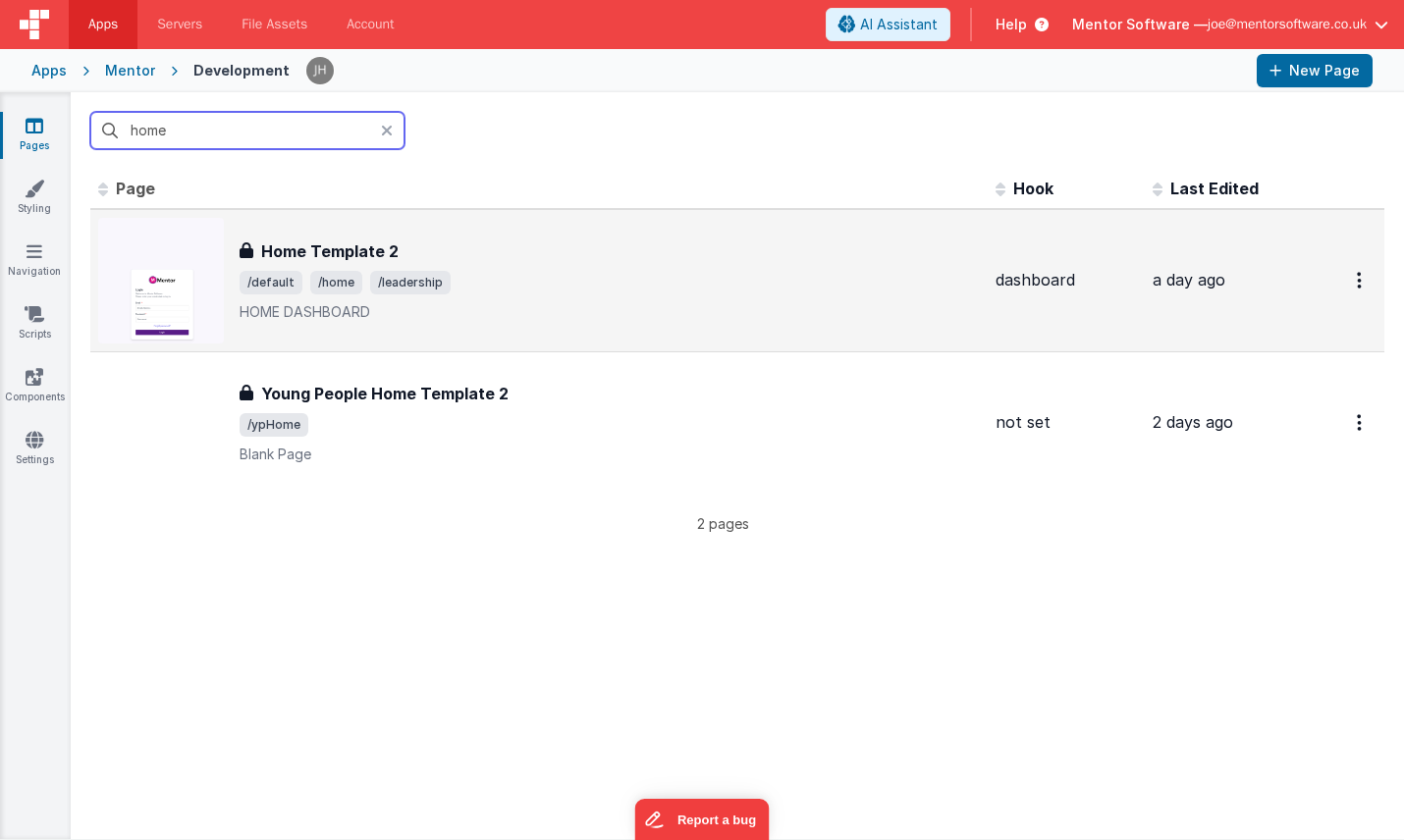 type on "home" 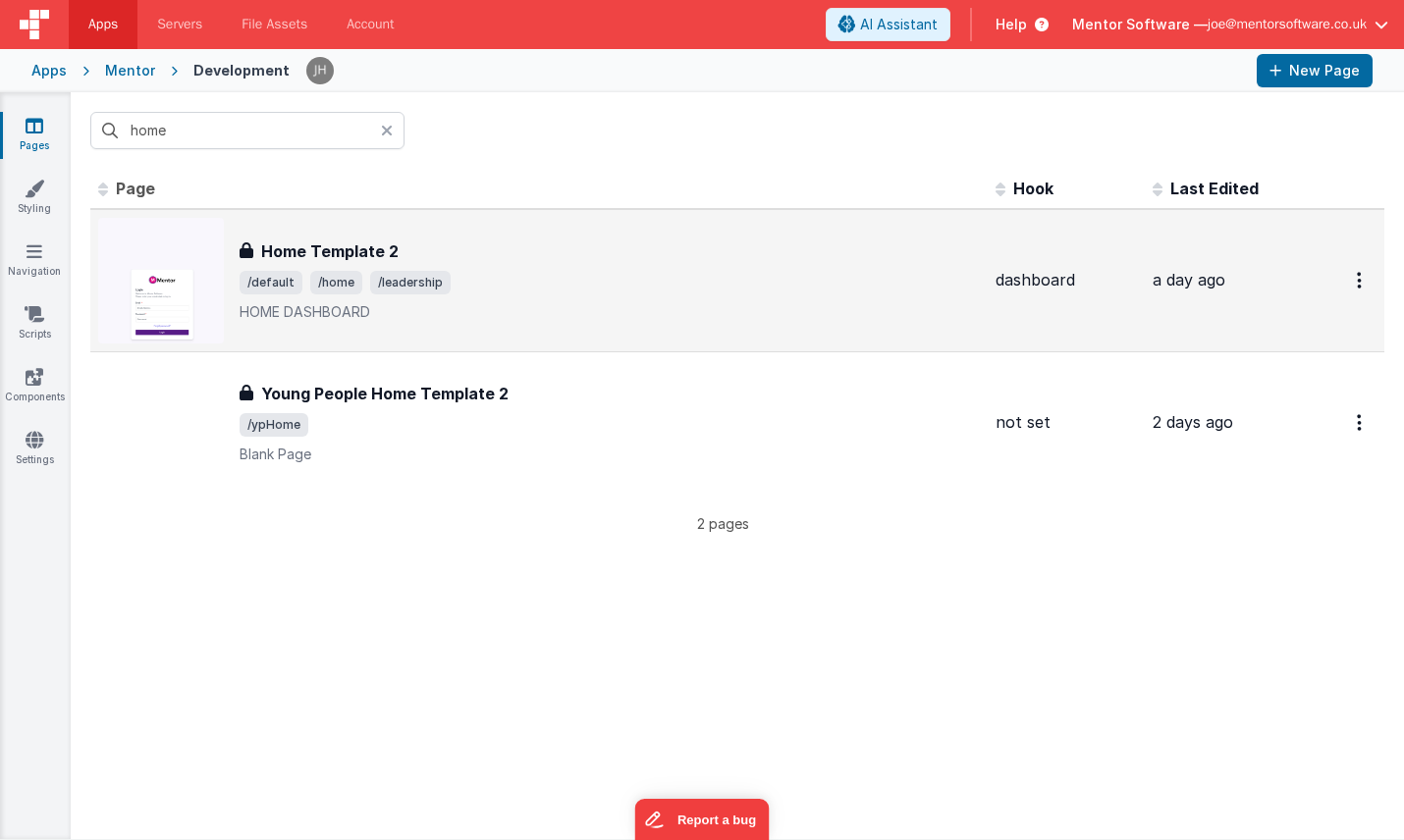 click on "/default
/home
/leadership" at bounding box center [610, 283] 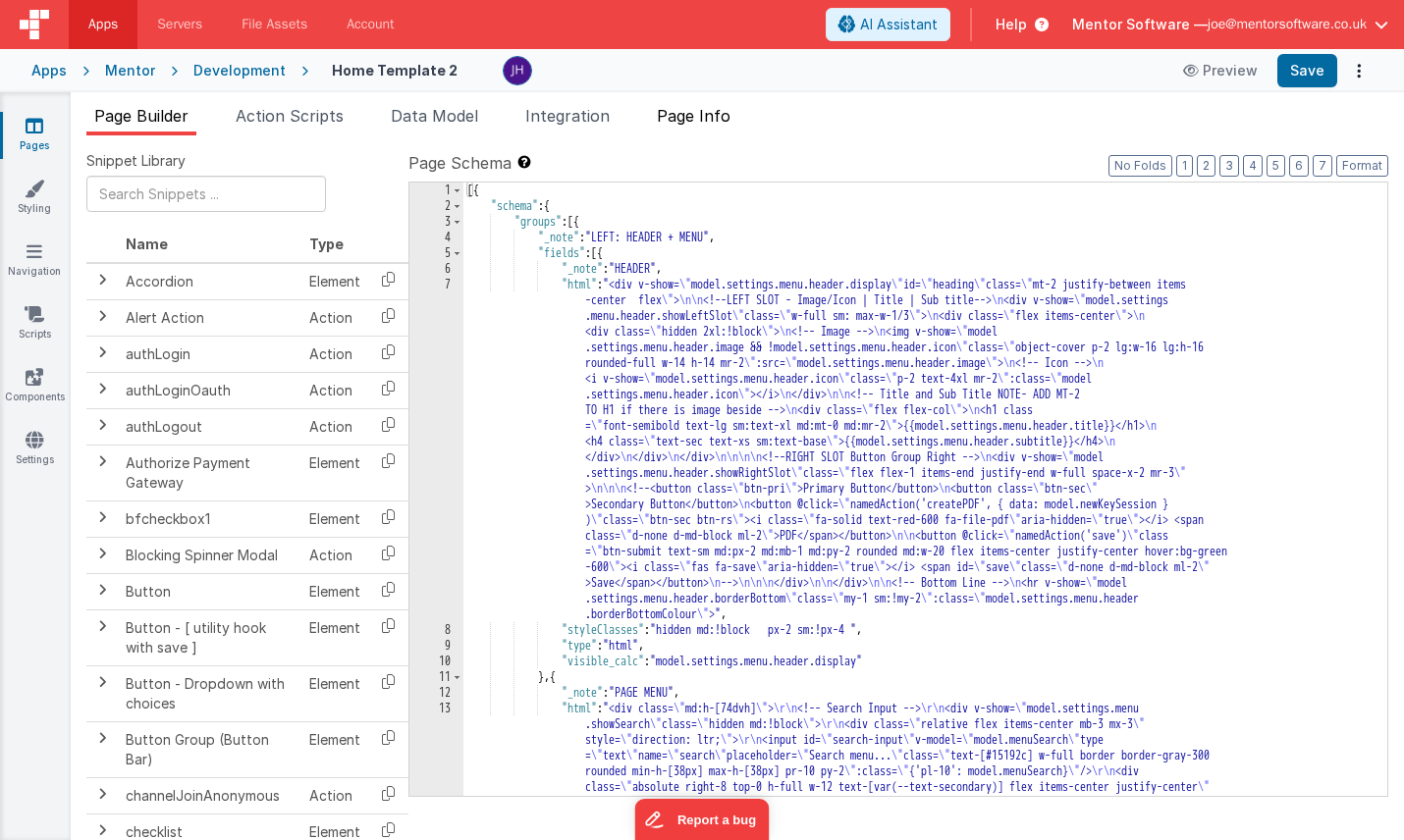 click on "Page Info" at bounding box center (693, 116) 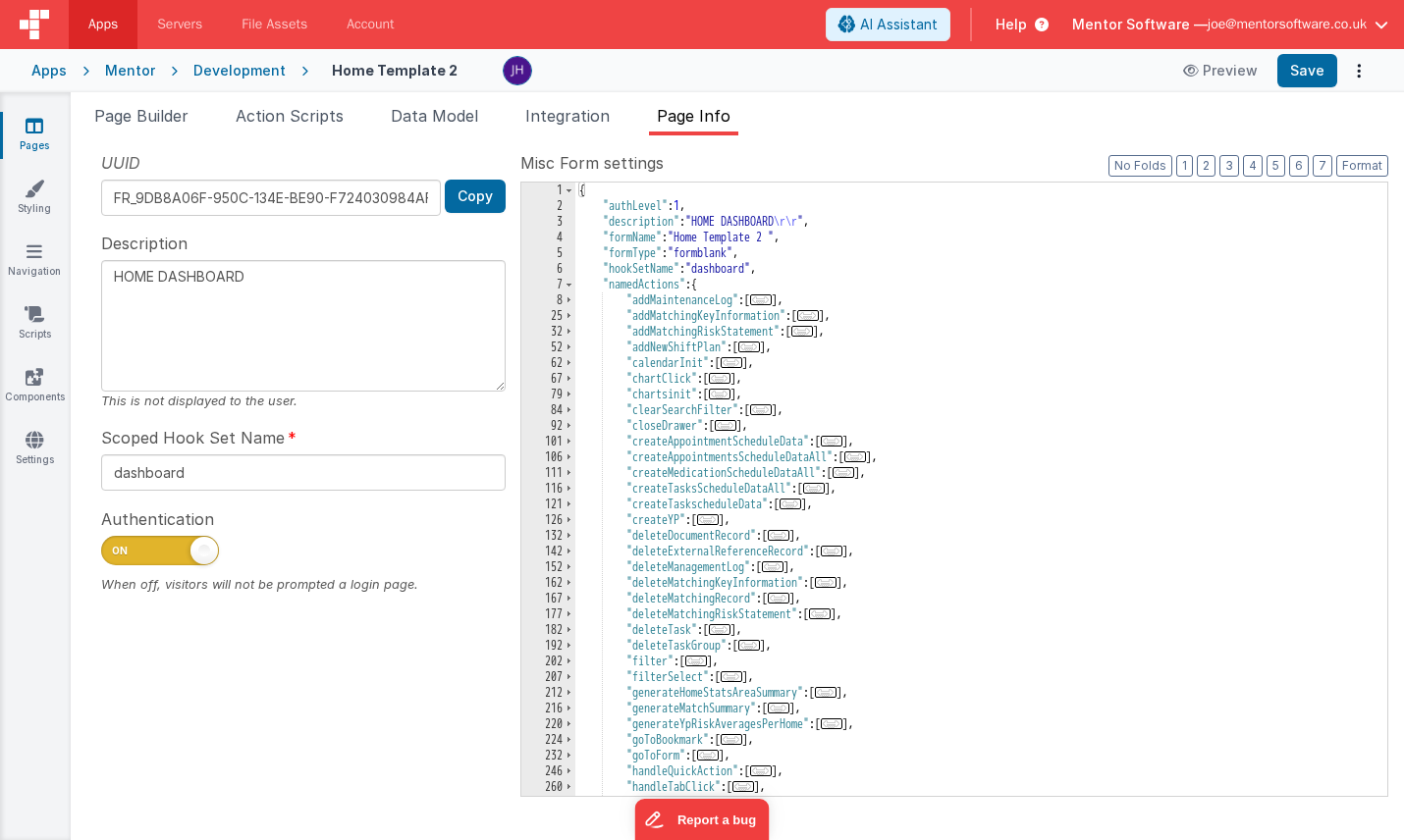 click on "{      "authLevel" :  1 ,      "description" :  "HOME DASHBOARD \r\r " ,      "formName" :  "Home Template 2 " ,      "formType" :  "formblank" ,      "hookSetName" :  "dashboard" ,      "namedActions" :  {           "addMaintenanceLog" :  [ ... ] ,           "addMatchingKeyInformation" :  [ ... ] ,           "addMatchingRiskStatement" :  [ ... ] ,           "addNewShiftPlan" :  [ ... ] ,           "calendarInit" :  [ ... ] ,           "chartClick" :  [ ... ] ,           "chartsinit" :  [ ... ] ,           "clearSearchFilter" :  [ ... ] ,           "closeDrawer" :  [ ... ] ,           "createAppointmentScheduleData" :  [ ... ] ,           "createAppointmentsScheduleDataAll" :  [ ... ] ,           "createMedicationScheduleDataAll" :  [ ... ] ,           "createTasksScheduleDataAll" :  [ ... ] ,           "createTaskscheduleData" :  [ ... ] ,           "createYP" :  [ ... ] ,           "deleteDocumentRecord" :  [ ... ] ,           "deleteExternalReferenceRecord" :  [ ... ] ,           "deleteManagementLog" :  [" at bounding box center (981, 504) 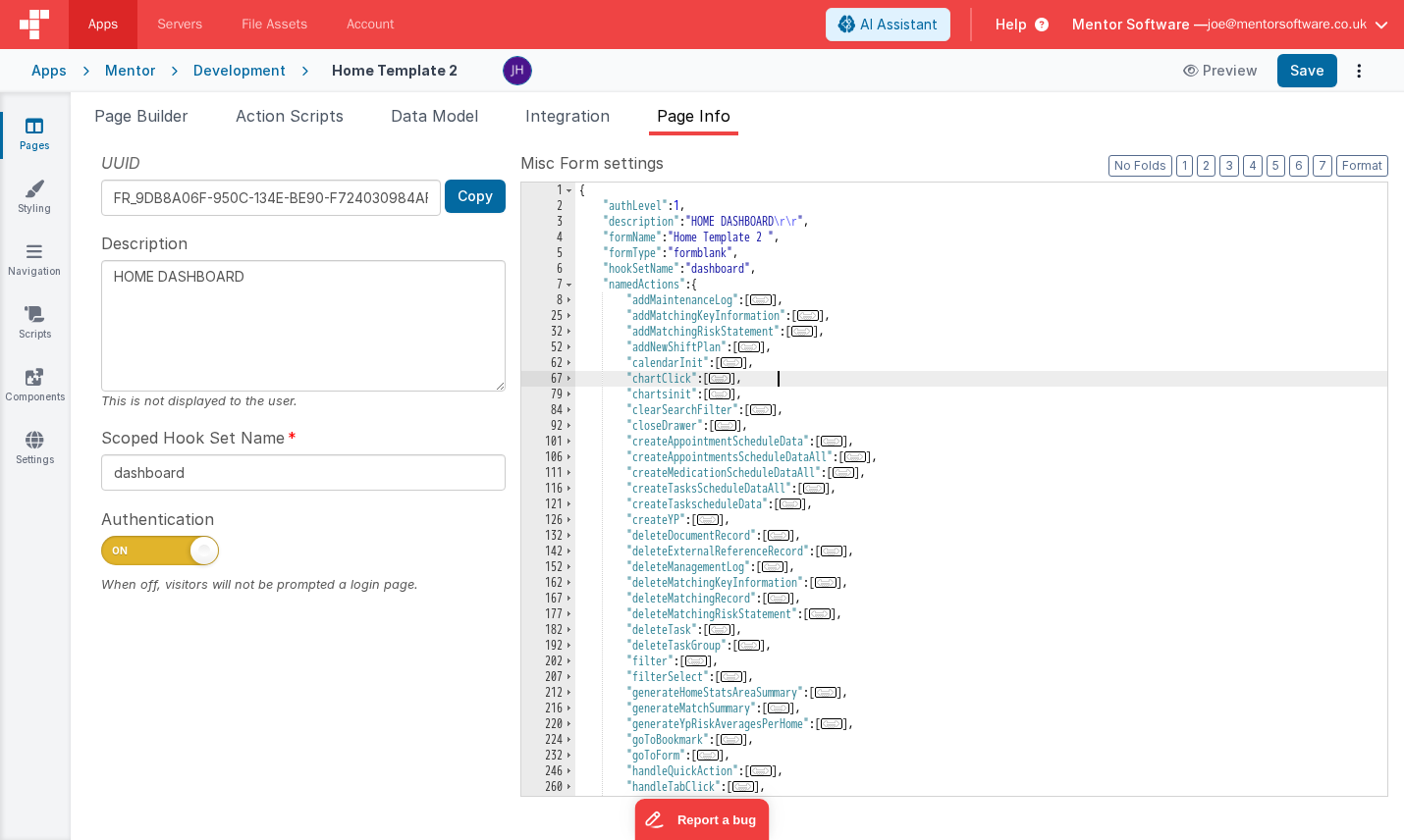 scroll, scrollTop: 0, scrollLeft: 0, axis: both 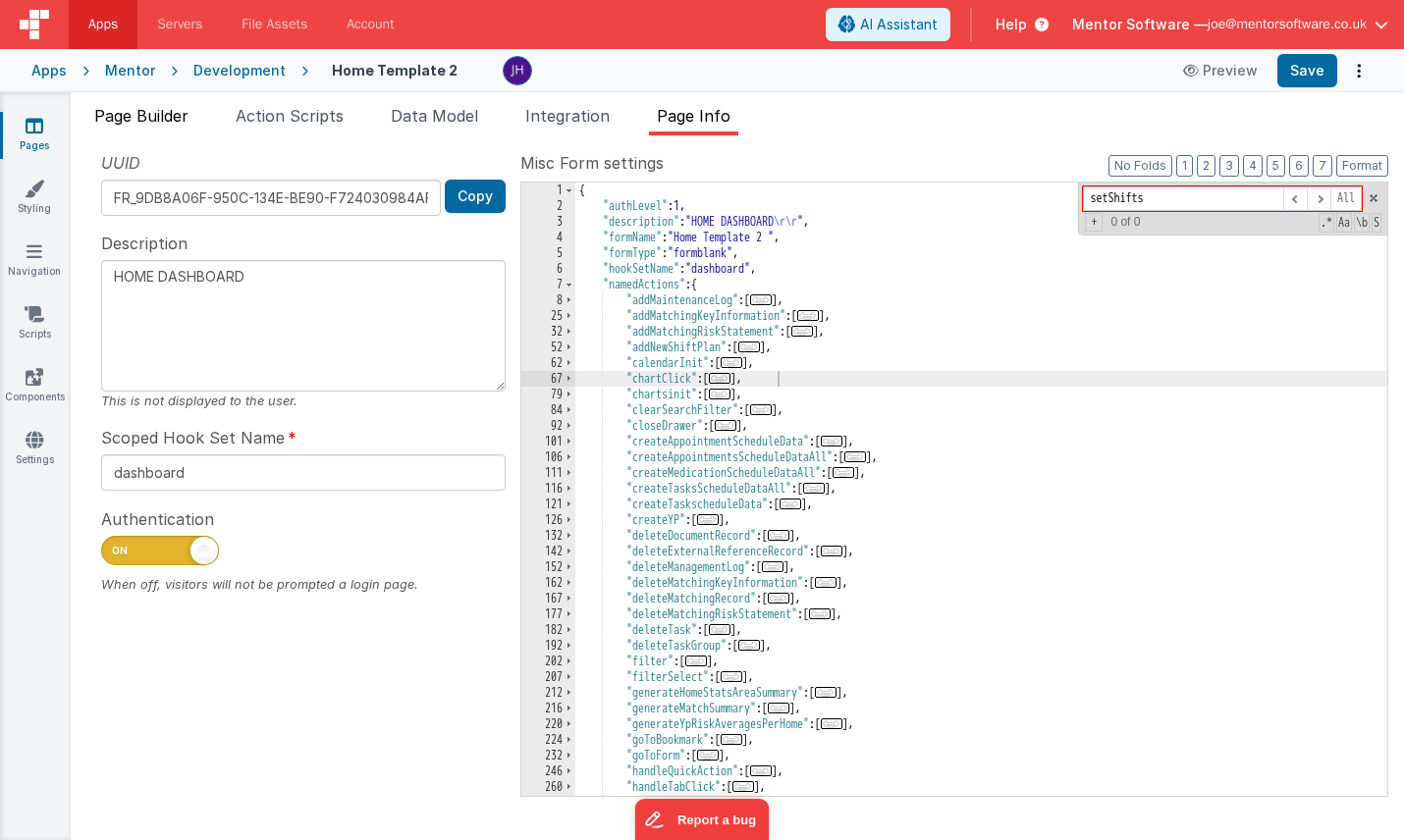 type on "setShifts" 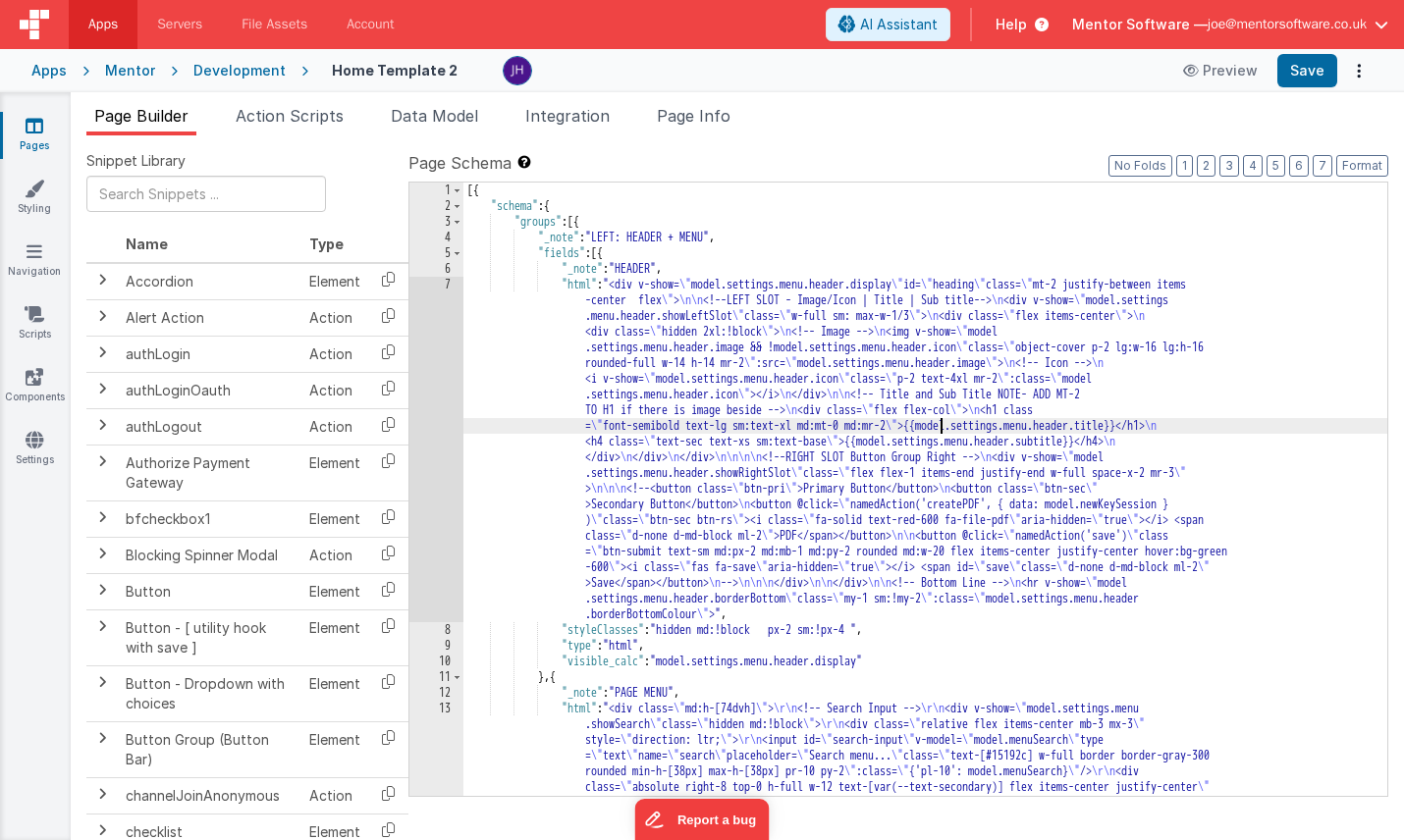 click on "[{      "schema" :  {           "groups" :  [{                "_note" :  "LEFT: HEADER + MENU" ,                "fields" :  [{                     "_note" :  "HEADER" ,                     "html" :  "<div v-show= \" model.settings.menu.header.display \"  id= \" heading \"  class= \" mt-2 justify-between items                      -center  flex  \" > \n\n     <!--LEFT SLOT - Image/Icon | Title | Sub title--> \n     <div v-show= \" model.settings                      .menu.header.showLeftSlot \"  class= \" w-full sm: max-w-1/3 \" > \n         <div class= \" flex items-center \" > \n                                   <div class= \" hidden 2xl:!block \" > \n                 <!-- Image --> \n                 <img v-show= \" model                      .settings.menu.header.image && !model.settings.menu.header.icon \"  class= \" object-cover p-2 lg:w-16 lg:h-16                       rounded-full w-14 h-14 mr-2 \" \" >" at bounding box center (925, 1266) 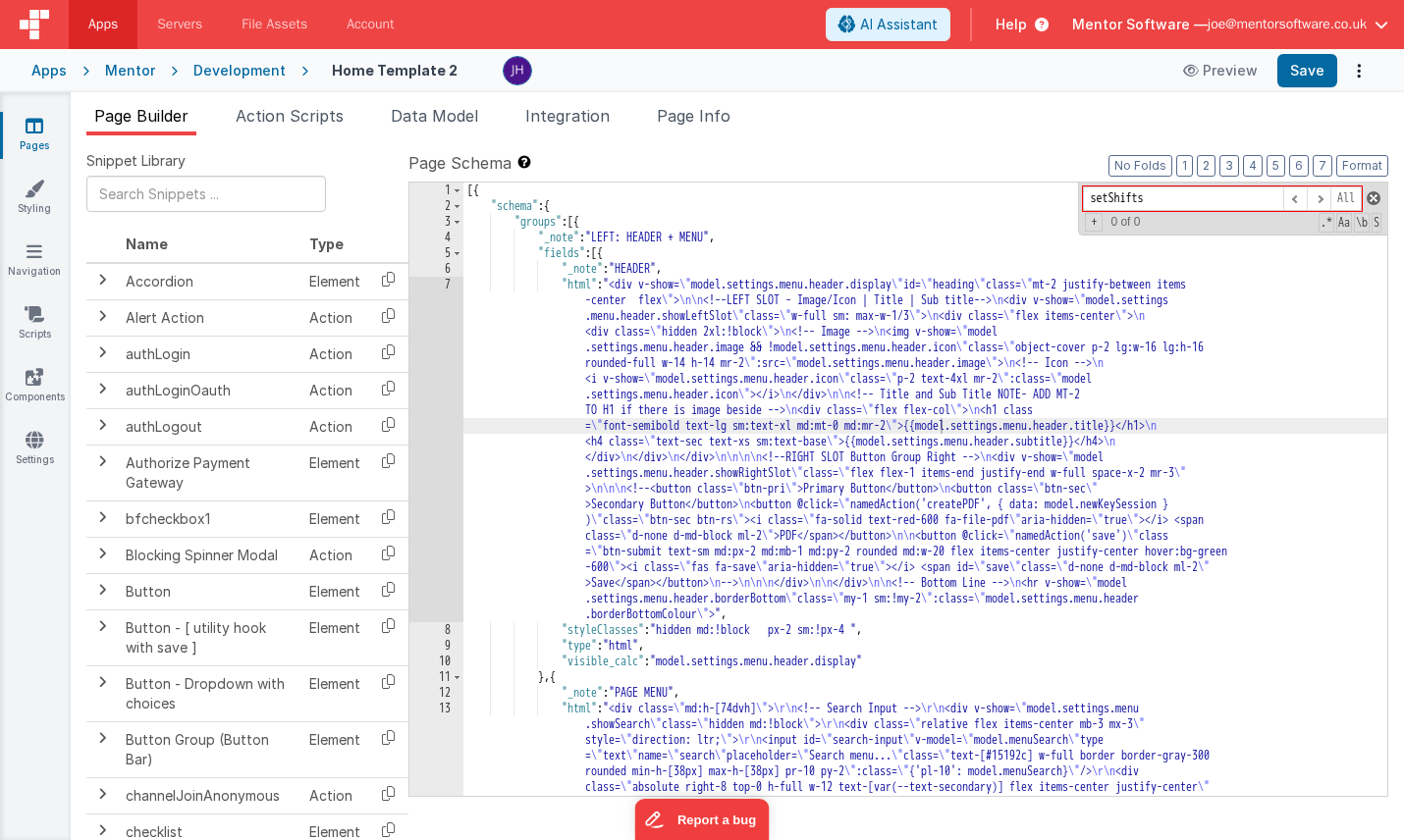 type on "setShifts" 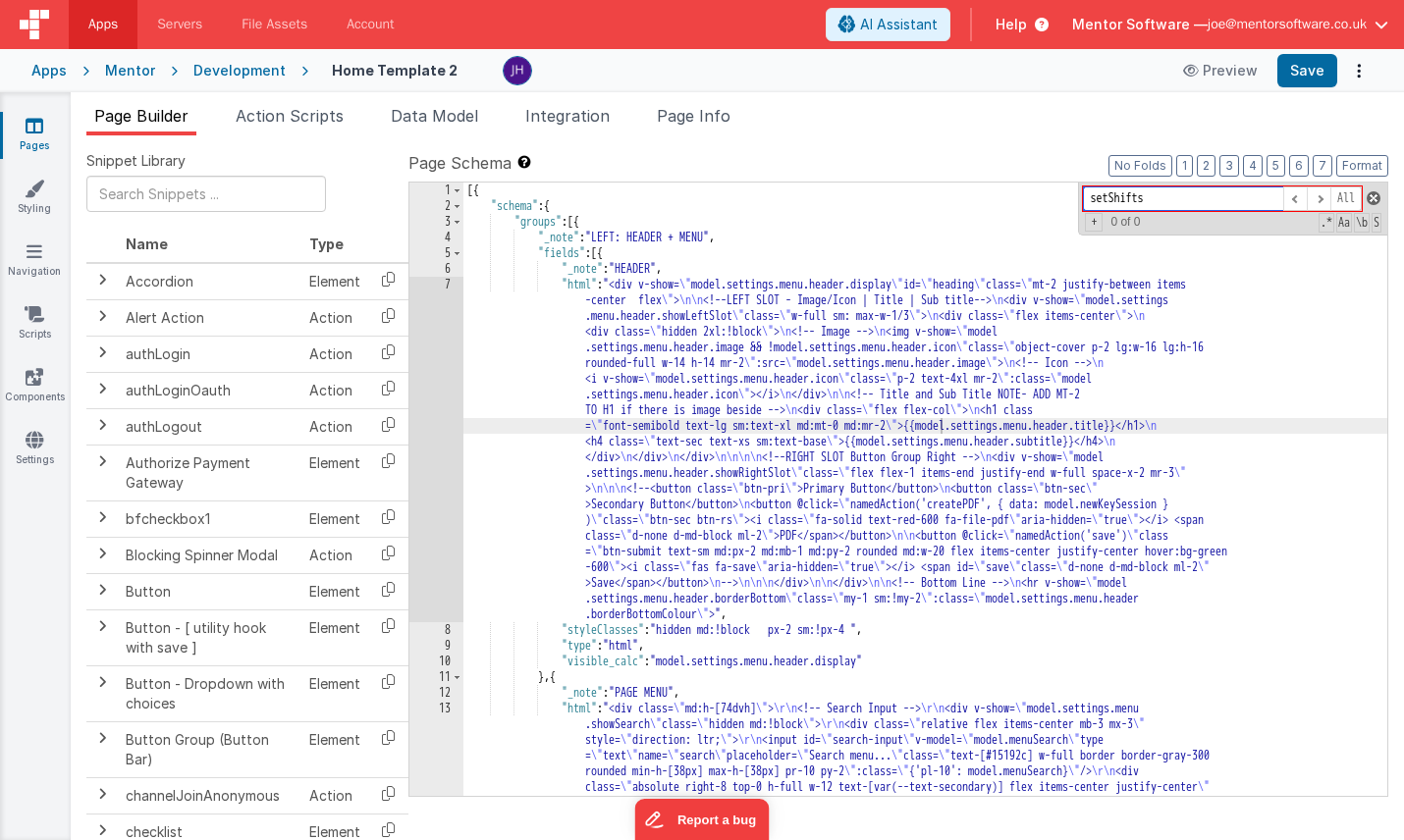 click at bounding box center [1374, 198] 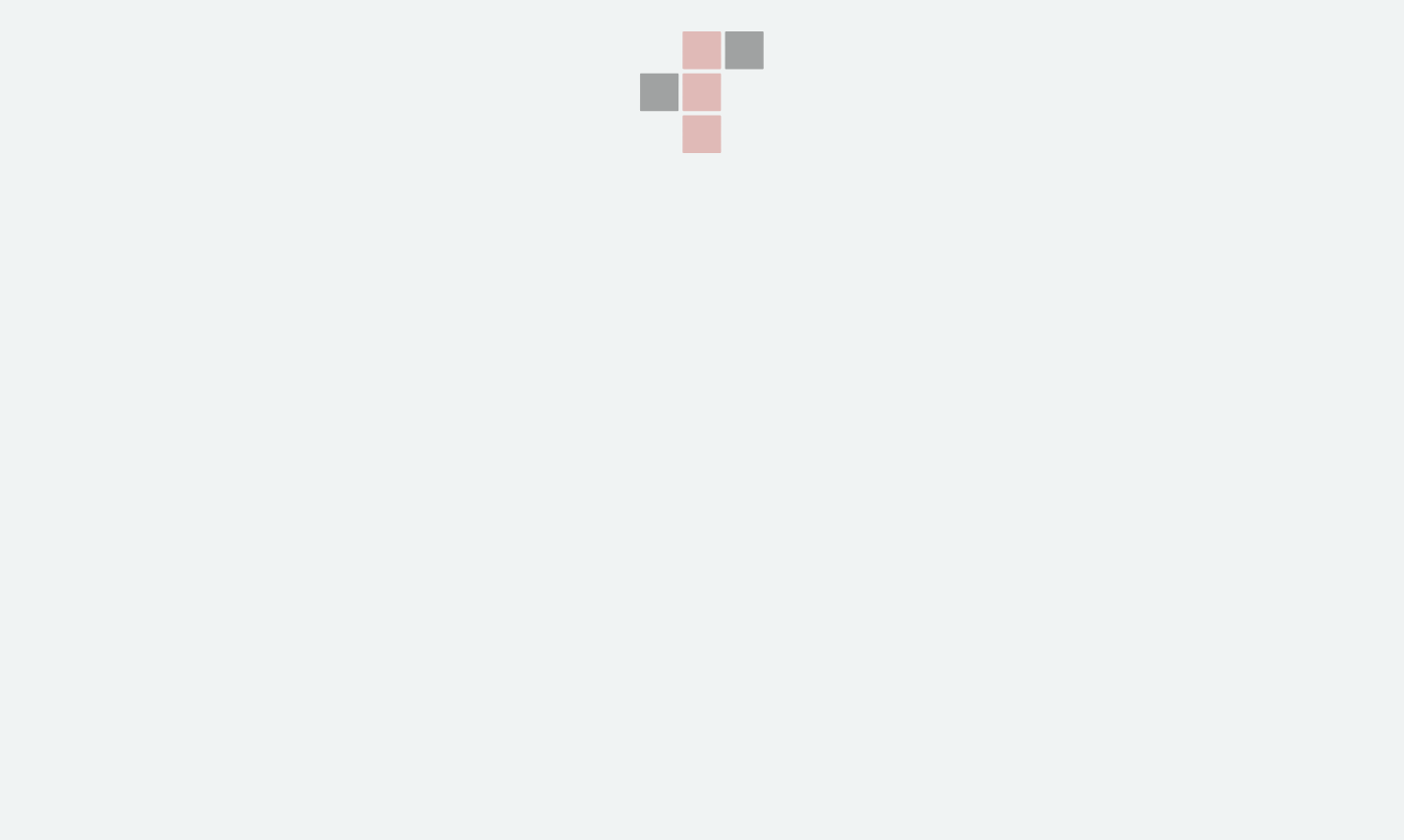 scroll, scrollTop: 0, scrollLeft: 0, axis: both 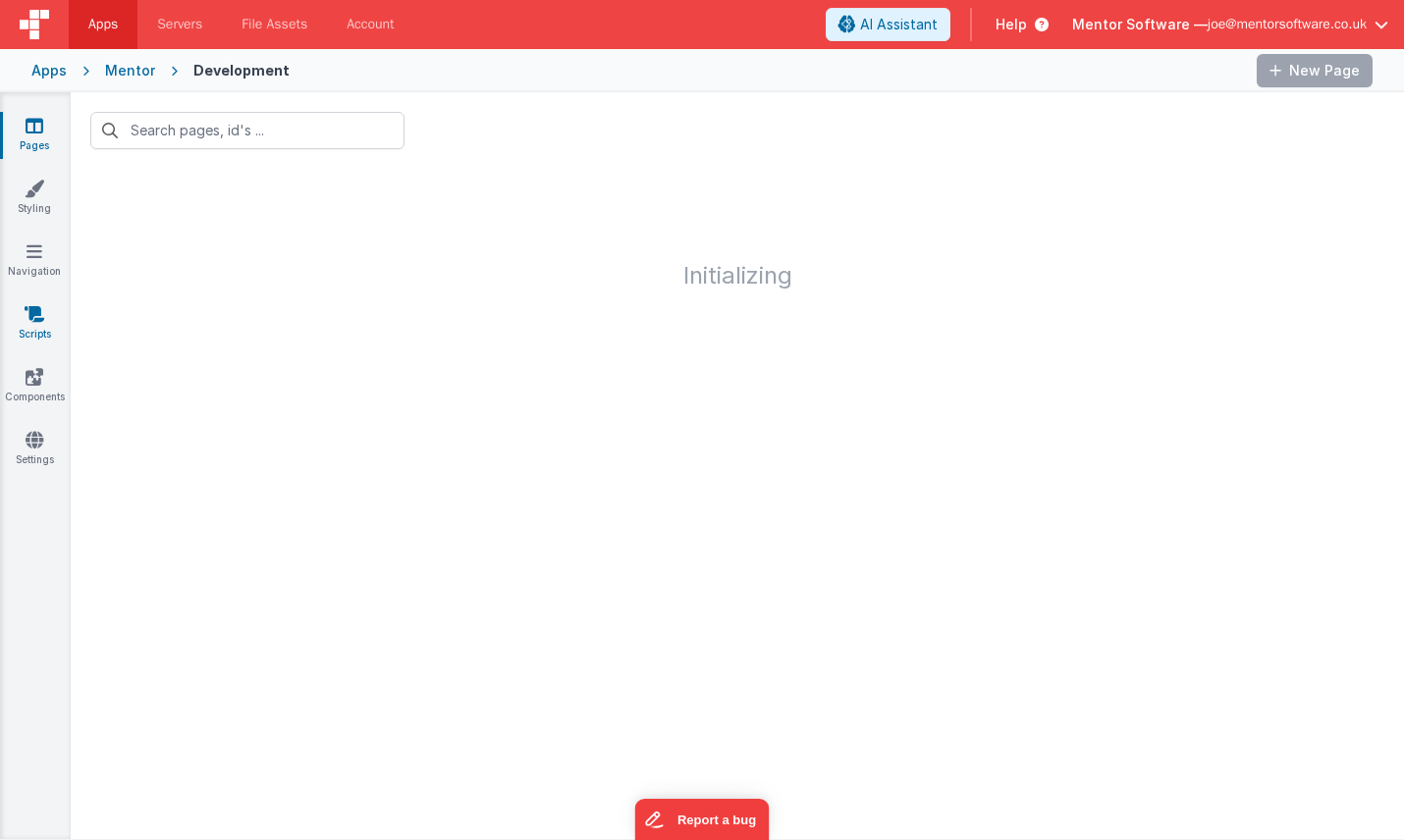click on "Scripts" at bounding box center (34, 324) 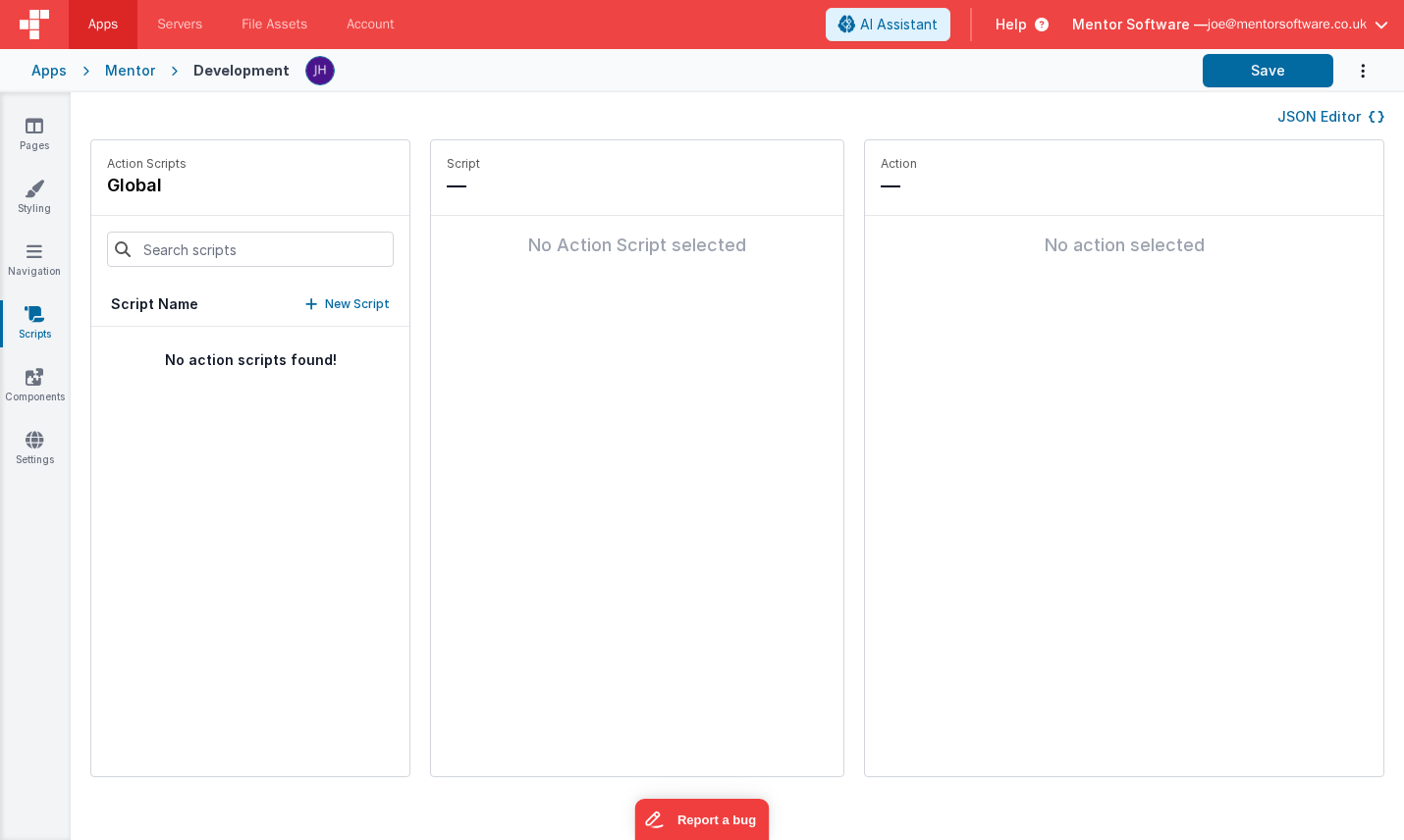 click on "JSON Editor" at bounding box center (1330, 117) 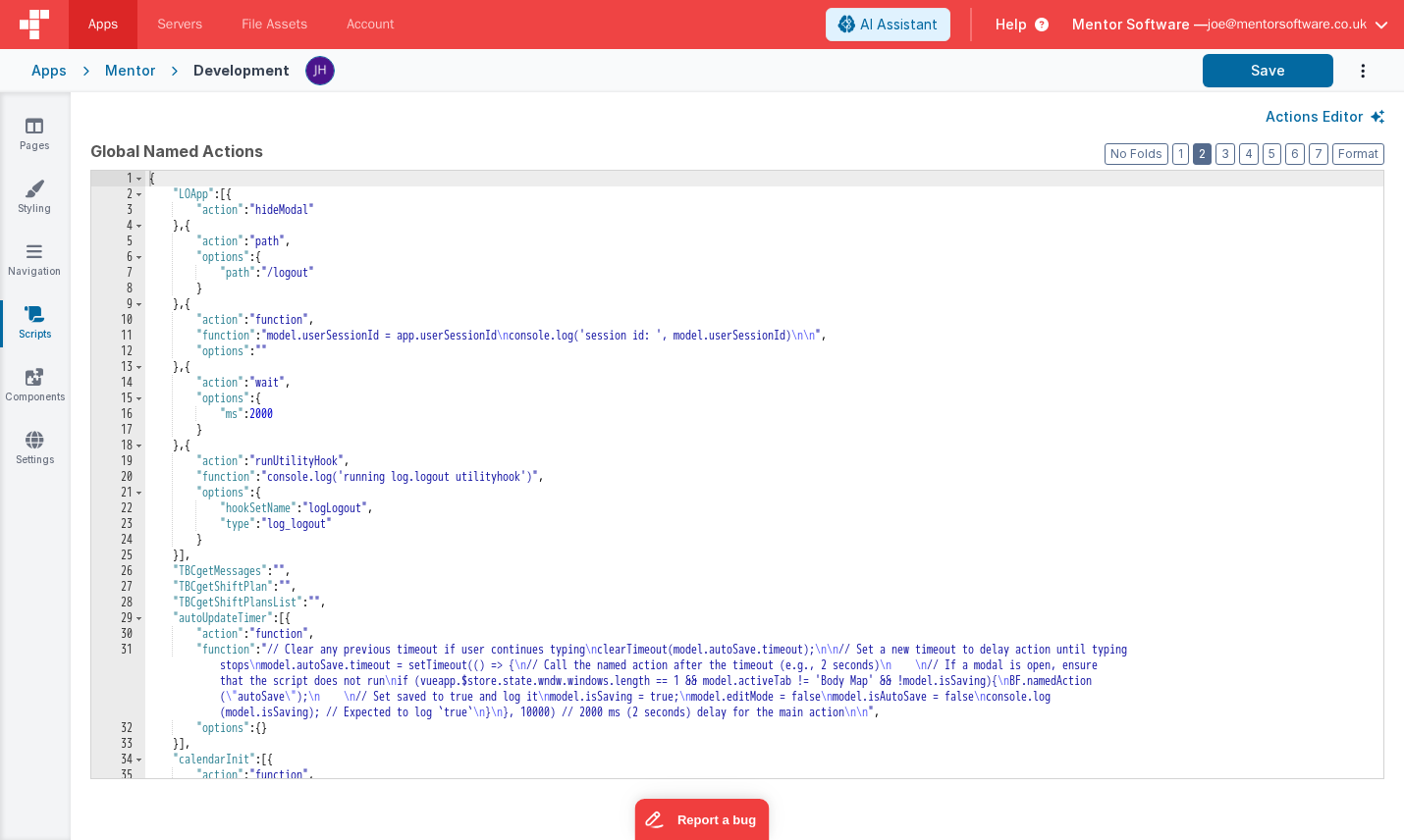 click on "2" at bounding box center [1202, 154] 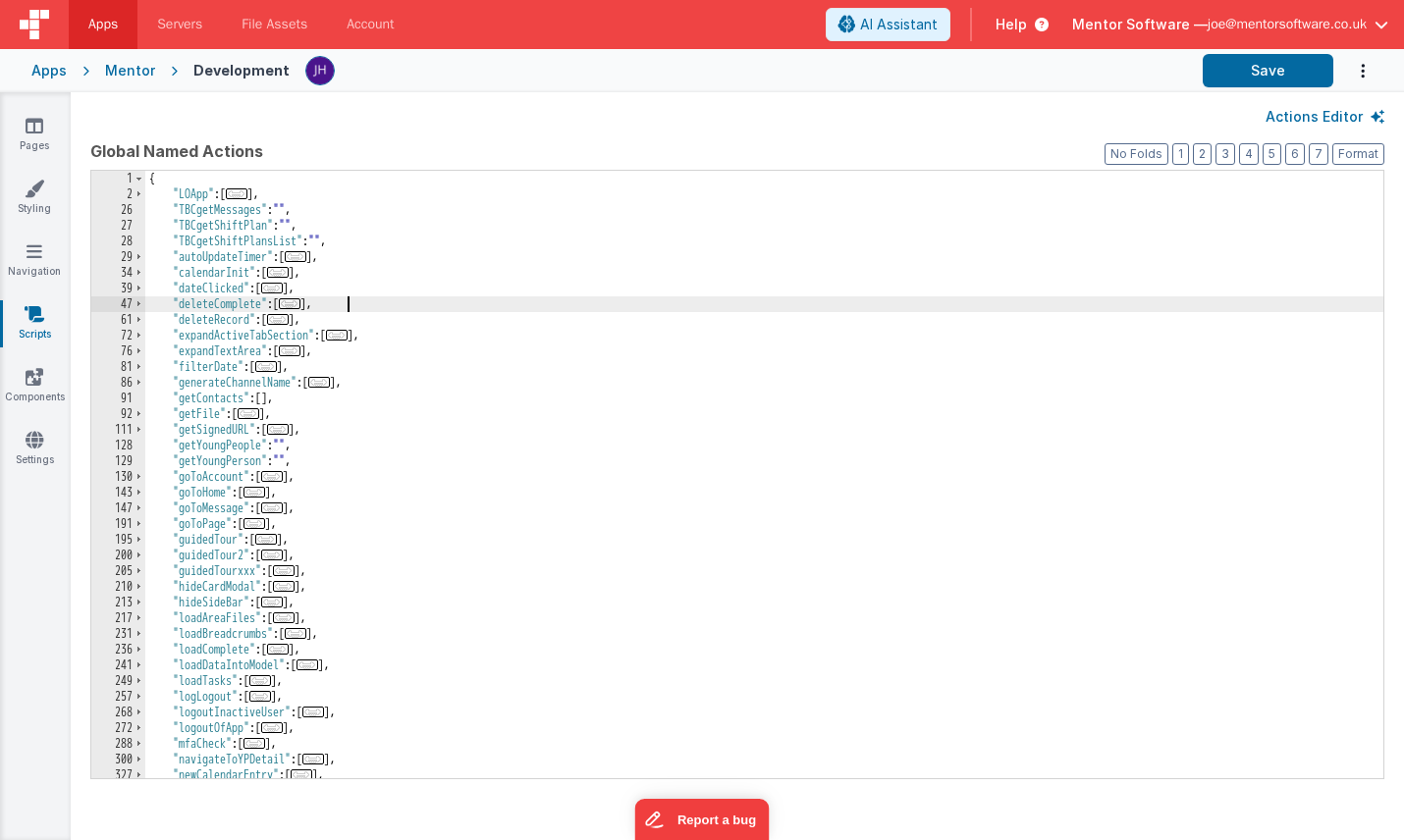 click on "{      "LOApp" :  [ ... ] ,      "TBCgetMessages" :  "" ,      "TBCgetShiftPlan" :  "" ,      "TBCgetShiftPlansList" :  "" ,      "autoUpdateTimer" :  [ ... ] ,      "calendarInit" :  [ ... ] ,      "dateClicked" :  [ ... ] ,      "deleteComplete" :  [ ... ] ,      "deleteRecord" :  [ ... ] ,      "expandActiveTabSection" :  [ ... ] ,      "expandTextArea" :  [ ... ] ,      "filterDate" :  [ ... ] ,      "generateChannelName" :  [ ... ] ,      "getContacts" :  [ ] ,      "getFile" :  [ ... ] ,      "getSignedURL" :  [ ... ] ,      "getYoungPeople" :  "" ,      "getYoungPerson" :  "" ,      "goToAccount" :  [ ... ] ,      "goToHome" :  [ ... ] ,      "goToMessage" :  [ ... ] ,      "goToPage" :  [ ... ] ,      "guidedTour" :  [ ... ] ,      "guidedTour2" :  [ ... ] ,      "guidedTourxxx" :  [ ... ] ,      "hideCardModal" :  [ ... ] ,      "hideSideBar" :  [ ... ] ,      "loadAreaFiles" :  [ ... ] ,      "loadBreadcrumbs" :  [ ... ] ,      "loadComplete" :  [ ... ] ,      "loadDataIntoModel" :  [ ... ] ,      [" at bounding box center [764, 490] 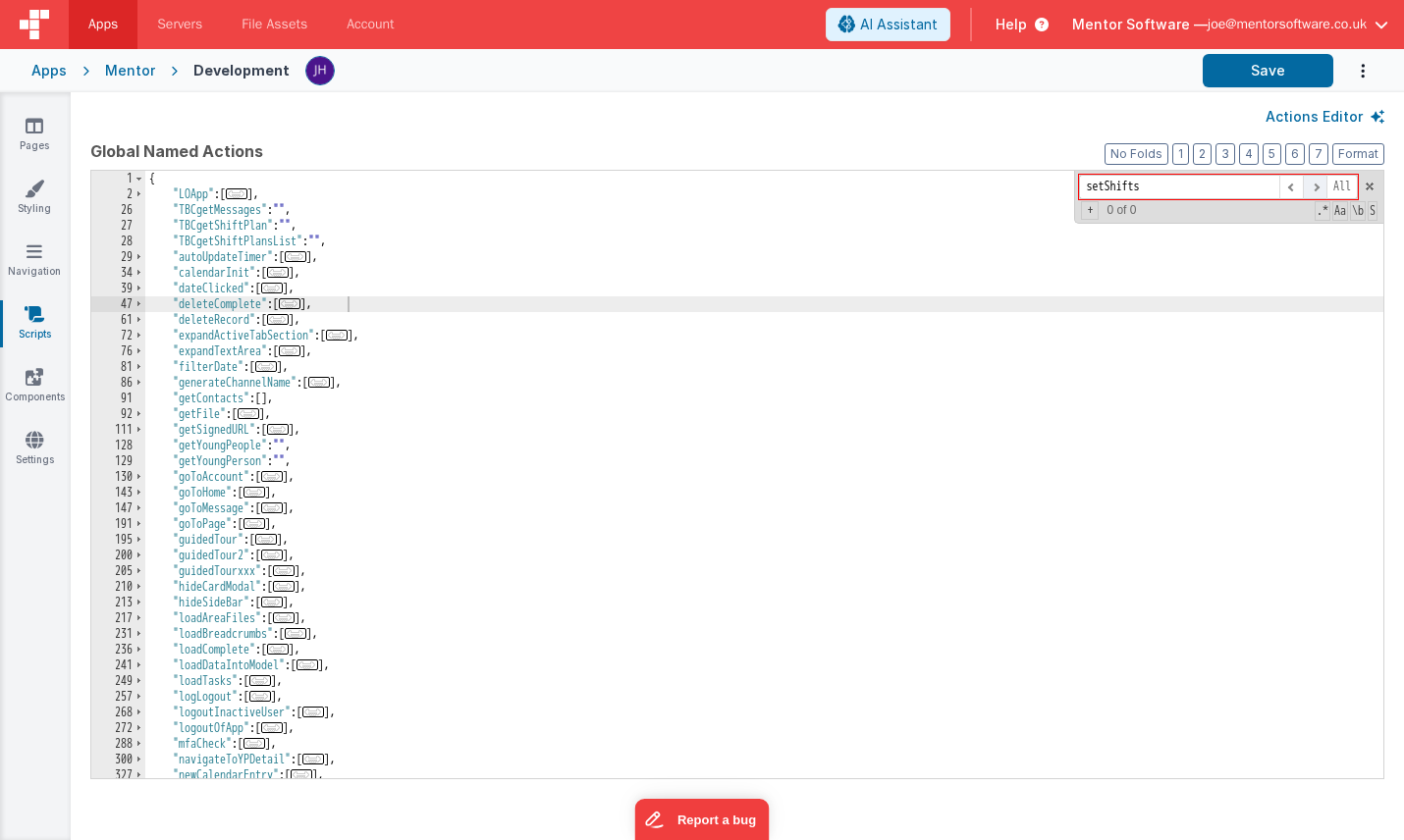type on "setShifts" 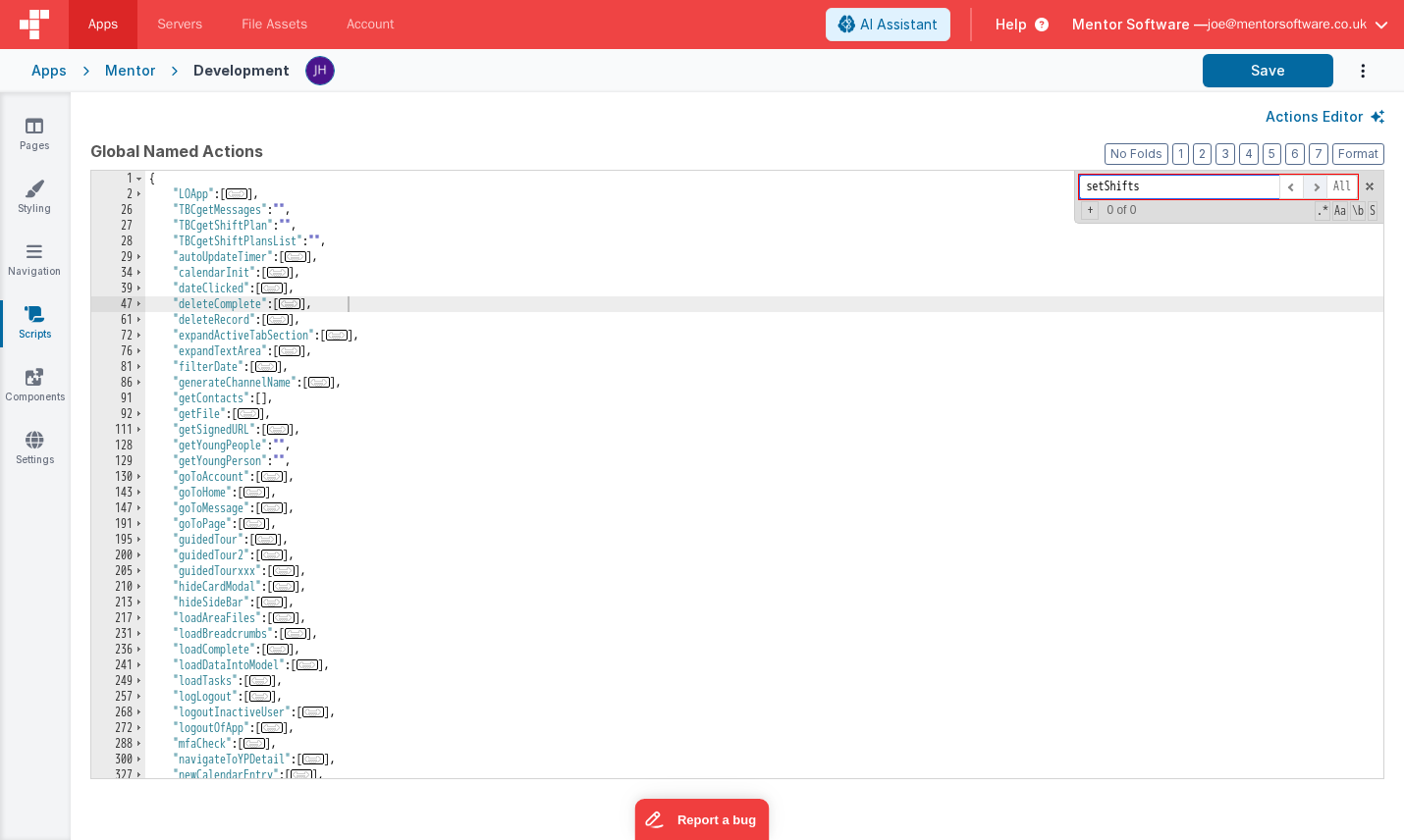 click at bounding box center [1315, 186] 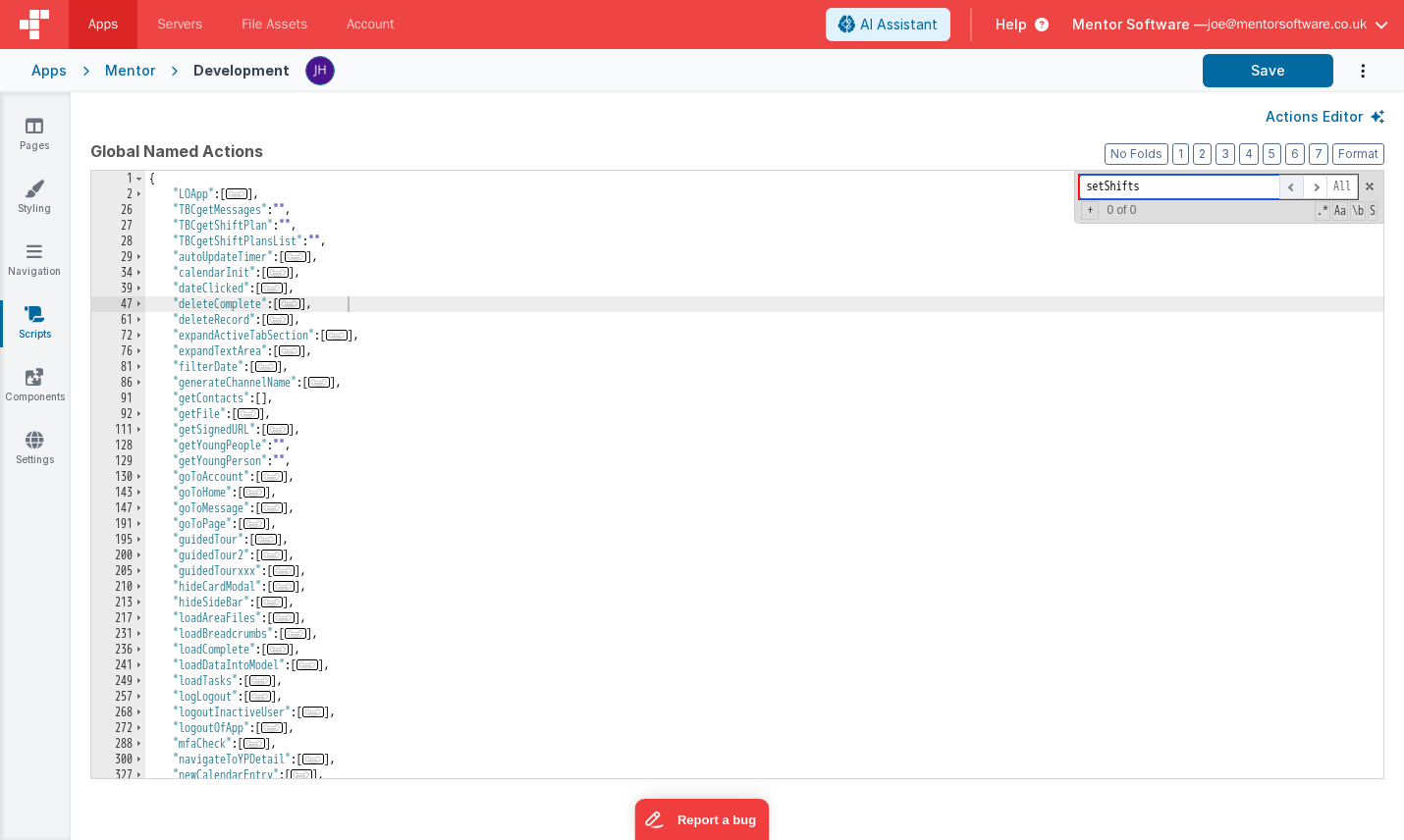 click at bounding box center [1291, 186] 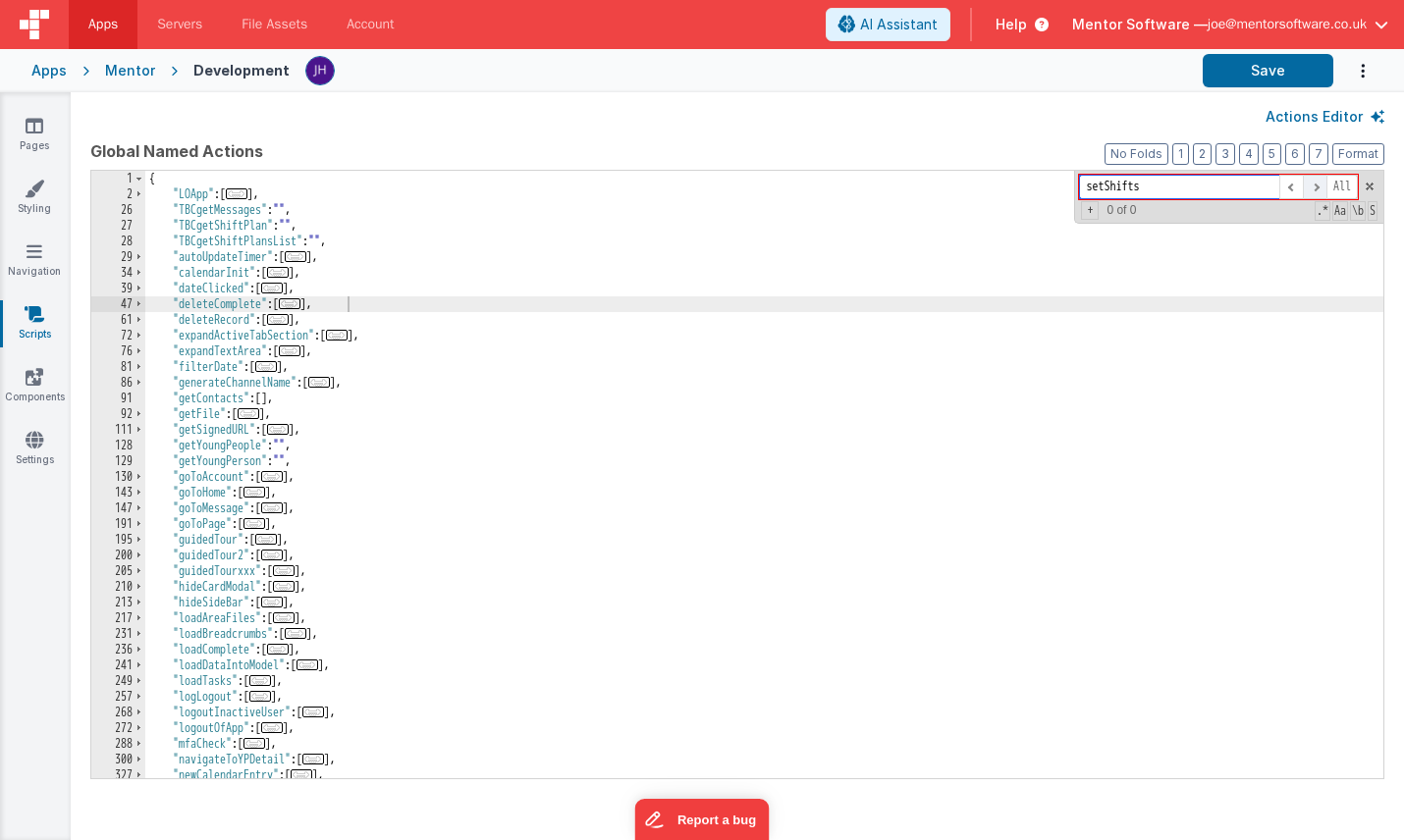 click at bounding box center (1315, 186) 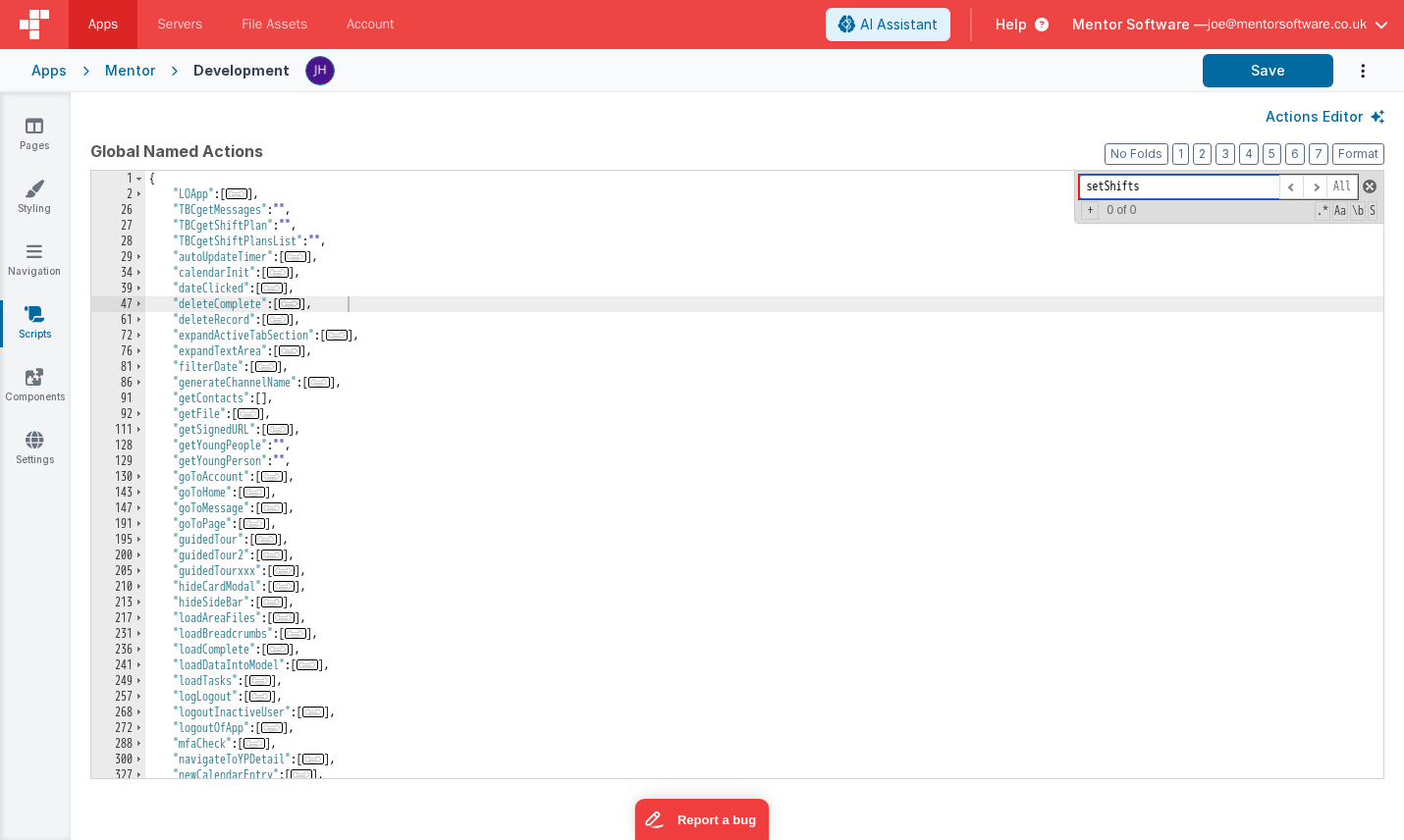 click at bounding box center (1370, 186) 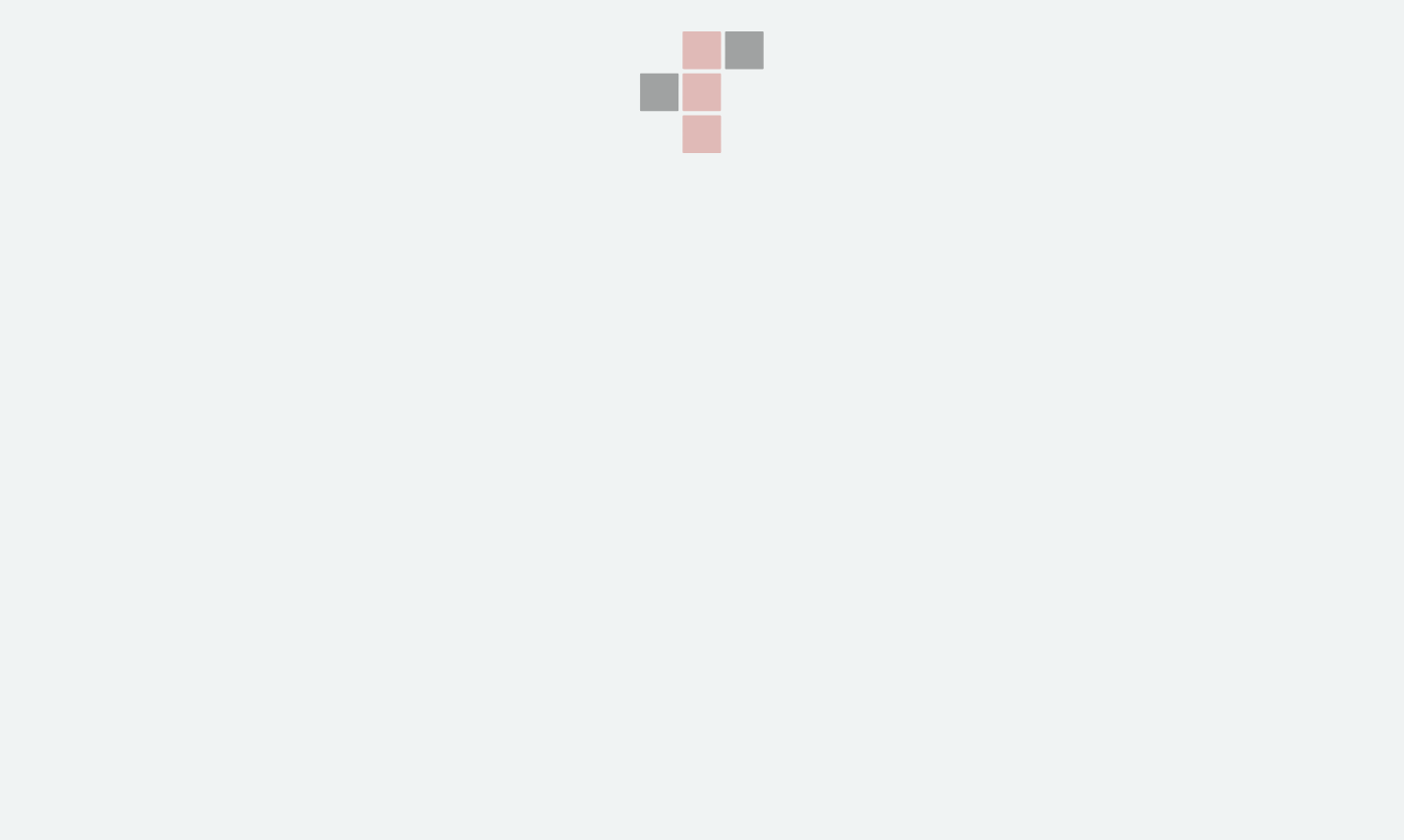 scroll, scrollTop: 0, scrollLeft: 0, axis: both 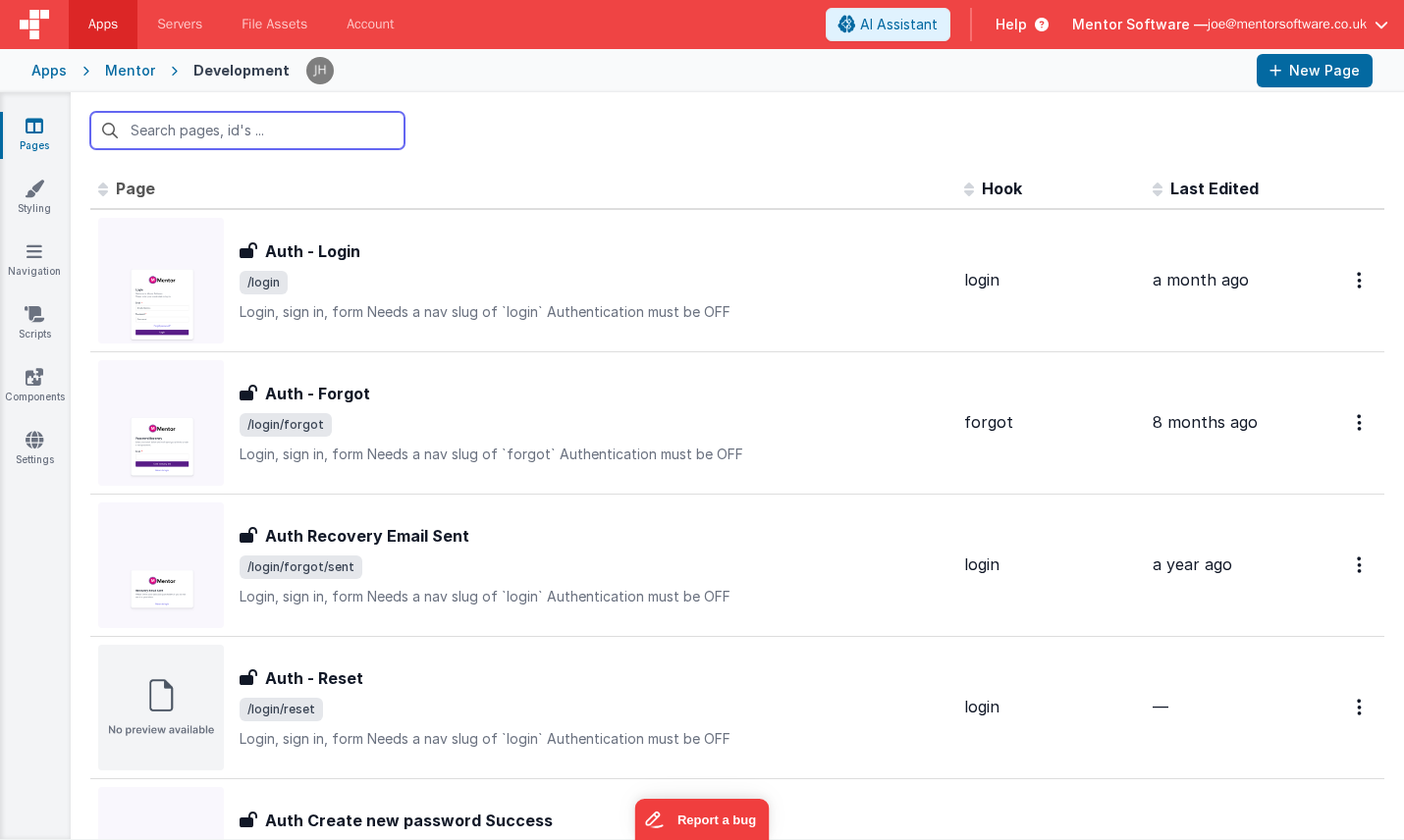 click at bounding box center [247, 131] 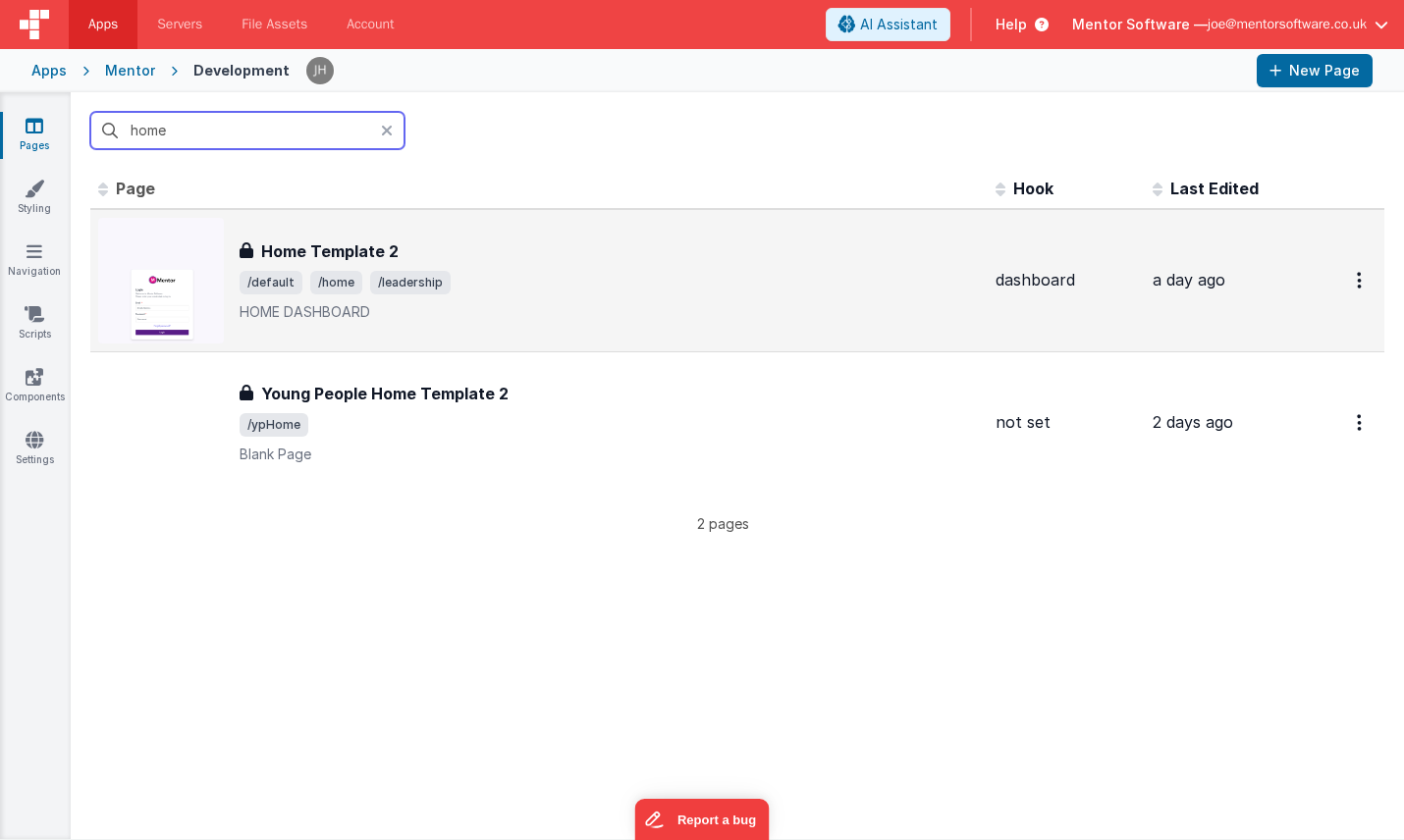 type on "home" 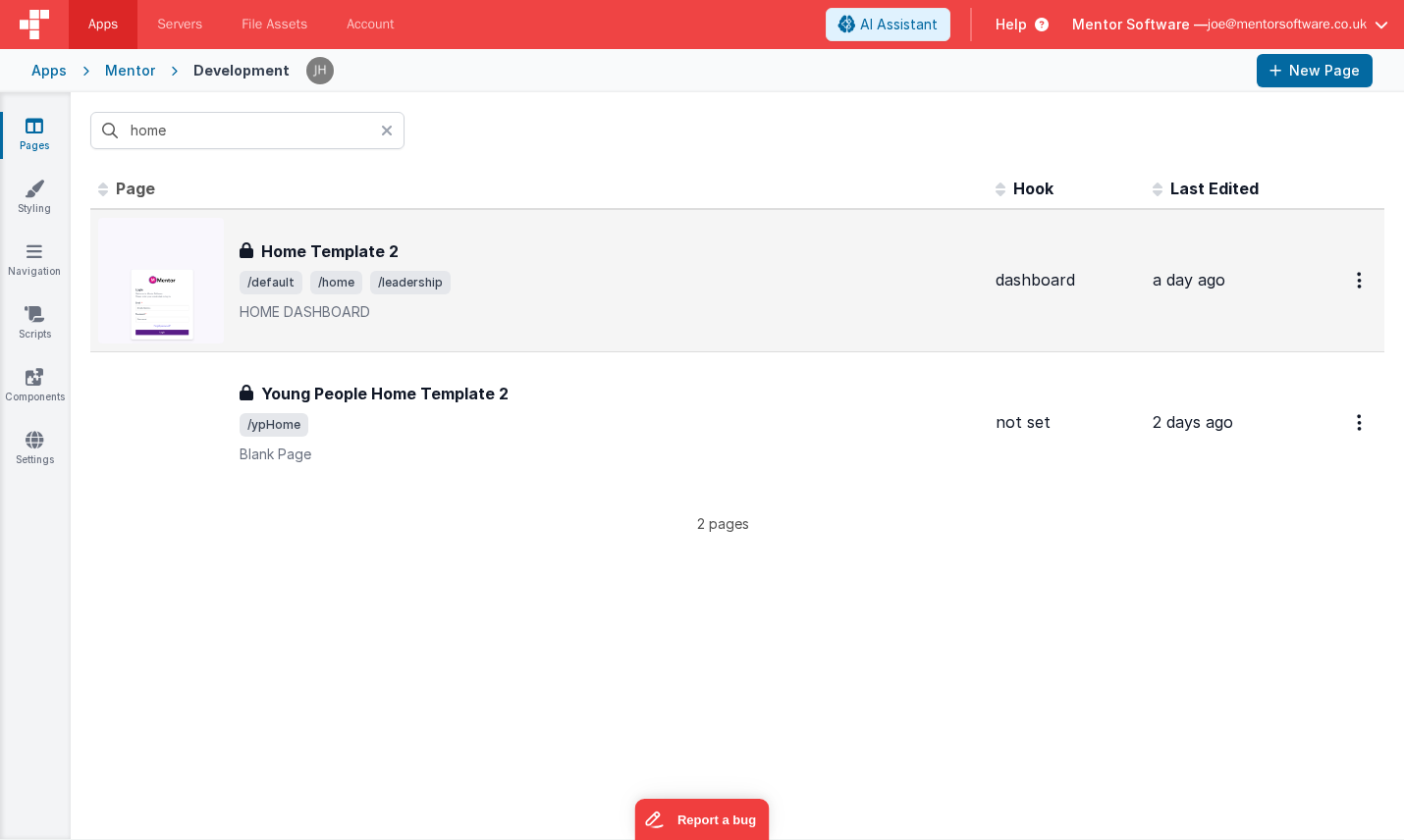 click on "Home Template 2" at bounding box center (610, 251) 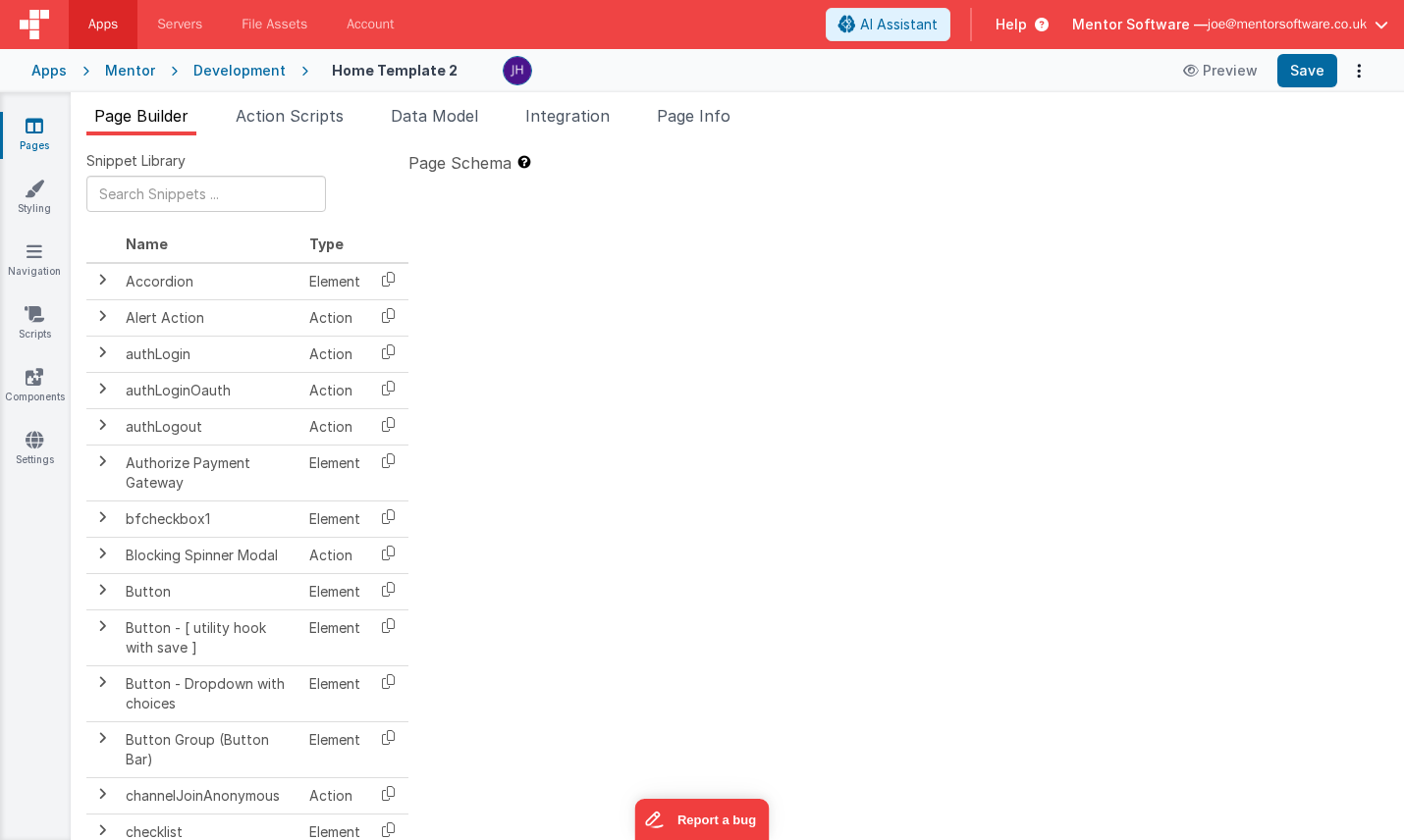 type on "HOME DASHBOARD" 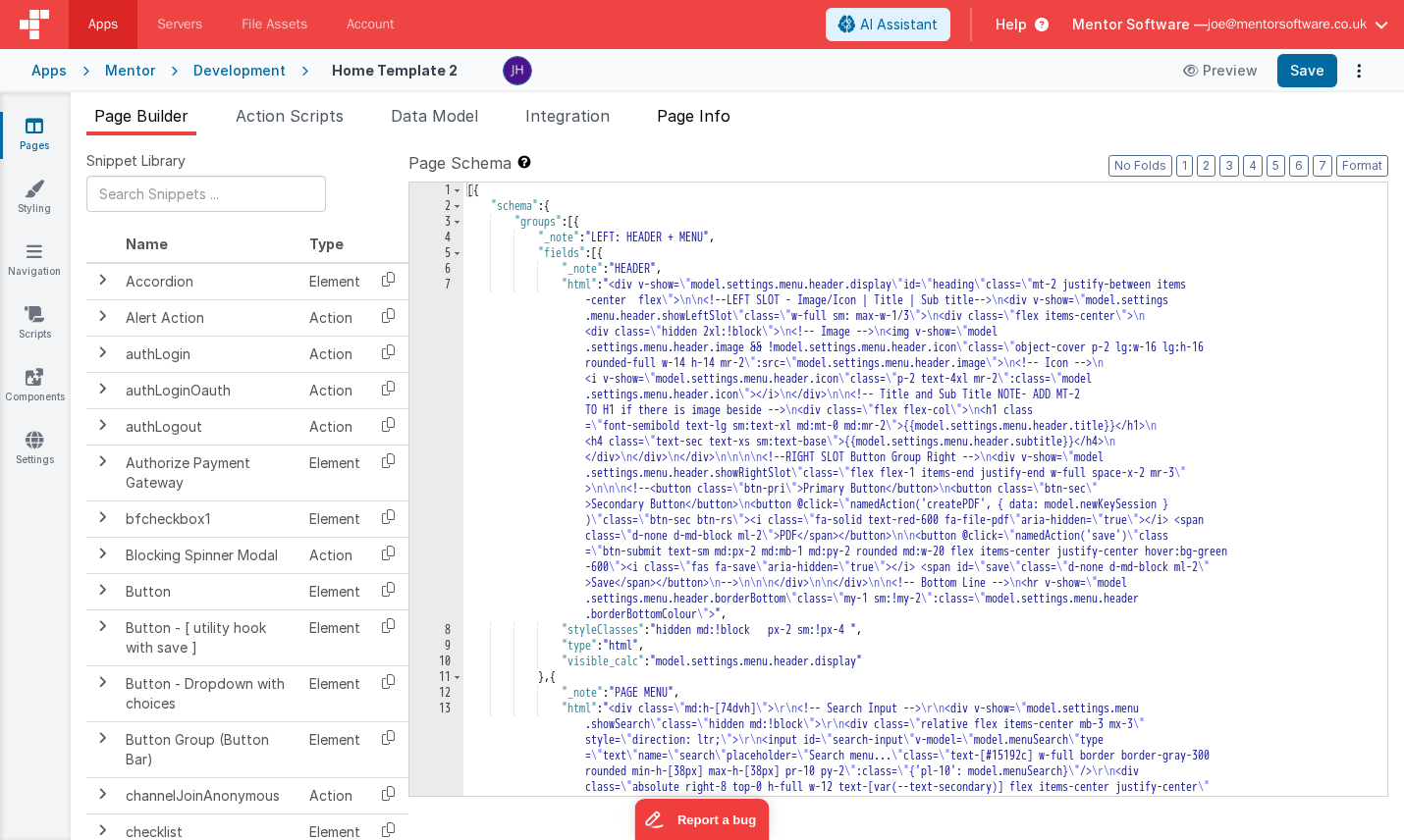 click on "Page Info" at bounding box center [693, 116] 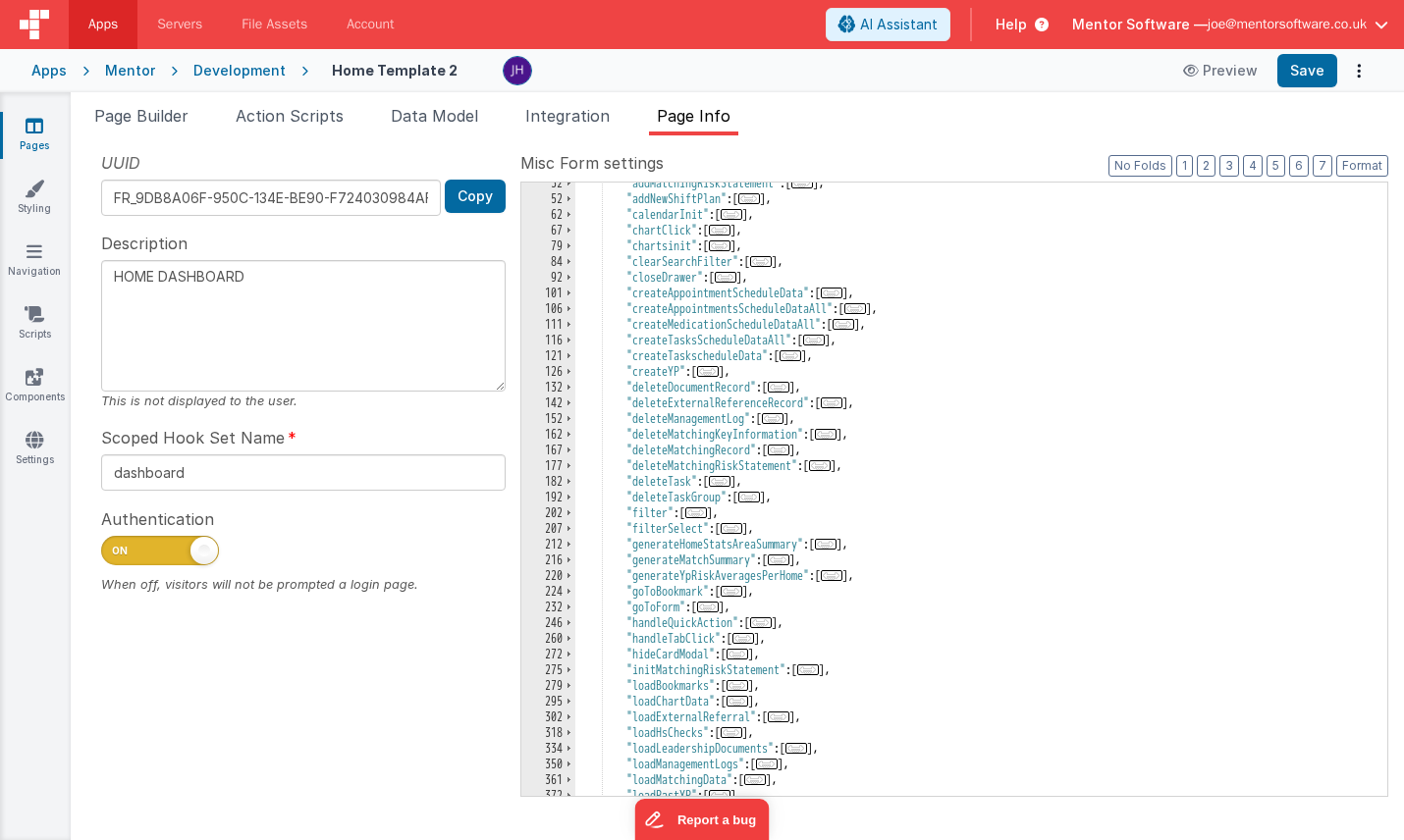 scroll, scrollTop: 148, scrollLeft: 0, axis: vertical 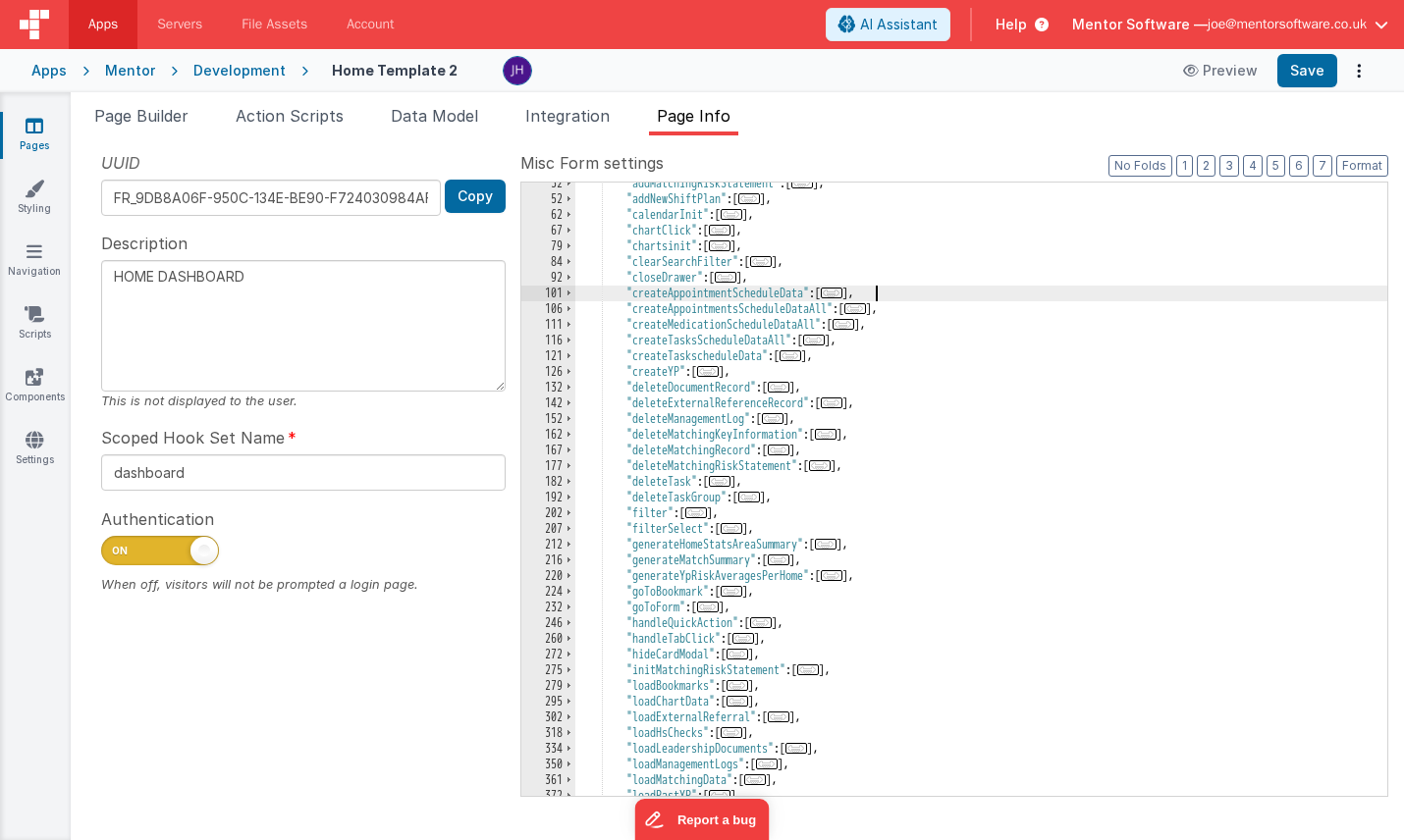 click on "..." at bounding box center (832, 292) 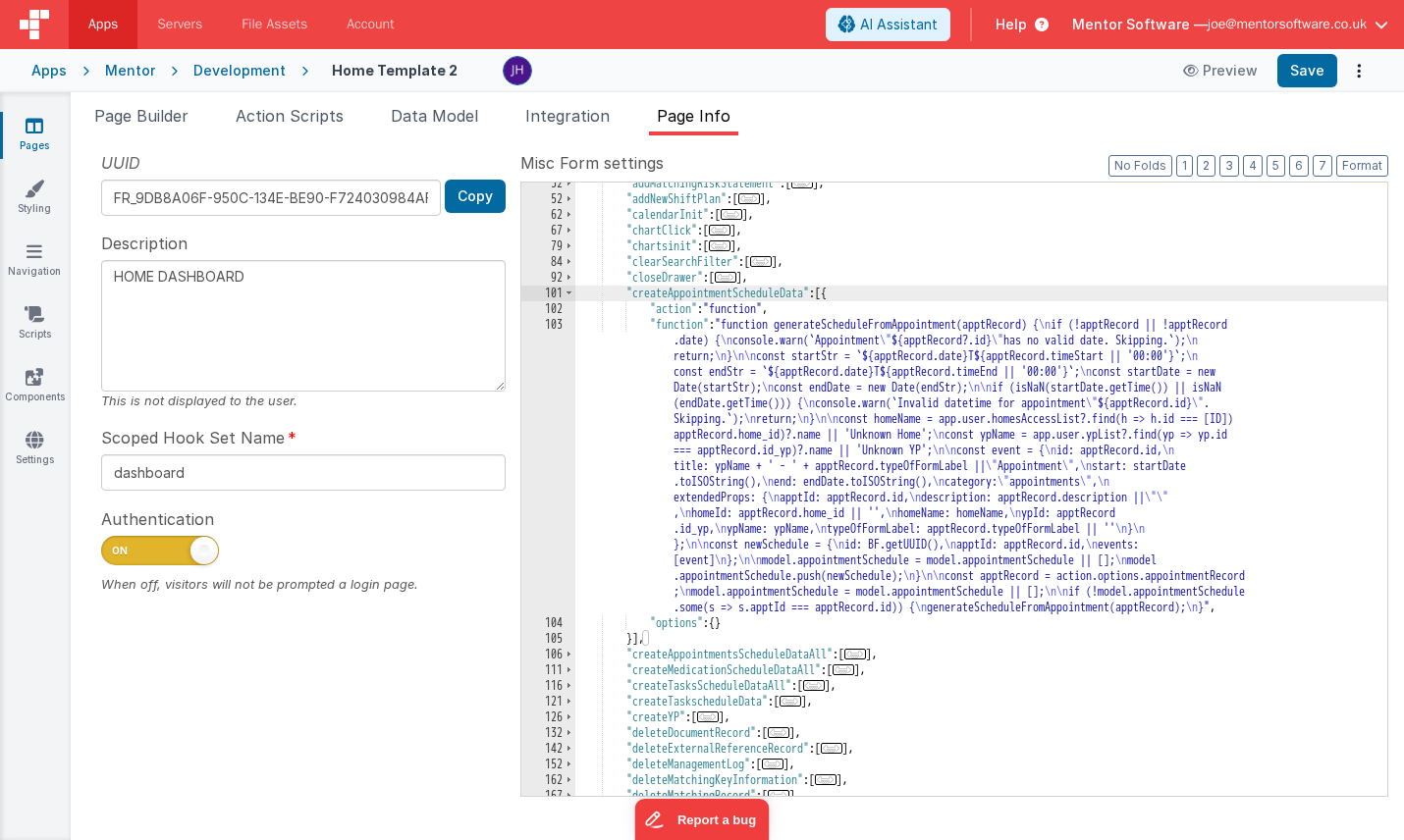 click on ""addMatchingRiskStatement" :  [ ... ] ,           "addNewShiftPlan" :  [ ... ] ,           "calendarInit" :  [ ... ] ,           "chartClick" :  [ ... ] ,           "chartsinit" :  [ ... ] ,           "clearSearchFilter" :  [ ... ] ,           "closeDrawer" :  [ ... ] ,           "createAppointmentScheduleData" :  [{                "action" :  "function" ,                "function" :  "function generateScheduleFromAppointment(apptRecord) { \n   if (!apptRecord || !apptRecord                  .date) { \n     console.warn(`Appointment  \" ${apptRecord?.id} \"  has no valid date. Skipping.`); \n                       return; \n   } \n\n   const startStr = `${apptRecord.date}T${apptRecord.timeStart || '00:00'}`; \n                     const endStr = `${apptRecord.date}T${apptRecord.timeEnd || '00:00'}`; \n   const startDate = new                   Date(startStr); \n   const endDate = new Date(endStr); \n\n                  ," at bounding box center [981, 498] 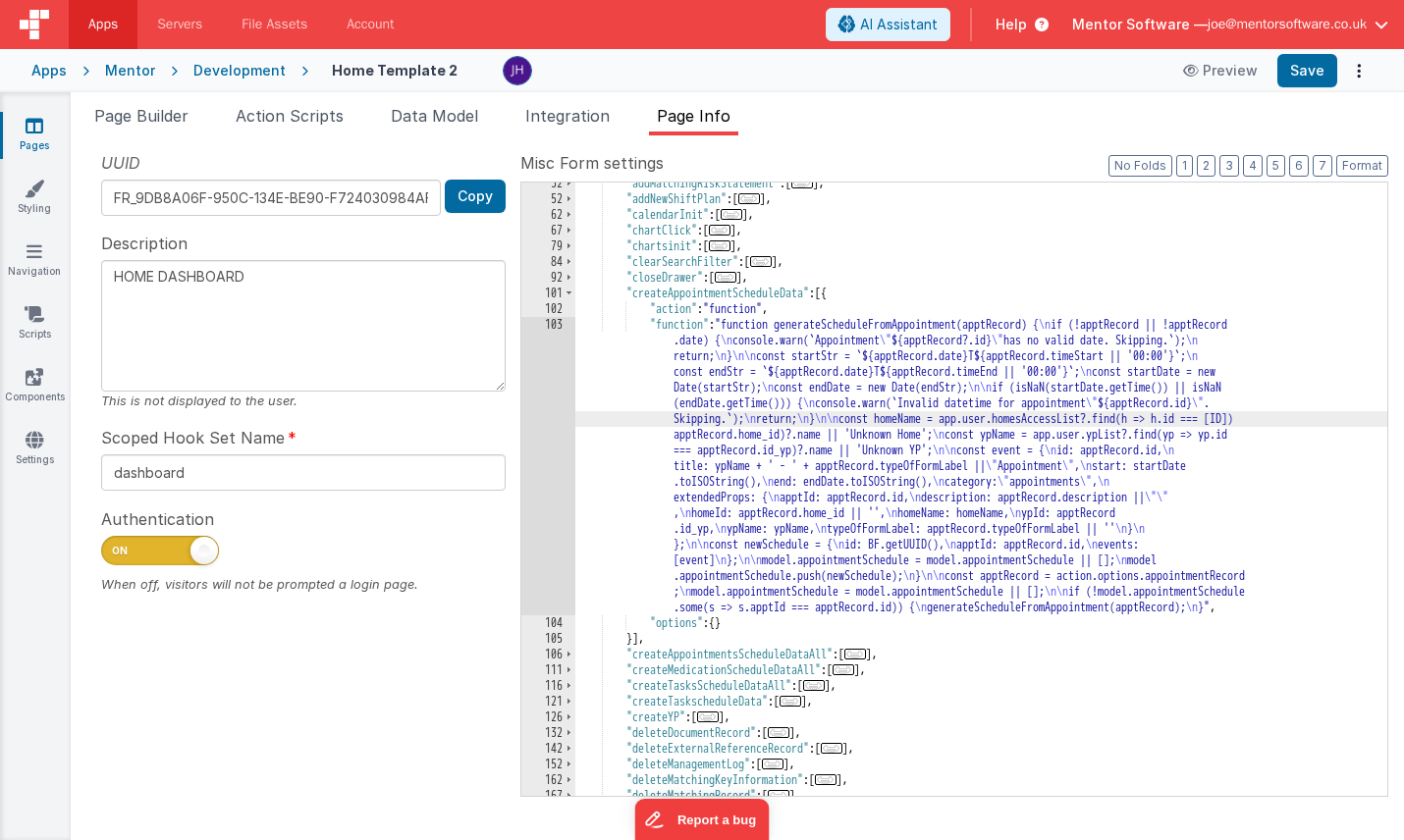 click on "103" at bounding box center [548, 466] 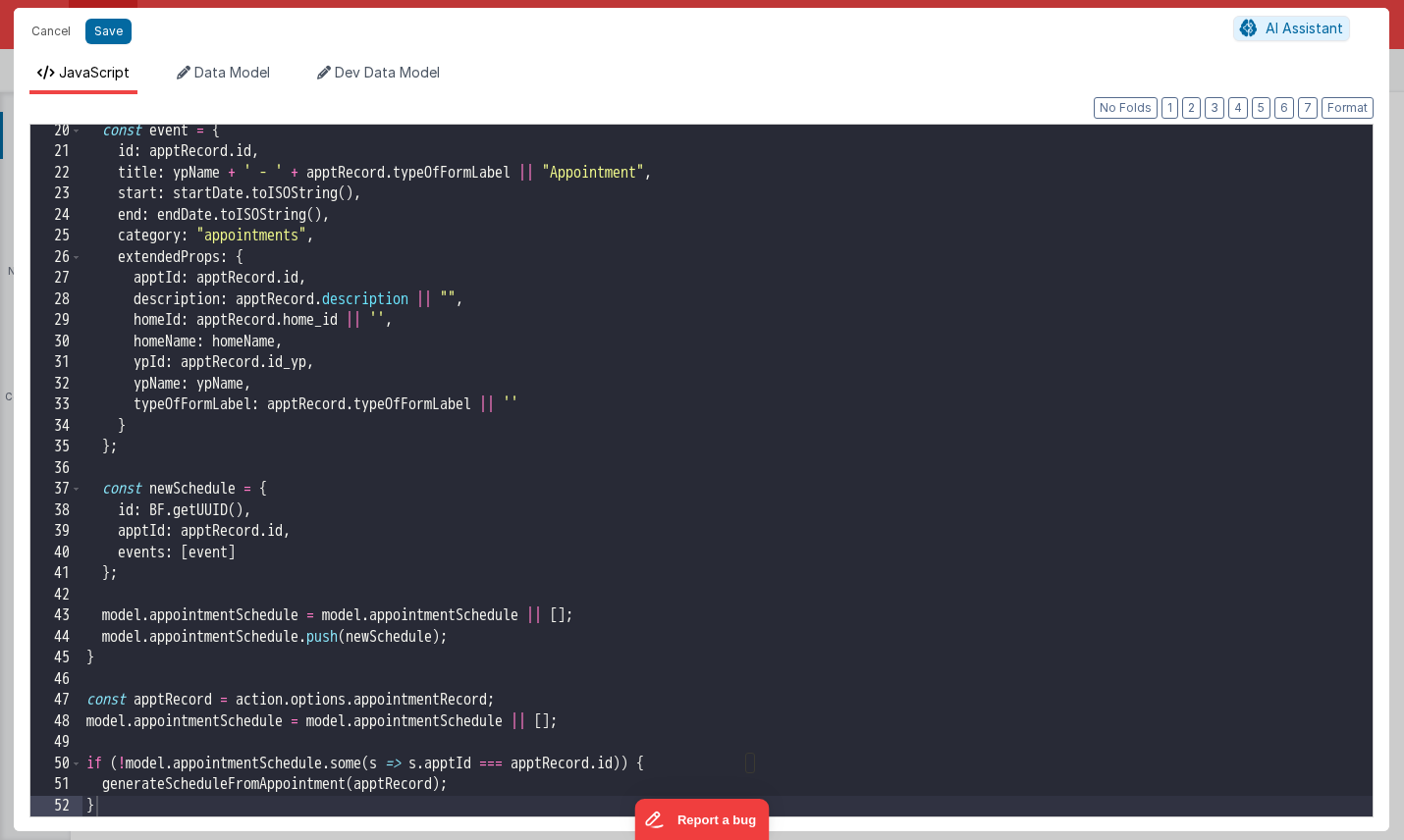 scroll, scrollTop: 405, scrollLeft: 0, axis: vertical 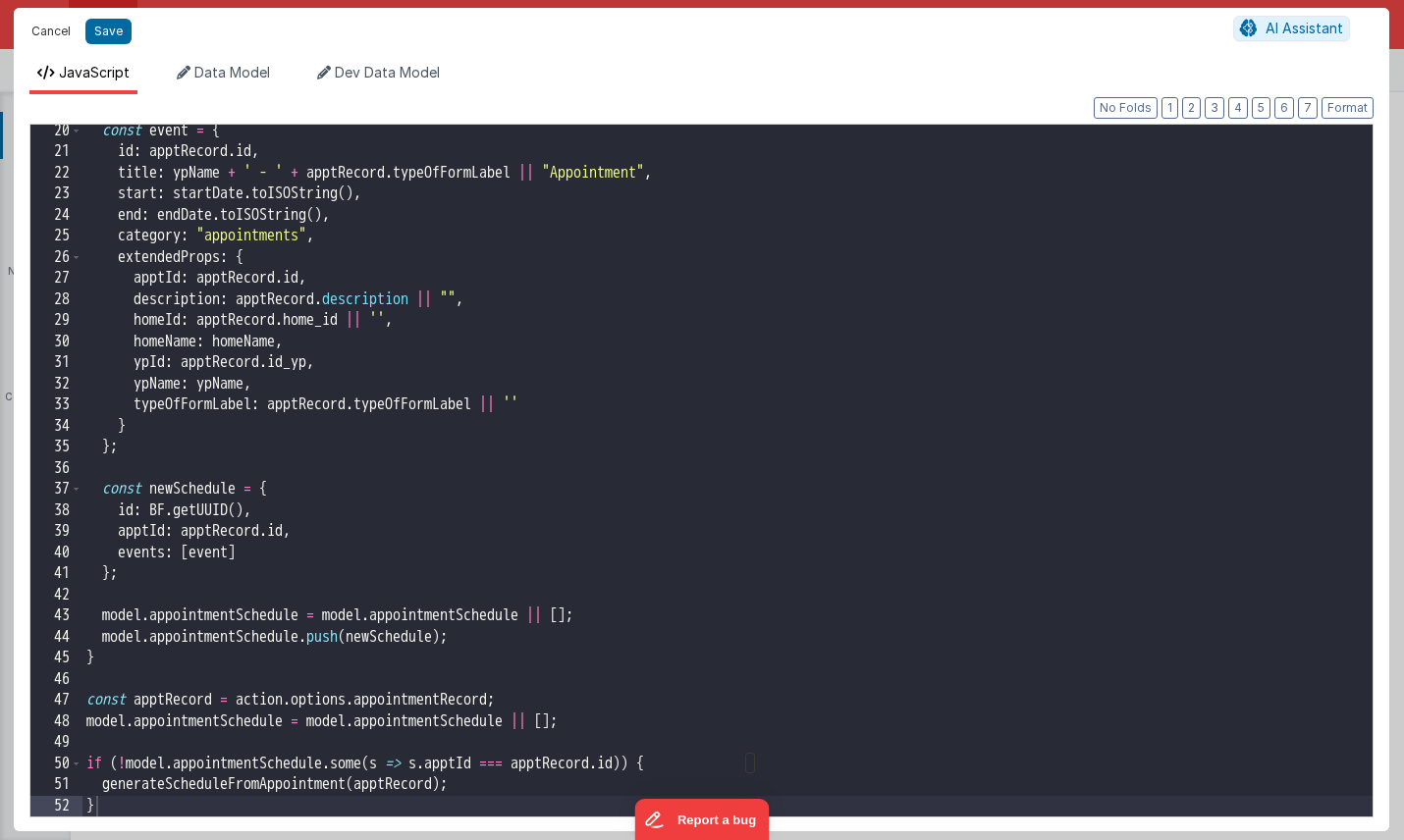 click on "Cancel" at bounding box center [51, 31] 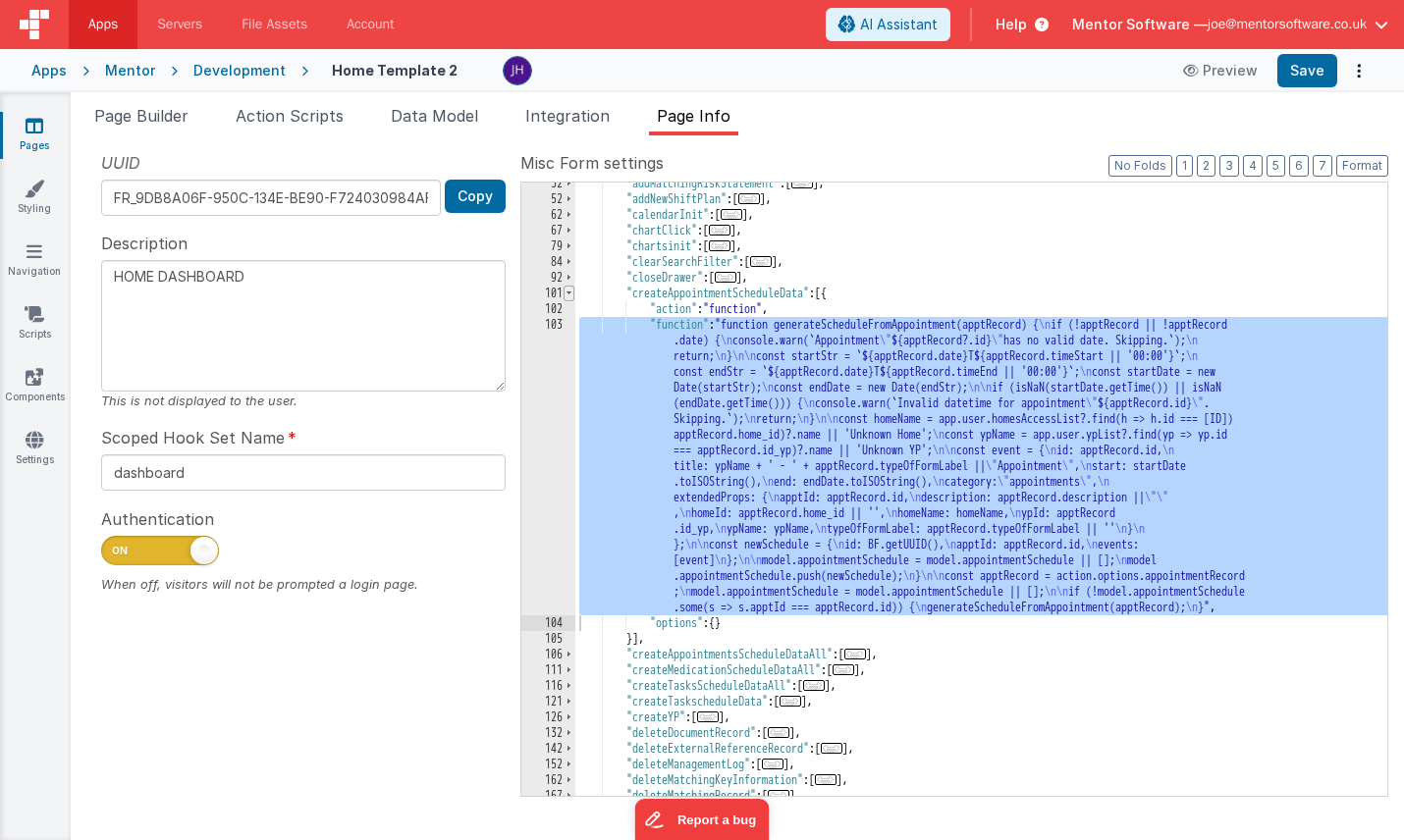 click at bounding box center [568, 293] 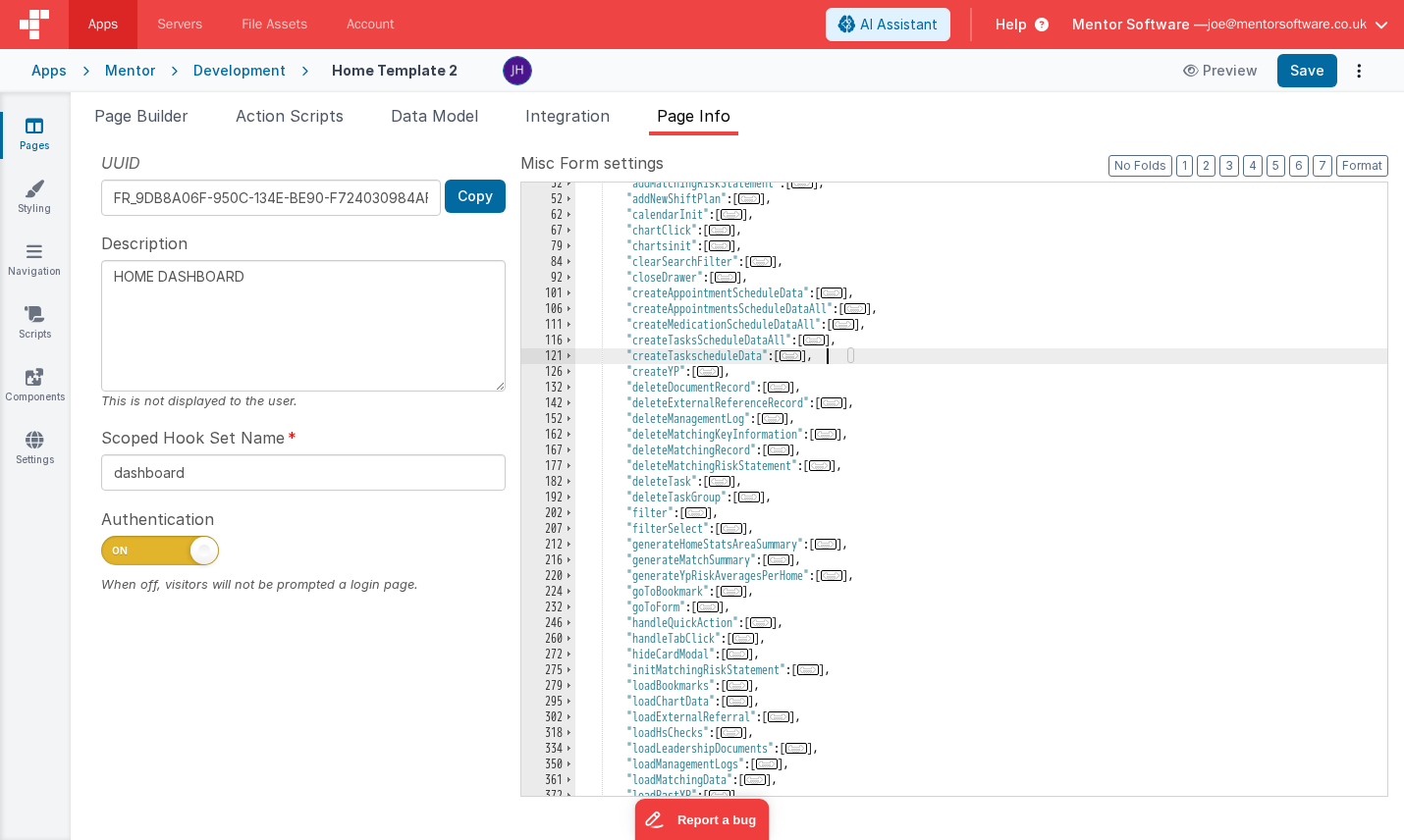 click on "..." at bounding box center (790, 355) 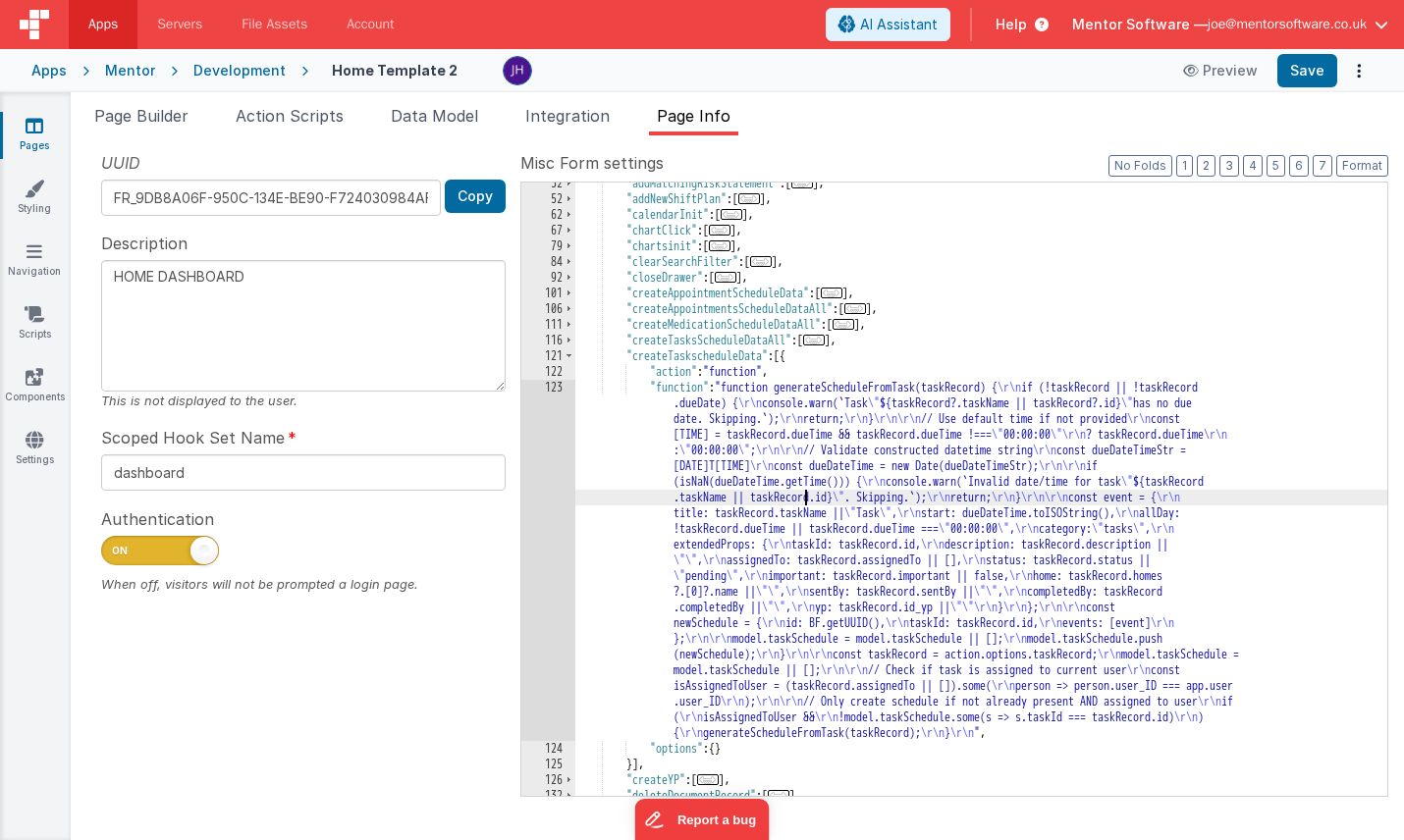 click on ""addMatchingRiskStatement" :  [ ... ] ,           "addNewShiftPlan" :  [ ... ] ,           "calendarInit" :  [ ... ] ,           "chartClick" :  [ ... ] ,           "chartsinit" :  [ ... ] ,           "clearSearchFilter" :  [ ... ] ,           "closeDrawer" :  [ ... ] ,           "createAppointmentScheduleData" :  [ ... ] ,           "createAppointmentsScheduleDataAll" :  [ ... ] ,           "createMedicationScheduleDataAll" :  [ ... ] ,           "createTasksScheduleDataAll" :  [ ... ] ,           "createTaskscheduleData" :  [{                "action" :  "function" ,                "function" :  "function generateScheduleFromTask(taskRecord) { \r\n   if (!taskRecord || !taskRecord                  .dueDate) { \r\n     console.warn(`Task  \" ${taskRecord?.taskName || taskRecord?.id} \"  has no due                   date. Skipping.`); \r\n     return; \r\n   } \r\n\r\n   // Use default time if not provided \r\n   const                   \" 00:00:00 \r\n" at bounding box center [981, 498] 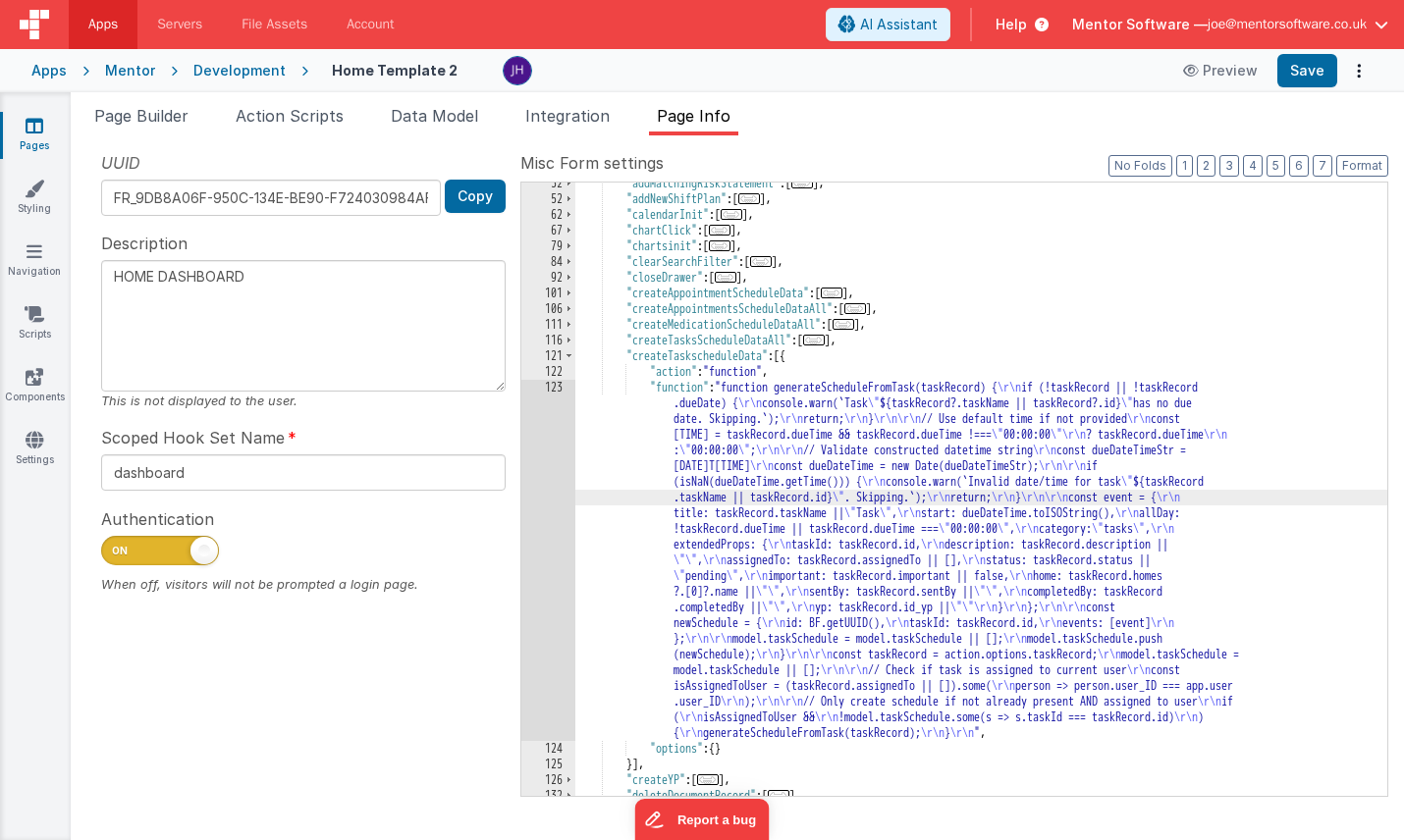 click on "123" at bounding box center (548, 560) 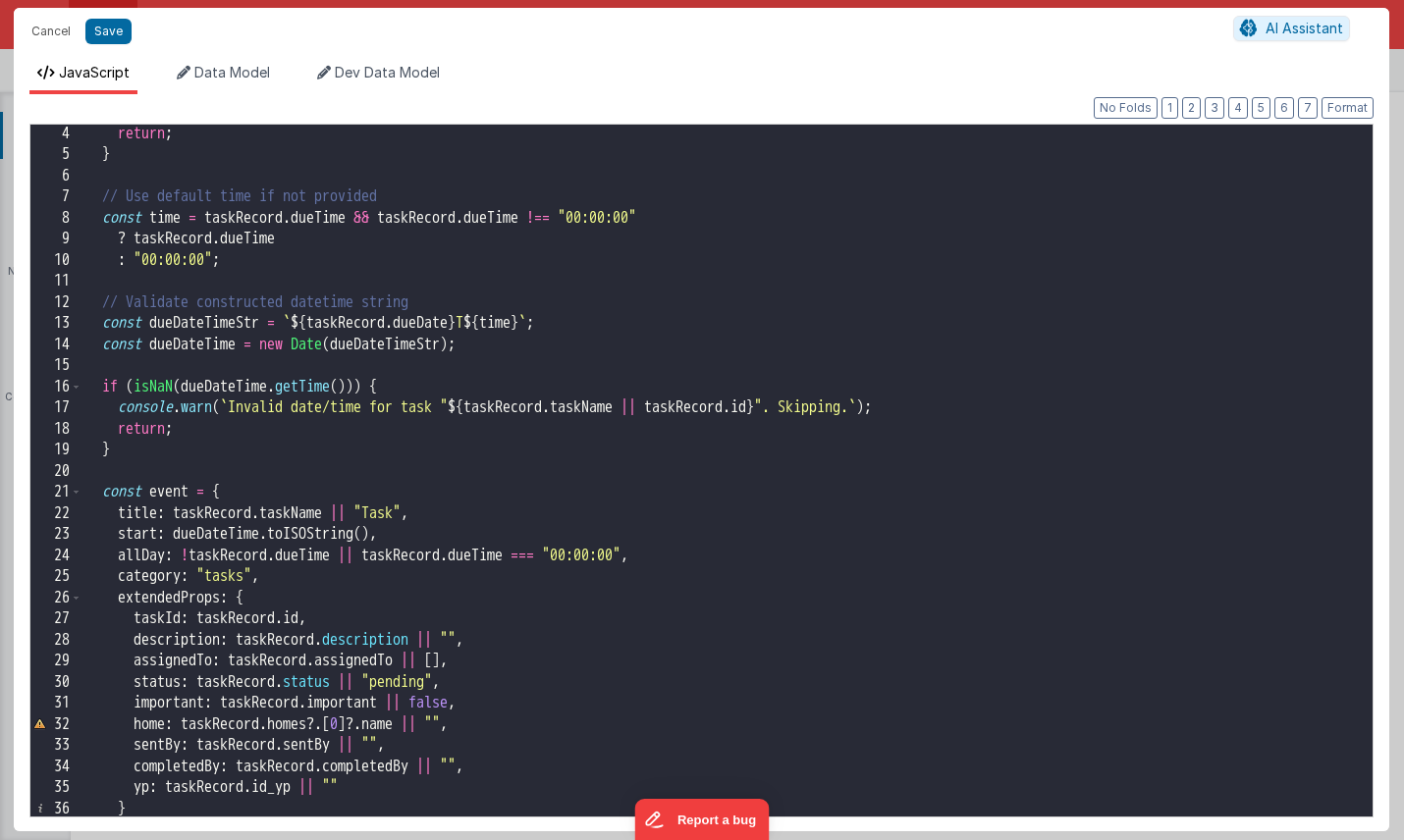 scroll, scrollTop: 0, scrollLeft: 0, axis: both 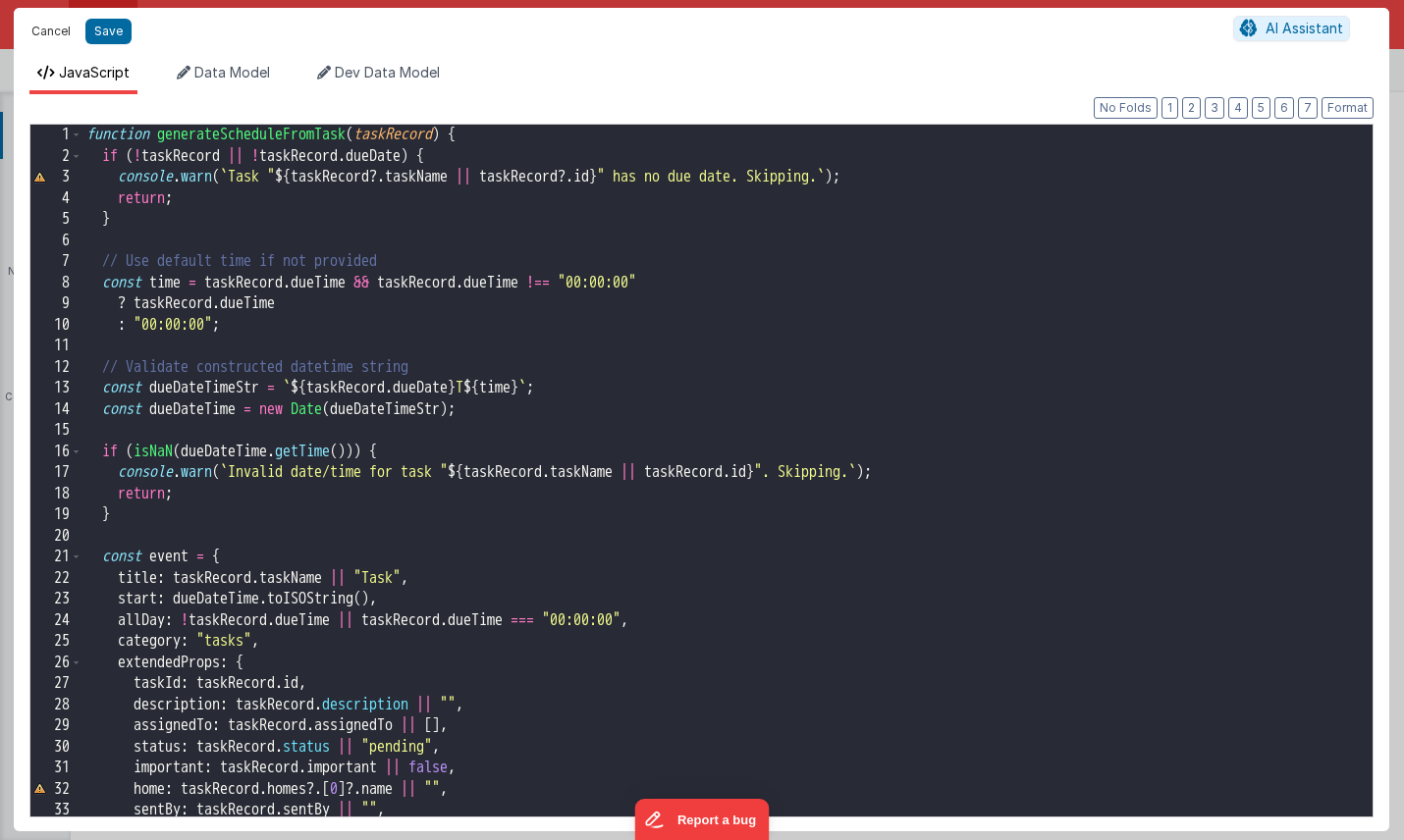 click on "Cancel" at bounding box center [51, 31] 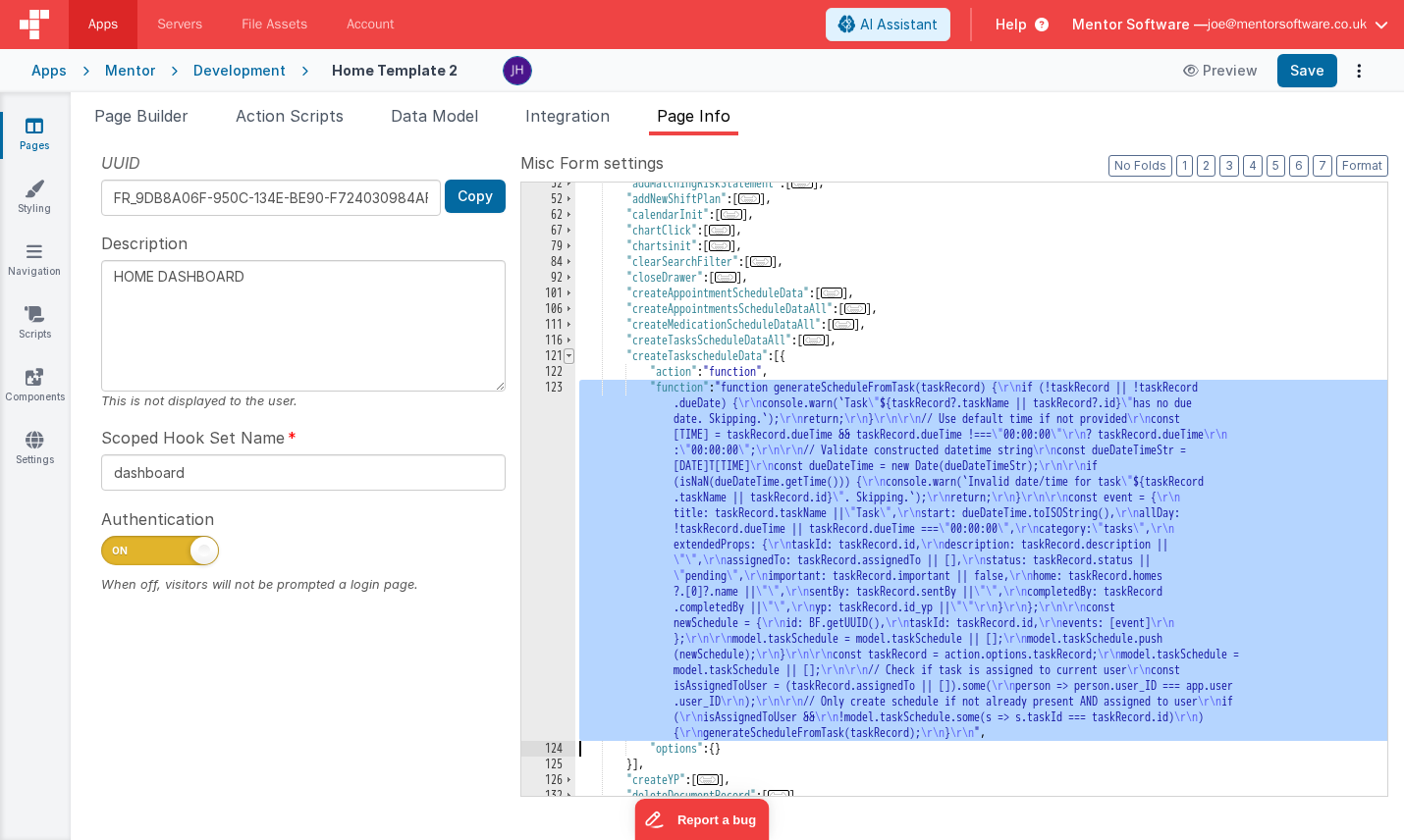 click at bounding box center [568, 356] 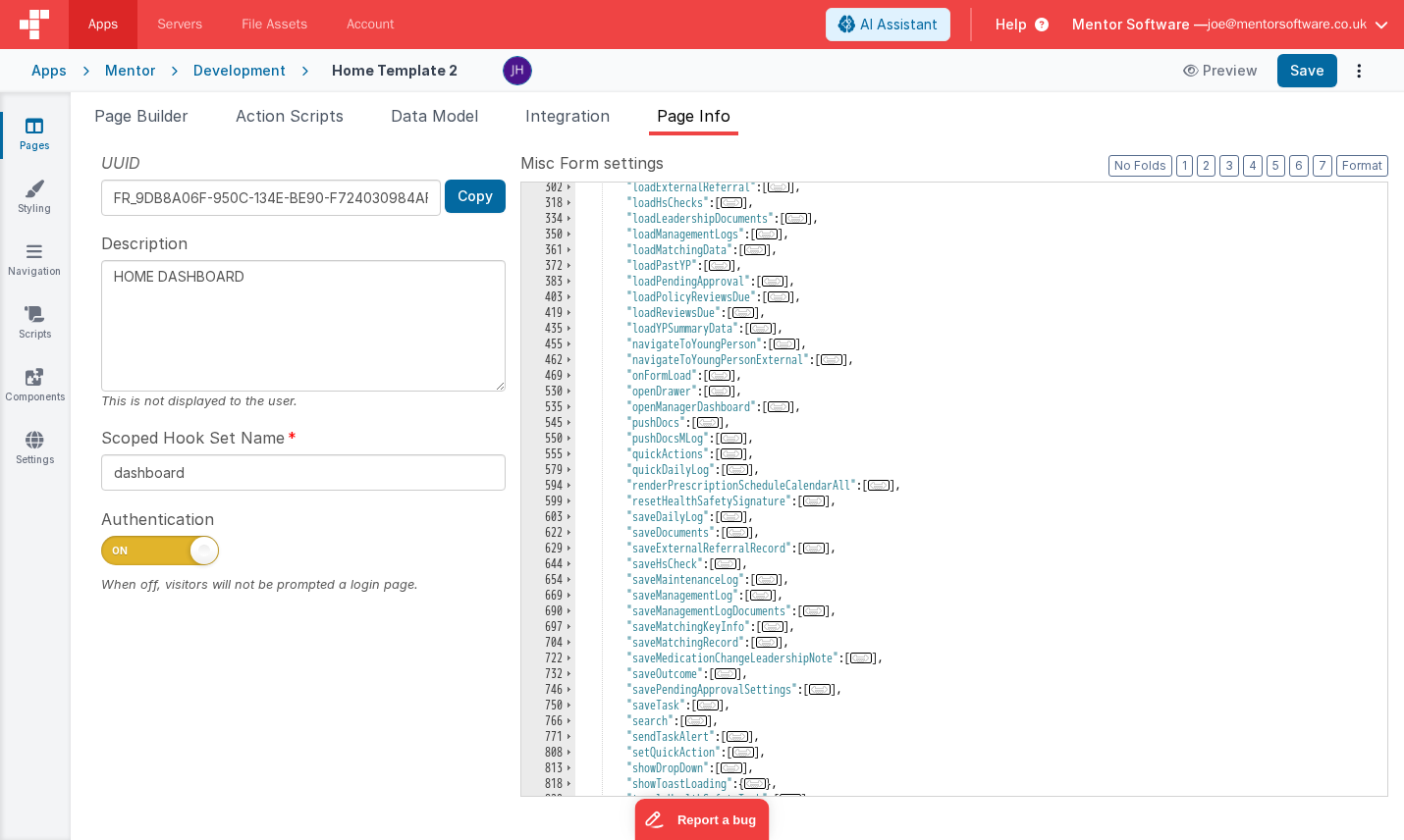 scroll, scrollTop: 731, scrollLeft: 0, axis: vertical 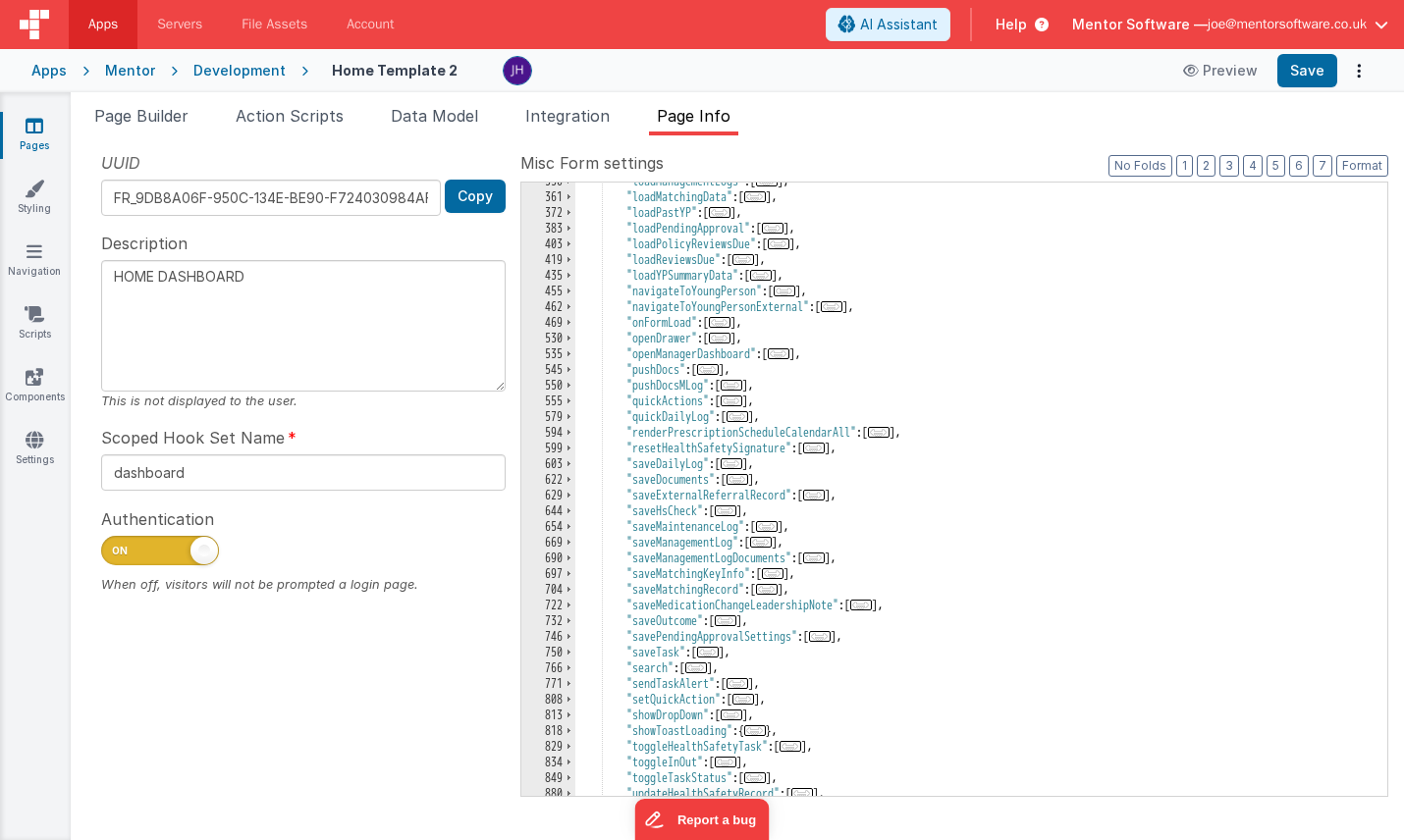 click on "..." at bounding box center [720, 322] 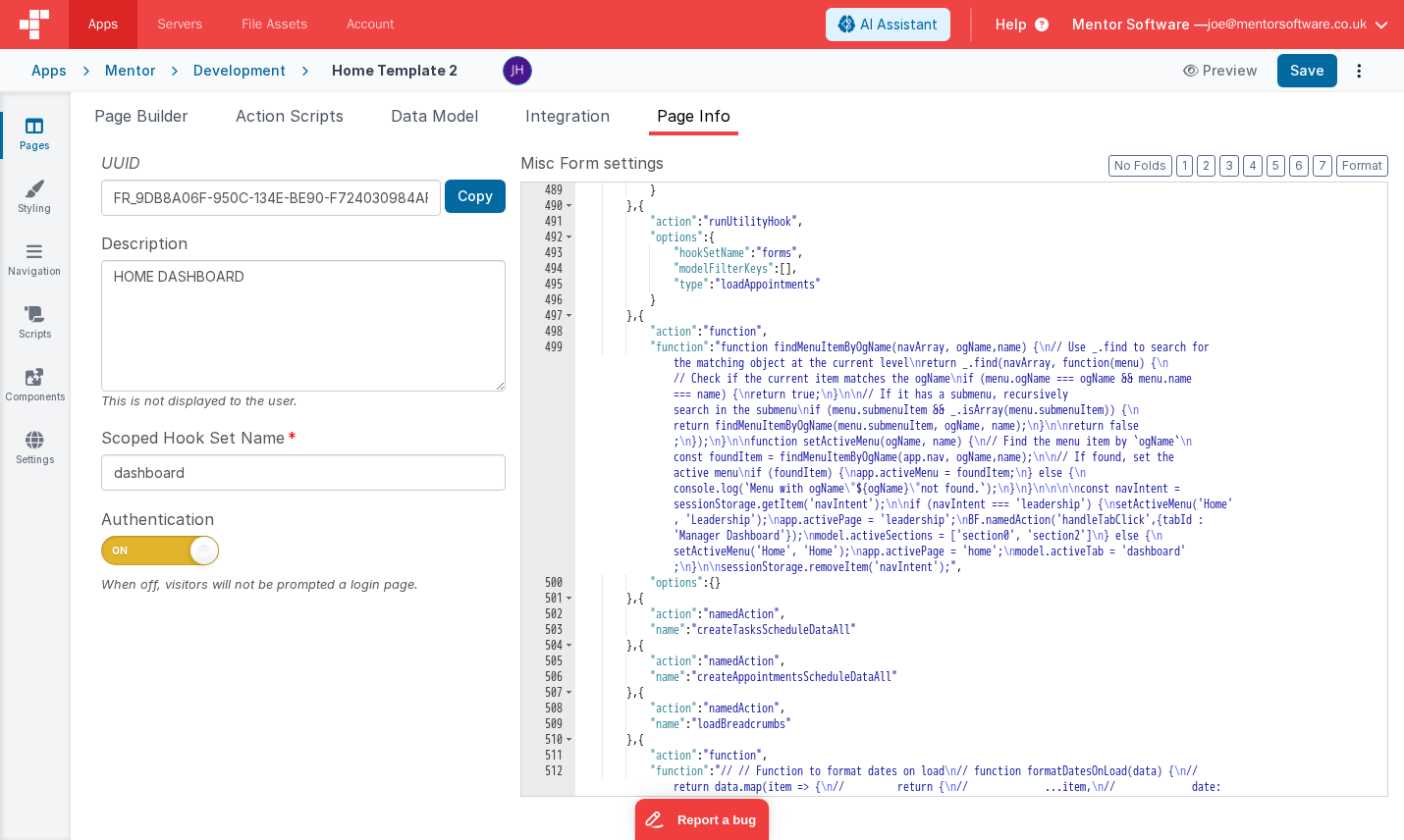 scroll, scrollTop: 1181, scrollLeft: 0, axis: vertical 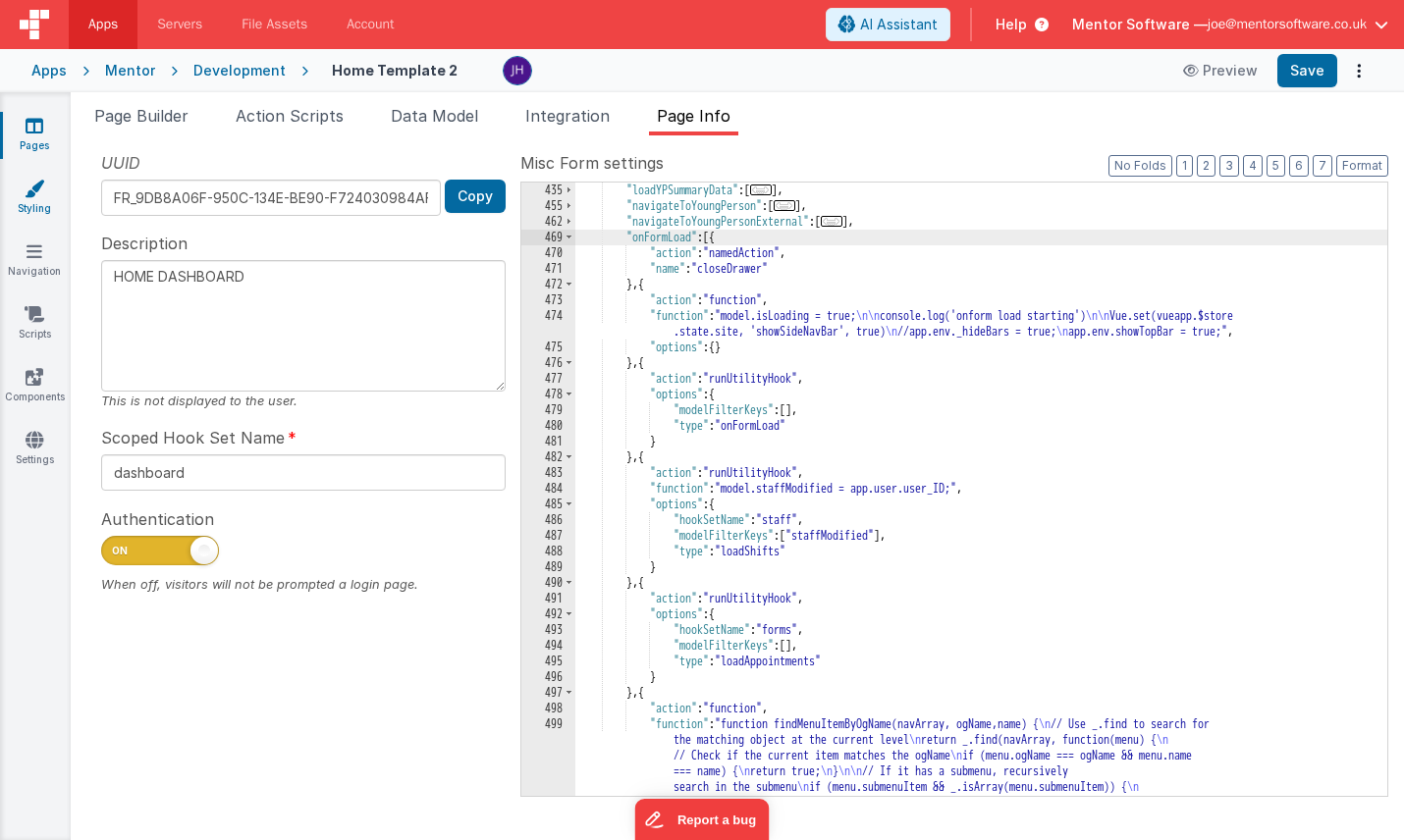 click on "Styling" at bounding box center (34, 198) 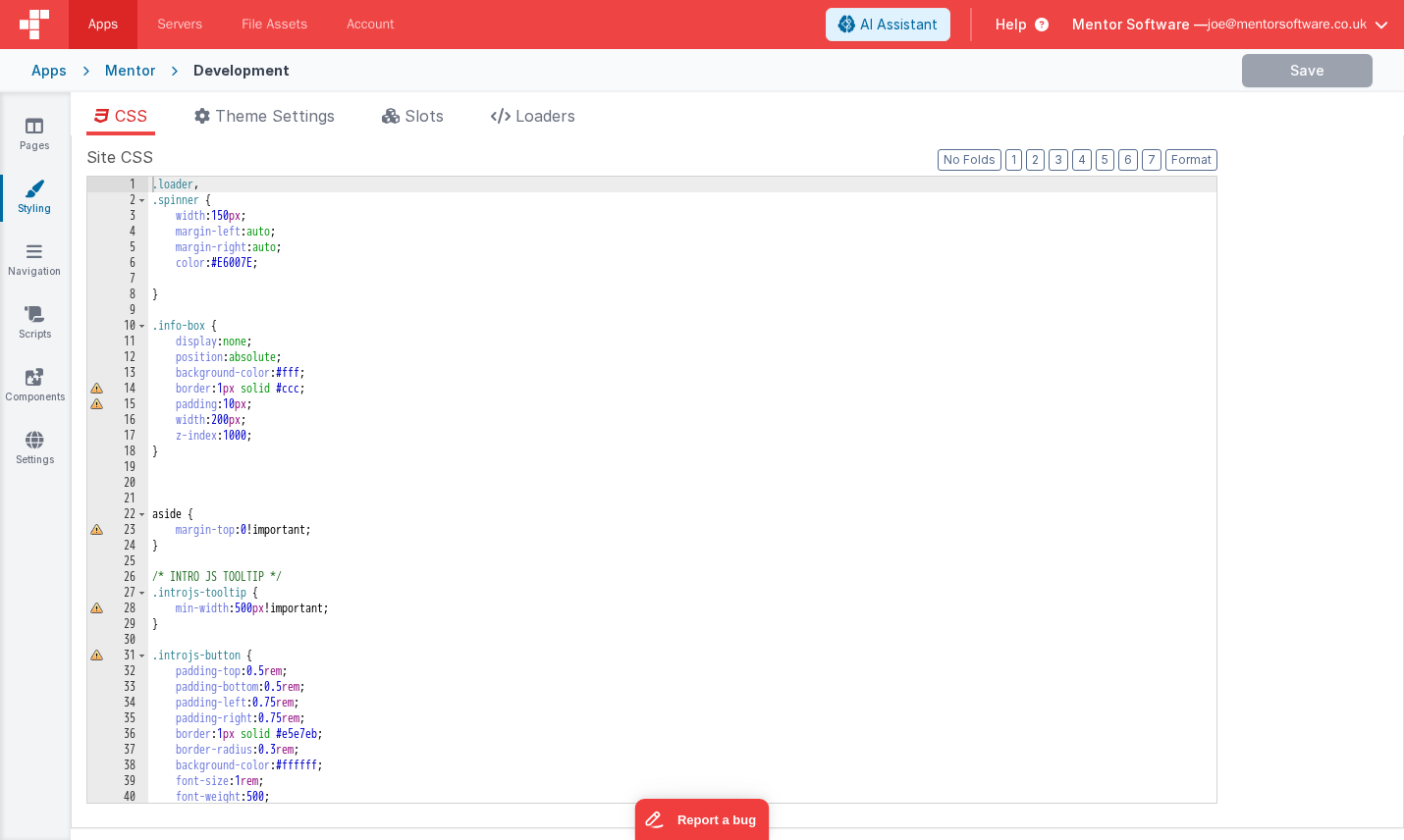 click on ".loader , .spinner   {      width :  150 px ;      margin-left :  auto ;      margin-right :  auto ;      color :  #E6007E ; } .info-box   {      display :  none ;      position :  absolute ;      background-color :  #fff ;      border :  1 px   solid   #ccc ;      padding :  10 px ;      width :  200 px ;      z-index :  1000 ; } aside   {      margin-top :  0  !important; } /* INTRO JS TOOLTIP */ .introjs-tooltip   {      min-width :  500 px  !important; } .introjs-button   {      padding-top :  0.5 rem ;      padding-bottom :  0.5 rem ;      padding-left :  0.75 rem ;      padding-right :  0.75 rem ;      border :  1 px   solid   #e5e7eb ;      border-radius :  0.3 rem ;      background-color :  #ffffff ;      font-size :  1 rem ;      font-weight :  500 ;      color :  #4f46e5 ;" at bounding box center (682, 505) 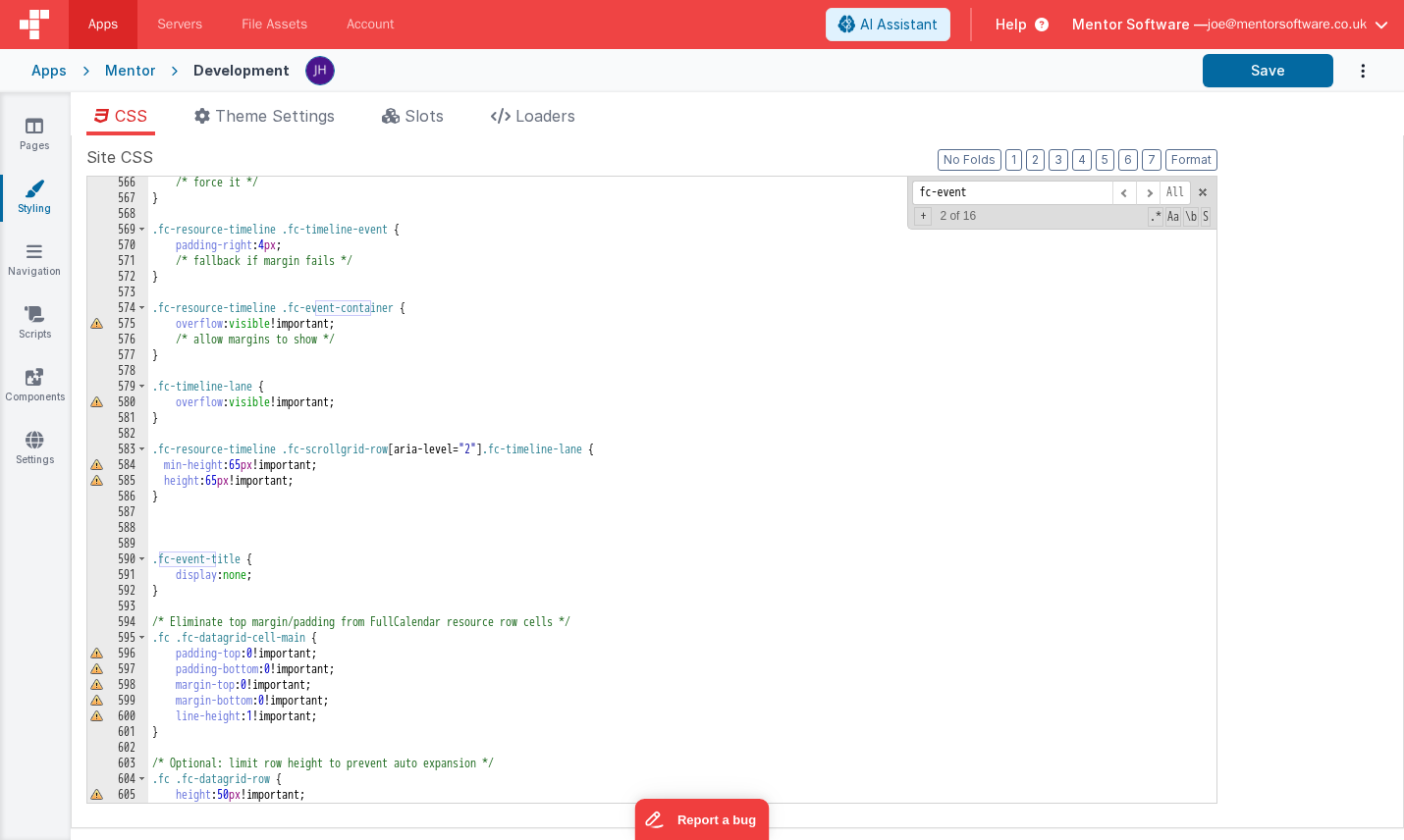 scroll, scrollTop: 8873, scrollLeft: 0, axis: vertical 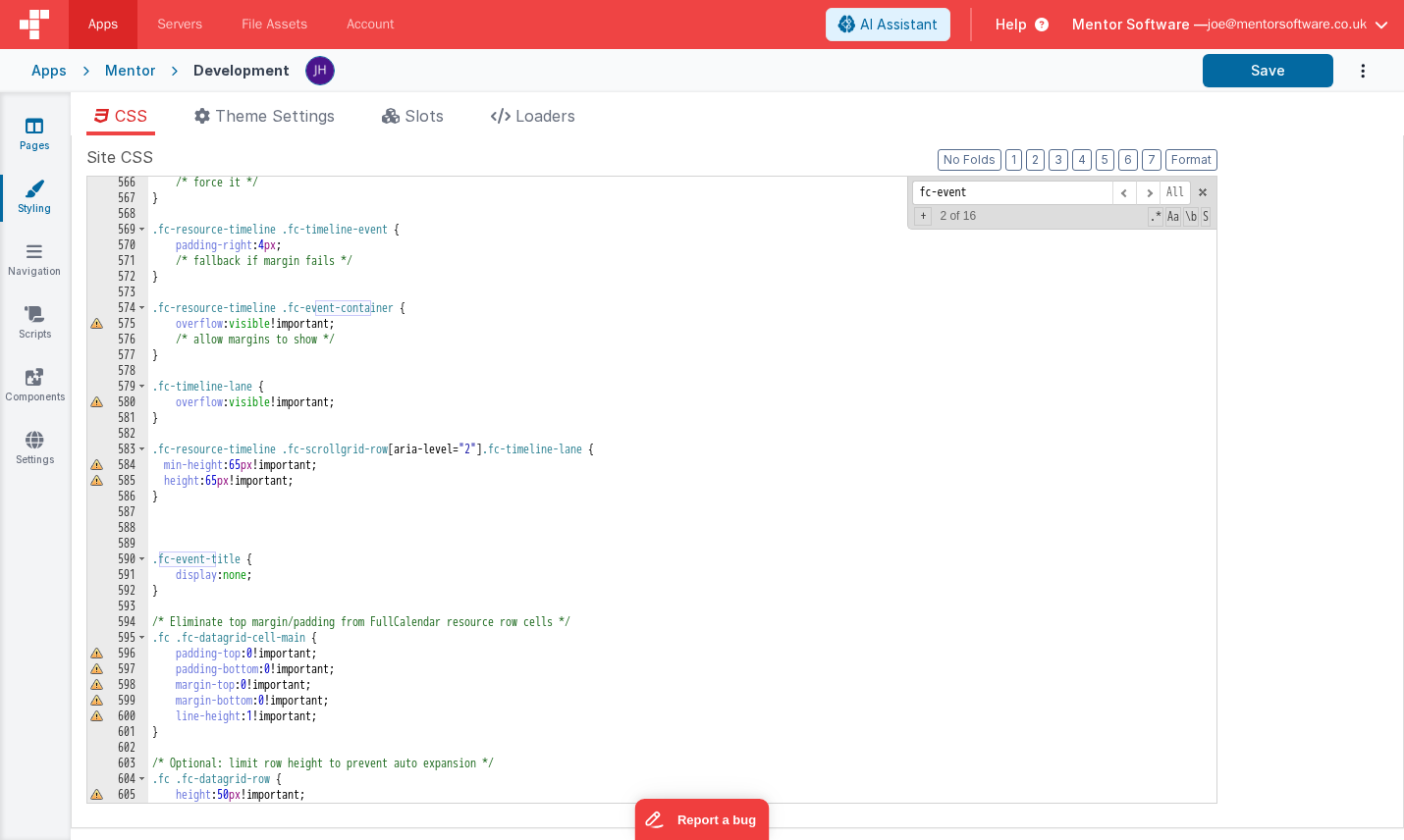 click at bounding box center [34, 126] 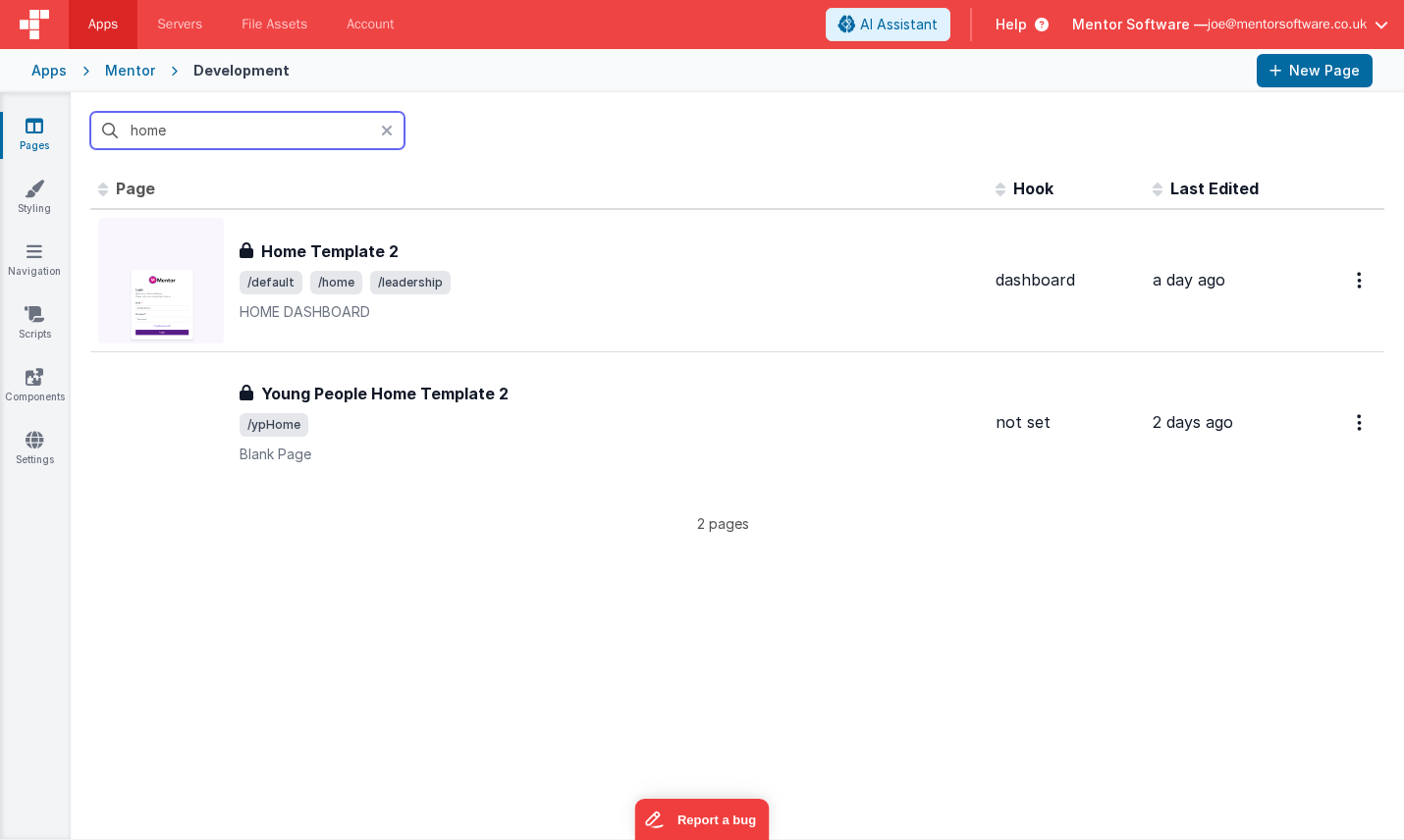 click on "home" at bounding box center [247, 131] 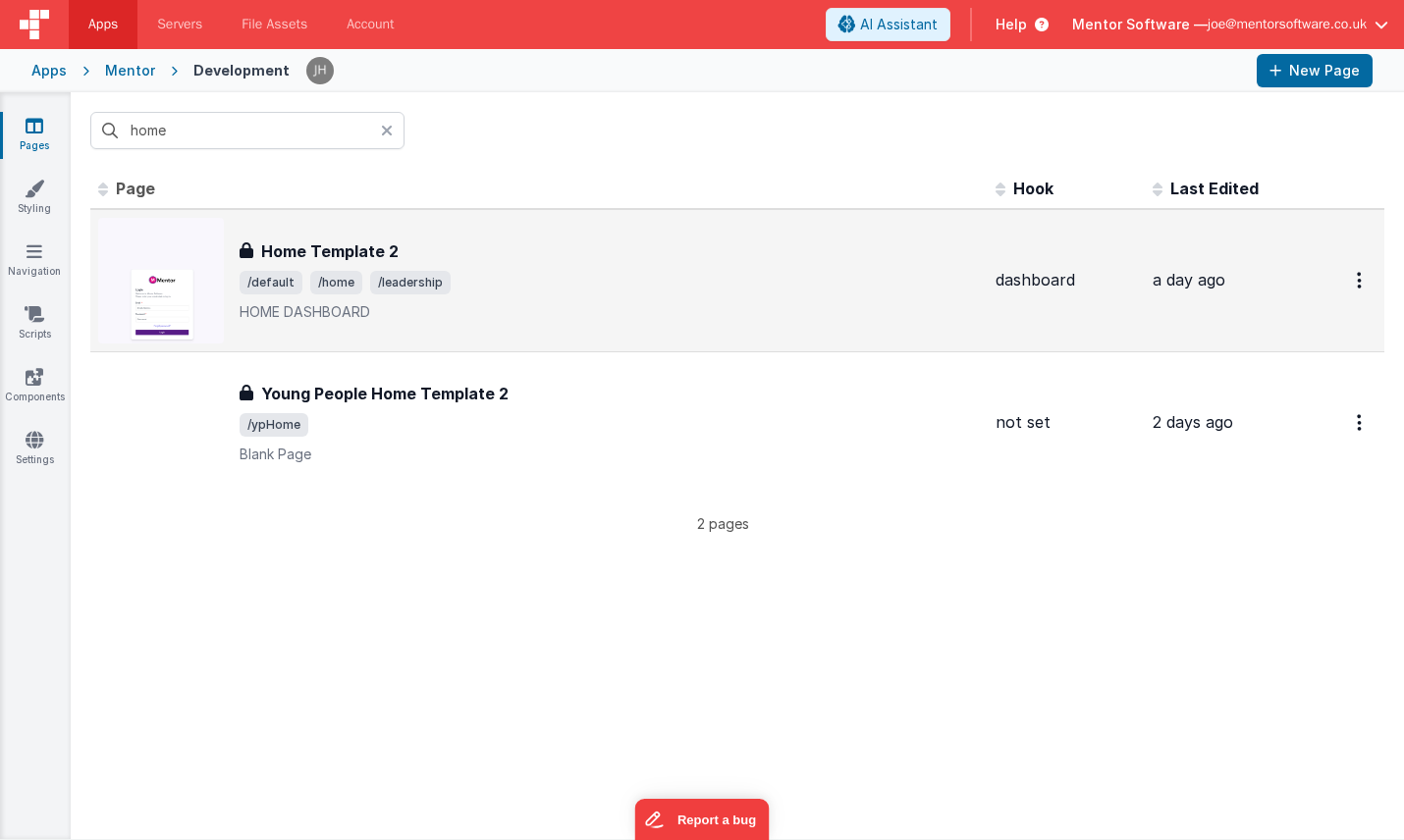click on "/default
/home
/leadership" at bounding box center [610, 283] 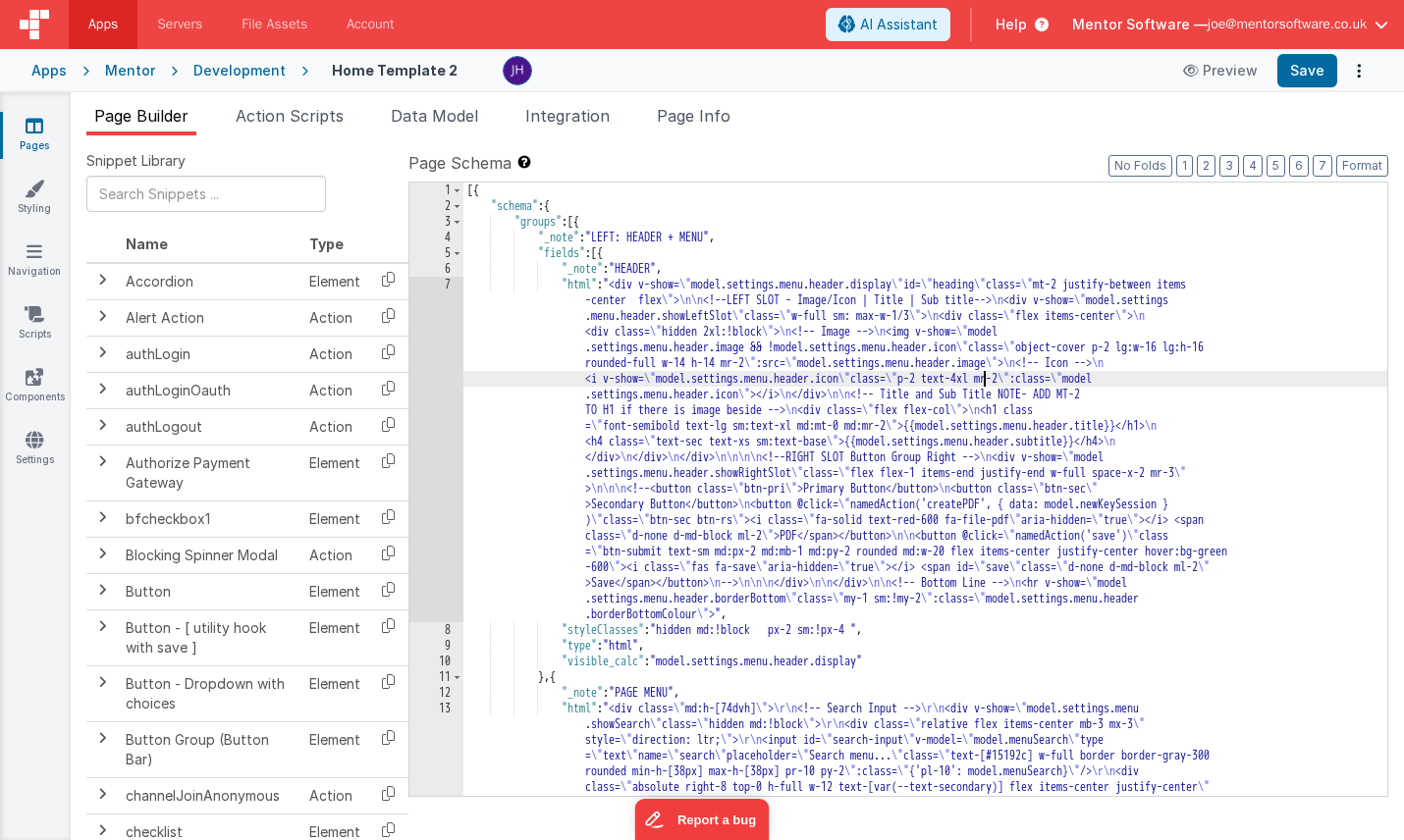 click on "[{      "schema" :  {           "groups" :  [{                "_note" :  "LEFT: HEADER + MENU" ,                "fields" :  [{                     "_note" :  "HEADER" ,                     "html" :  "<div v-show= \" model.settings.menu.header.display \"  id= \" heading \"  class= \" mt-2 justify-between items                      -center  flex  \" > \n\n     <!--LEFT SLOT - Image/Icon | Title | Sub title--> \n     <div v-show= \" model.settings                      .menu.header.showLeftSlot \"  class= \" w-full sm: max-w-1/3 \" > \n         <div class= \" flex items-center \" > \n                                   <div class= \" hidden 2xl:!block \" > \n                 <!-- Image --> \n                 <img v-show= \" model                      .settings.menu.header.image && !model.settings.menu.header.icon \"  class= \" object-cover p-2 lg:w-16 lg:h-16                       rounded-full w-14 h-14 mr-2 \" \" >" at bounding box center (925, 1266) 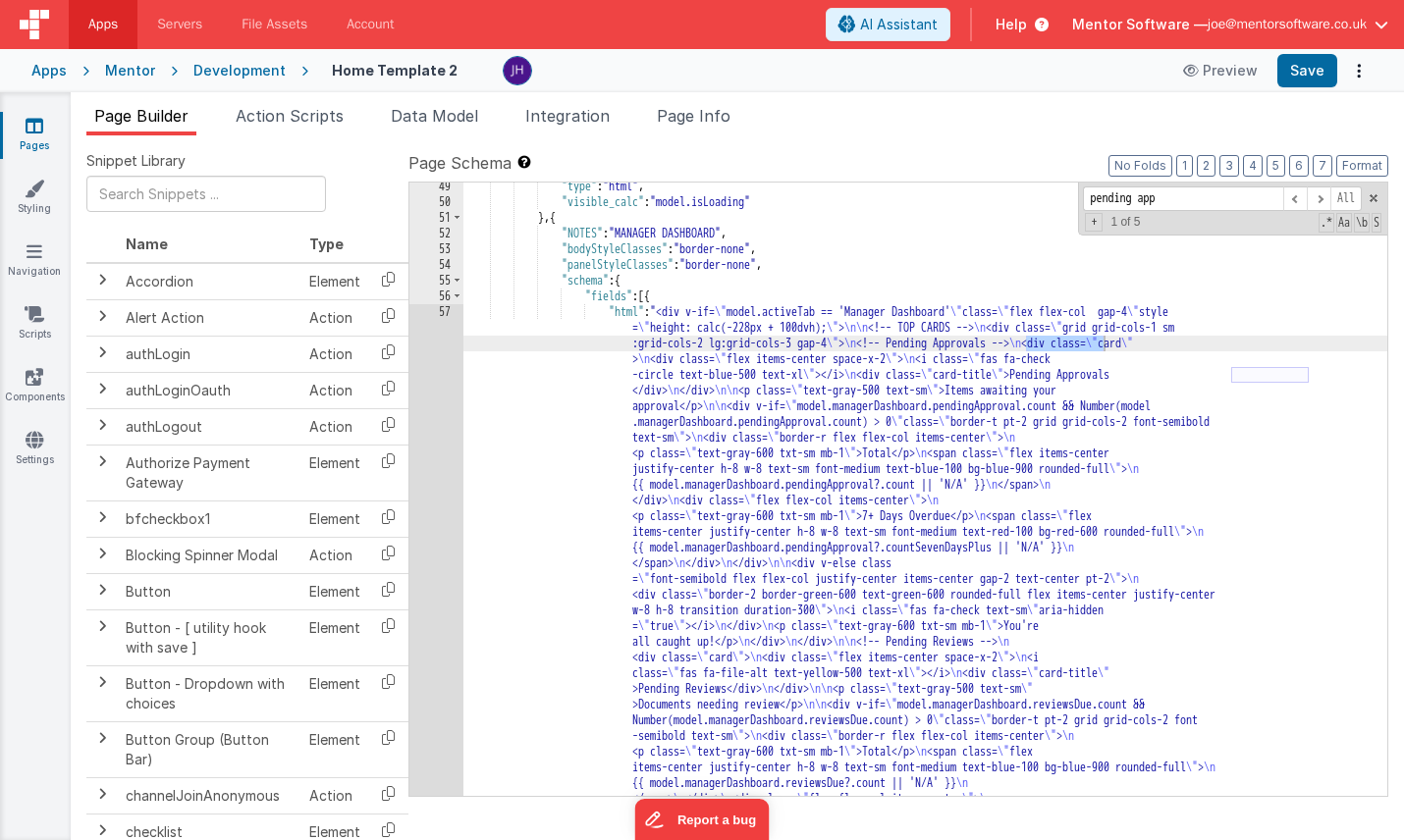 scroll, scrollTop: 3257, scrollLeft: 0, axis: vertical 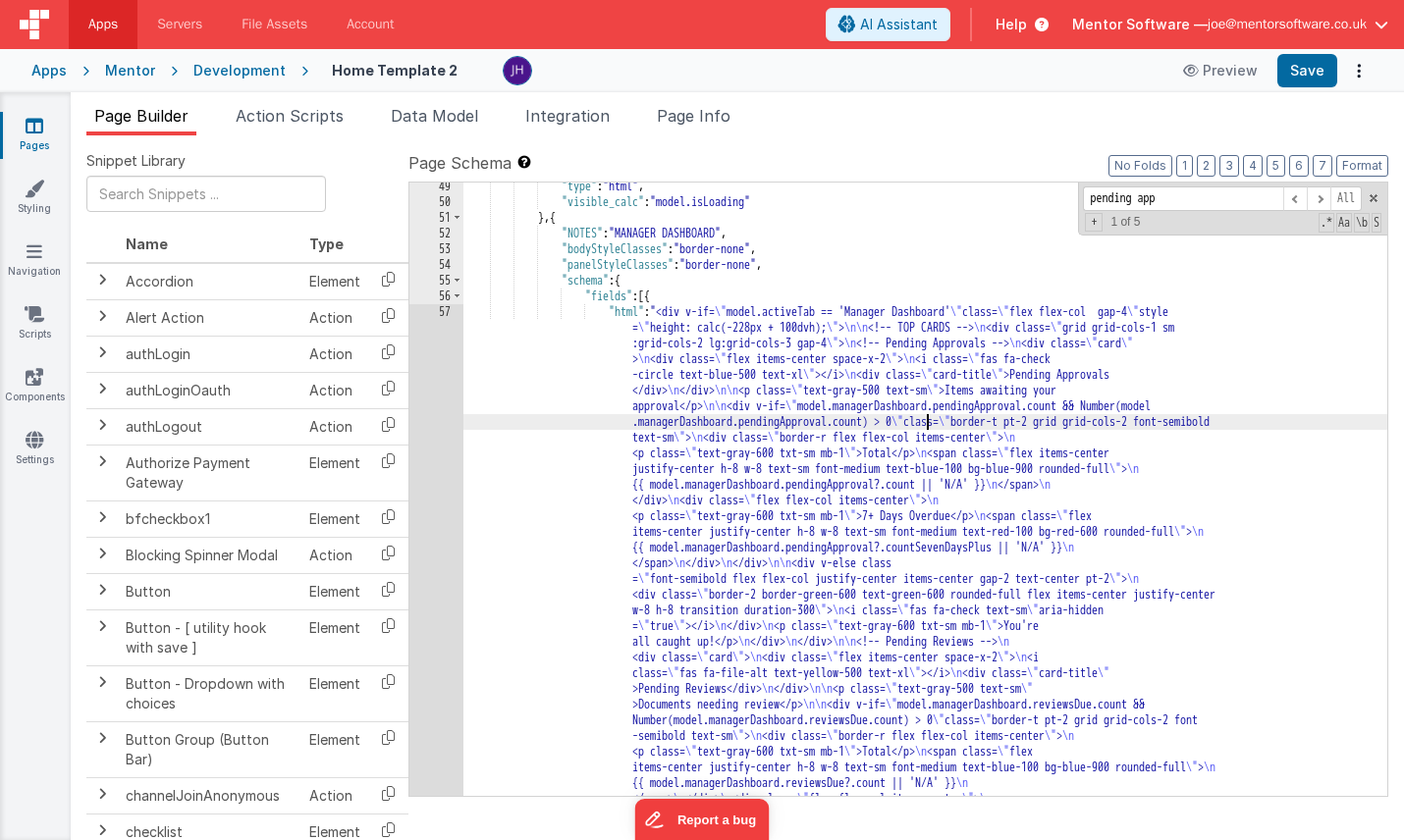 click on "49 50 51 52 53 54 55 56 57 58" at bounding box center (436, 1089) 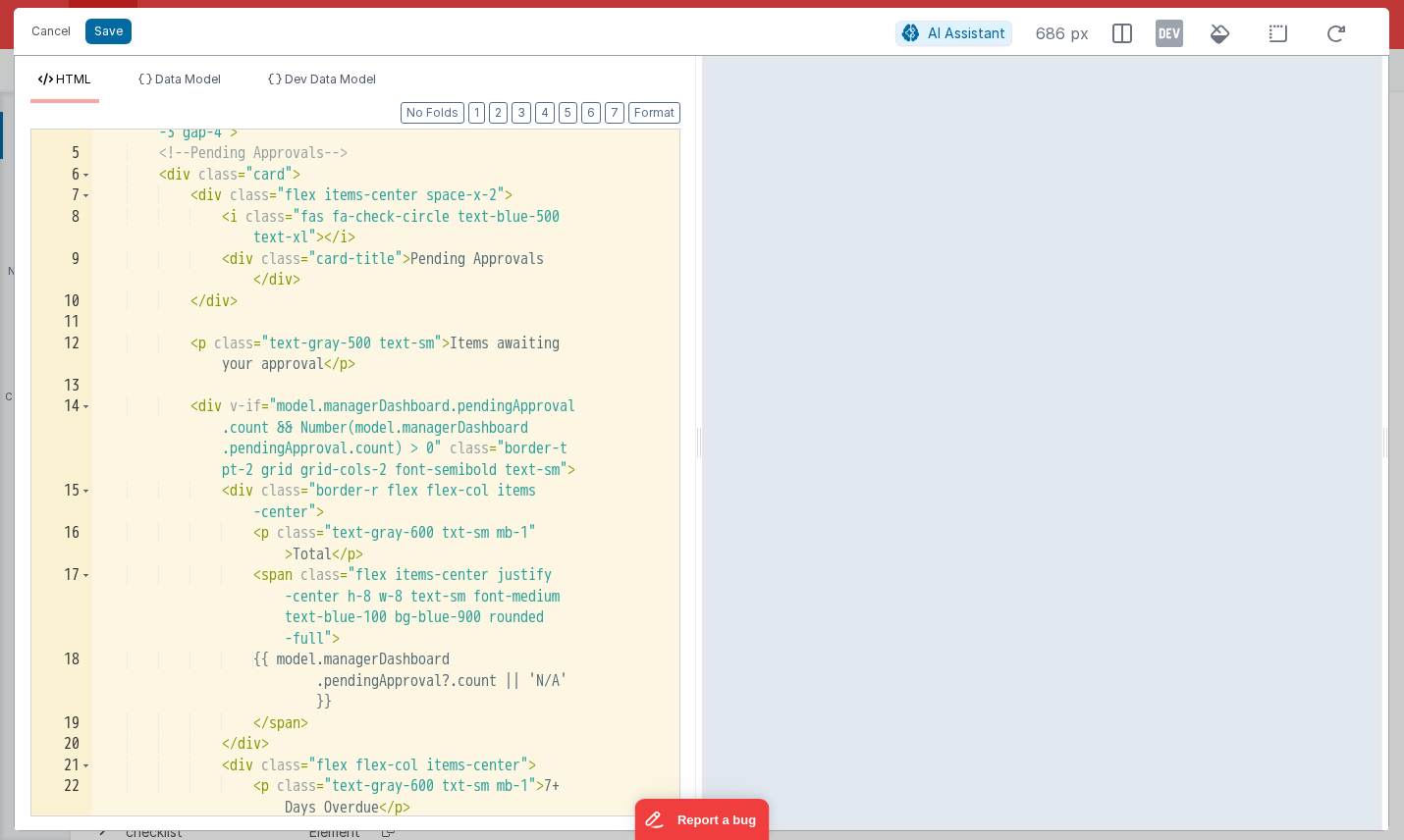 scroll, scrollTop: 142, scrollLeft: 0, axis: vertical 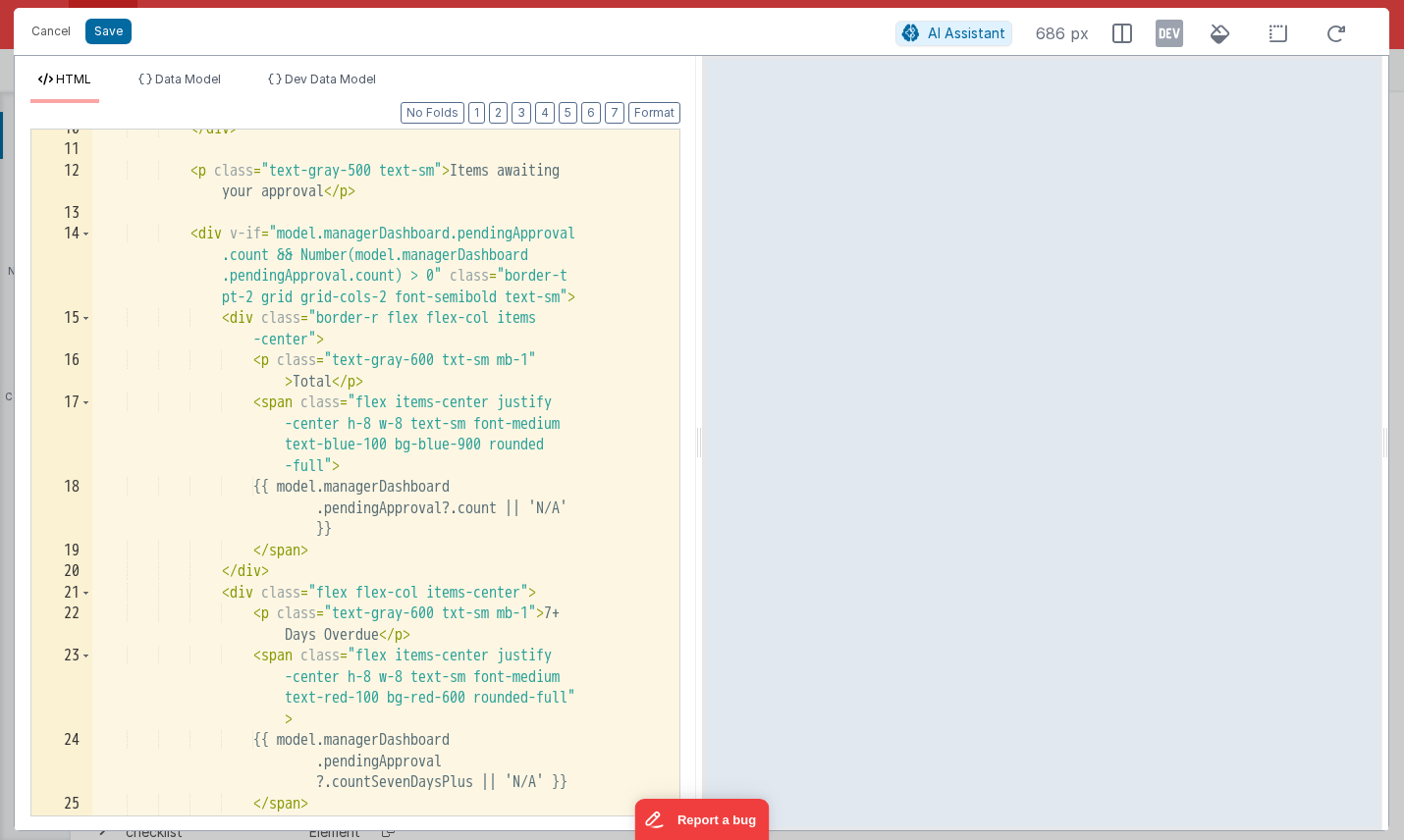 click on "</ div >                < p   class = "text-gray-500 text-sm" > Items awaiting                   your approval </ p >                < div   v-if = "model.managerDashboard.pendingApproval                  .count && Number(model.managerDashboard                  .pendingApproval.count) > 0"   class = "border-t                   pt-2 grid grid-cols-2 font-semibold text-sm" >                     < div   class = "border-r flex flex-col items                      -center" >                          < p   class = "text-gray-600 txt-sm mb-1"                          > Total </ p >                          < span   class = "flex items-center justify                          -center h-8 w-8 text-sm font-medium                           text-blue-100 bg-blue-900 rounded                          -full" >" at bounding box center (386, 483) 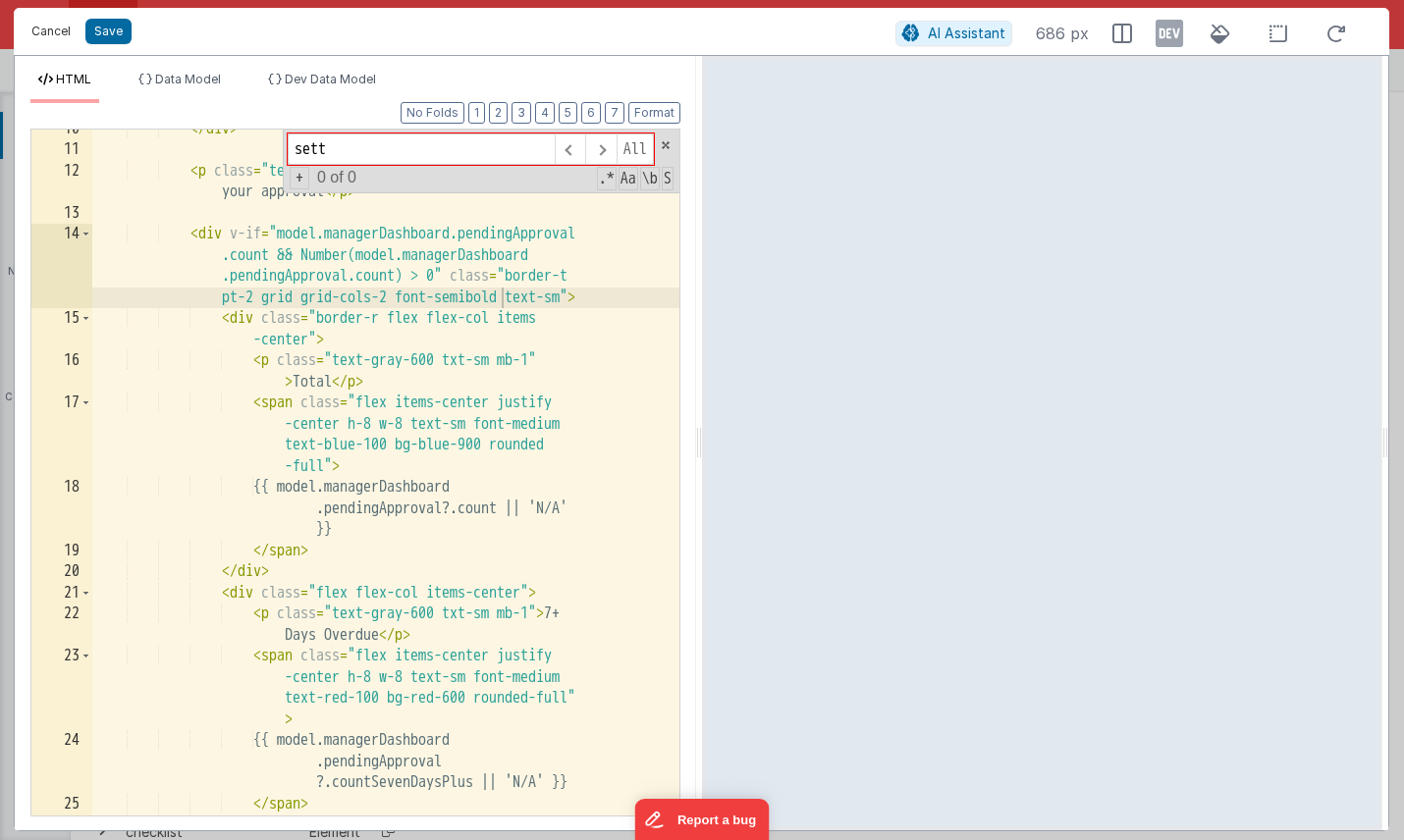type on "sett" 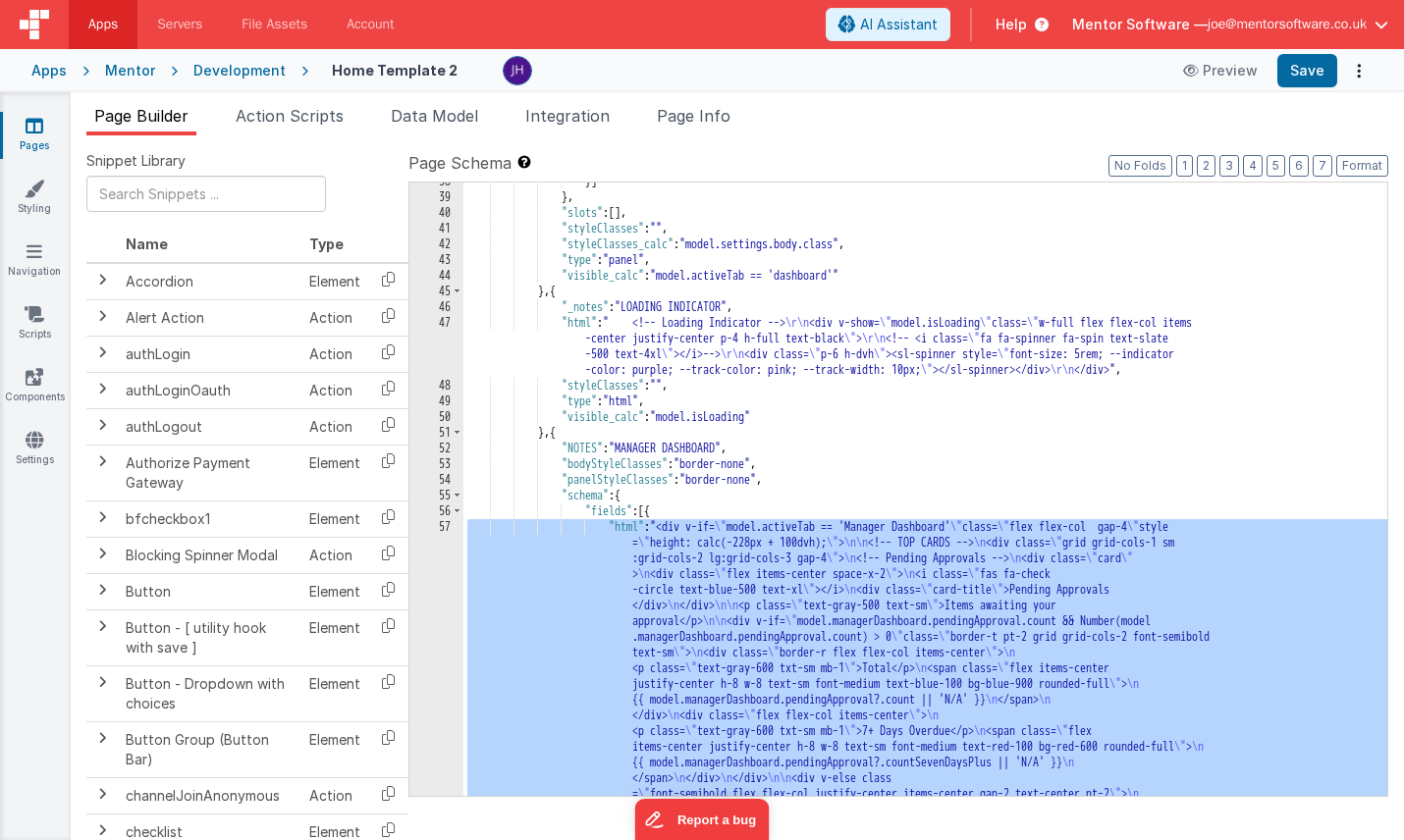 scroll, scrollTop: 3140, scrollLeft: 0, axis: vertical 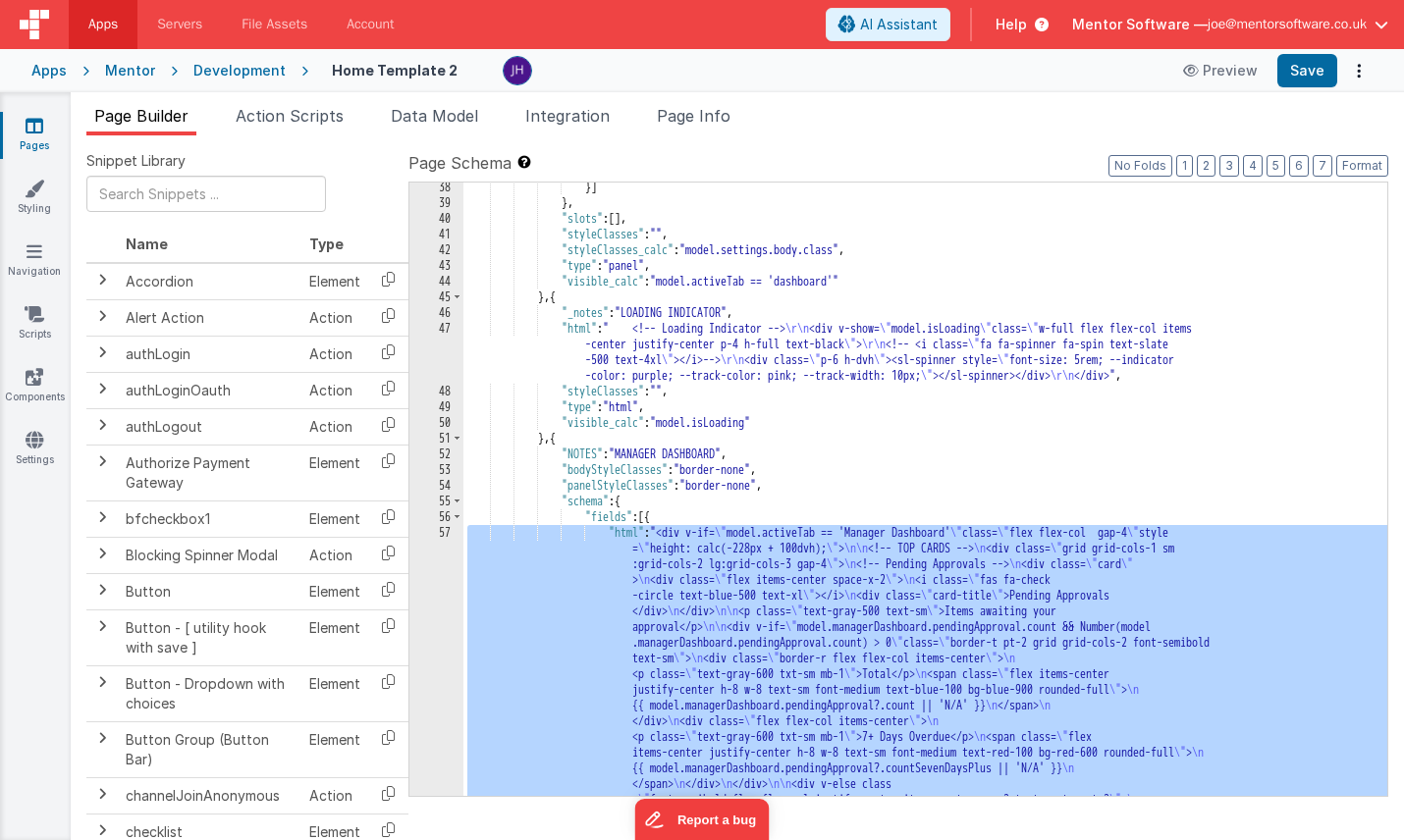 click on "}]                     } ,                     "slots" :  [ ] ,                     "styleClasses" :  "" ,                     "styleClasses_calc" :  "model.settings.body.class" ,                     "type" :  "panel" ,                     "visible_calc" :  "model.activeTab == 'dashboard'"                } ,  {                     "_notes" :  "LOADING INDICATOR" ,                     "html" :  "    <!-- Loading Indicator --> \r\n     <div v-show= \" model.isLoading \"  class= \" w-full flex flex-col items                      -center justify-center p-4 h-full text-black \" > \r\n         <!-- <i class= \" fa fa-spinner fa-spin text-slate                      -500 text-4xl \" ></i>--> \r\n         <div class= \" p-6 h-dvh \" ><sl-spinner style= \" font-size: 5rem; --indicator                      -color: purple; --track-color: pink; --track-width: 10px; \" ></sl-spinner></div> \r\n     </div>" ,                     :  "" , :" at bounding box center [925, 1090] 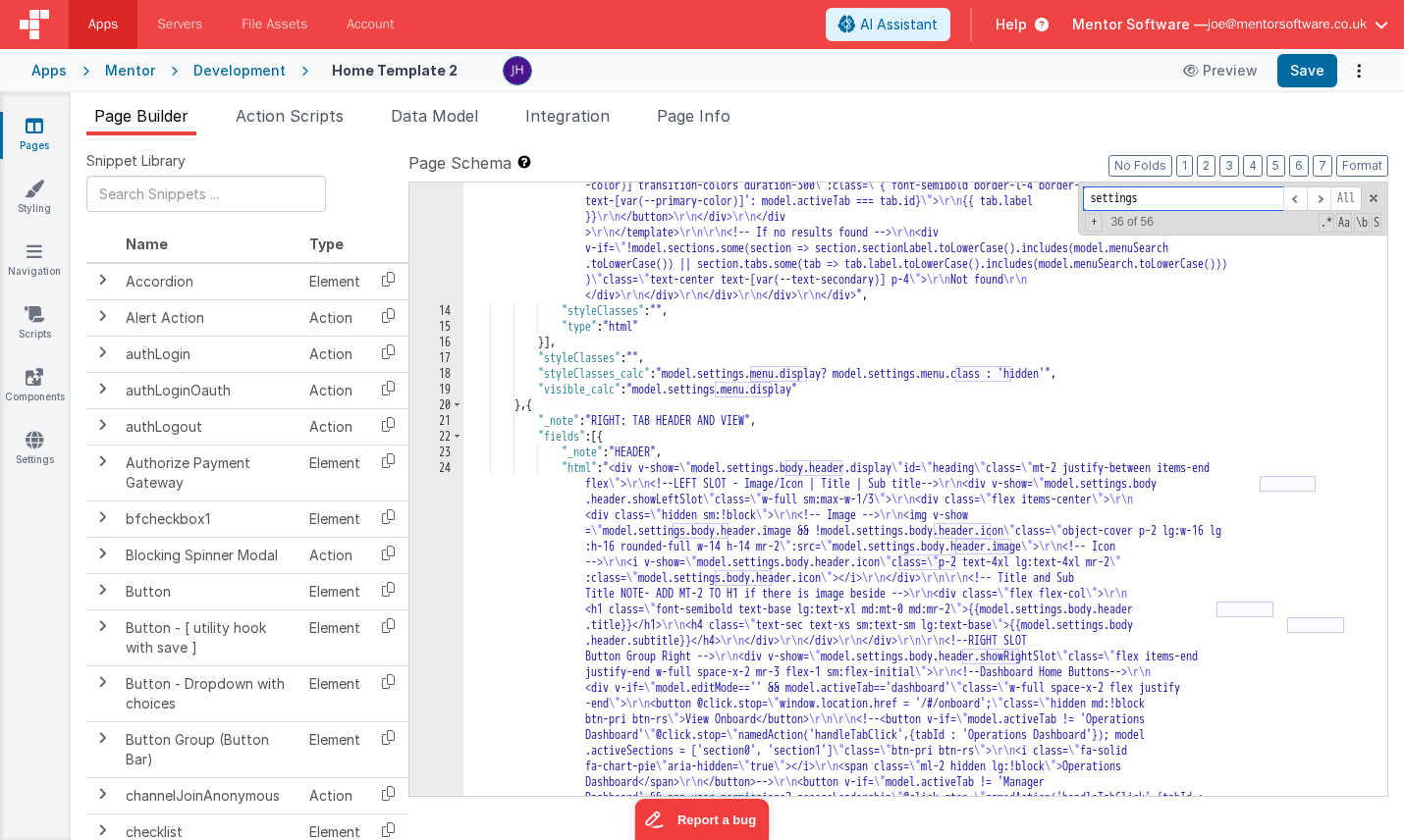 scroll, scrollTop: 1016, scrollLeft: 0, axis: vertical 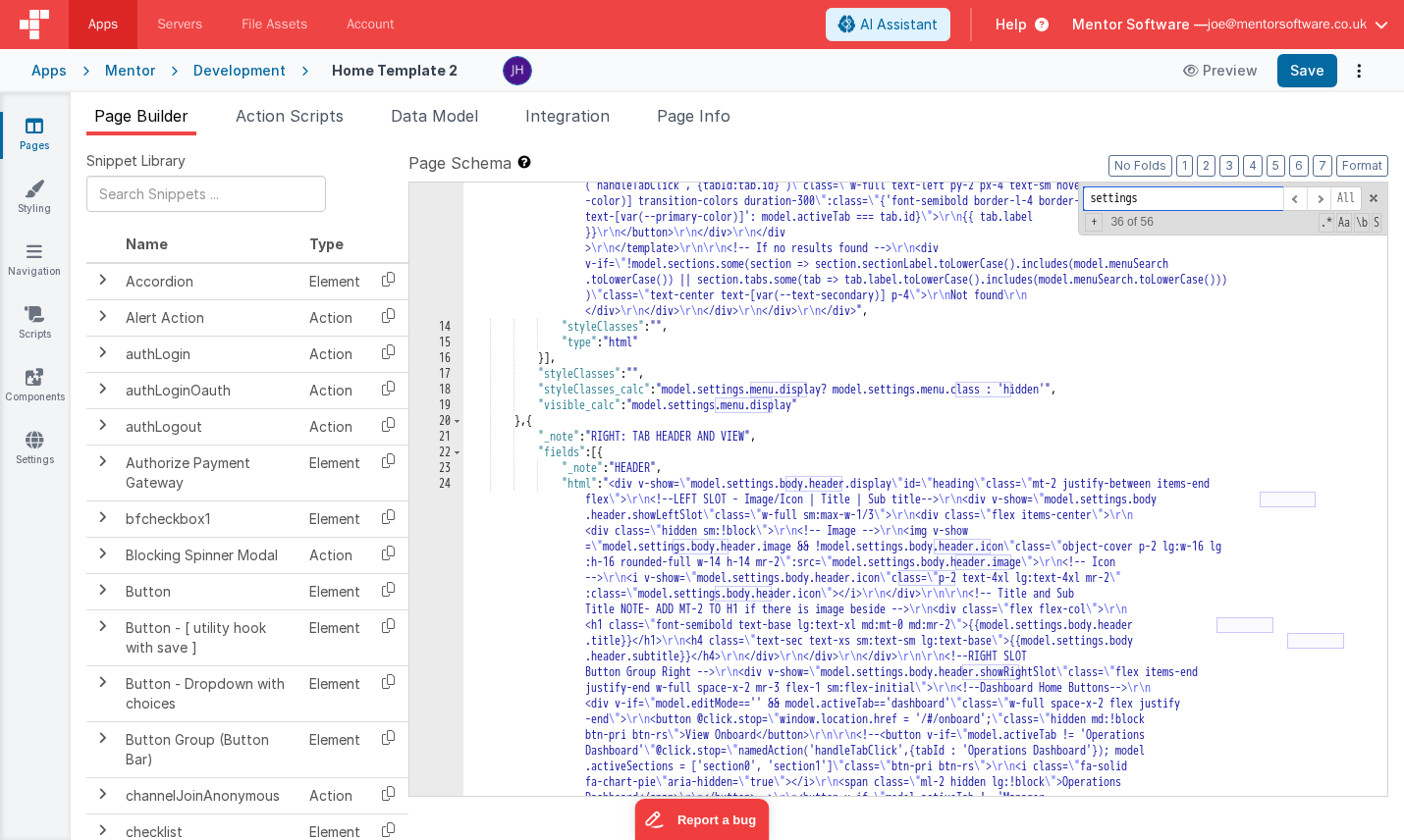 type on "settings" 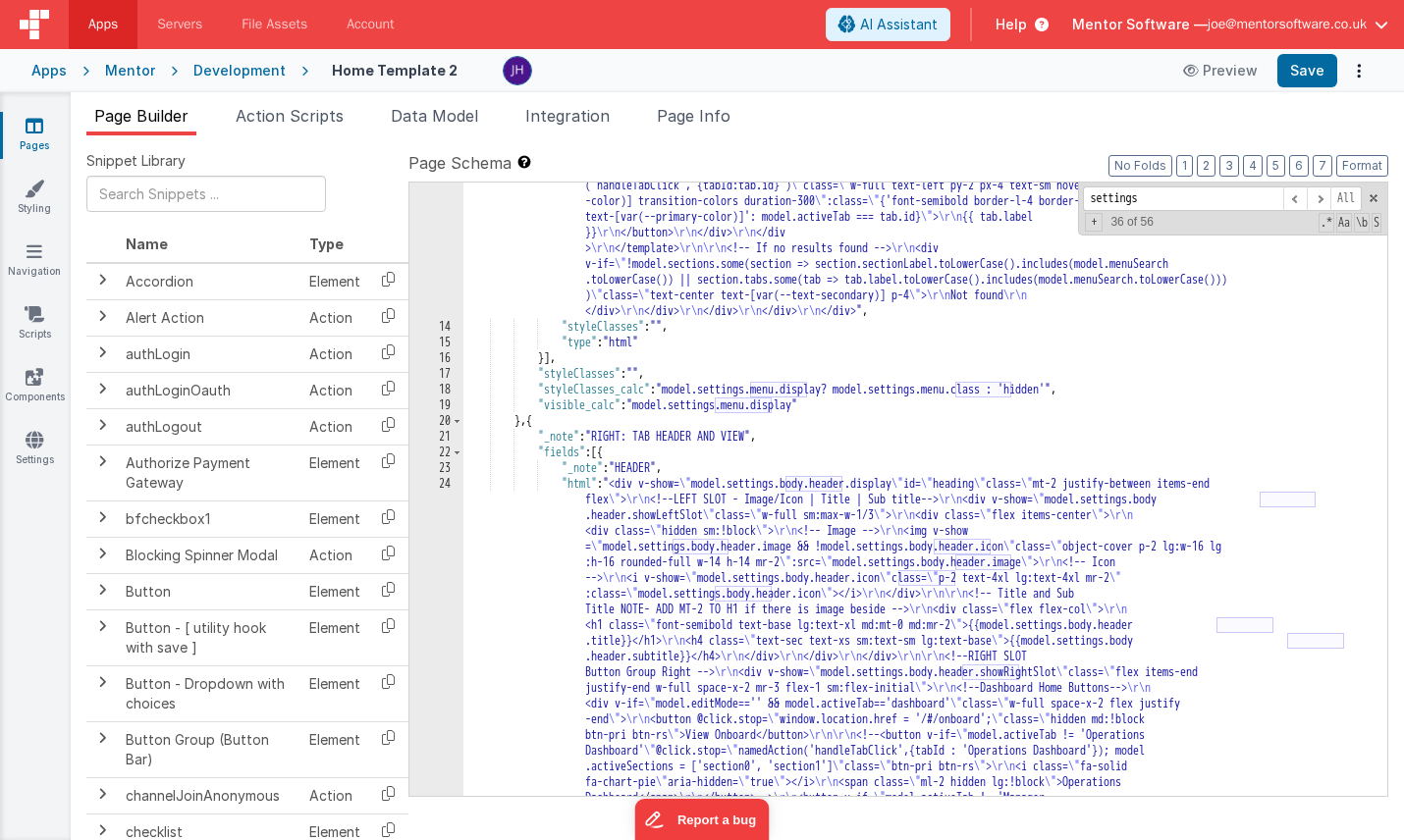 click on ""html" :  "<div class= \" md:h-[74dvh] \" > \r\n     <!-- Search Input --> \r\n     <div v-show= \" model.settings.menu                      .showSearch \"  class= \" hidden md:!block \" > \r\n         <div class= \" relative flex items-center mb-3 mx-3 \"                        style= \" direction: ltr; \" > \r\n             <input id= \" search-input \"  v-model= \" model.menuSearch \"  type                      = \" text \"  name= \" search \"  placeholder= \" Search menu... \"  class= \" text-[#15192c] w-full border border-gray-300                       rounded min-h-[38px] max-h-[38px] pr-10 py-2 \"  :class= \" {'pl-10': model.menuSearch} \"  /> \r\n             <div                       class= \" absolute right-8 top-0 h-full w-12 text-[var(--text-secondary)] flex items-center justify-center \"                        :class= \" {'!right-0' : model.menuSearch} \" >" at bounding box center (925, 492) 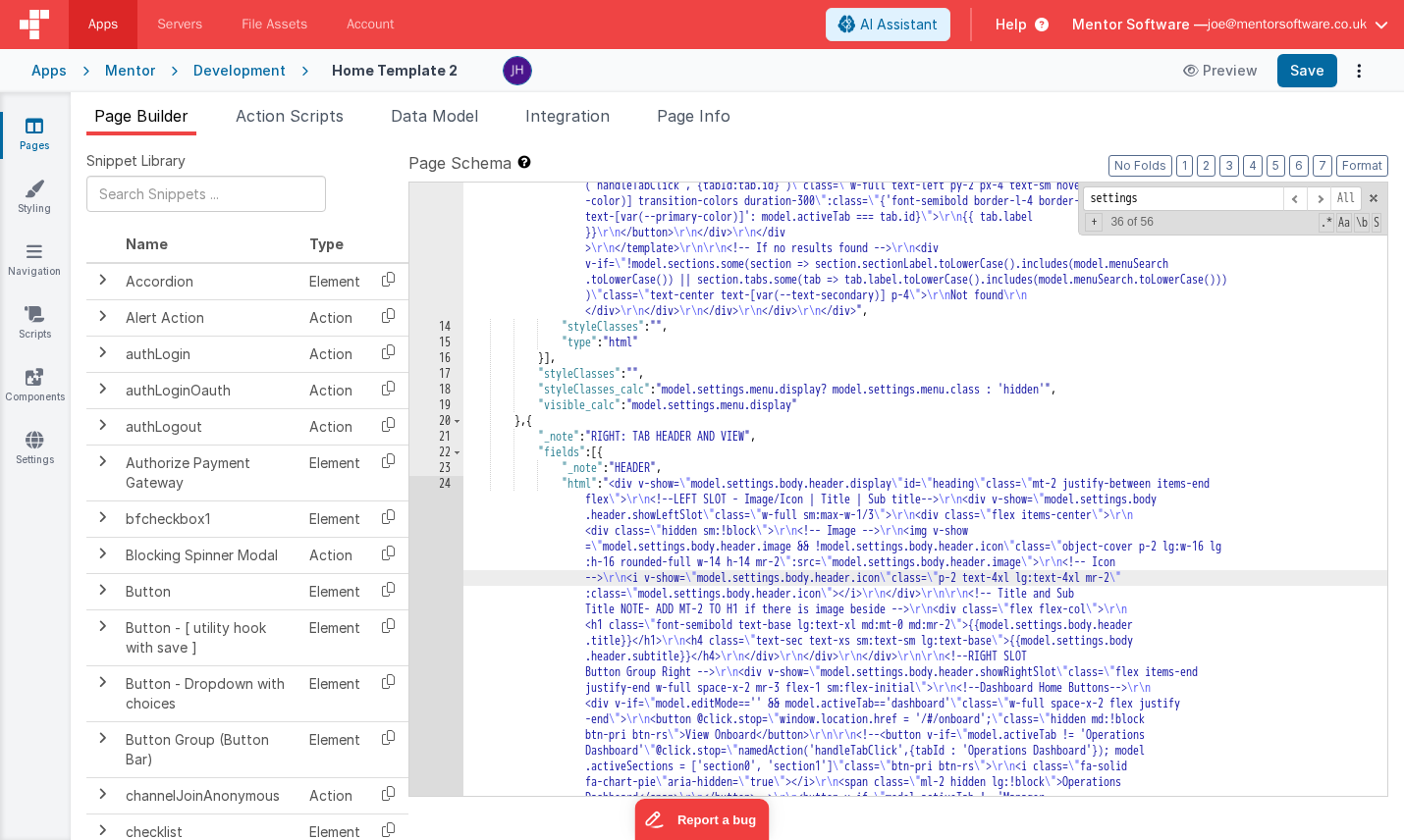 click on "13 14 15 16 17 18 19 20 21 22 23 24 25 26 27 28 29 30 31 32 33 34 35 36 37 38 39 40 41 42 43 44 45 46 47 48 49 50 51 52 53 54 55 56 57 58 59 60 61 62 63 64 65 66 67 68 69 70 71 72 73 74 75 76 77 78 79 80 81 82 83 84 85 86 87 88 89 90 91 92 93 94 95 96 97 98 99 100 101 102 103 104 105 106 107 108 109 110 111 112 113 114" at bounding box center (436, 492) 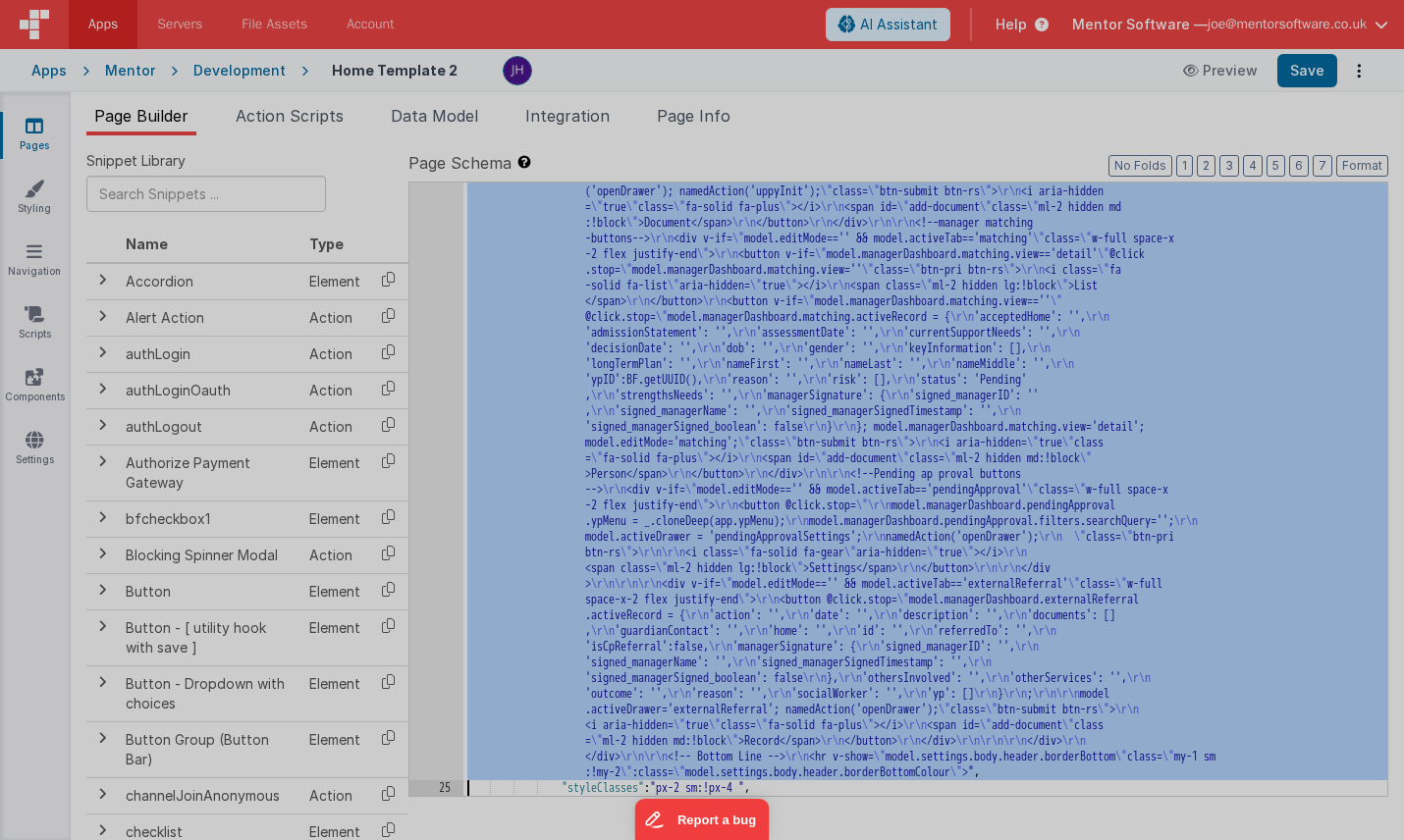 scroll, scrollTop: 1527, scrollLeft: 0, axis: vertical 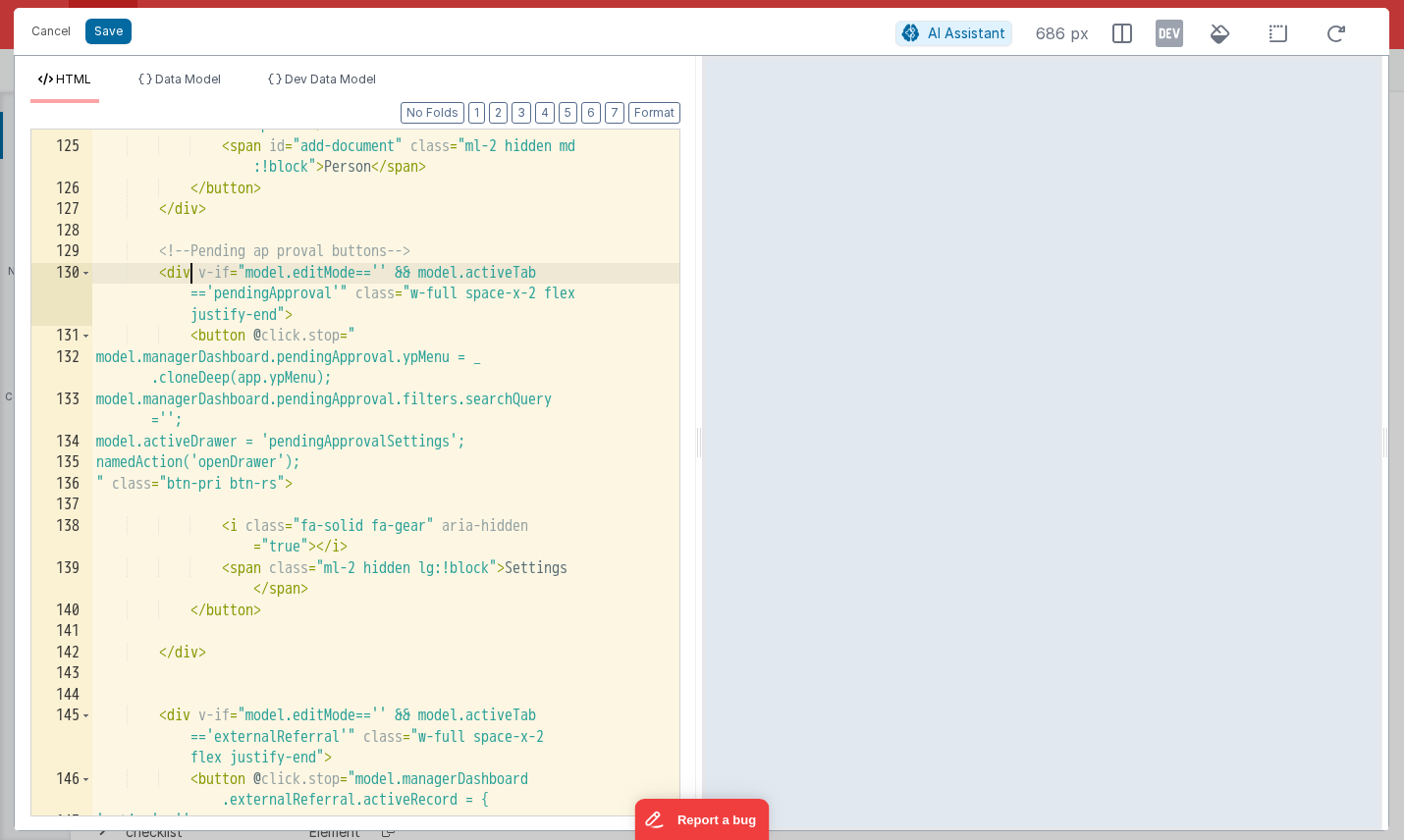 click on "< i   aria-hidden = "true"   class = "fa-solid fa                      -plus" > </ i >                     < span   id = "add-document"   class = "ml-2 hidden md                      :!block" > Person </ span >                </ button >           </ div >           <!-- Pending ap proval buttons  -->           < div   v-if = "model.editMode=='' && model.activeTab              =='pendingApproval'"   class = "w-full space-x-2 flex               justify-end" >                < button   @ click.stop = "    model.managerDashboard.pendingApproval.ypMenu = _         .cloneDeep(app.ypMenu);    model.managerDashboard.pendingApproval.filters.searchQuery         ='';    model.activeDrawer = 'pendingApprovalSettings';     namedAction('openDrawer');   "   class = "btn-pri btn-rs" >                     < i   class = "fa-solid fa-gear"   aria-hidden                      = "true" > </ i >" at bounding box center [386, 469] 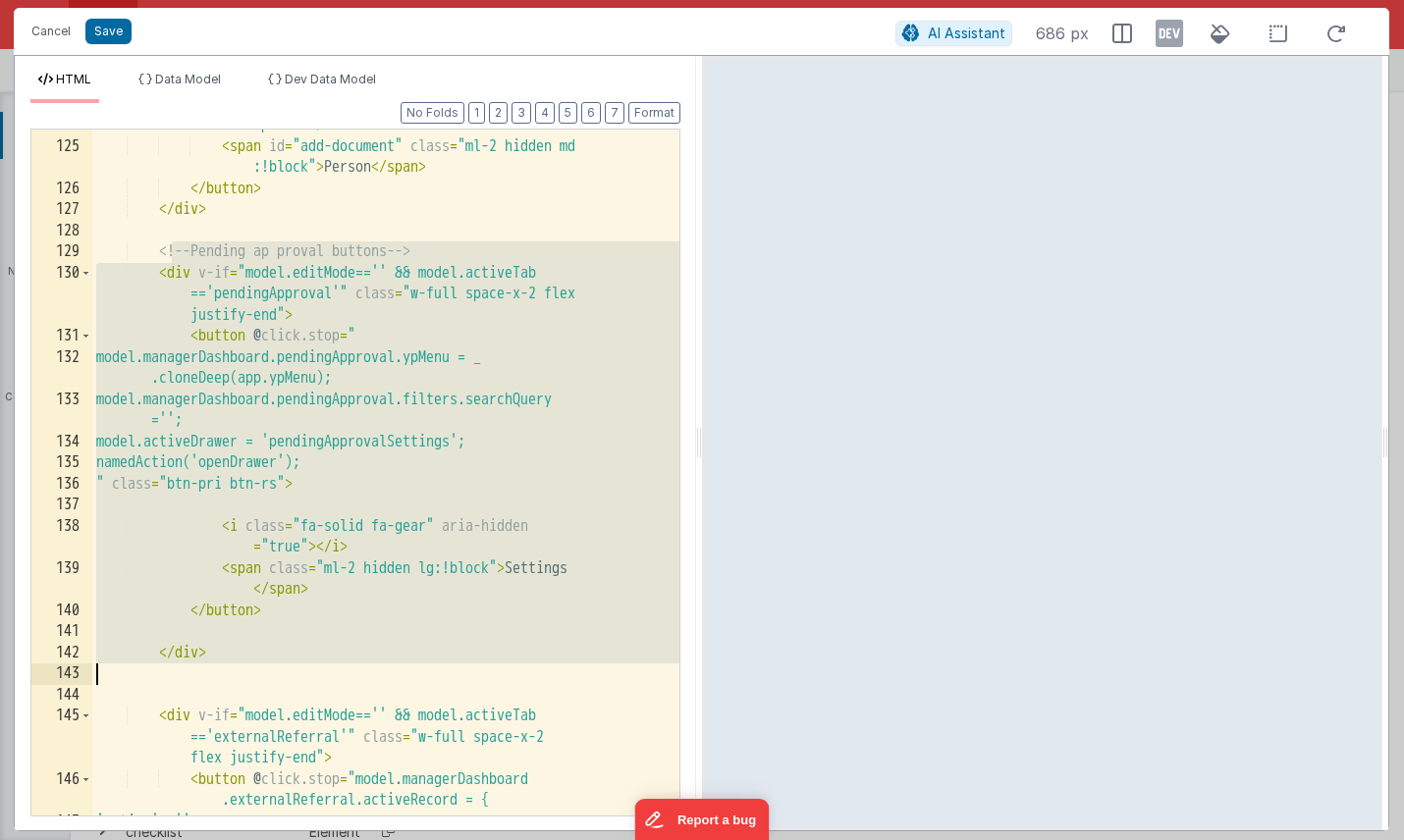 drag, startPoint x: 173, startPoint y: 249, endPoint x: 227, endPoint y: 663, distance: 417.50689 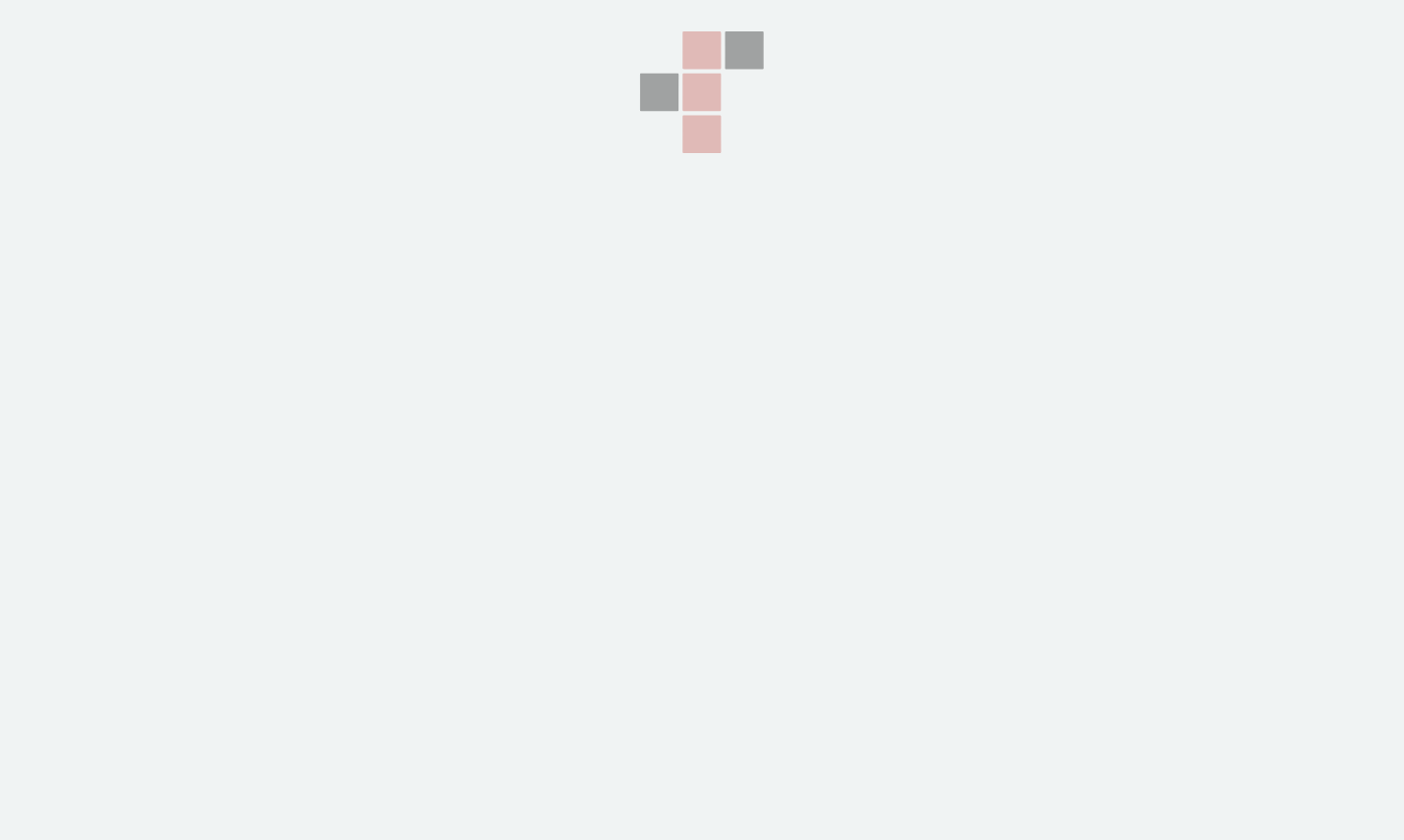 scroll, scrollTop: 0, scrollLeft: 0, axis: both 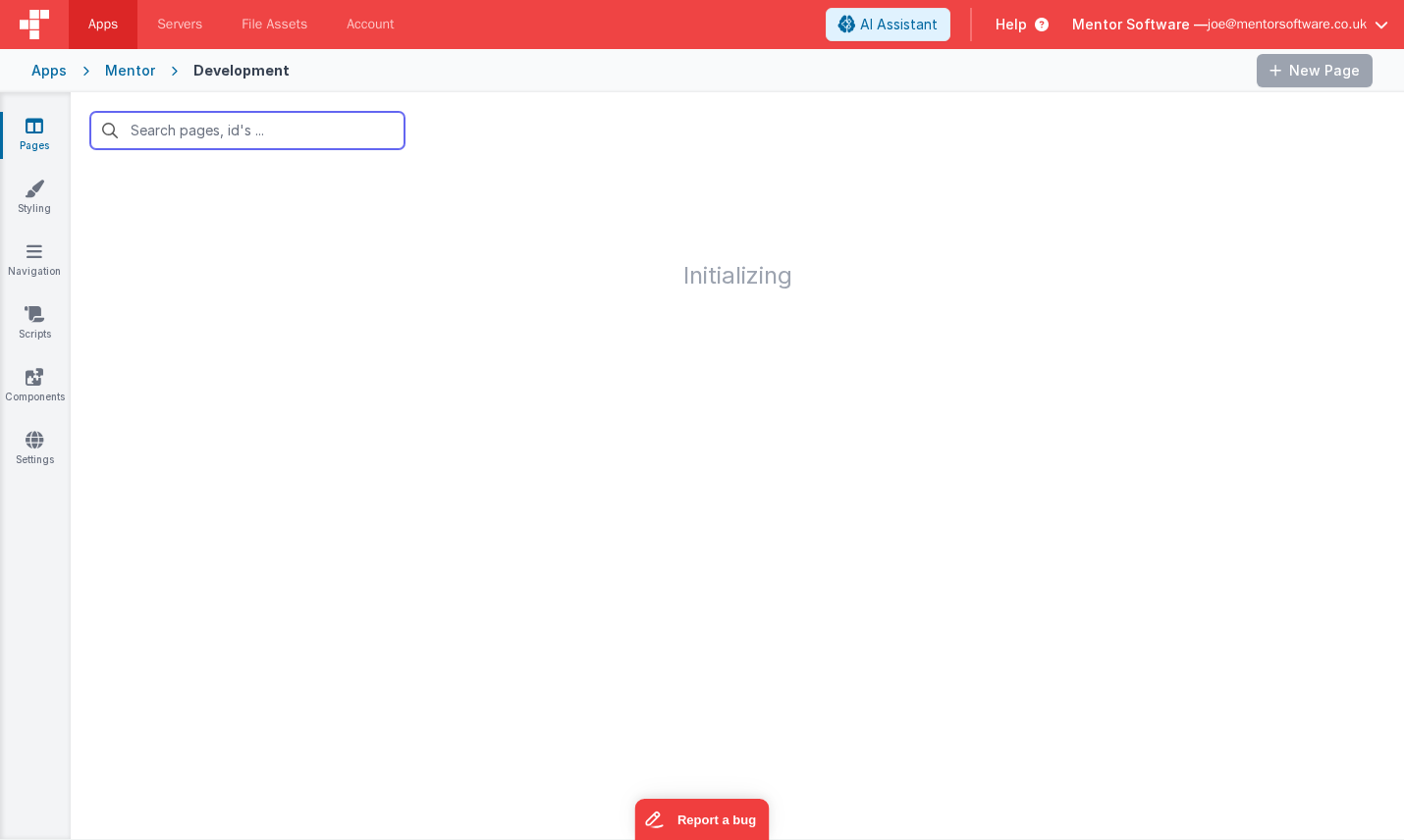 click at bounding box center (247, 131) 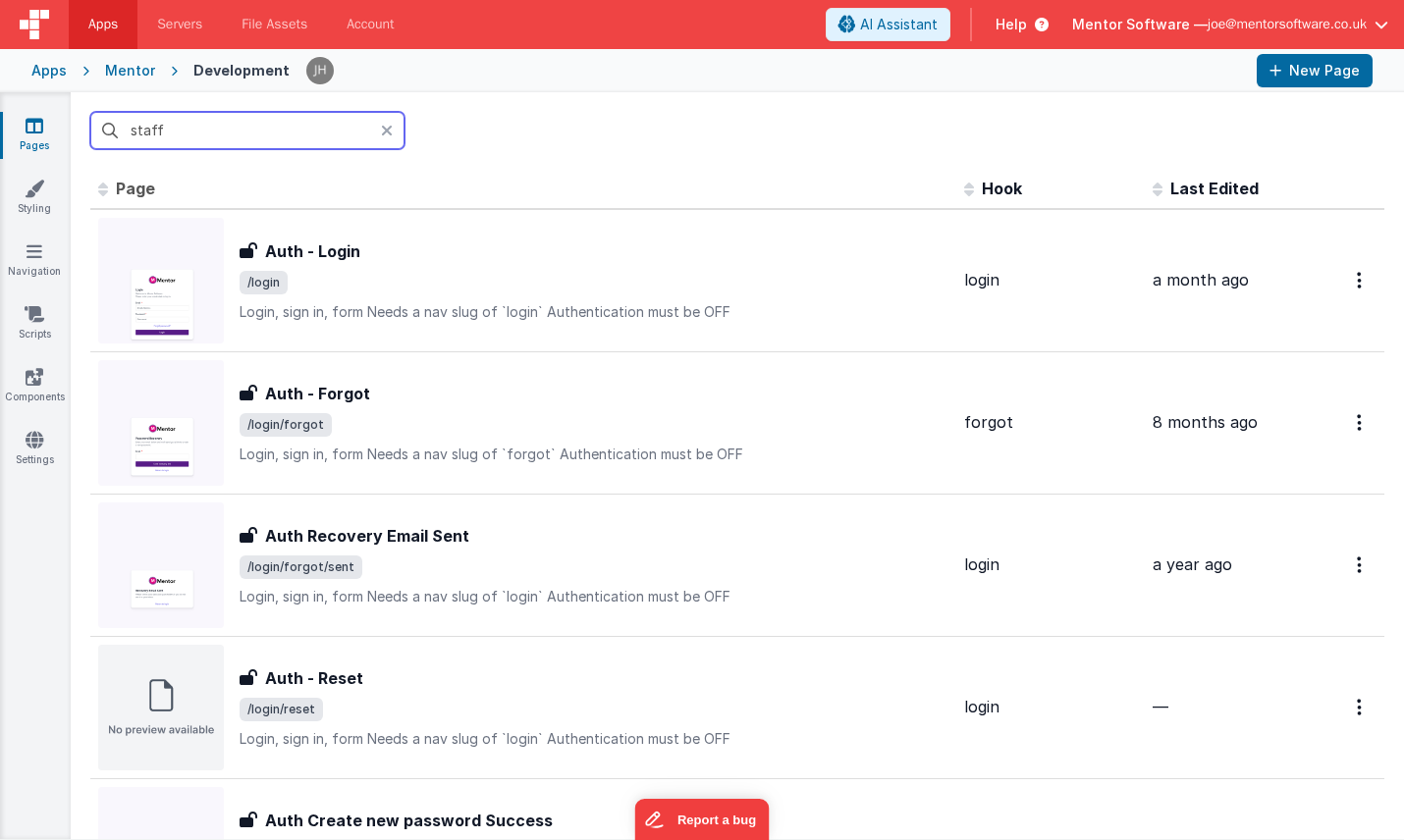 click on "staff" at bounding box center [247, 131] 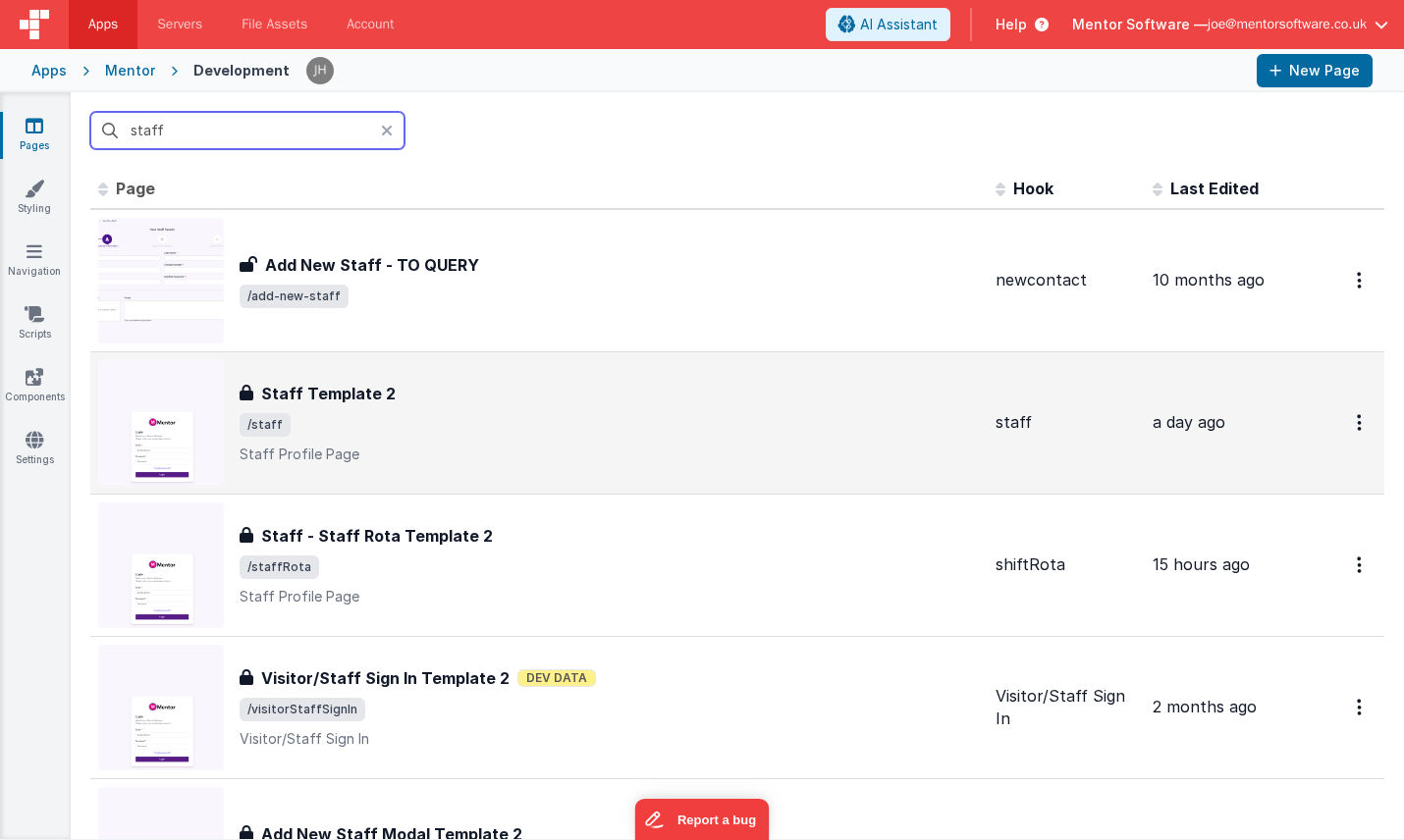 type on "staff" 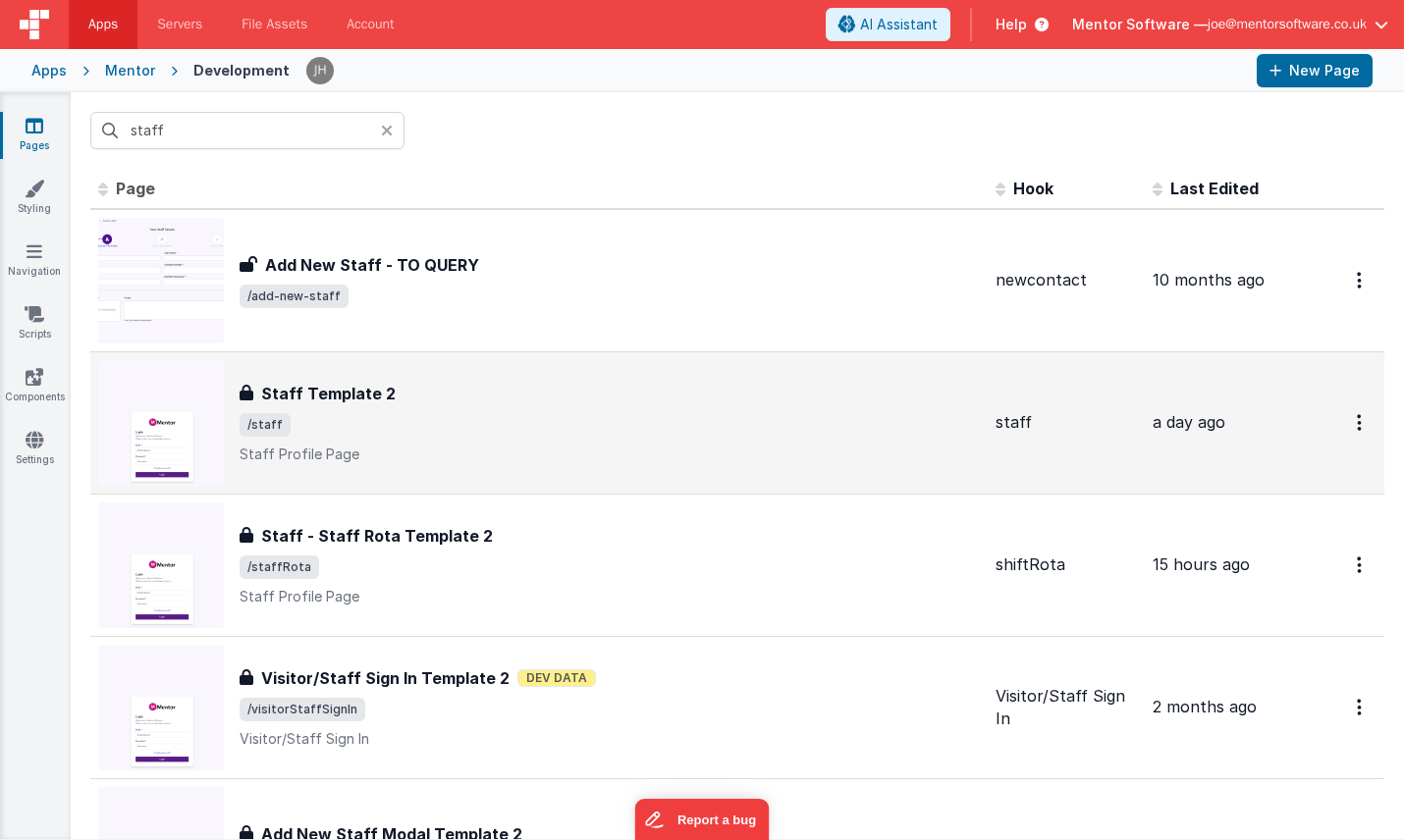 click on "Staff Template 2" at bounding box center (610, 394) 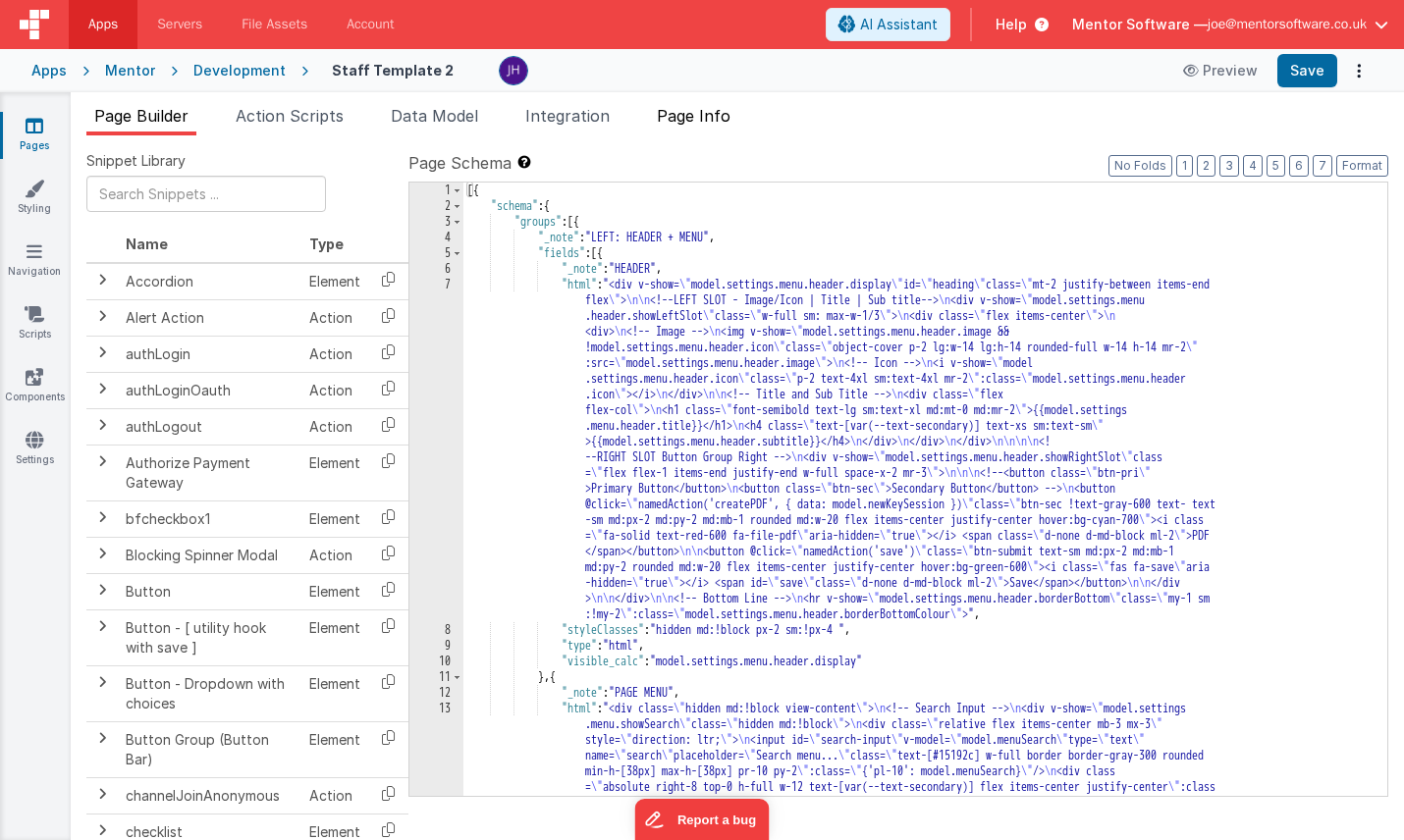 click on "Page Info" at bounding box center [693, 116] 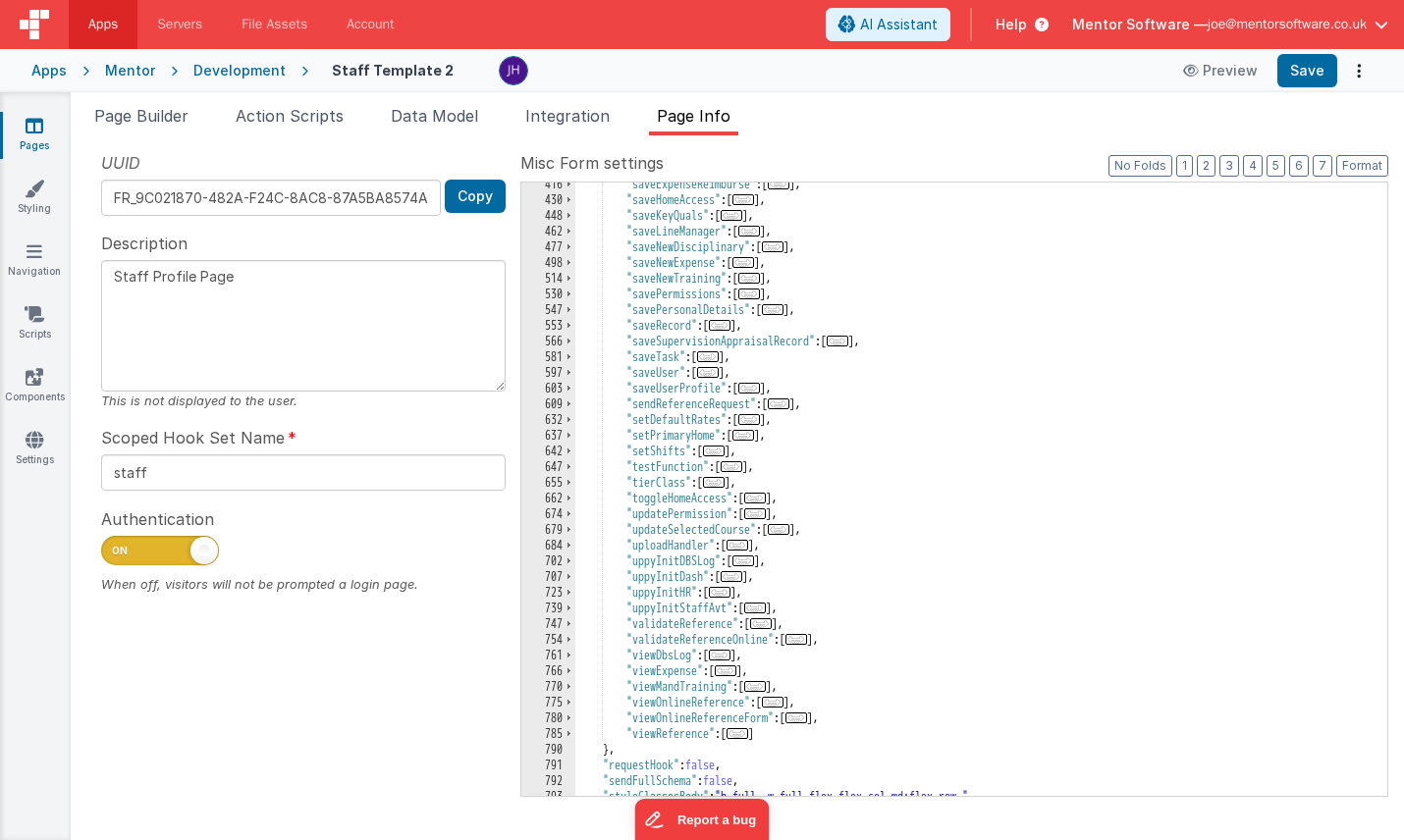 scroll, scrollTop: 849, scrollLeft: 0, axis: vertical 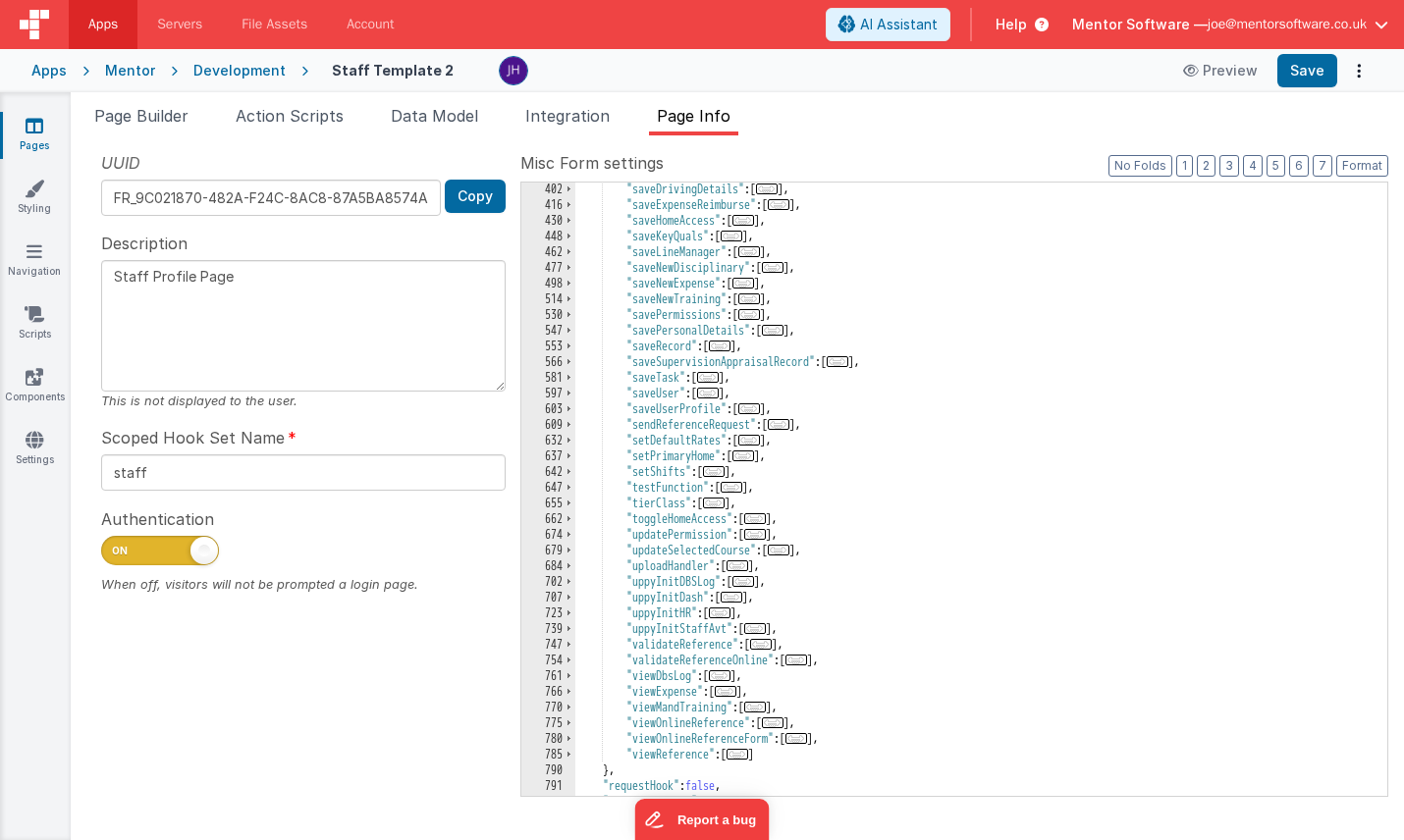 click on "..." at bounding box center [714, 471] 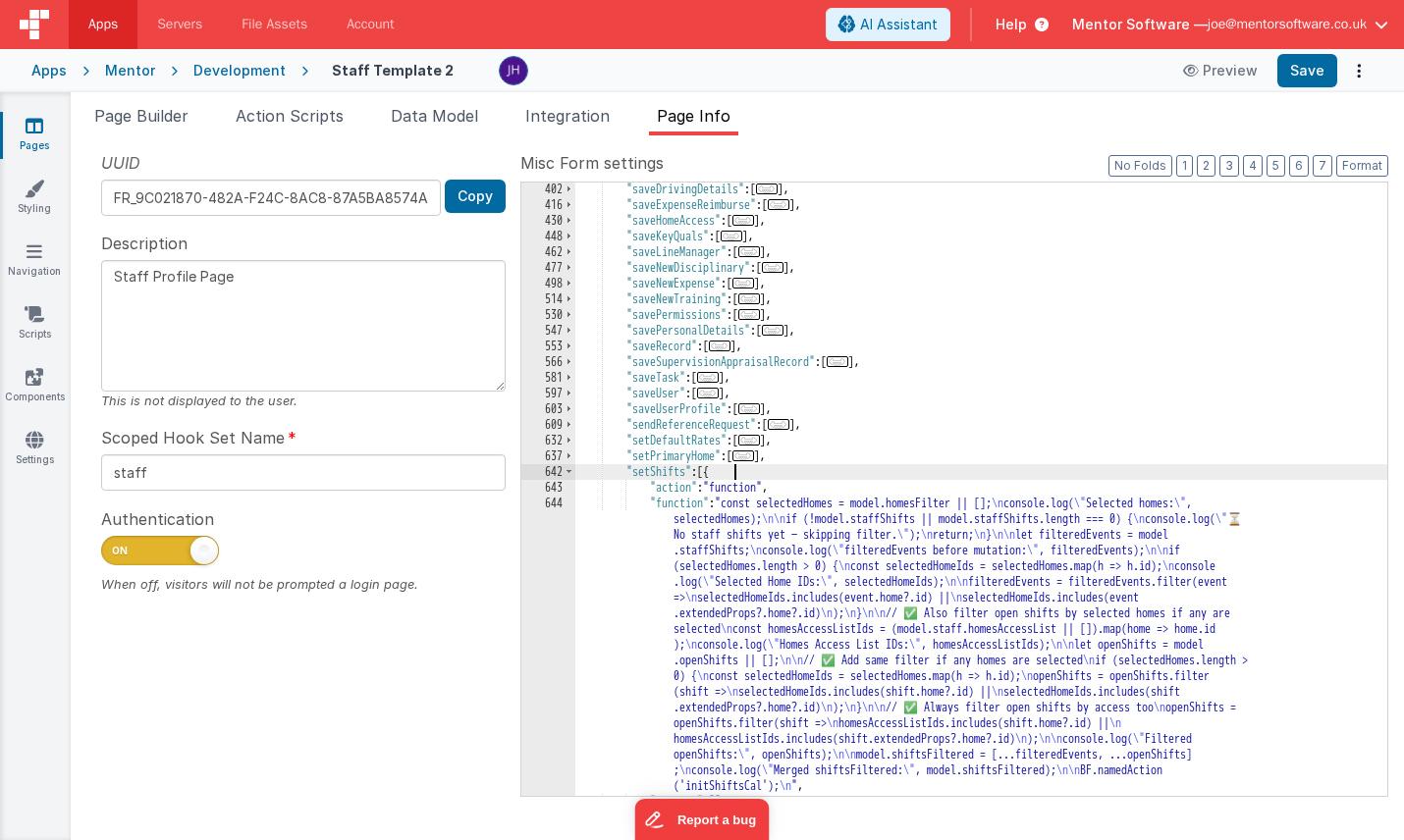 scroll, scrollTop: 0, scrollLeft: 0, axis: both 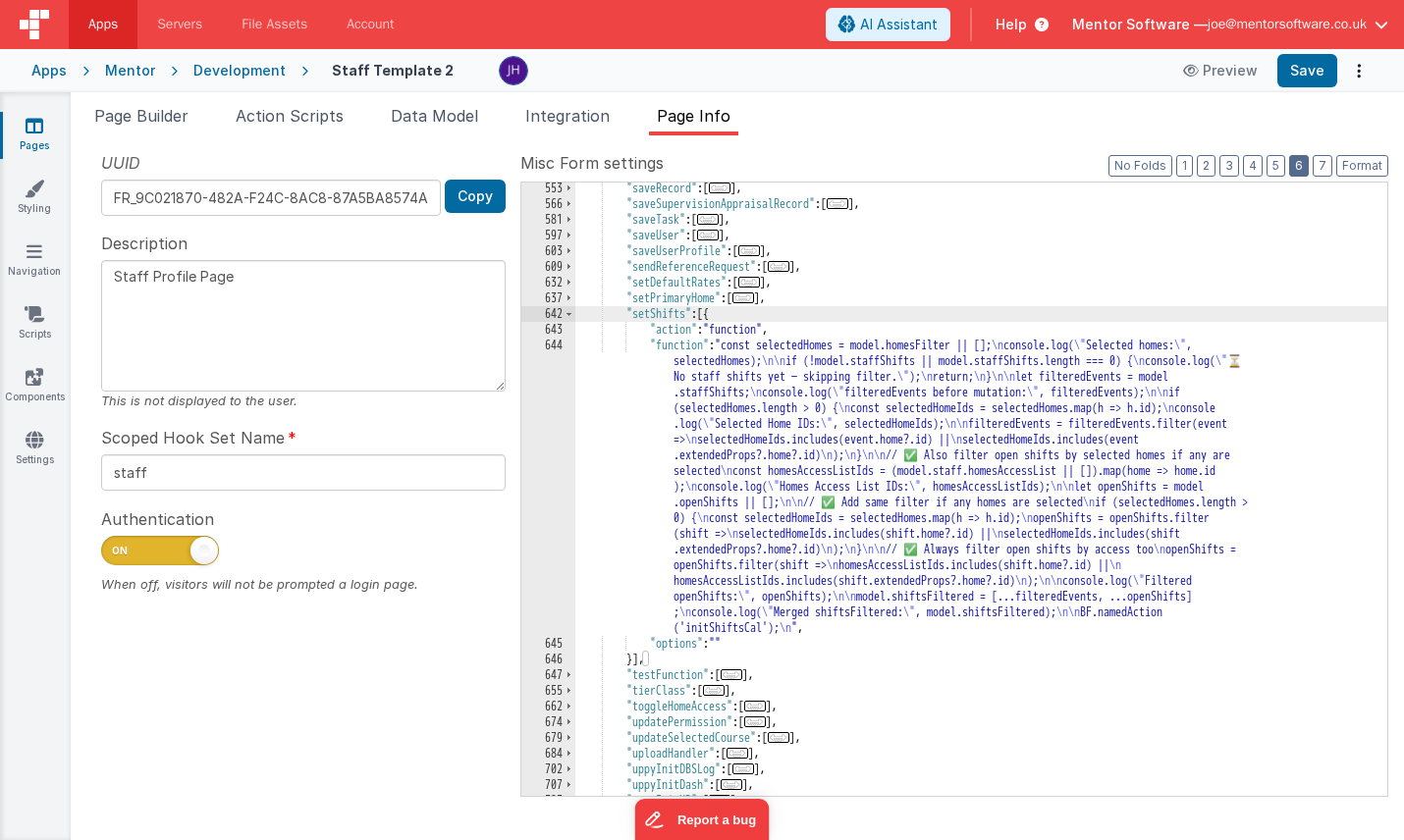 click on "6" at bounding box center (1299, 166) 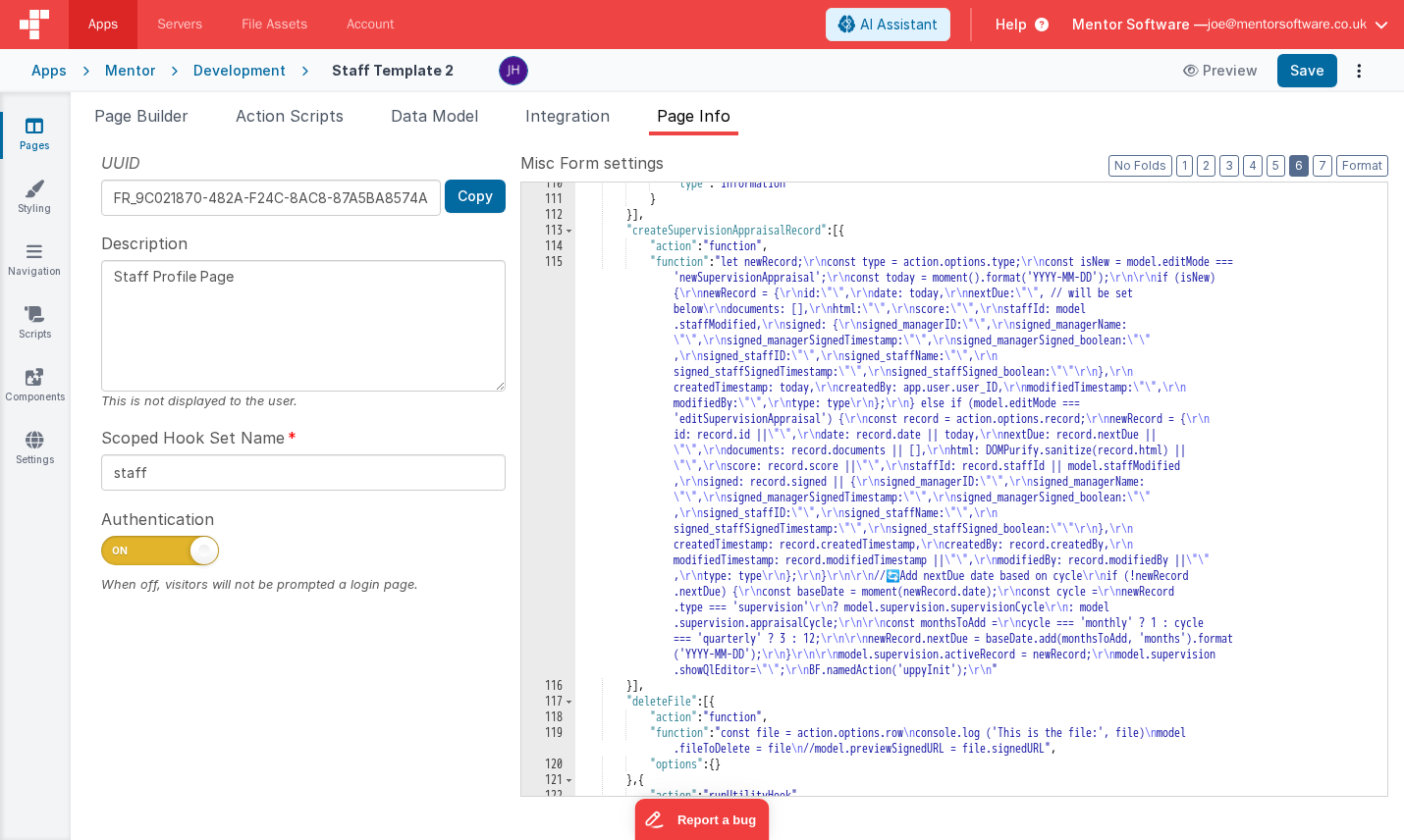 scroll, scrollTop: 3855, scrollLeft: 0, axis: vertical 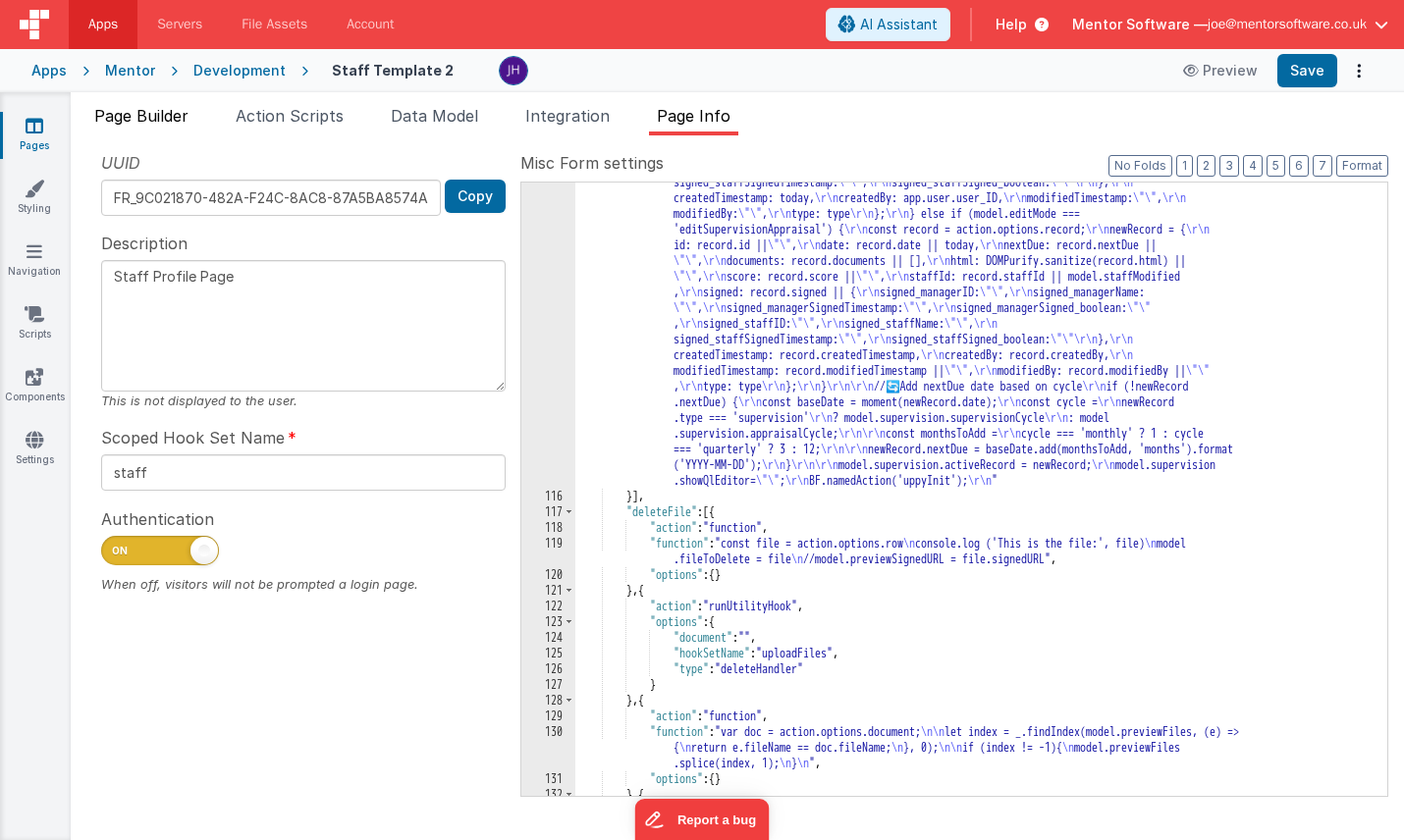 click on "Page Builder" at bounding box center [141, 116] 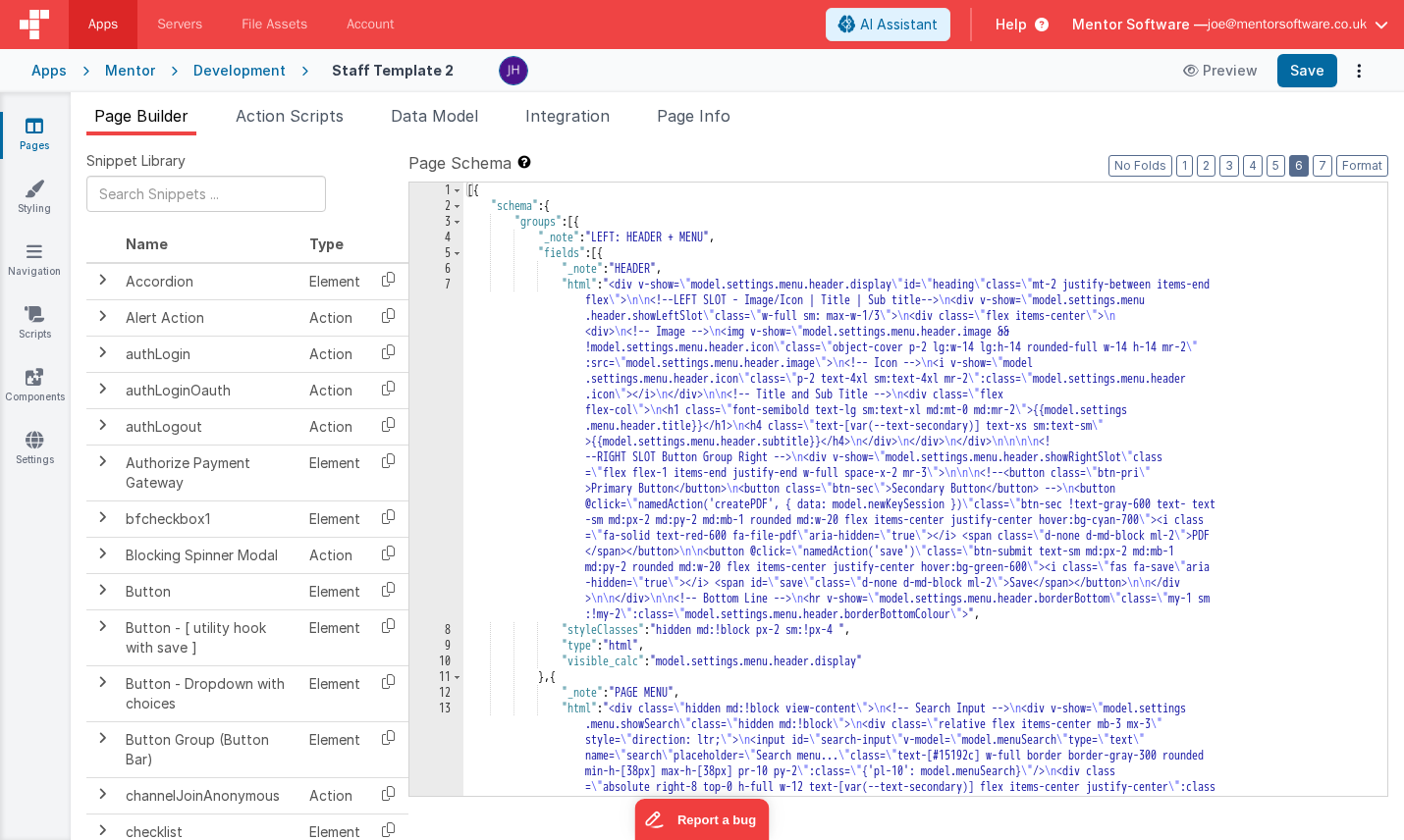 click on "6" at bounding box center (1299, 166) 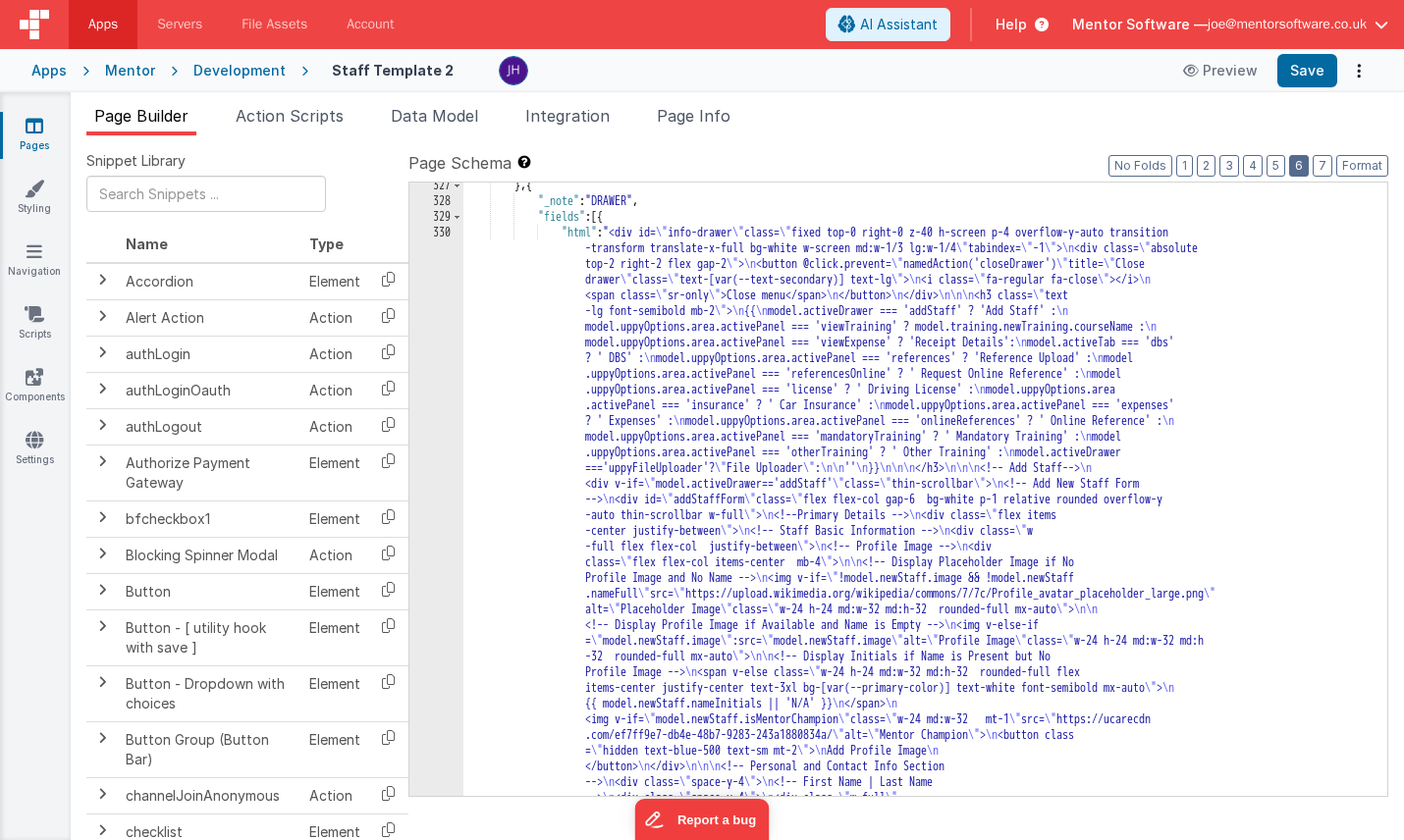 scroll, scrollTop: 3710, scrollLeft: 0, axis: vertical 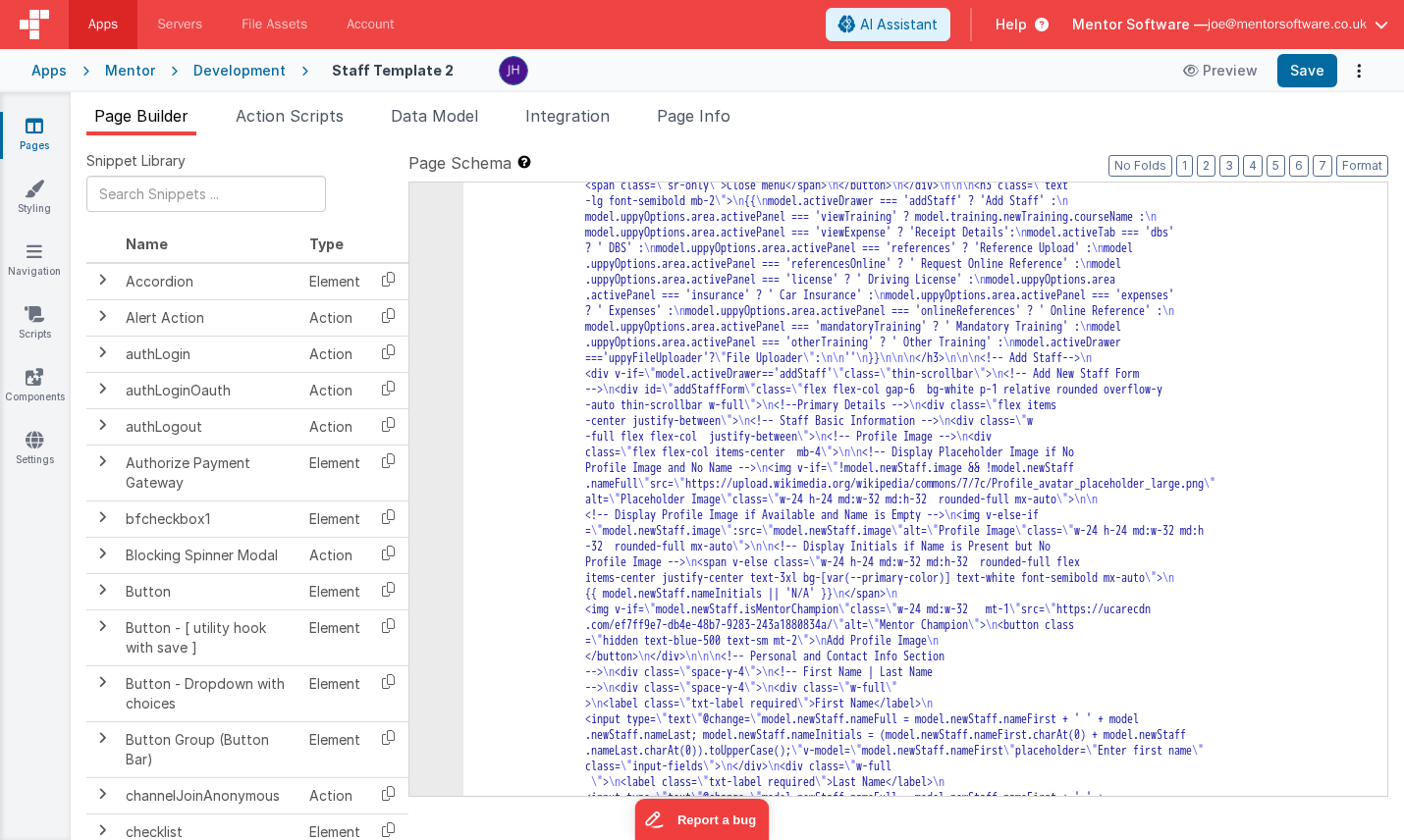 click on ""html" :  "<div id= \" info-drawer \"  class= \" fixed top-0 right-0 z-40 h-screen p-4 overflow-y-auto transition                      -transform translate-x-full bg-white w-screen md:w-1/3 lg:w-1/4 \"  tabindex= \" -1 \" > \n     <div class= \" absolute                       top-2 right-2 flex gap-2 \" > \n         <button @click.prevent= \" namedAction('closeDrawer') \"  title= \" Close                       drawer \"  class= \" text-[var(--text-secondary)] text-lg \" > \n             <i class= \" fa-regular fa-close \" ></i> \n                                   <span class= \" sr-only \" >Close menu</span> \n         </button> \n     </div> \n\n\n     <h3 class= \" text                      -lg font-semibold mb-2 \" > \n         {{ \n         model.activeDrawer === 'addStaff' ? 'Add Staff' : \n                               \n          \n ? ' DBS' : \n \n         model" at bounding box center [925, 13641] 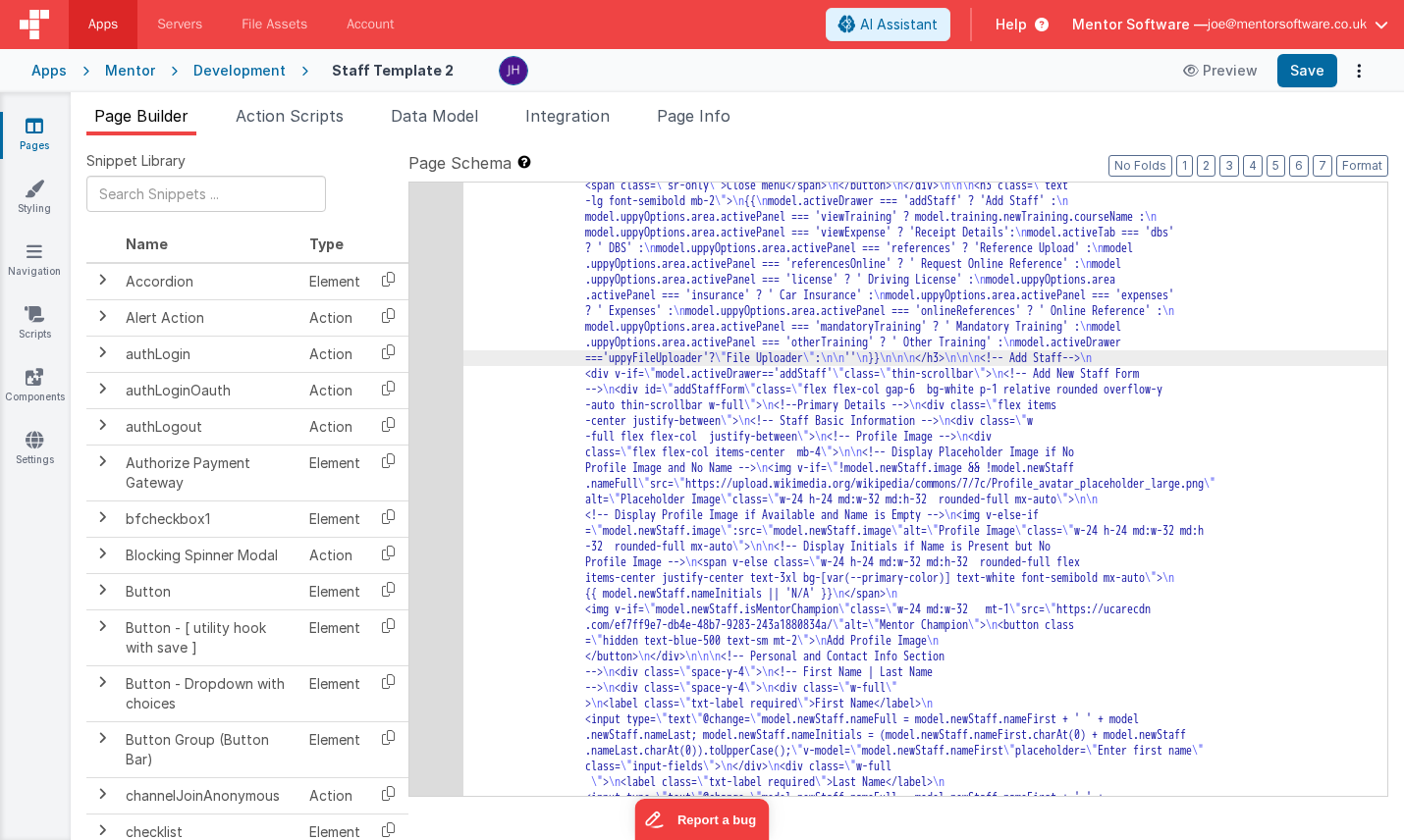 click on "330" at bounding box center (436, 6725) 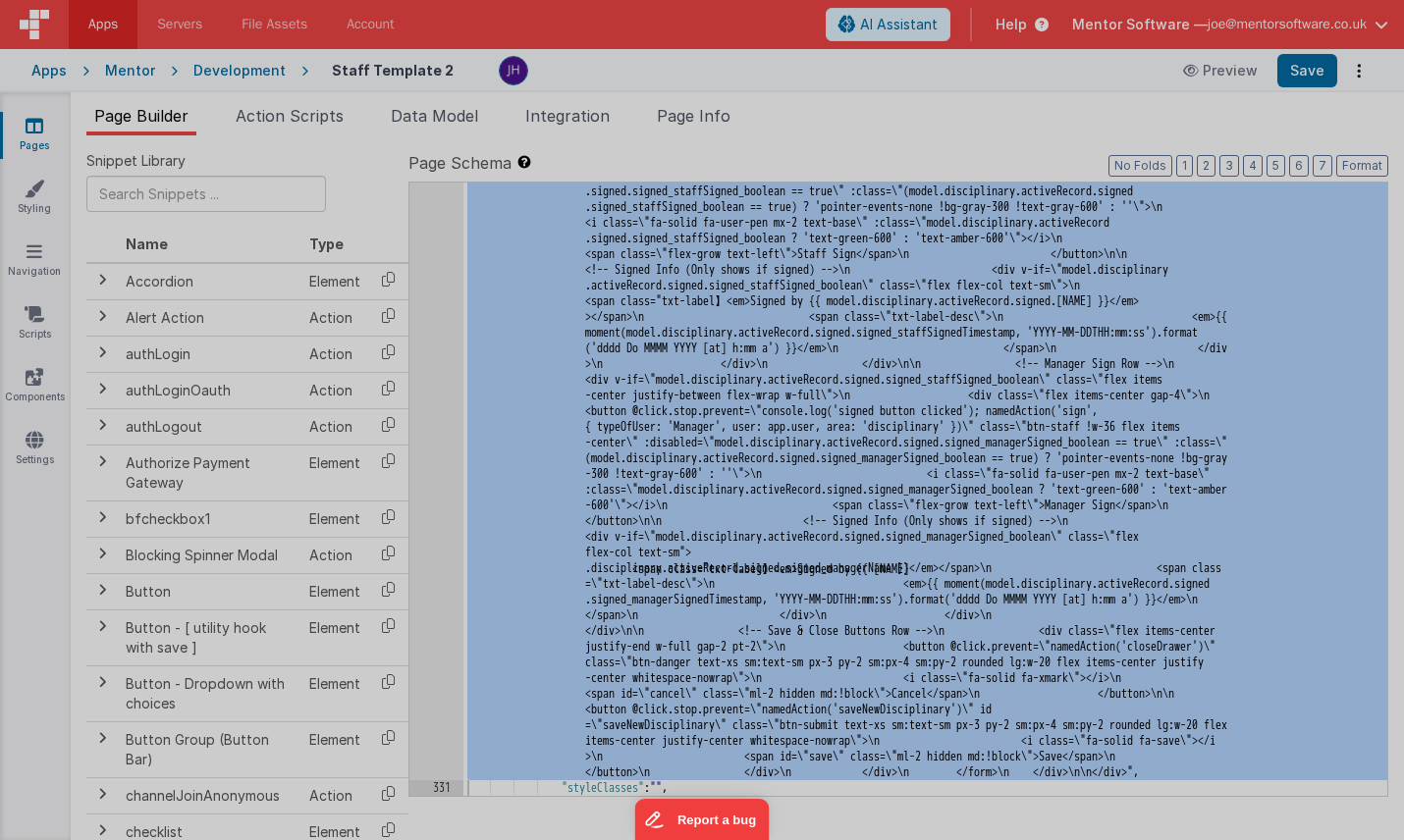scroll, scrollTop: 16265, scrollLeft: 0, axis: vertical 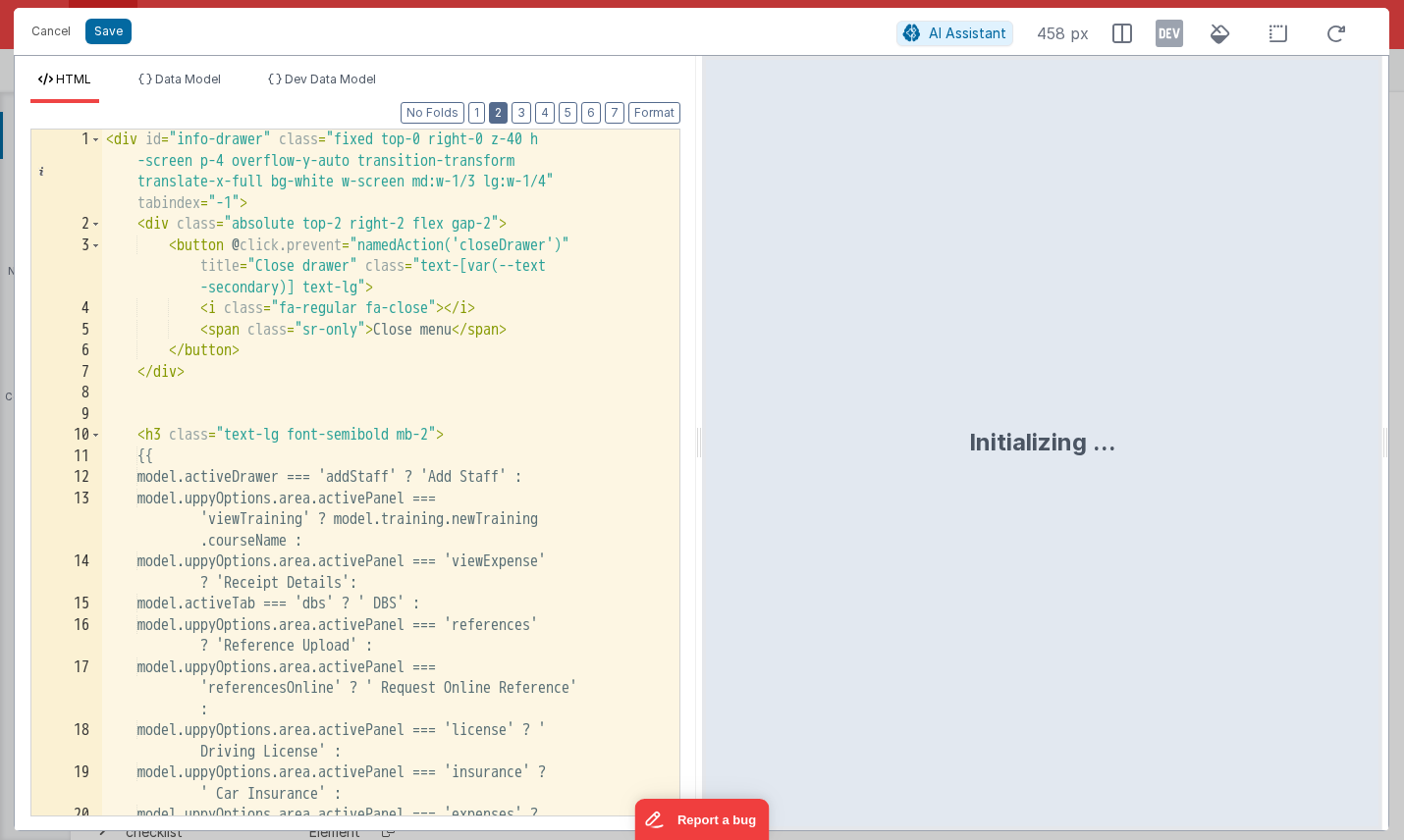 click on "2" at bounding box center (498, 113) 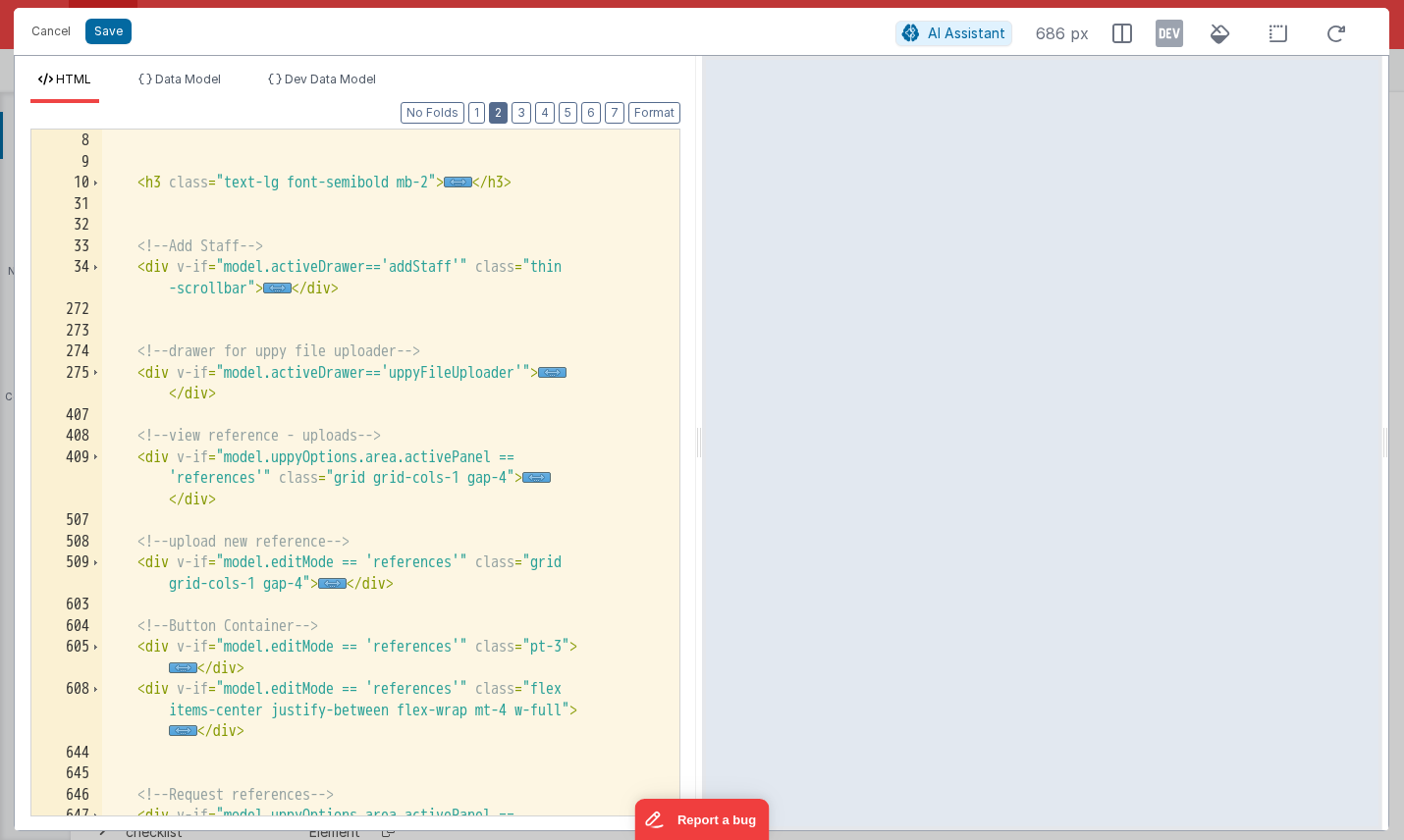 scroll, scrollTop: 118, scrollLeft: 0, axis: vertical 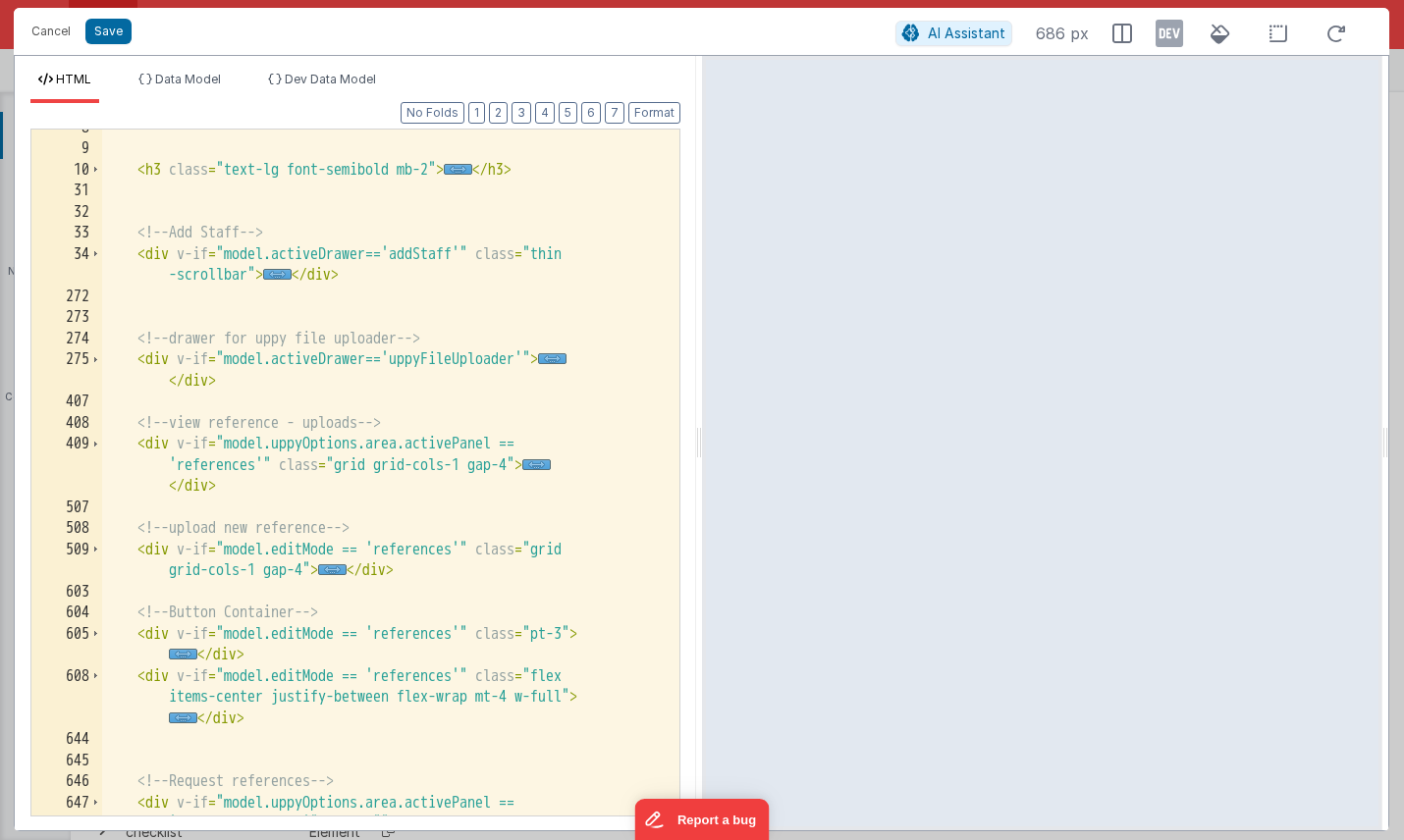 drag, startPoint x: 312, startPoint y: 276, endPoint x: 325, endPoint y: 276, distance: 13 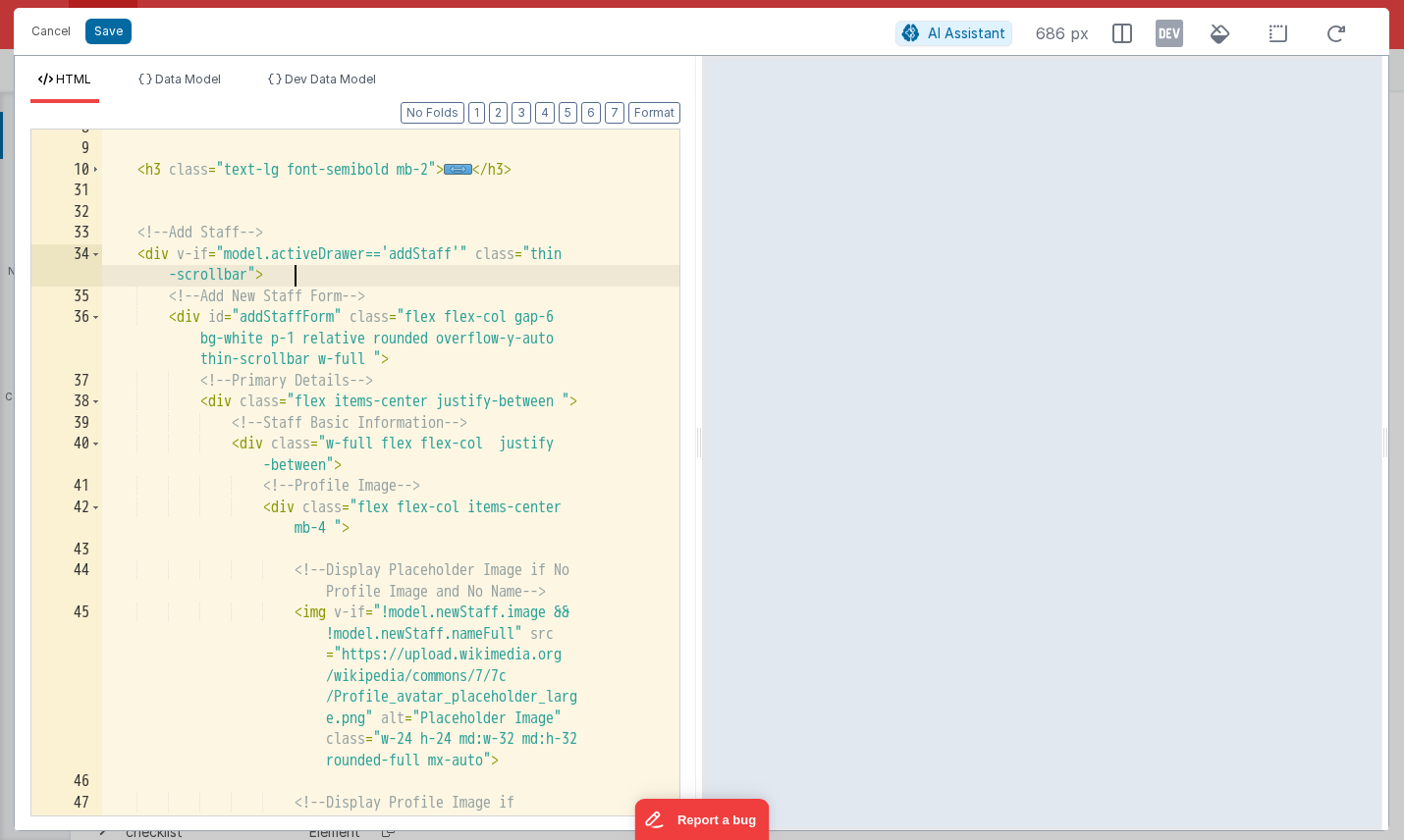 scroll, scrollTop: 0, scrollLeft: 0, axis: both 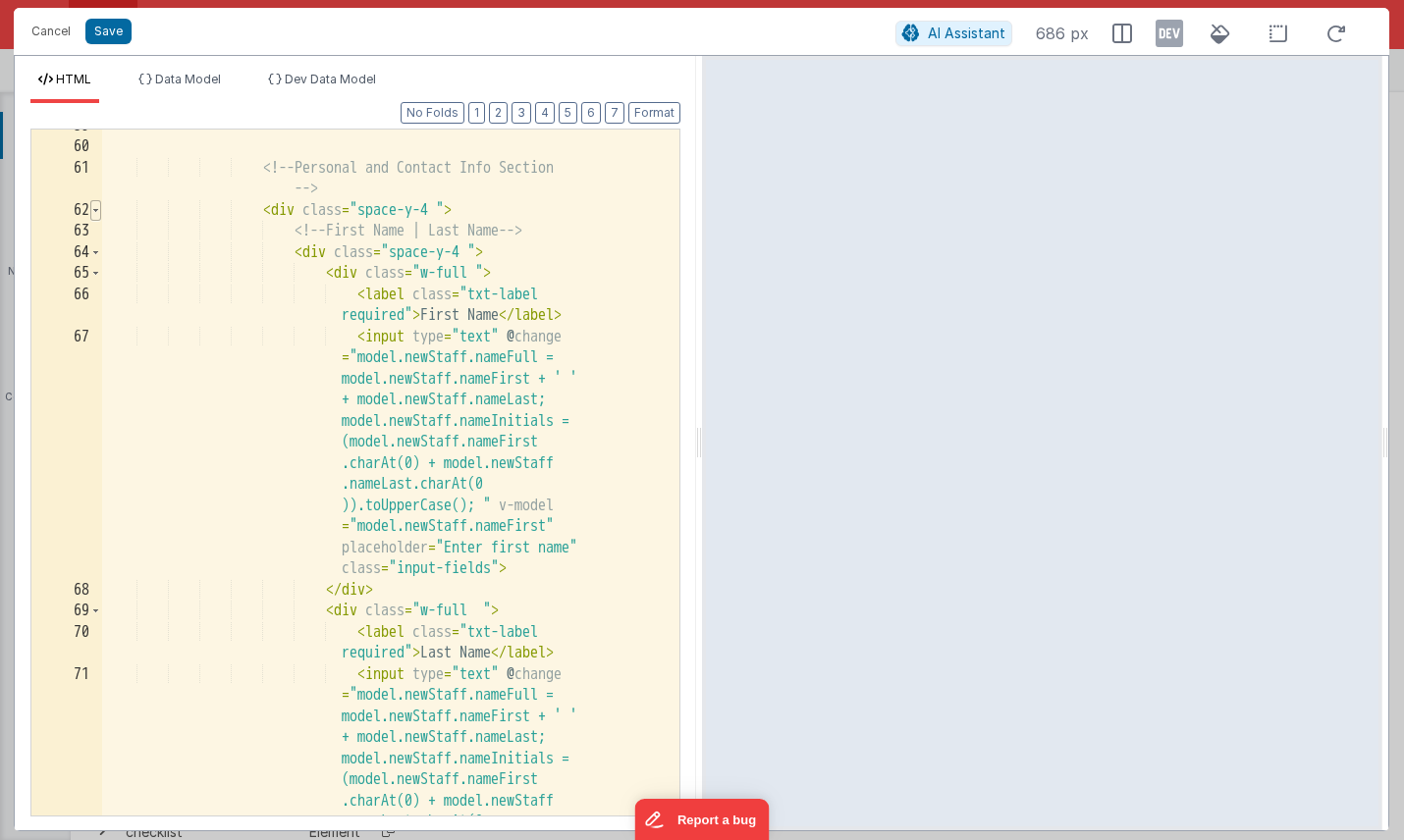 click at bounding box center [95, 211] 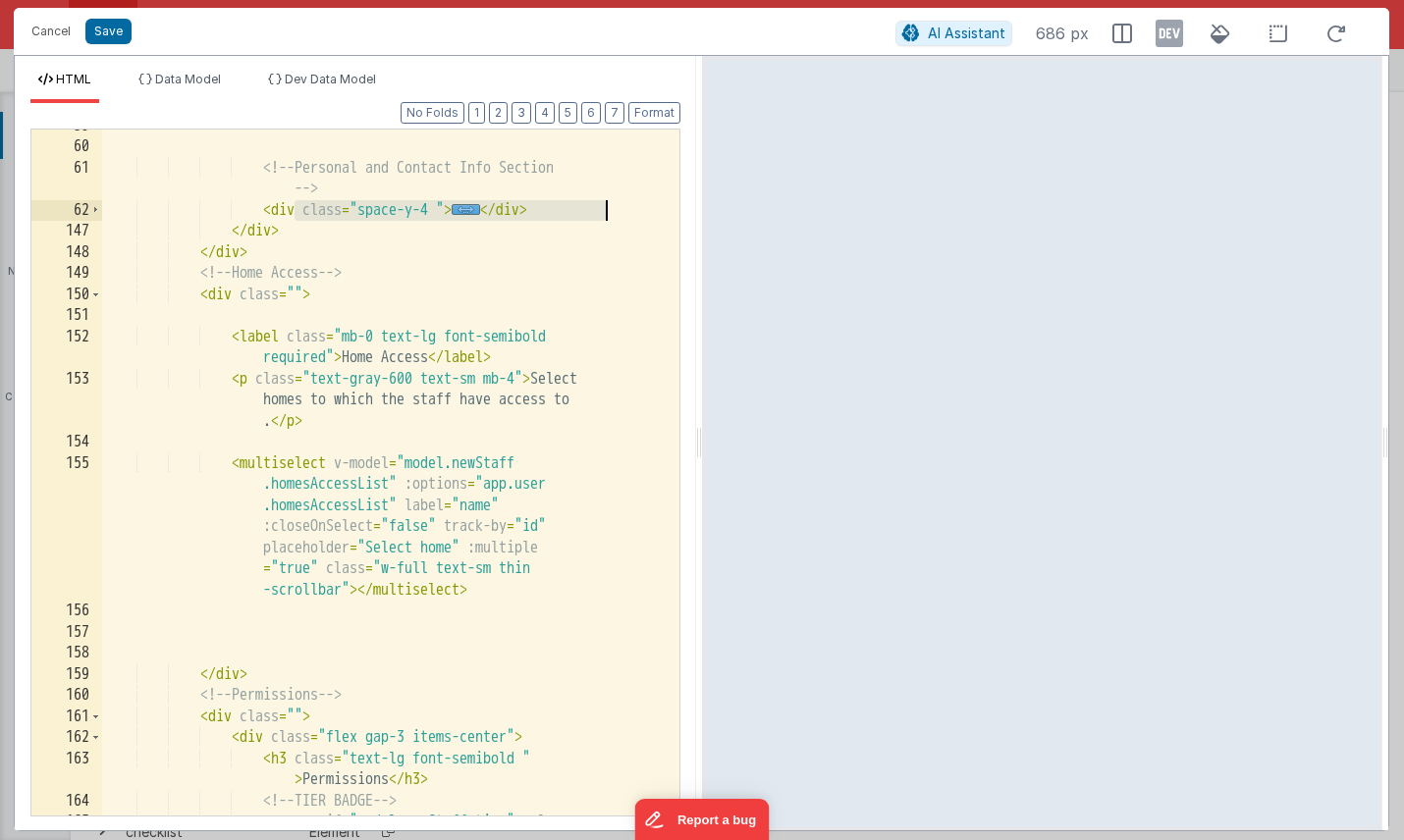 drag, startPoint x: 296, startPoint y: 211, endPoint x: 651, endPoint y: 201, distance: 355.1408 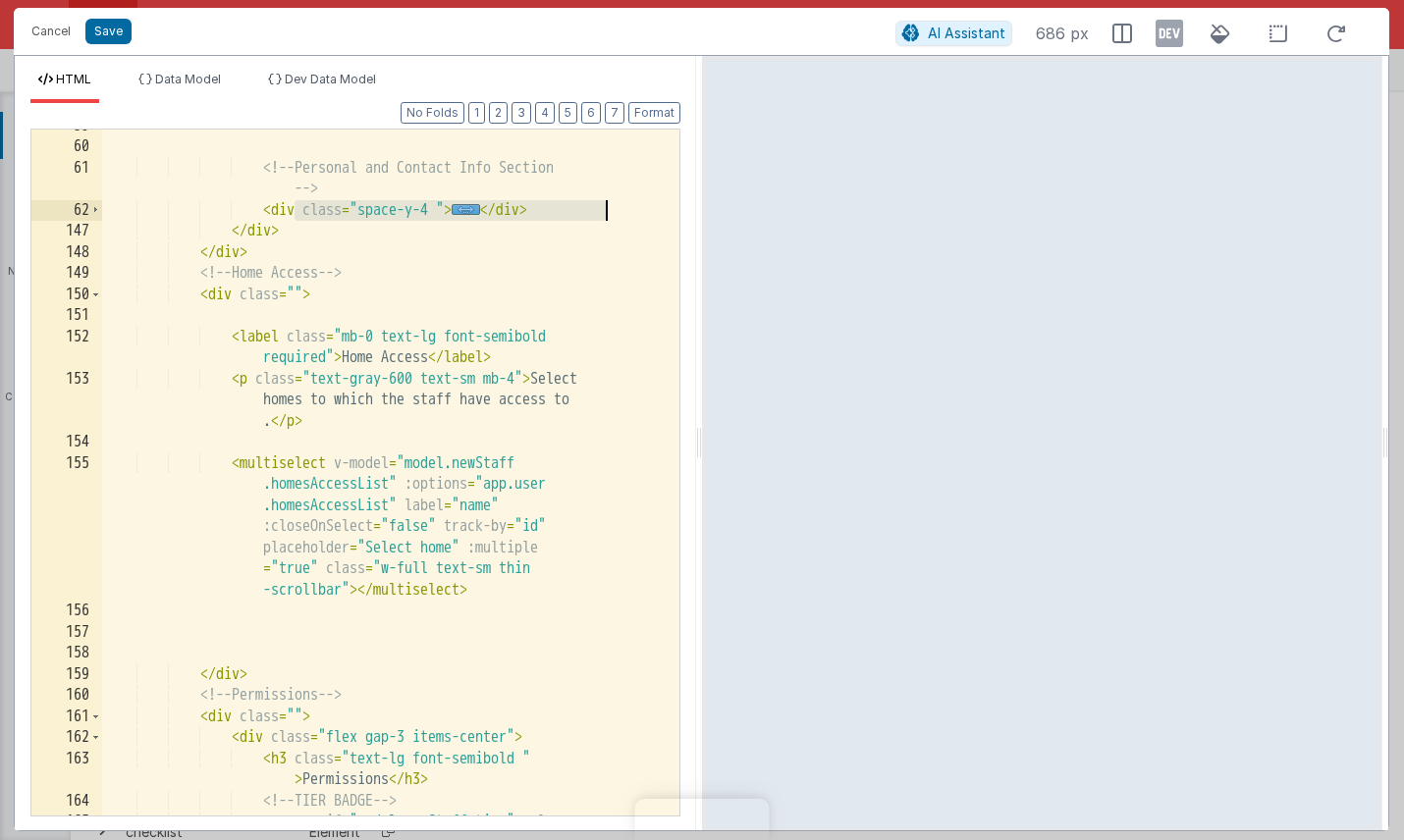 scroll, scrollTop: 0, scrollLeft: 0, axis: both 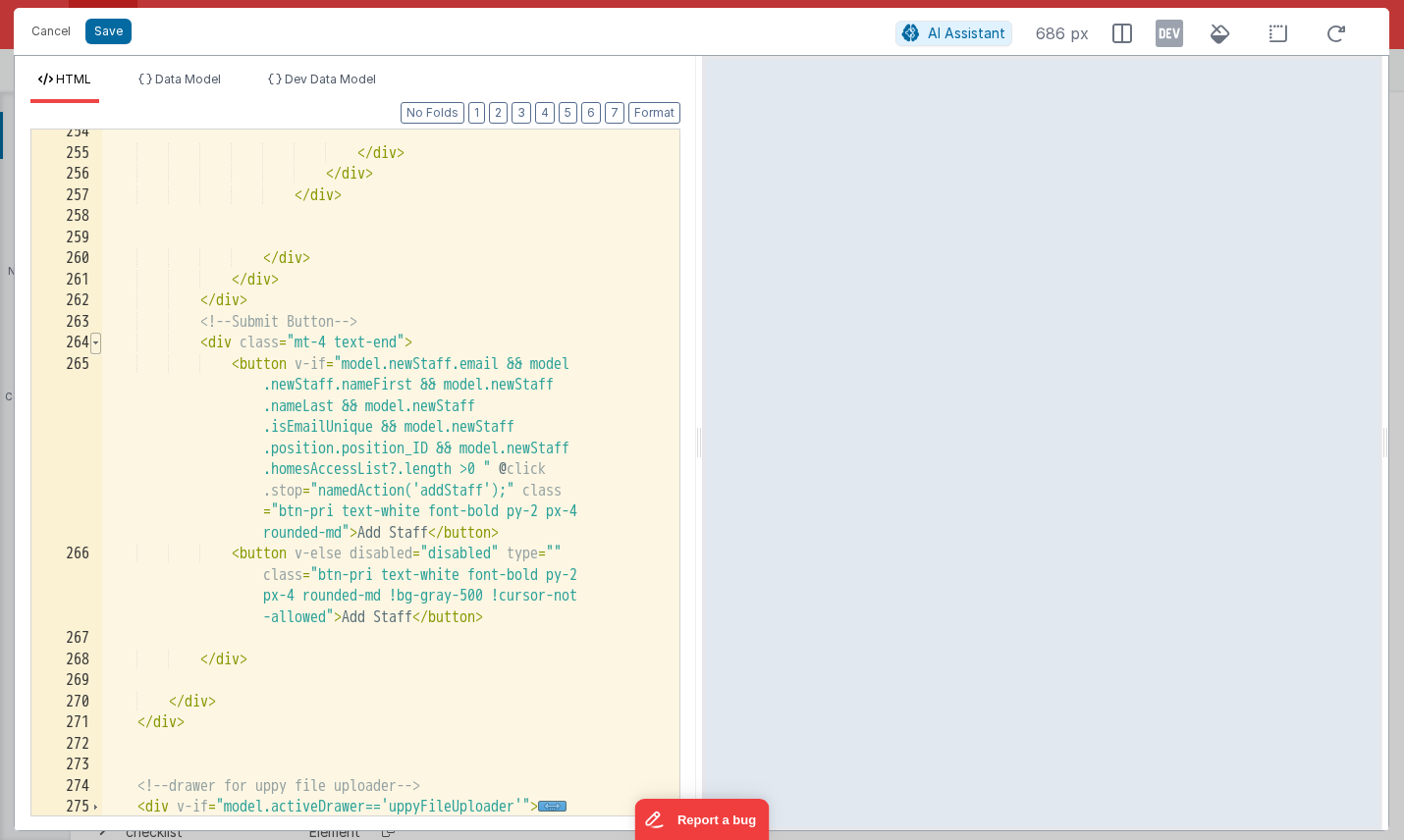 click at bounding box center [95, 343] 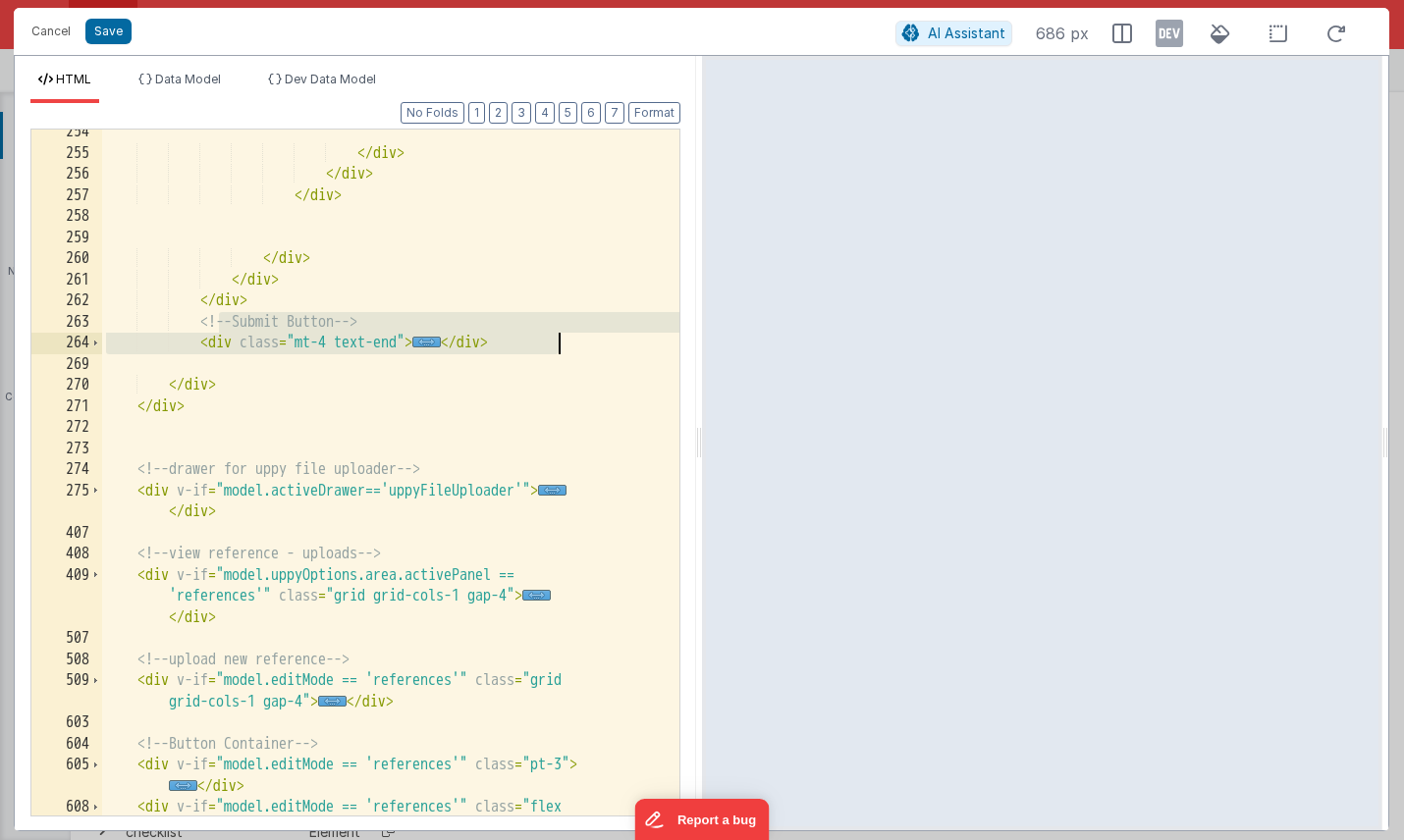 drag, startPoint x: 218, startPoint y: 322, endPoint x: 586, endPoint y: 348, distance: 368.91733 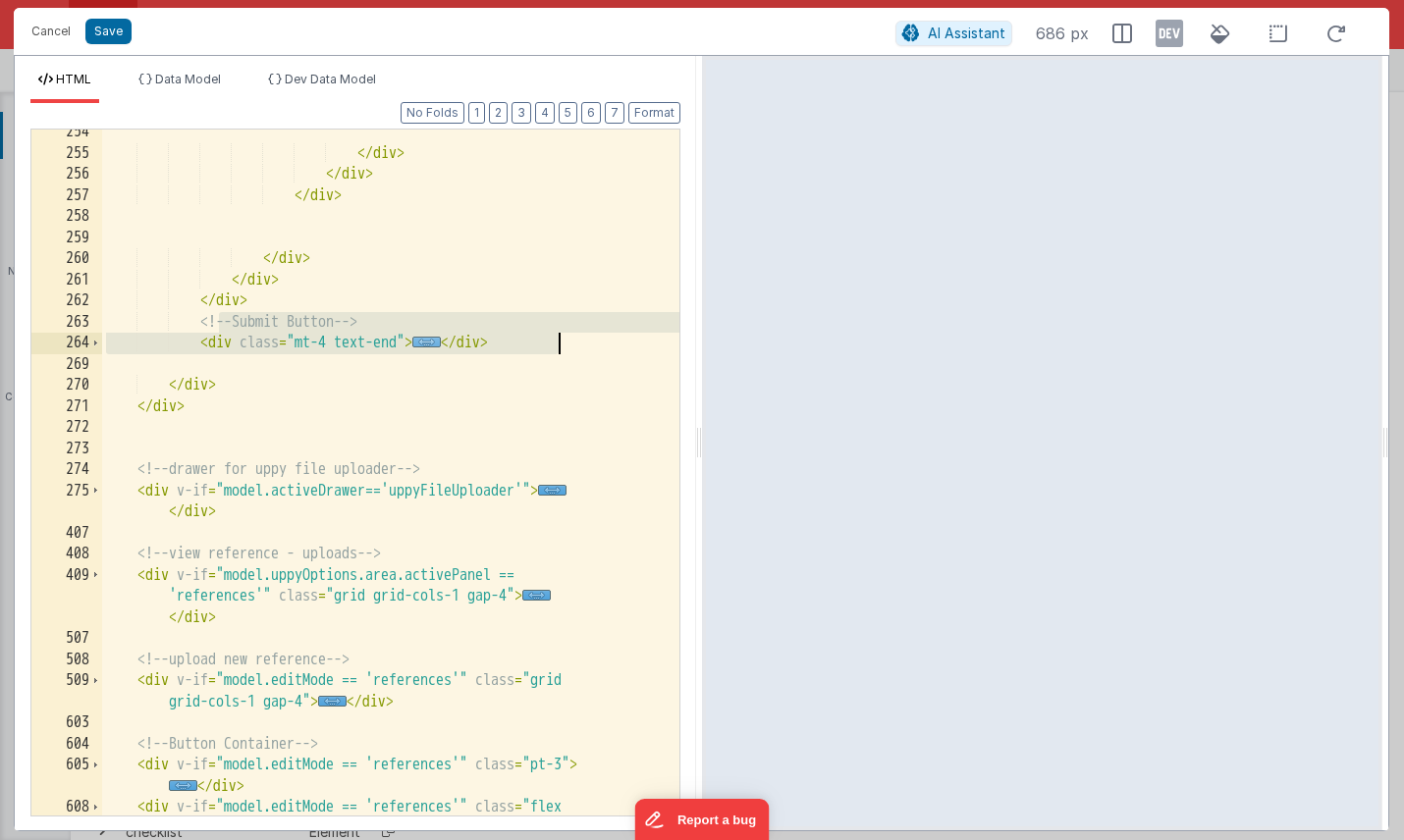 click on "..." at bounding box center [426, 341] 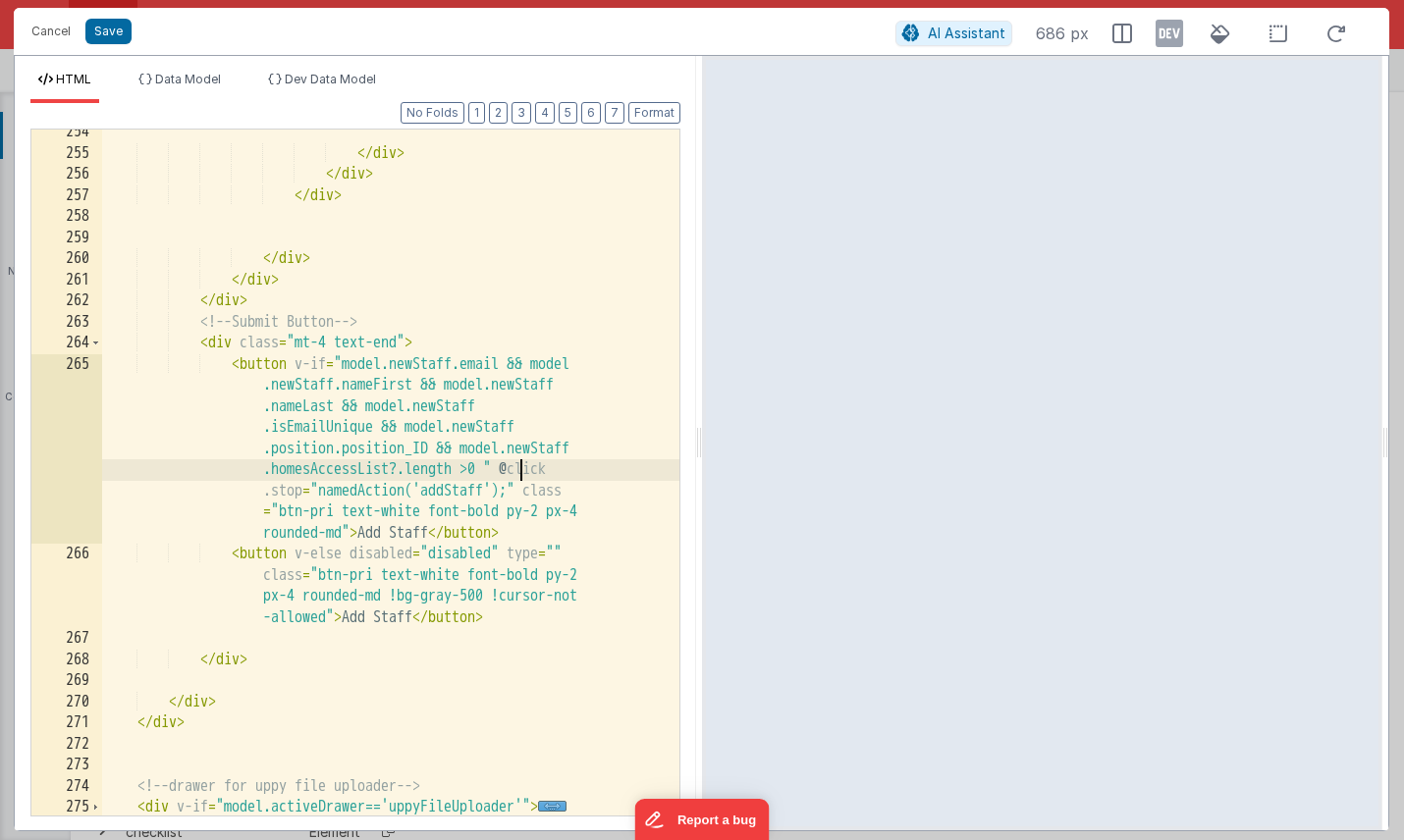 click on "</ div >                                    </ div >                               </ div >                          </ div >                     </ div >                </ div >                <!--  Submit Button  -->                < div   class = "mt-4 text-end" >                     < button   v-if = "model.newStaff.email && model                      .newStaff.nameFirst && model.newStaff                      .nameLast && model.newStaff                      .isEmailUnique && model.newStaff                      .position.position_ID && model.newStaff                      .homesAccessList?.length >0 "   @ click                      .stop = "namedAction('addStaff');"   class                      = "btn-pri text-white font-bold py-2 px-4                       rounded-md" > Add Staff </ button >" at bounding box center (391, 486) 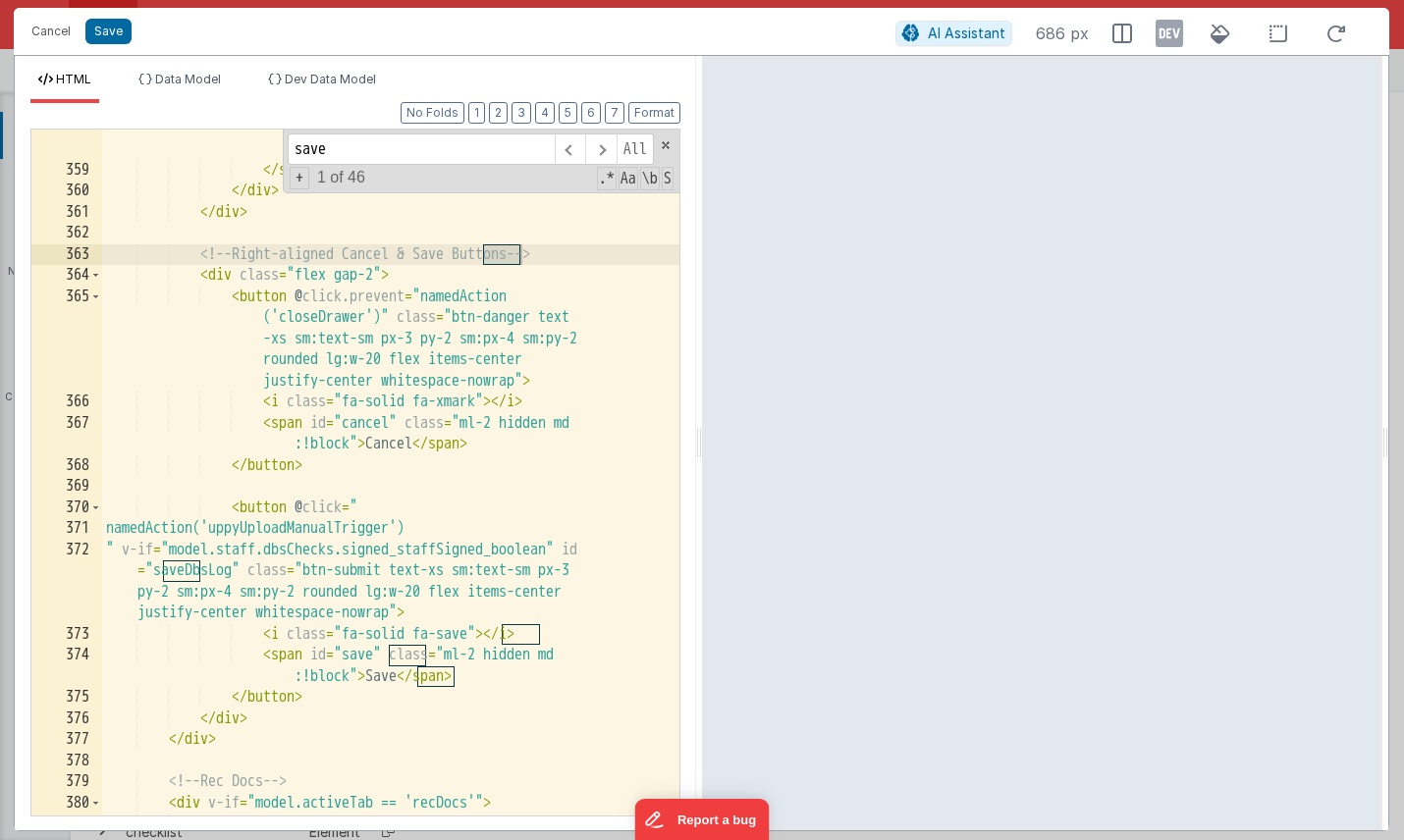 scroll, scrollTop: 9720, scrollLeft: 0, axis: vertical 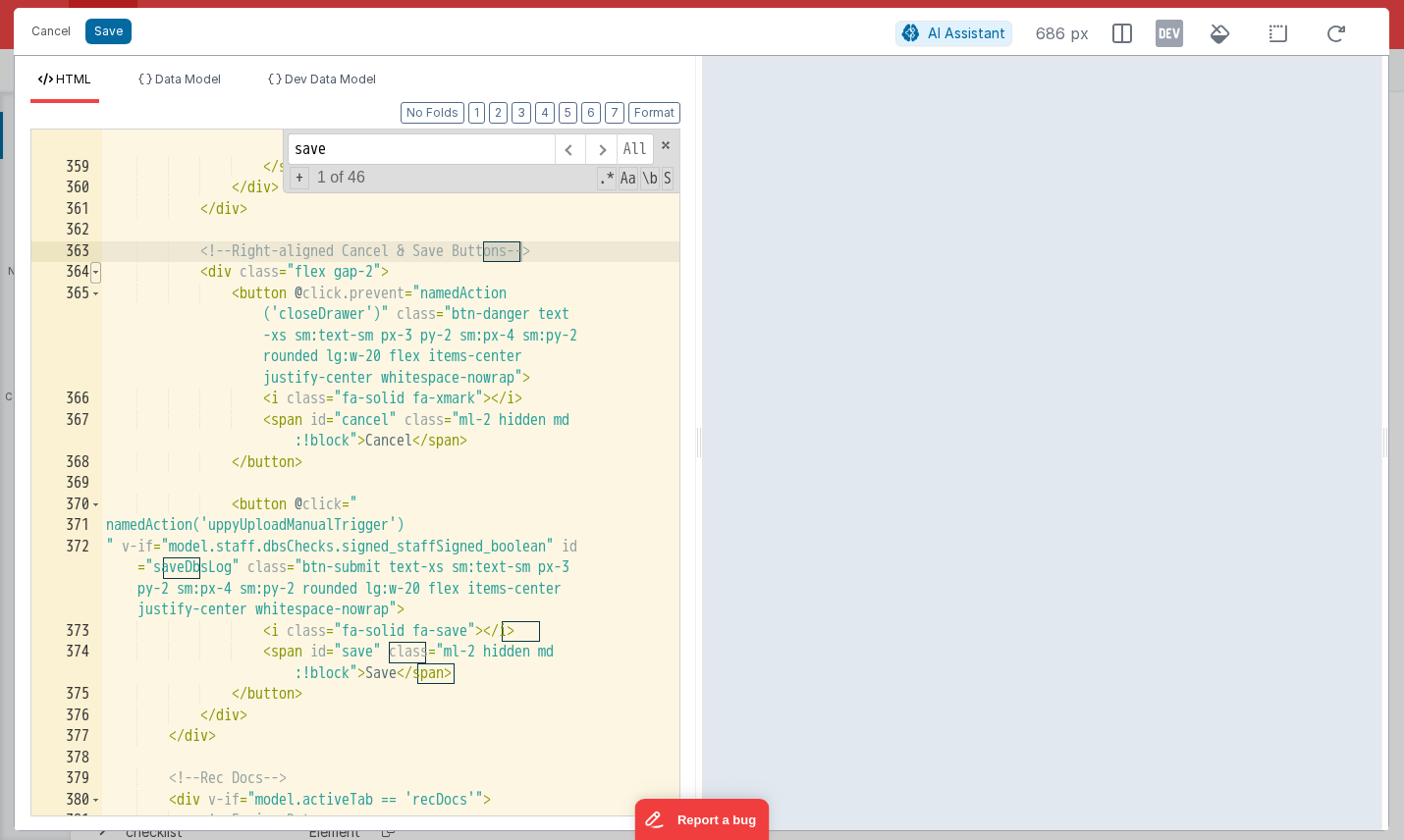 type on "save" 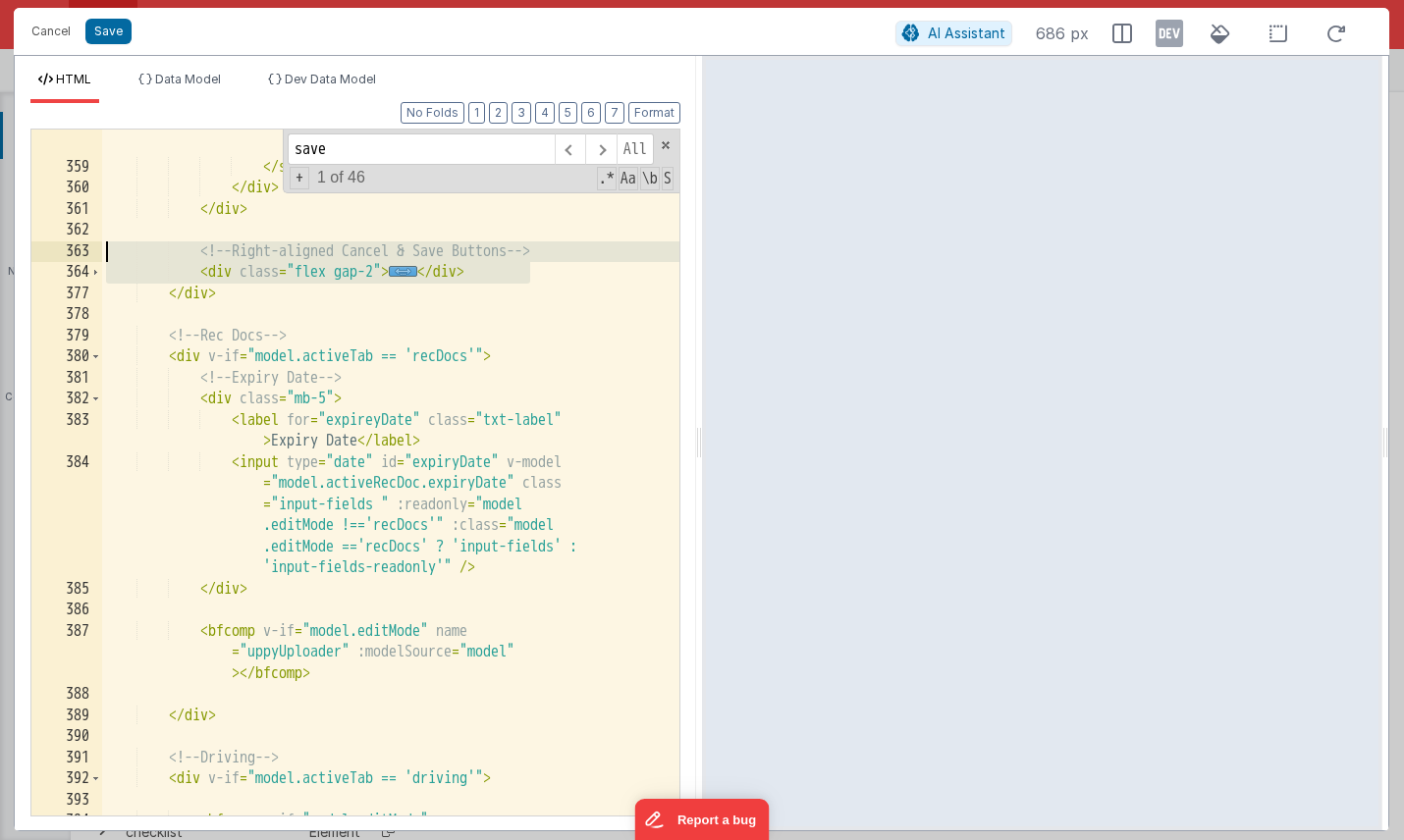 drag, startPoint x: 536, startPoint y: 274, endPoint x: -3, endPoint y: 251, distance: 539.4905 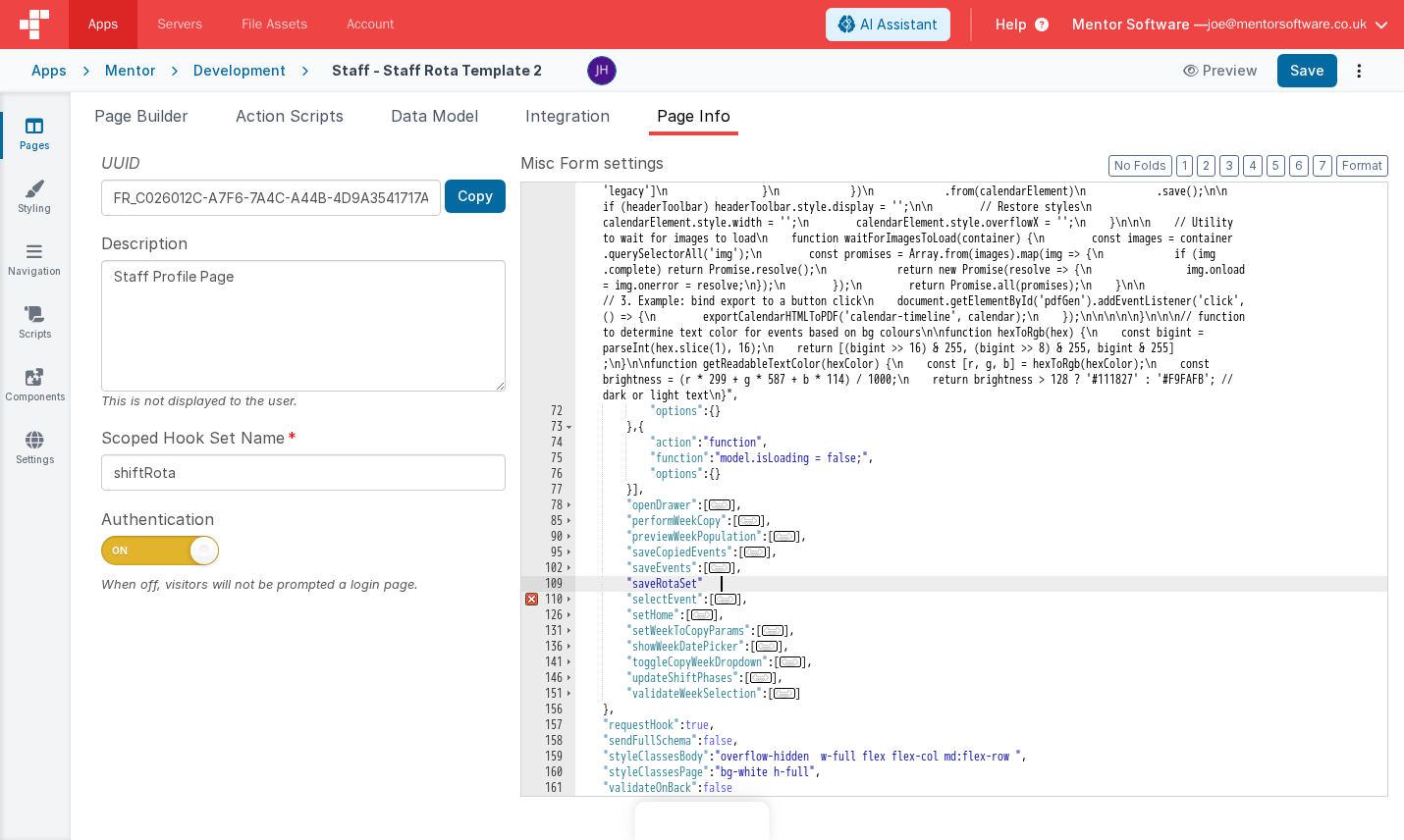 scroll, scrollTop: 0, scrollLeft: 0, axis: both 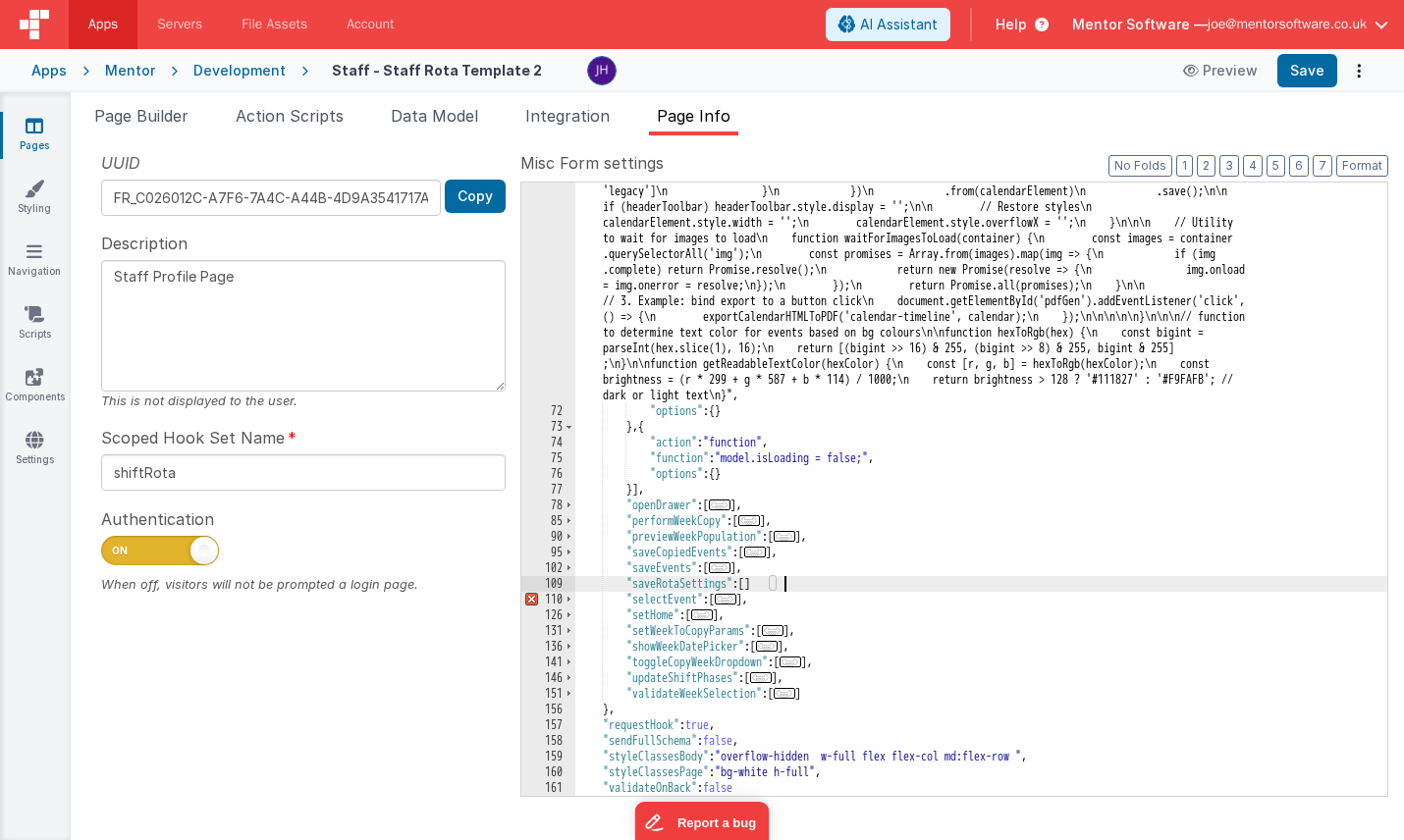 type 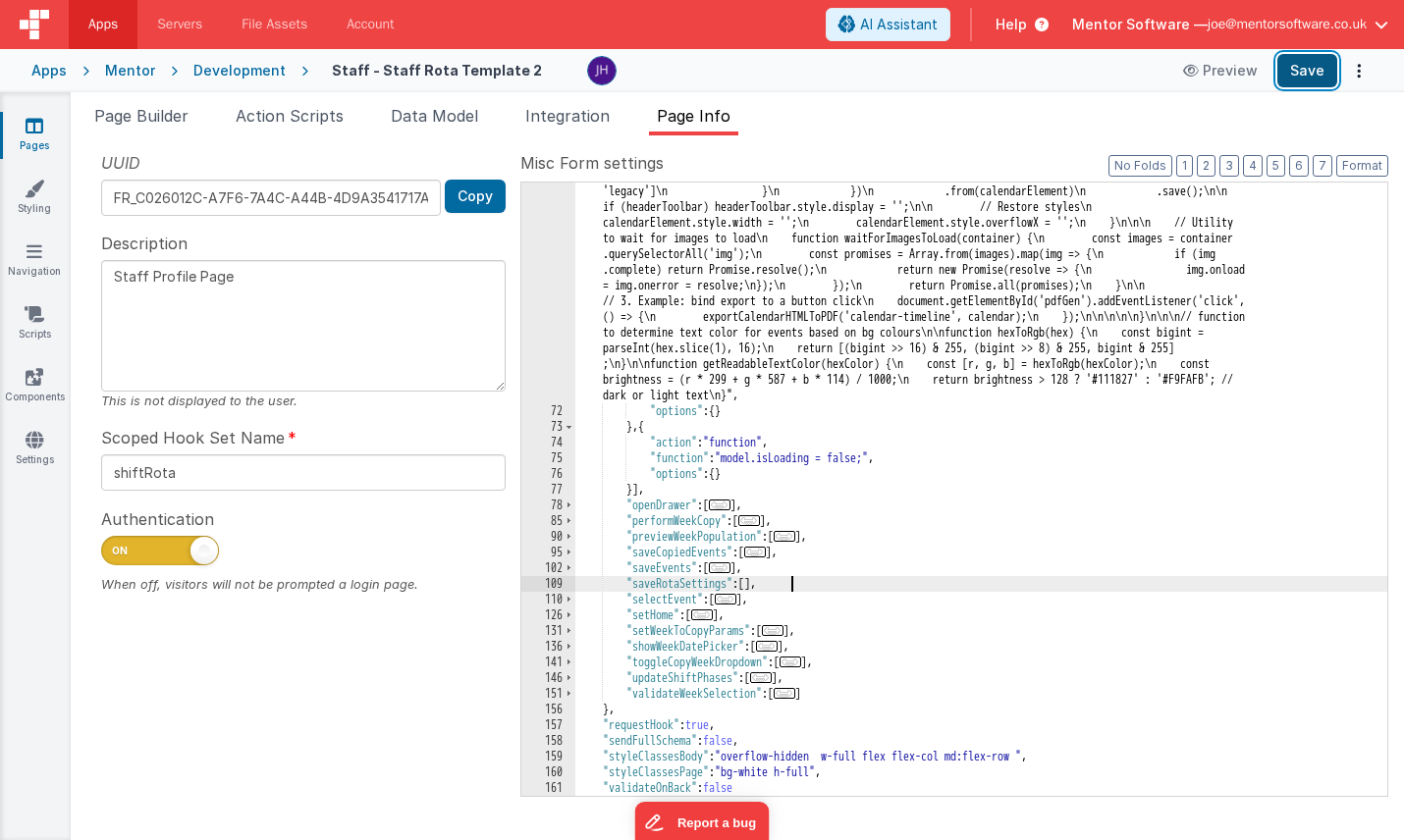 click on "Save" at bounding box center [1307, 71] 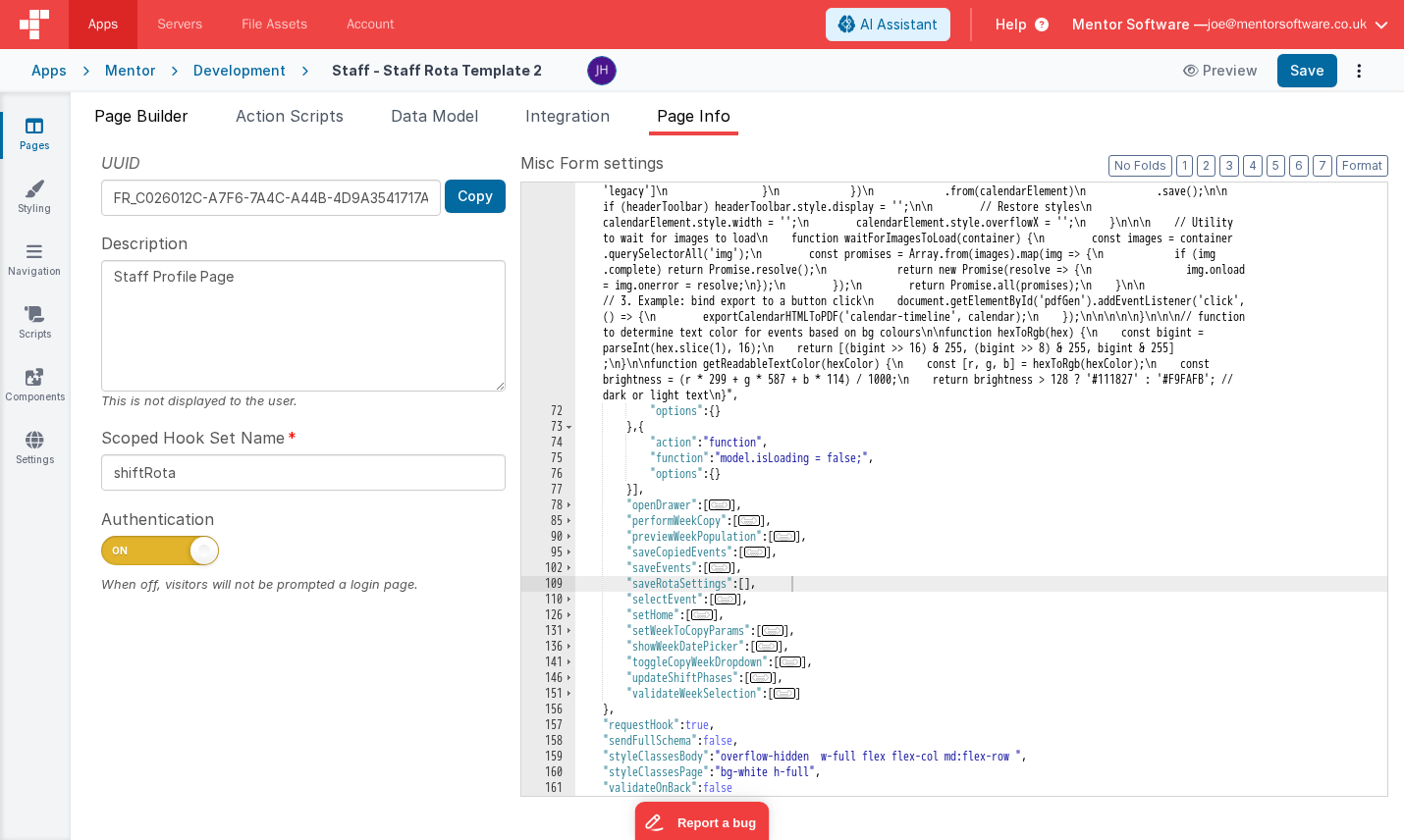 click on "Page Builder" at bounding box center (141, 116) 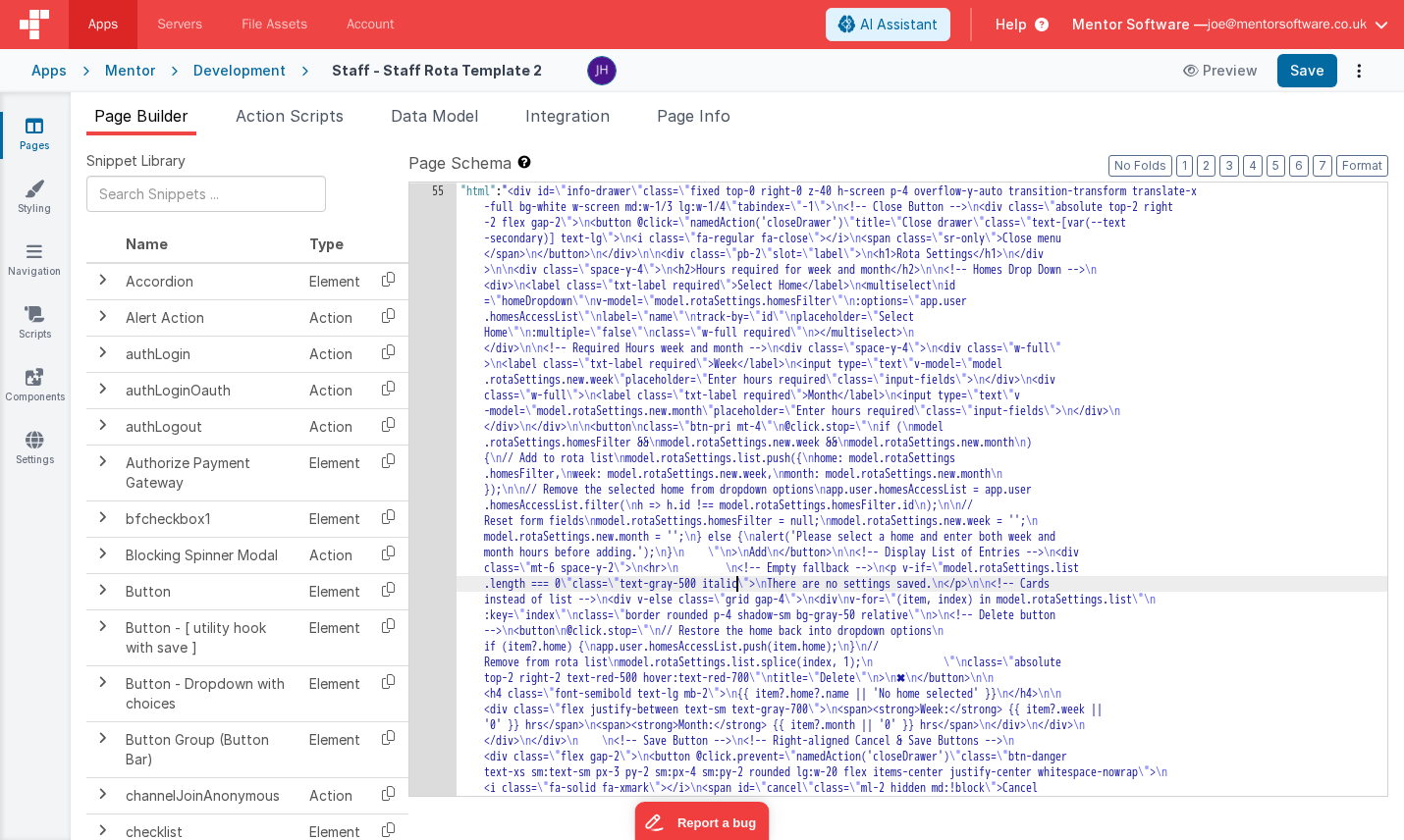 click on ""fields" :  [{ "html" :  "<div id= \" info-drawer \"  class= \" fixed top-0 right-0 z-40 h-screen p-4 overflow-y-auto transition-transform translate-x-full bg-white w-screen md:w-1/3 lg:w-1/4 \"  tabindex= \" -1 \" > \n     <!-- Close Button --> \n     <div class= \" absolute top-2 right-2 flex gap-2 \" > \n         <button @click= \" namedAction('closeDrawer') \"  title= \" Close drawer \"  class= \" text-[var(--text-secondary)] text-lg \" > \n             <i class= \" fa-regular fa-close \" ></i> \n             <span class= \" sr-only \" >Close menu      </span> \n         </button> \n     </div> \n\n     <div class= \" pb-2 \"  slot= \" label \" > \n         <h1>Rota Settings</h1> \n     </div      > \n\n     <div class= \" space-y-4 \" > \n         <h2>Hours required for week and month</h2> \n\n         <!-- Homes Drop Down --> \n               <div> \n             <label class= \" txt-label required \" >Select Home</label> \n \n                 id" at bounding box center [922, 819] 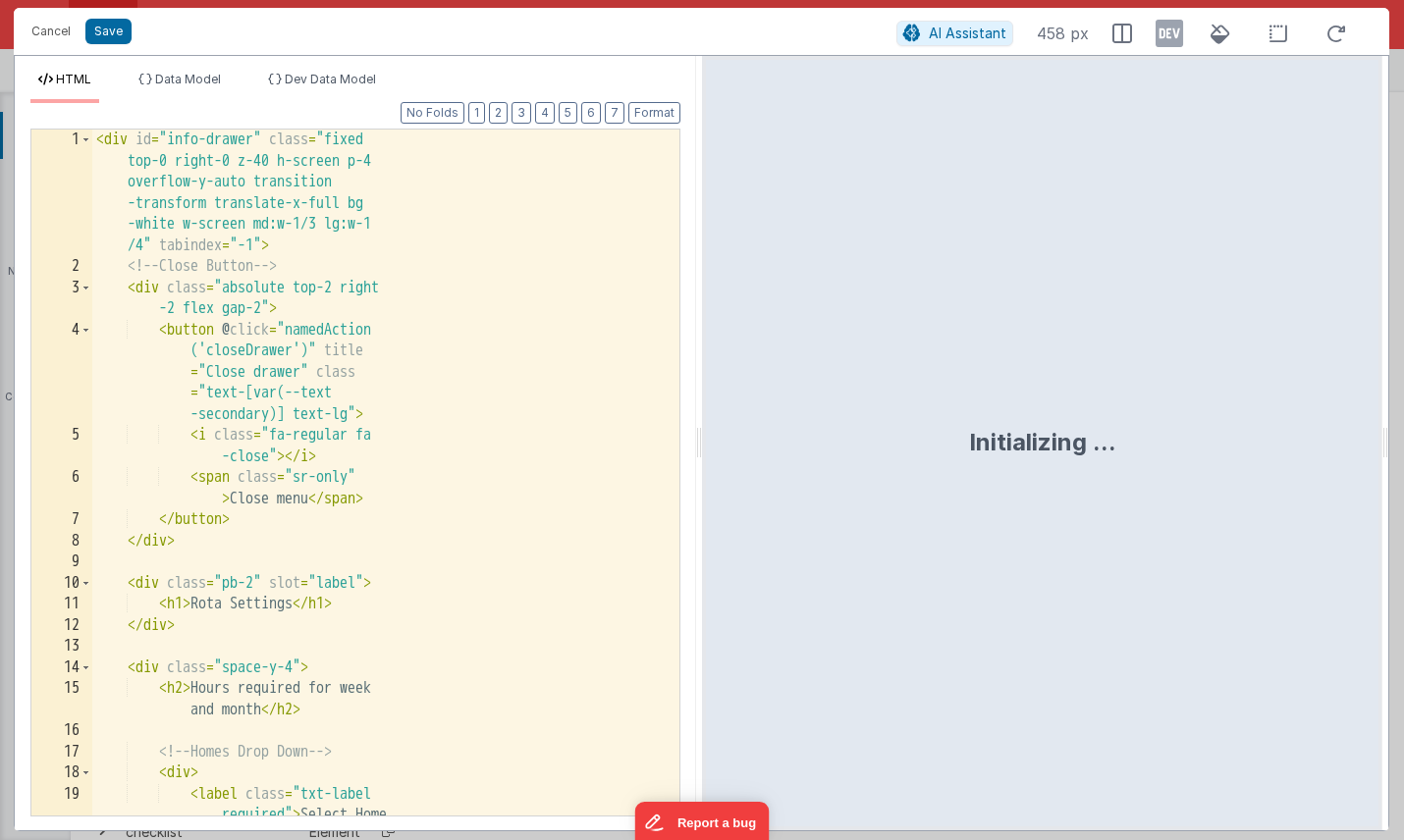 scroll, scrollTop: 4380, scrollLeft: 0, axis: vertical 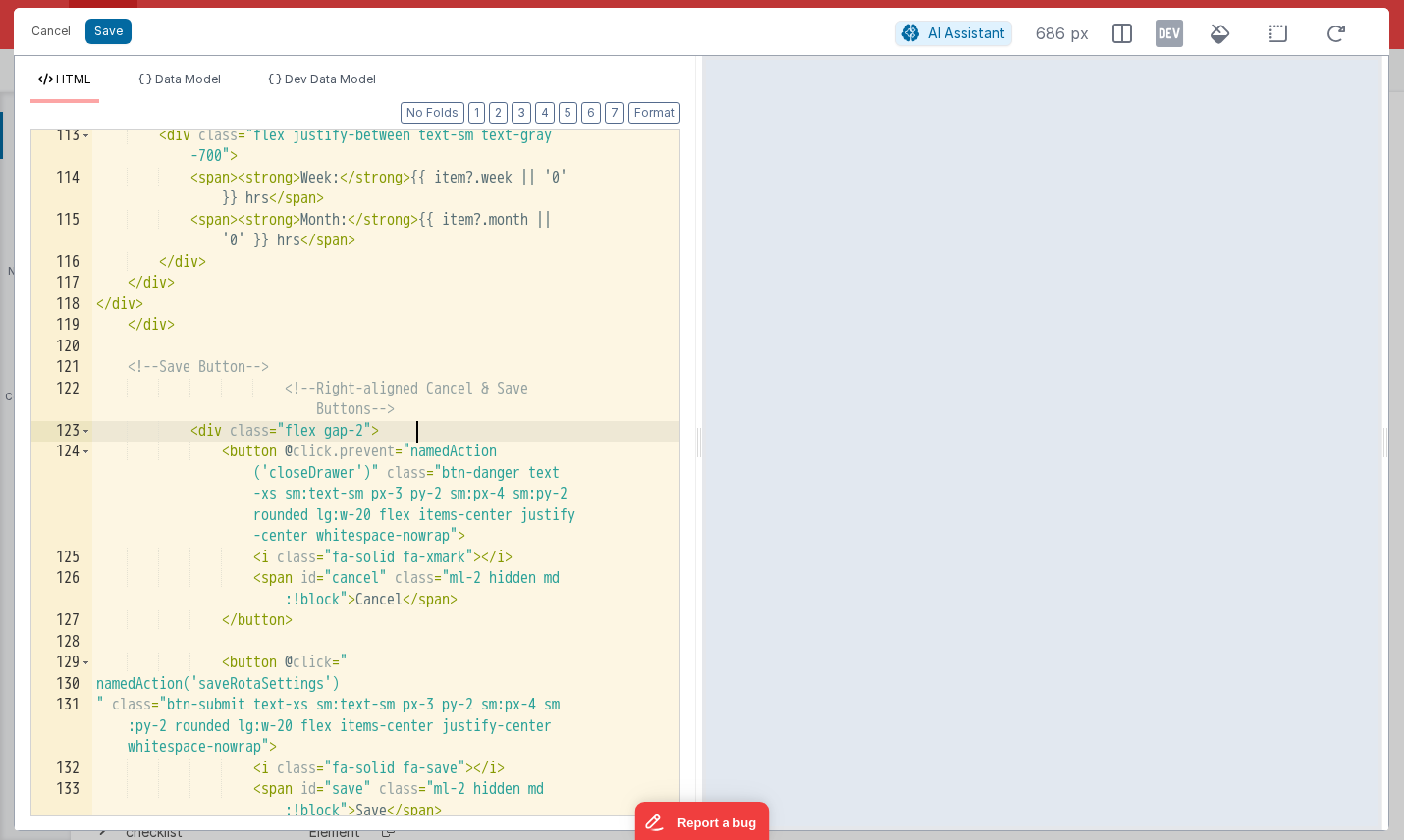 click on "< div   class = "flex justify-between text-sm text-gray              -700" >                < span > < strong > Week: </strong >  {{ item?.week || '0'                   }} hrs </span >                < span > < strong > Month: </strong >  {{ item?.month ||                   '0' }} hrs </span >           </div >      </div >
</div >      </div >           < !--  Save Button  -->                               < !--  Right-aligned Cancel & Save Buttons  -->                < div   class = "flex gap-2" >                     < button   @ click.prevent = "namedAction                      ('closeDrawer')"   class = "btn-danger text                      -xs sm:text-sm px-3 py-2 sm:px-4 sm:py-2                       rounded lg:w-20 flex items-center justify                      -center whitespace-nowrap" >                < i" at bounding box center [386, 500] 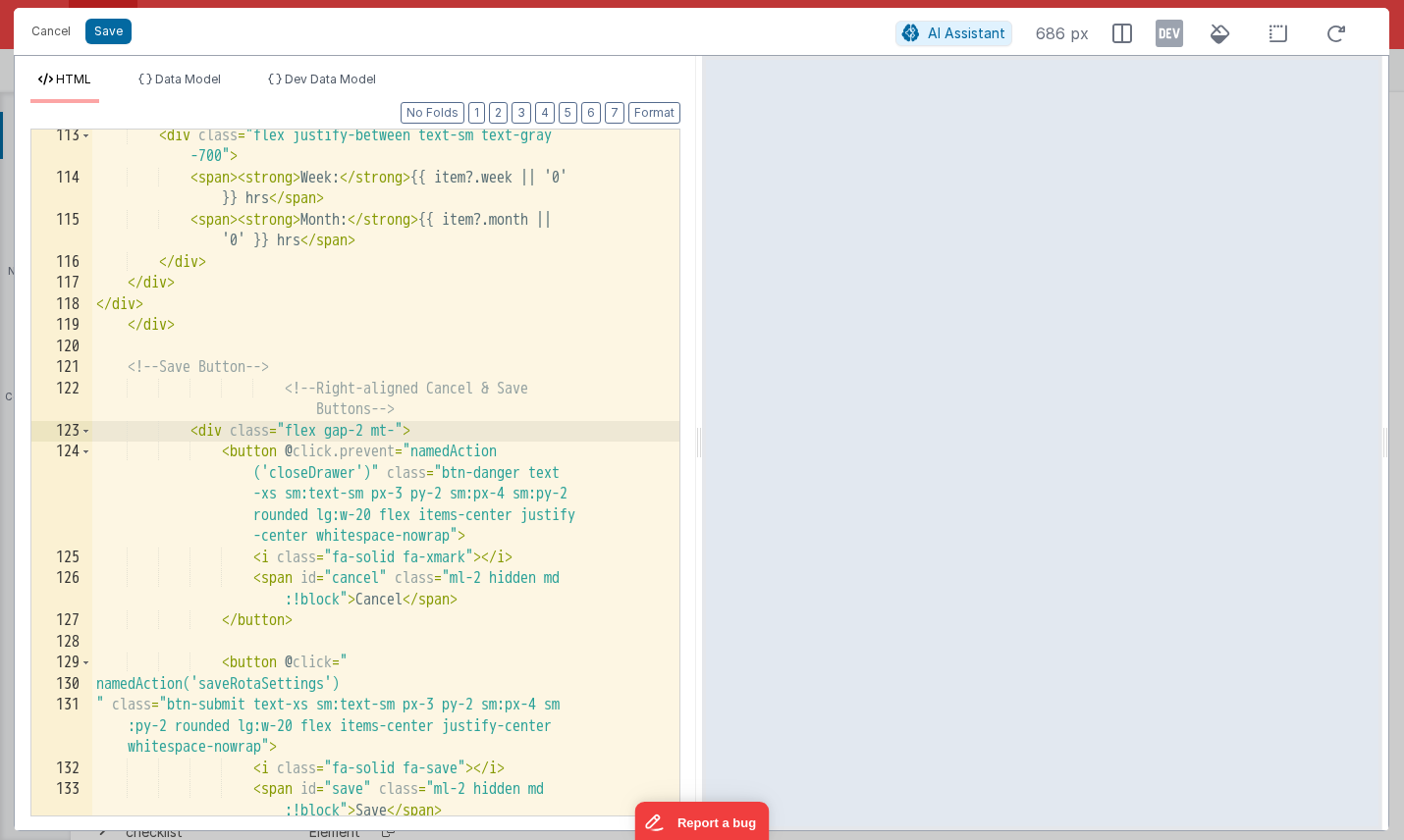 type 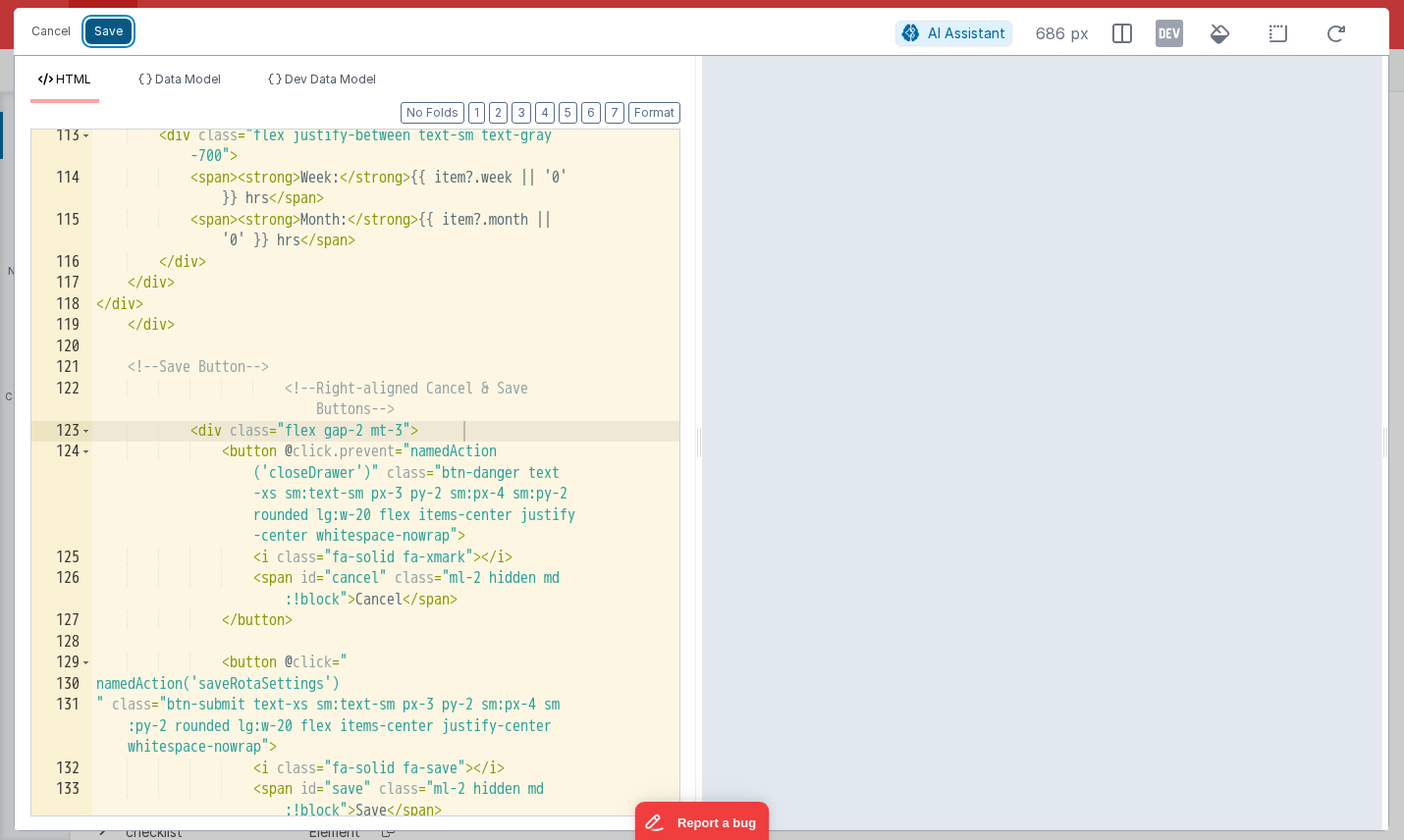 click on "Save" at bounding box center (108, 31) 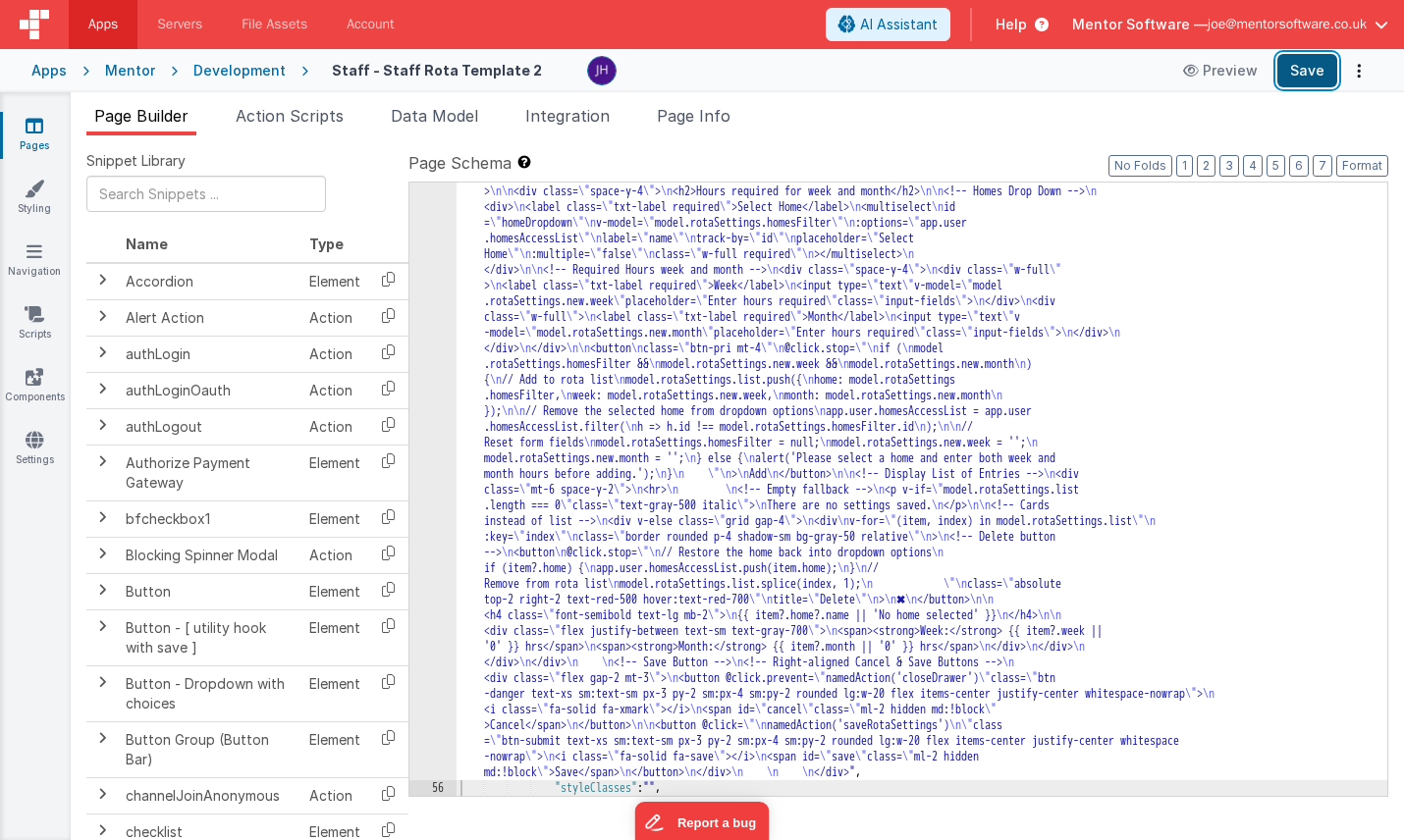 click on "Save" at bounding box center (1307, 71) 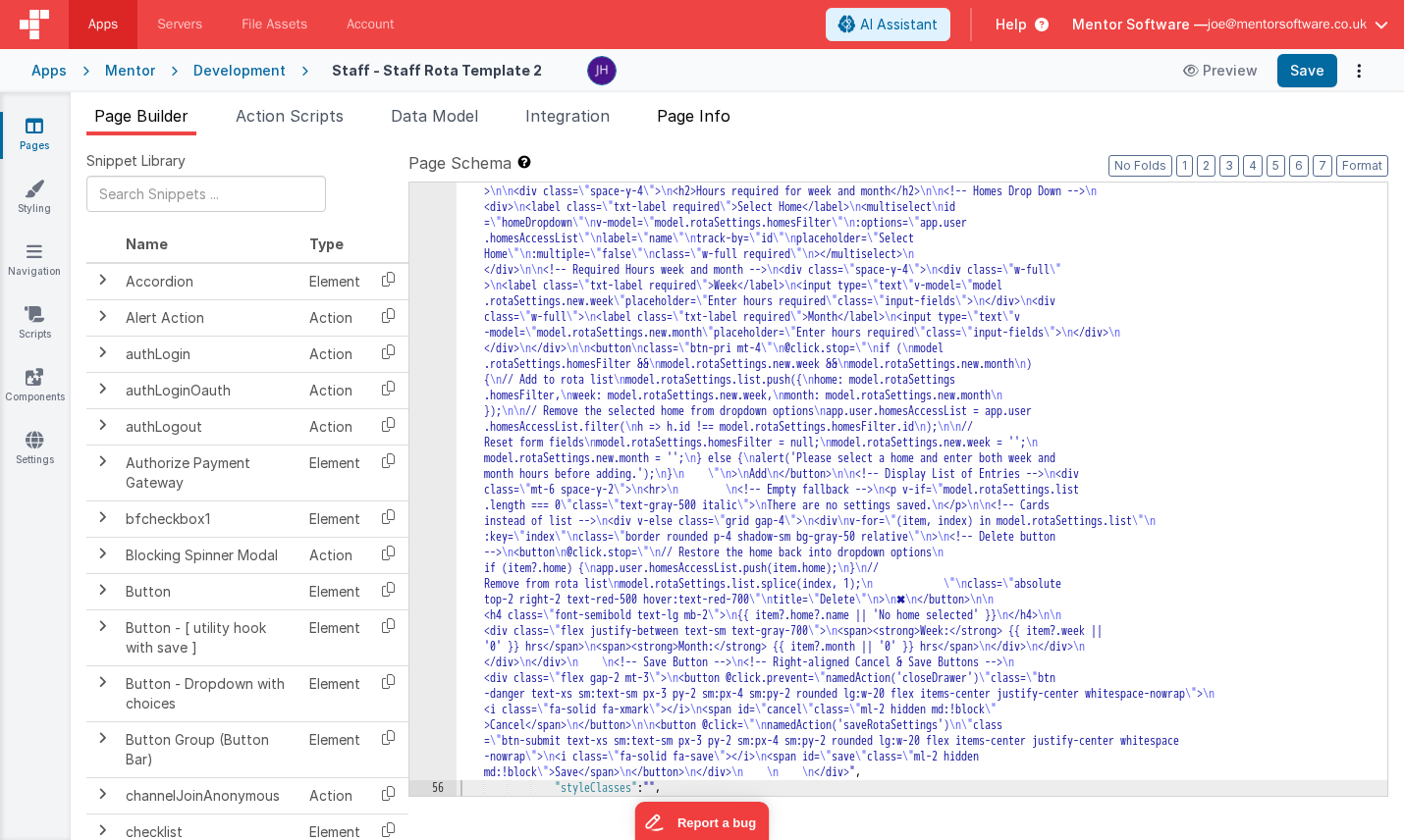 click on "Page Info" at bounding box center [693, 120] 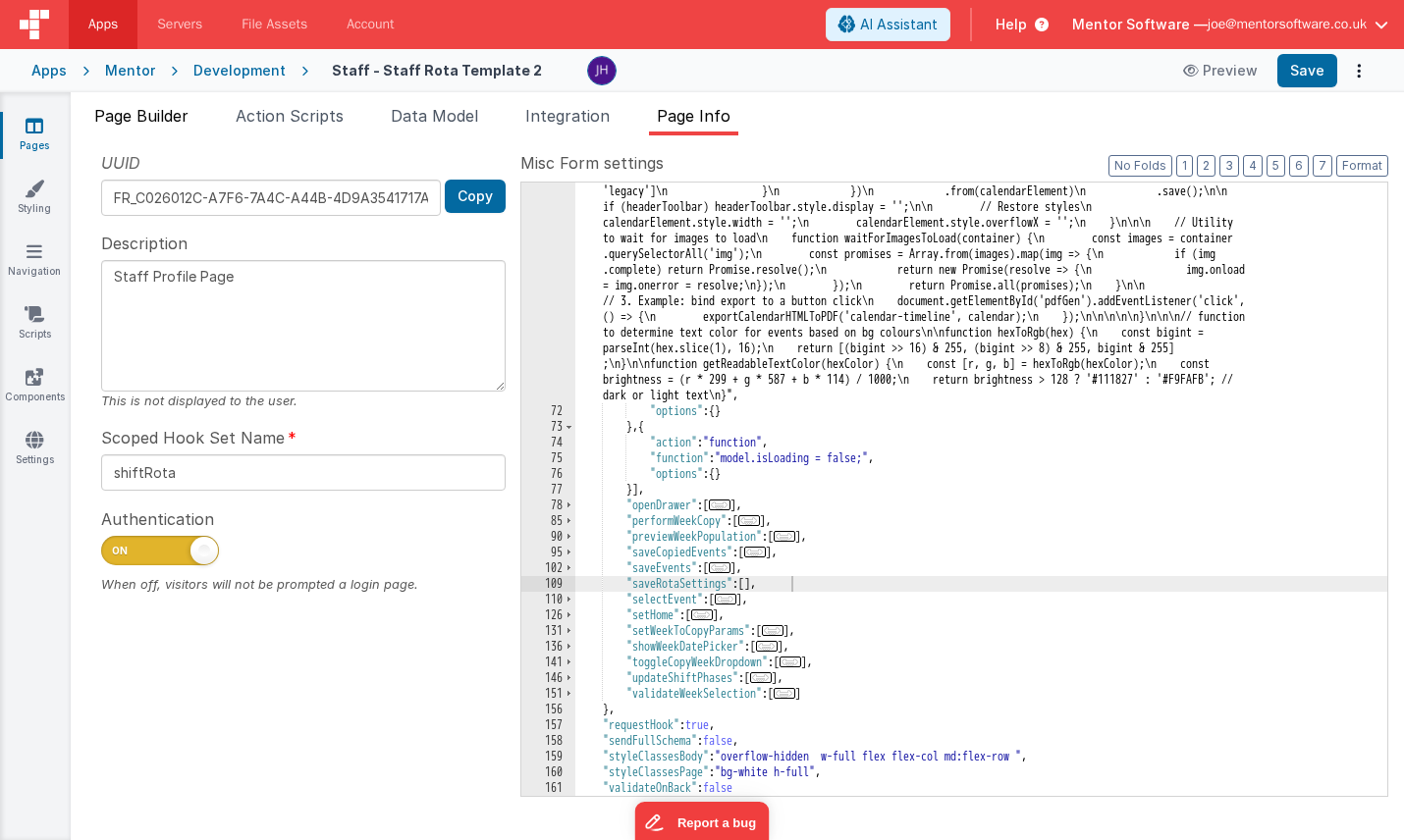 click on "Page Builder" at bounding box center (141, 116) 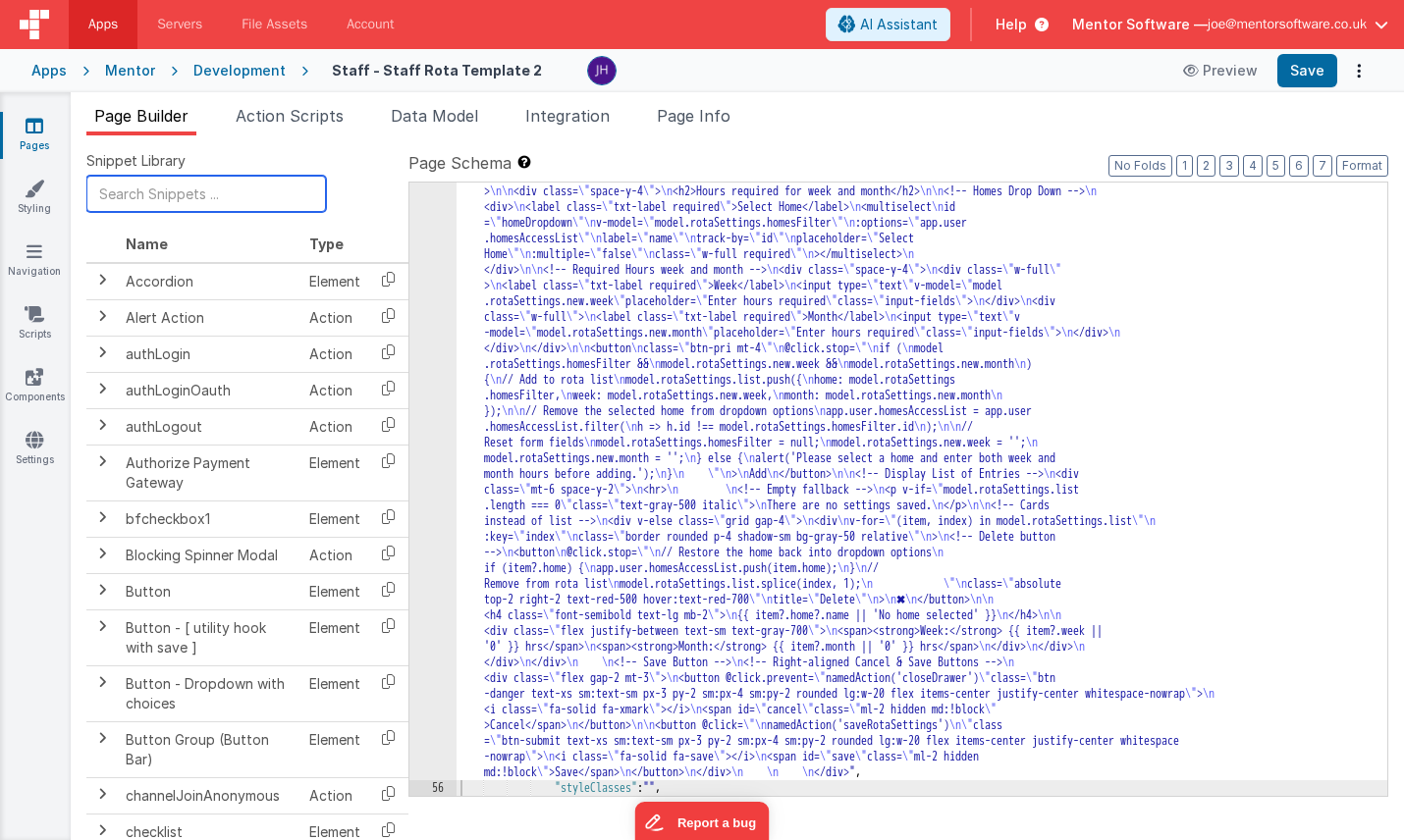 click at bounding box center [206, 193] 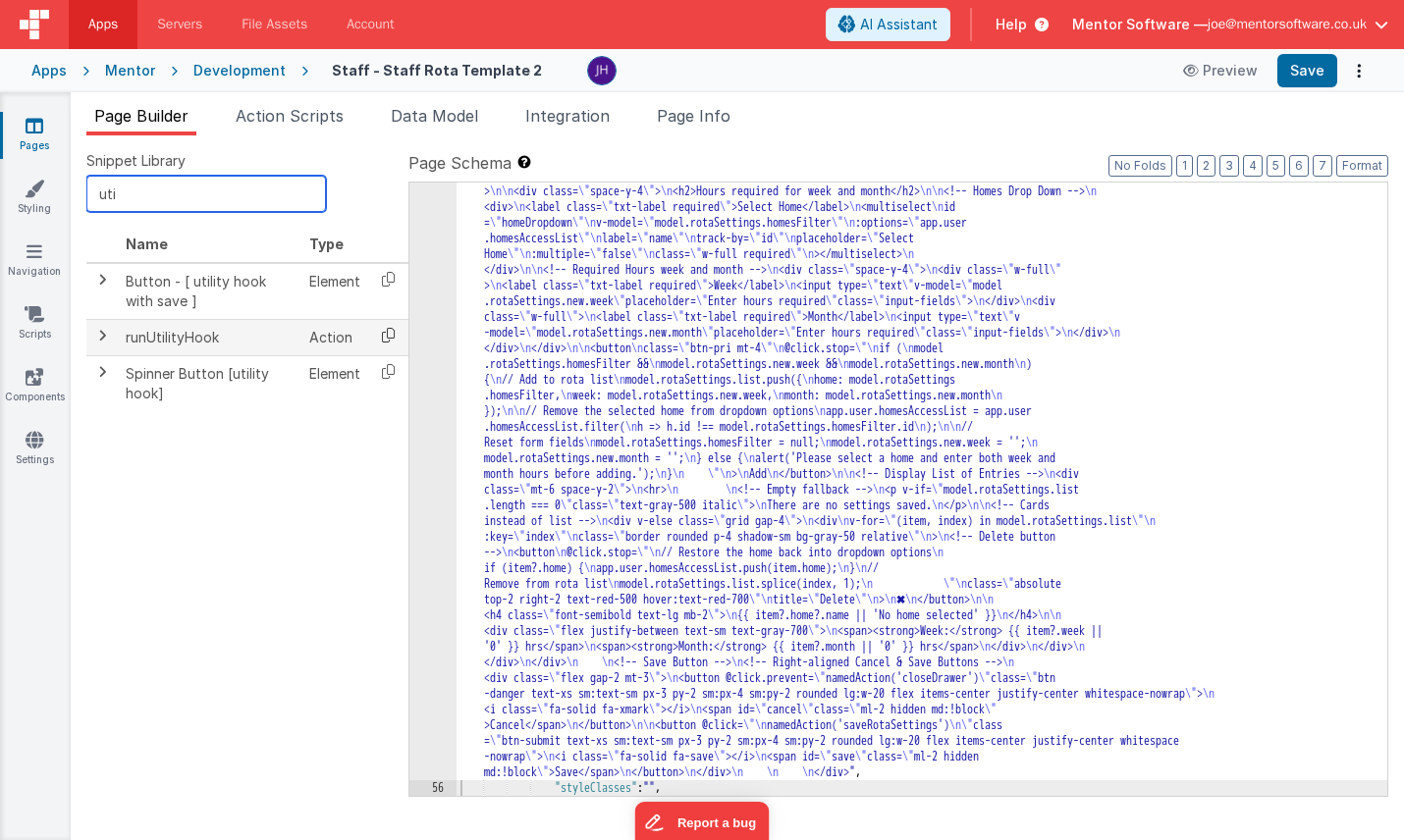 type on "uti" 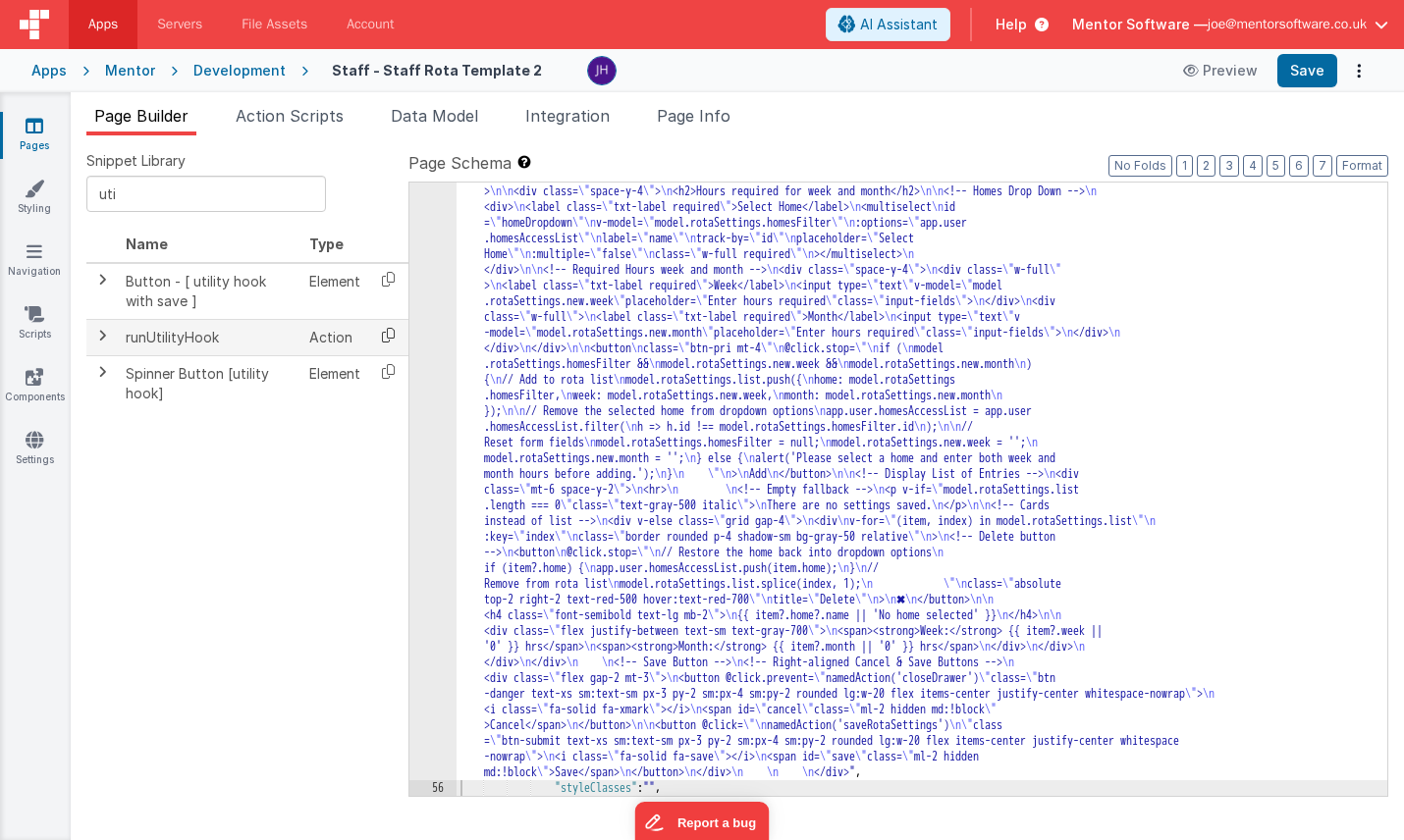 click at bounding box center [388, 335] 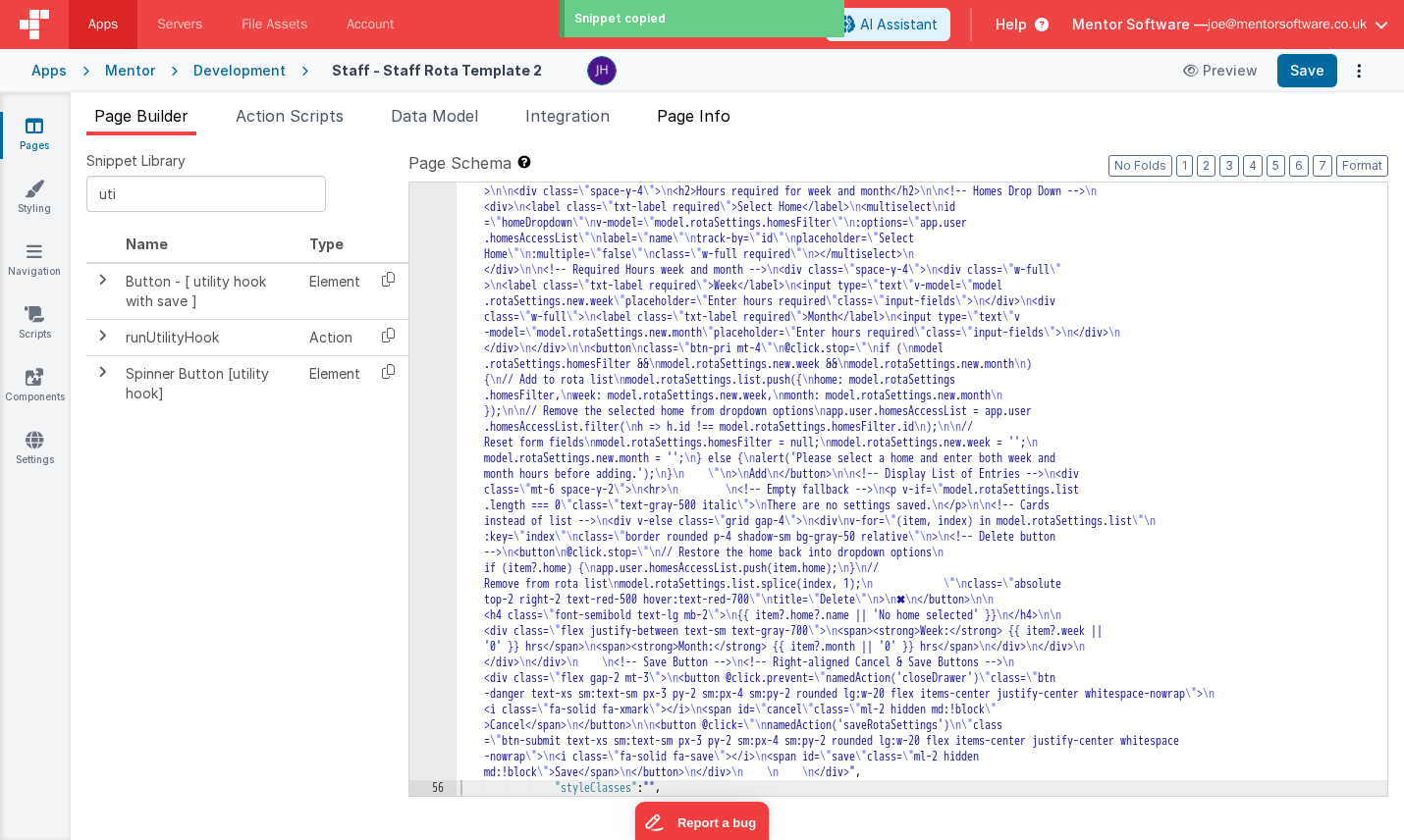 click on "Page Info" at bounding box center (693, 116) 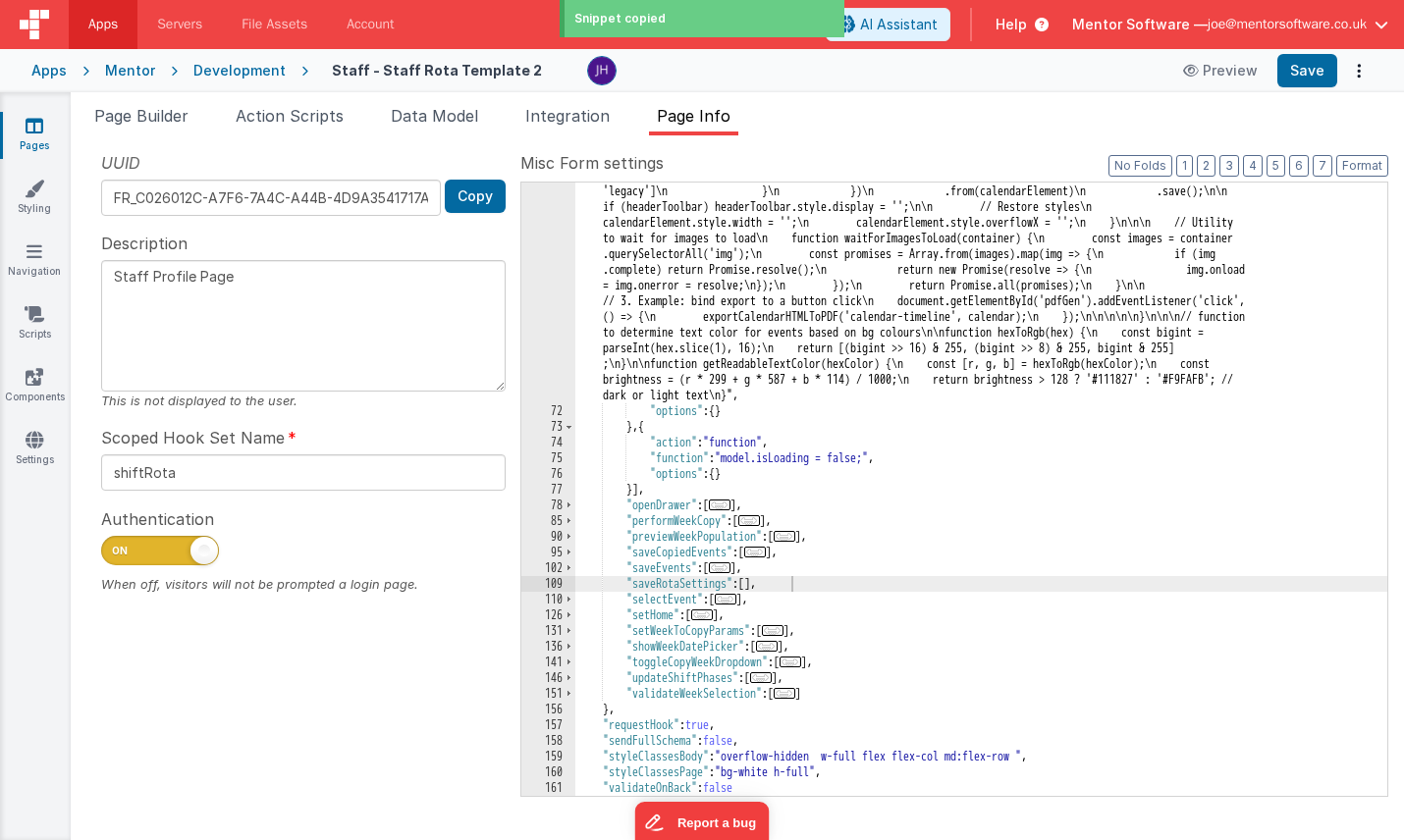 click on ""function" :  "var Calendar = FullCalendar.Calendar; \n var Draggable = FullCalendar.Draggable; \n var setWeekView =       model.setWeekView; \n var containerEl = document.getElementById('external-events'); \n var checkbox = document      .getElementById('drop-remove'); \n var calendarEl = document.getElementById('calendar-timeline'); \n var today =       moment().toString(); \n\n var requiredWeekHours = model.requiredWeekHours || 400; \n var requiredMonthHours =       model.requiredMonthHours || 1200; \n\n model.showCopyWeekDropdown = false; \n model.showWeekDatePicker = false      ; \n model.selectedWeek = ''; \n model.currentWeek = moment().format('YYYY-[W]WW'); \n\n if (typeof window !==       'undefined') { \n     document.addEventListener('click', (event) => { \n         if (!event.target.closest('      .dropdown-container')) { // Updated class name \n             model.showCopyWeekDropdown = false; \n                   model.showWeekDatePicker = false; \n\n         } \n" at bounding box center (981, -3962) 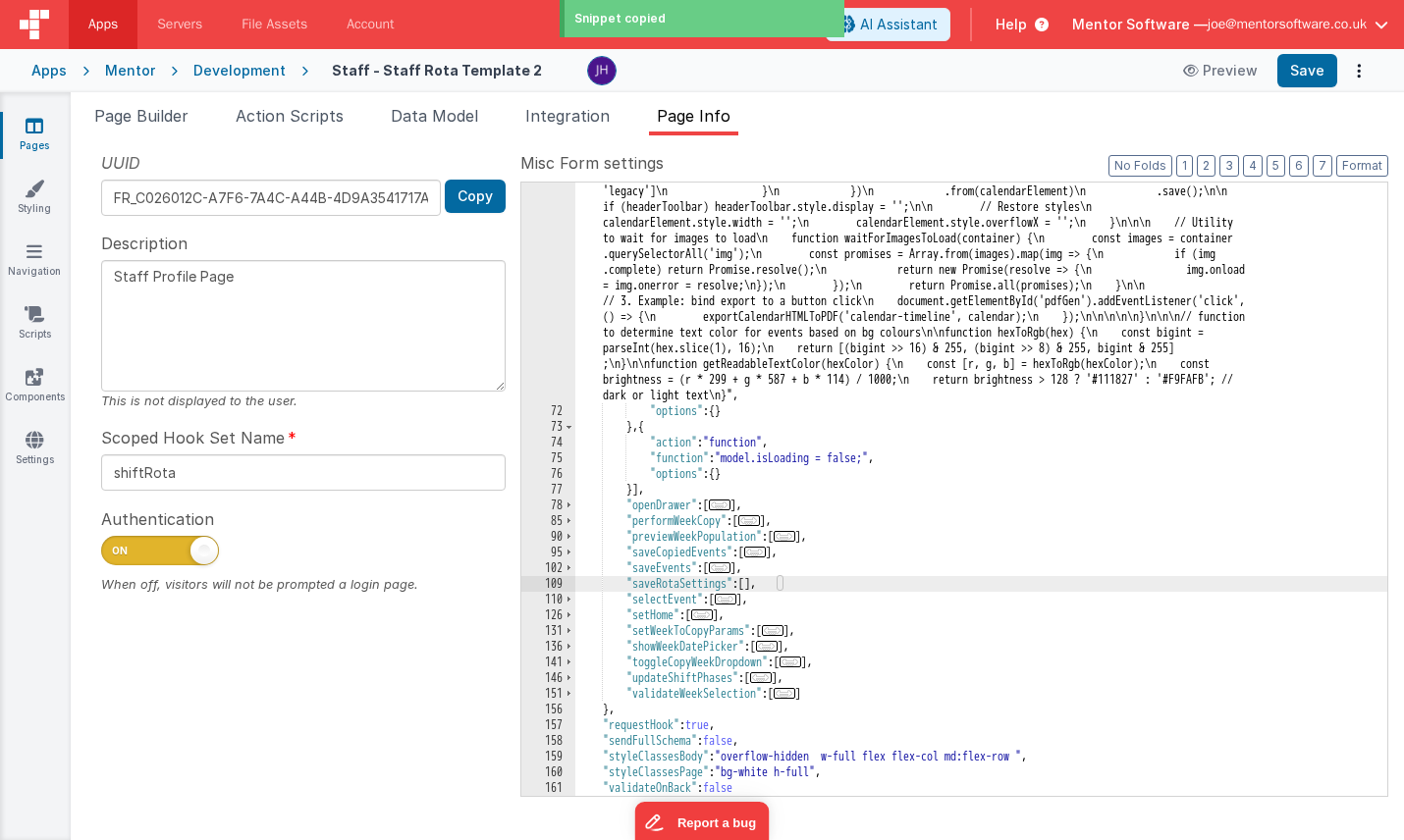 paste 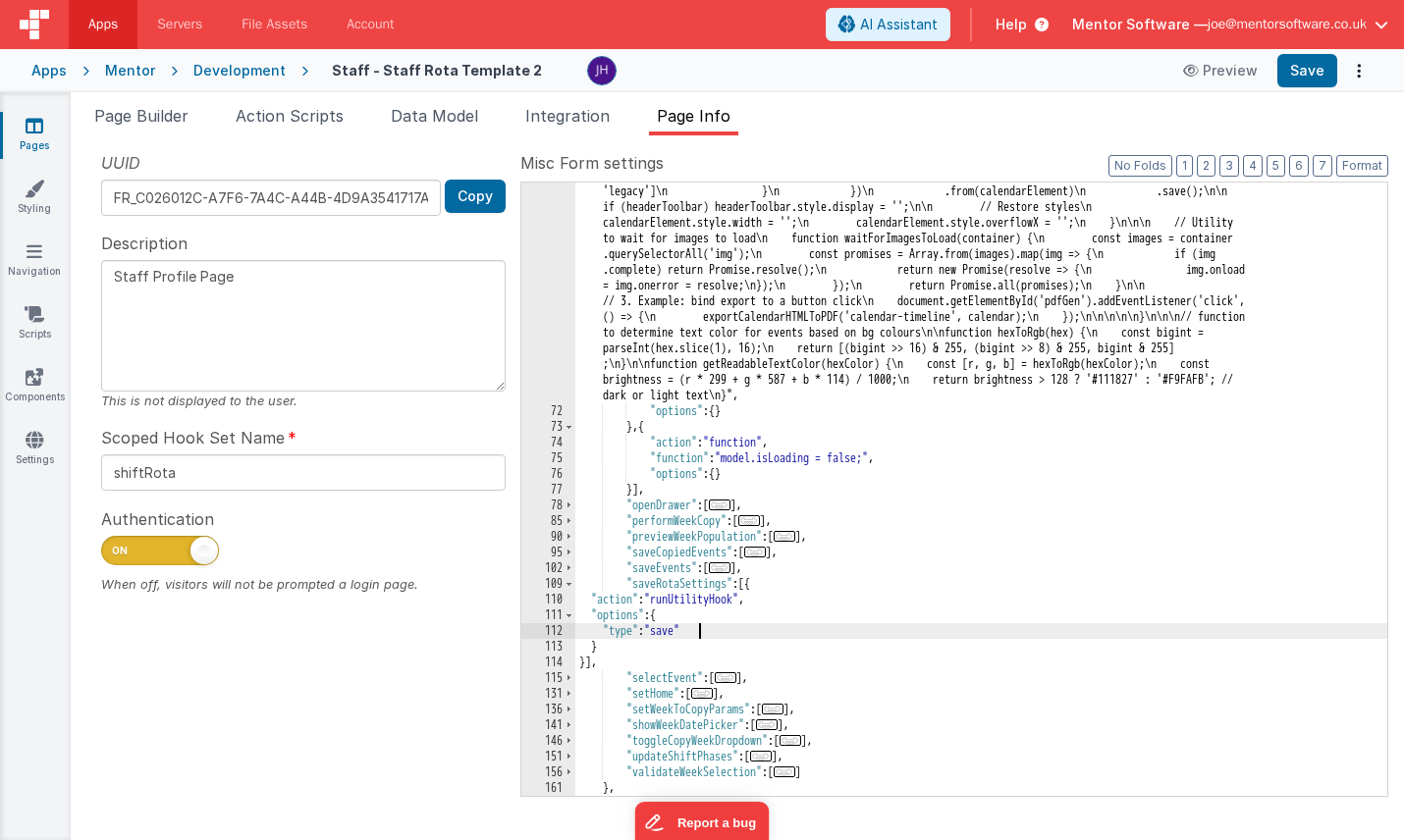 click on ""function" :  "var Calendar = FullCalendar.Calendar; \n var Draggable = FullCalendar.Draggable; \n var setWeekView =       model.setWeekView; \n var containerEl = document.getElementById('external-events'); \n var checkbox = document      .getElementById('drop-remove'); \n var calendarEl = document.getElementById('calendar-timeline'); \n var today =       moment().toString(); \n\n var requiredWeekHours = model.requiredWeekHours || 400; \n var requiredMonthHours =       model.requiredMonthHours || 1200; \n\n model.showCopyWeekDropdown = false; \n model.showWeekDatePicker = false      ; \n model.selectedWeek = ''; \n model.currentWeek = moment().format('YYYY-[W]WW'); \n\n if (typeof window !==       'undefined') { \n     document.addEventListener('click', (event) => { \n         if (!event.target.closest('      .dropdown-container')) { // Updated class name \n             model.showCopyWeekDropdown = false; \n                   model.showWeekDatePicker = false; \n\n         } \n" at bounding box center (981, -3962) 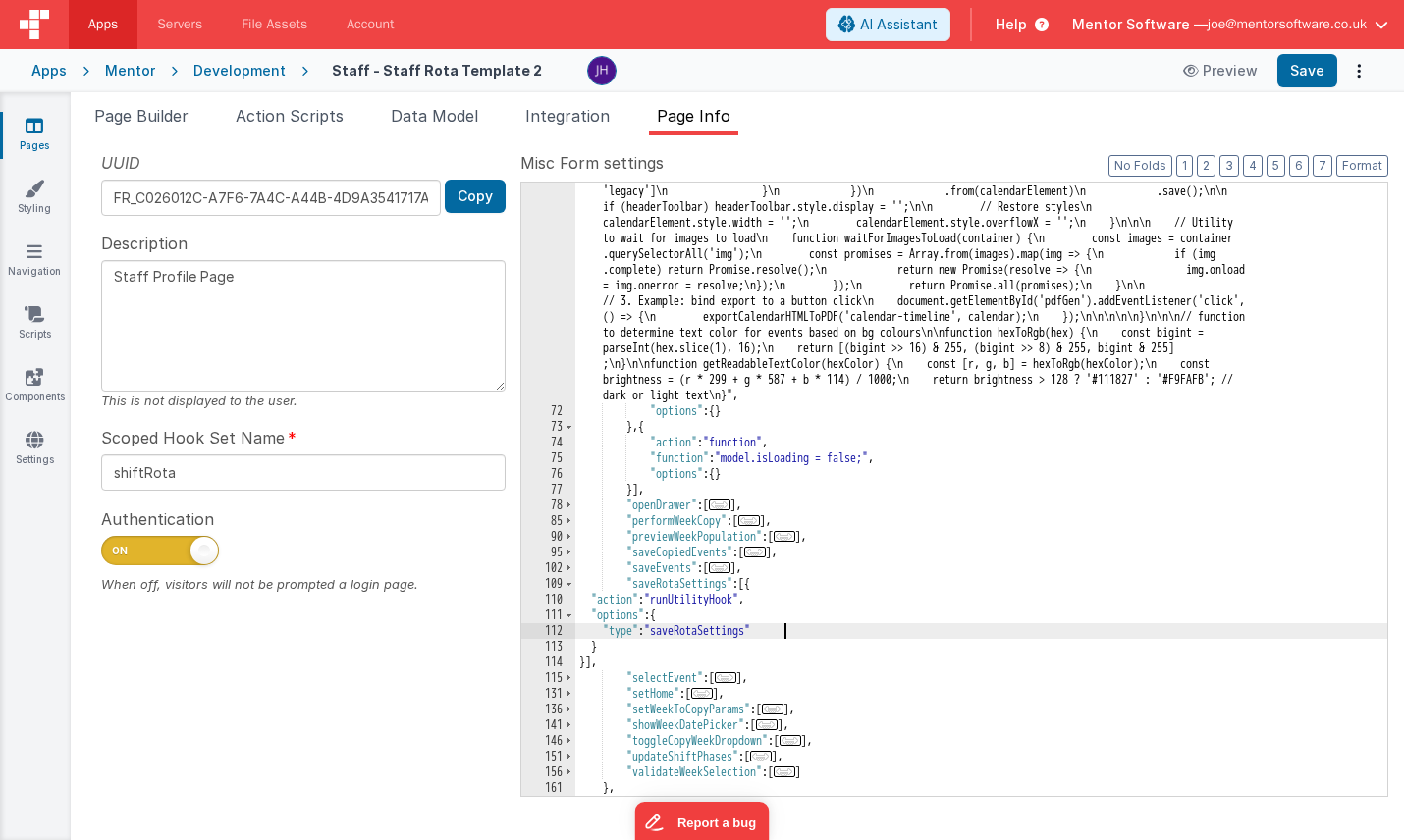 click on ""function" :  "var Calendar = FullCalendar.Calendar; \n var Draggable = FullCalendar.Draggable; \n var setWeekView =       model.setWeekView; \n var containerEl = document.getElementById('external-events'); \n var checkbox = document      .getElementById('drop-remove'); \n var calendarEl = document.getElementById('calendar-timeline'); \n var today =       moment().toString(); \n\n var requiredWeekHours = model.requiredWeekHours || 400; \n var requiredMonthHours =       model.requiredMonthHours || 1200; \n\n model.showCopyWeekDropdown = false; \n model.showWeekDatePicker = false      ; \n model.selectedWeek = ''; \n model.currentWeek = moment().format('YYYY-[W]WW'); \n\n if (typeof window !==       'undefined') { \n     document.addEventListener('click', (event) => { \n         if (!event.target.closest('      .dropdown-container')) { // Updated class name \n             model.showCopyWeekDropdown = false; \n                   model.showWeekDatePicker = false; \n\n         } \n" at bounding box center (981, -3962) 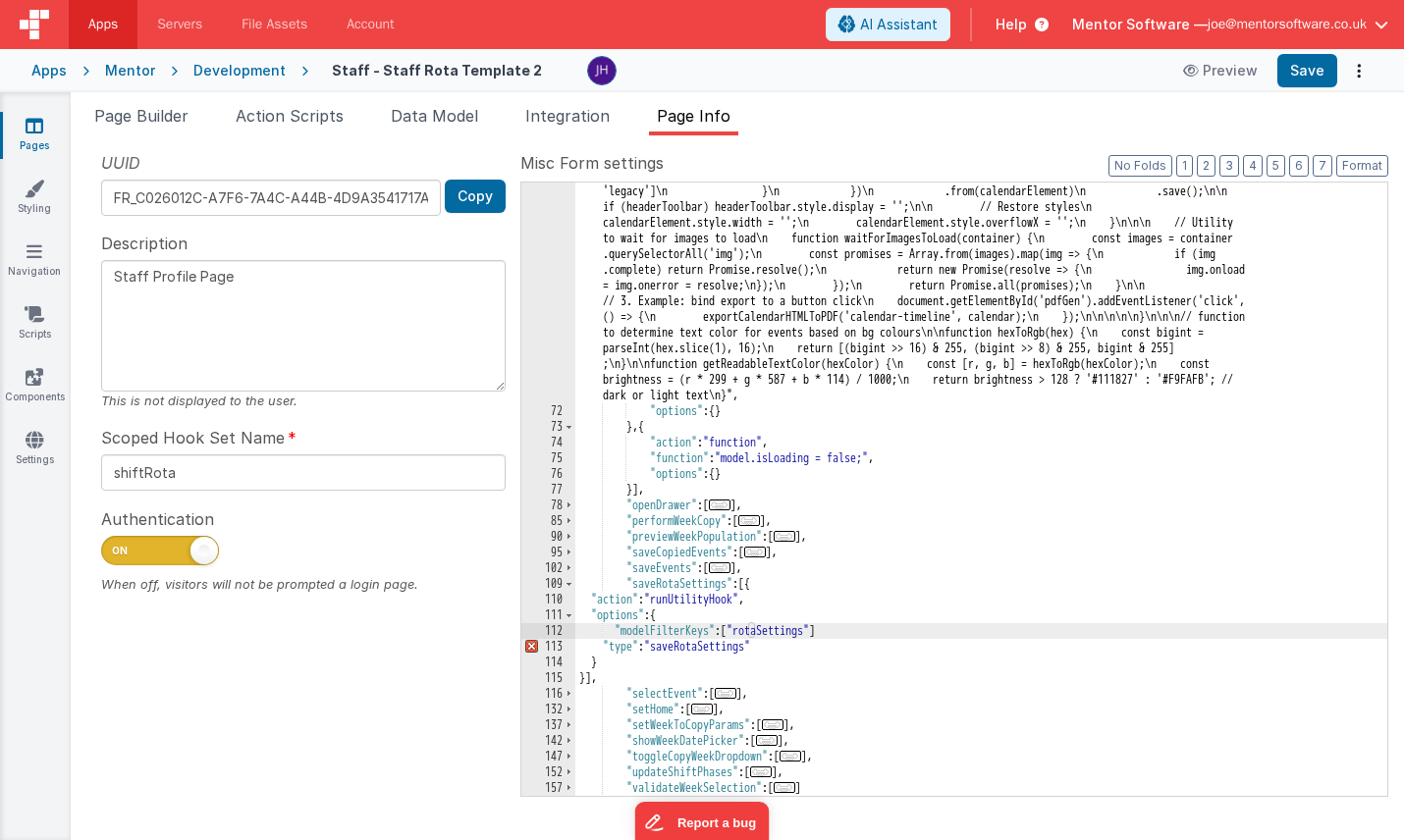 type 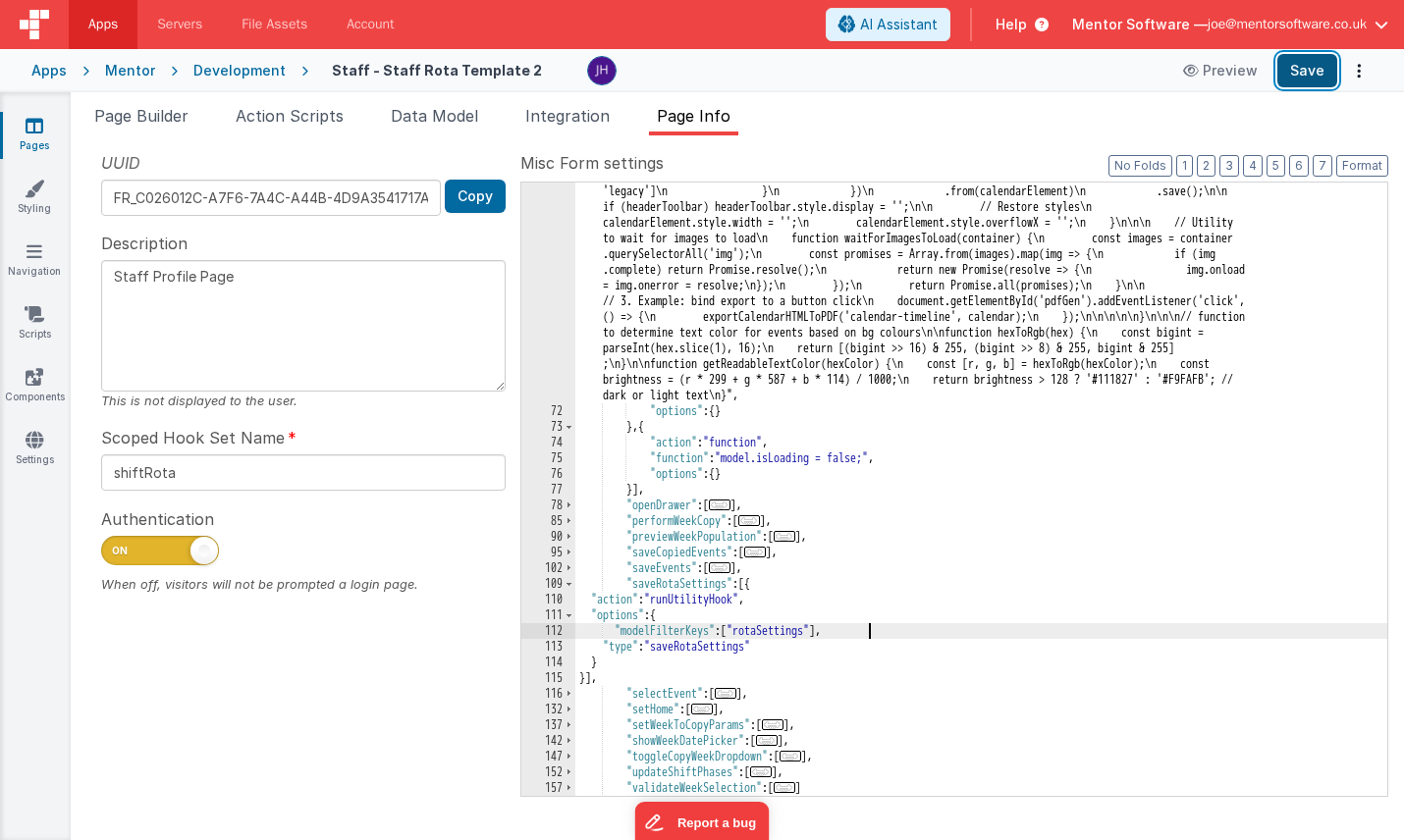 click on "Save" at bounding box center [1307, 71] 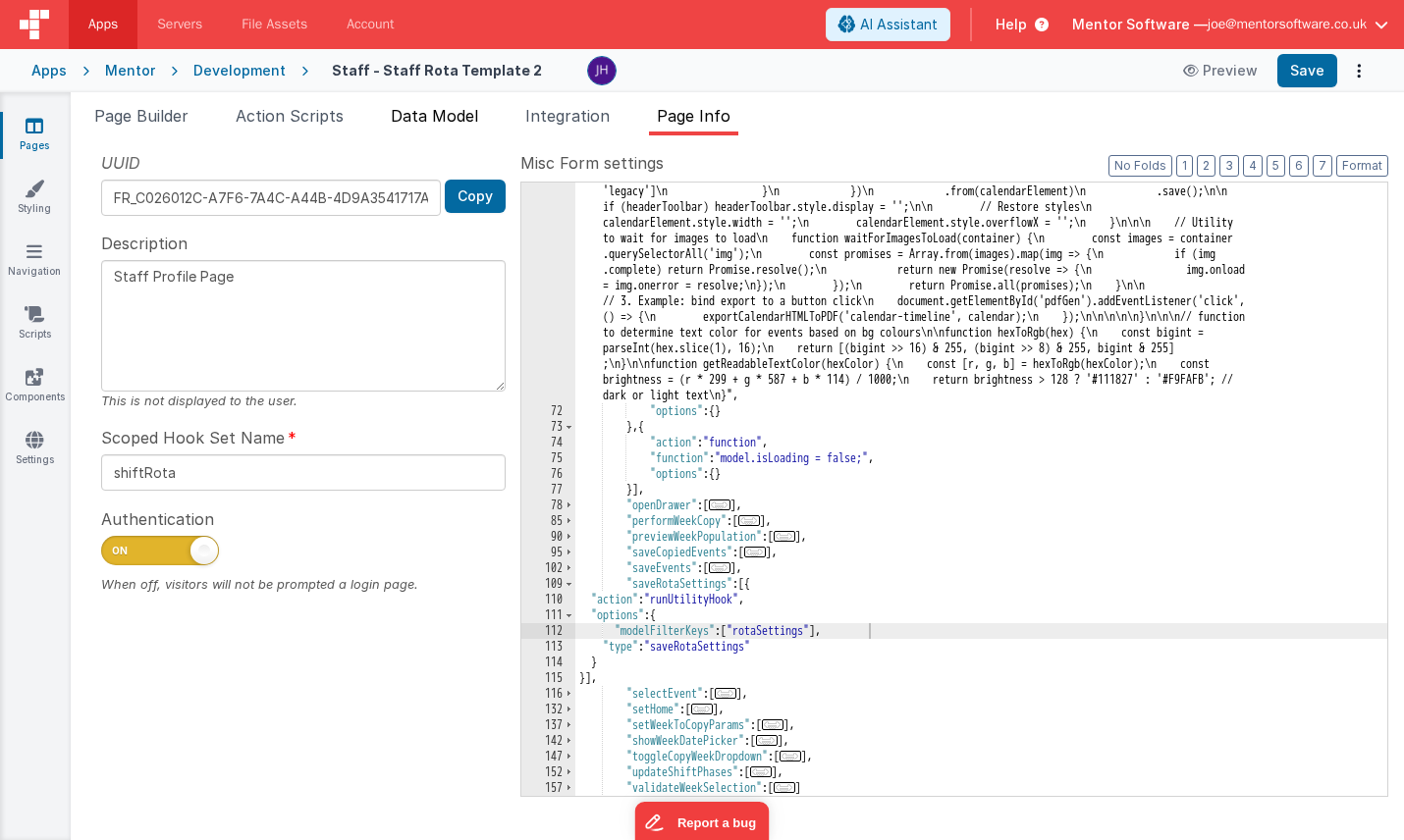 click on "Data Model" at bounding box center [434, 116] 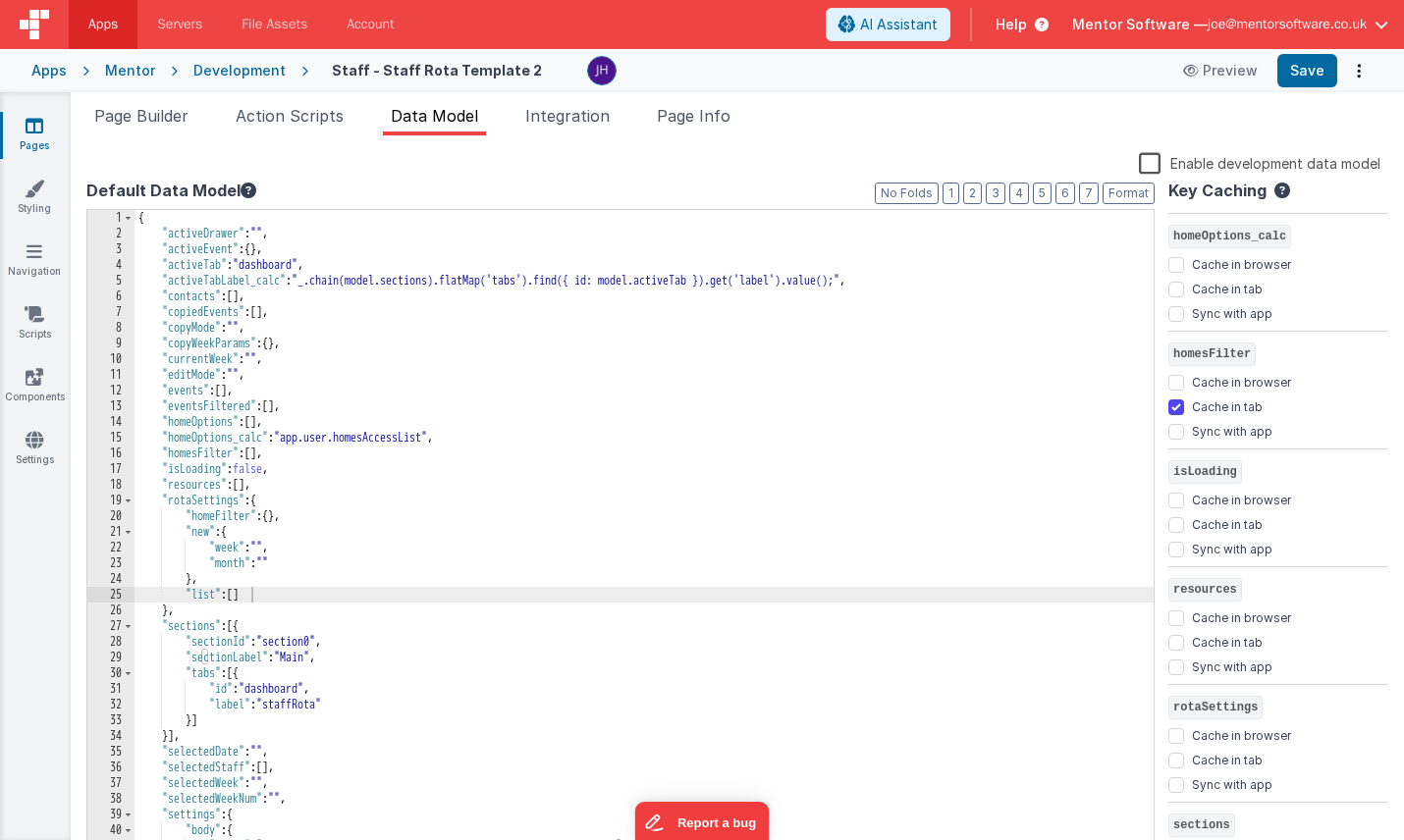 scroll, scrollTop: 1529, scrollLeft: 0, axis: vertical 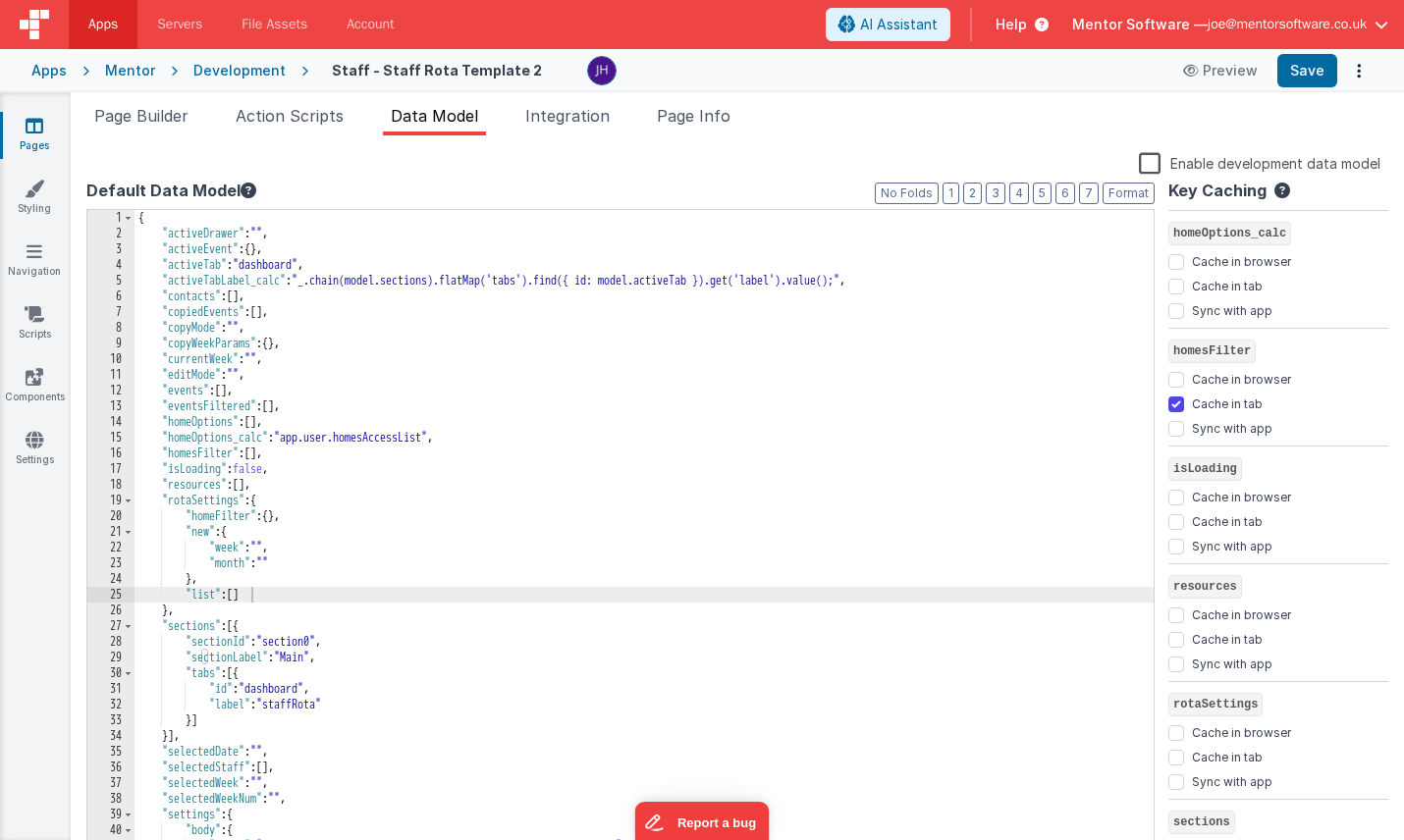 click on "Cache in tab" at bounding box center [1227, 402] 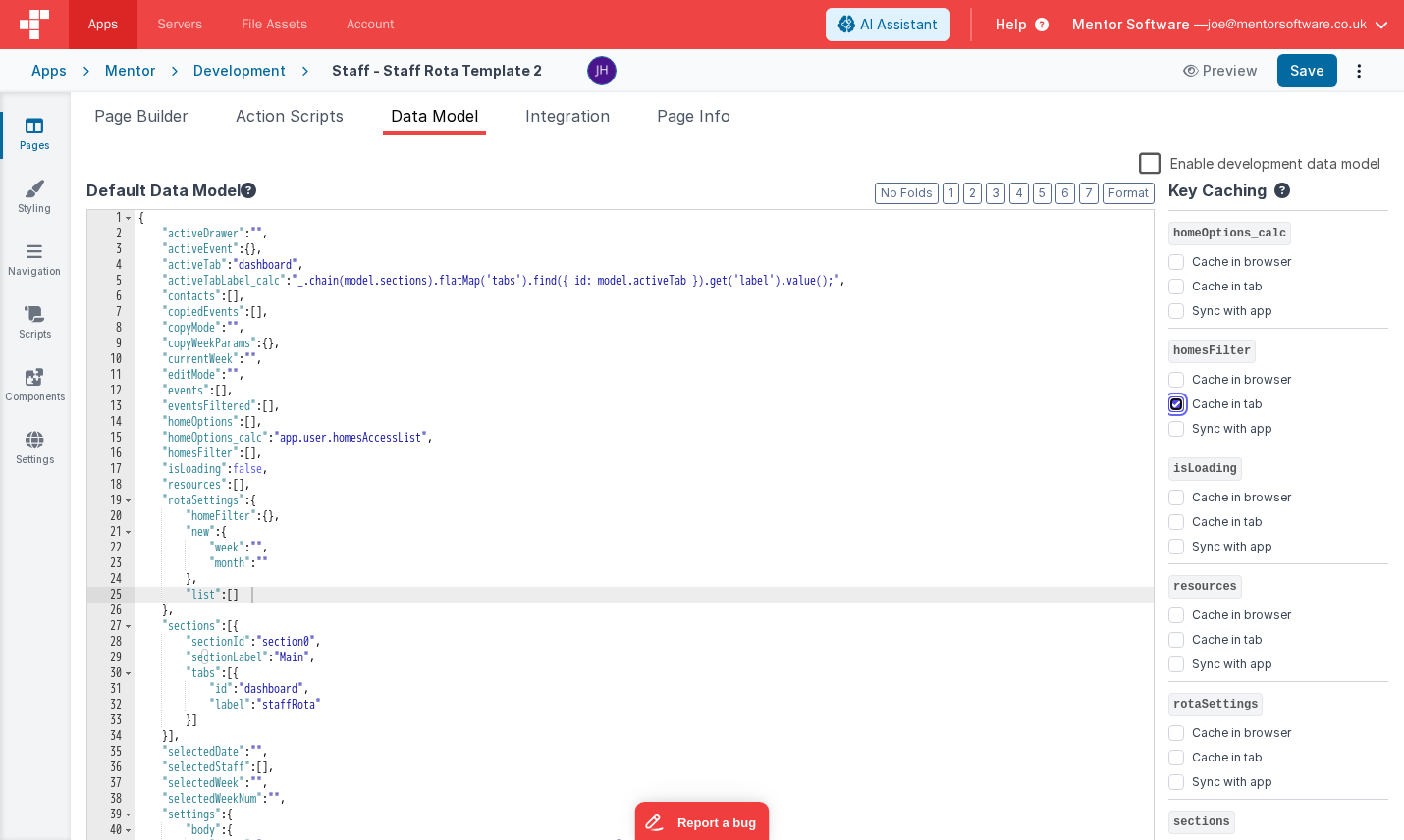 click on "Cache in tab" at bounding box center (1176, 404) 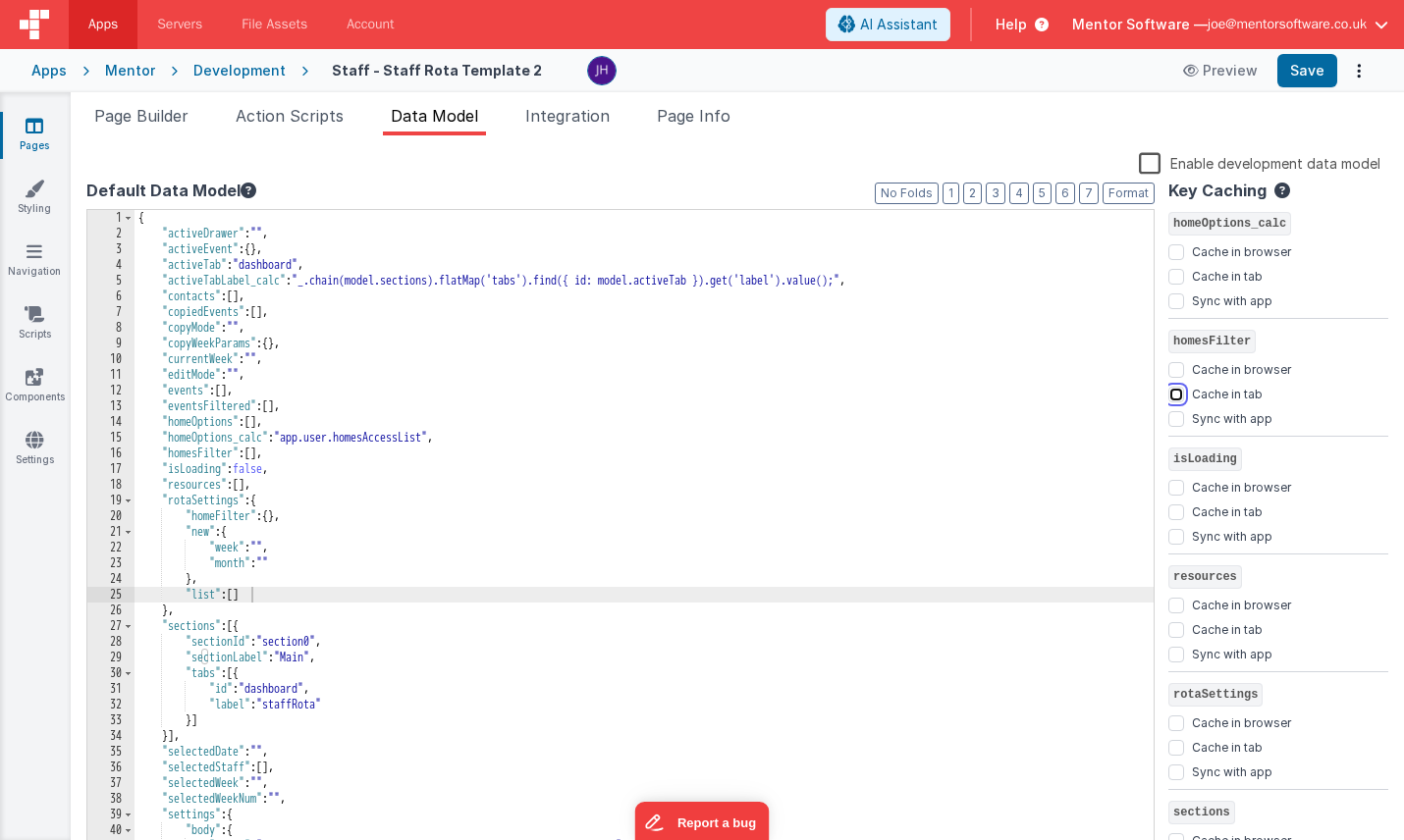 scroll, scrollTop: 1538, scrollLeft: 0, axis: vertical 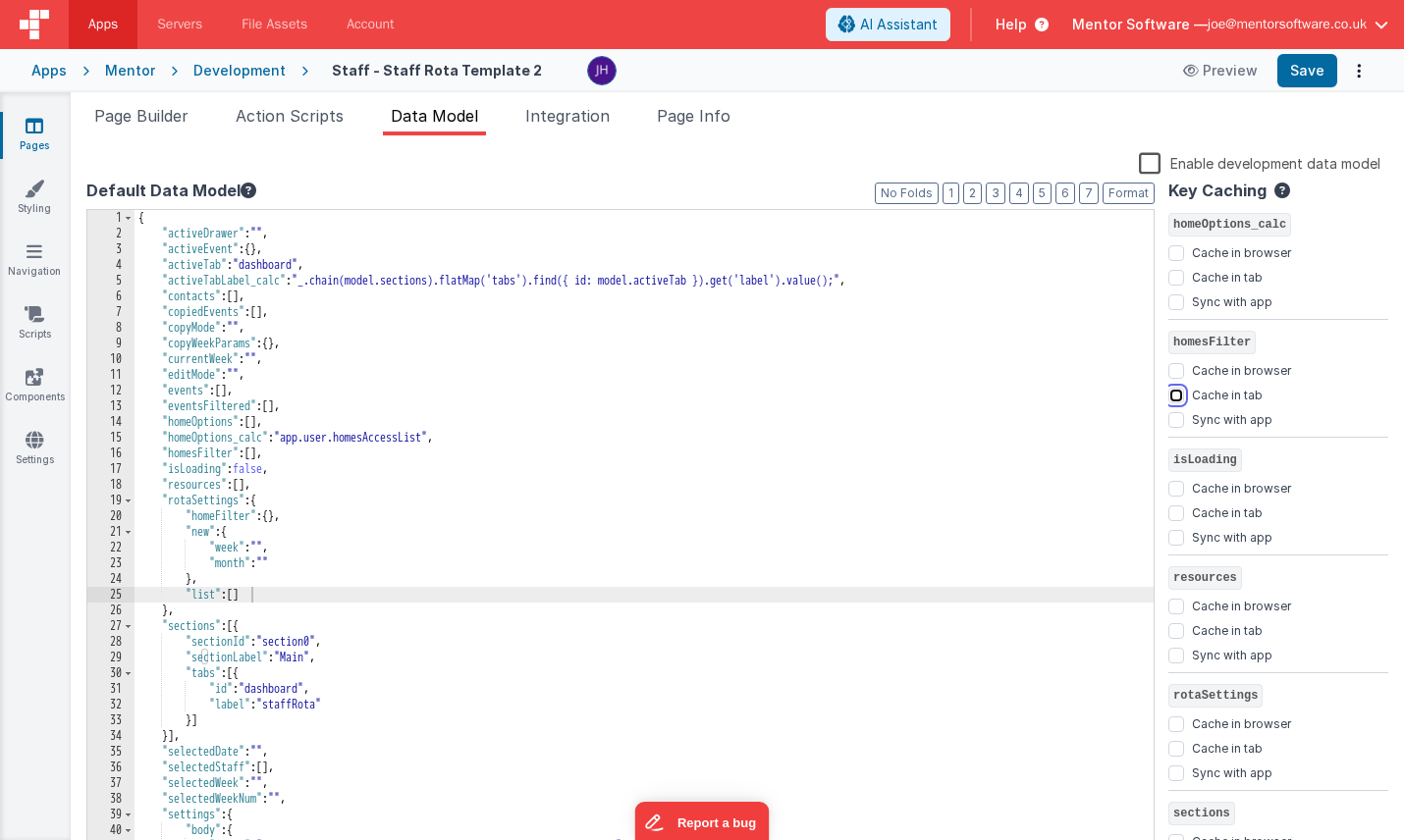 click on "Cache in tab" at bounding box center (1176, 395) 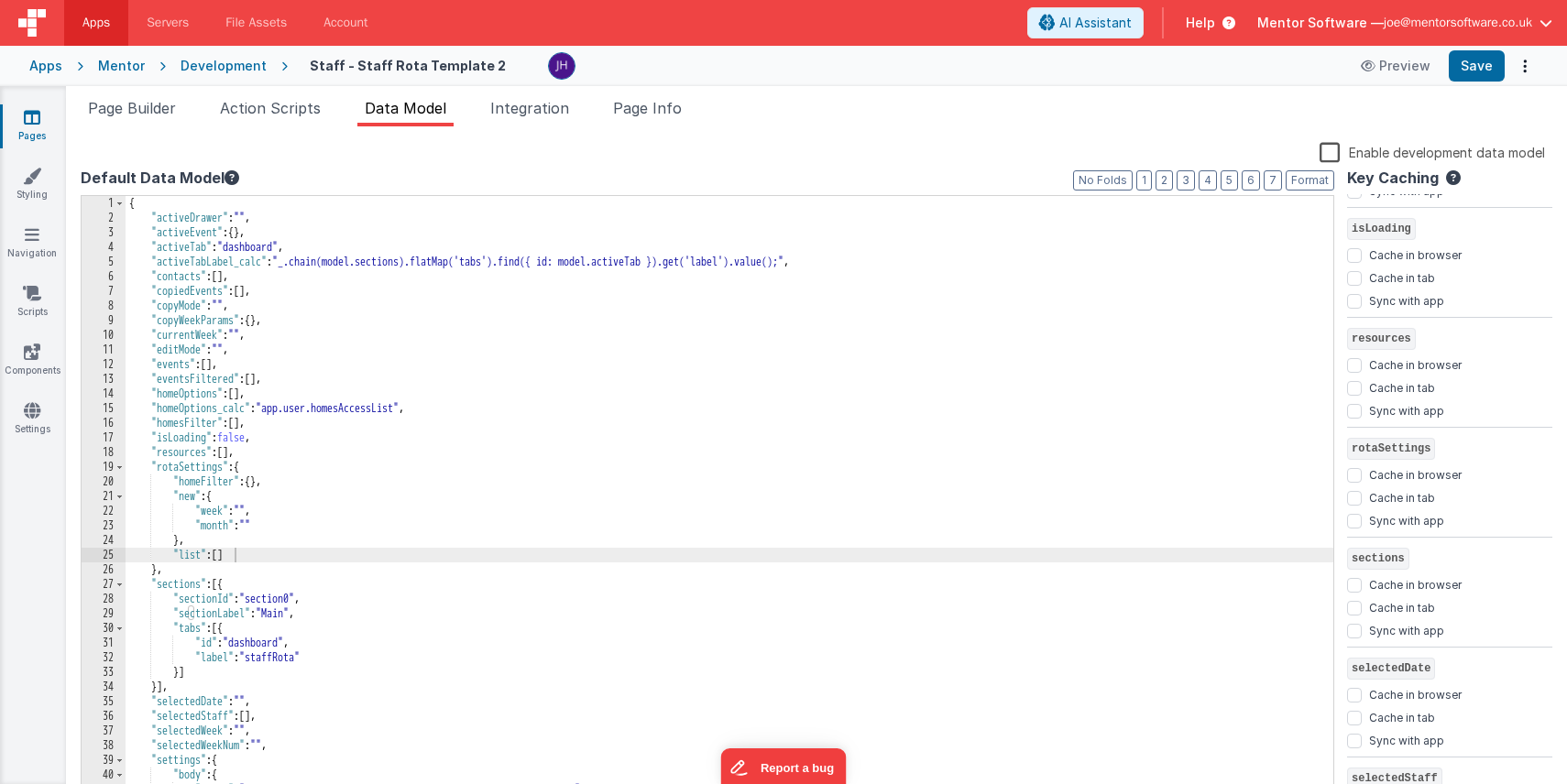 scroll, scrollTop: 1627, scrollLeft: 0, axis: vertical 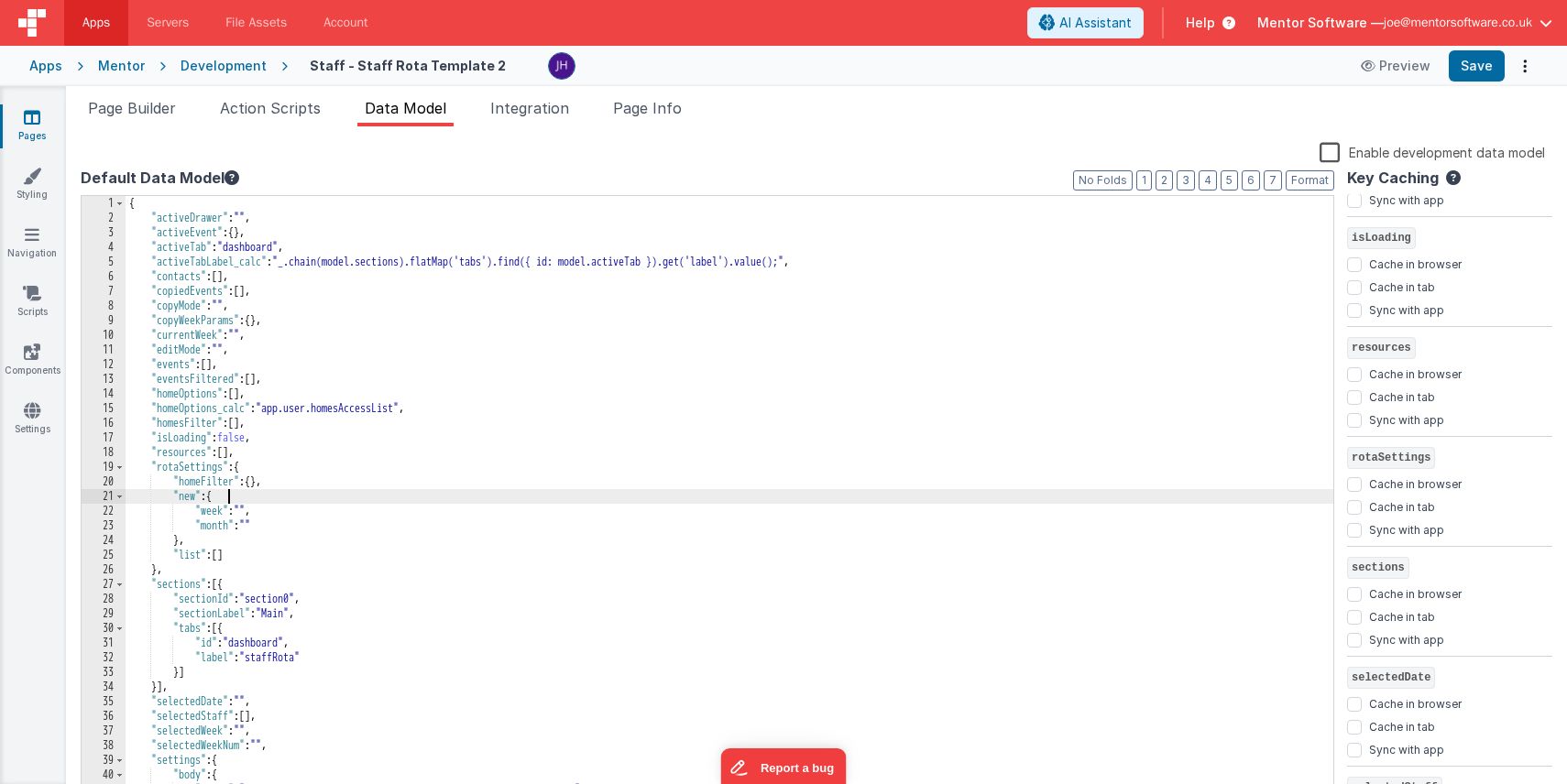 click on "{      "activeDrawer" :  "" ,      "activeEvent" :  { } ,      "activeTab" :  "dashboard" ,      "activeTabLabel_calc" :  "_.chain(model.sections).flatMap('tabs').find({ id: model.activeTab }).get('label').value();" ,      "contacts" :  [ ] ,      "copiedEvents" :  [ ] ,      "copyMode" :  "" ,      "copyWeekParams" :  { } ,      "currentWeek" :  "" ,      "editMode" :  "" ,      "events" :  [ ] ,      "eventsFiltered" :  [ ] ,      "homeOptions" :  [ ] ,      "homeOptions_calc" :  "app.user.homesAccessList" ,      "homesFilter" :  [ ] ,      "isLoading" :  false ,      "resources" :  [ ] ,      "rotaSettings" : {           "homeFilter" : { } ,           "new" : {                "week" : "" ,                "month" : ""           } ,           "list" : [ ]      } ,      "sections" :  [{           "sectionId" :  "section0" ,           "sectionLabel" :  "Main" ,           "tabs" :  [{                "id" :  "dashboard" ,                "label" :  "staffRota"           }]      }] ,      "selectedDate" :  "" ," at bounding box center [729, 512] 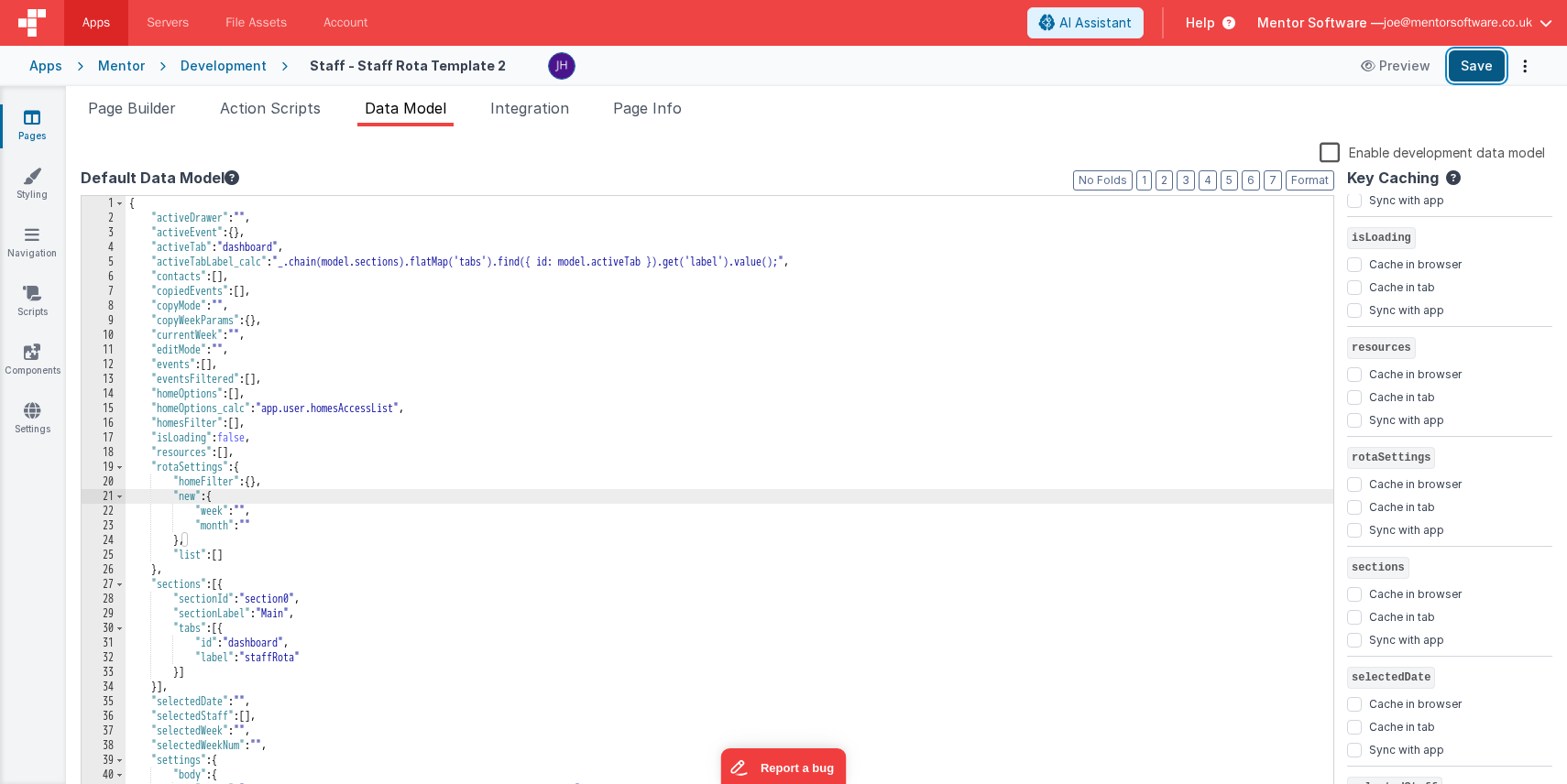 click on "Save" at bounding box center [1476, 66] 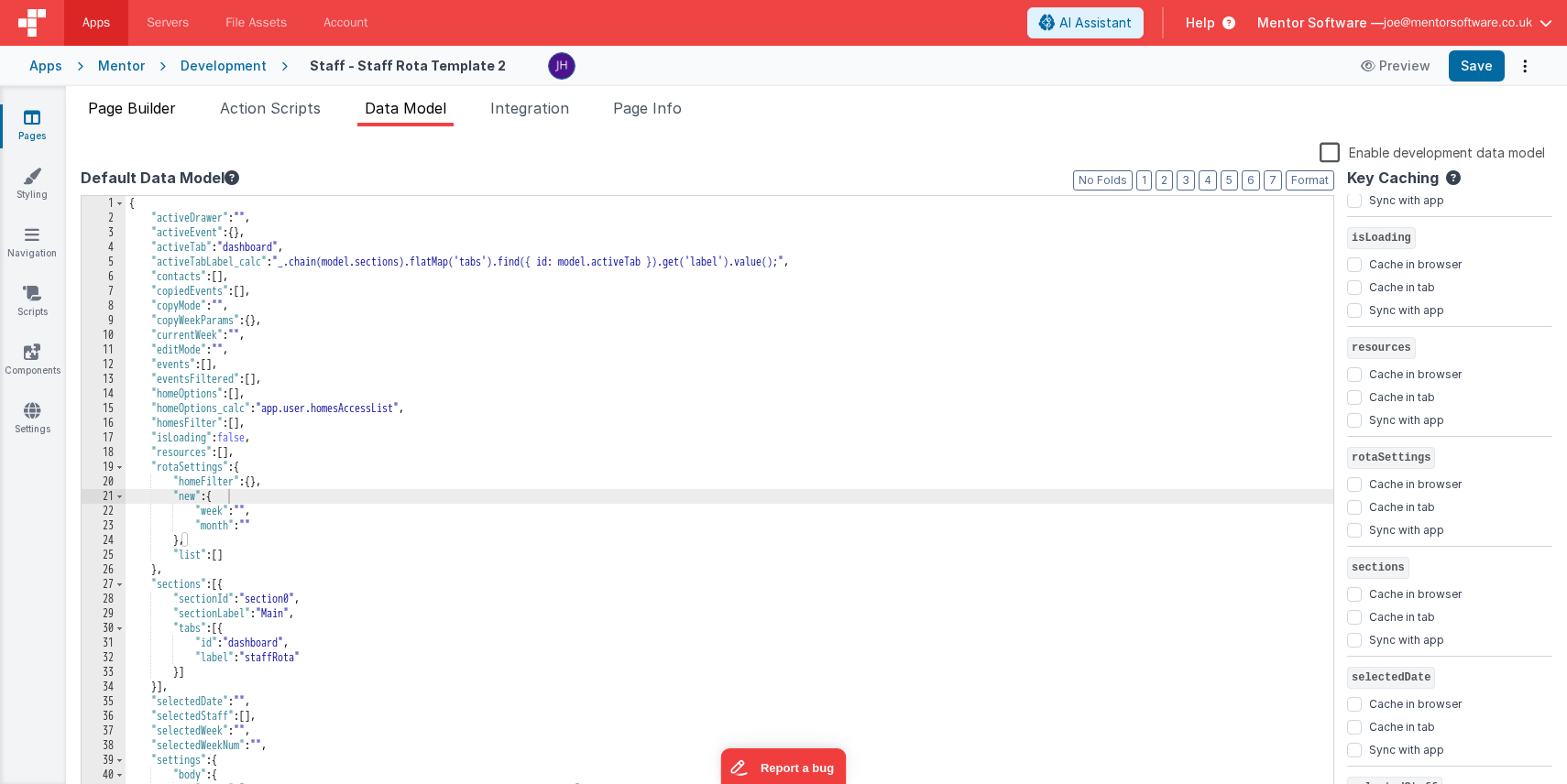 click on "Page Builder" at bounding box center (132, 108) 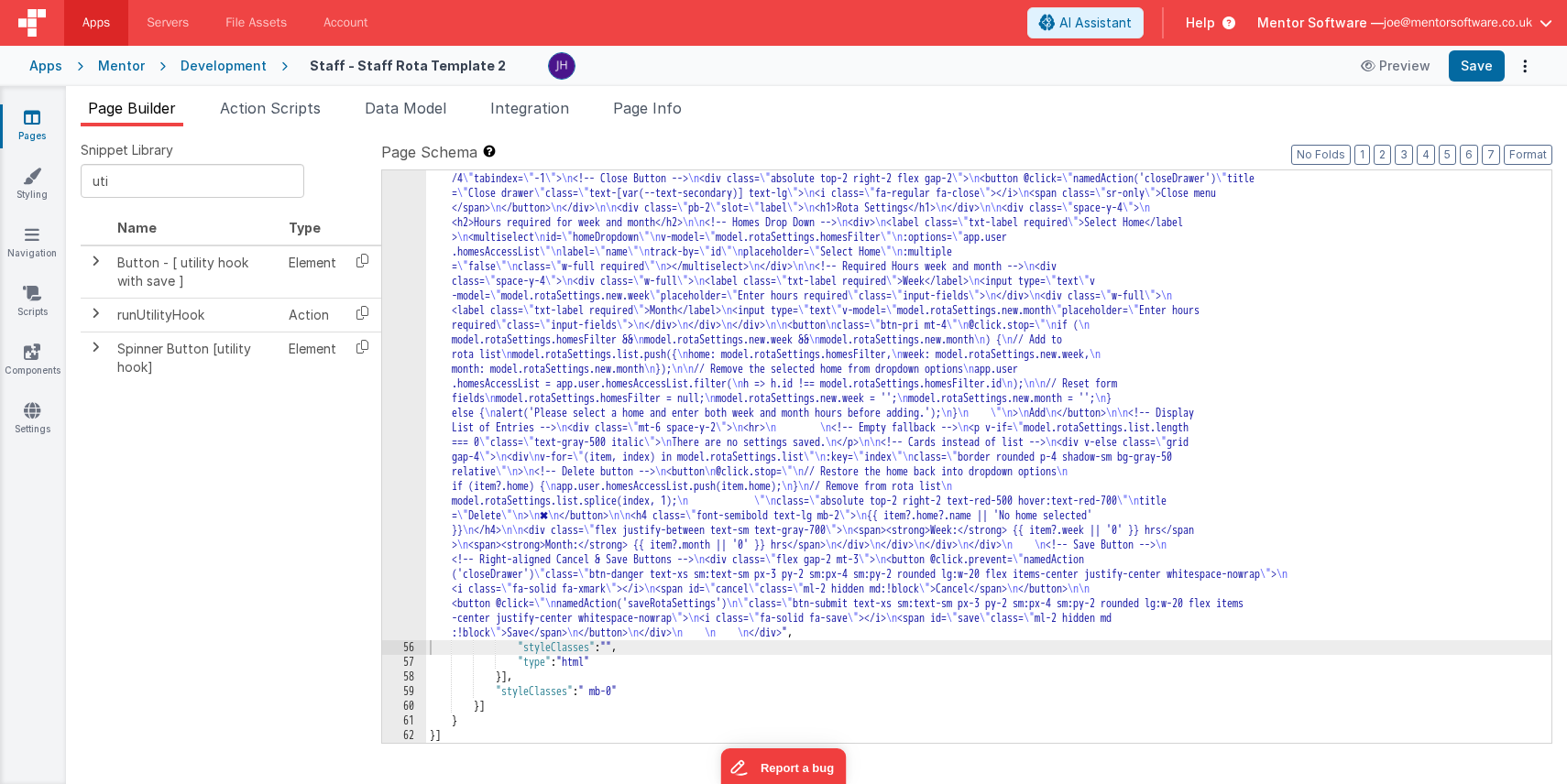 scroll, scrollTop: 3223, scrollLeft: 0, axis: vertical 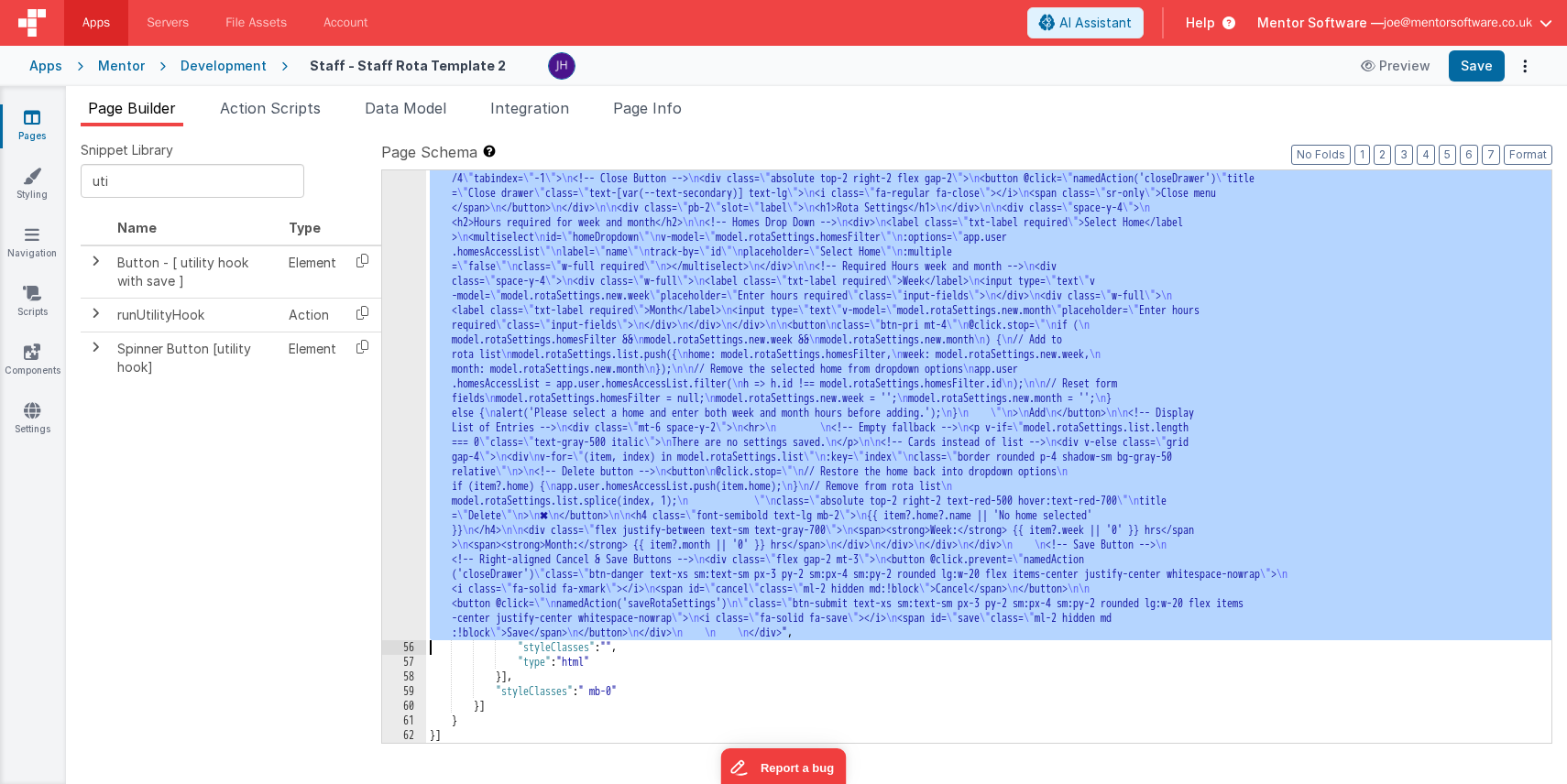 click on "55" at bounding box center (404, 398) 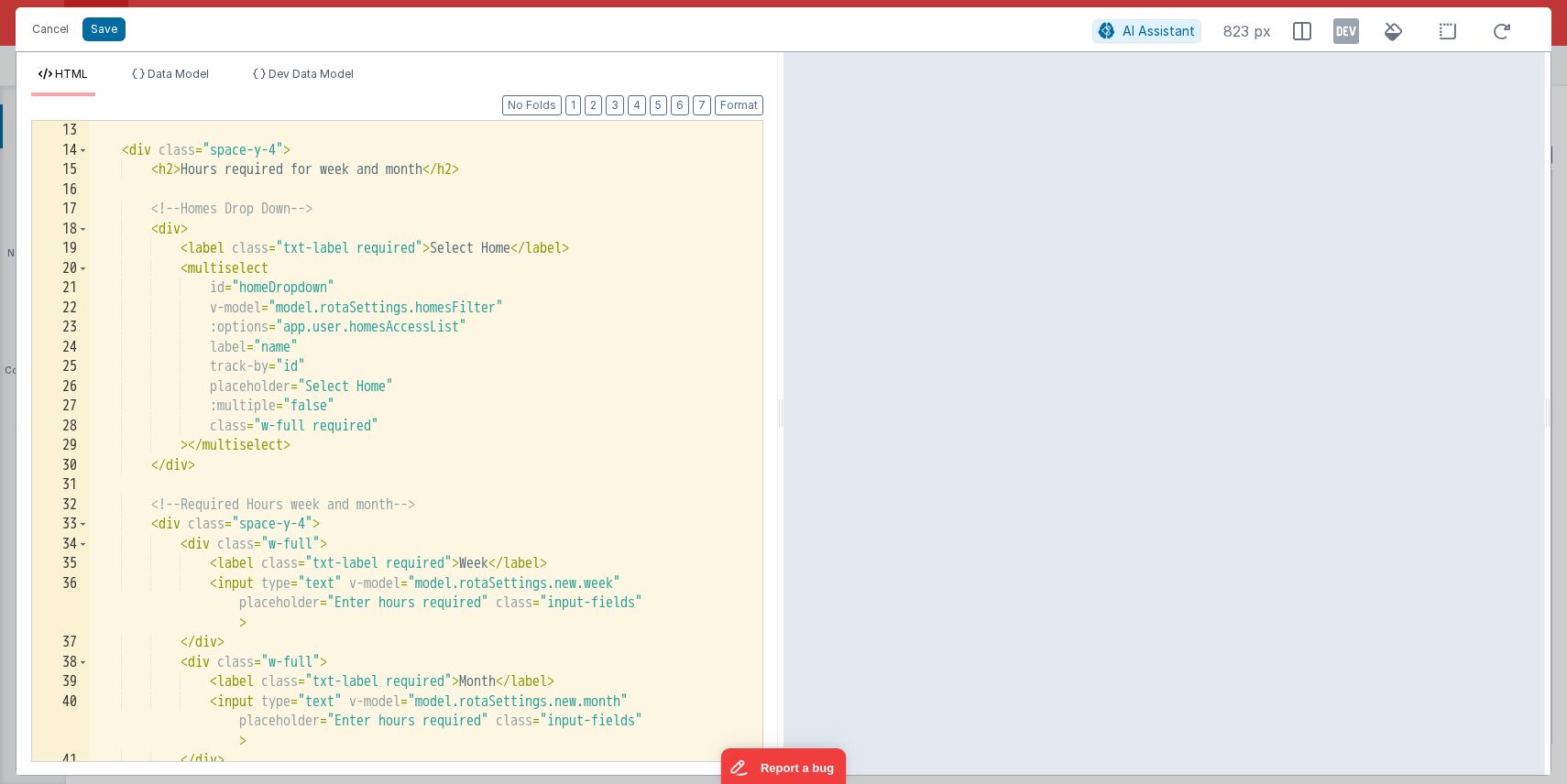 scroll, scrollTop: 313, scrollLeft: 0, axis: vertical 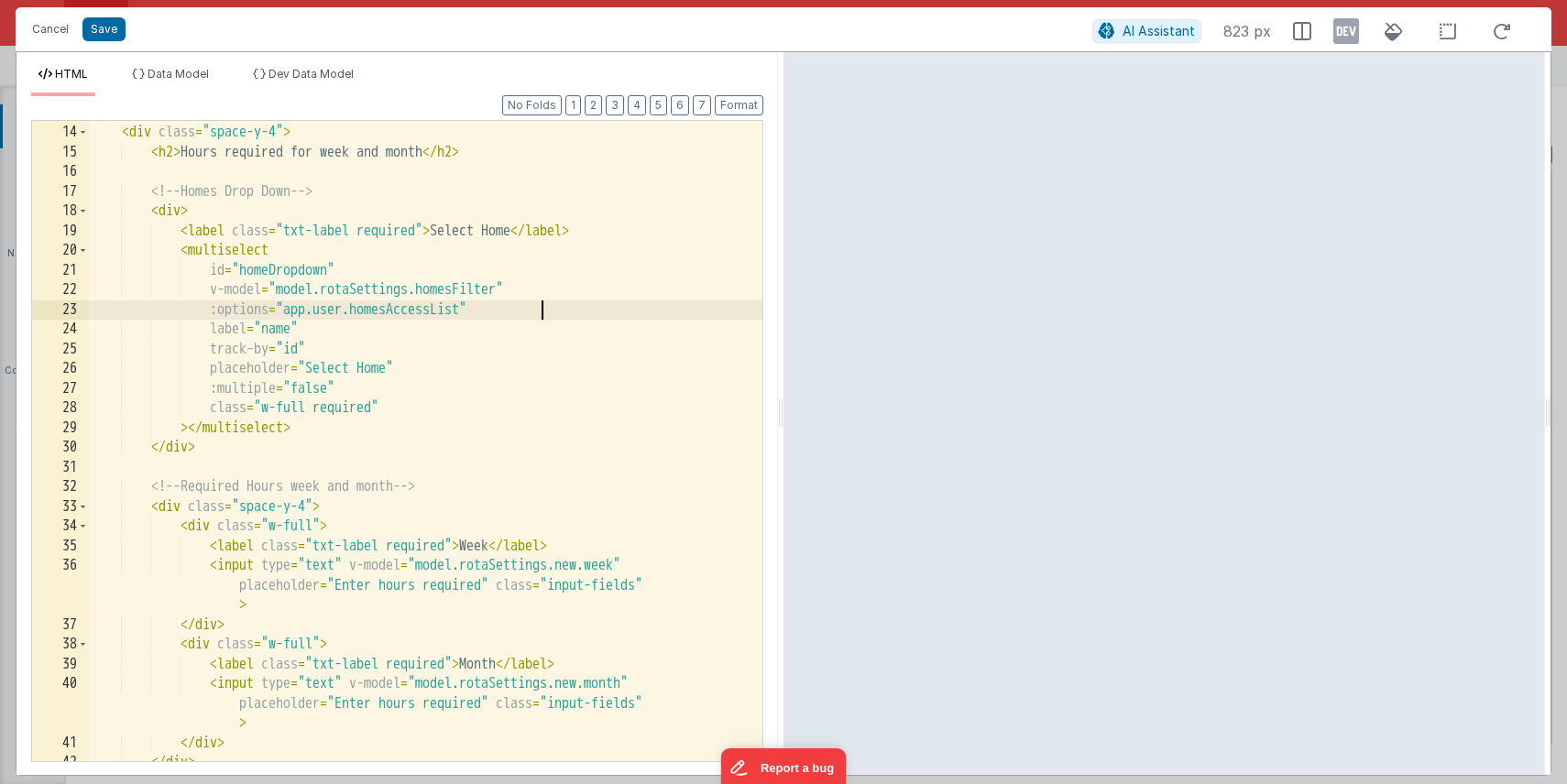 click on "< div   class = "space-y-4" >           < h2 > Hours required for week and month </ h2 >           <!--  Homes Drop Down  -->           < div >                < label   class = "txt-label required" > Select Home </ label >                < multiselect                     id = "homeDropdown"                     v-model = "model.rotaSettings.homesFilter"                     :options = "app.user.homesAccessList"                     label = "name"                     track-by = "id"                     placeholder = "Select Home"                     :multiple = "false"                     class = "w-full required"                > </ multiselect >           </ div >           <!--  Required Hours week and month  -->           < div   class = "space-y-4" >                < div   class = "w-full" >                     < label   class = "txt-label required" > Week </ label >                     < input   type = "text"   v-model = "model.rotaSettings.new.week"                        =   class" at bounding box center [425, 443] 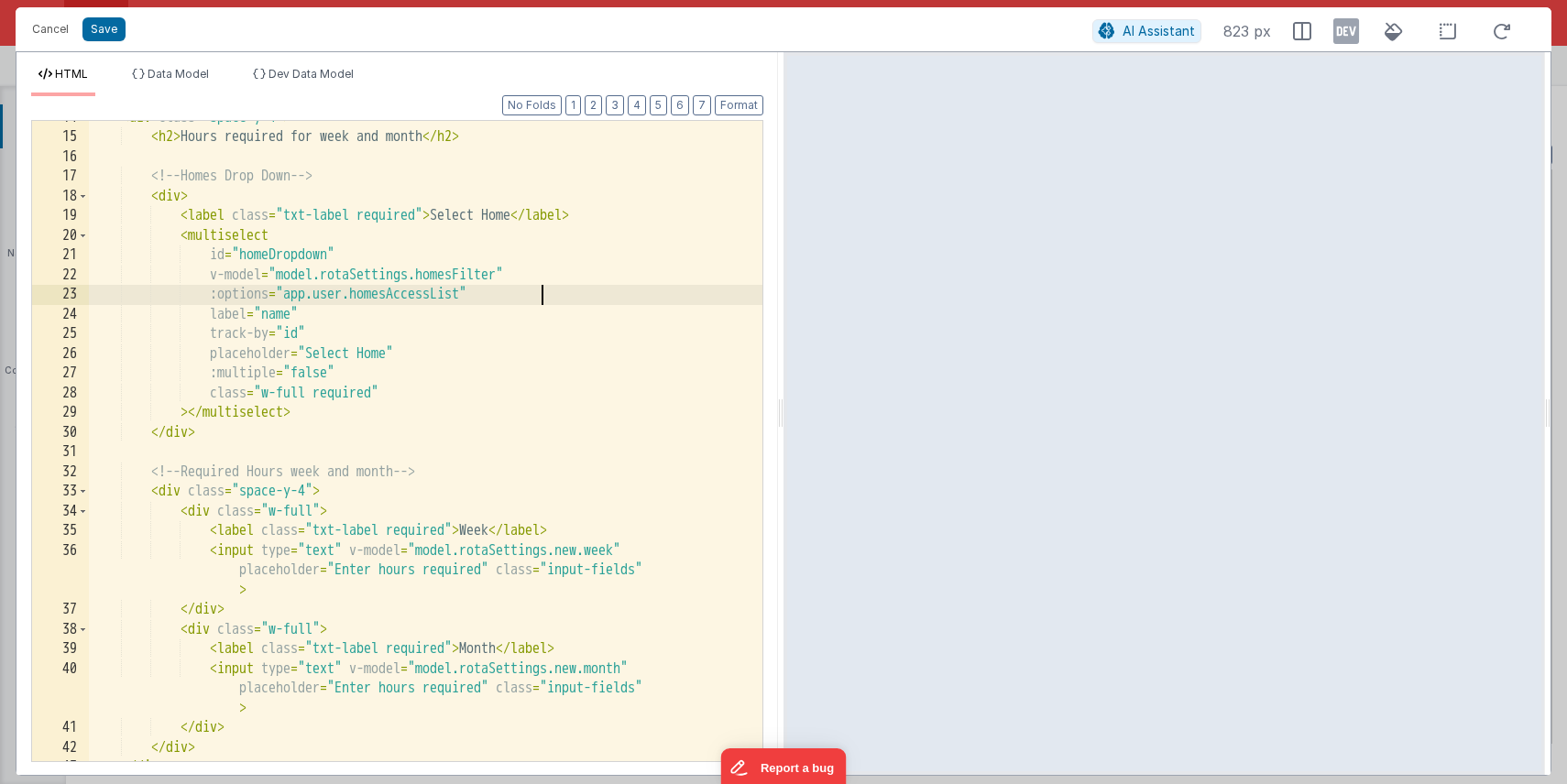 scroll, scrollTop: 328, scrollLeft: 0, axis: vertical 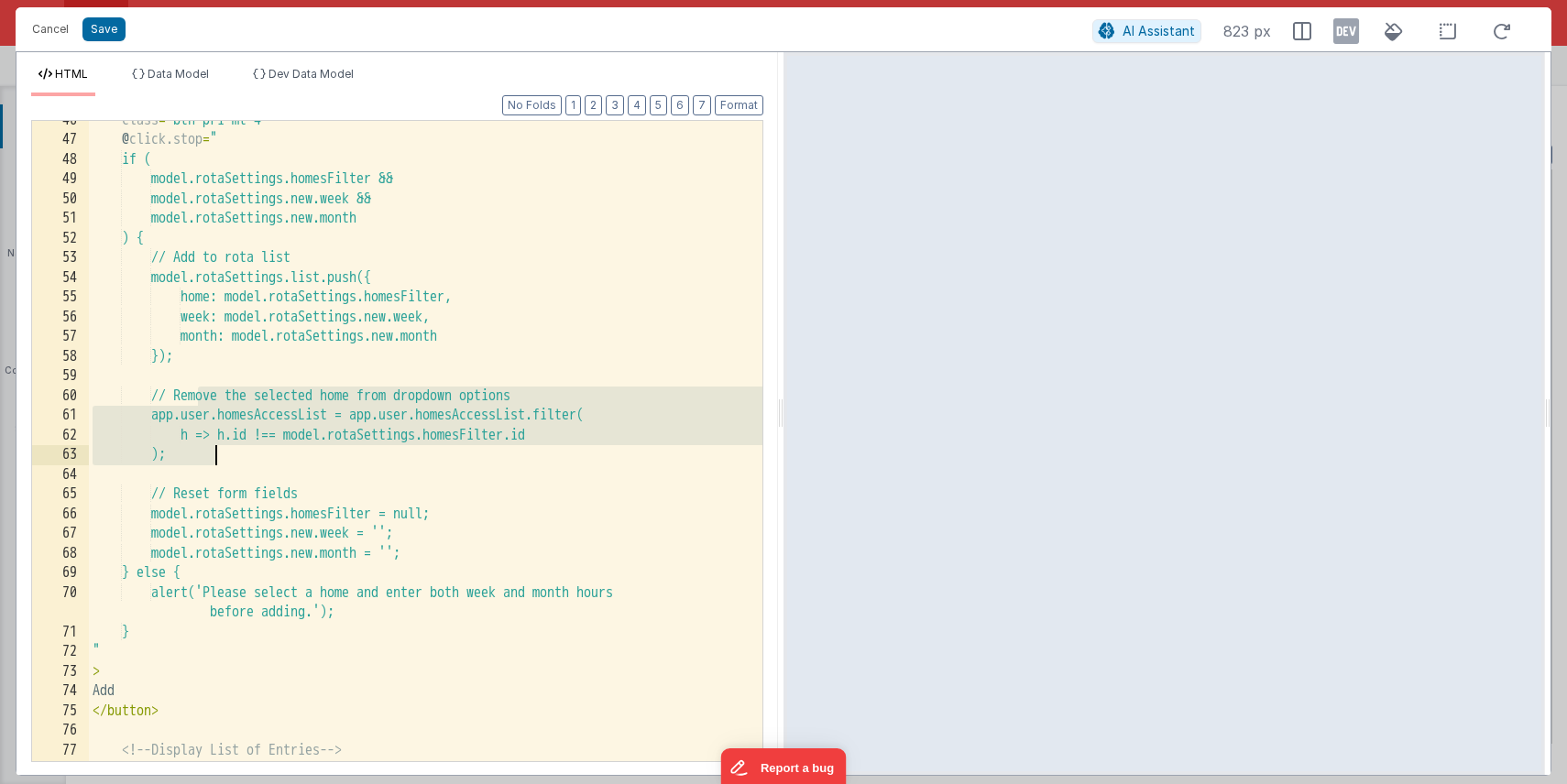 drag, startPoint x: 194, startPoint y: 395, endPoint x: 233, endPoint y: 453, distance: 69.89278 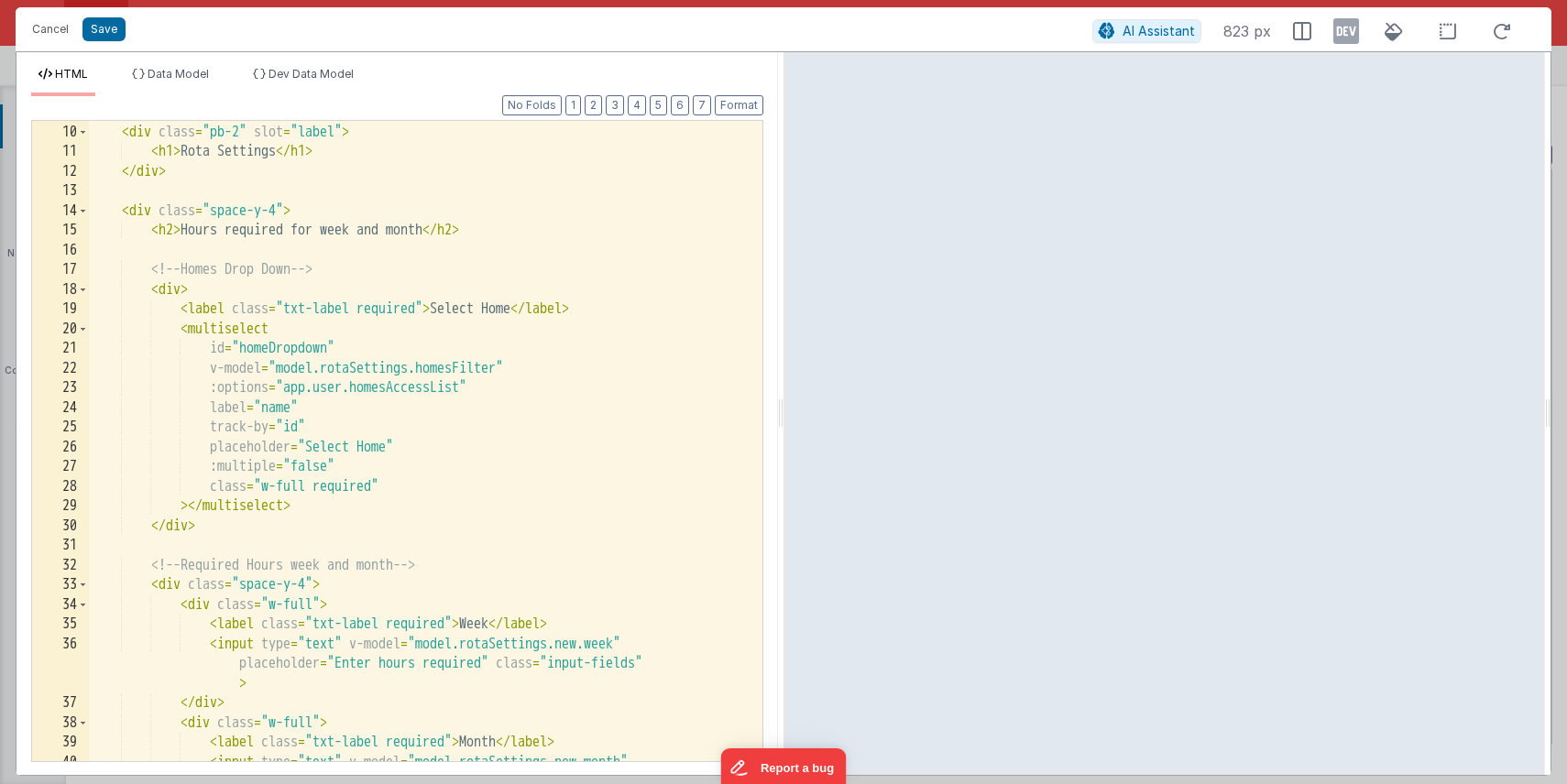 scroll, scrollTop: 234, scrollLeft: 0, axis: vertical 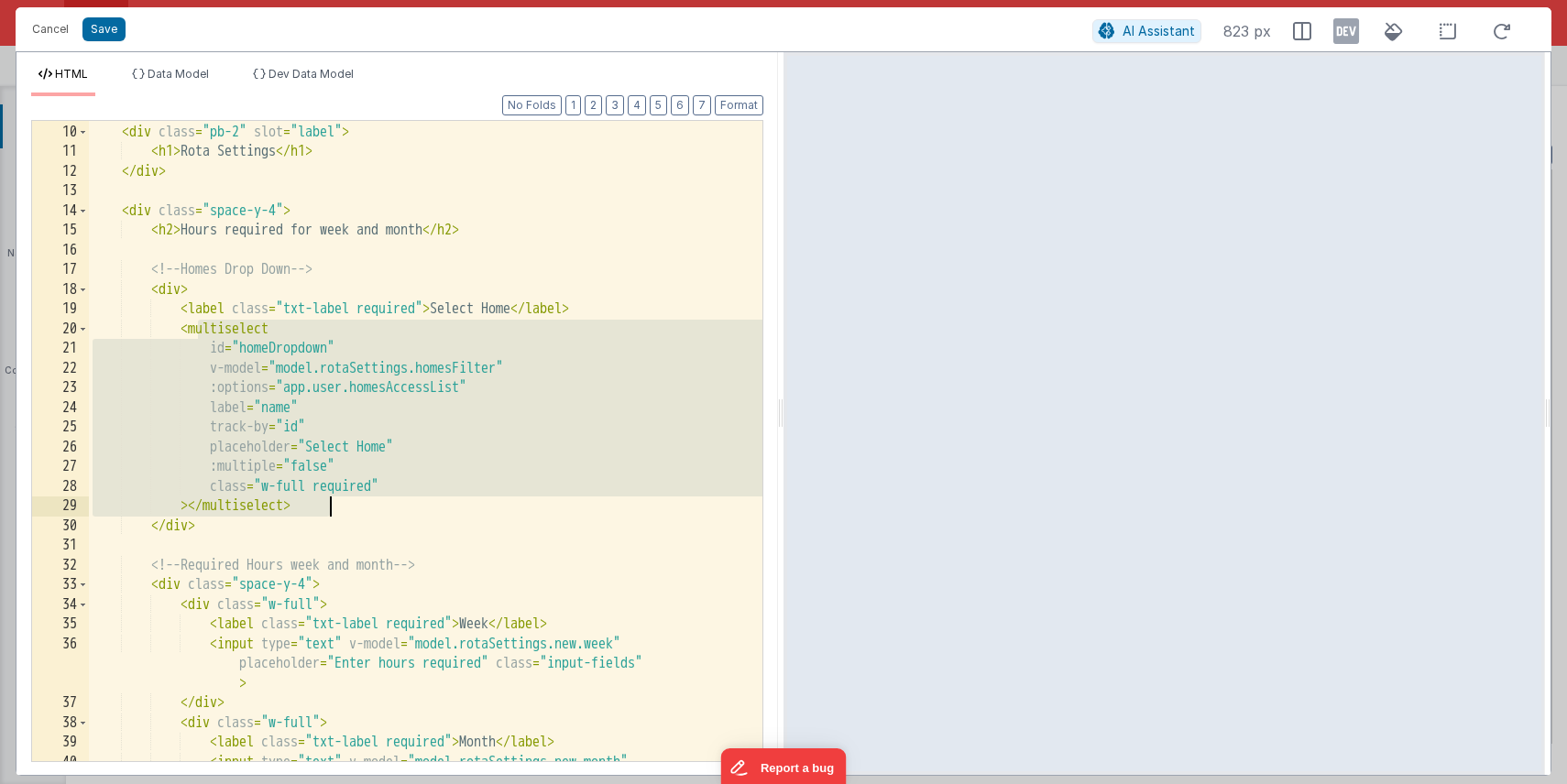 drag, startPoint x: 197, startPoint y: 329, endPoint x: 354, endPoint y: 512, distance: 241.11823 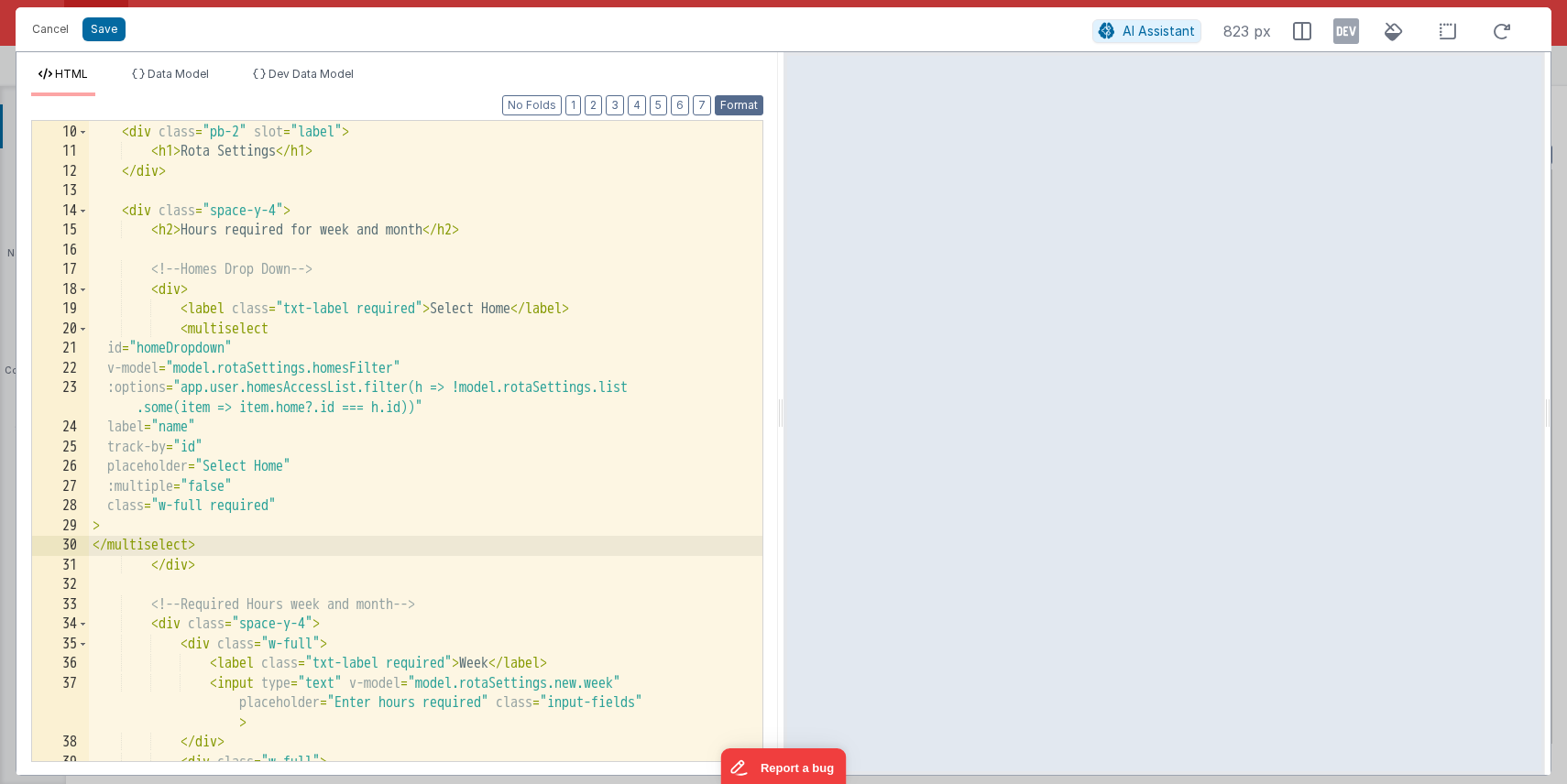 click on "Format" at bounding box center [739, 105] 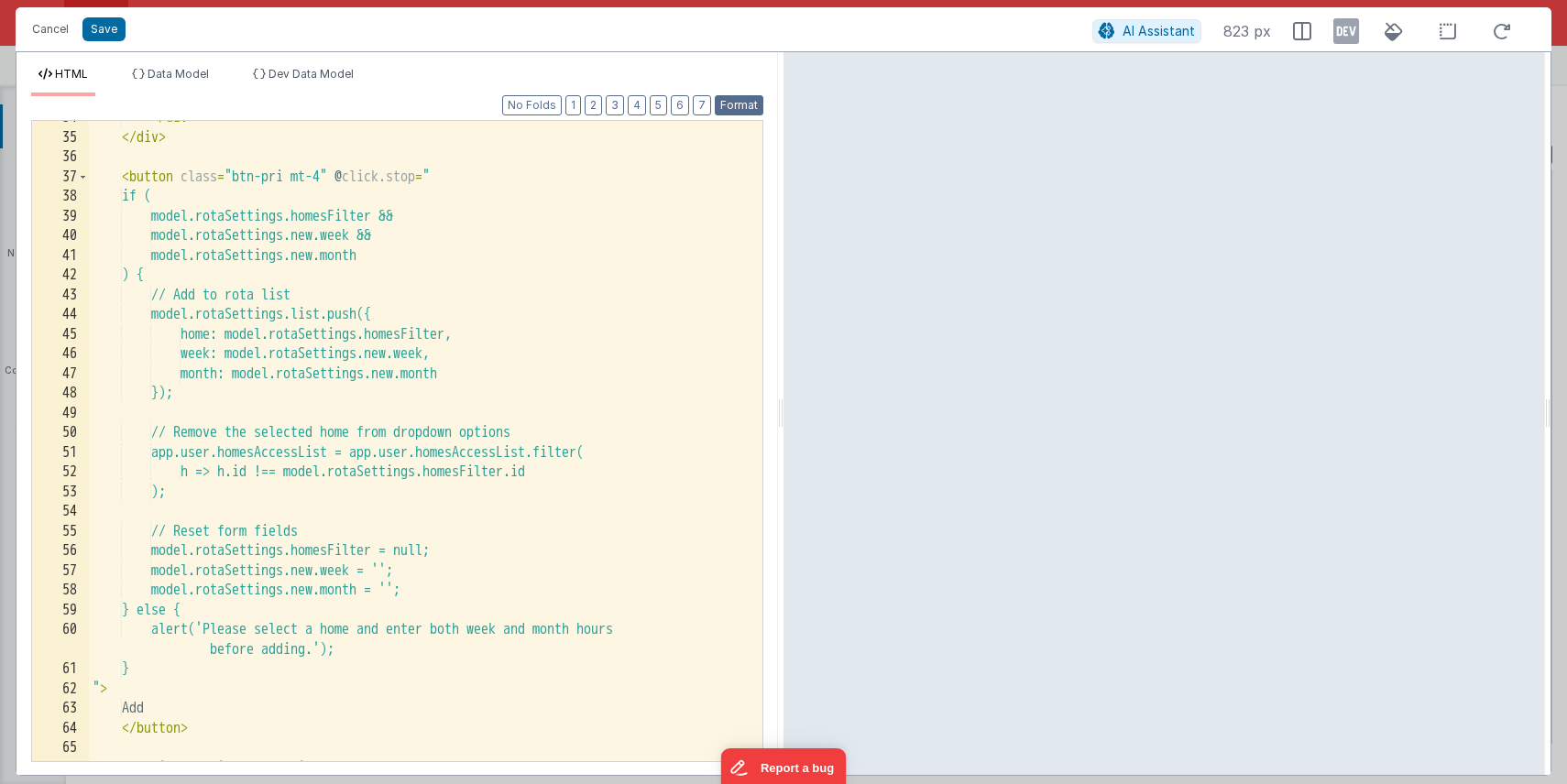 scroll, scrollTop: 896, scrollLeft: 0, axis: vertical 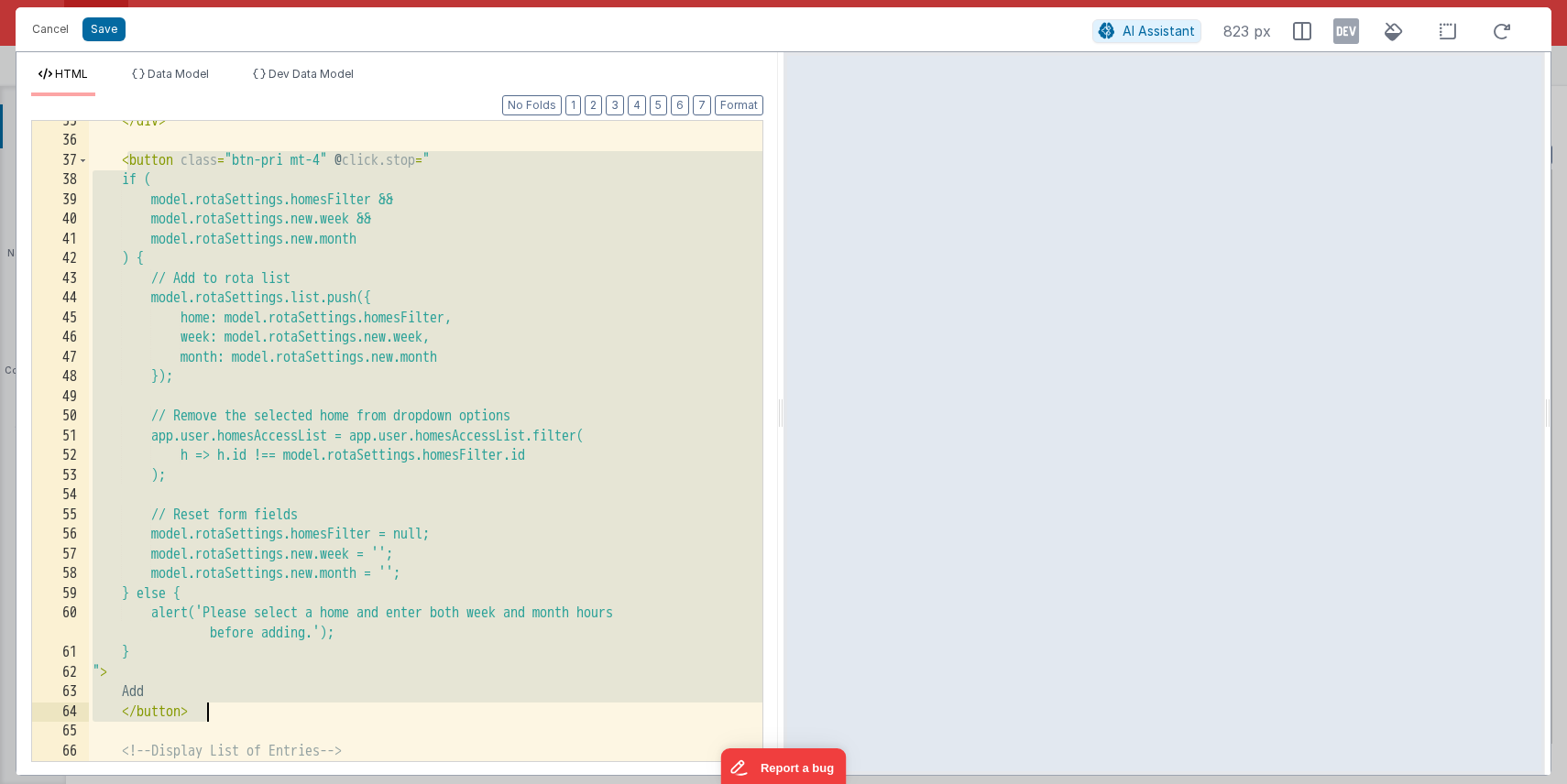 drag, startPoint x: 128, startPoint y: 161, endPoint x: 248, endPoint y: 711, distance: 562.93872 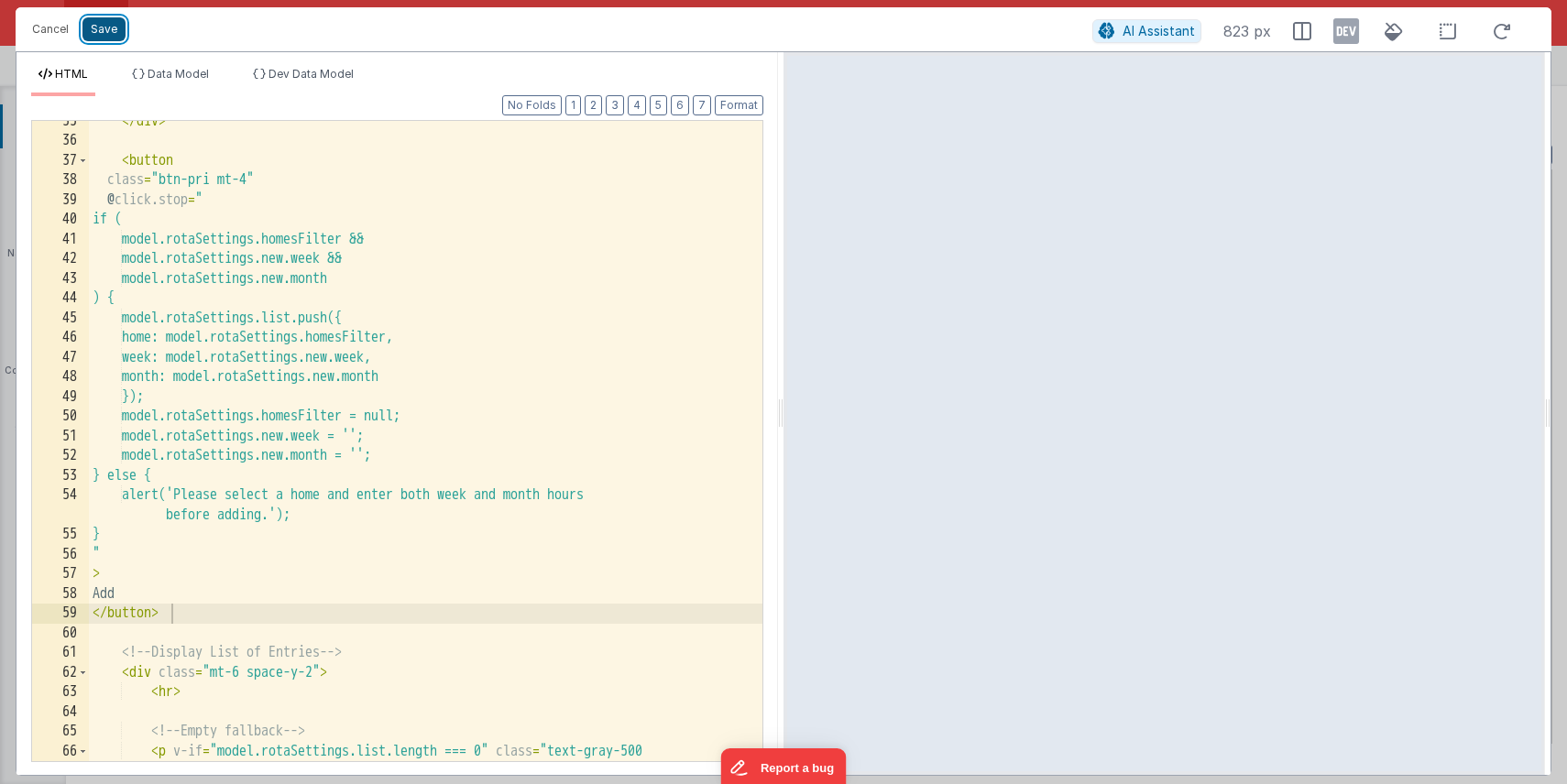 click on "Save" at bounding box center (104, 29) 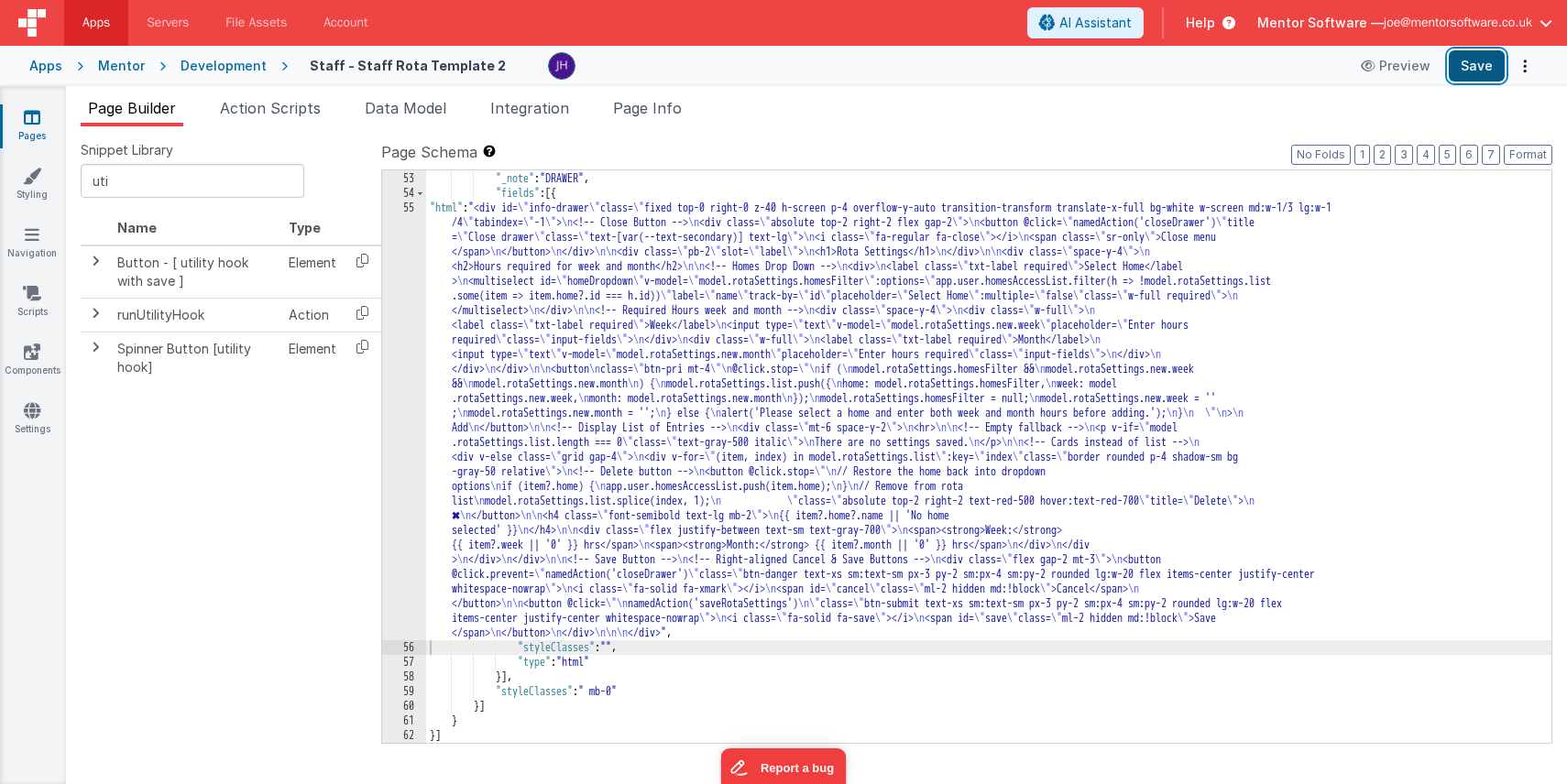 click on "Save" at bounding box center (1476, 66) 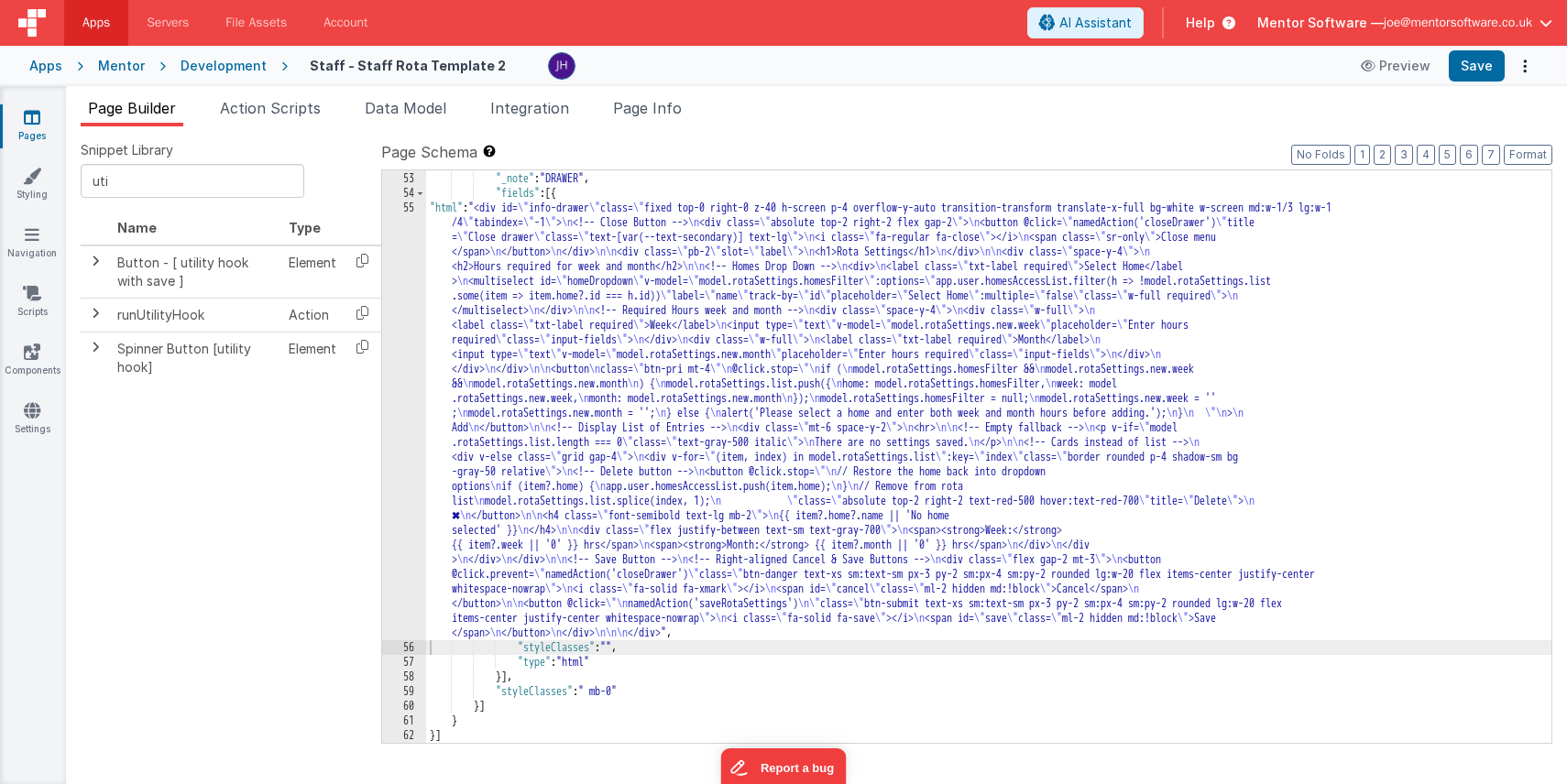 click on "} ,  {                "_note" :  "DRAWER" ,                "fields" :  [{ "html" :  "<div id= \" info-drawer \"  class= \" fixed top-0 right-0 z-40 h-screen p-4 overflow-y-auto transition-transform translate-x-full bg-white w-screen md:w-1/3 lg:w-1      /4 \"  tabindex= \" -1 \" >
< !--Close Button -->
<div class= \" absolute top-2 right-2 flex gap-2 \" >
<button @click= \" namedAction('closeDrawer') \"  title      = \" Close drawer \"  class= \" text-[var(--text-secondary)] text-lg \" >
<i class= \" fa-regular fa-close \" ></i >
<span class= \" sr-only \" >Close menu
</span >
</button >
</div >
<div class= \" pb-2 \"  slot= \" label \" >
<h1 > Rota Settings</h1 >
</div >
<div class= \" space-y-4 \" >
<h2 >Hours required for week and month</h2 >
< !-- Homes Drop Down -->
<div >
<label class= \" txt-label required \"      >" at bounding box center (989, 457) 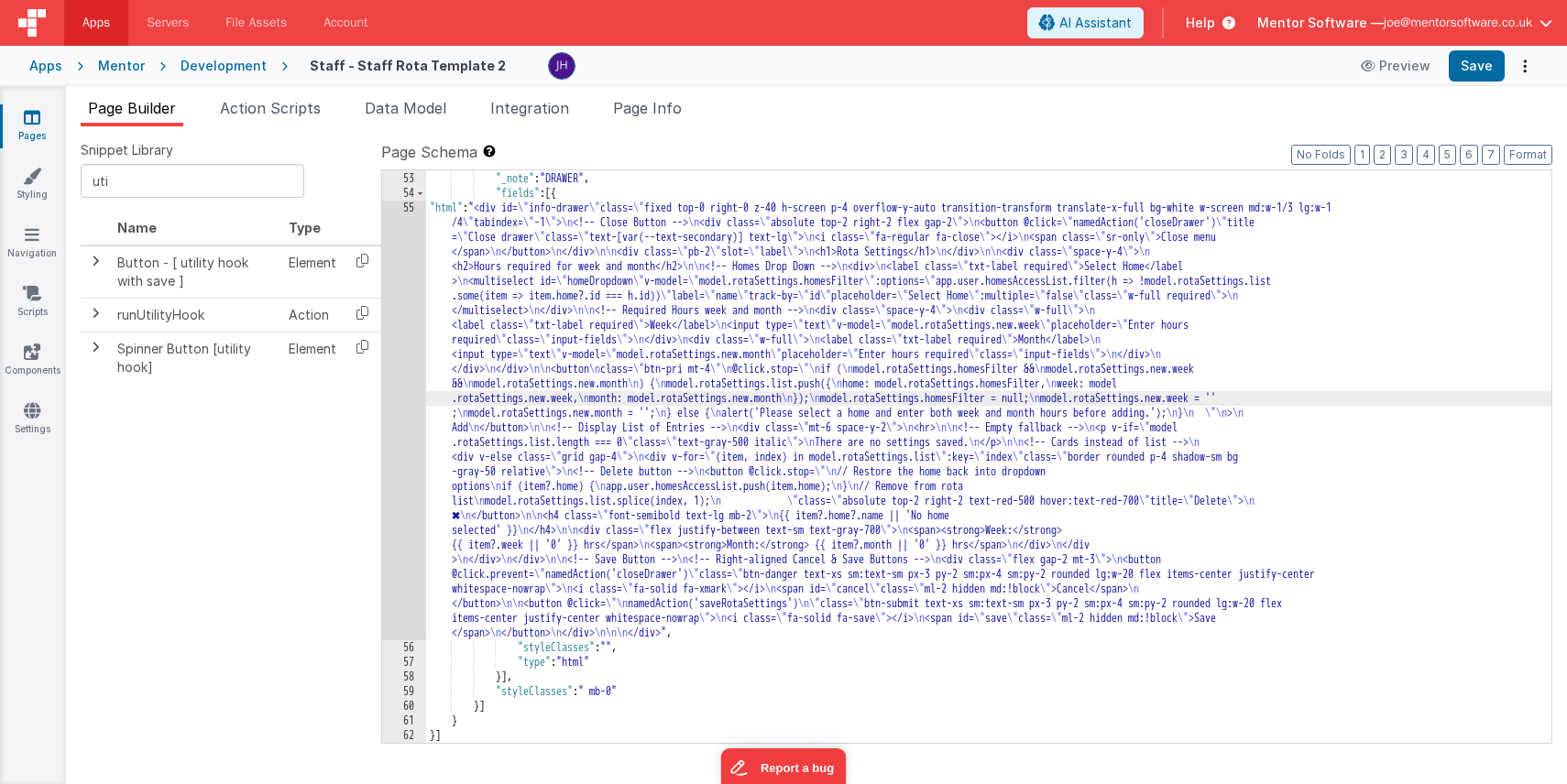 click on "55" at bounding box center (404, 420) 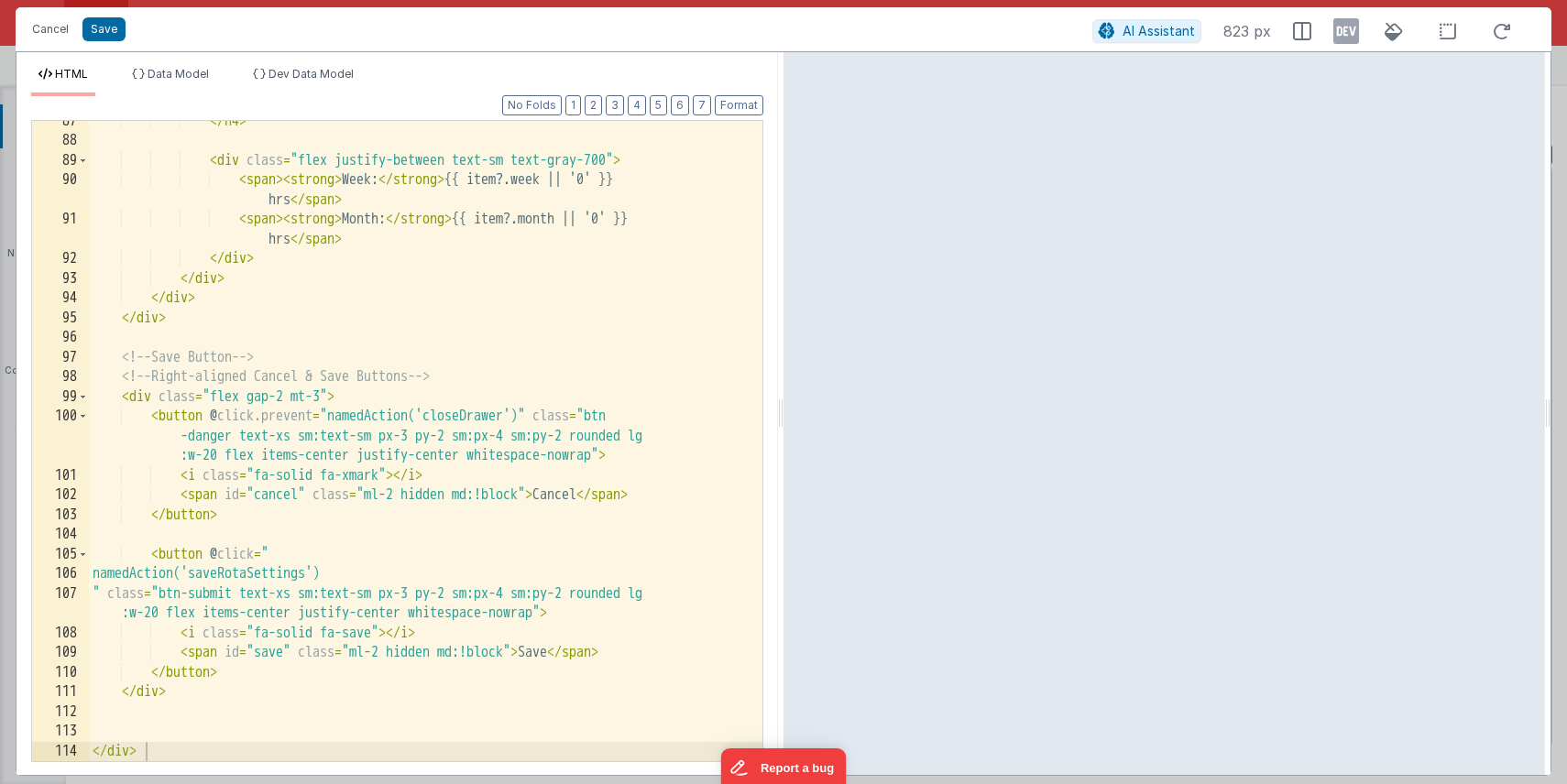 scroll, scrollTop: 2018, scrollLeft: 0, axis: vertical 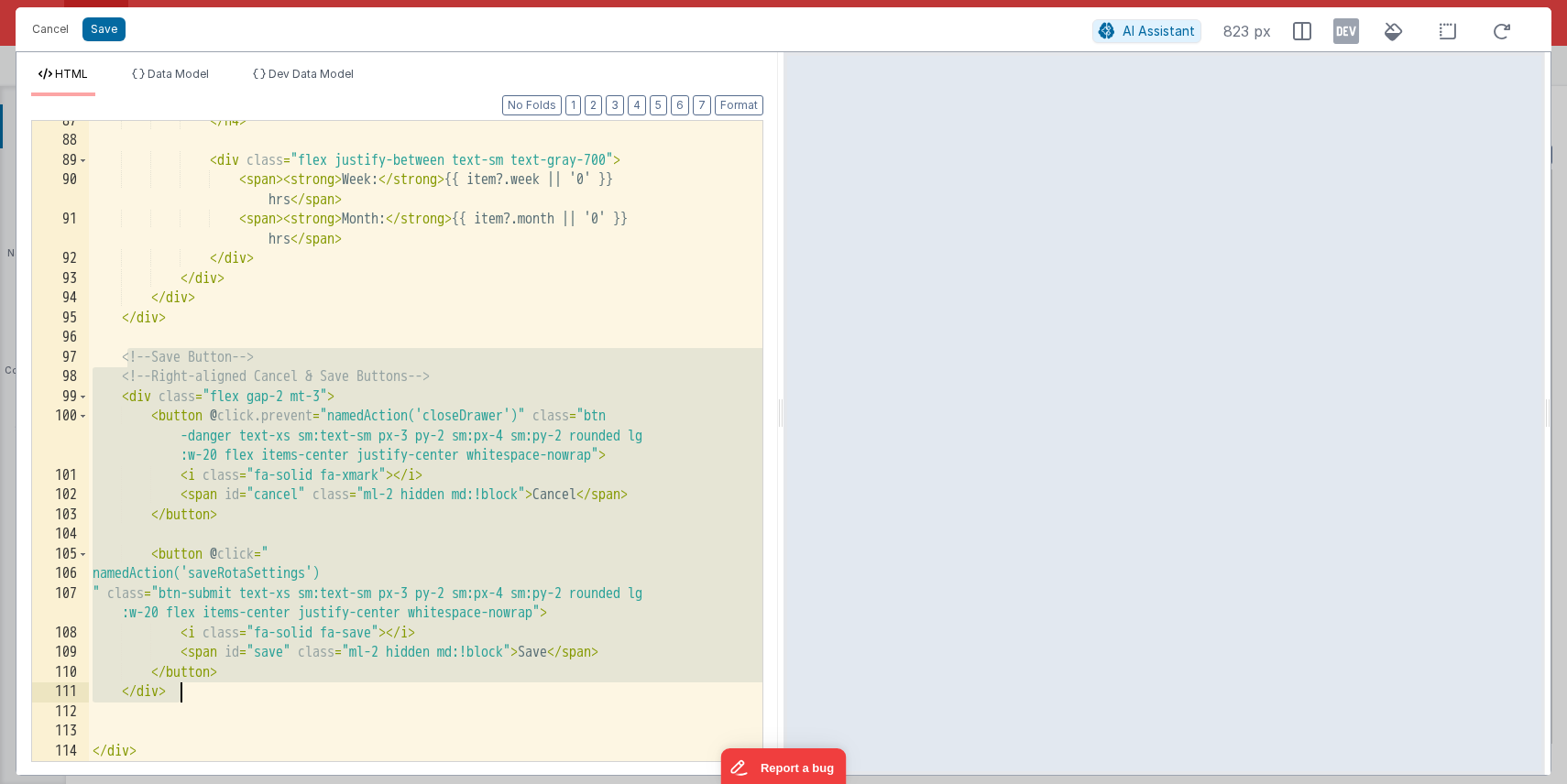 drag, startPoint x: 125, startPoint y: 356, endPoint x: 207, endPoint y: 685, distance: 339.06489 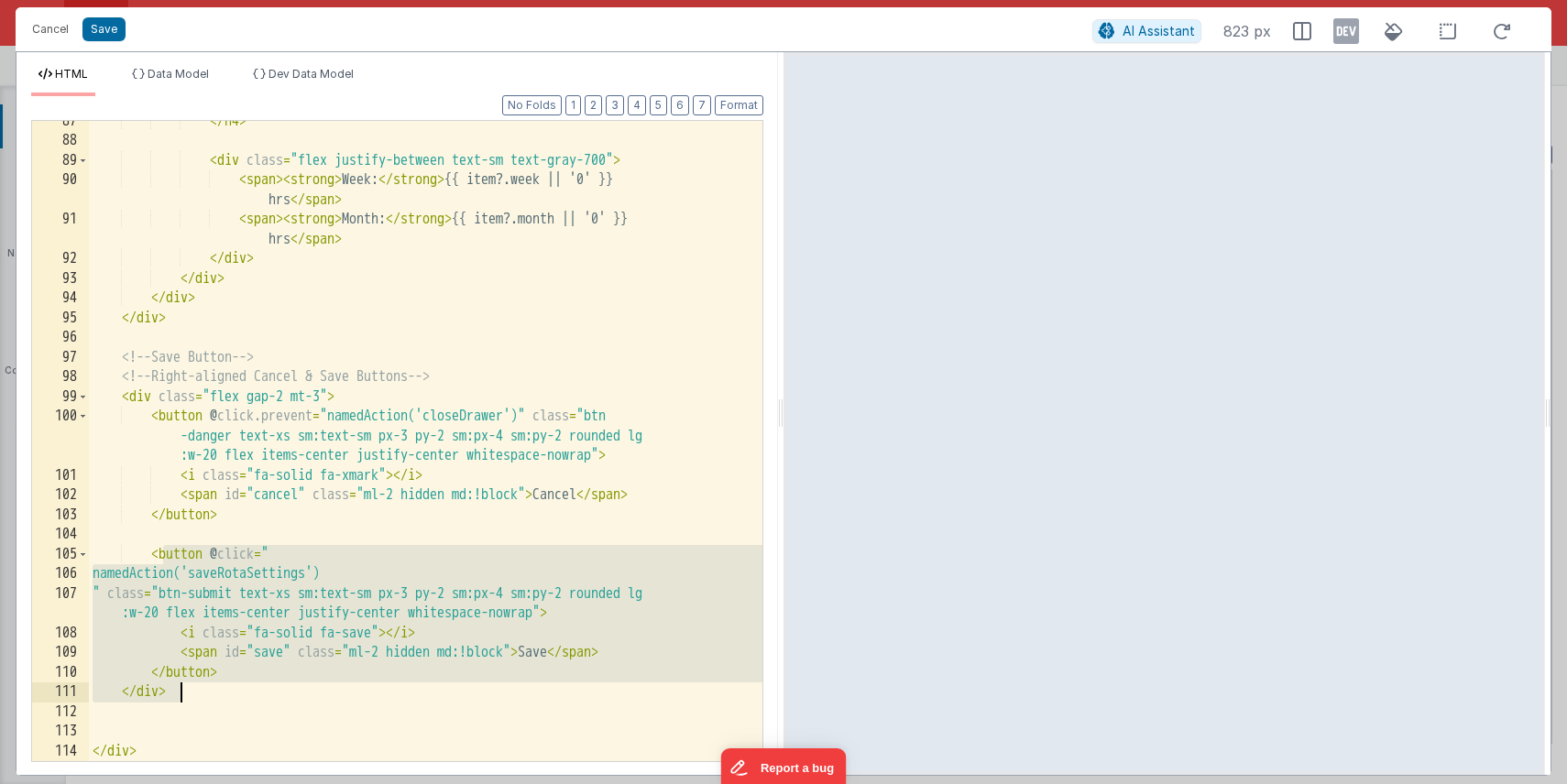 drag, startPoint x: 163, startPoint y: 556, endPoint x: 217, endPoint y: 688, distance: 142.61837 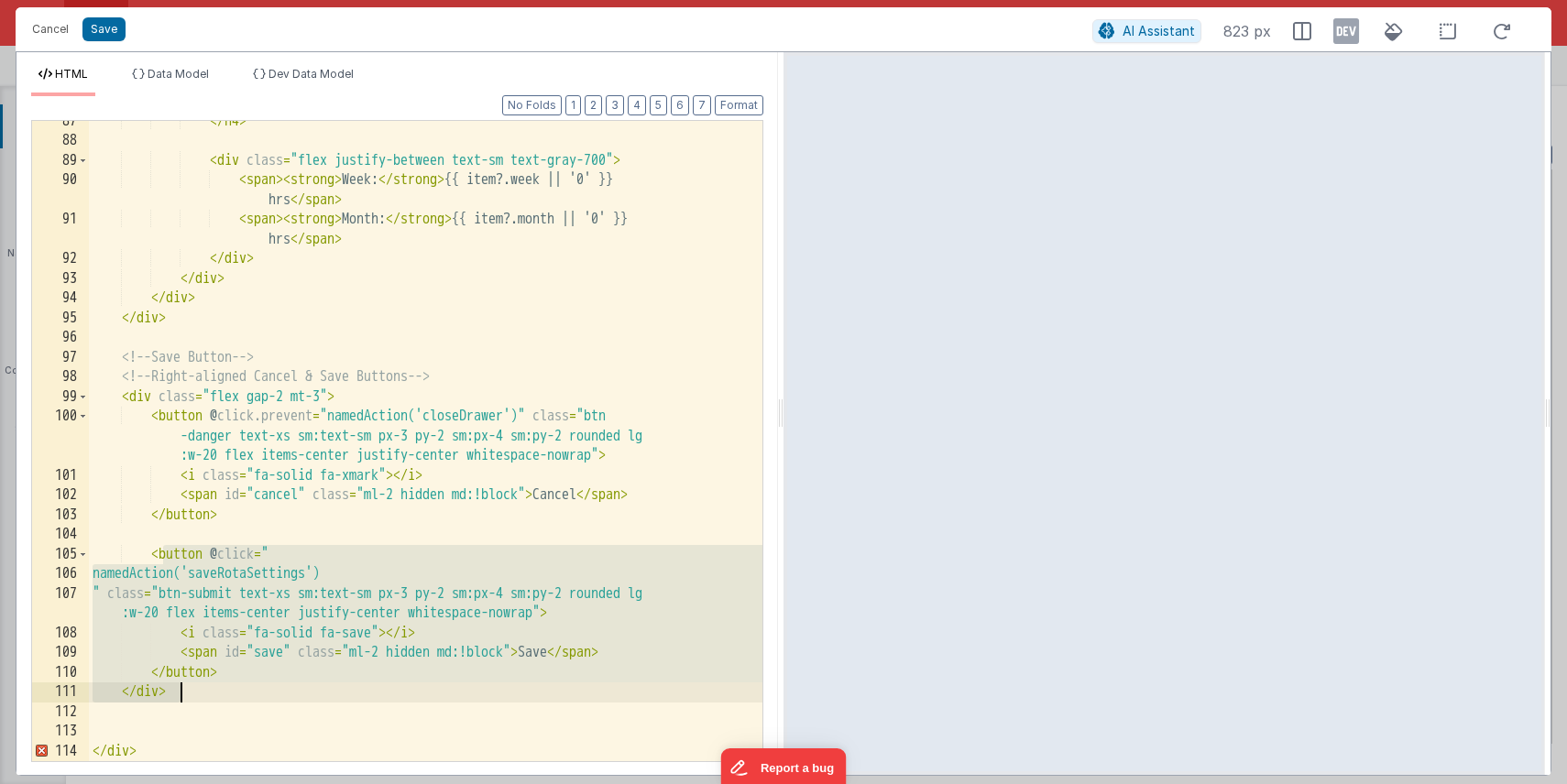 scroll, scrollTop: 2018, scrollLeft: 0, axis: vertical 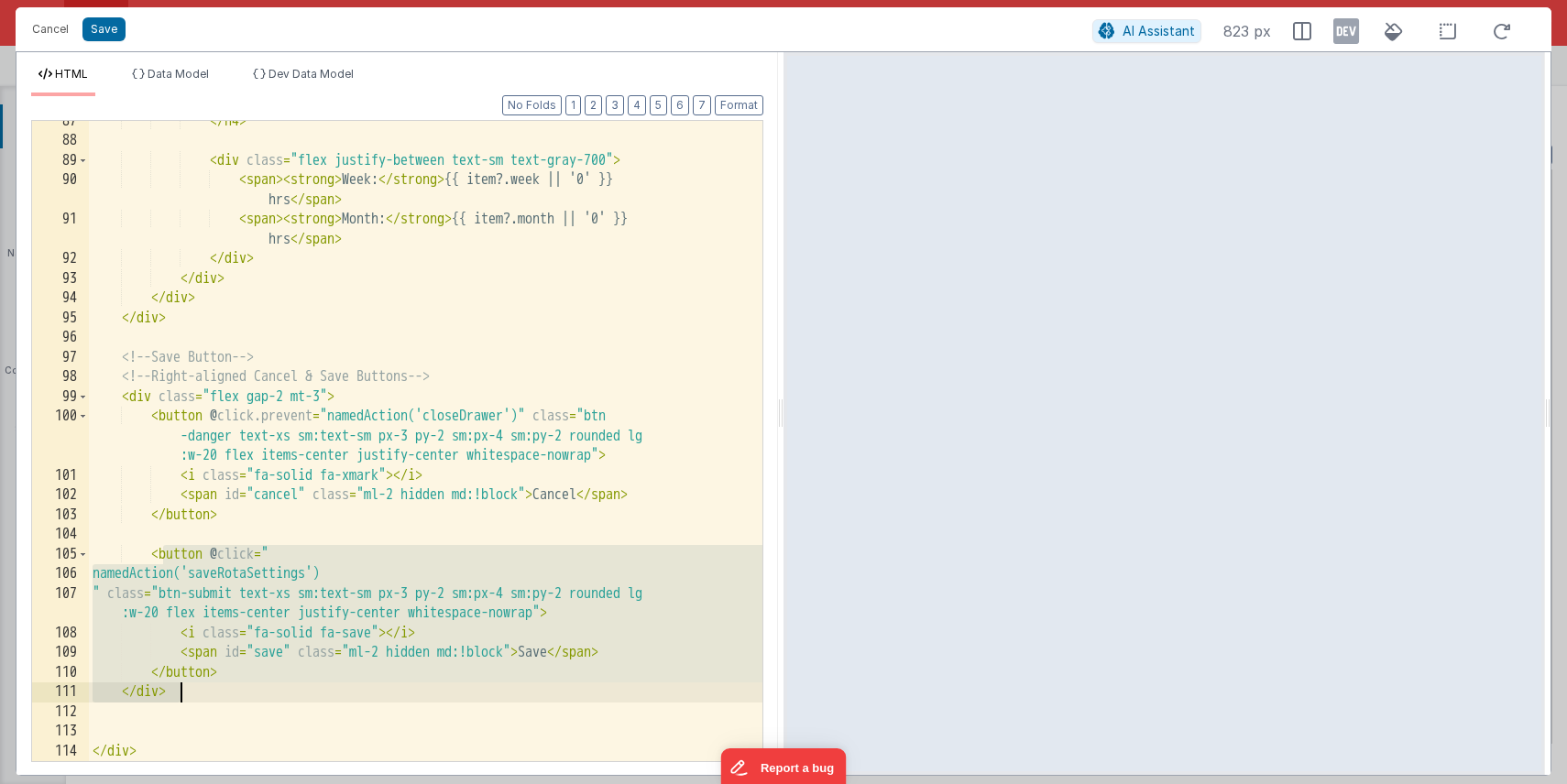 click on "</ h4 >                     < div   class = "flex justify-between text-sm text-gray-700" >                          < span > < strong > Week: </ strong >  {{ item?.week || '0' }}                           hrs </ span >                          < span > < strong > Month: </ strong >  {{ item?.month || '0' }}                           hrs </ span >                     </ div >                </ div >           </ div >      </ div >      <!--  Save Button  -->      <!--  Right-aligned Cancel & Save Buttons  -->      < div   class = "flex gap-2 mt-3" >           < button   @ click.prevent = "namedAction('closeDrawer')"   class = "btn              -danger text-xs sm:text-sm px-3 py-2 sm:px-4 sm:py-2 rounded lg              :w-20 flex items-center justify-center whitespace-nowrap" >                < i   class = "fa-solid fa-xmark" > </ i >                < span   id = "cancel"   class = "ml-2 hidden md:!block" > Cancel </ >" at bounding box center [425, 452] 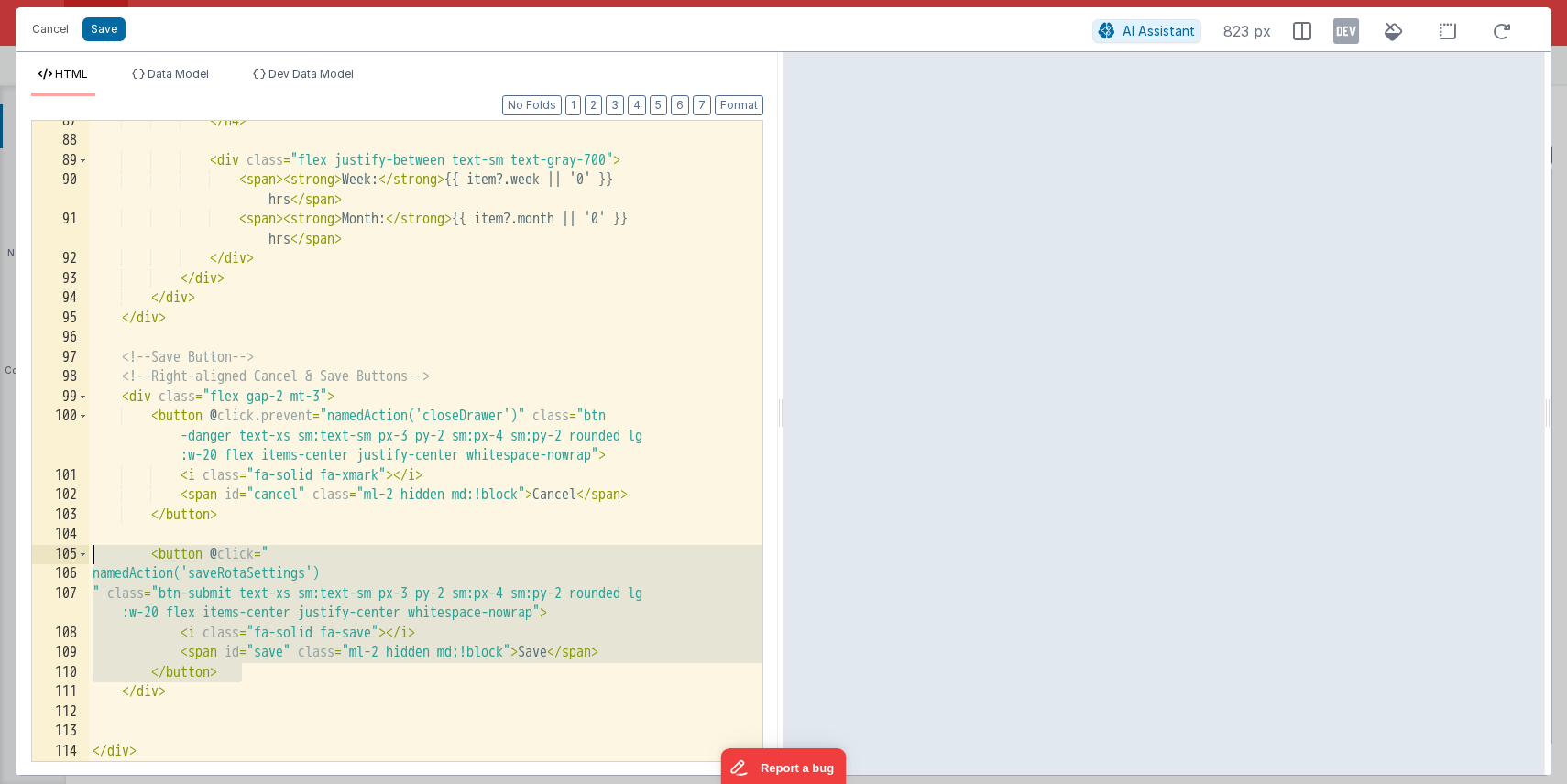 drag, startPoint x: 247, startPoint y: 675, endPoint x: 33, endPoint y: 561, distance: 242.4706 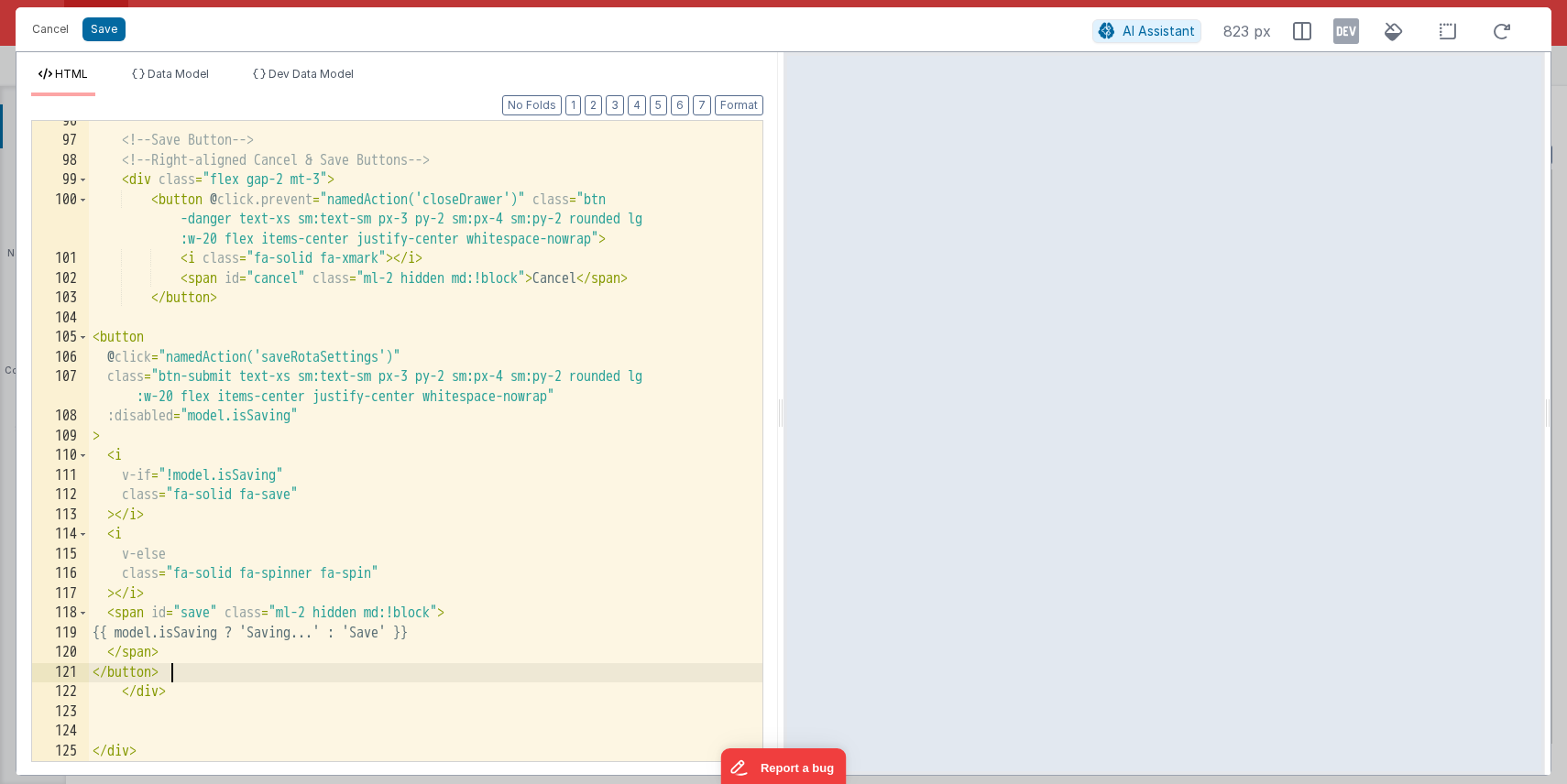 scroll, scrollTop: 2235, scrollLeft: 0, axis: vertical 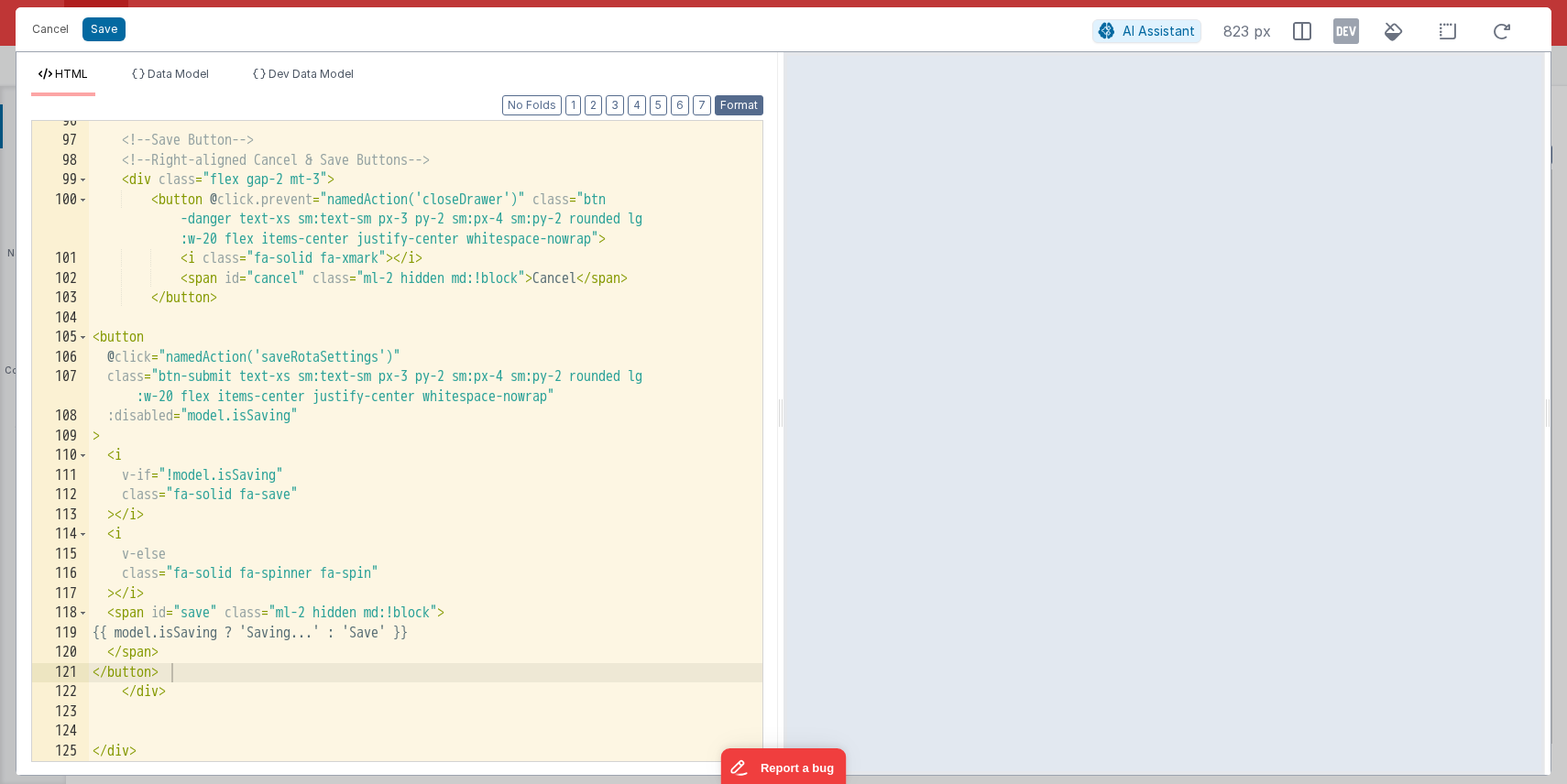 click on "Format" at bounding box center (739, 105) 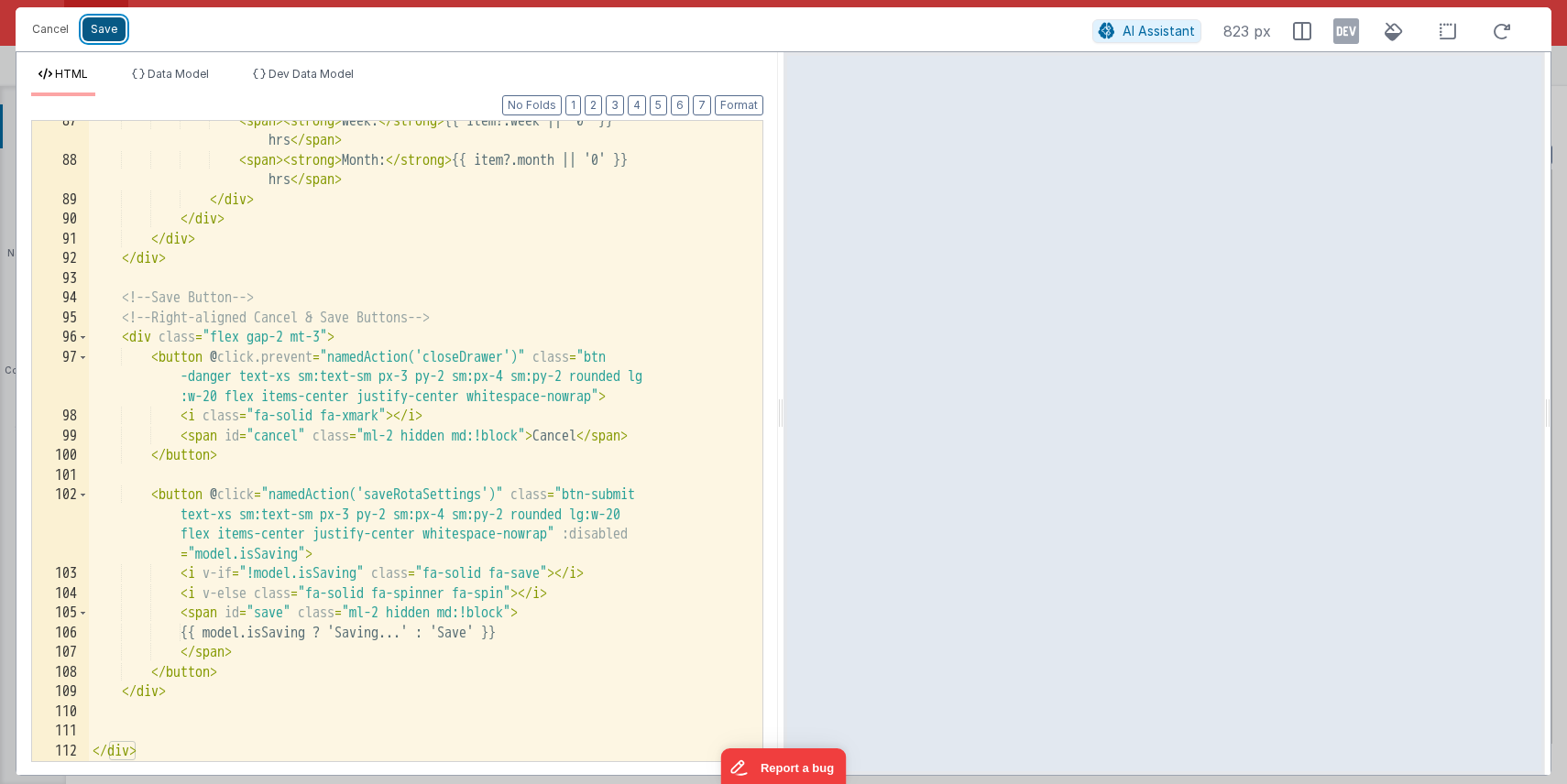 click on "Save" at bounding box center (104, 29) 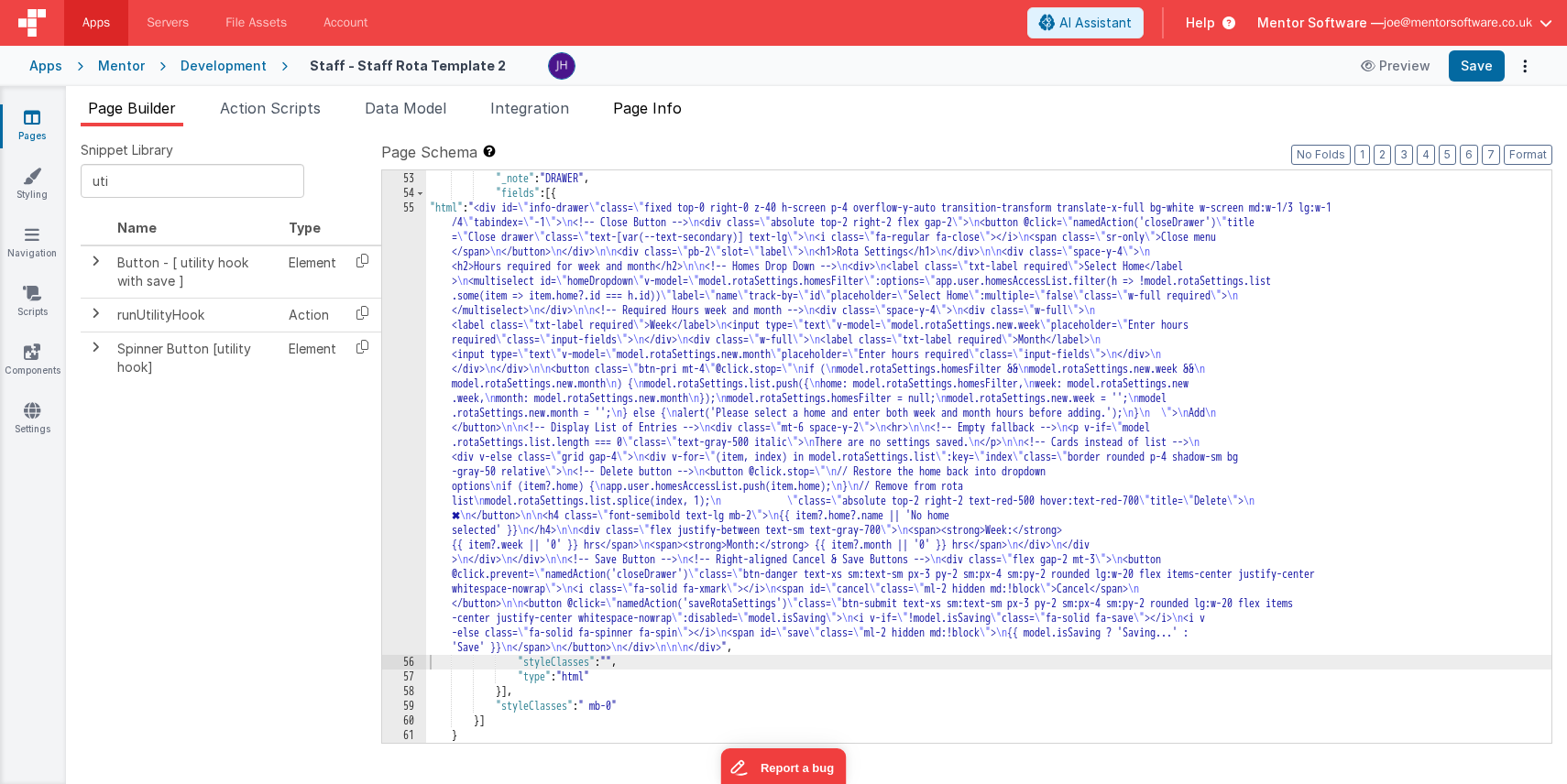 click on "Page Info" at bounding box center [647, 108] 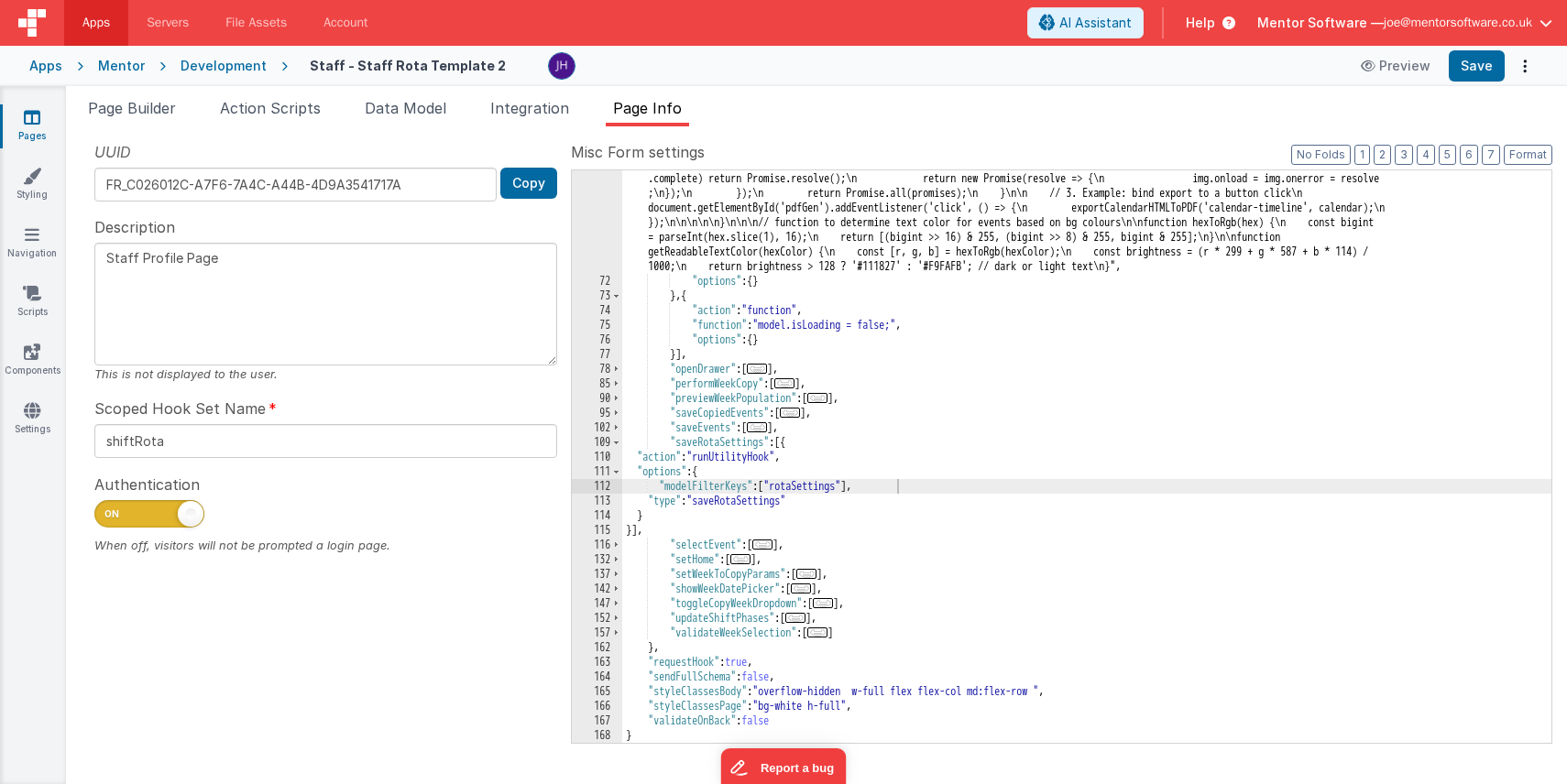 scroll, scrollTop: 7766, scrollLeft: 0, axis: vertical 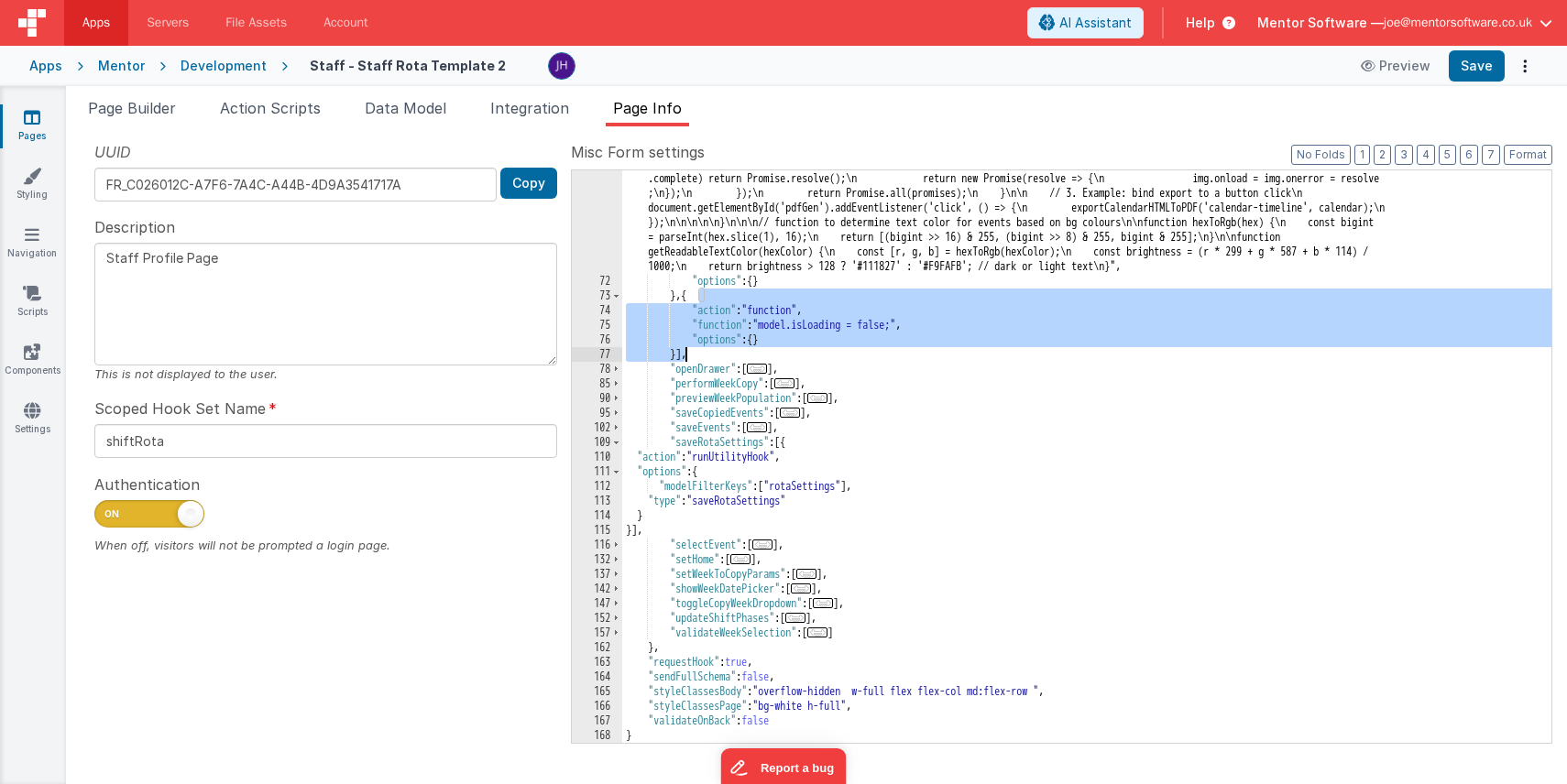 drag, startPoint x: 699, startPoint y: 296, endPoint x: 685, endPoint y: 351, distance: 56.7539 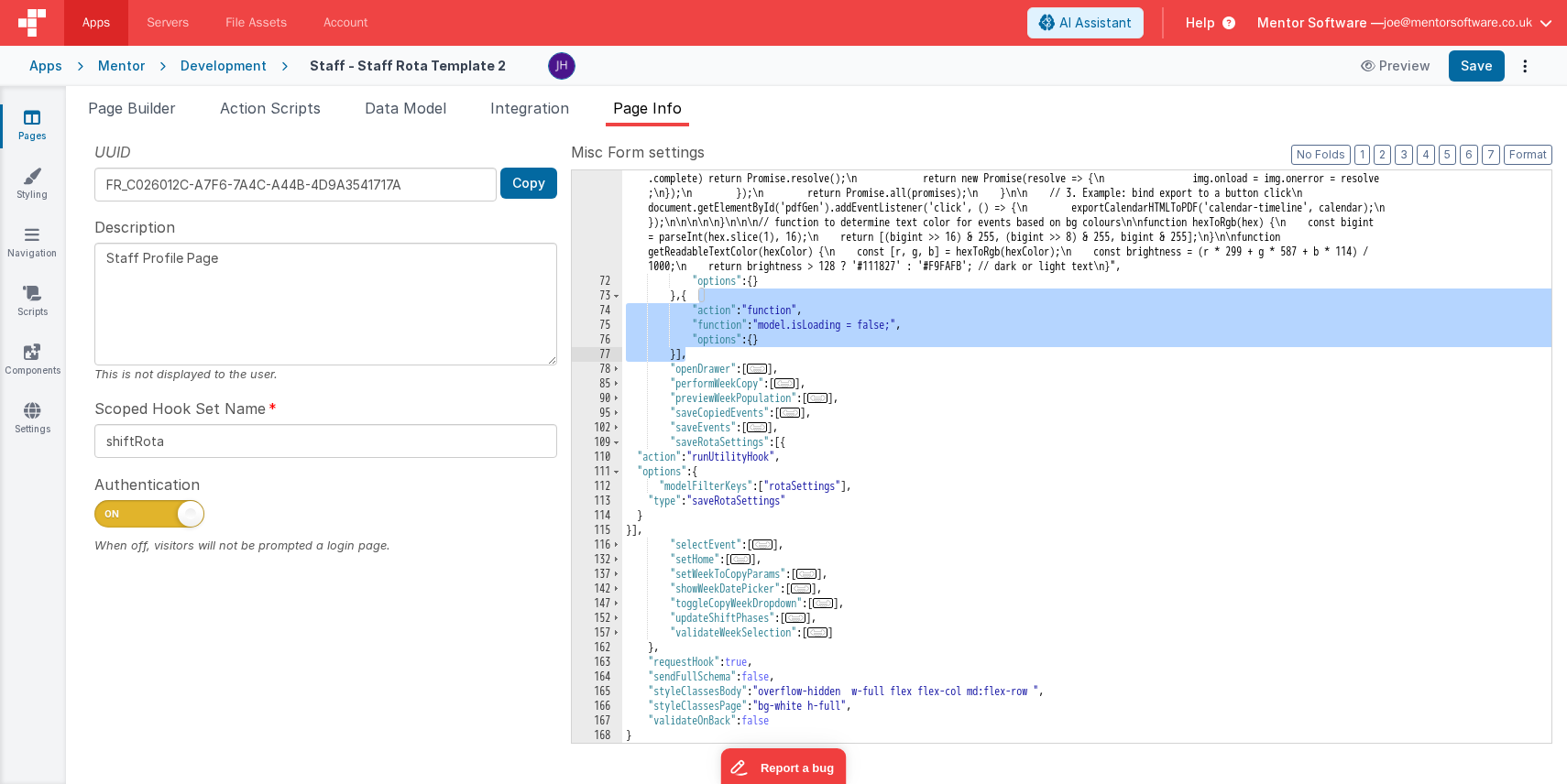 click on ""function" :  "var Calendar = FullCalendar.Calendar;
var Draggable = FullCalendar.Draggable;
var setWeekView = model.setWeekView;
var       containerEl = document.getElementById('external-events');
var checkbox = document.getElementById('drop-remove');
var calendarEl =       document.getElementById('calendar-timeline');
var today = moment().toString();
var requiredWeekHours = model.requiredWeekHours ||       400;
var requiredMonthHours = model.requiredMonthHours || 1200;
model.showCopyWeekDropdown = false;
model.showWeekDatePicker =       false;
model.selectedWeek = '';
model.currentWeek = moment().format('YYYY-[W]WW');
if (typeof window !== 'undefined') {
document.addEventListener('click', (event) => {
if (!event.target.closest('.dropdown-container')) { // Updated class name
model.showCopyWeekDropdown = false;
model.showWeekDatePicker = false;
}
});
}" at bounding box center [1087, -2950] 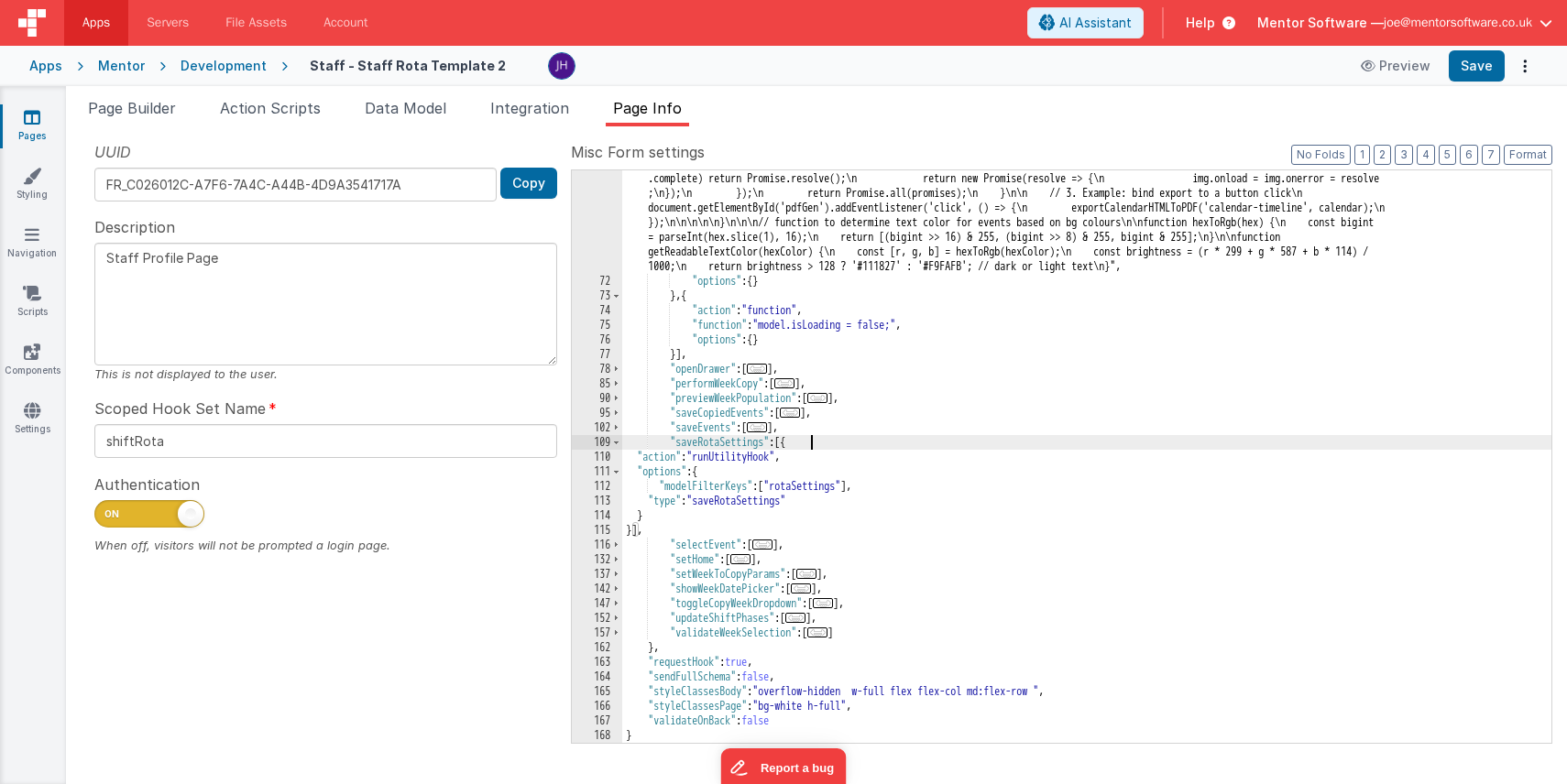 paste 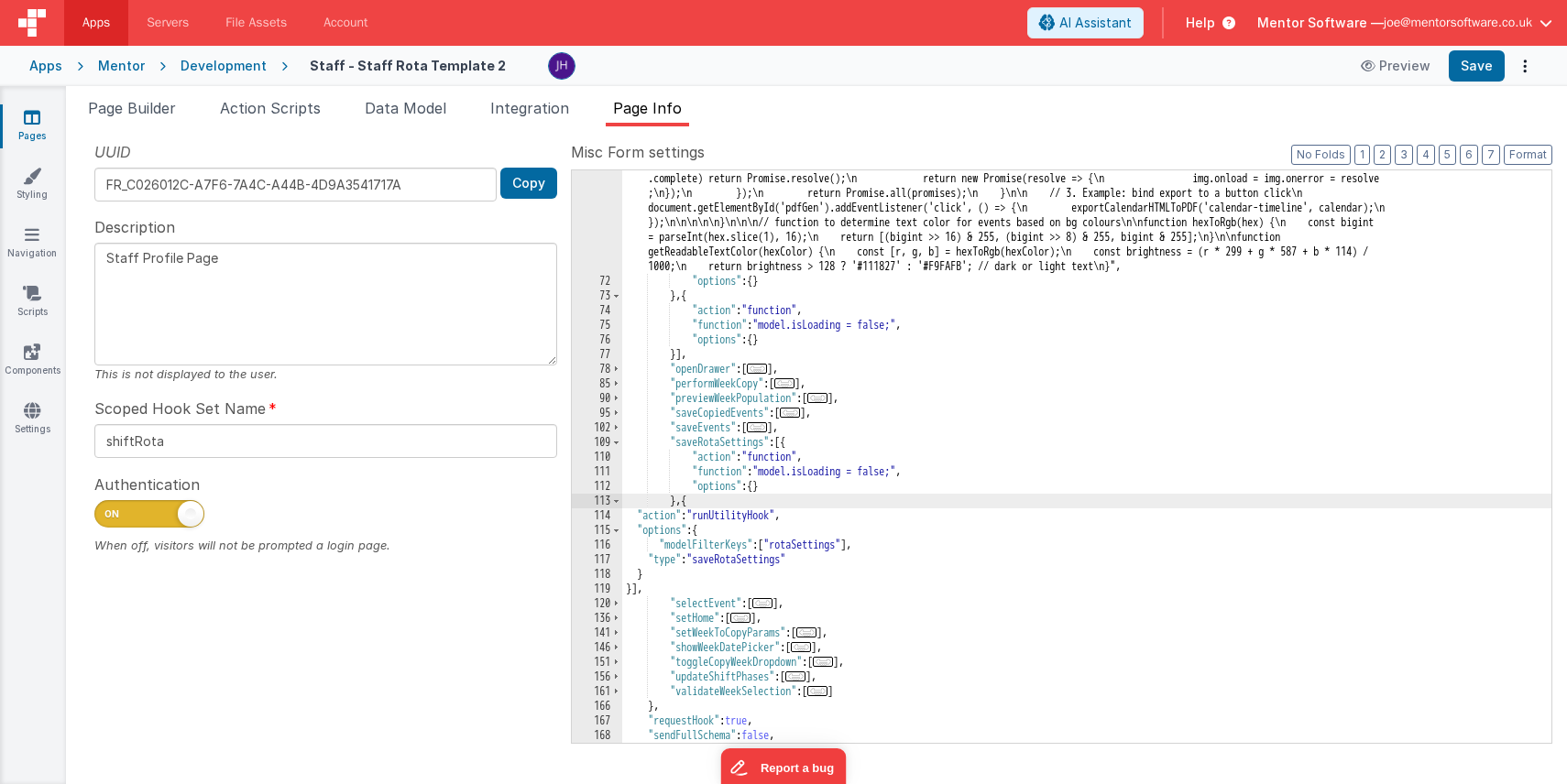 click on ""function" :  "var Calendar = FullCalendar.Calendar;
var Draggable = FullCalendar.Draggable;
var setWeekView = model.setWeekView;
var       containerEl = document.getElementById('external-events');
var checkbox = document.getElementById('drop-remove');
var calendarEl =       document.getElementById('calendar-timeline');
var today = moment().toString();
var requiredWeekHours = model.requiredWeekHours ||       400;
var requiredMonthHours = model.requiredMonthHours || 1200;
model.showCopyWeekDropdown = false;
model.showWeekDatePicker =       false;
model.selectedWeek = '';
model.currentWeek = moment().format('YYYY-[W]WW');
if (typeof window !== 'undefined') {
document.addEventListener('click', (event) => {
if (!event.target.closest('.dropdown-container')) { // Updated class name
model.showCopyWeekDropdown = false;
model.showWeekDatePicker = false;
}
});
}" at bounding box center [1087, -2950] 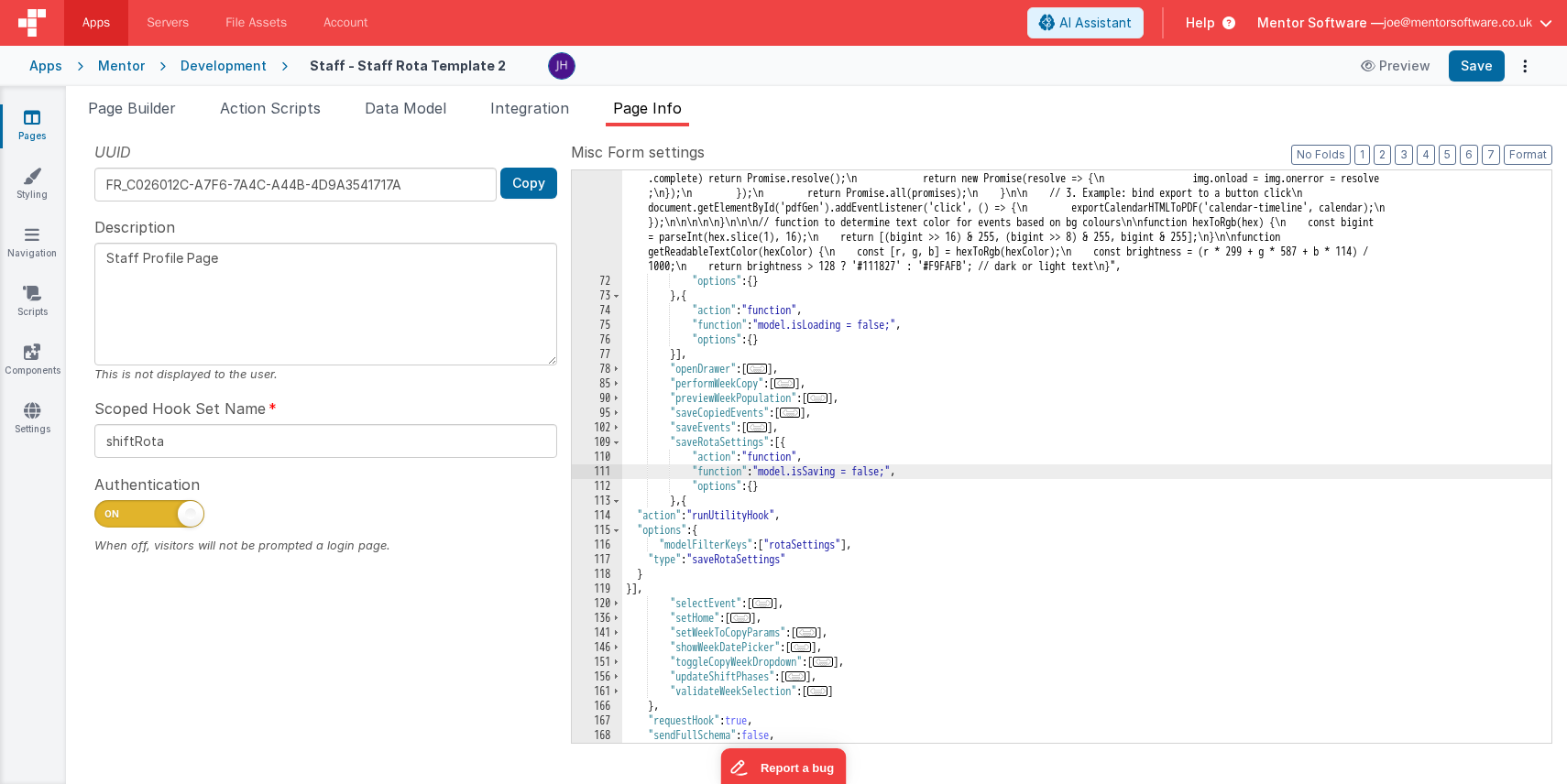 click on ""function" :  "var Calendar = FullCalendar.Calendar;
var Draggable = FullCalendar.Draggable;
var setWeekView = model.setWeekView;
var       containerEl = document.getElementById('external-events');
var checkbox = document.getElementById('drop-remove');
var calendarEl =       document.getElementById('calendar-timeline');
var today = moment().toString();
var requiredWeekHours = model.requiredWeekHours ||       400;
var requiredMonthHours = model.requiredMonthHours || 1200;
model.showCopyWeekDropdown = false;
model.showWeekDatePicker =       false;
model.selectedWeek = '';
model.currentWeek = moment().format('YYYY-[W]WW');
if (typeof window !== 'undefined') {
document.addEventListener('click', (event) => {
if (!event.target.closest('.dropdown-container')) { // Updated class name
model.showCopyWeekDropdown = false;
model.showWeekDatePicker = false;
}
});
}" at bounding box center (1087, -2950) 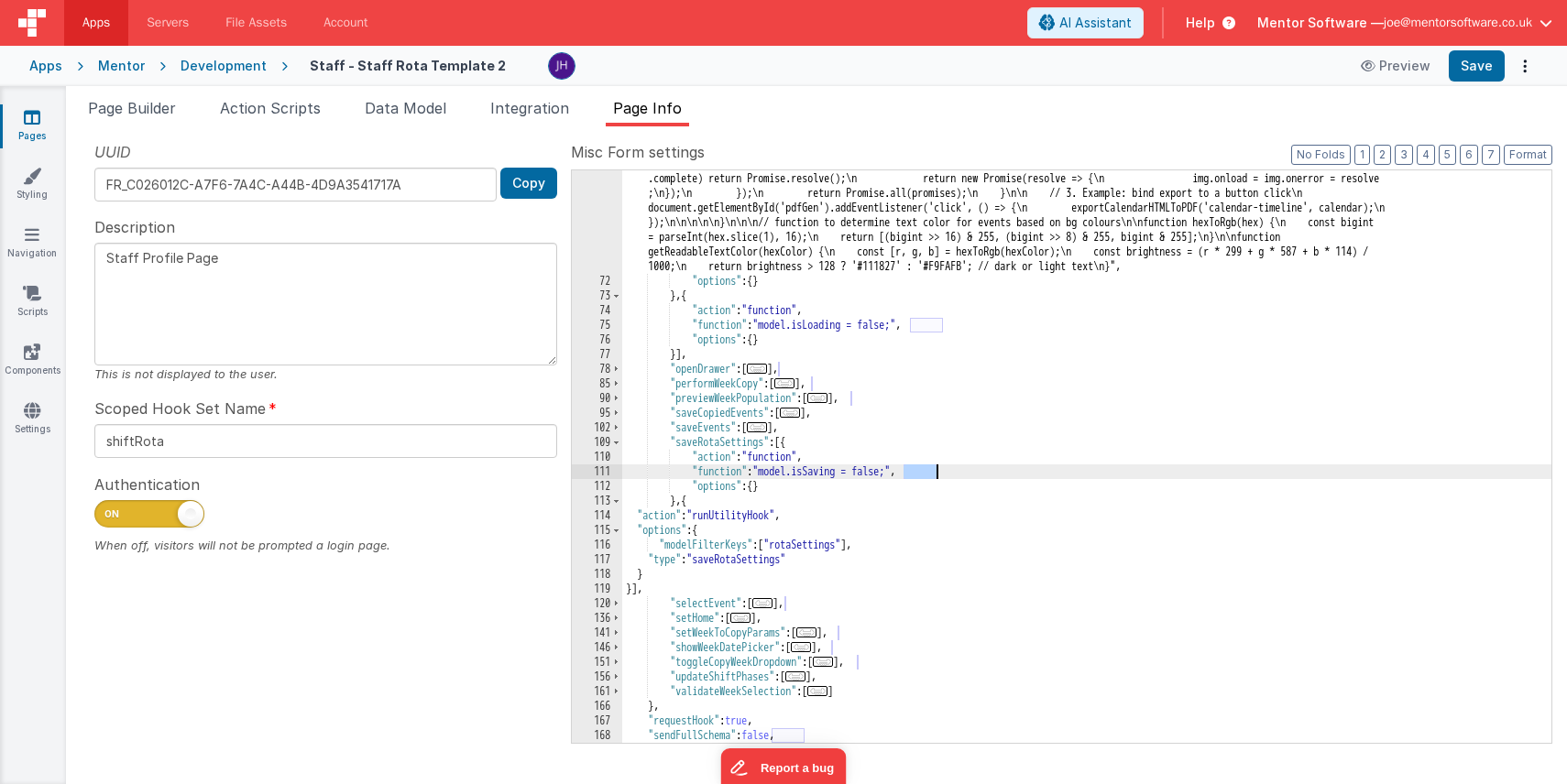 click on ""function" :  "var Calendar = FullCalendar.Calendar;
var Draggable = FullCalendar.Draggable;
var setWeekView = model.setWeekView;
var       containerEl = document.getElementById('external-events');
var checkbox = document.getElementById('drop-remove');
var calendarEl =       document.getElementById('calendar-timeline');
var today = moment().toString();
var requiredWeekHours = model.requiredWeekHours ||       400;
var requiredMonthHours = model.requiredMonthHours || 1200;
model.showCopyWeekDropdown = false;
model.showWeekDatePicker =       false;
model.selectedWeek = '';
model.currentWeek = moment().format('YYYY-[W]WW');
if (typeof window !== 'undefined') {
document.addEventListener('click', (event) => {
if (!event.target.closest('.dropdown-container')) { // Updated class name
model.showCopyWeekDropdown = false;
model.showWeekDatePicker = false;
}
});
}" at bounding box center (1087, -2950) 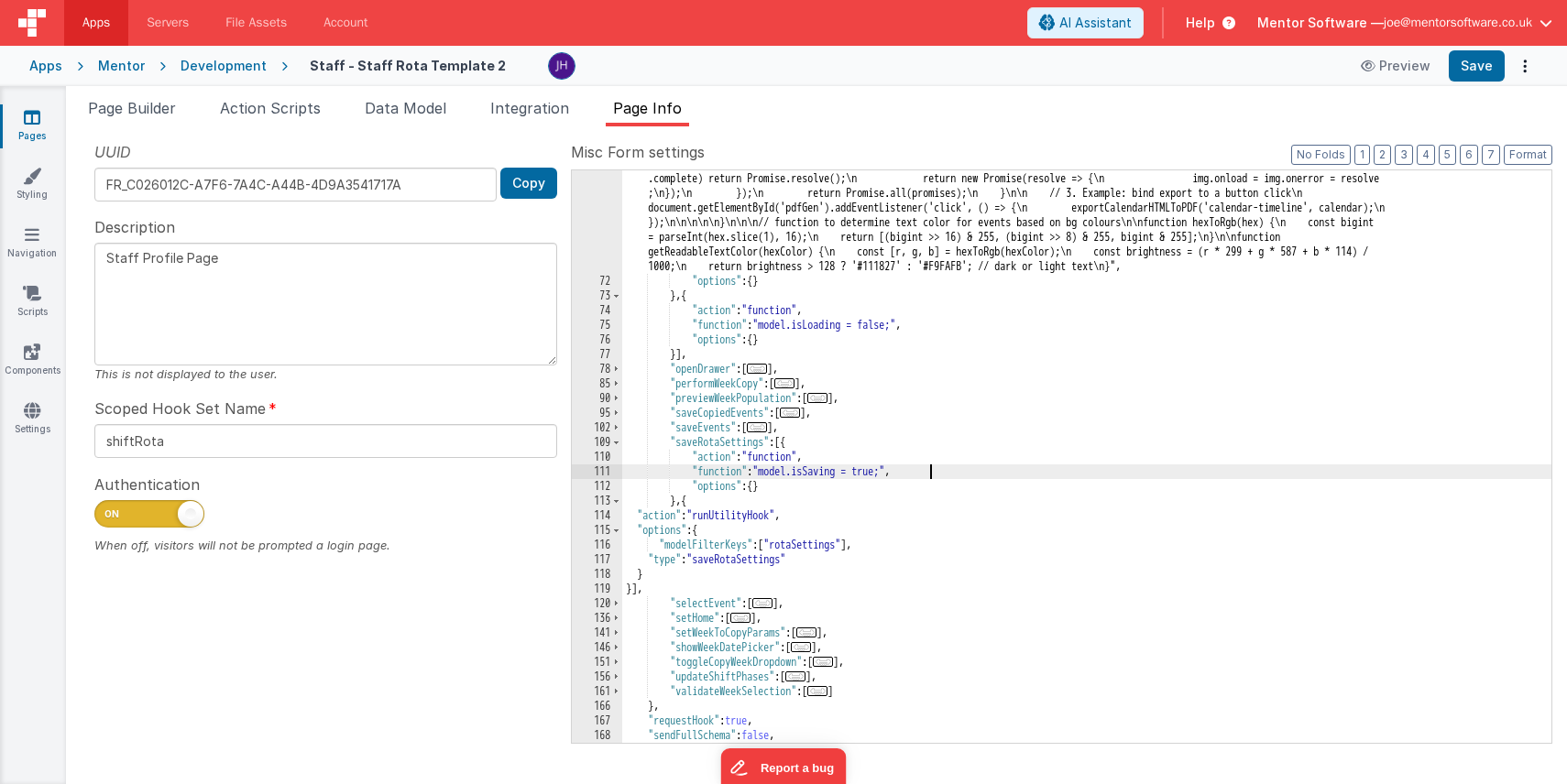 type 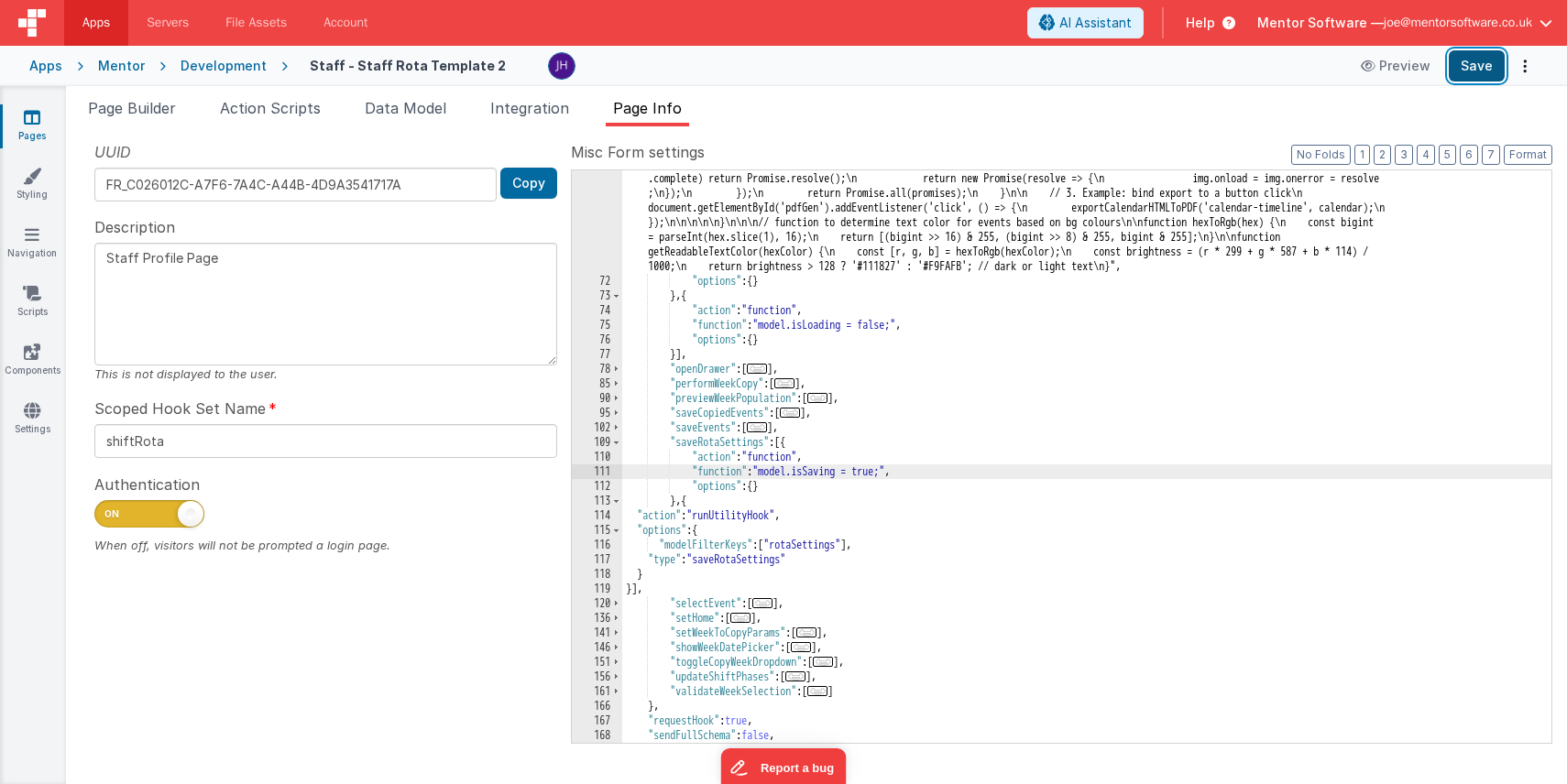 click on "Save" at bounding box center [1476, 66] 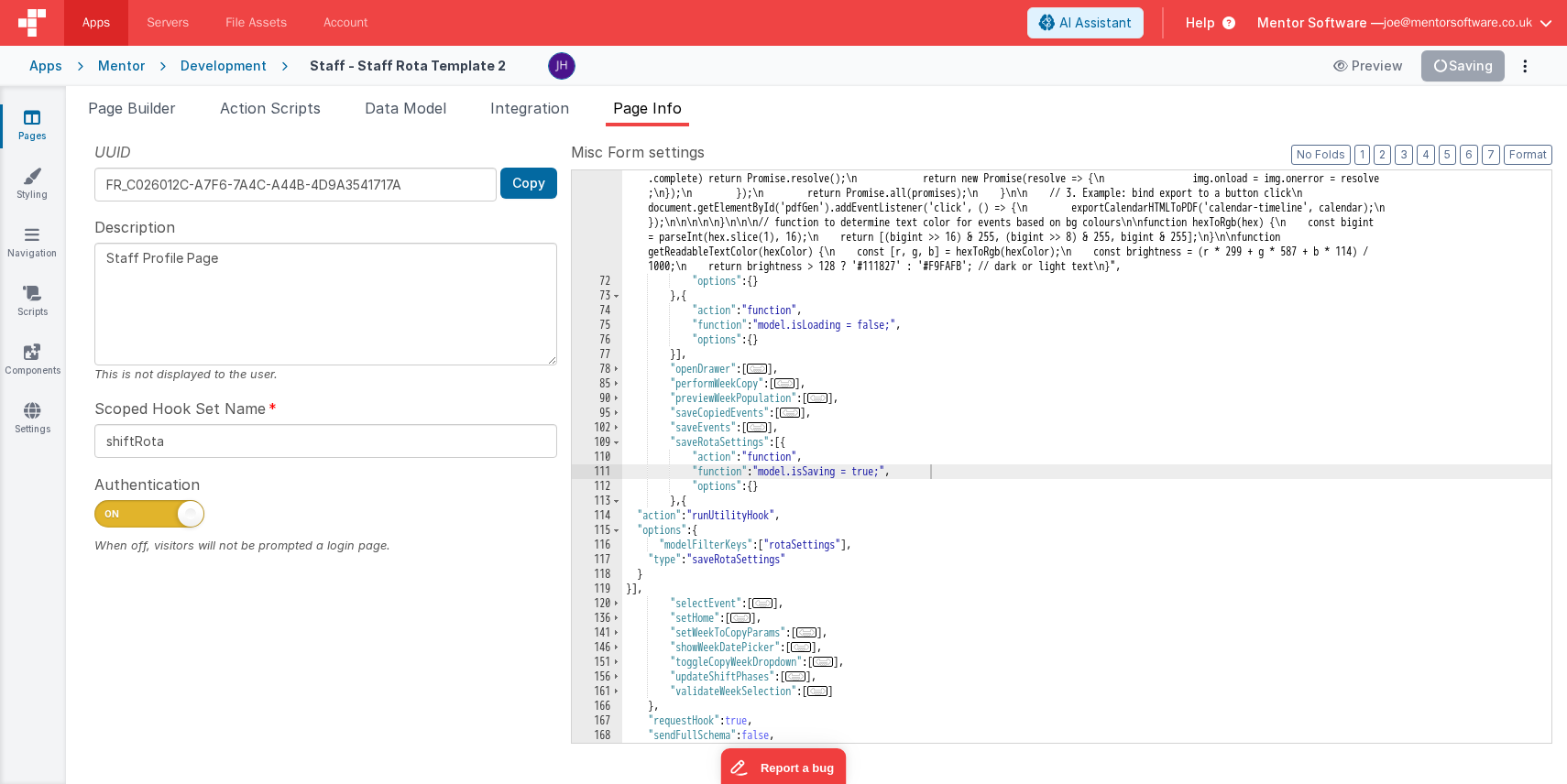 click on "Page Builder
Action Scripts
Data Model
Integration
Page Info" at bounding box center (816, 112) 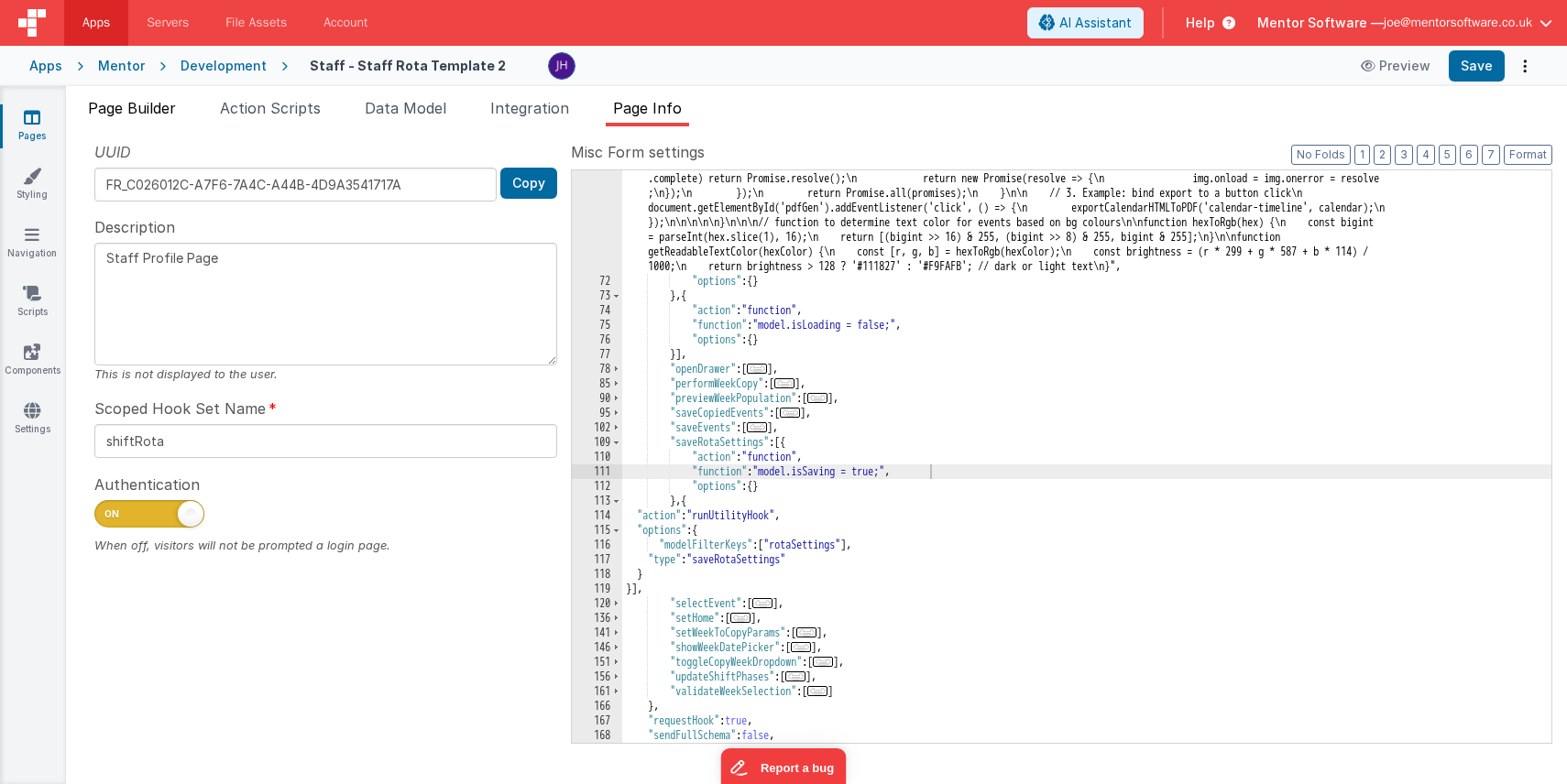 click on "Page Builder" at bounding box center (132, 108) 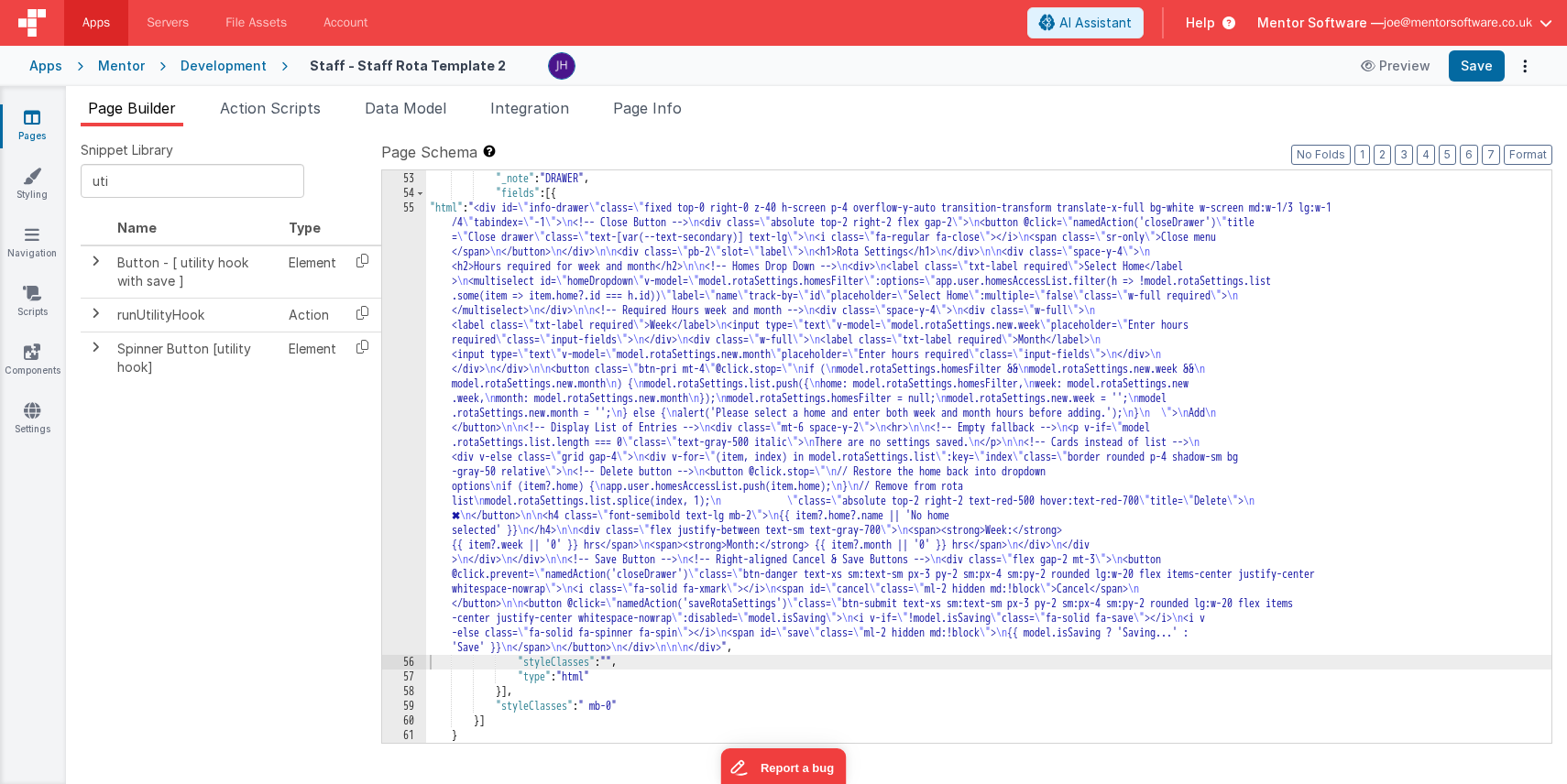 click on "} ,  {                "_note" :  "DRAWER" ,                "fields" :  [{ "html" :  "<div id= \" info-drawer \"  class= \" fixed top-0 right-0 z-40 h-screen p-4 overflow-y-auto transition-transform translate-x-full bg-white w-screen md:w-1/3 lg:w-1      /4 \"  tabindex= \" -1 \" >
< !--Close Button -->
<div class= \" absolute top-2 right-2 flex gap-2 \" >
<button @click= \" namedAction('closeDrawer') \"  title      = \" Close drawer \"  class= \" text-[var(--text-secondary)] text-lg \" >
<i class= \" fa-regular fa-close \" ></i >
<span class= \" sr-only \" >Close menu
</span >
</button >
</div >
<div class= \" pb-2 \"  slot= \" label \" >
<h1 > Rota Settings</h1 >
</div >
<div class= \" space-y-4 \" >
<h2 >Hours required for week and month</h2 >
< !-- Homes Drop Down -->
<div >
<label class= \" txt-label required \"      >" at bounding box center (989, 457) 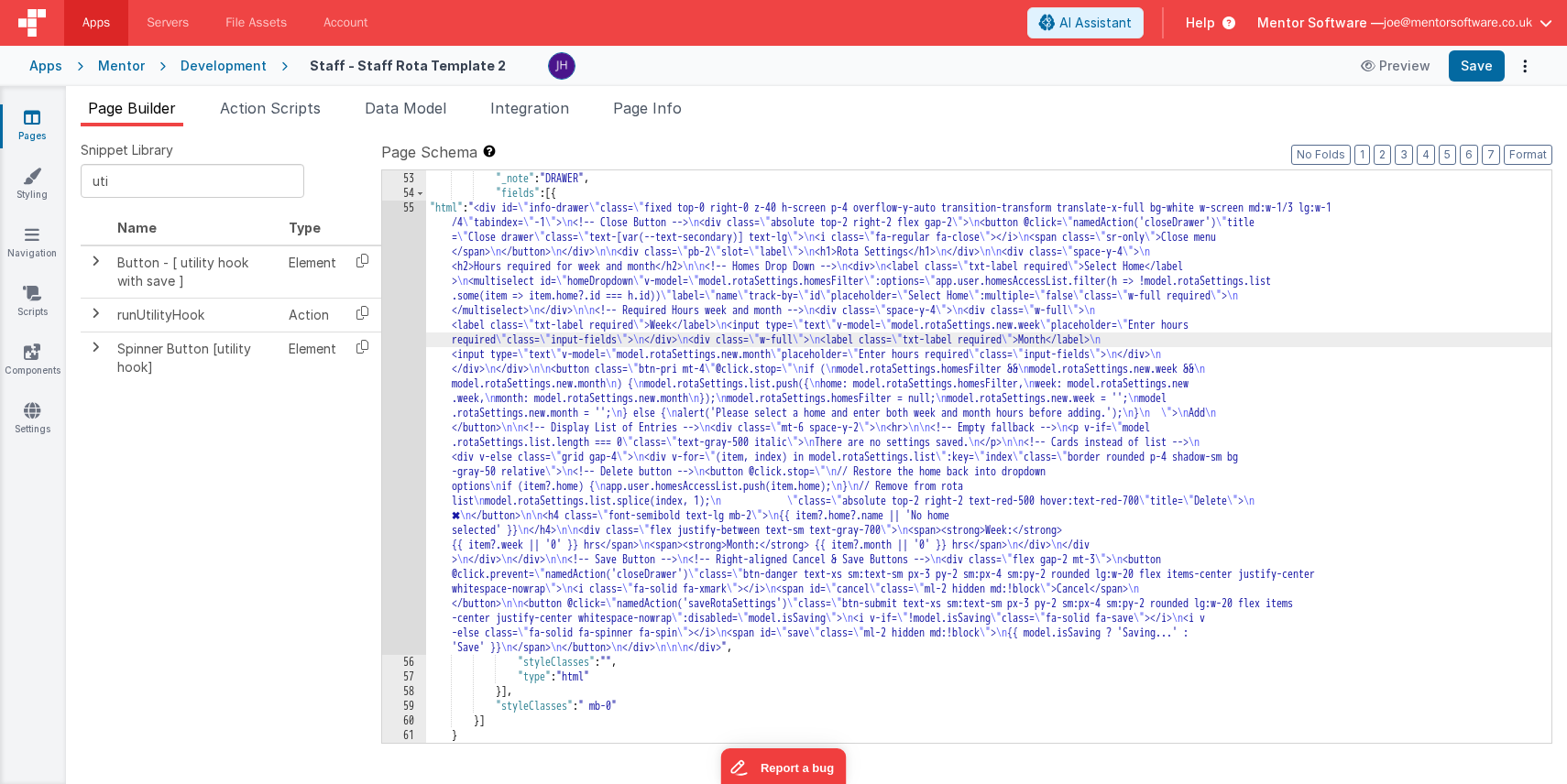 click on "55" at bounding box center (404, 428) 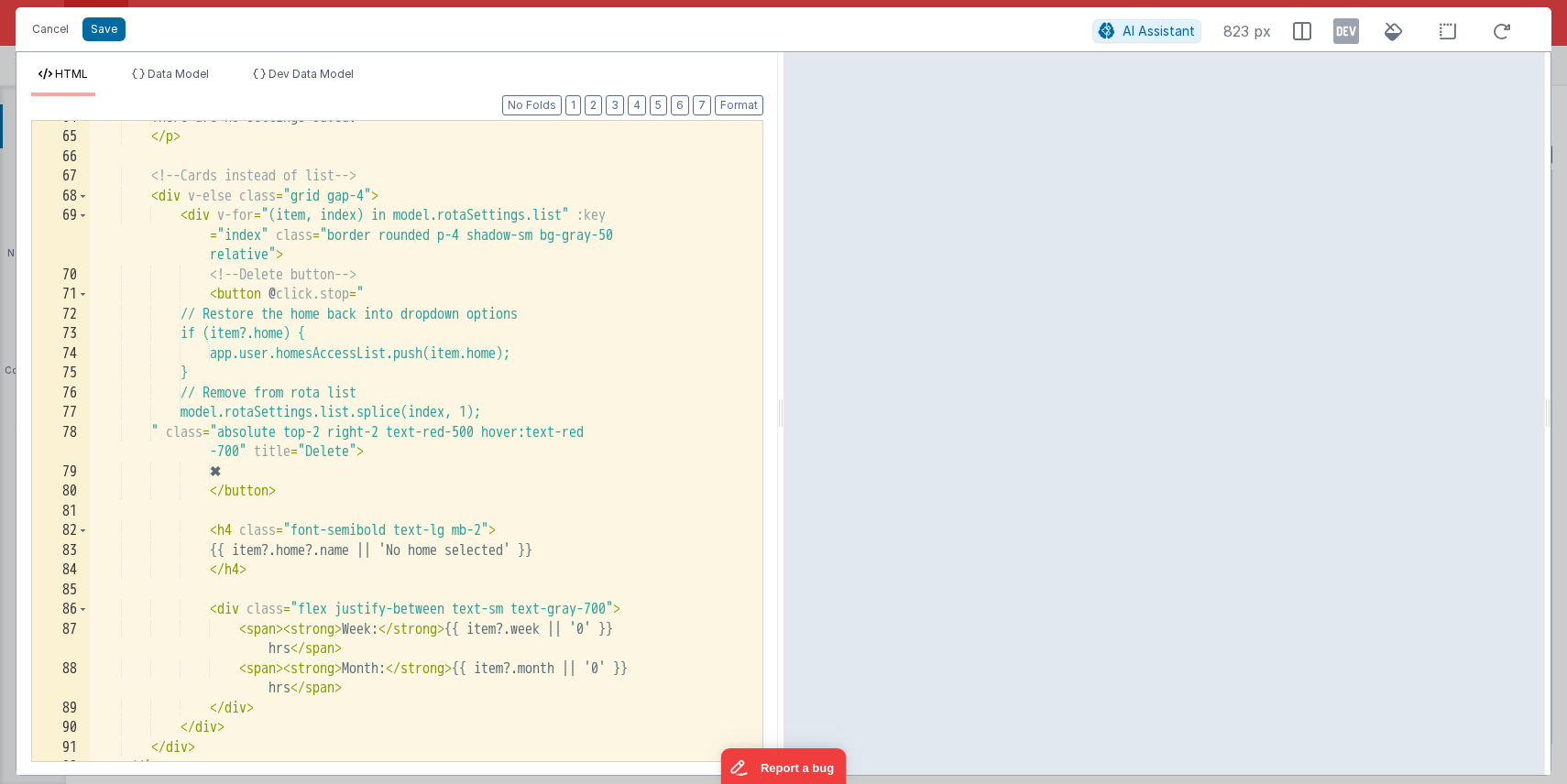 scroll, scrollTop: 1497, scrollLeft: 0, axis: vertical 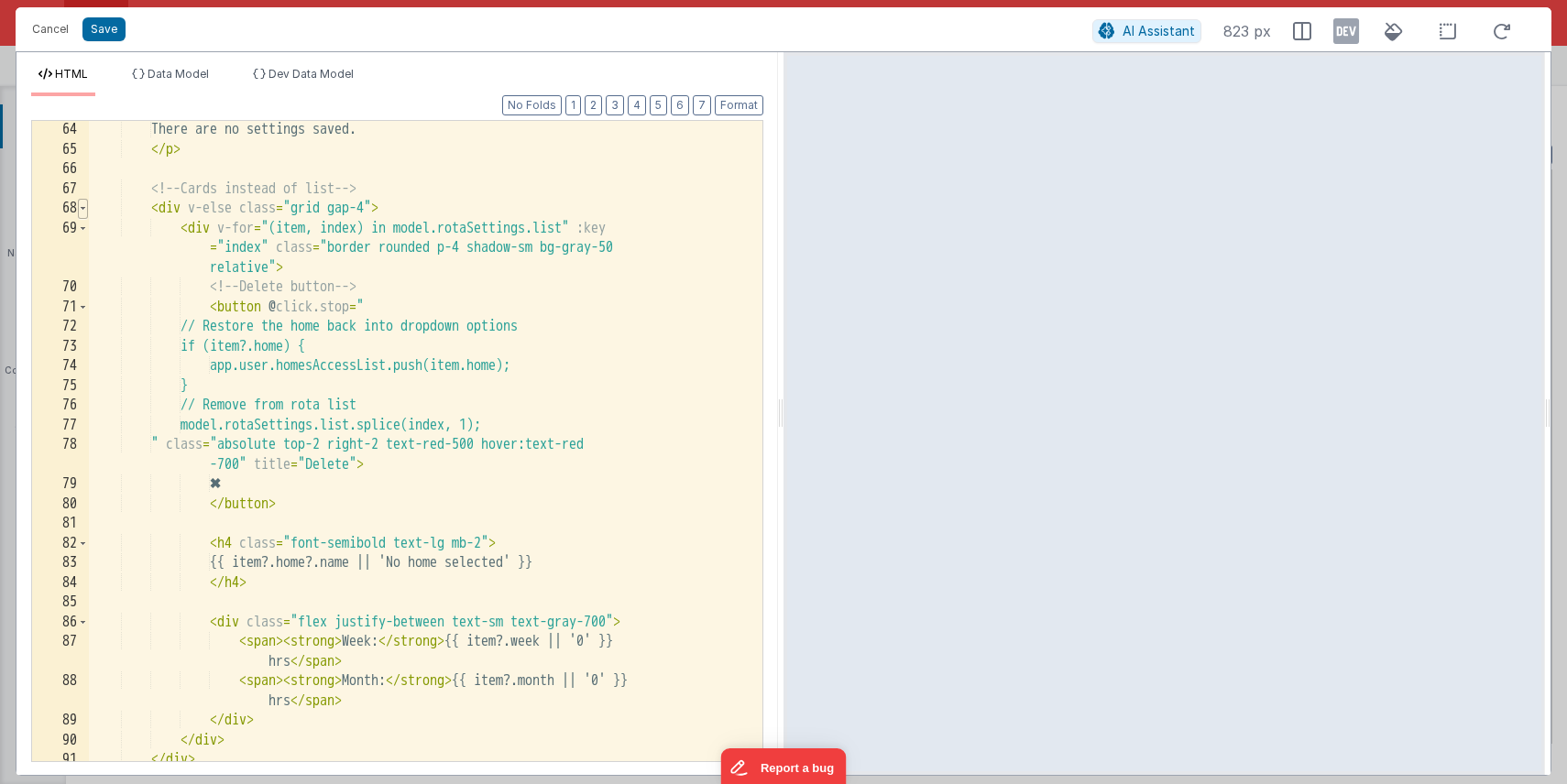 click at bounding box center (82, 209) 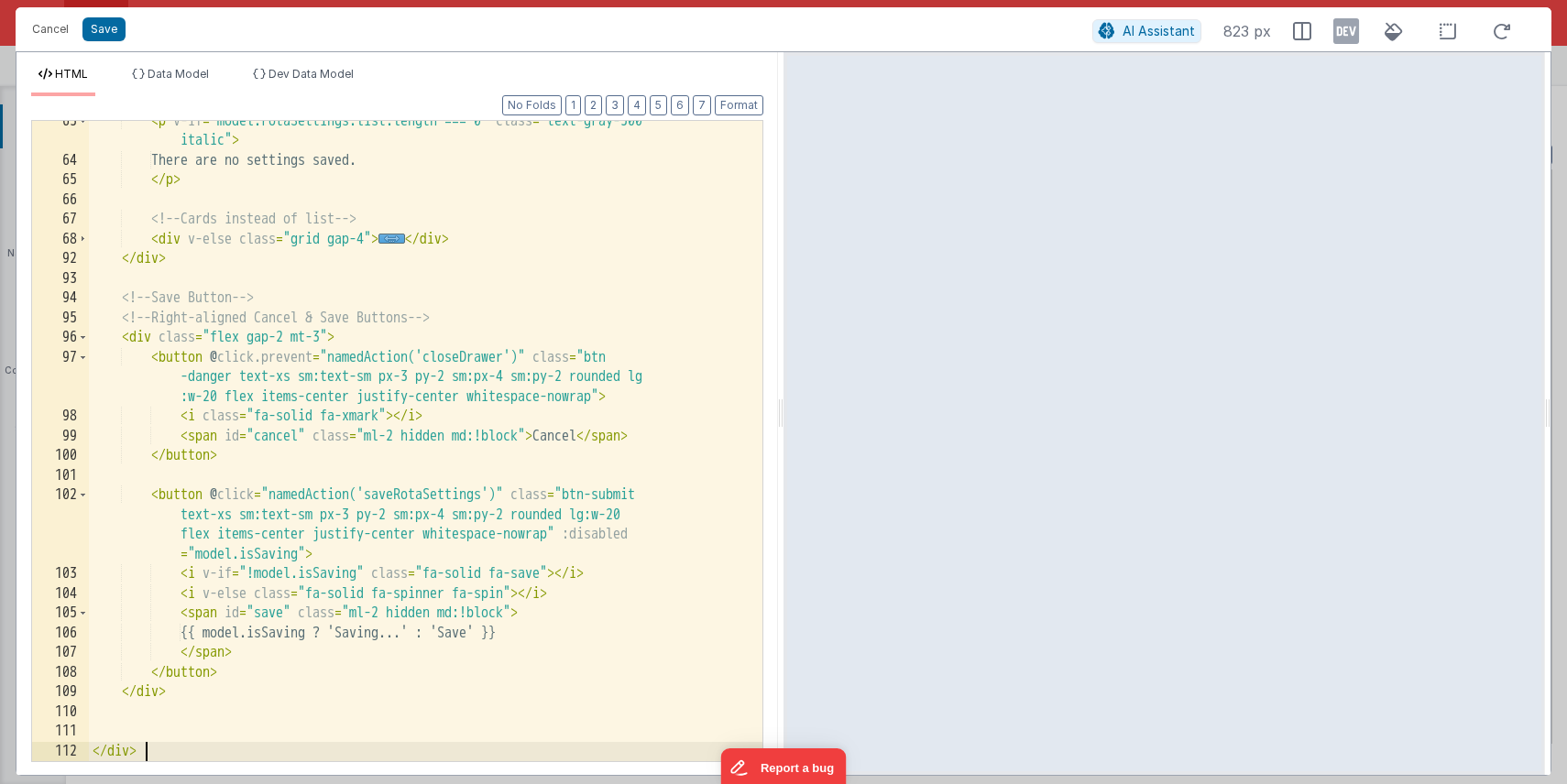 scroll, scrollTop: 0, scrollLeft: 0, axis: both 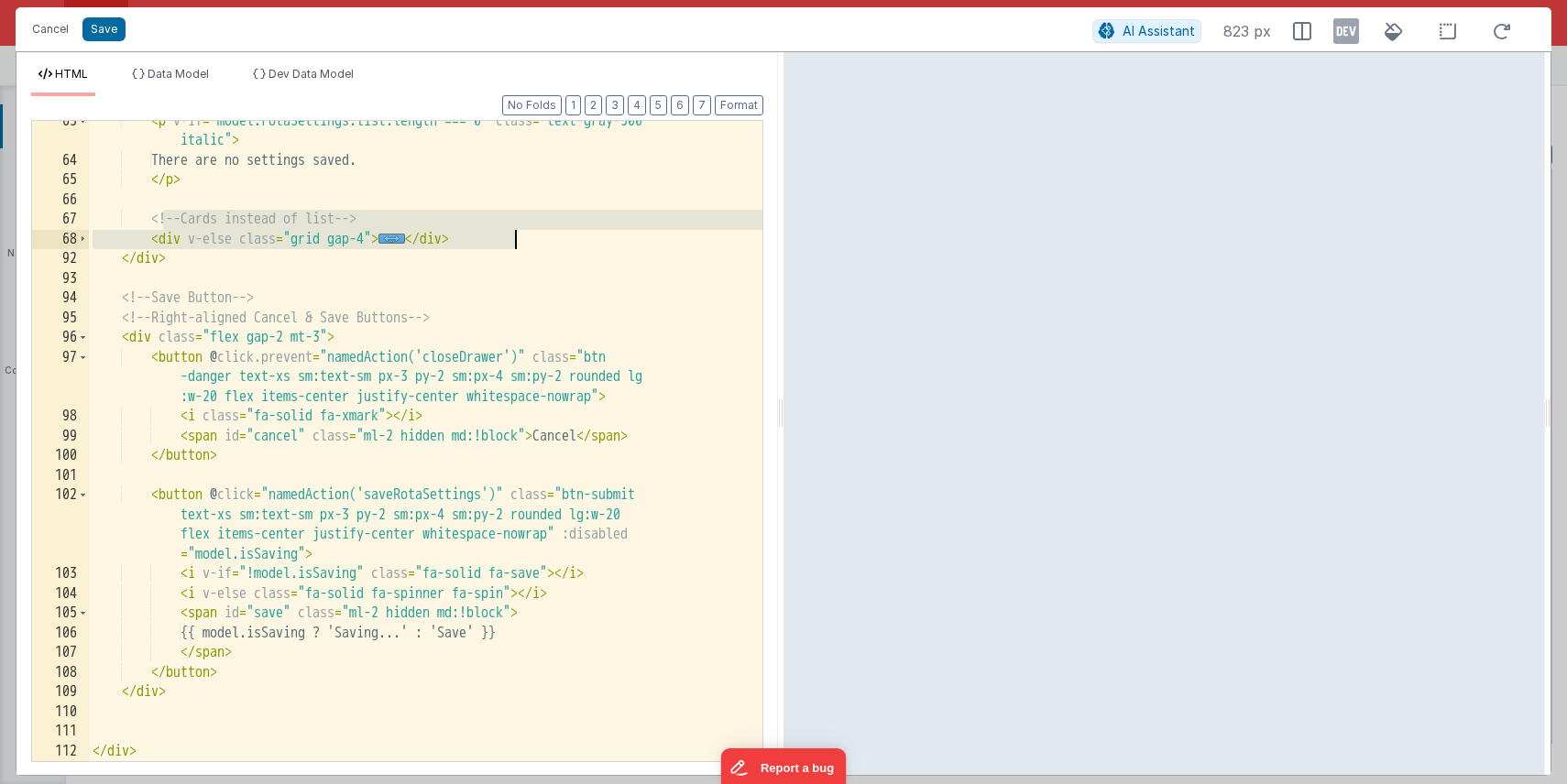 drag, startPoint x: 159, startPoint y: 221, endPoint x: 559, endPoint y: 234, distance: 400.21119 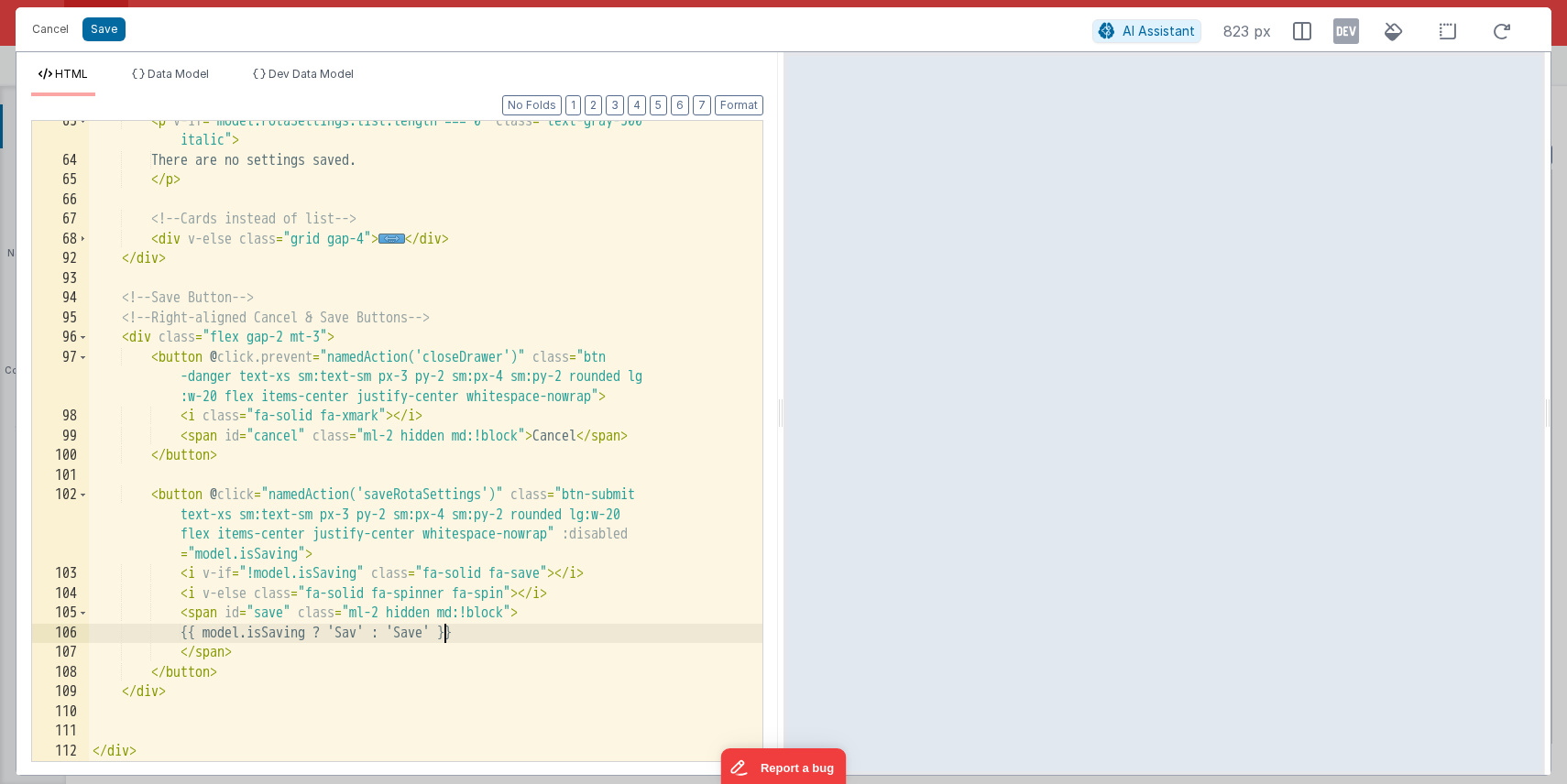 type 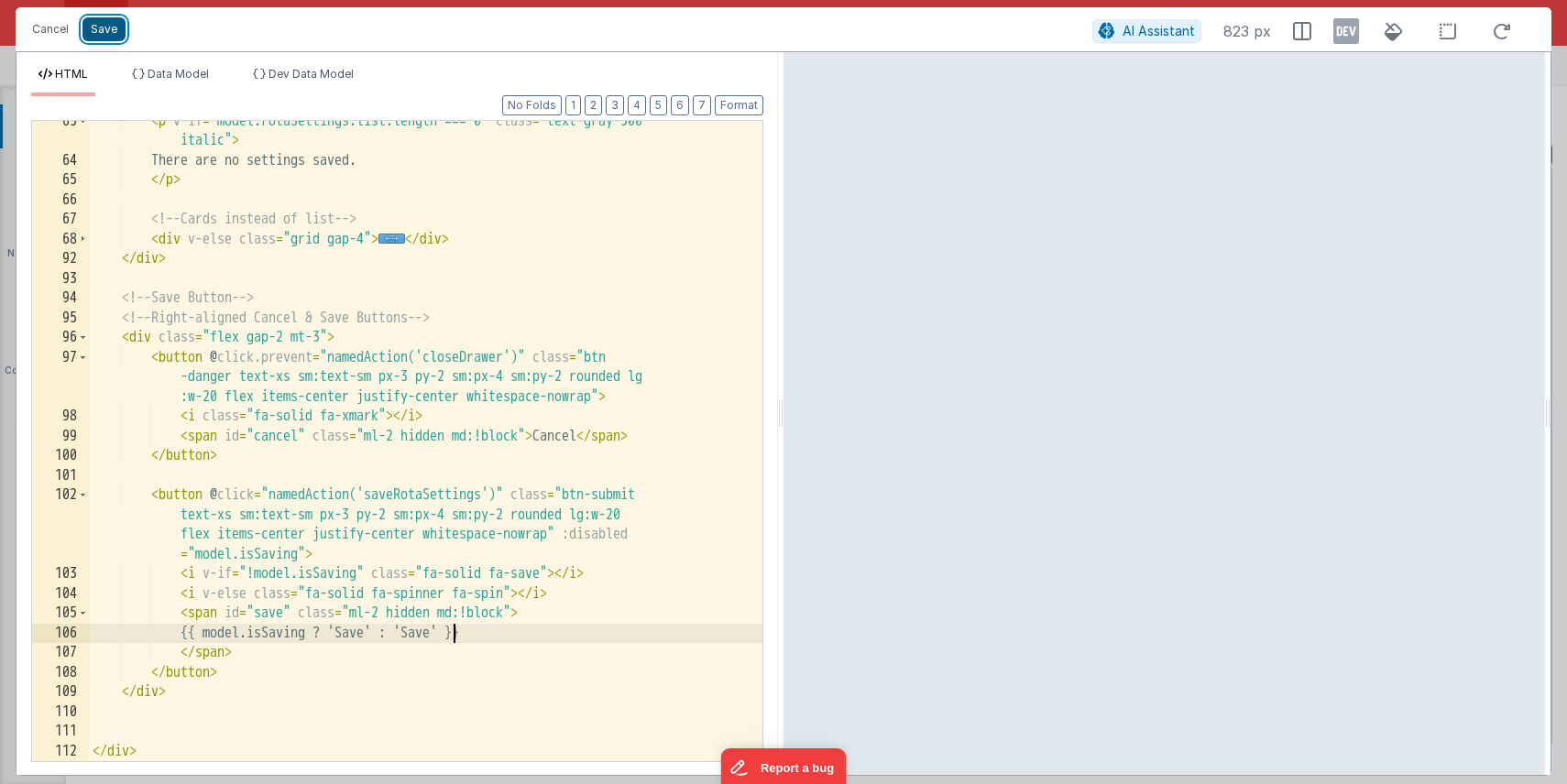 click on "Save" at bounding box center (104, 29) 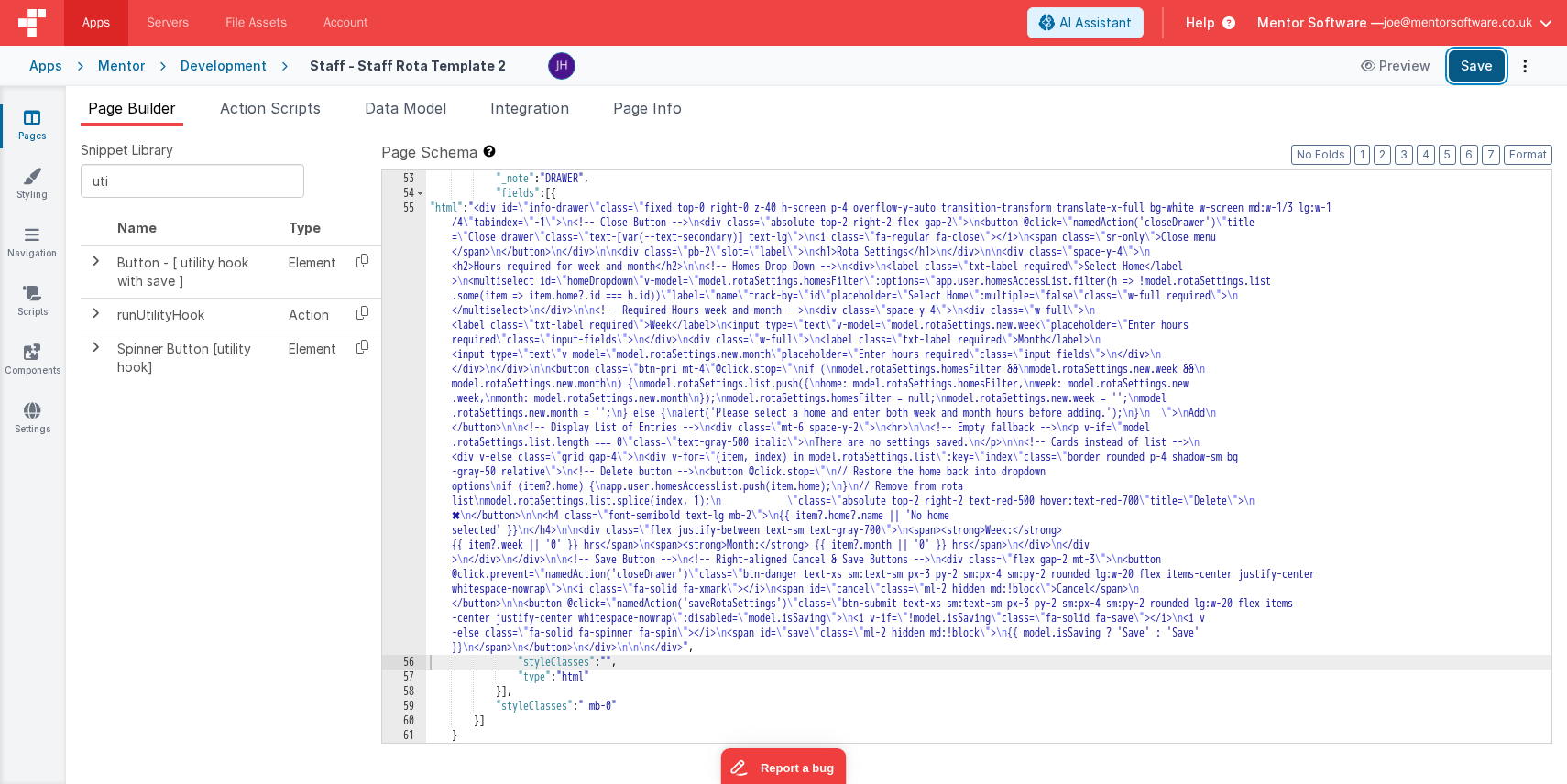 click on "Save" at bounding box center [1476, 66] 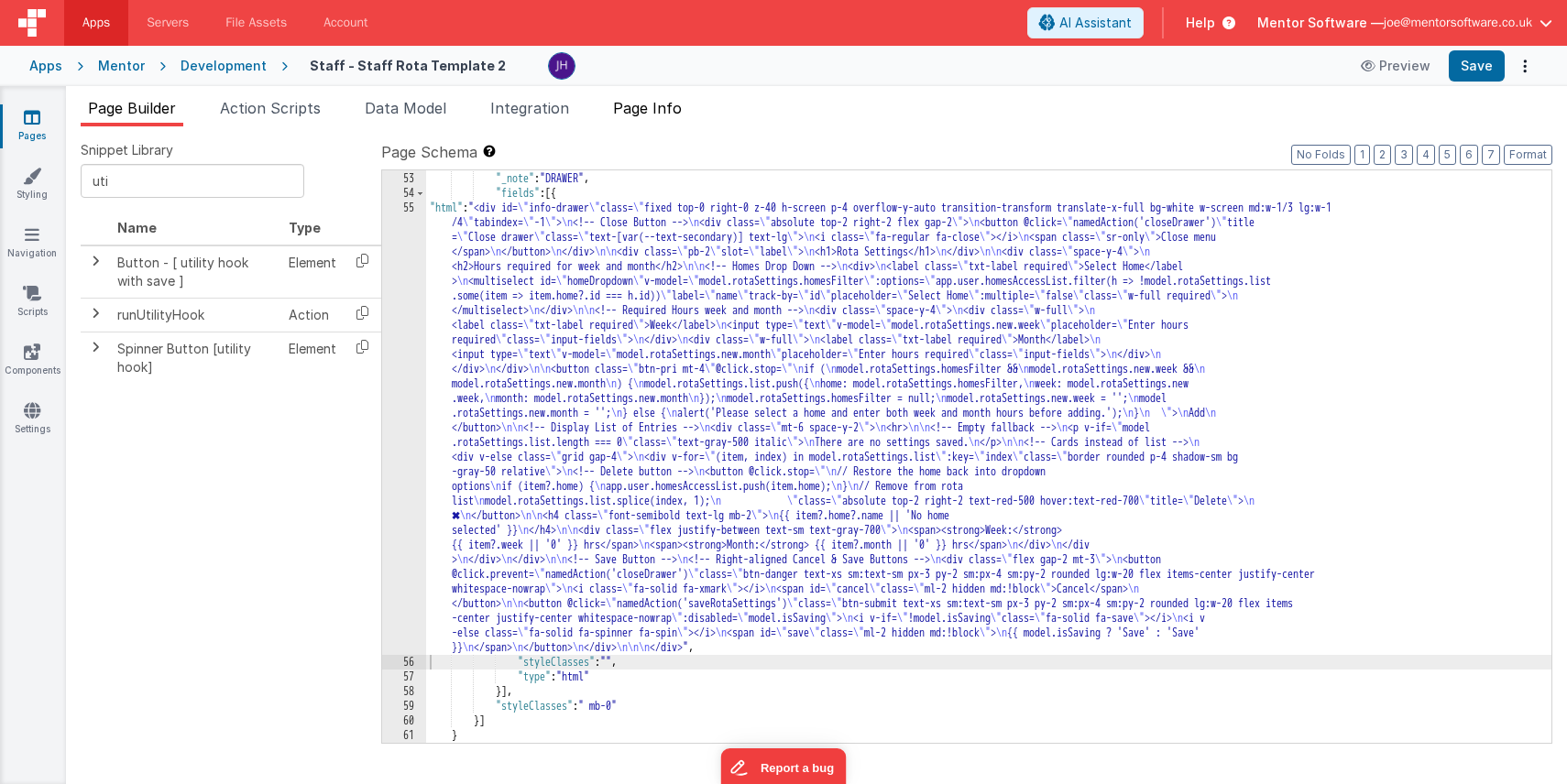 click on "Page Info" at bounding box center [647, 108] 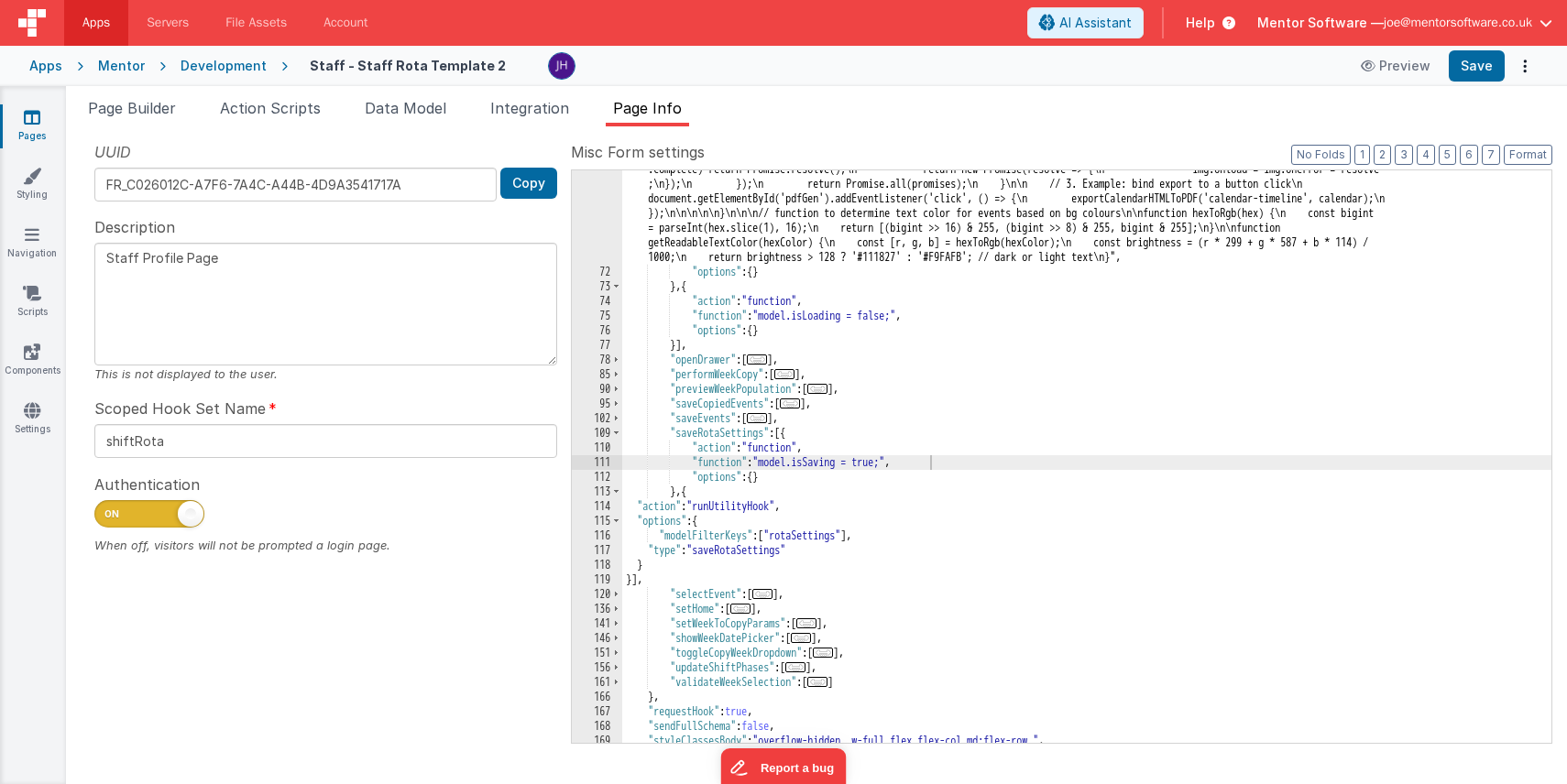 scroll, scrollTop: 7804, scrollLeft: 0, axis: vertical 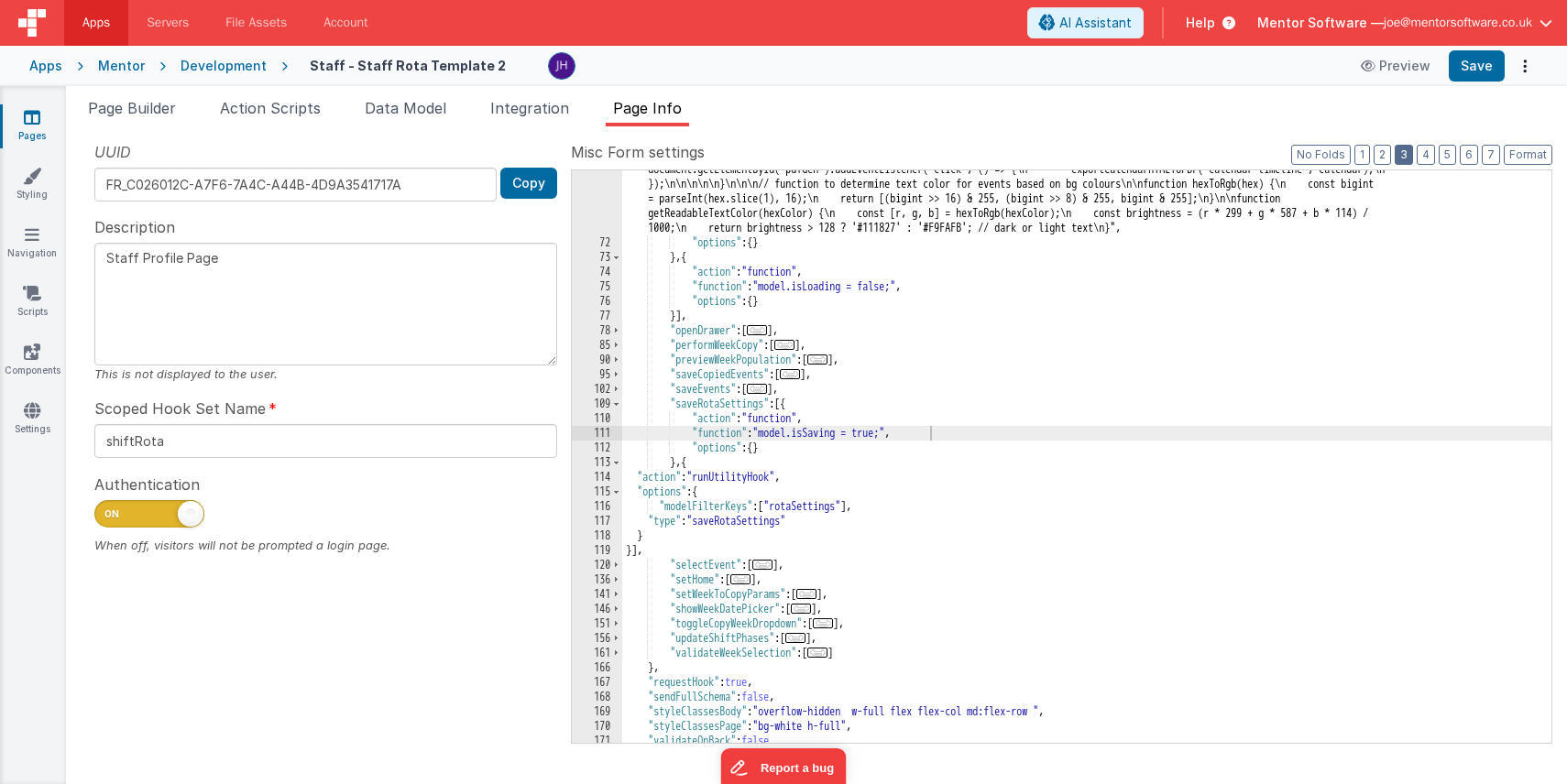 click on "3" at bounding box center [1404, 155] 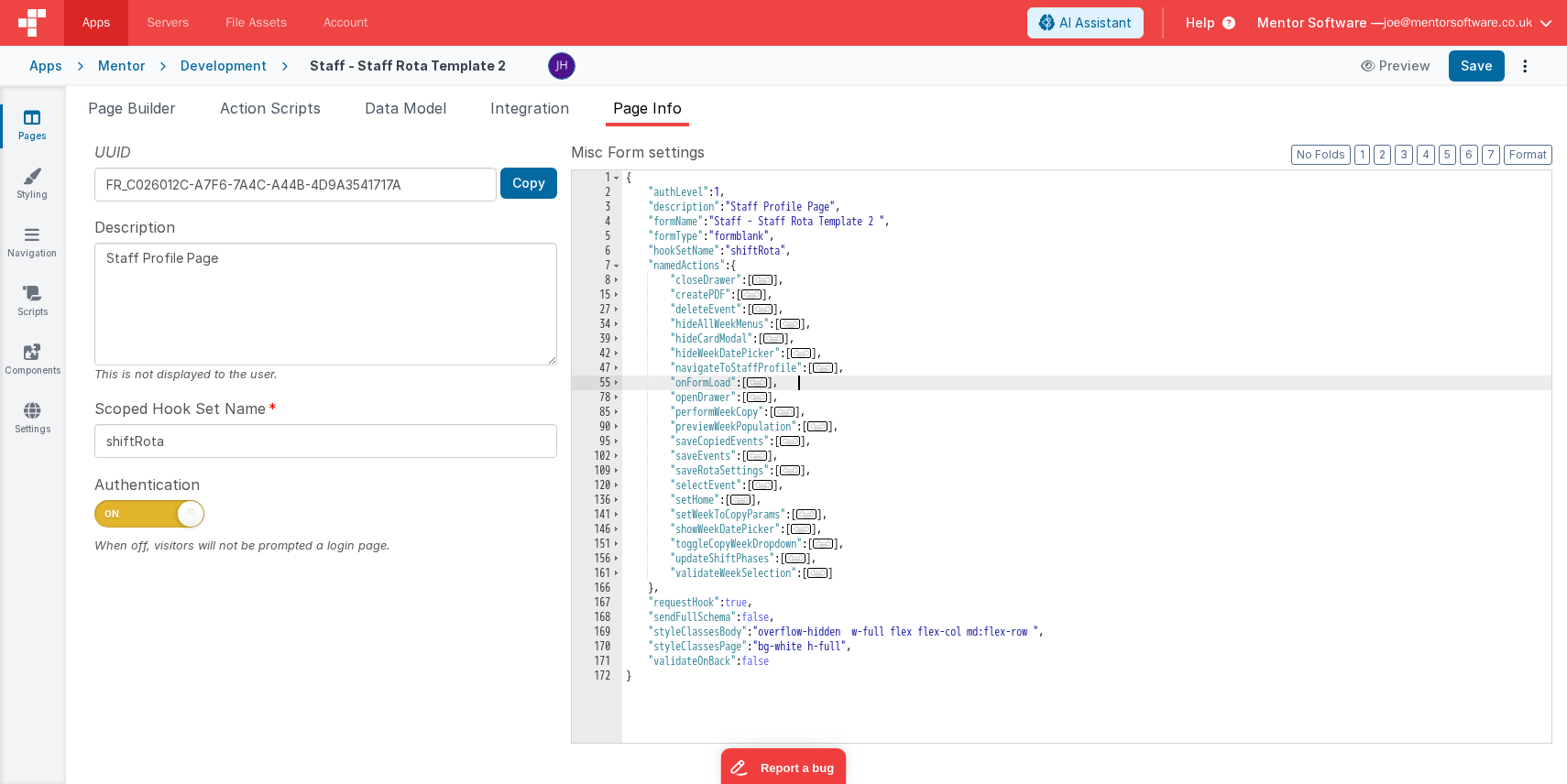 click on "..." at bounding box center (757, 382) 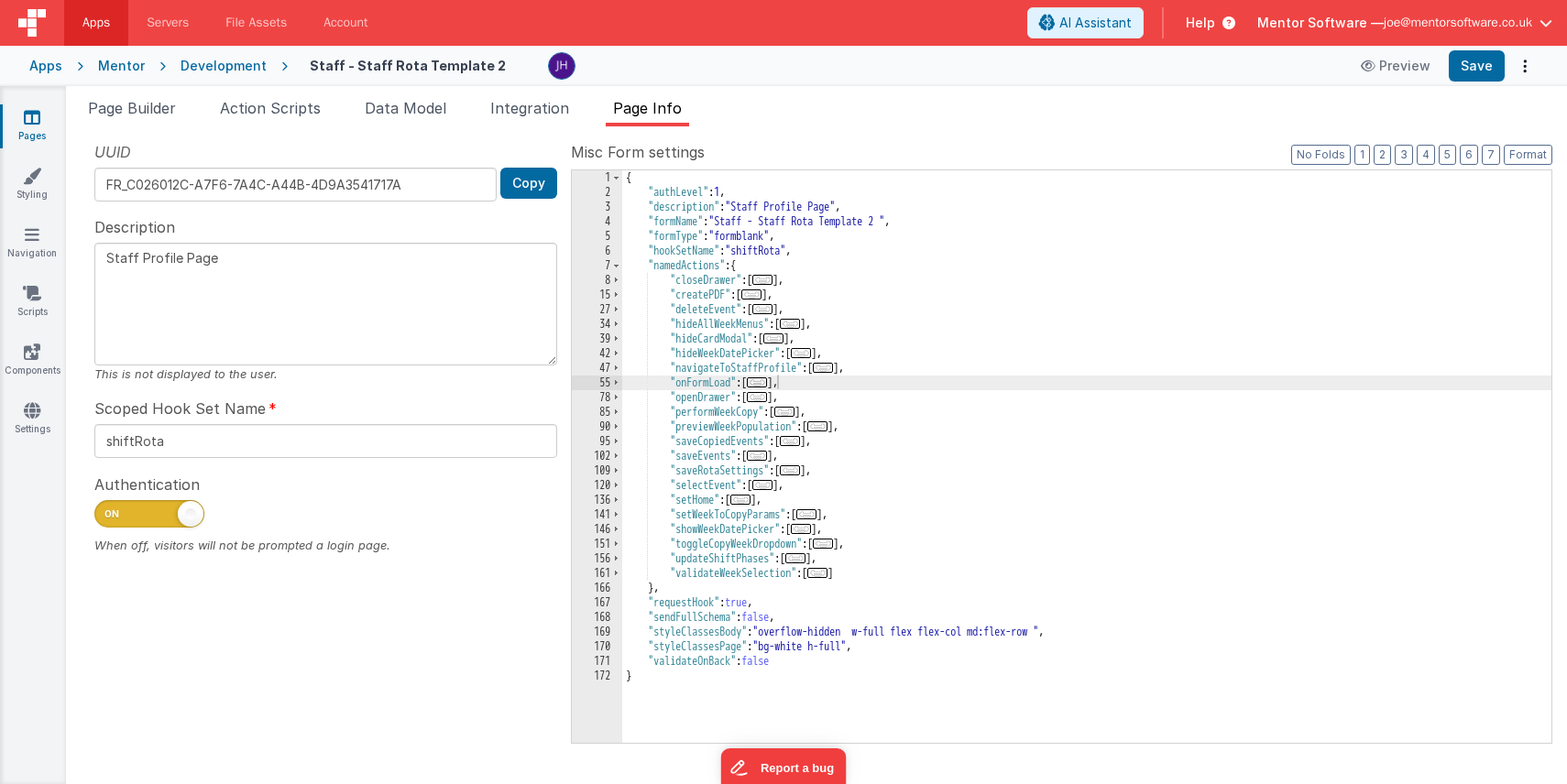 click on "..." at bounding box center (757, 382) 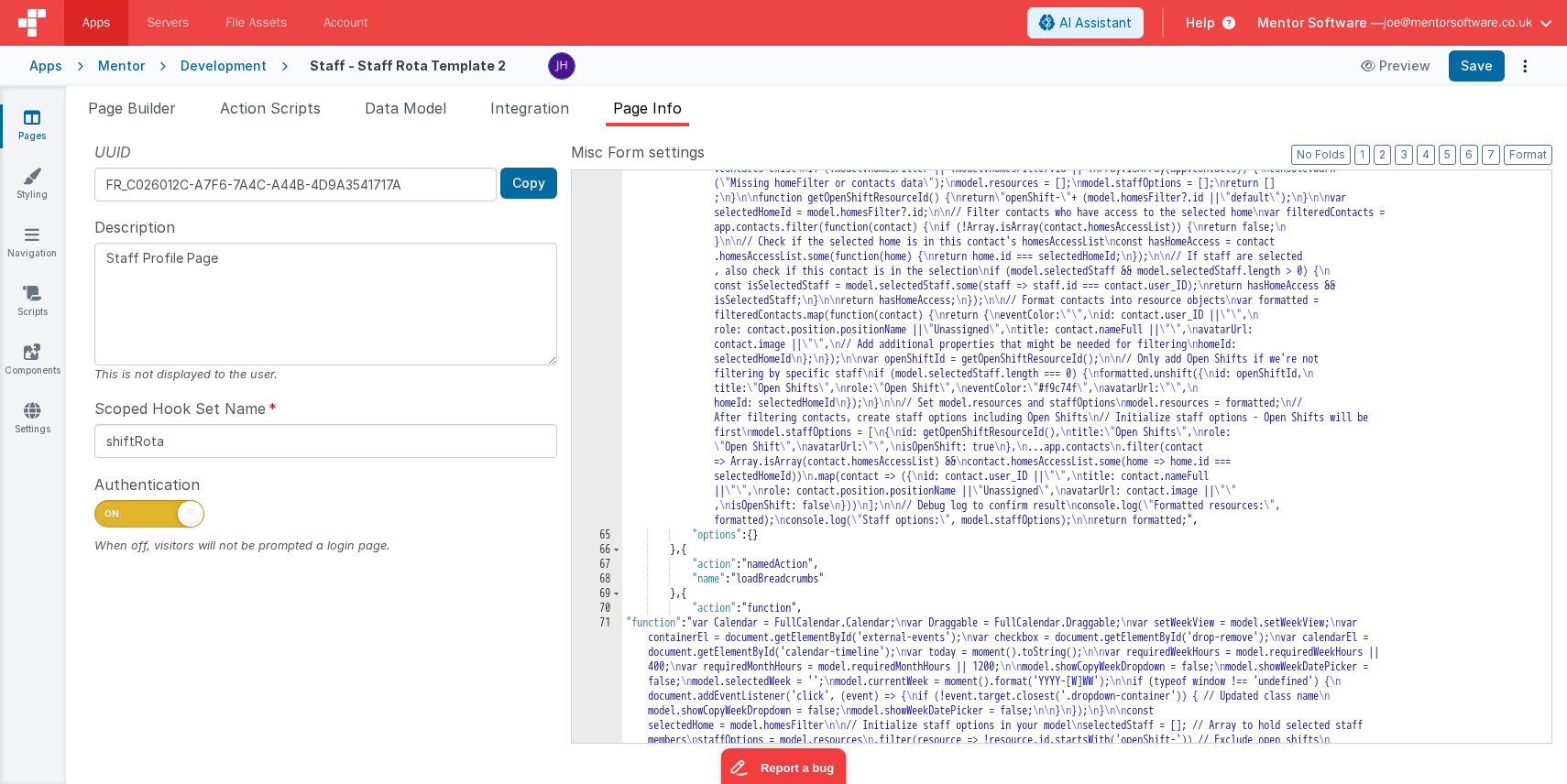 scroll, scrollTop: 251, scrollLeft: 0, axis: vertical 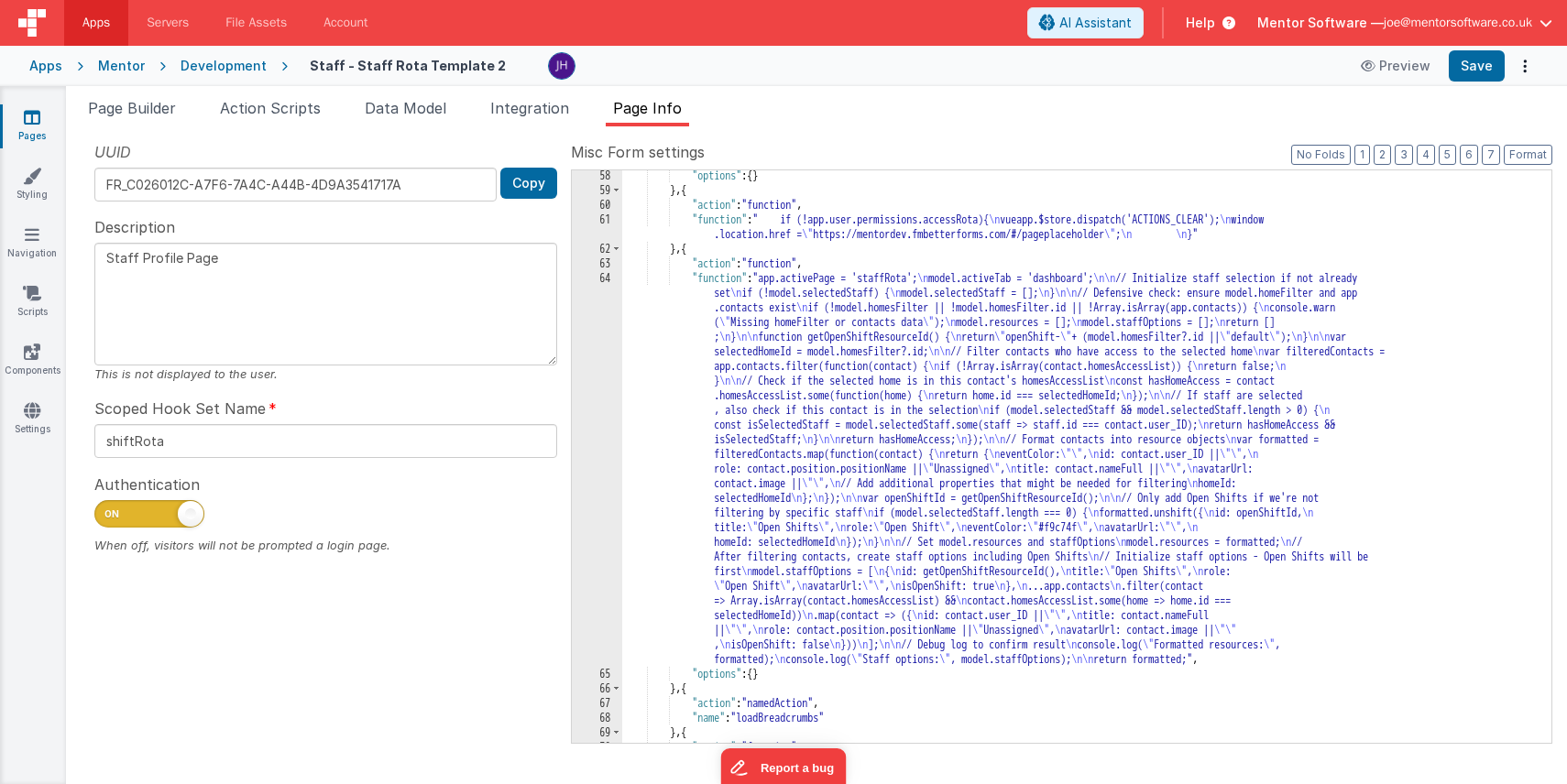 click on ""options" :  { }           } ,  {                "action" :  "function" ,                "function" :  "    if (!app.user.permissions.accessRota){ \n         vueapp.$store.dispatch('ACTIONS_CLEAR'); \n           window .location.href =  \" https://mentordev.fmbetterforms.com/#/pageplaceholder \" ; \n          \n     }"           } ,  {                "action" :  "function" ,                "function" :  "app.activePage = 'staffRota'; \n model.activeTab = 'dashboard'; \n\n // Initialize staff selection if not already                   set \n if (!model.selectedStaff) { \n     model.selectedStaff = []; \n } \n\n // Defensive check: ensure model.homeFilter and app .contacts exist \n if (!model.homesFilter || !model.homesFilter.id || !Array.isArray(app.contacts)) { \n     console.warn                  ( \" Missing homeFilter or contacts data \" ); \n     model.resources = []; \n \n     return [] ; \n }"           }" at bounding box center [1087, 3979] 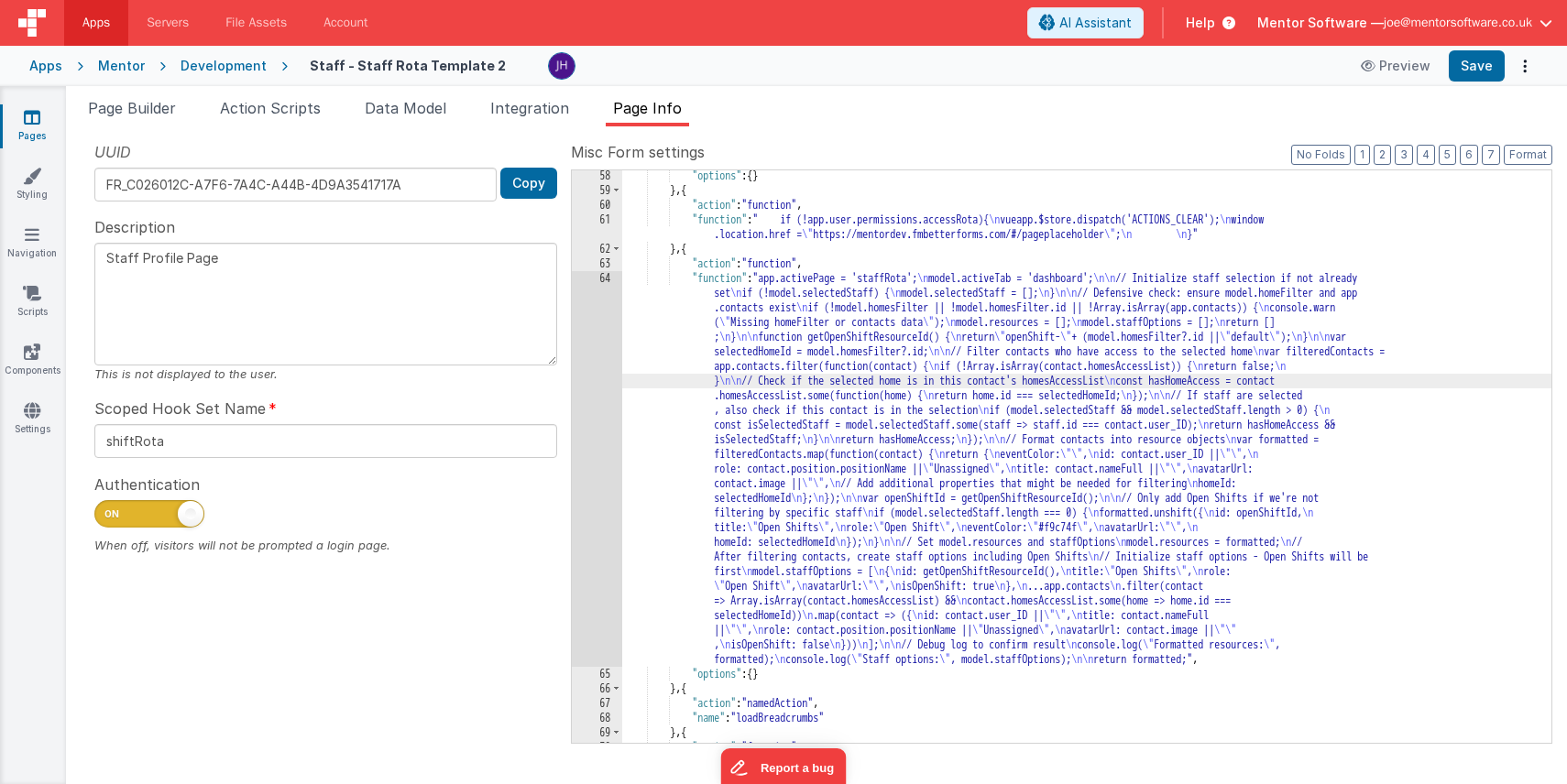 click on "64" at bounding box center (597, 469) 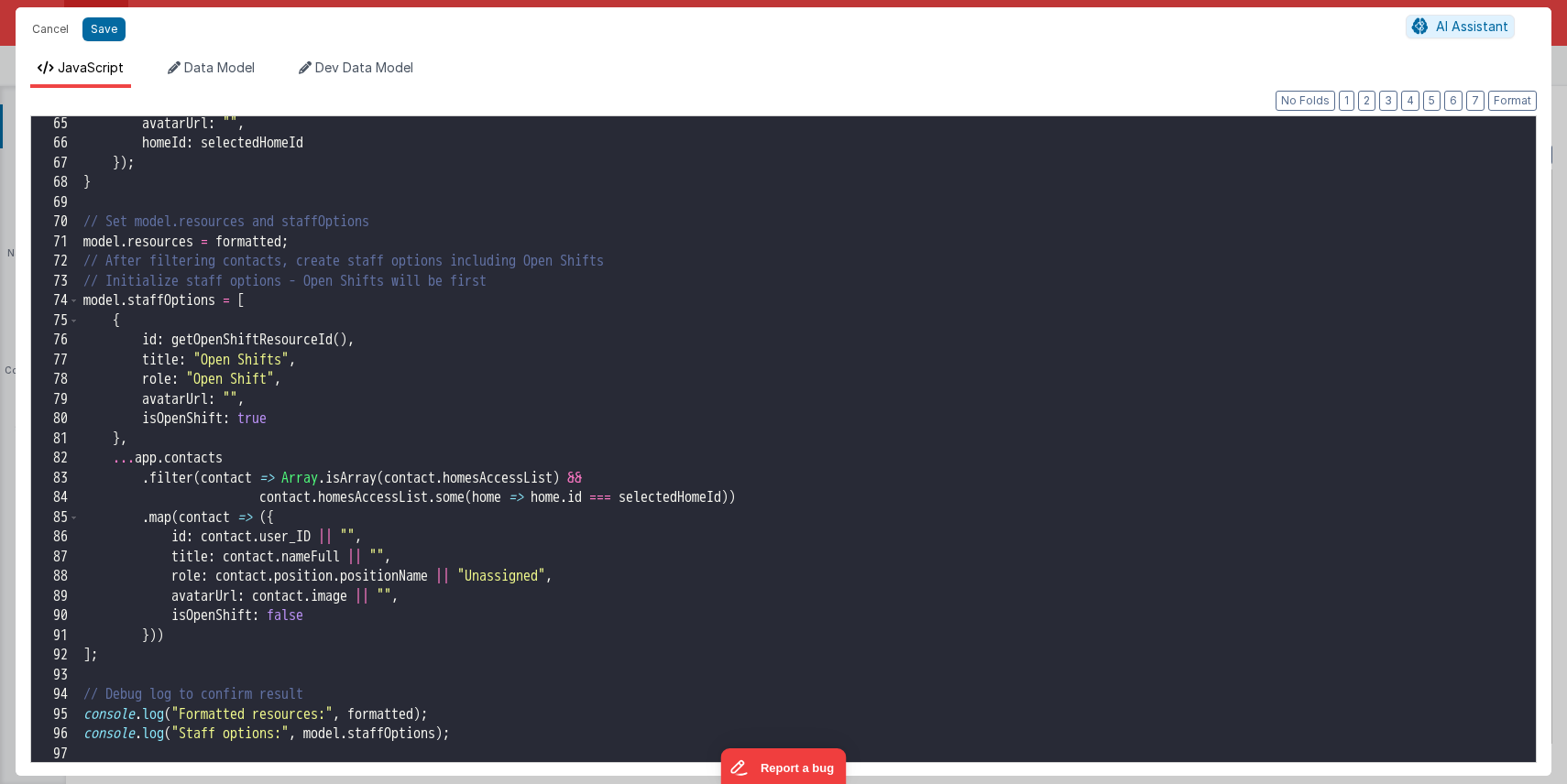 scroll, scrollTop: 1284, scrollLeft: 0, axis: vertical 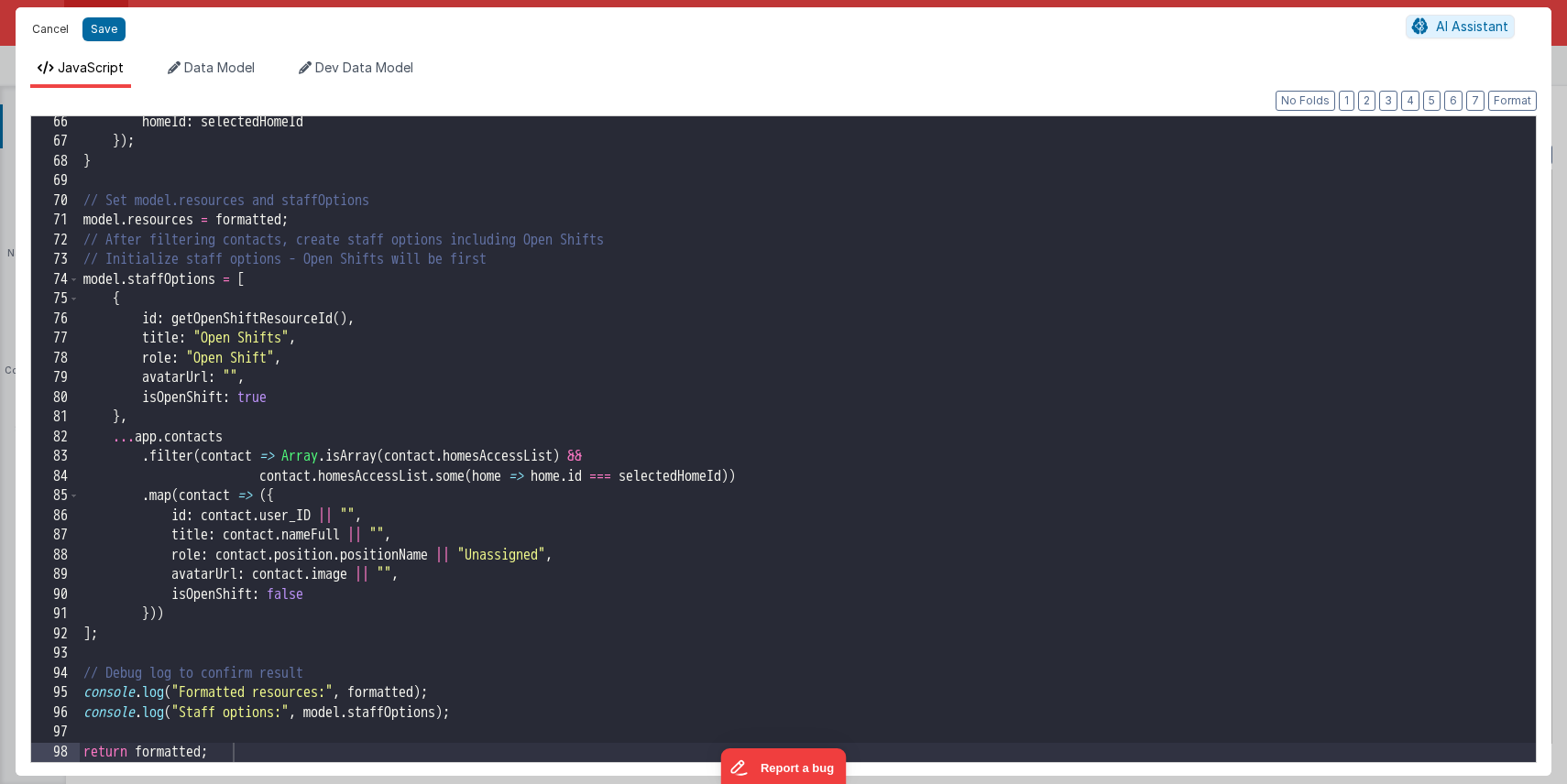 click on "Cancel" at bounding box center (50, 29) 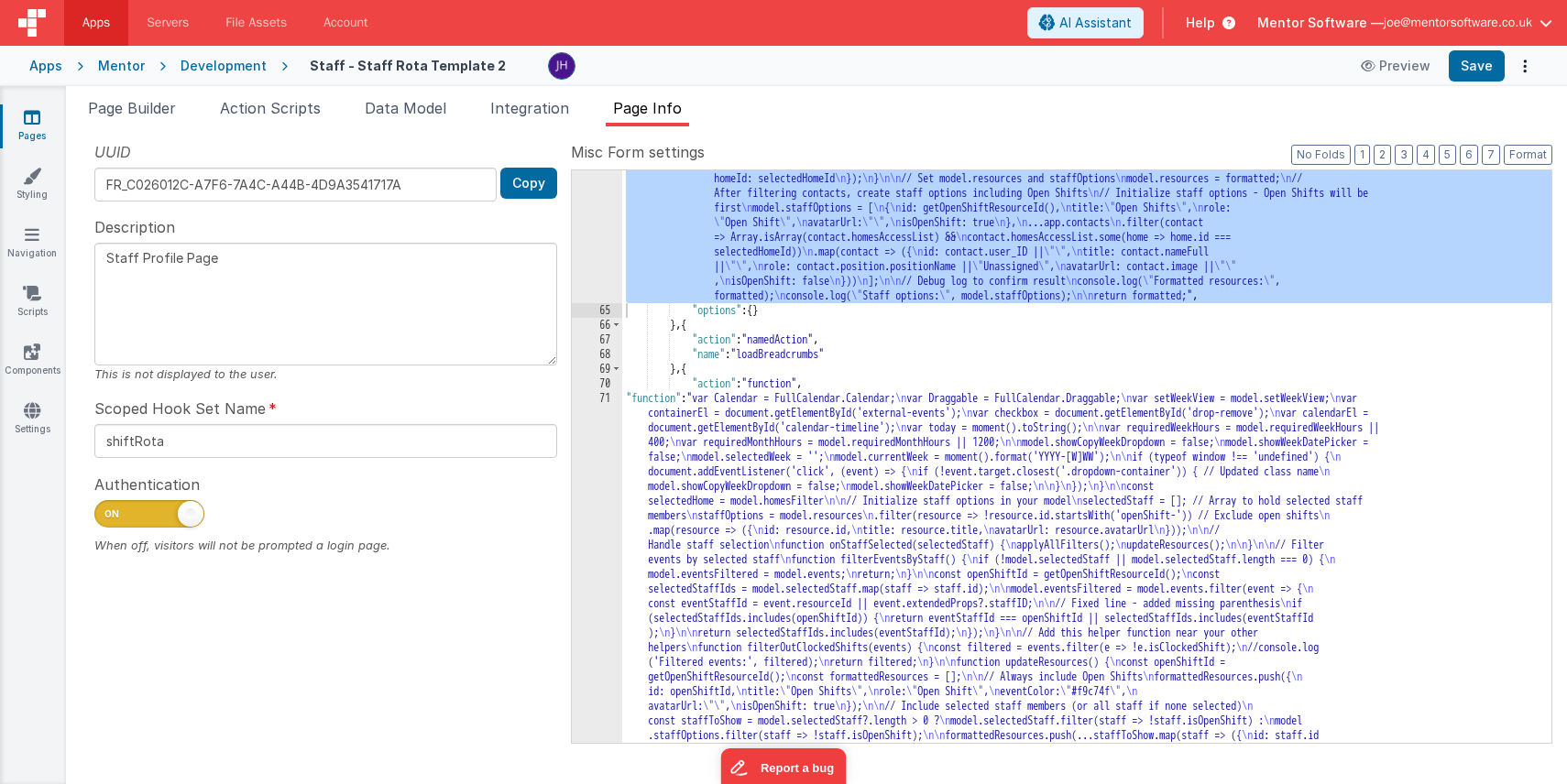 scroll, scrollTop: 718, scrollLeft: 0, axis: vertical 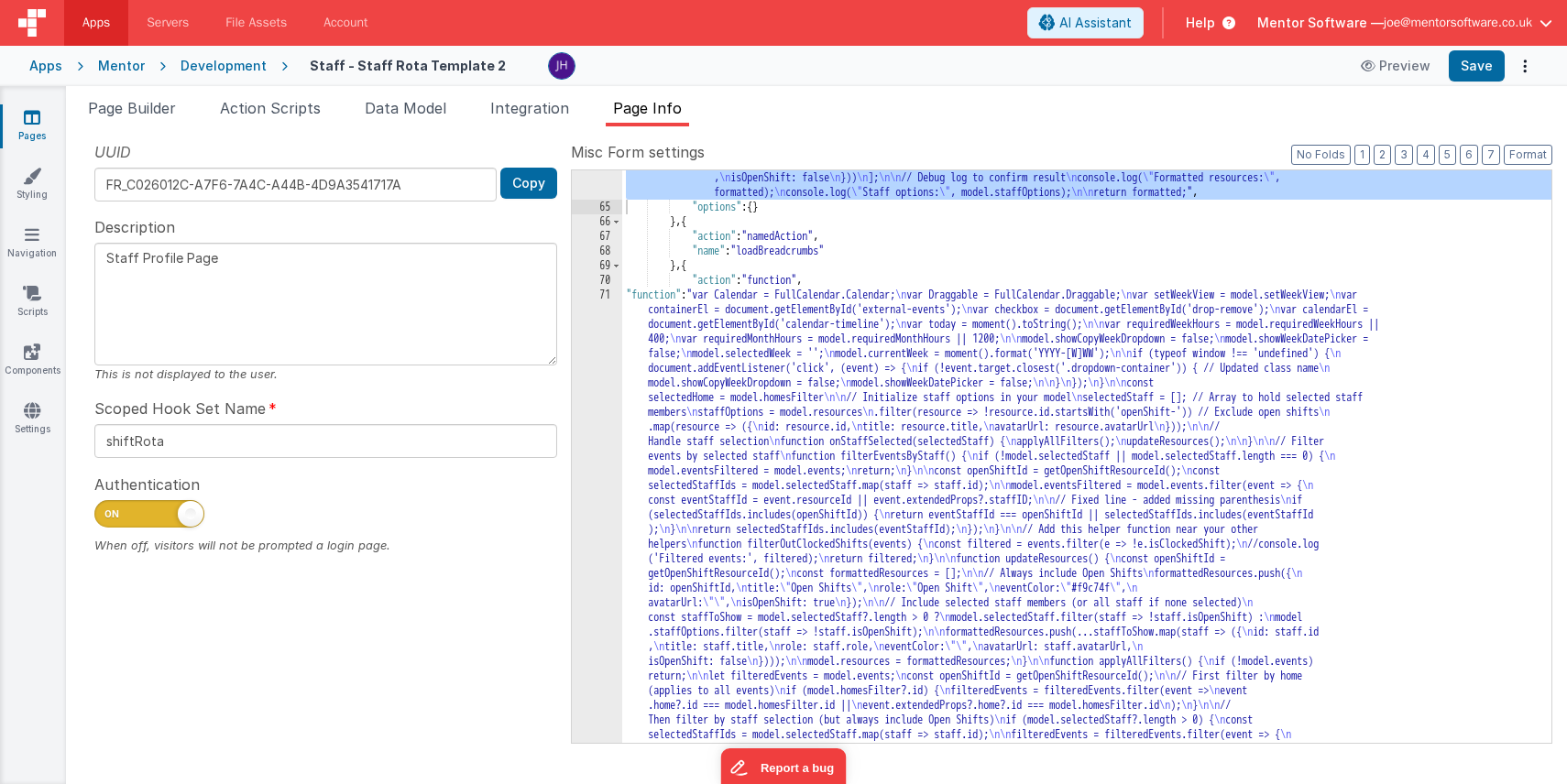 click on ""function" :  "app.activePage = 'staffRota'; \n model.activeTab = 'dashboard'; \n\n // Initialize staff selection if not already                   set \n if (!model.selectedStaff) { \n     model.selectedStaff = []; \n } \n\n // Defensive check: ensure model.homeFilter and app                  .contacts exist \n if (!model.homesFilter || !model.homesFilter.id || !Array.isArray(app.contacts)) { \n     console.warn                  ( \" Missing homeFilter or contacts data \" ); \n     model.resources = []; \n     model.staffOptions = []; \n     return []                  ; \n } \n\n function getOpenShiftResourceId() { \n     return  \" openShift- \"  + (model.homesFilter?.id ||  \" default \" ); \n } \n\n var                   selectedHomeId = model.homesFilter?.id; \n\n // Filter contacts who have access to the selected home \n var filteredContacts =                   \n \n         return false; \n }" at bounding box center (1087, 3805) 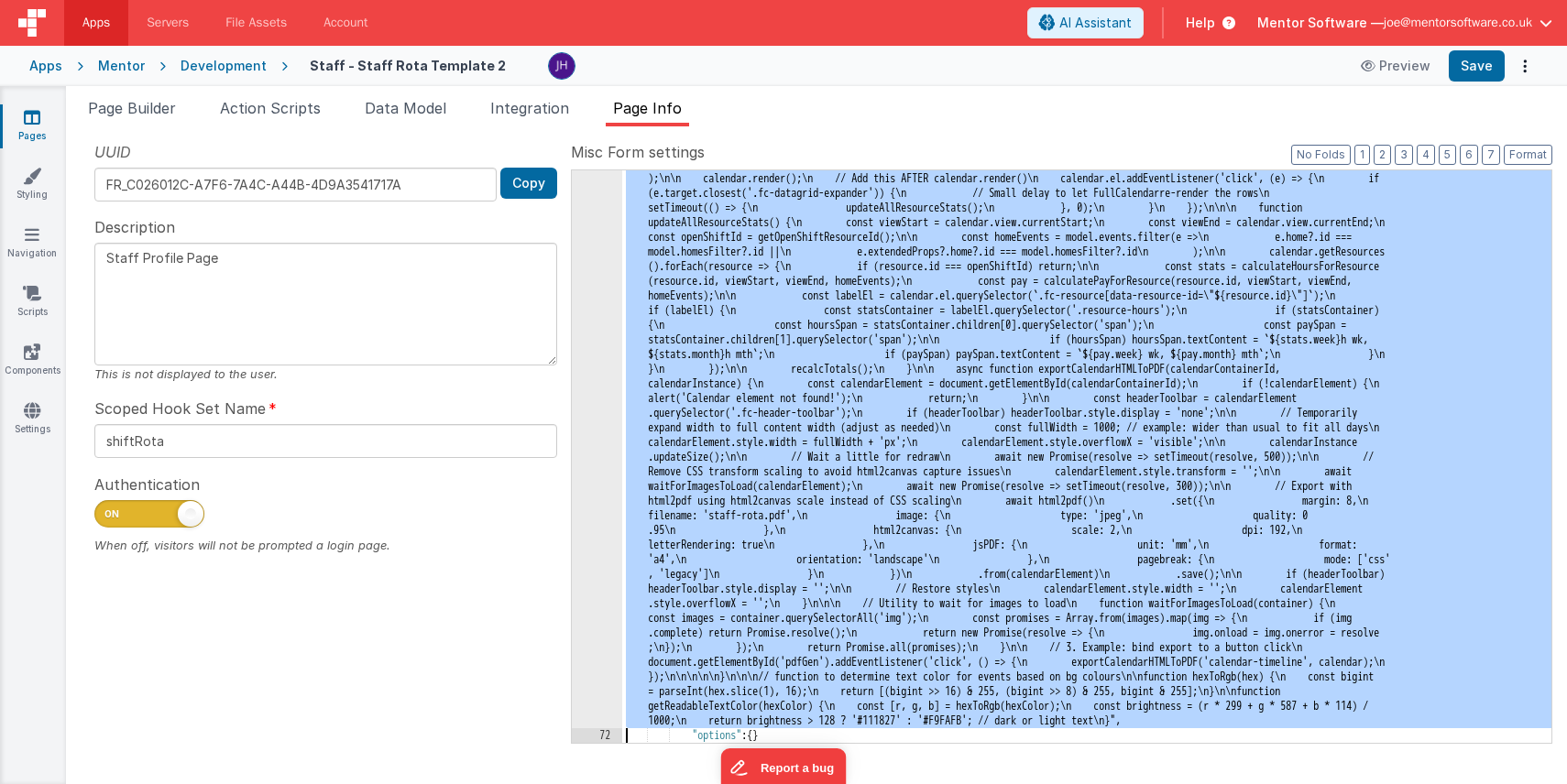 click on "71 72 73 74 75 76 77 78 85 90 95 102 109 120 136 141 146 151 156 161 166 167 168 169 170 171 172" at bounding box center [597, -2496] 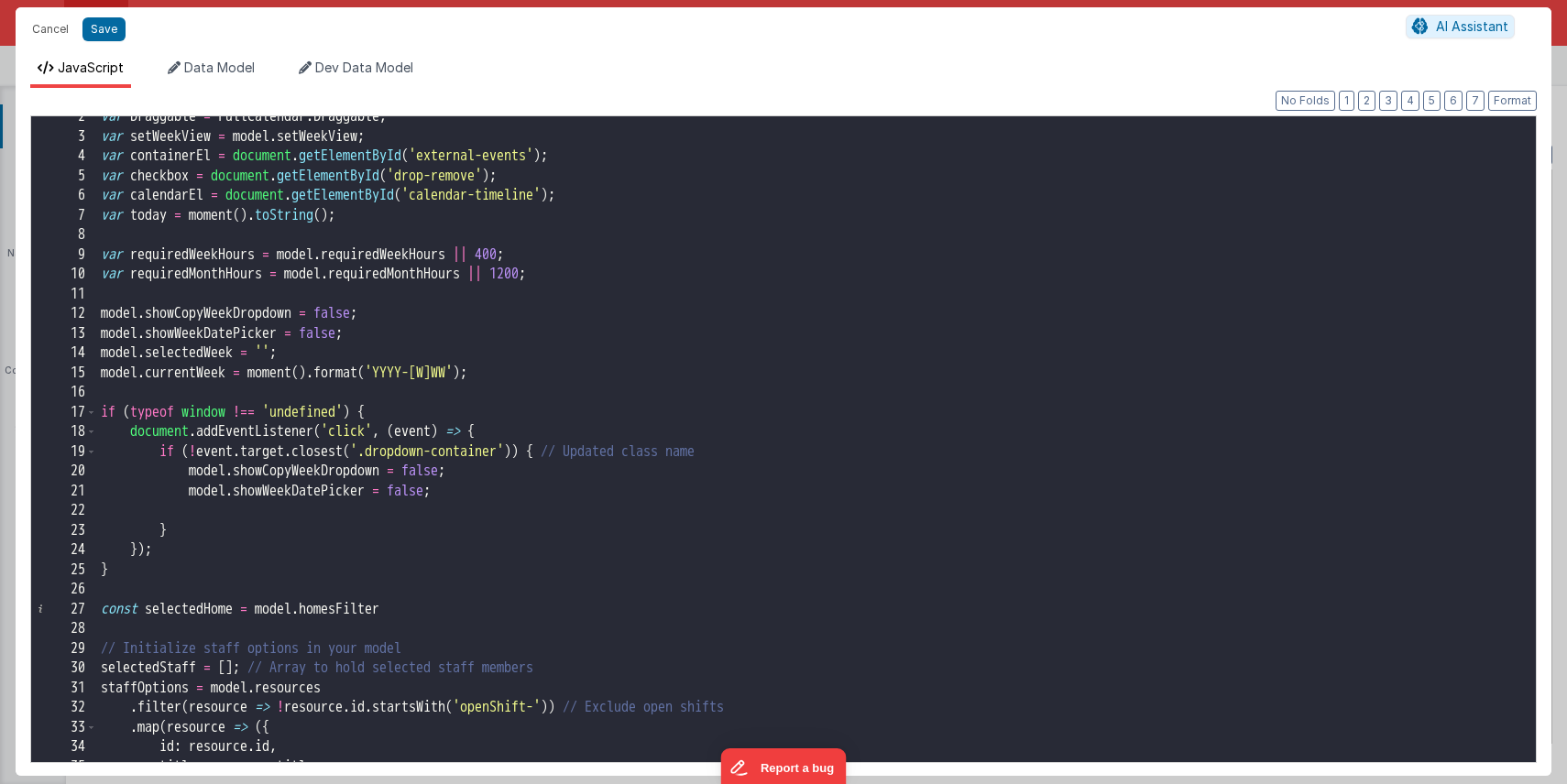 scroll, scrollTop: 32, scrollLeft: 0, axis: vertical 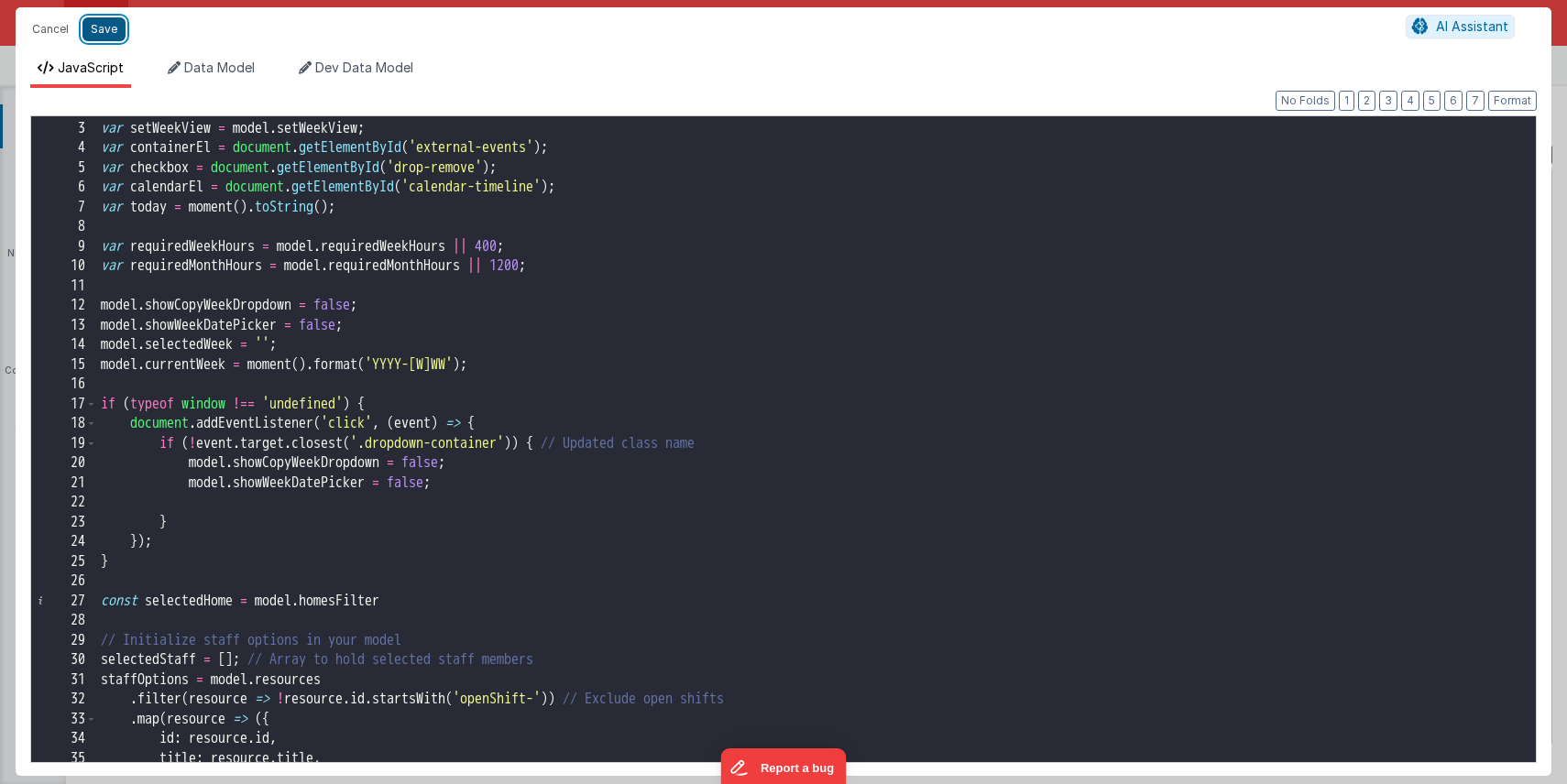 click on "Save" at bounding box center (104, 29) 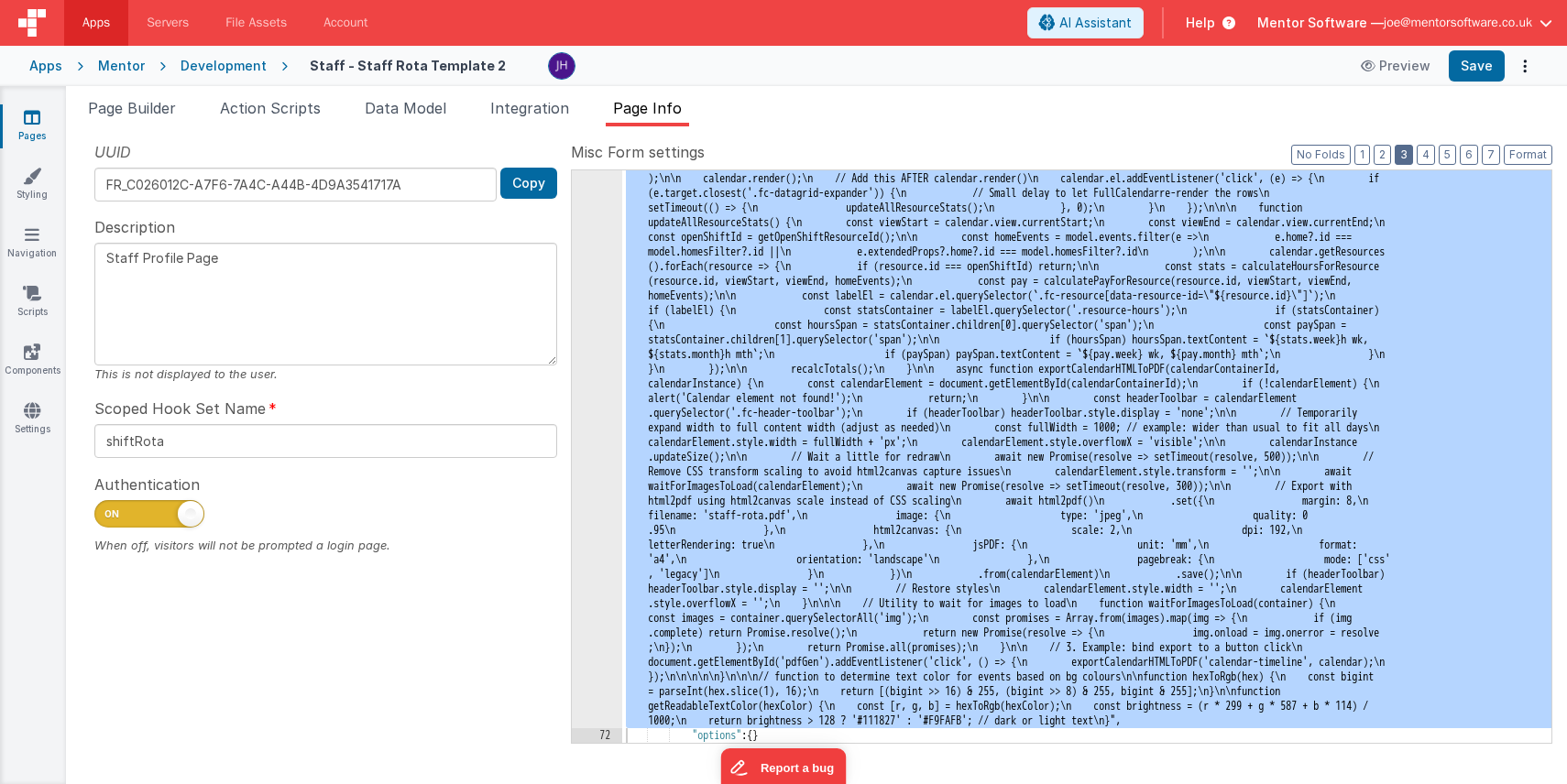 click on "3" at bounding box center (1404, 155) 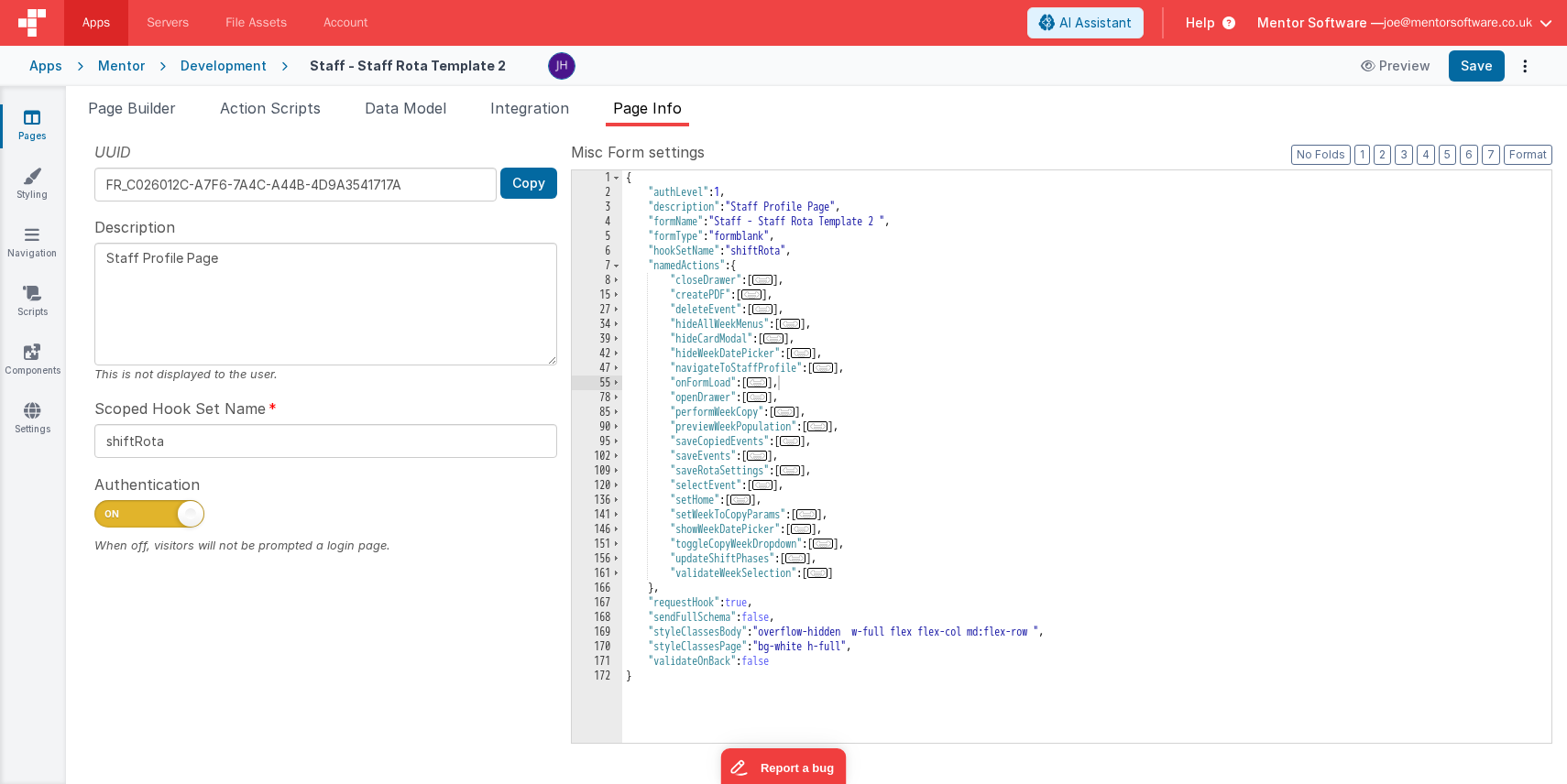click on "..." at bounding box center [740, 499] 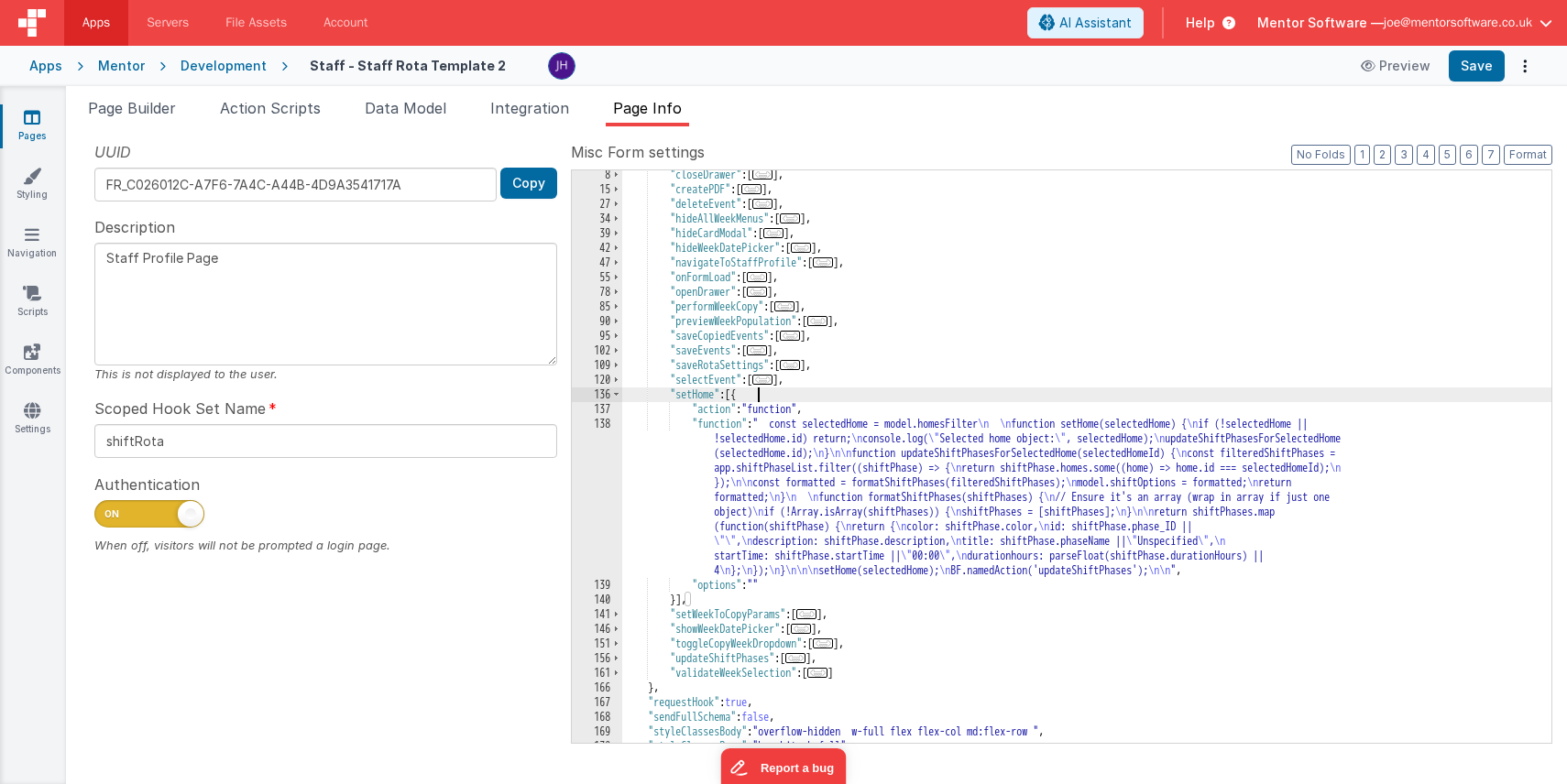 scroll, scrollTop: 146, scrollLeft: 0, axis: vertical 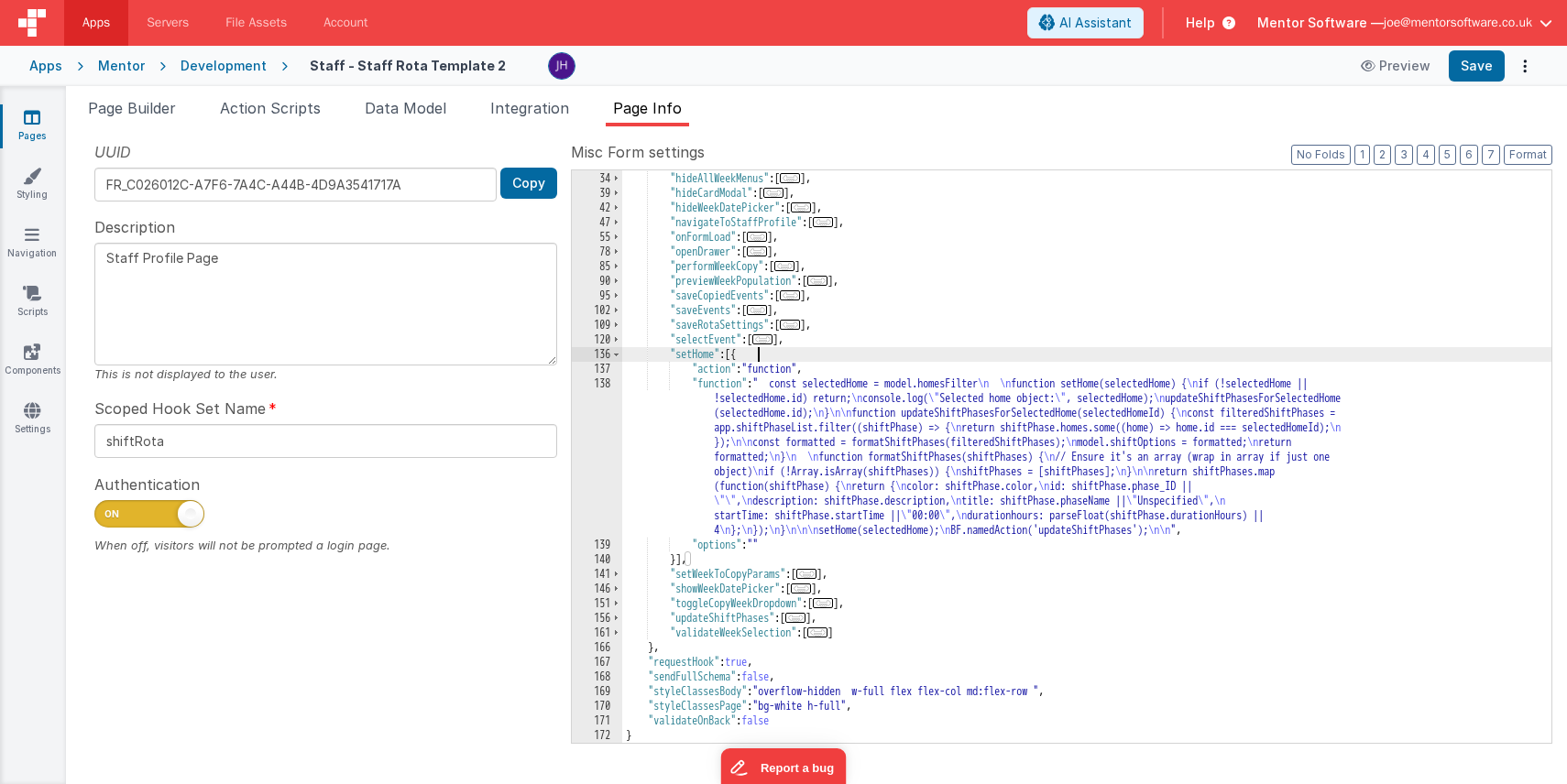 click on ""deleteEvent" :  [ ... ] ,           "hideAllWeekMenus" :  [ ... ] ,           "hideCardModal" :  [ ... ] ,           "hideWeekDatePicker" :  [ ... ] ,           "navigateToStaffProfile" :  [ ... ] ,           "onFormLoad" :  [ ... ] ,           "openDrawer" :  [ ... ] ,           "performWeekCopy" :  [ ... ] ,           "previewWeekPopulation" :  [ ... ] ,           "saveCopiedEvents" :  [ ... ] ,           "saveEvents" :  [ ... ] ,           "saveRotaSettings" : [ ... ] ,           "selectEvent" :  [ ... ] ,           "setHome" :  [{                "action" :  "function" ,                "function" :  "  const selectedHome = model.homesFilter
function setHome(selectedHome) {
if (!selectedHome ||                   !selectedHome.id) return;
console.log(
" Selected home object: " , selectedHome);
updateShiftPhasesForSelectedHome                  (selectedHome.id);
}
const filteredShiftPhases =
});" at bounding box center (1087, 457) 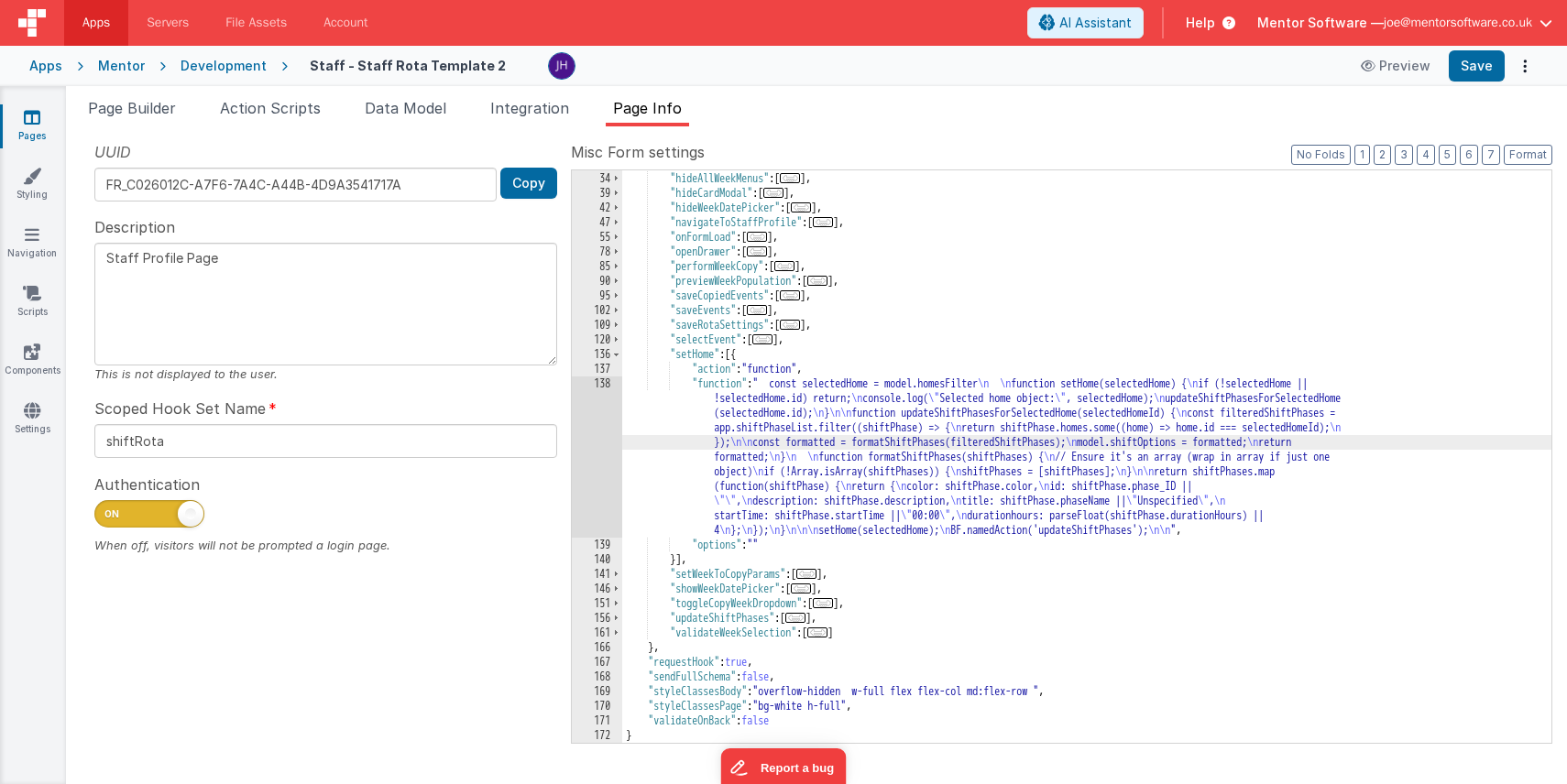 click on "138" at bounding box center (597, 457) 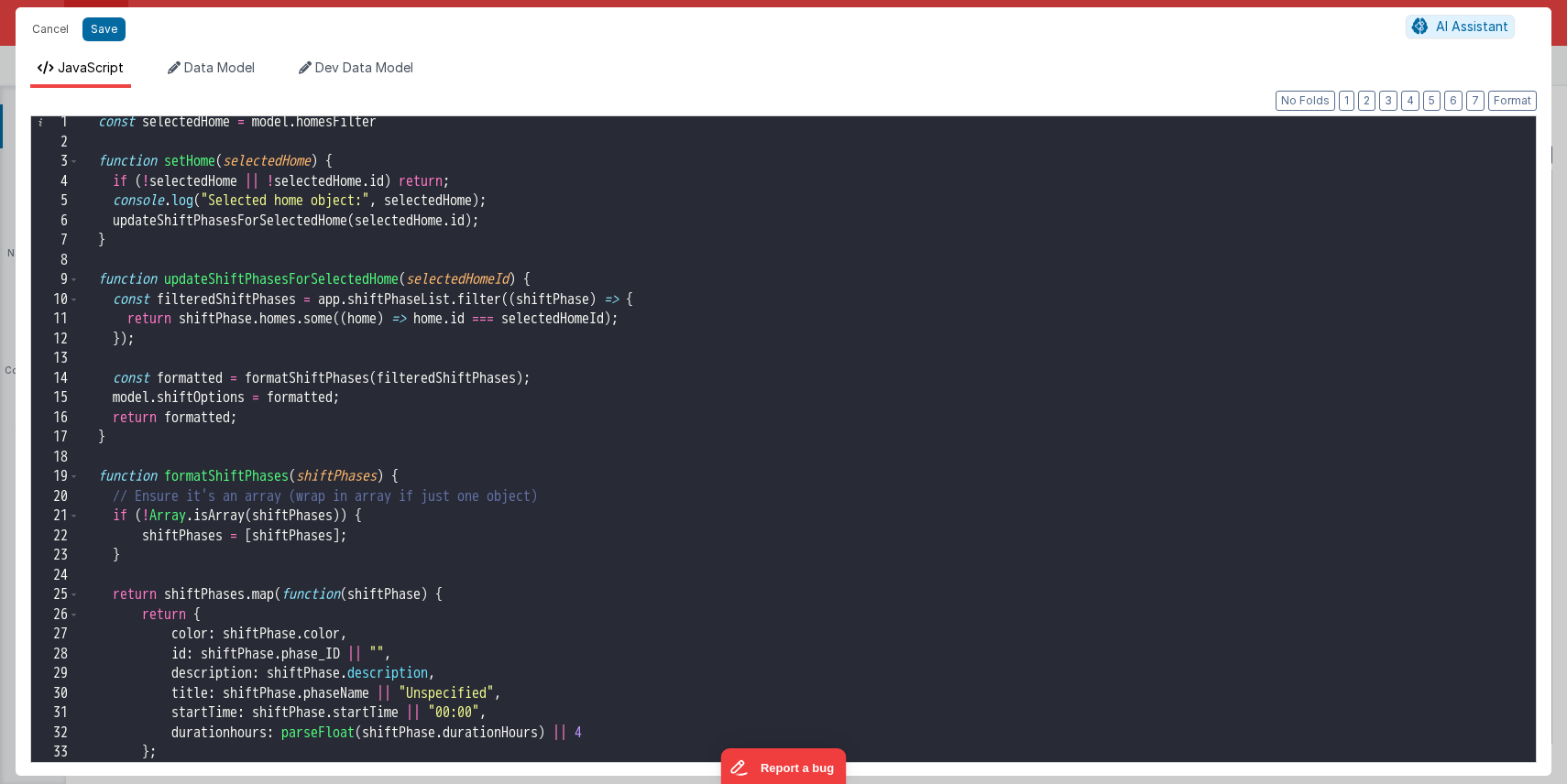 scroll, scrollTop: 0, scrollLeft: 0, axis: both 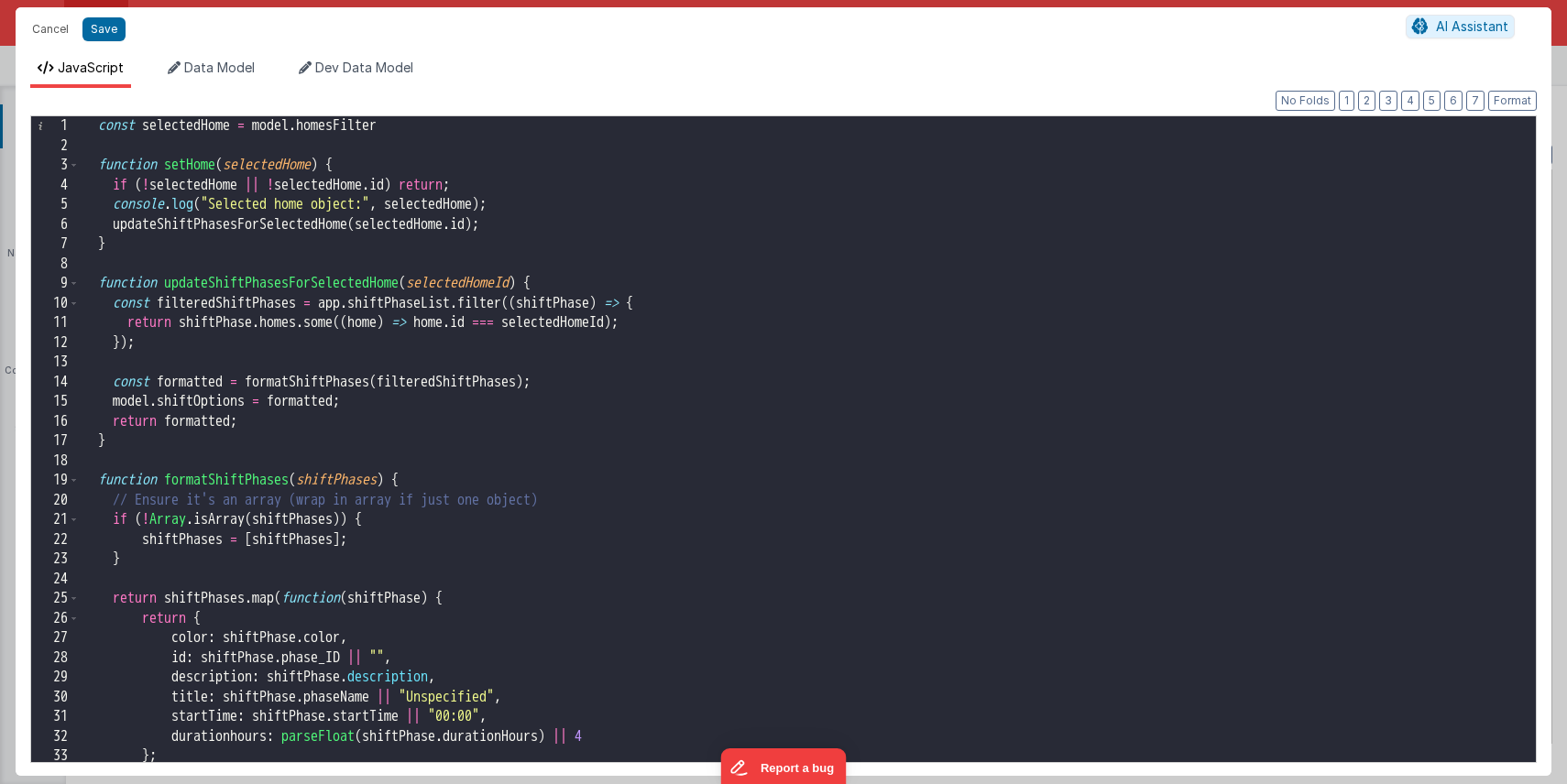 click on "const   selectedHome   =   model . homesFilter       function   setHome ( selectedHome )   {      if   ( ! selectedHome   ||   ! selectedHome . id )   return ;      console . log ( "Selected home object:" ,   selectedHome ) ;      updateShiftPhasesForSelectedHome ( selectedHome . id ) ;    }    function   updateShiftPhasesForSelectedHome ( selectedHomeId )   {      const   filteredShiftPhases   =   app . shiftPhaseList . filter (( shiftPhase )   =>   {         return   shiftPhase . homes . some (( home )   =>   home . id   ===   selectedHomeId ) ;      }) ;      const   formatted   =   formatShiftPhases ( filteredShiftPhases ) ;      model . shiftOptions   =   formatted ;      return   formatted ;    }       function   formatShiftPhases ( shiftPhases )   {      // Ensure it's an array (wrap in array if just one object)      if   ( ! Array . isArray ( shiftPhases ))   {           shiftPhases   =   [ shiftPhases ] ;      }      return   shiftPhases . map ( function ( shiftPhase )   {           return   { :" at bounding box center (807, 459) 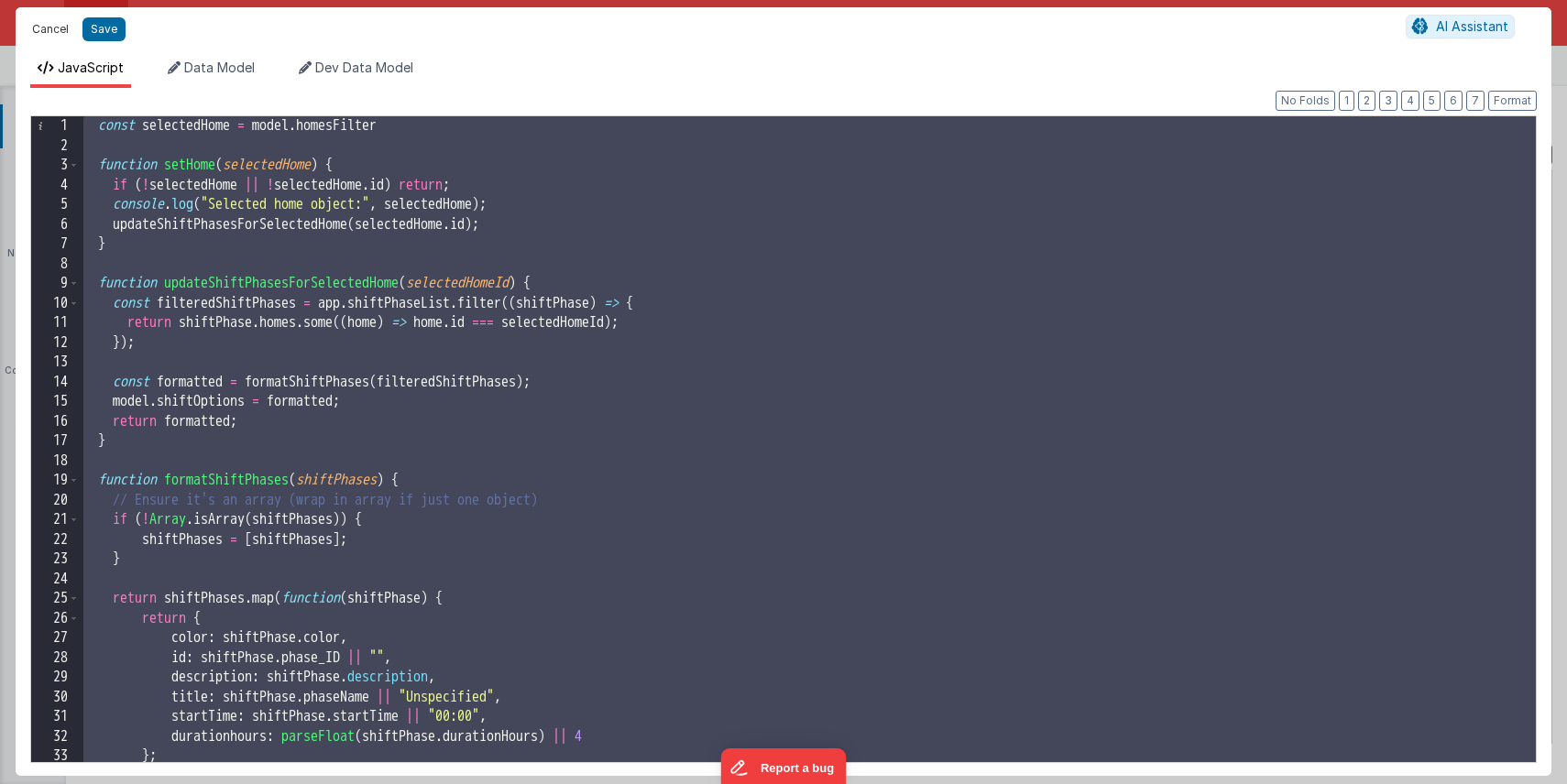 click on "Cancel" at bounding box center (50, 29) 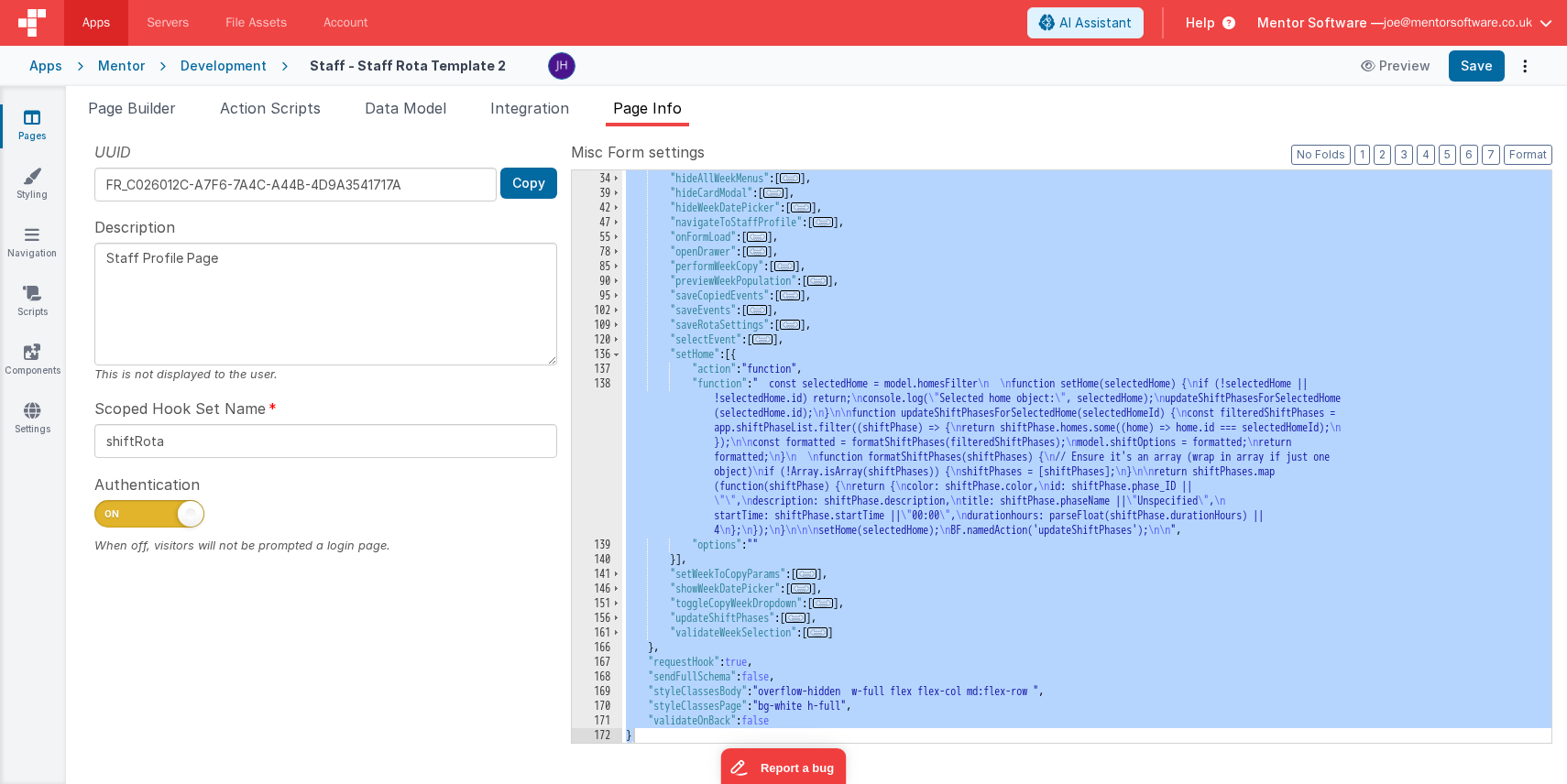 click on "..." at bounding box center (757, 236) 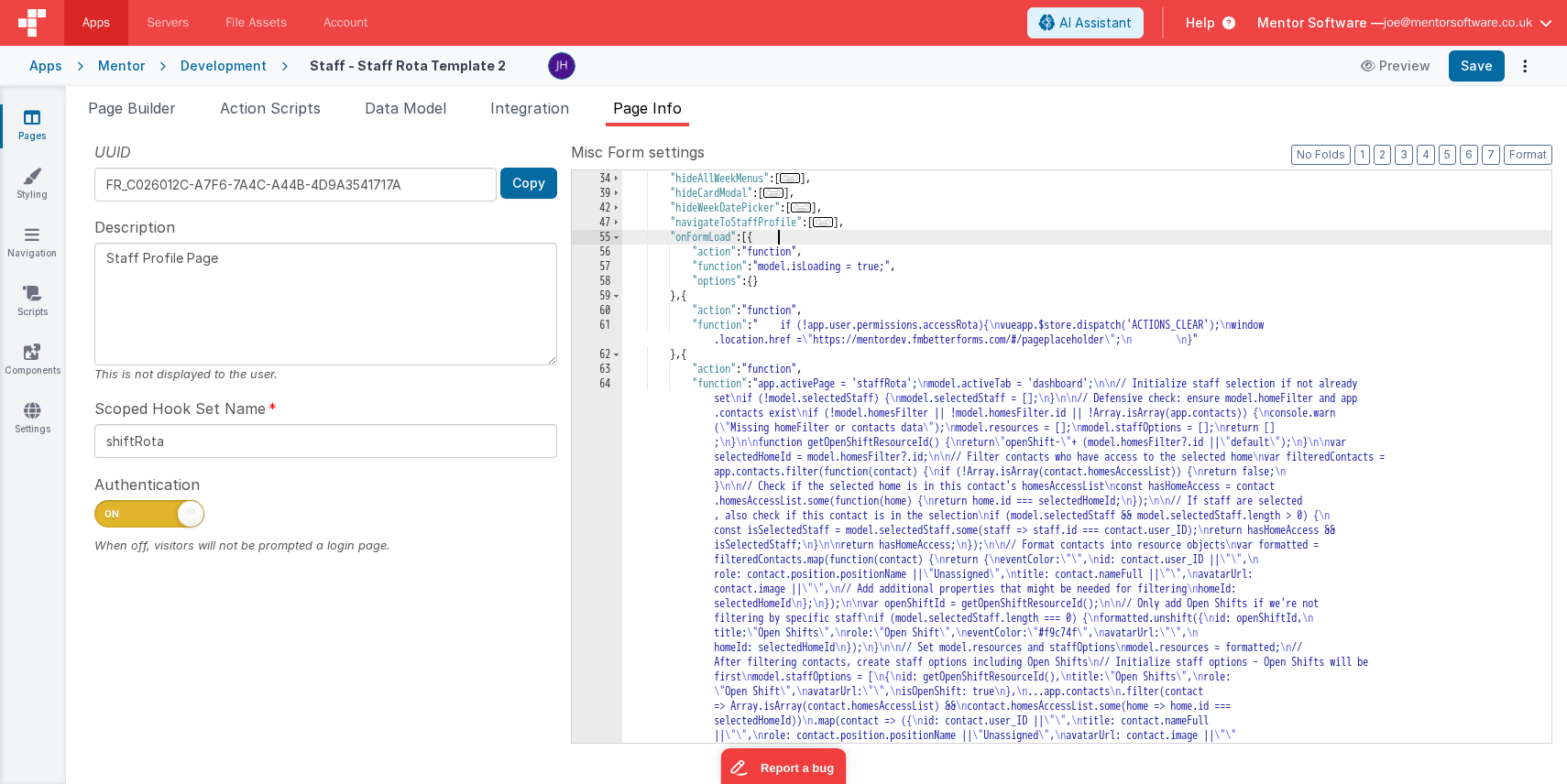 click on ""deleteEvent" :  [ ... ] ,           "hideAllWeekMenus" :  [ ... ] ,           "hideCardModal" :  [ ... ] ,           "hideWeekDatePicker" :  [ ... ] ,           "navigateToStaffProfile" :  [ ... ] ,           "onFormLoad" :  [{                "action" :  "function" ,                "function" :  "model.isLoading = true;" ,                "options" :  { }           } ,  {                "action" :  "function" ,                "function" :  "    if (!app.user.permissions.accessRota){ \n         vueapp.$store.dispatch('ACTIONS_CLEAR'); \n           window .location.href =  \" https://mentordev.fmbetterforms.com/#/pageplaceholder \" ; \n          \n     }"           } ,  {                "action" :  "function" ,                "function" :  "app.activePage = 'staffRota'; \n model.activeTab = 'dashboard'; \n\n // Initialize staff selection if not already                   set \n if (!model.selectedStaff) { \n     model.selectedStaff = []; \n } \n\n \n \n"           }" at bounding box center [1087, 648] 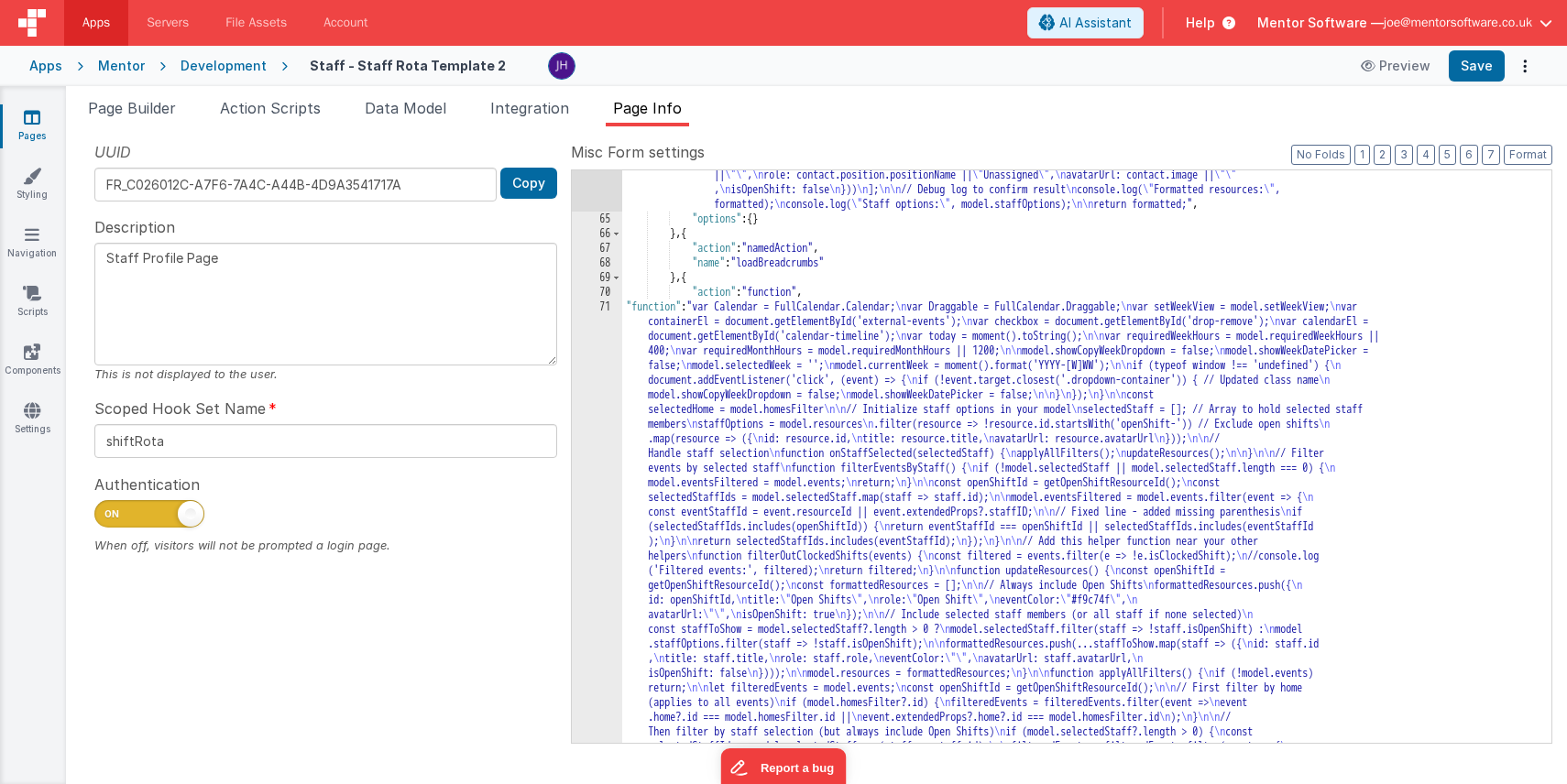 scroll, scrollTop: 725, scrollLeft: 0, axis: vertical 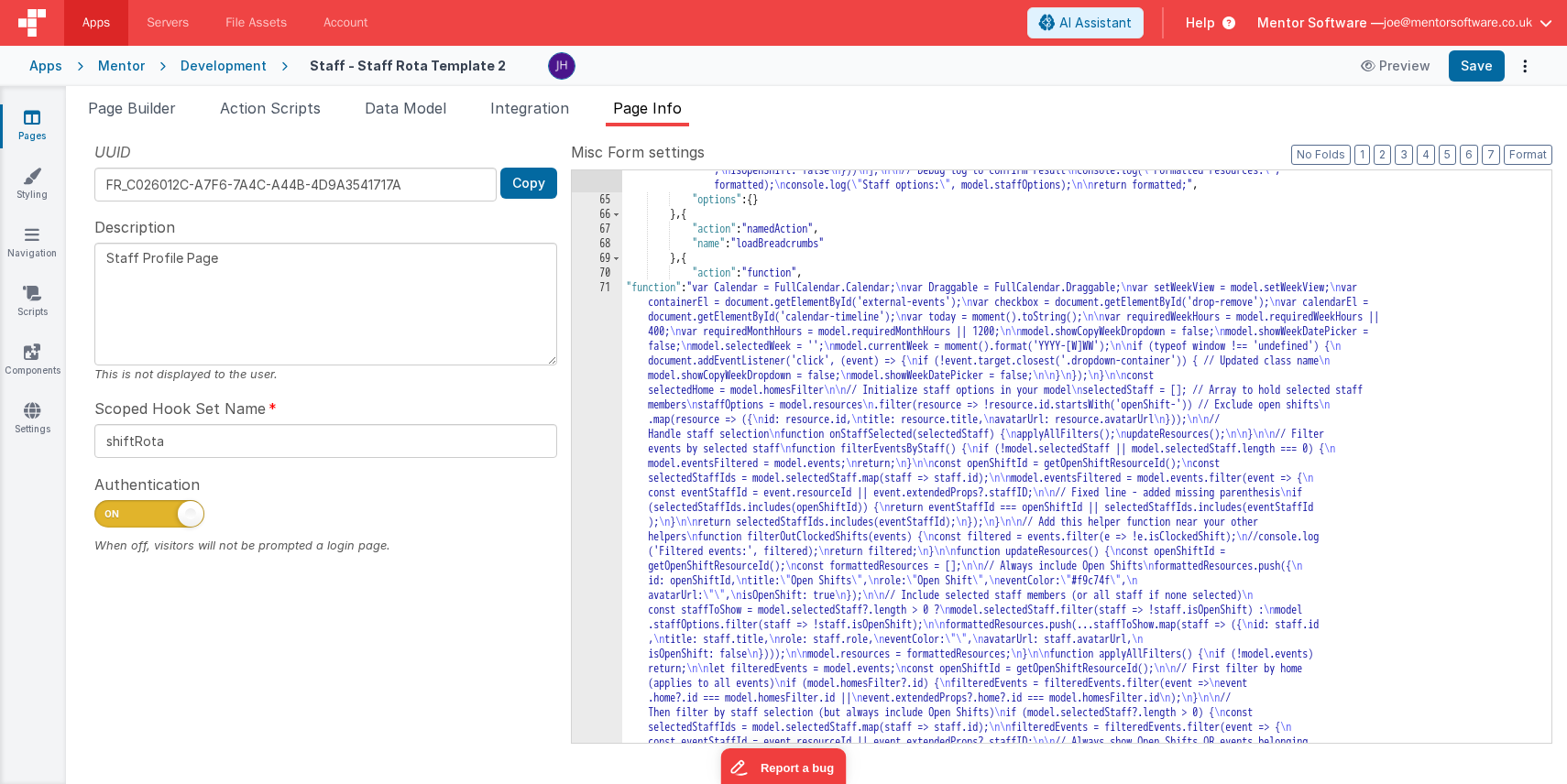 click on ""function" :  "app.activePage = 'staffRota'; \n model.activeTab = 'dashboard'; \n\n // Initialize staff selection if not already                   set \n if (!model.selectedStaff) { \n     model.selectedStaff = []; \n } \n\n // Defensive check: ensure model.homeFilter and app                  .contacts exist \n if (!model.homesFilter || !model.homesFilter.id || !Array.isArray(app.contacts)) { \n     console.warn                  ( \" Missing homeFilter or contacts data \" ); \n     model.resources = []; \n     model.staffOptions = []; \n     return []                  ; \n } \n\n function getOpenShiftResourceId() { \n     return  \" openShift- \"  + (model.homesFilter?.id ||  \" default \" ); \n } \n\n var                   selectedHomeId = model.homesFilter?.id; \n\n // Filter contacts who have access to the selected home \n var filteredContacts =                   \n \n         return false; \n }" at bounding box center (1087, 3797) 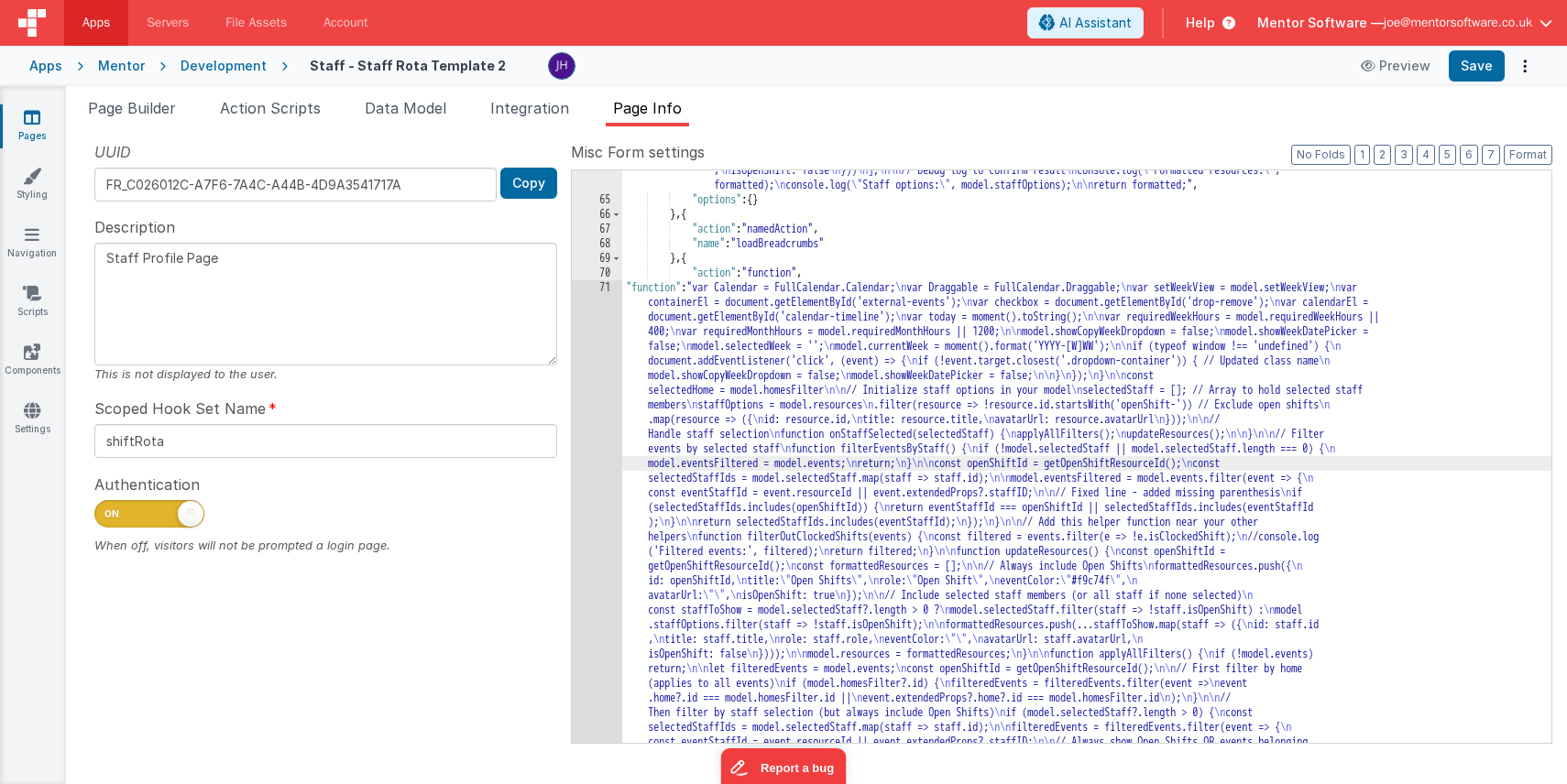 click on "64 65 66 67 68 69 70 71 72 73 74 75 76 77 78 85 90 95" at bounding box center (597, 3797) 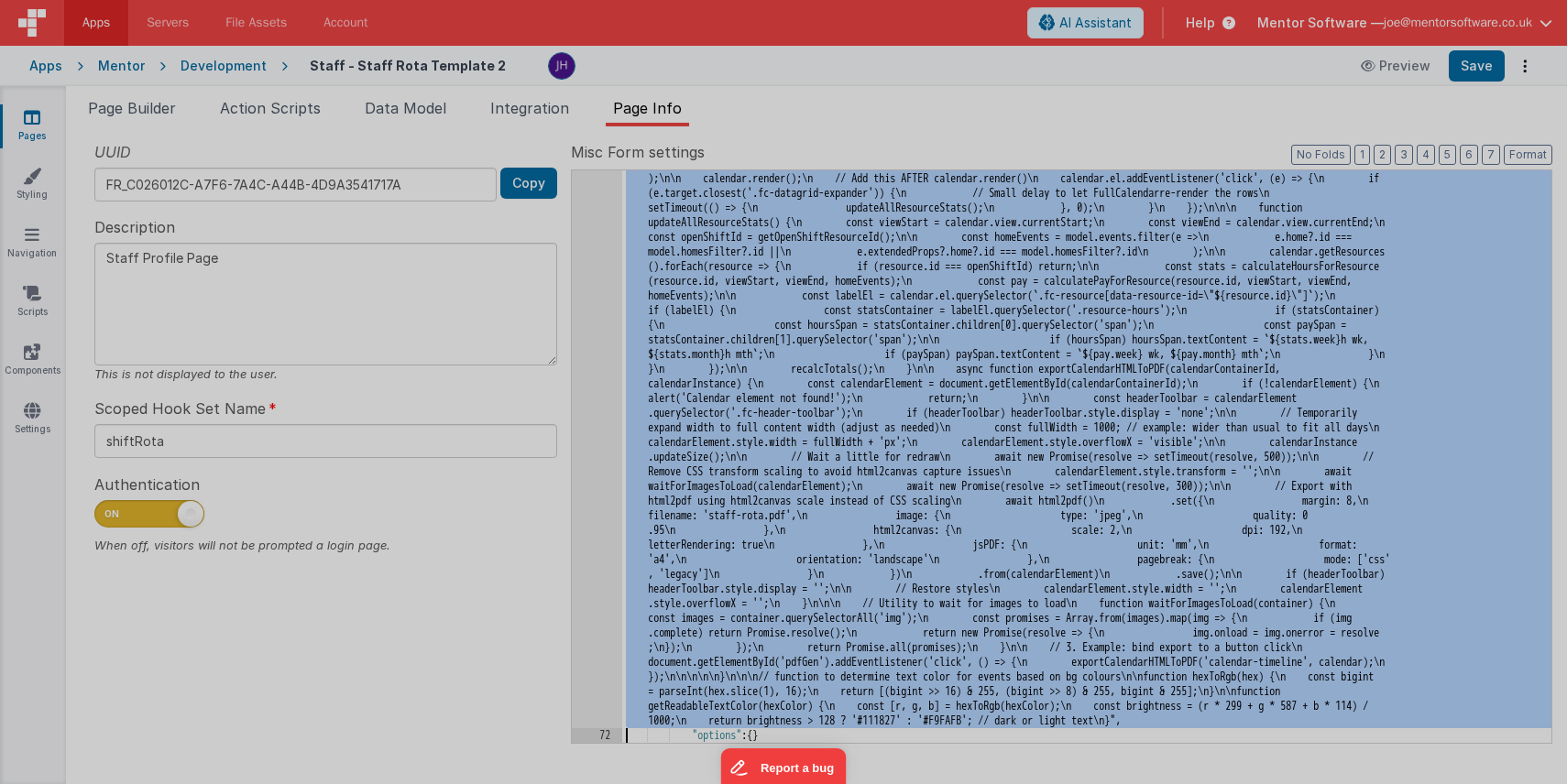 scroll, scrollTop: 7312, scrollLeft: 0, axis: vertical 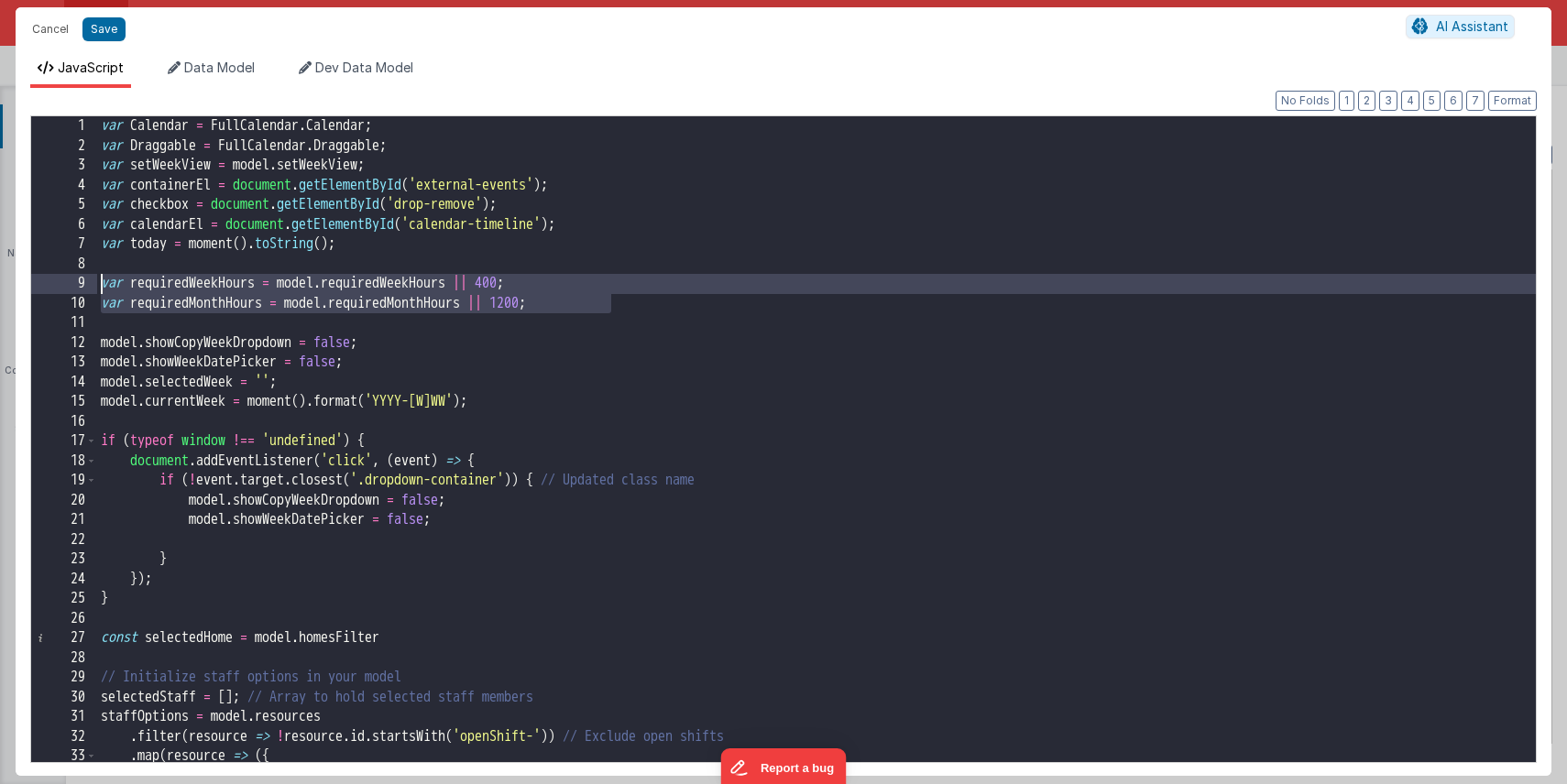 drag, startPoint x: 622, startPoint y: 308, endPoint x: 95, endPoint y: 278, distance: 527.8532 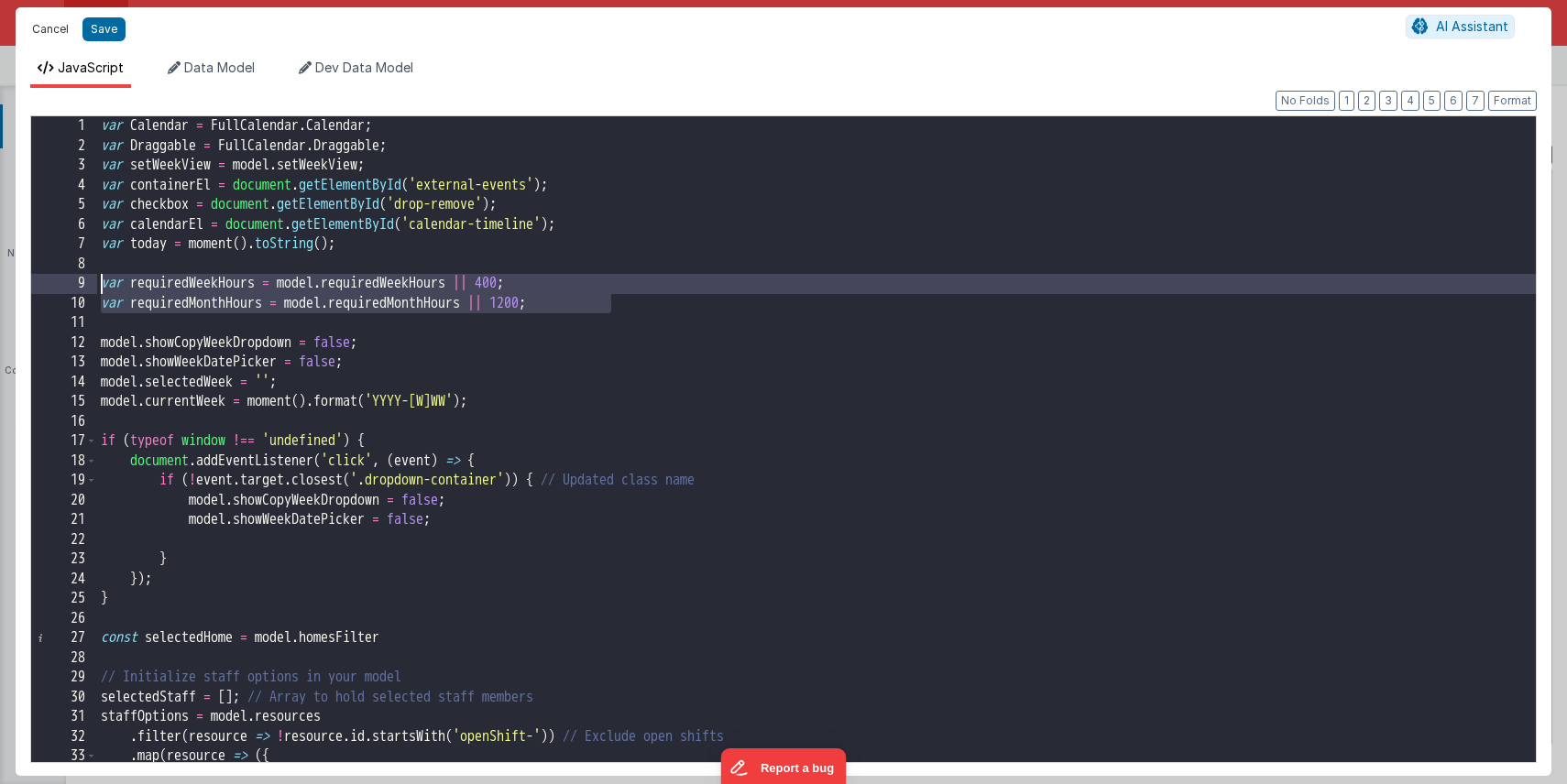 click on "Cancel" at bounding box center [50, 29] 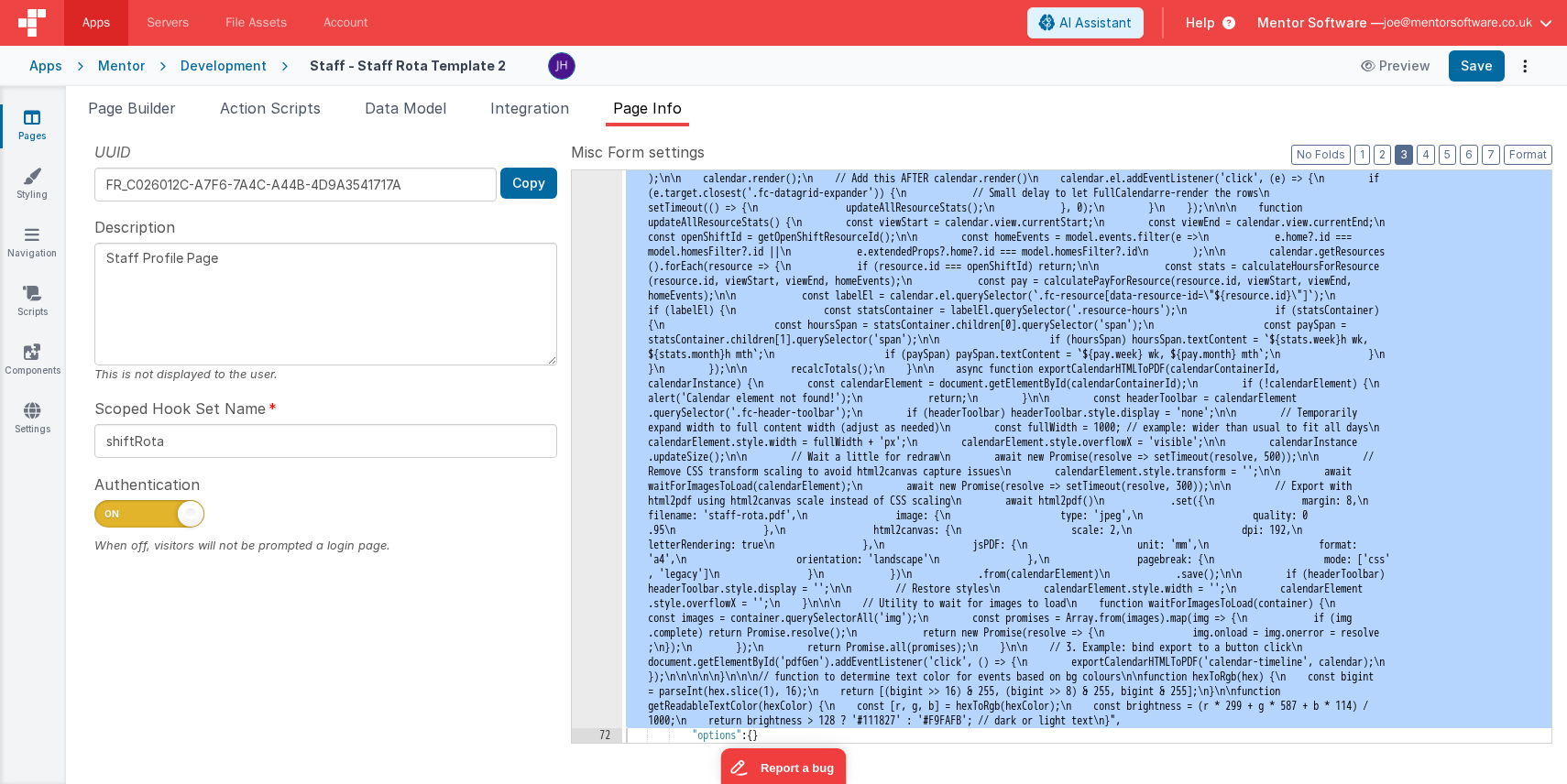 click on "3" at bounding box center (1404, 155) 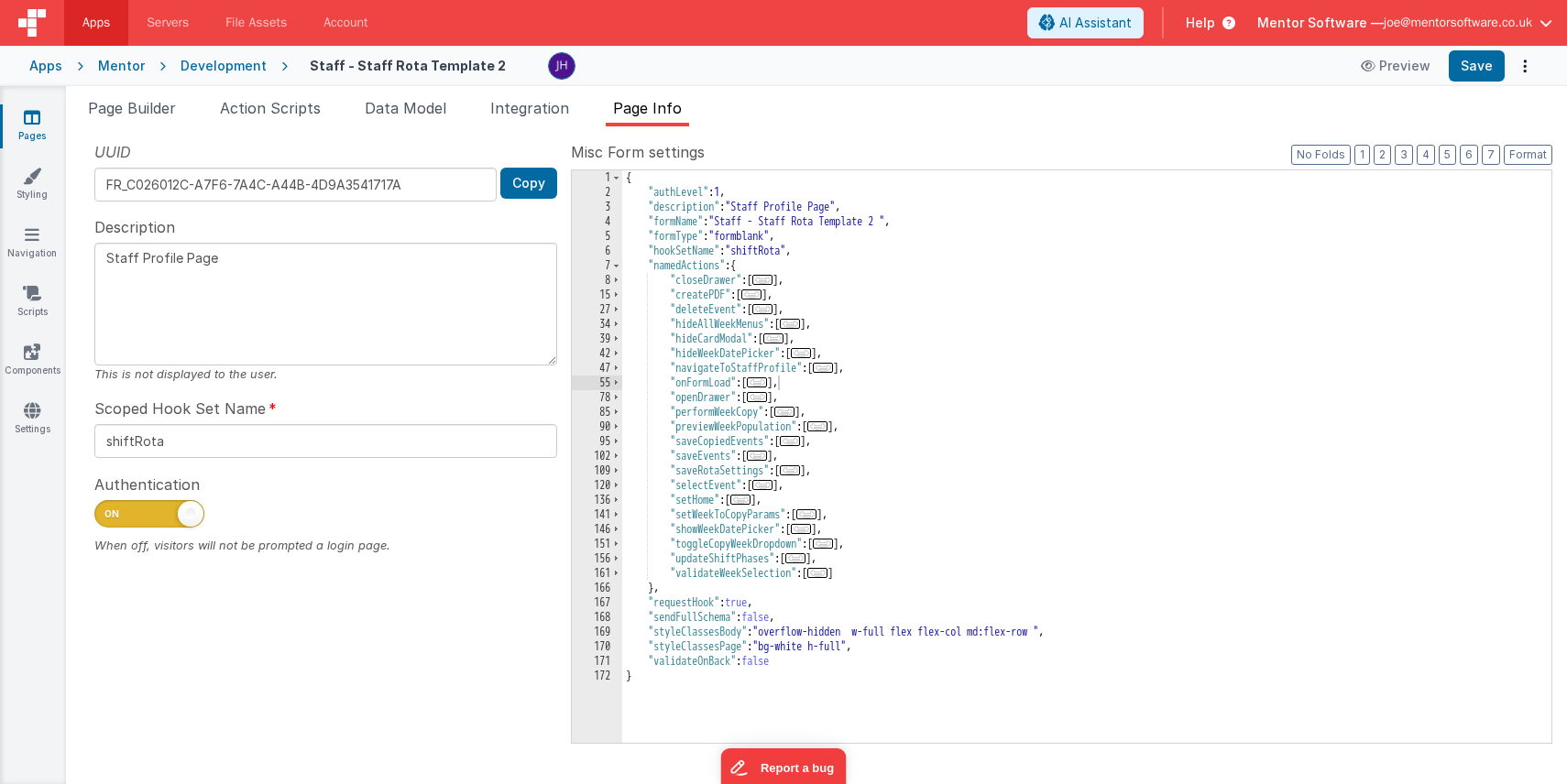 click on "..." at bounding box center [740, 499] 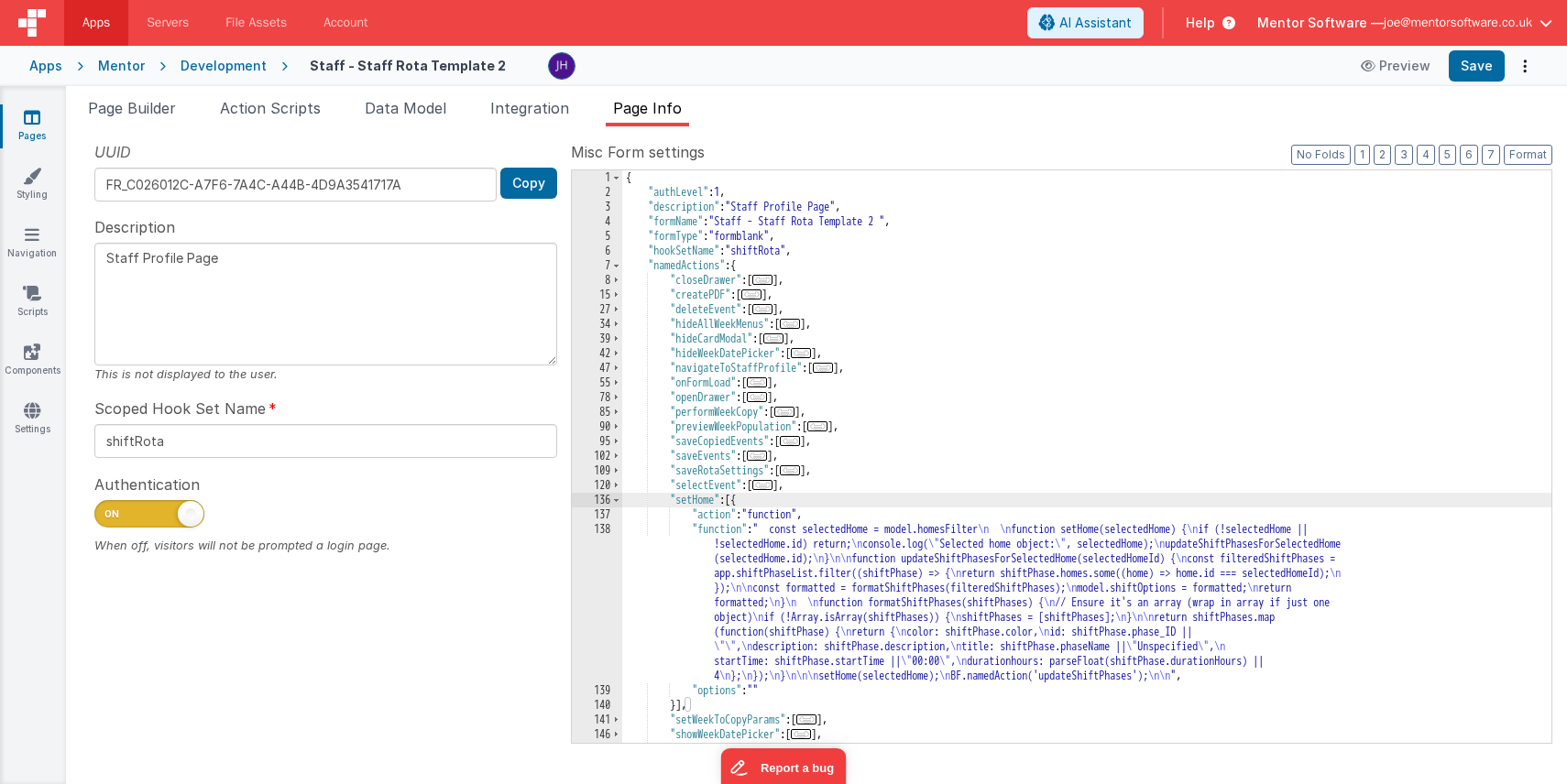 click on "{      "authLevel" :  1 ,      "description" :  "Staff Profile Page" ,      "formName" :  "Staff - Staff Rota Template 2 " ,      "formType" :  "formblank" ,      "hookSetName" :  "shiftRota" ,      "namedActions" :  {           "closeDrawer" :  [ ... ] ,           "createPDF" :  [ ... ] ,           "deleteEvent" :  [ ... ] ,           "hideAllWeekMenus" :  [ ... ] ,           "hideCardModal" :  [ ... ] ,           "hideWeekDatePicker" :  [ ... ] ,           "navigateToStaffProfile" :  [ ... ] ,           "onFormLoad" :  [ ... ] ,           "openDrawer" :  [ ... ] ,           "performWeekCopy" :  [ ... ] ,           "previewWeekPopulation" :  [ ... ] ,           "saveCopiedEvents" :  [ ... ] ,           "saveEvents" :  [ ... ] ,           "saveRotaSettings" : [ ... ] ,           "selectEvent" :  [ ... ] ,           "setHome" :  [{                "action" :  "function" ,                "function" :  "  const selectedHome = model.homesFilter
function setHome(selectedHome) {
console.log(
"" at bounding box center (1087, 471) 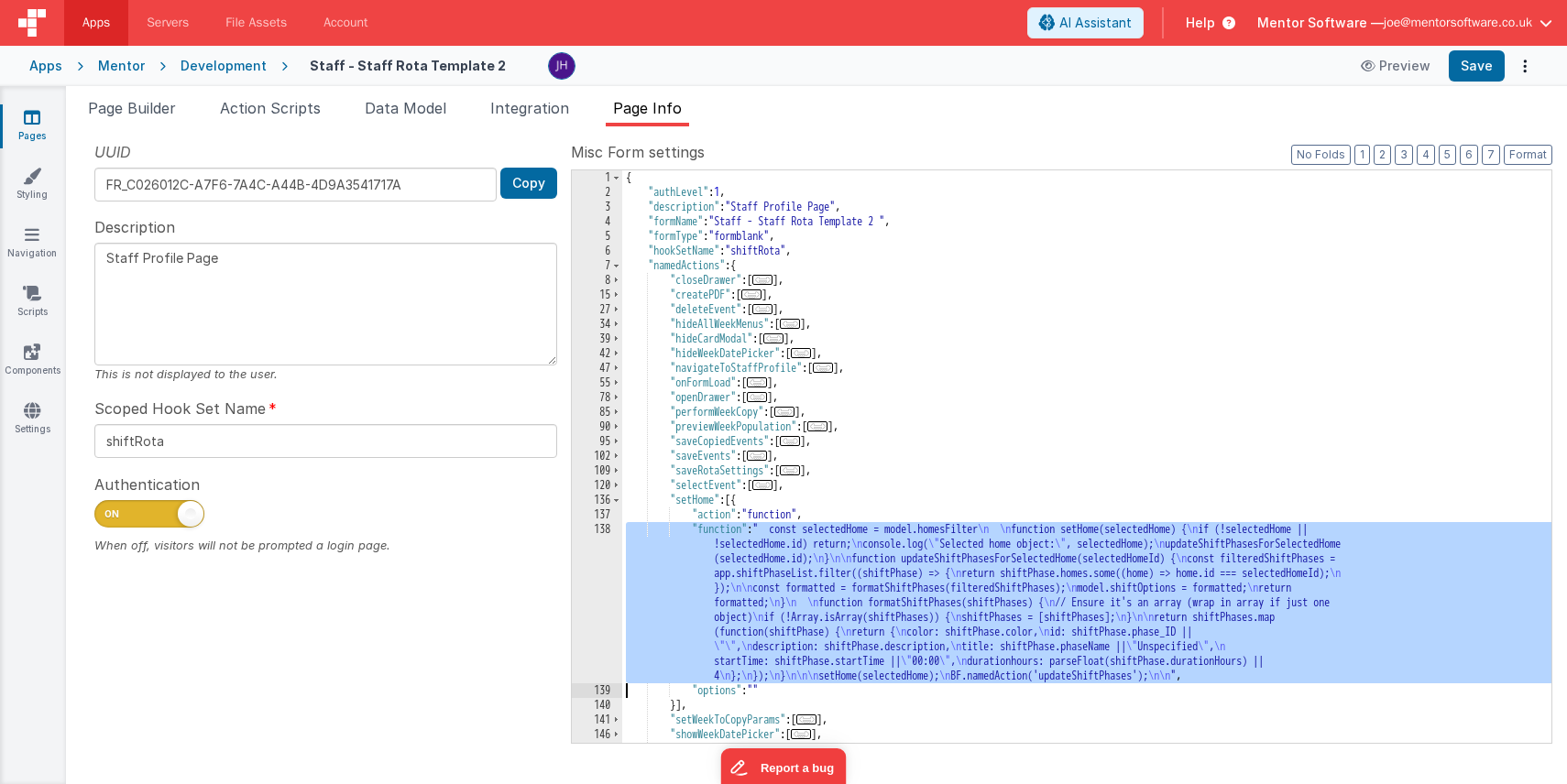 click on "138" at bounding box center [597, 603] 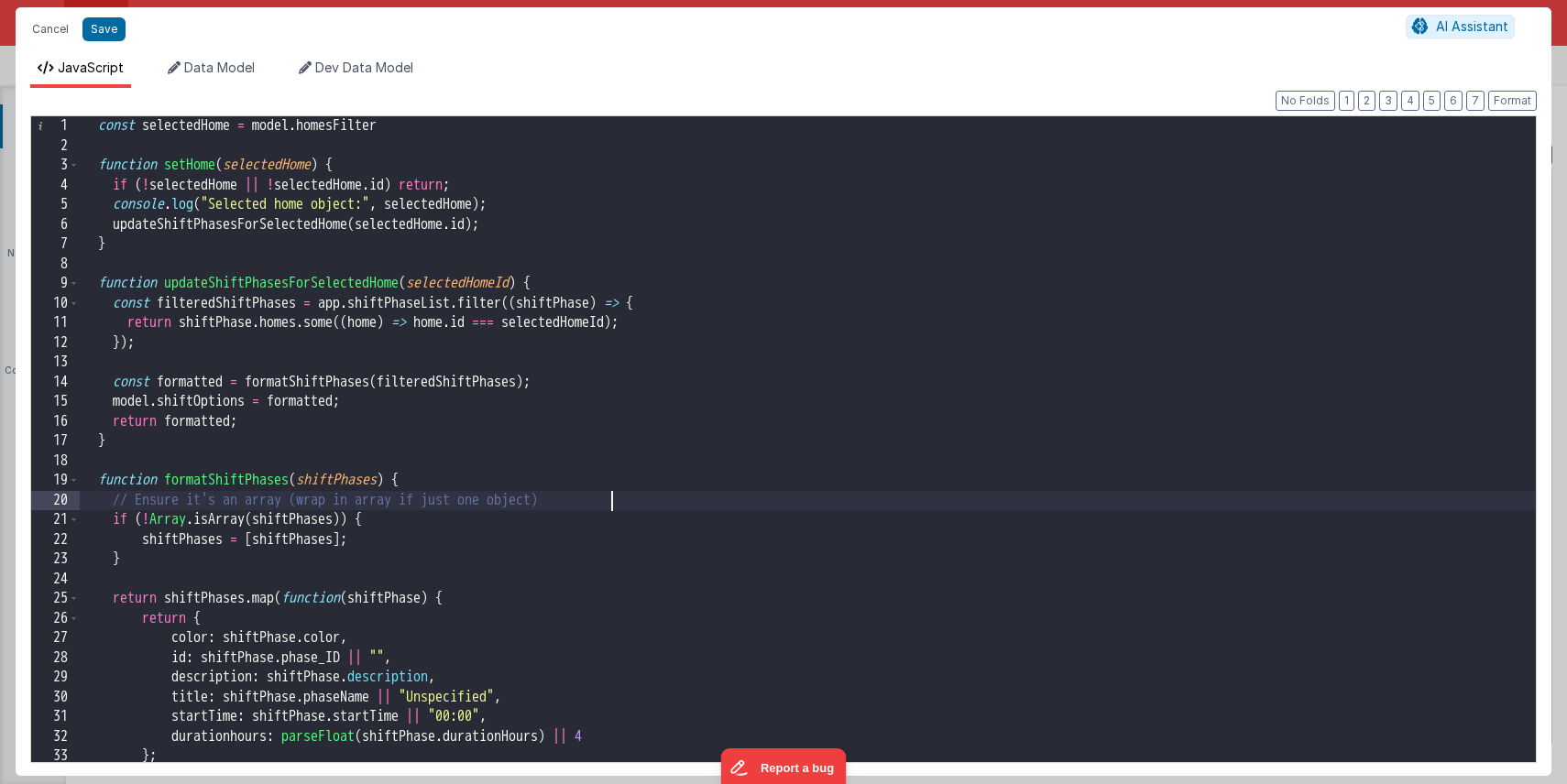 click on "const   selectedHome   =   model . homesFilter       function   setHome ( selectedHome )   {      if   ( ! selectedHome   ||   ! selectedHome . id )   return ;      console . log ( "Selected home object:" ,   selectedHome ) ;      updateShiftPhasesForSelectedHome ( selectedHome . id ) ;    }    function   updateShiftPhasesForSelectedHome ( selectedHomeId )   {      const   filteredShiftPhases   =   app . shiftPhaseList . filter (( shiftPhase )   =>   {         return   shiftPhase . homes . some (( home )   =>   home . id   ===   selectedHomeId ) ;      }) ;      const   formatted   =   formatShiftPhases ( filteredShiftPhases ) ;      model . shiftOptions   =   formatted ;      return   formatted ;    }       function   formatShiftPhases ( shiftPhases )   {      // Ensure it's an array (wrap in array if just one object)      if   ( ! Array . isArray ( shiftPhases ))   {           shiftPhases   =   [ shiftPhases ] ;      }      return   shiftPhases . map ( function ( shiftPhase )   {           return   { :" at bounding box center (807, 459) 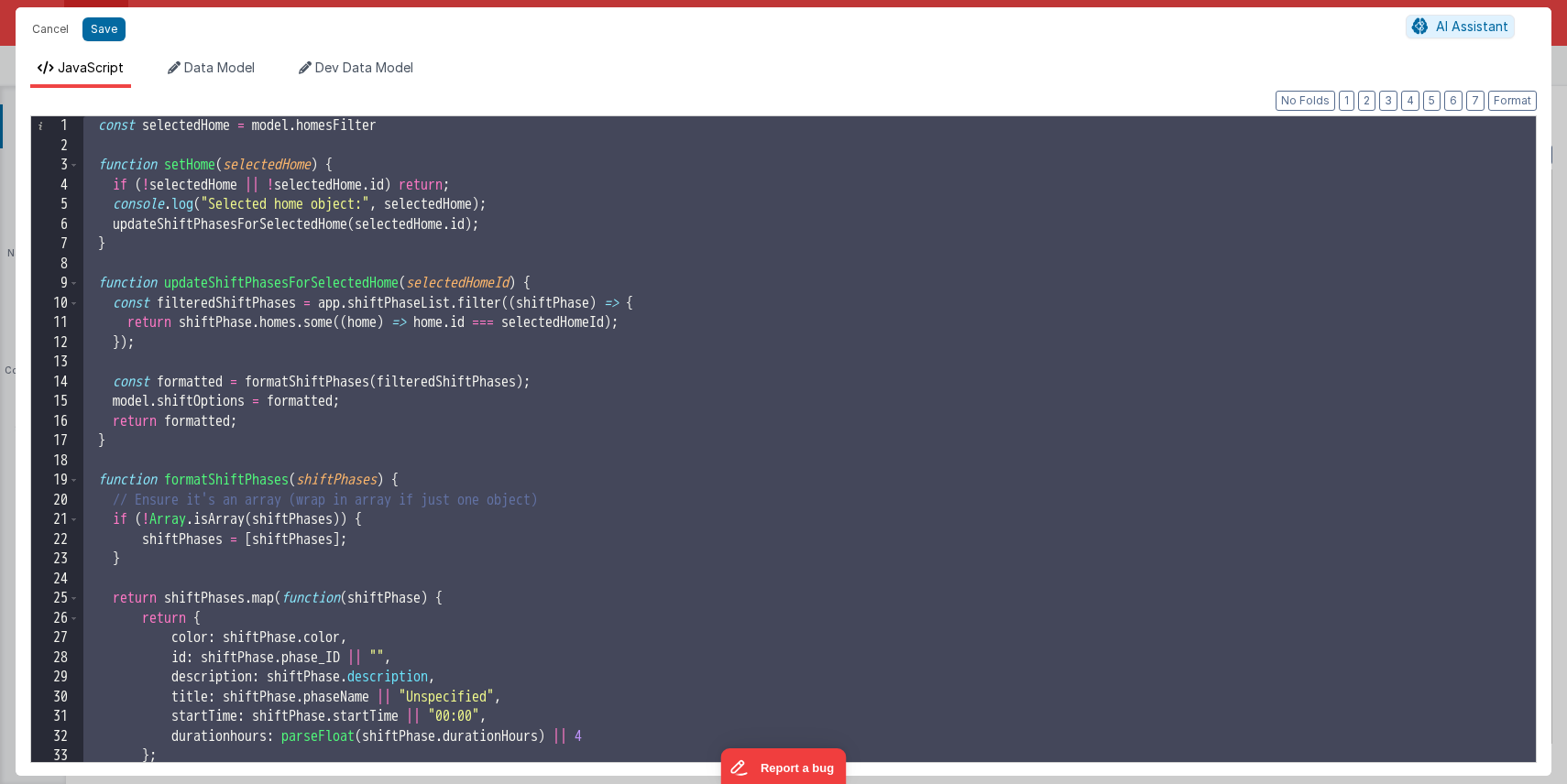 click on "const   selectedHome   =   model . homesFilter       function   setHome ( selectedHome )   {      if   ( ! selectedHome   ||   ! selectedHome . id )   return ;      console . log ( "Selected home object:" ,   selectedHome ) ;      updateShiftPhasesForSelectedHome ( selectedHome . id ) ;    }    function   updateShiftPhasesForSelectedHome ( selectedHomeId )   {      const   filteredShiftPhases   =   app . shiftPhaseList . filter (( shiftPhase )   =>   {         return   shiftPhase . homes . some (( home )   =>   home . id   ===   selectedHomeId ) ;      }) ;      const   formatted   =   formatShiftPhases ( filteredShiftPhases ) ;      model . shiftOptions   =   formatted ;      return   formatted ;    }       function   formatShiftPhases ( shiftPhases )   {      // Ensure it's an array (wrap in array if just one object)      if   ( ! Array . isArray ( shiftPhases ))   {           shiftPhases   =   [ shiftPhases ] ;      }      return   shiftPhases . map ( function ( shiftPhase )   {           return   { :" at bounding box center [807, 459] 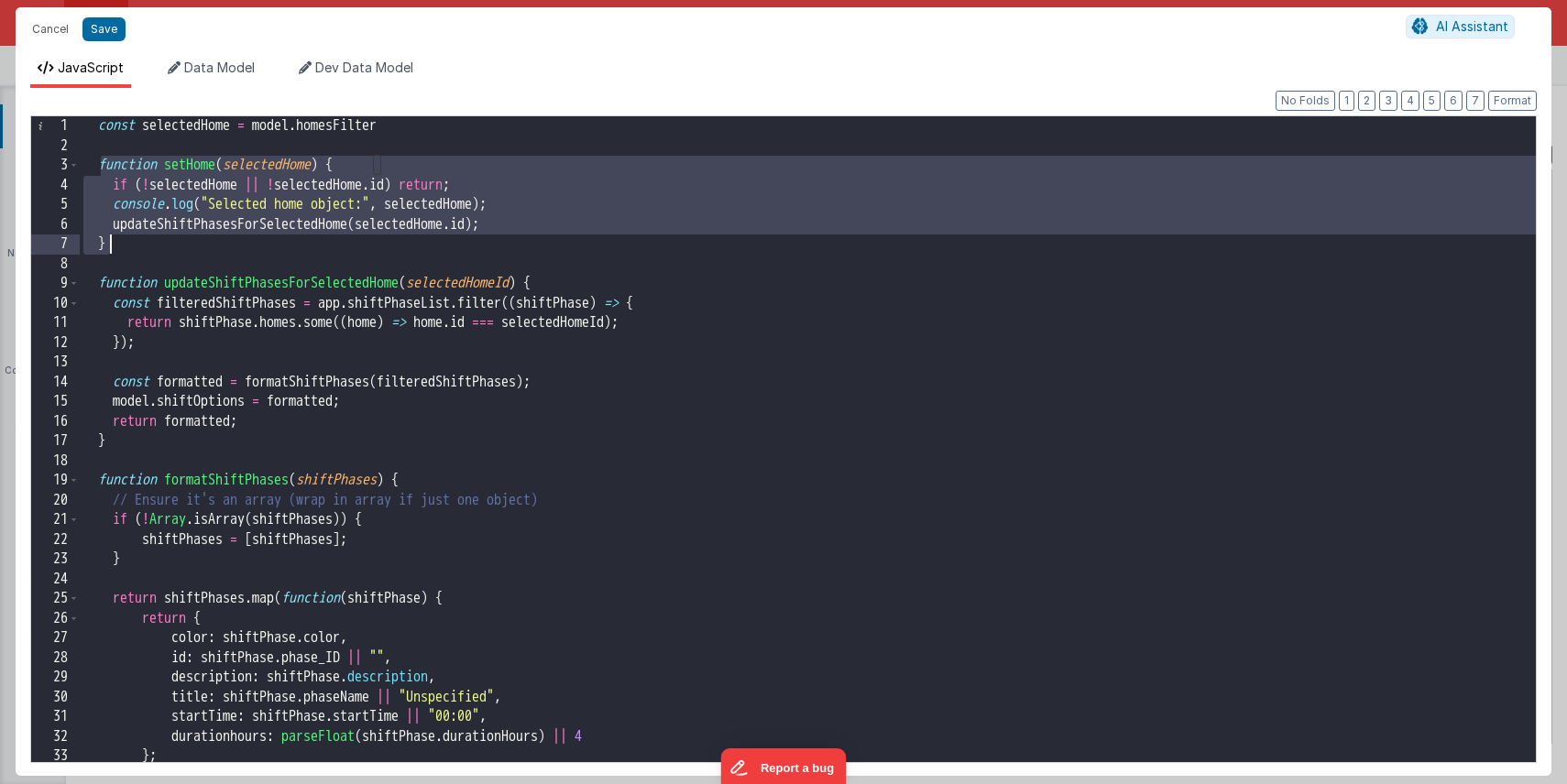 drag, startPoint x: 103, startPoint y: 164, endPoint x: 111, endPoint y: 245, distance: 81.3941 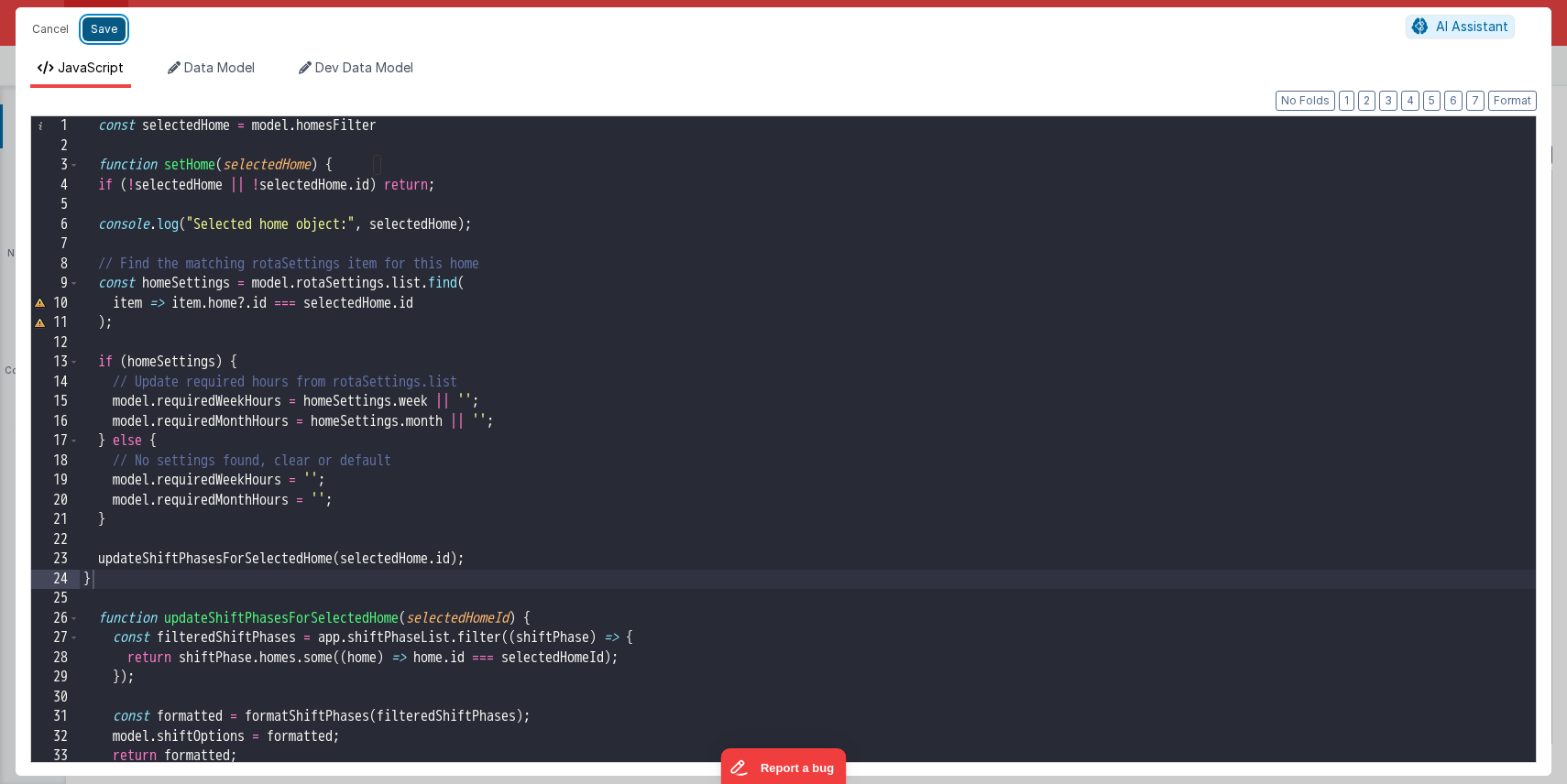 click on "Save" at bounding box center [104, 29] 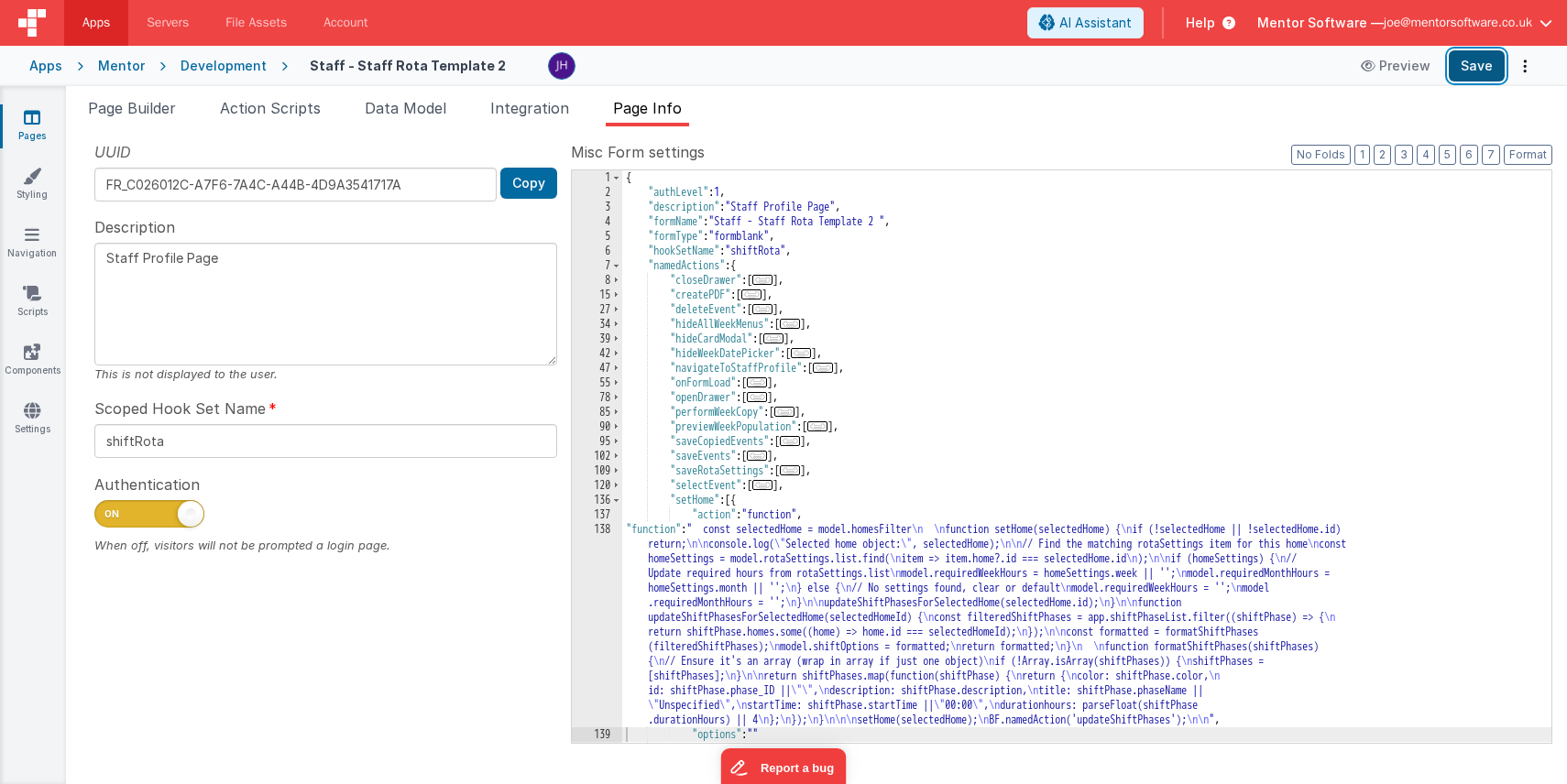 click on "Save" at bounding box center [1476, 66] 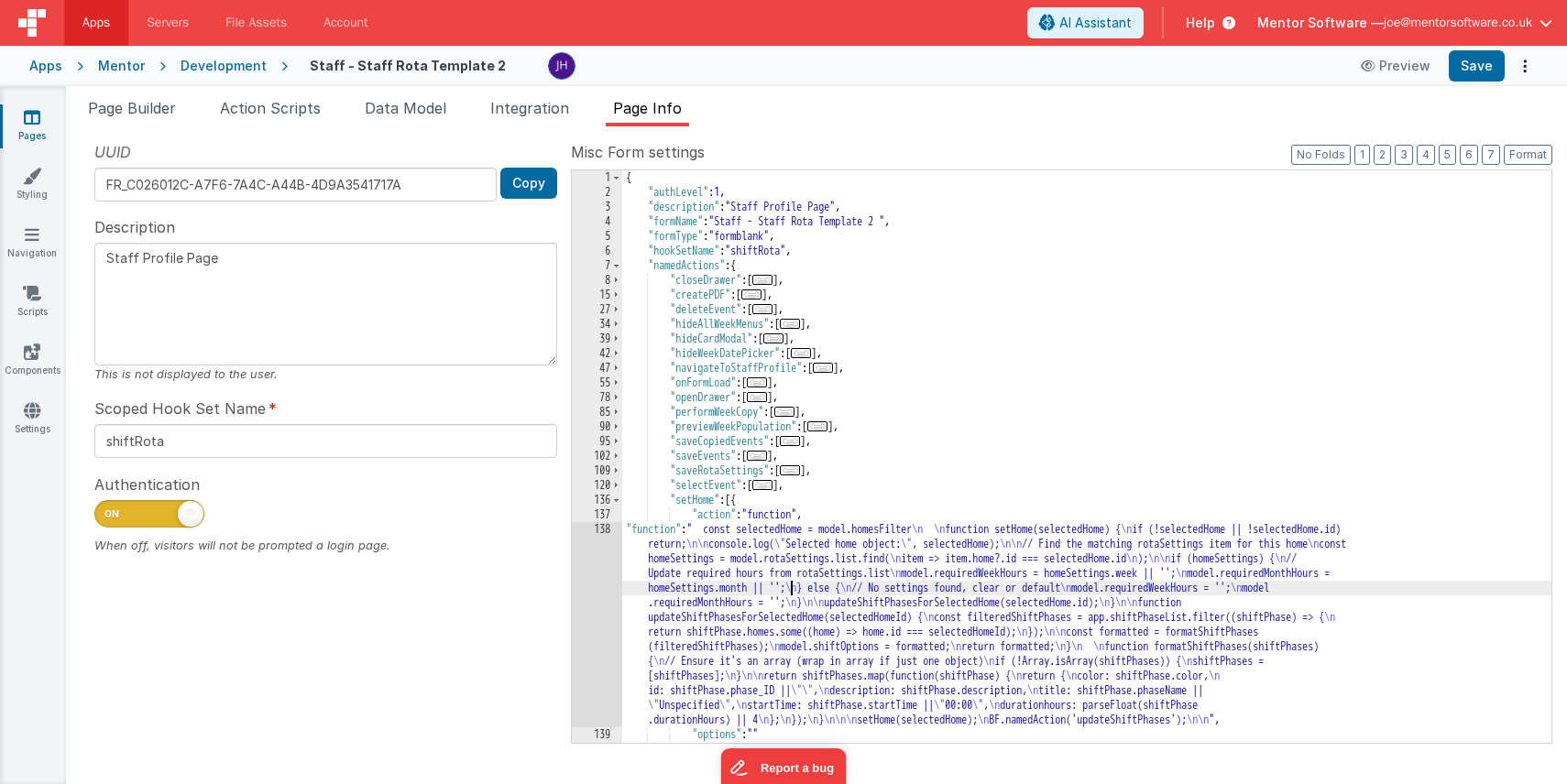 click on "{      "authLevel" :  1 ,      "description" :  "Staff Profile Page" ,      "formName" :  "Staff - Staff Rota Template 2 " ,      "formType" :  "formblank" ,      "hookSetName" :  "shiftRota" ,      "namedActions" :  {           "closeDrawer" :  [ ... ] ,           "createPDF" :  [ ... ] ,           "deleteEvent" :  [ ... ] ,           "hideAllWeekMenus" :  [ ... ] ,           "hideCardModal" :  [ ... ] ,           "hideWeekDatePicker" :  [ ... ] ,           "navigateToStaffProfile" :  [ ... ] ,           "onFormLoad" :  [ ... ] ,           "openDrawer" :  [ ... ] ,           "performWeekCopy" :  [ ... ] ,           "previewWeekPopulation" :  [ ... ] ,           "saveCopiedEvents" :  [ ... ] ,           "saveEvents" :  [ ... ] ,           "saveRotaSettings" : [ ... ] ,           "selectEvent" :  [ ... ] ,           "setHome" :  [{                "action" :  "function" , "function" :  "  const selectedHome = model.homesFilter
function setHome(selectedHome) {
if (!selectedHome ||                   !selectedHome.id) return;
console.log(
" Selected home object: " , selectedHome);
updateShiftPhasesForSelectedHome                  (selectedHome.id);
}
const filteredShiftPhases =
});" at bounding box center [1087, 471] 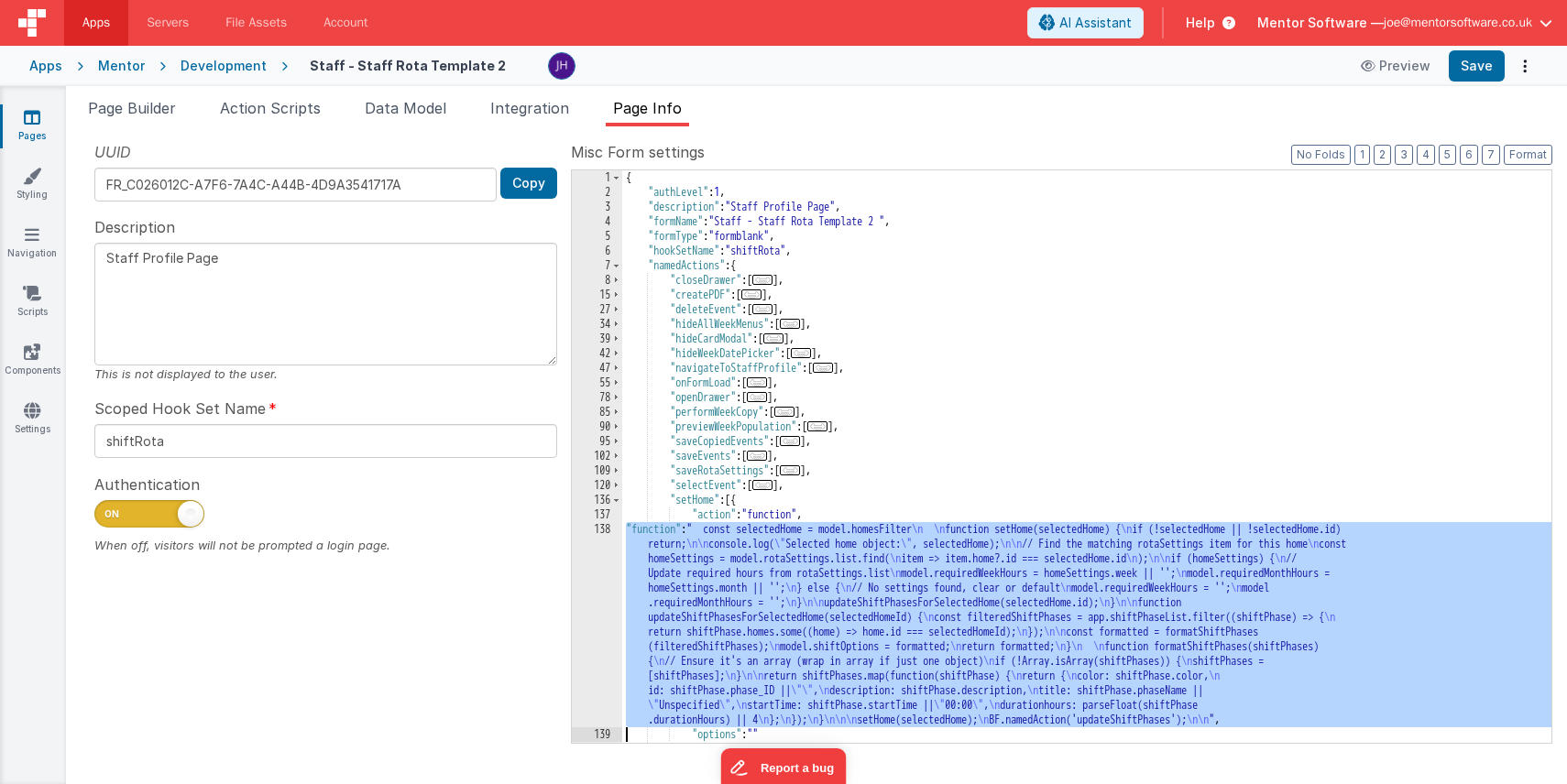 click on "138" at bounding box center (597, 625) 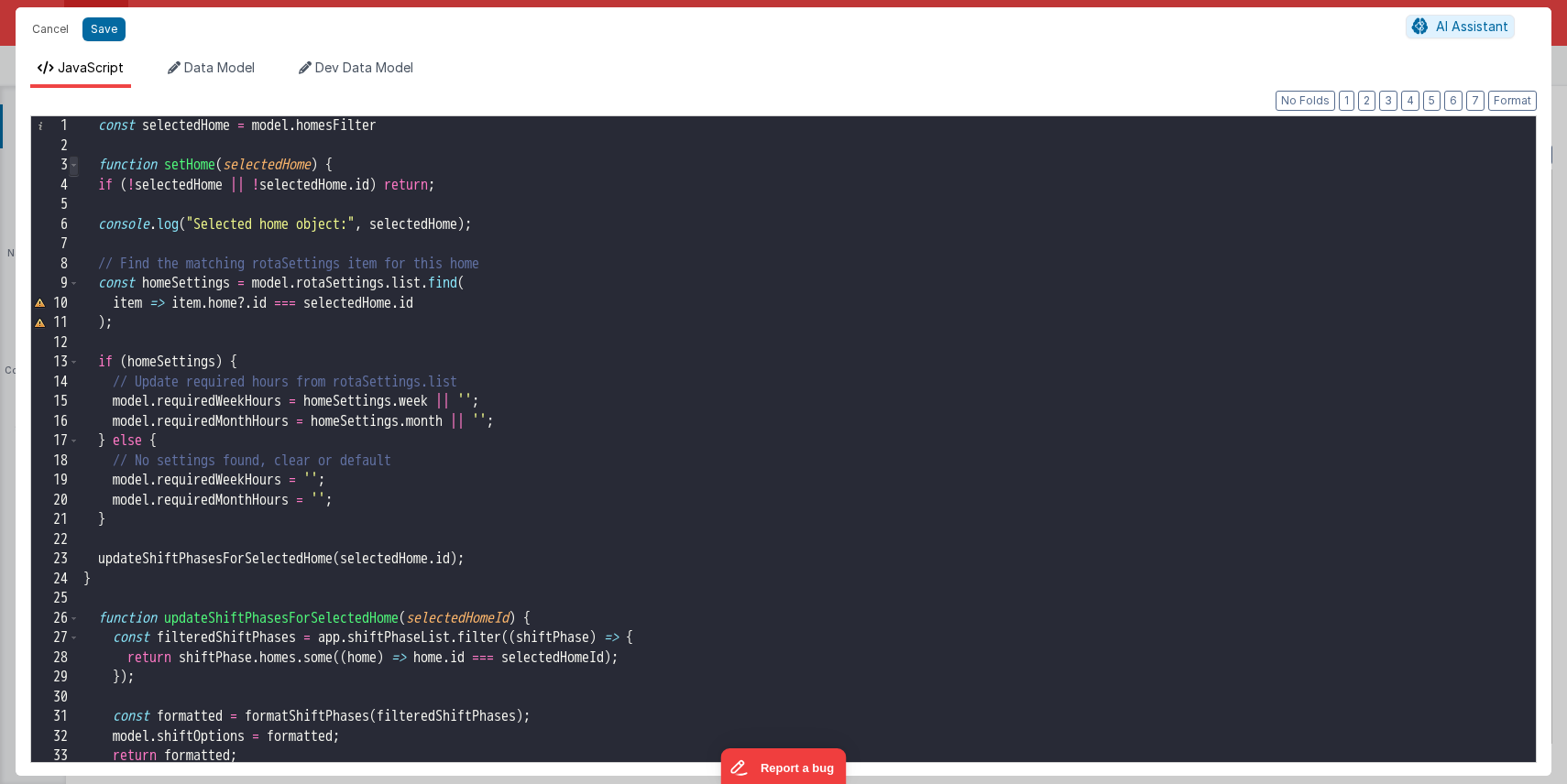 click at bounding box center [73, 166] 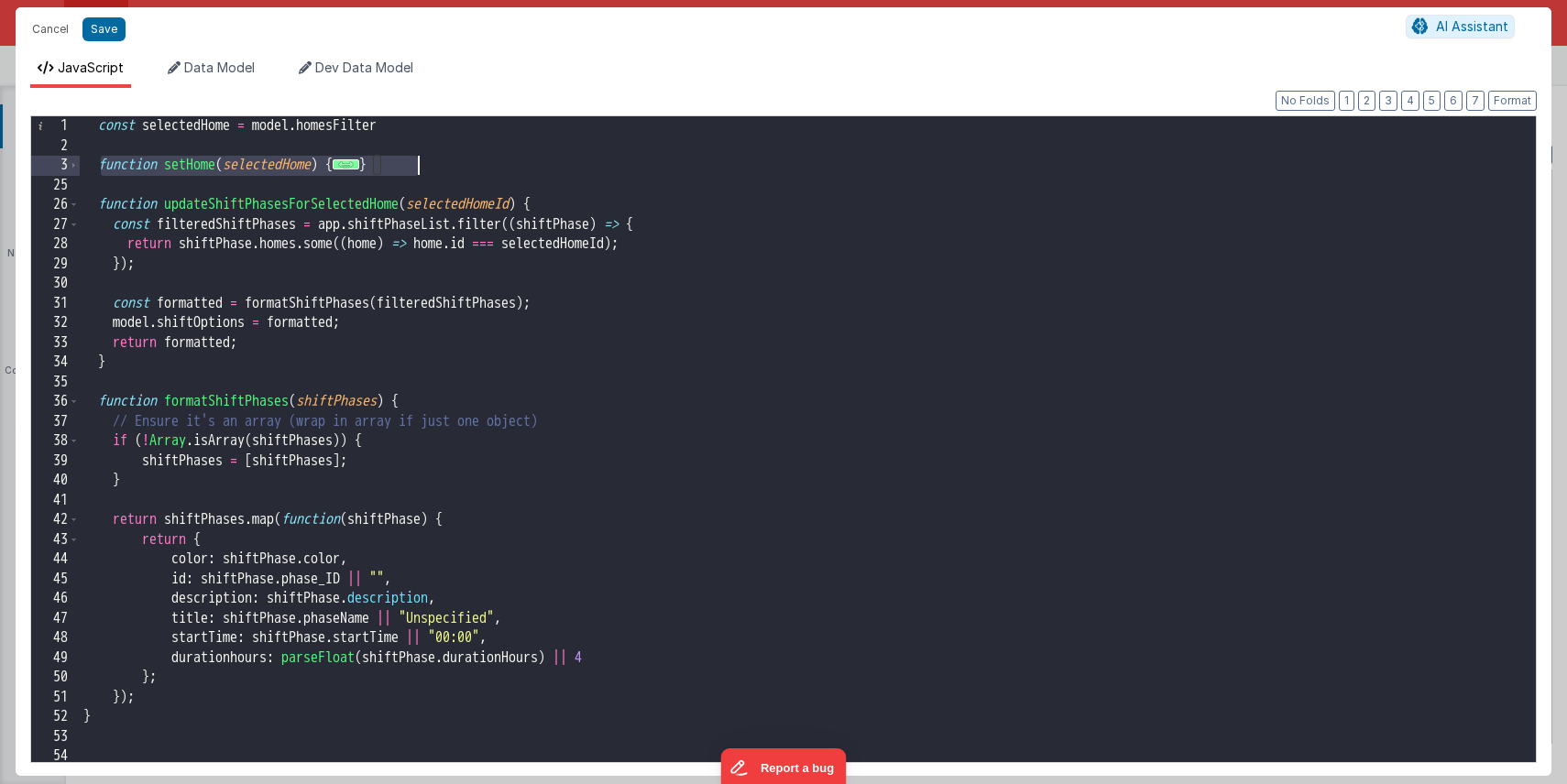drag, startPoint x: 101, startPoint y: 164, endPoint x: 447, endPoint y: 173, distance: 346.11703 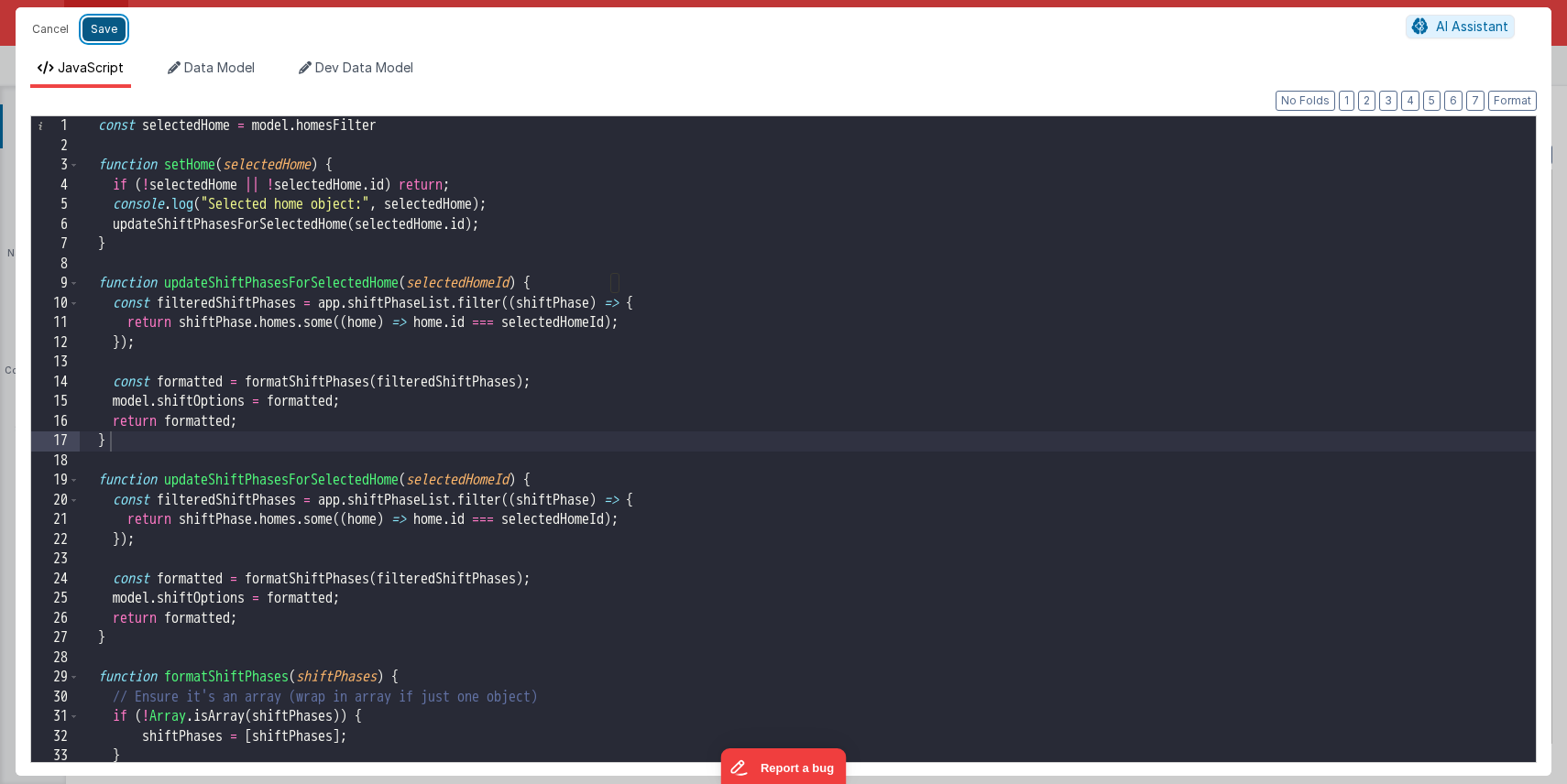 click on "Save" at bounding box center [104, 29] 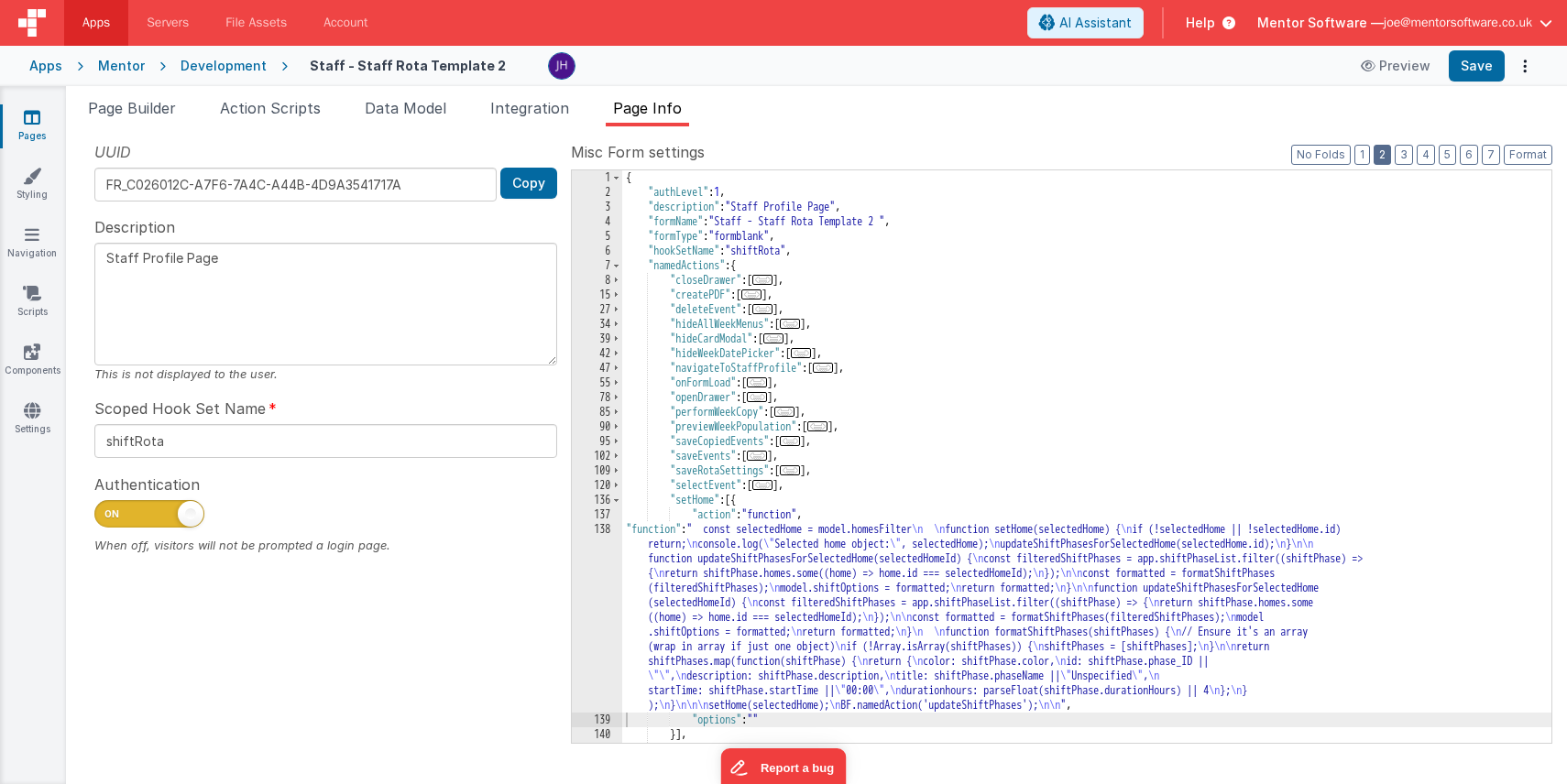 click on "2" at bounding box center [1382, 155] 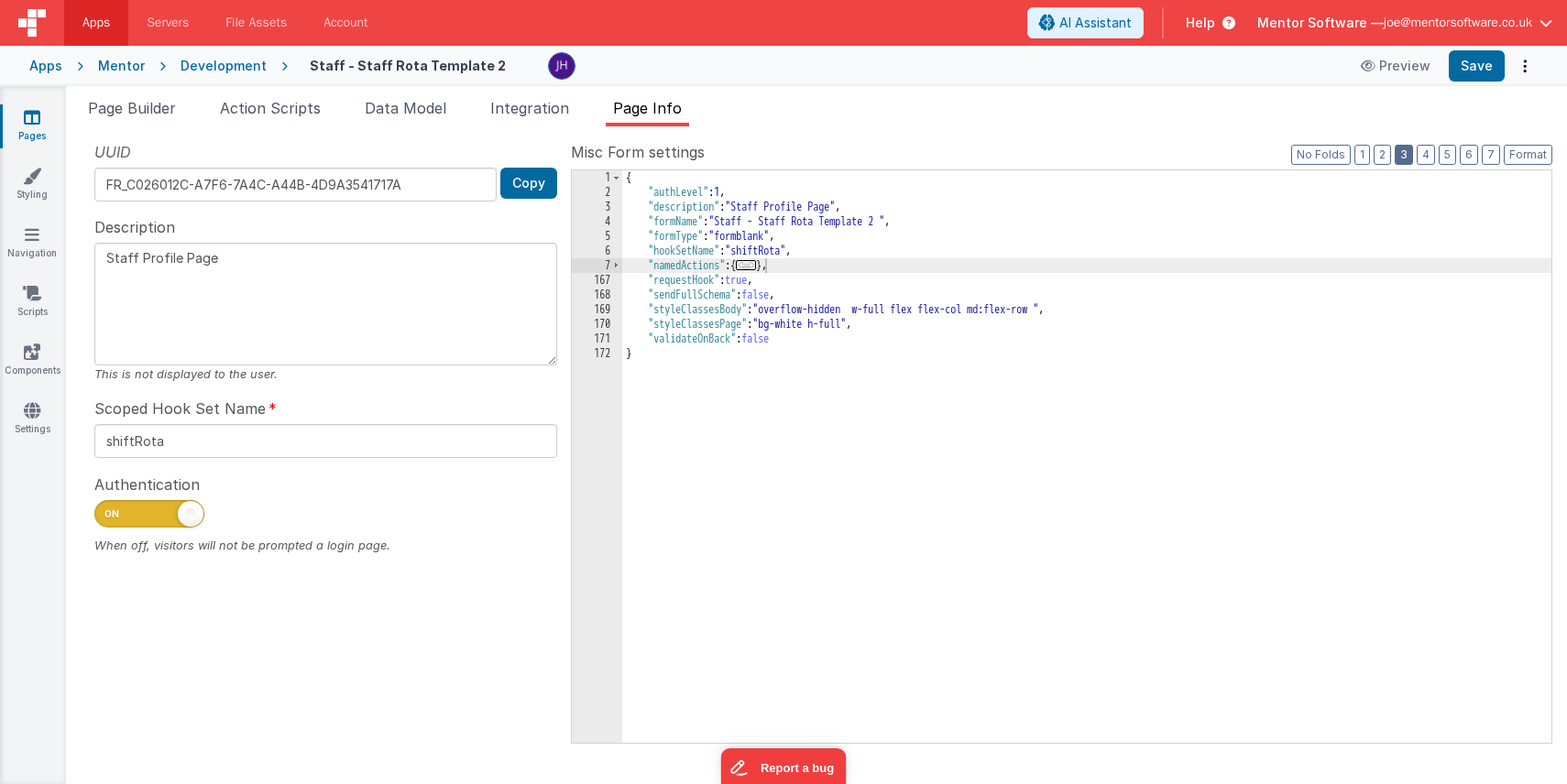 click on "3" at bounding box center (1404, 155) 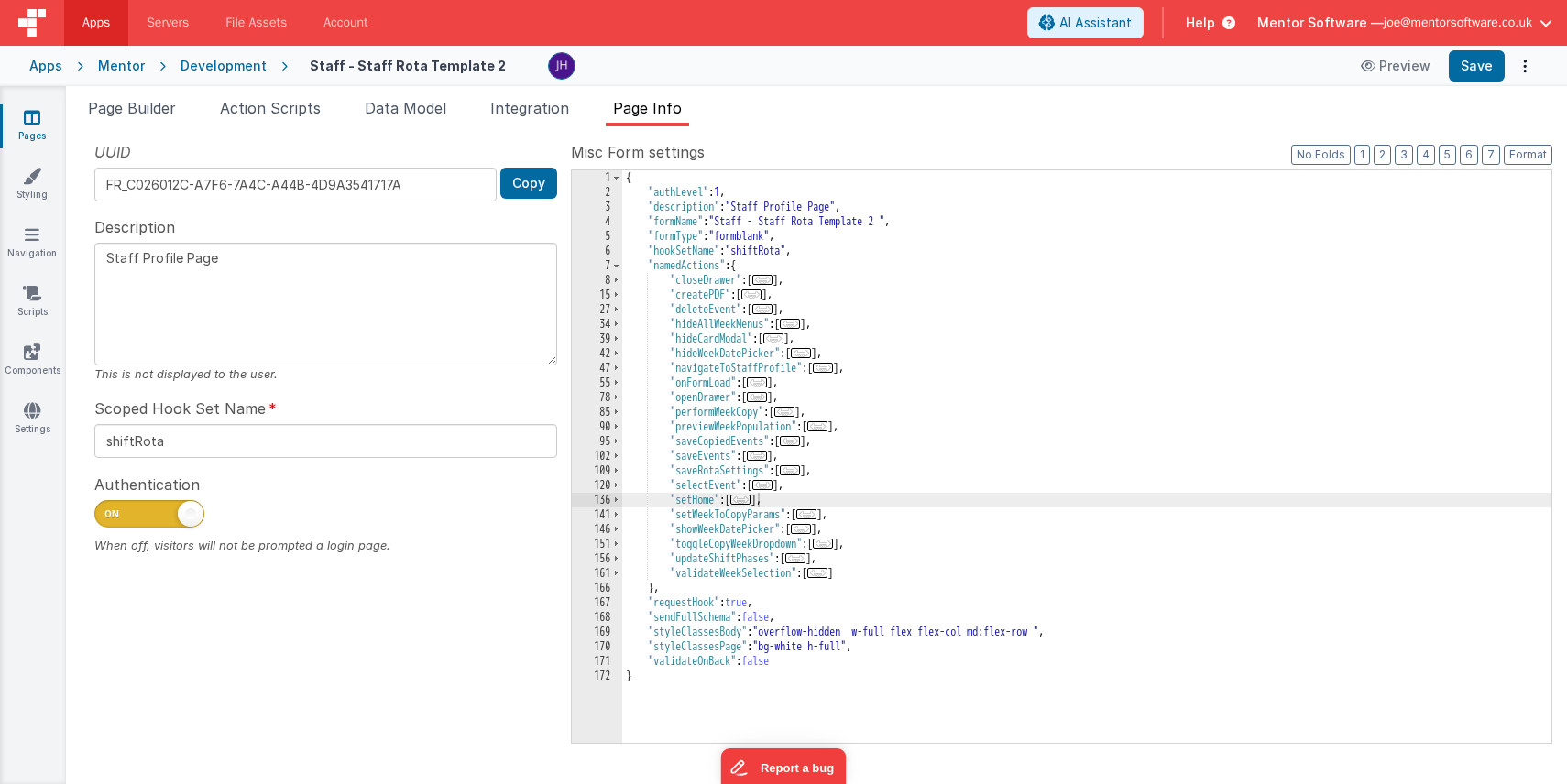 click on "..." at bounding box center (757, 382) 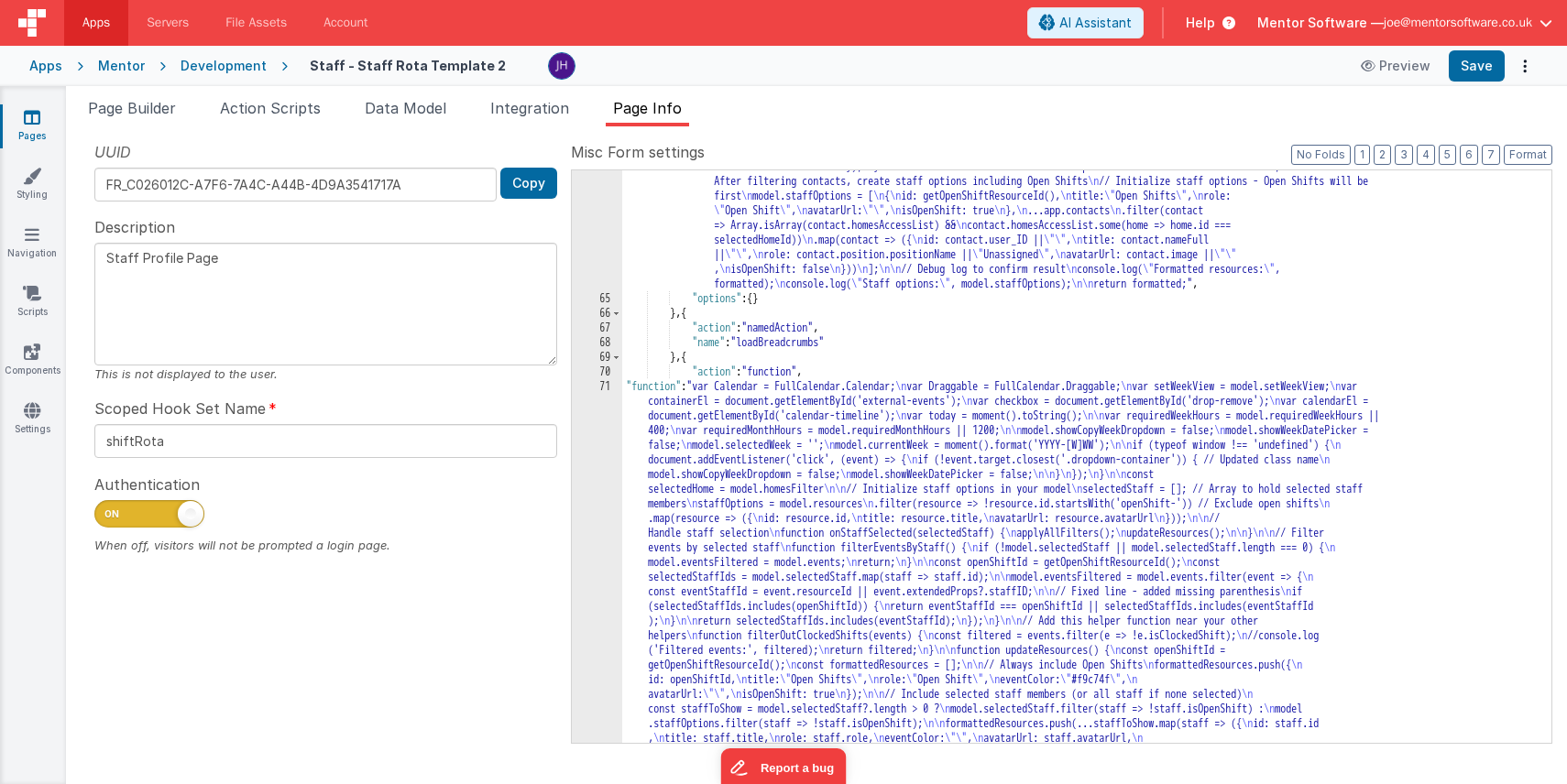 scroll, scrollTop: 669, scrollLeft: 0, axis: vertical 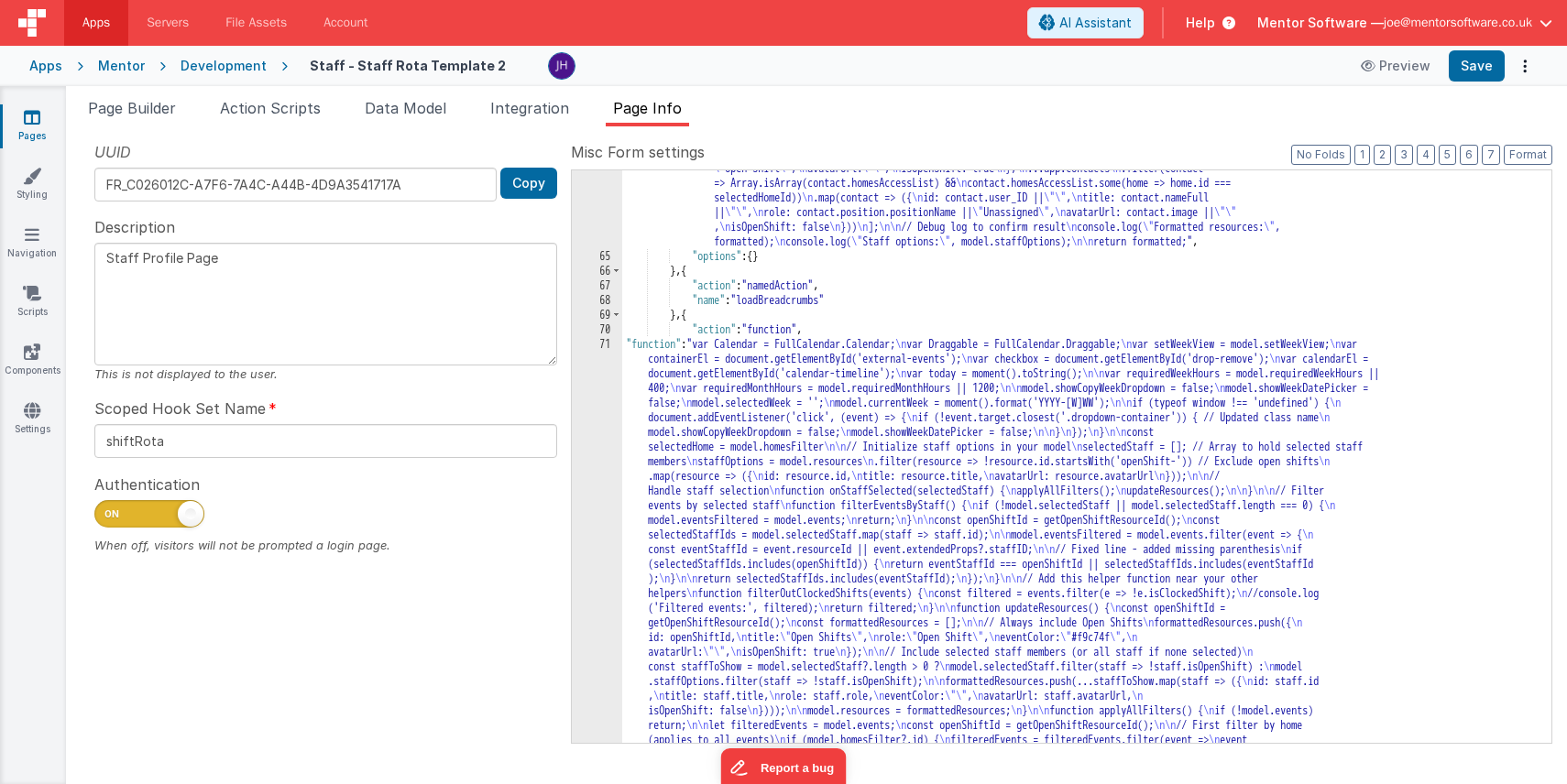 click on ""function" :  "app.activePage = 'staffRota'; \n model.activeTab = 'dashboard'; \n\n // Initialize staff selection if not already                   set \n if (!model.selectedStaff) { \n     model.selectedStaff = []; \n } \n\n // Defensive check: ensure model.homeFilter and app                  .contacts exist \n if (!model.homesFilter || !model.homesFilter.id || !Array.isArray(app.contacts)) { \n     console.warn                  ( \" Missing homeFilter or contacts data \" ); \n     model.resources = []; \n     model.staffOptions = []; \n     return []                  ; \n } \n\n function getOpenShiftResourceId() { \n     return  \" openShift- \"  + (model.homesFilter?.id ||  \" default \" ); \n } \n\n var                   selectedHomeId = model.homesFilter?.id; \n\n // Filter contacts who have access to the selected home \n var filteredContacts =                   \n \n         return false; \n }" at bounding box center [1087, 3854] 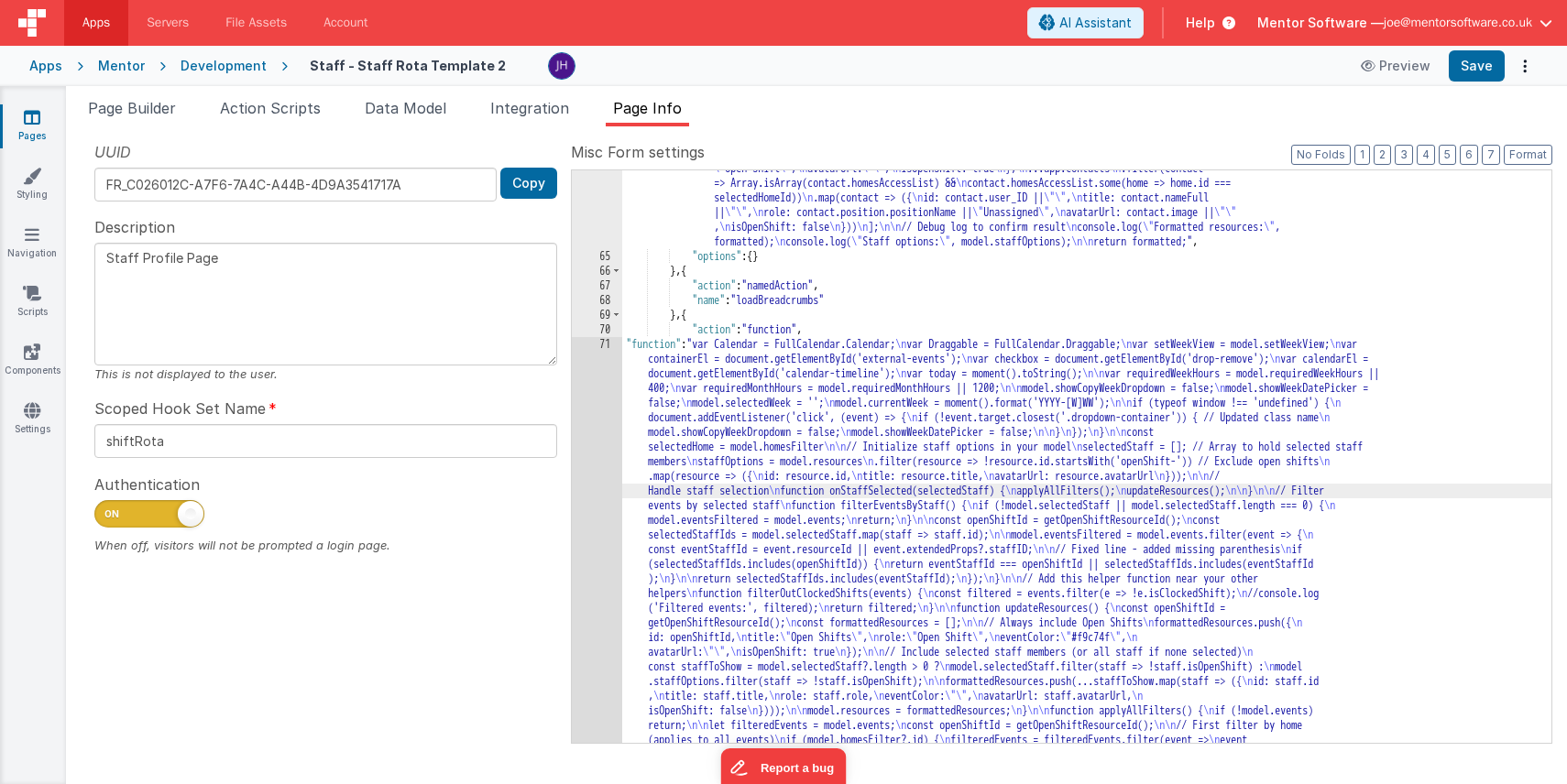 click on "64 65 66 67 68 69 70 71 72 73 74 75 76 77 78 85 90" at bounding box center (597, 3854) 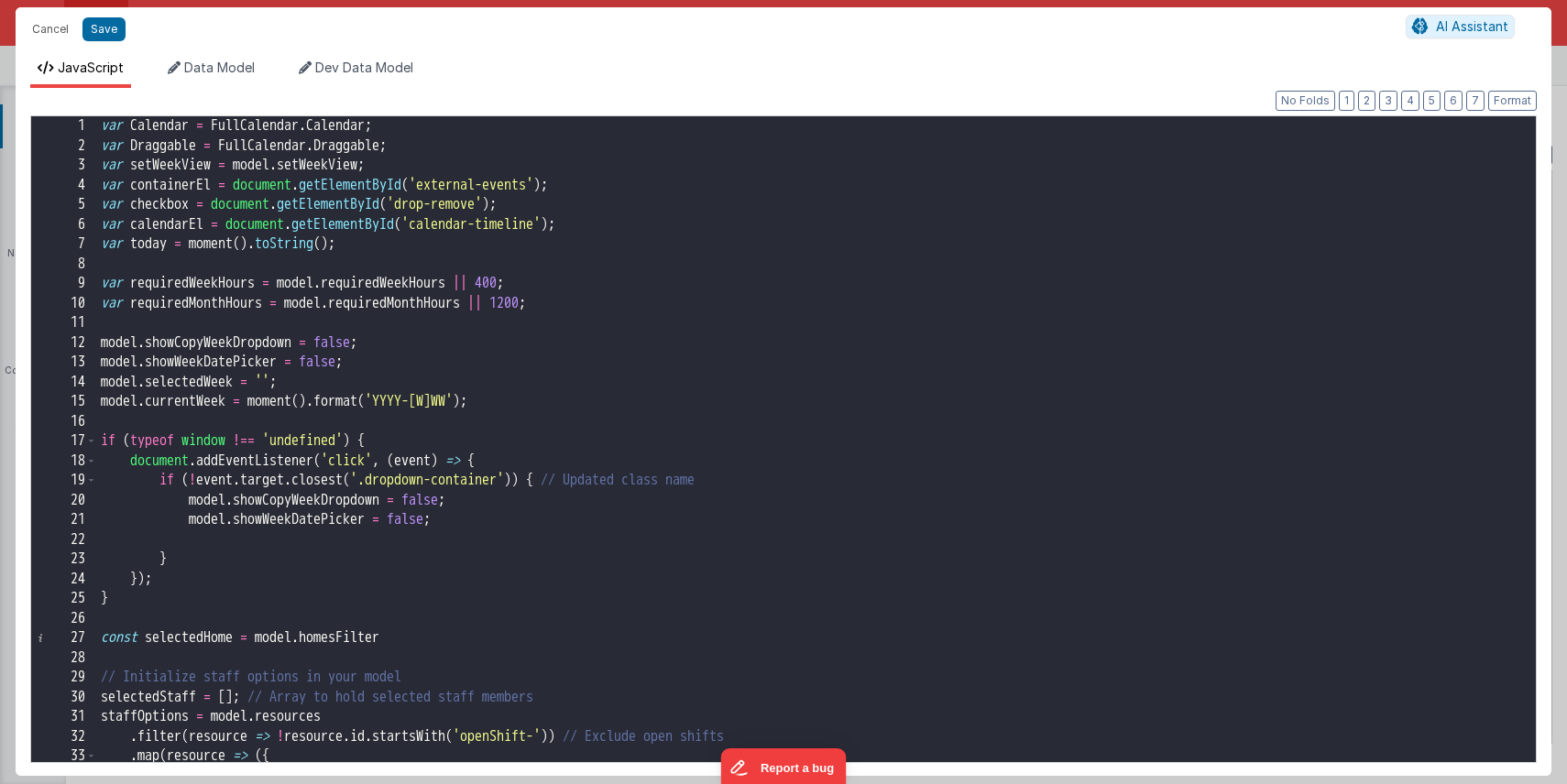 scroll, scrollTop: 0, scrollLeft: 0, axis: both 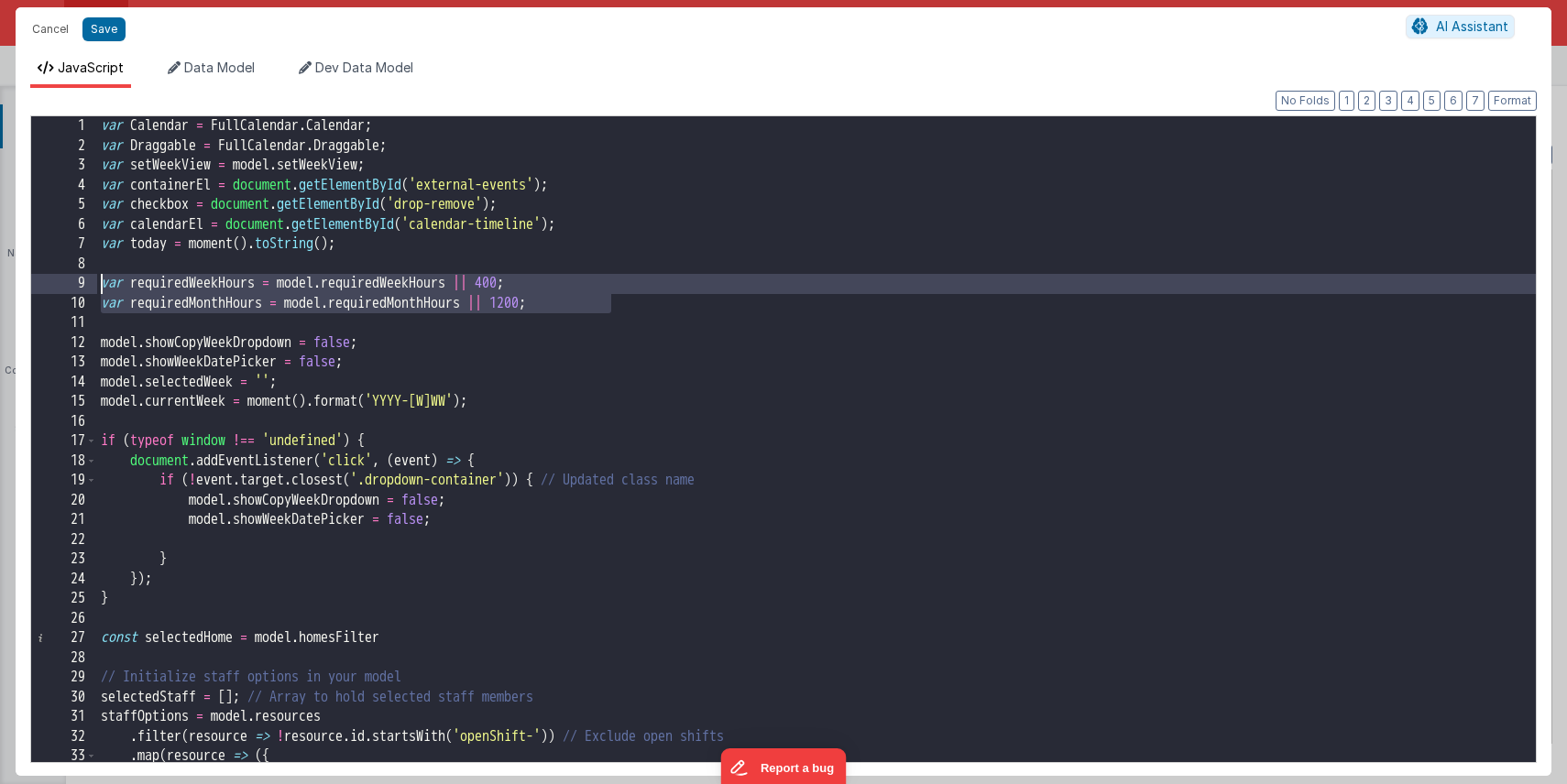 drag, startPoint x: 622, startPoint y: 303, endPoint x: 101, endPoint y: 280, distance: 521.50743 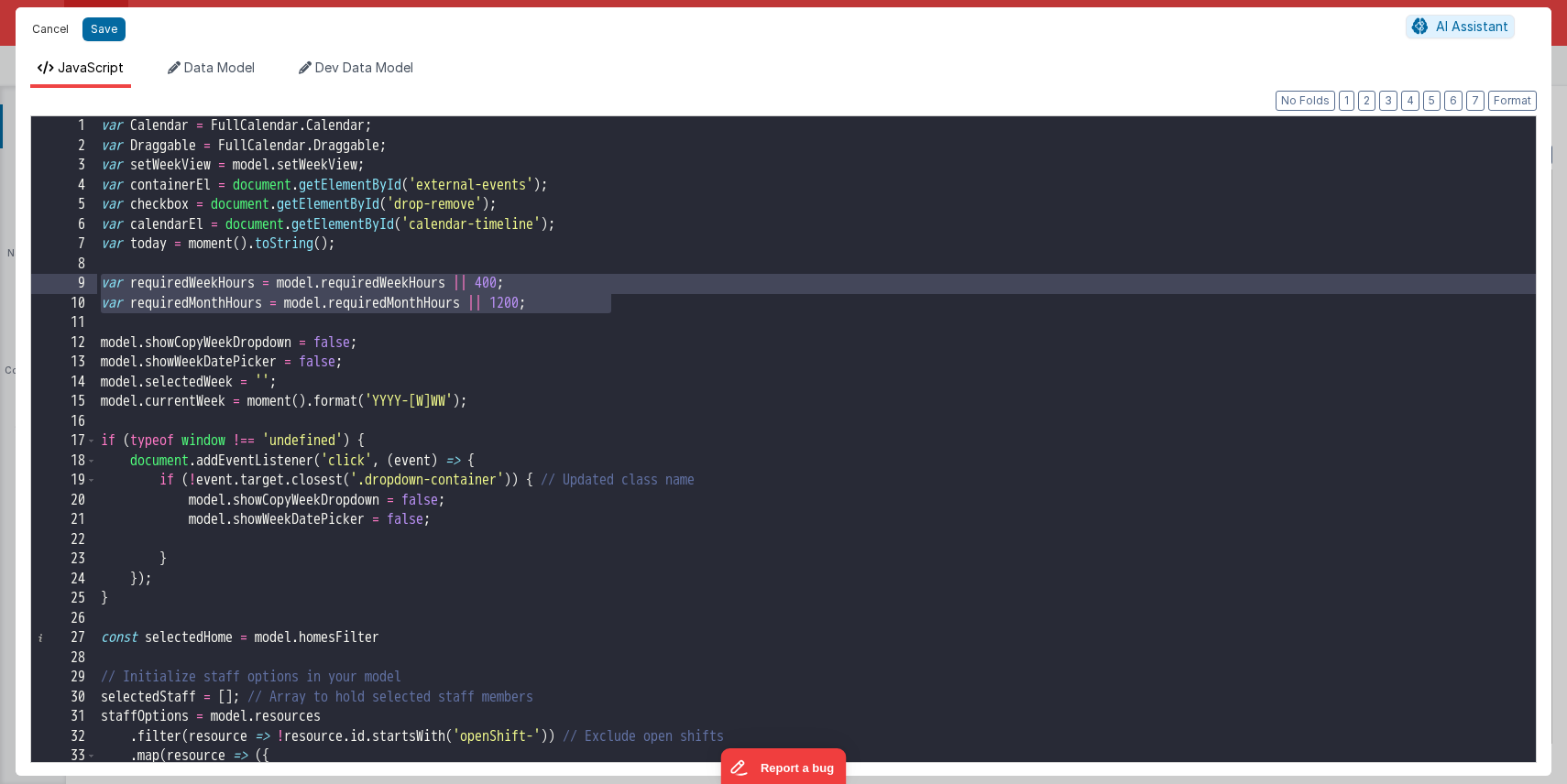 click on "Cancel" at bounding box center [50, 29] 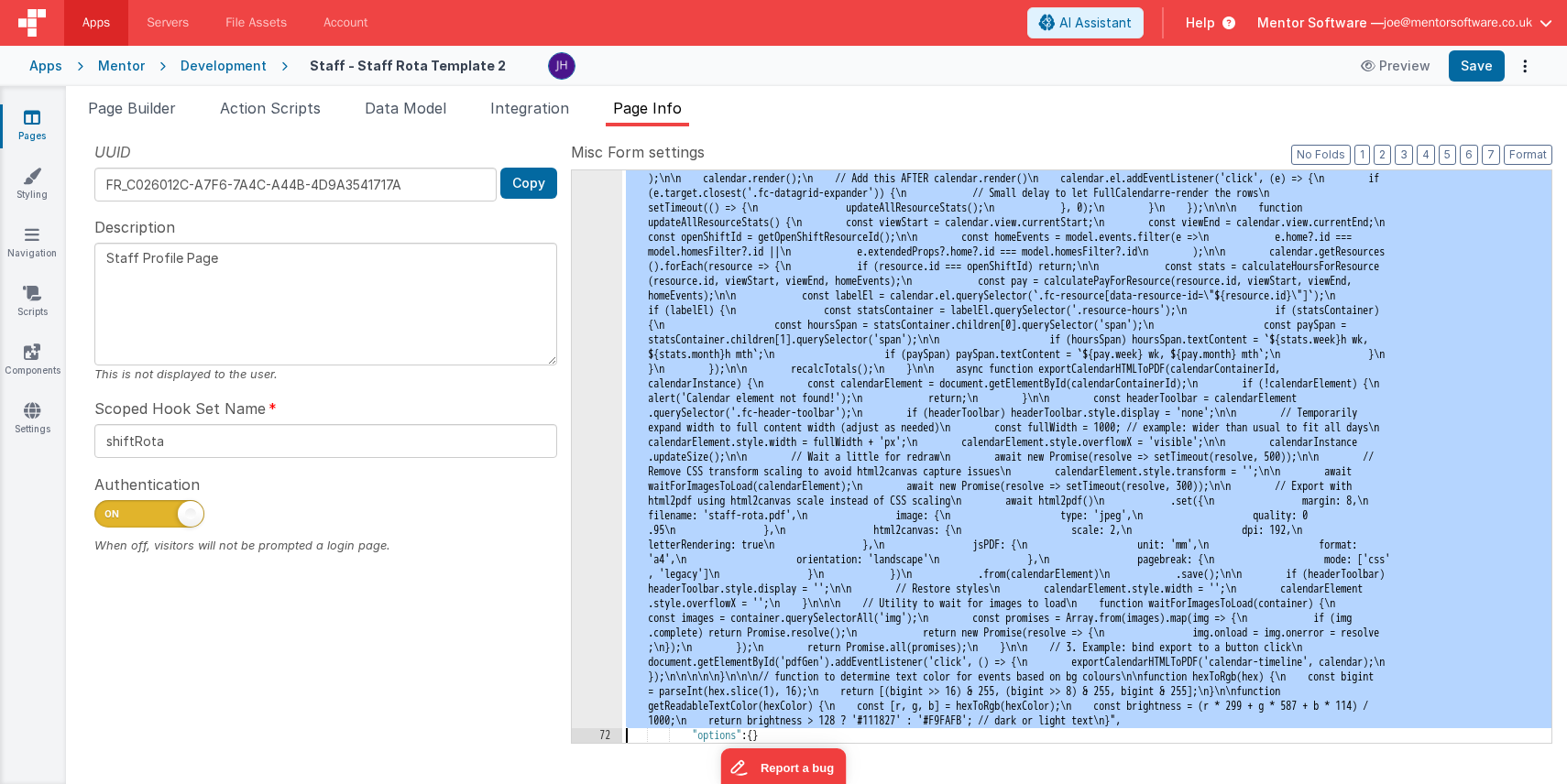 click on "71" at bounding box center [597, -2789] 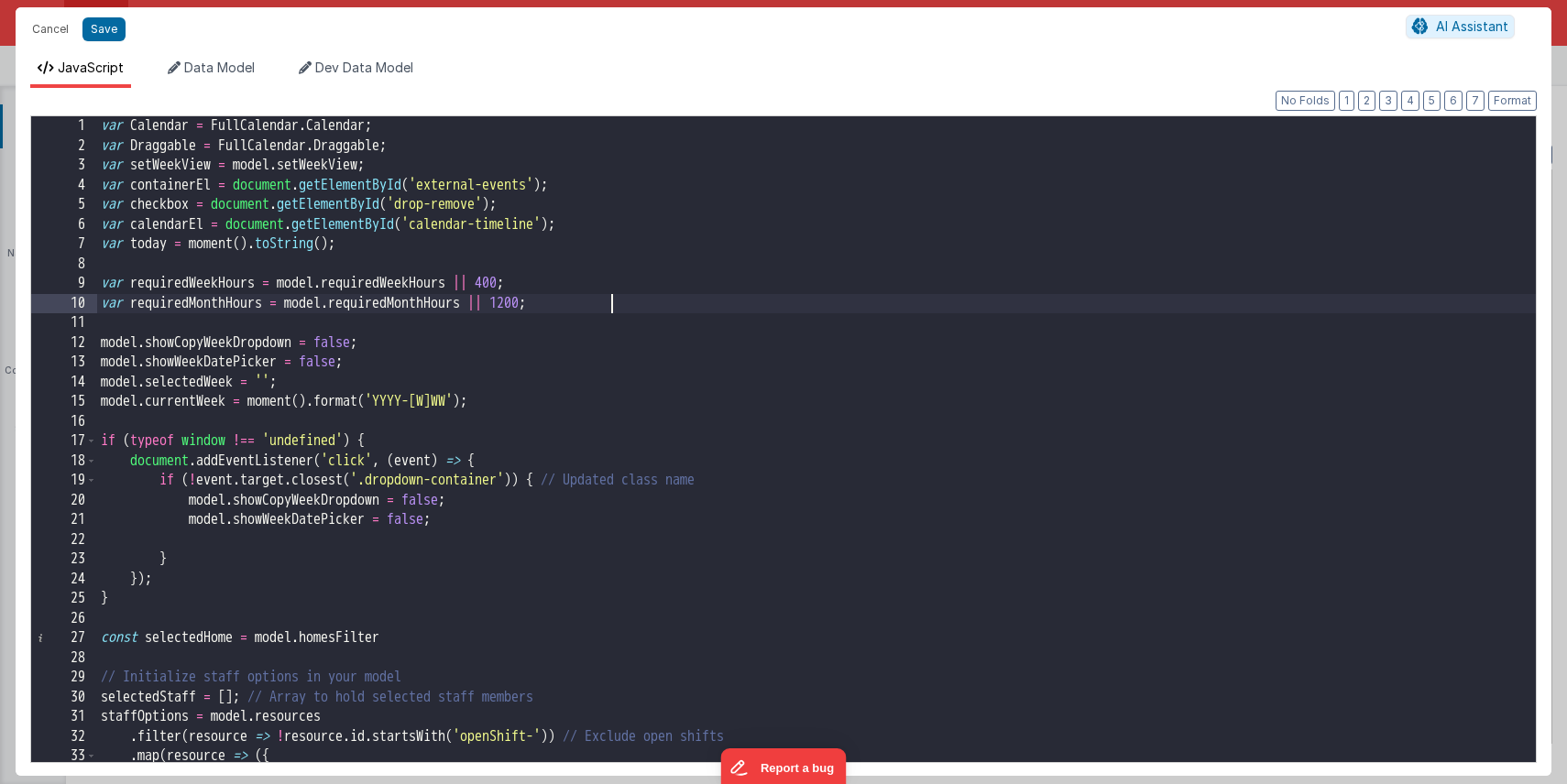 scroll, scrollTop: 0, scrollLeft: 0, axis: both 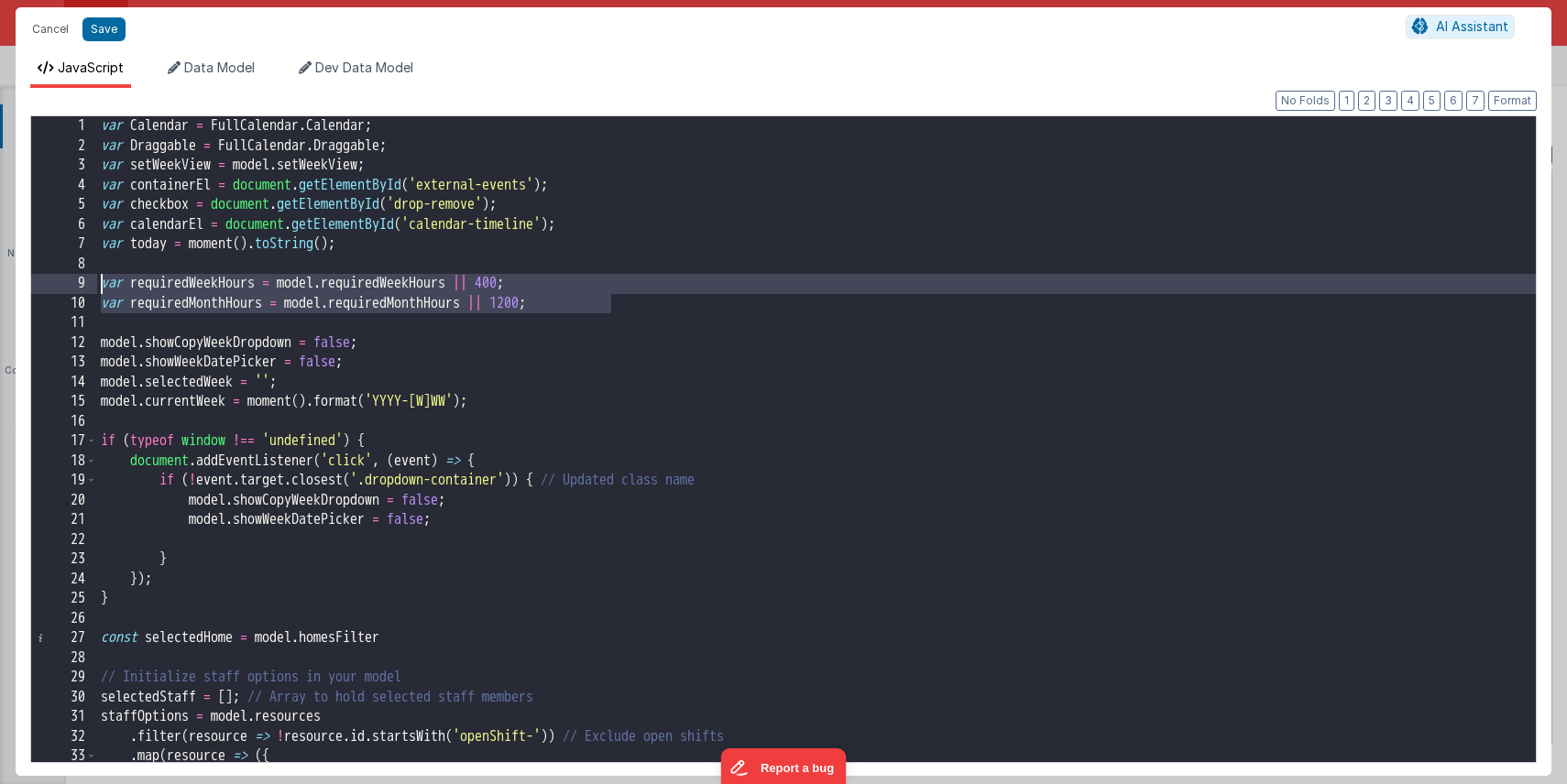 drag, startPoint x: 627, startPoint y: 301, endPoint x: 97, endPoint y: 282, distance: 530.34046 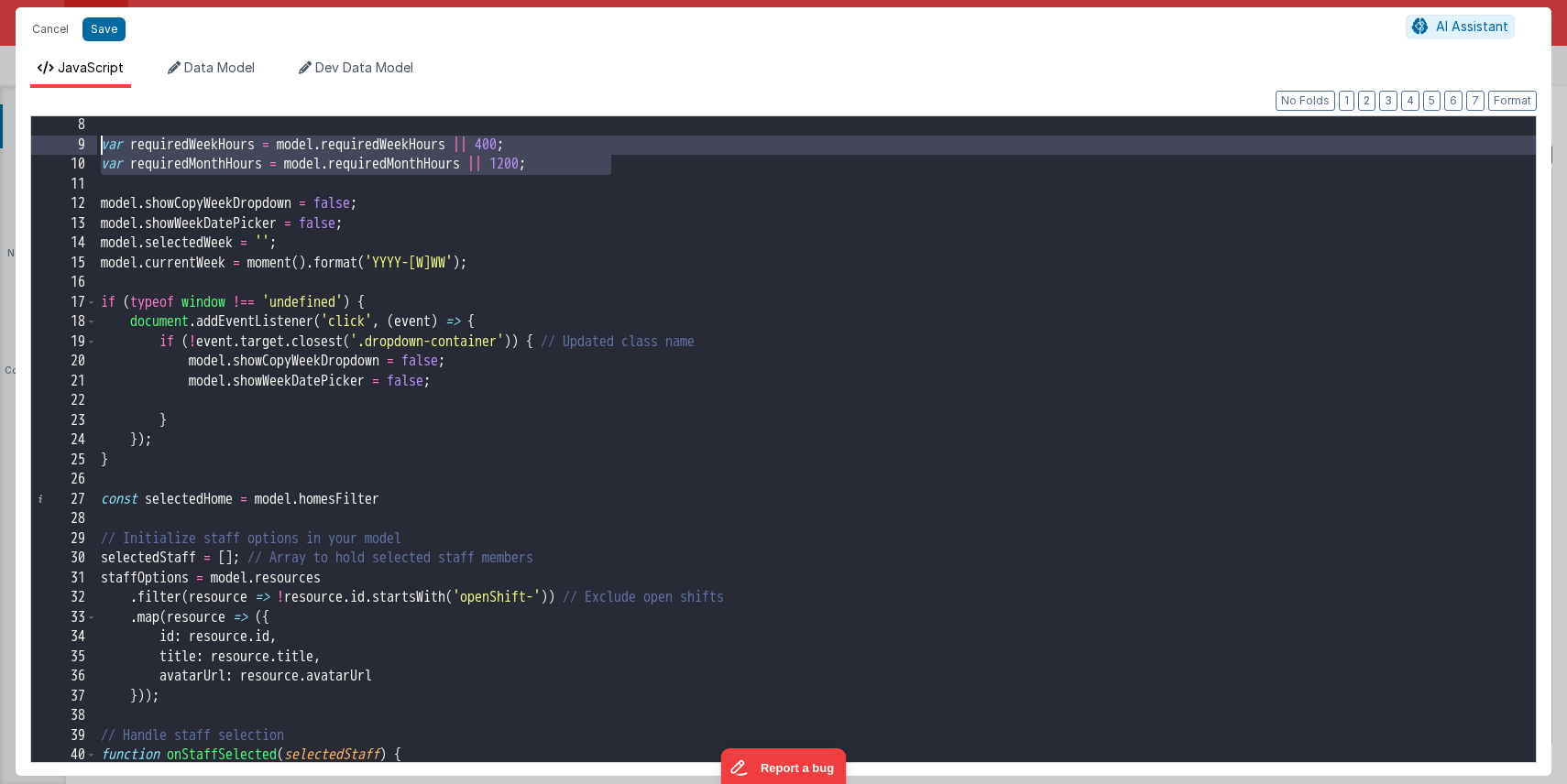 scroll, scrollTop: 121, scrollLeft: 0, axis: vertical 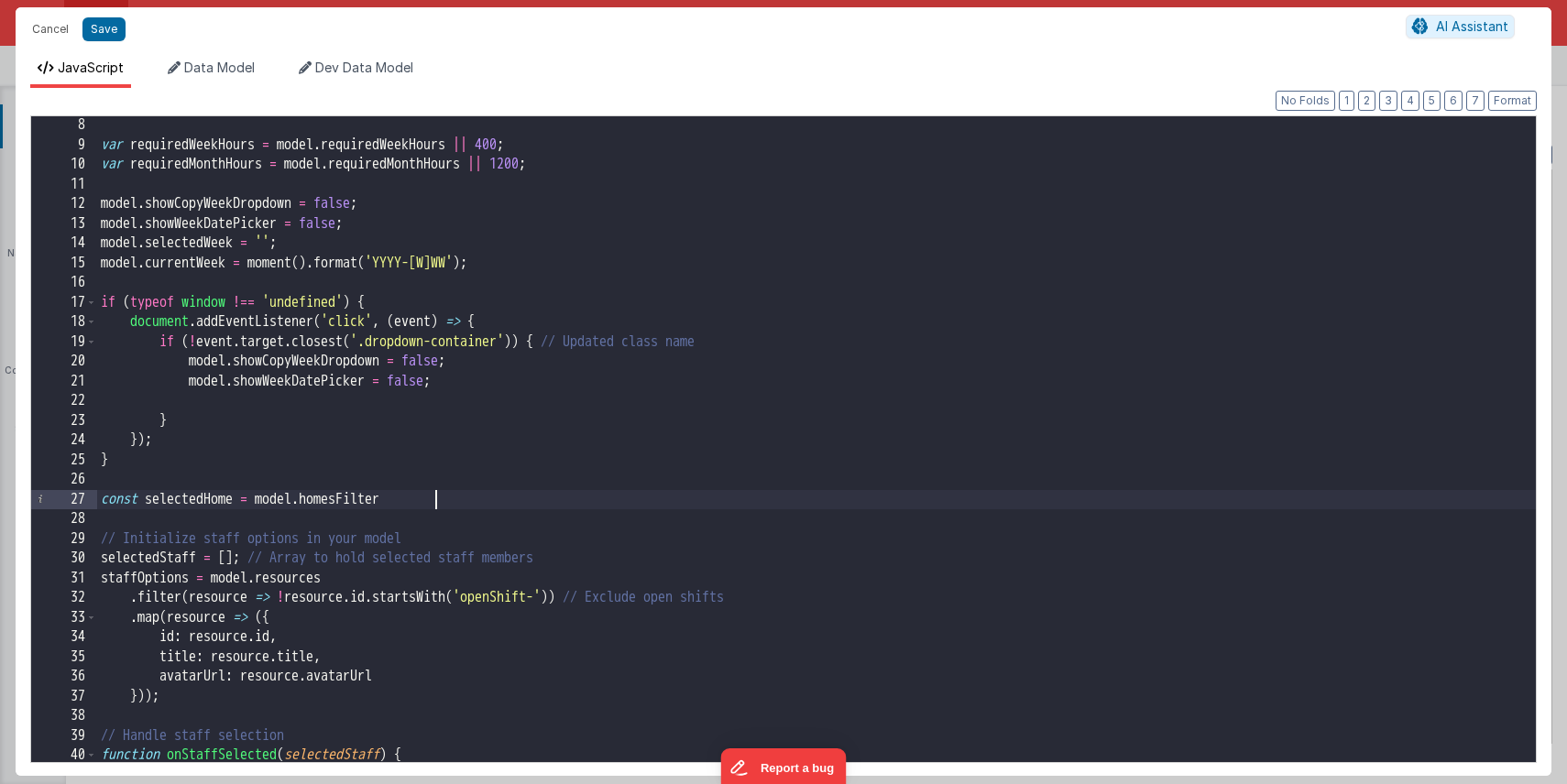 click on "var   requiredWeekHours   =   model . requiredWeekHours   ||   400 ; var   requiredMonthHours   =   model . requiredMonthHours   ||   1200 ; model . showCopyWeekDropdown   =   false ; model . showWeekDatePicker   =   false ; model . selectedWeek   =   '' ; model . currentWeek   =   moment ( ) . format ( 'YYYY-[W]WW' ) ; if   ( typeof   window   !==   'undefined' )   {      document . addEventListener ( 'click' ,   ( event )   =>   {           if   ( ! event . target . closest ( '.dropdown-container' ))   {             model . showCopyWeekDropdown   =   false ;             model . showWeekDatePicker   =   false ;           }      }) ; } const   selectedHome   =   model . homesFilter // Initialize staff options in your model selectedStaff   =   [ ] ;   // Array to hold selected staff members staffOptions   =   model . resources      . filter ( resource   =>   ! resource . id . startsWith ( 'openShift-' ))   // Exclude open shifts      . map ( resource   =>   ({           id :   . ," at bounding box center (816, 458) 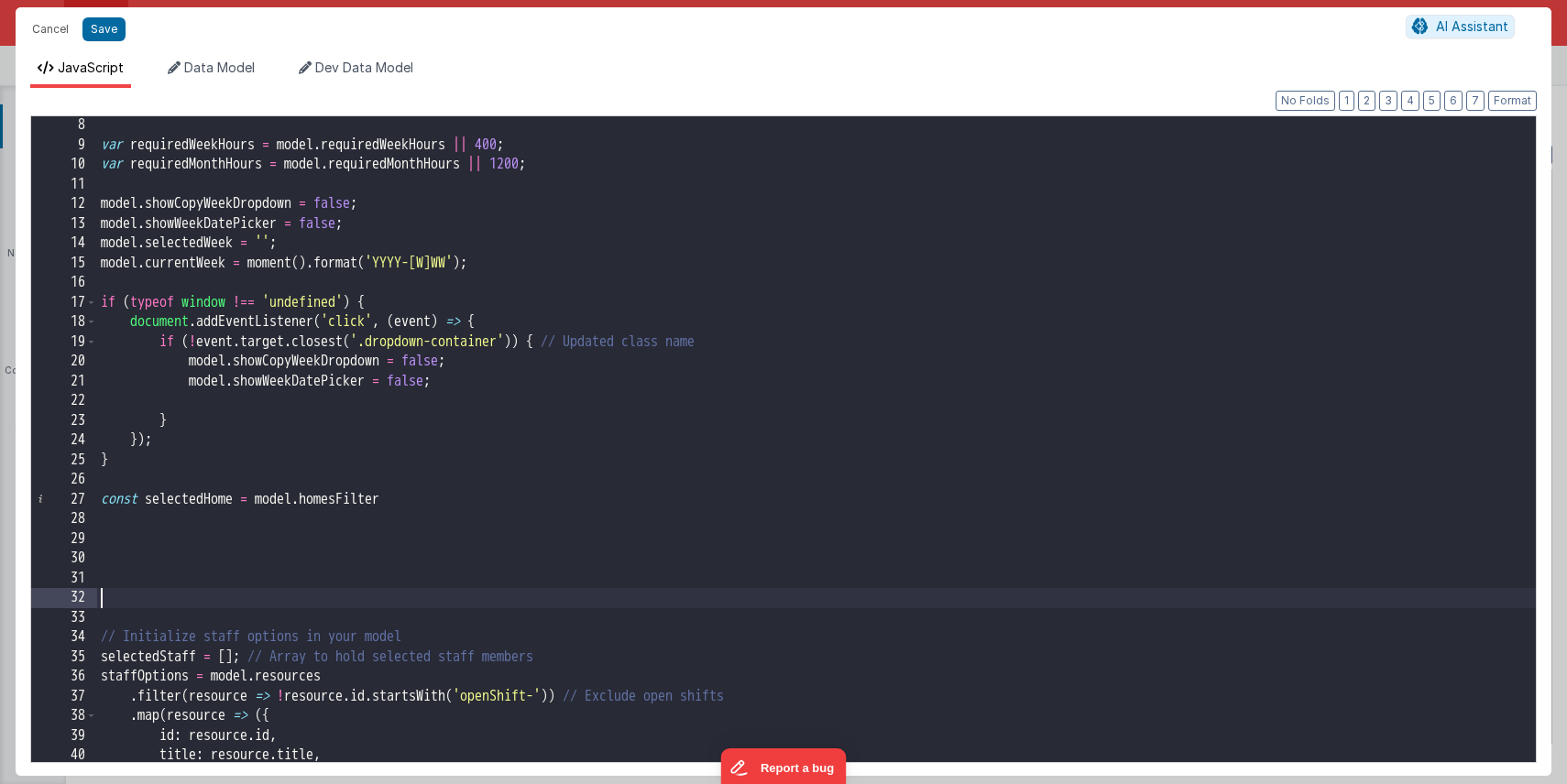 type 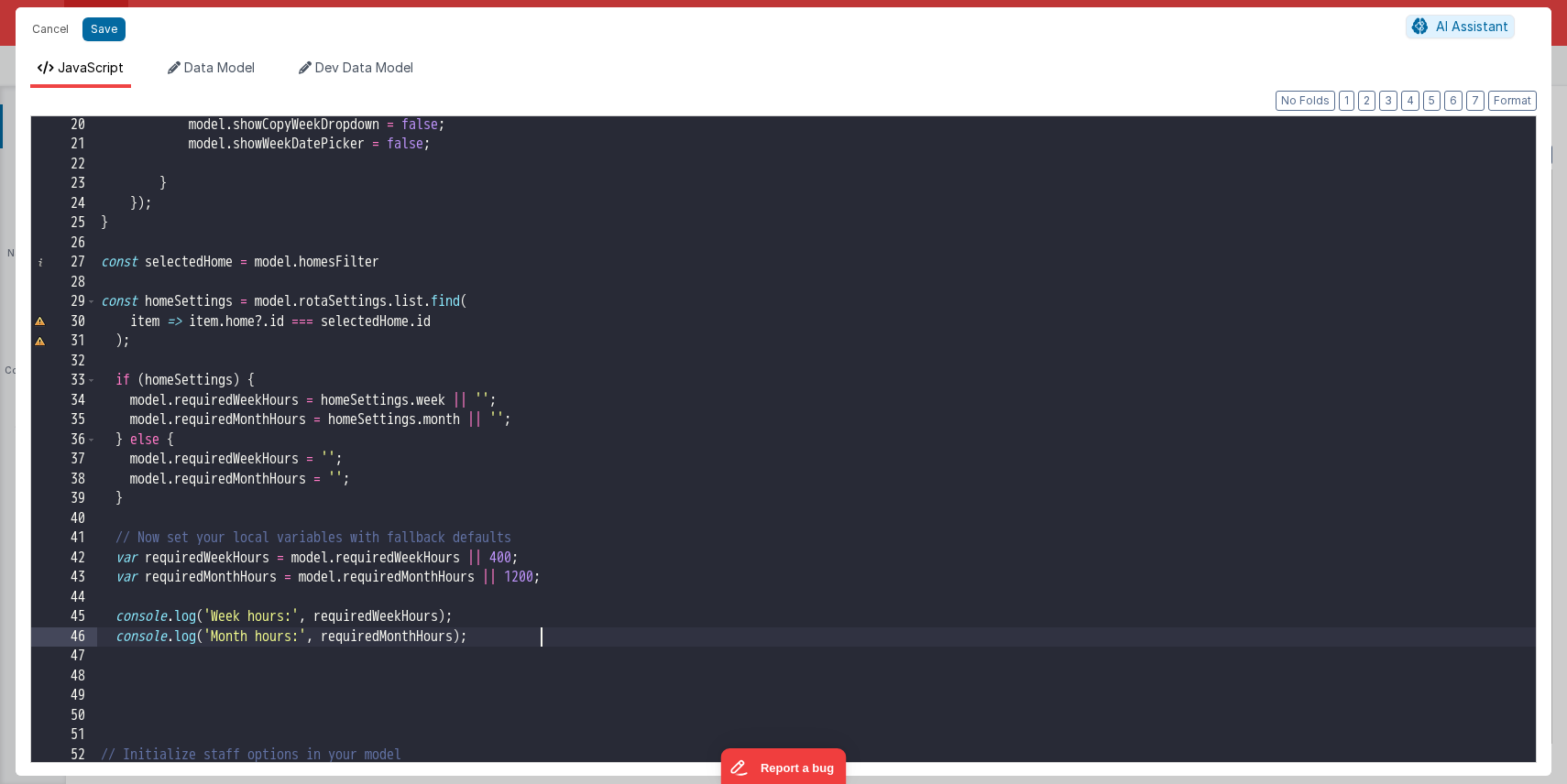 scroll, scrollTop: 330, scrollLeft: 0, axis: vertical 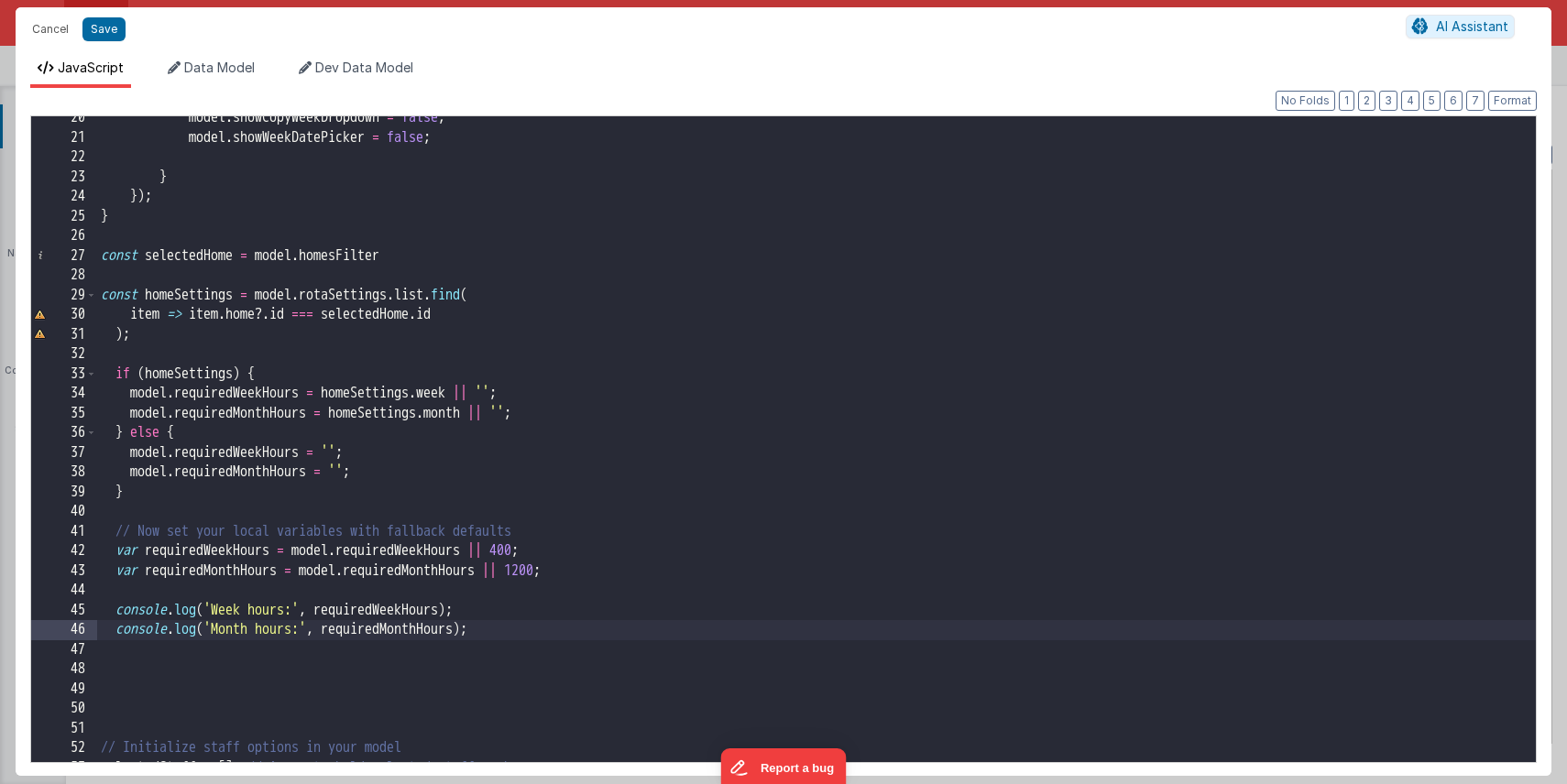click on "model . showCopyWeekDropdown   =   false ;                model . showWeekDatePicker   =   false ;           }      }) ; } const   selectedHome   =   model . homesFilter const   homeSettings   =   model . rotaSettings . list . find (      item   =>   item . home ?. id   ===   selectedHome . id    ) ;    if   ( homeSettings )   {      model . requiredWeekHours   =   homeSettings . week   ||   '' ;      model . requiredMonthHours   =   homeSettings . month   ||   '' ;    }   else   {      model . requiredWeekHours   =   '' ;      model . requiredMonthHours   =   '' ;    }    // Now set your local variables with fallback defaults    var   requiredWeekHours   =   model . requiredWeekHours   ||   400 ;    var   requiredMonthHours   =   model . requiredMonthHours   ||   1200 ;    console . log ( 'Week hours:' ,   requiredWeekHours ) ;    console . log ( 'Month hours:' ,   requiredMonthHours ) ; // Initialize staff options in your model selectedStaff   =   [ ] ;" at bounding box center (816, 451) 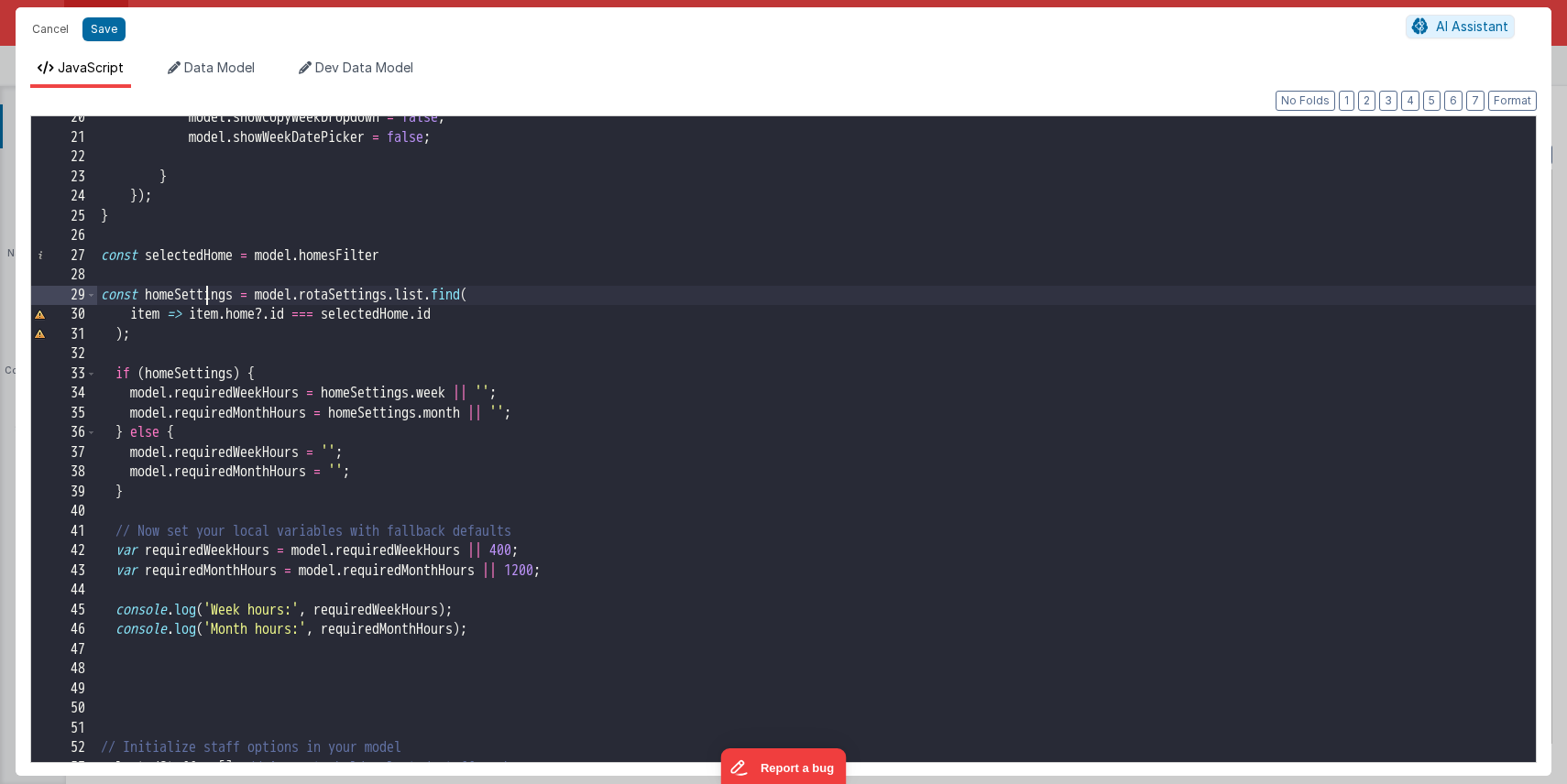 click on "model . showCopyWeekDropdown   =   false ;                model . showWeekDatePicker   =   false ;           }      }) ; } const   selectedHome   =   model . homesFilter const   homeSettings   =   model . rotaSettings . list . find (      item   =>   item . home ?. id   ===   selectedHome . id    ) ;    if   ( homeSettings )   {      model . requiredWeekHours   =   homeSettings . week   ||   '' ;      model . requiredMonthHours   =   homeSettings . month   ||   '' ;    }   else   {      model . requiredWeekHours   =   '' ;      model . requiredMonthHours   =   '' ;    }    // Now set your local variables with fallback defaults    var   requiredWeekHours   =   model . requiredWeekHours   ||   400 ;    var   requiredMonthHours   =   model . requiredMonthHours   ||   1200 ;    console . log ( 'Week hours:' ,   requiredWeekHours ) ;    console . log ( 'Month hours:' ,   requiredMonthHours ) ; // Initialize staff options in your model selectedStaff   =   [ ] ;" at bounding box center [816, 451] 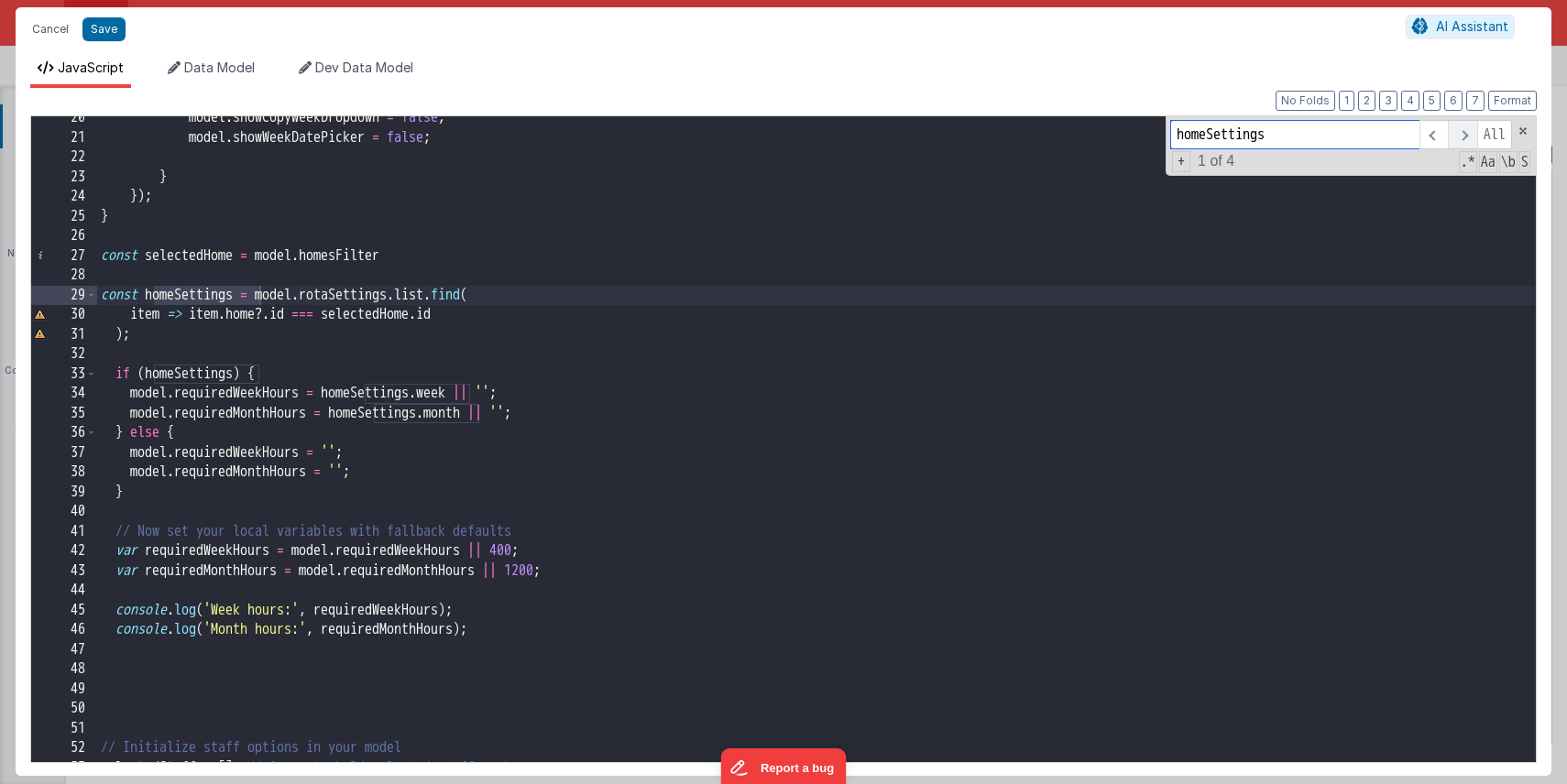 click at bounding box center (1462, 135) 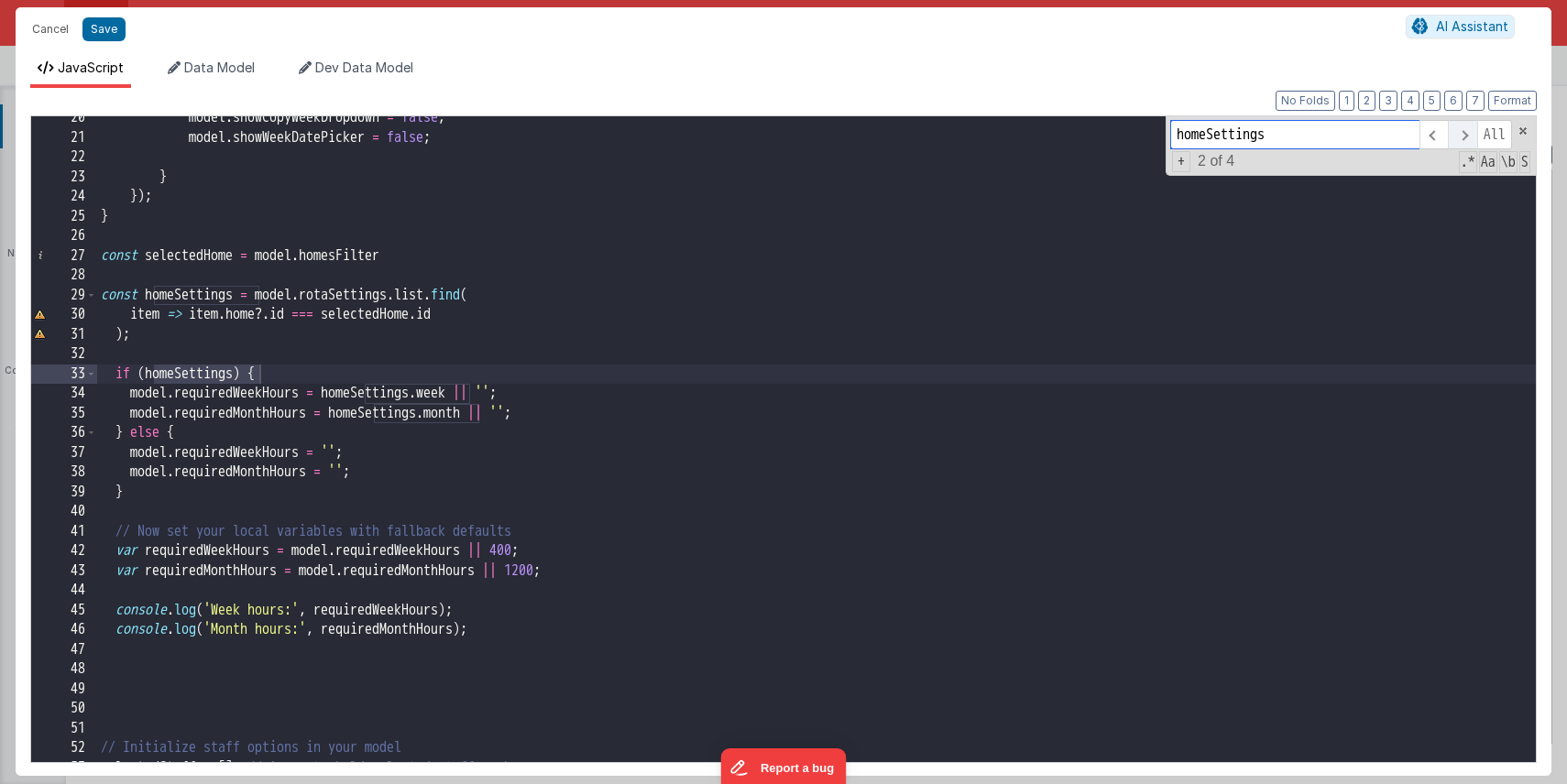 click at bounding box center [1462, 135] 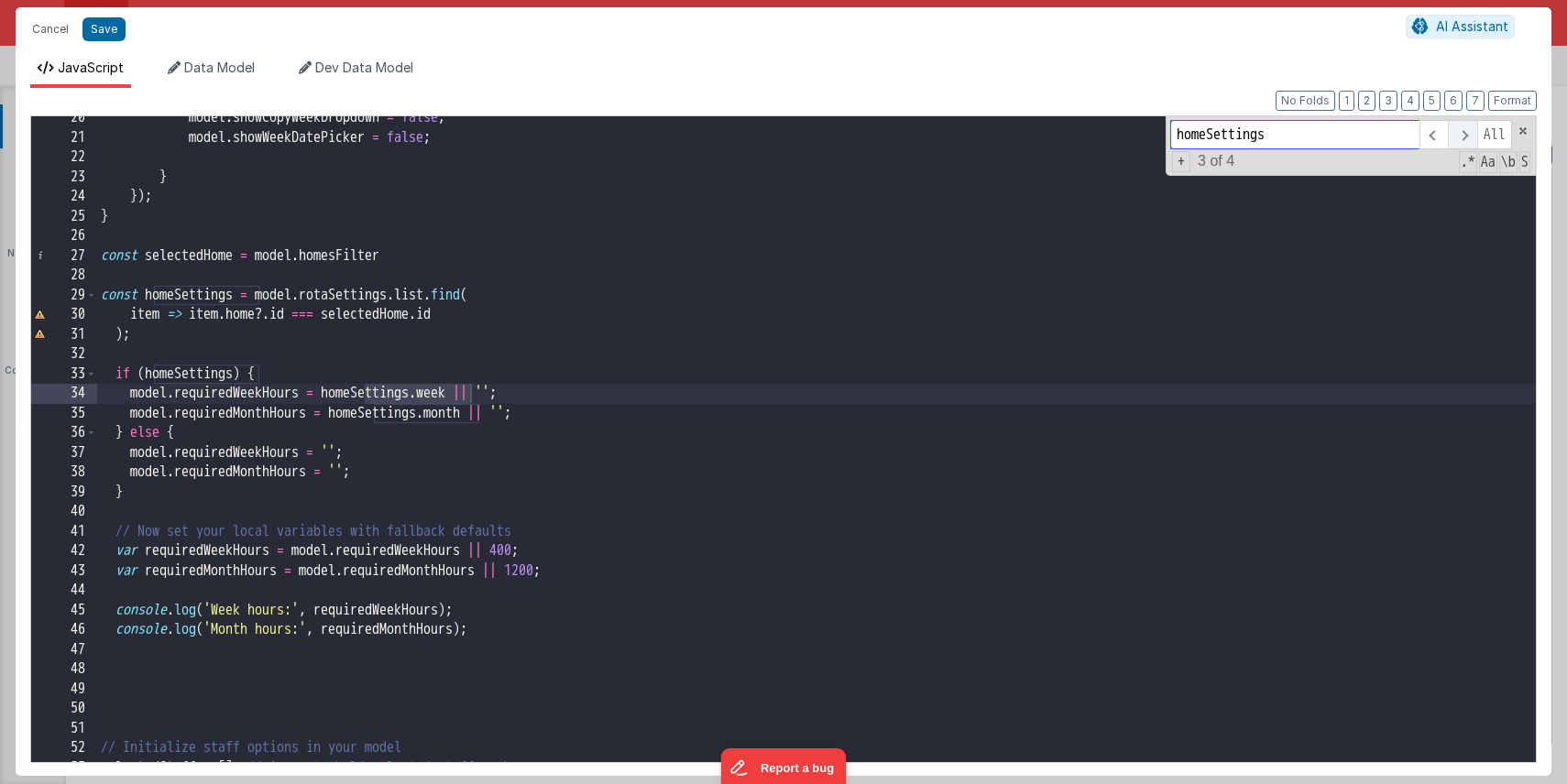 click at bounding box center [1462, 135] 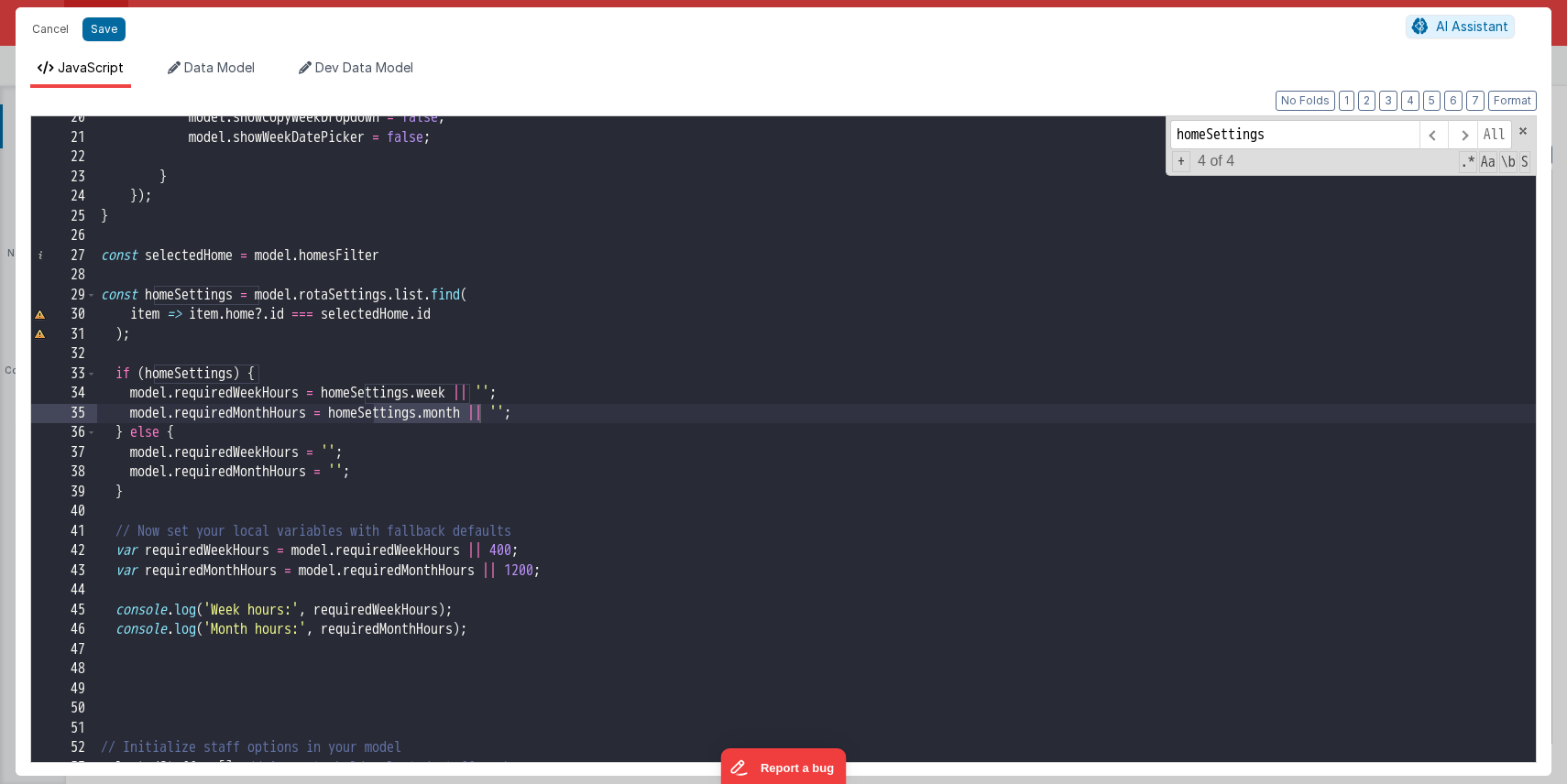 click on "model . showCopyWeekDropdown   =   false ;                model . showWeekDatePicker   =   false ;           }      }) ; } const   selectedHome   =   model . homesFilter const   homeSettings   =   model . rotaSettings . list . find (      item   =>   item . home ?. id   ===   selectedHome . id    ) ;    if   ( homeSettings )   {      model . requiredWeekHours   =   homeSettings . week   ||   '' ;      model . requiredMonthHours   =   homeSettings . month   ||   '' ;    }   else   {      model . requiredWeekHours   =   '' ;      model . requiredMonthHours   =   '' ;    }    // Now set your local variables with fallback defaults    var   requiredWeekHours   =   model . requiredWeekHours   ||   400 ;    var   requiredMonthHours   =   model . requiredMonthHours   ||   1200 ;    console . log ( 'Week hours:' ,   requiredWeekHours ) ;    console . log ( 'Month hours:' ,   requiredMonthHours ) ; // Initialize staff options in your model selectedStaff   =   [ ] ;" at bounding box center [816, 451] 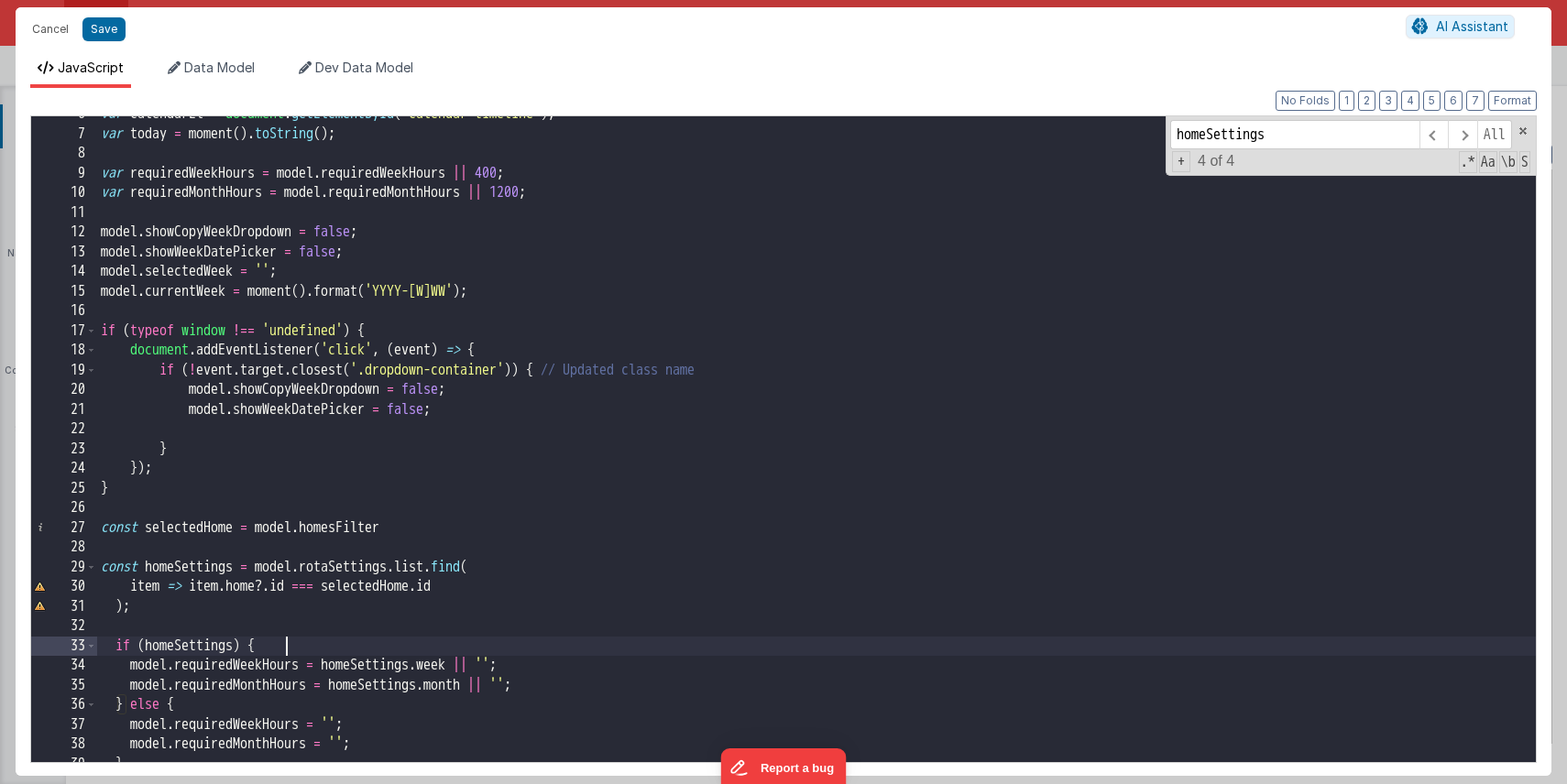 scroll, scrollTop: 95, scrollLeft: 0, axis: vertical 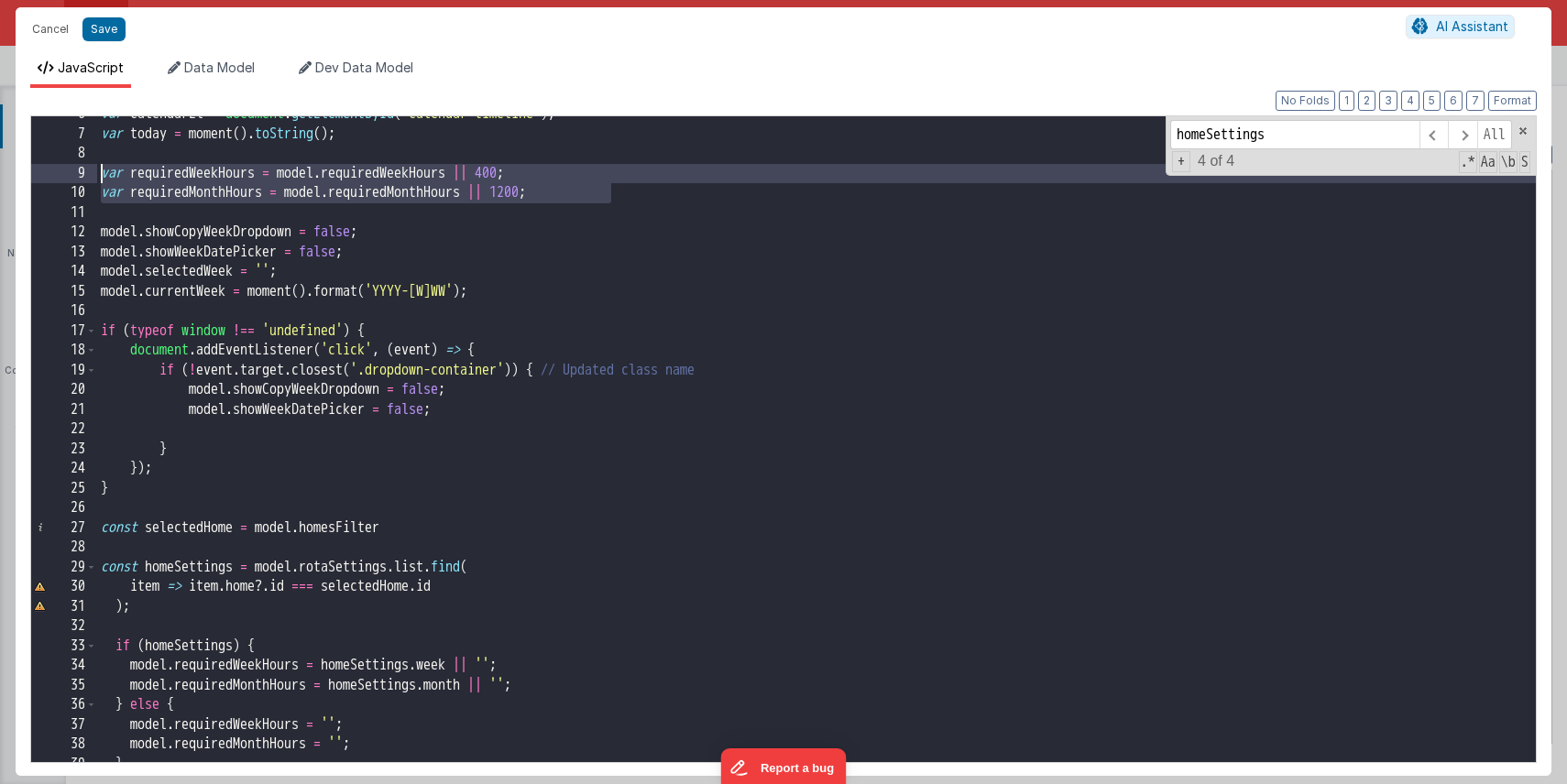 drag, startPoint x: 628, startPoint y: 194, endPoint x: 65, endPoint y: 180, distance: 563.174 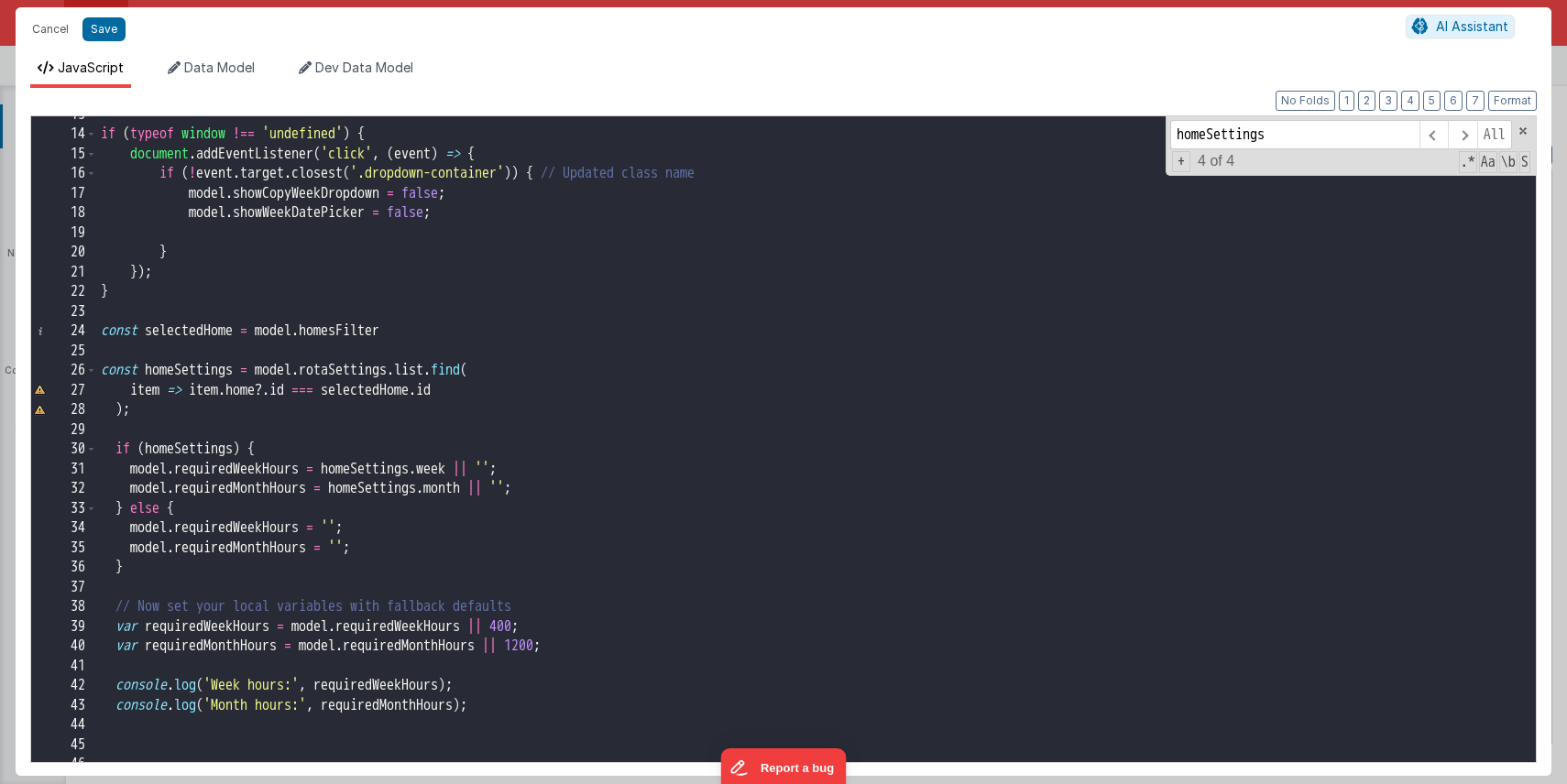 scroll, scrollTop: 210, scrollLeft: 0, axis: vertical 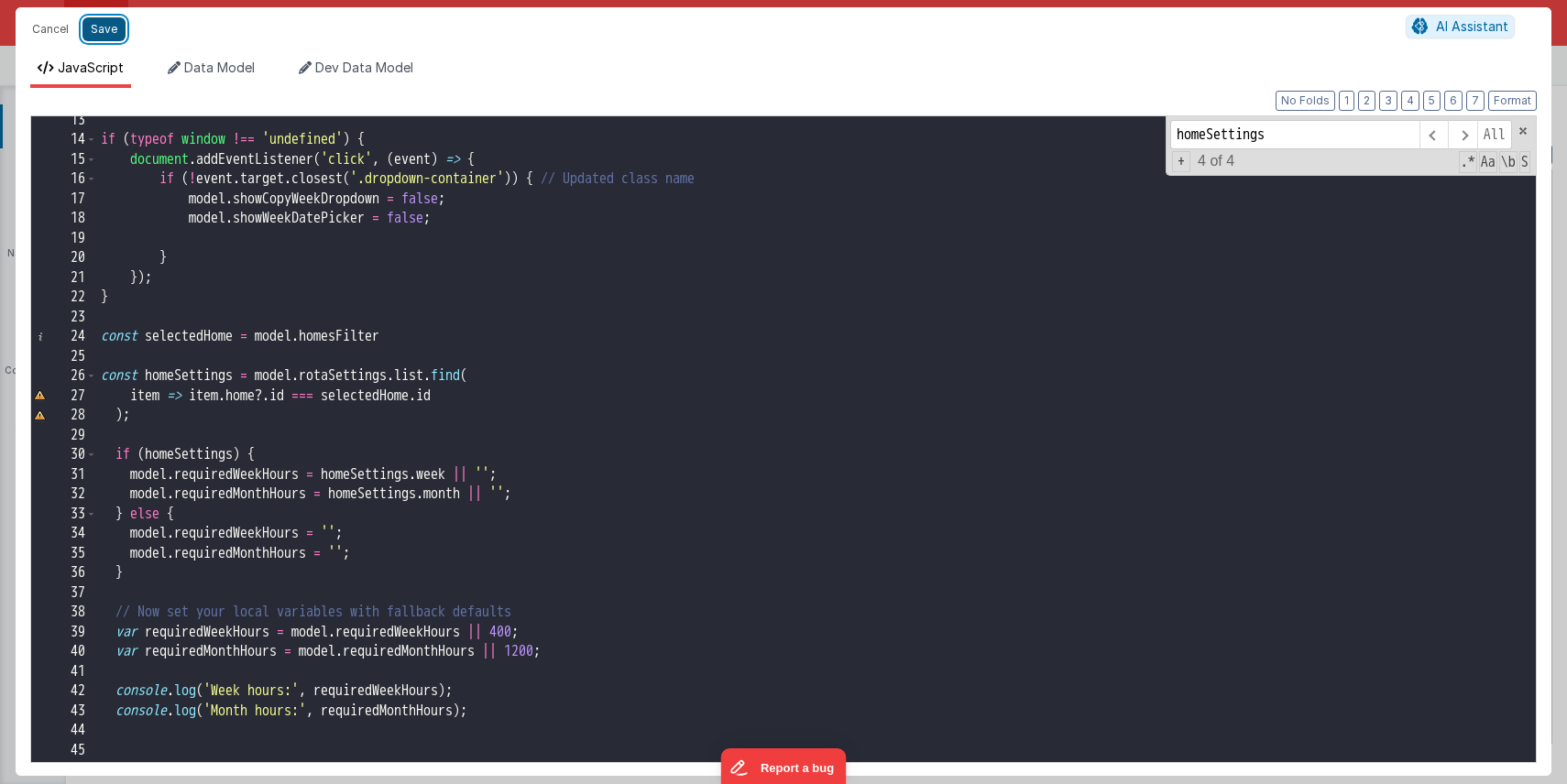 click on "Save" at bounding box center (104, 29) 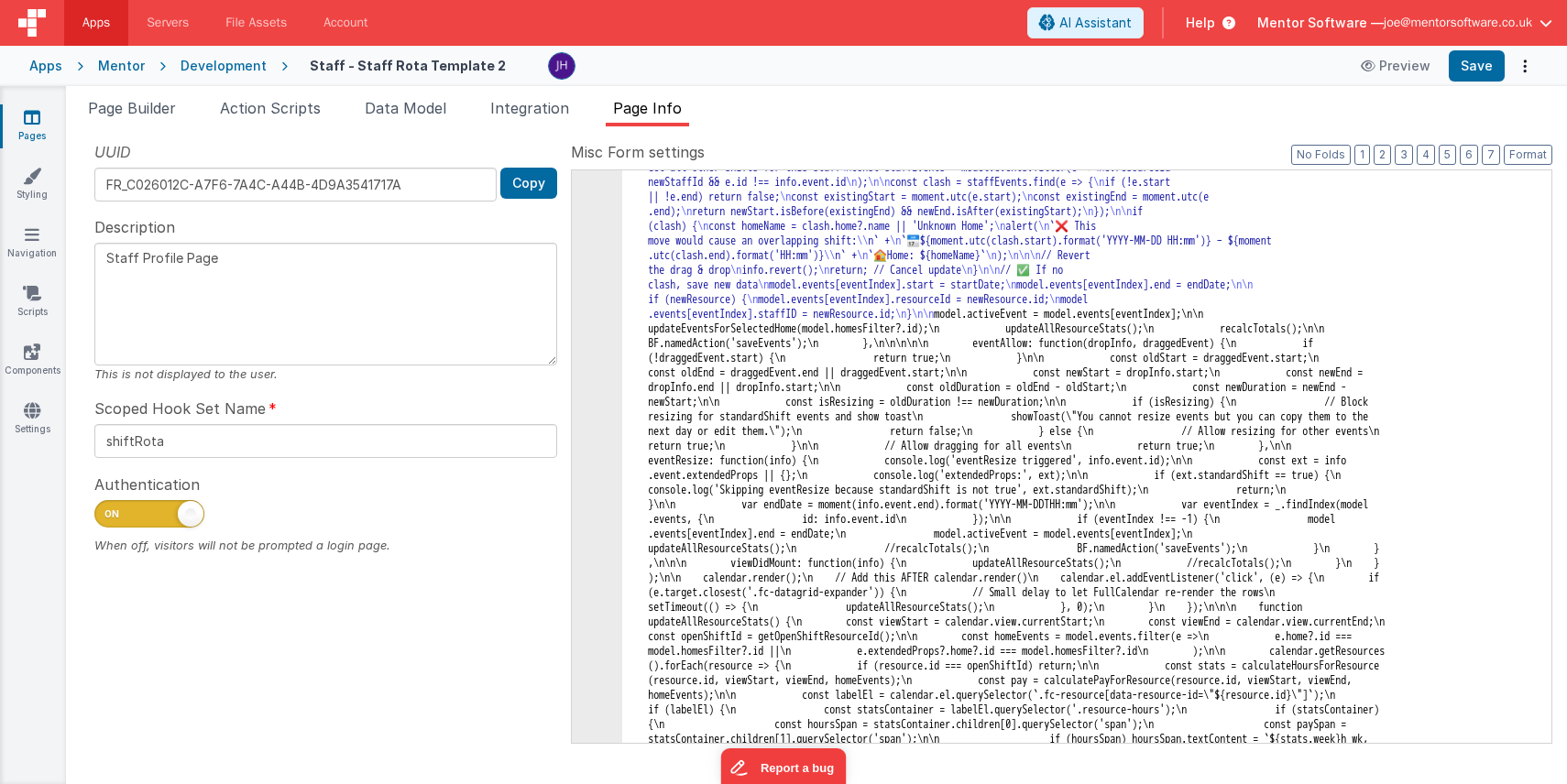 scroll, scrollTop: 6939, scrollLeft: 0, axis: vertical 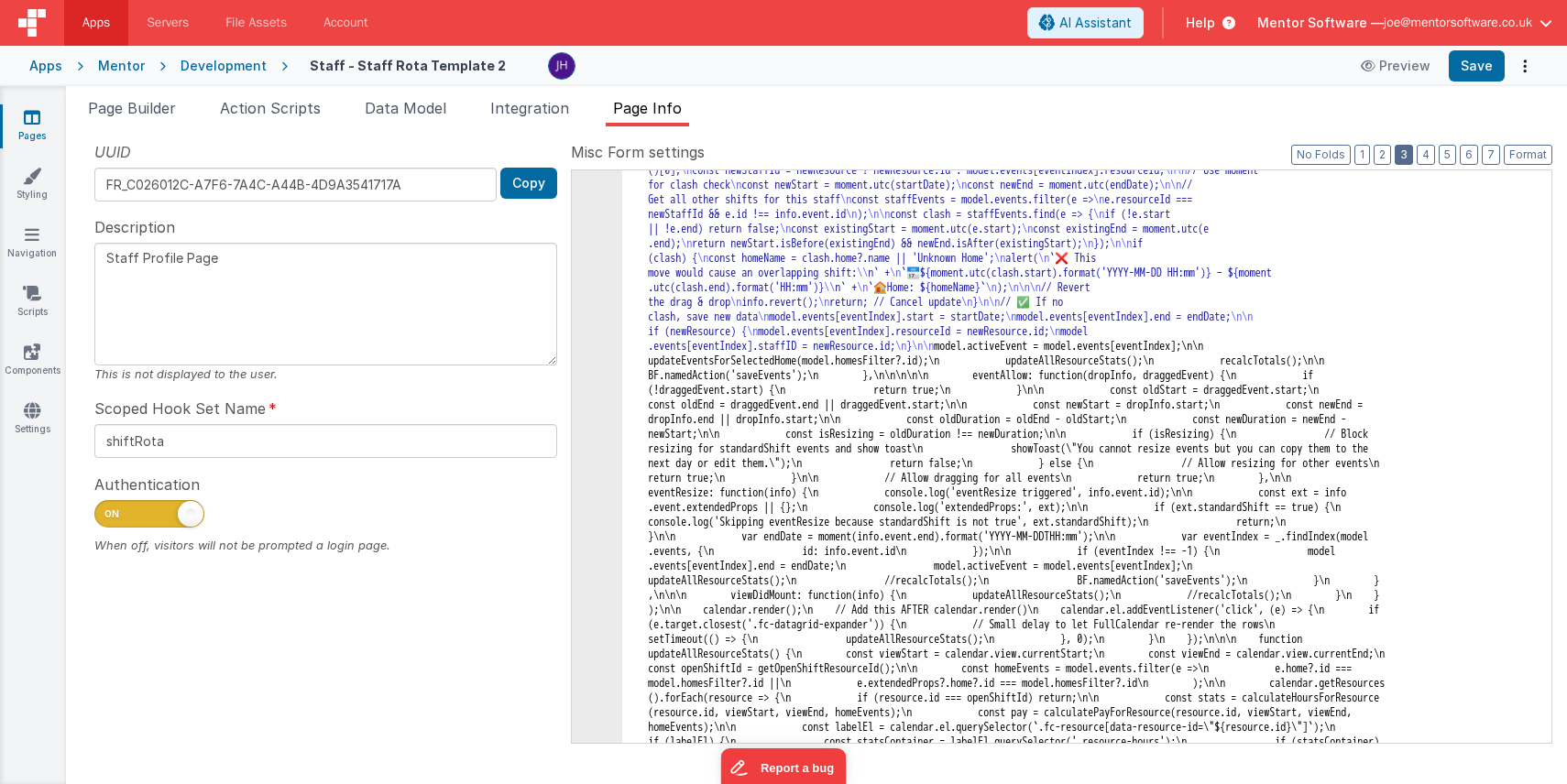 click on "3" at bounding box center [1404, 155] 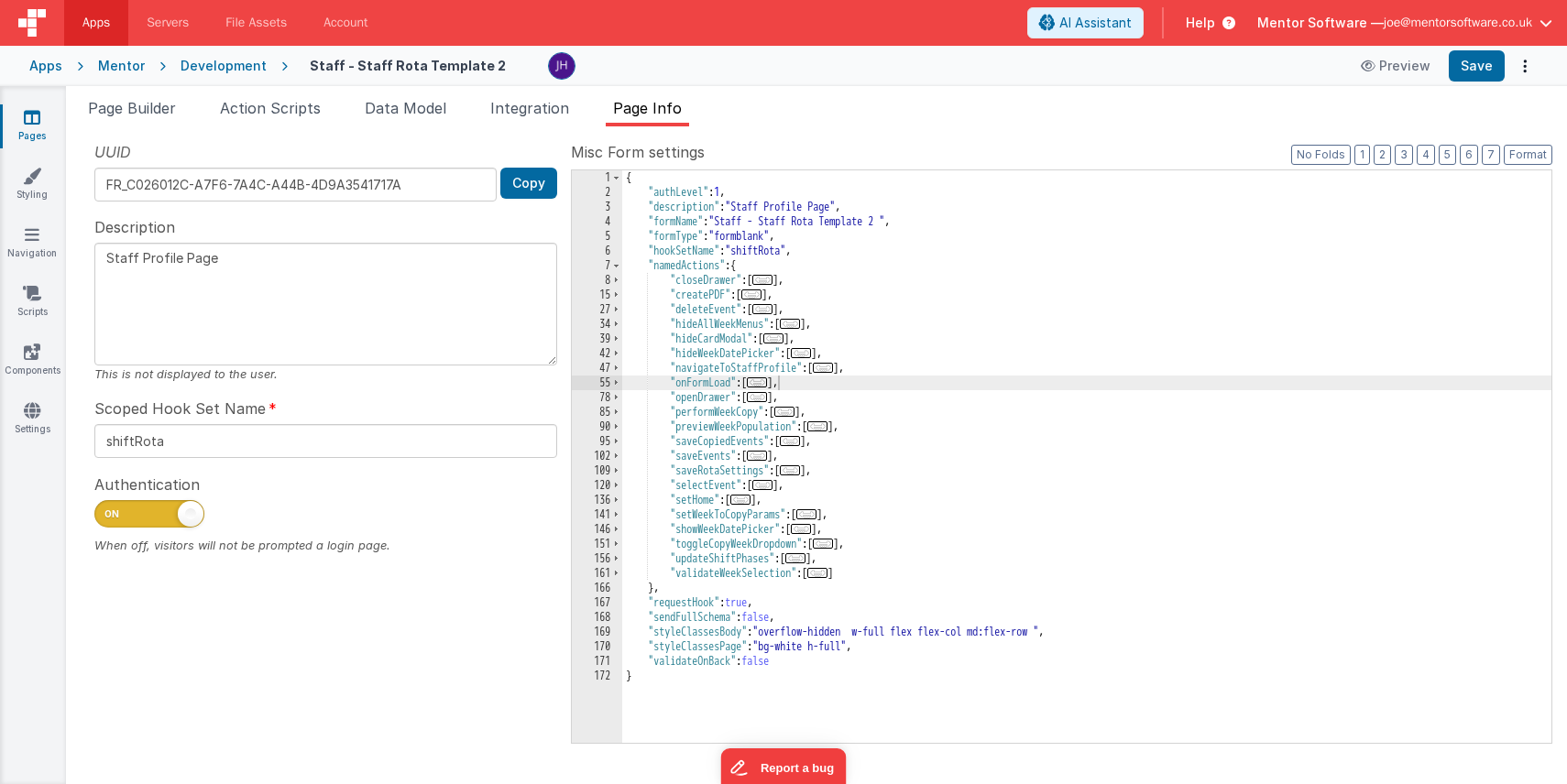 click on "..." at bounding box center (740, 499) 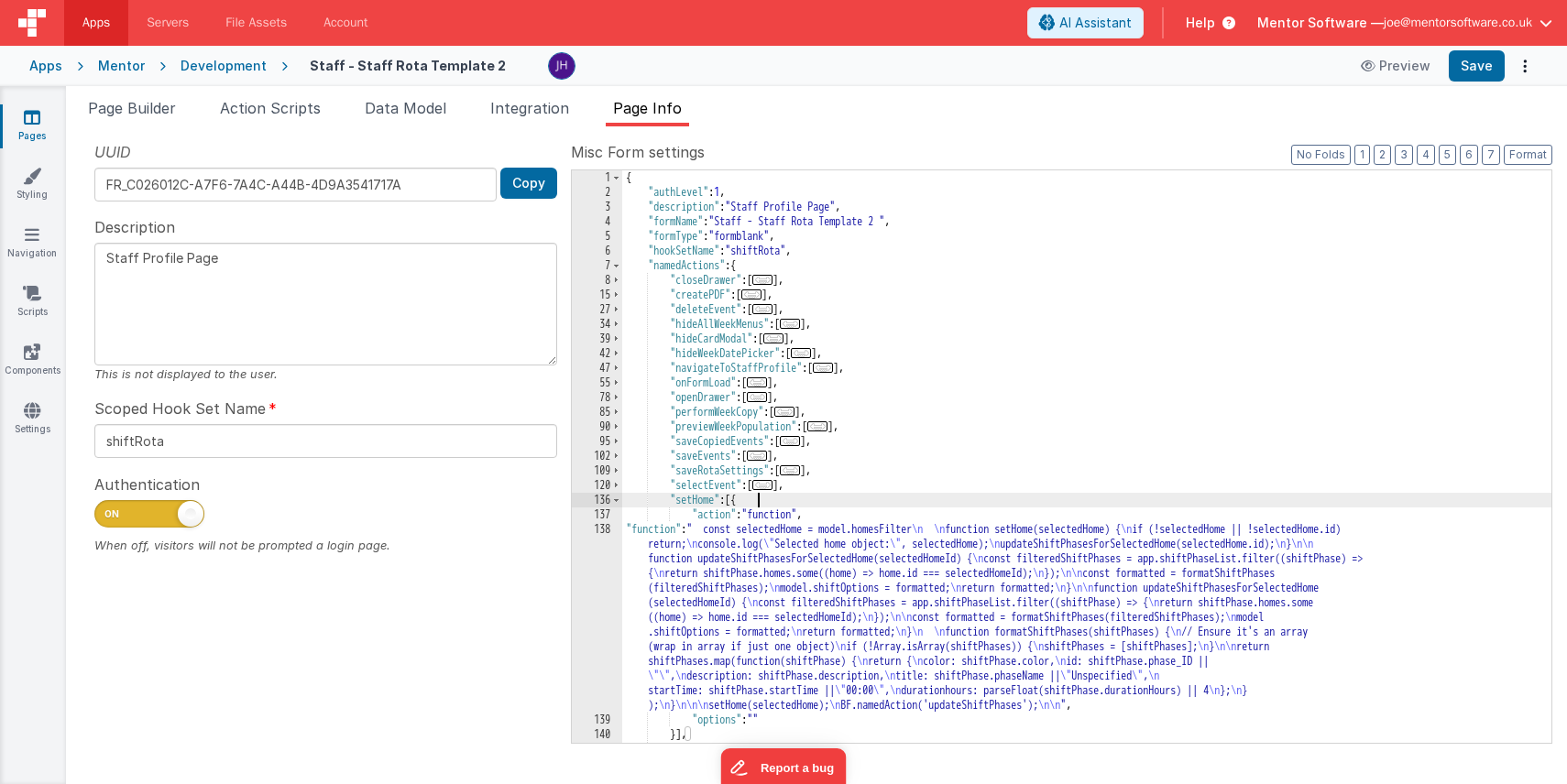 scroll, scrollTop: 175, scrollLeft: 0, axis: vertical 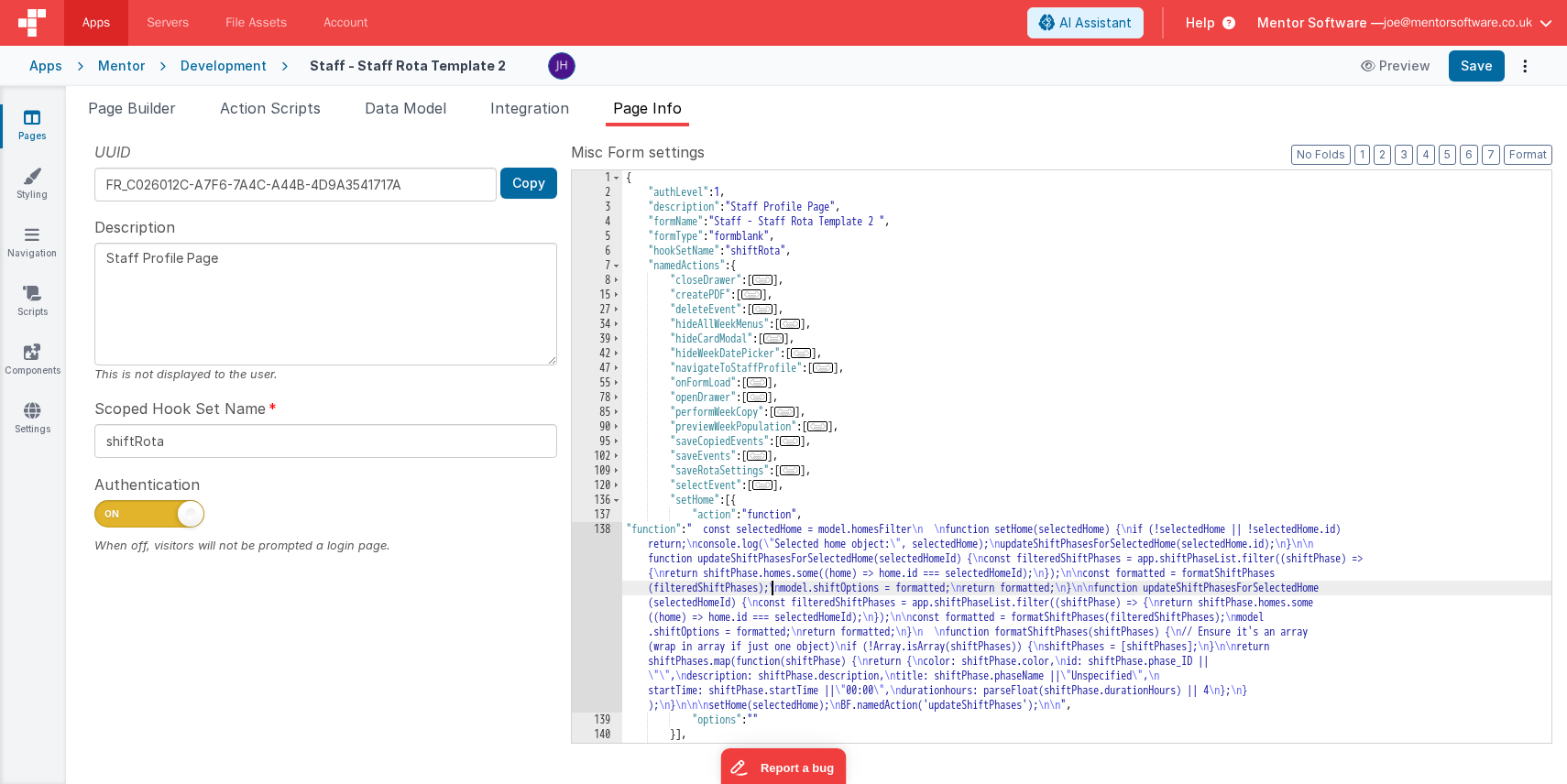 click on "{      "authLevel" :  1 ,      "description" :  "Staff Profile Page" ,      "formName" :  "Staff - Staff Rota Template 2 " ,      "formType" :  "formblank" ,      "hookSetName" :  "shiftRota" ,      "namedActions" :  {           "closeDrawer" :  [ ... ] ,           "createPDF" :  [ ... ] ,           "deleteEvent" :  [ ... ] ,           "hideAllWeekMenus" :  [ ... ] ,           "hideCardModal" :  [ ... ] ,           "hideWeekDatePicker" :  [ ... ] ,           "navigateToStaffProfile" :  [ ... ] ,           "onFormLoad" :  [ ... ] ,           "openDrawer" :  [ ... ] ,           "performWeekCopy" :  [ ... ] ,           "previewWeekPopulation" :  [ ... ] ,           "saveCopiedEvents" :  [ ... ] ,           "saveEvents" :  [ ... ] ,           "saveRotaSettings" : [ ... ] ,           "selectEvent" :  [ ... ] ,           "setHome" :  [{                "action" :  "function" , "function" :  "  const selectedHome = model.homesFilter \n    \n   function setHome(selectedHome) { \n      return; \n     console.log( {" at bounding box center [1087, 471] 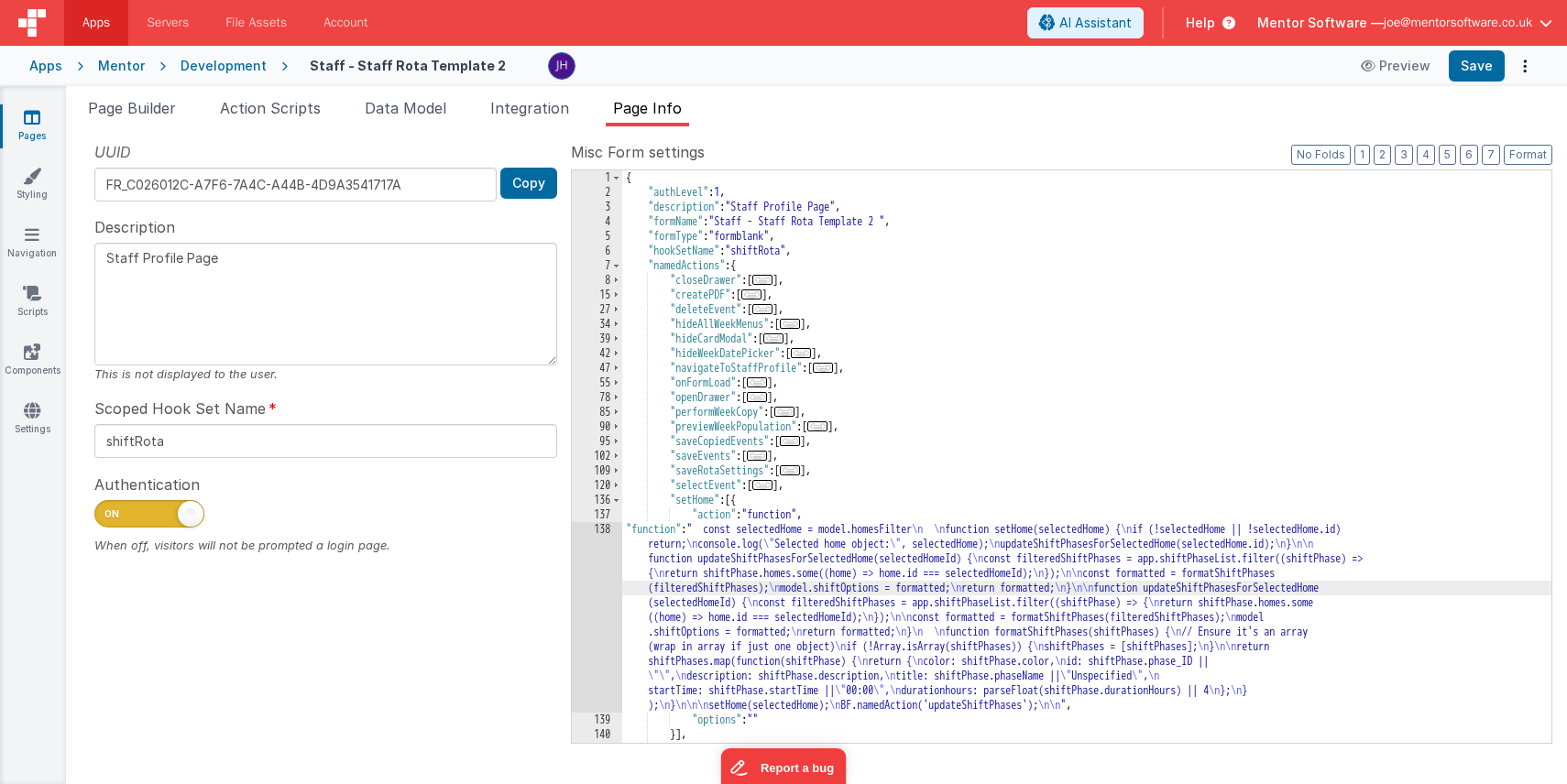 click on "138" at bounding box center [597, 617] 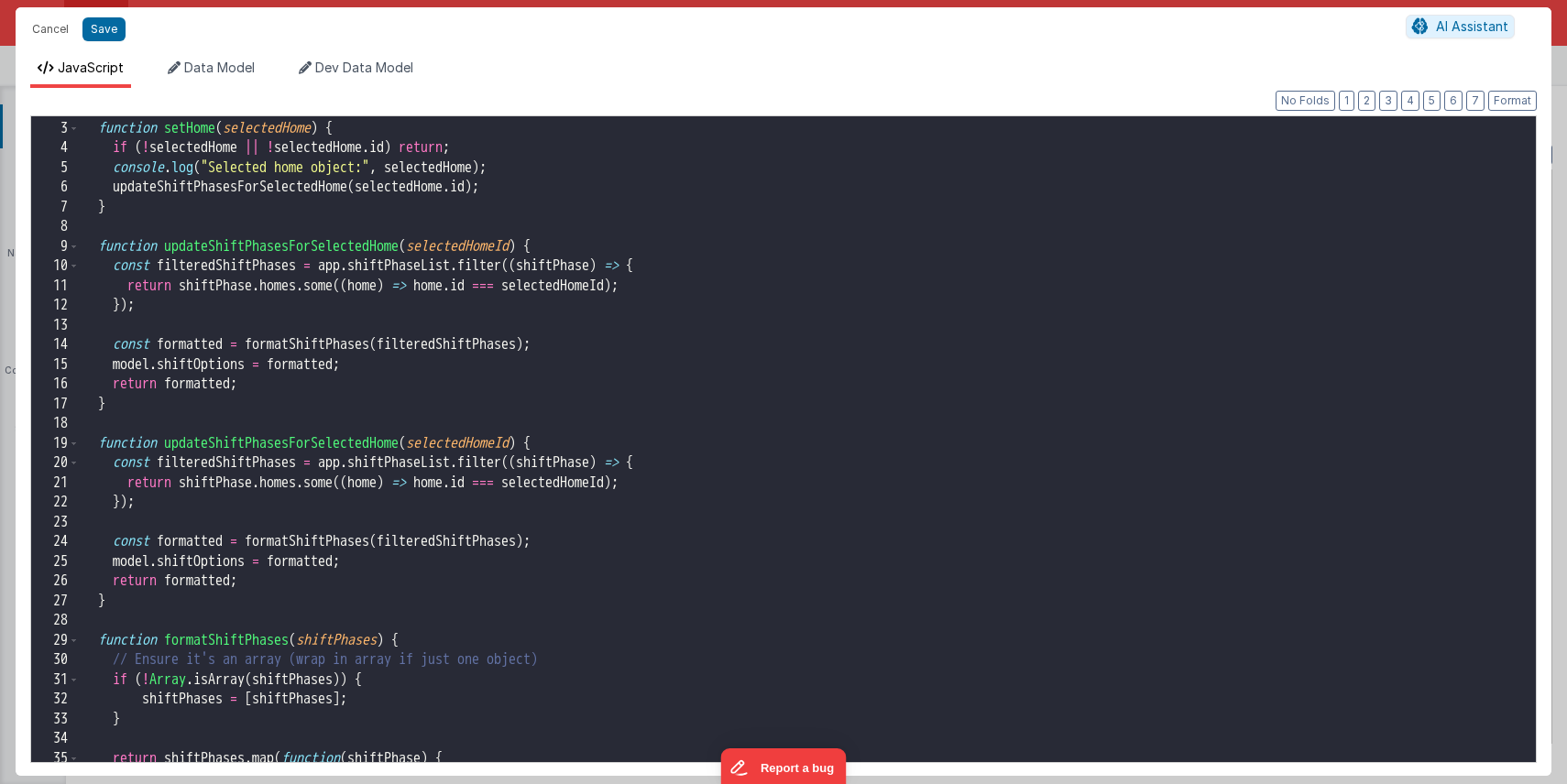 scroll, scrollTop: 27, scrollLeft: 0, axis: vertical 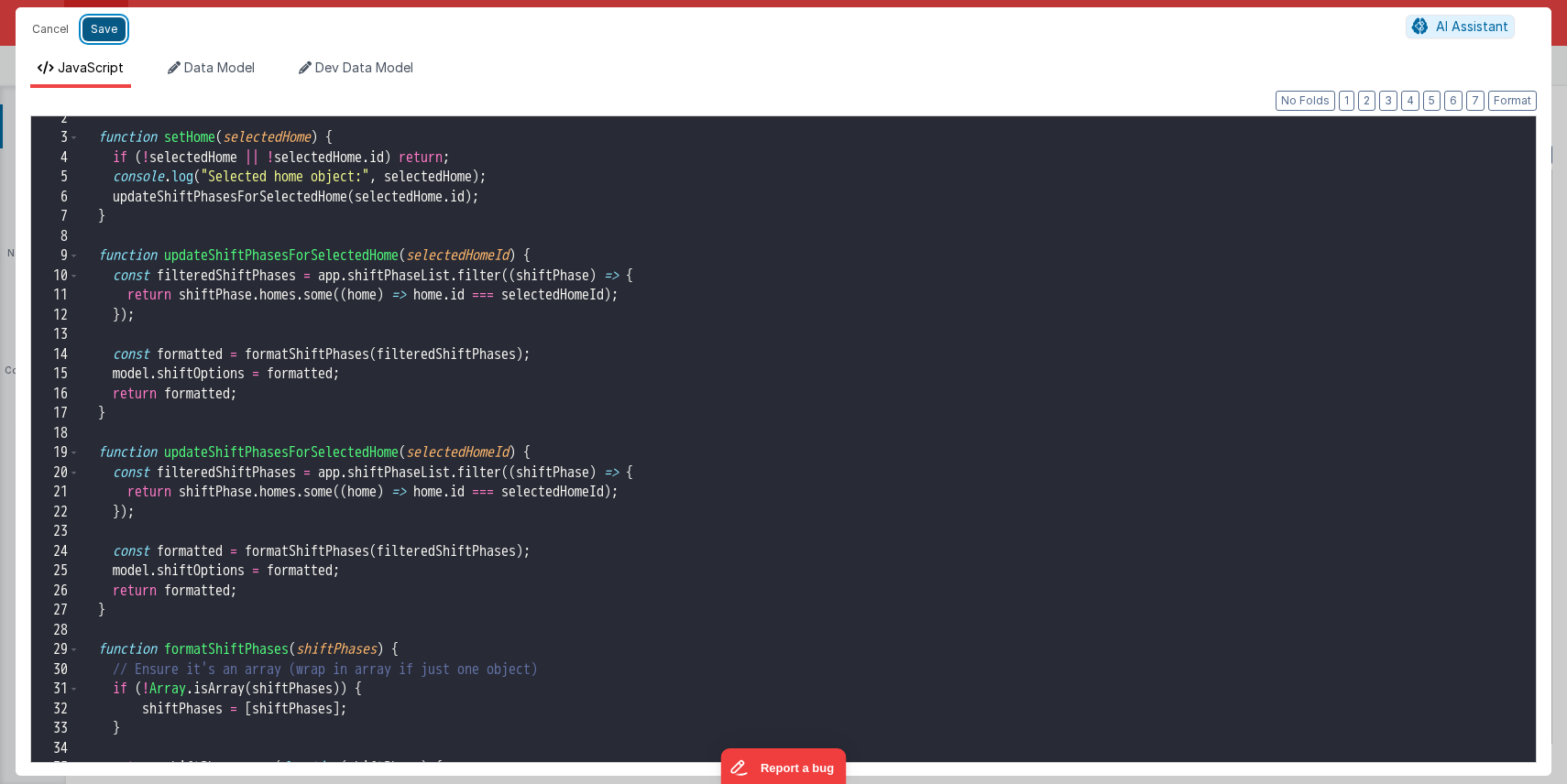 click on "Save" at bounding box center [104, 29] 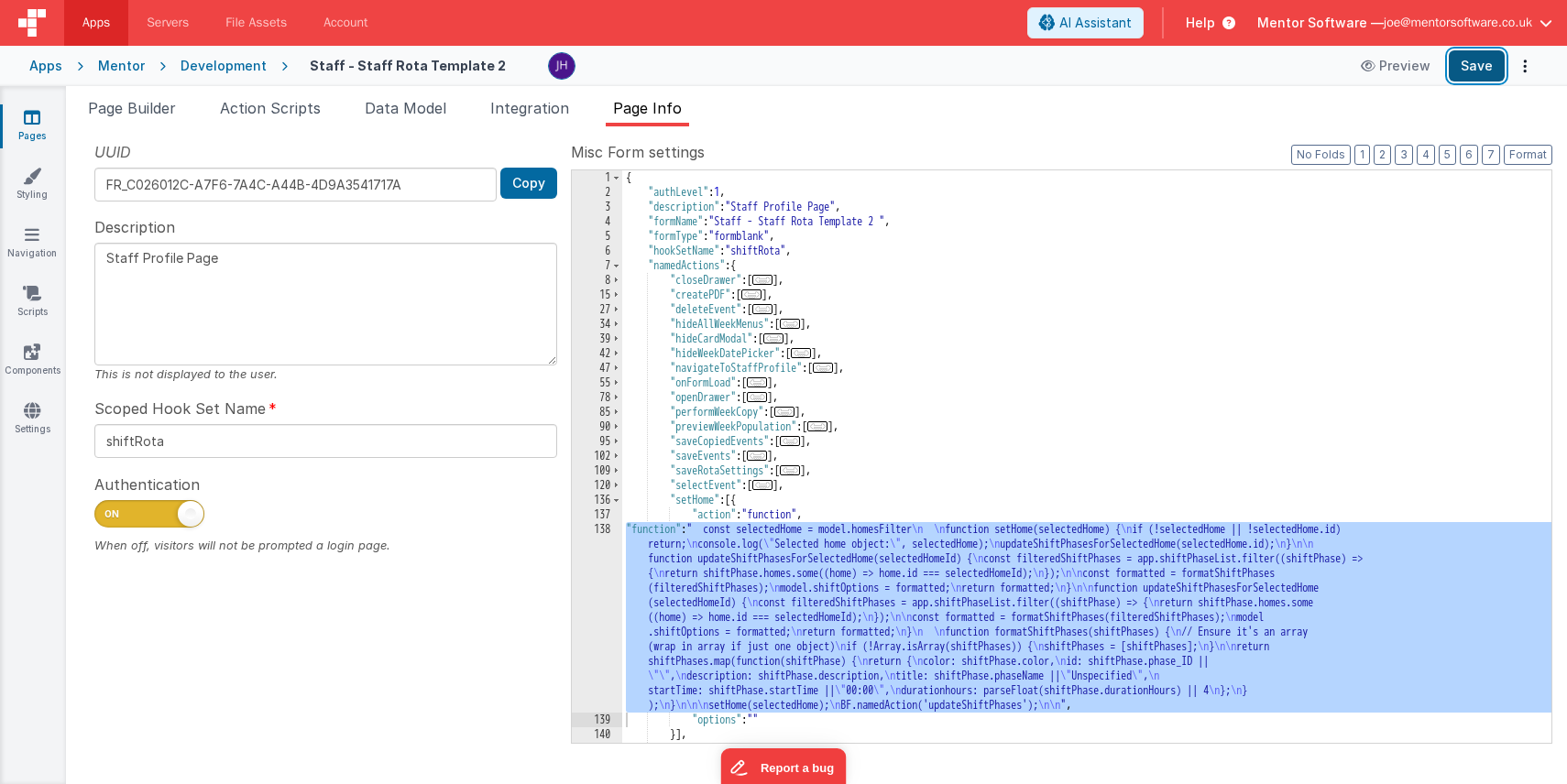 click on "Save" at bounding box center (1476, 66) 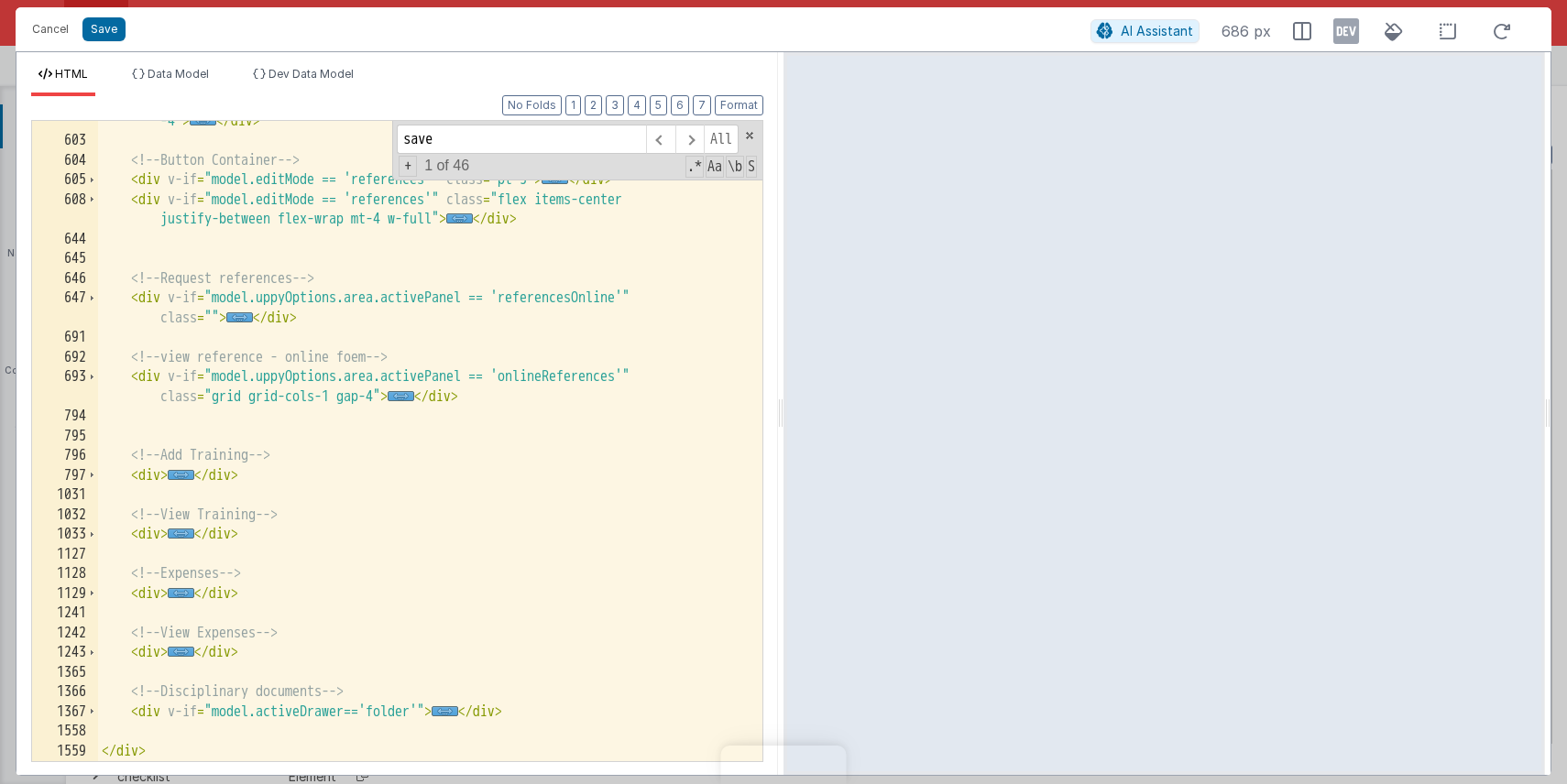 scroll, scrollTop: 0, scrollLeft: 0, axis: both 